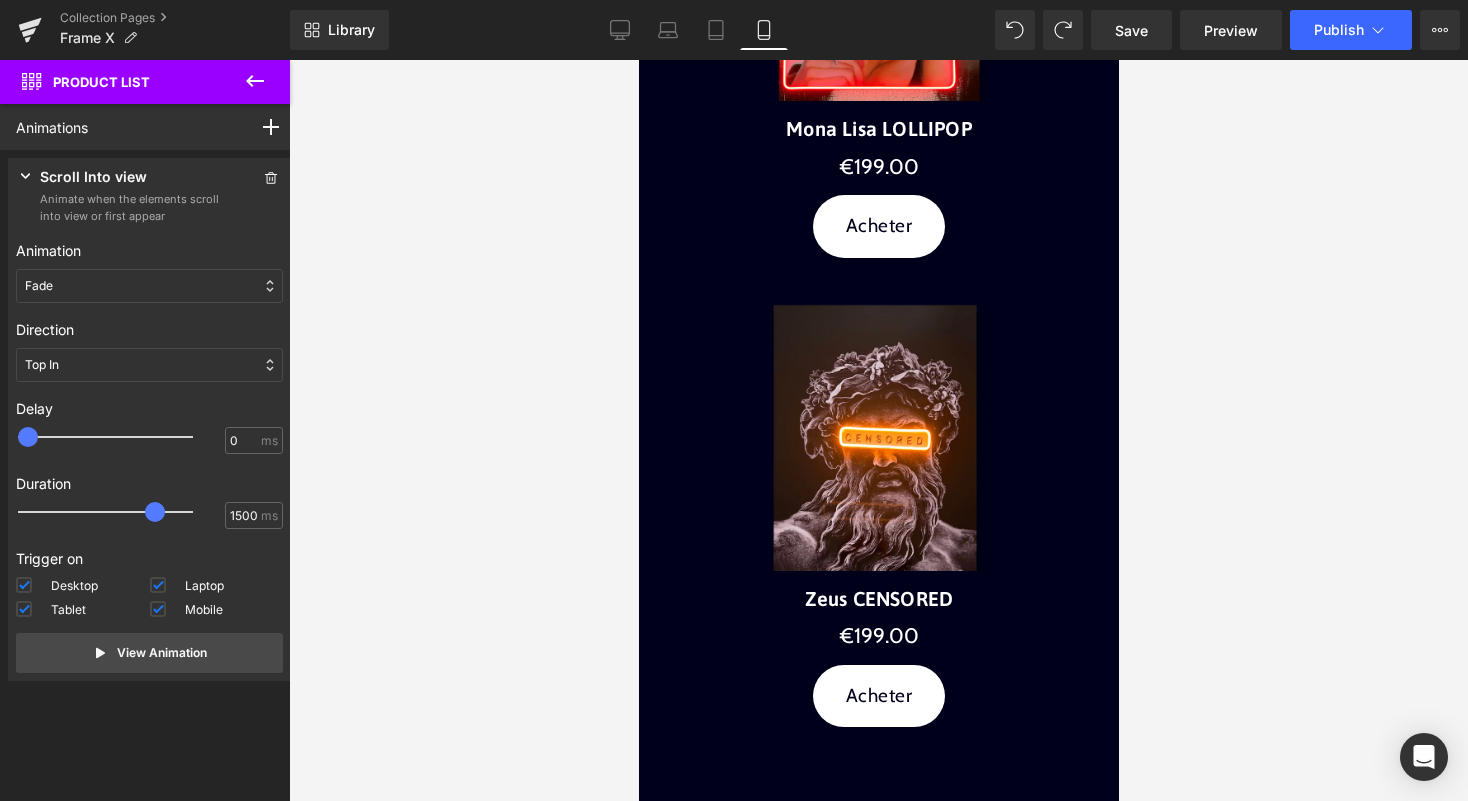 scroll, scrollTop: 0, scrollLeft: 0, axis: both 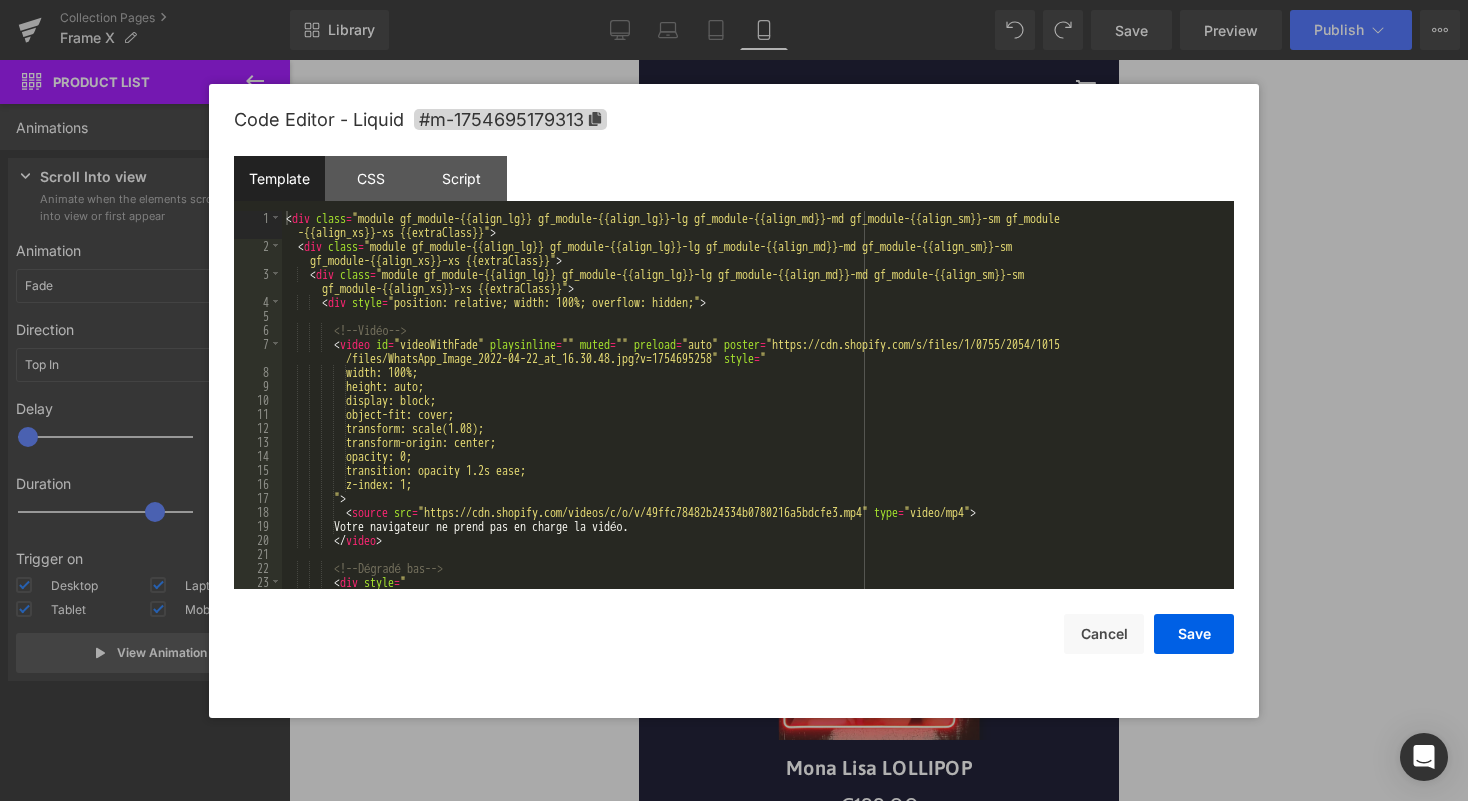 click on "Liquid" at bounding box center [878, 145] 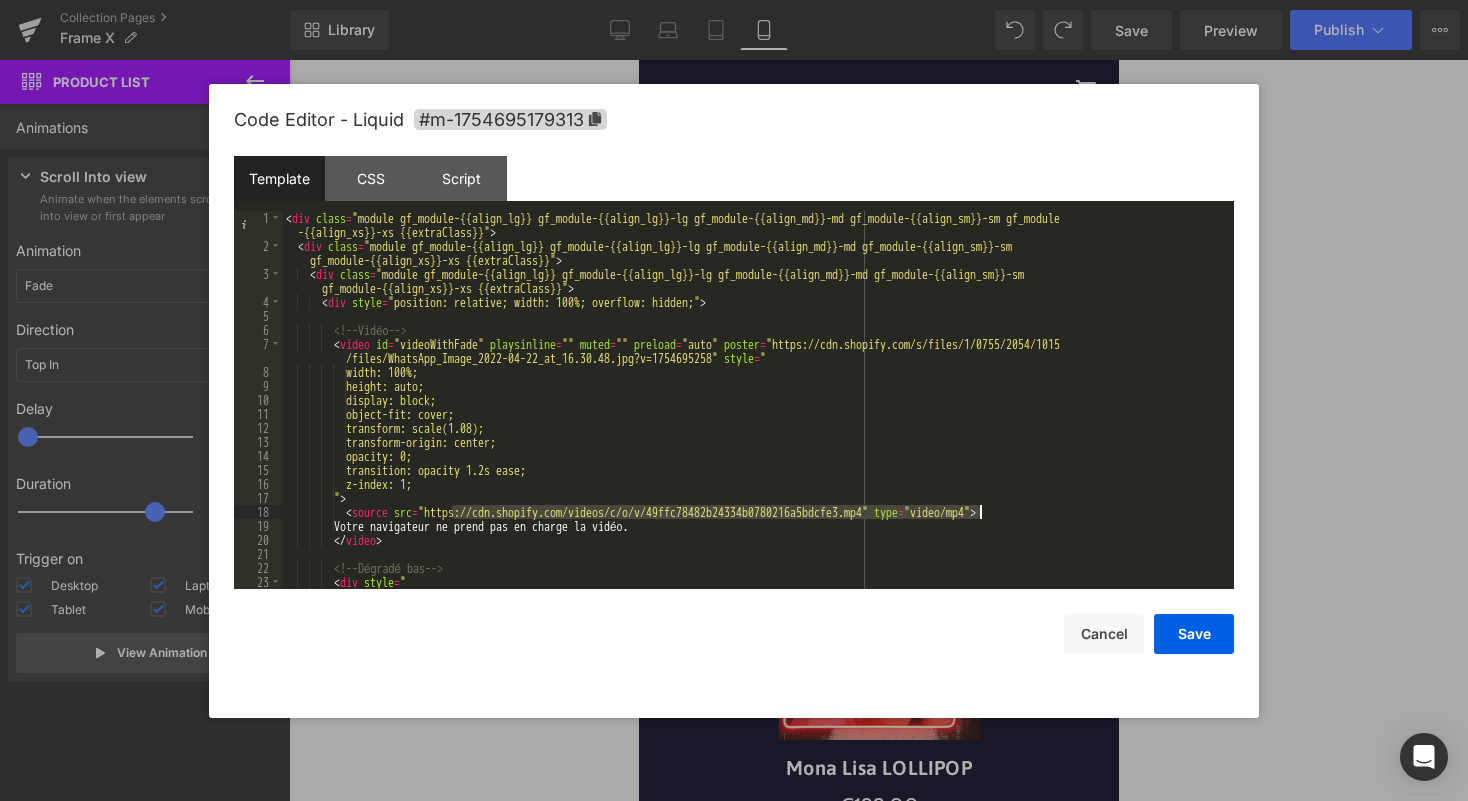 drag, startPoint x: 451, startPoint y: 515, endPoint x: 980, endPoint y: 517, distance: 529.0038 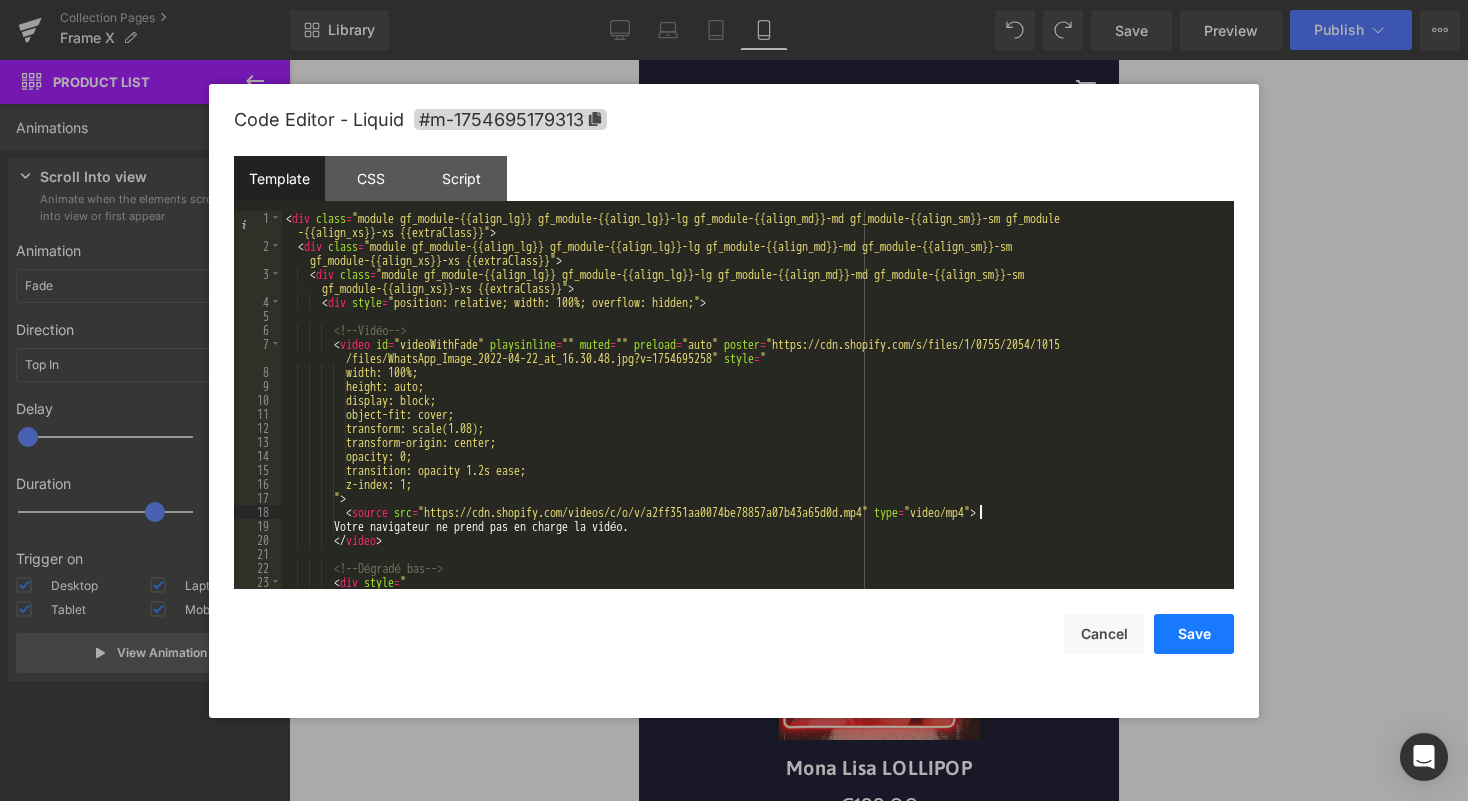 click on "Save" at bounding box center [1194, 634] 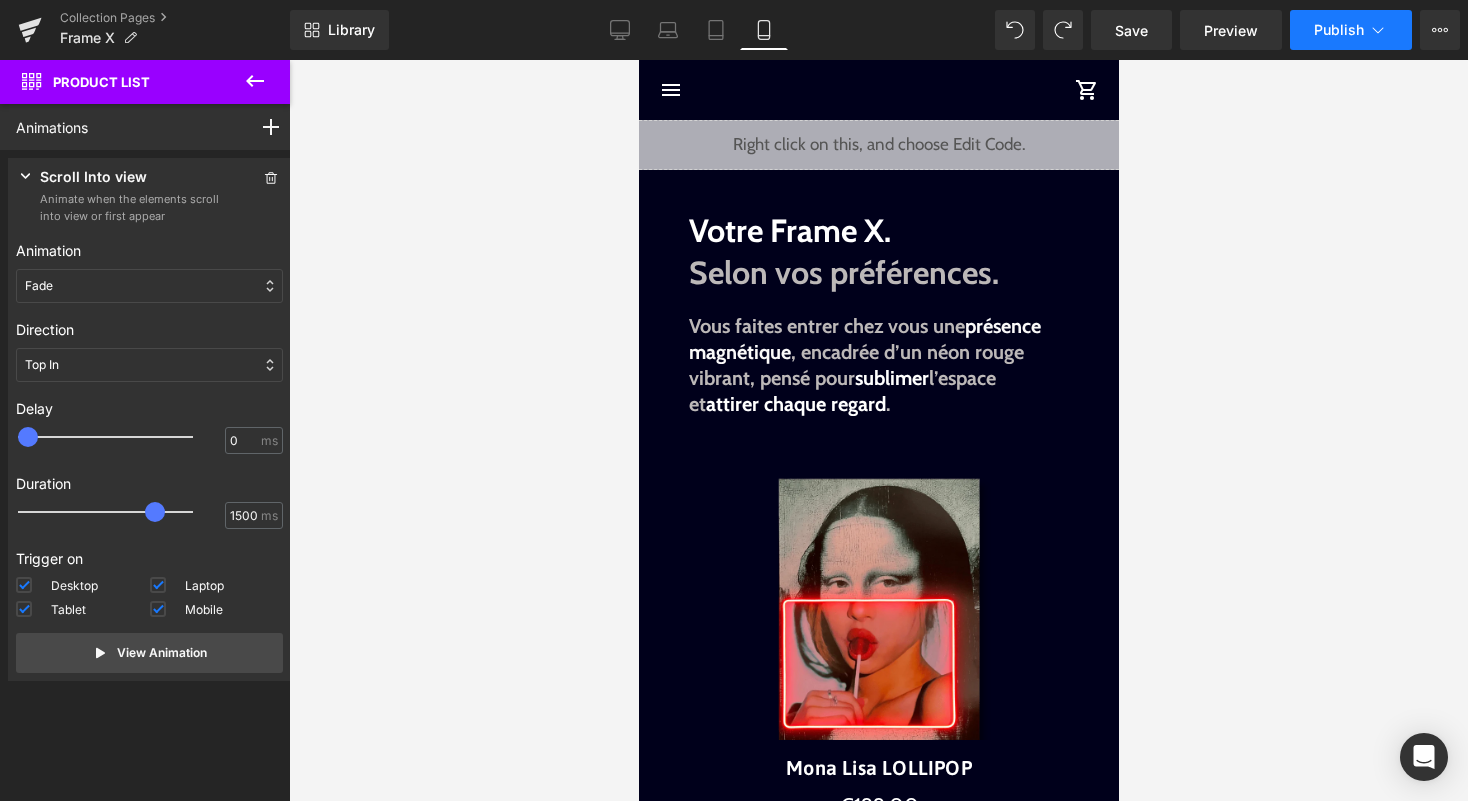 click on "Publish" at bounding box center (1339, 30) 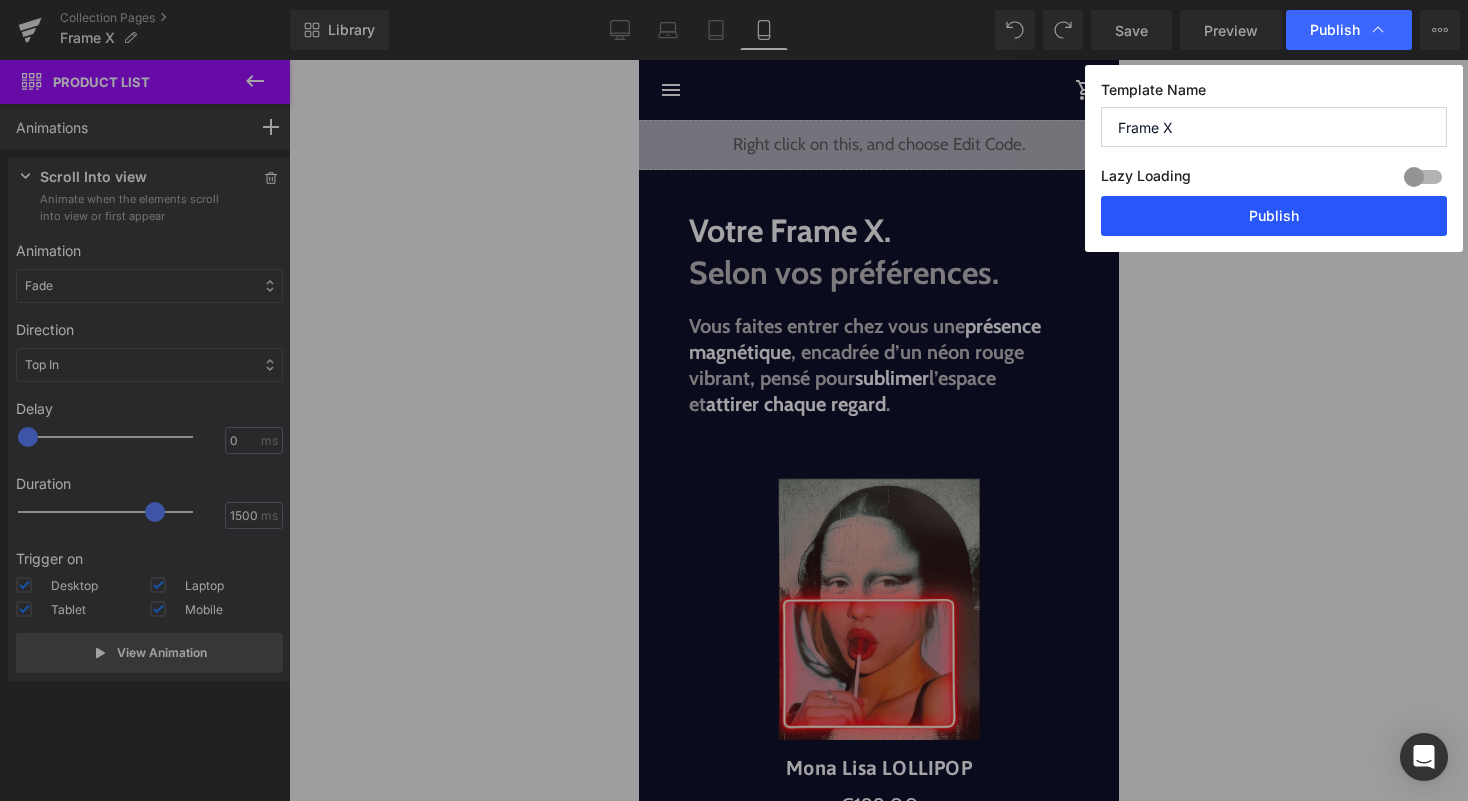click on "Publish" at bounding box center [1274, 216] 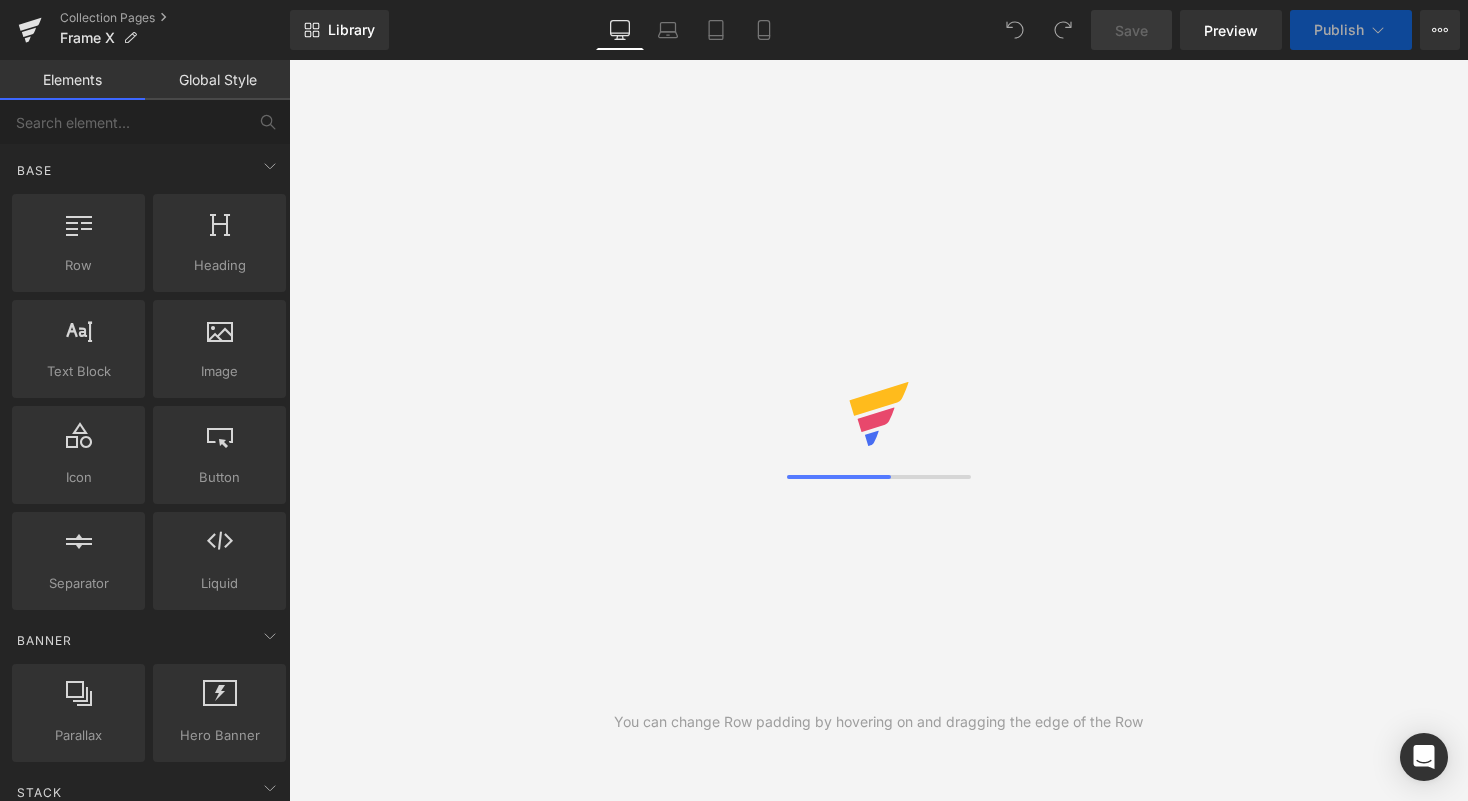 scroll, scrollTop: 0, scrollLeft: 0, axis: both 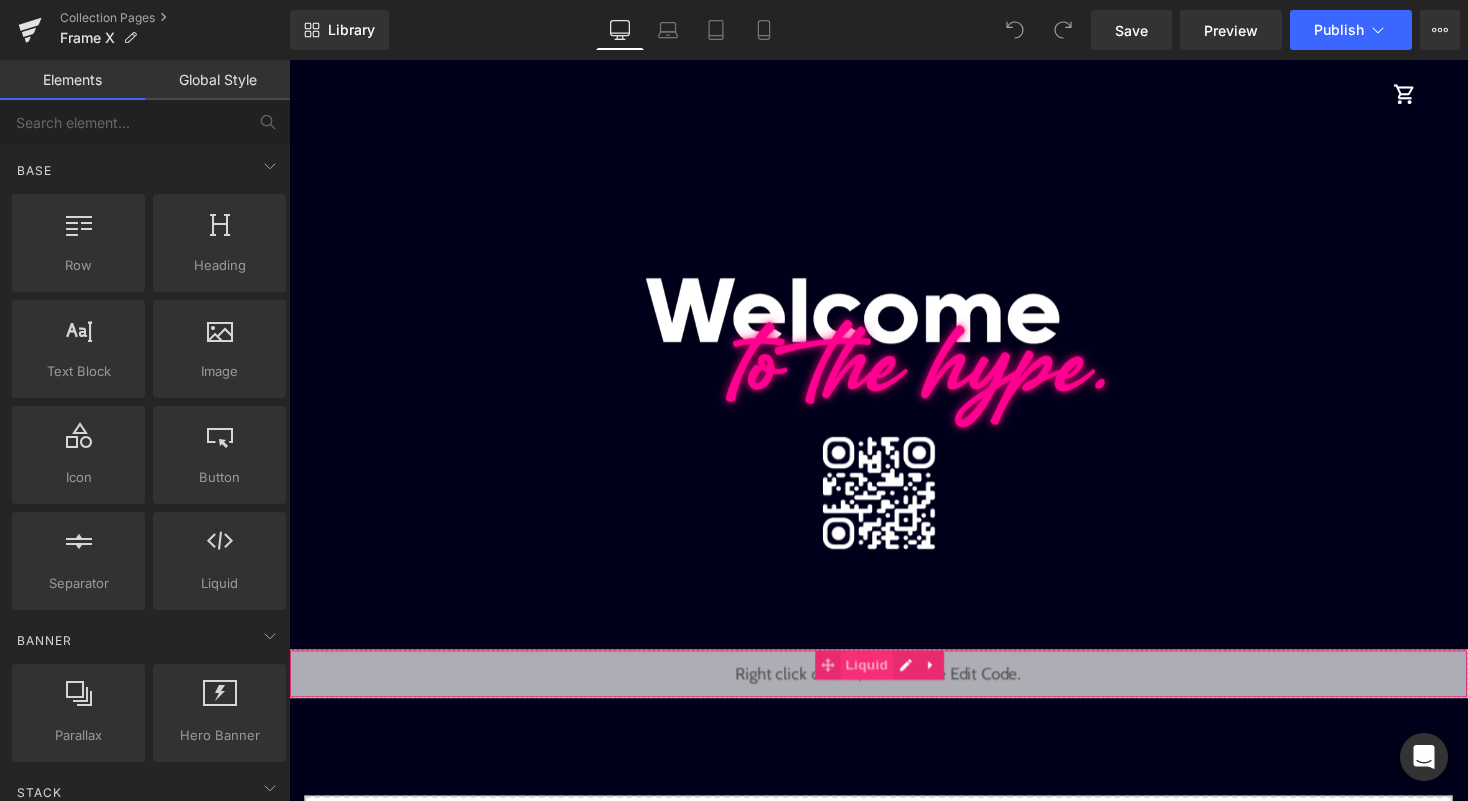 click on "Liquid" at bounding box center [882, 681] 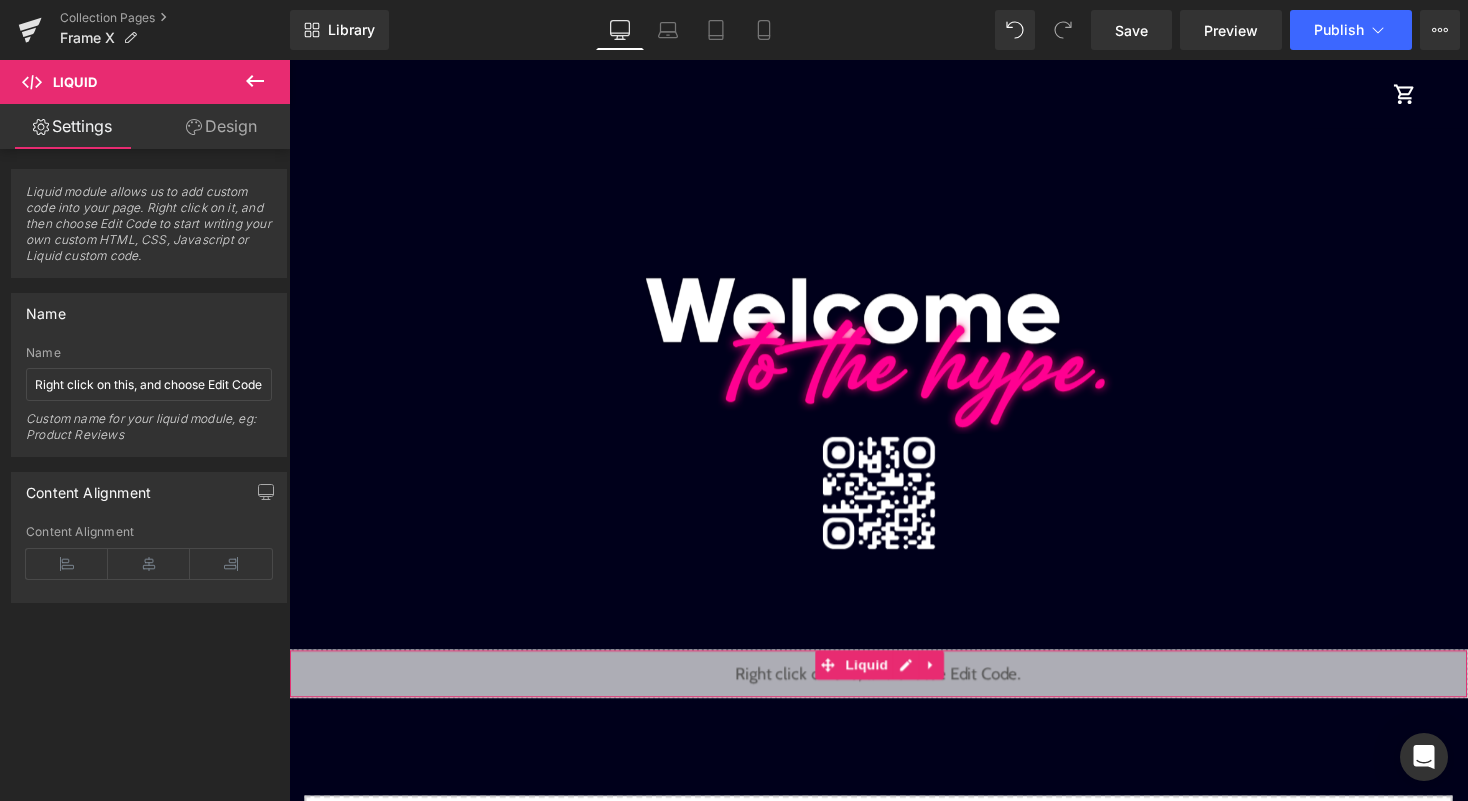 click on "Design" at bounding box center [221, 126] 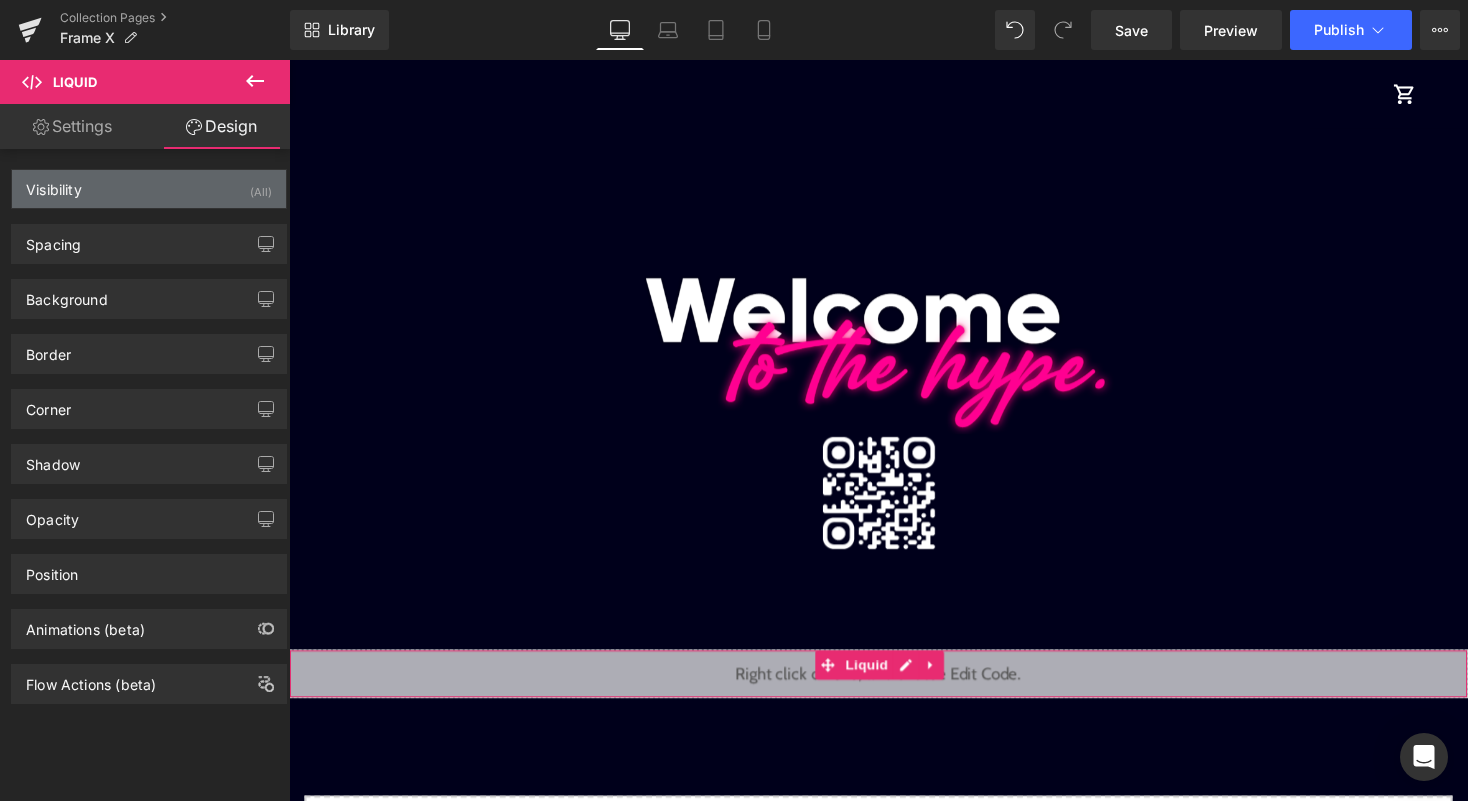 click on "(All)" at bounding box center [261, 186] 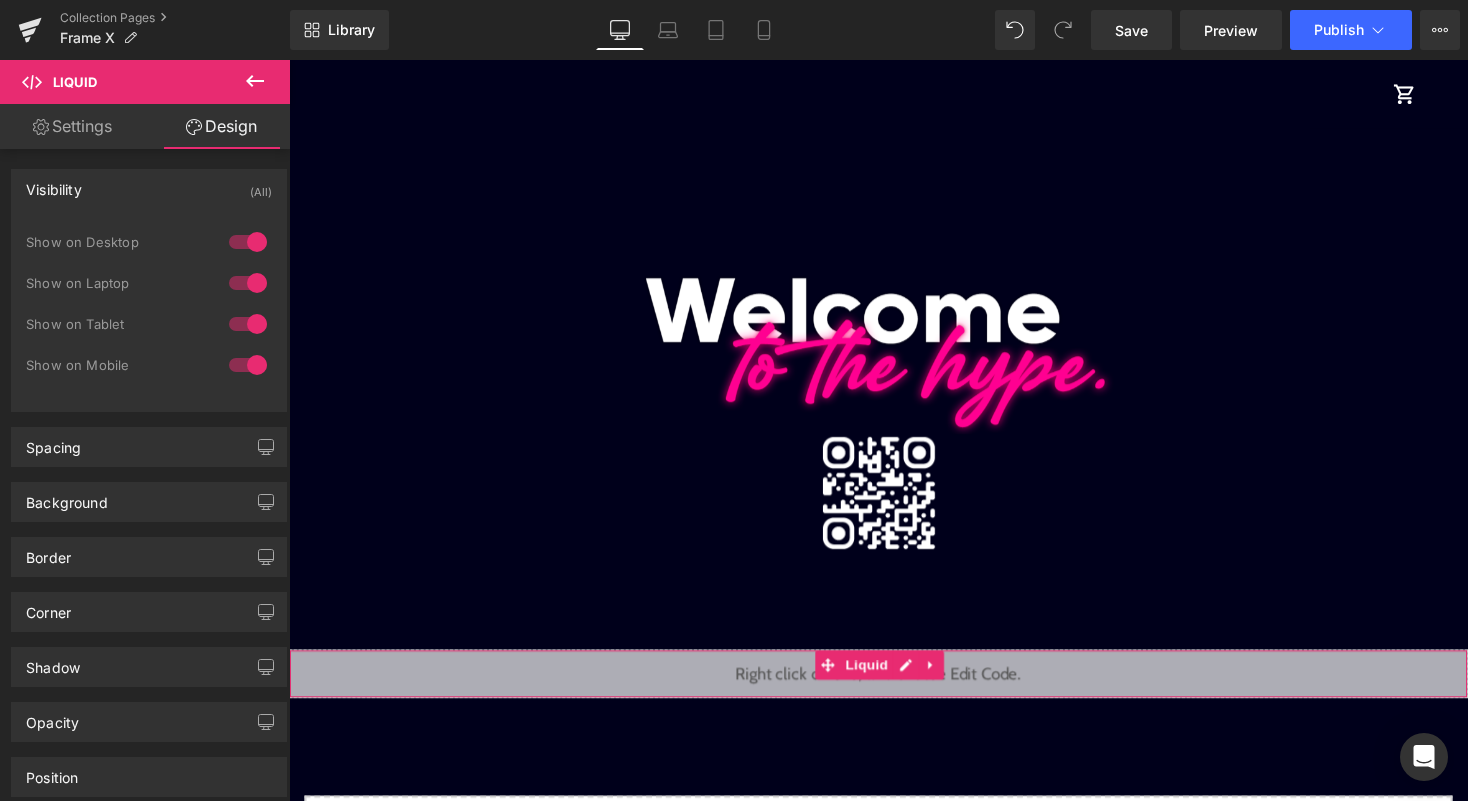 click at bounding box center [248, 242] 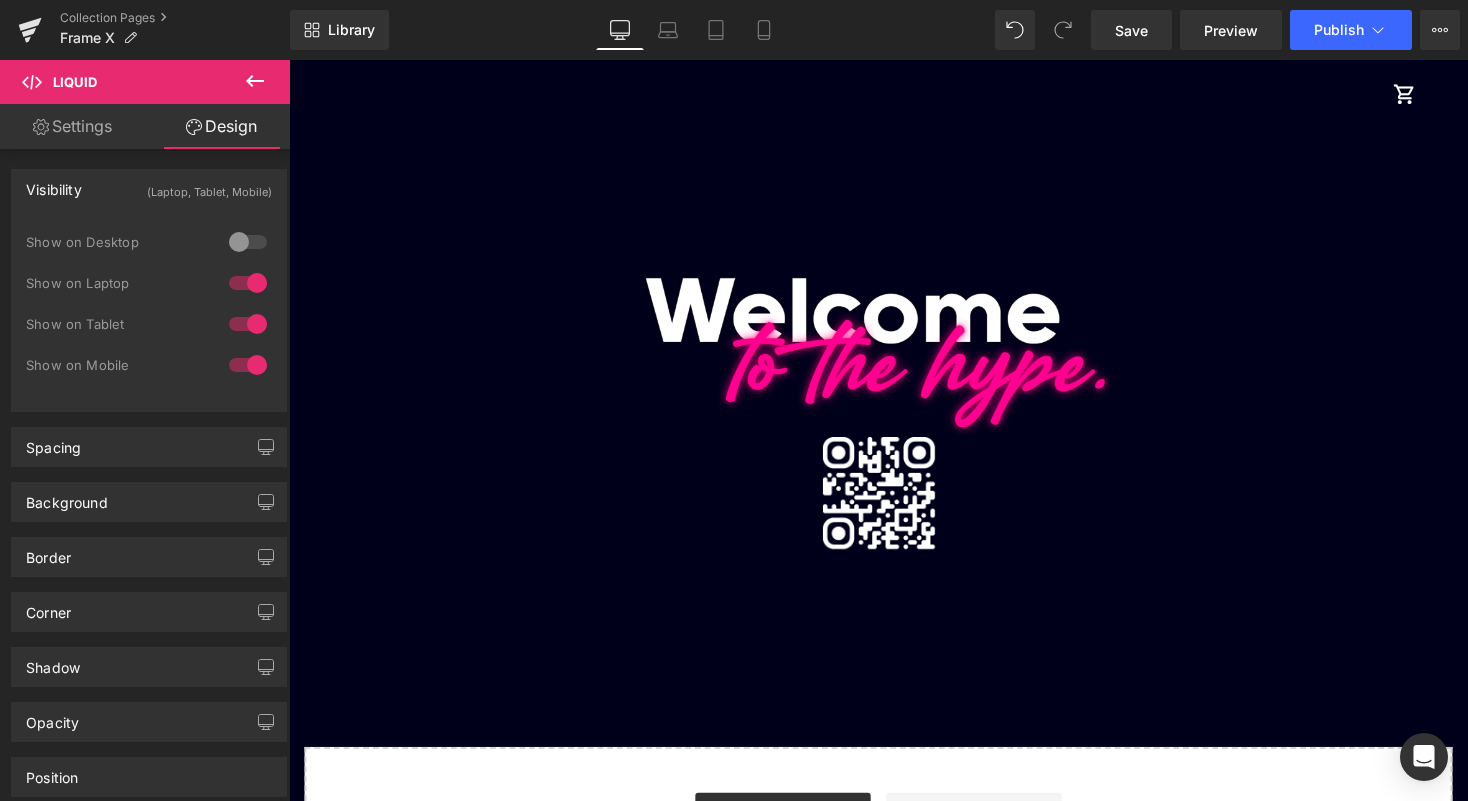click at bounding box center (248, 283) 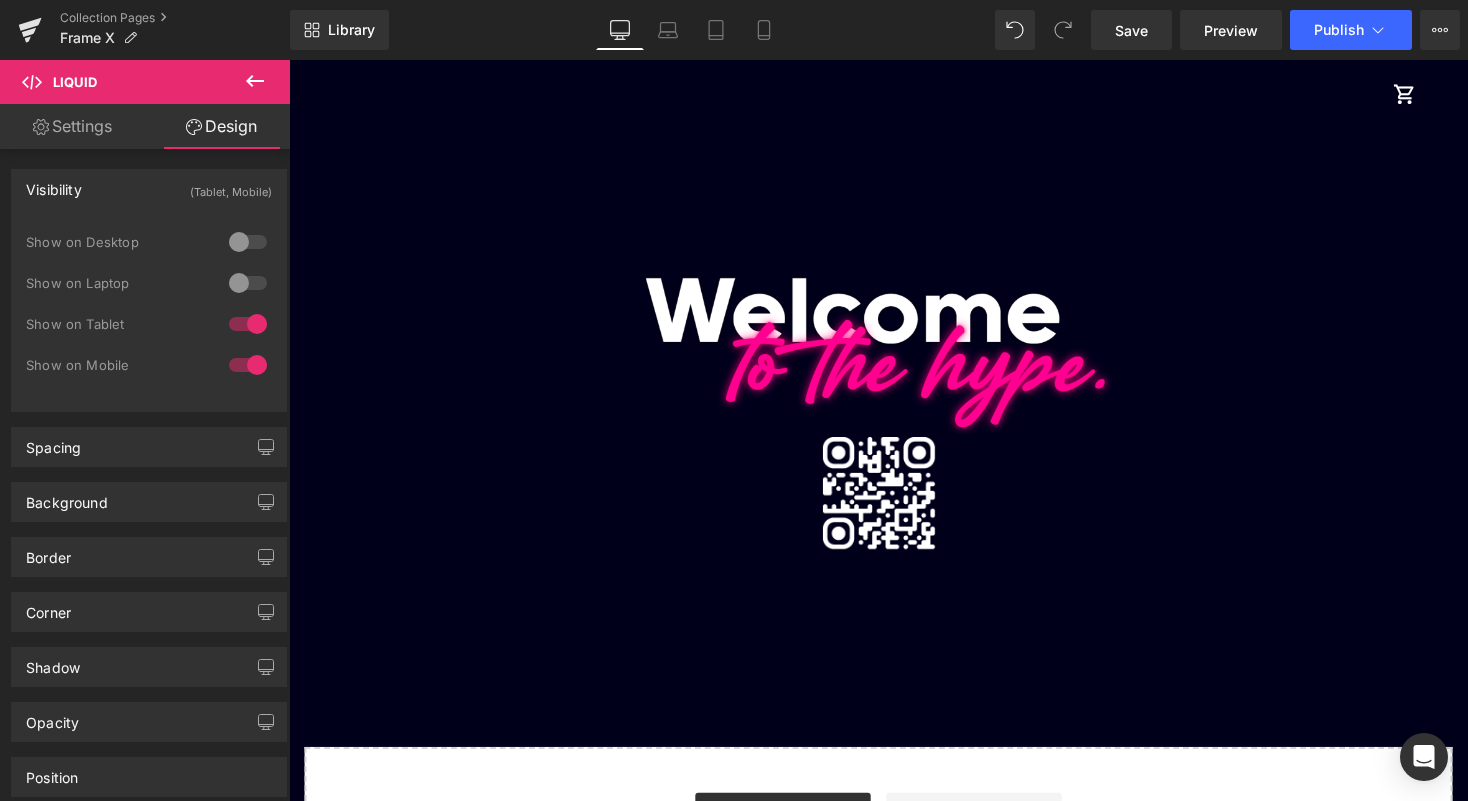 click at bounding box center (248, 324) 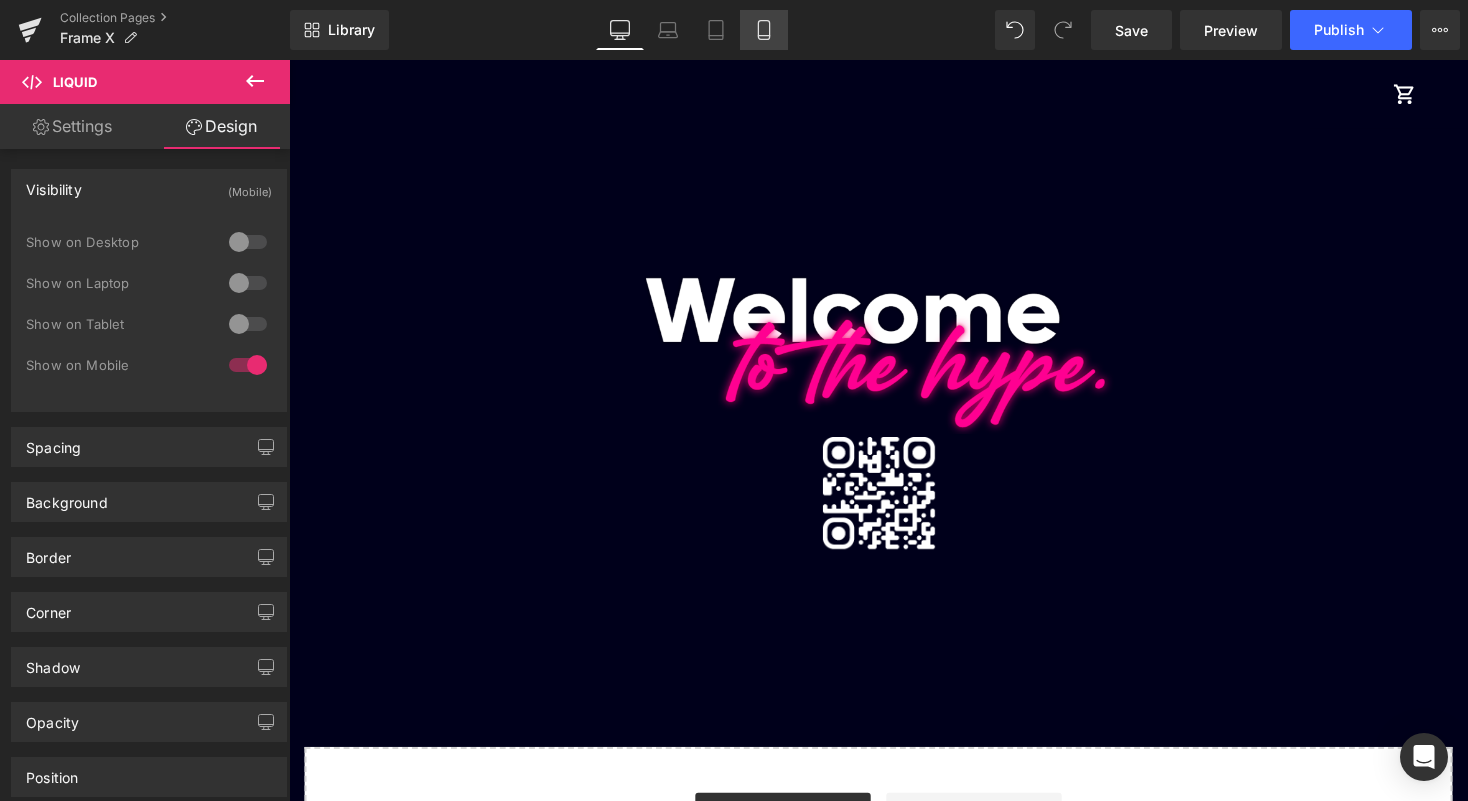 click on "Mobile" at bounding box center (764, 30) 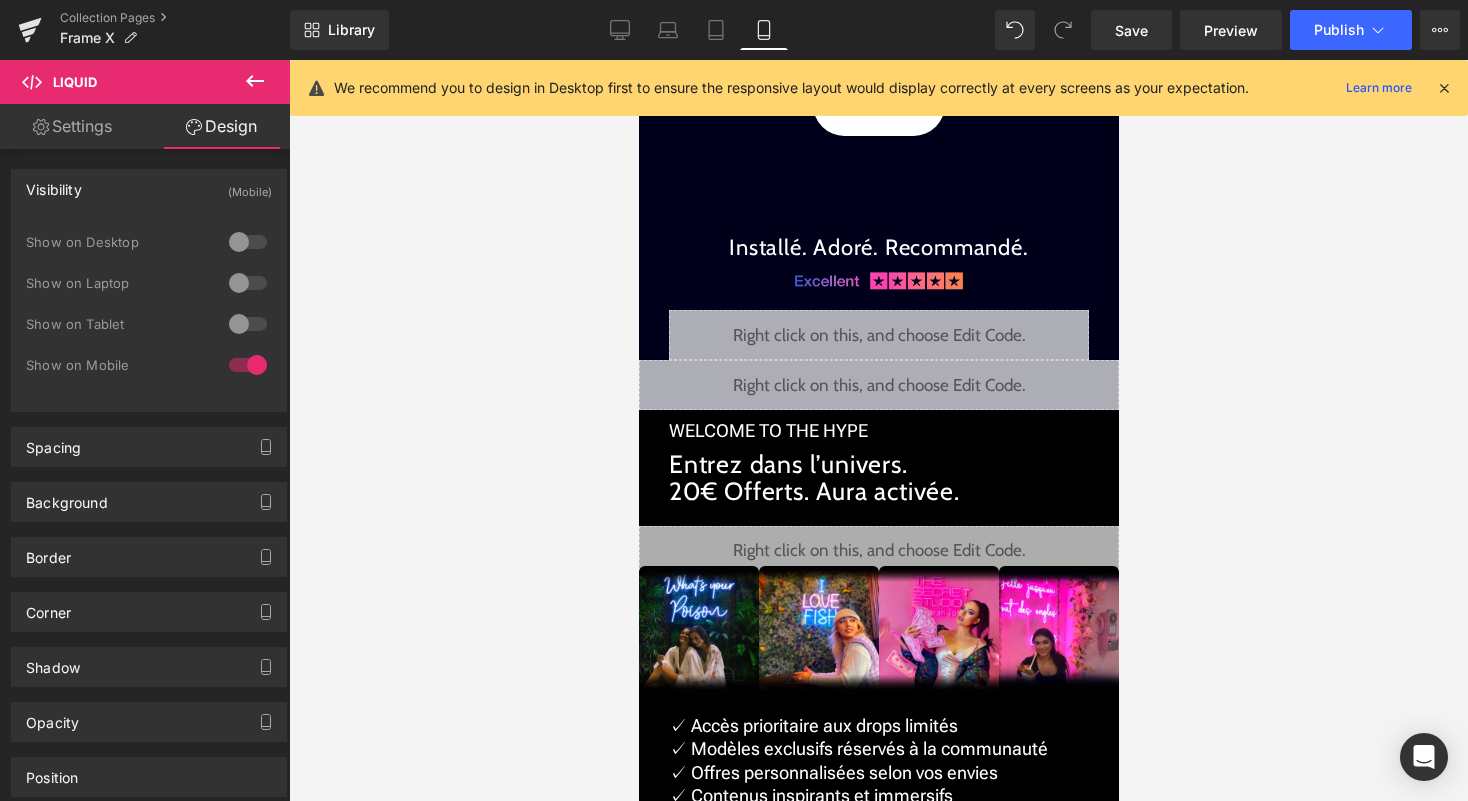 scroll, scrollTop: 0, scrollLeft: 0, axis: both 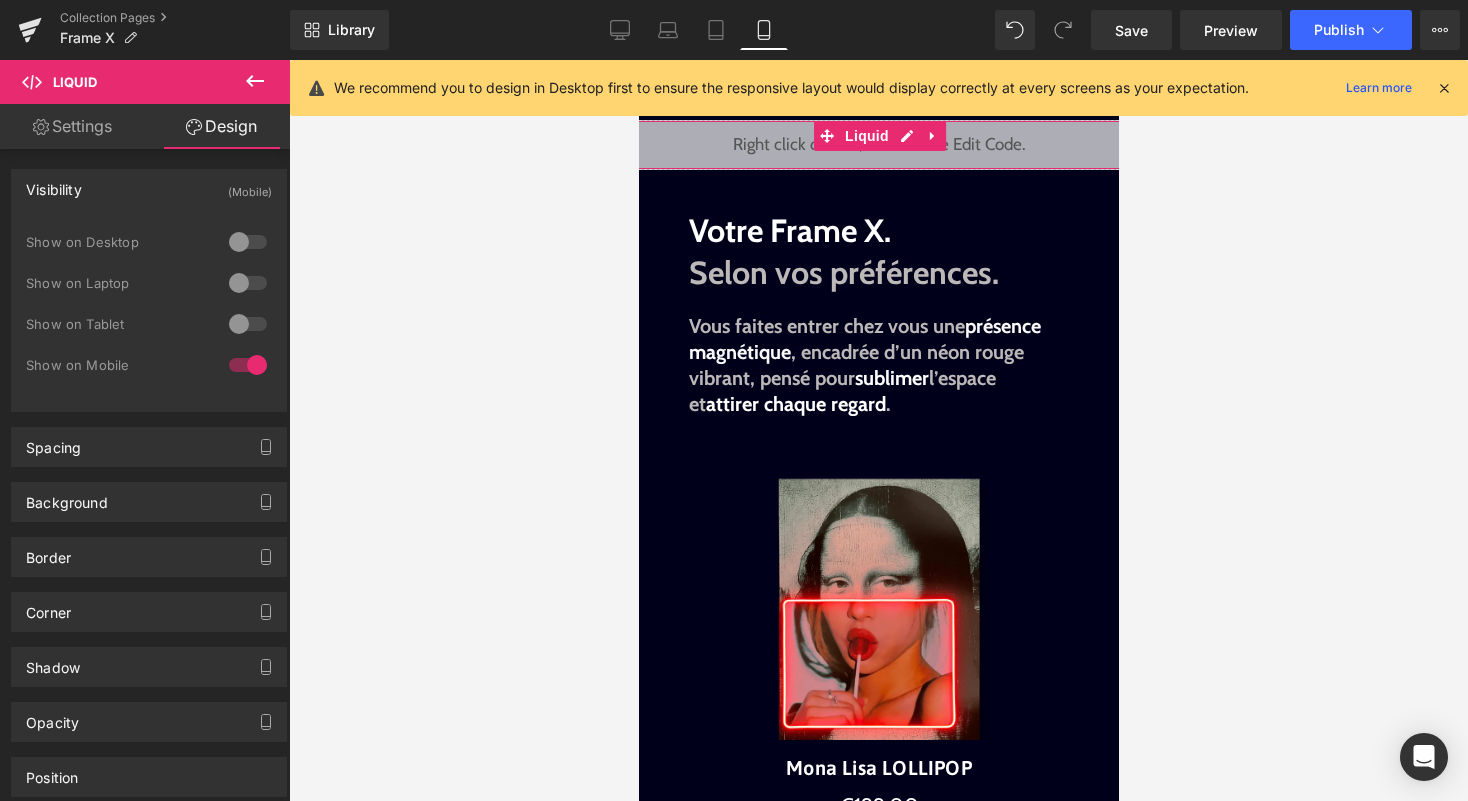 click on "Liquid" at bounding box center (878, 145) 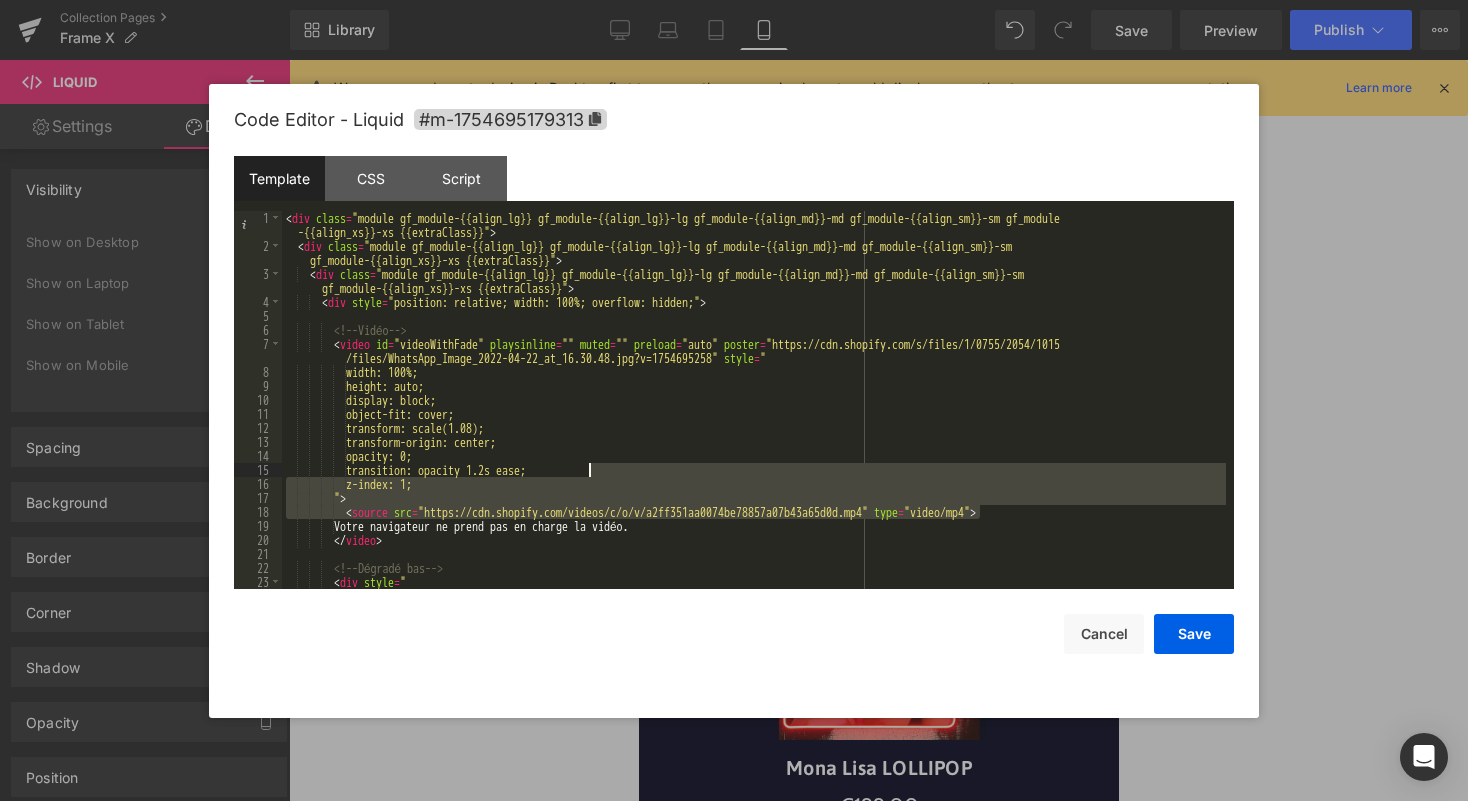 drag, startPoint x: 980, startPoint y: 514, endPoint x: 544, endPoint y: 451, distance: 440.5281 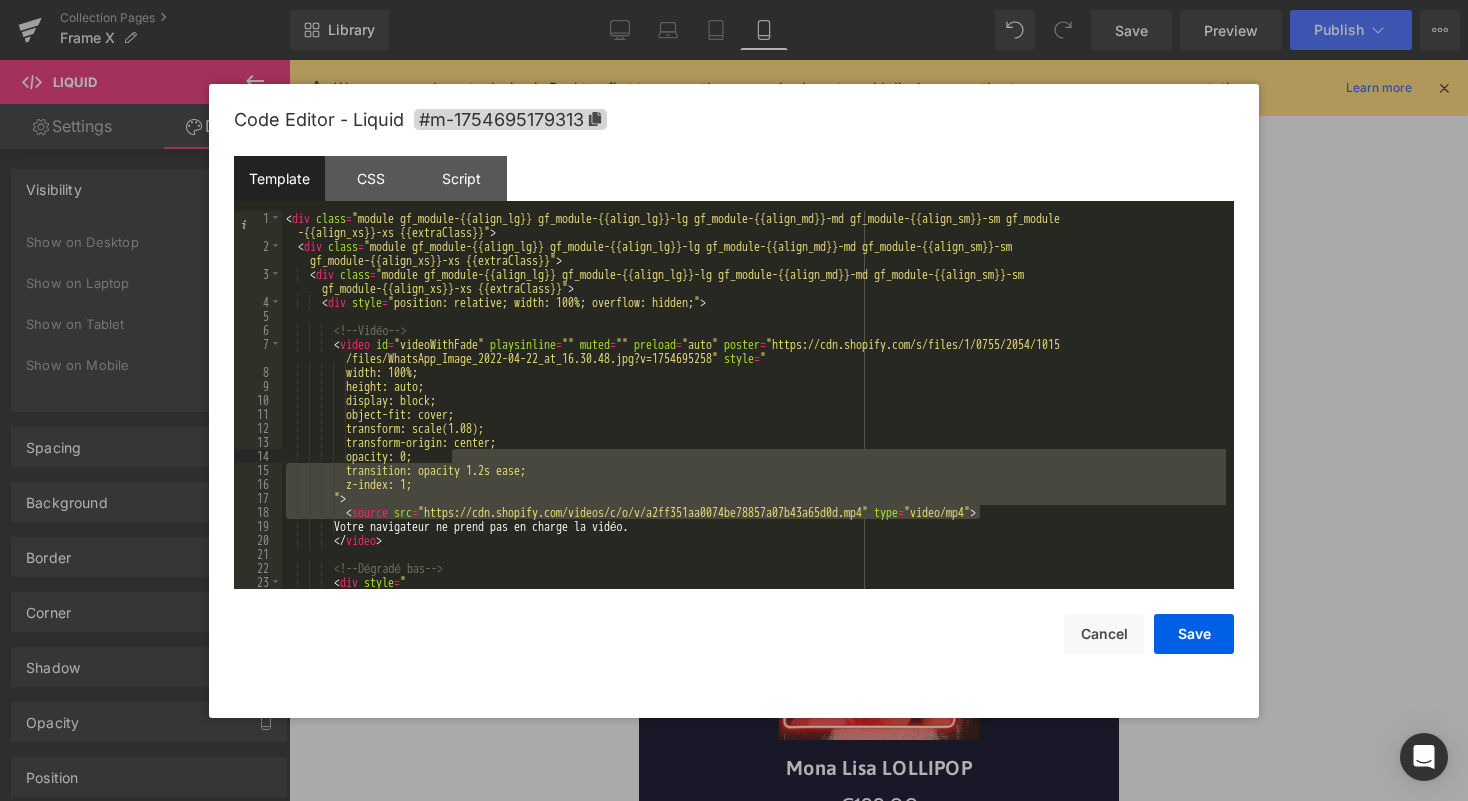 click on "< div   class = "module gf_module-{{align_lg}} gf_module-{{align_lg}}-lg gf_module-{{align_md}}-md gf_module-{{align_sm}}-sm gf_module    -{{align_xs}}-xs {{extraClass}}" >    < div   class = "module gf_module-{{align_lg}} gf_module-{{align_lg}}-lg gf_module-{{align_md}}-md gf_module-{{align_sm}}-sm       gf_module-{{align_xs}}-xs {{extraClass}}" >       < div   class = "module gf_module-{{align_lg}} gf_module-{{align_lg}}-lg gf_module-{{align_md}}-md gf_module-{{align_sm}}-sm         gf_module-{{align_xs}}-xs {{extraClass}}" >          < div   style = "position: relative; width: 100%; overflow: hidden;" >             <!--  Vidéo  -->             < video   id = "videoWithFade"   playsinline = ""   muted = ""   preload = "auto"   poster = "https://cdn.shopify.com/s/files/1/0755/2054/1015            /files/WhatsApp_Image_2022-04-22_at_16.30.48.jpg?v=1754695258"   style = "                  width: 100%;                  height: auto;                  display: block;" at bounding box center (754, 421) 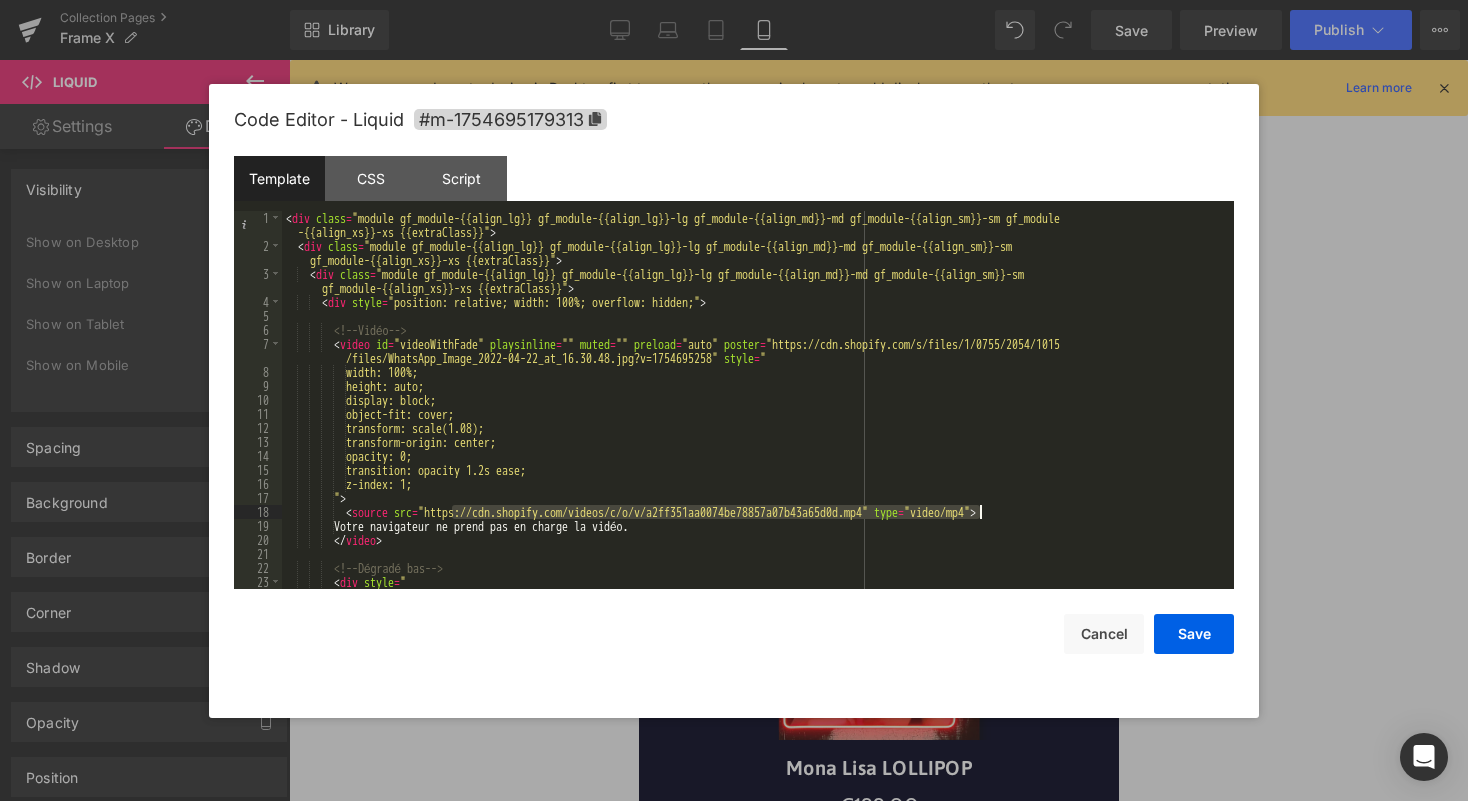 drag, startPoint x: 453, startPoint y: 515, endPoint x: 977, endPoint y: 515, distance: 524 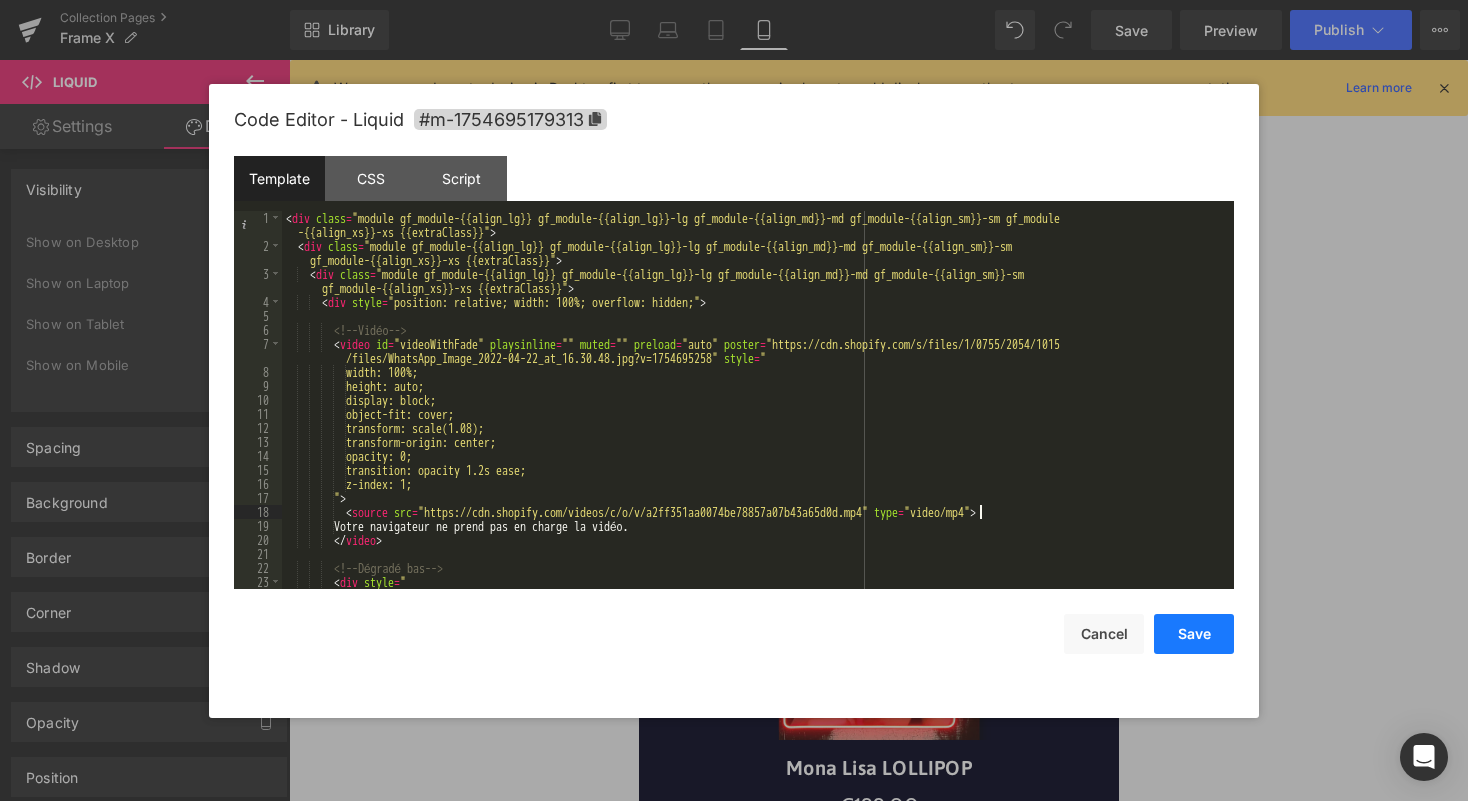 click on "Save" at bounding box center (1194, 634) 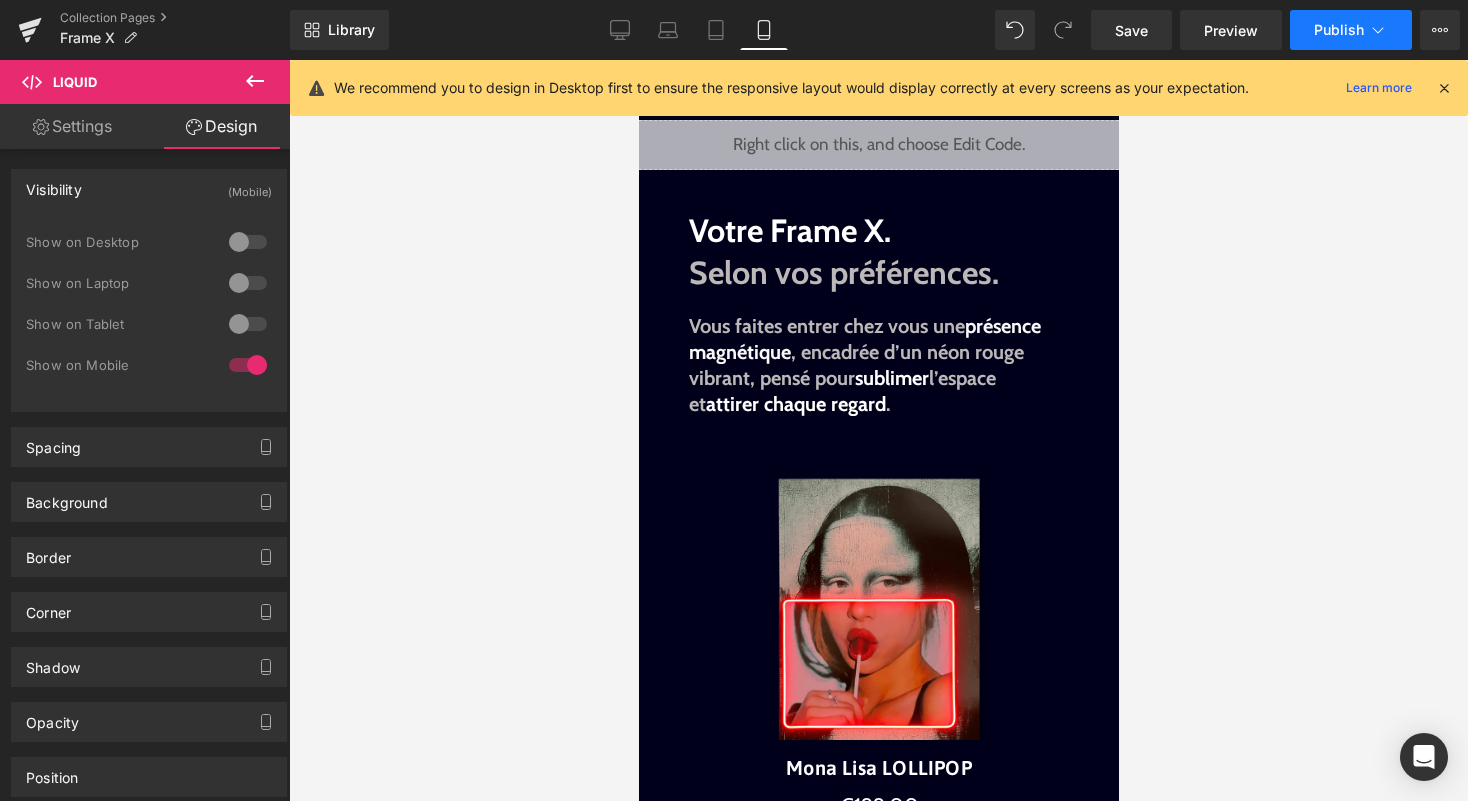 click on "Publish" at bounding box center [1351, 30] 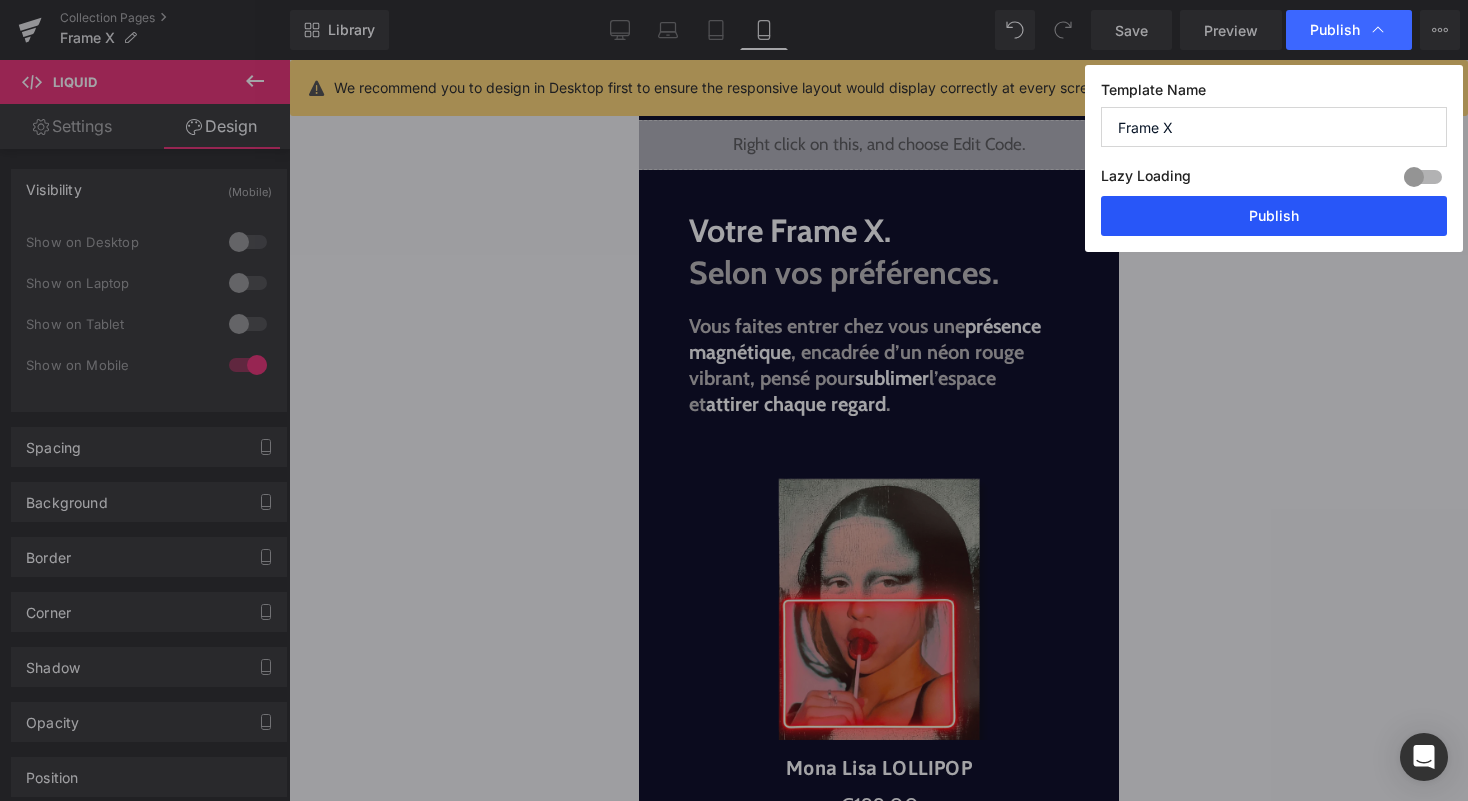 click on "Publish" at bounding box center (1274, 216) 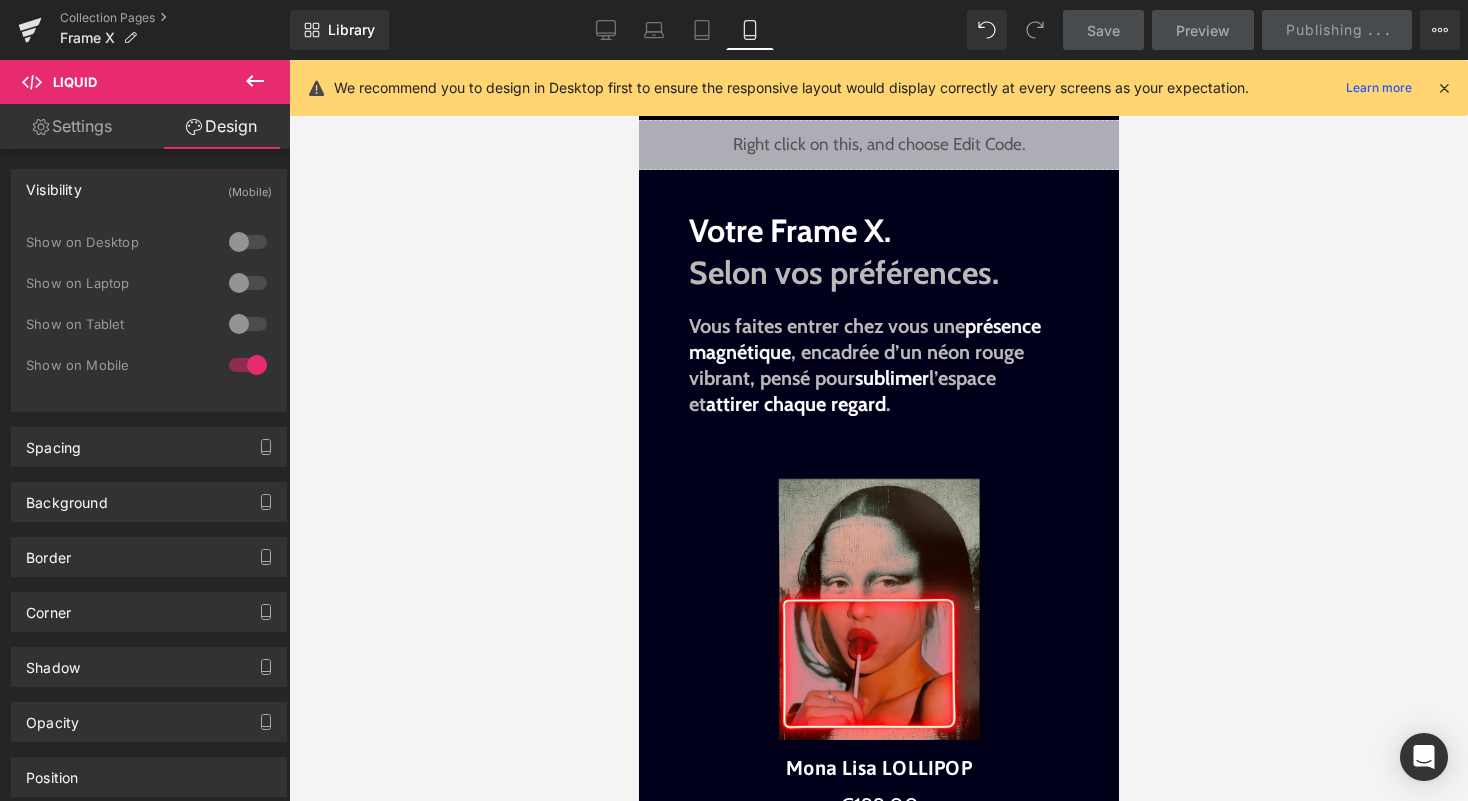 click at bounding box center [1444, 88] 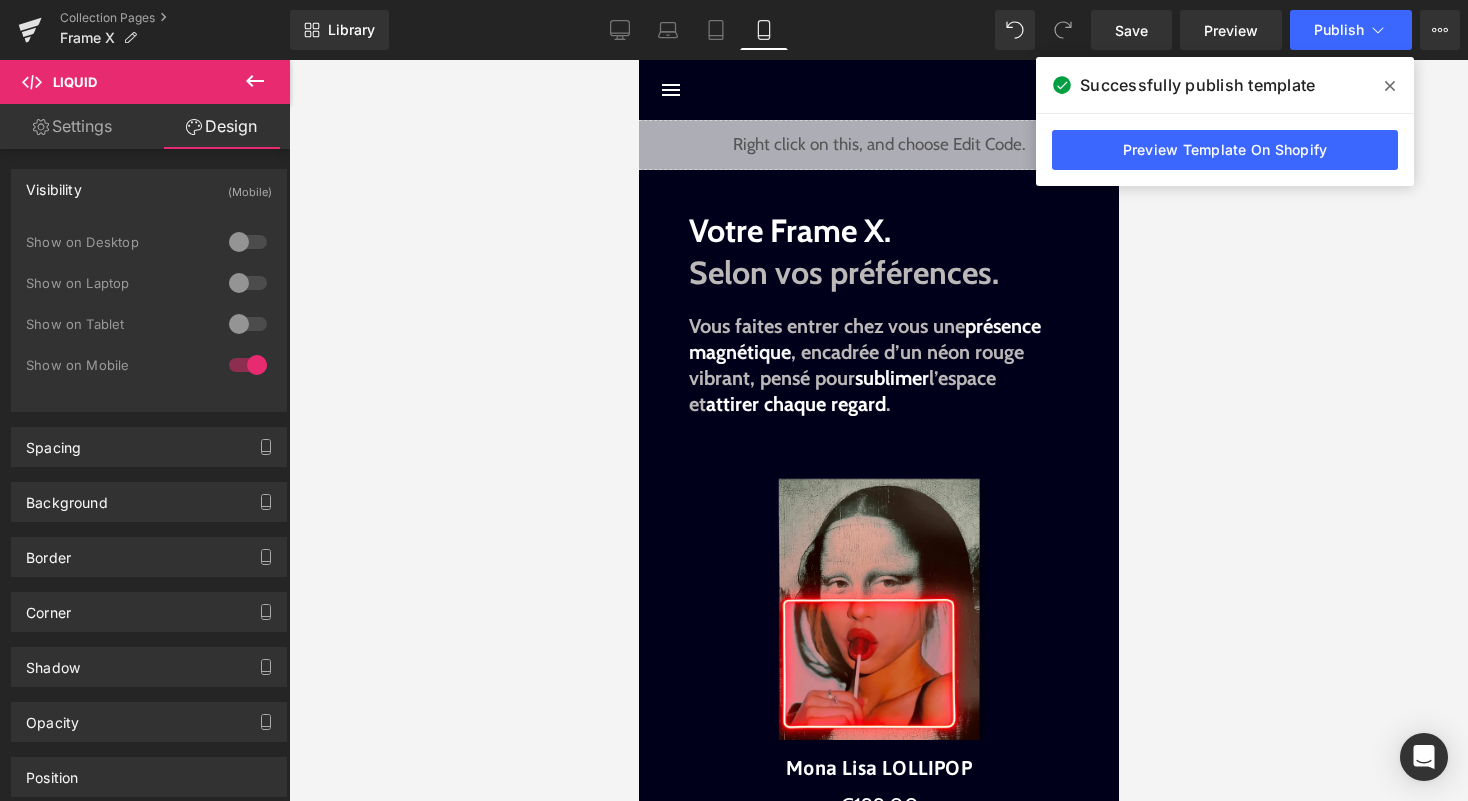 click 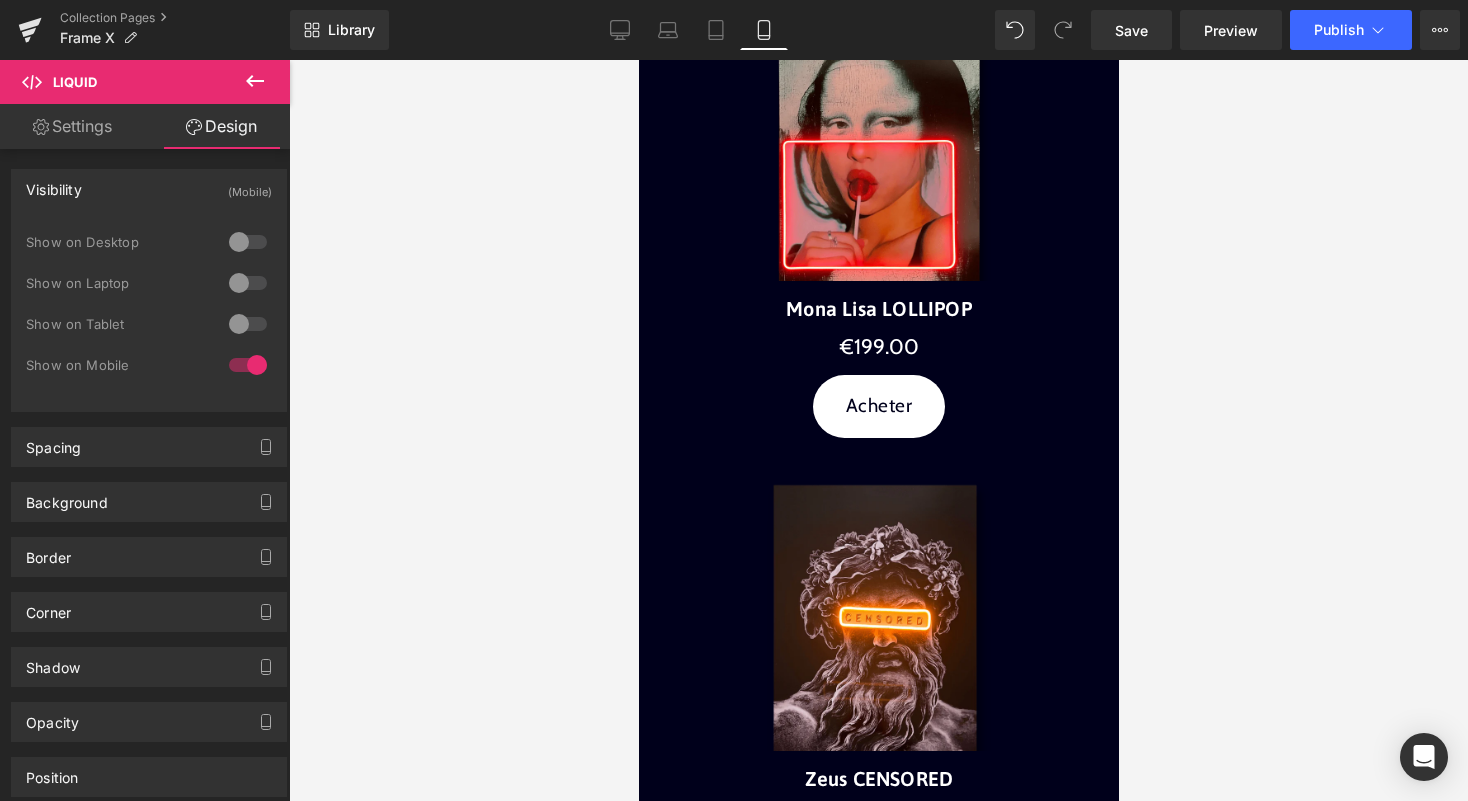 scroll, scrollTop: 460, scrollLeft: 0, axis: vertical 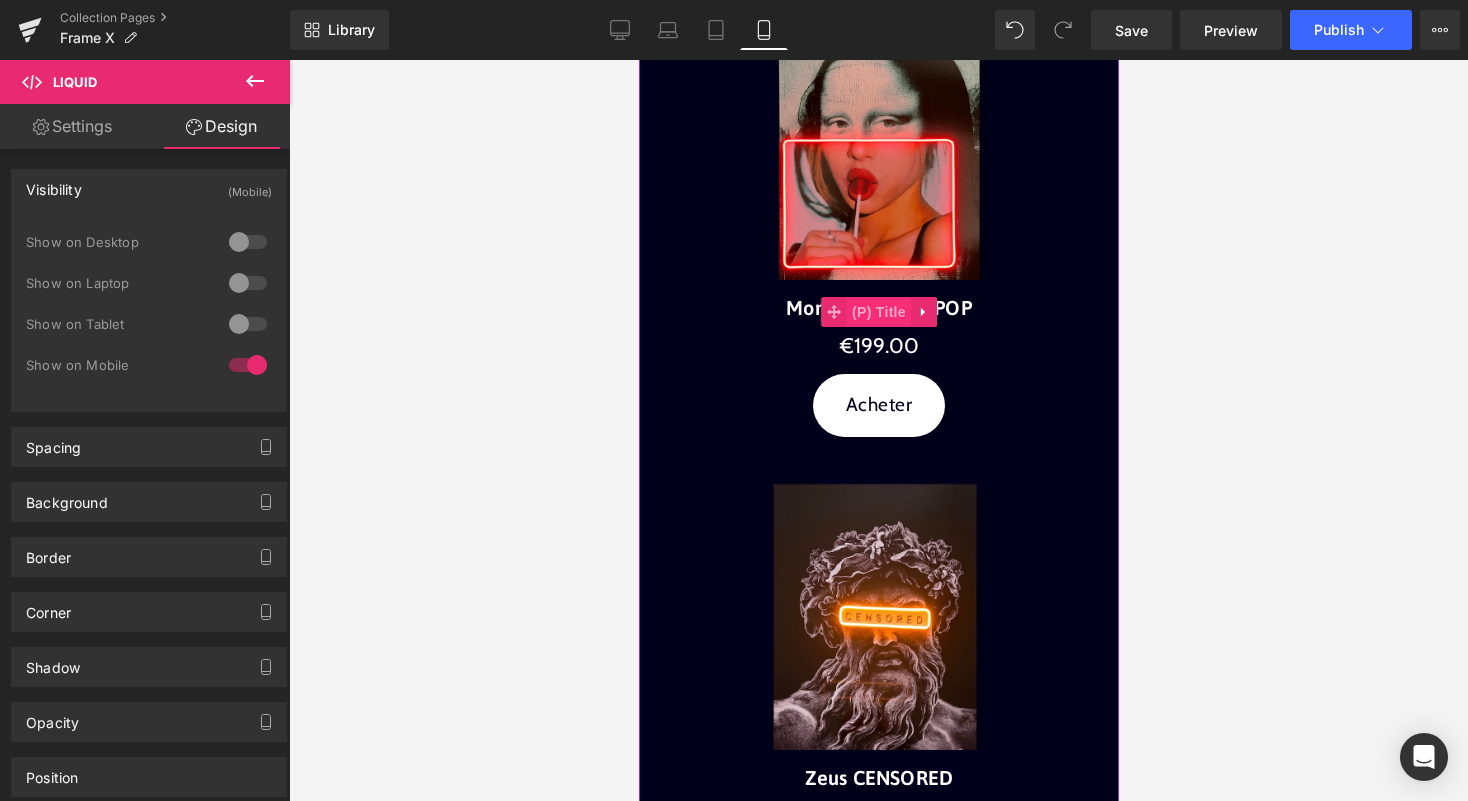 click on "(P) Title" at bounding box center [878, 312] 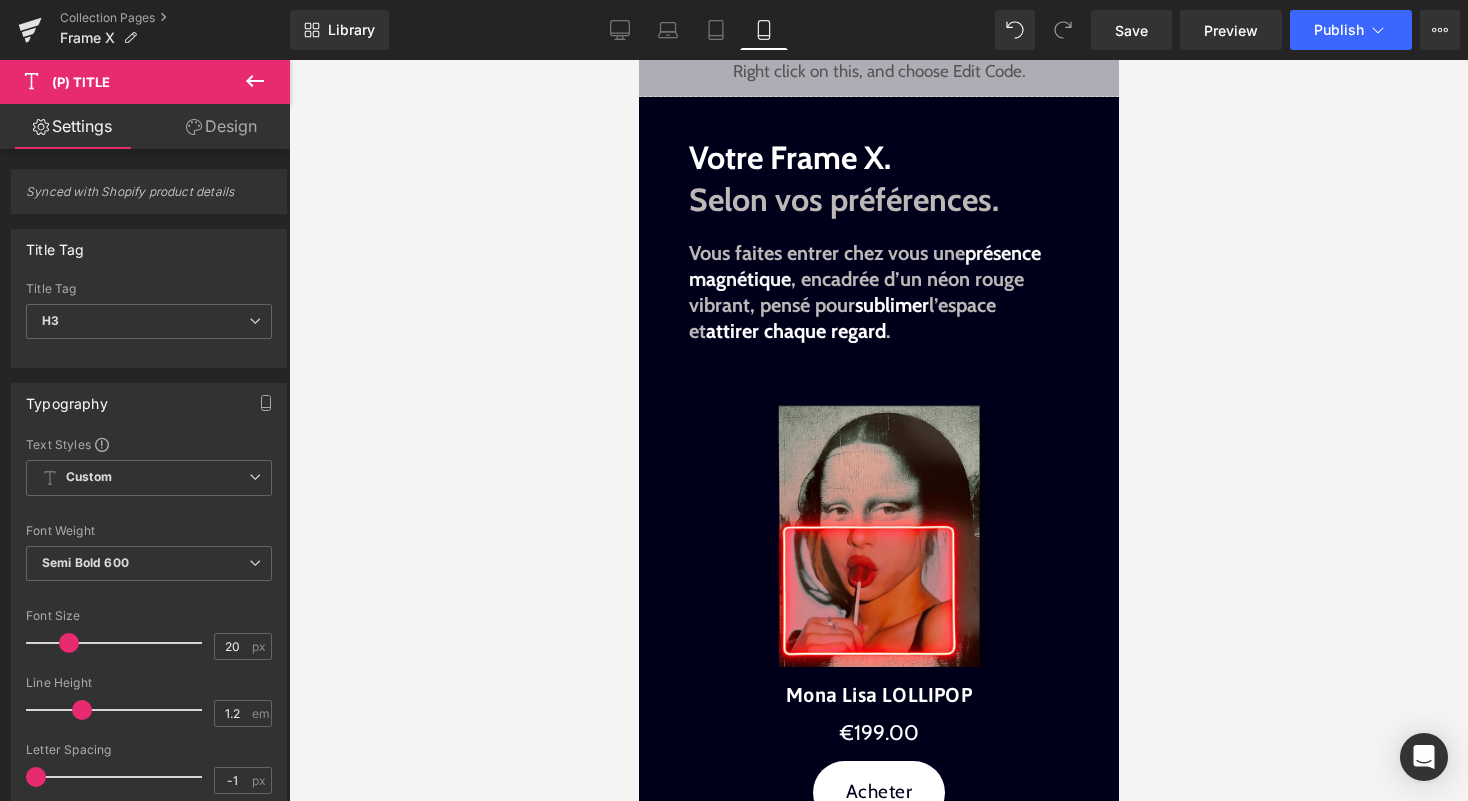 scroll, scrollTop: 0, scrollLeft: 0, axis: both 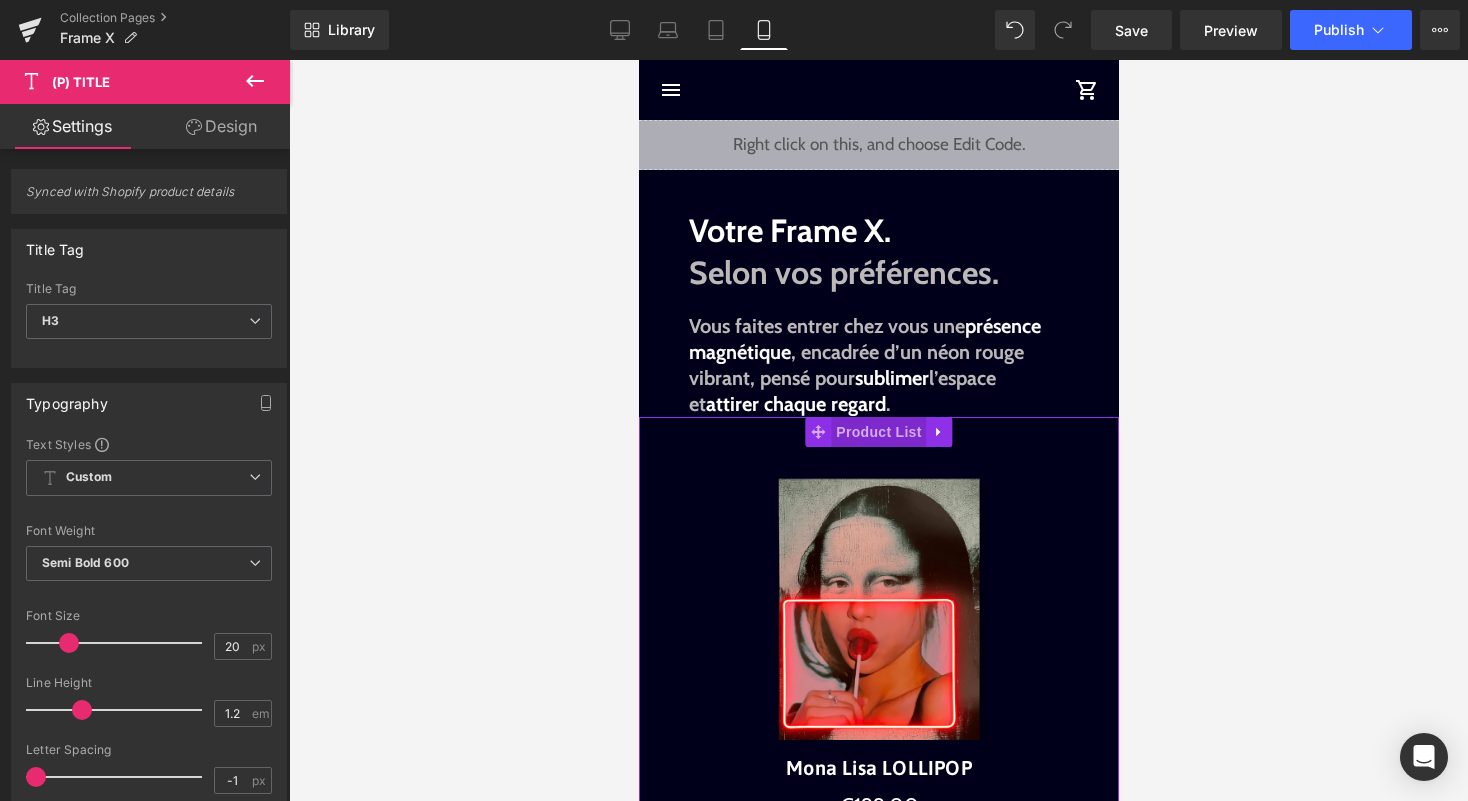click on "Product List" at bounding box center [877, 432] 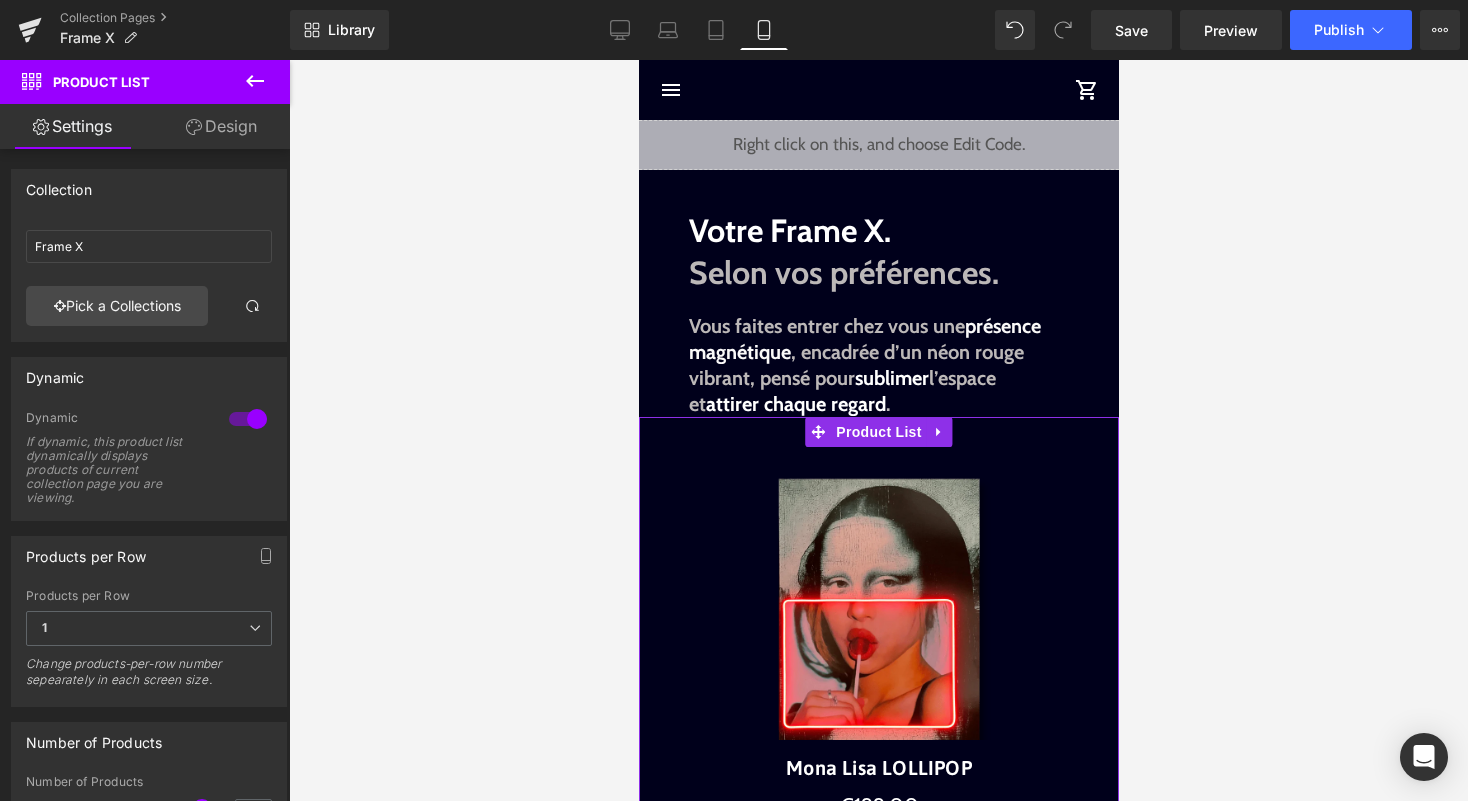 click at bounding box center [248, 419] 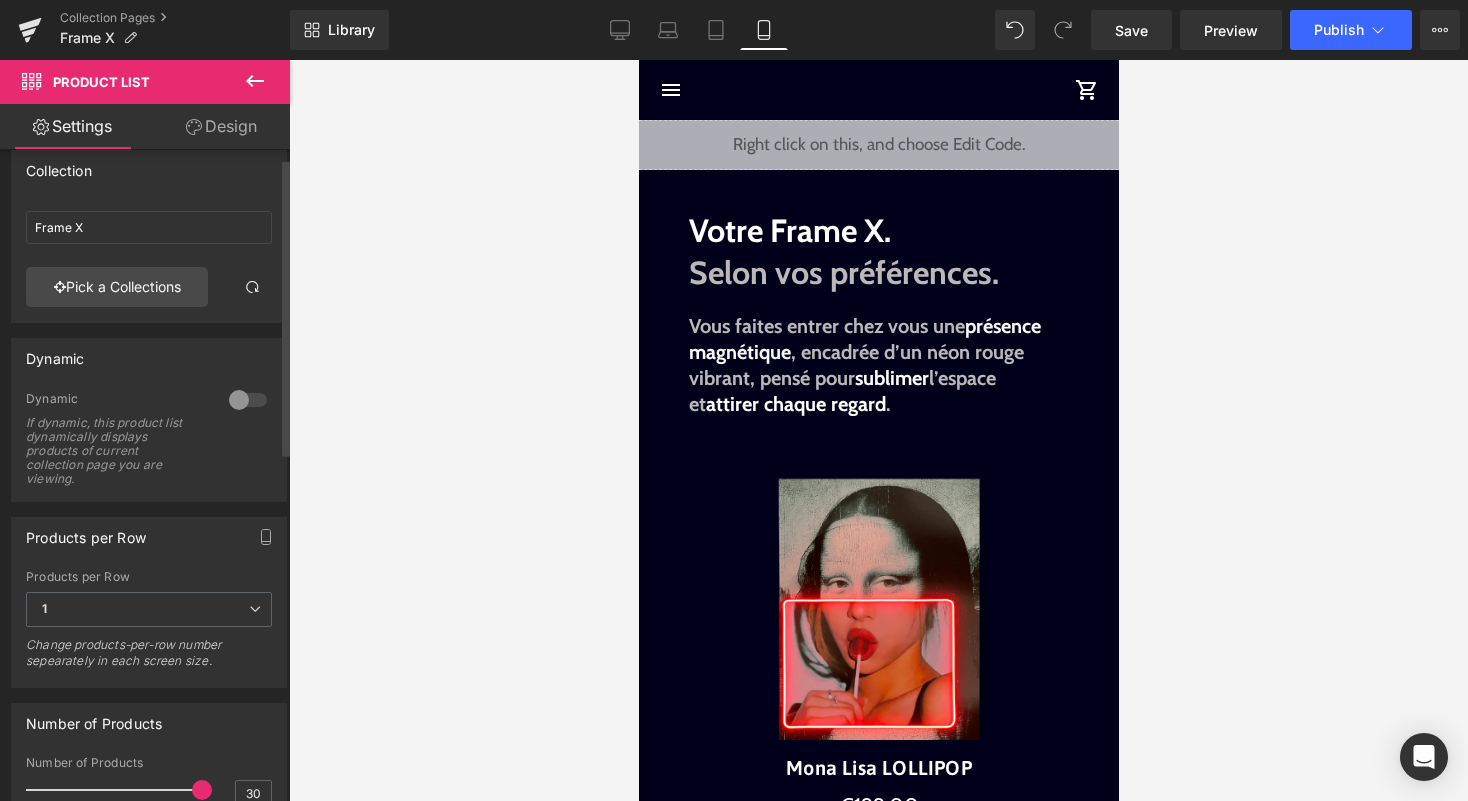 scroll, scrollTop: 0, scrollLeft: 0, axis: both 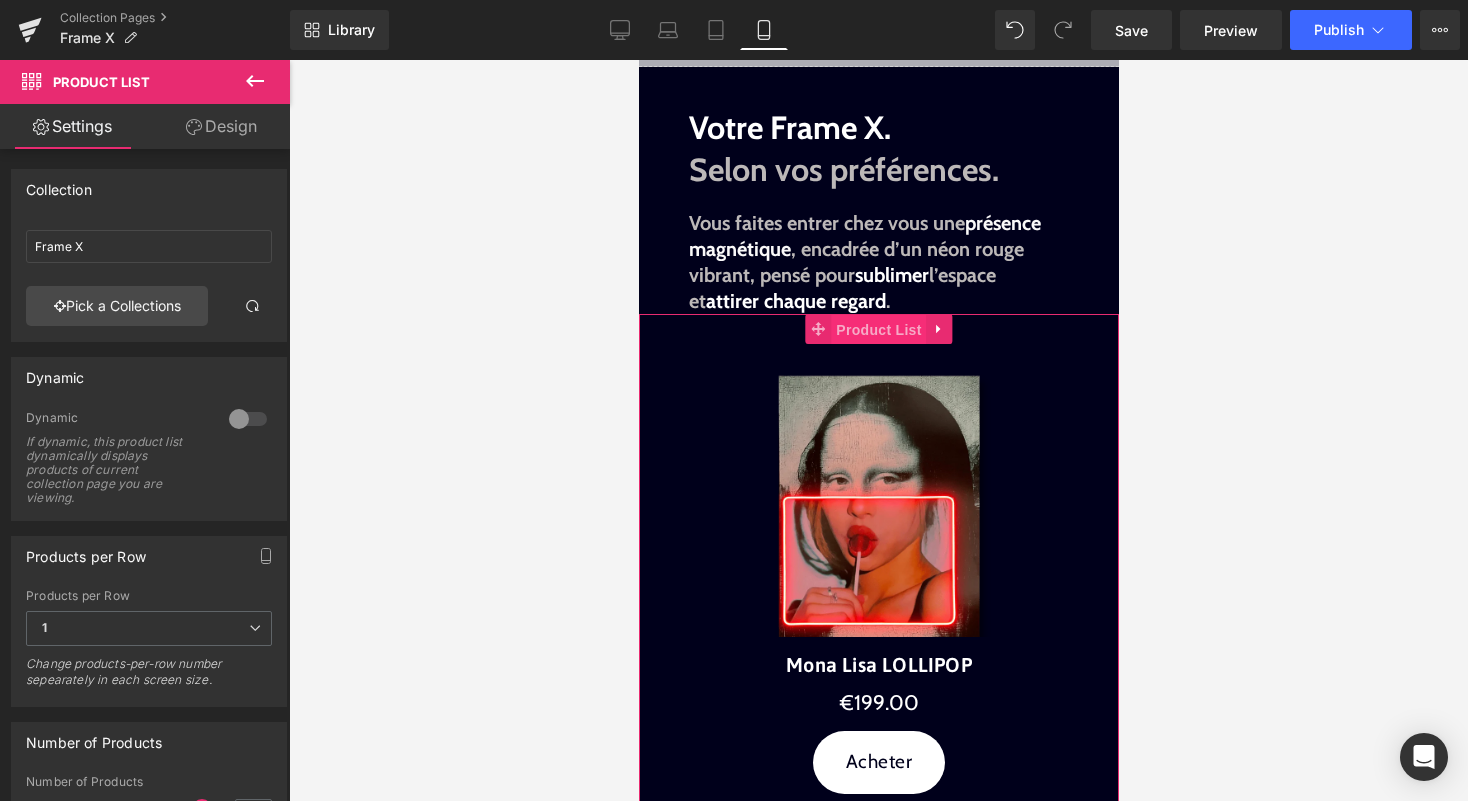 click on "Product List" at bounding box center (877, 330) 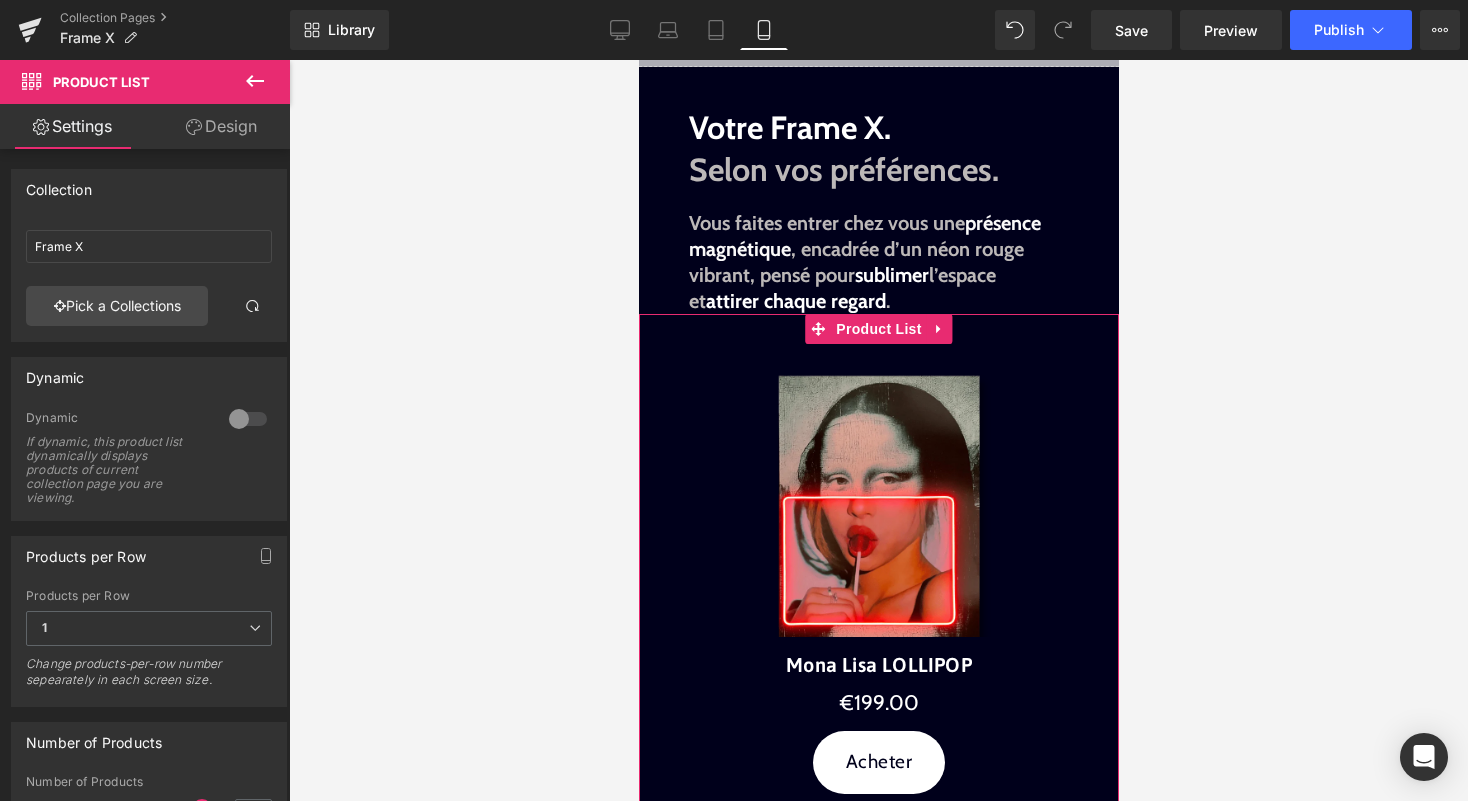 click on "Design" at bounding box center (221, 126) 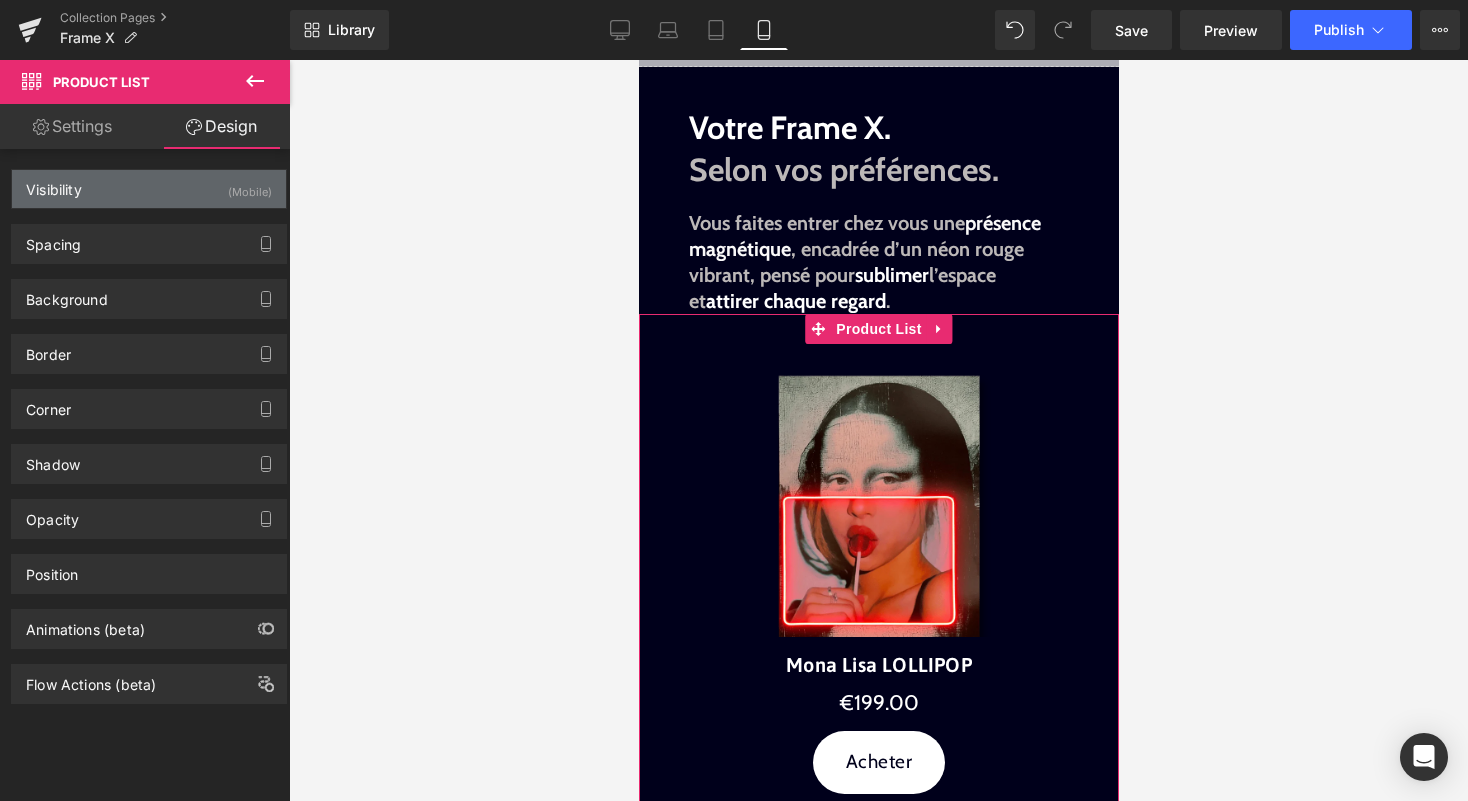 click on "(Mobile)" at bounding box center [250, 186] 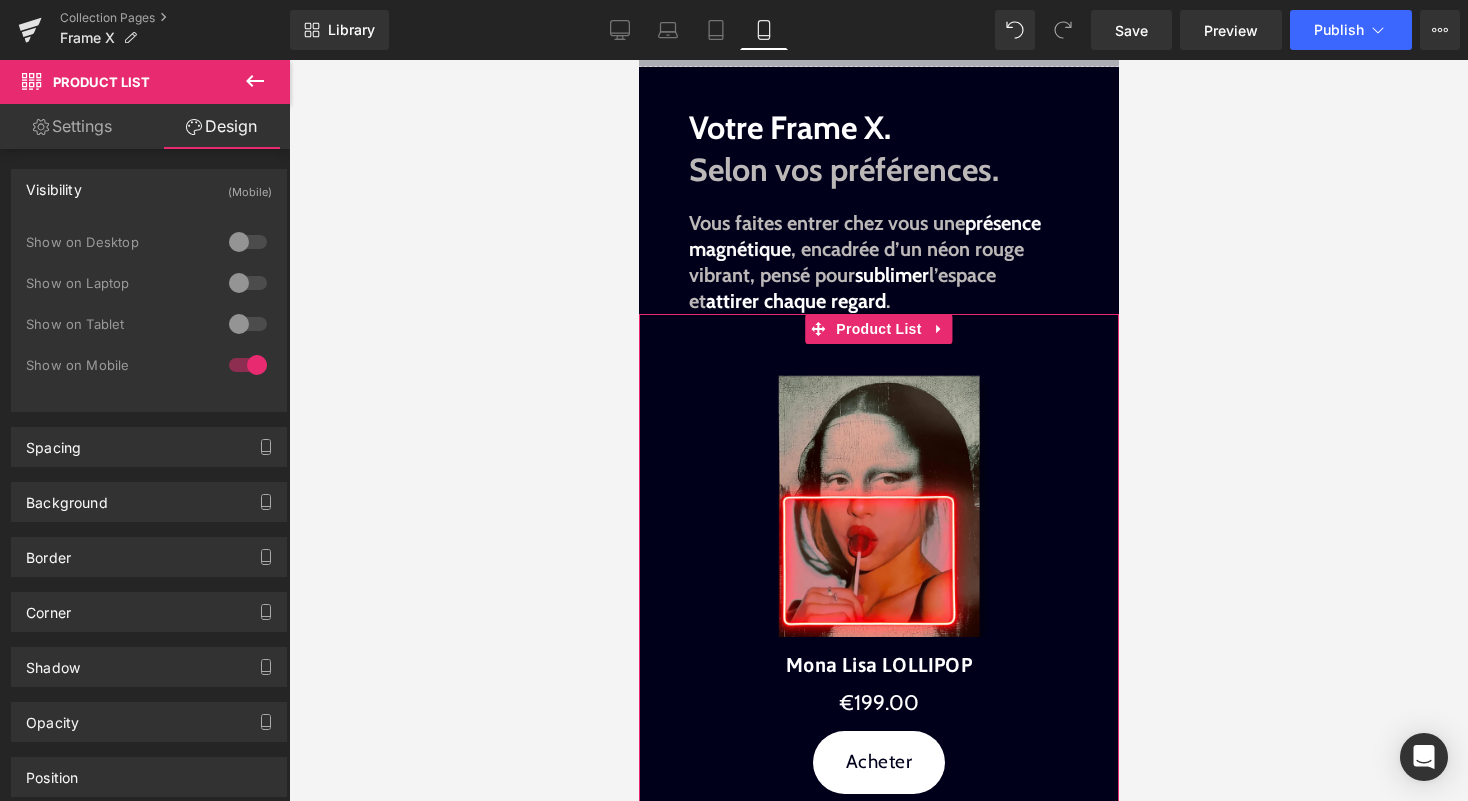 click at bounding box center (248, 324) 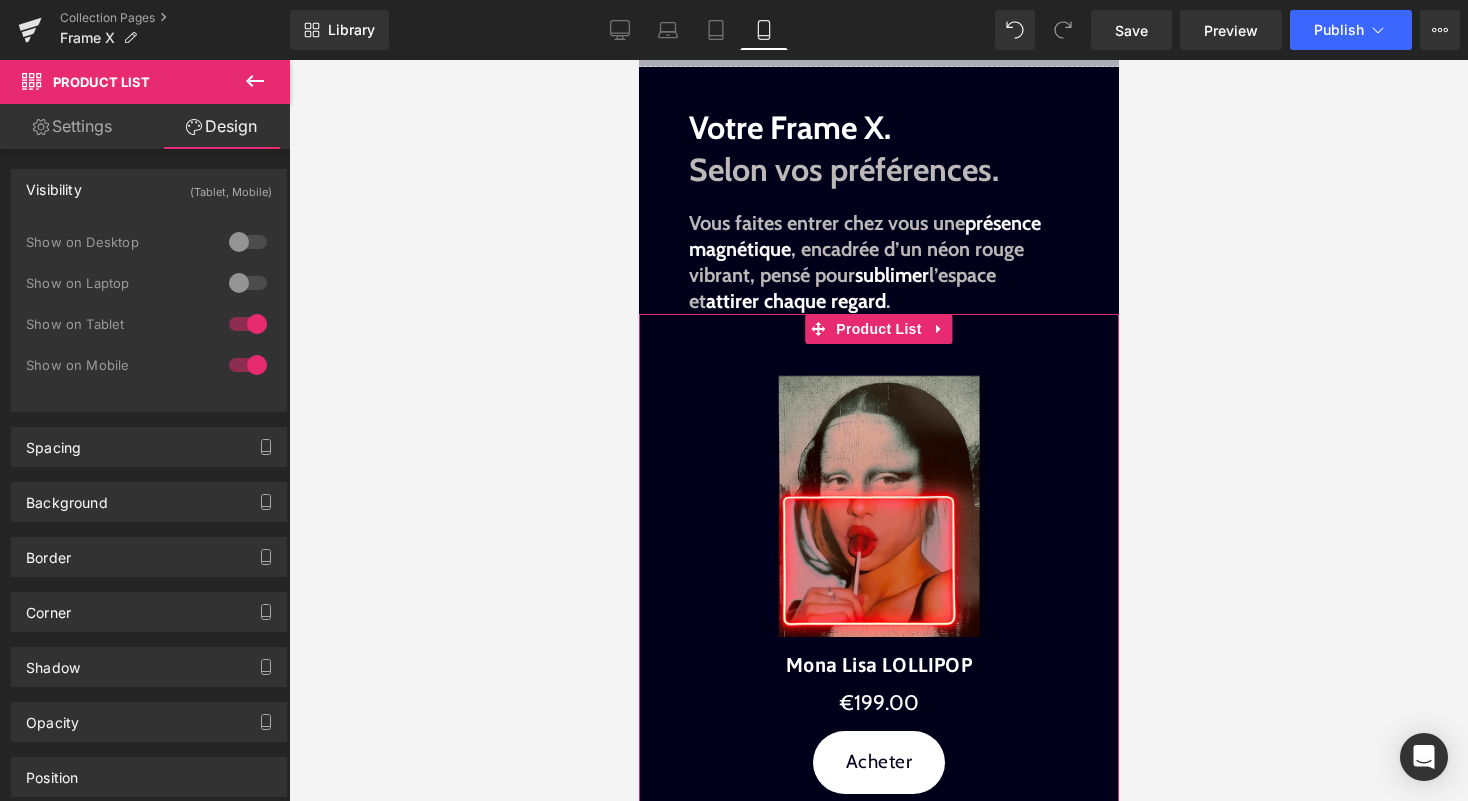 click at bounding box center (248, 365) 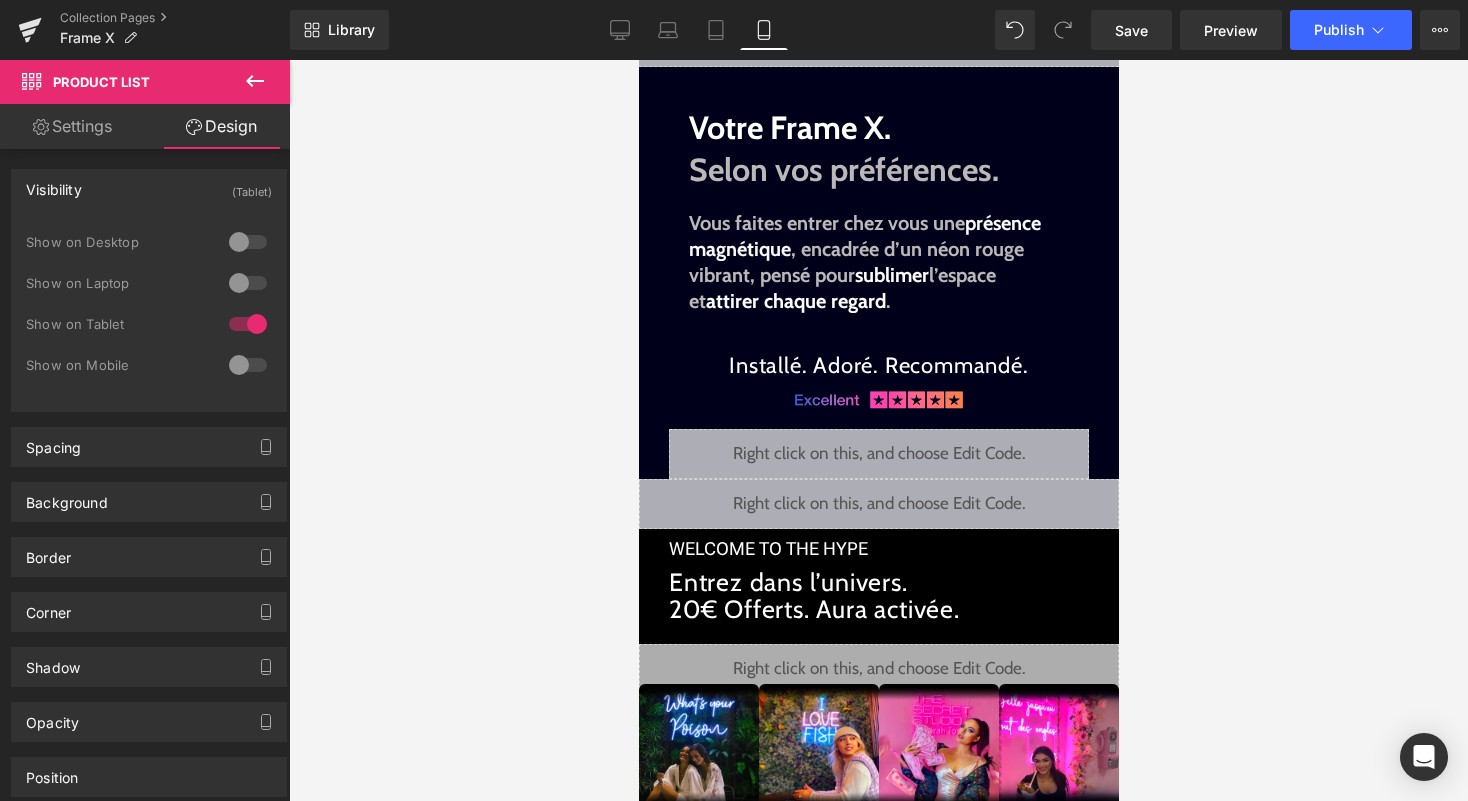 click on "Settings" at bounding box center [72, 126] 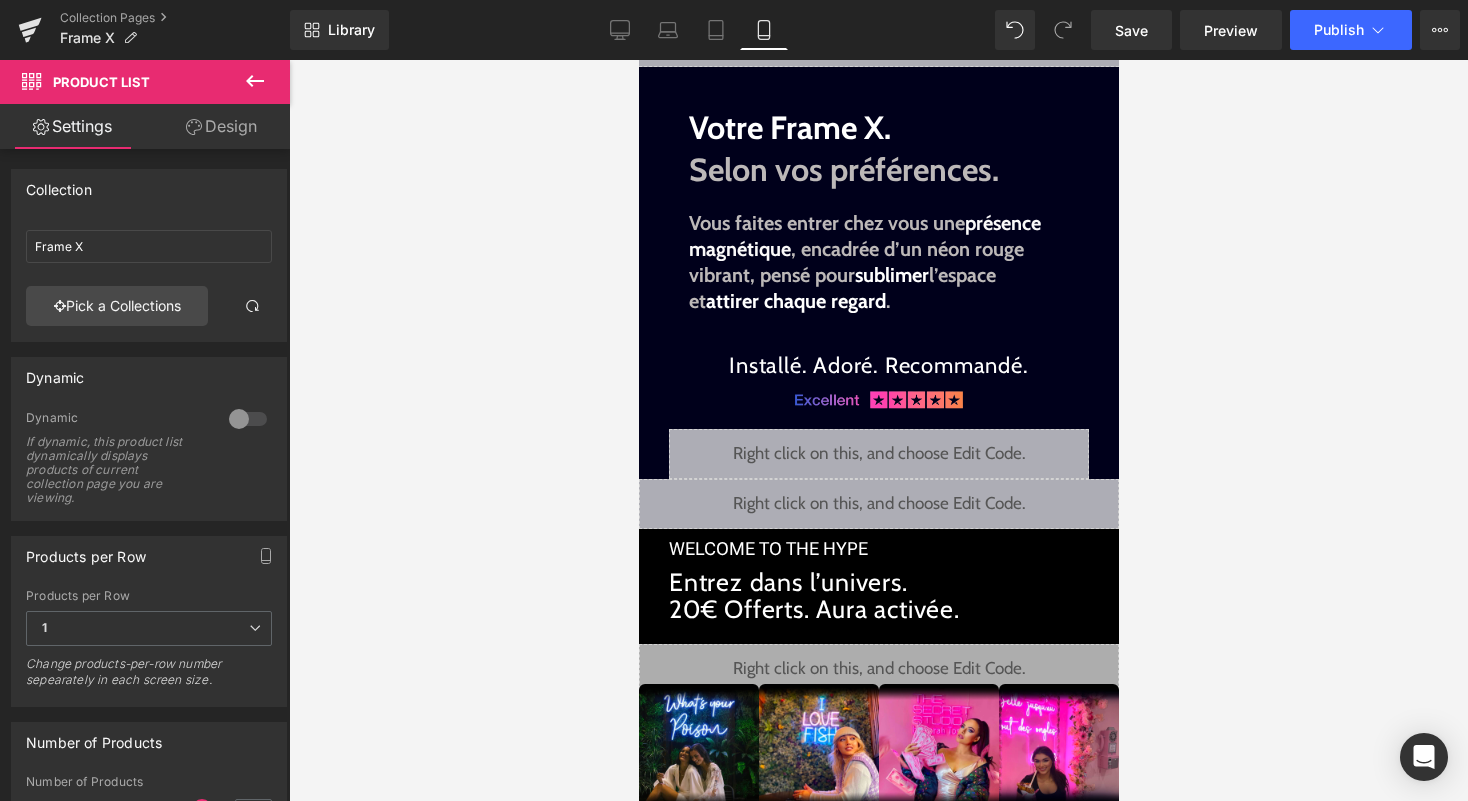 click 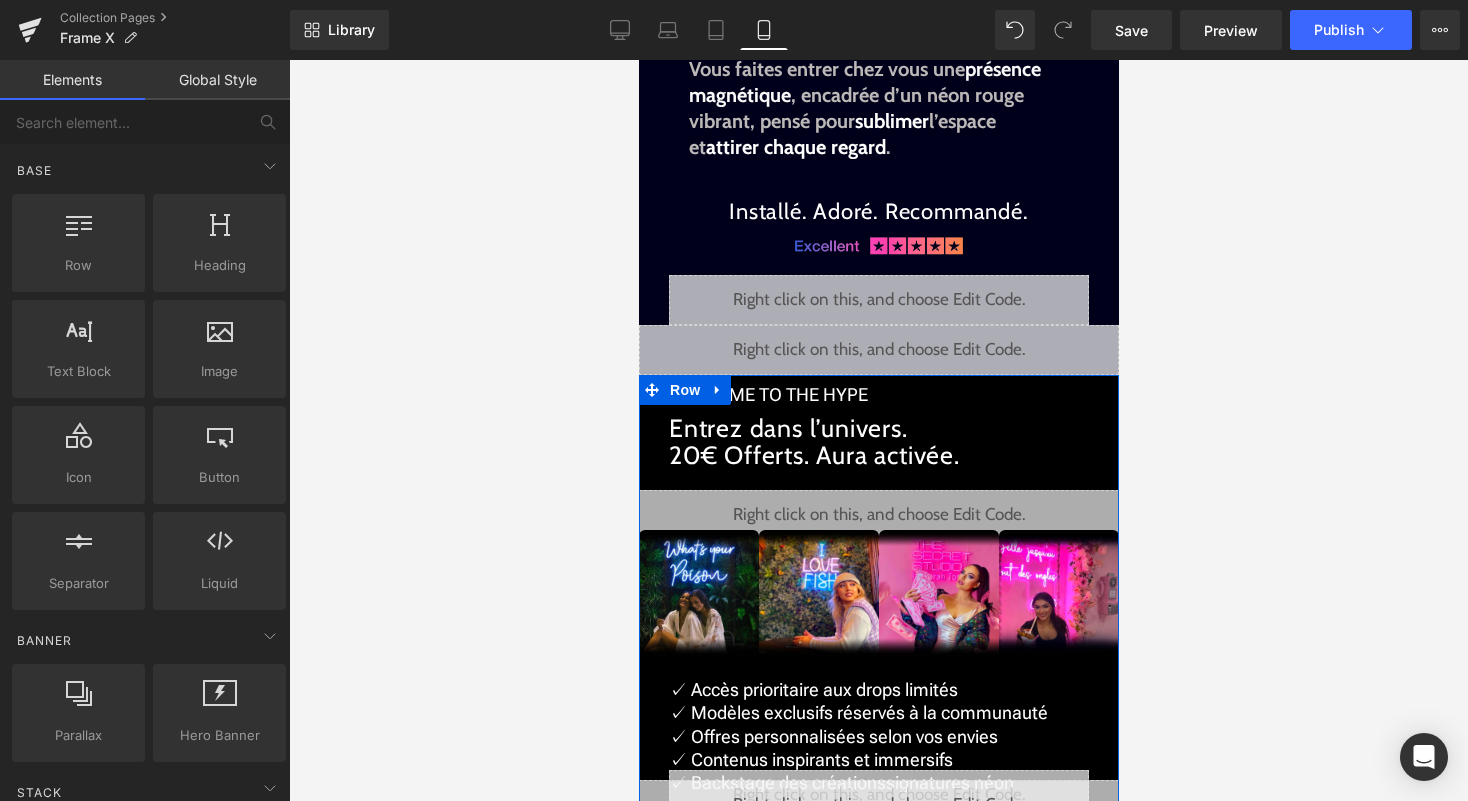 scroll, scrollTop: 272, scrollLeft: 0, axis: vertical 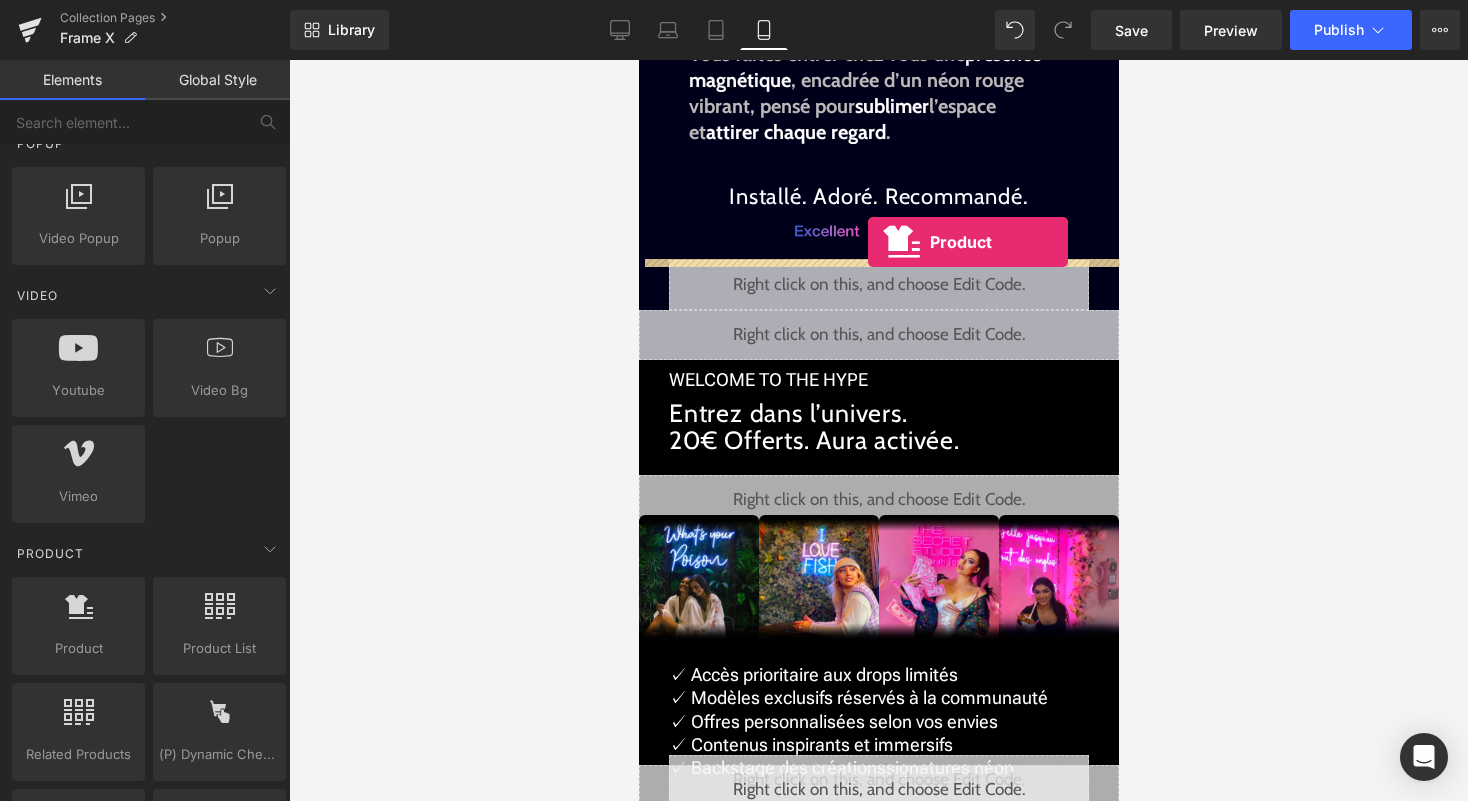 drag, startPoint x: 719, startPoint y: 682, endPoint x: 867, endPoint y: 242, distance: 464.2241 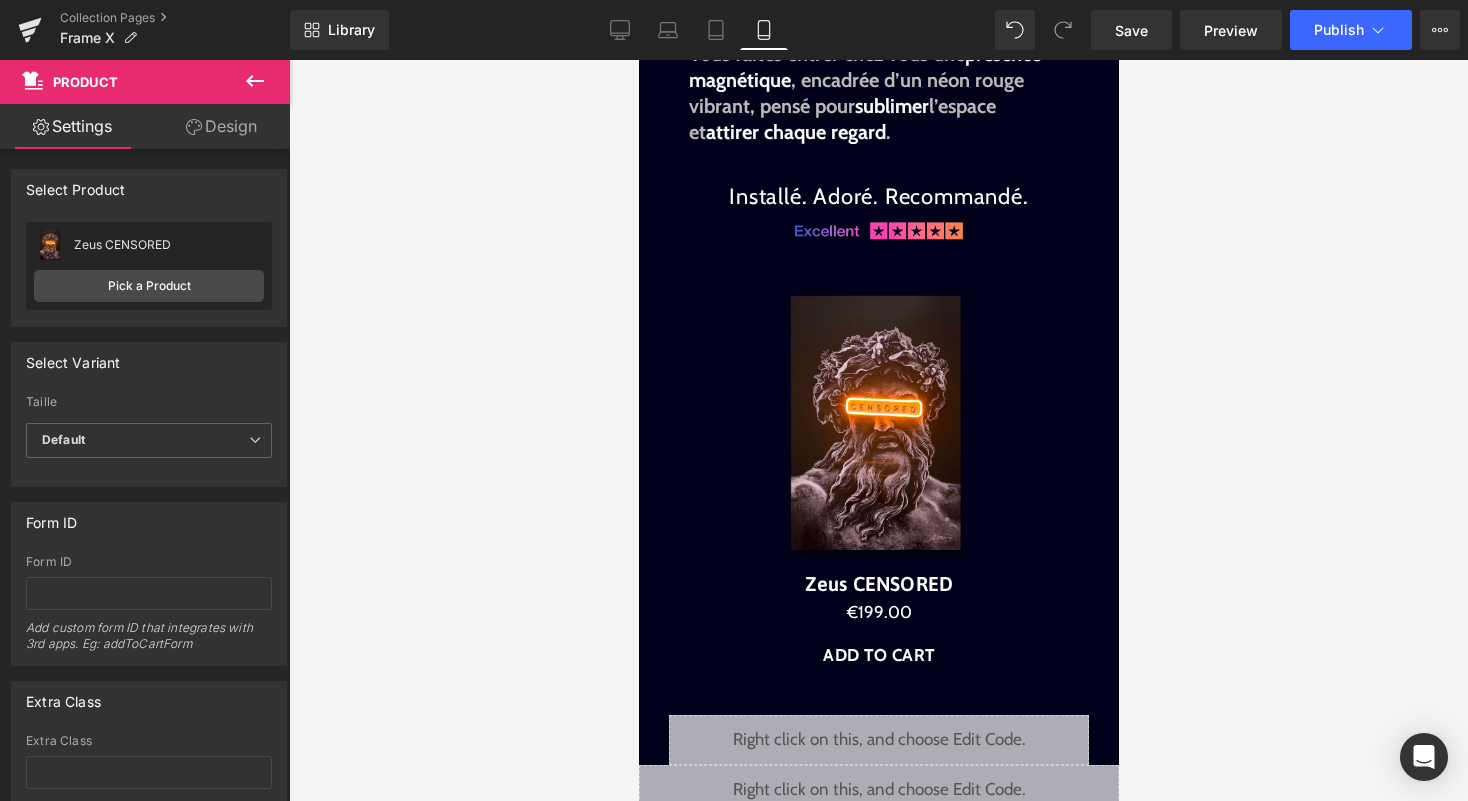 click 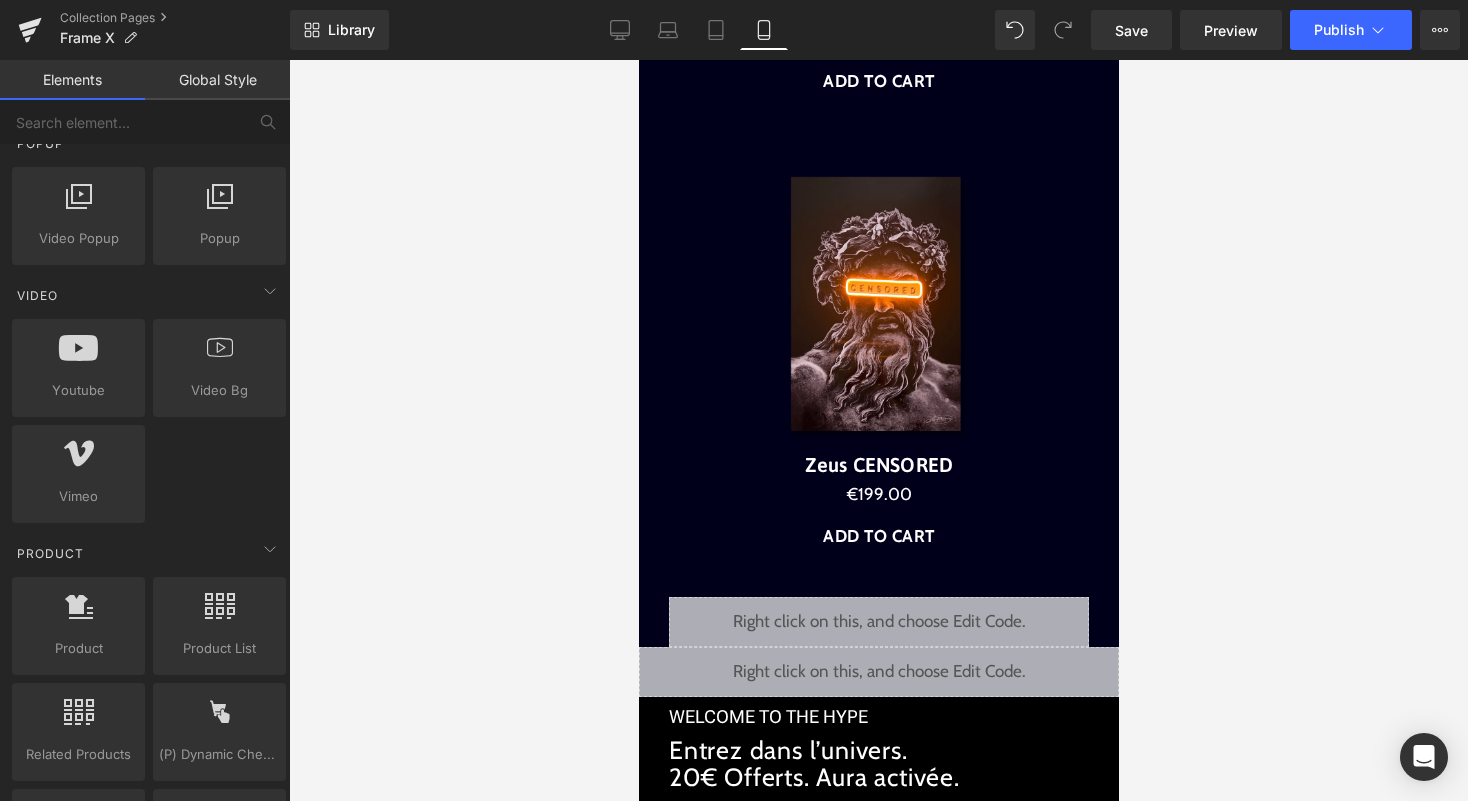 scroll, scrollTop: 847, scrollLeft: 0, axis: vertical 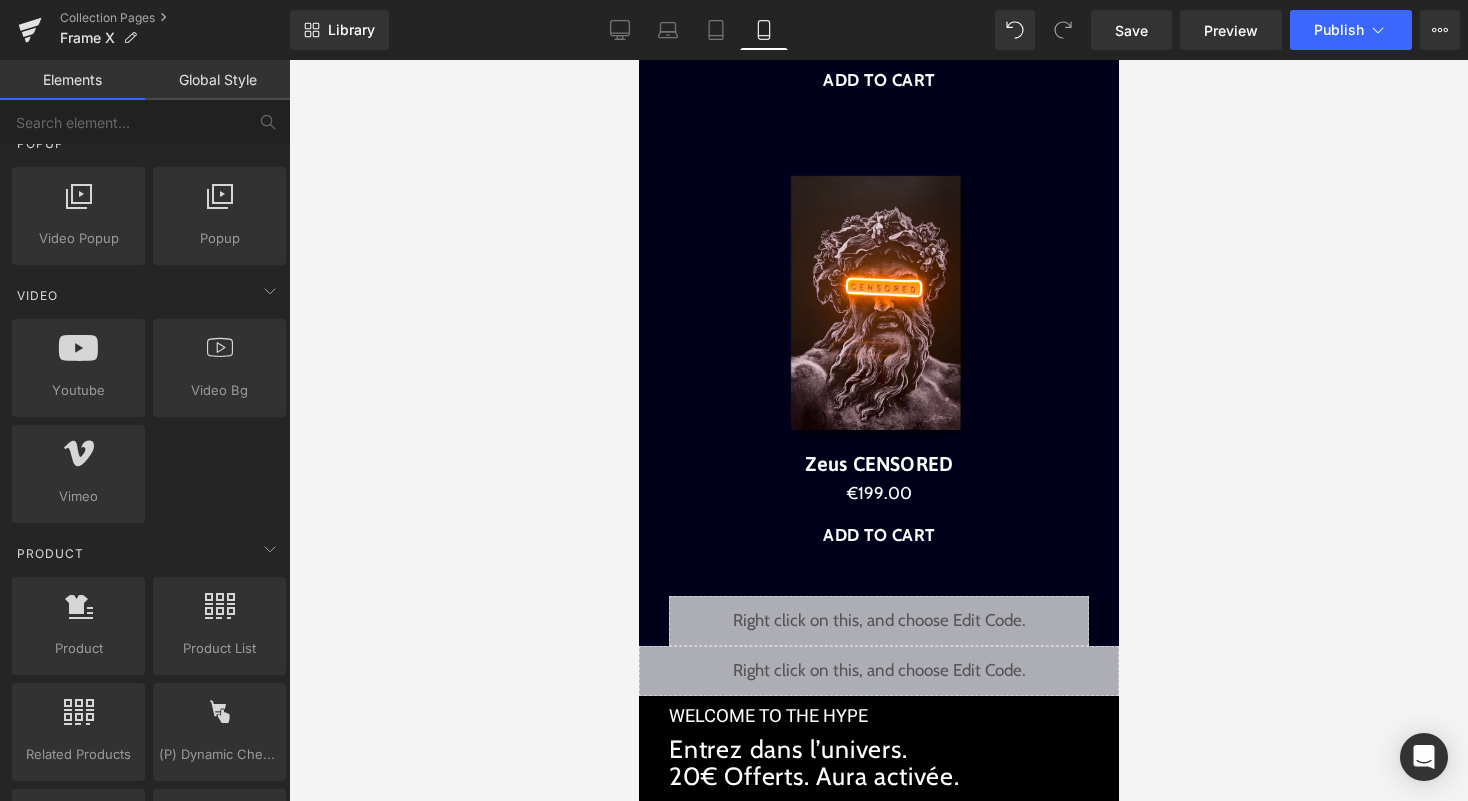 click at bounding box center [878, 308] 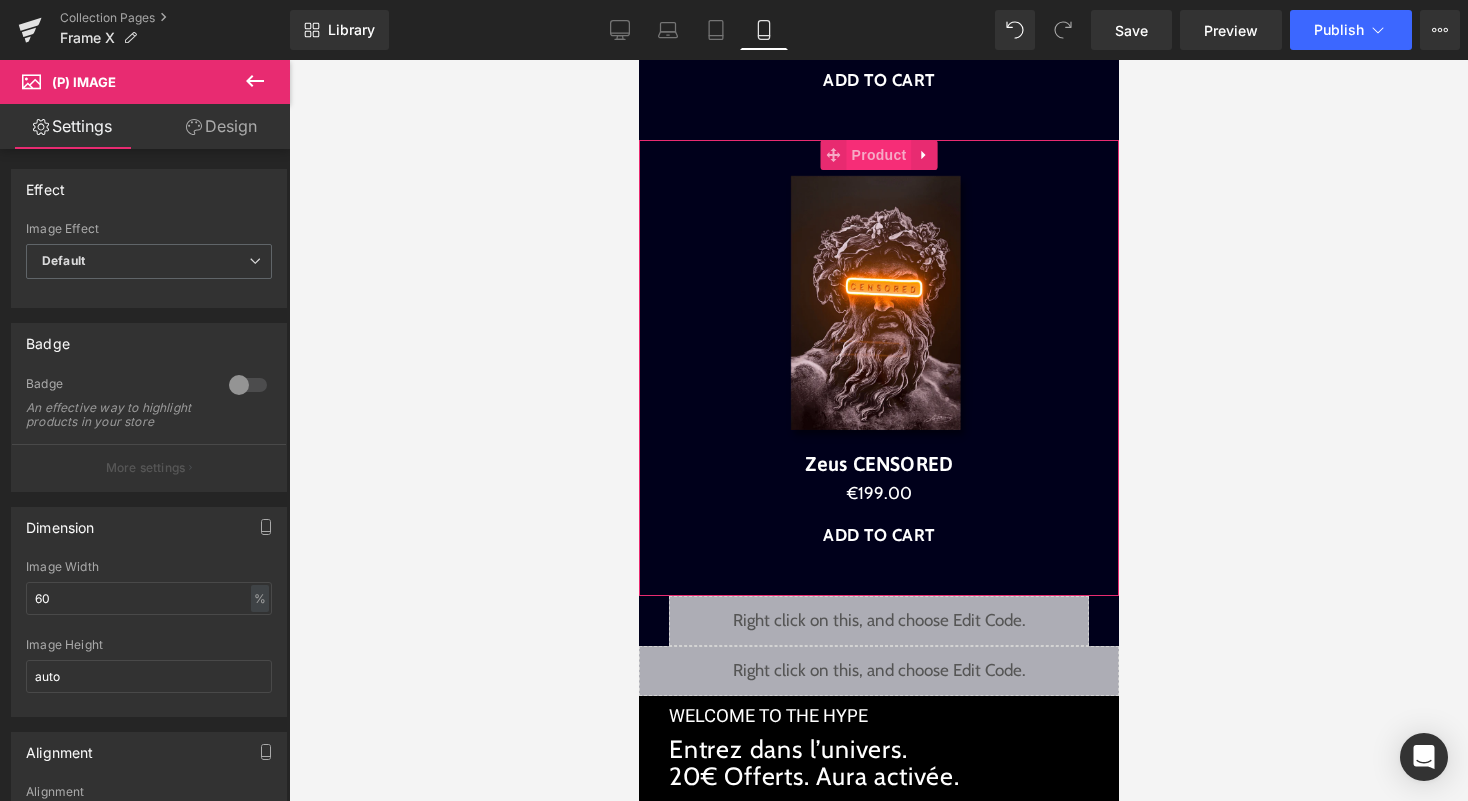 click on "Product" at bounding box center [878, 155] 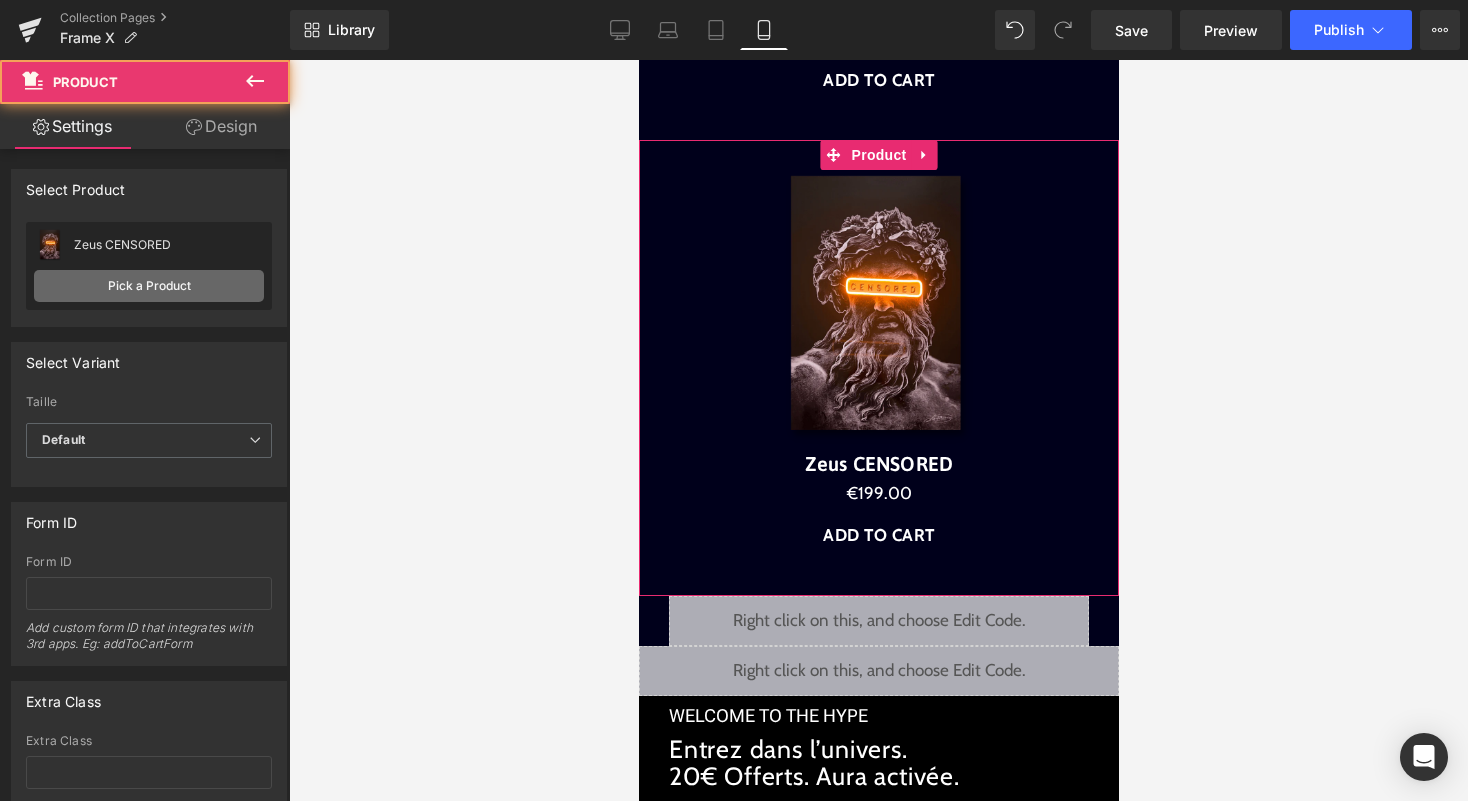click on "Pick a Product" at bounding box center (149, 286) 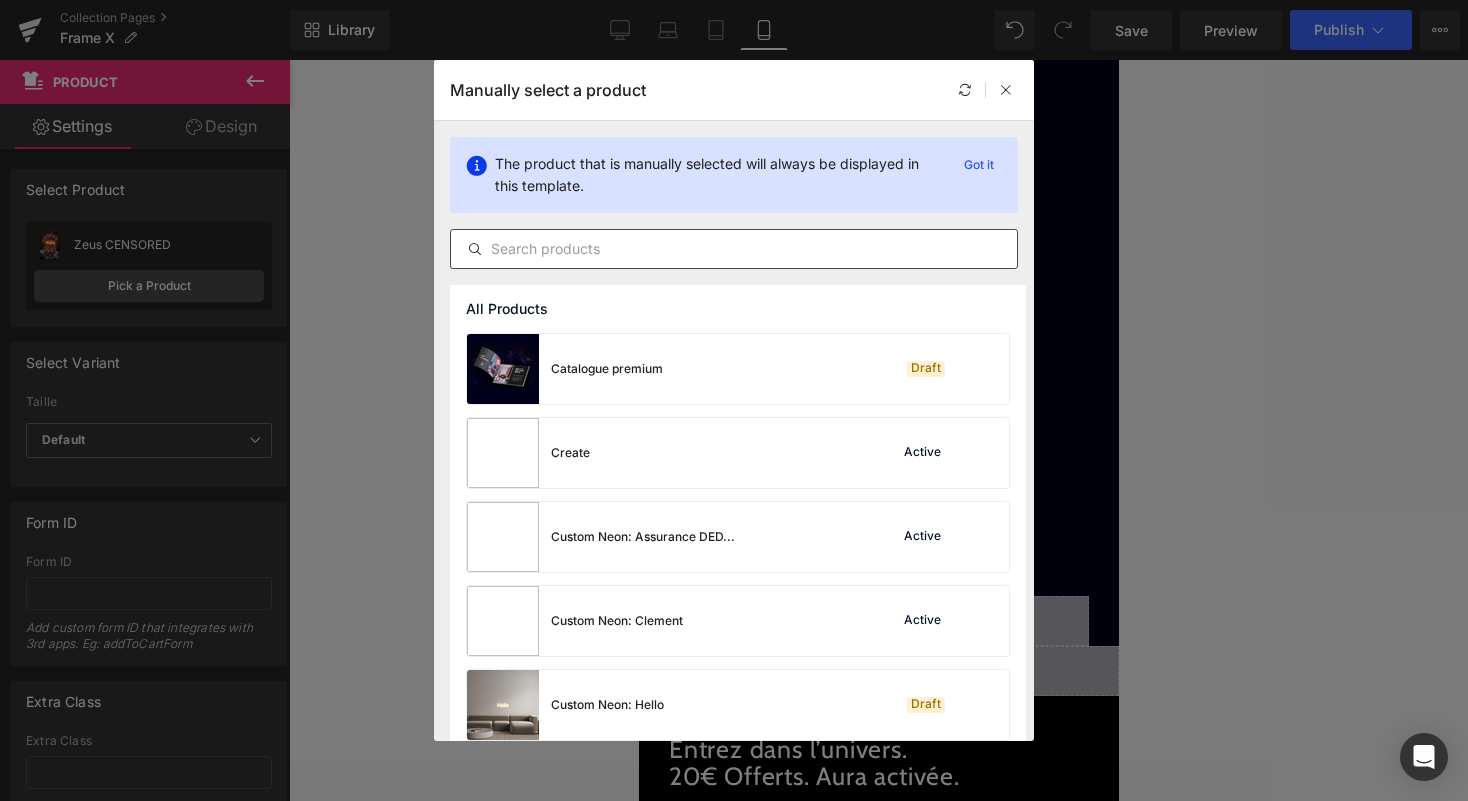 click at bounding box center [734, 249] 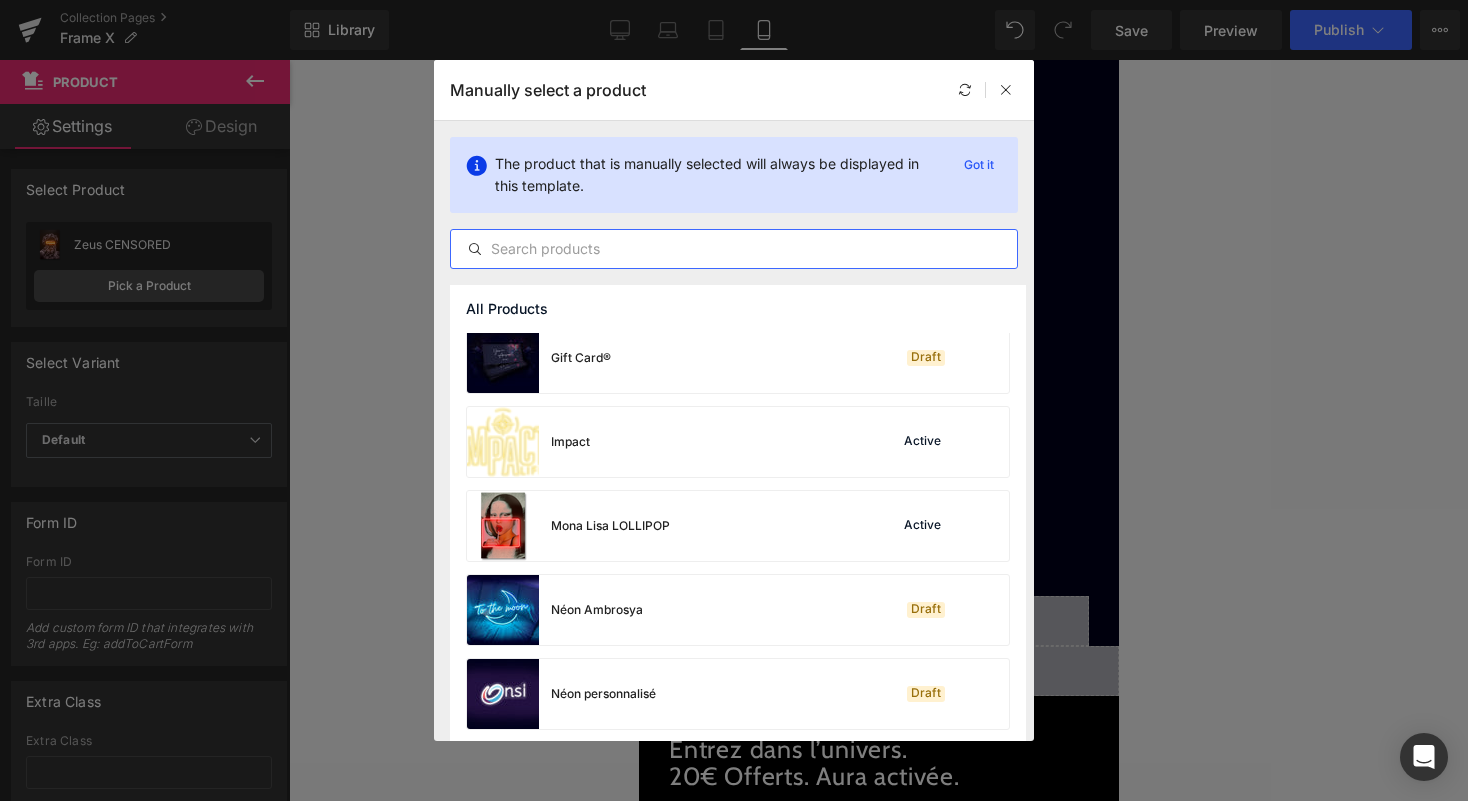 scroll, scrollTop: 856, scrollLeft: 0, axis: vertical 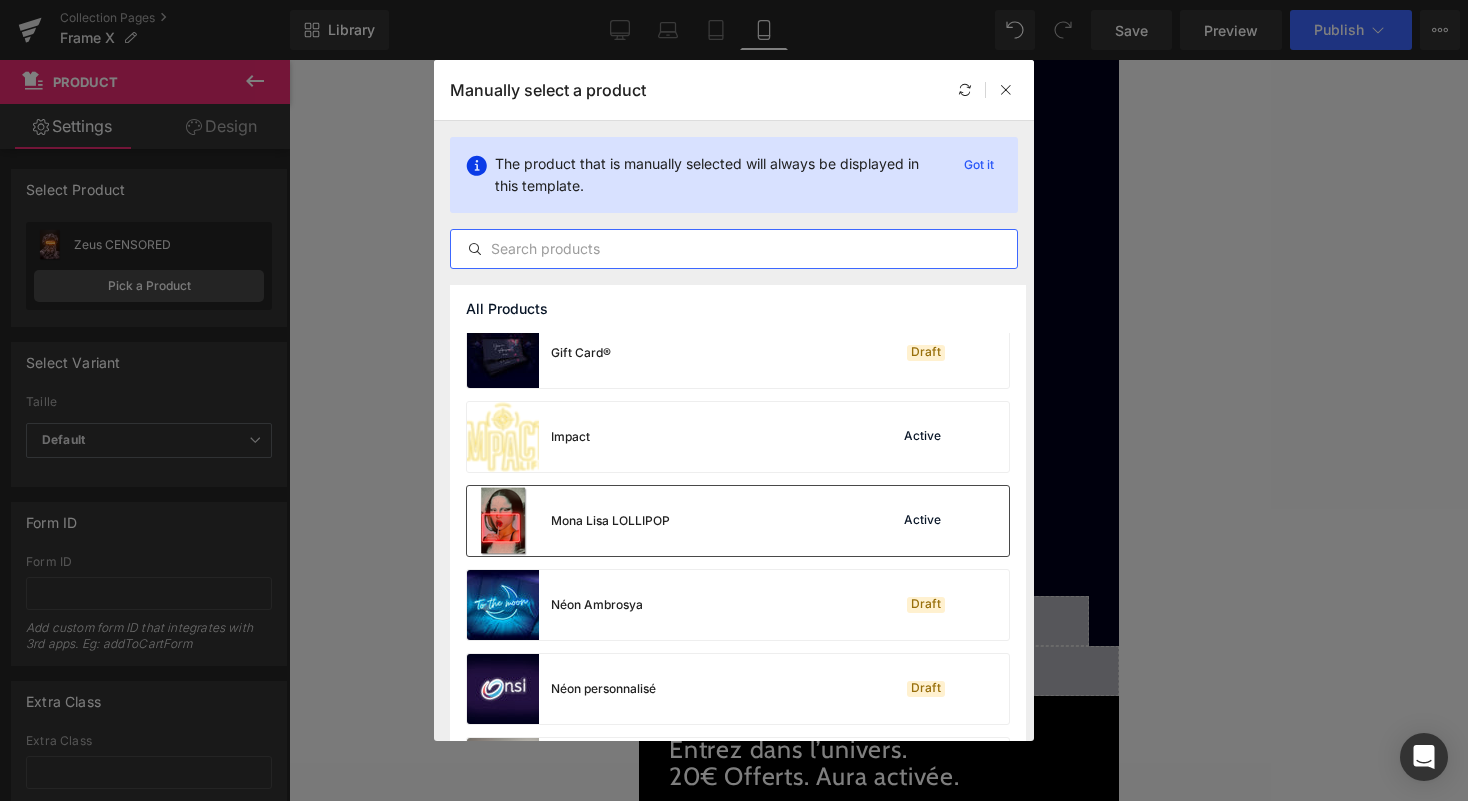 click on "Mona Lisa LOLLIPOP" at bounding box center [610, 521] 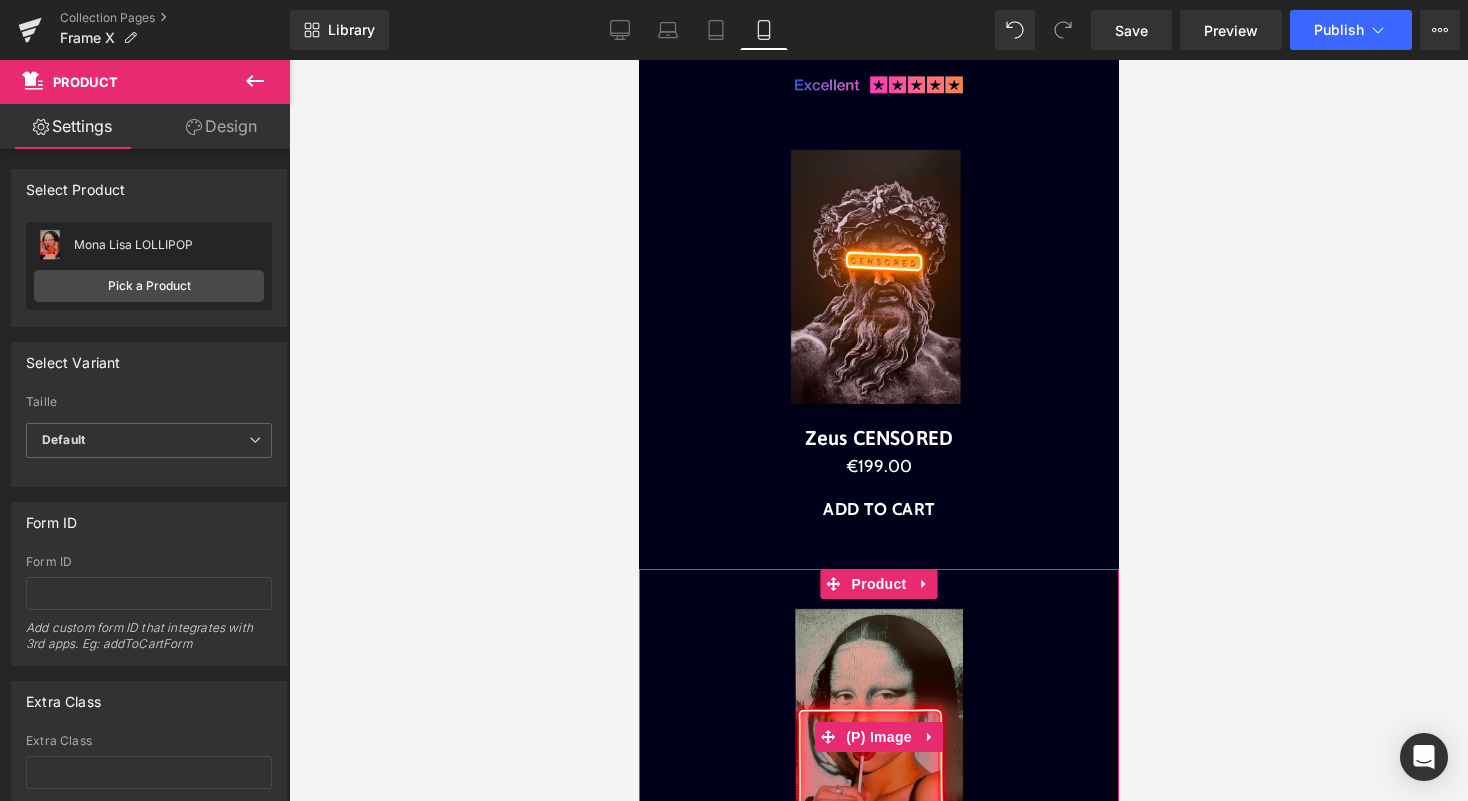scroll, scrollTop: 417, scrollLeft: 0, axis: vertical 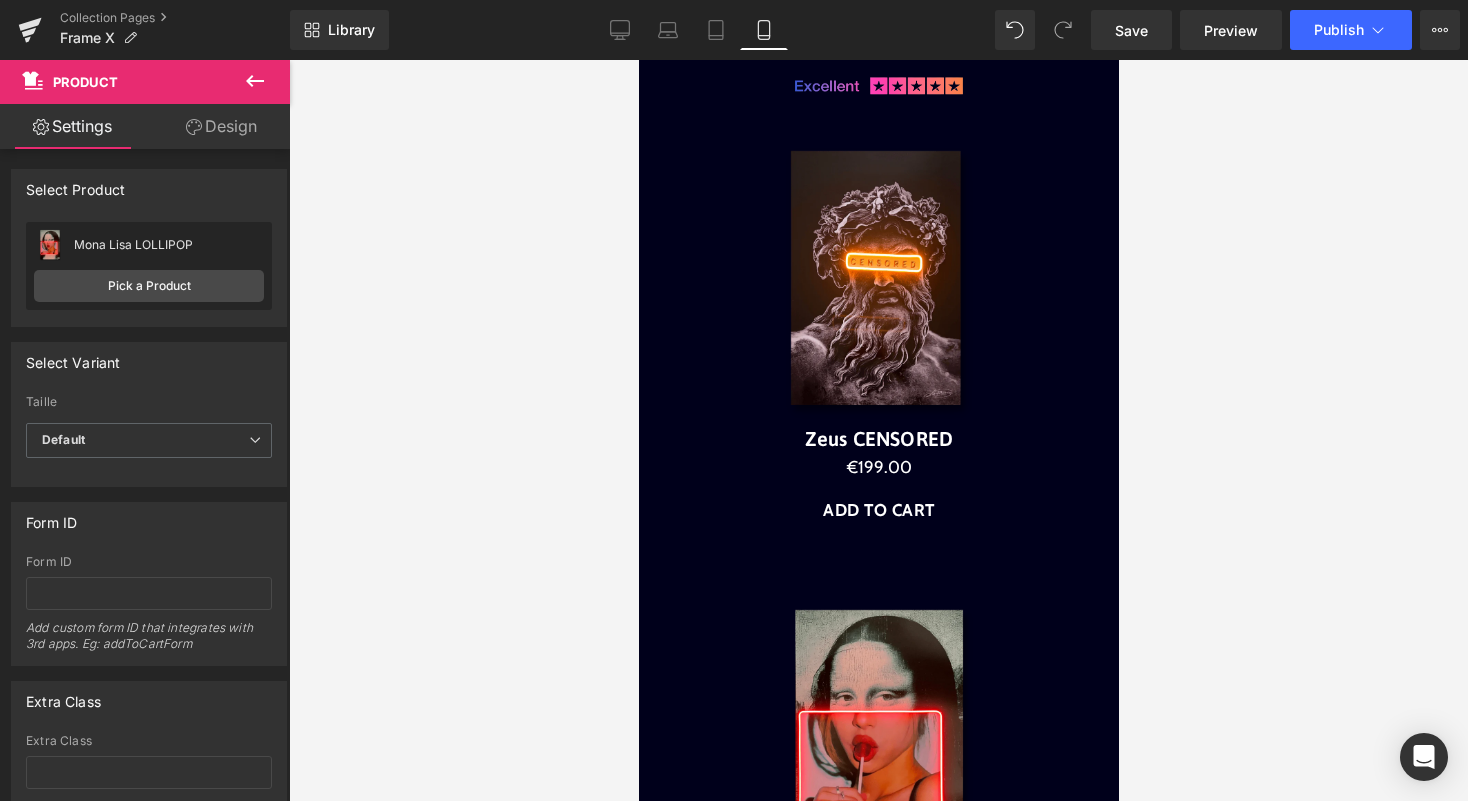 click at bounding box center [878, 283] 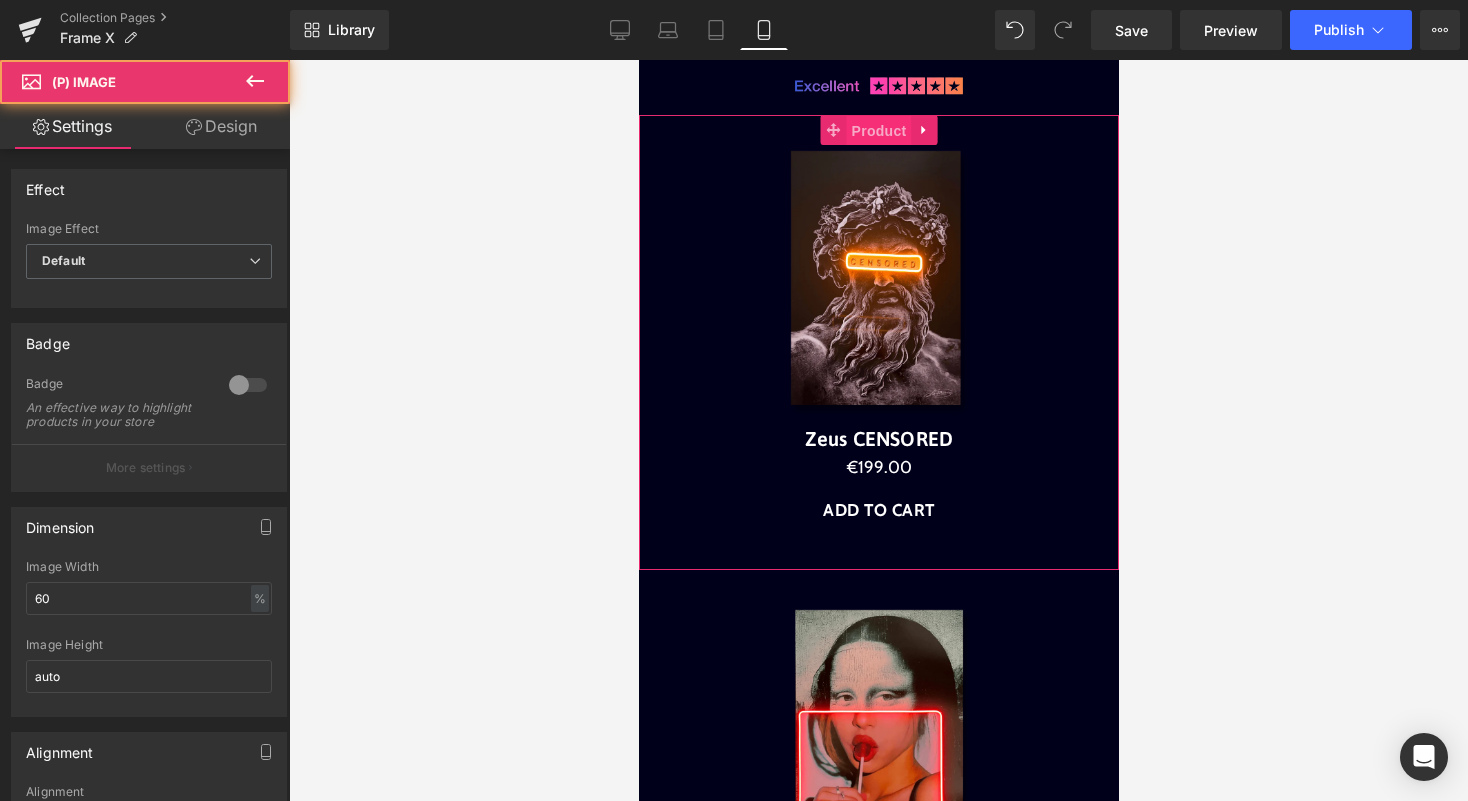 click on "Product" at bounding box center [878, 131] 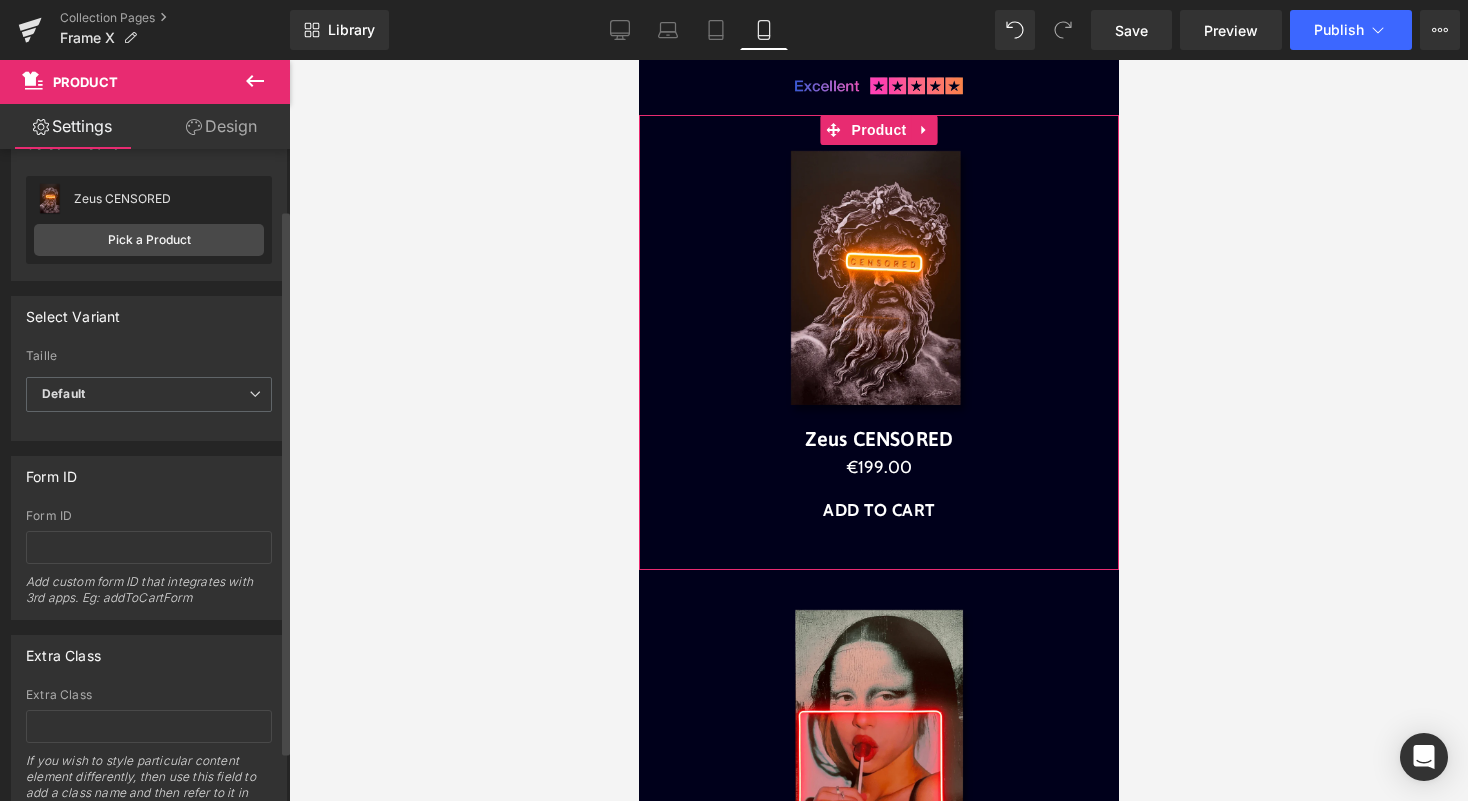 scroll, scrollTop: 0, scrollLeft: 0, axis: both 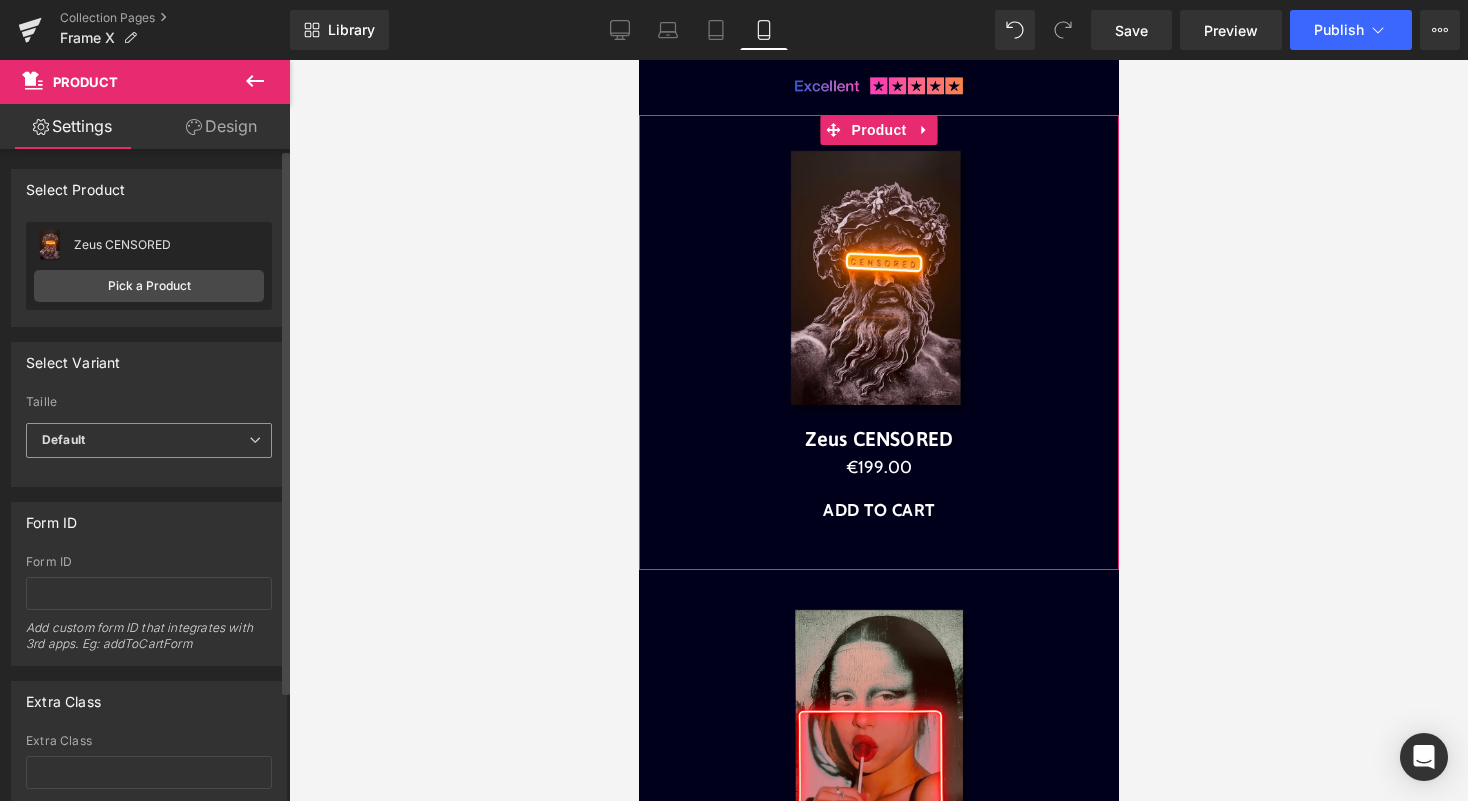 click on "Default" at bounding box center [149, 440] 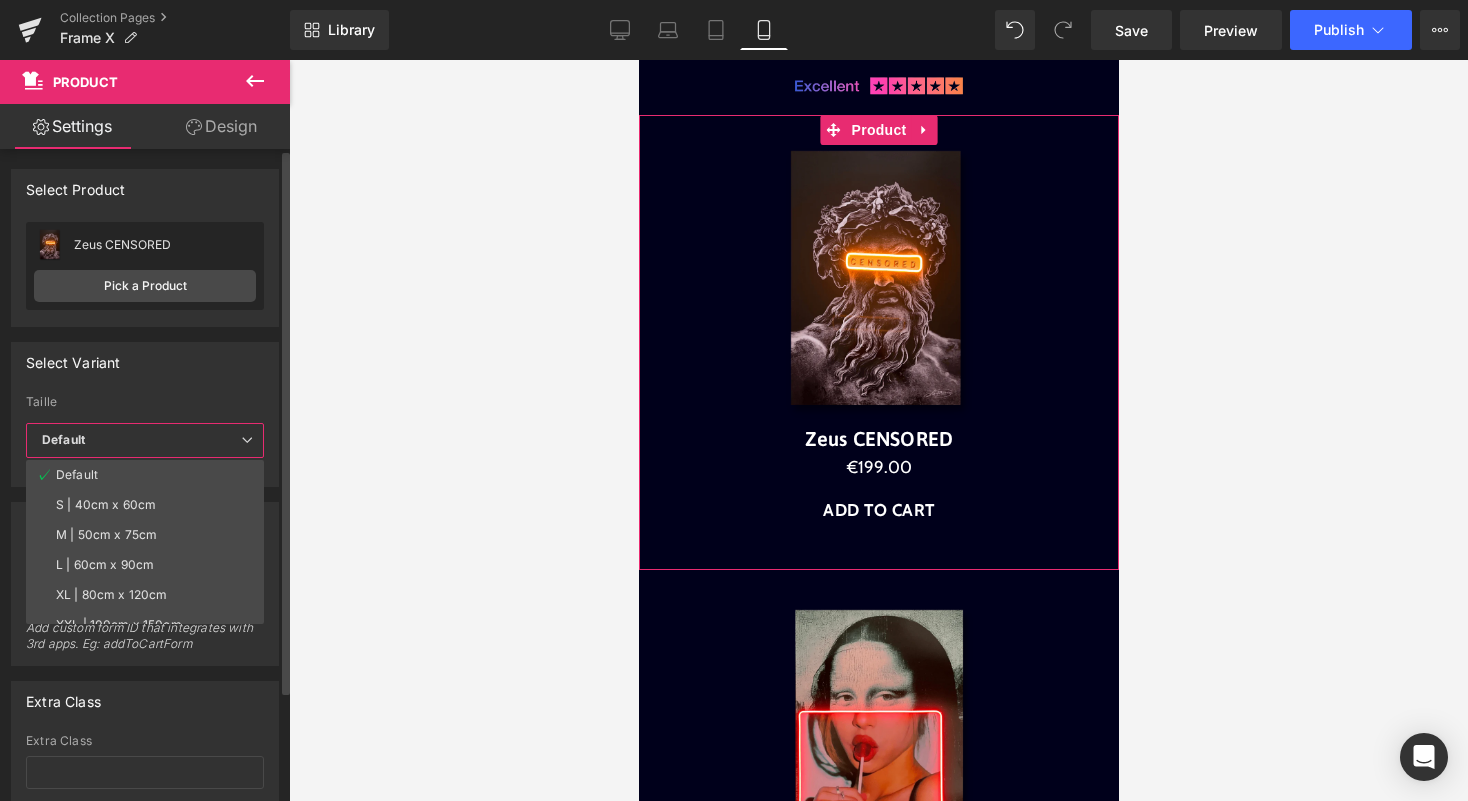 click on "Default" at bounding box center (145, 440) 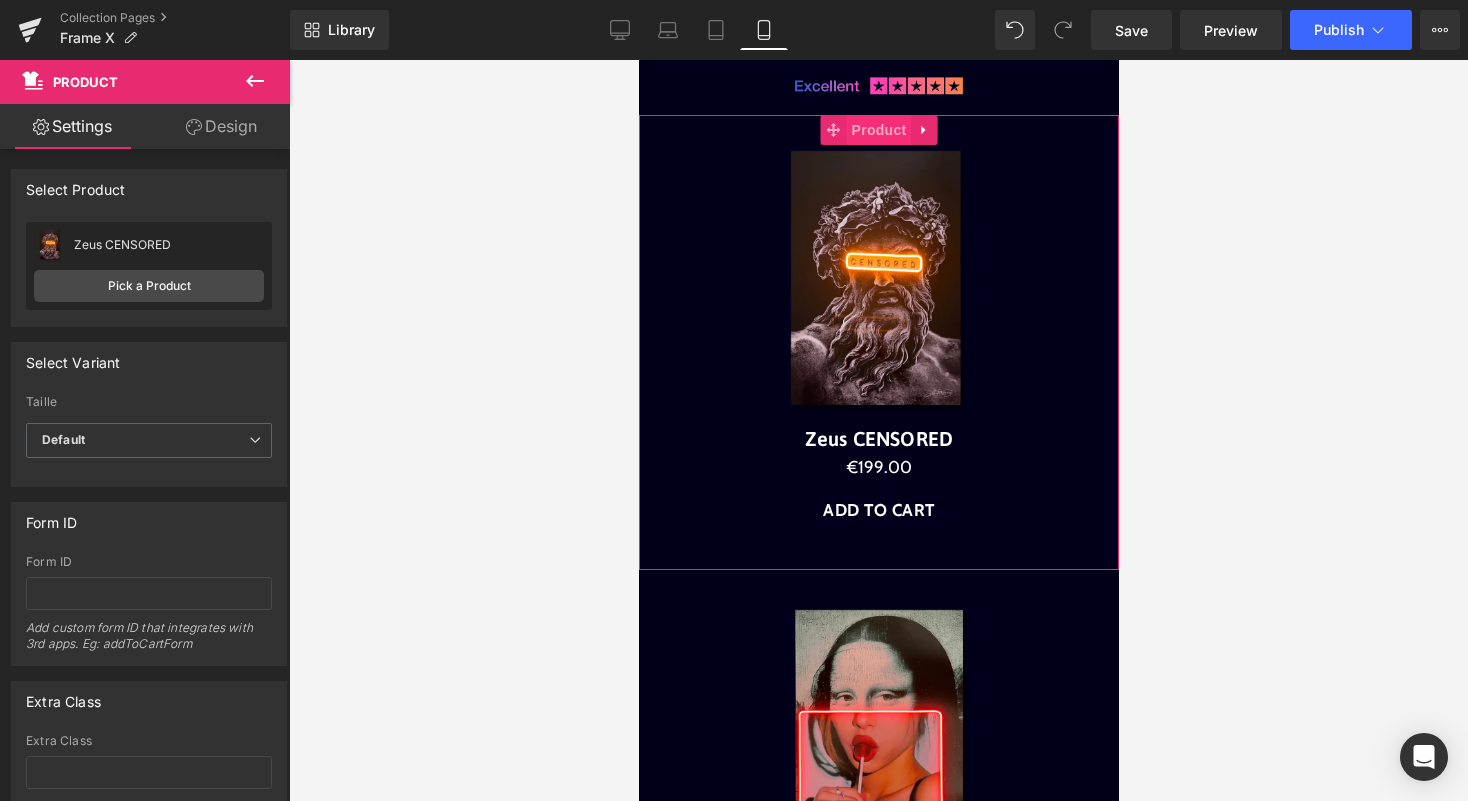 click on "Product" at bounding box center [878, 130] 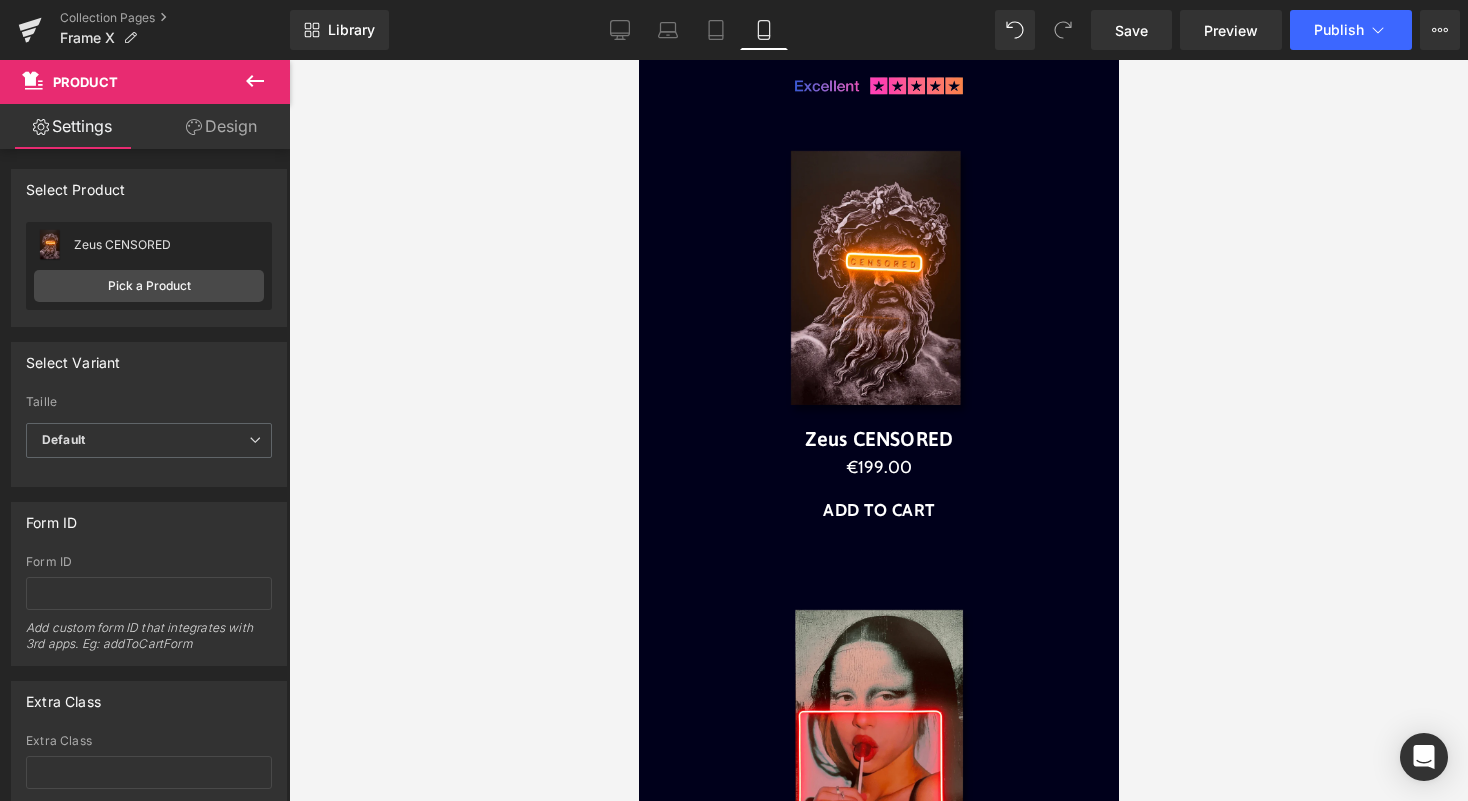 click 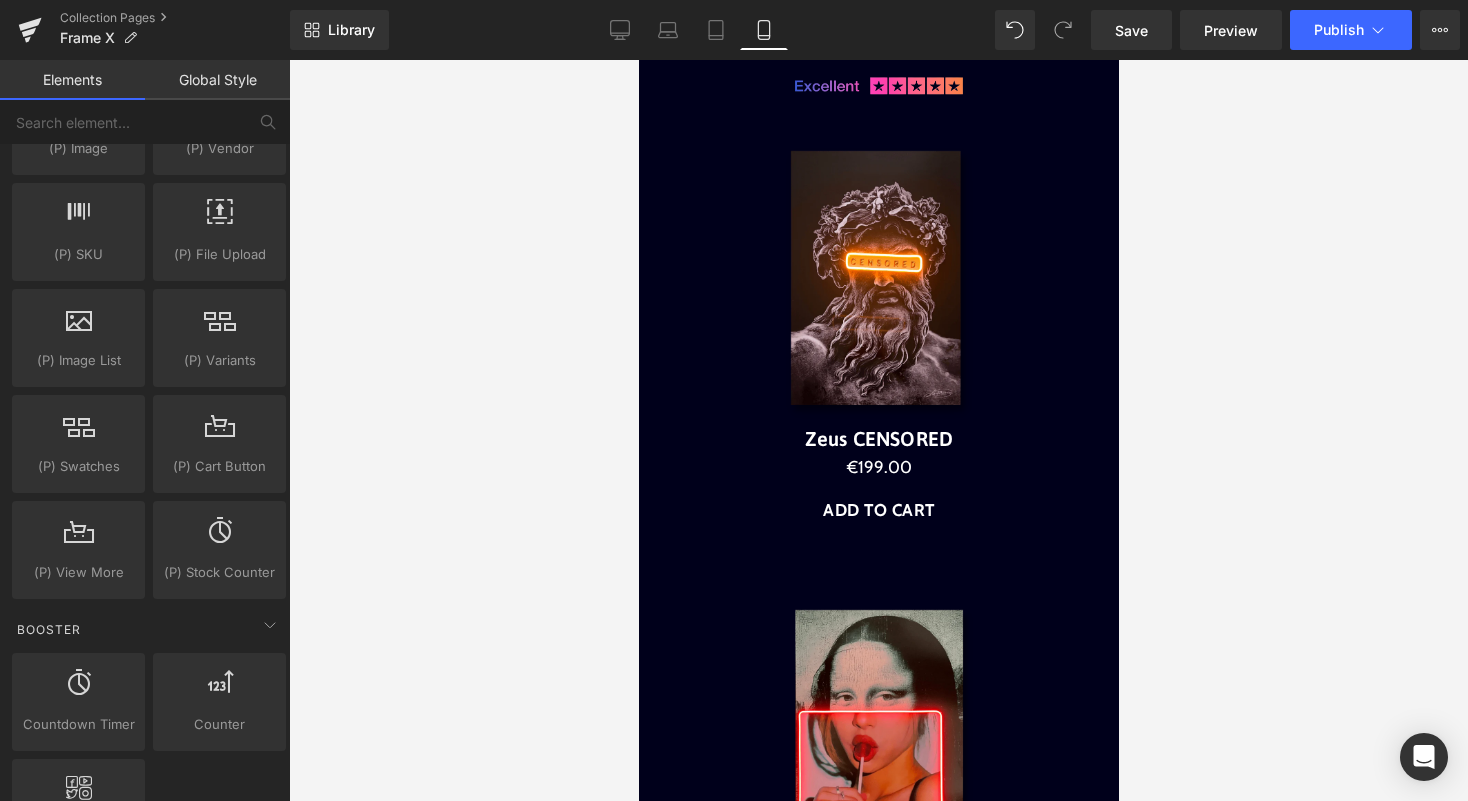 scroll, scrollTop: 2252, scrollLeft: 0, axis: vertical 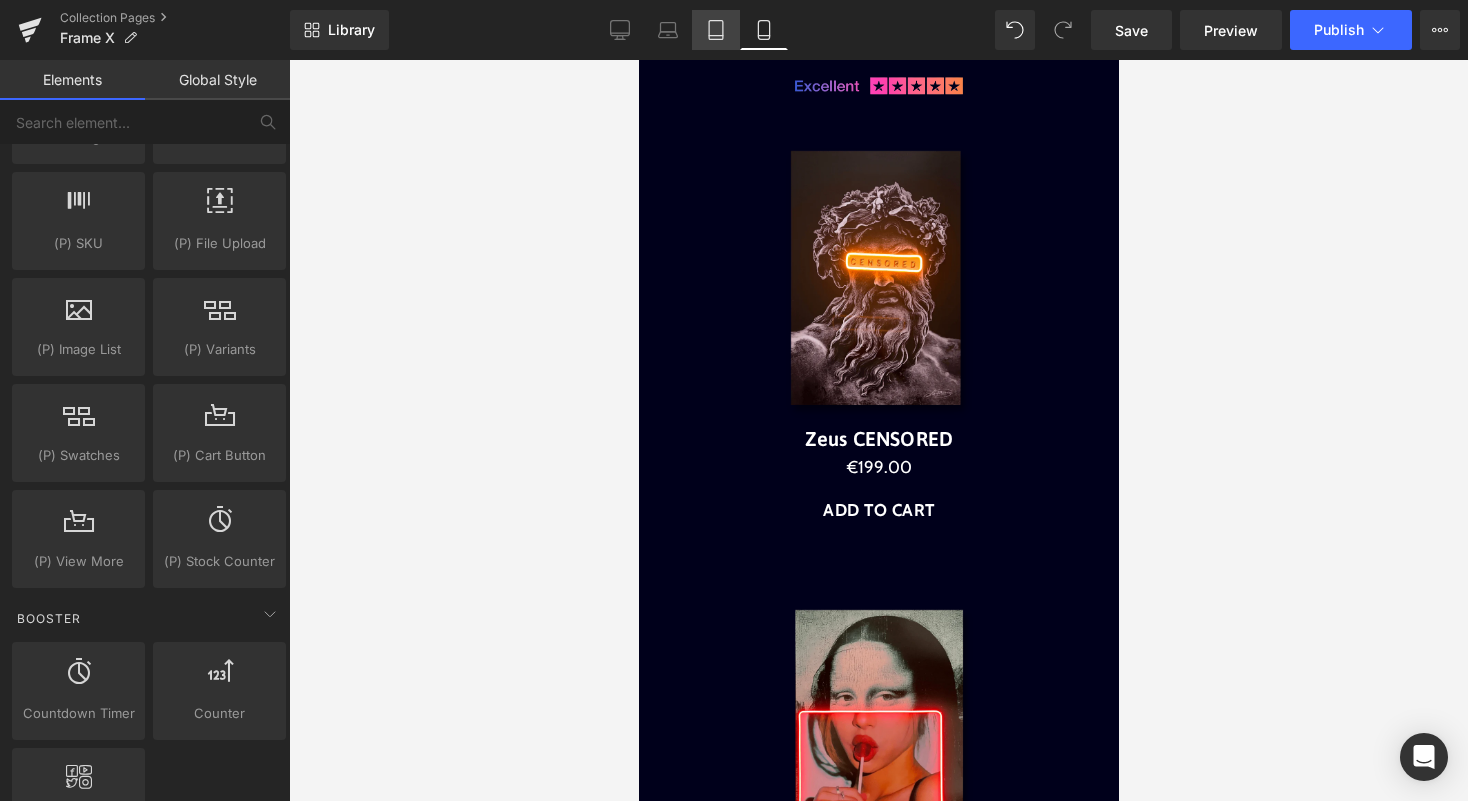 click on "Tablet" at bounding box center (716, 30) 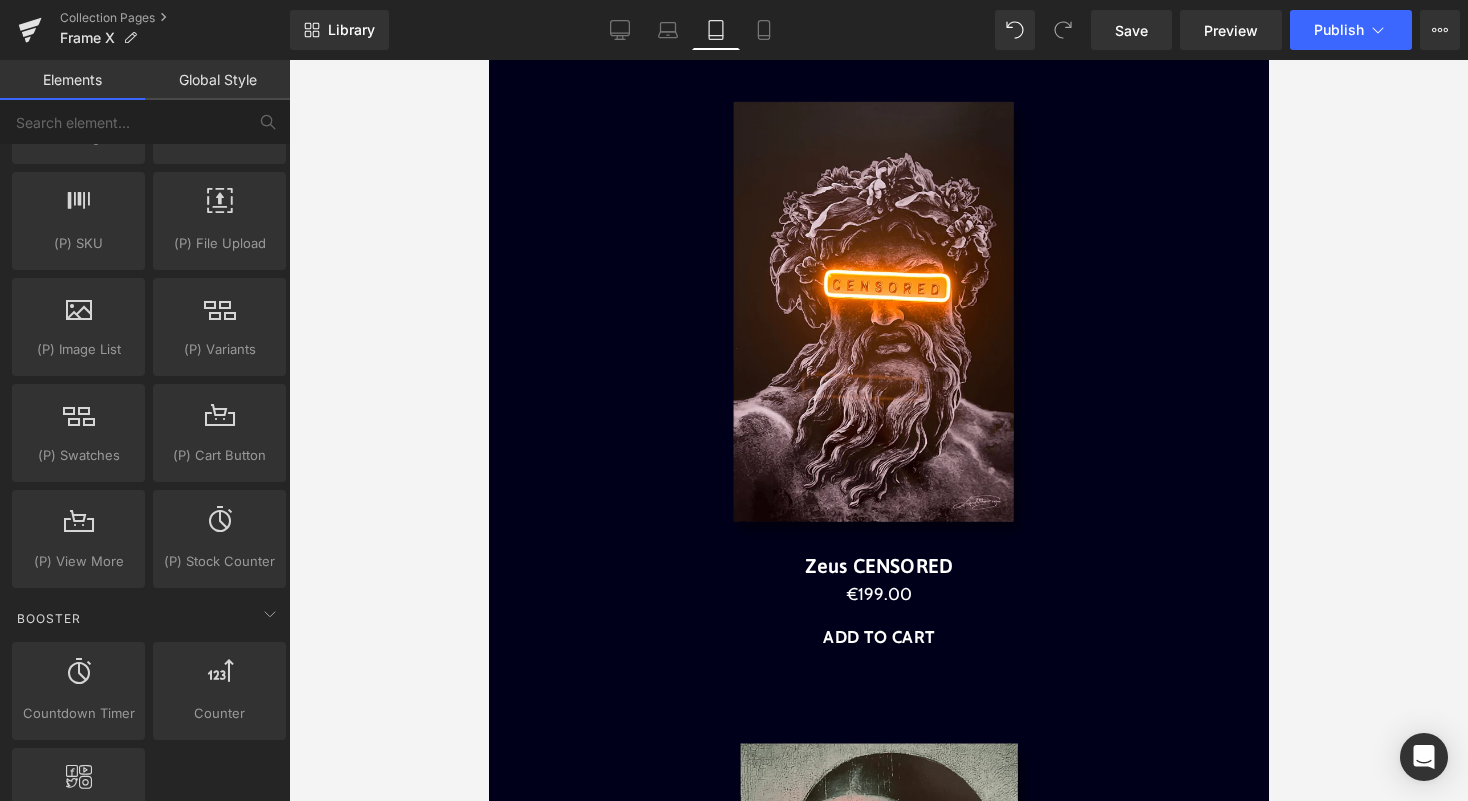 scroll, scrollTop: 928, scrollLeft: 0, axis: vertical 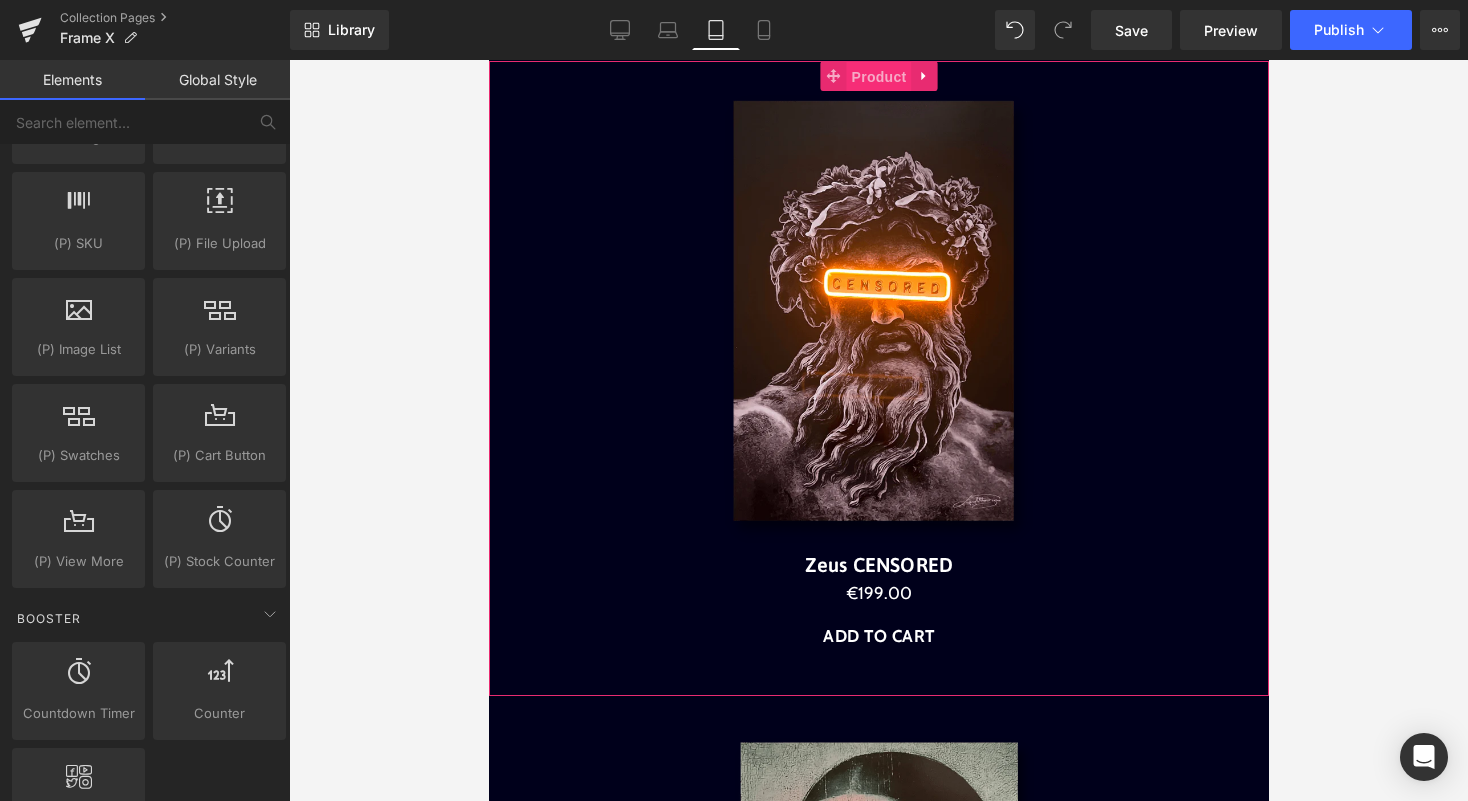 click on "Product" at bounding box center (878, 77) 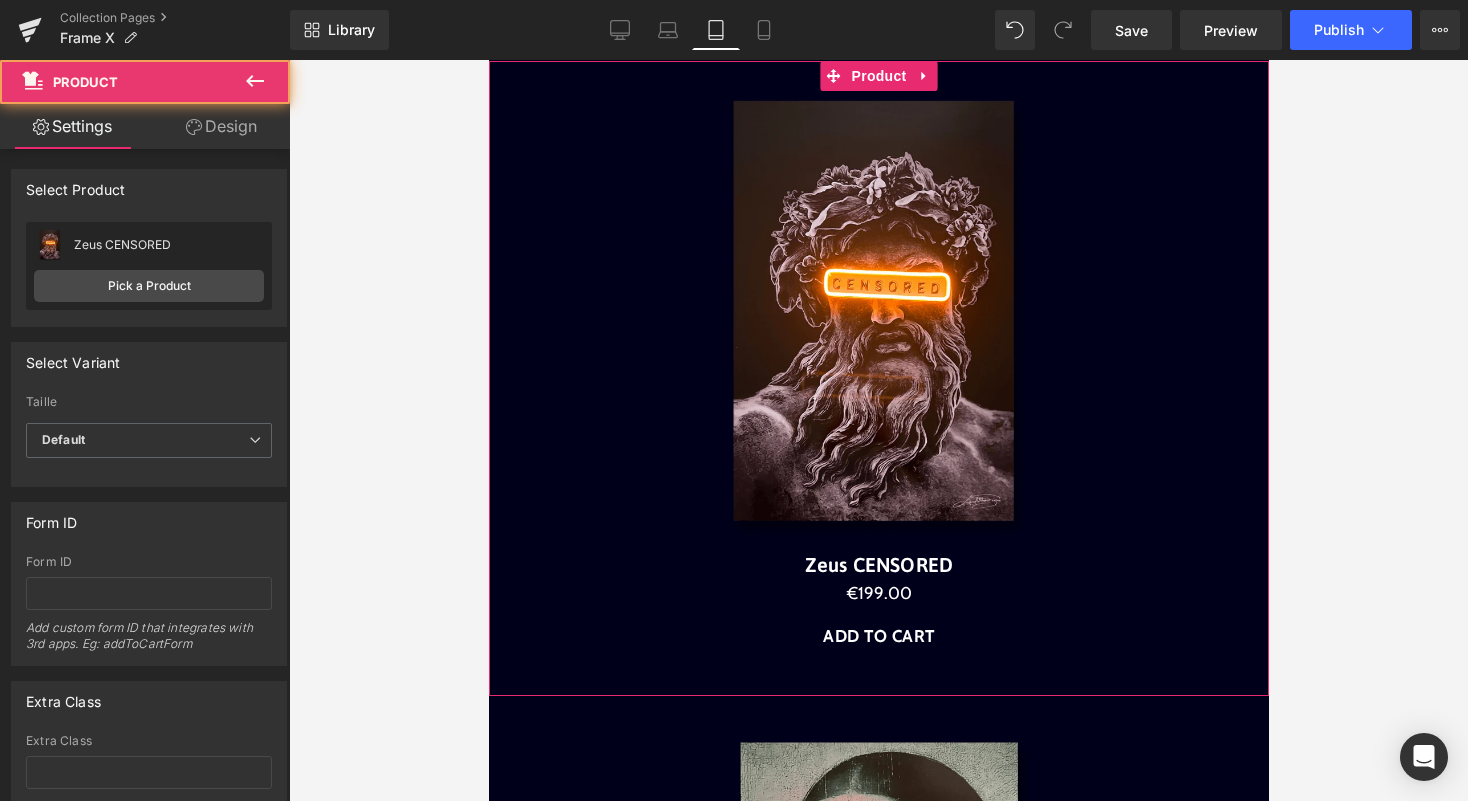 click on "Design" at bounding box center [221, 126] 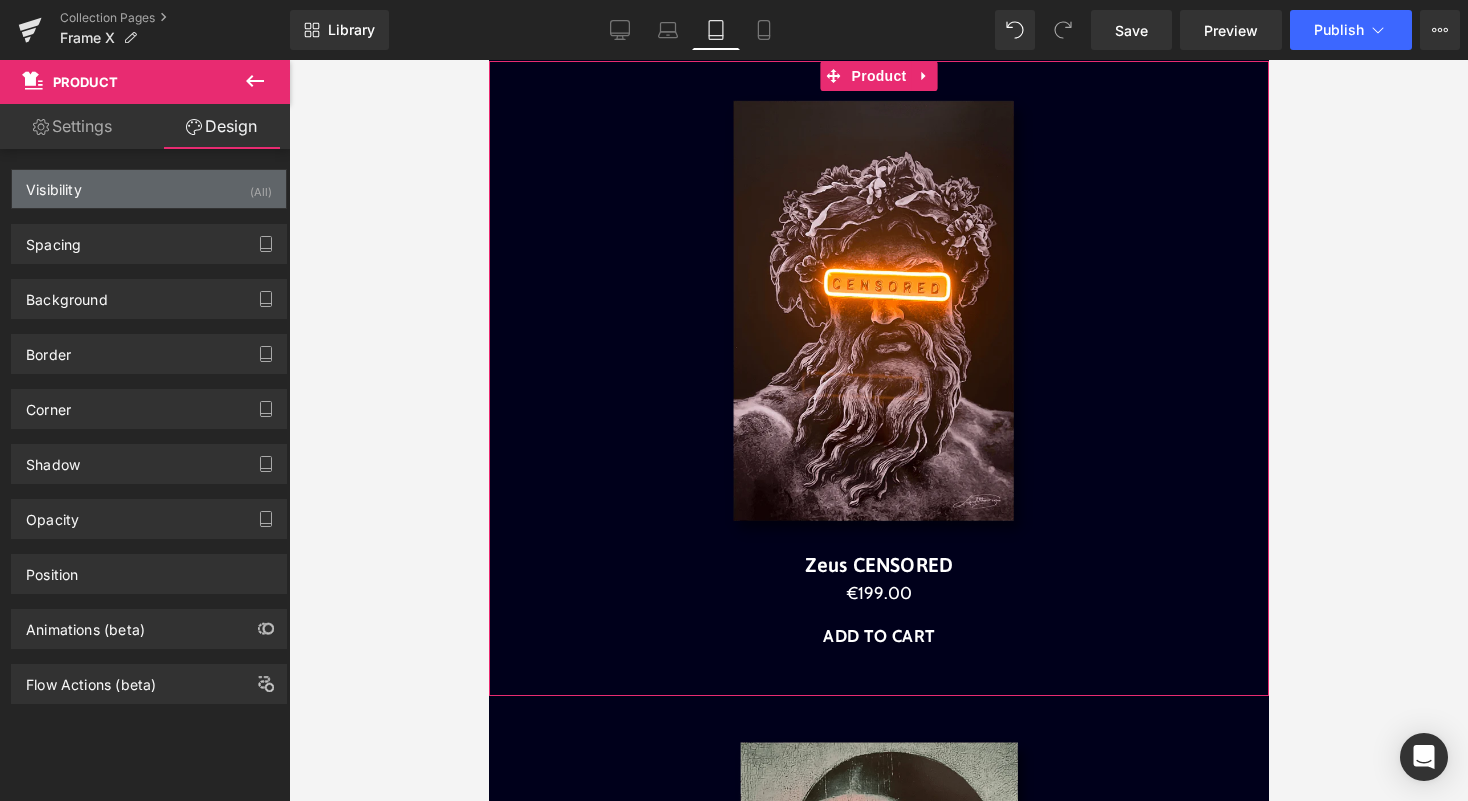 click on "(All)" at bounding box center (261, 186) 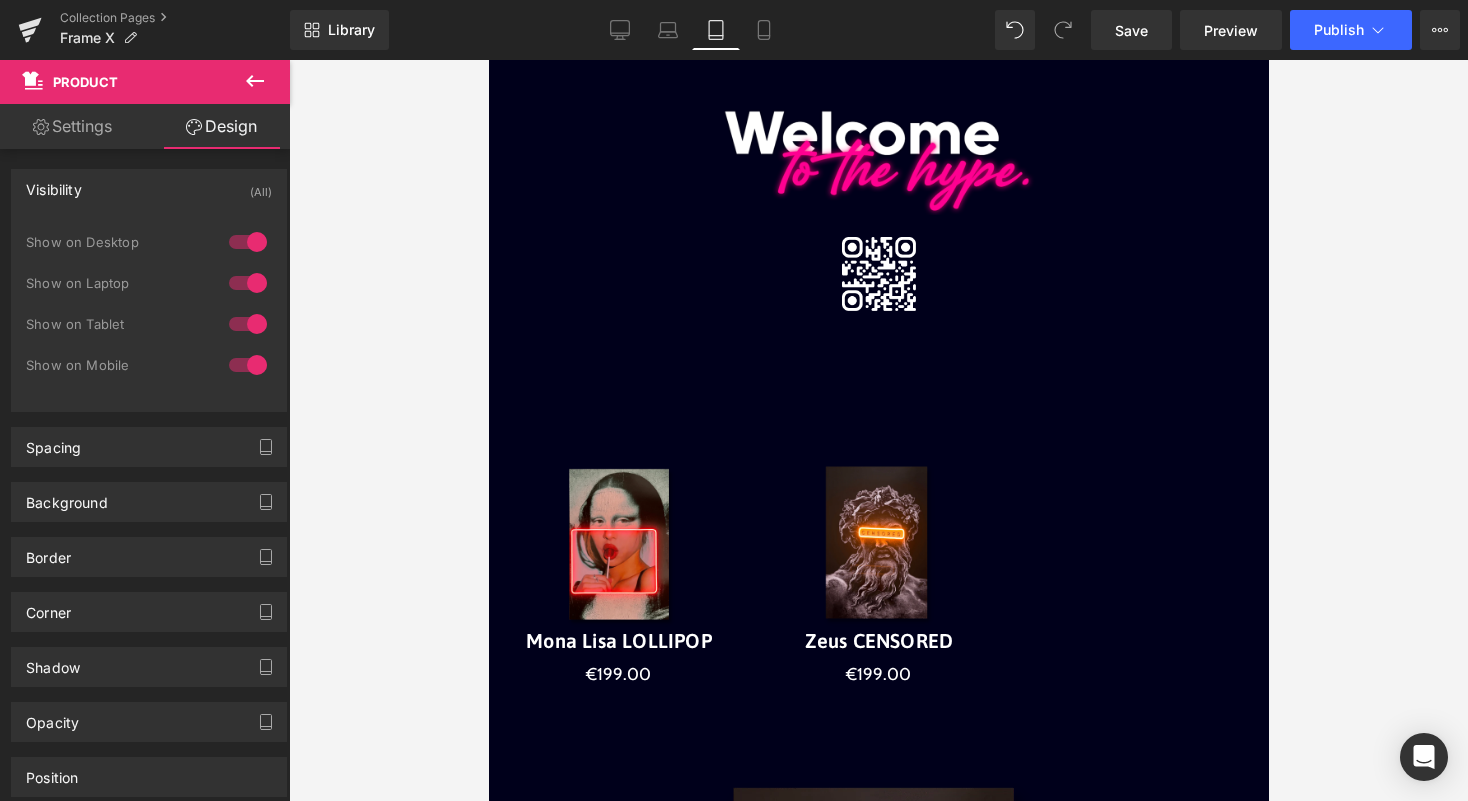 scroll, scrollTop: 248, scrollLeft: 0, axis: vertical 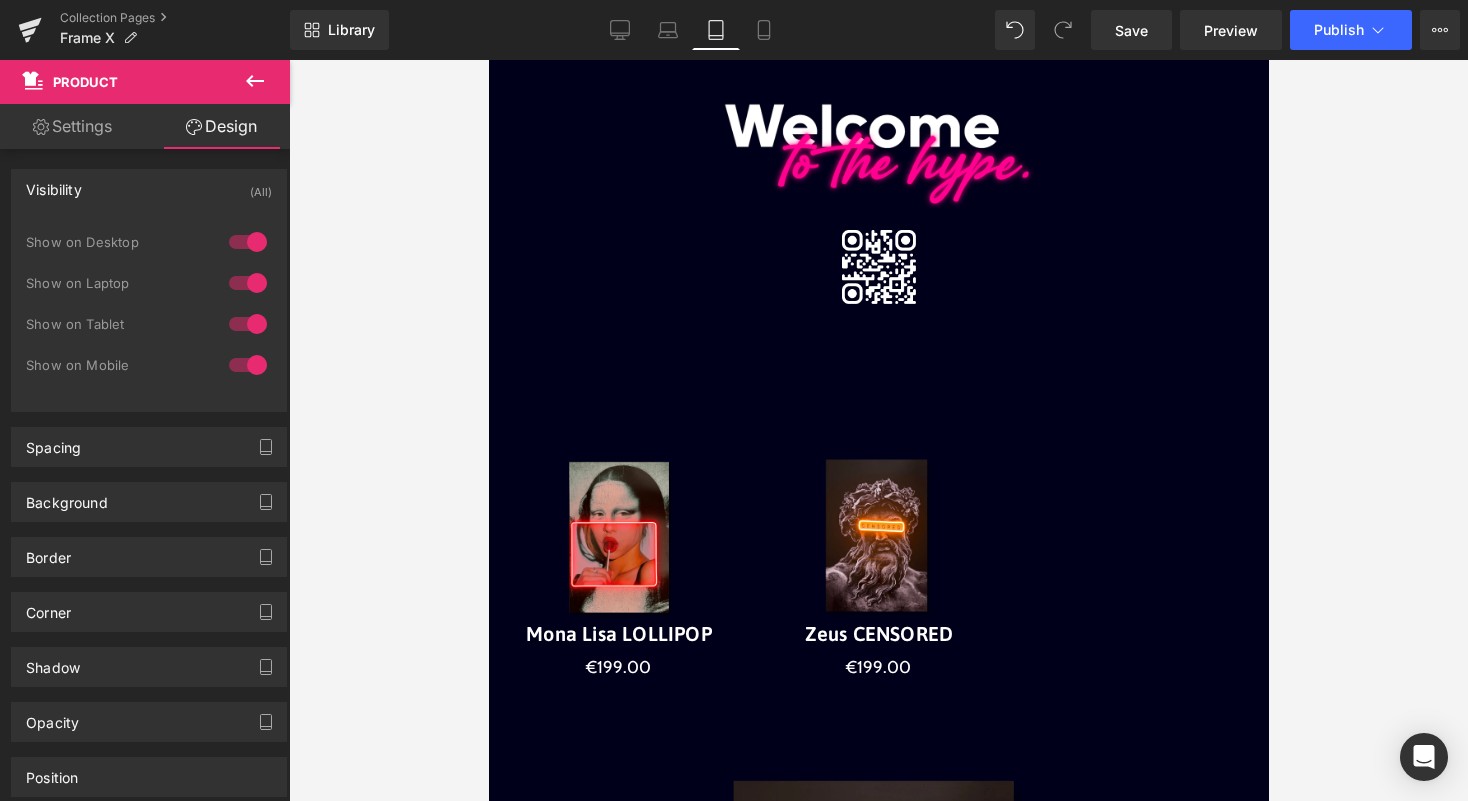 click at bounding box center [877, 538] 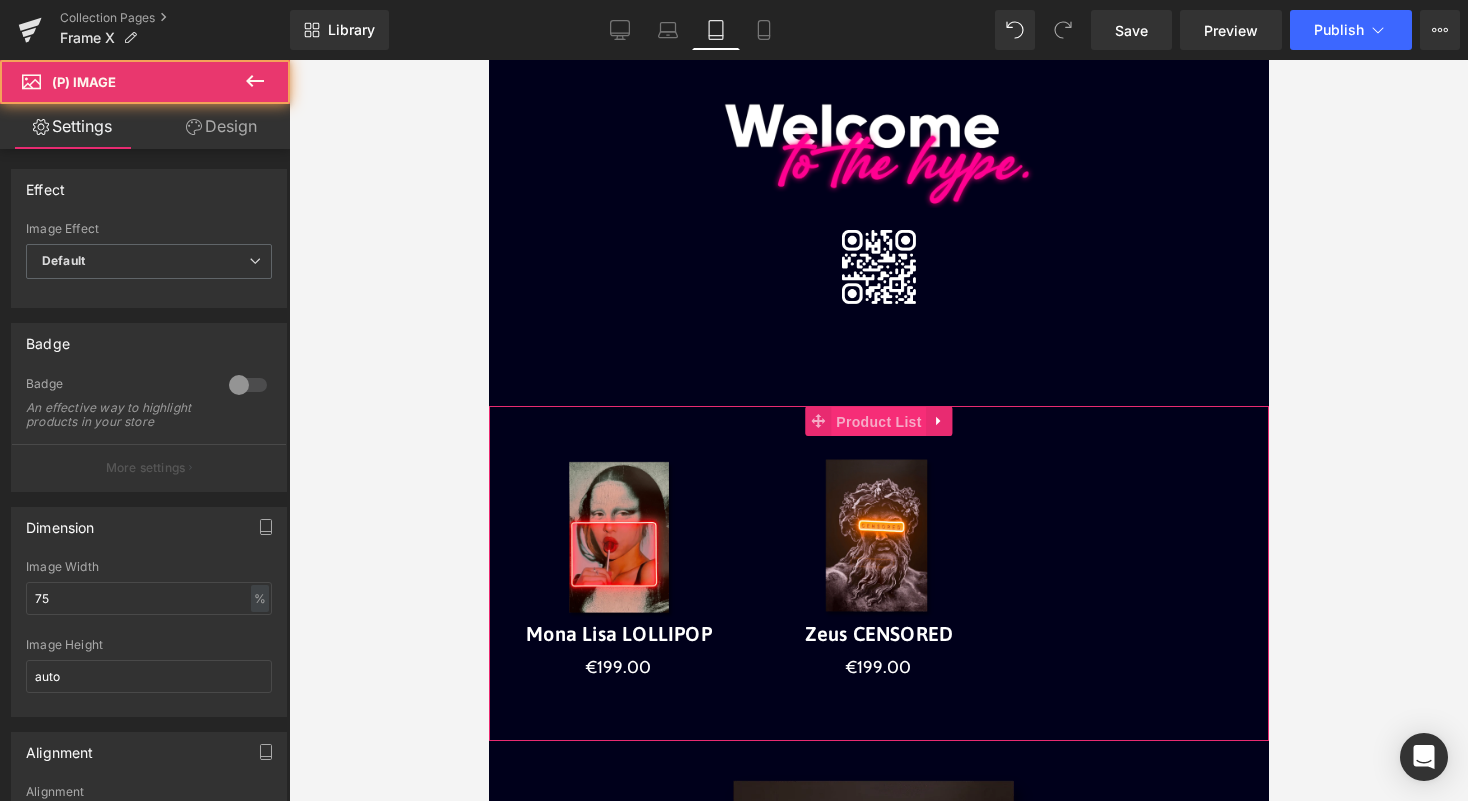 click on "Product List" at bounding box center [877, 422] 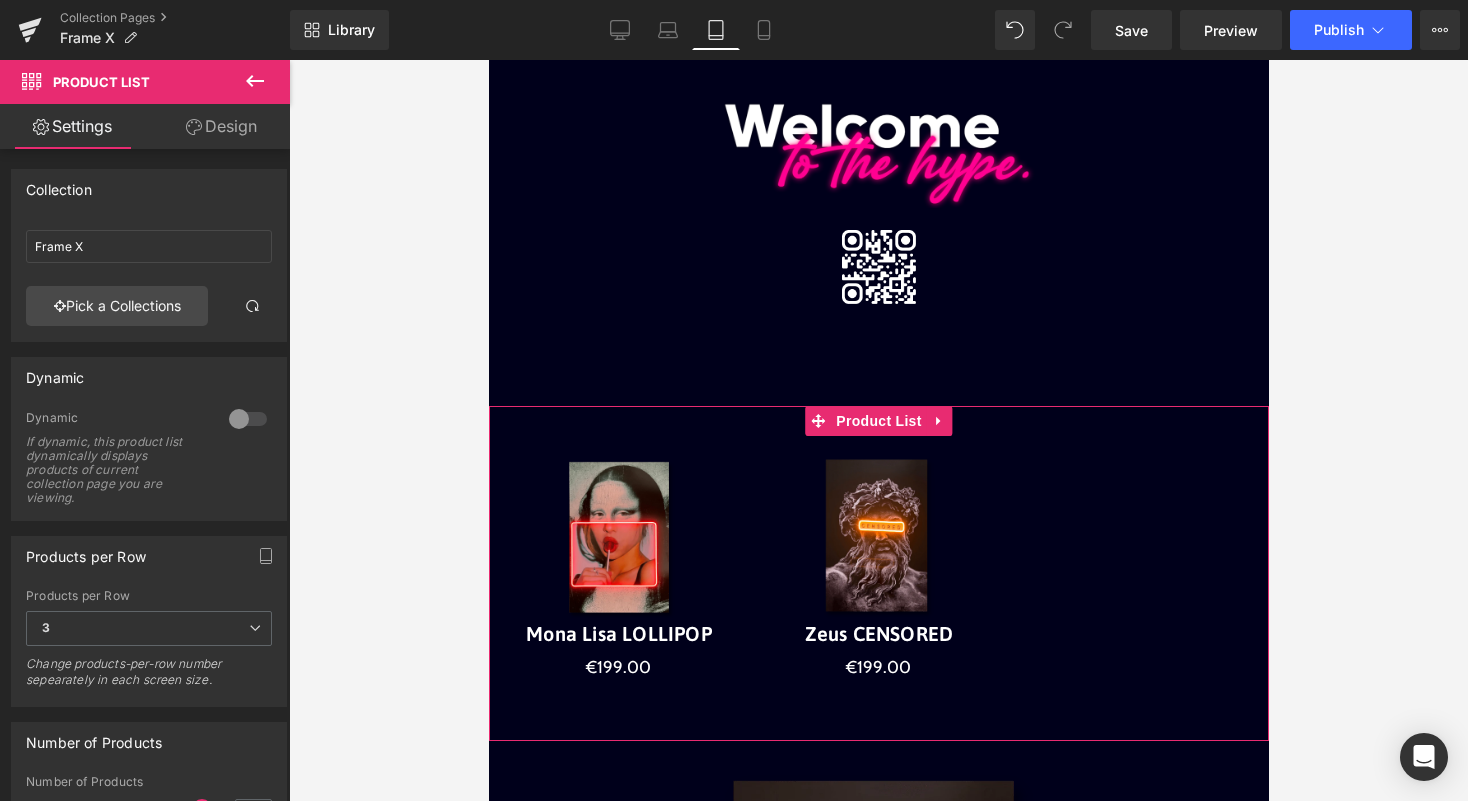 click on "Design" at bounding box center [221, 126] 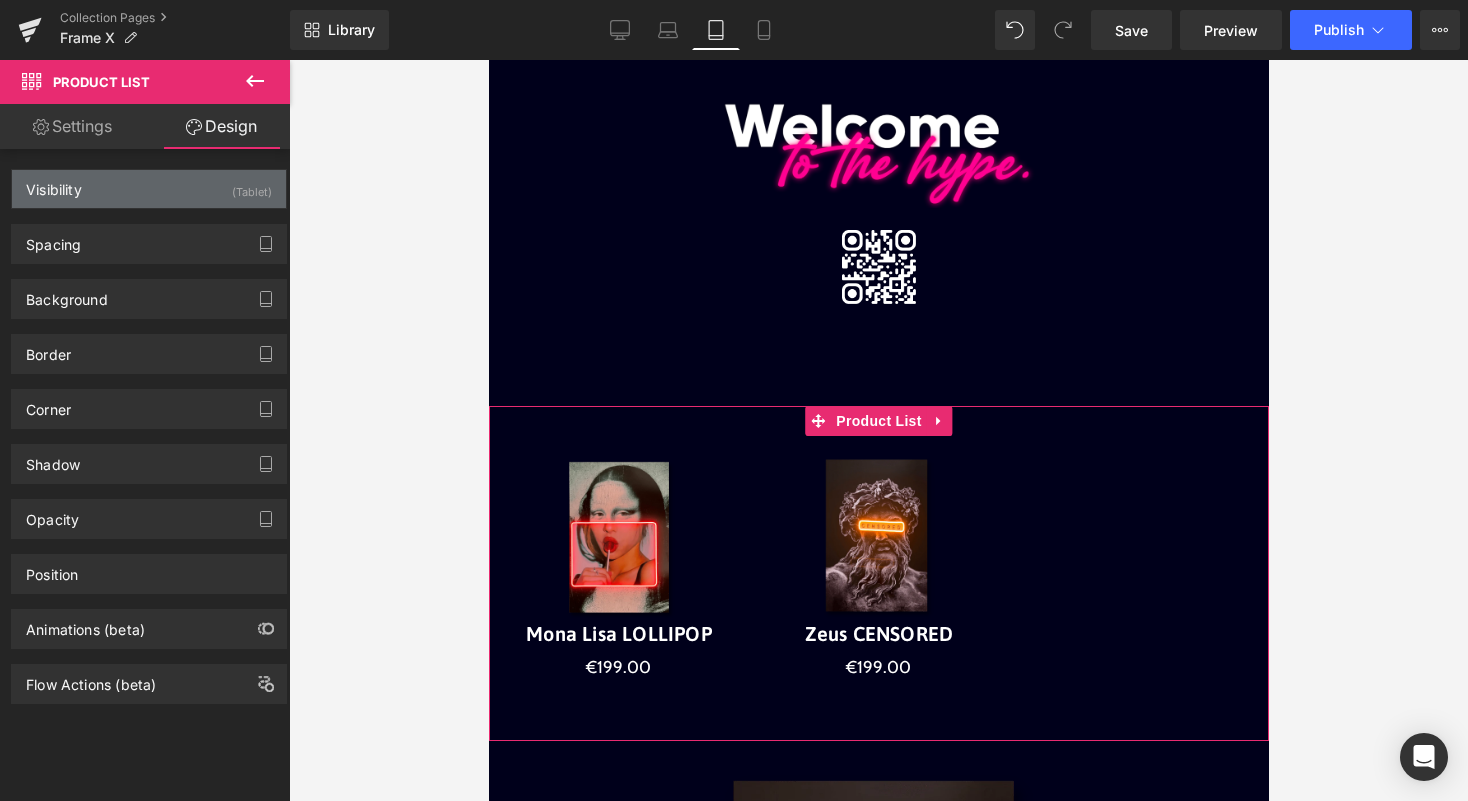 click on "(Tablet)" at bounding box center (252, 186) 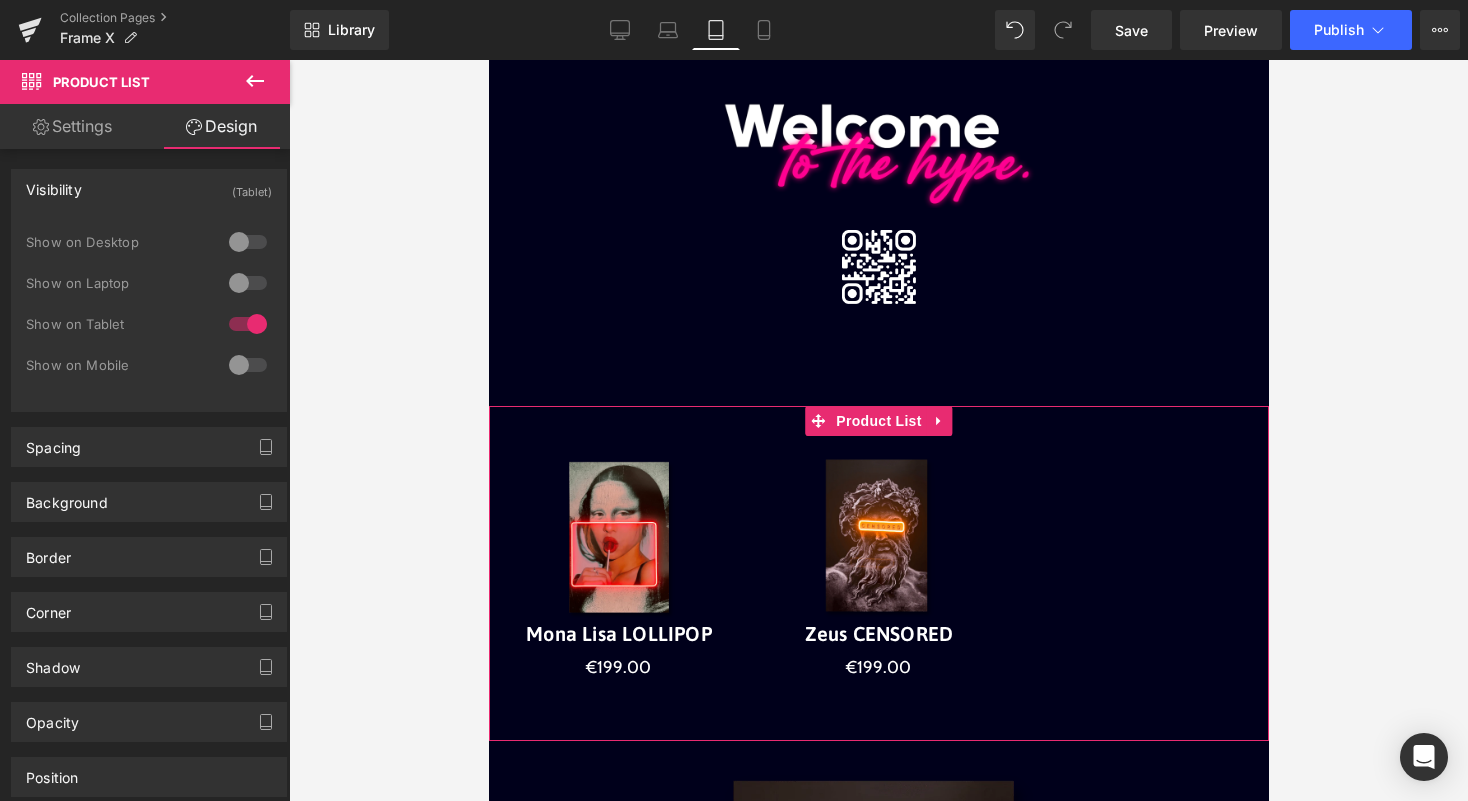 click at bounding box center (248, 365) 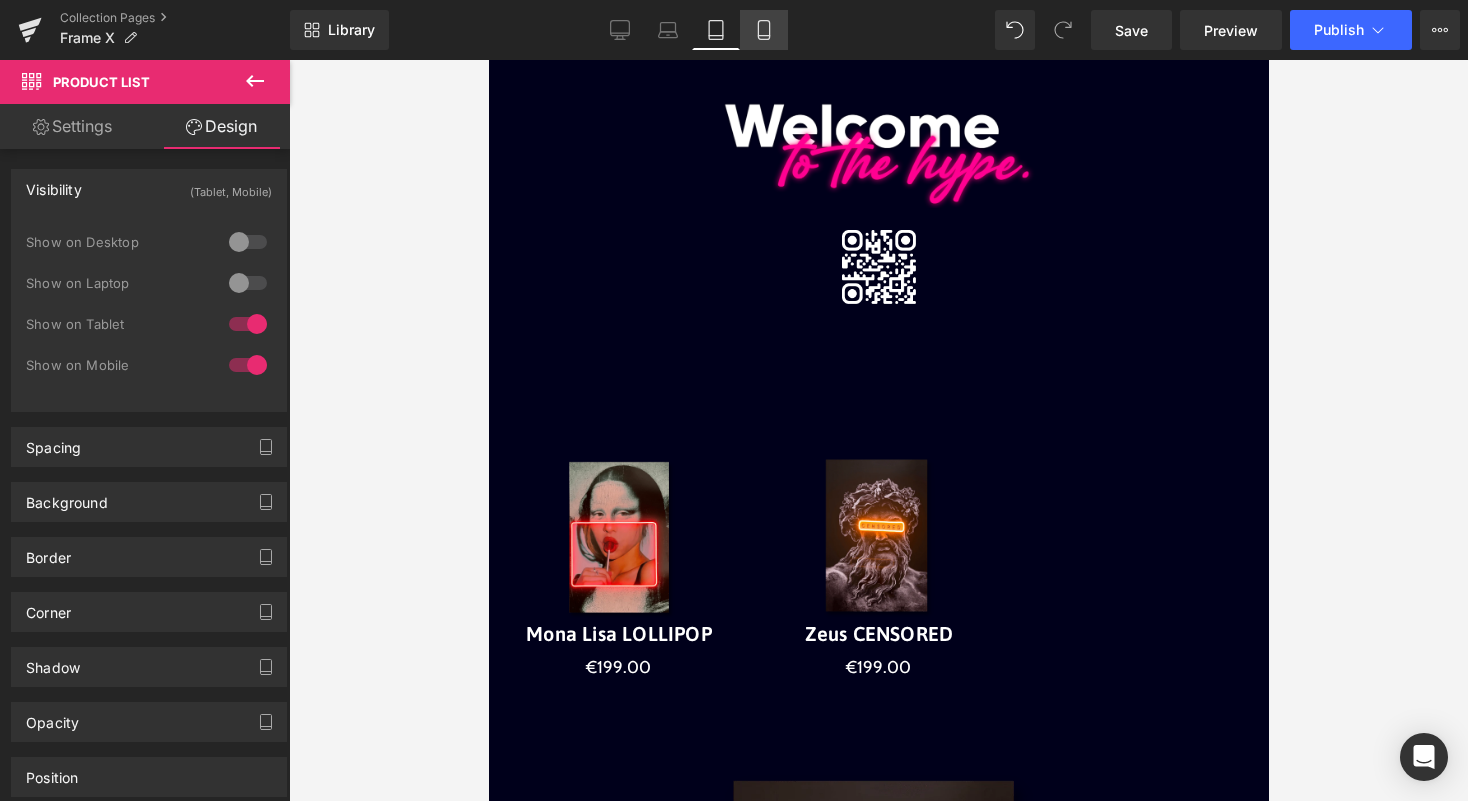 click 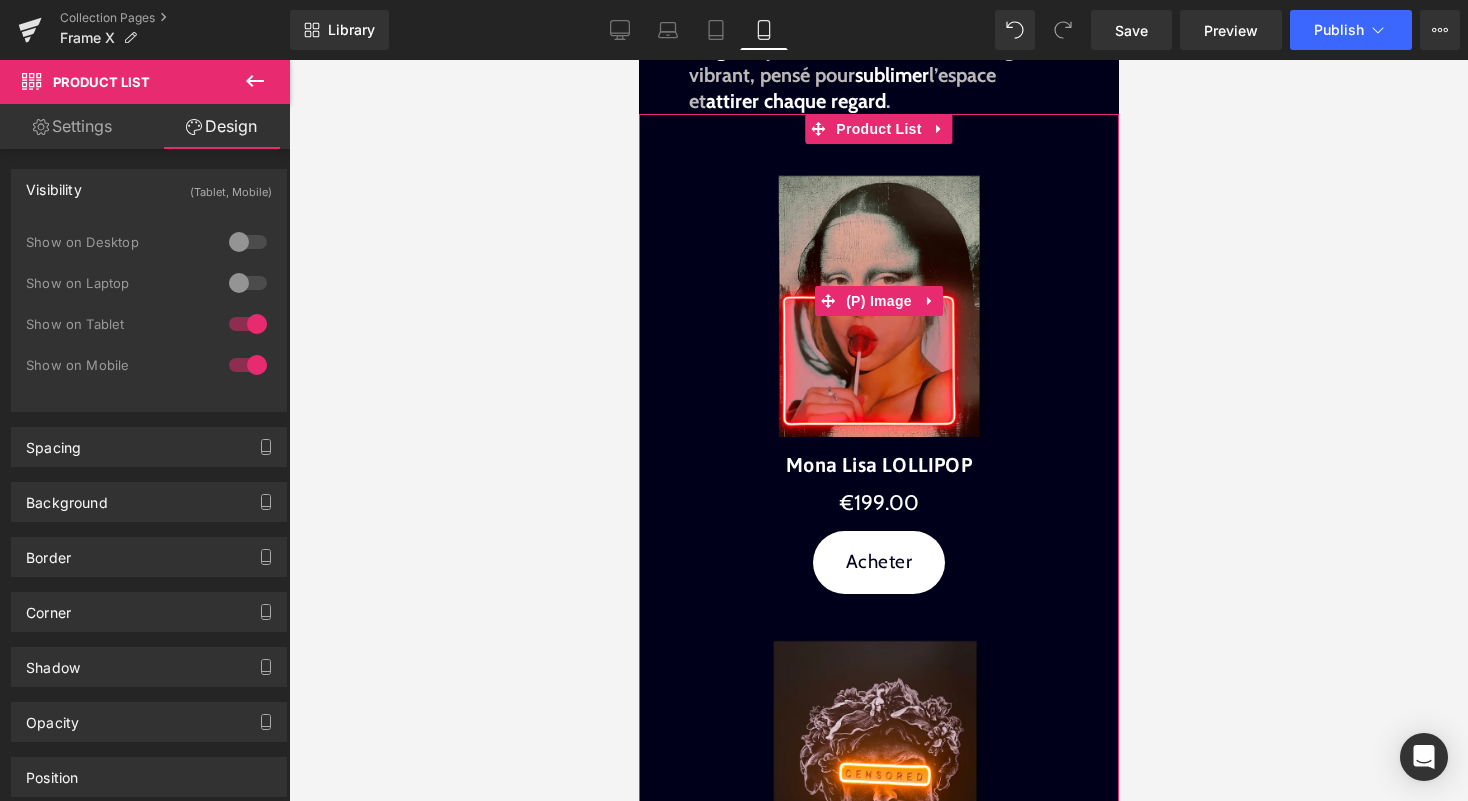 scroll, scrollTop: 337, scrollLeft: 0, axis: vertical 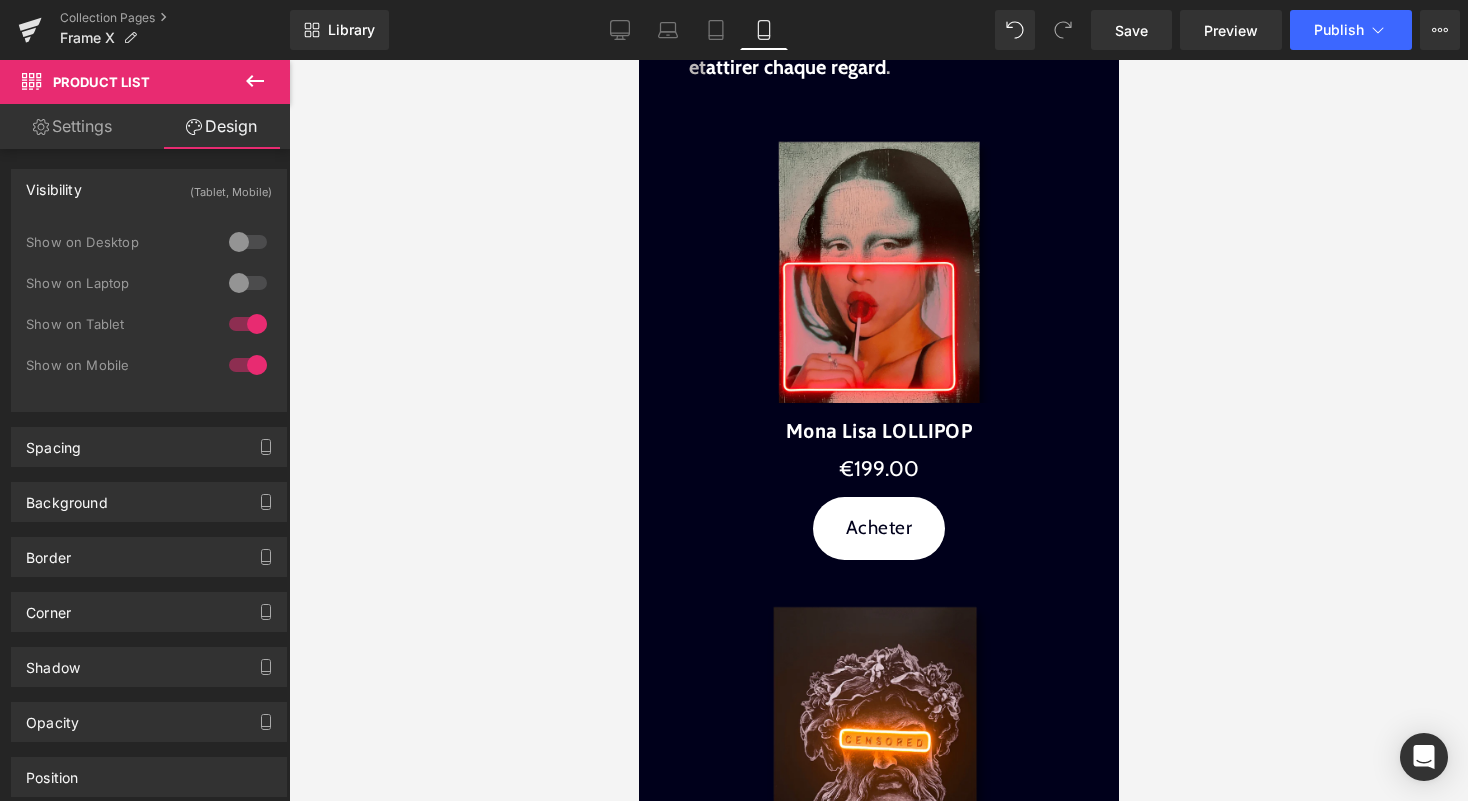 click 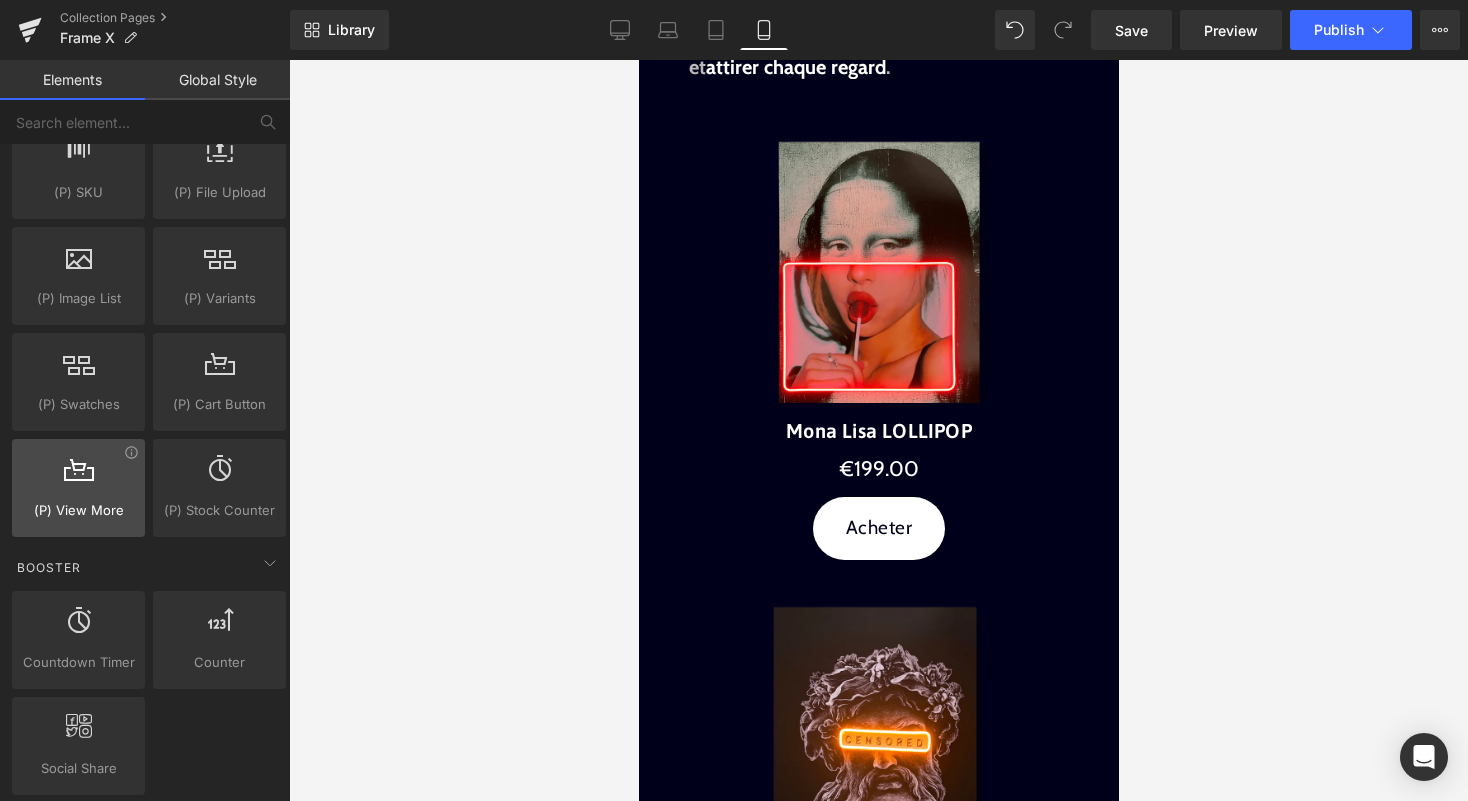 scroll, scrollTop: 2274, scrollLeft: 0, axis: vertical 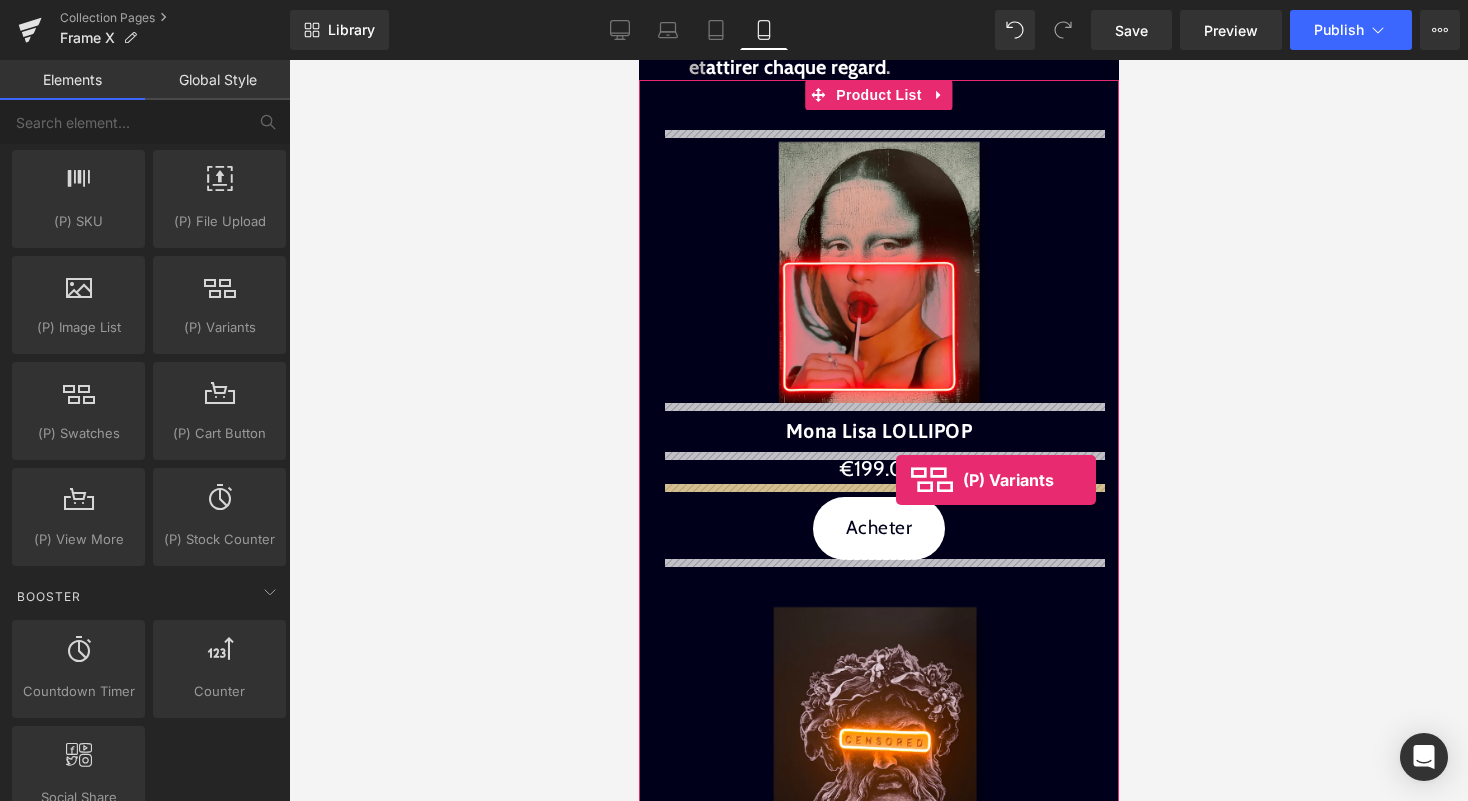 drag, startPoint x: 826, startPoint y: 379, endPoint x: 894, endPoint y: 478, distance: 120.10412 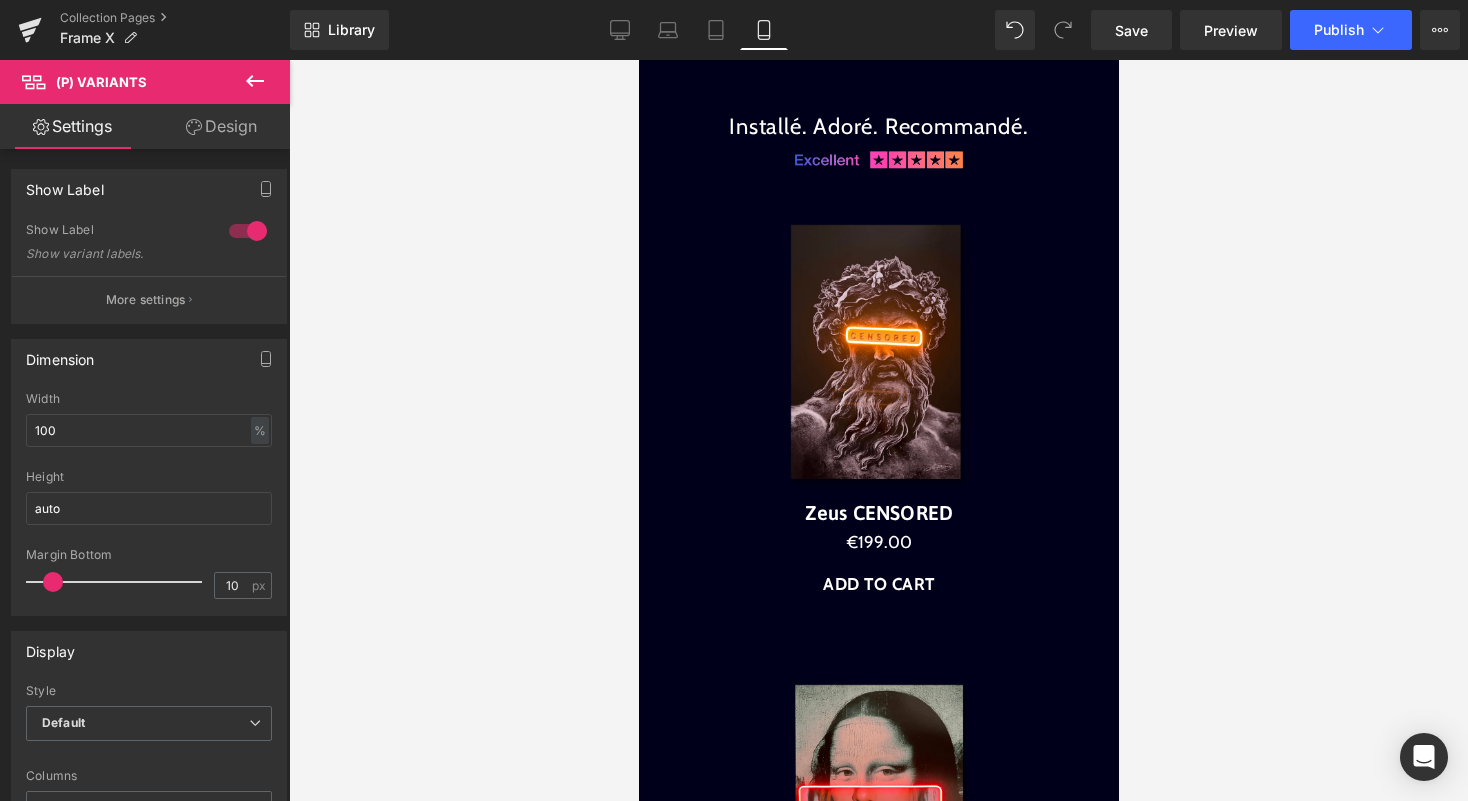 scroll, scrollTop: 1595, scrollLeft: 0, axis: vertical 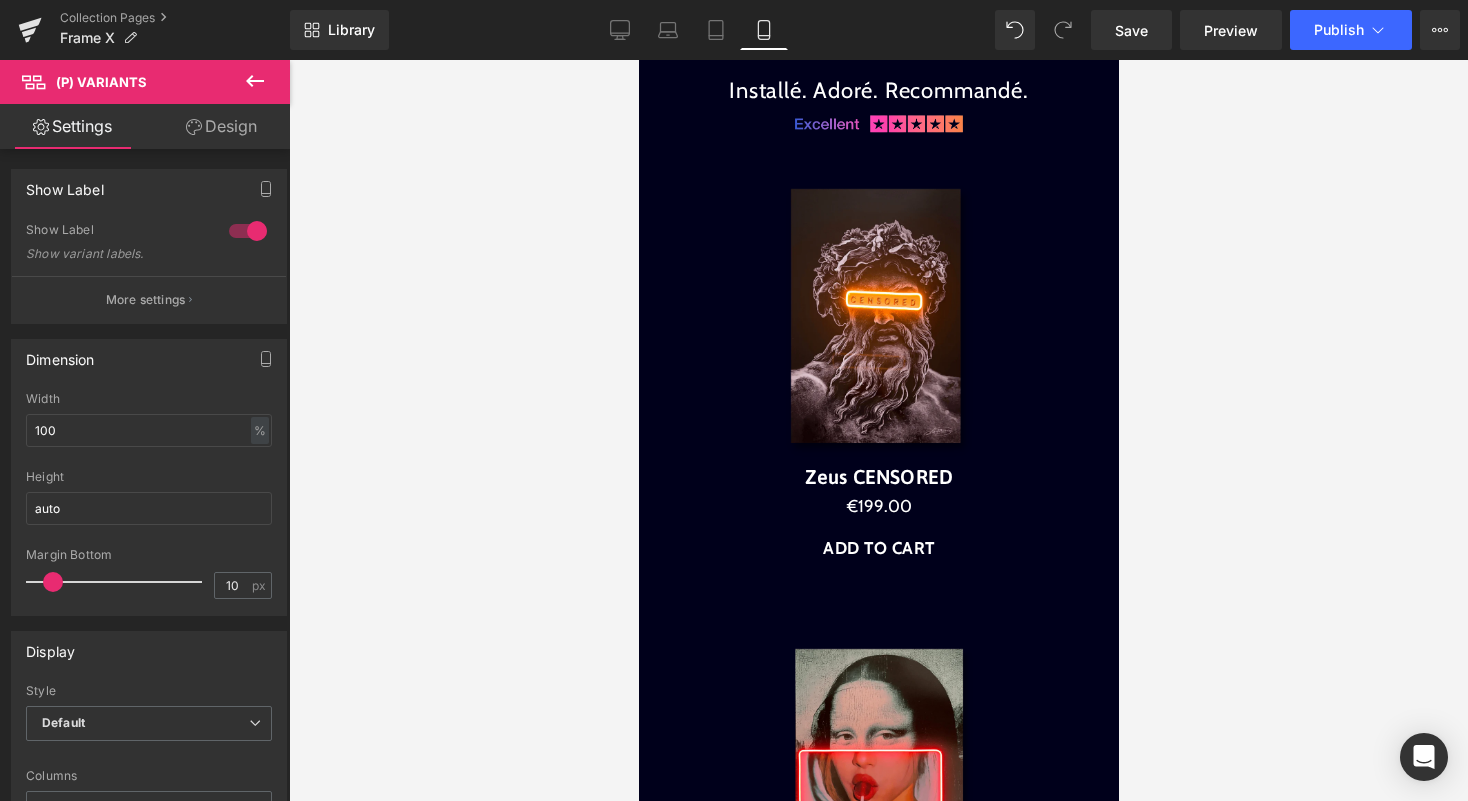click at bounding box center (878, 321) 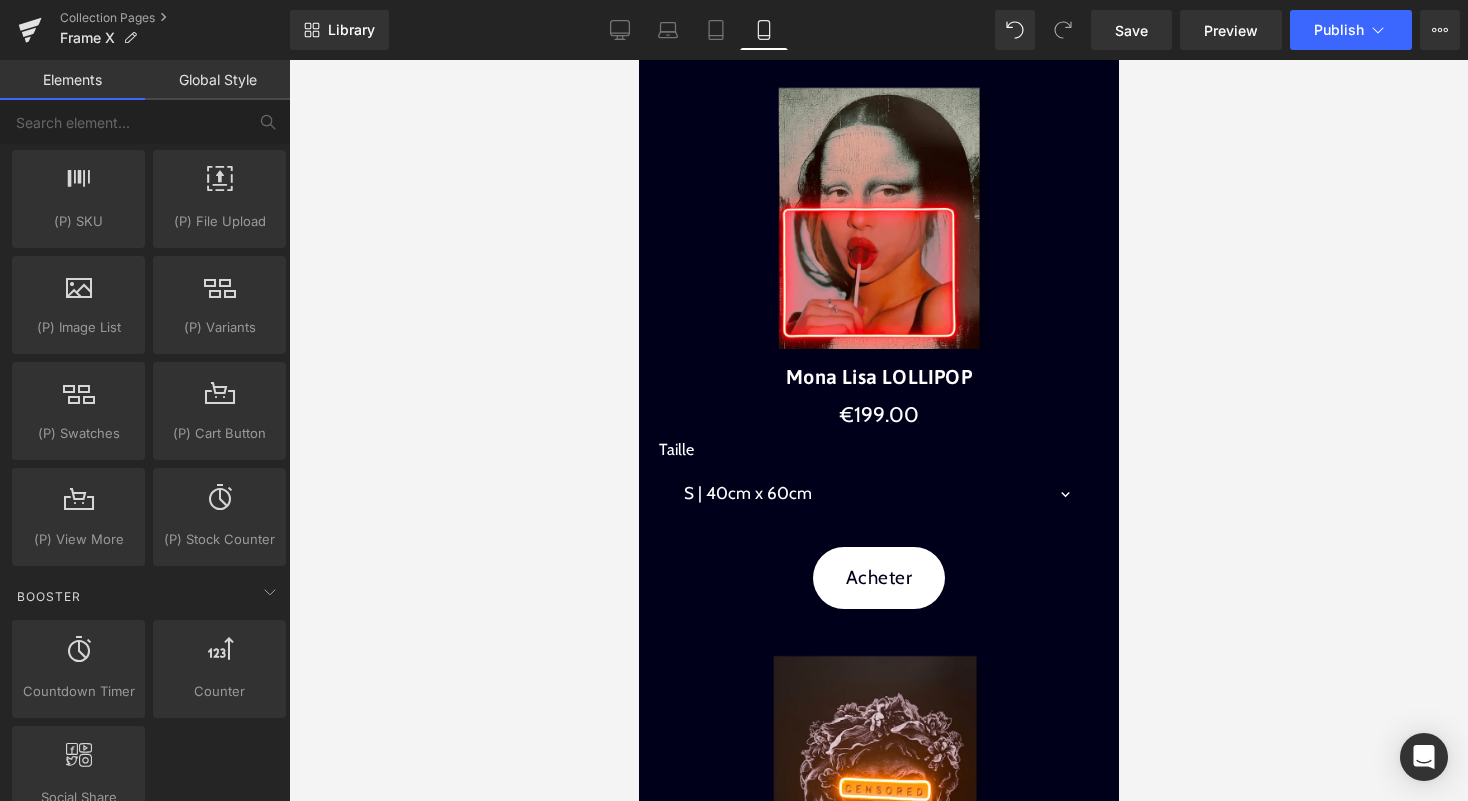 scroll, scrollTop: 0, scrollLeft: 0, axis: both 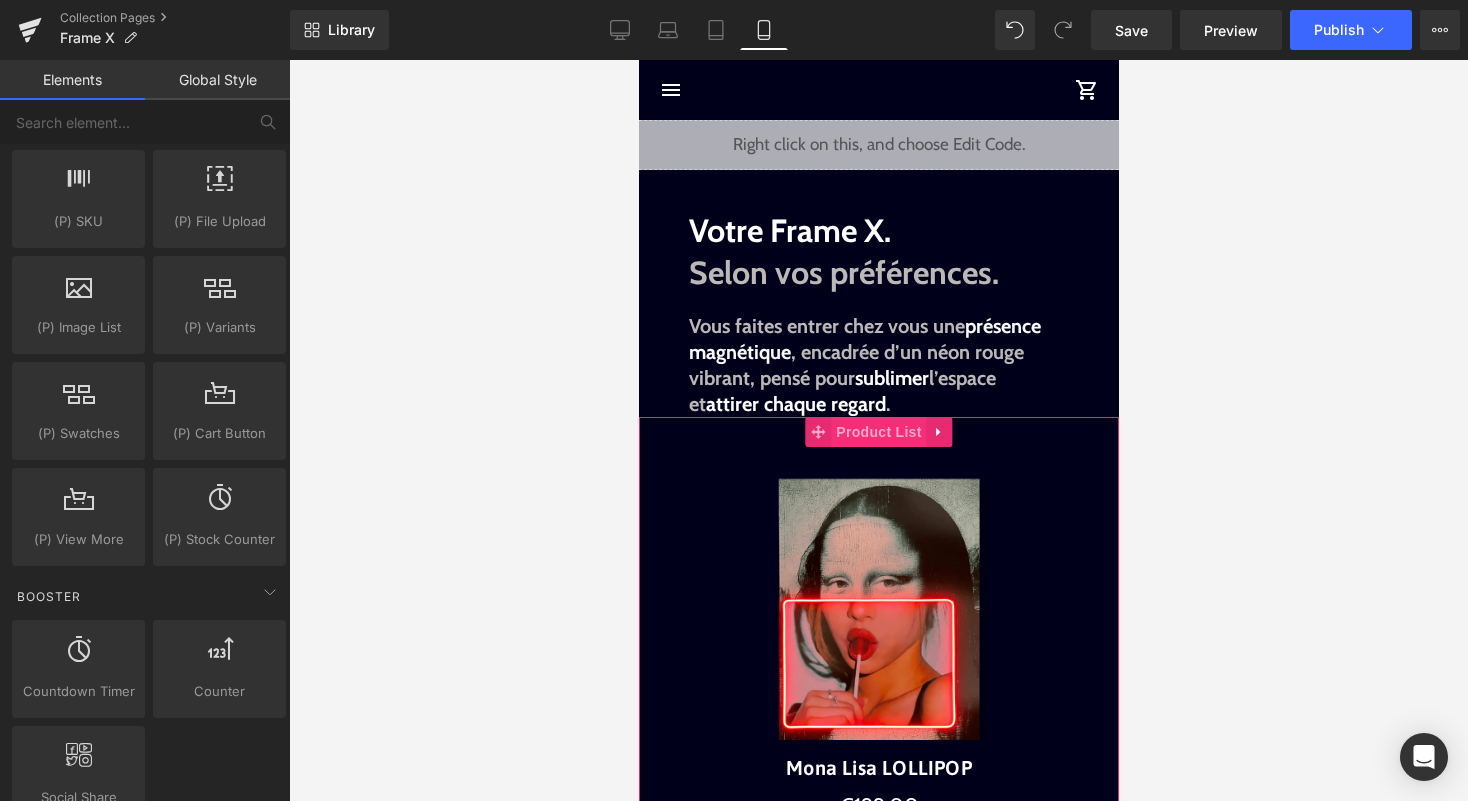 click on "Product List" at bounding box center (877, 432) 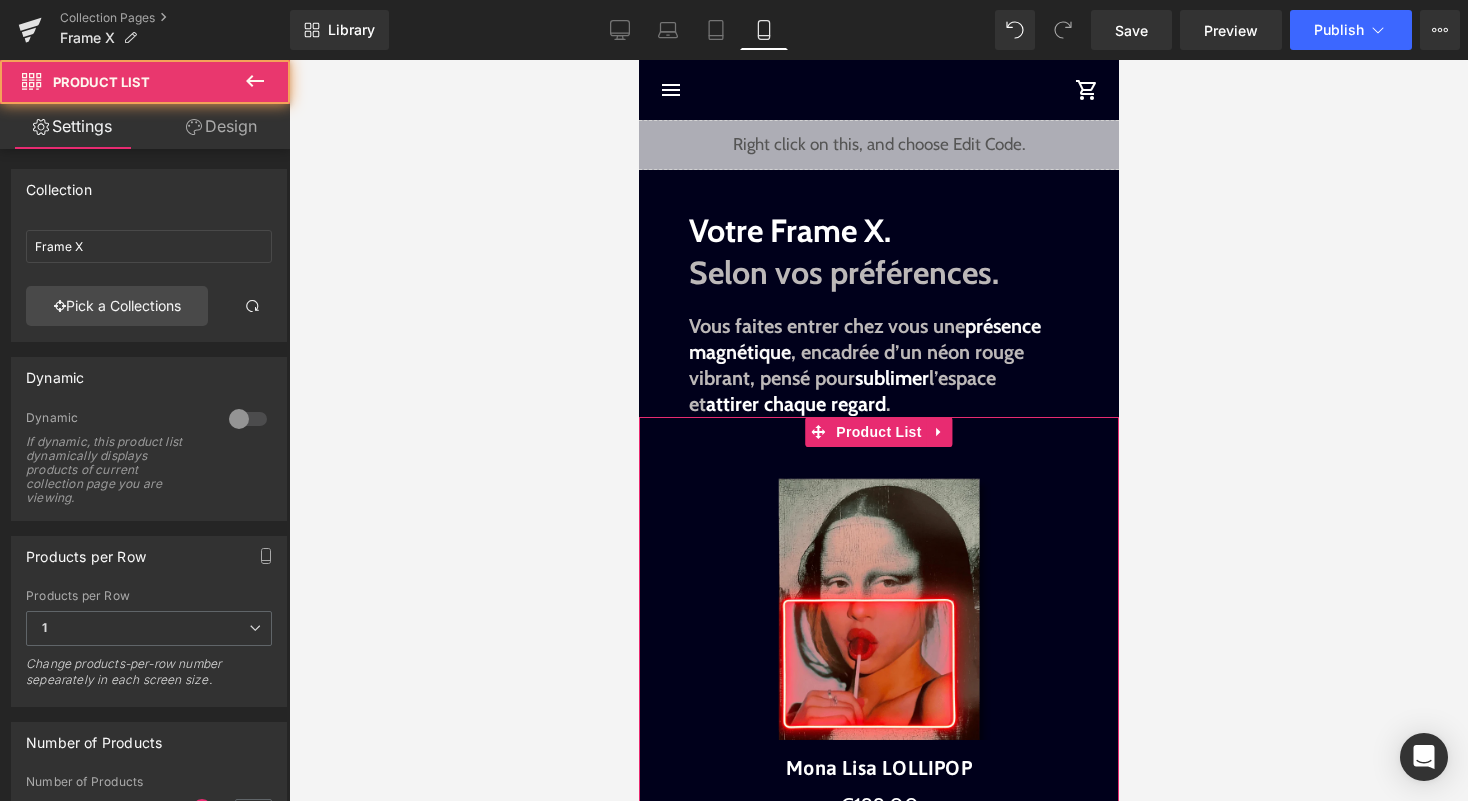 click on "Settings         Design        Collection Frame X Frame X  Pick a Collections Collection ID 660523712855 Collection Handle frame-x Dynamic 0 Dynamic If dynamic, this product list dynamically displays products of current collection page you are viewing. Products per Row 1 2 3 4 6 Products per Row
4
1 2 3 4 6 Change products-per-row number sepearately in each screen size. Products per Row 1 2 3 4 6 Products per Row
3
1 2 3 4 6 Change products-per-row number sepearately in each screen size. Products per Row 1 2 3 4 6 Products per Row
3
1 2 3 4 6 Change products-per-row number sepearately in each screen size. Products per Row 1 2 3 4 6 Products per Row
1
1 2 3 4 6 Number of Products" at bounding box center [145, 479] 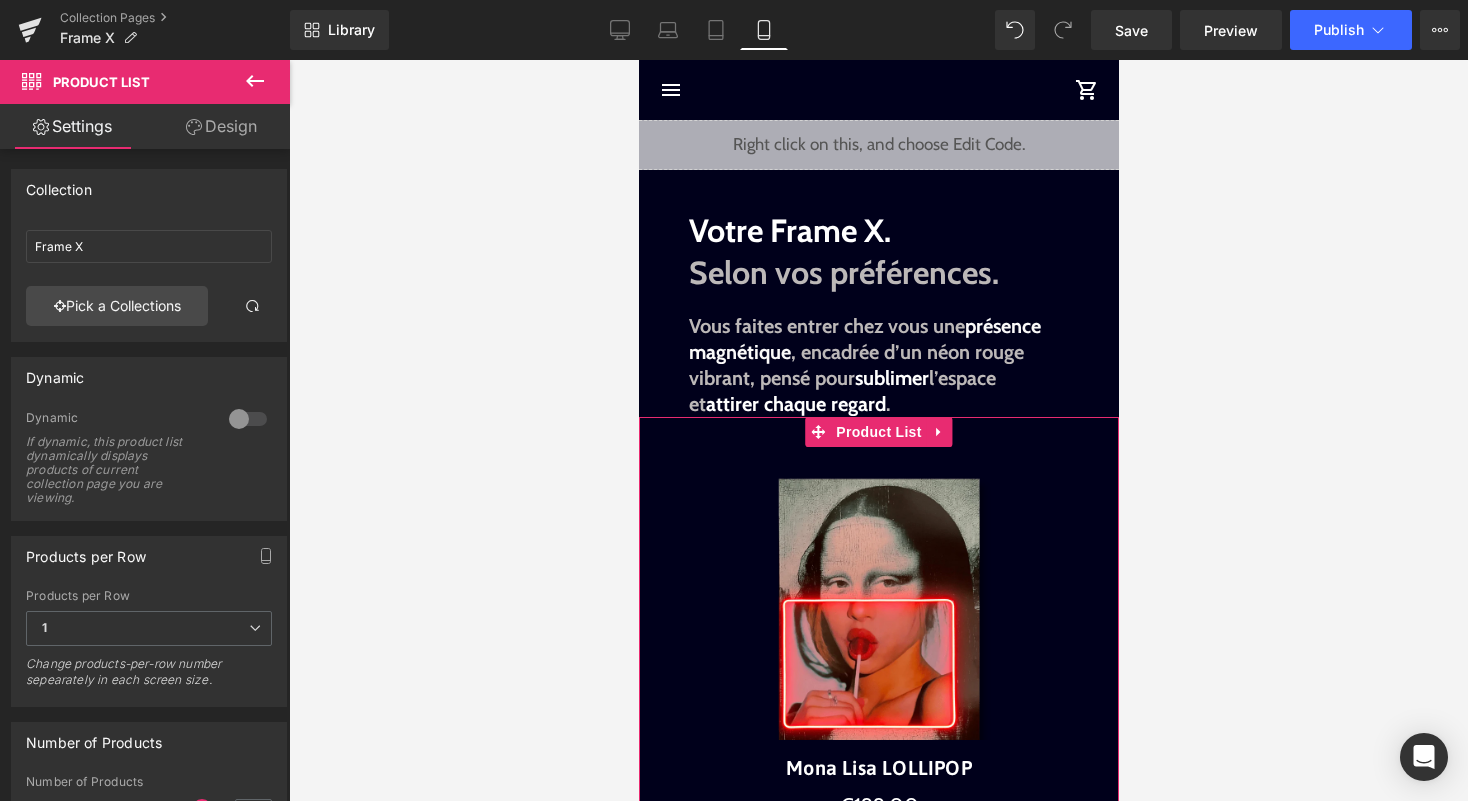click on "Design" at bounding box center (221, 126) 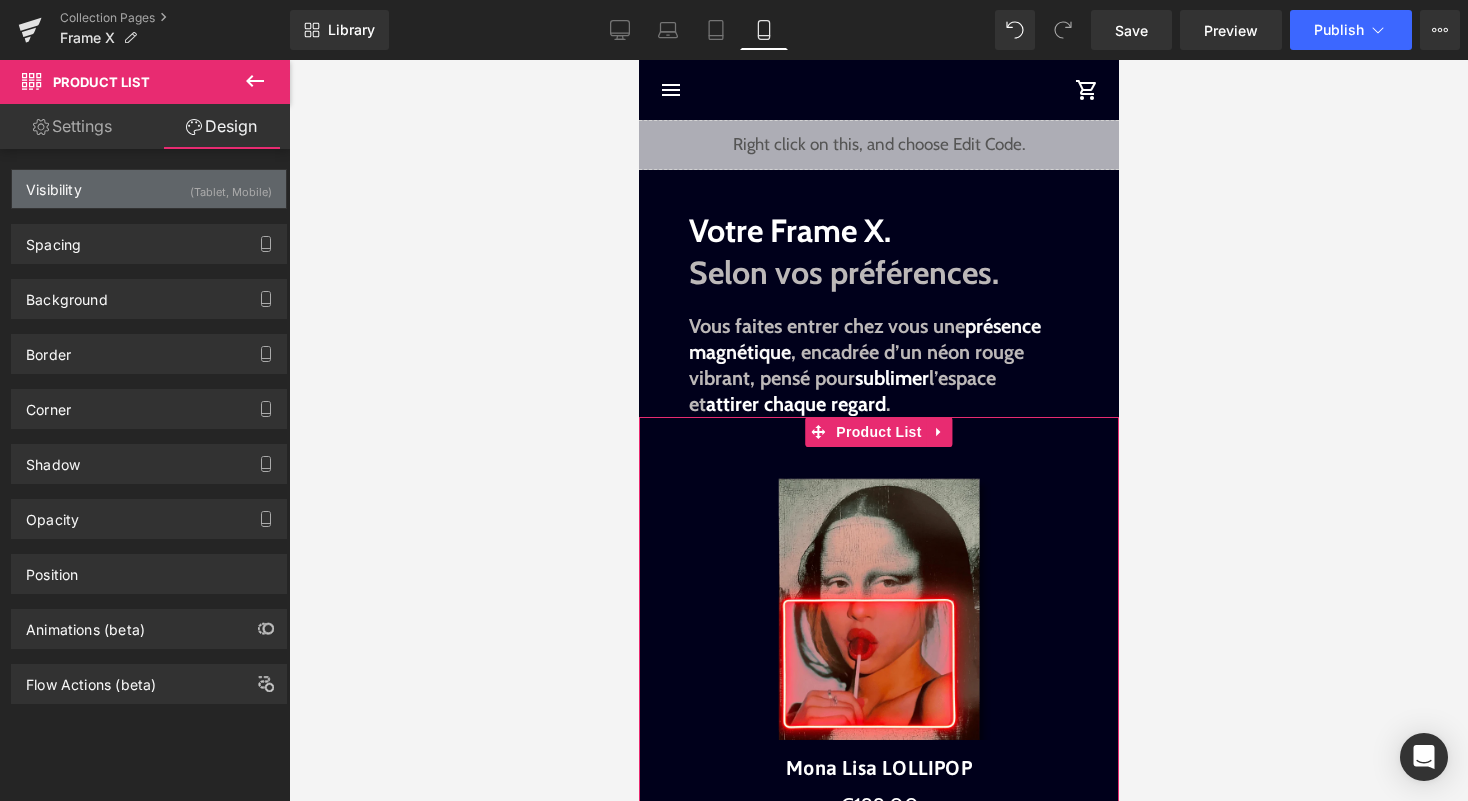 click on "(Tablet, Mobile)" at bounding box center [231, 186] 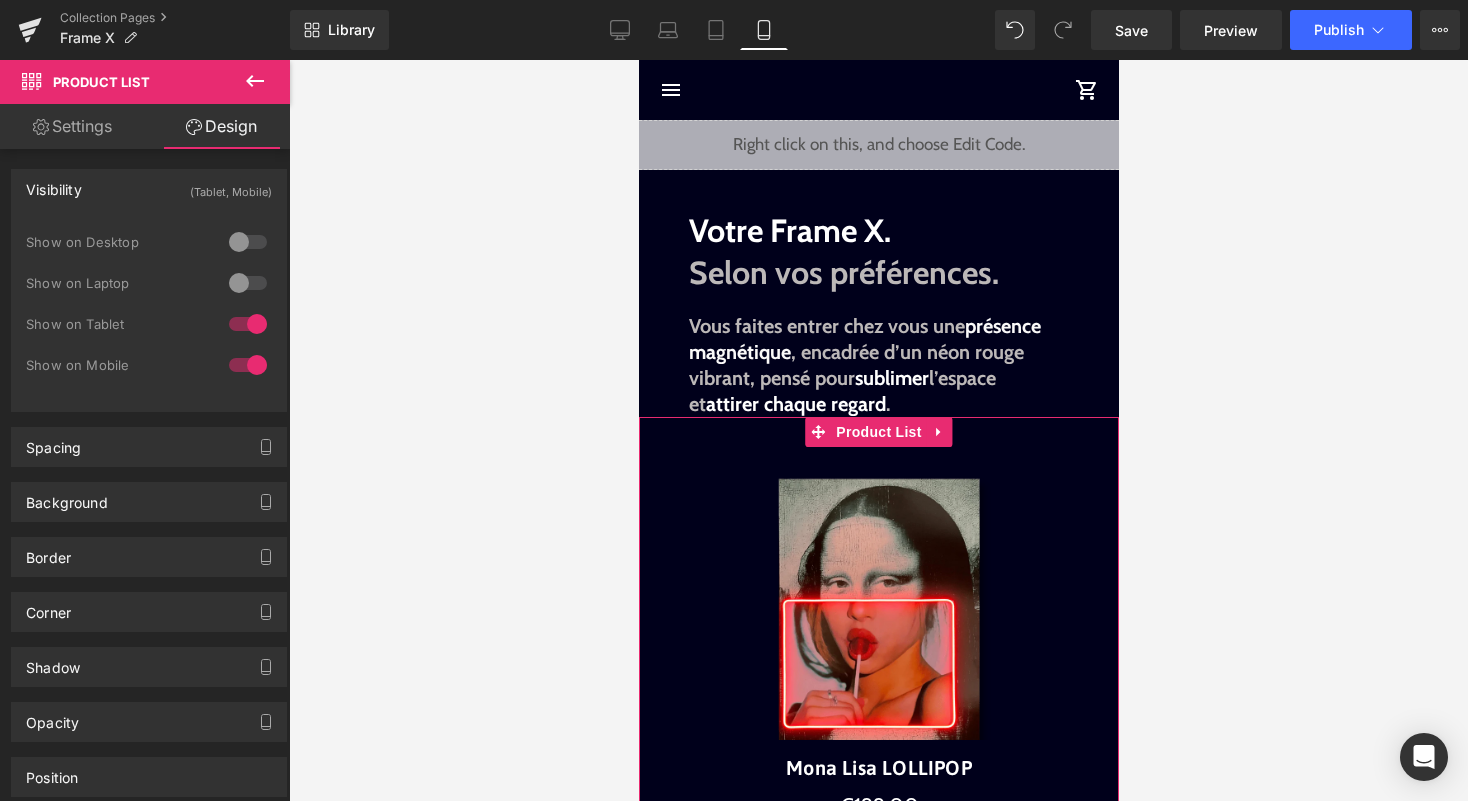 click at bounding box center (248, 324) 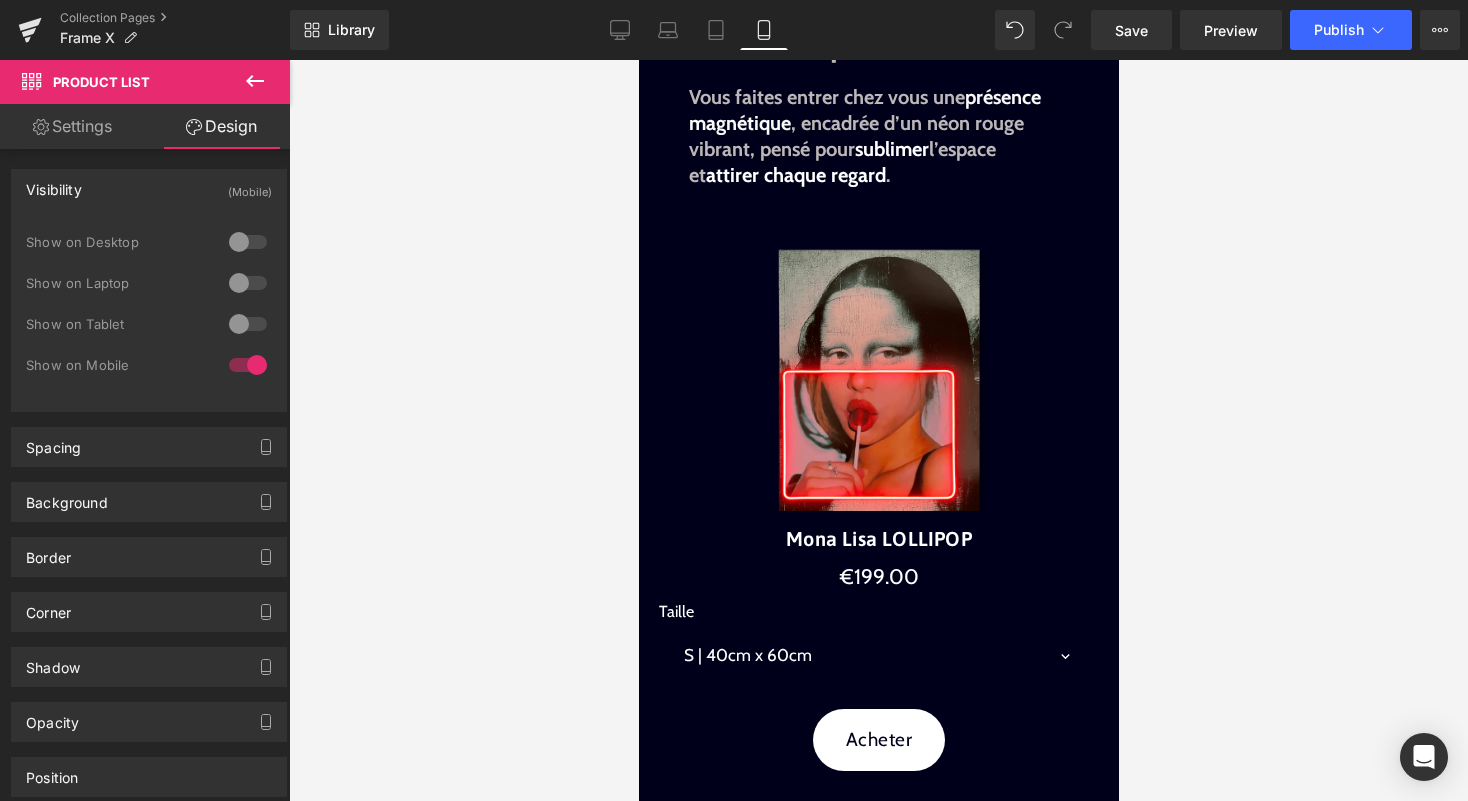 scroll, scrollTop: 248, scrollLeft: 0, axis: vertical 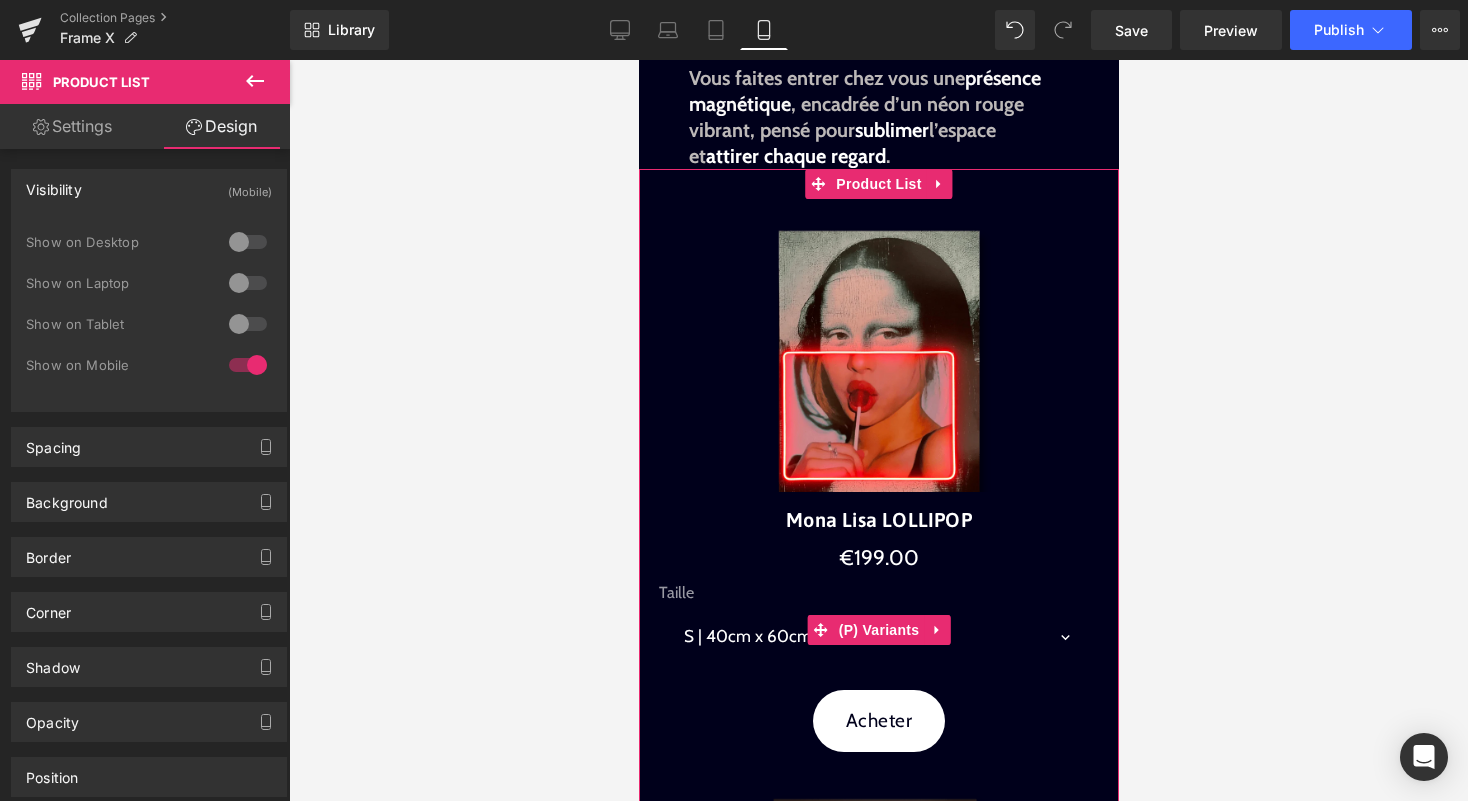 click on "Taille" at bounding box center [878, 595] 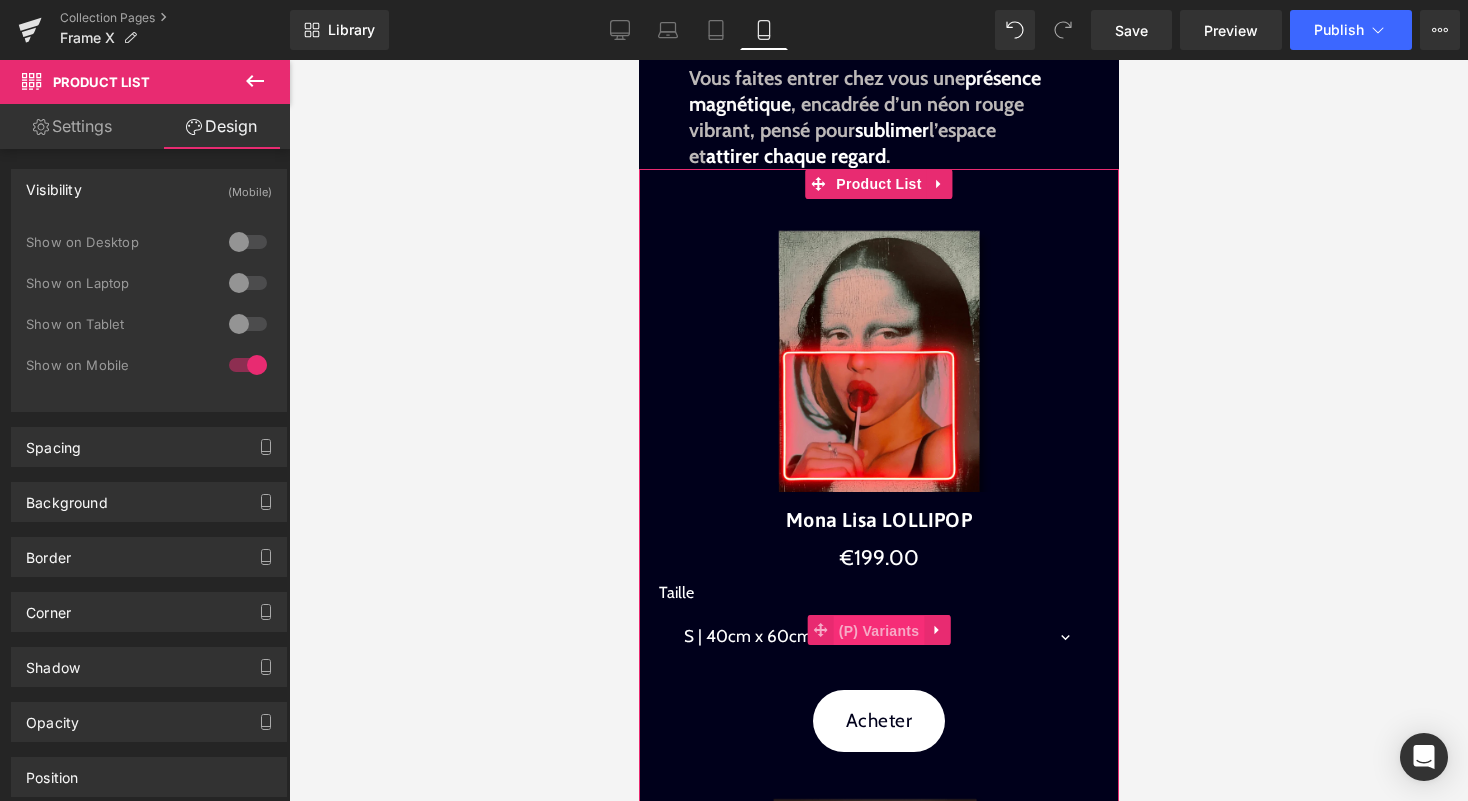 click on "(P) Variants" at bounding box center [878, 631] 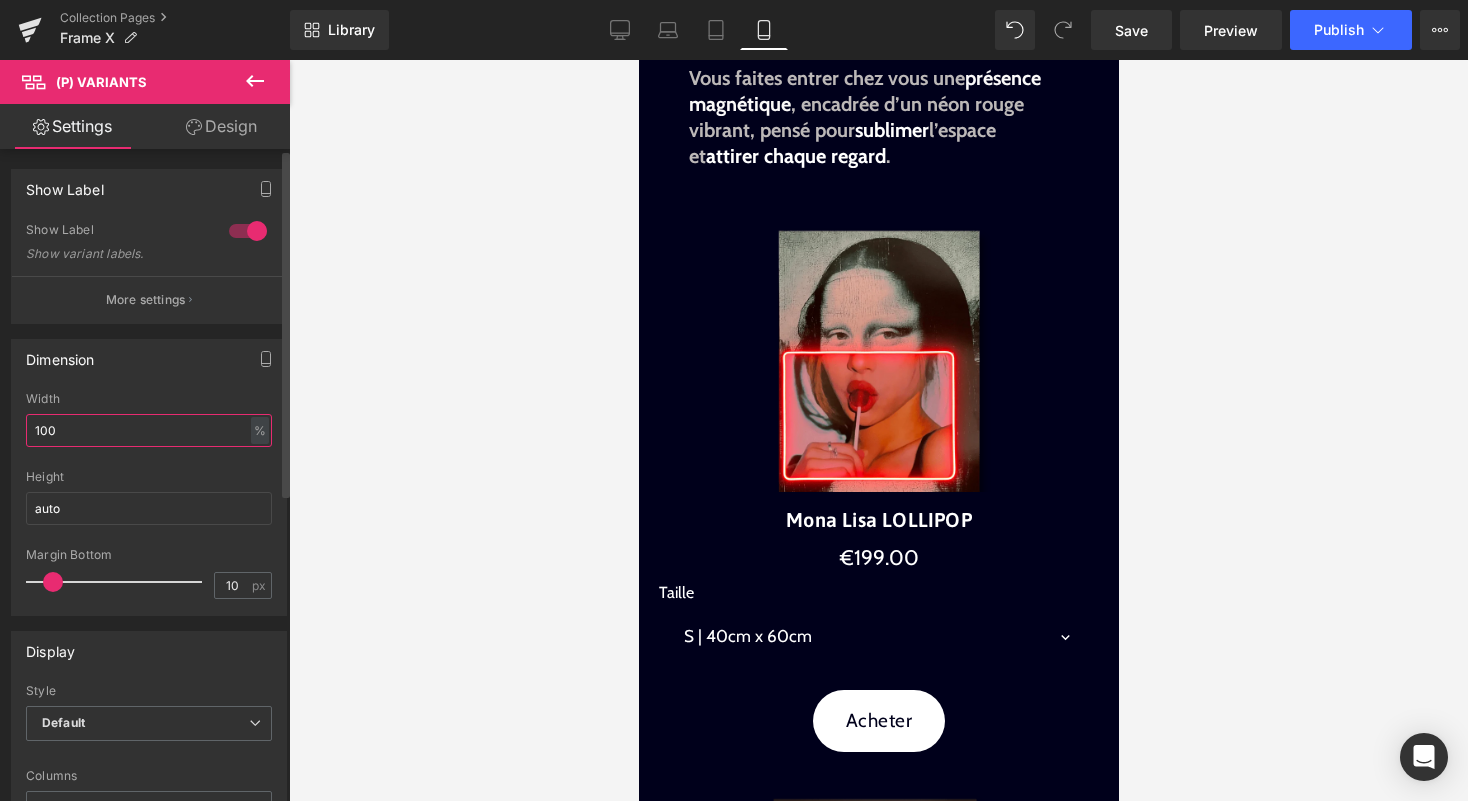 click on "100" at bounding box center [149, 430] 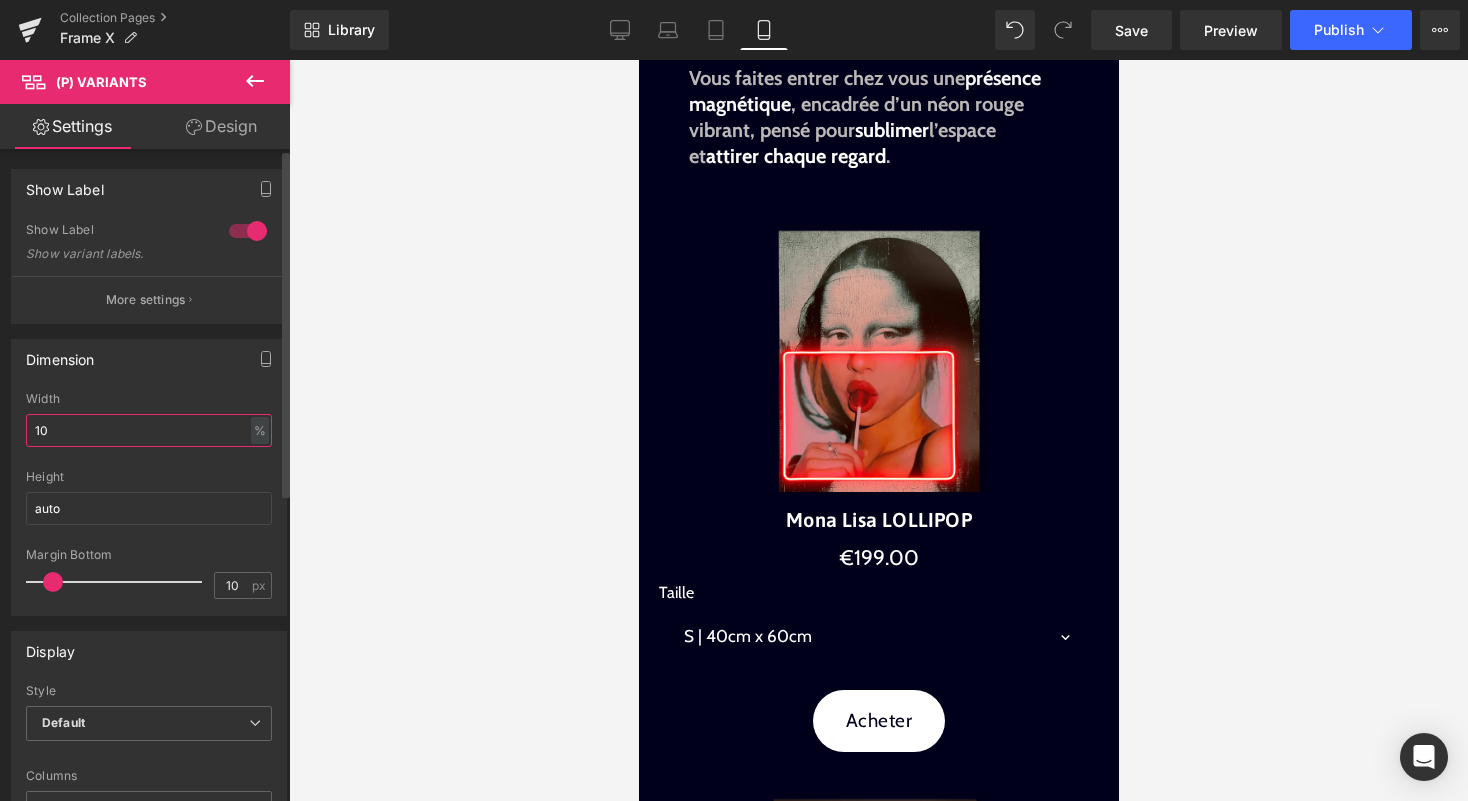 type on "1" 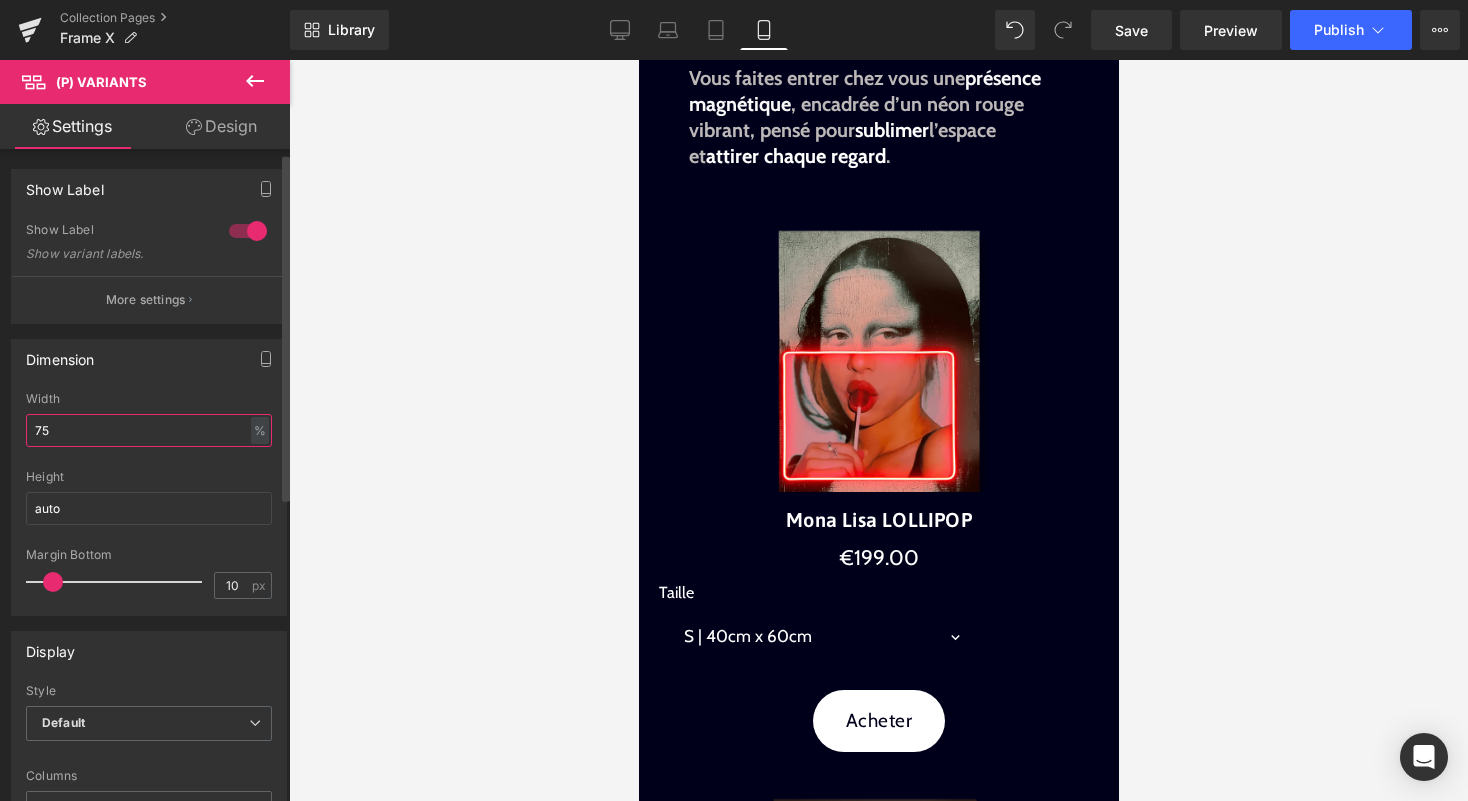 scroll, scrollTop: 796, scrollLeft: 0, axis: vertical 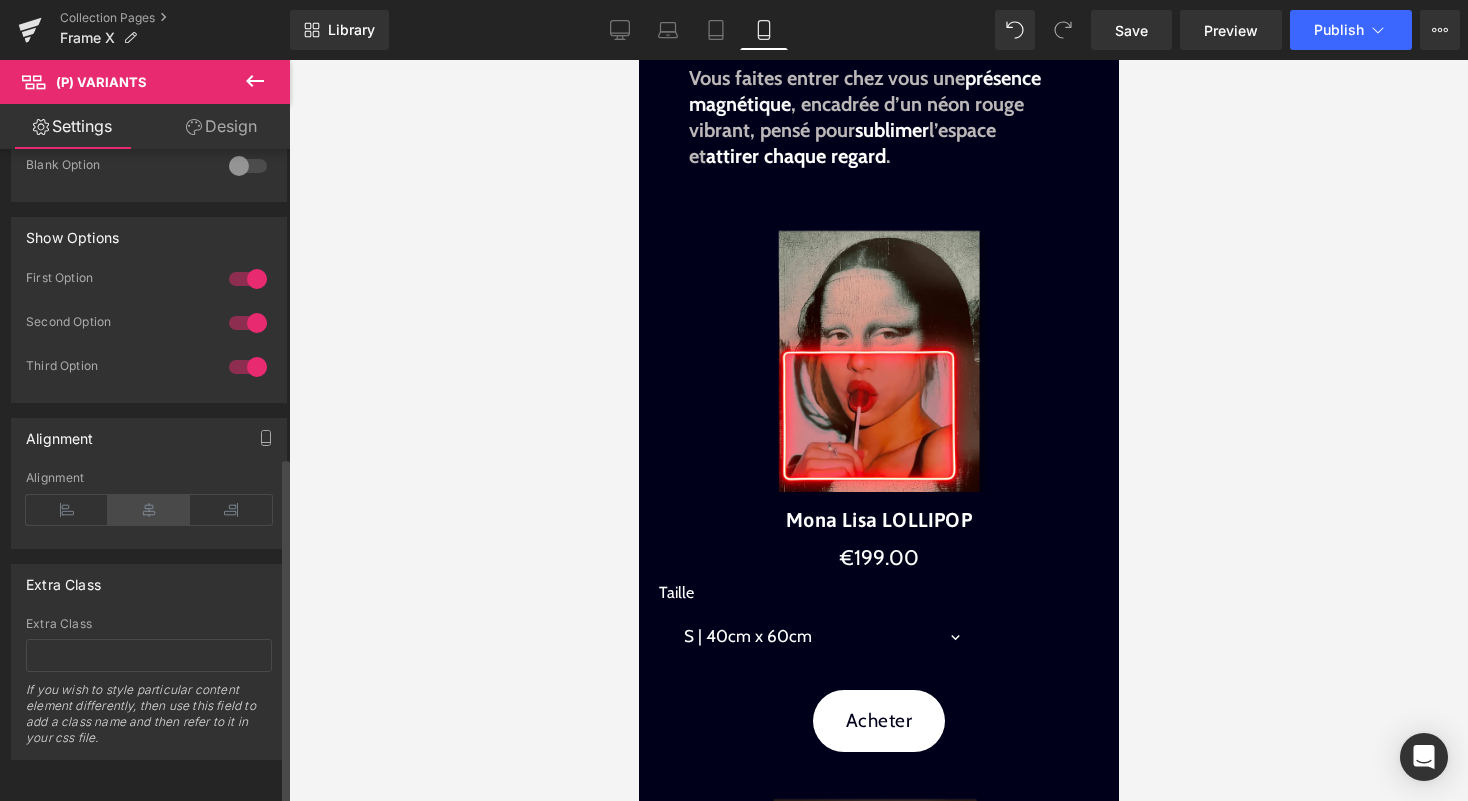 type on "75" 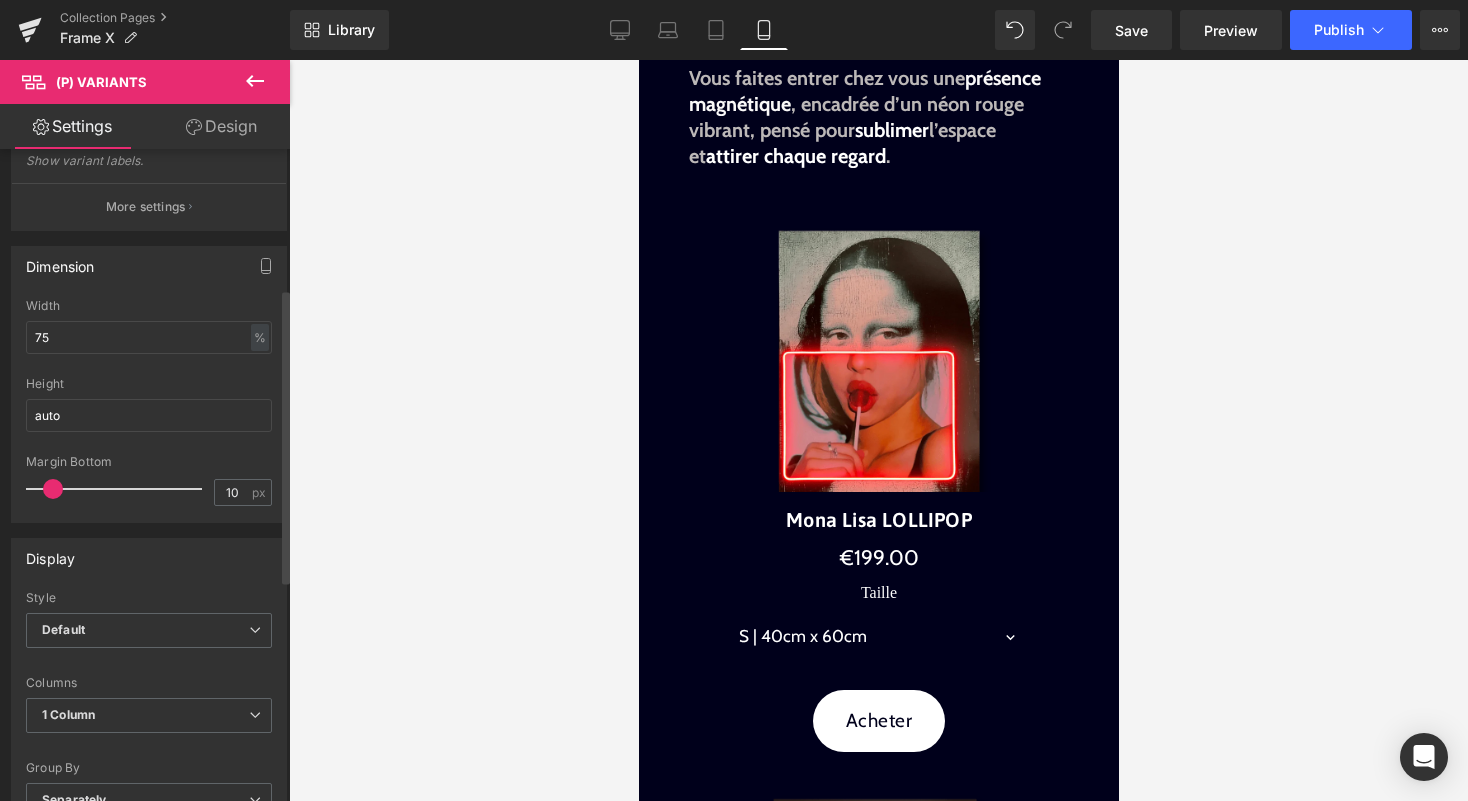 scroll, scrollTop: 0, scrollLeft: 0, axis: both 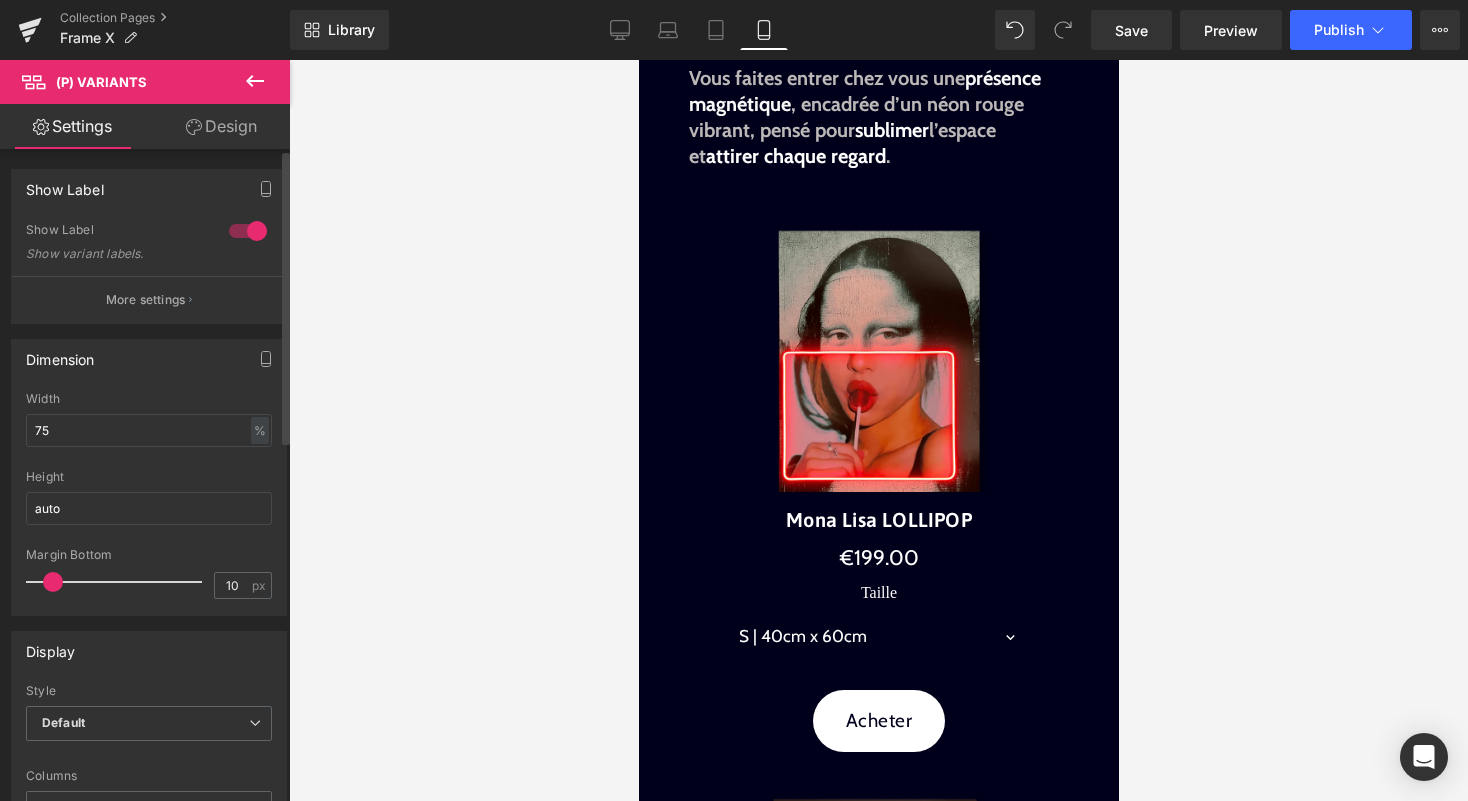click at bounding box center (248, 231) 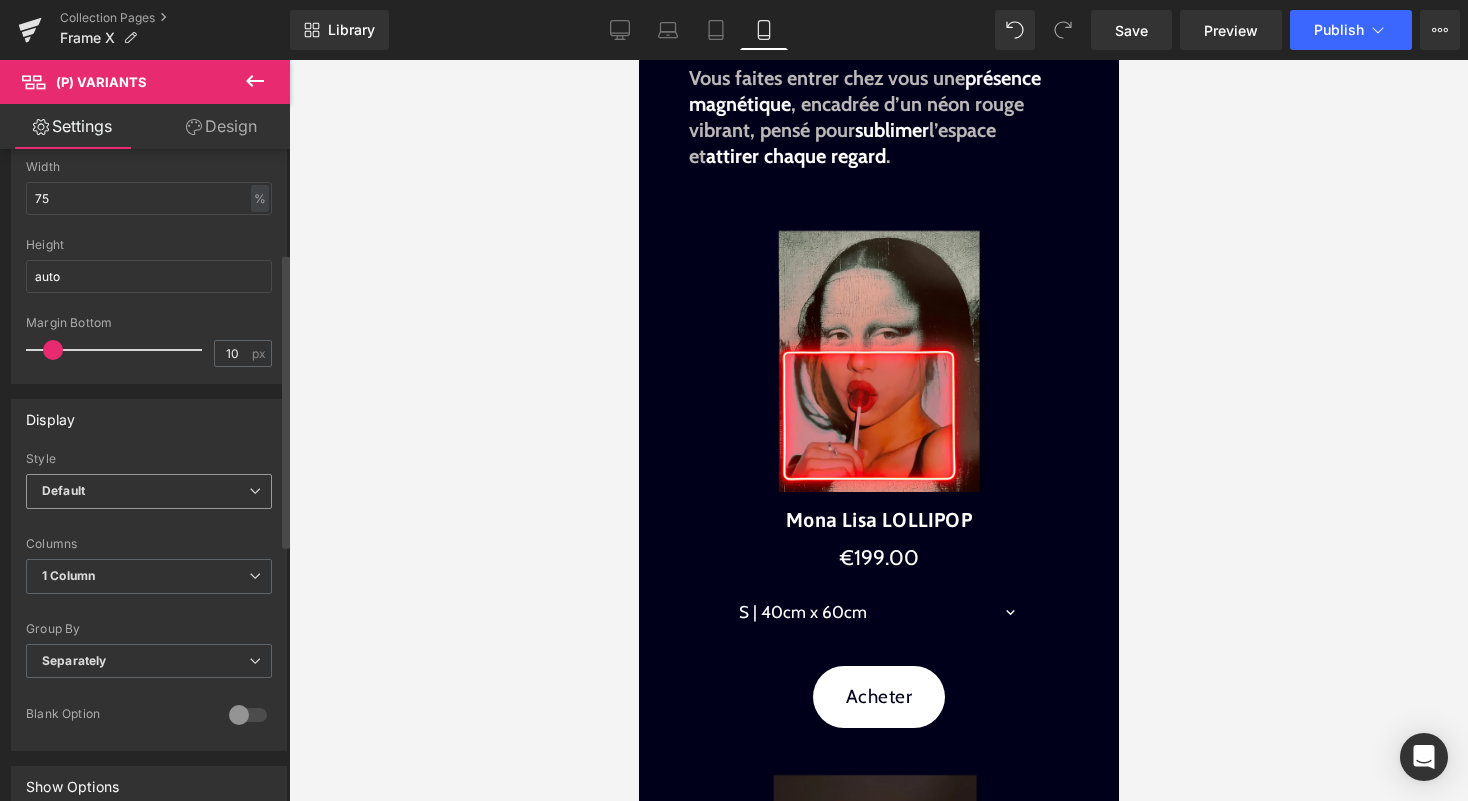 scroll, scrollTop: 263, scrollLeft: 0, axis: vertical 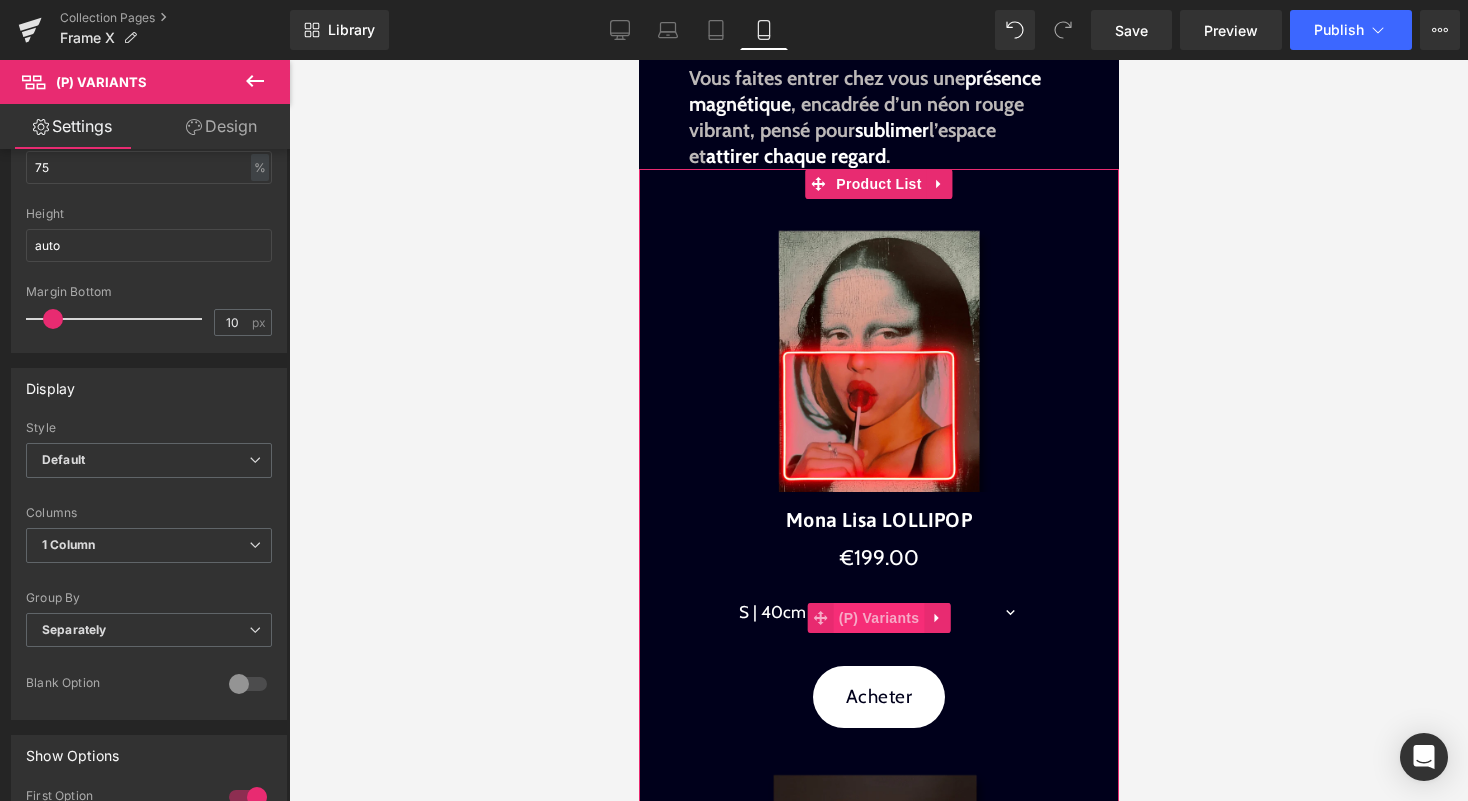 click on "(P) Variants" at bounding box center [878, 618] 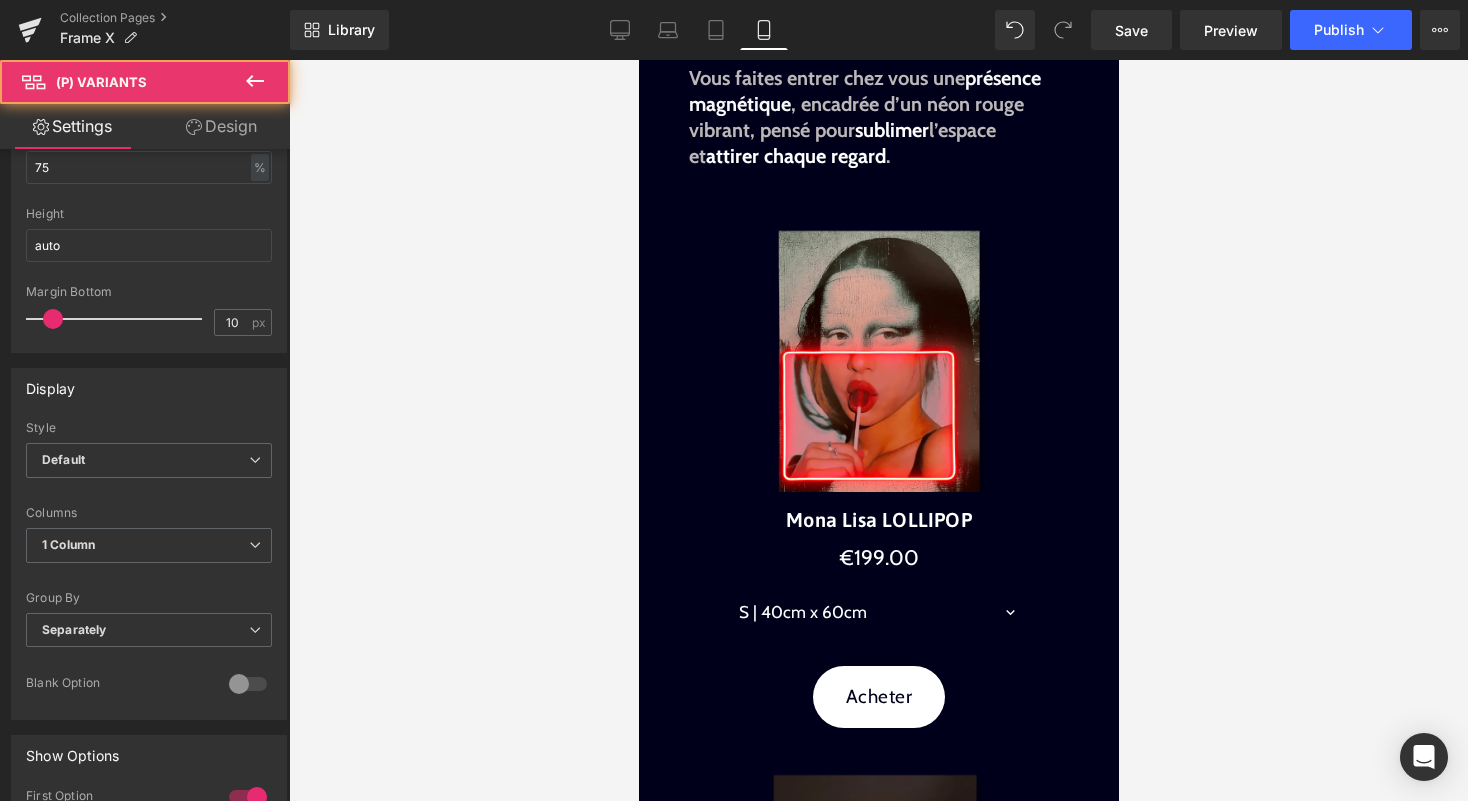 click on "Design" at bounding box center [221, 126] 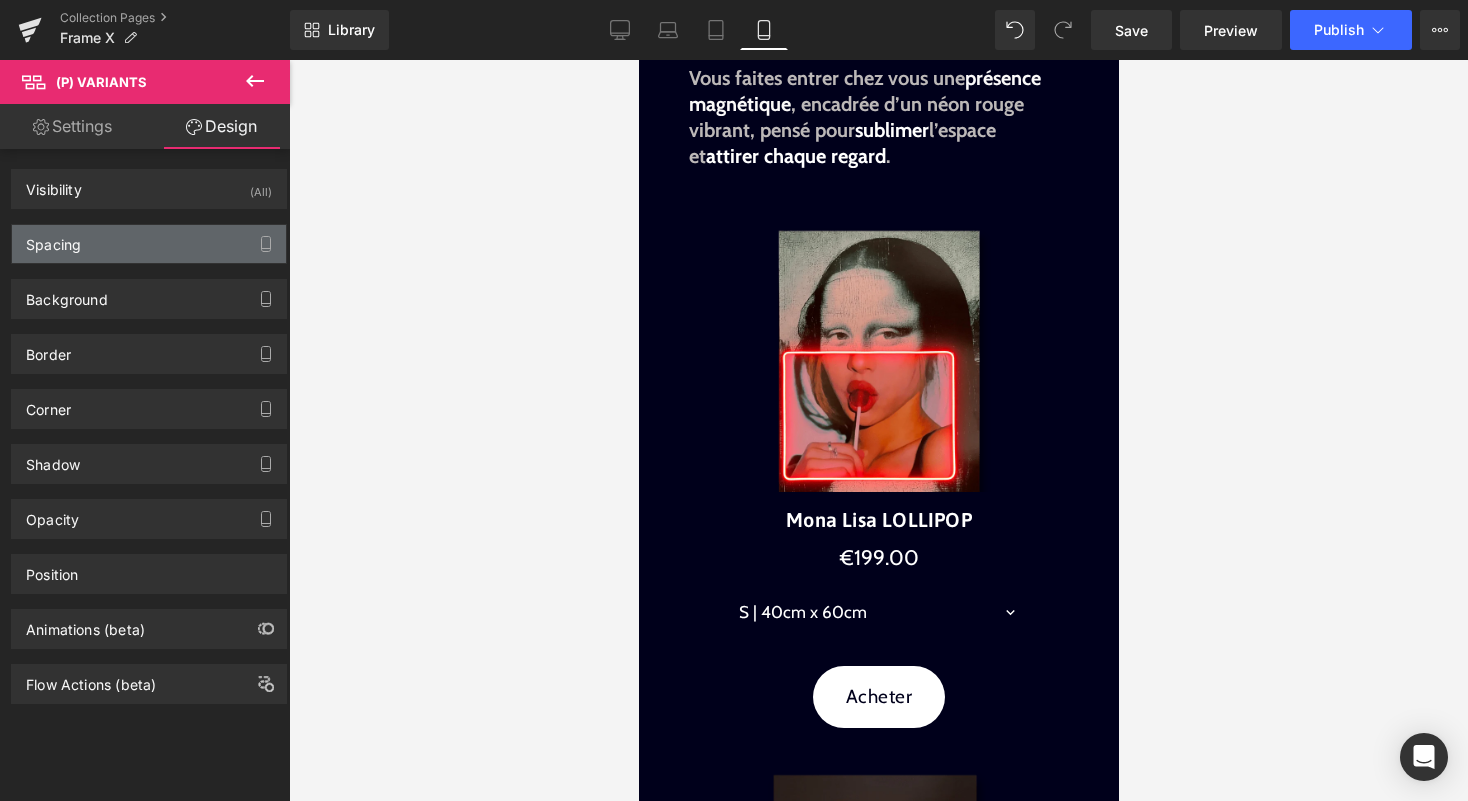 click on "Spacing" at bounding box center [149, 244] 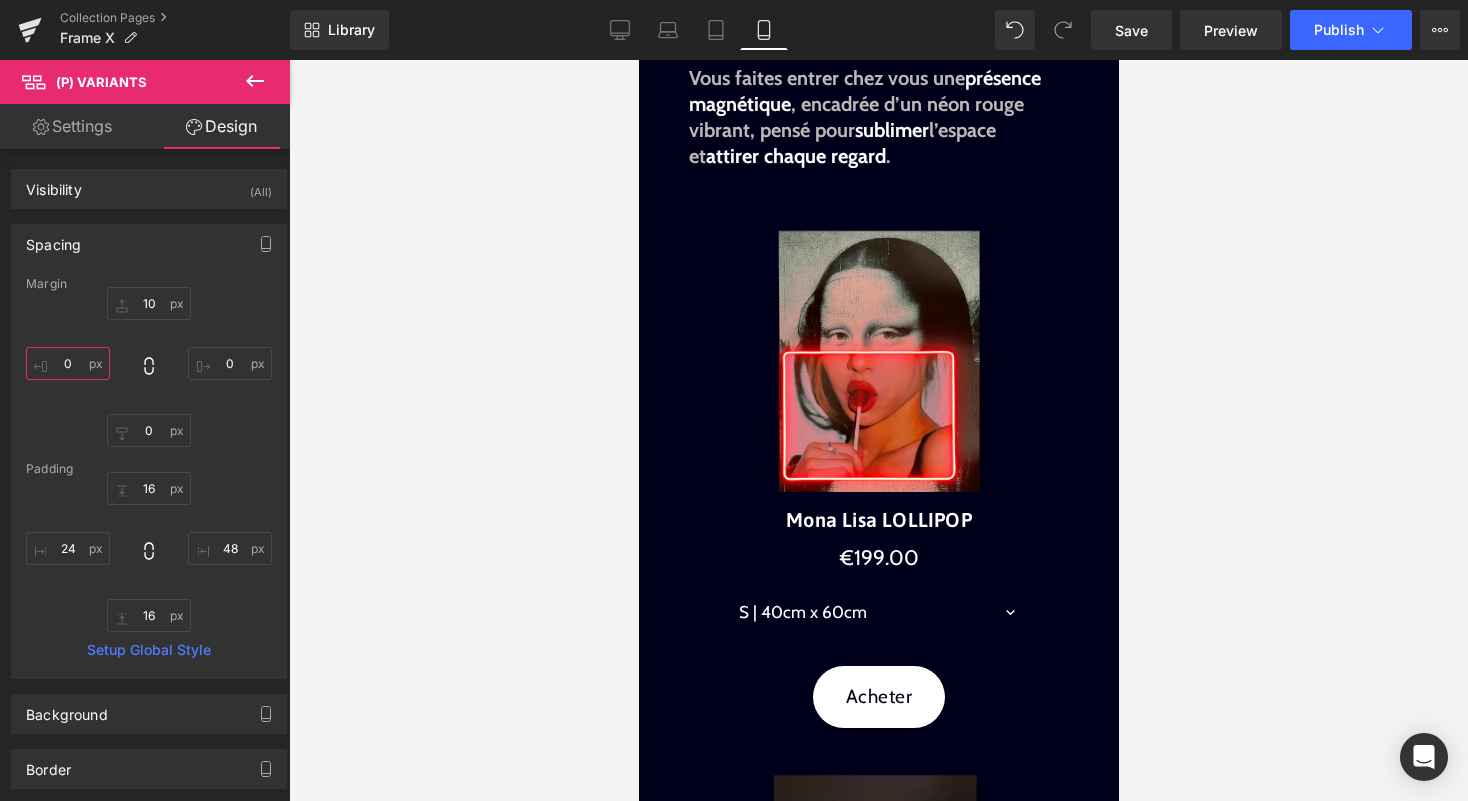 click on "0" at bounding box center (68, 363) 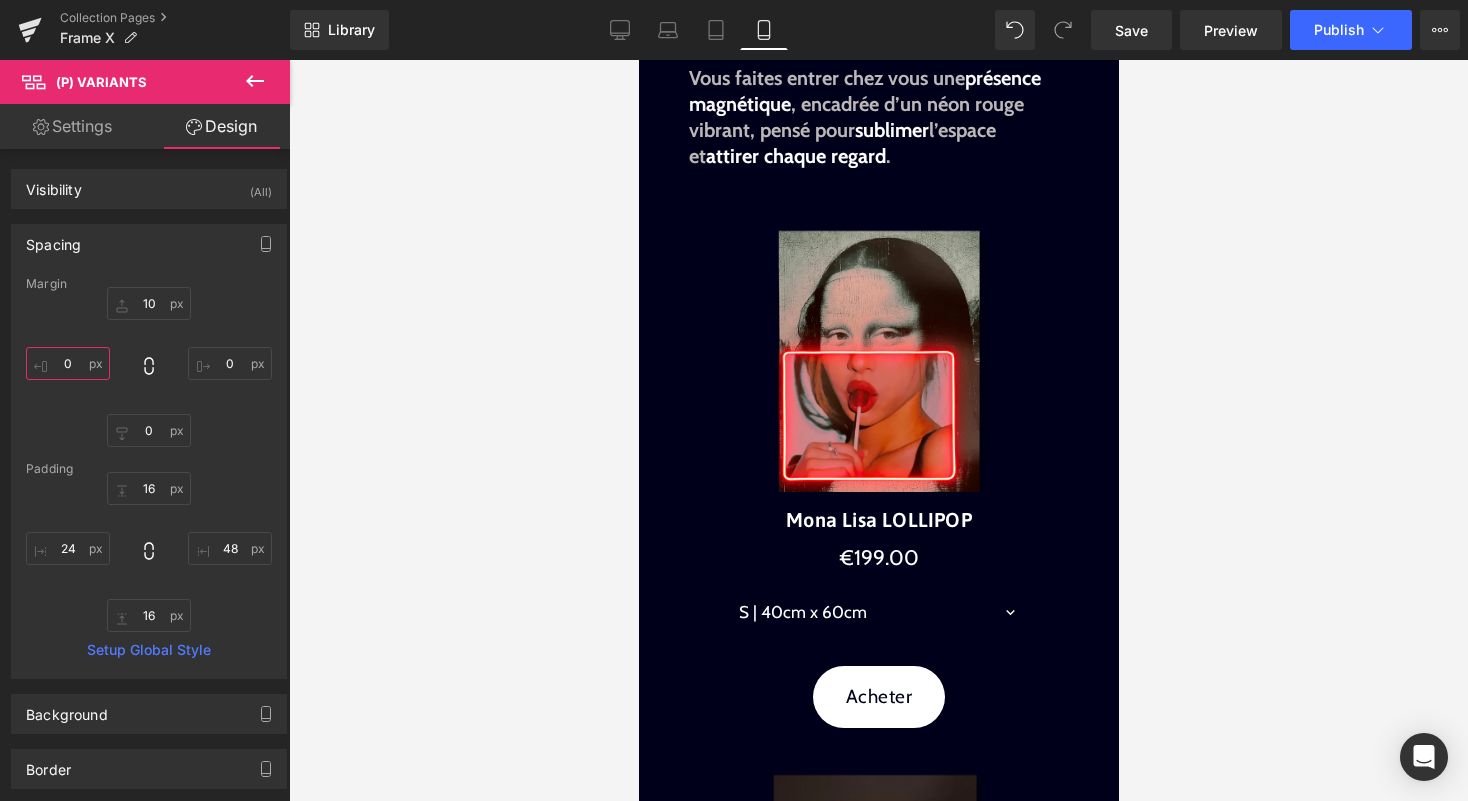 type on "(" 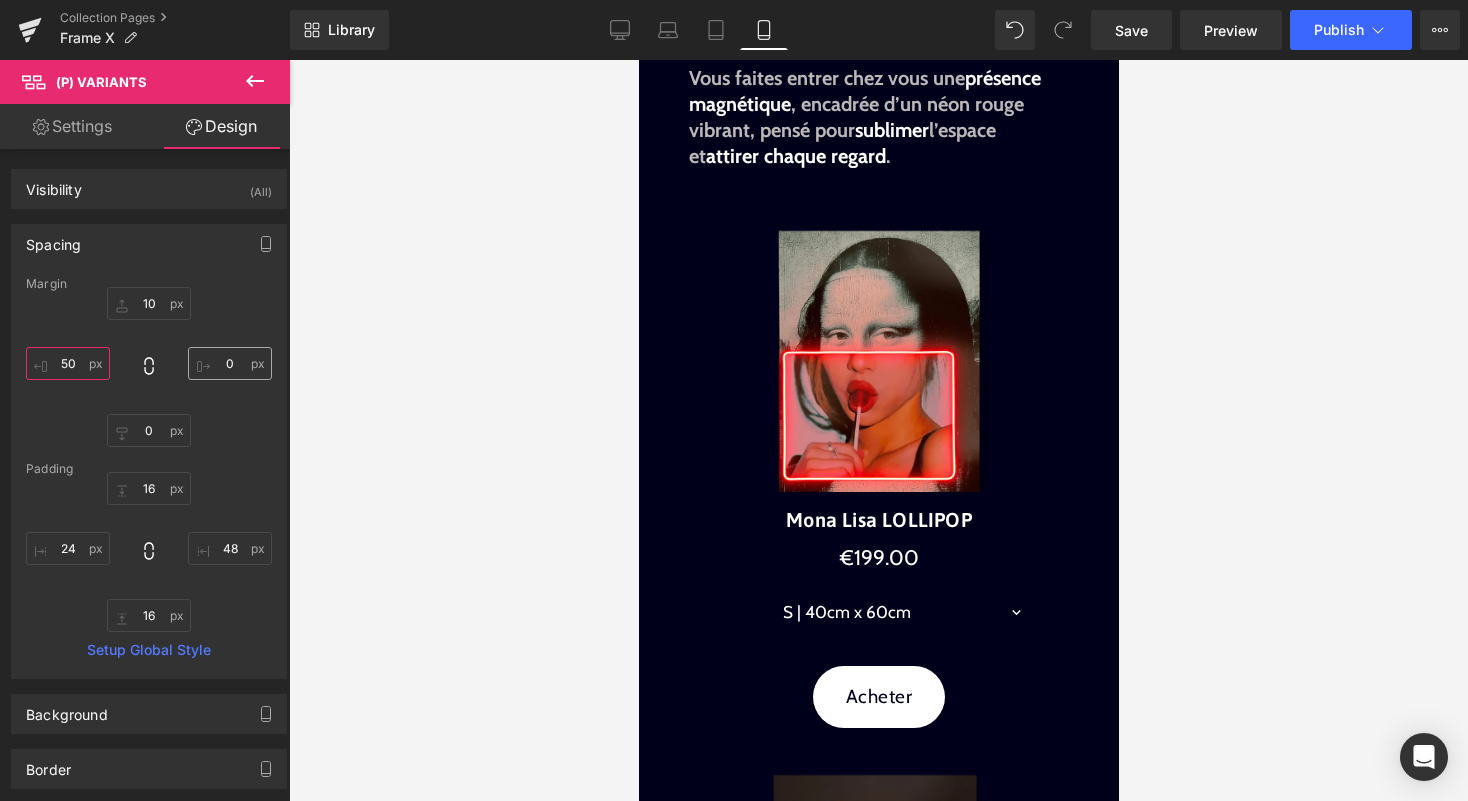 type on "50" 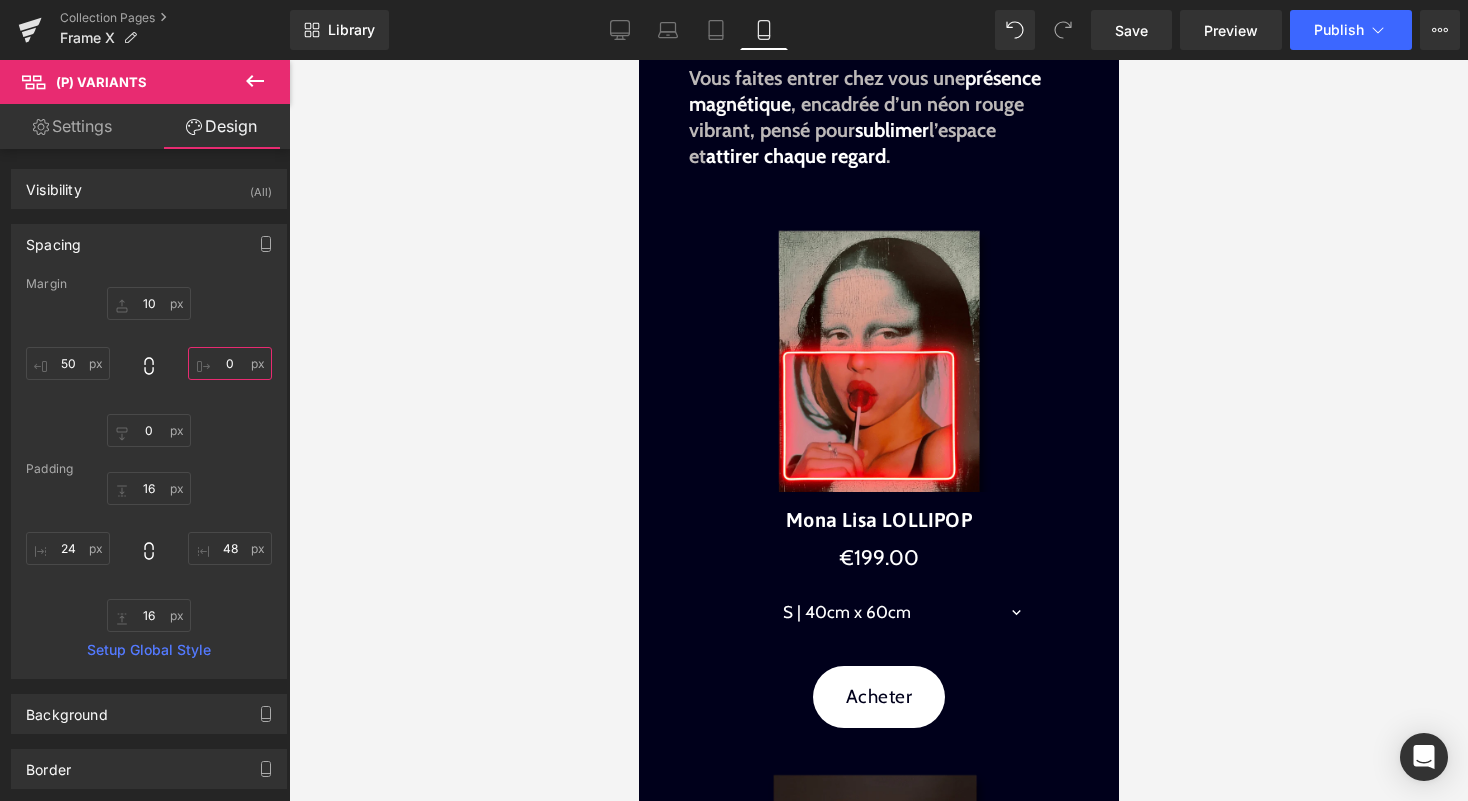 click on "0" at bounding box center [230, 363] 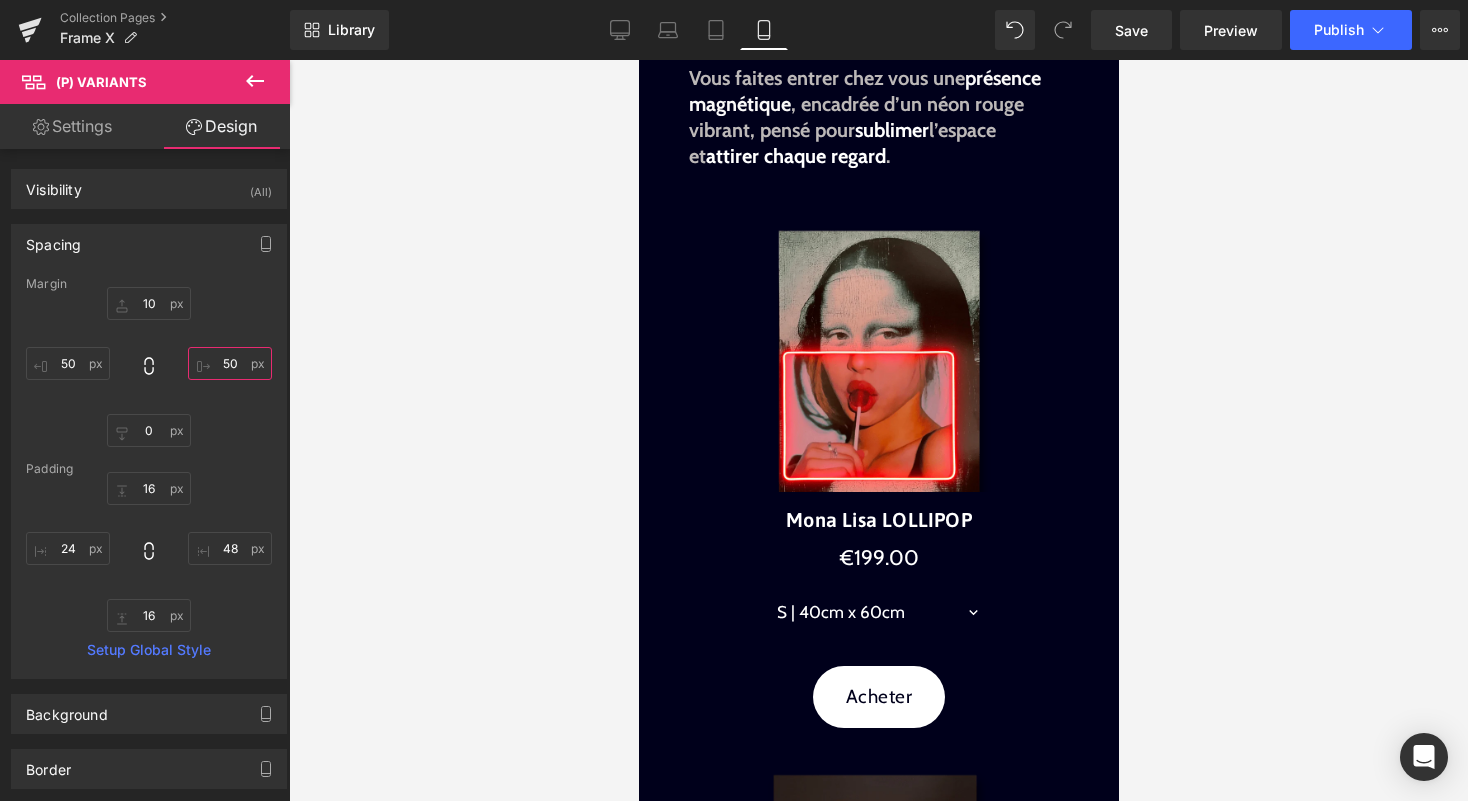 type on "50" 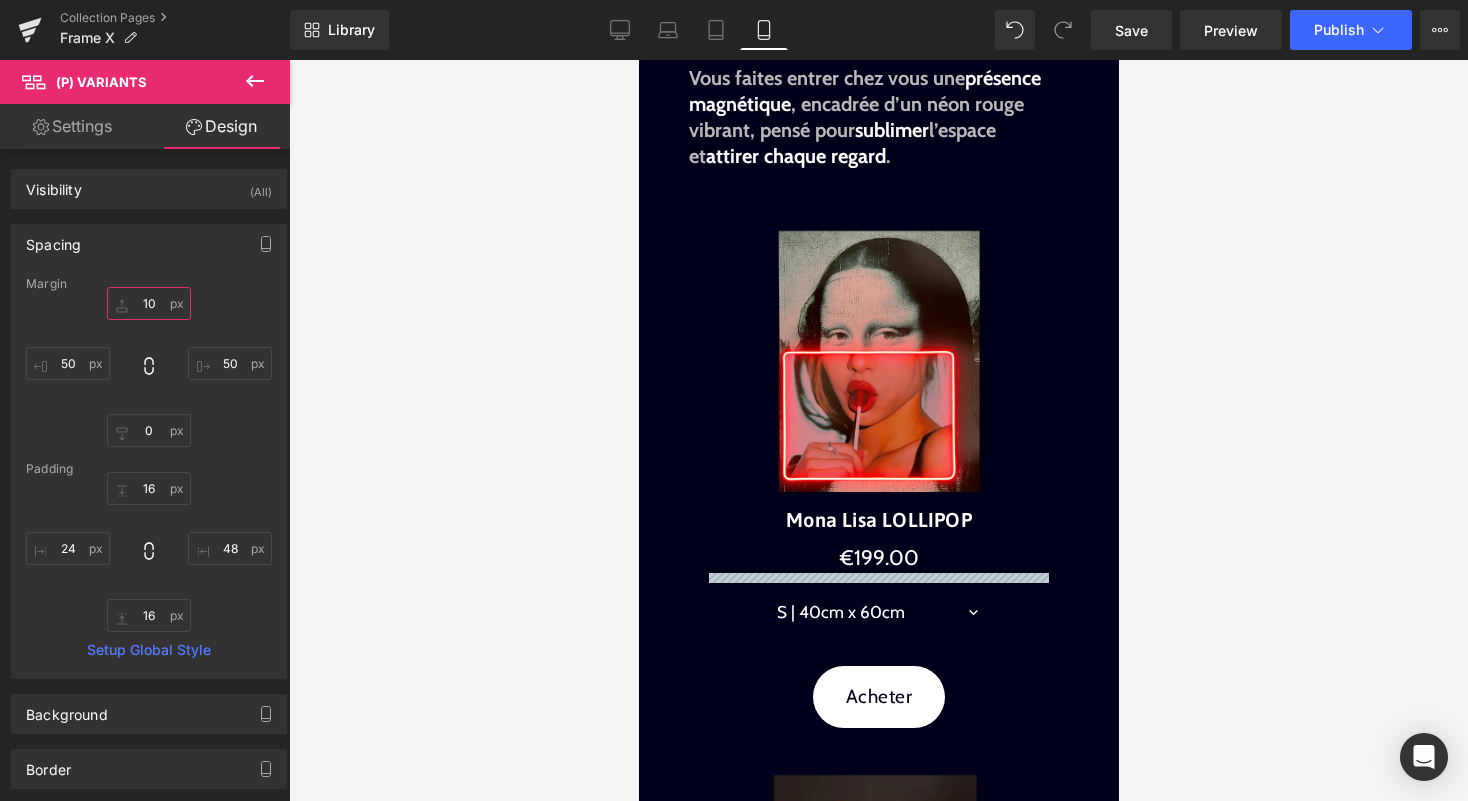 click on "10" at bounding box center [149, 303] 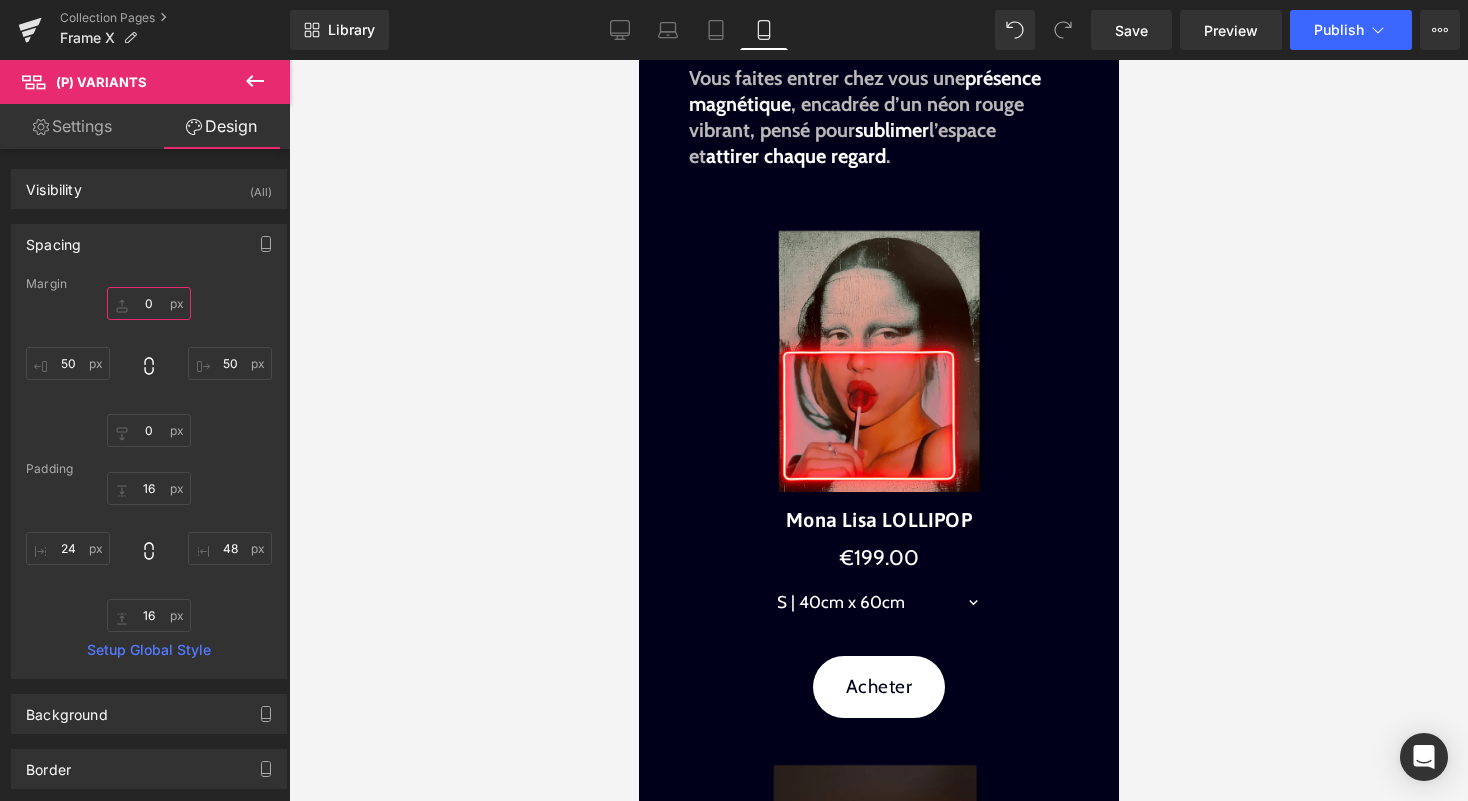 type on "10" 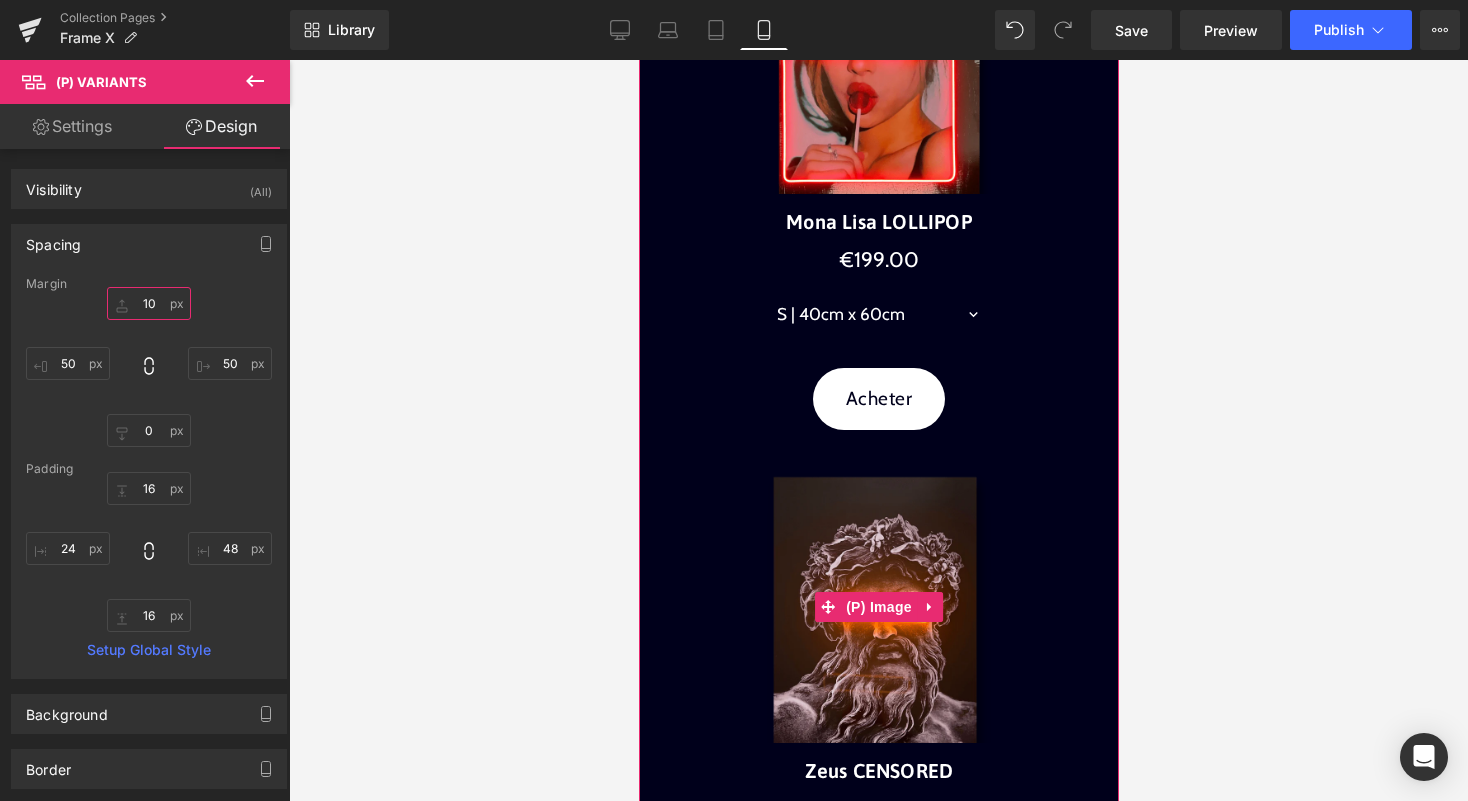 scroll, scrollTop: 532, scrollLeft: 0, axis: vertical 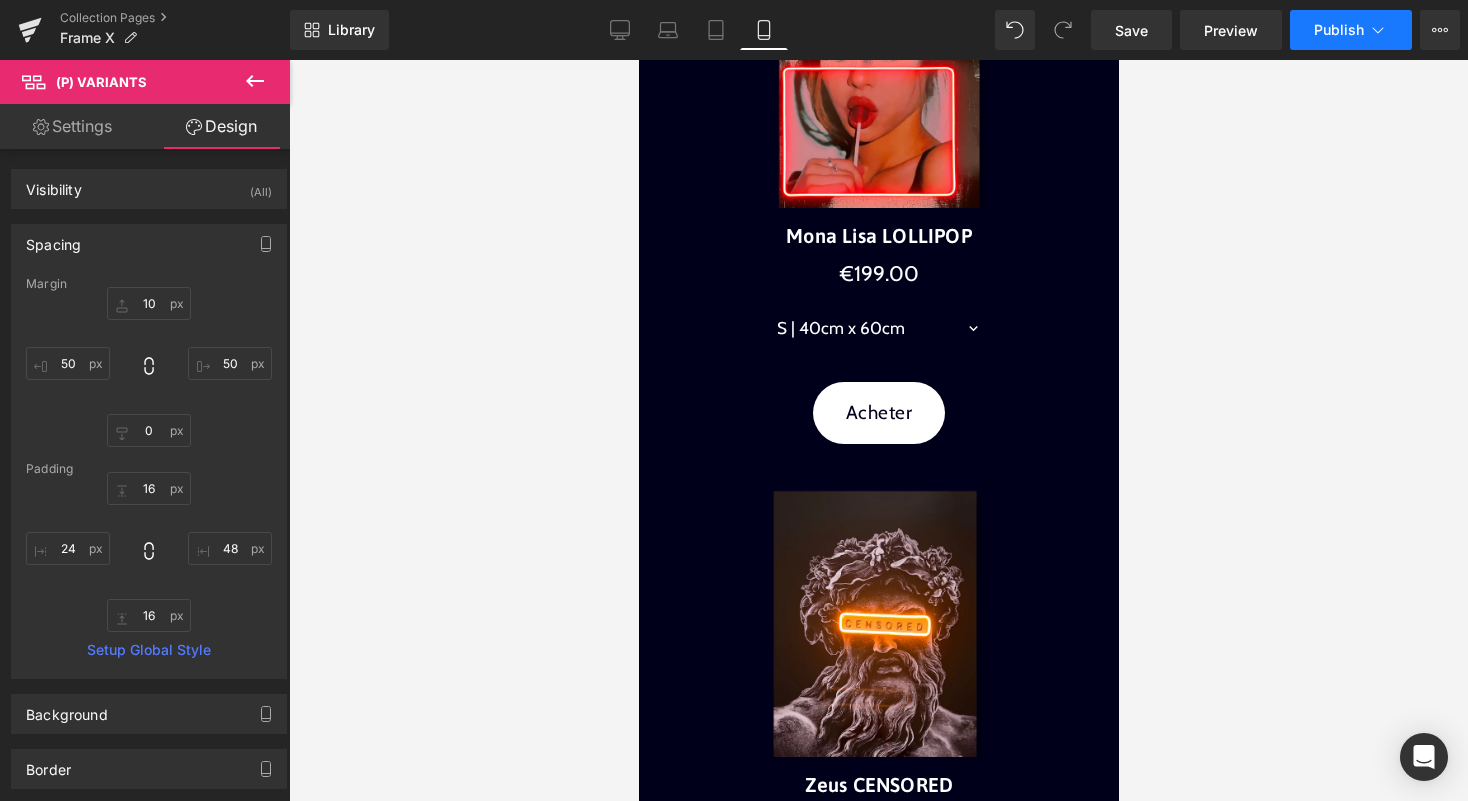 click on "Publish" at bounding box center (1351, 30) 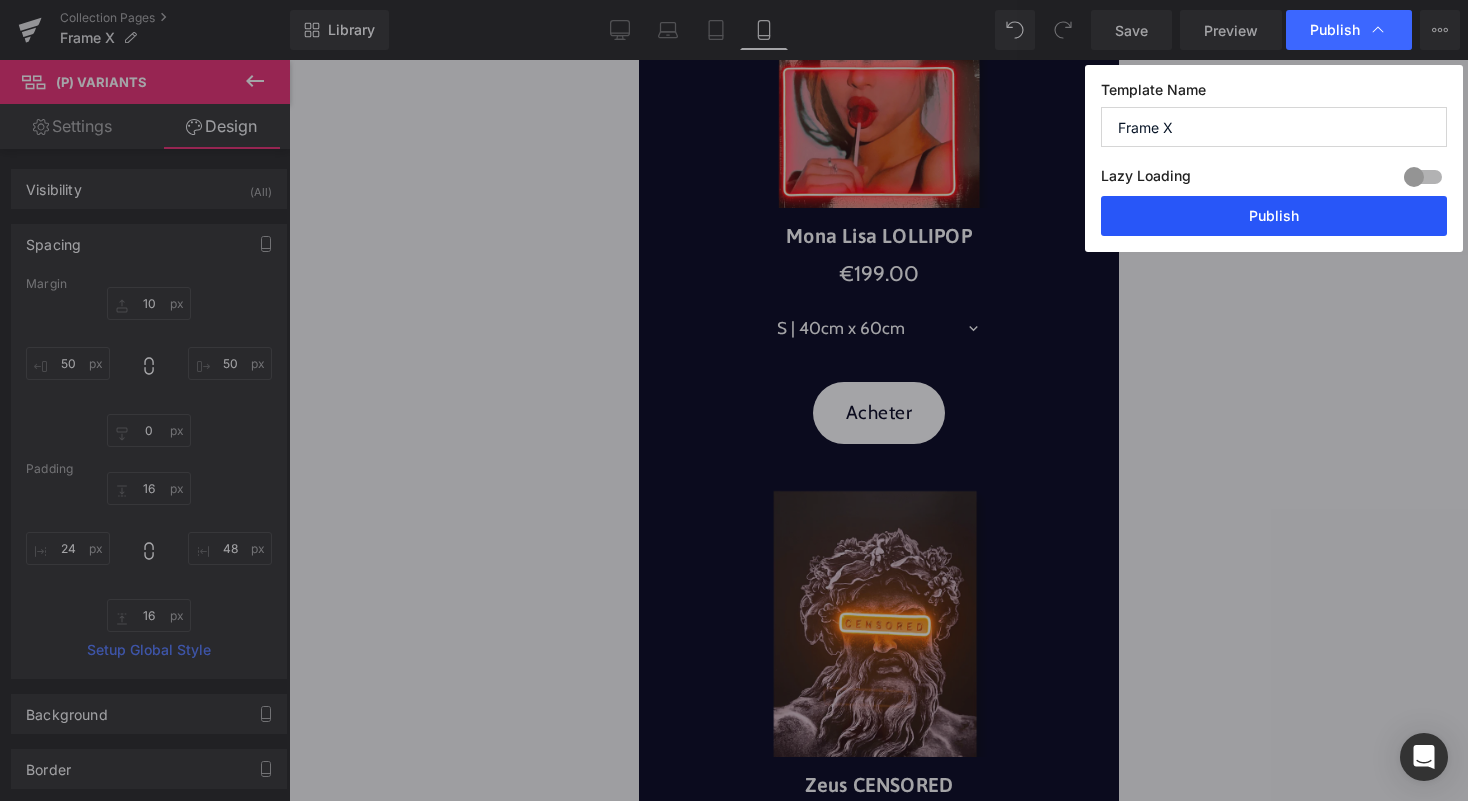 click on "Publish" at bounding box center [1274, 216] 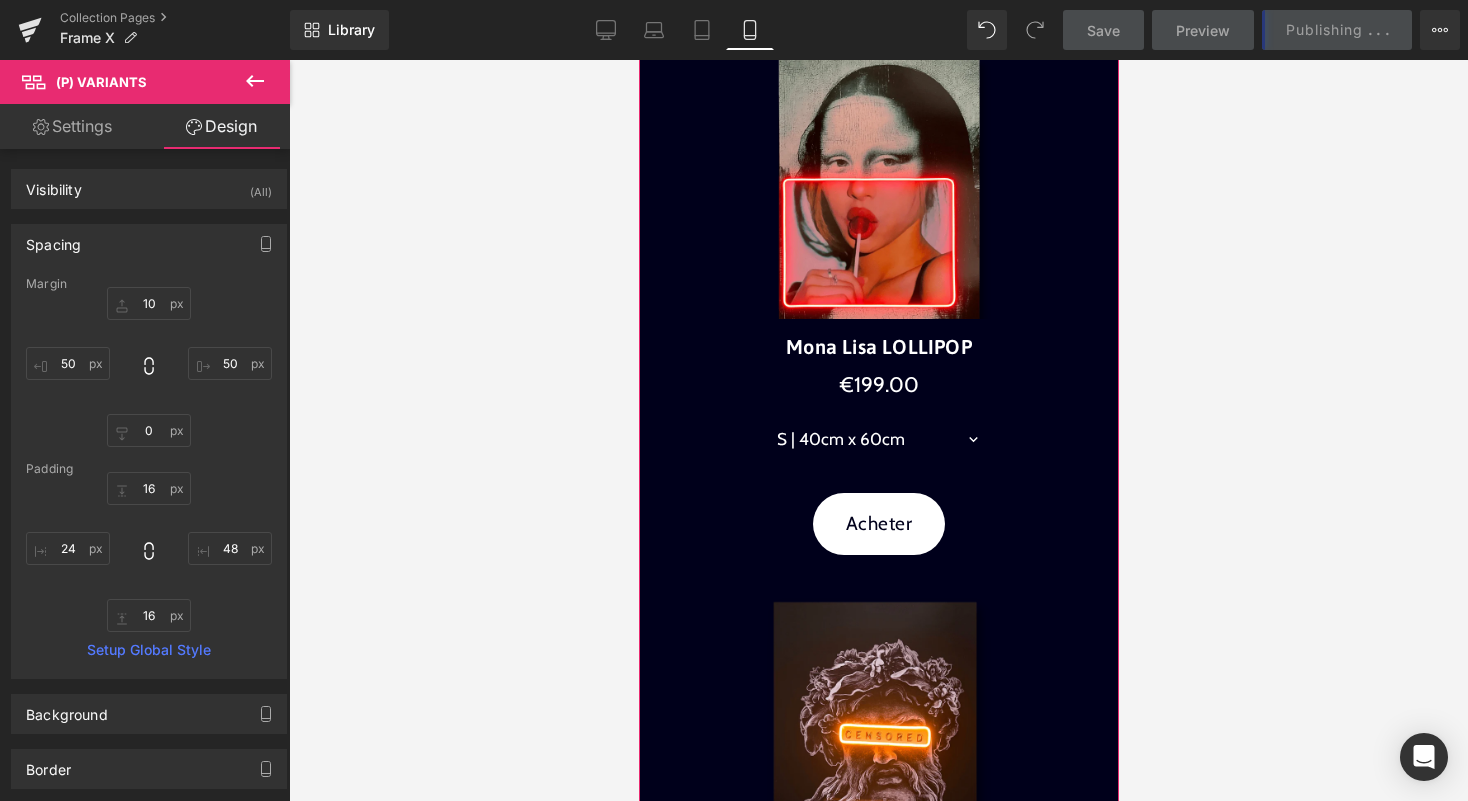 scroll, scrollTop: 416, scrollLeft: 0, axis: vertical 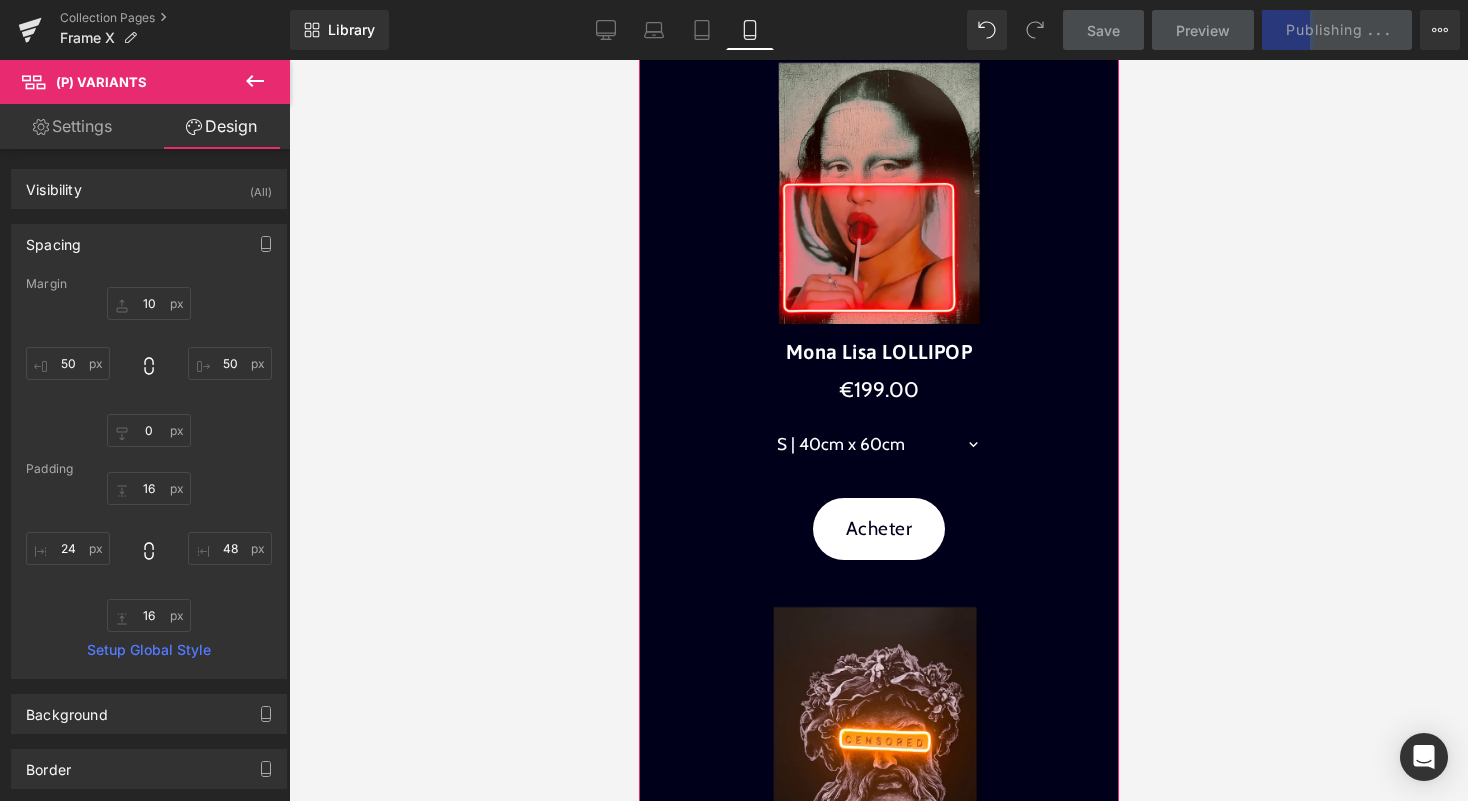 click at bounding box center [878, 216] 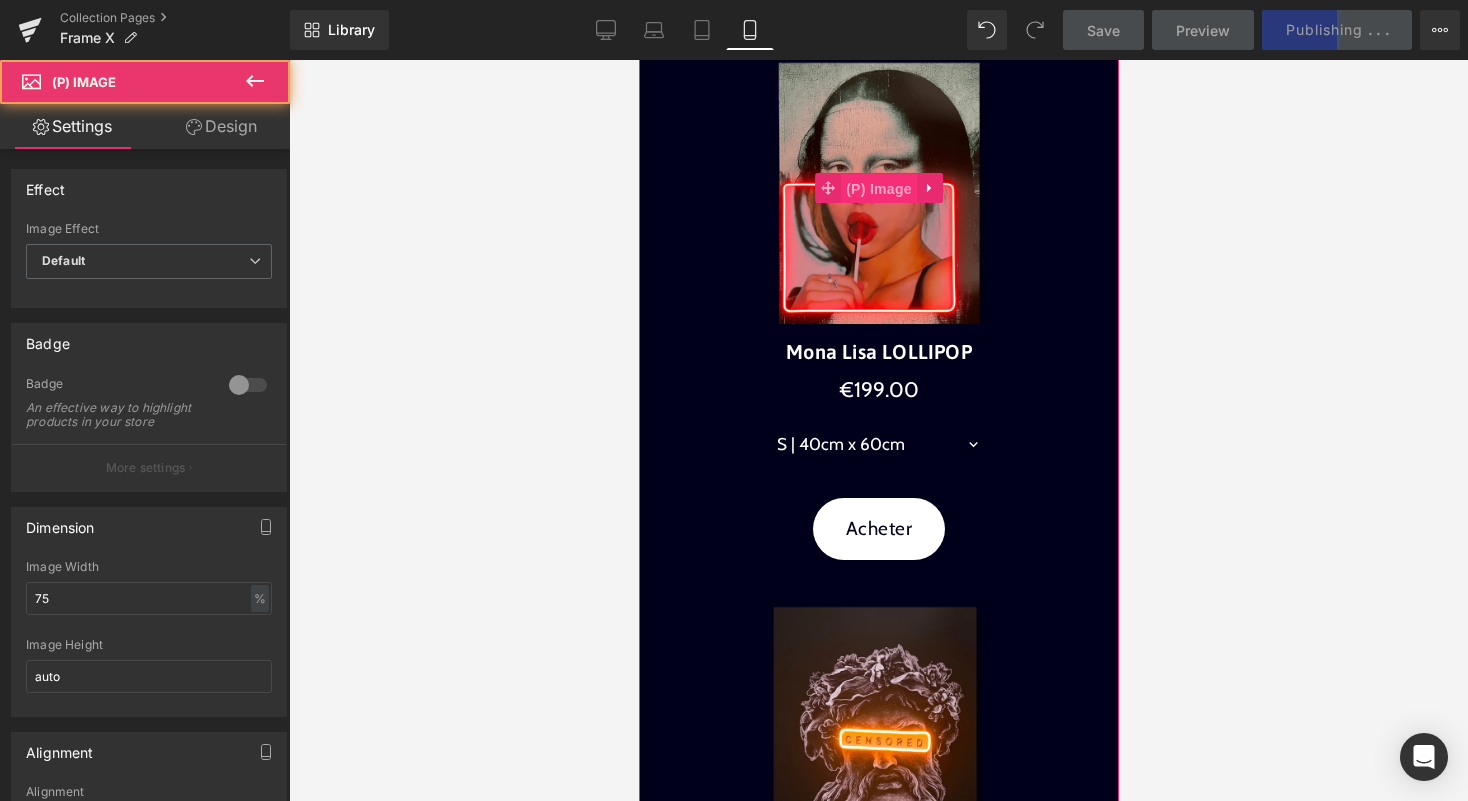click on "(P) Image" at bounding box center (878, 189) 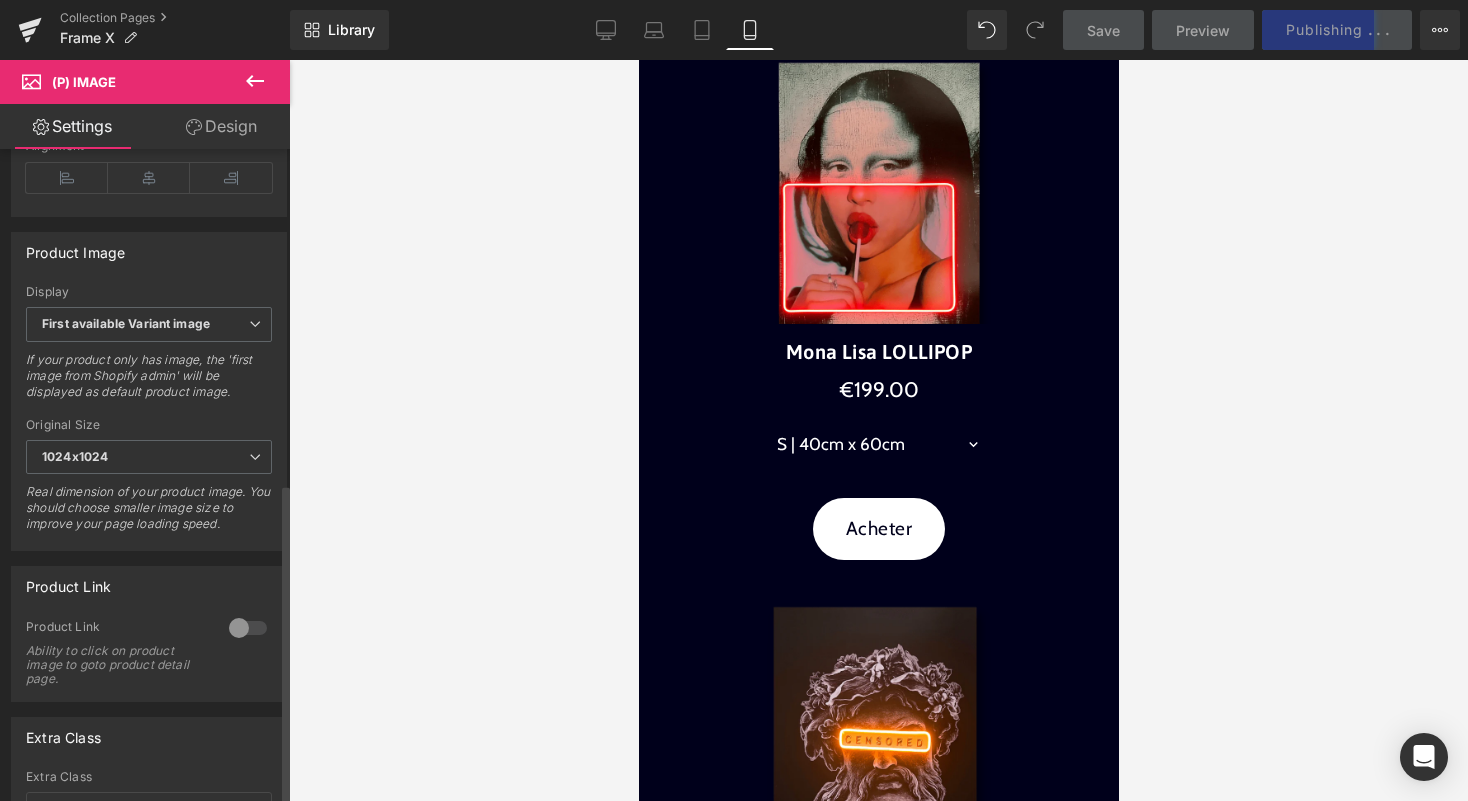 scroll, scrollTop: 728, scrollLeft: 0, axis: vertical 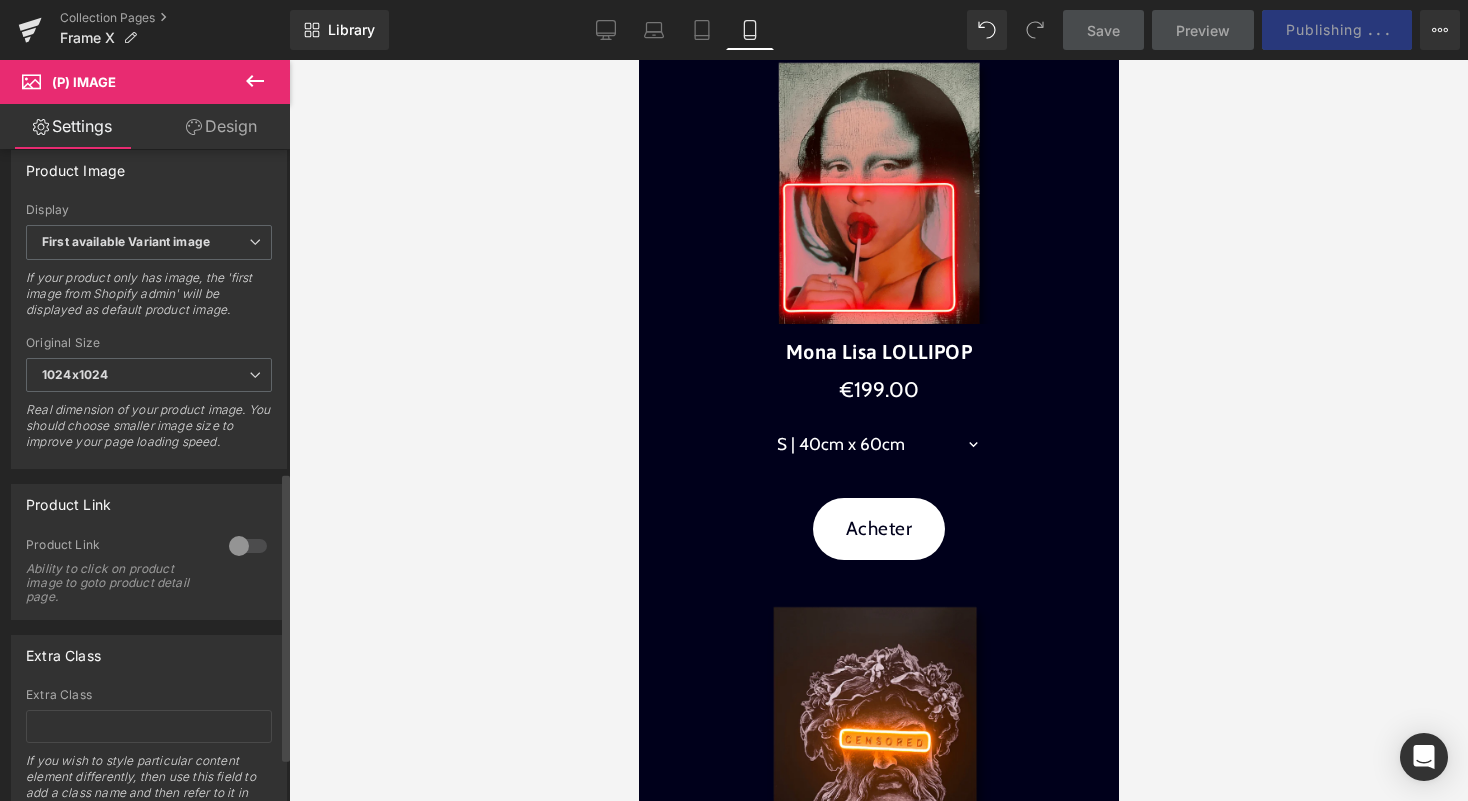 click at bounding box center [248, 546] 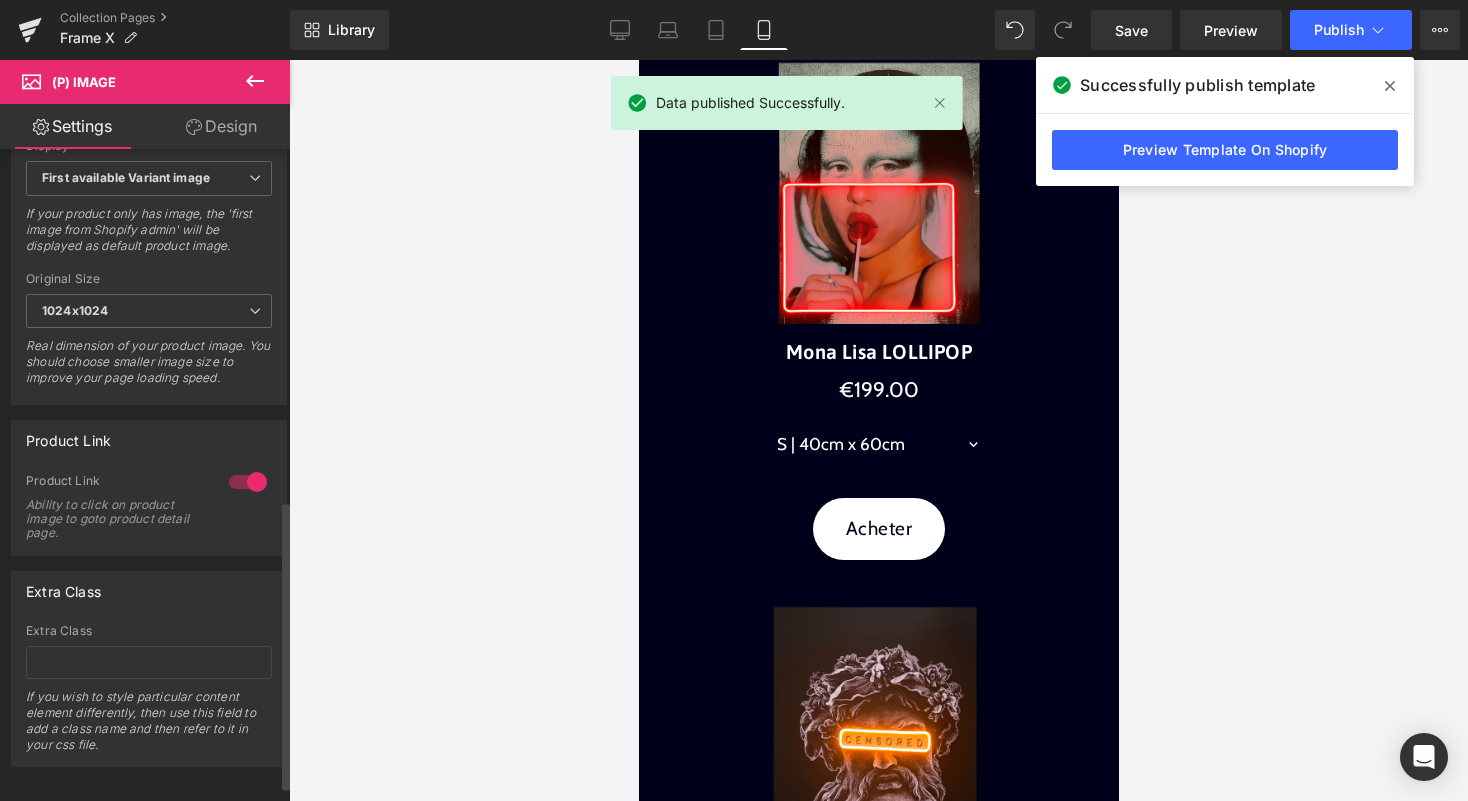 scroll, scrollTop: 793, scrollLeft: 0, axis: vertical 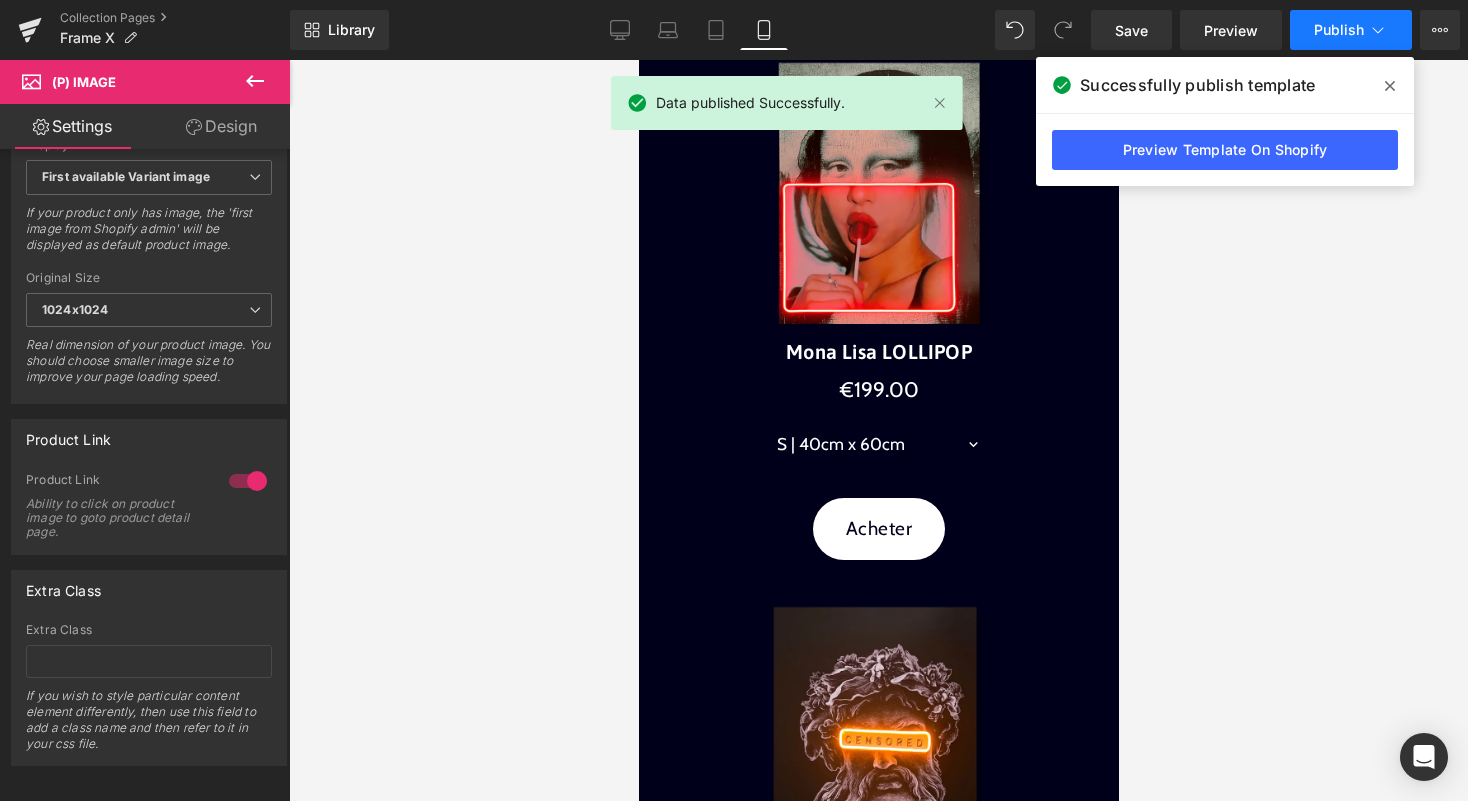 click on "Publish" at bounding box center (1351, 30) 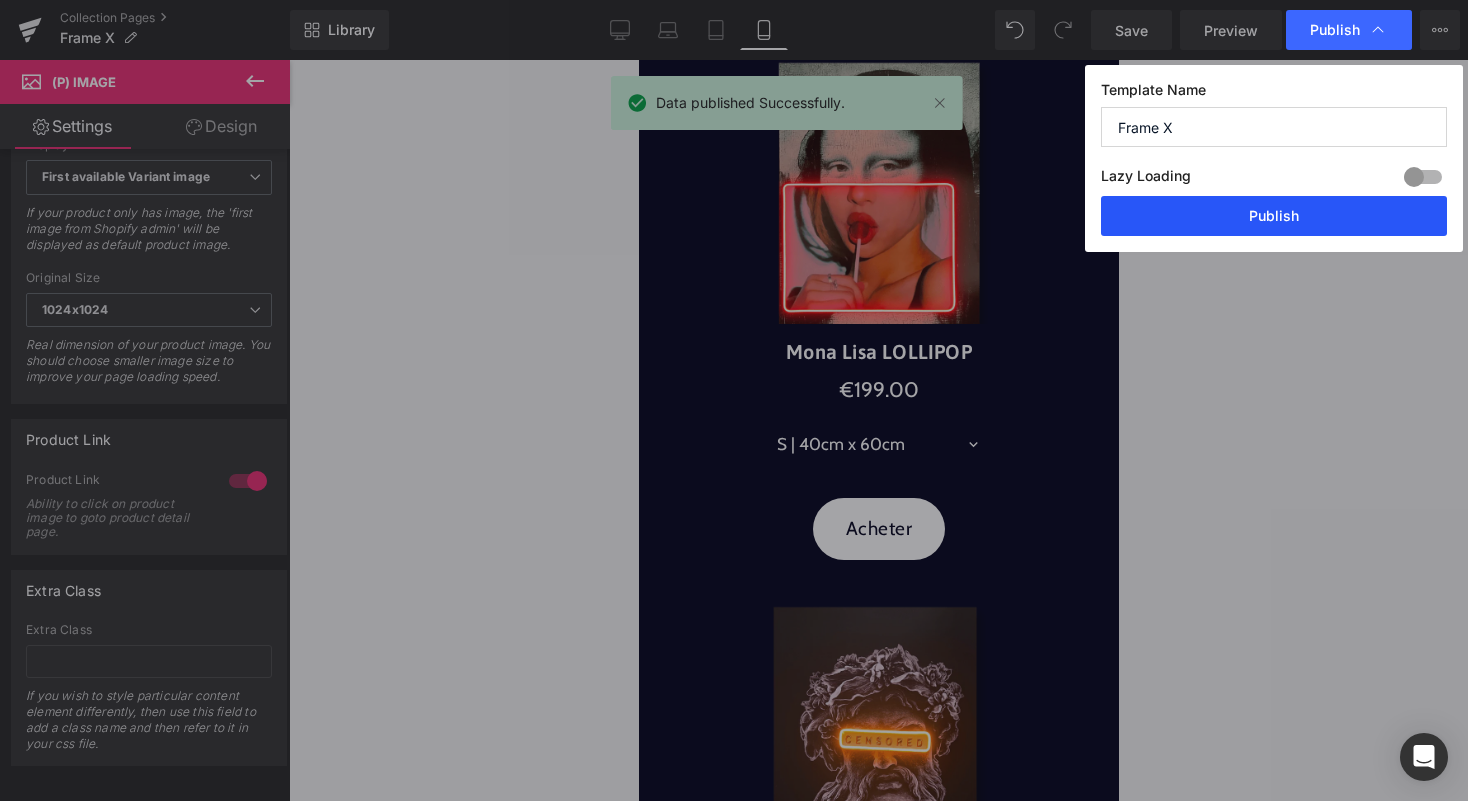 click on "Publish" at bounding box center (1274, 216) 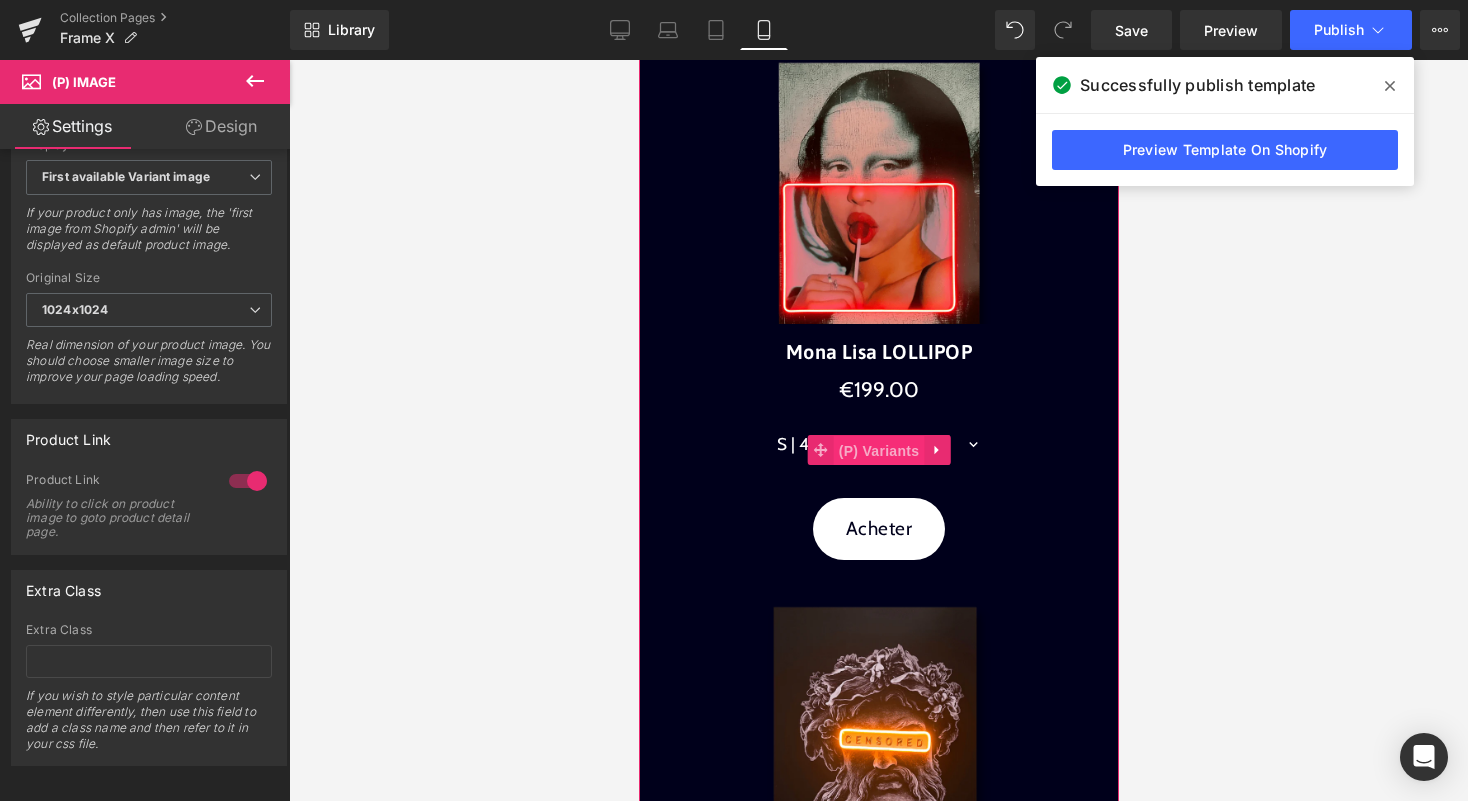 click on "(P) Variants" at bounding box center (878, 451) 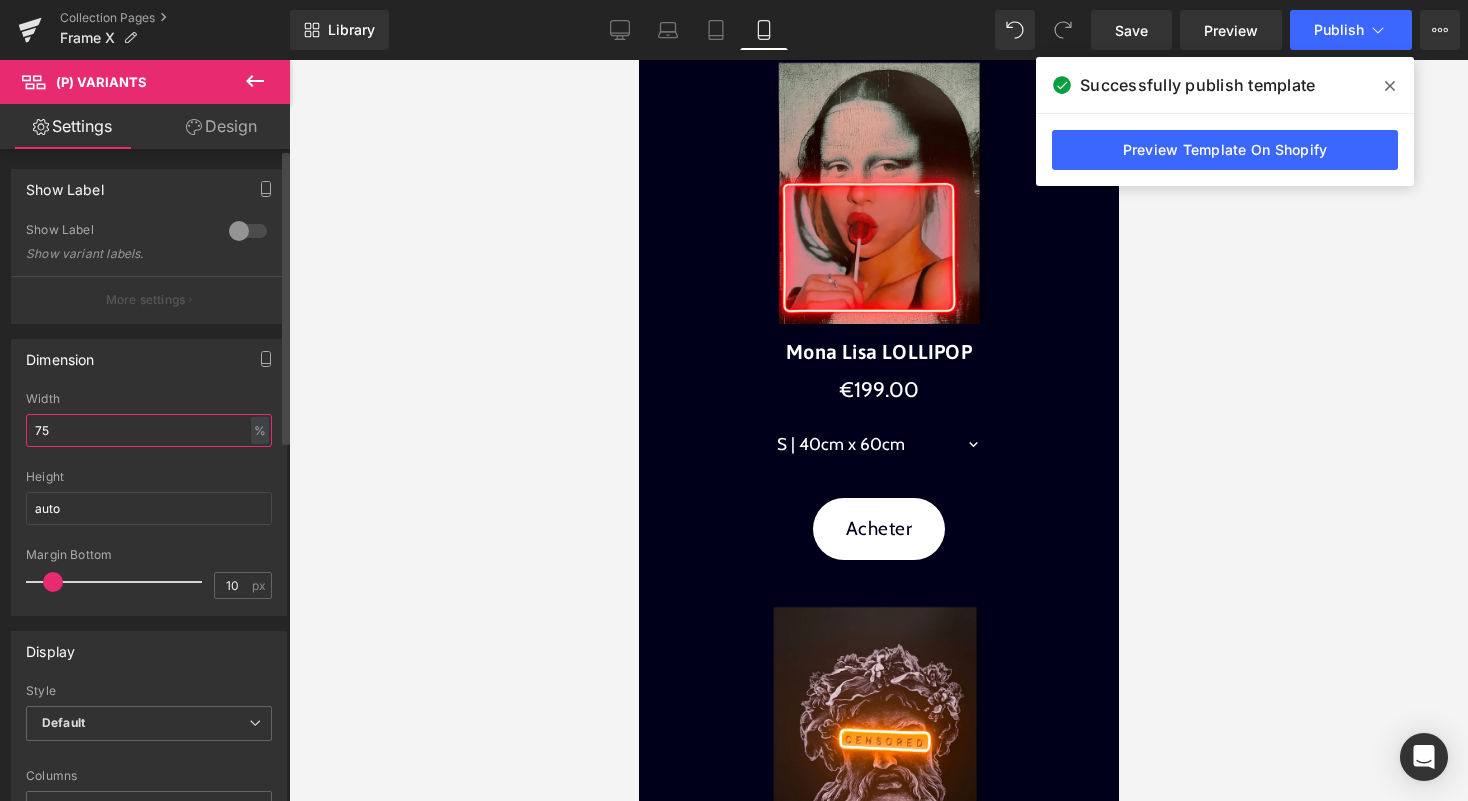 click on "75" at bounding box center [149, 430] 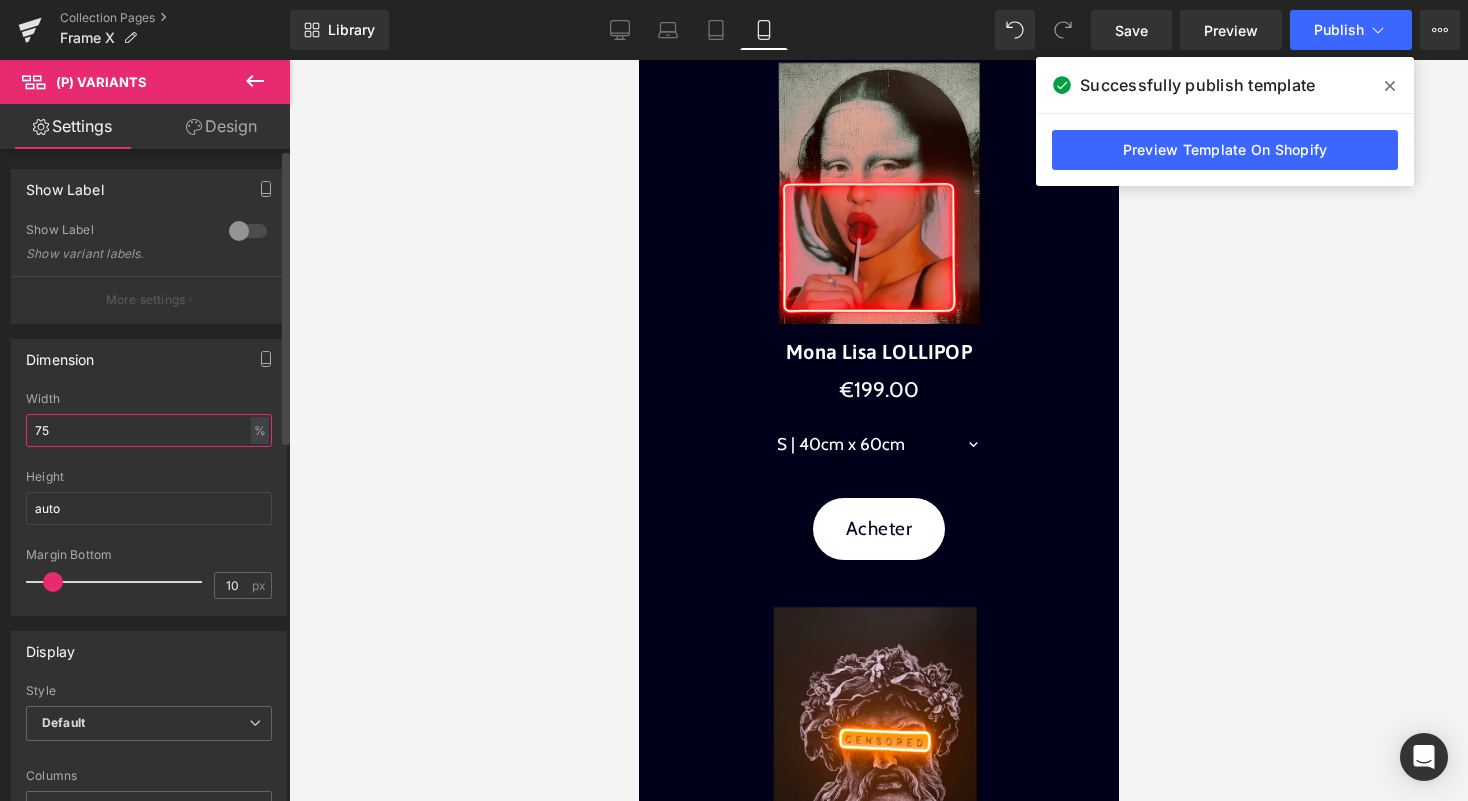 type on "7" 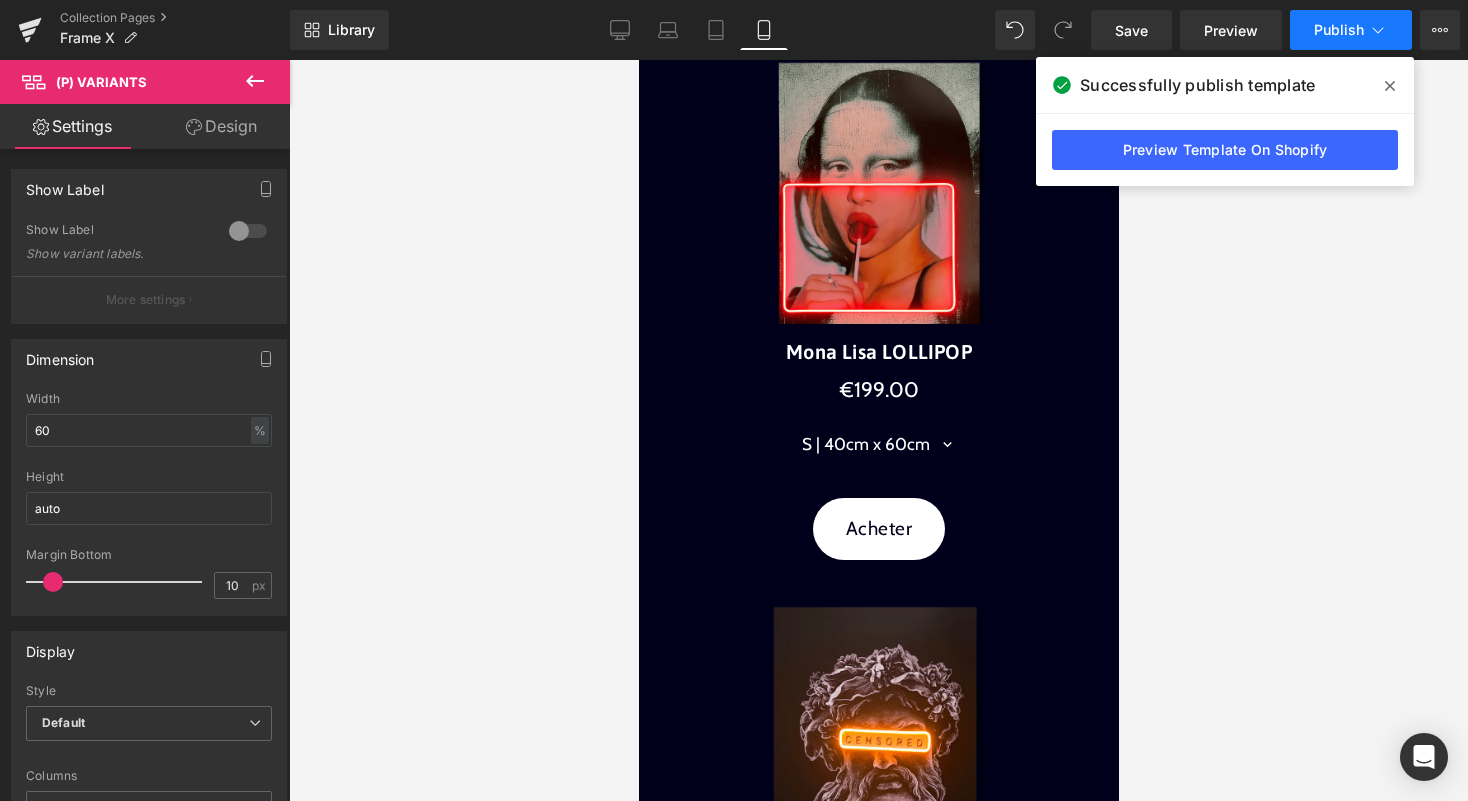 click 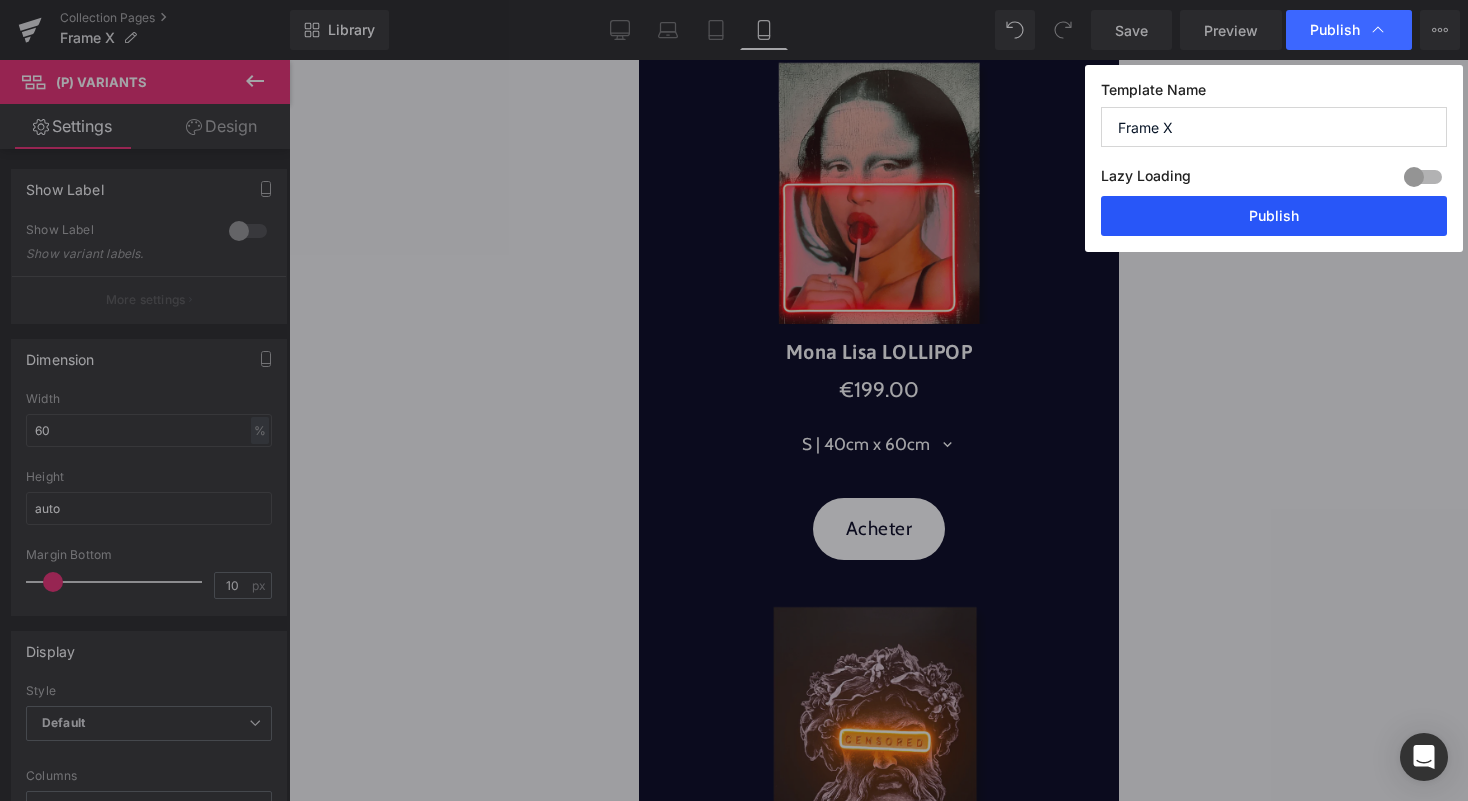 click on "Publish" at bounding box center [1274, 216] 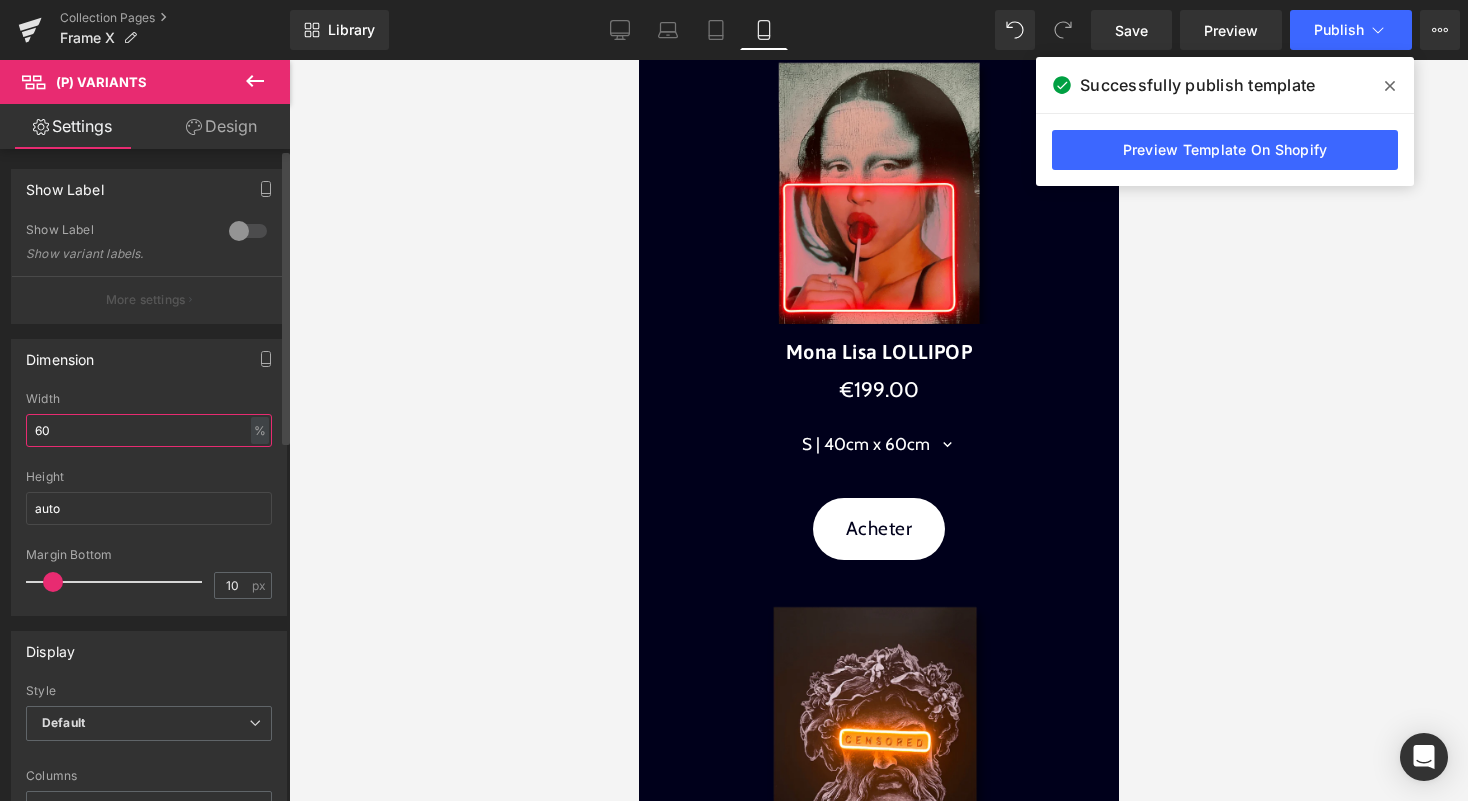 click on "60" at bounding box center (149, 430) 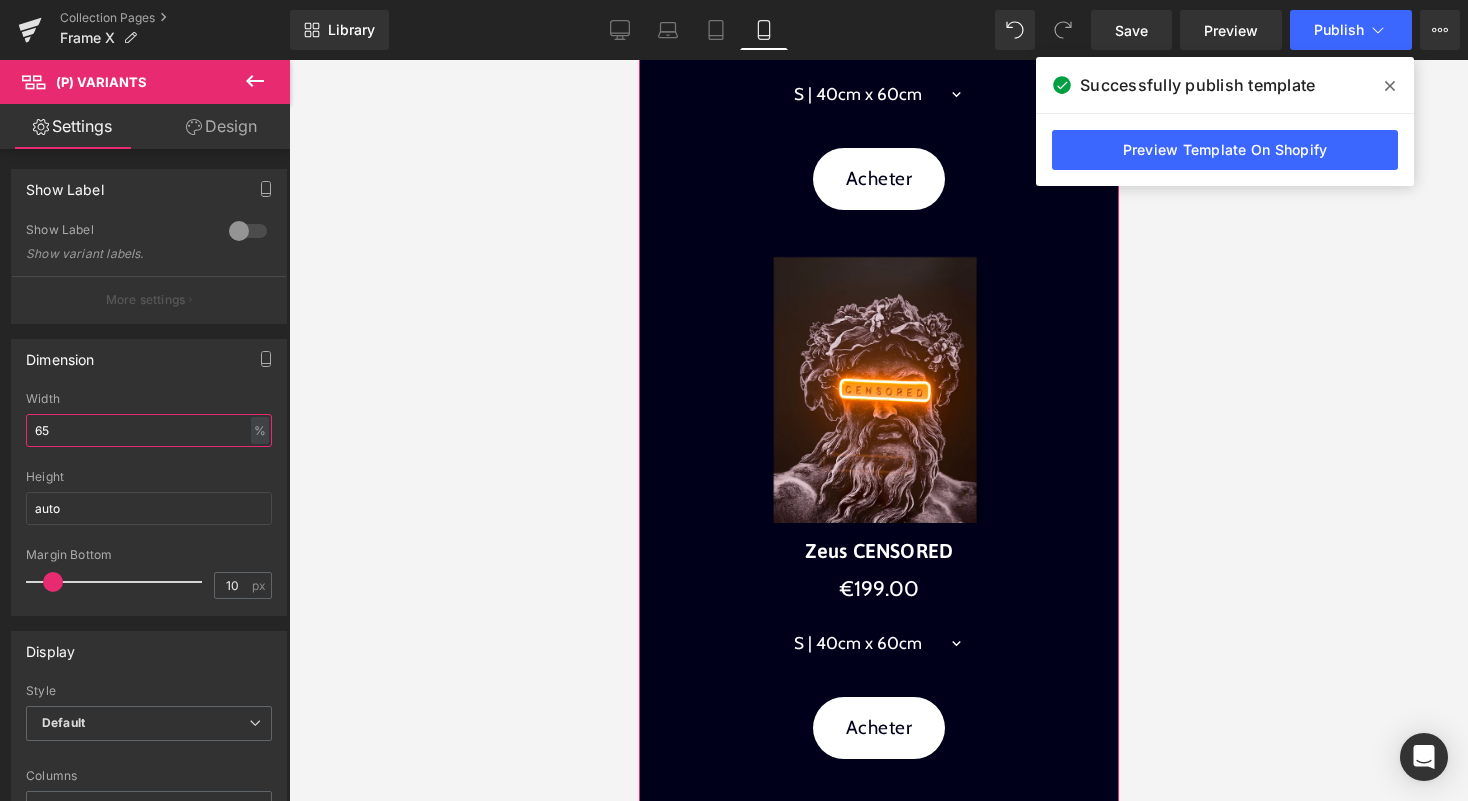 scroll, scrollTop: 769, scrollLeft: 0, axis: vertical 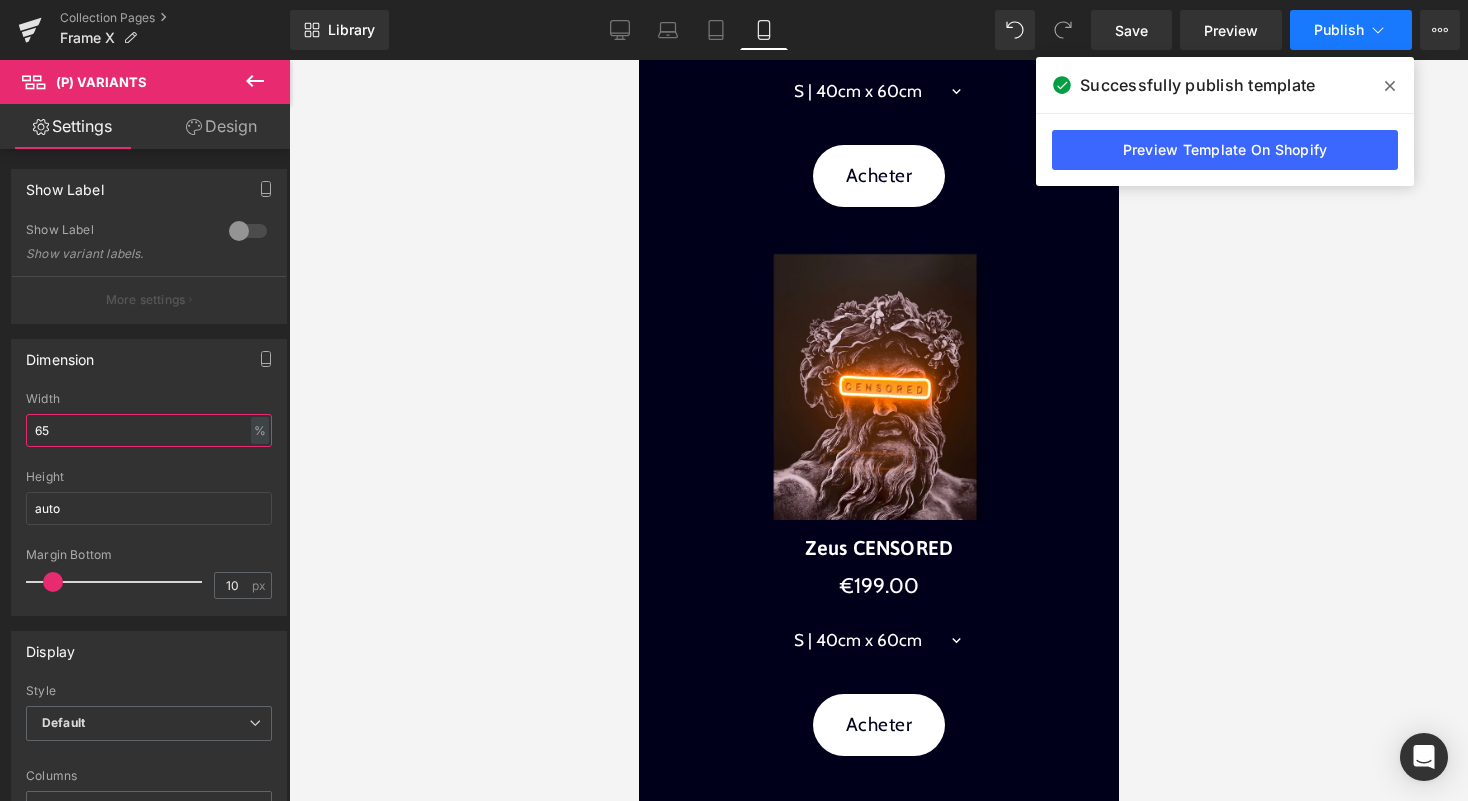 type on "65" 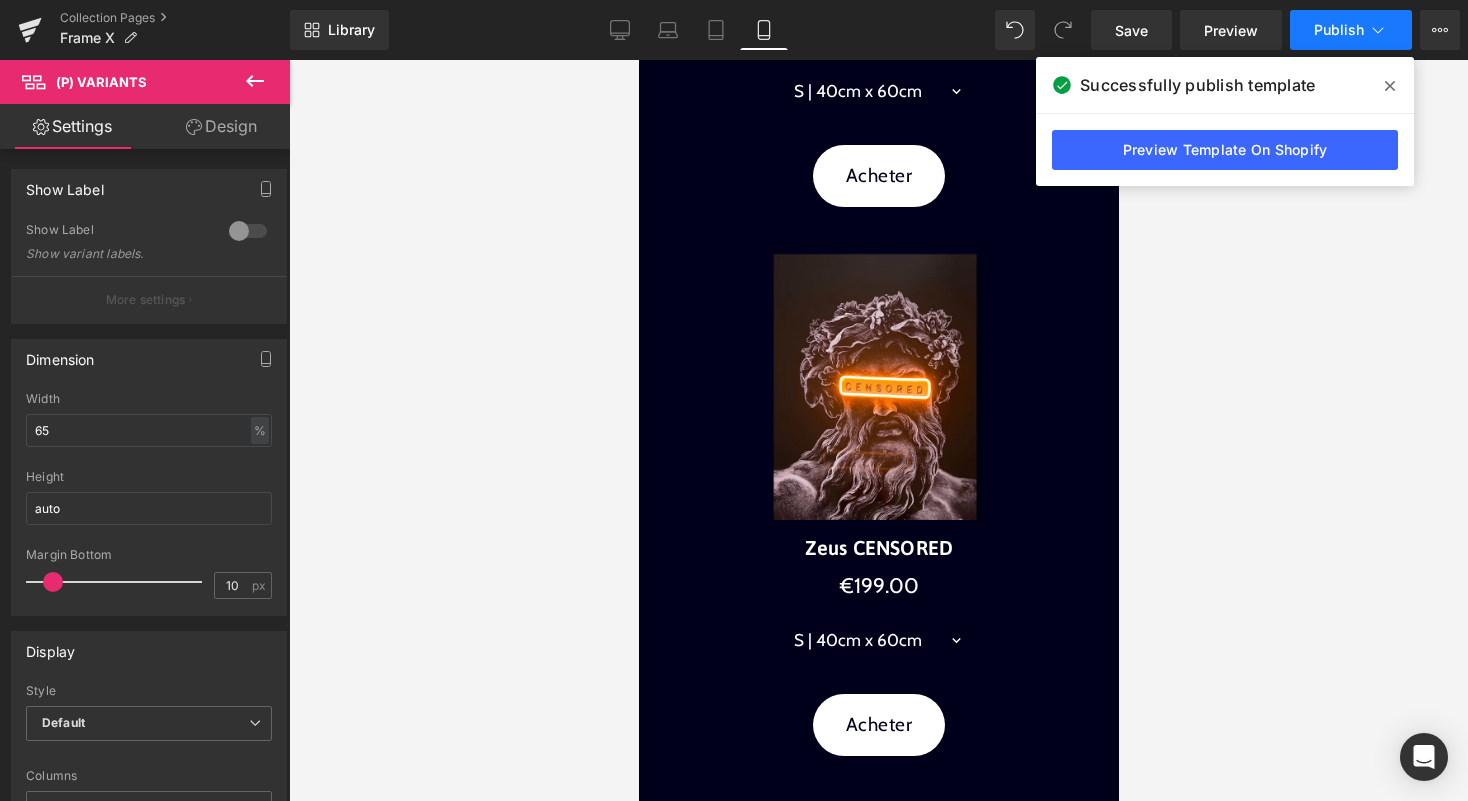 click on "Publish" at bounding box center [1339, 30] 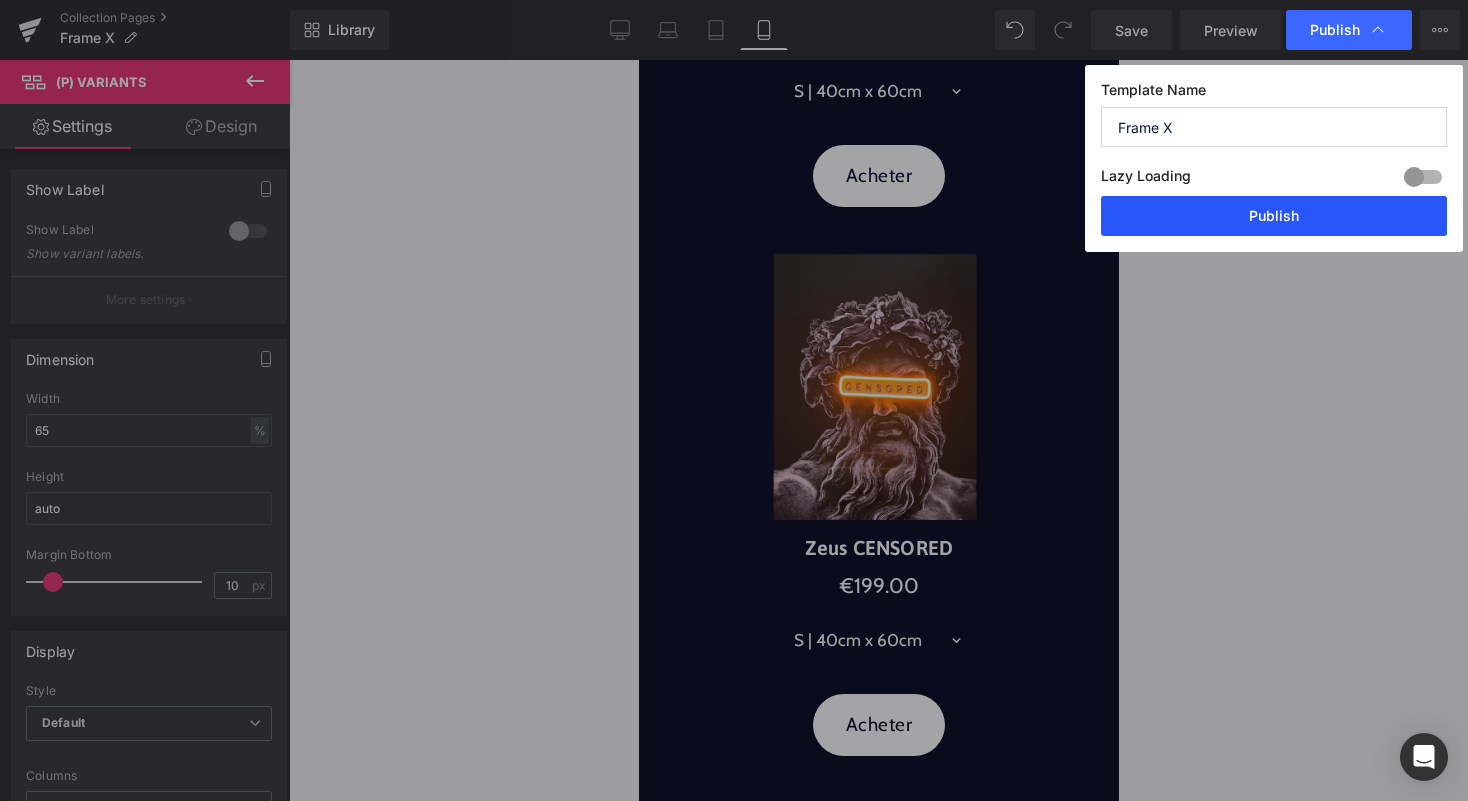 click on "Publish" at bounding box center [1274, 216] 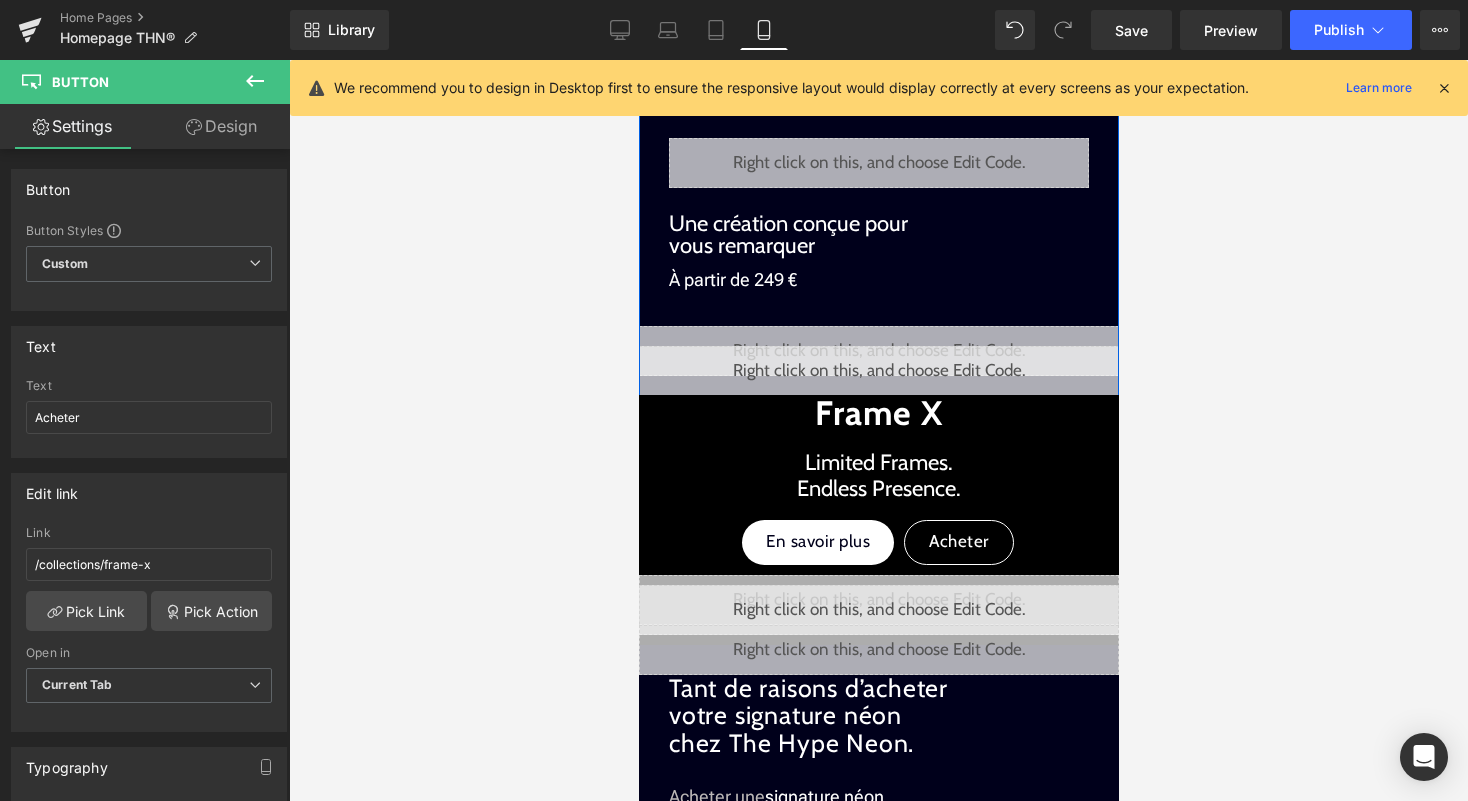 scroll, scrollTop: 0, scrollLeft: 0, axis: both 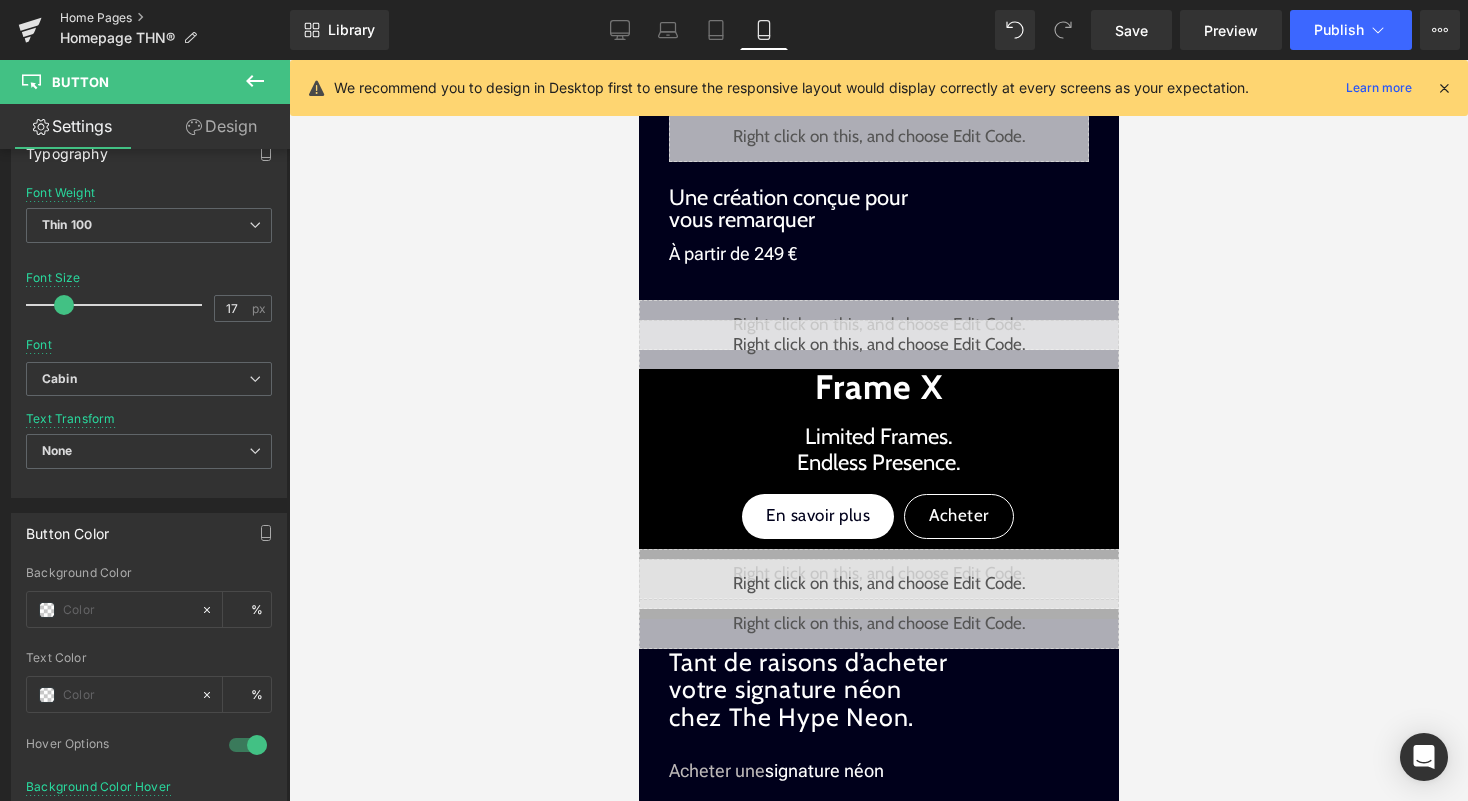 click on "Home Pages" at bounding box center (175, 18) 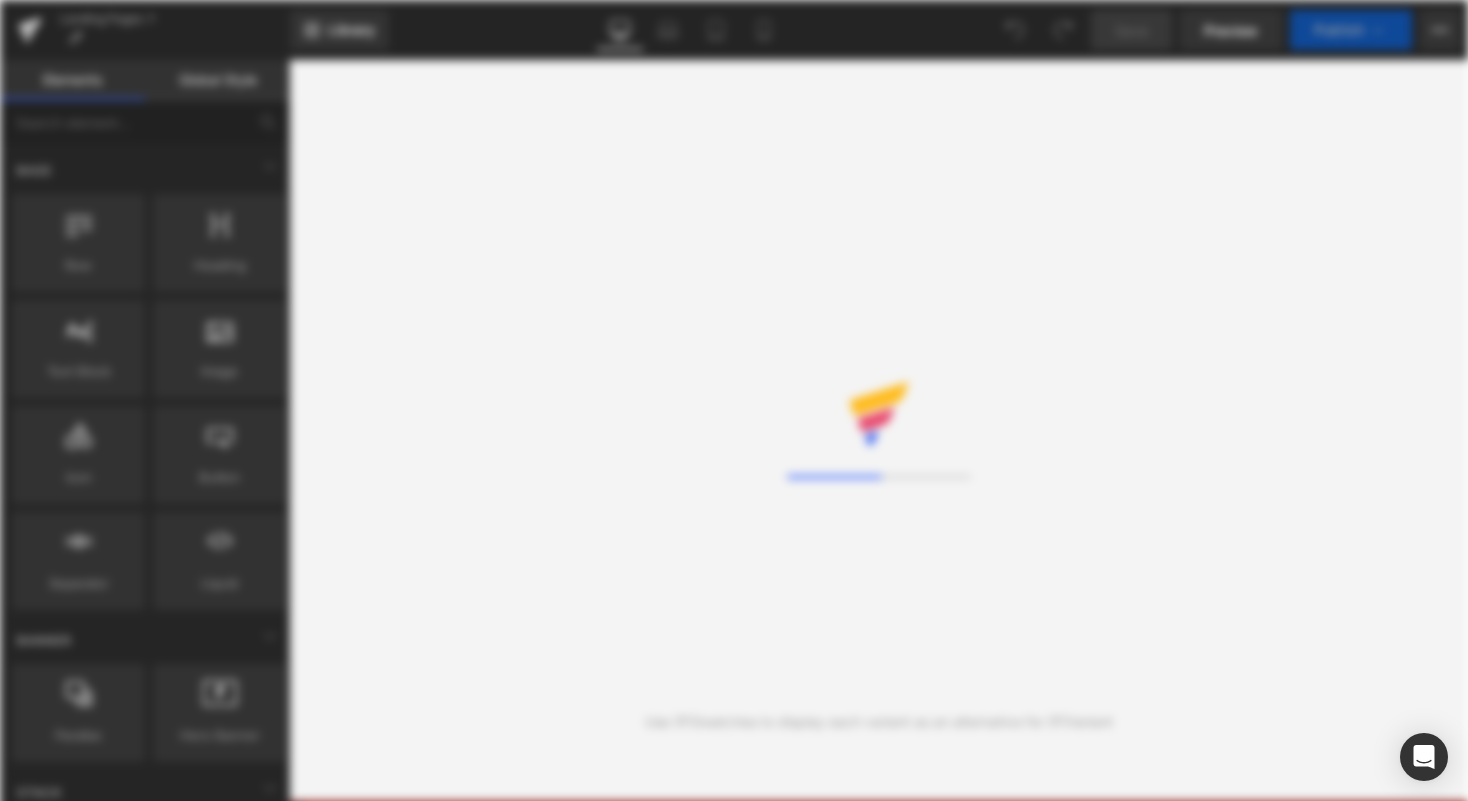 scroll, scrollTop: 0, scrollLeft: 0, axis: both 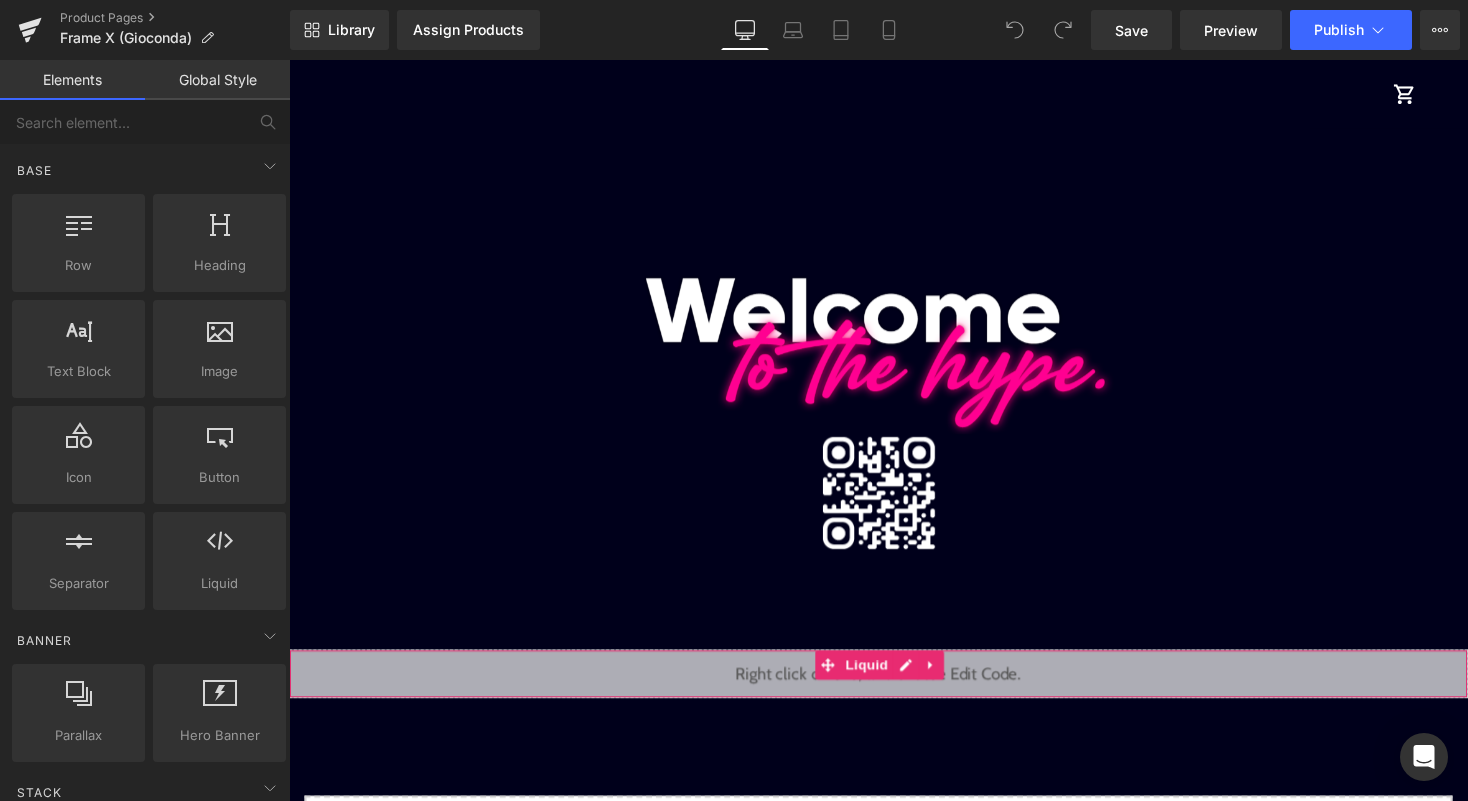 click on "Liquid" at bounding box center [894, 690] 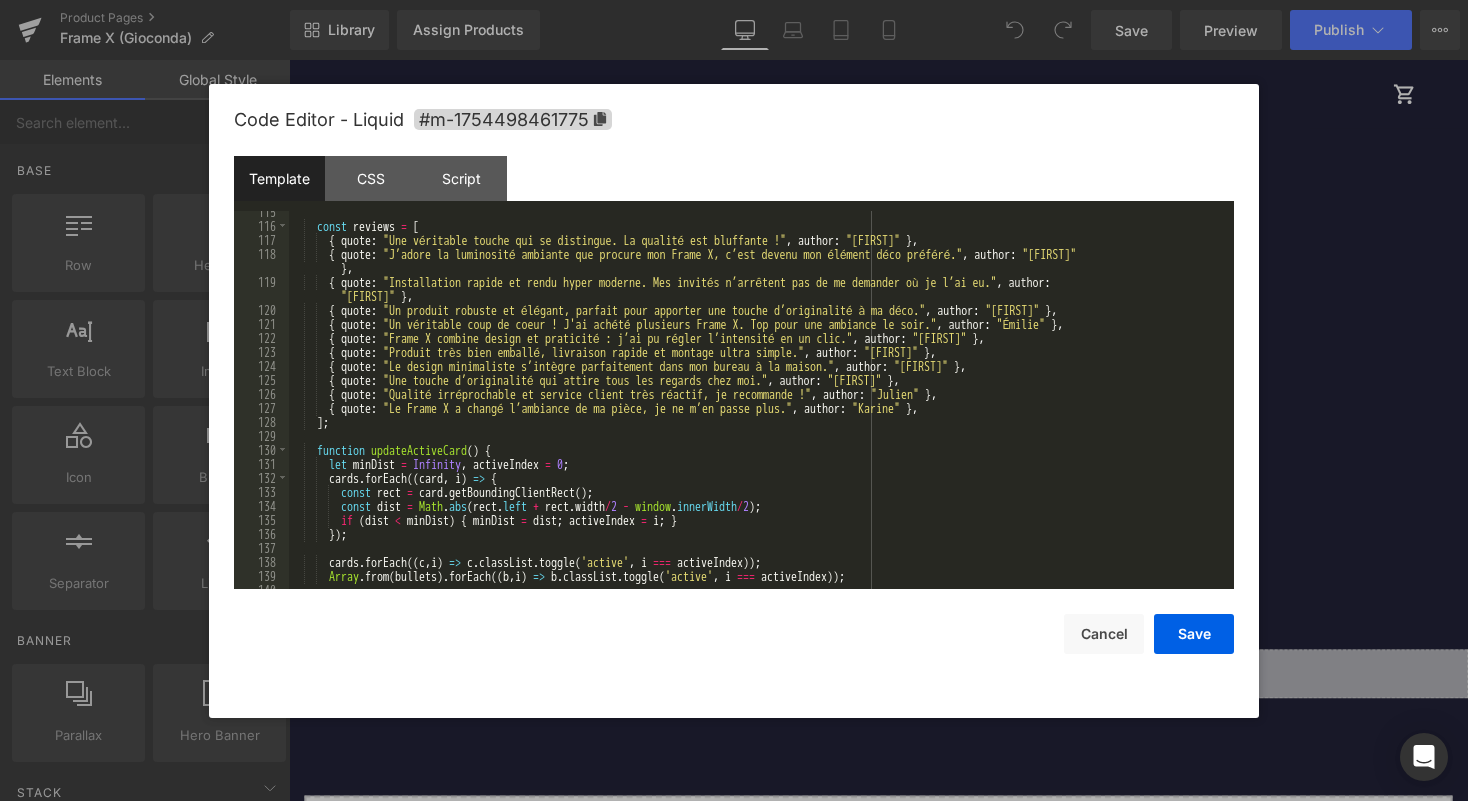 scroll, scrollTop: 1633, scrollLeft: 0, axis: vertical 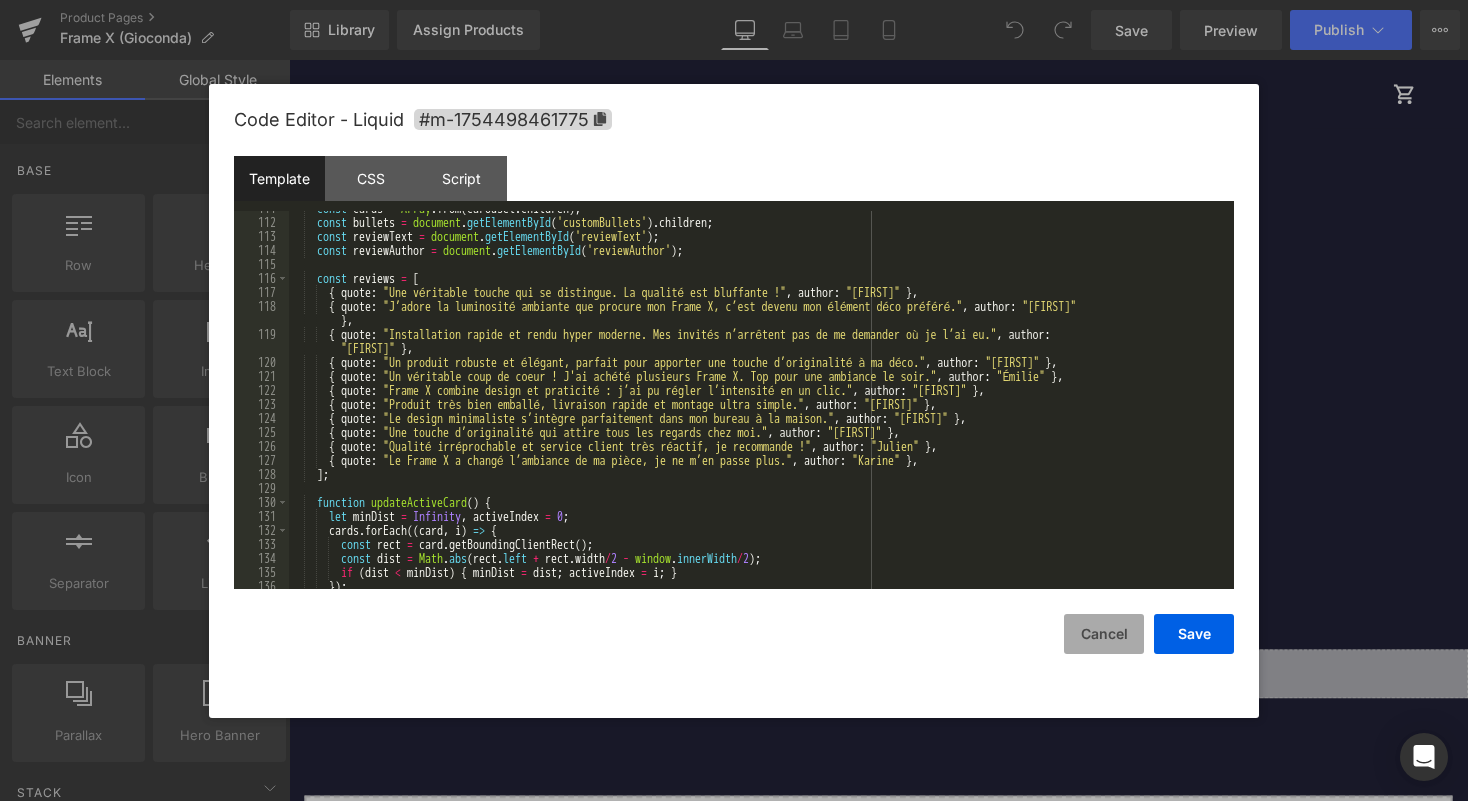 click on "Cancel" at bounding box center [1104, 634] 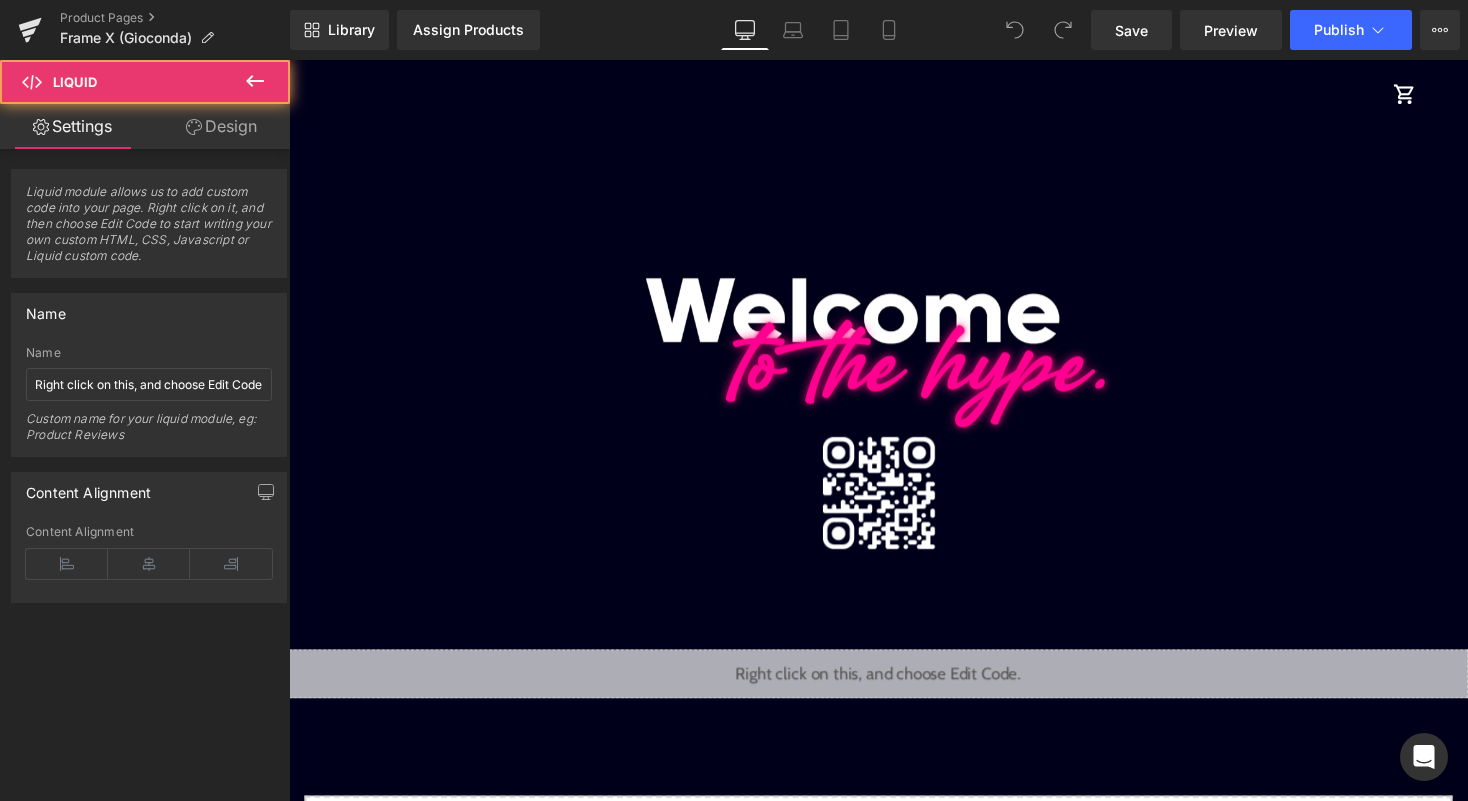 click on "Liquid" at bounding box center [894, 690] 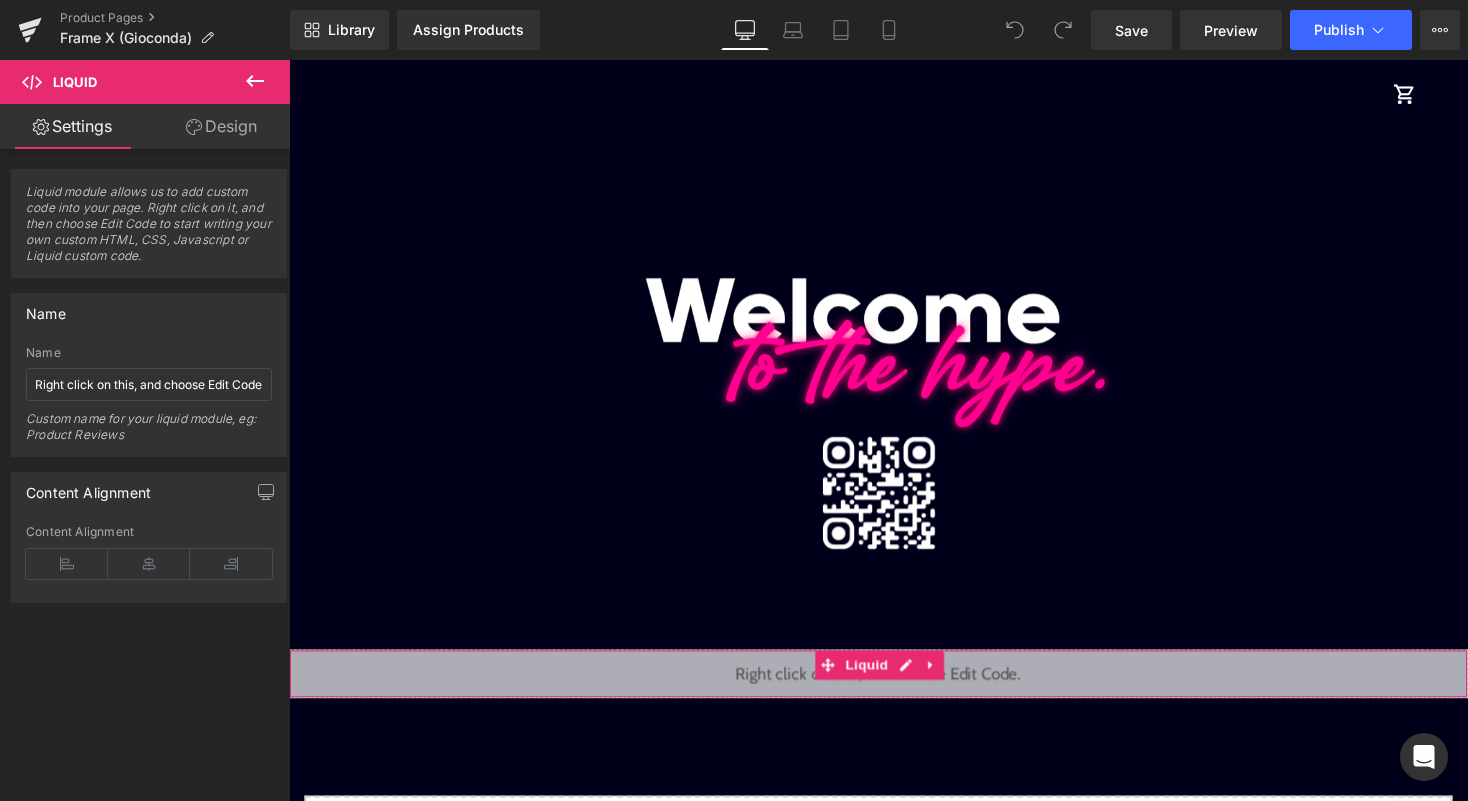 click on "Design" at bounding box center [221, 126] 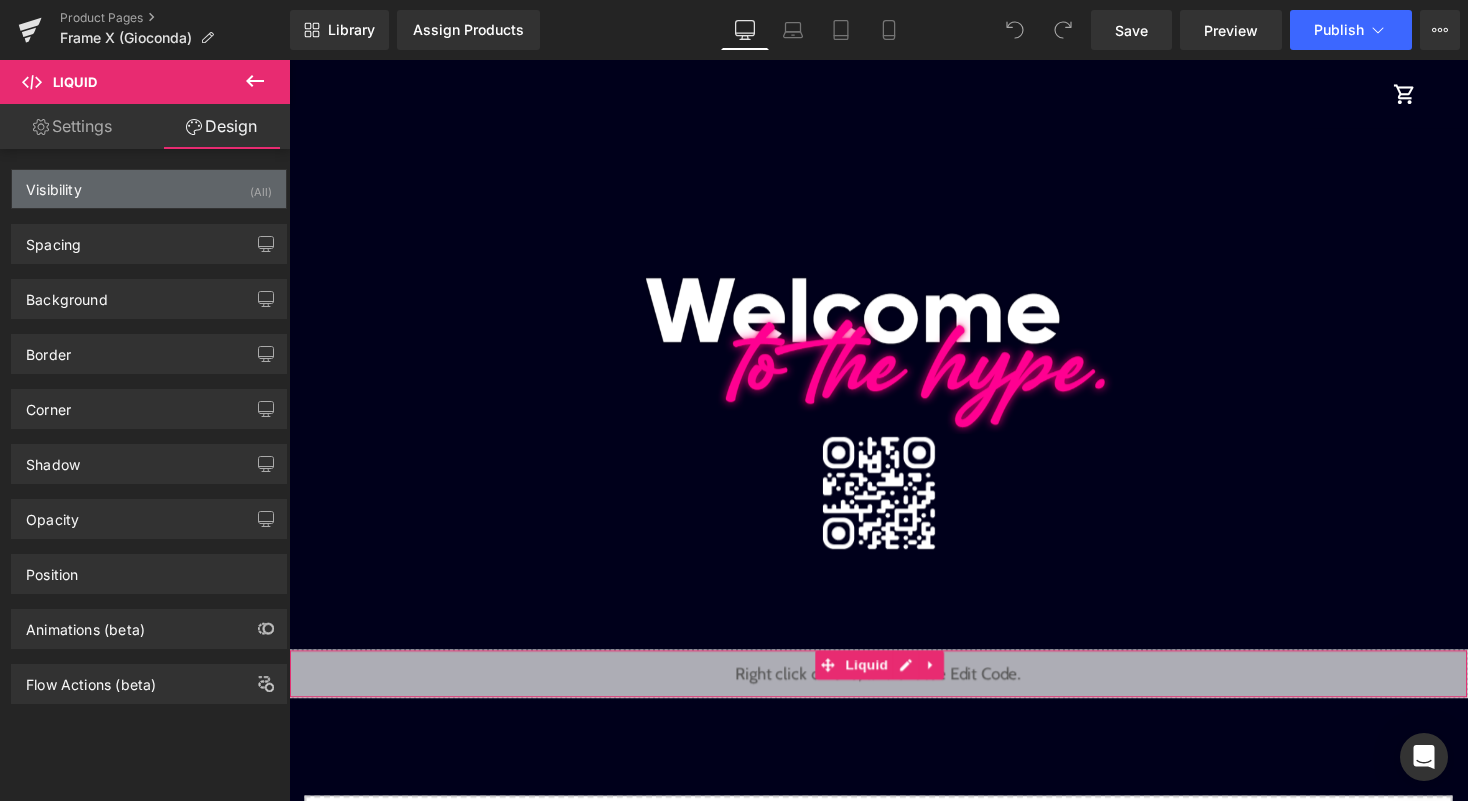 click on "(All)" at bounding box center (261, 186) 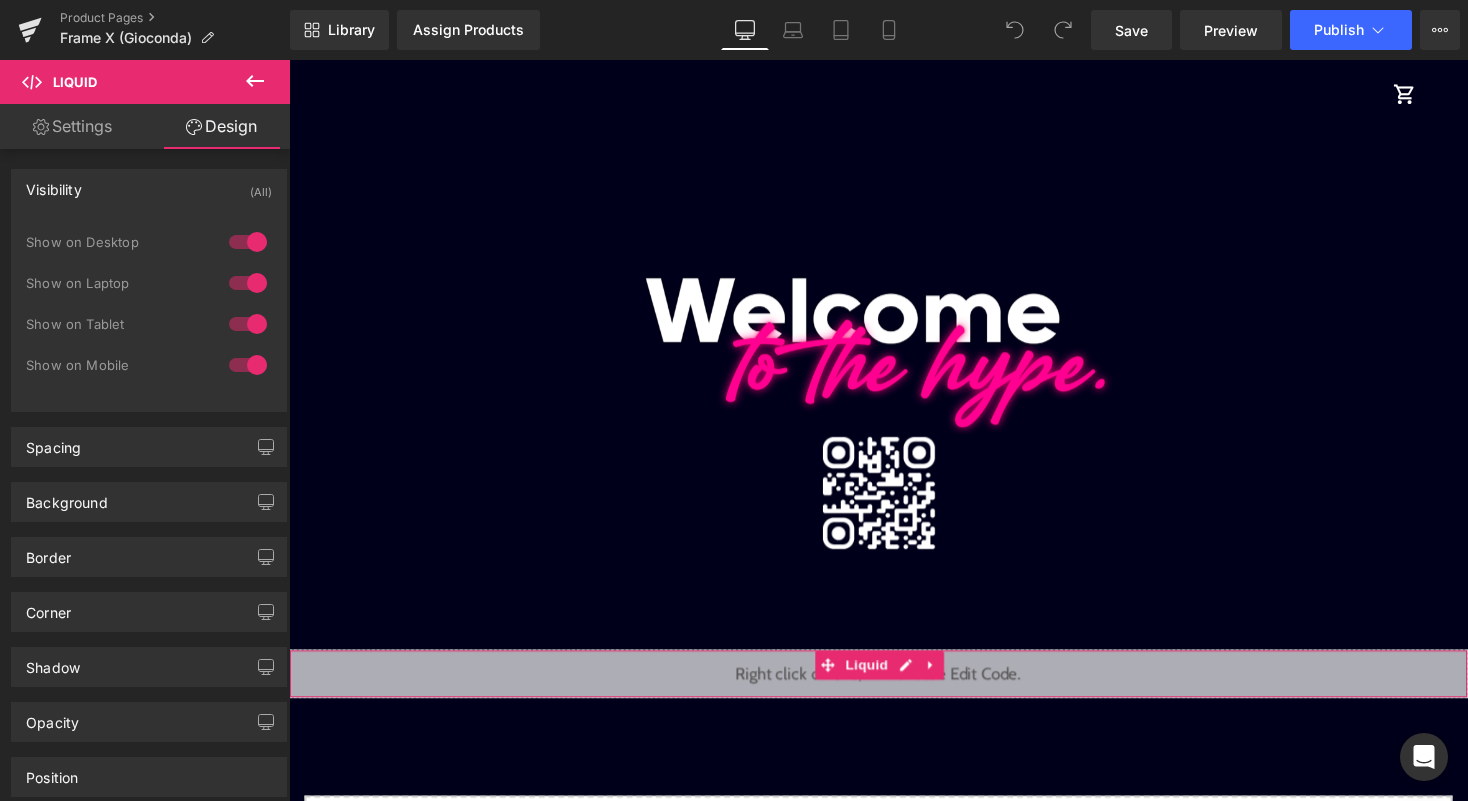click at bounding box center (248, 242) 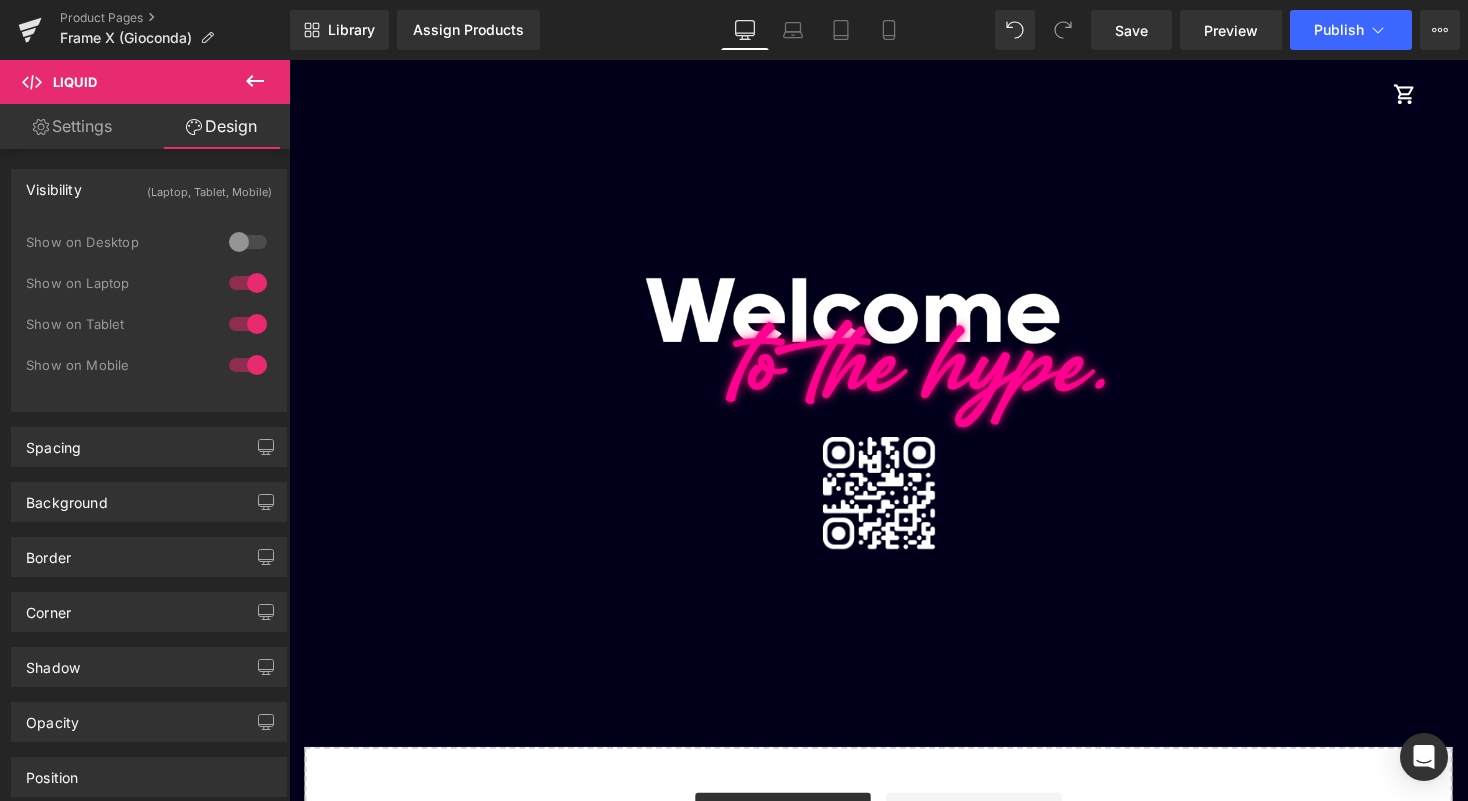 click at bounding box center [248, 283] 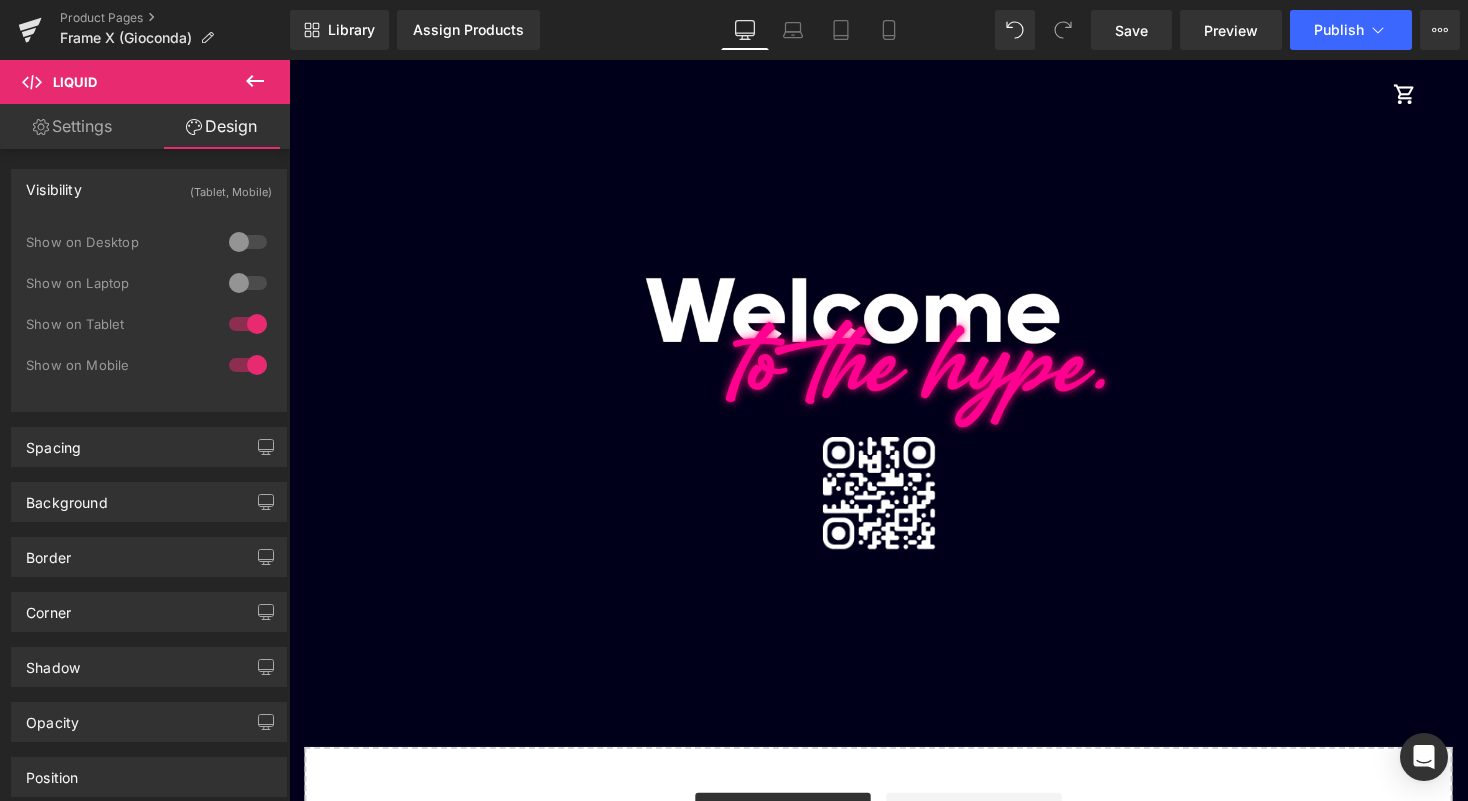 click at bounding box center [248, 324] 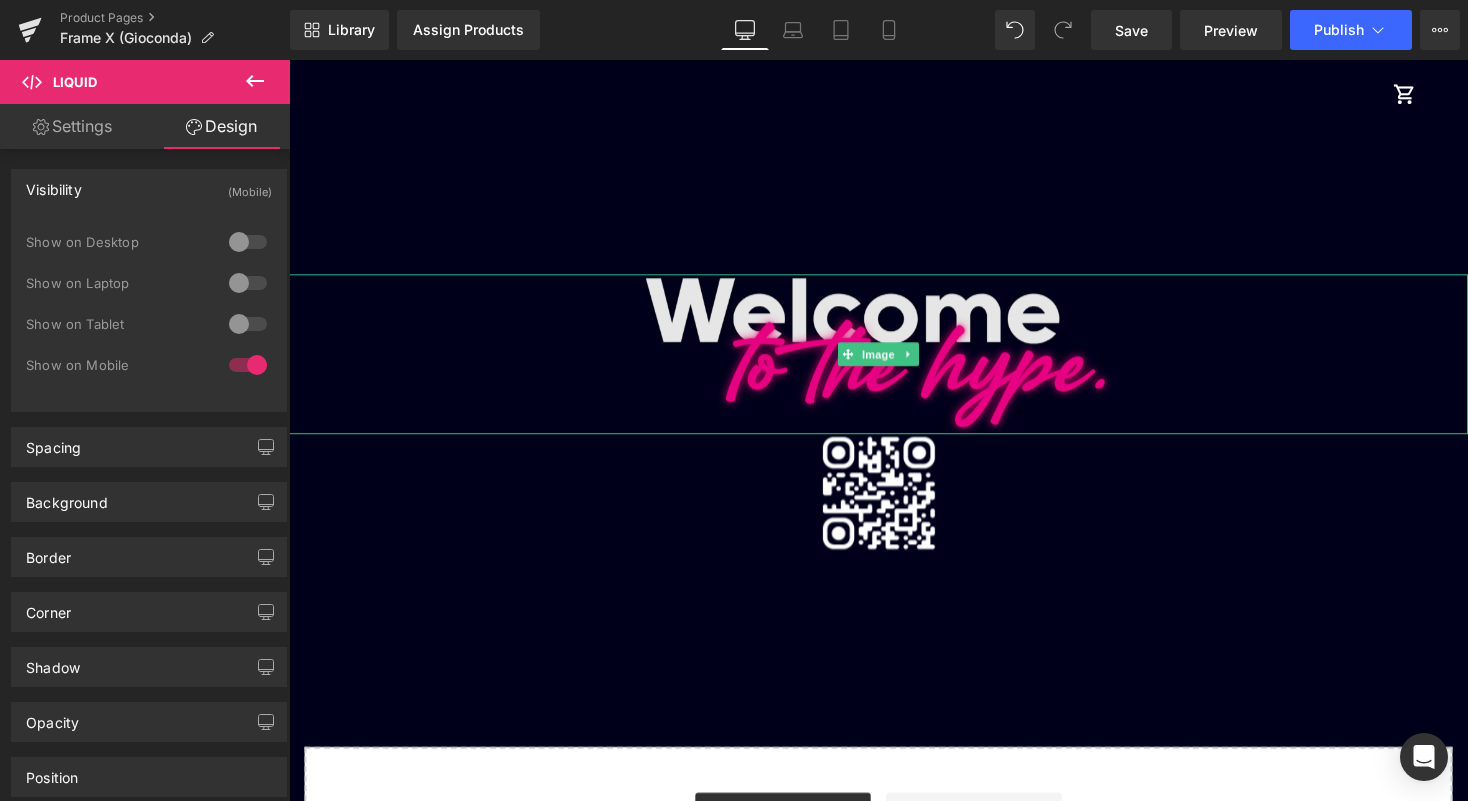 scroll, scrollTop: 238, scrollLeft: 0, axis: vertical 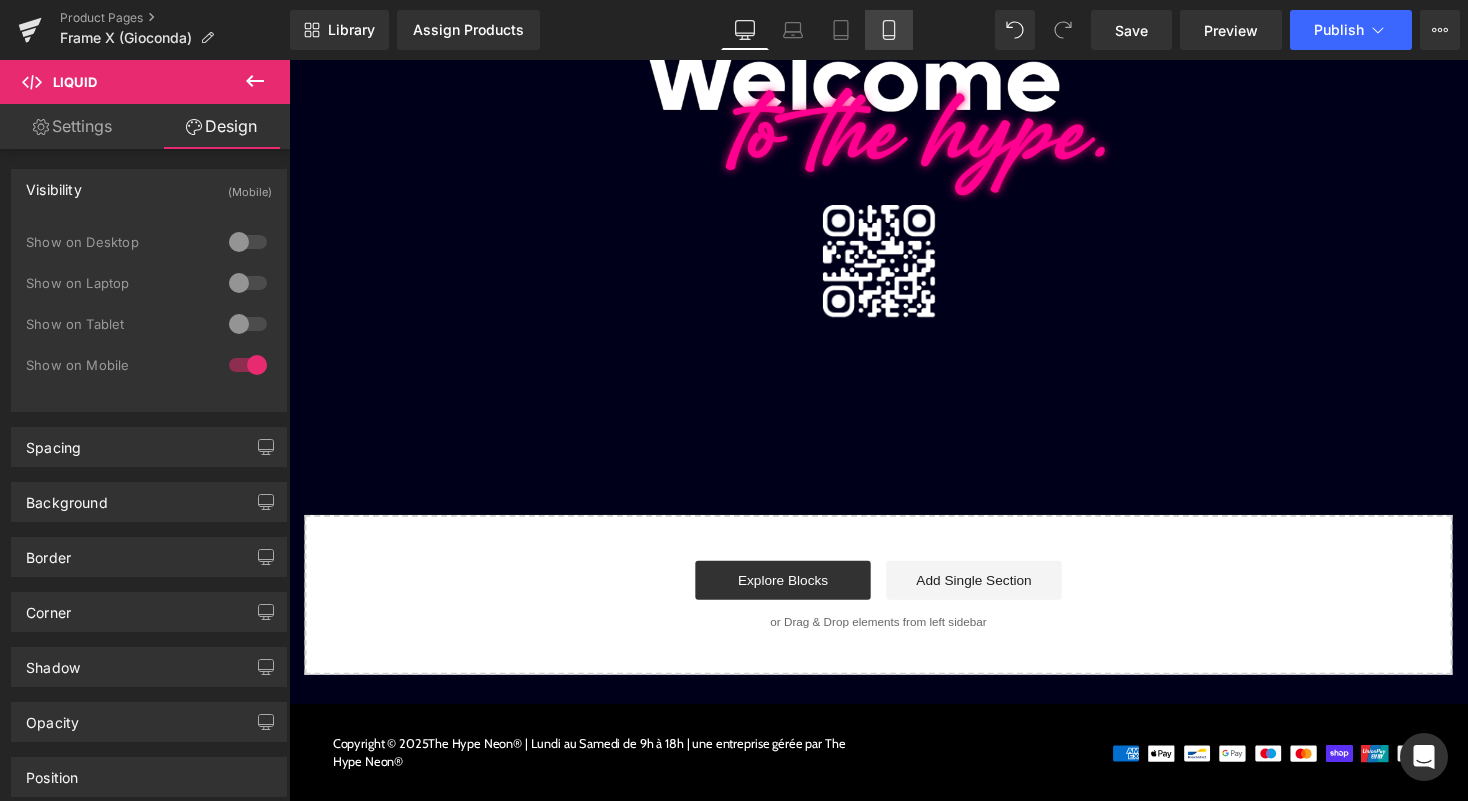 click on "Mobile" at bounding box center [889, 30] 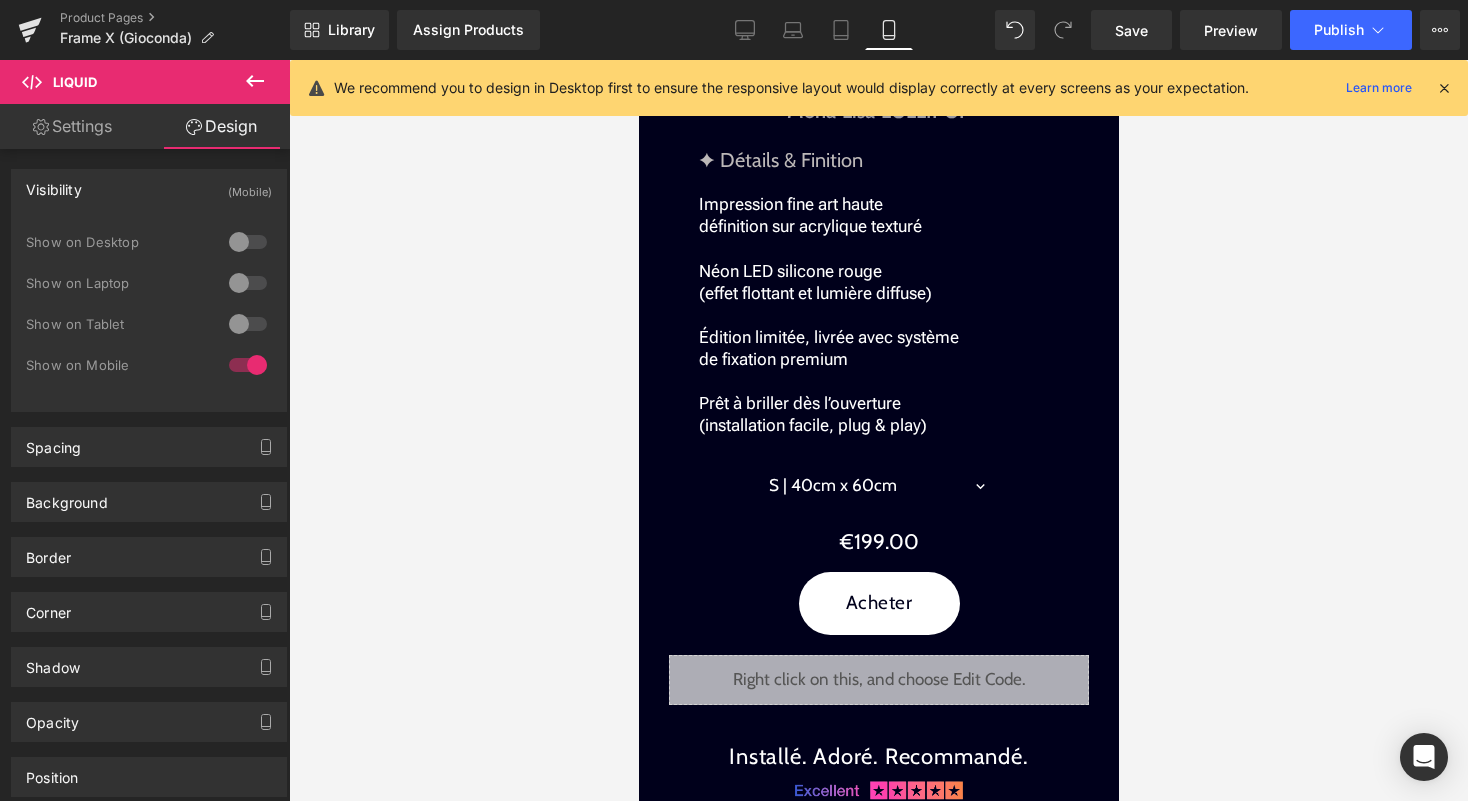 scroll, scrollTop: 2213, scrollLeft: 0, axis: vertical 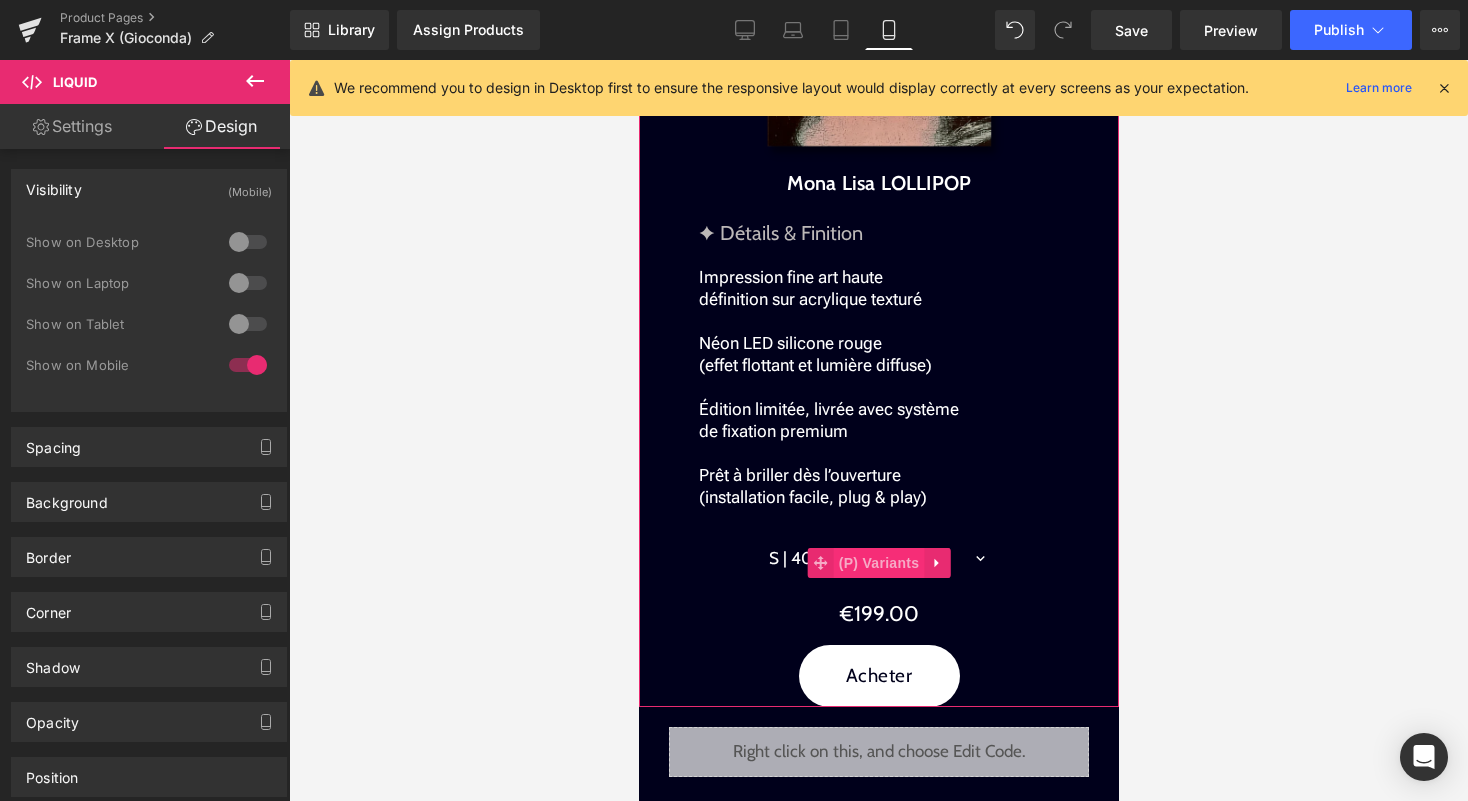 click on "(P) Variants" at bounding box center (878, 563) 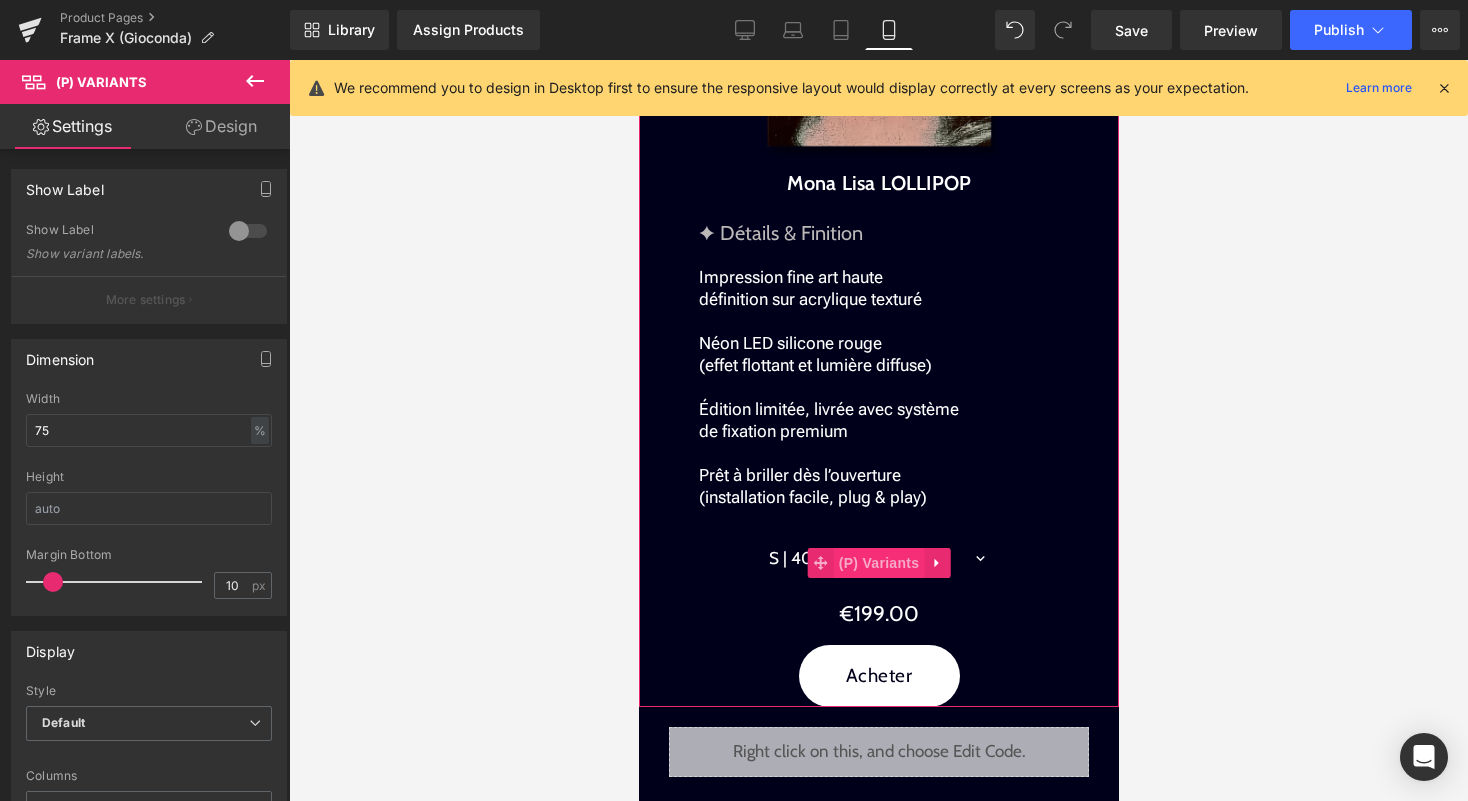 click on "(P) Variants" at bounding box center [878, 563] 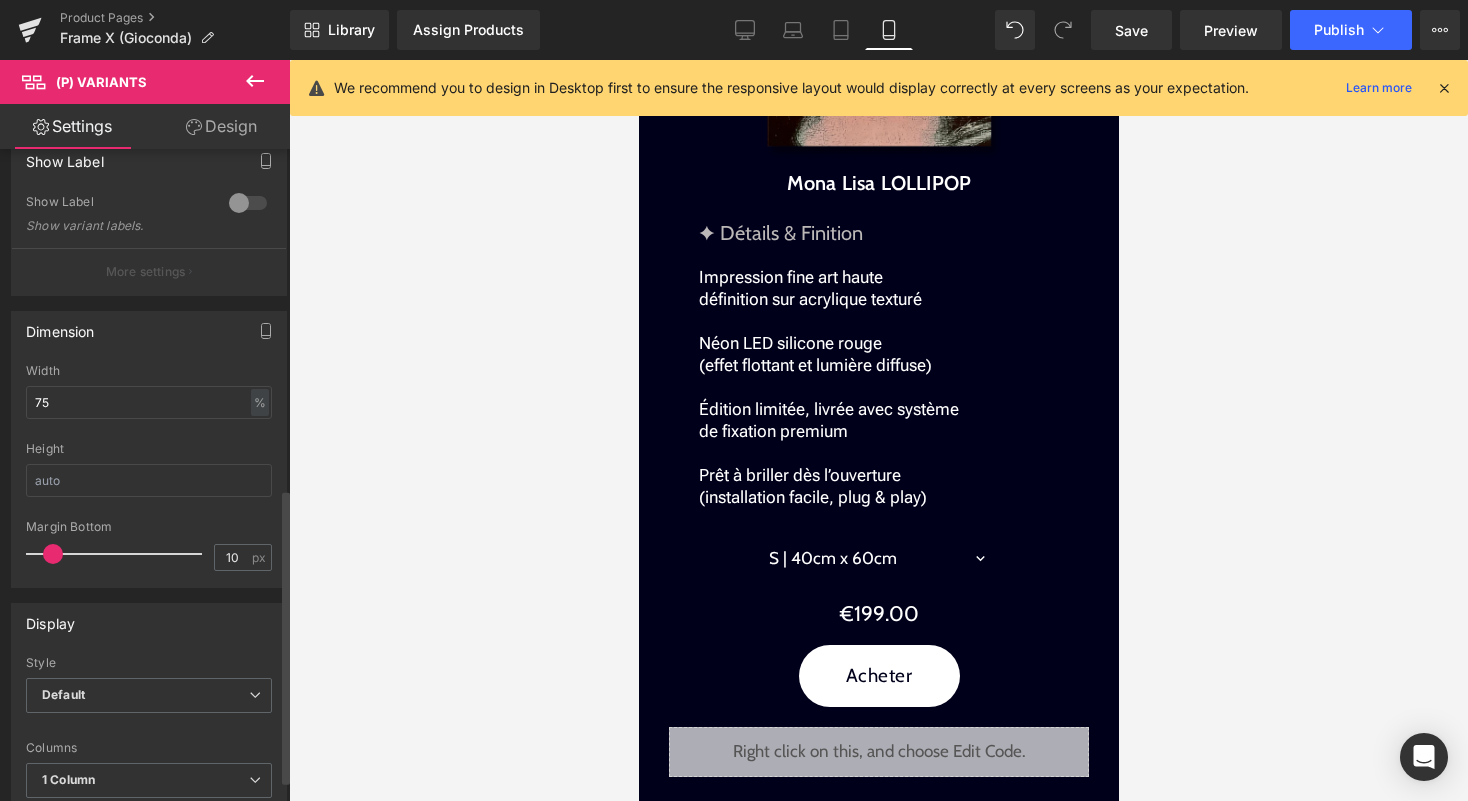 scroll, scrollTop: 0, scrollLeft: 0, axis: both 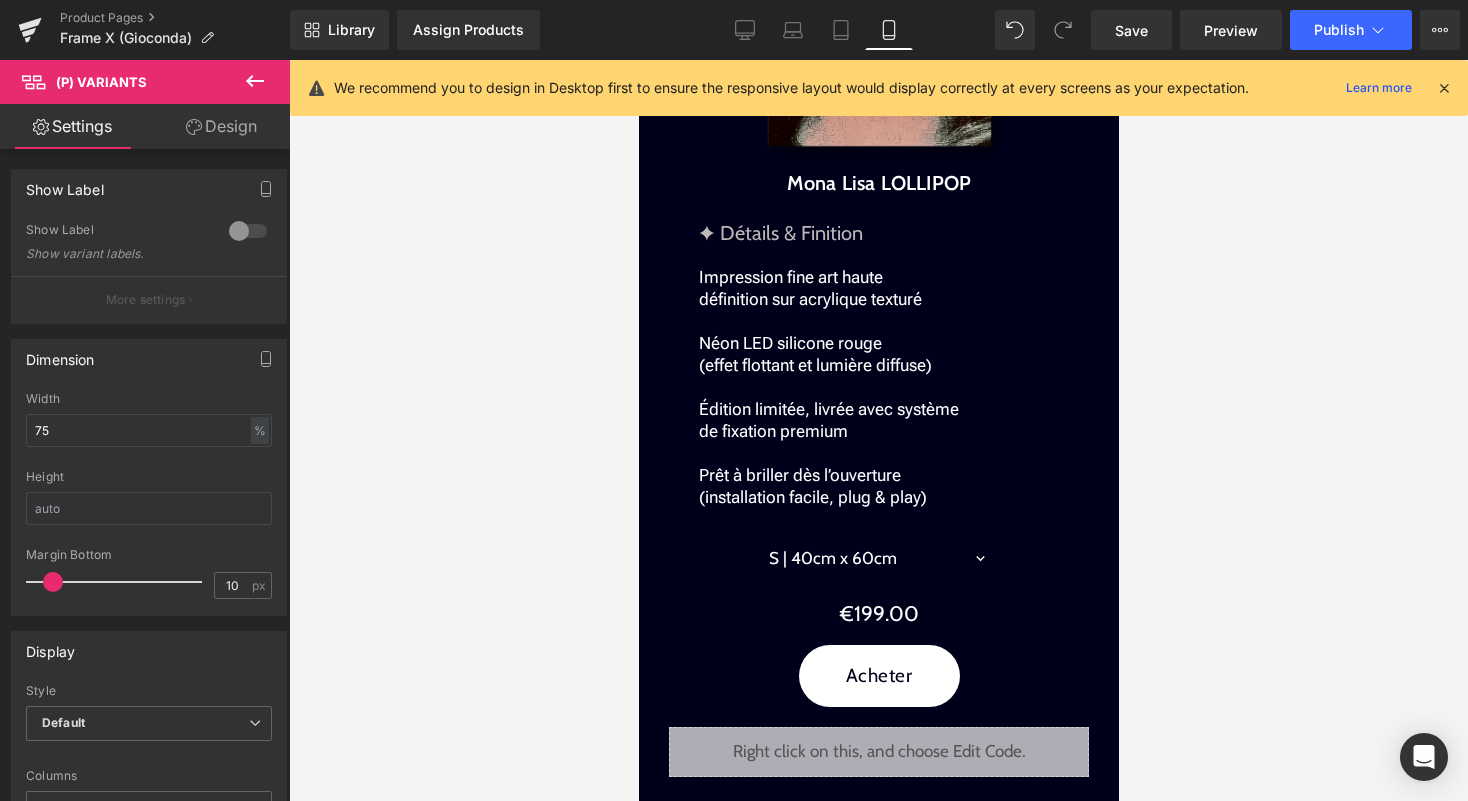 click on "Design" at bounding box center [221, 126] 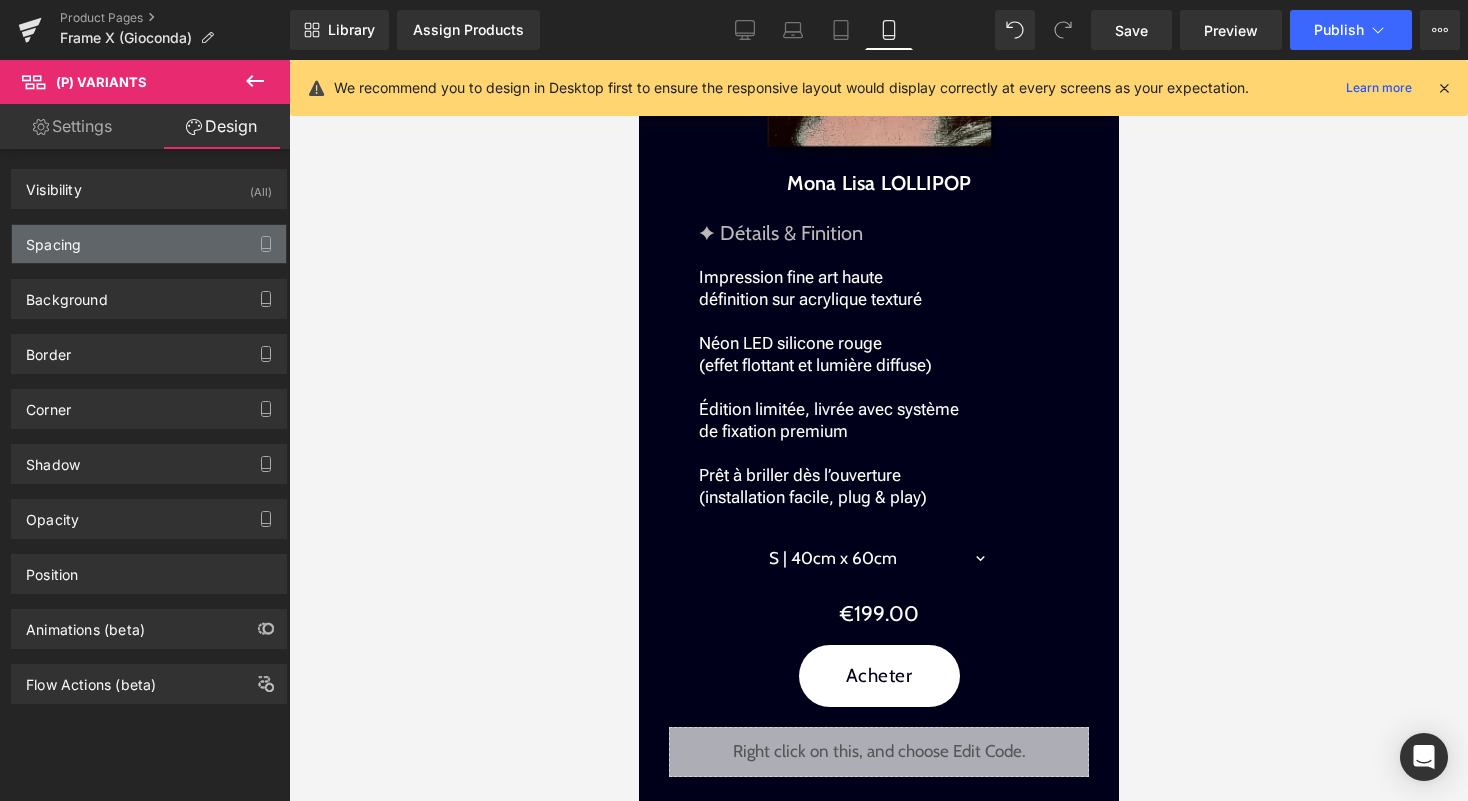 click on "Spacing" at bounding box center [149, 244] 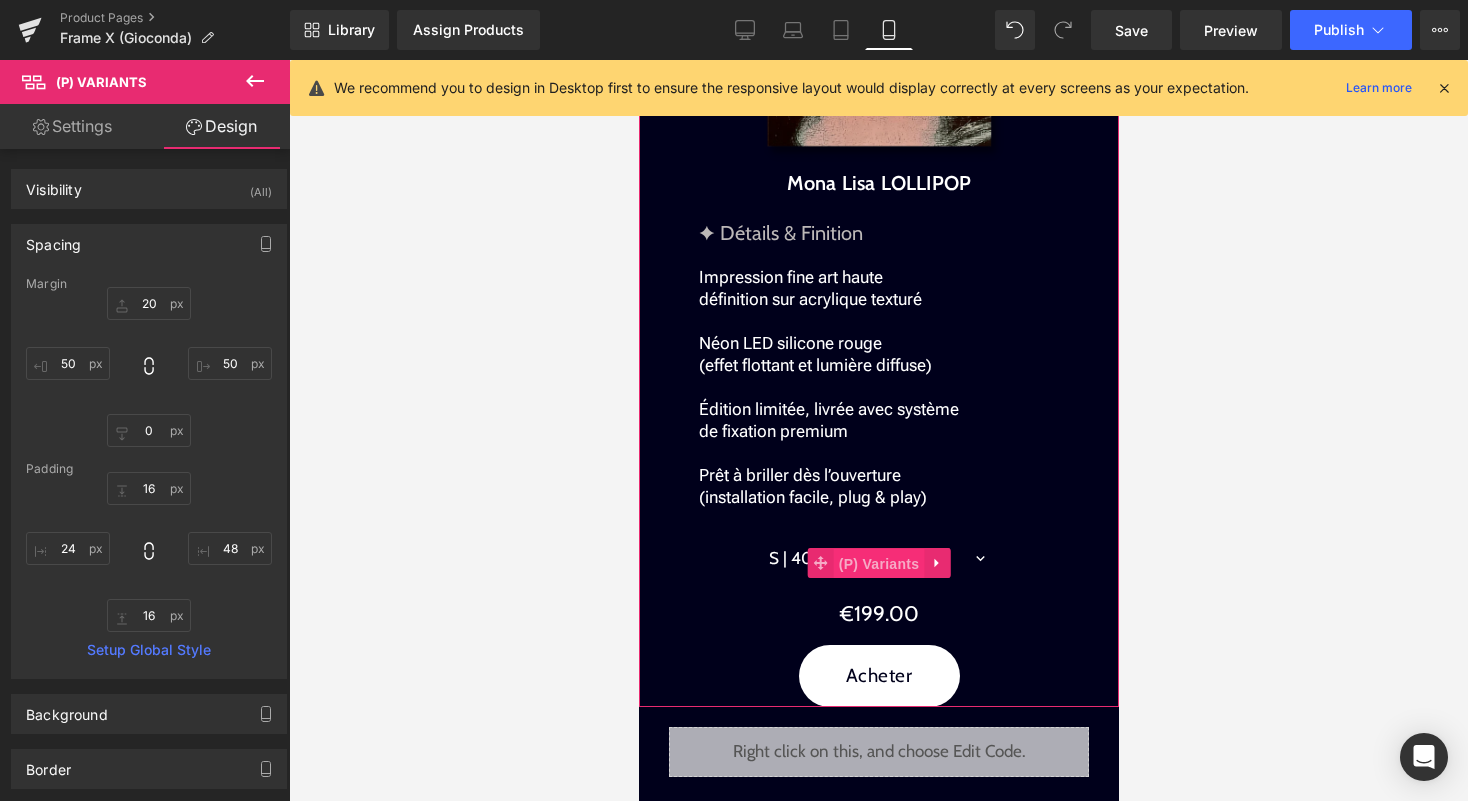 click on "(P) Variants" at bounding box center [878, 564] 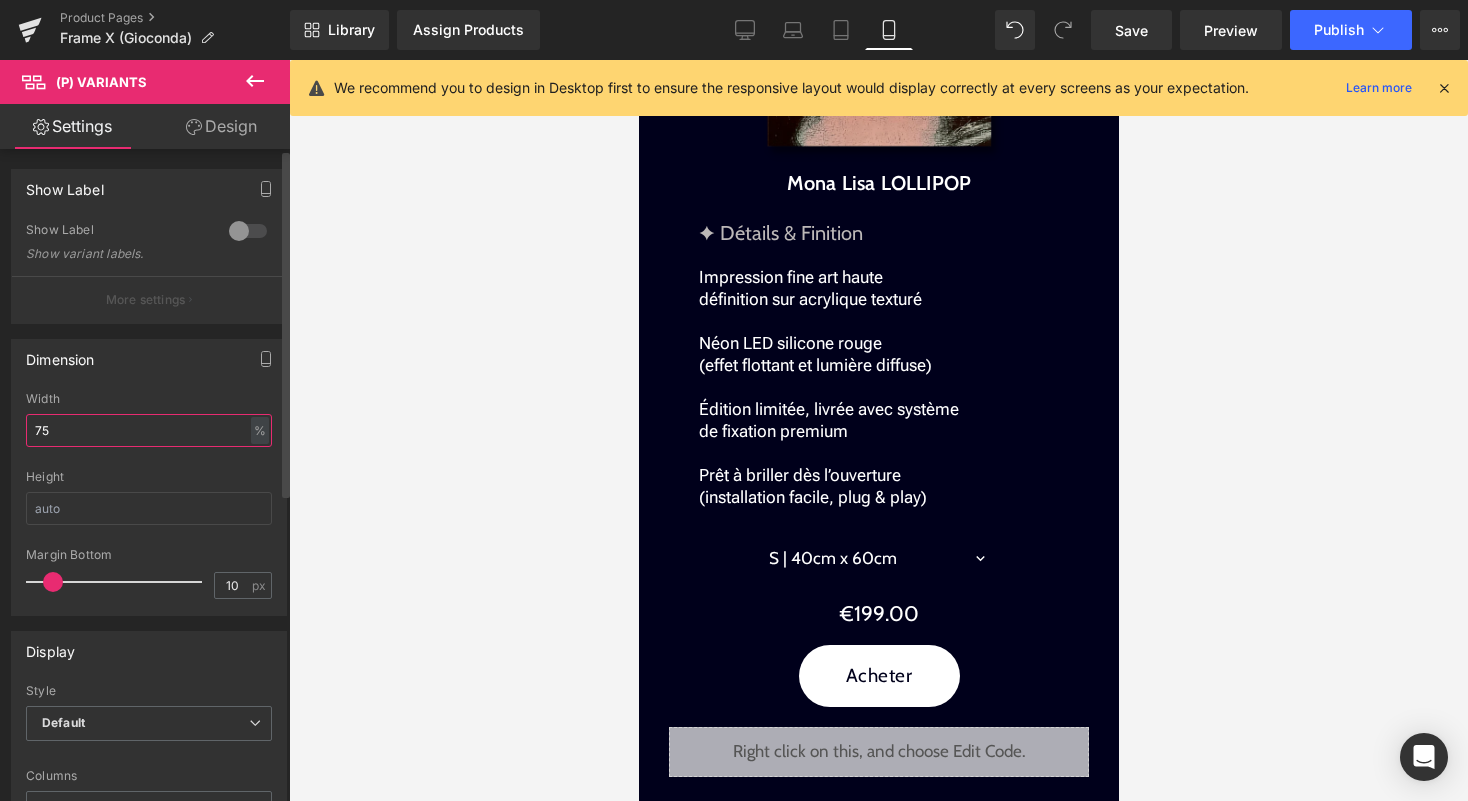 click on "75" at bounding box center (149, 430) 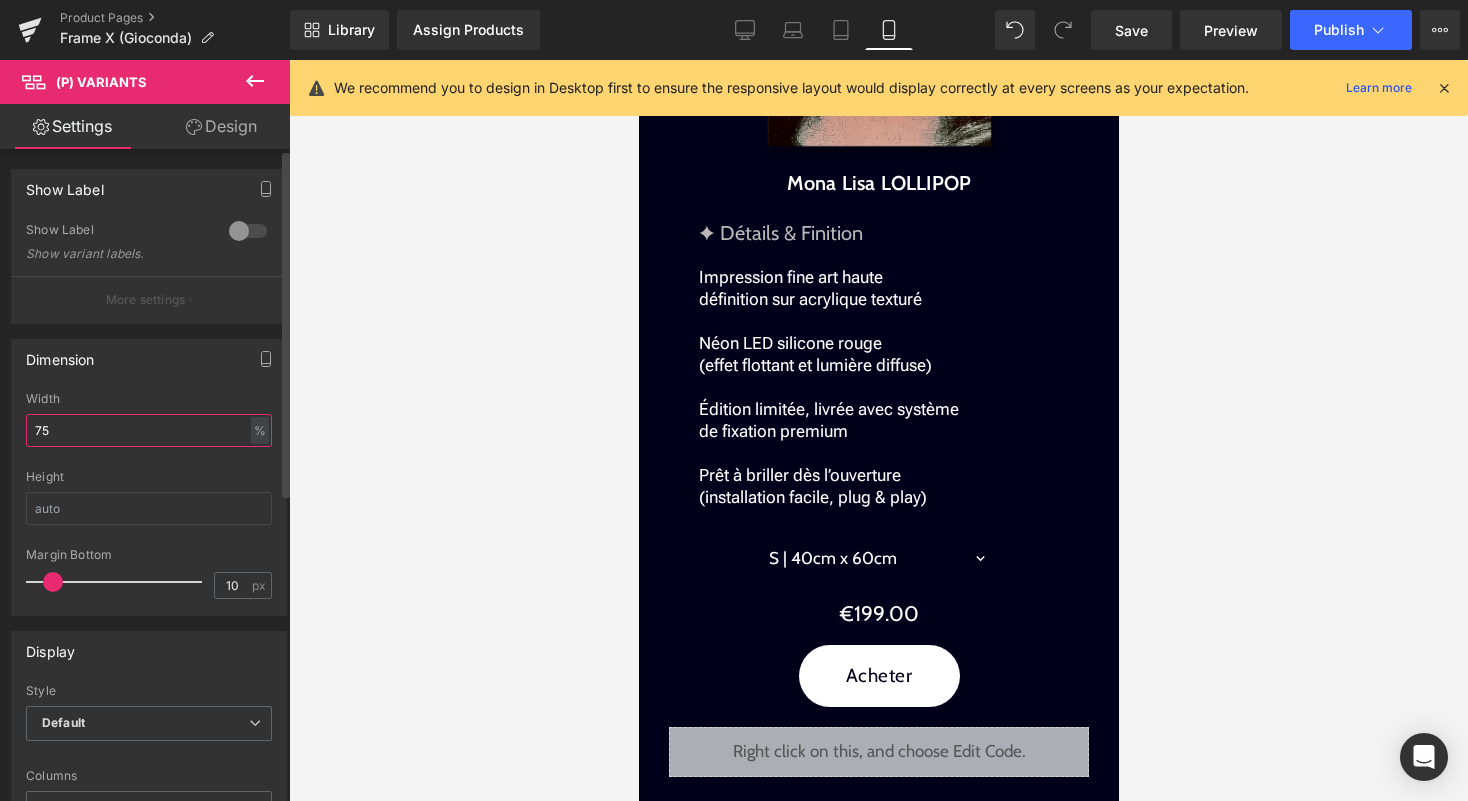 type on "7" 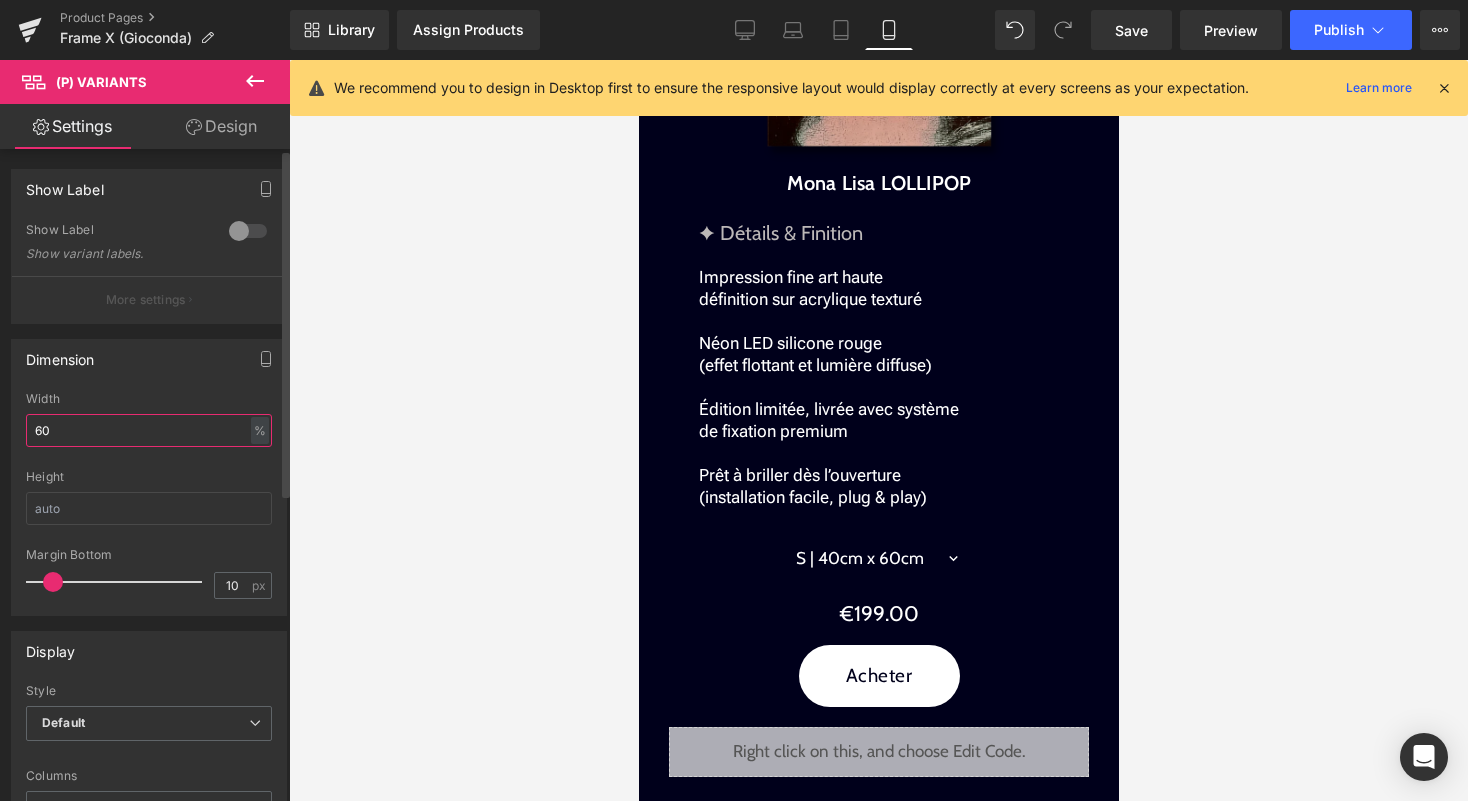 type on "6" 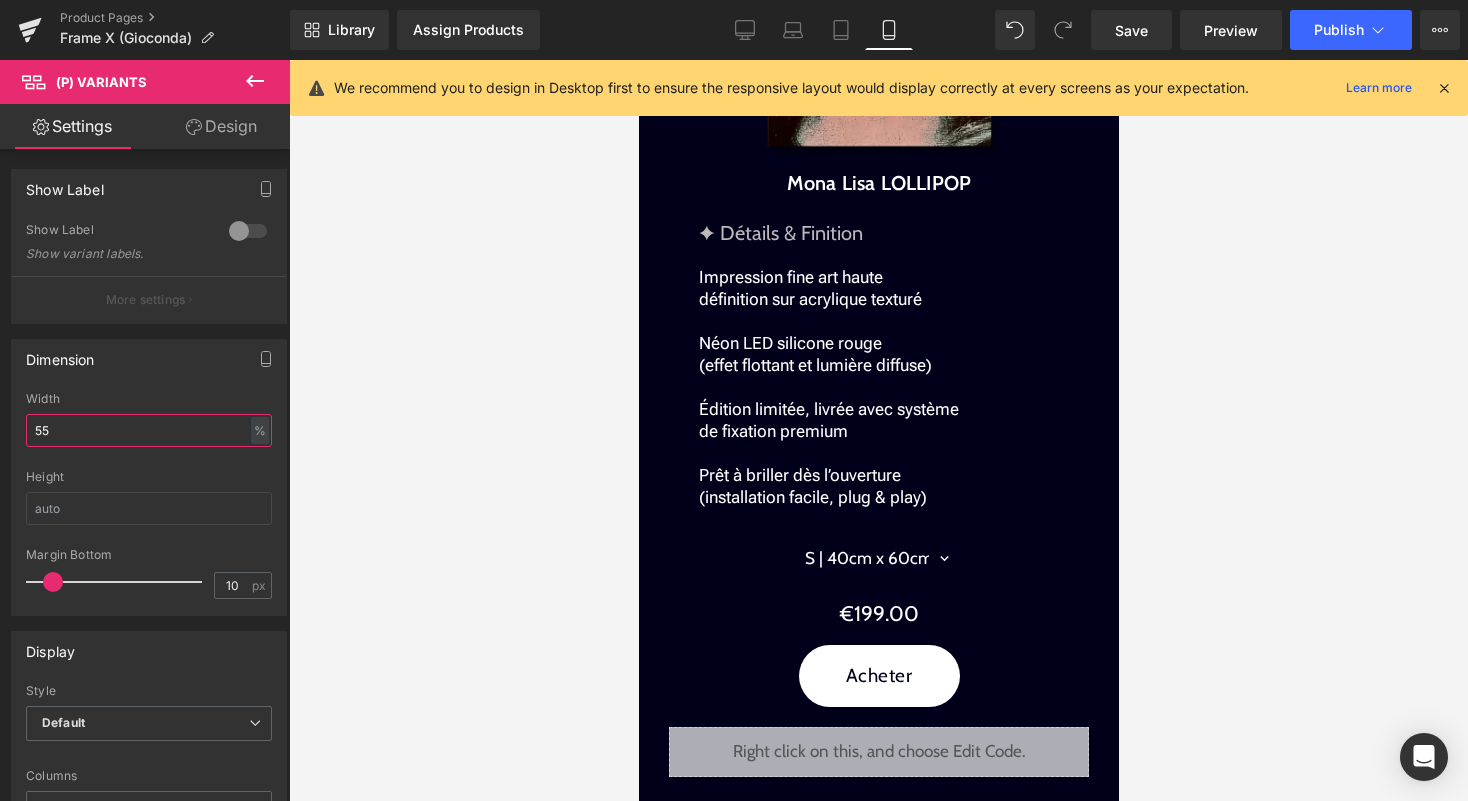 type on "5" 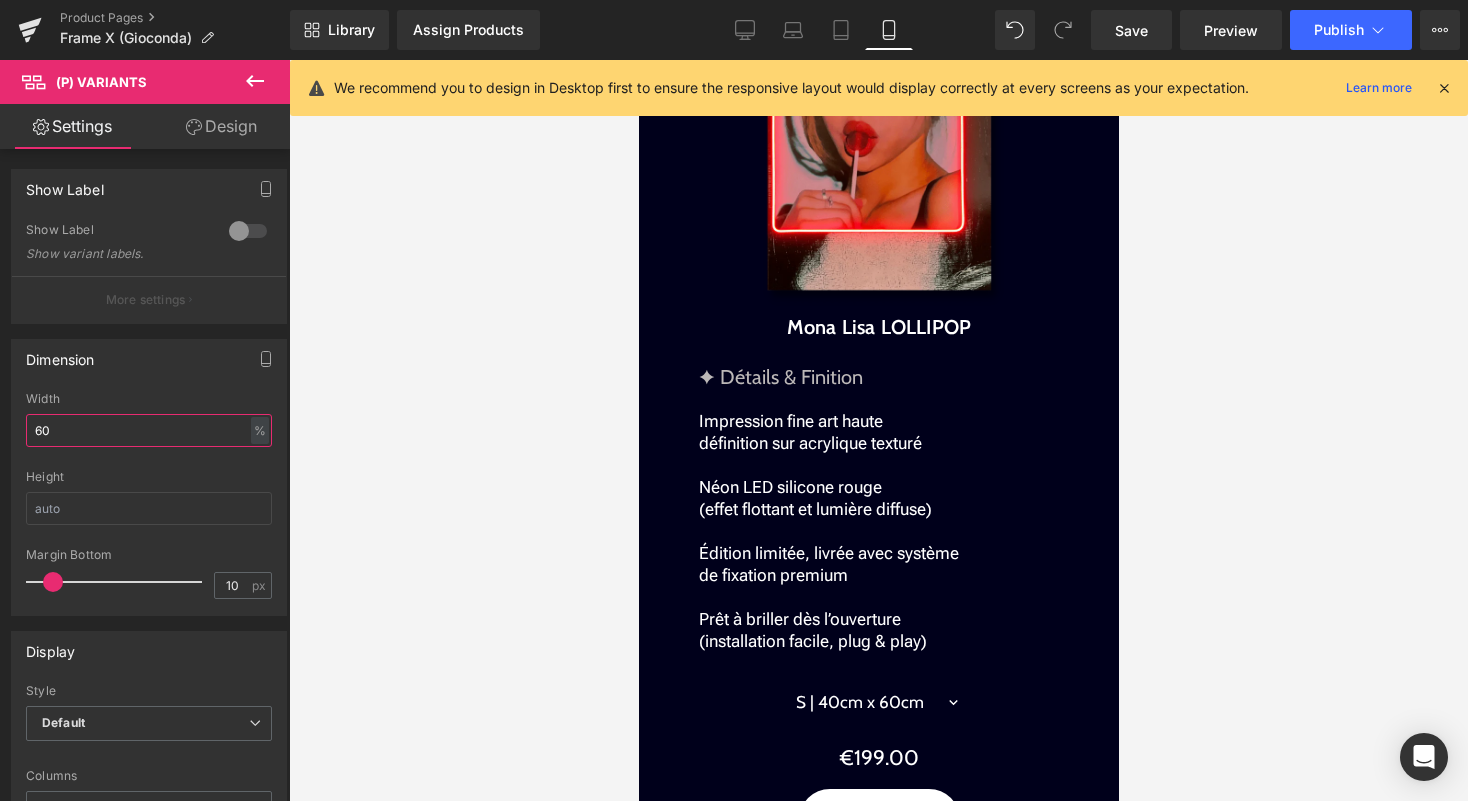 scroll, scrollTop: 2062, scrollLeft: 0, axis: vertical 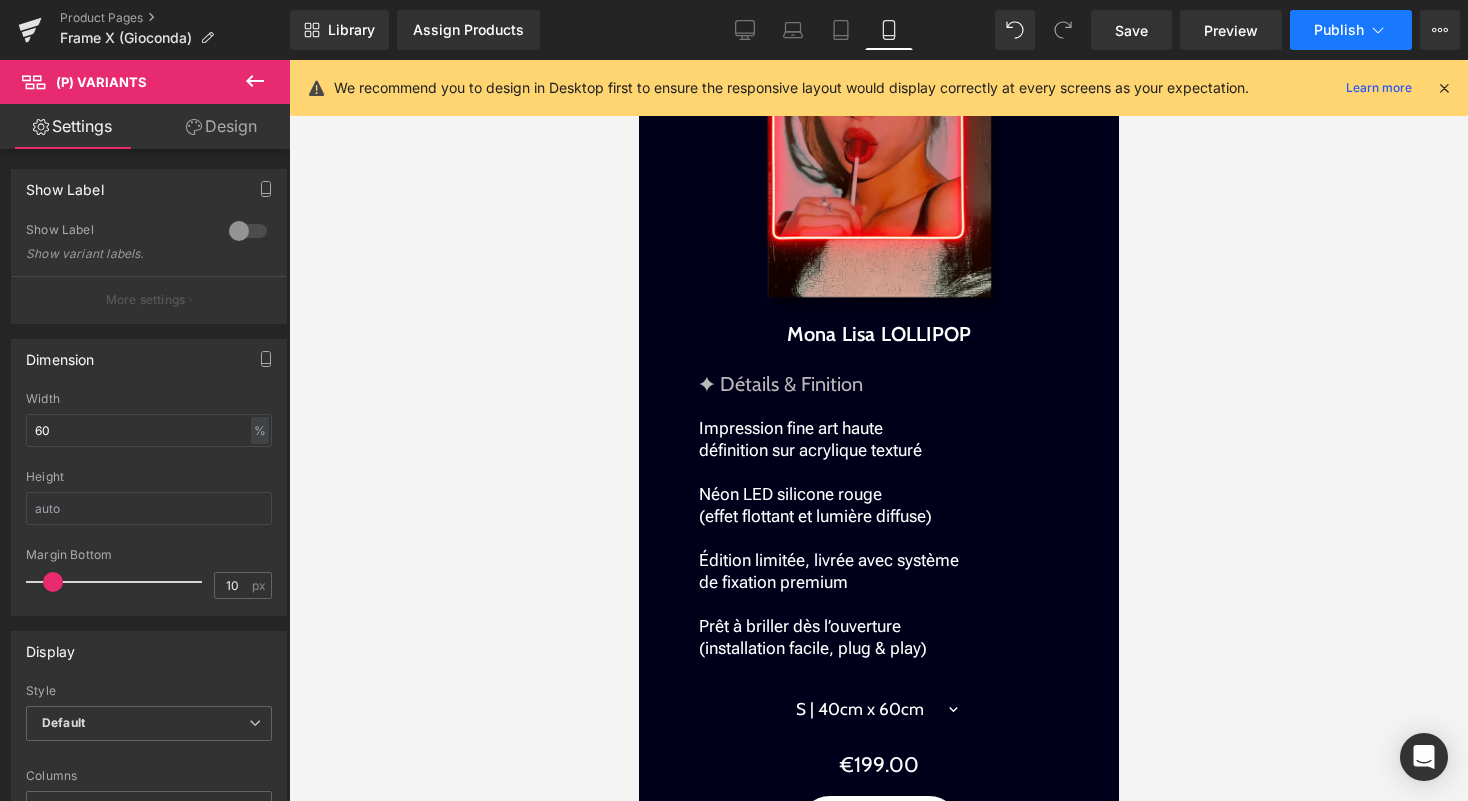 click on "Publish" at bounding box center [1339, 30] 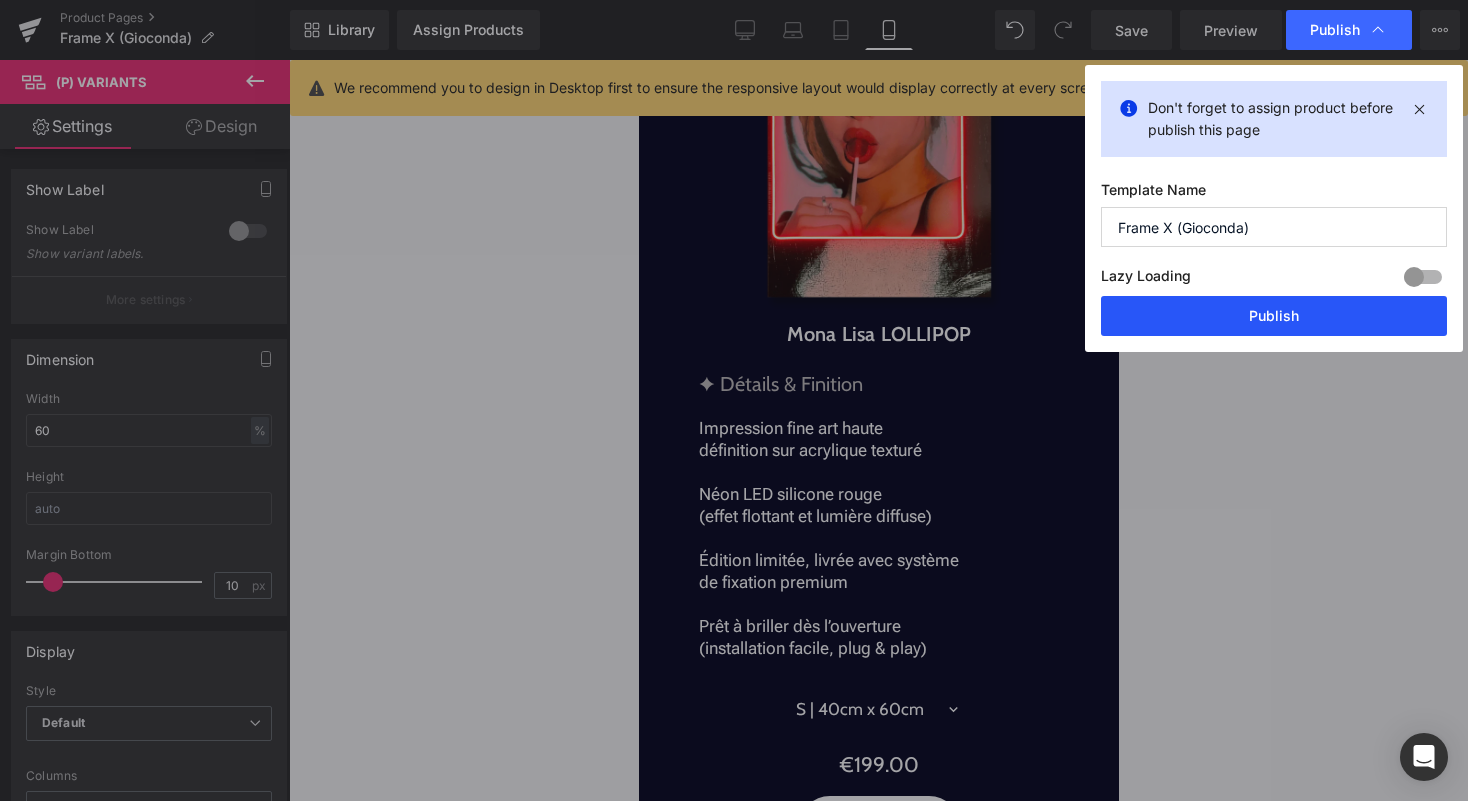 click on "Publish" at bounding box center (1274, 316) 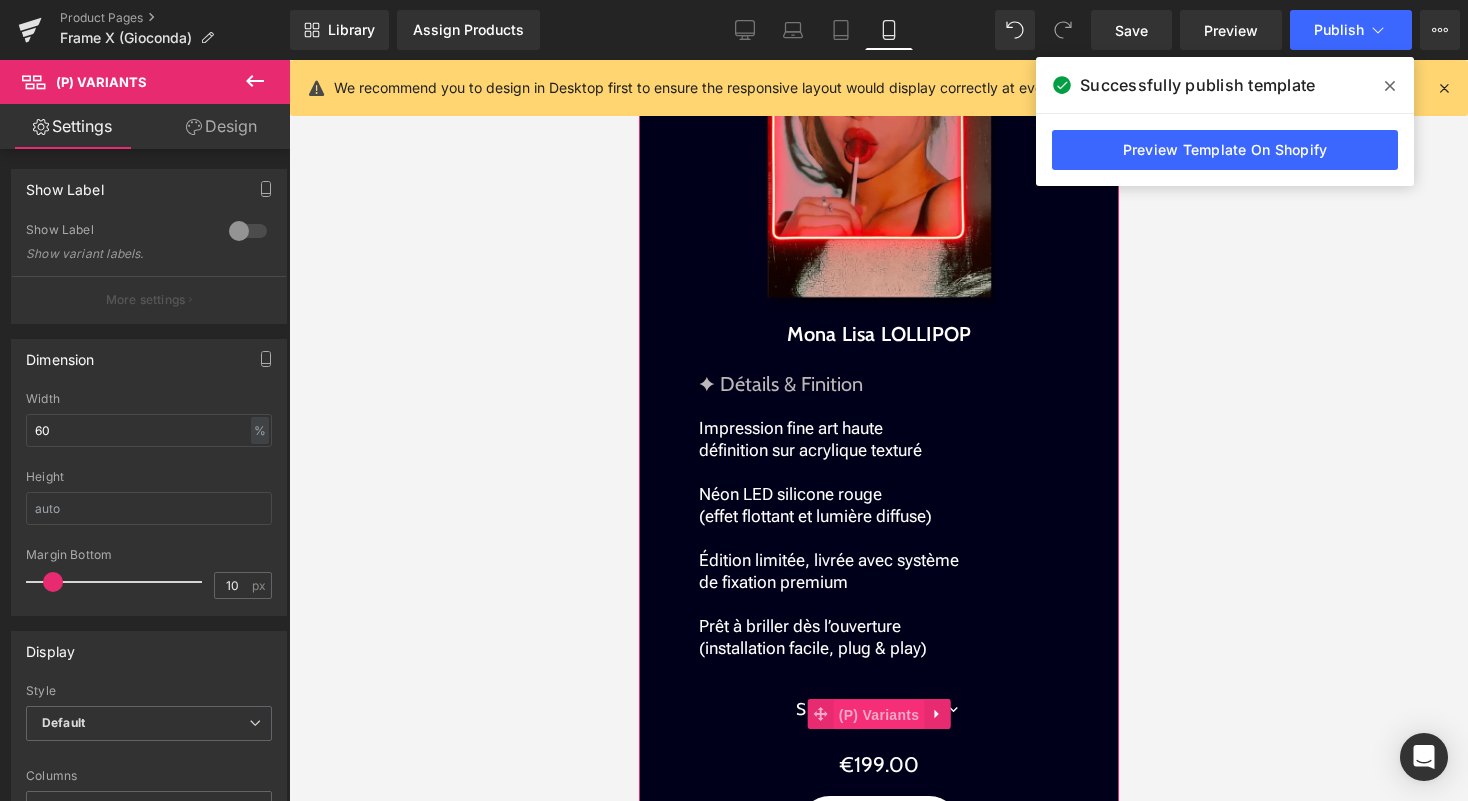 click on "(P) Variants" at bounding box center (878, 715) 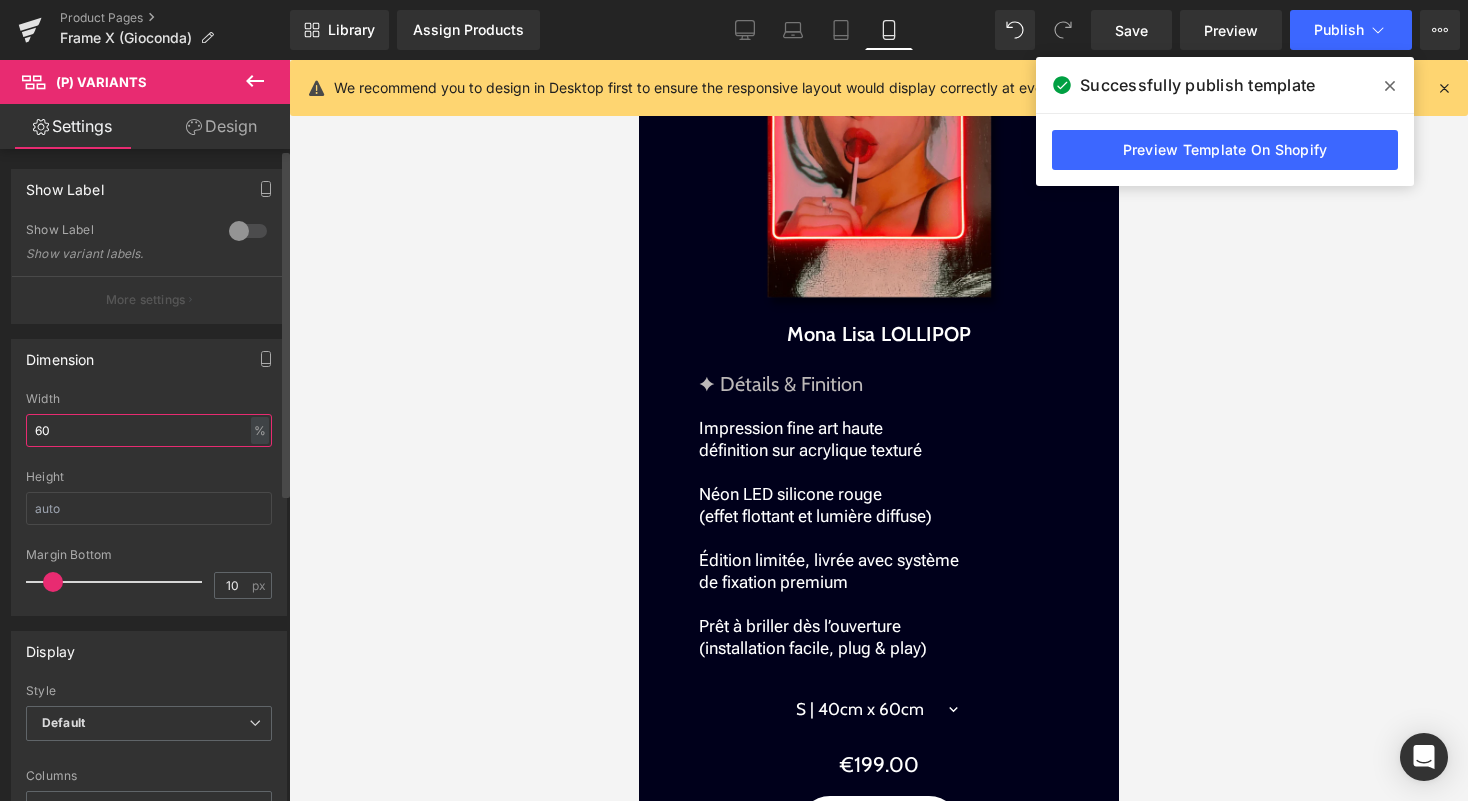 click on "60" at bounding box center (149, 430) 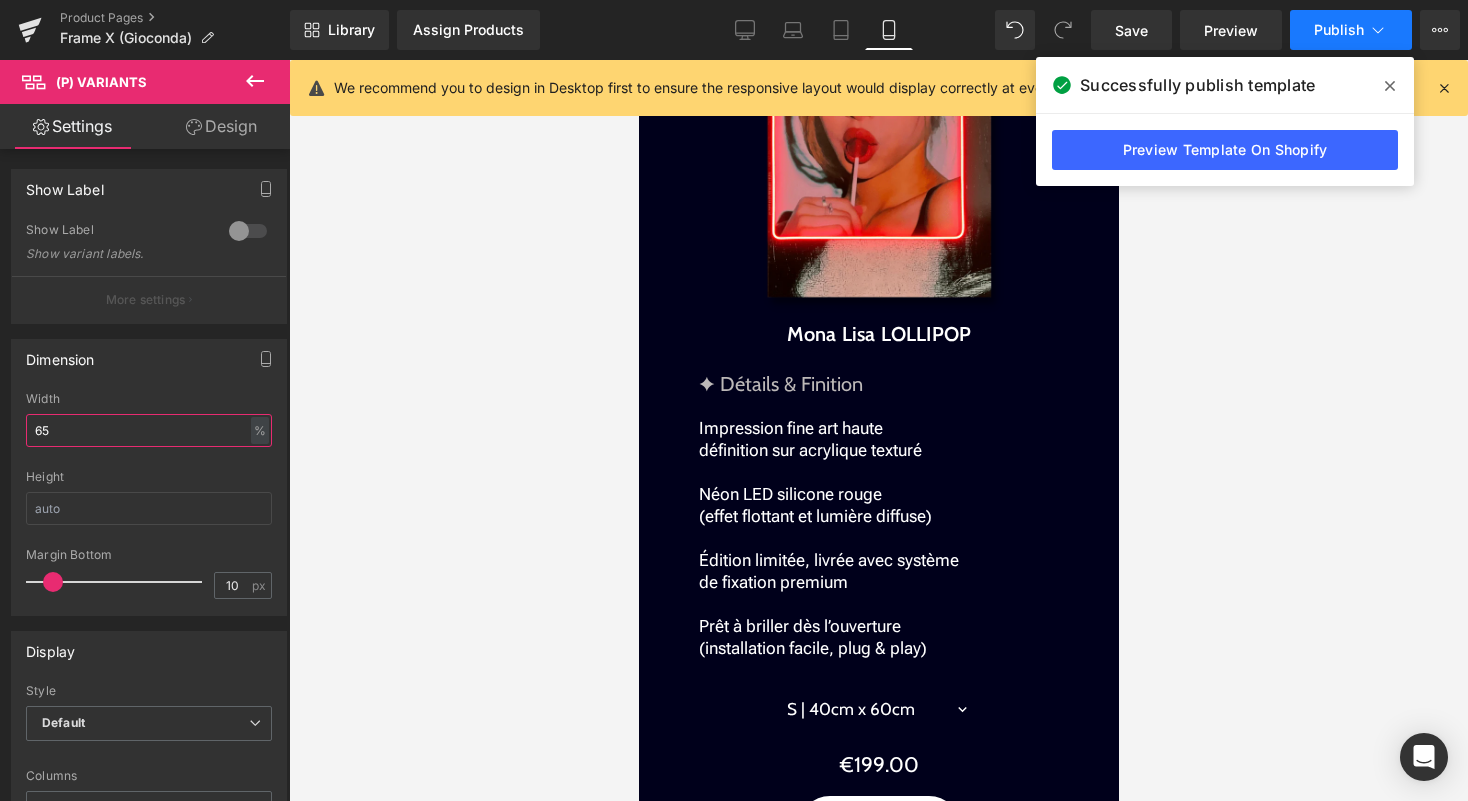 type on "65" 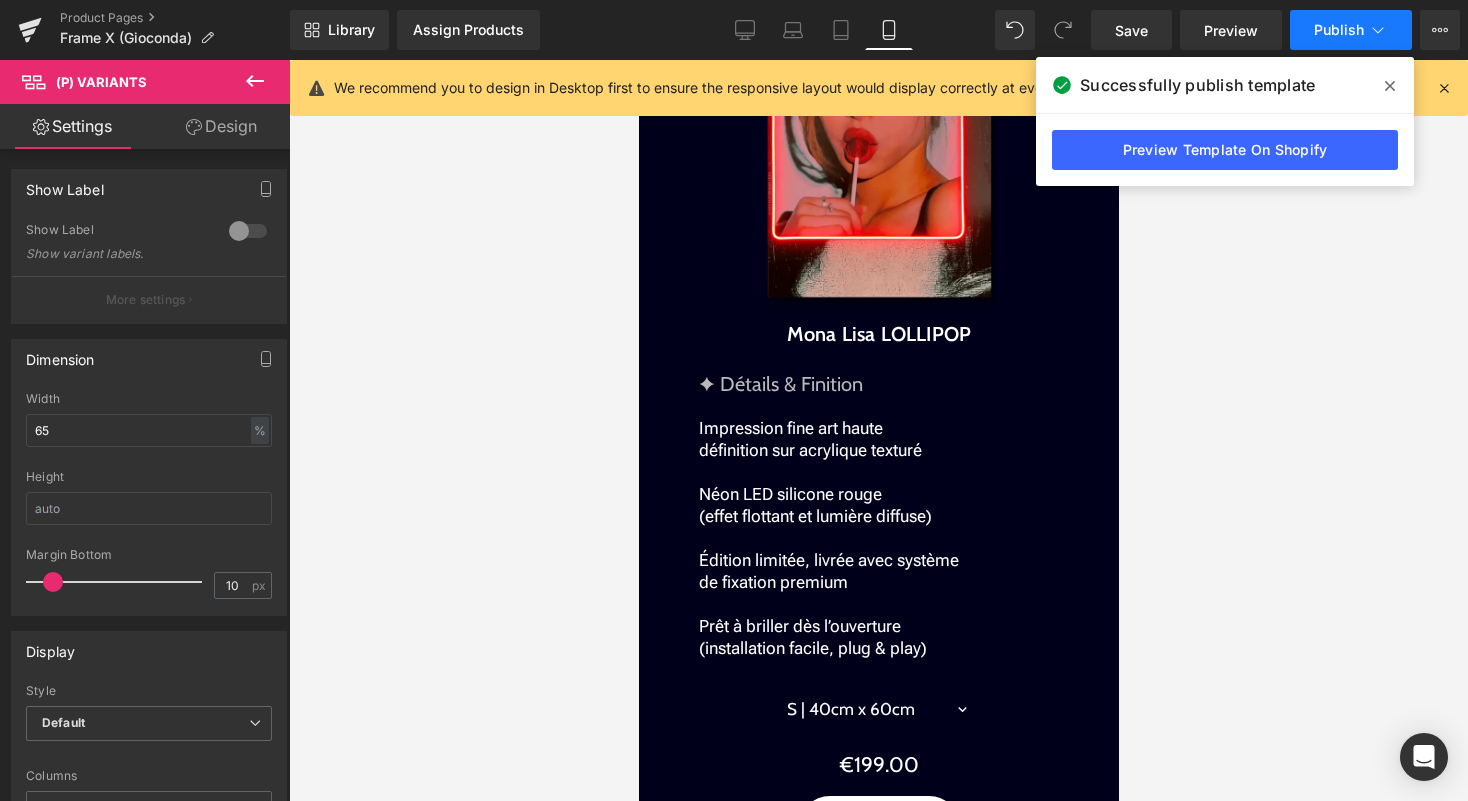 click on "Publish" at bounding box center [1351, 30] 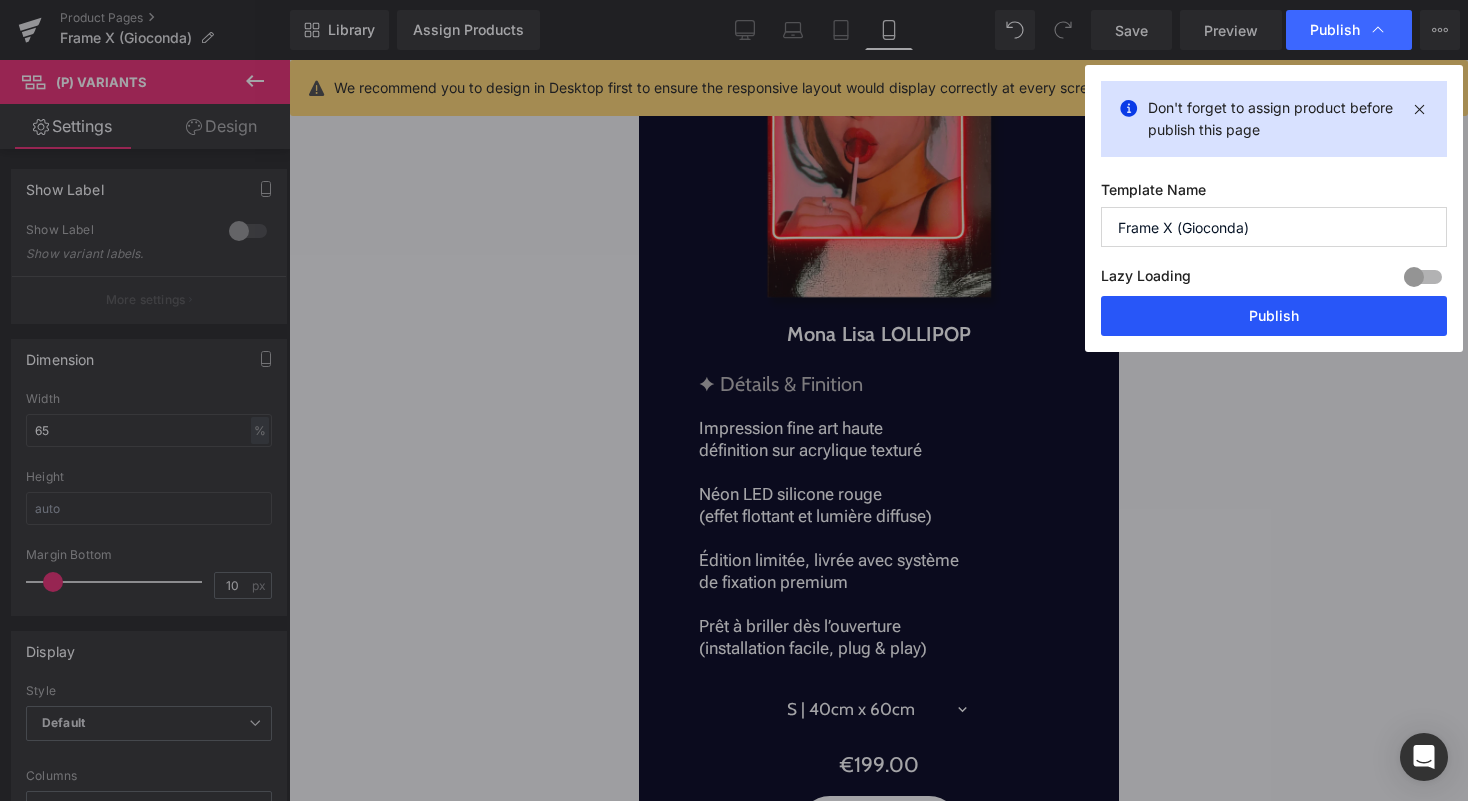 click on "Publish" at bounding box center (1274, 316) 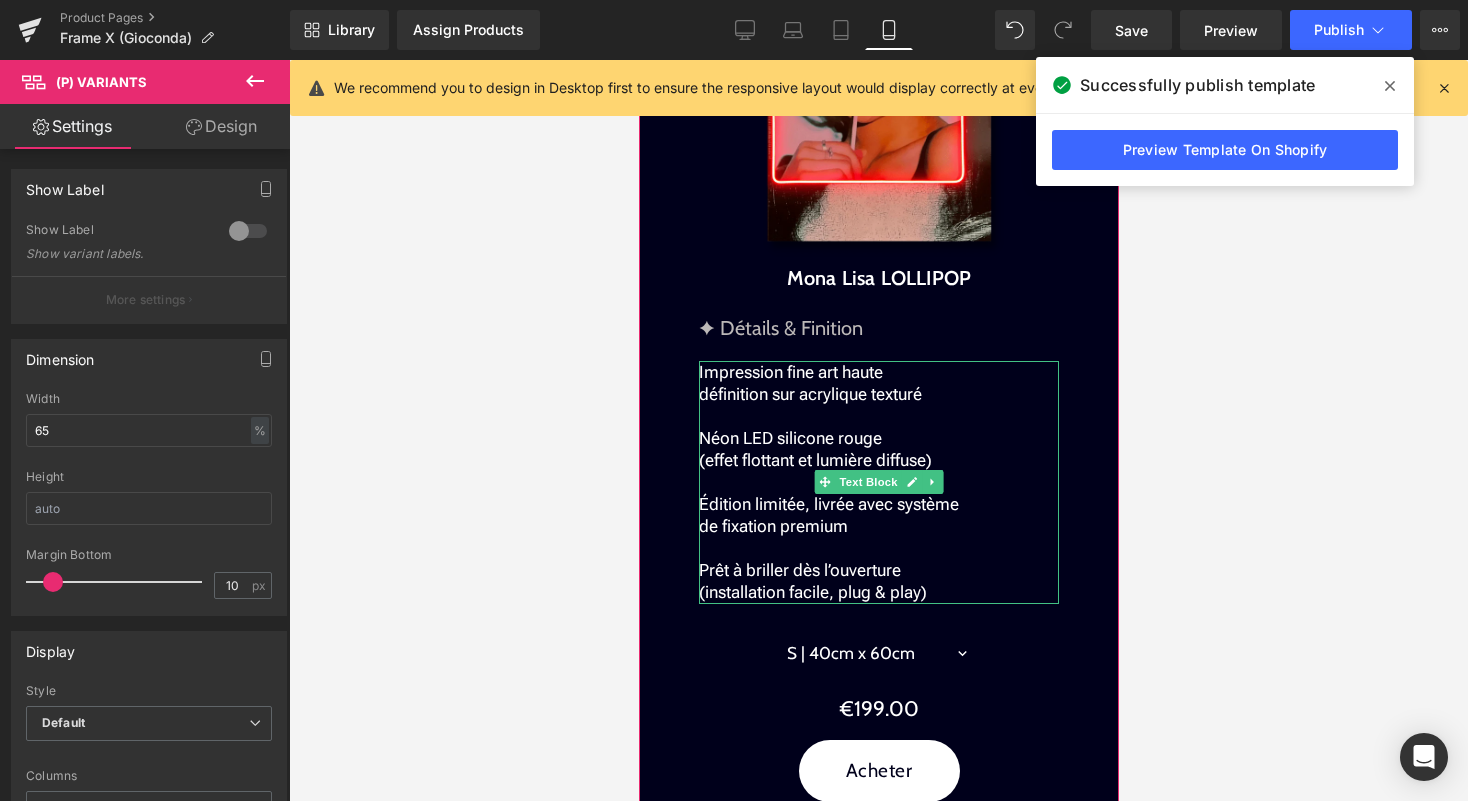 scroll, scrollTop: 2120, scrollLeft: 0, axis: vertical 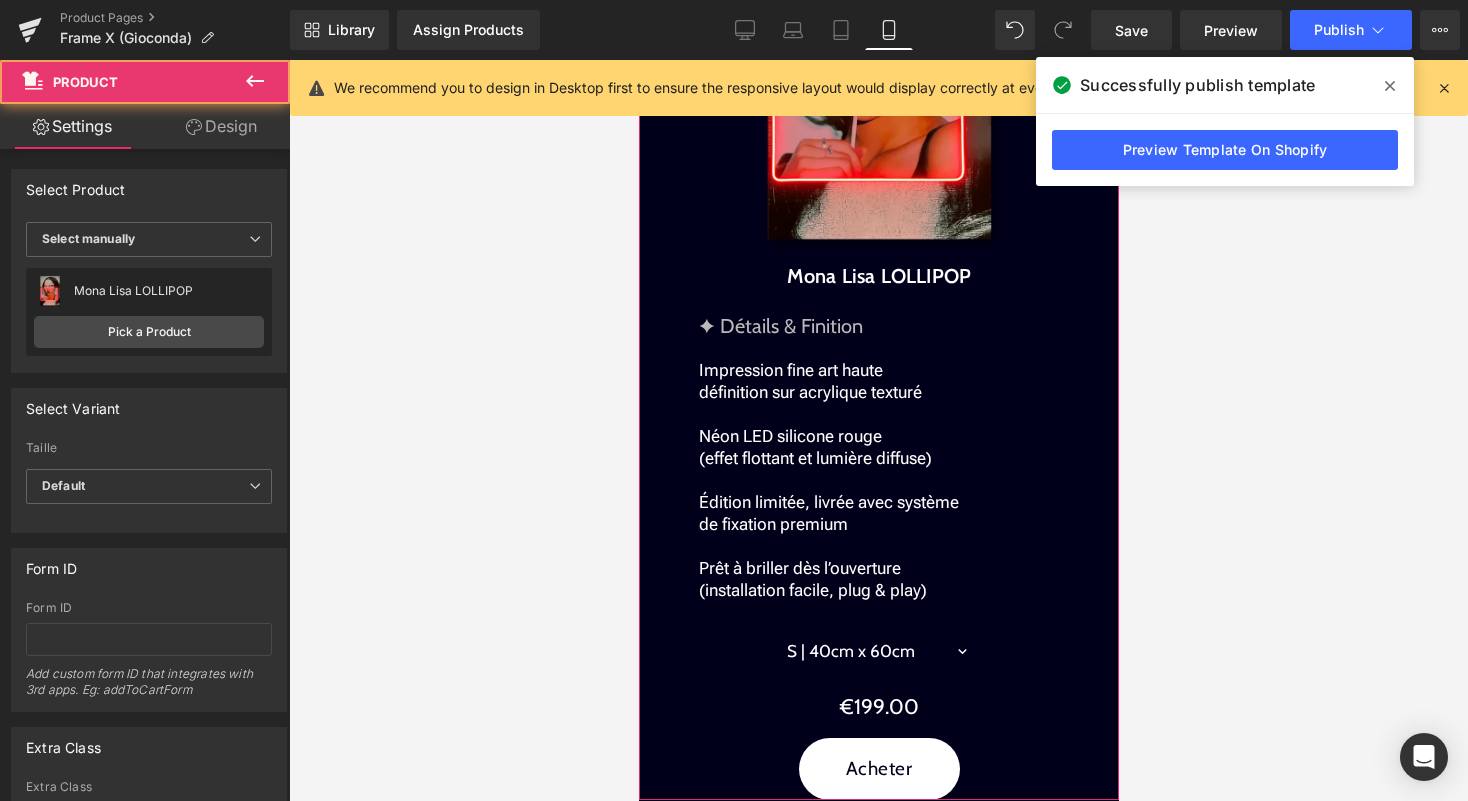 click on "Sale Off
(P) Image
Mona Lisa LOLLIPOP
(P) Title
✦ Détails & Finition Text Block         Impression fine art haute définition sur acrylique texturé Néon LED silicone rouge  (effet flottant et lumière diffuse) Édition limitée, livrée avec système  de fixation premium Prêt à briller dès l’ouverture  (installation facile, plug & play) Text Block
S | 40cm x 60cm
M | 50cm x 75cm
0" at bounding box center [878, 330] 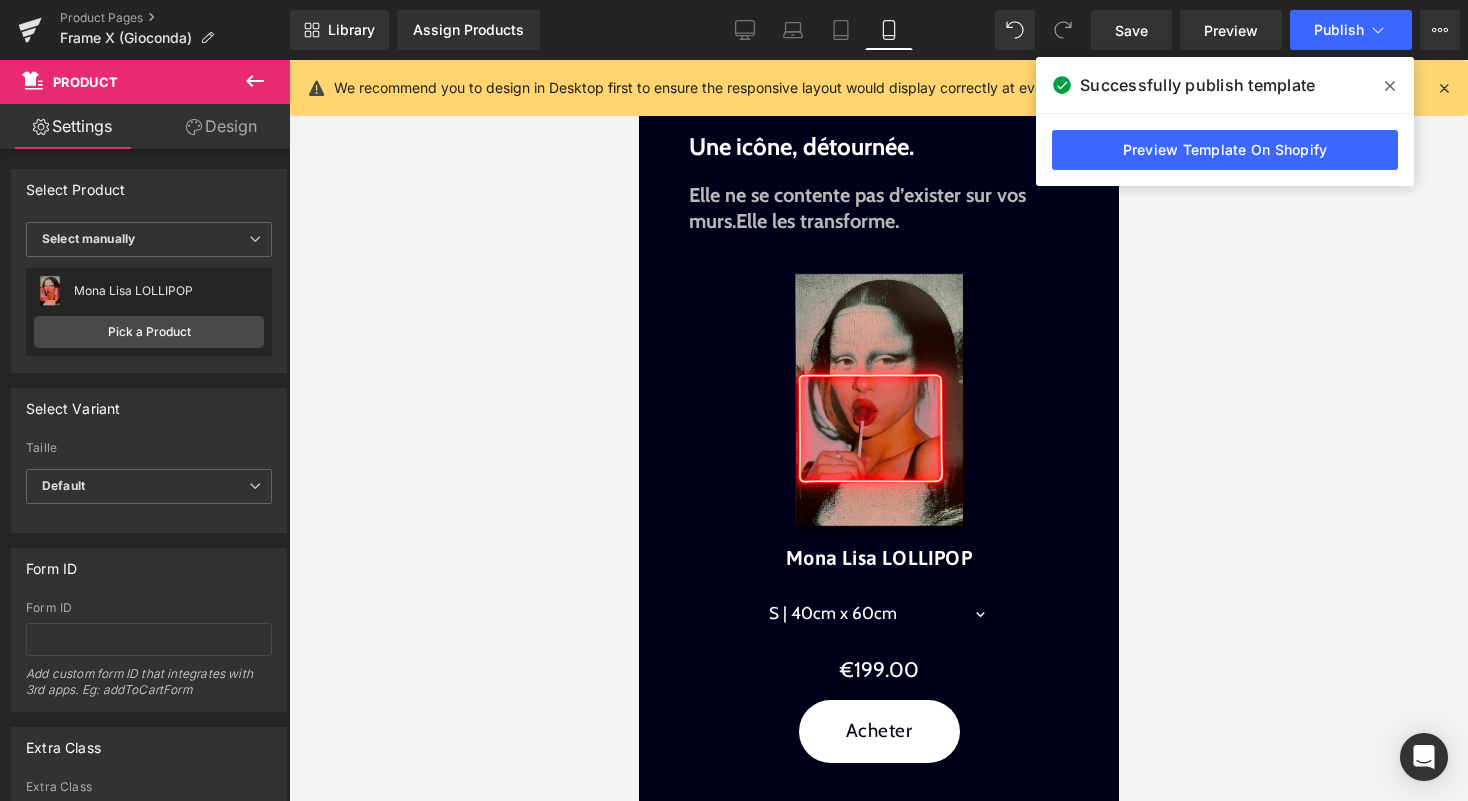 scroll, scrollTop: 489, scrollLeft: 0, axis: vertical 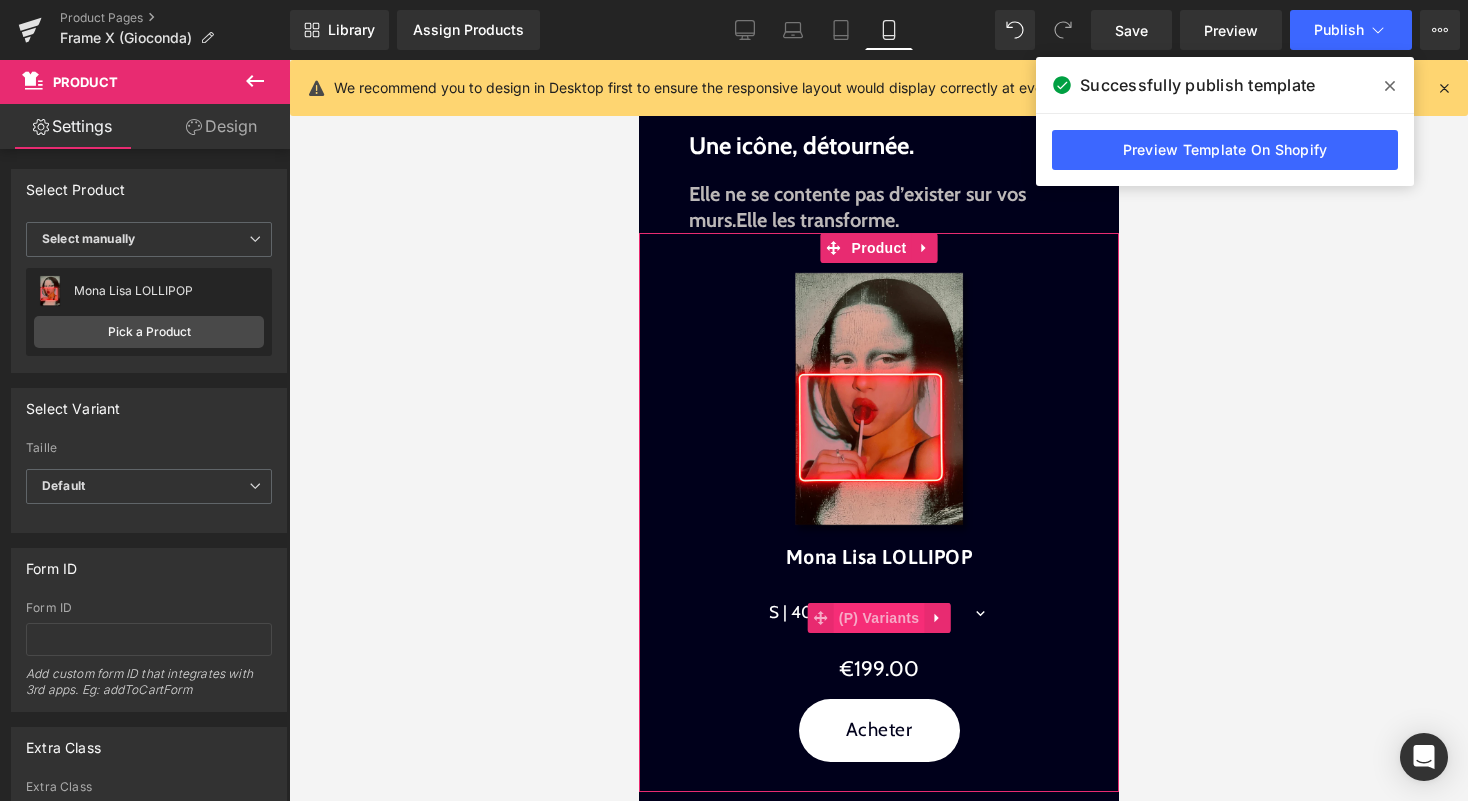 click on "(P) Variants" at bounding box center [878, 618] 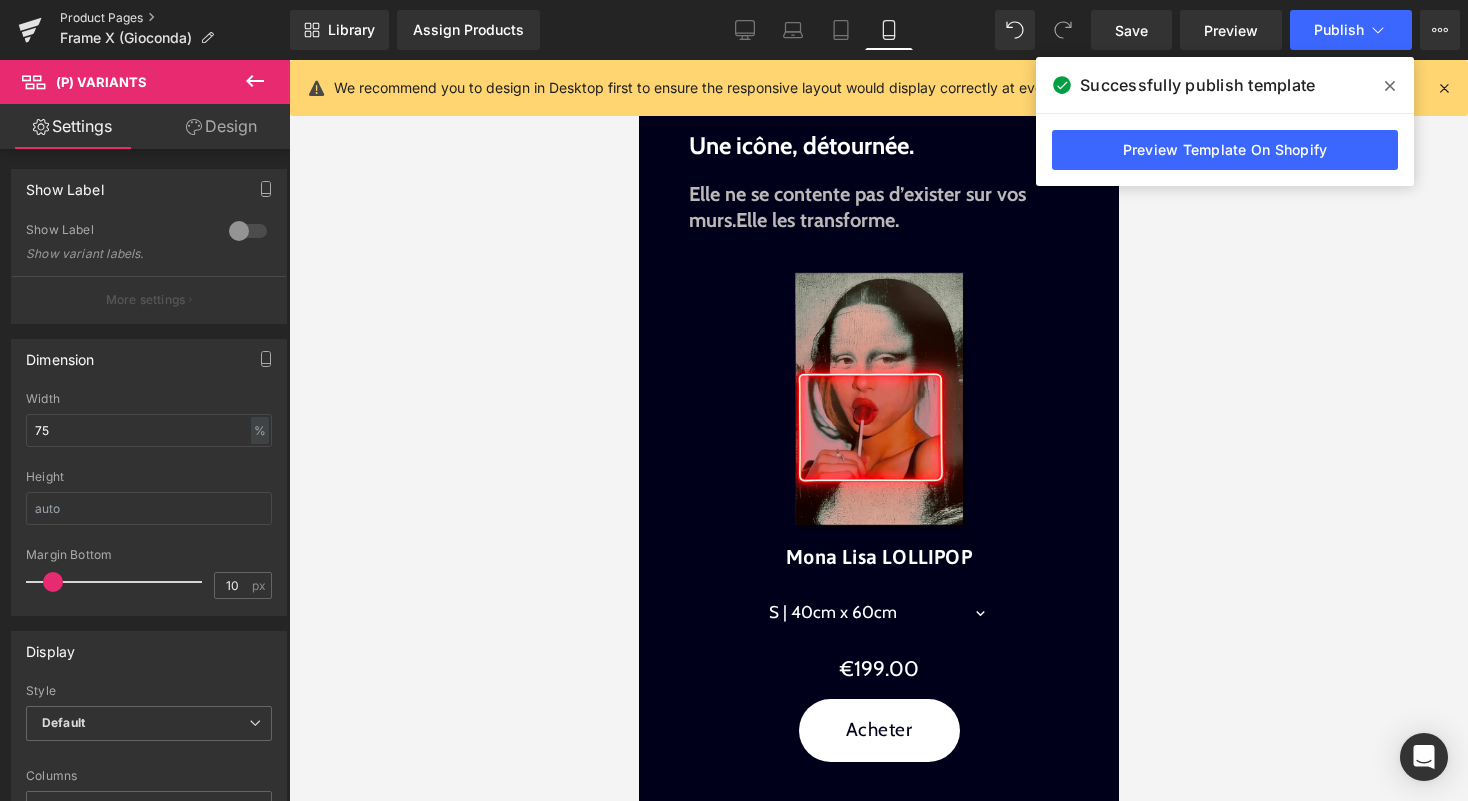 click on "Product Pages" at bounding box center [175, 18] 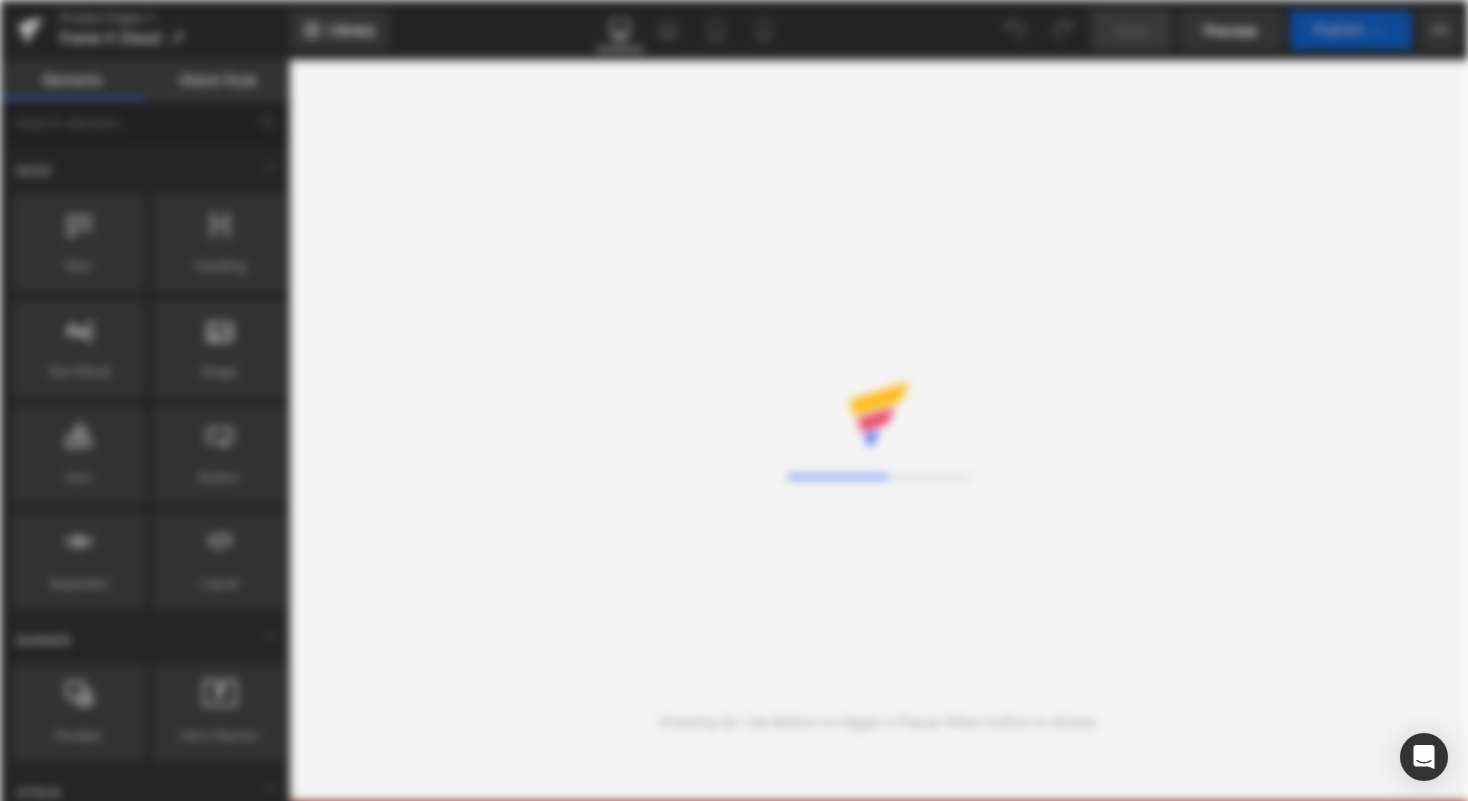 scroll, scrollTop: 0, scrollLeft: 0, axis: both 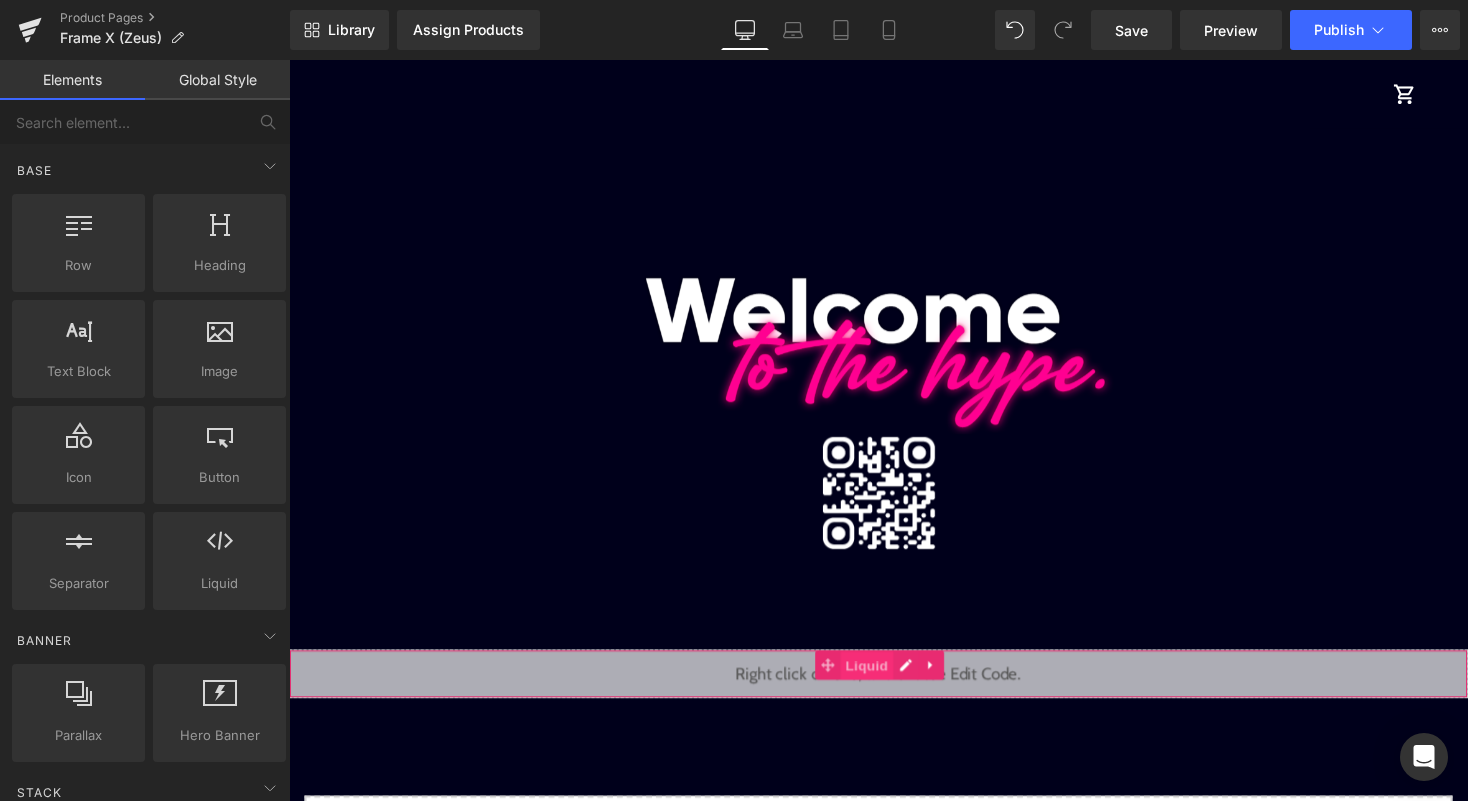 click on "Liquid" at bounding box center (882, 682) 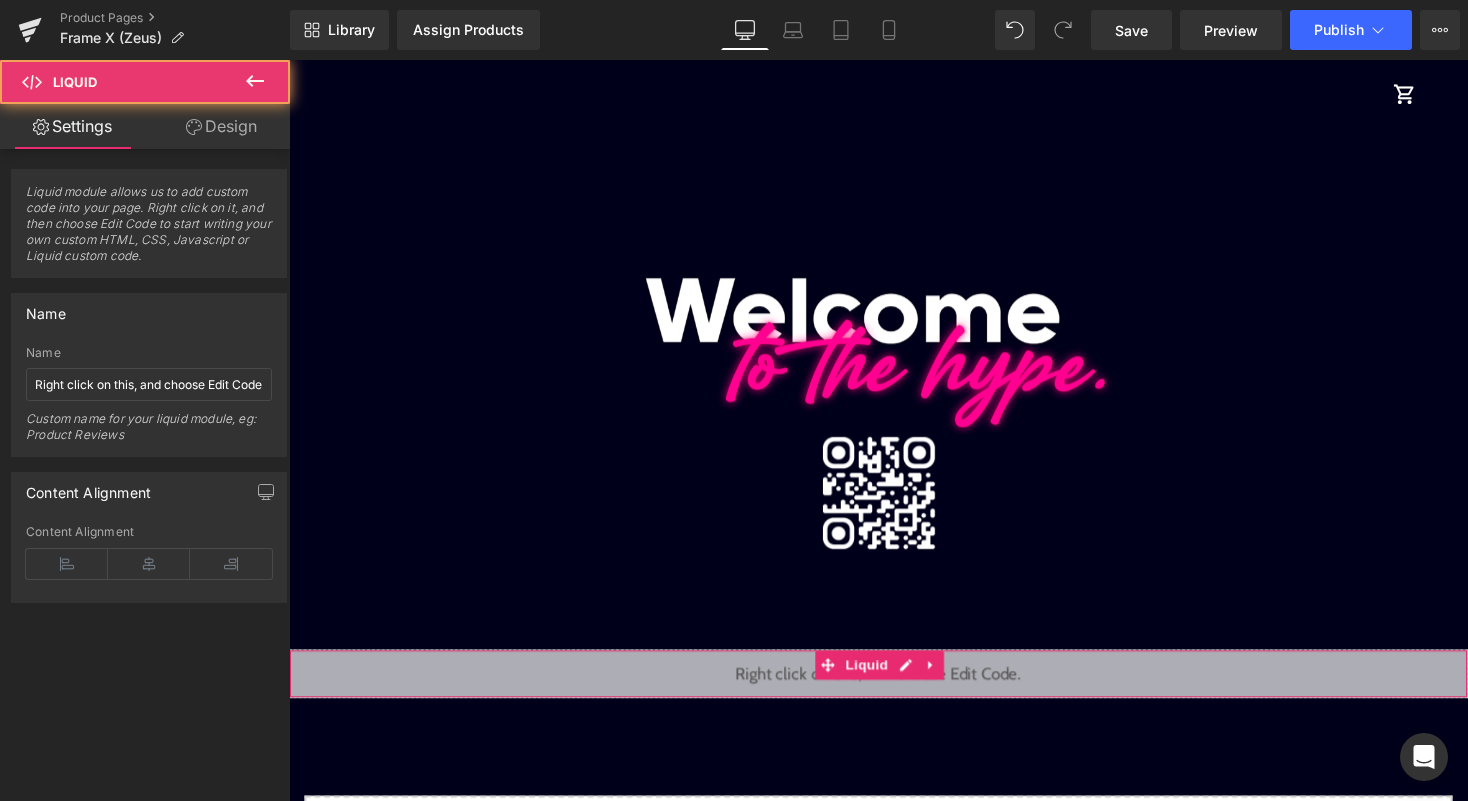 click on "Design" at bounding box center [221, 126] 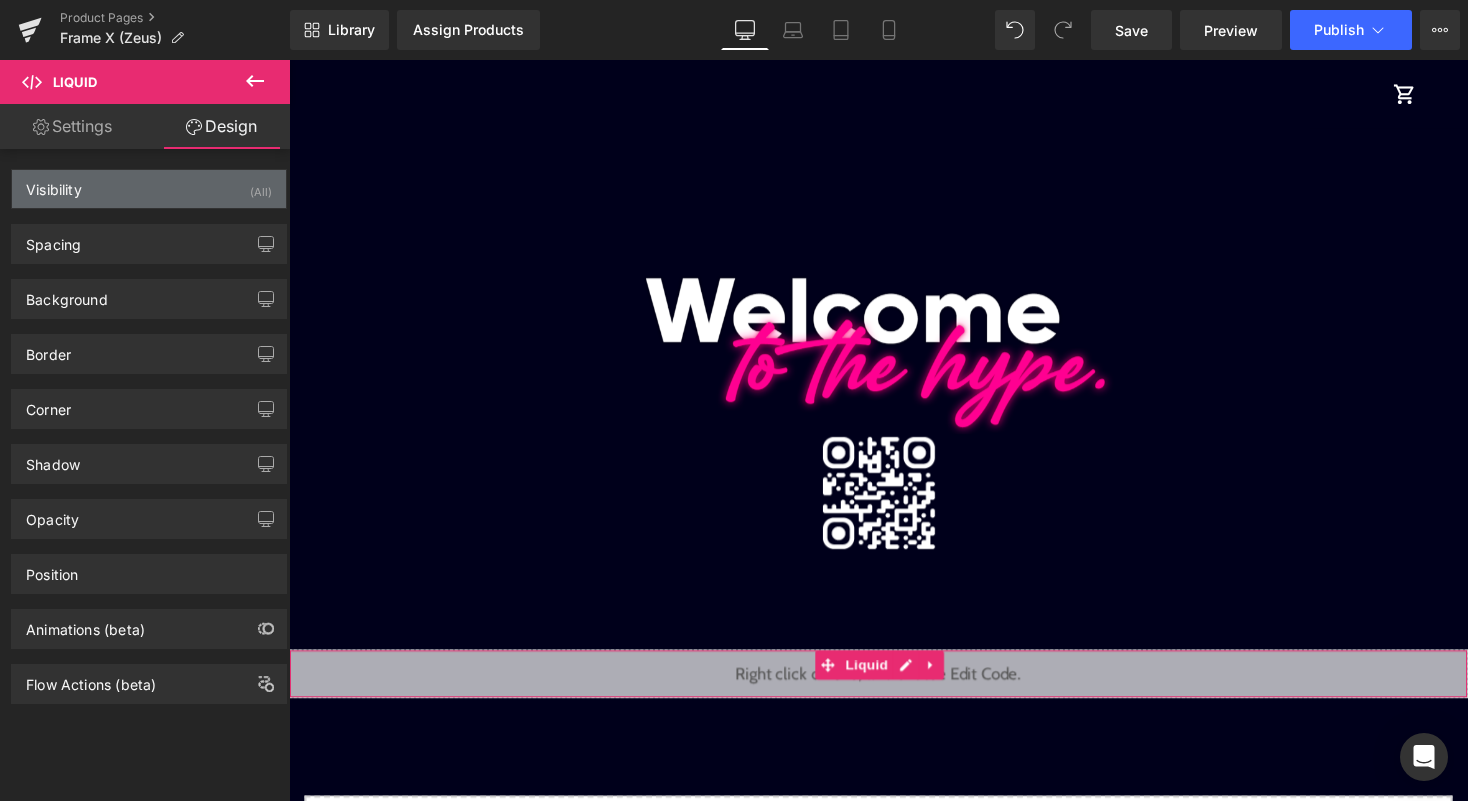 click on "Visibility
(All)" at bounding box center [149, 189] 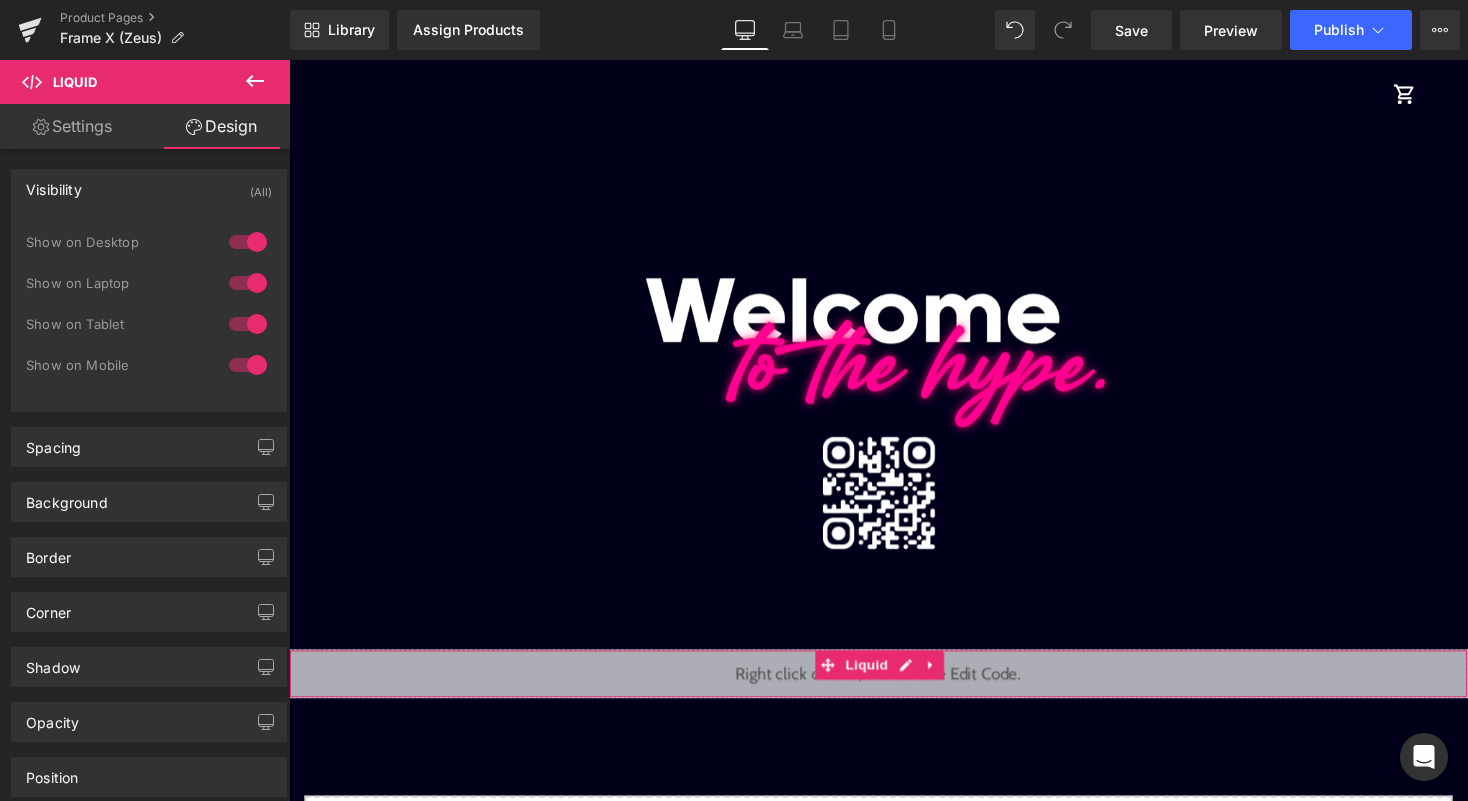 click at bounding box center (248, 242) 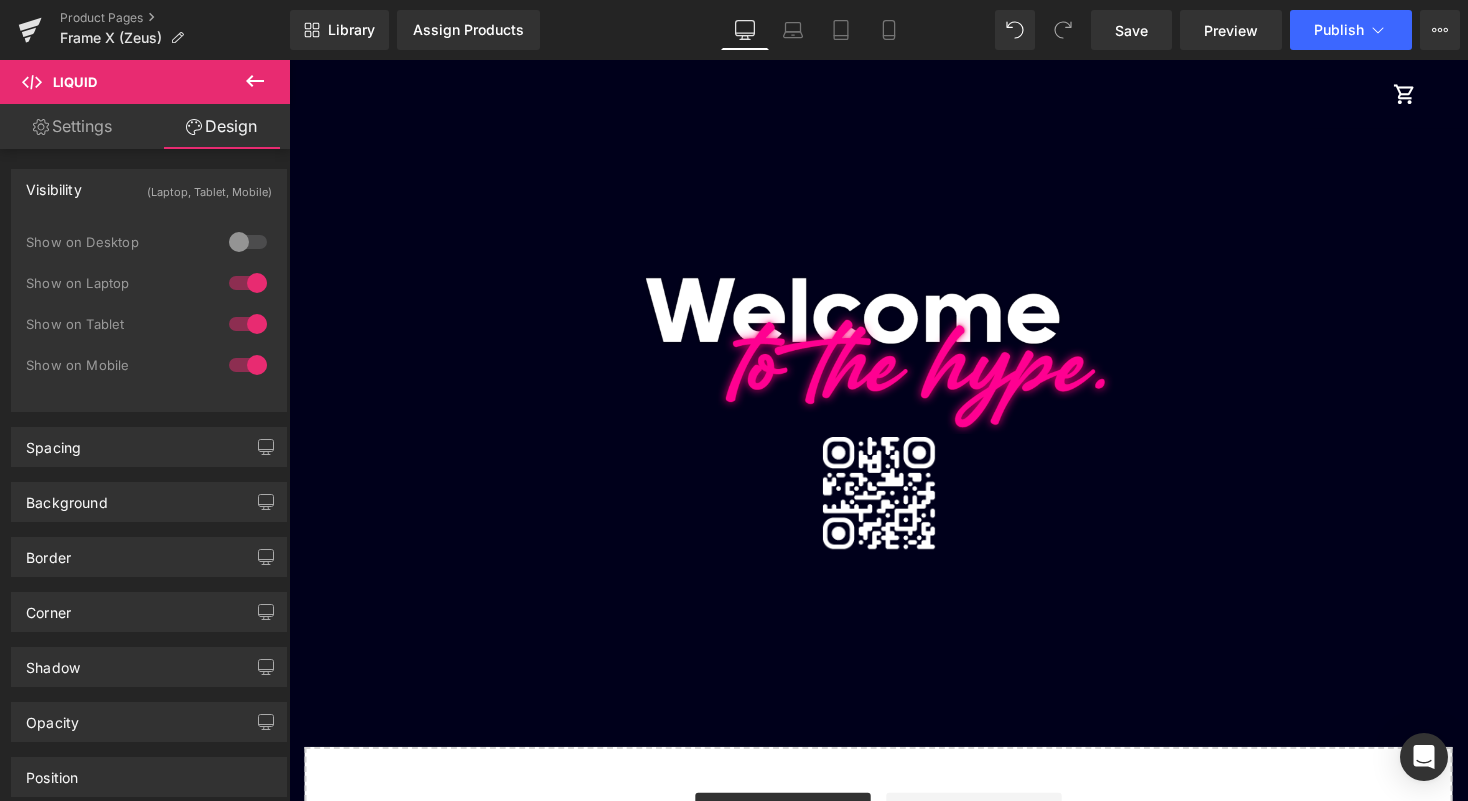 click at bounding box center (248, 283) 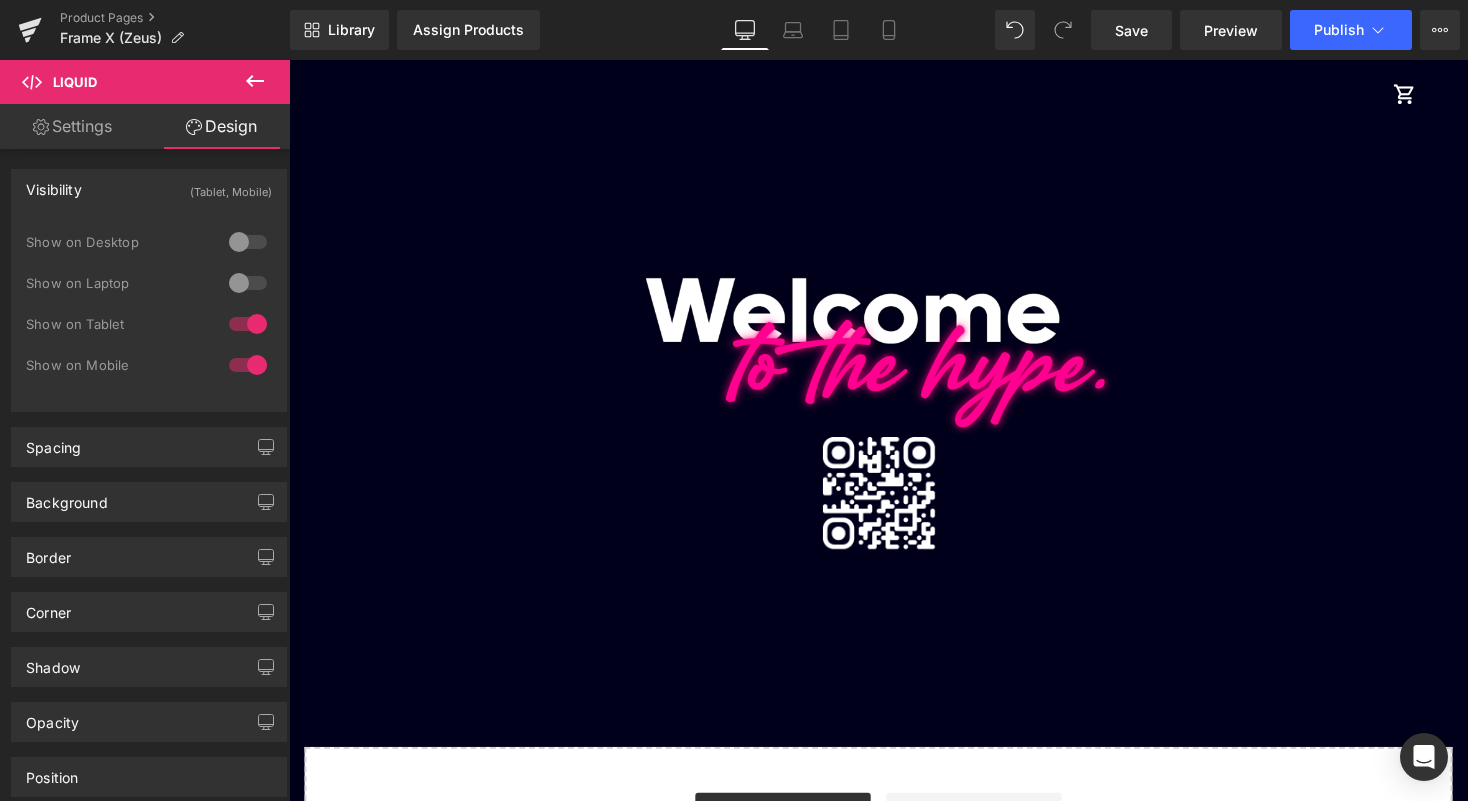 click at bounding box center [248, 324] 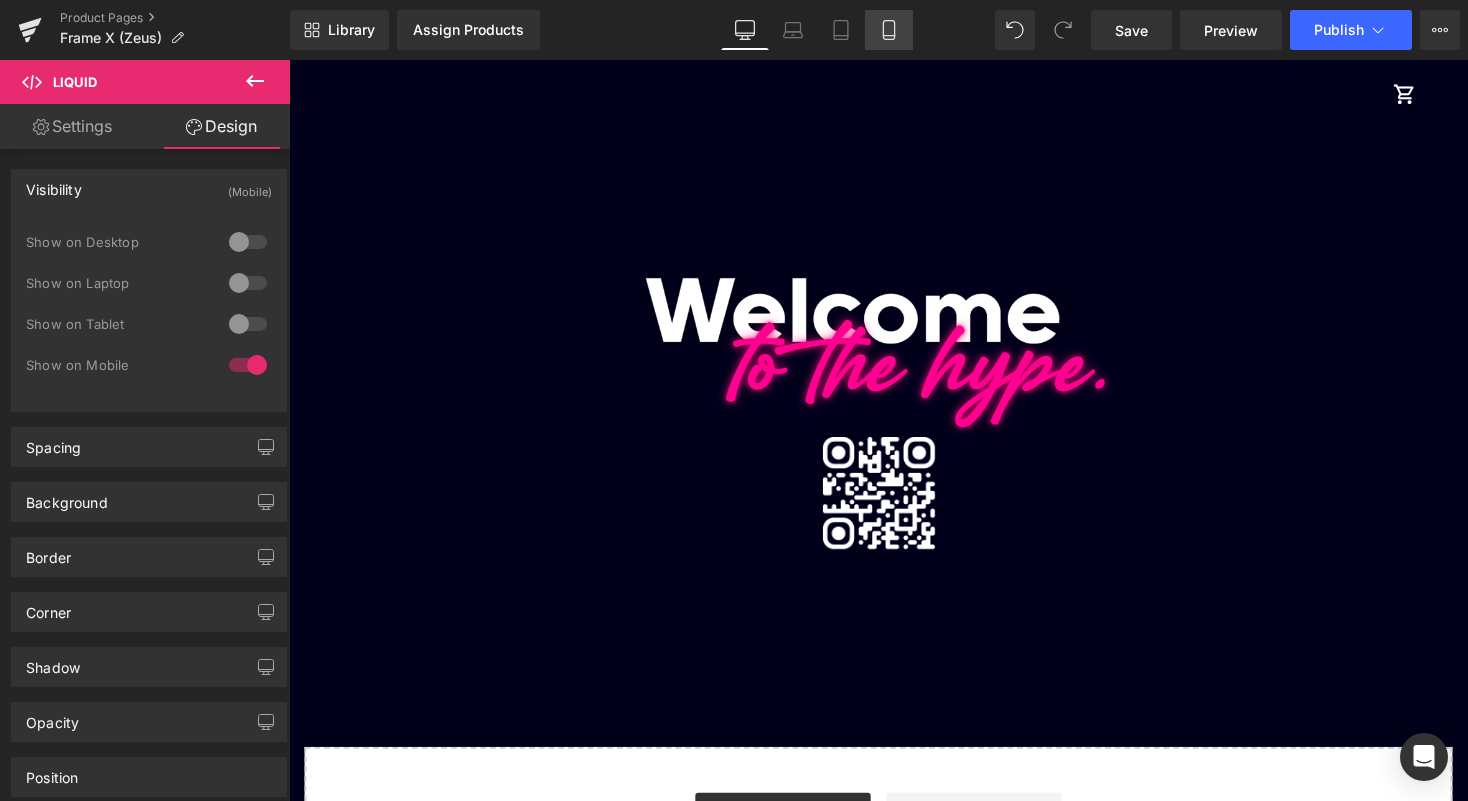 click on "Mobile" at bounding box center [889, 30] 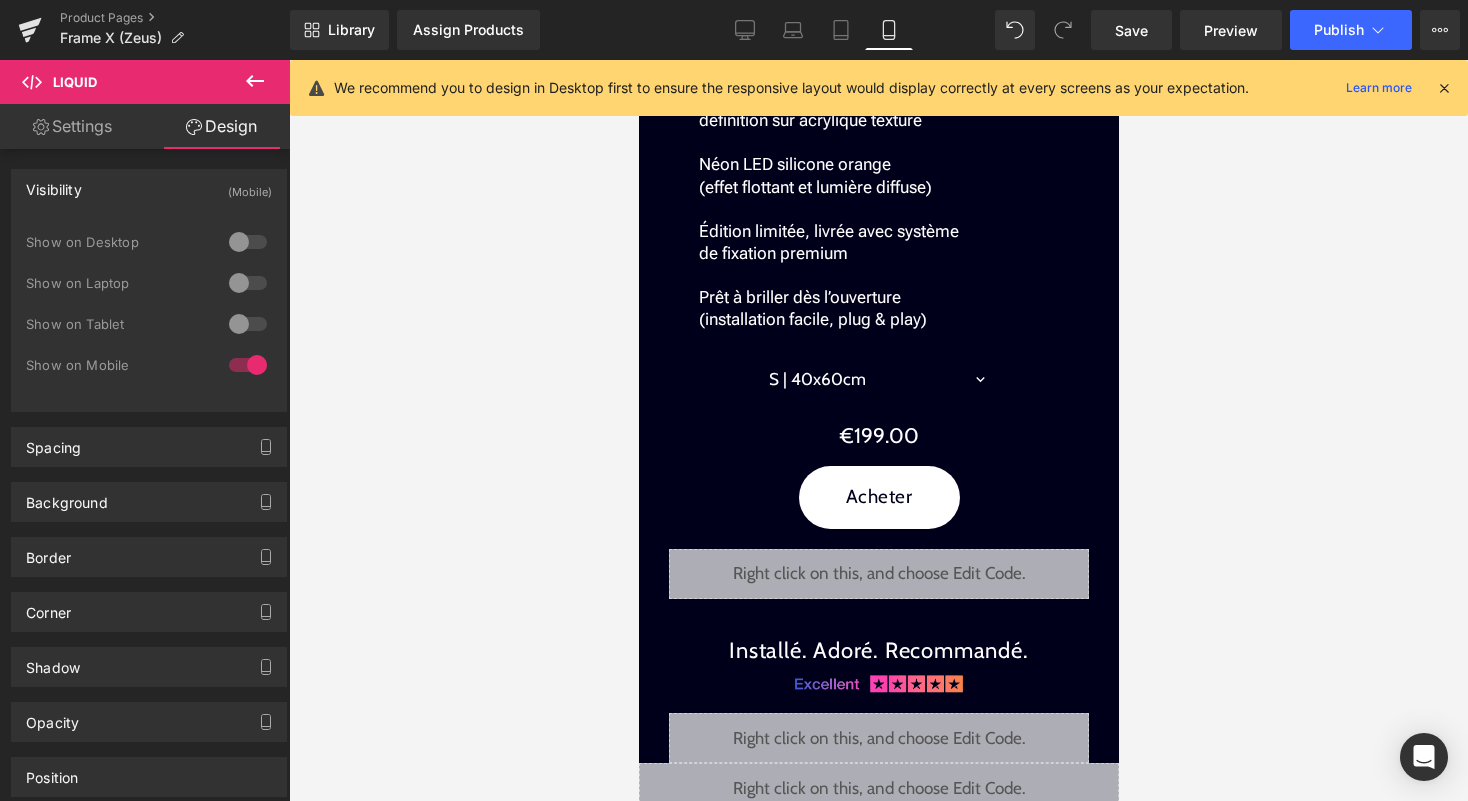 scroll, scrollTop: 2417, scrollLeft: 0, axis: vertical 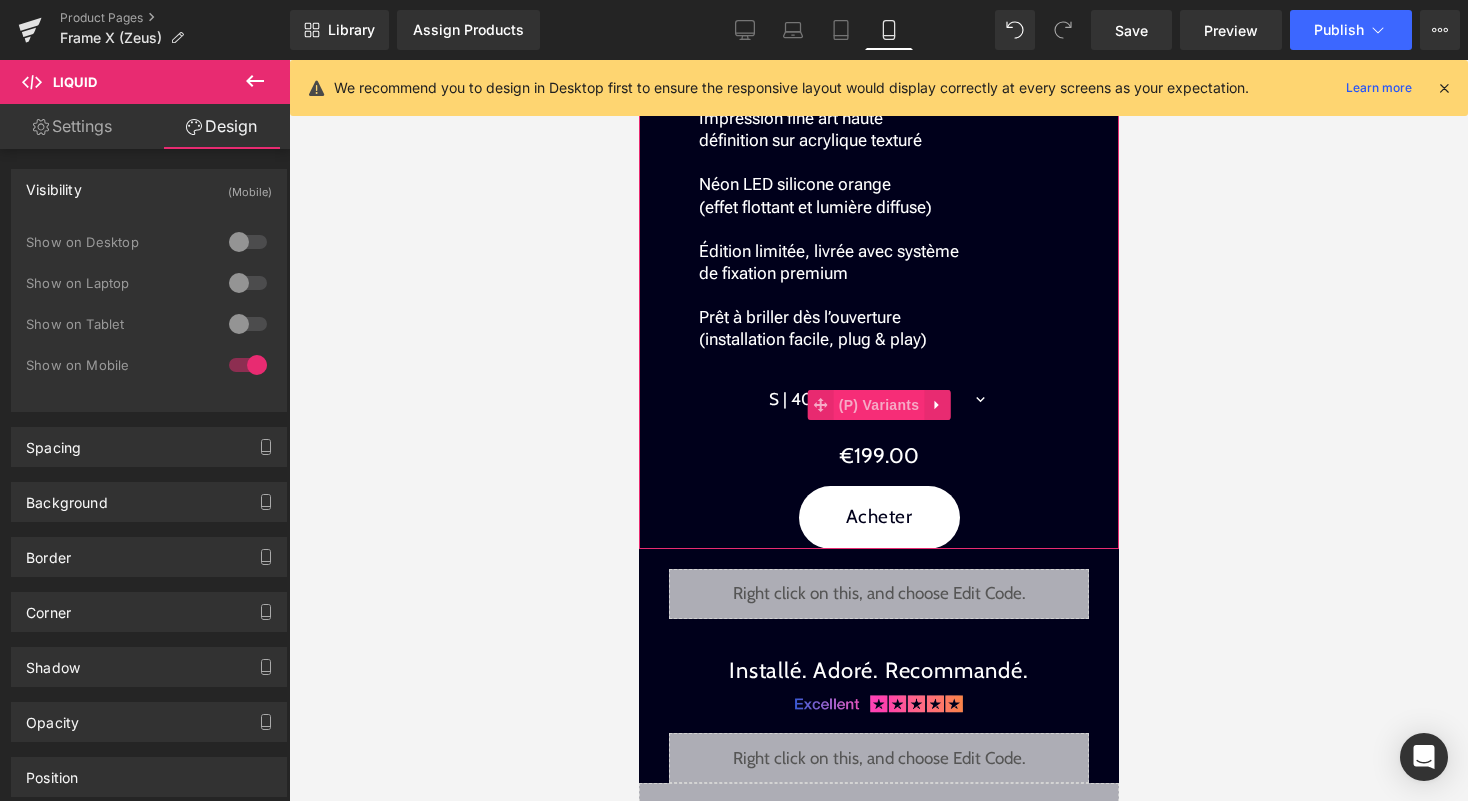 click on "(P) Variants" at bounding box center (878, 405) 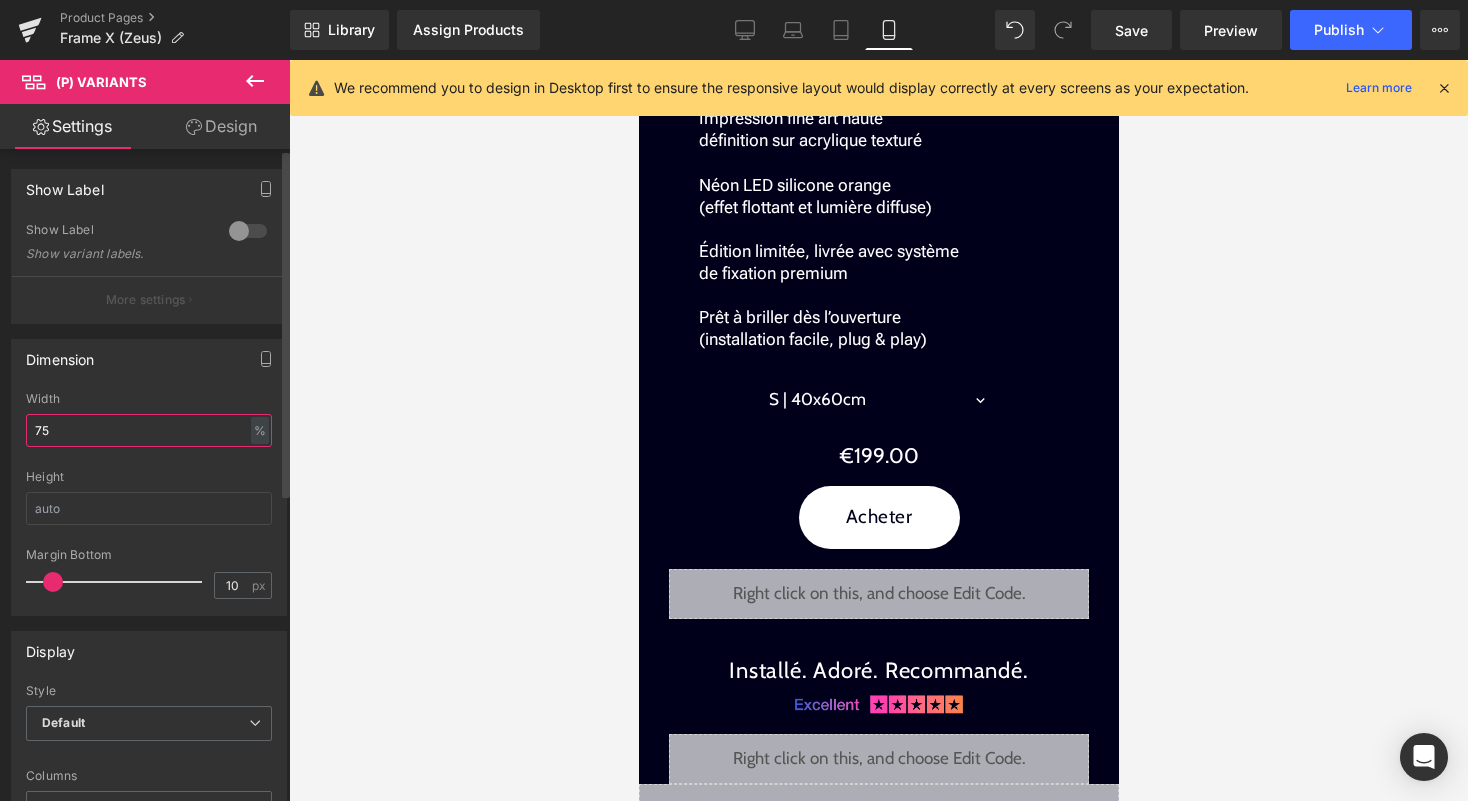 click on "75" at bounding box center [149, 430] 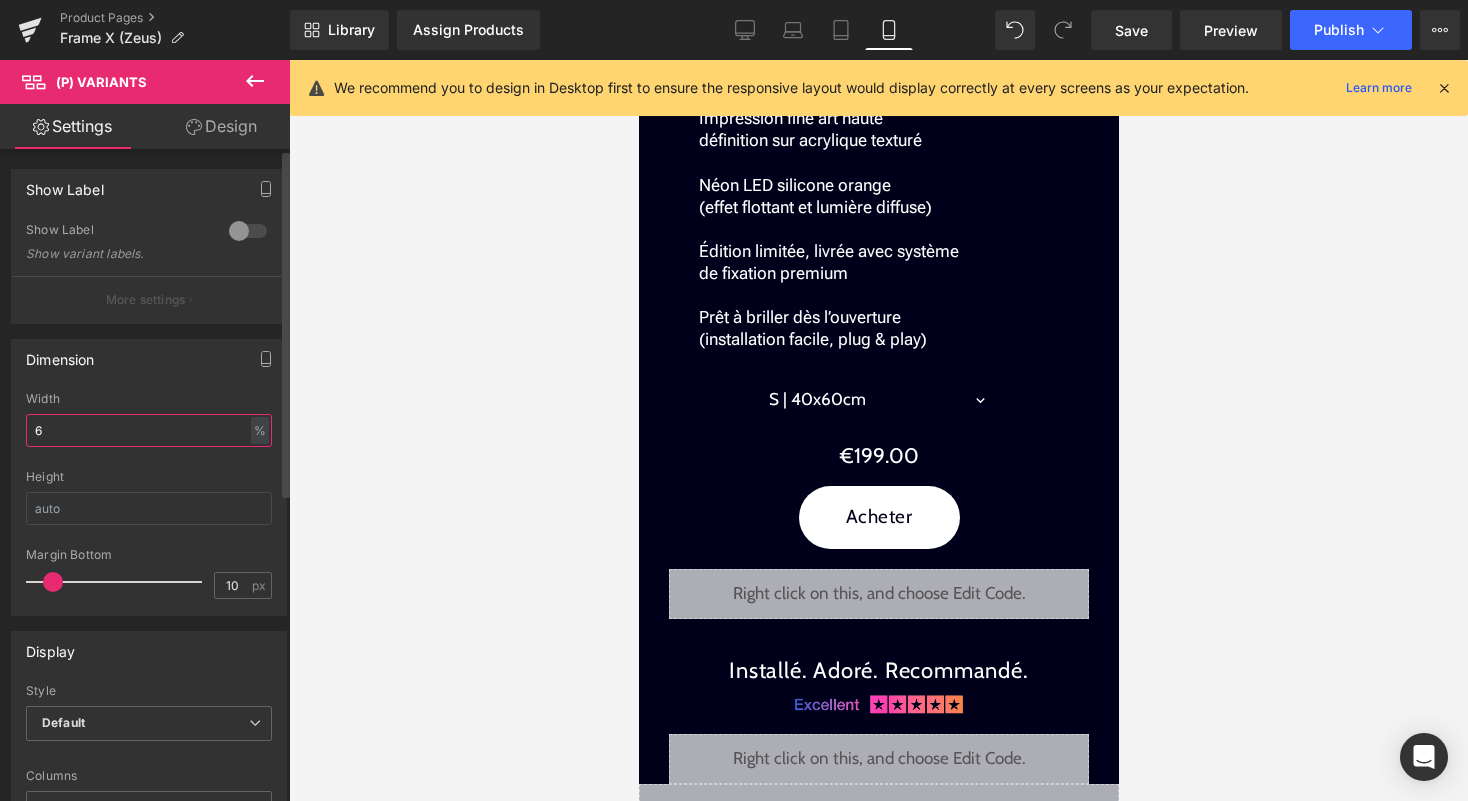 type on "60" 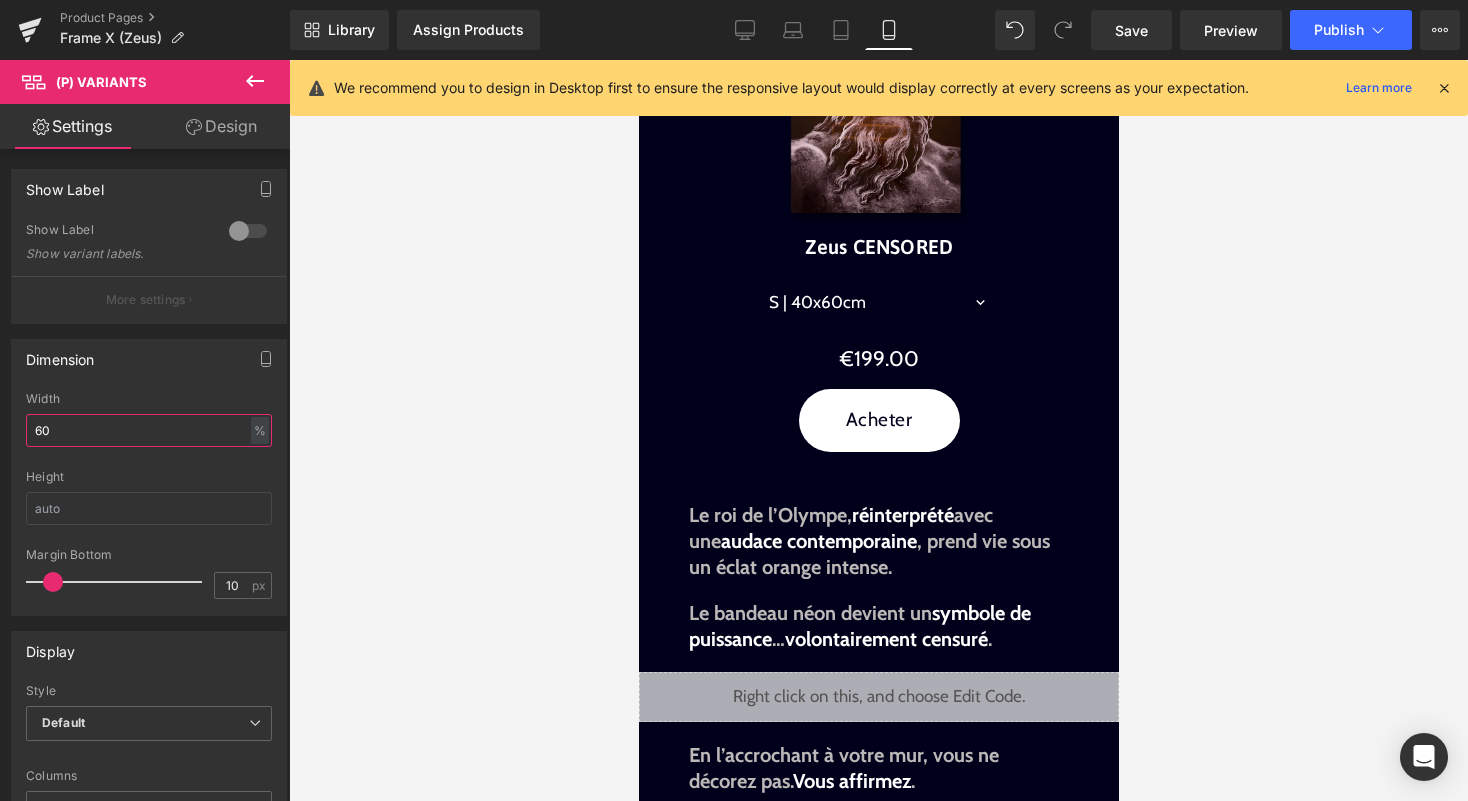 scroll, scrollTop: 828, scrollLeft: 0, axis: vertical 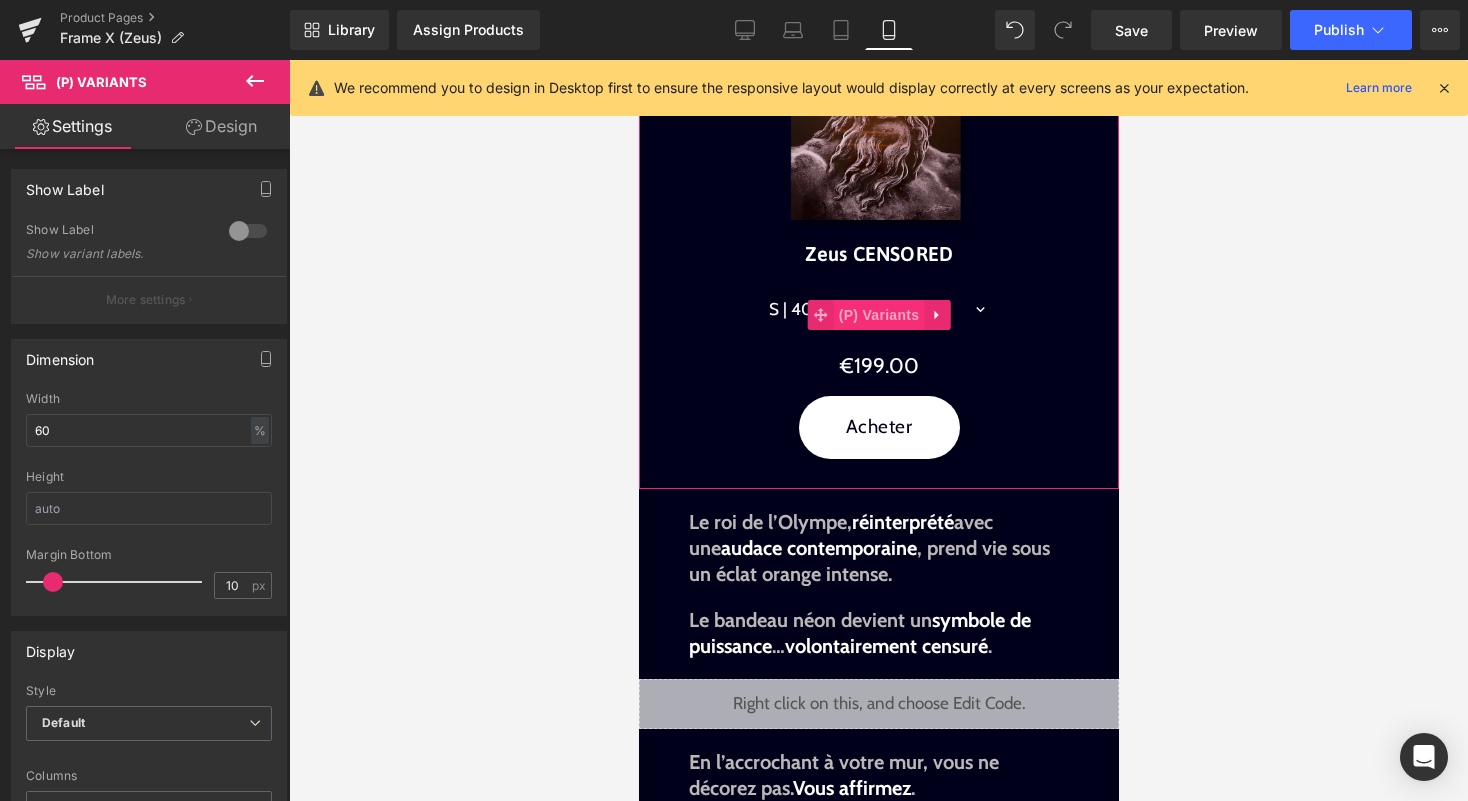 click on "(P) Variants" at bounding box center (878, 315) 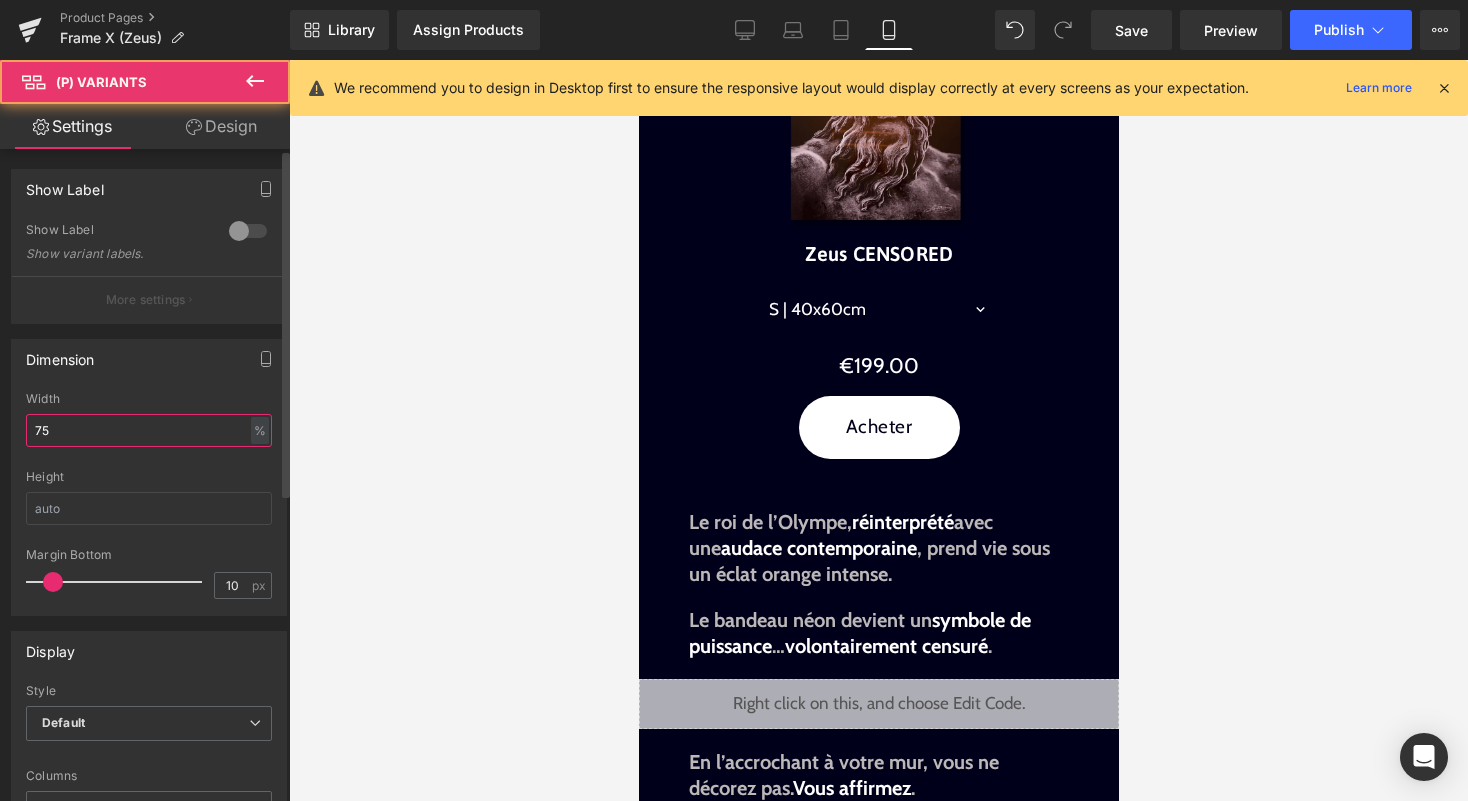 click on "75" at bounding box center (149, 430) 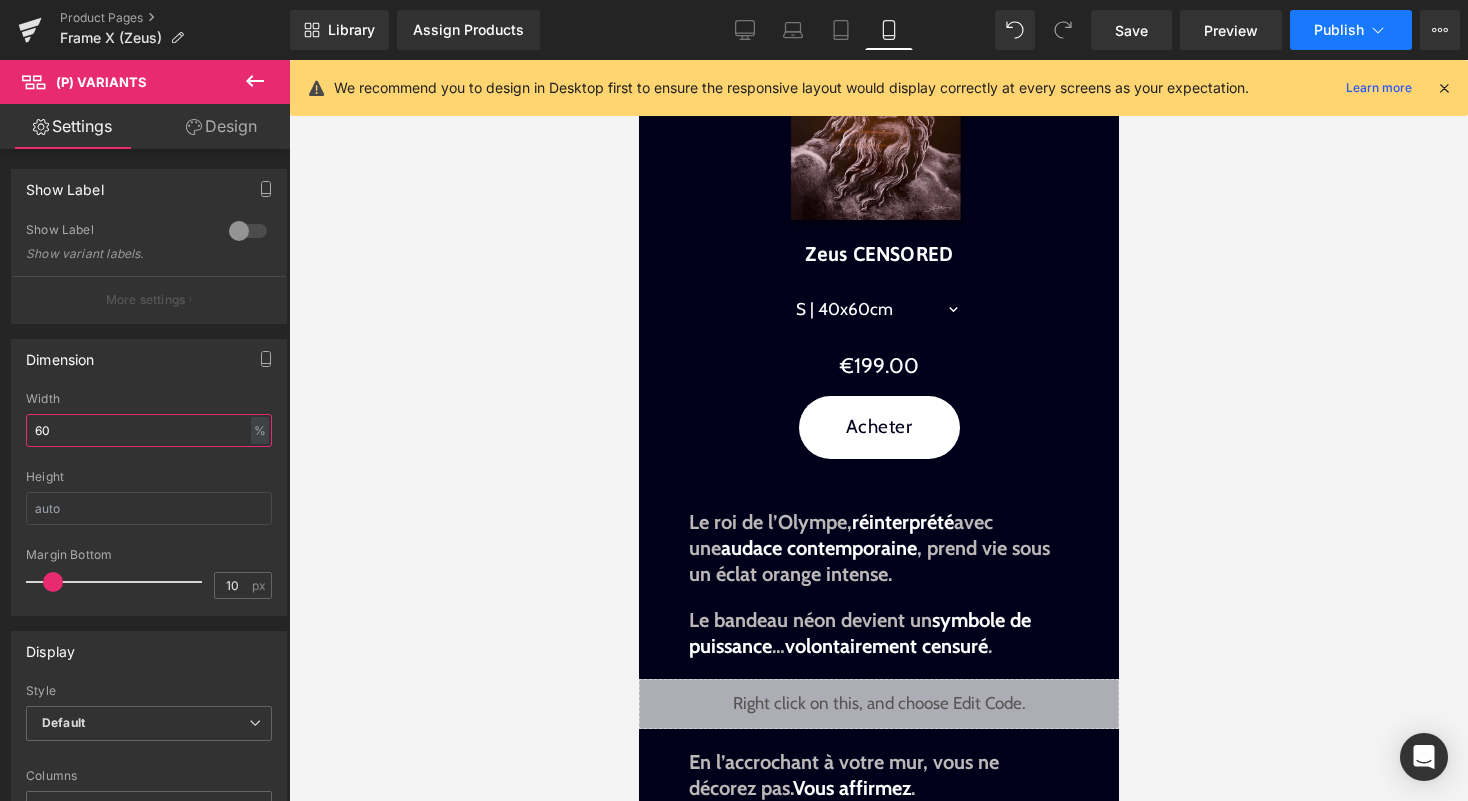 type on "60" 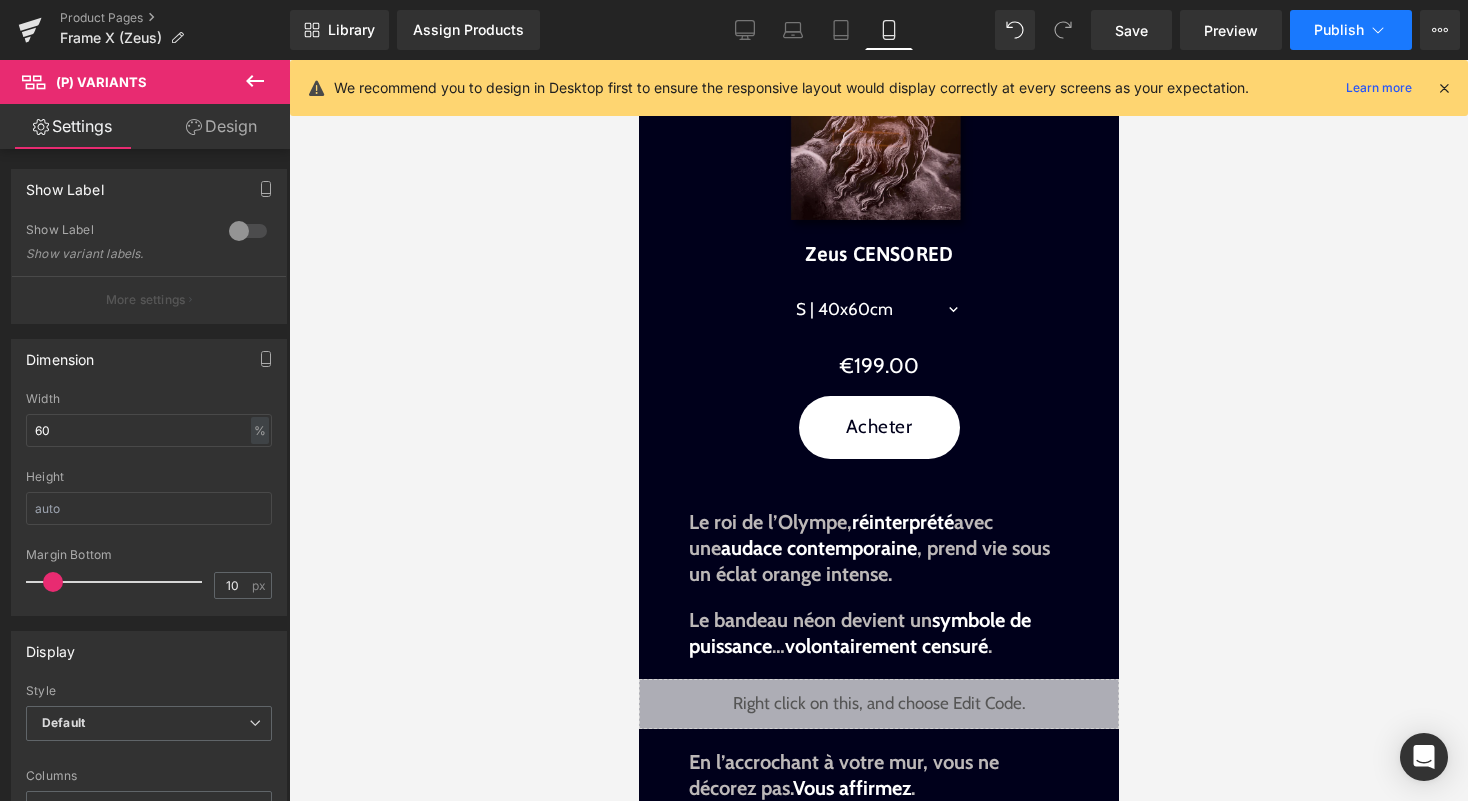 click 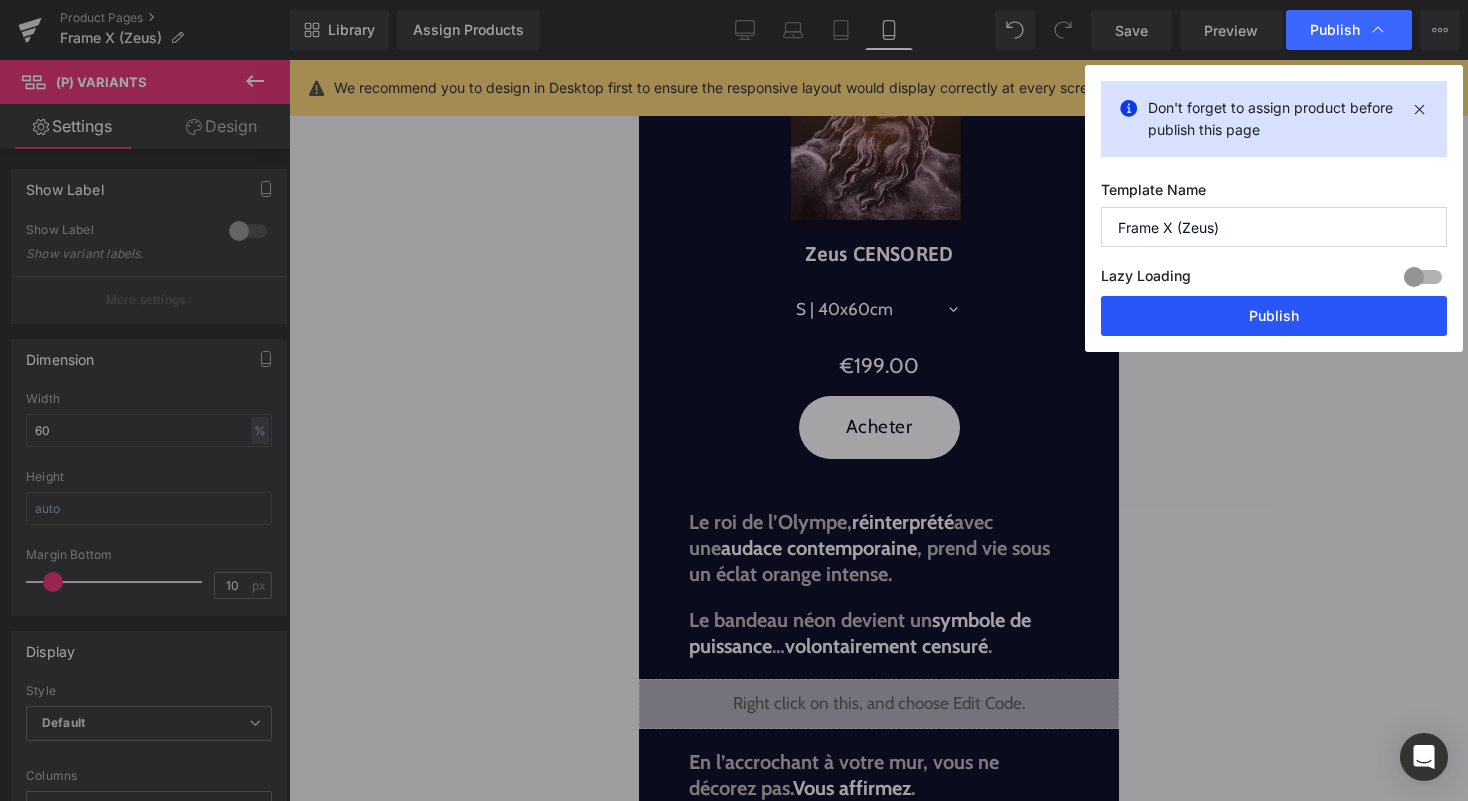 click on "Publish" at bounding box center [1274, 316] 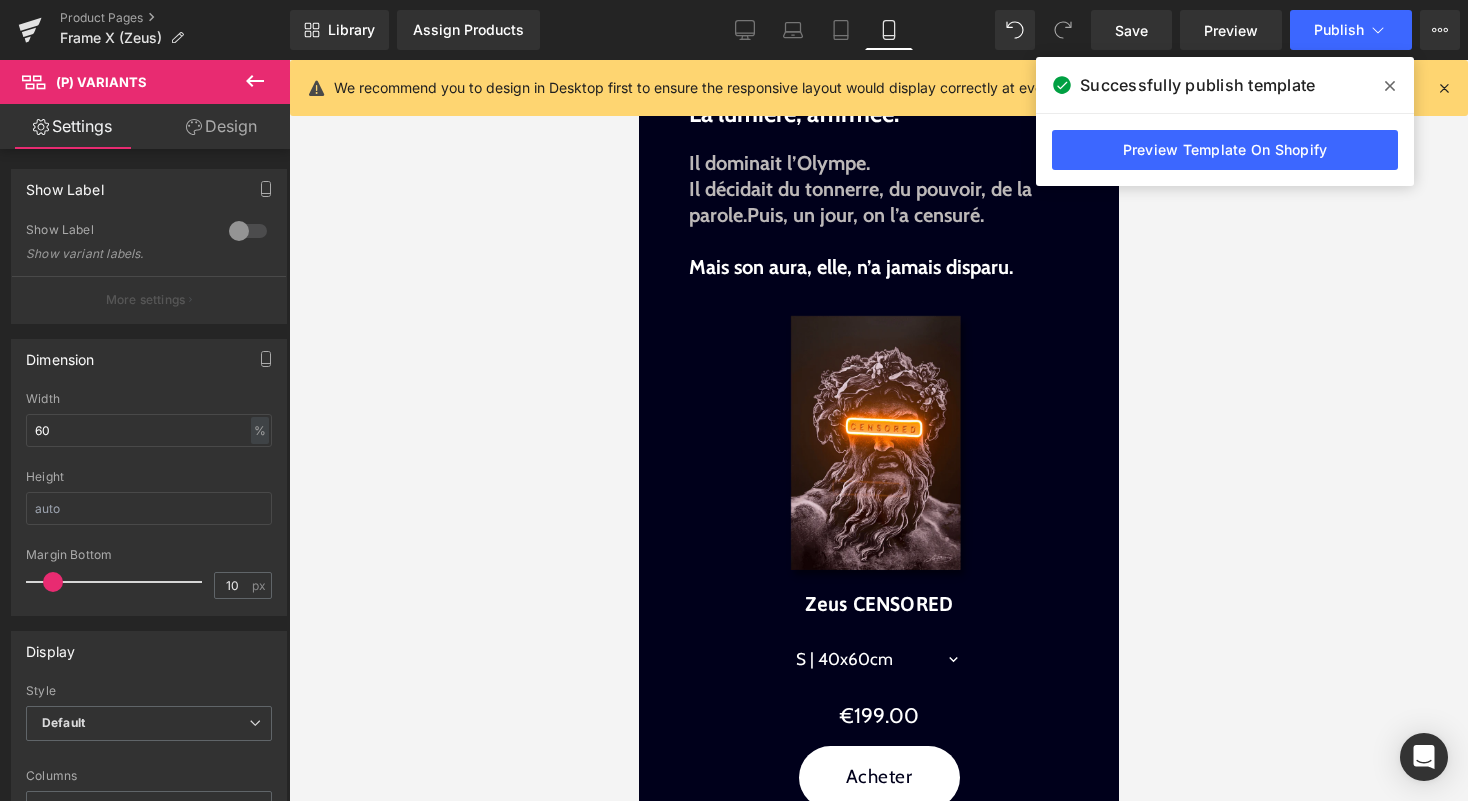scroll, scrollTop: 479, scrollLeft: 0, axis: vertical 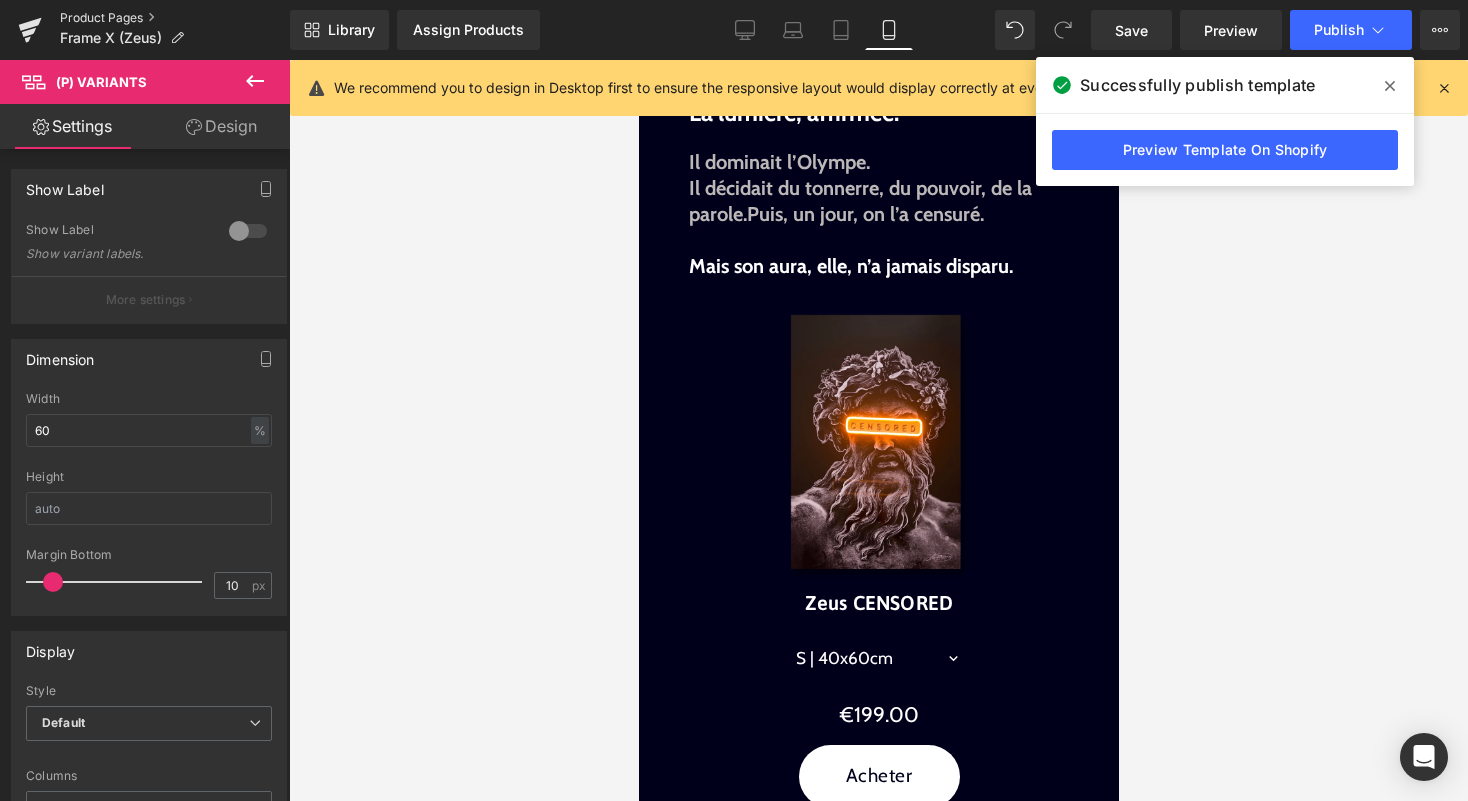 click on "Product Pages" at bounding box center (175, 18) 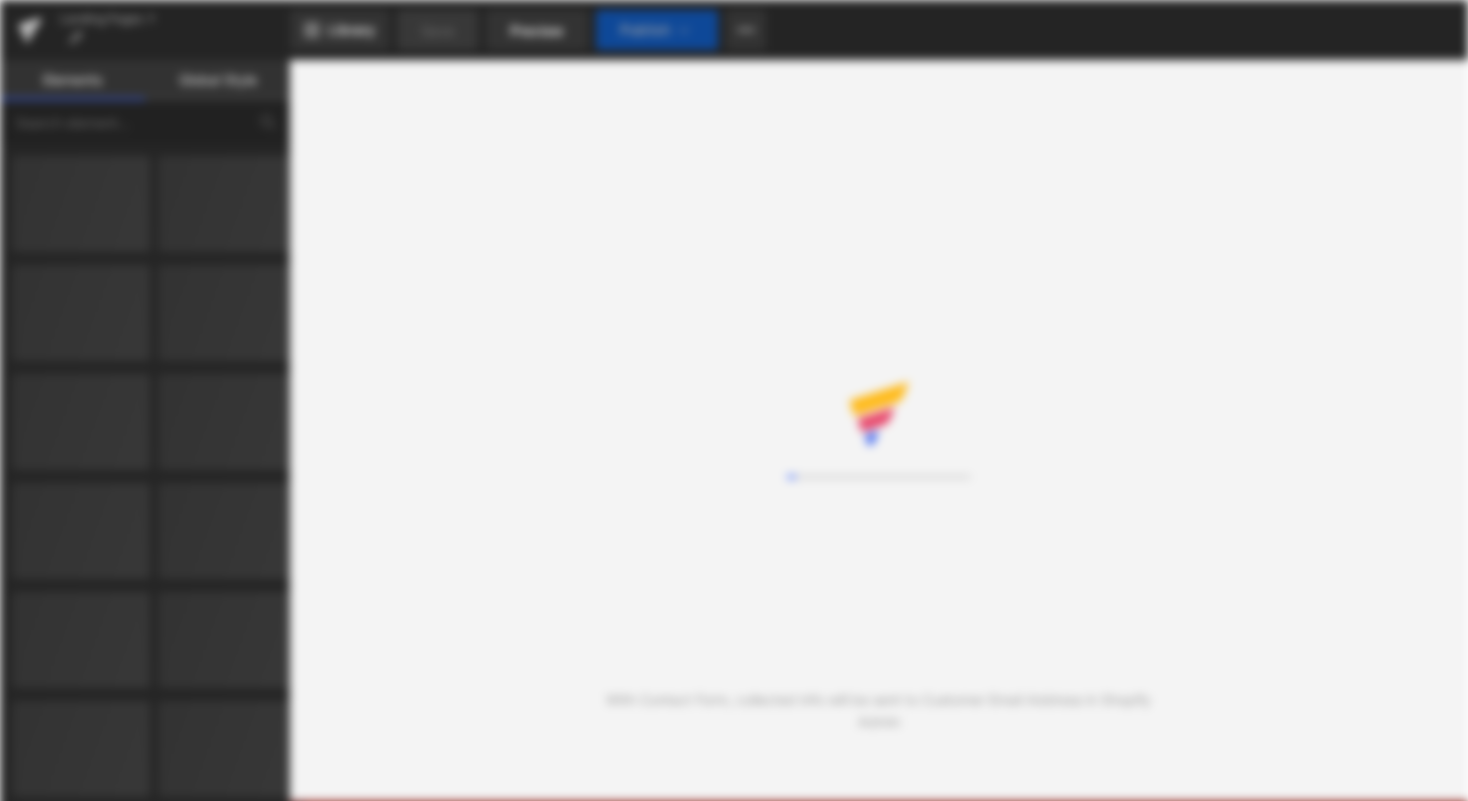 scroll, scrollTop: 0, scrollLeft: 0, axis: both 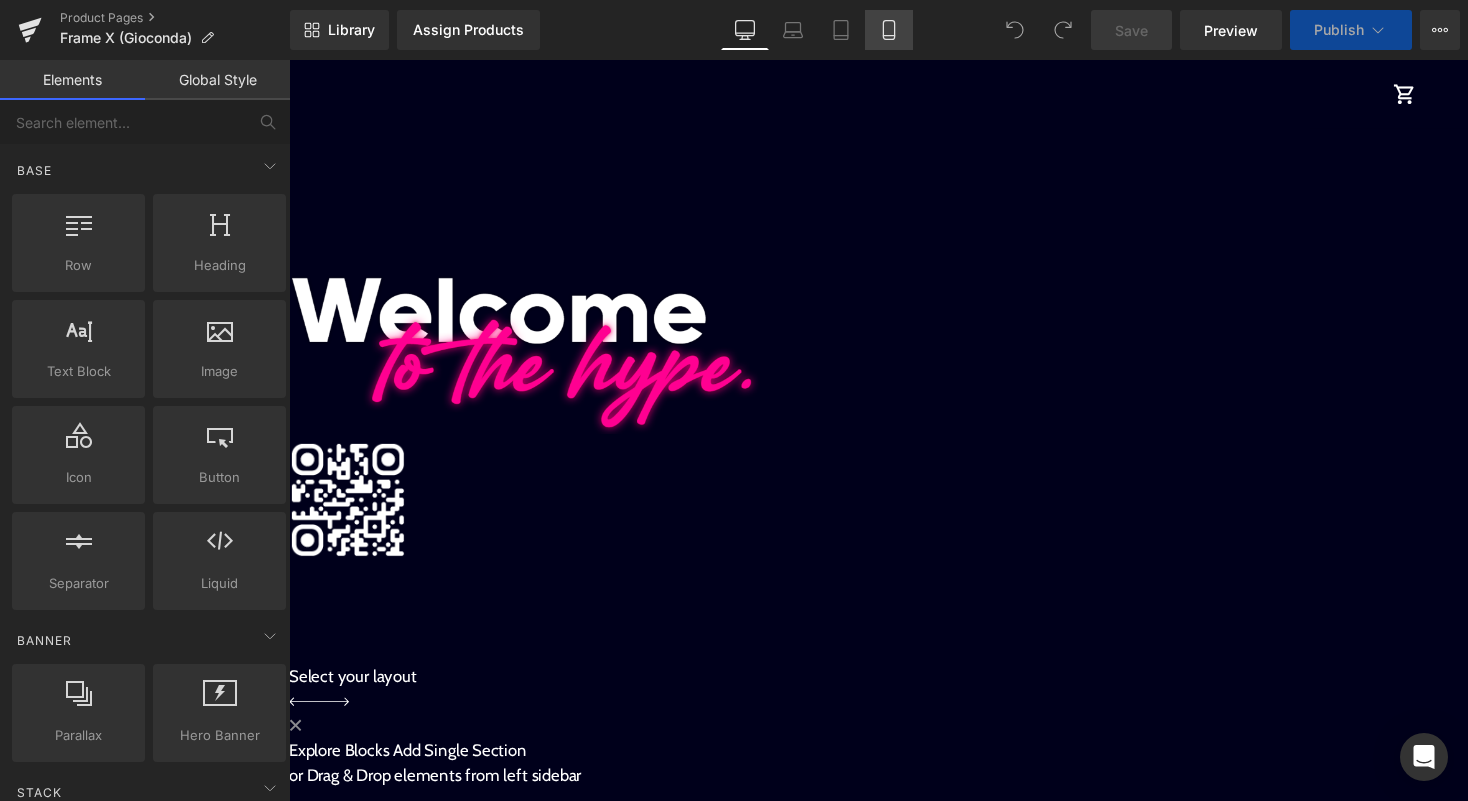 click 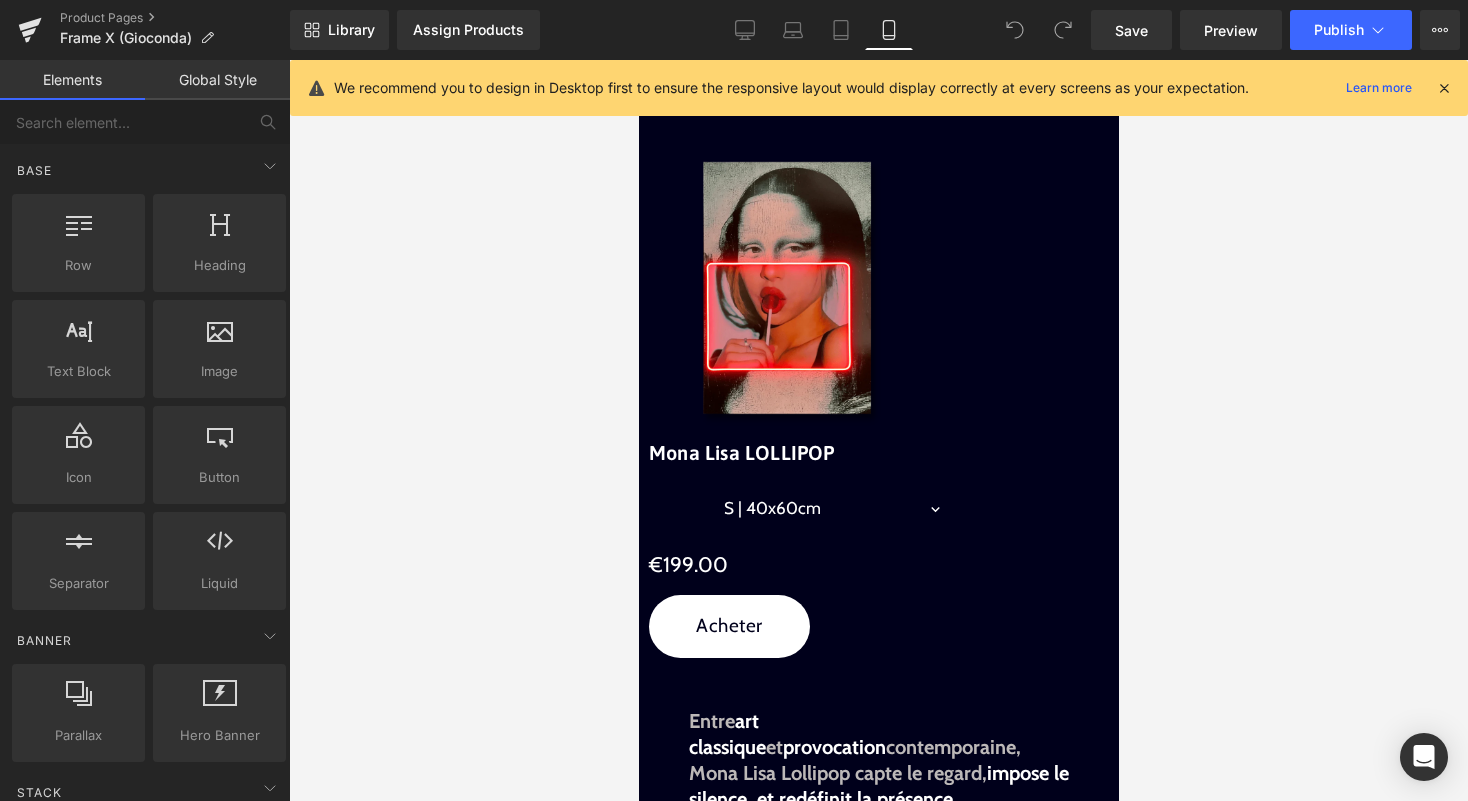scroll, scrollTop: 575, scrollLeft: 0, axis: vertical 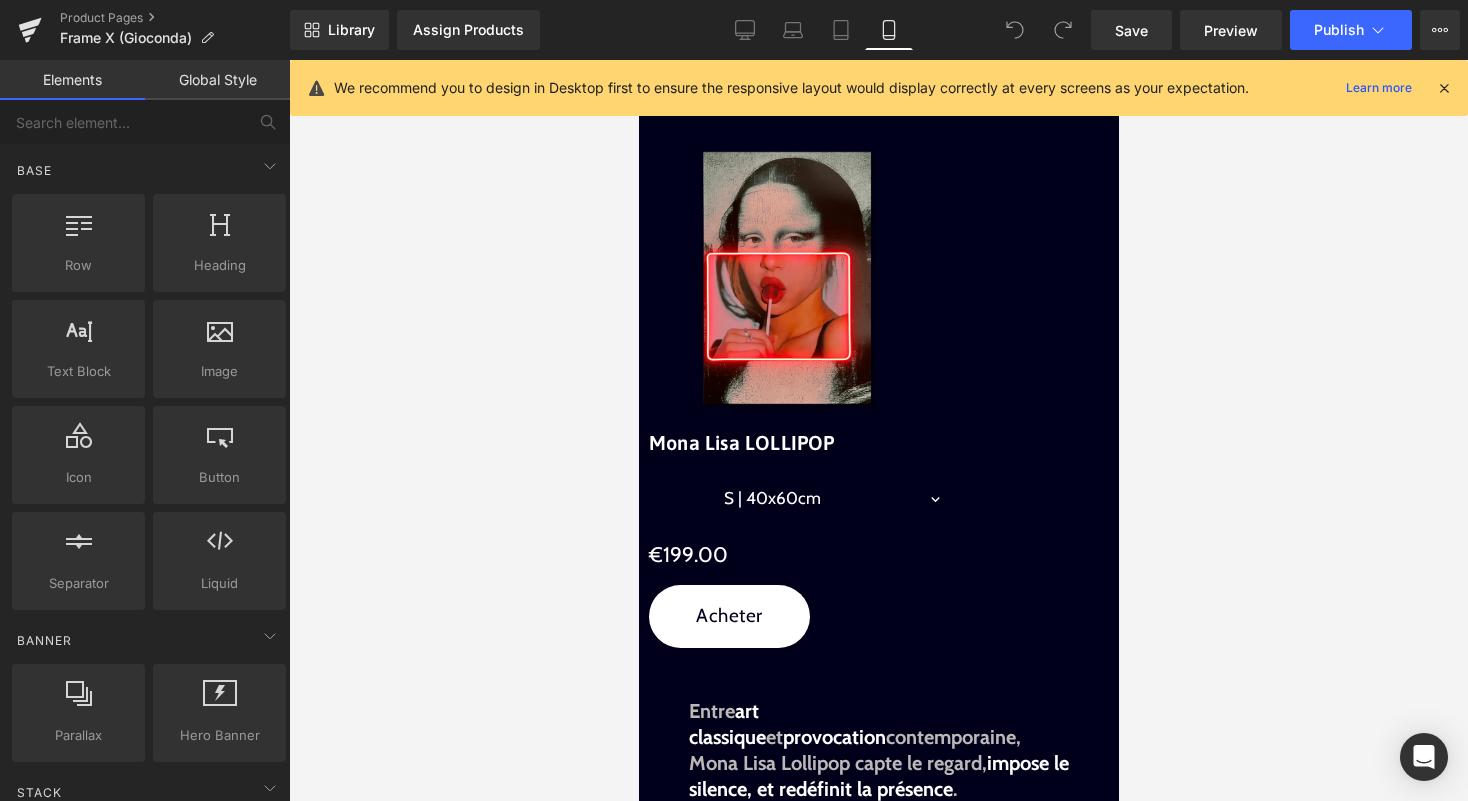 click on "S | 40x60cm
M | 50x75cm
L  | 60x90cm
XL | 80x120cm
XXL | 100x150cm" at bounding box center (833, 500) 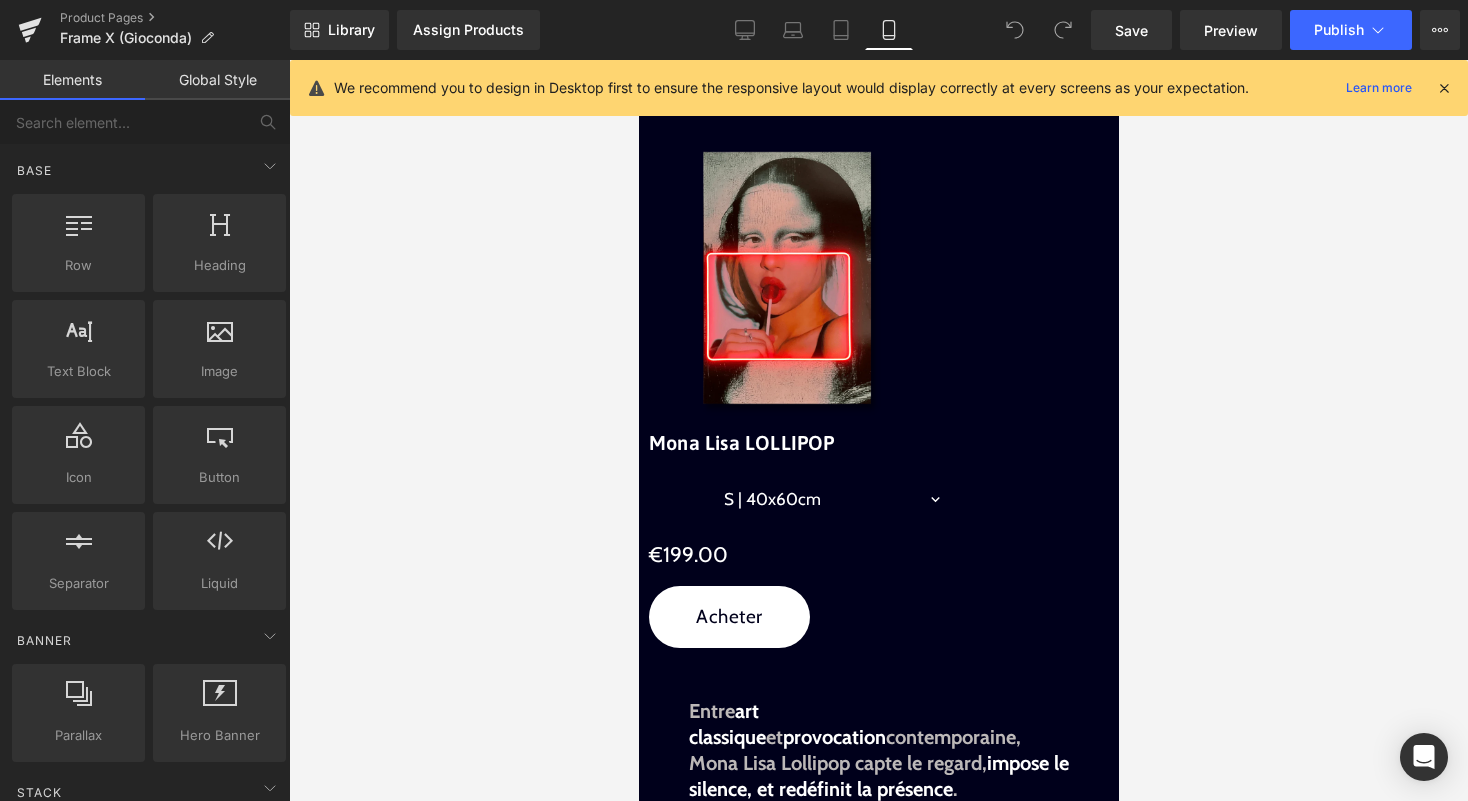 click on "(P) Variants" at bounding box center [638, 60] 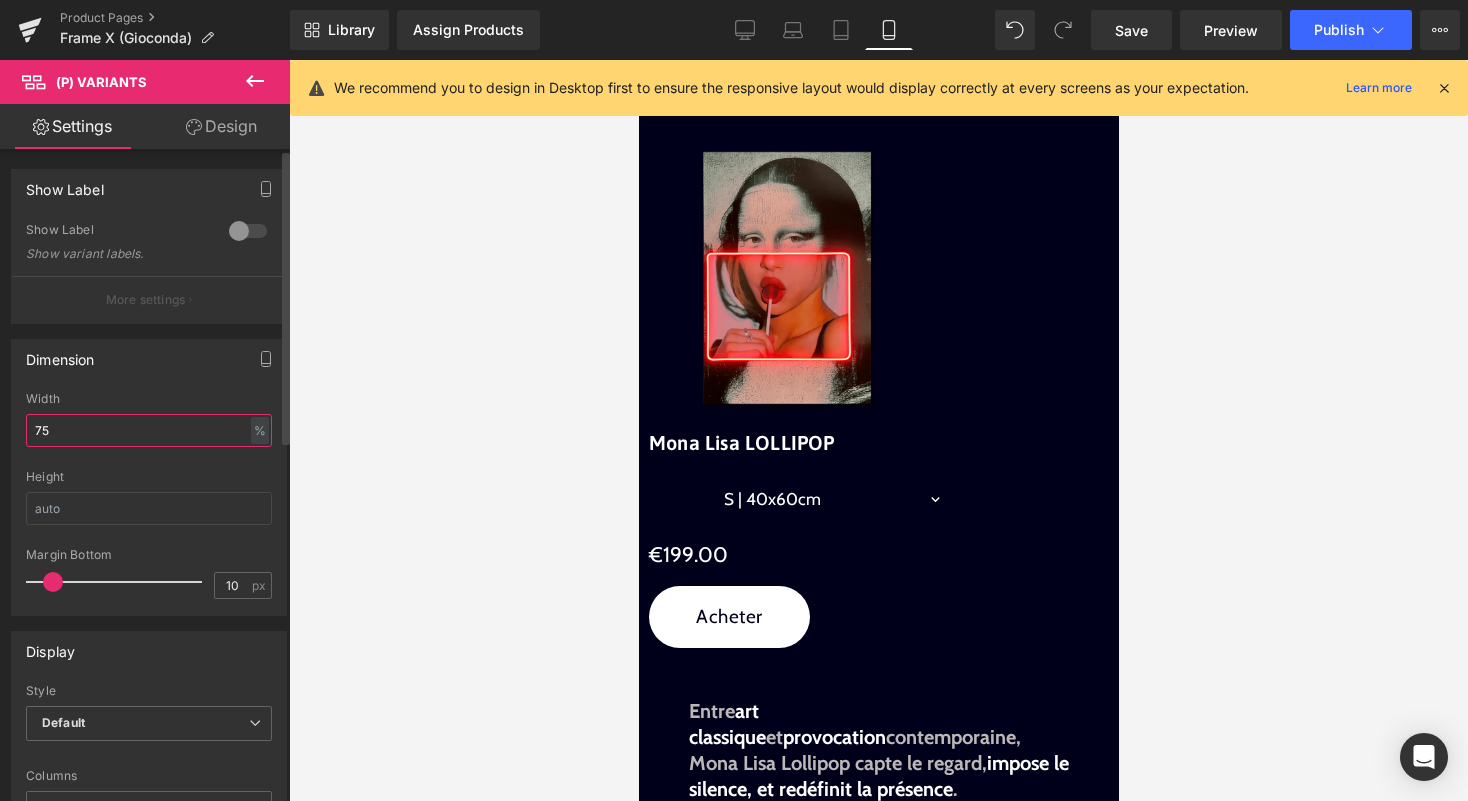click on "75" at bounding box center (149, 430) 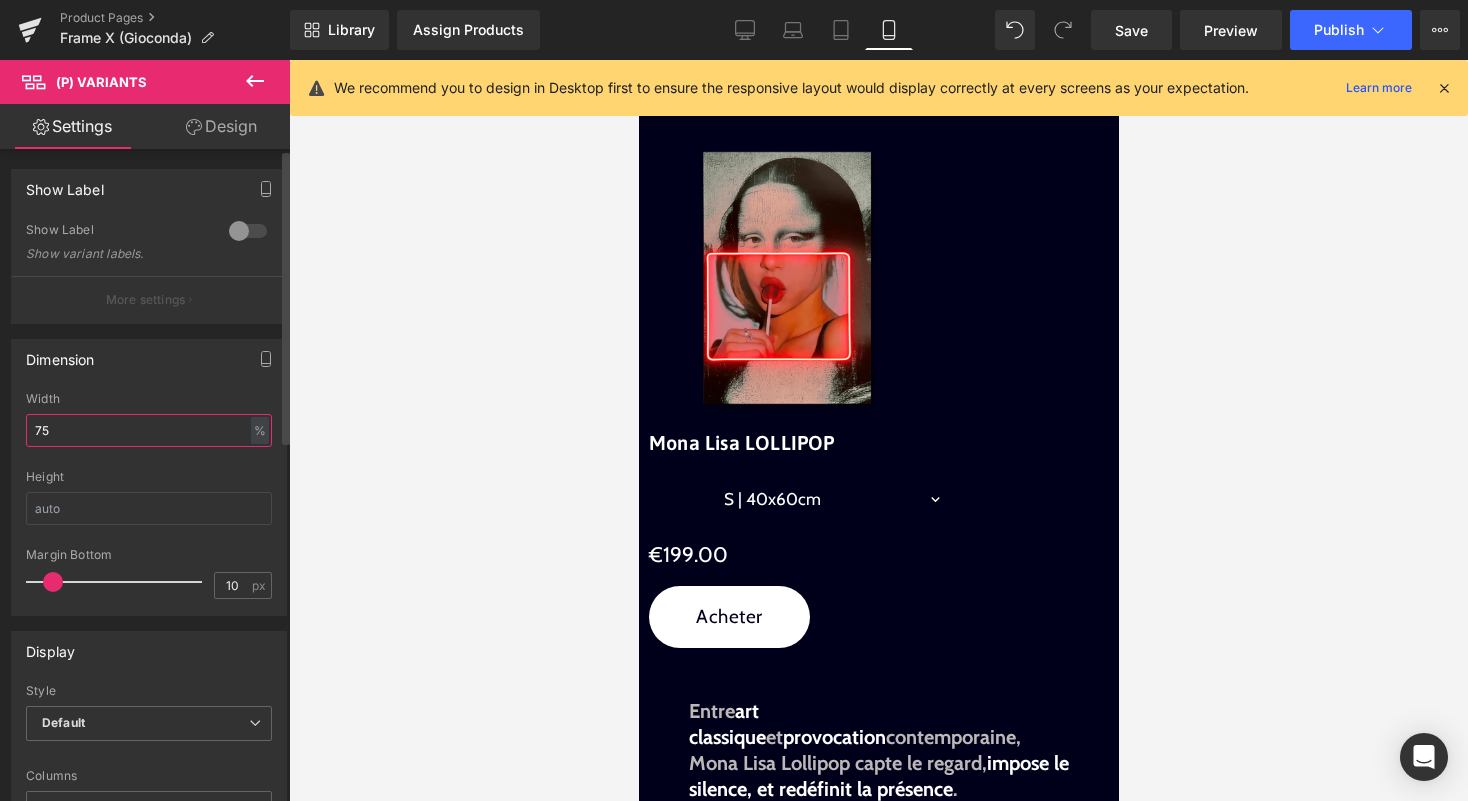 type on "7" 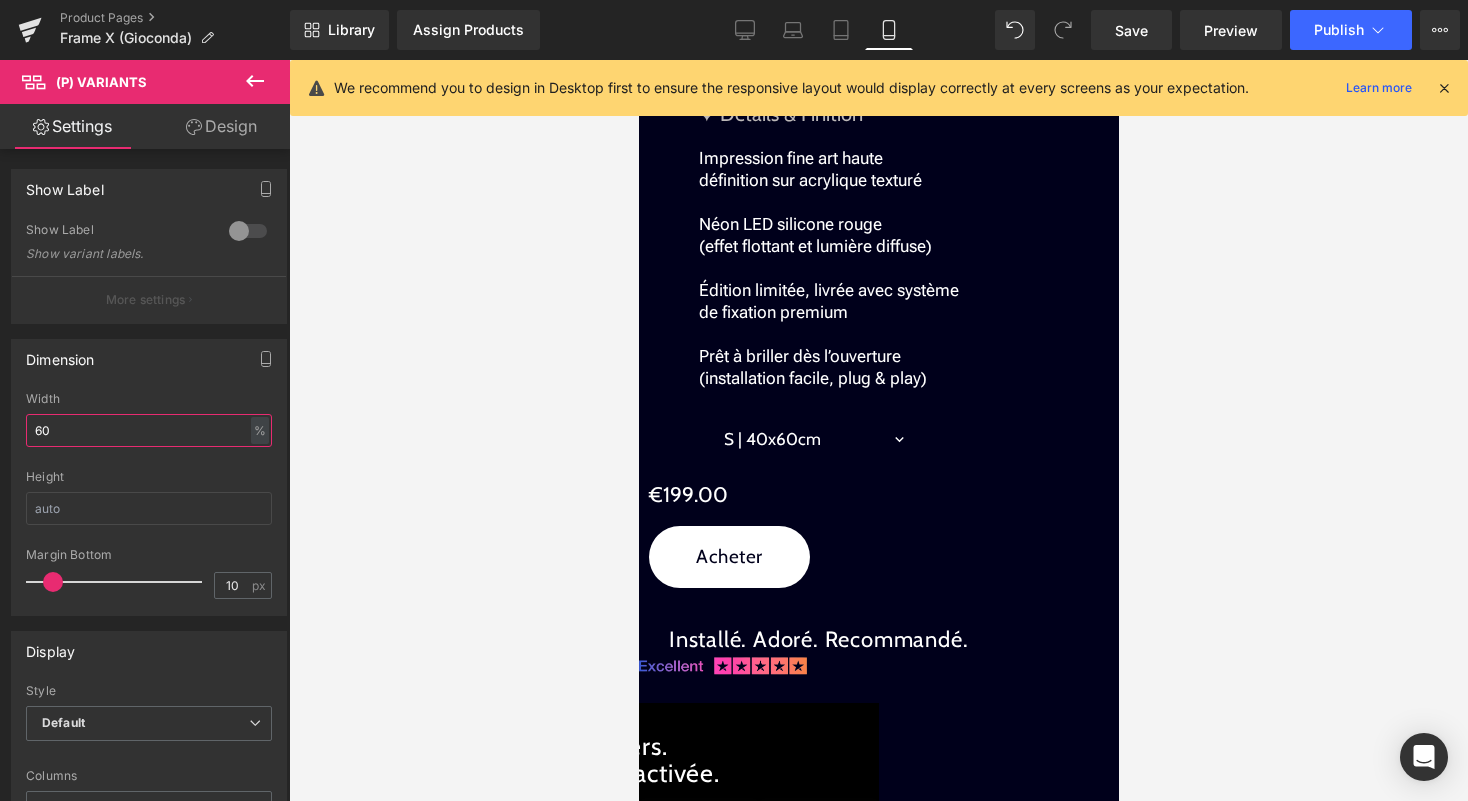 scroll, scrollTop: 2223, scrollLeft: 0, axis: vertical 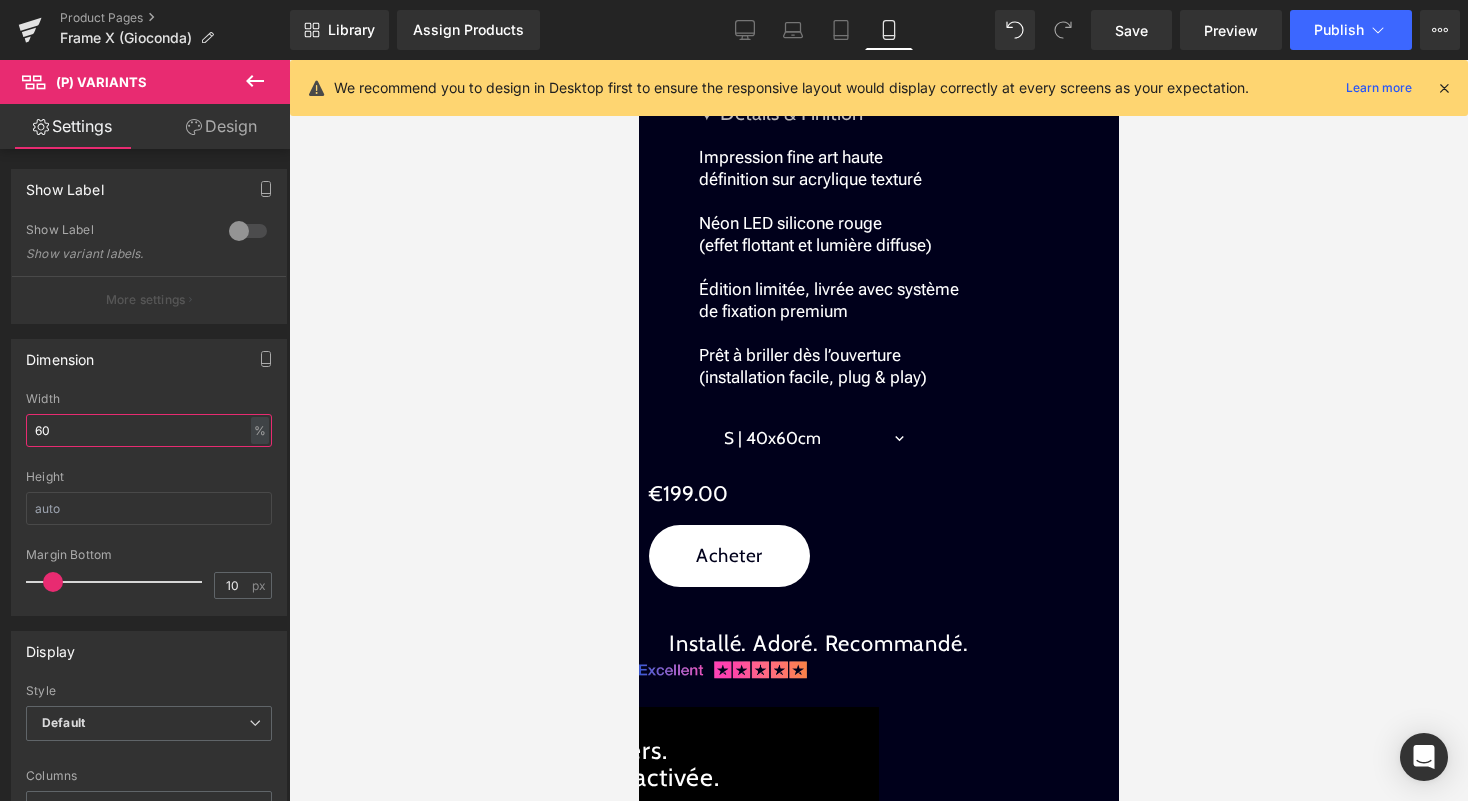 type on "60" 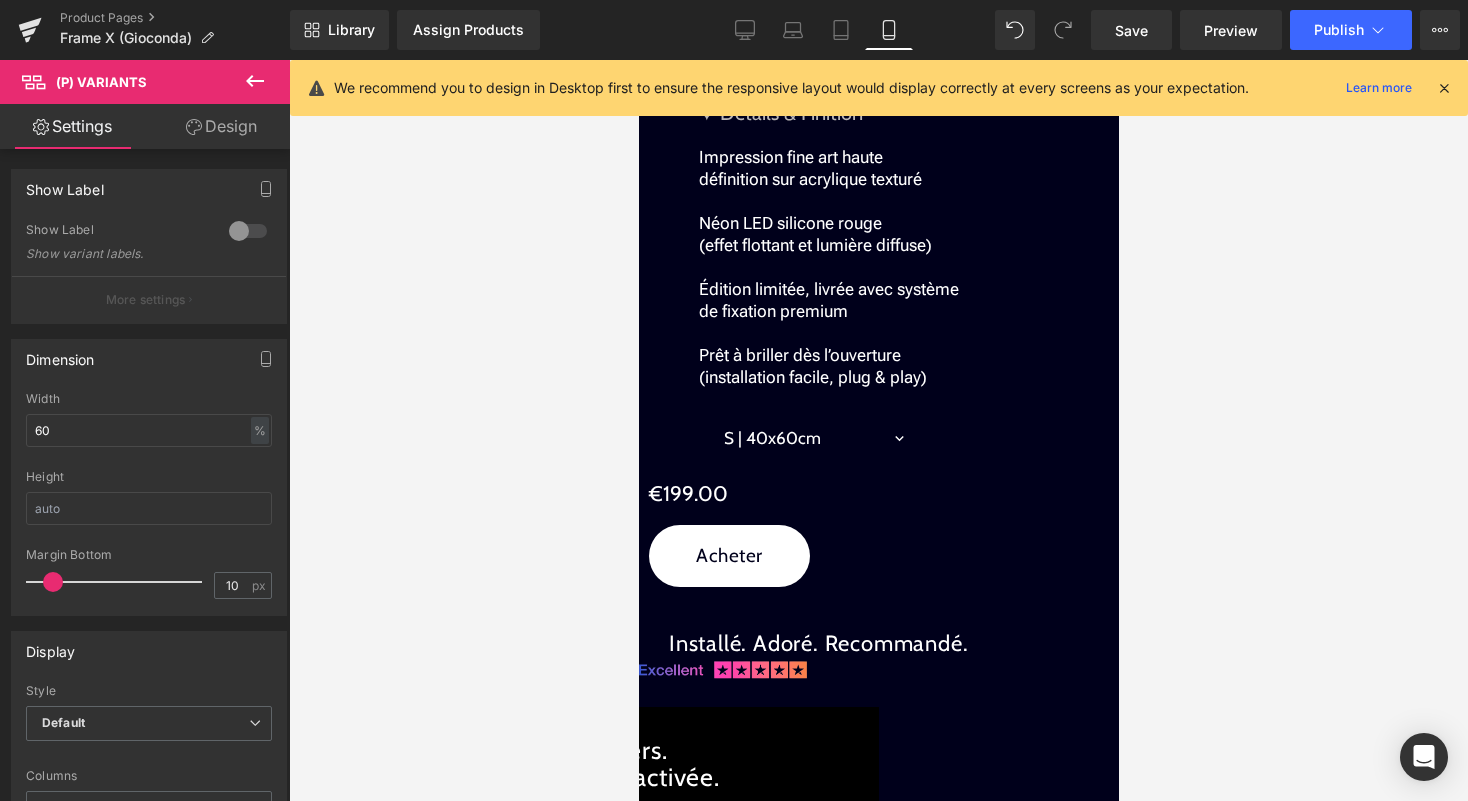 click on "S | 40x60cm
M | 50x75cm
L  | 60x90cm
XL | 80x120cm
XXL | 100x150cm" at bounding box center (815, 439) 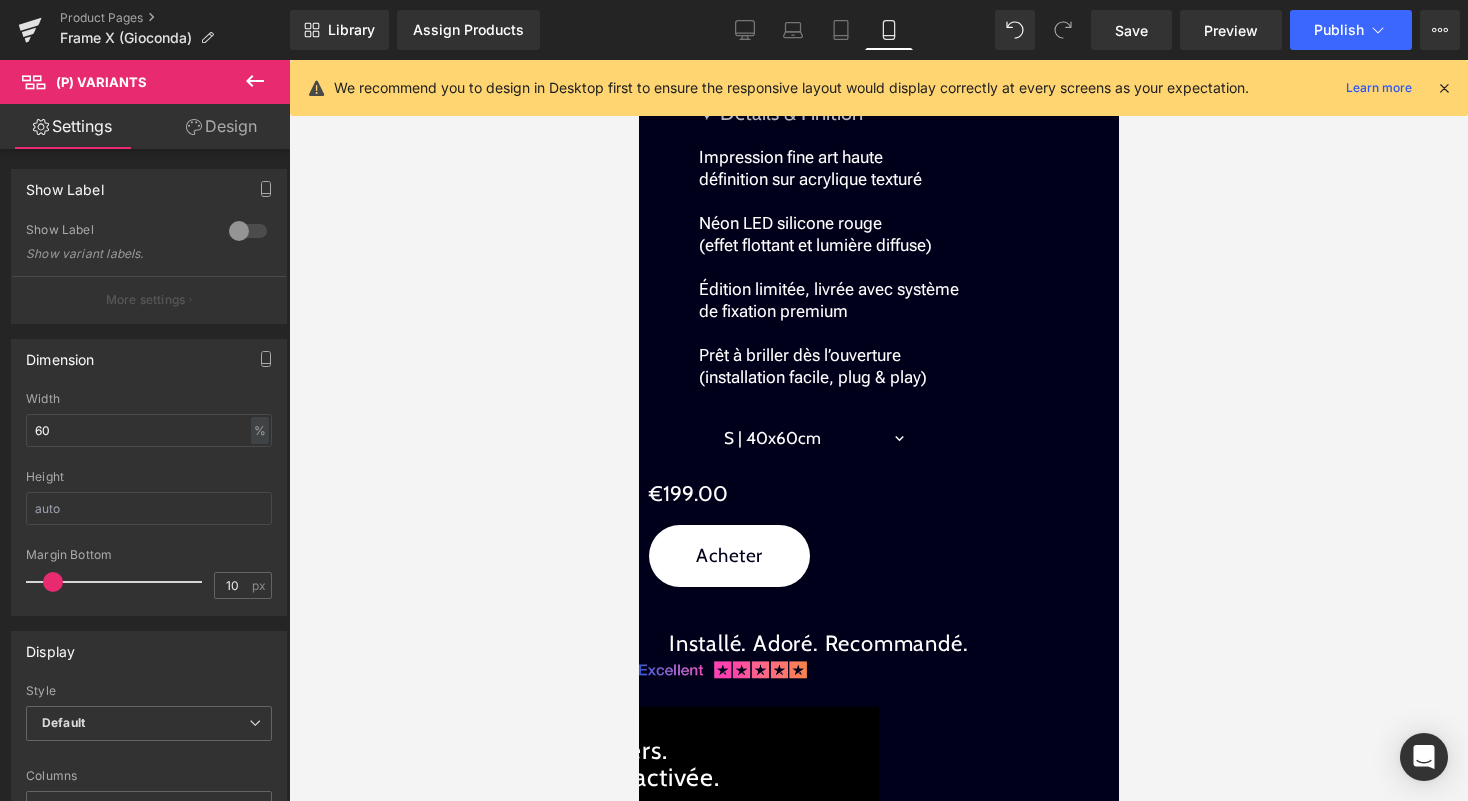 click on "(P) Variants" at bounding box center (638, 60) 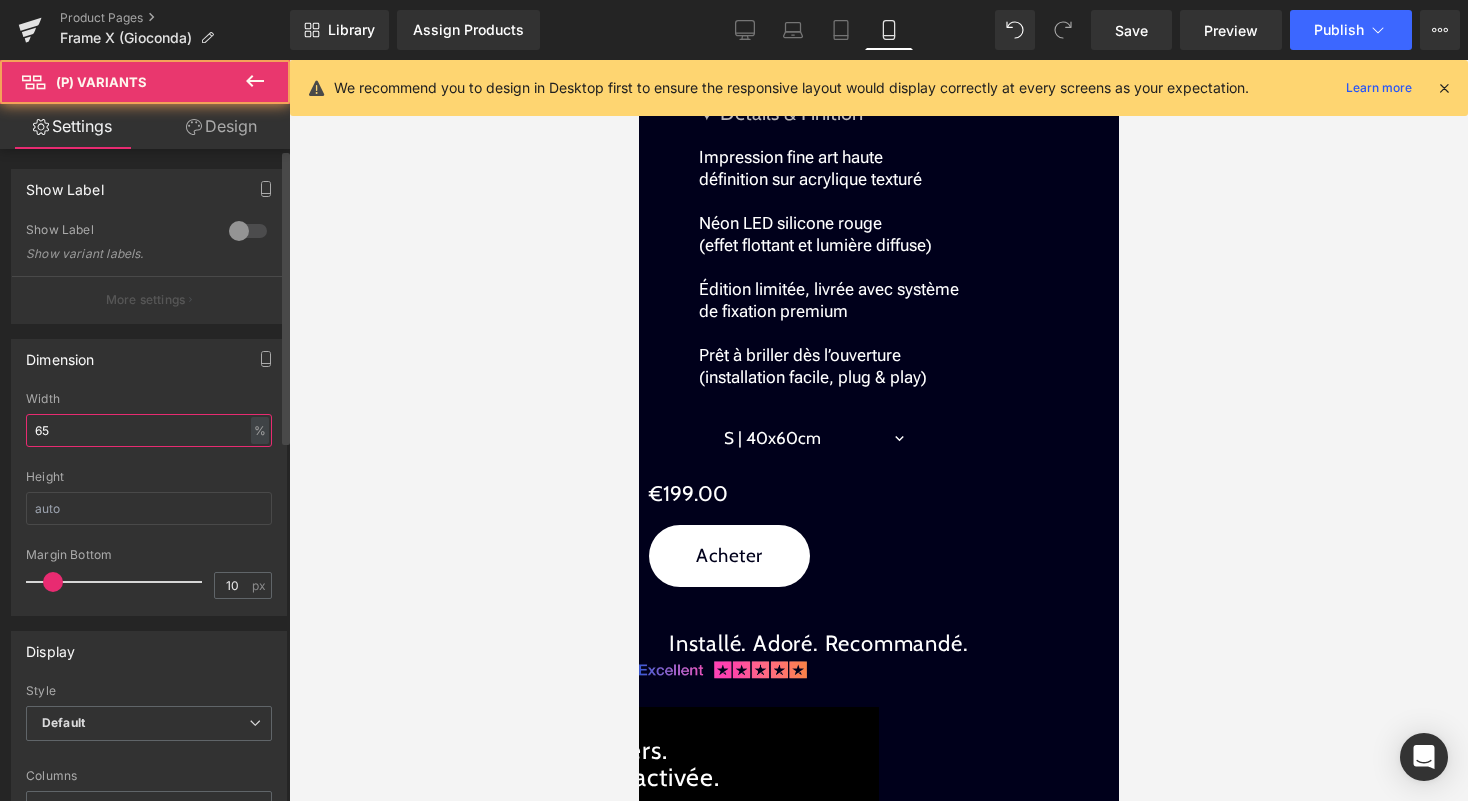 click on "65" at bounding box center (149, 430) 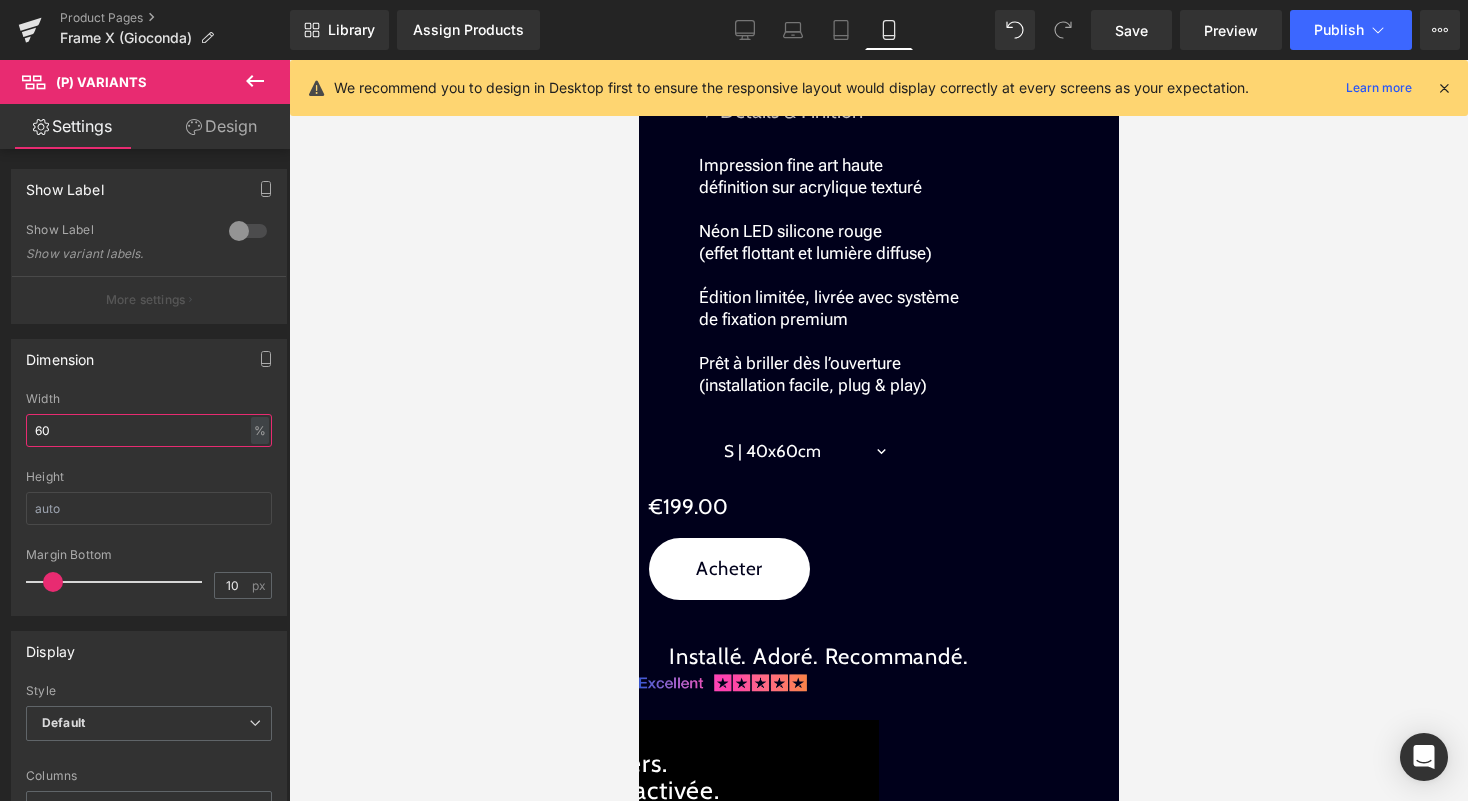 scroll, scrollTop: 2226, scrollLeft: 0, axis: vertical 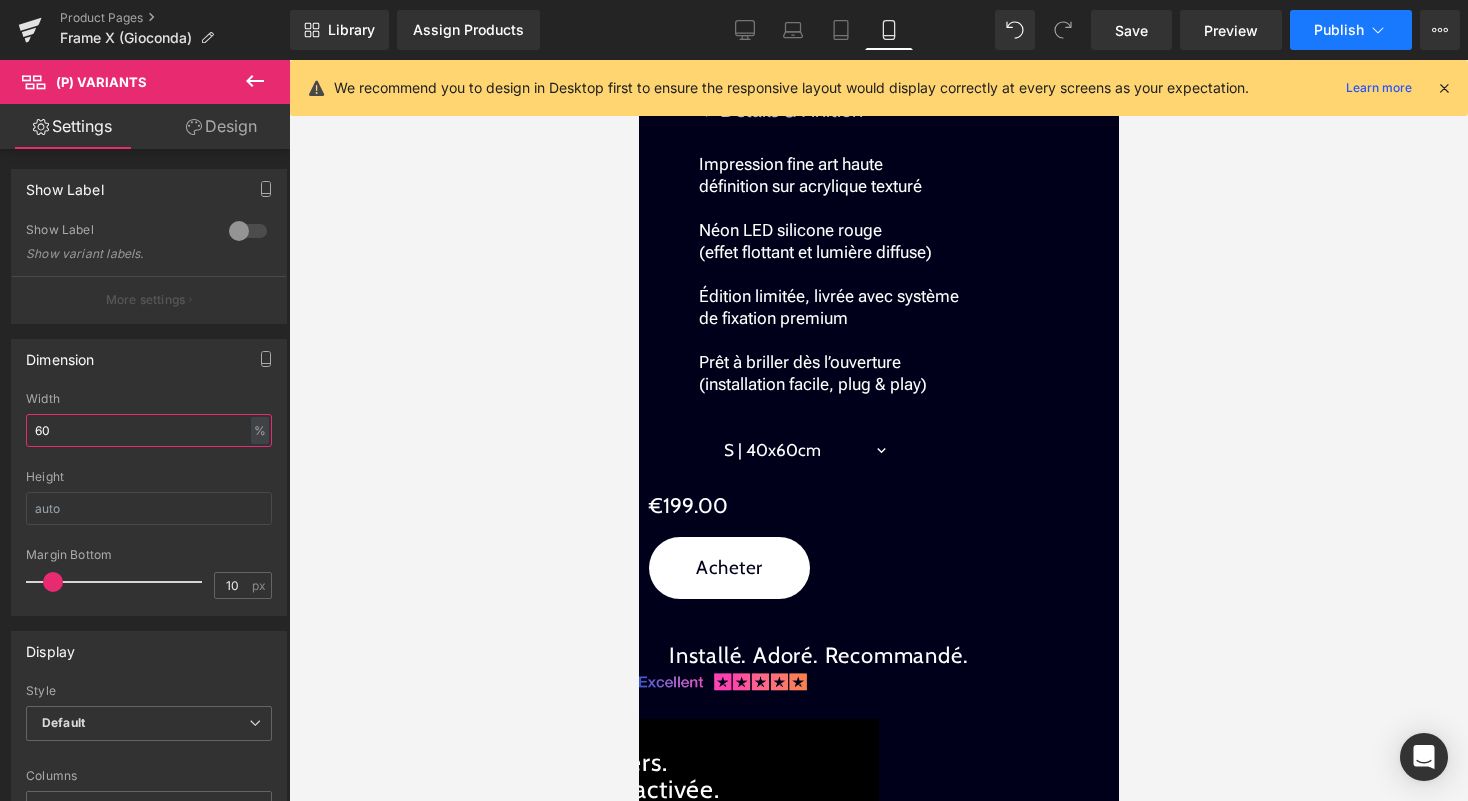 type on "60" 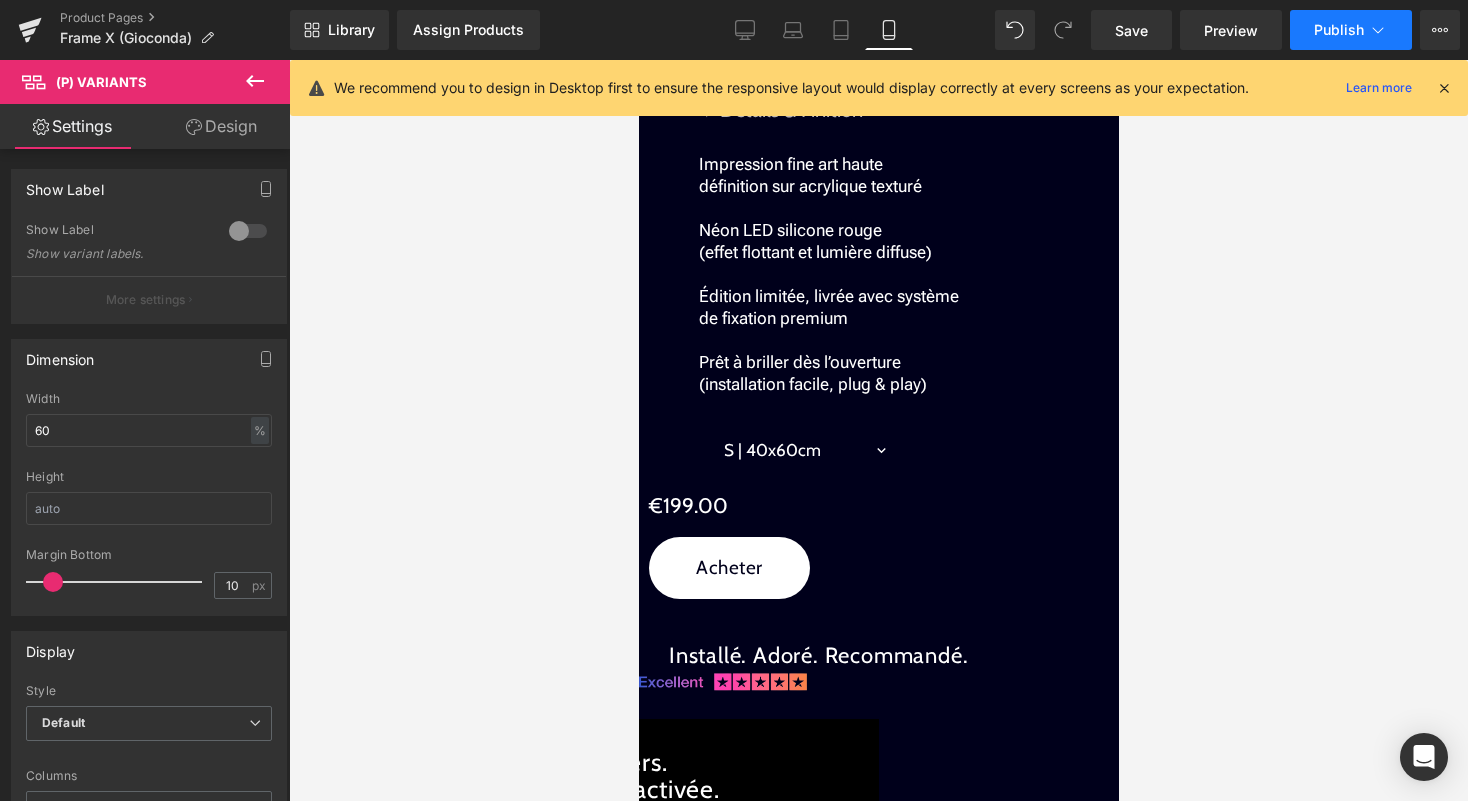click on "Publish" at bounding box center (1339, 30) 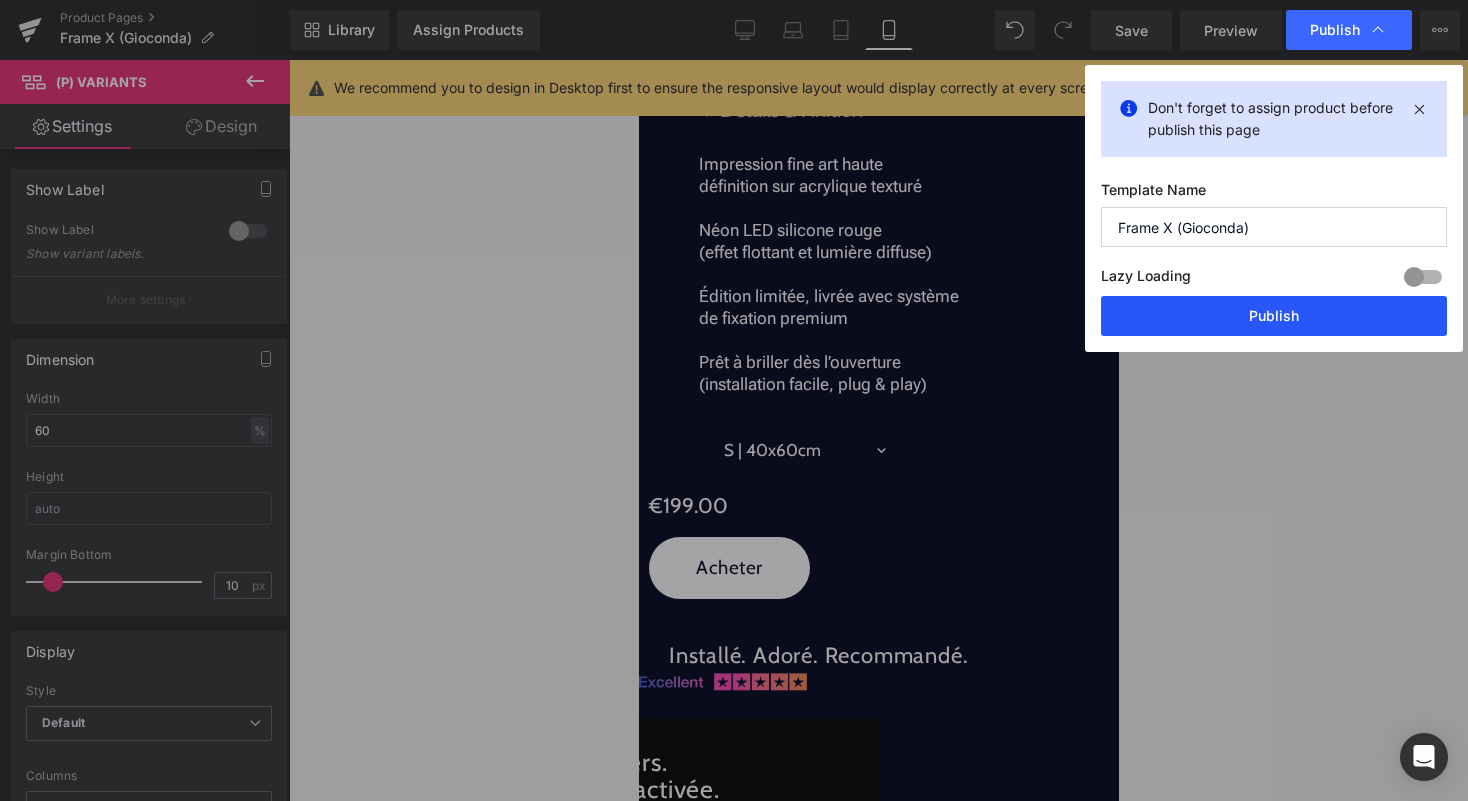 click on "Publish" at bounding box center (1274, 316) 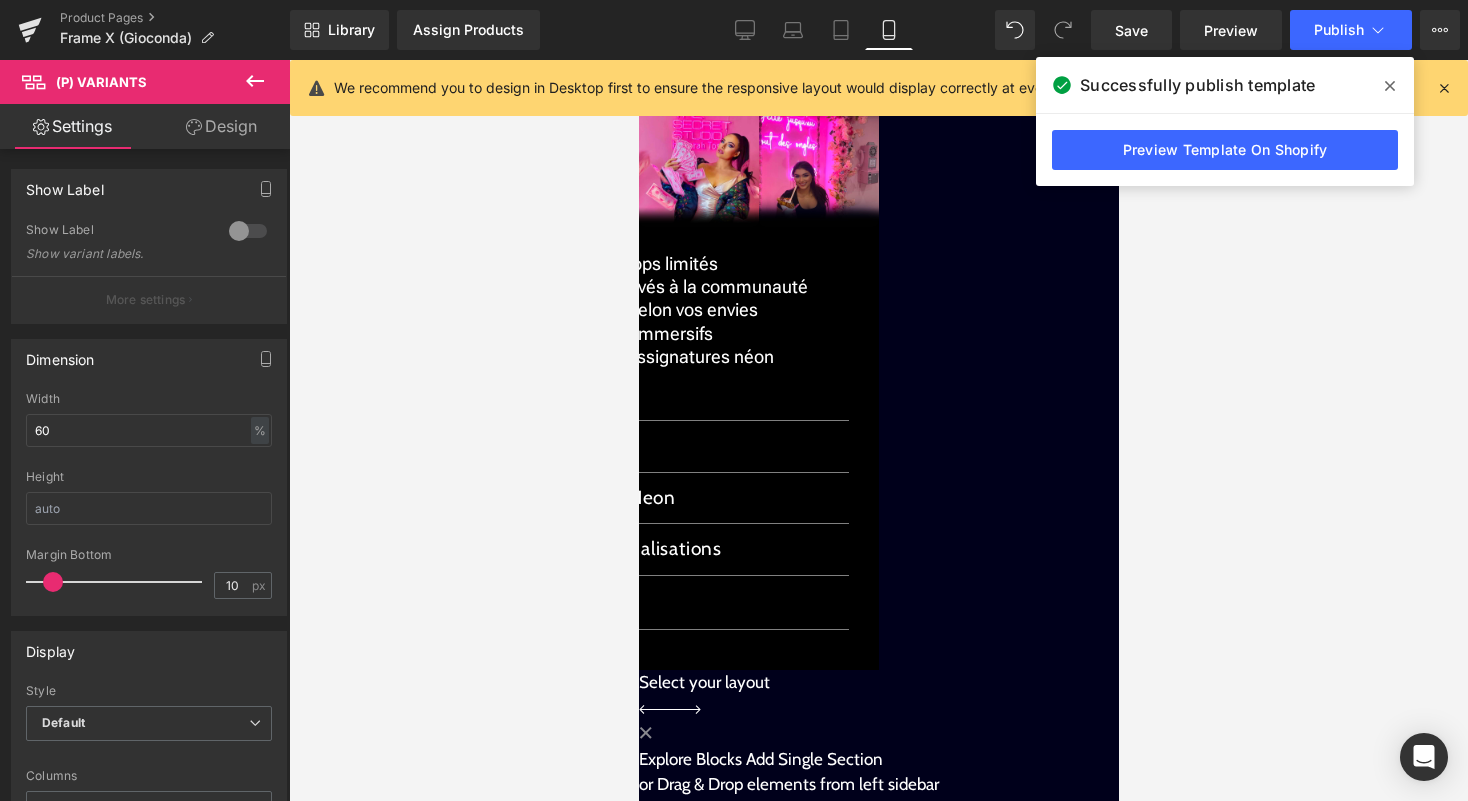 scroll, scrollTop: 2995, scrollLeft: 0, axis: vertical 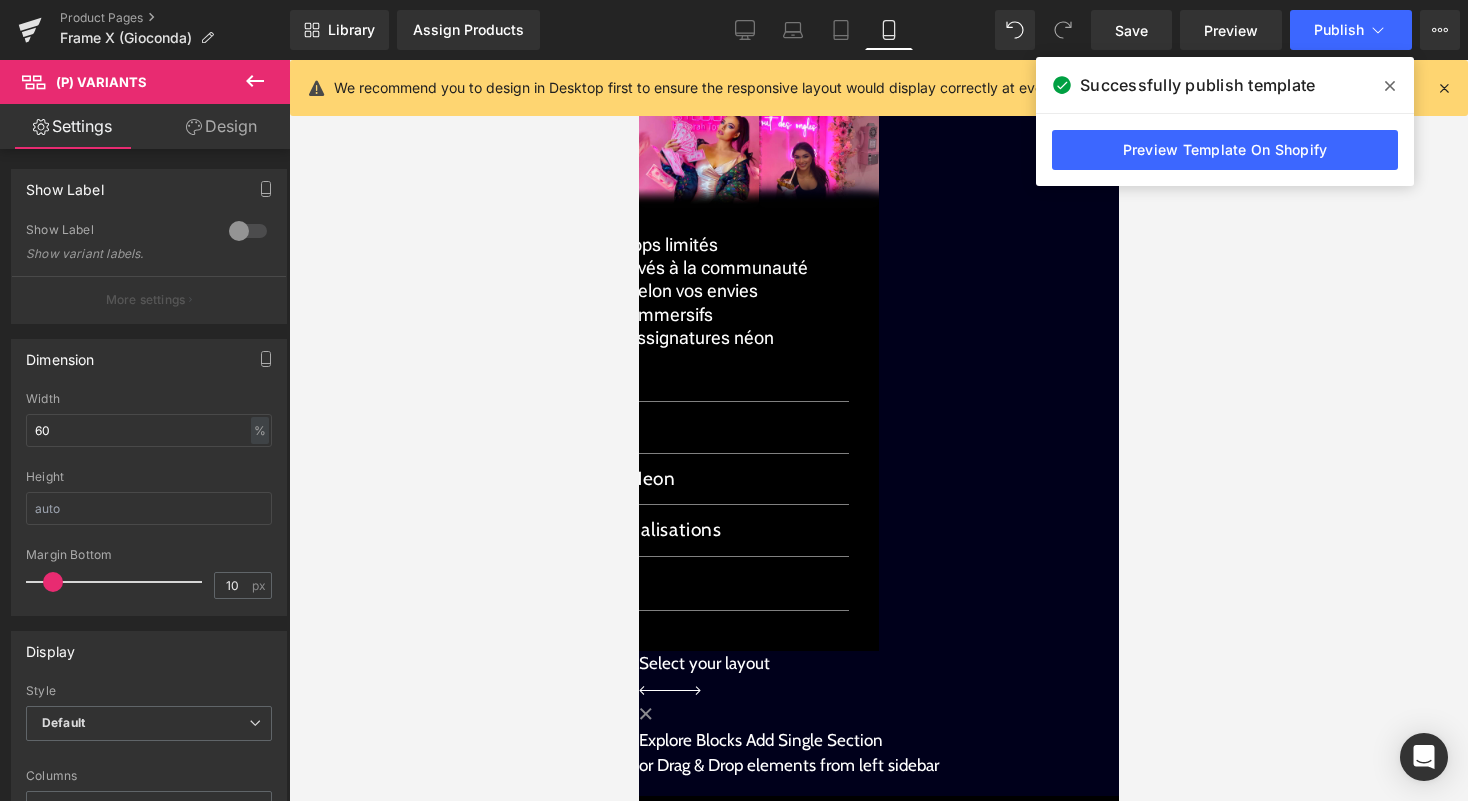 click 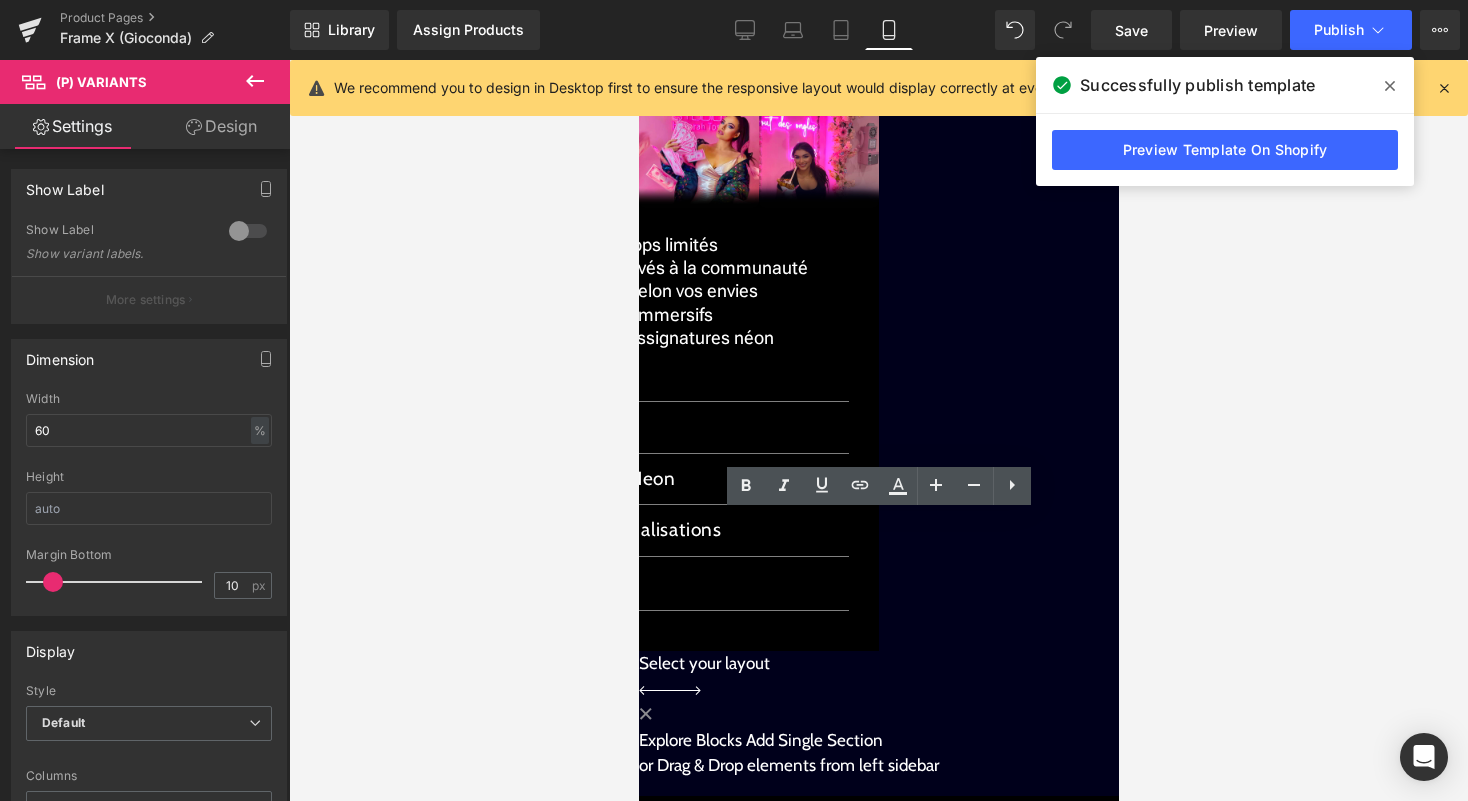 click on "✓ Offres personnalisées selon vos envies" at bounding box center [592, 290] 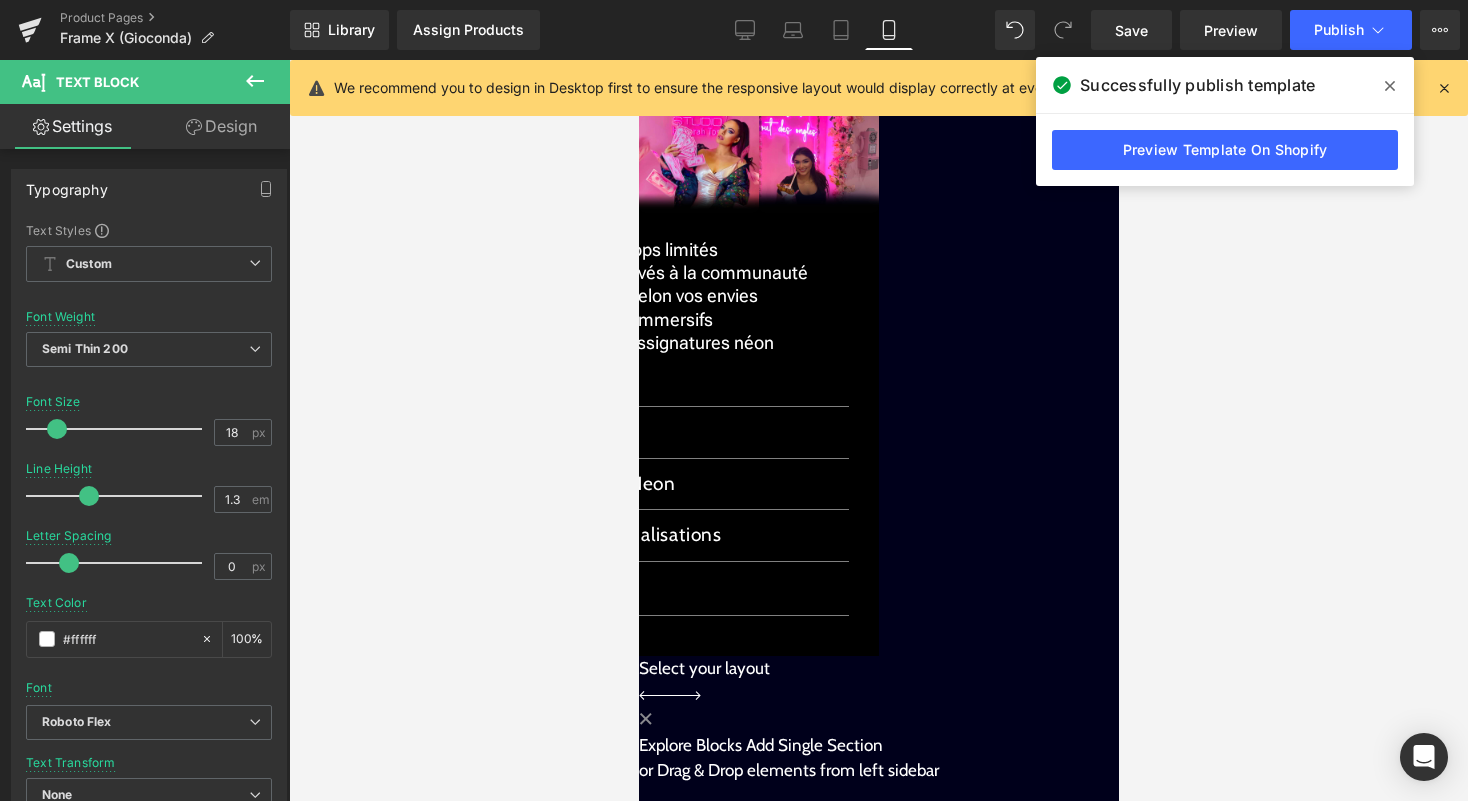 click on "Heading" at bounding box center [638, 60] 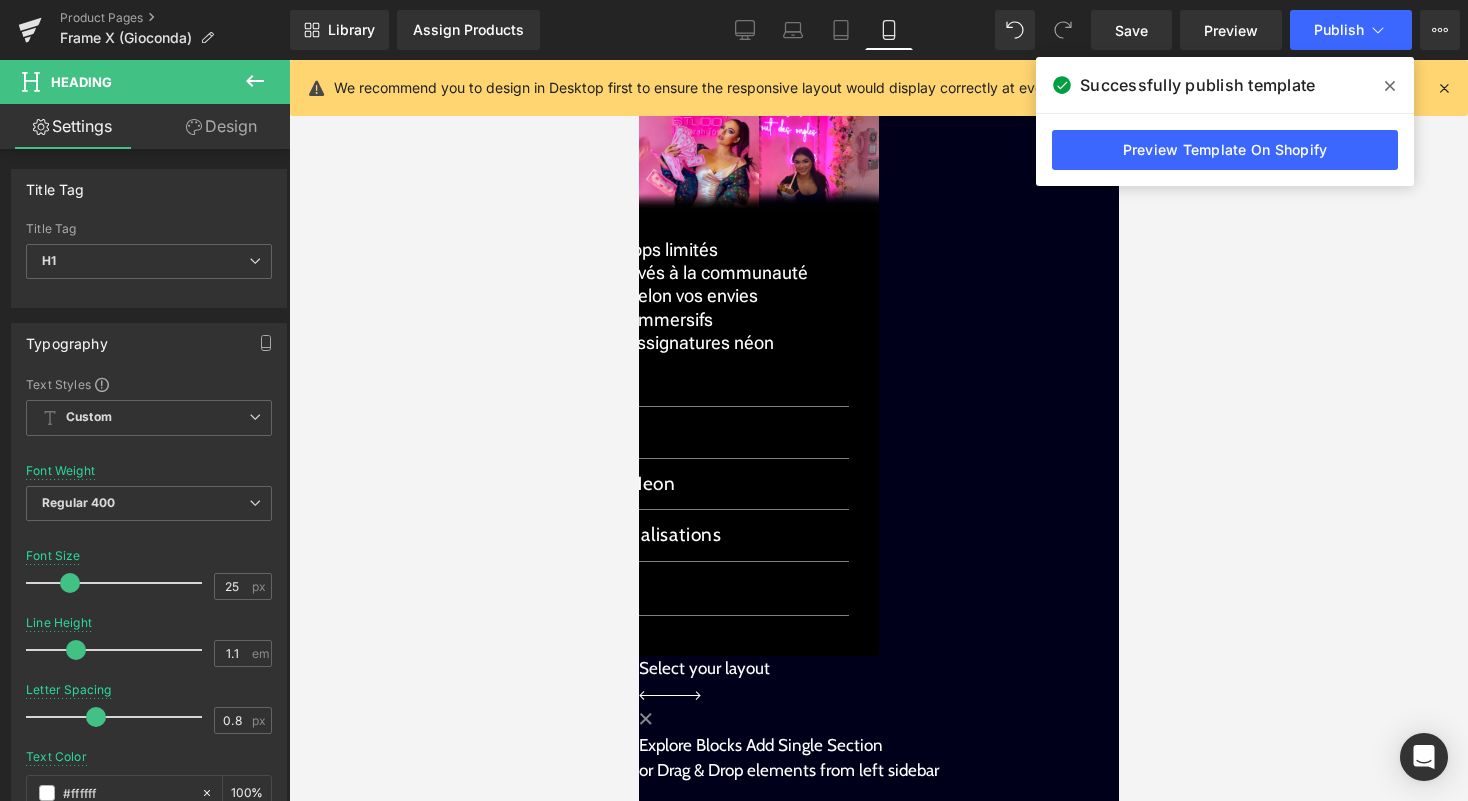 click 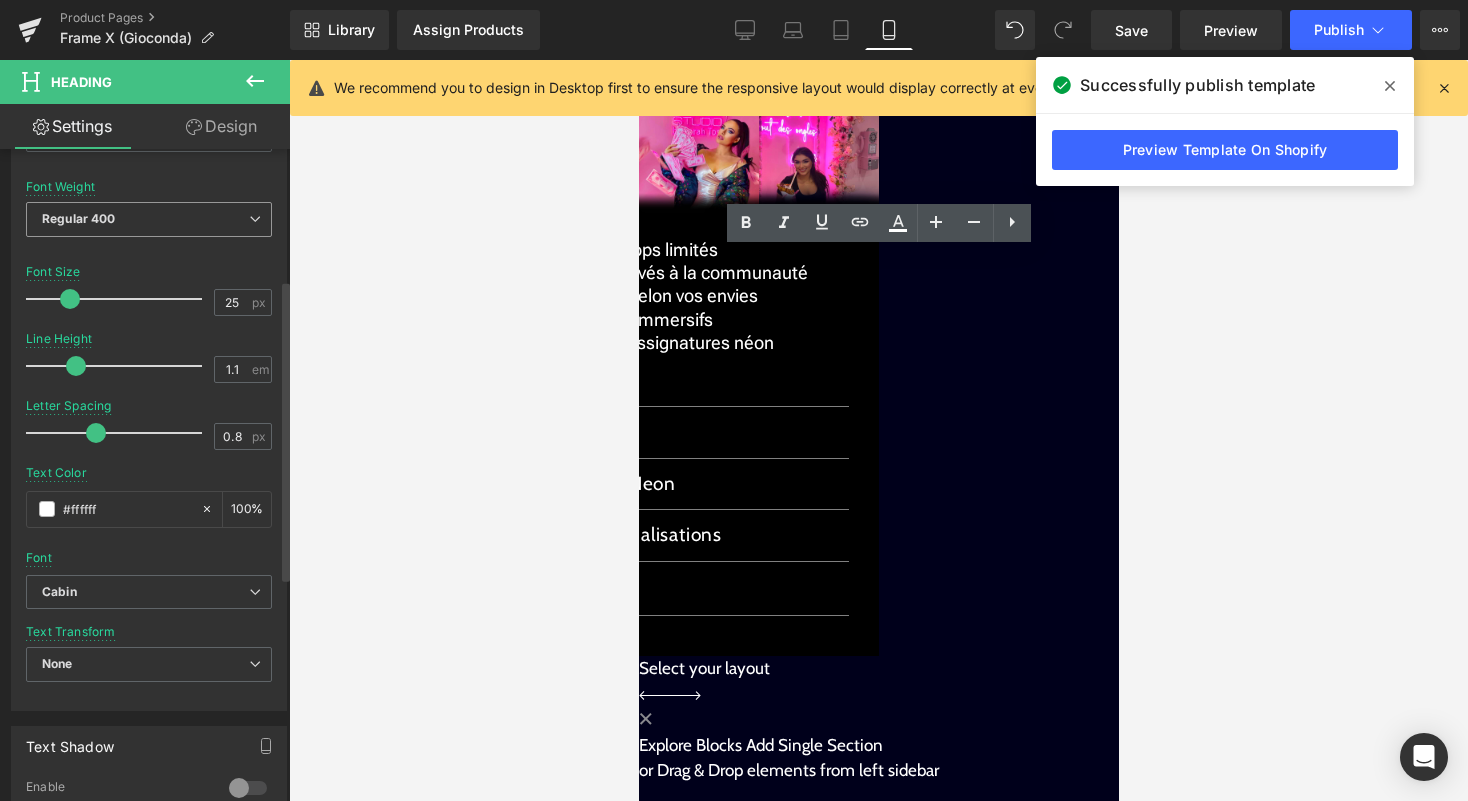 scroll, scrollTop: 286, scrollLeft: 0, axis: vertical 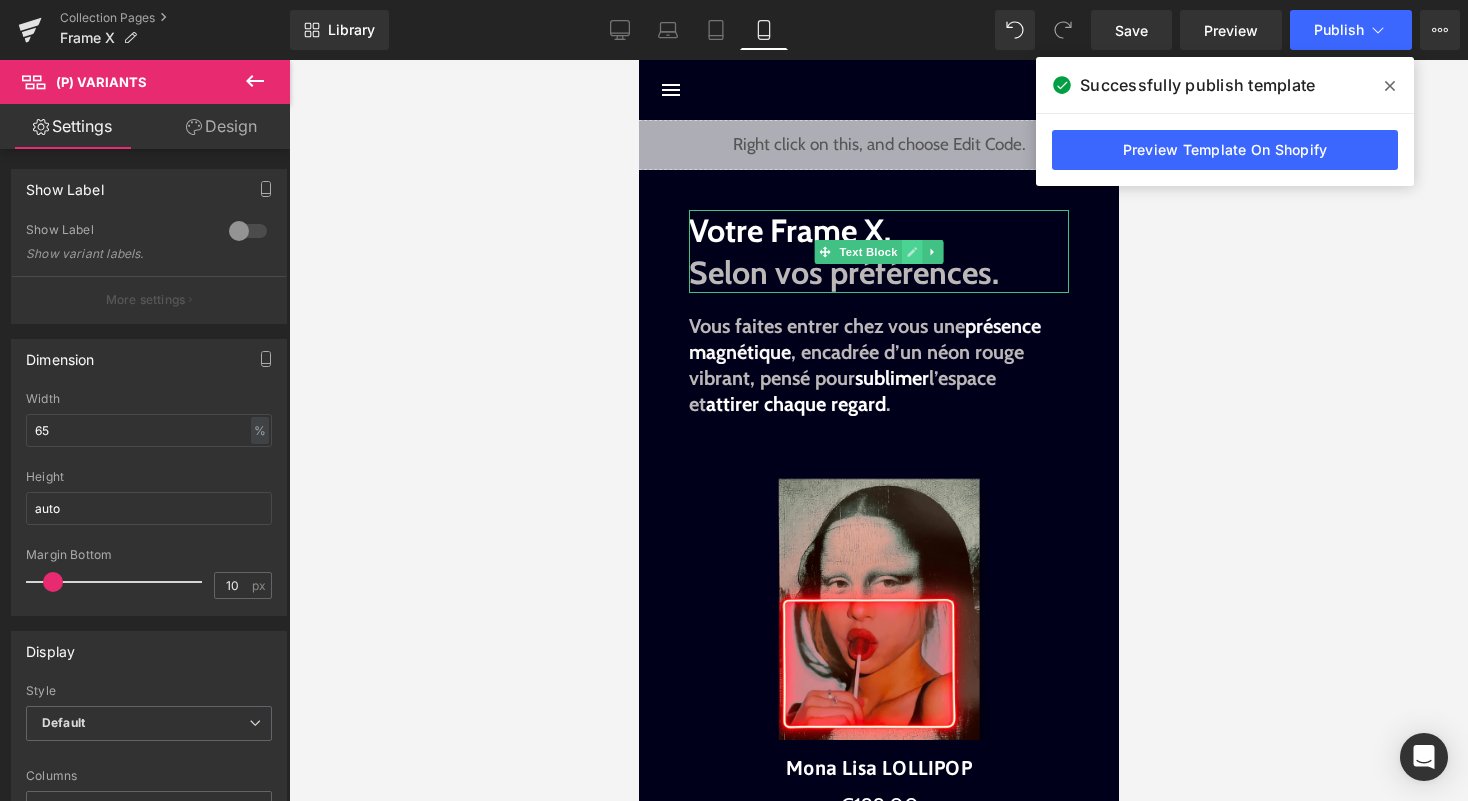 click at bounding box center (911, 252) 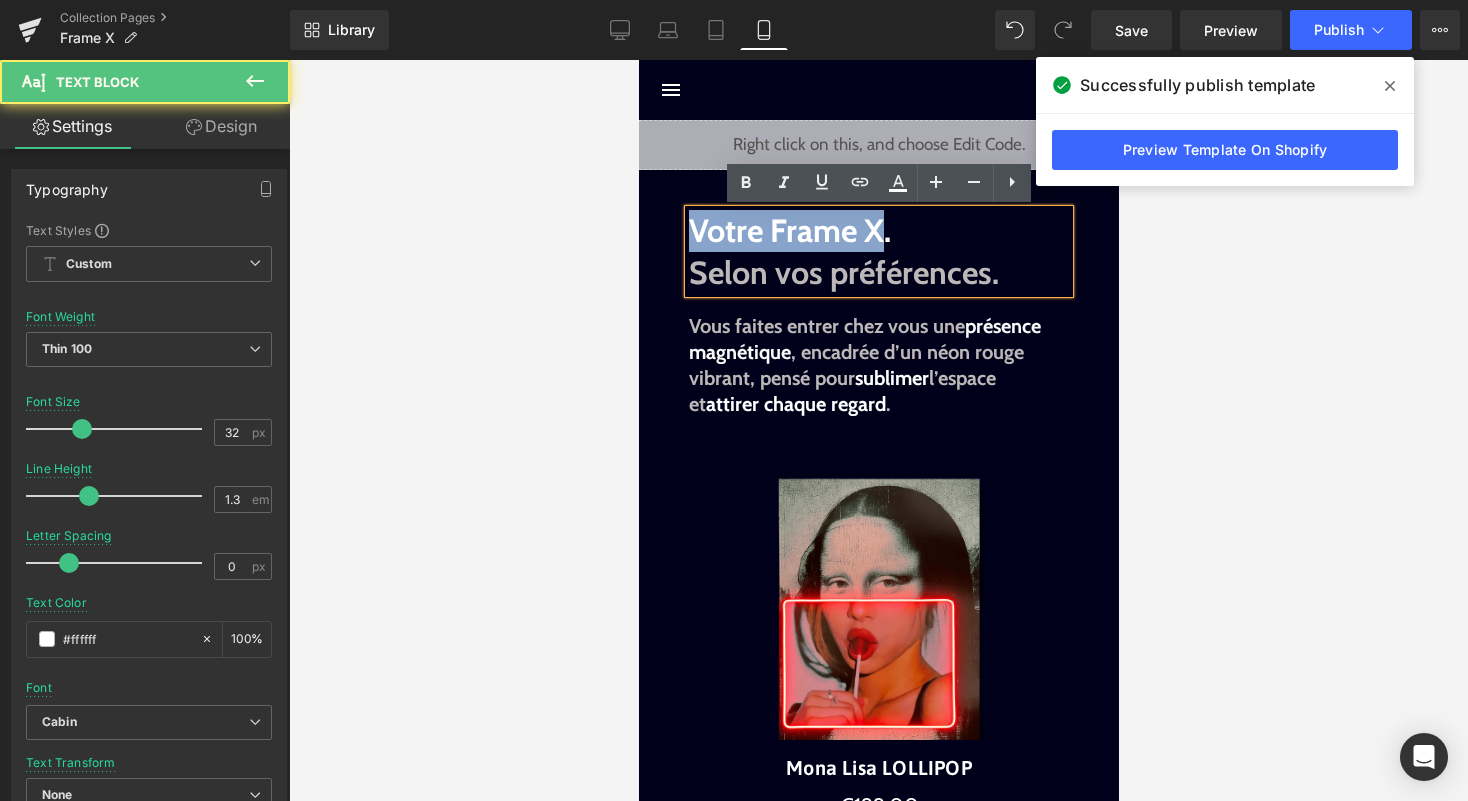 drag, startPoint x: 876, startPoint y: 232, endPoint x: 661, endPoint y: 232, distance: 215 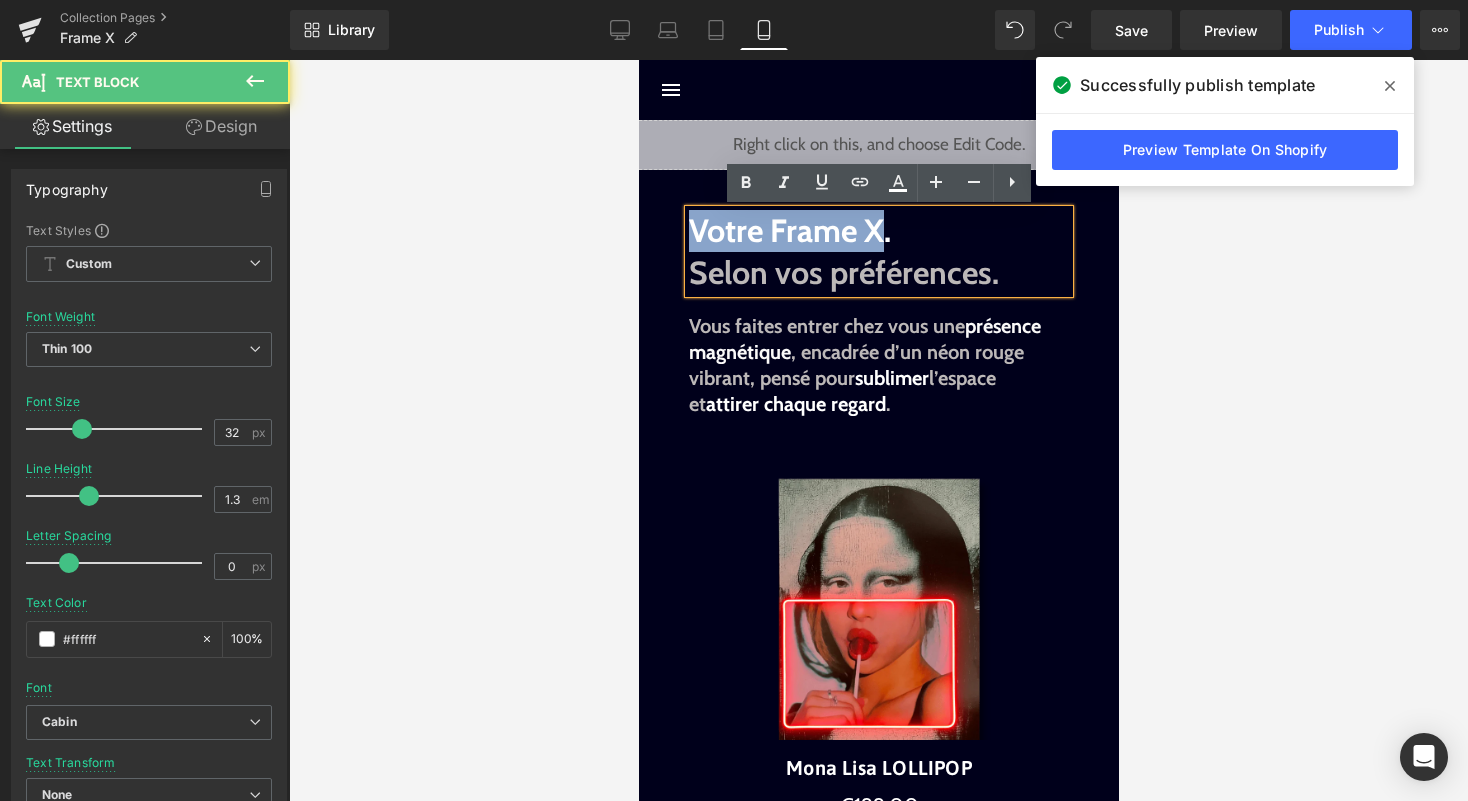 click on "Liquid         Image         Image         Votre Frame X. Selon vos préférences. Text Block         Vous faites entrer chez vous une  présence magnétique , encadrée d’un néon rouge vibrant, pensé pour  sublimer  l’espace et  attirer   chaque regard . Text Block
Sale Off" at bounding box center [878, 1518] 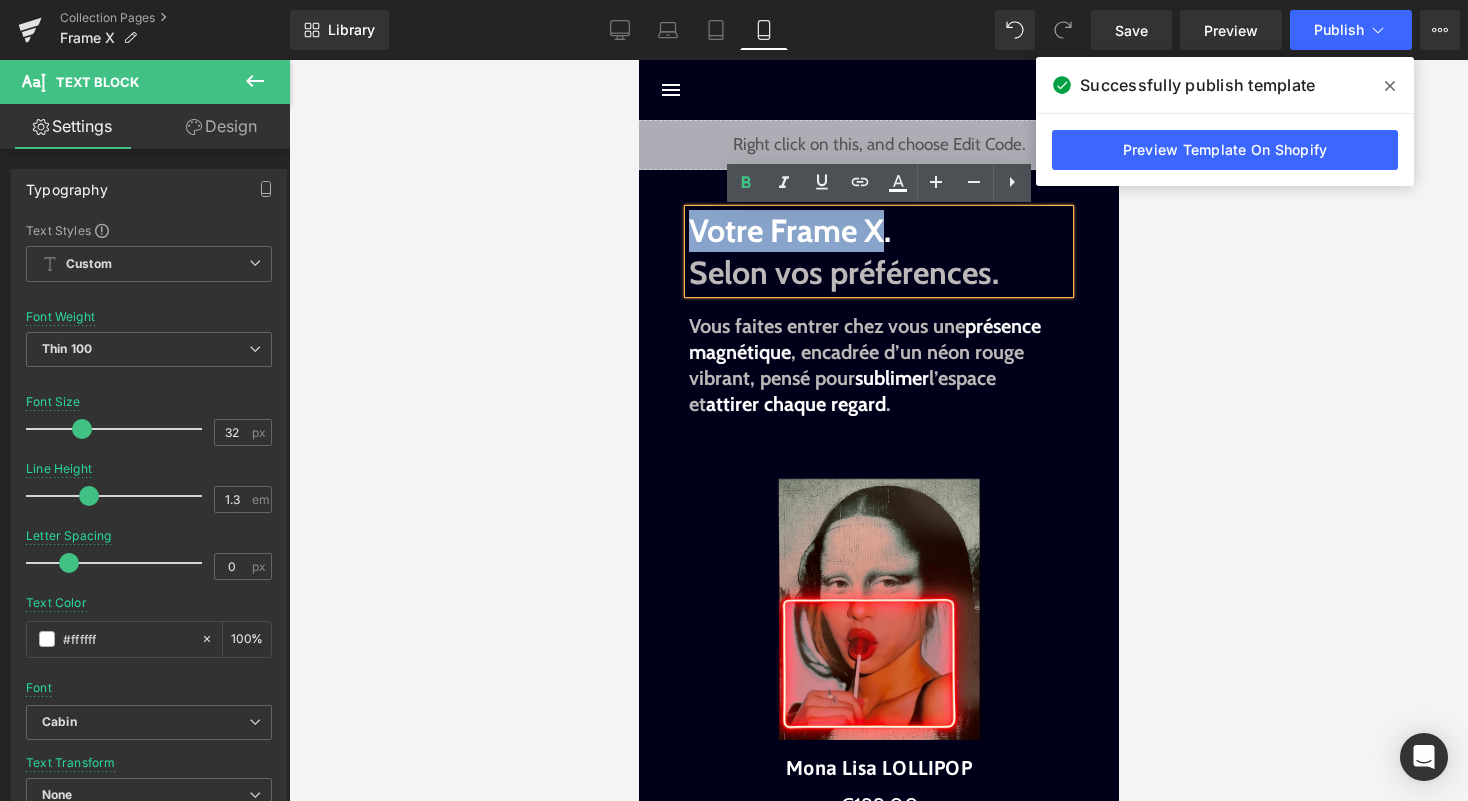 type 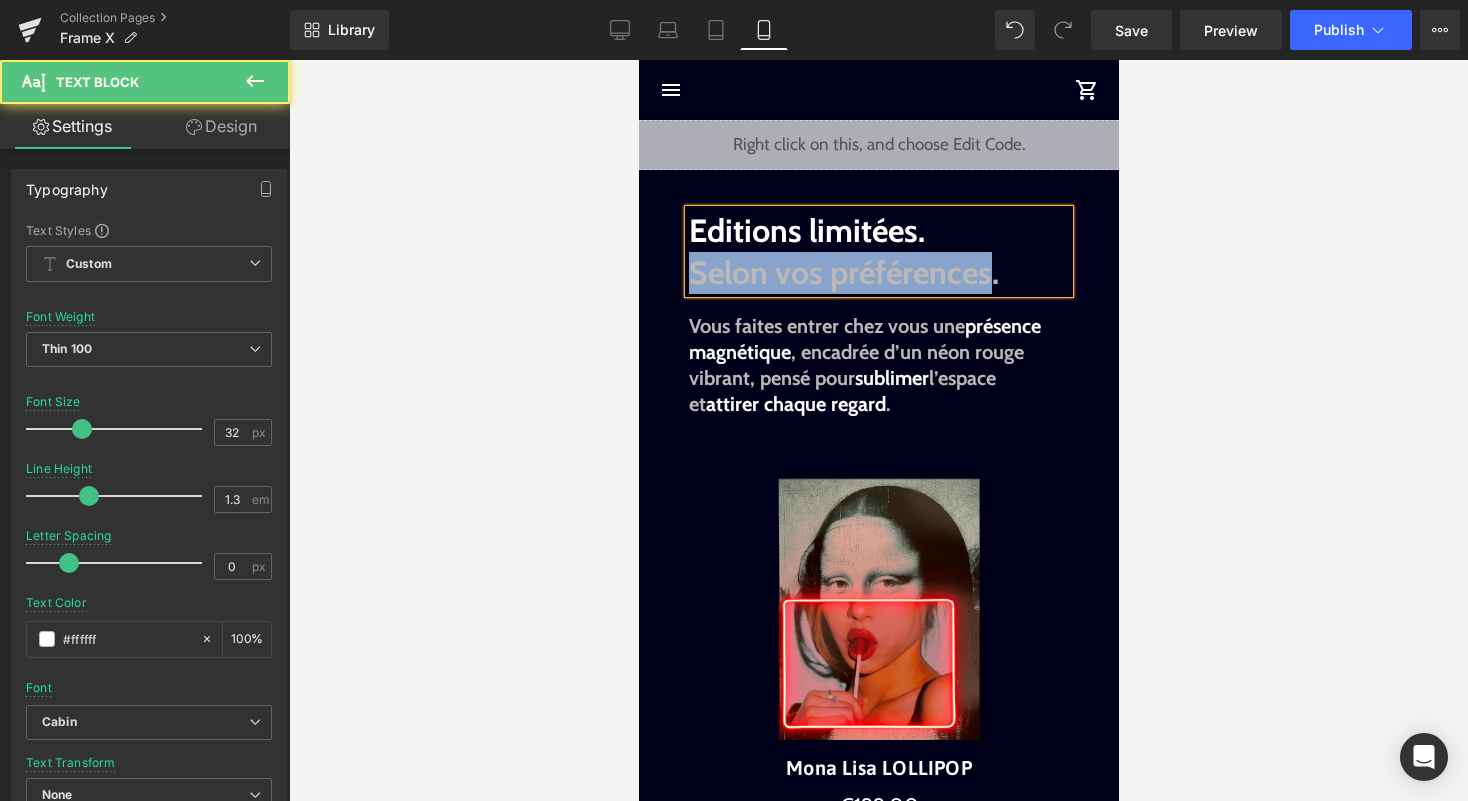 drag, startPoint x: 694, startPoint y: 271, endPoint x: 993, endPoint y: 267, distance: 299.02676 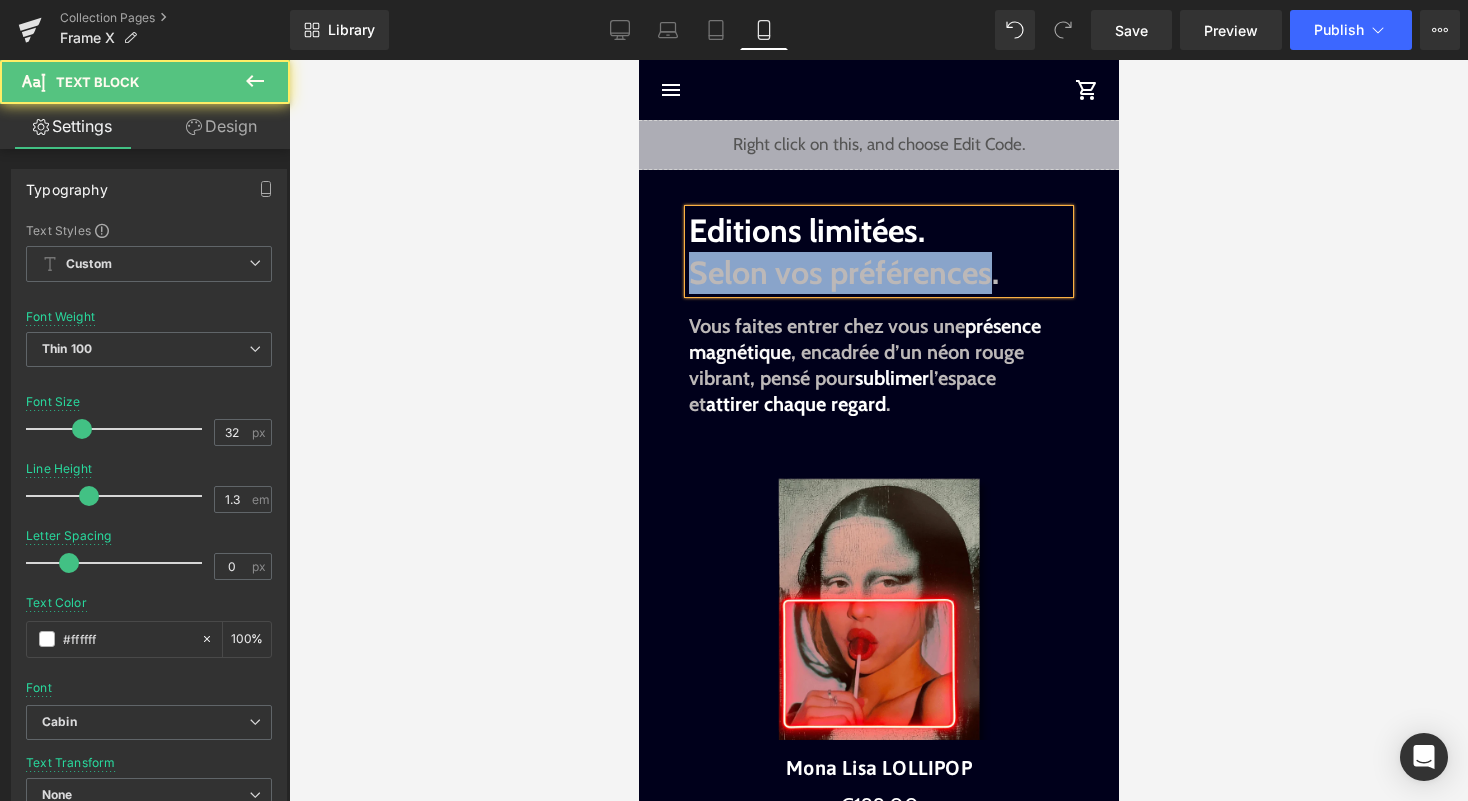 click on "Selon vos préférences." at bounding box center [843, 272] 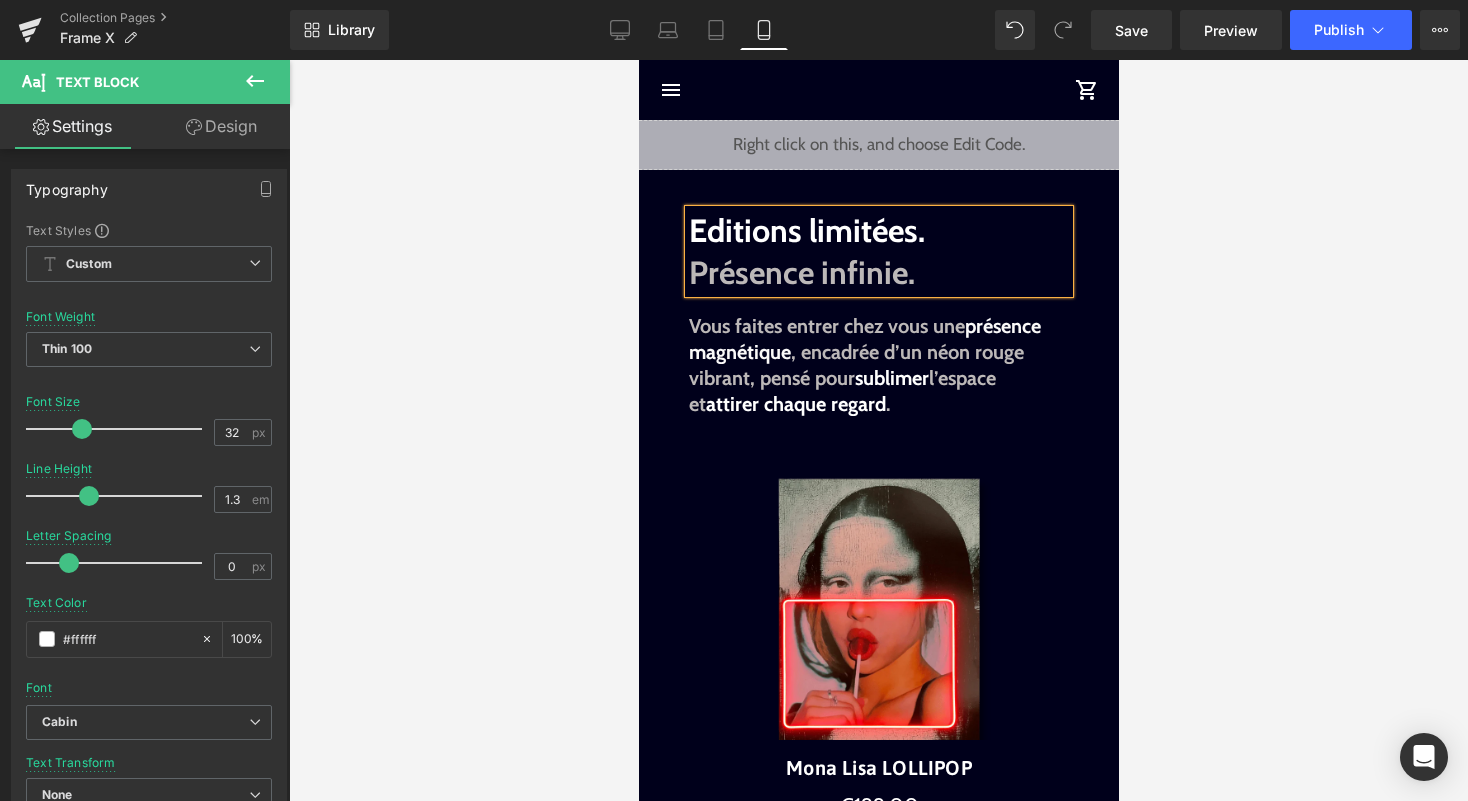 click on "Vous faites entrer chez vous une  présence magnétique , encadrée d’un néon rouge vibrant, pensé pour  sublimer  l’espace et  attirer   chaque regard ." at bounding box center (864, 365) 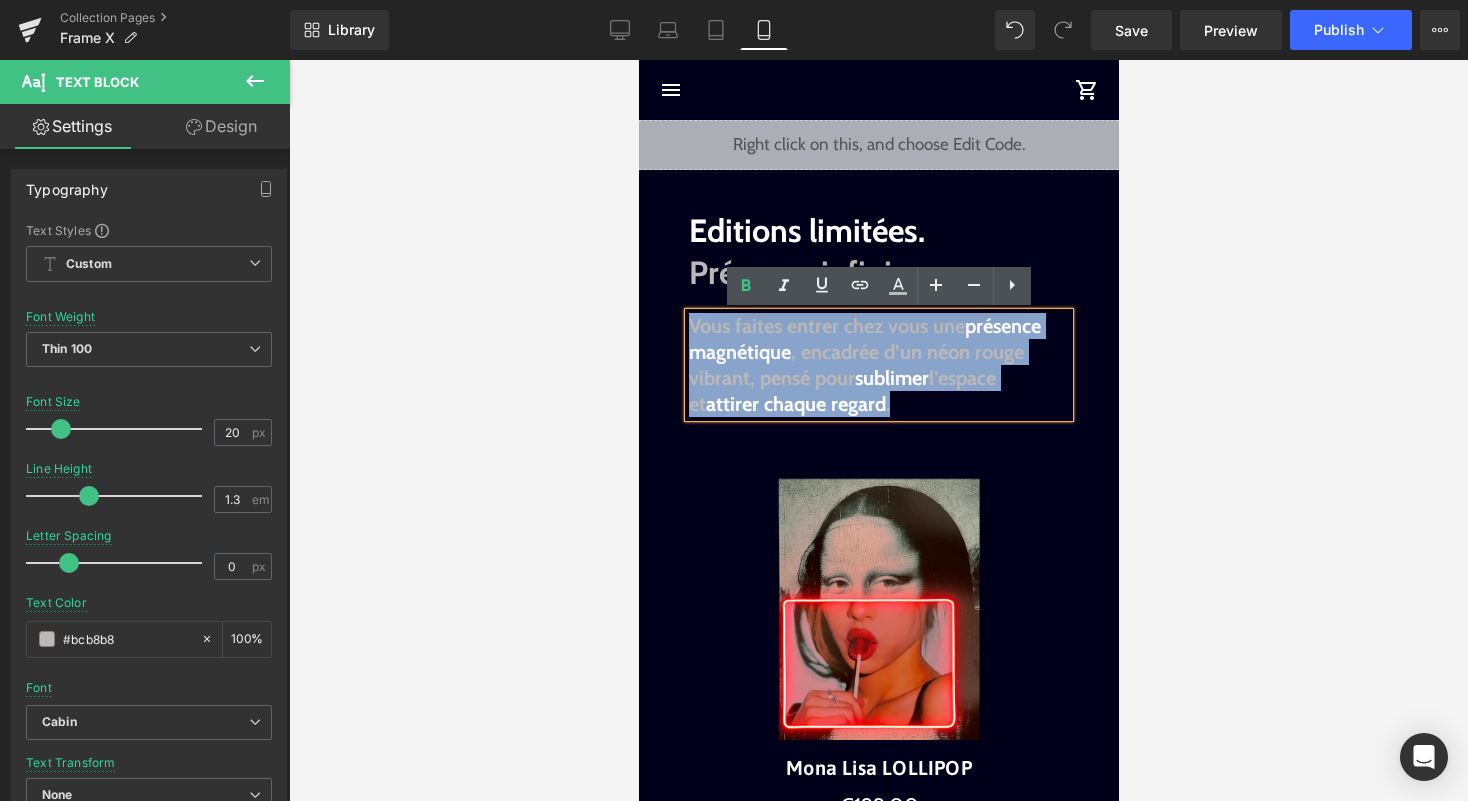 drag, startPoint x: 882, startPoint y: 392, endPoint x: 680, endPoint y: 327, distance: 212.20038 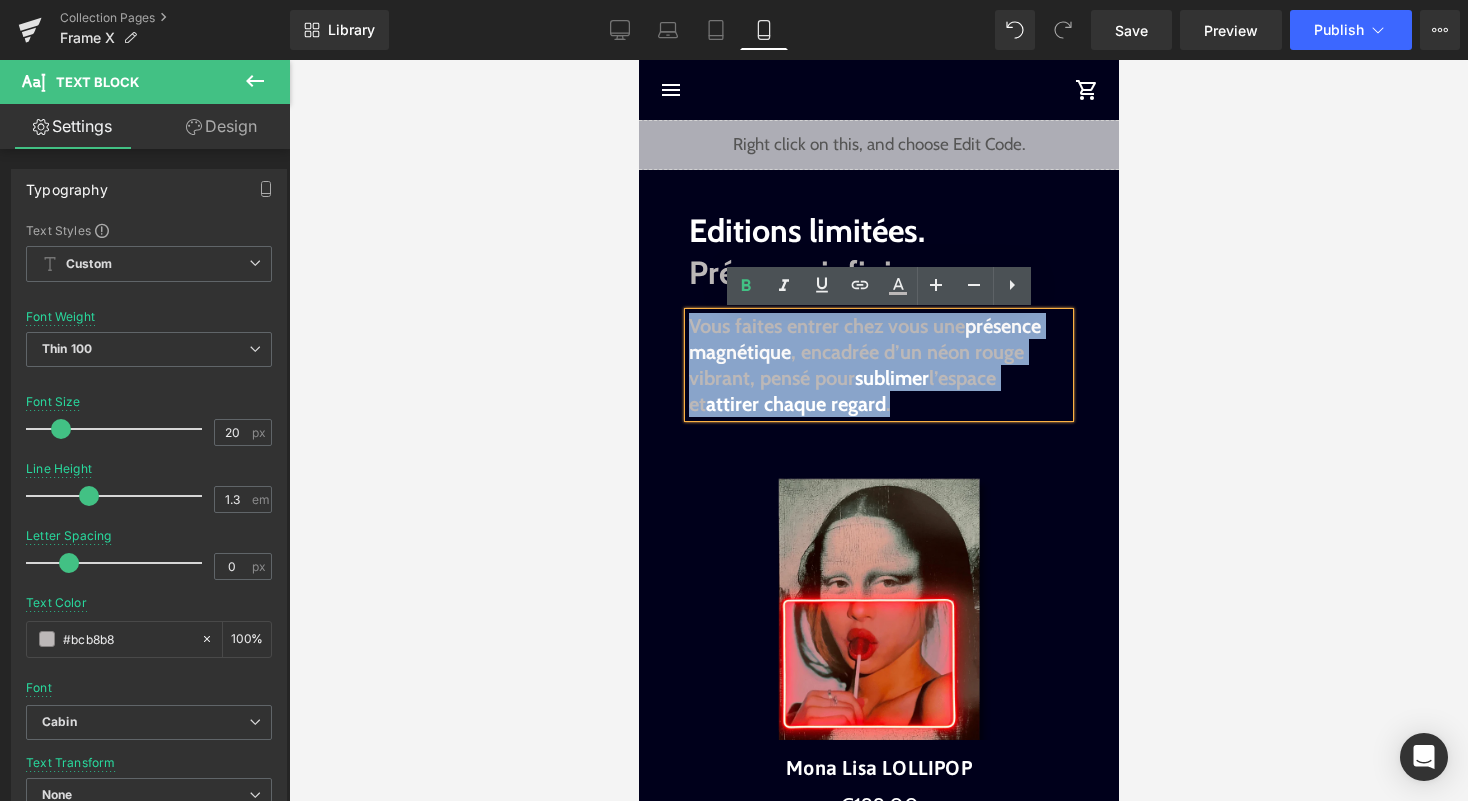 click on "Liquid         Image         Image         Editions limitées. Présence infinie. Text Block         Vous faites entrer chez vous une  présence magnétique , encadrée d’un néon rouge vibrant, pensé pour  sublimer  l’espace et  attirer   chaque regard . Text Block
Sale Off" at bounding box center (878, 1518) 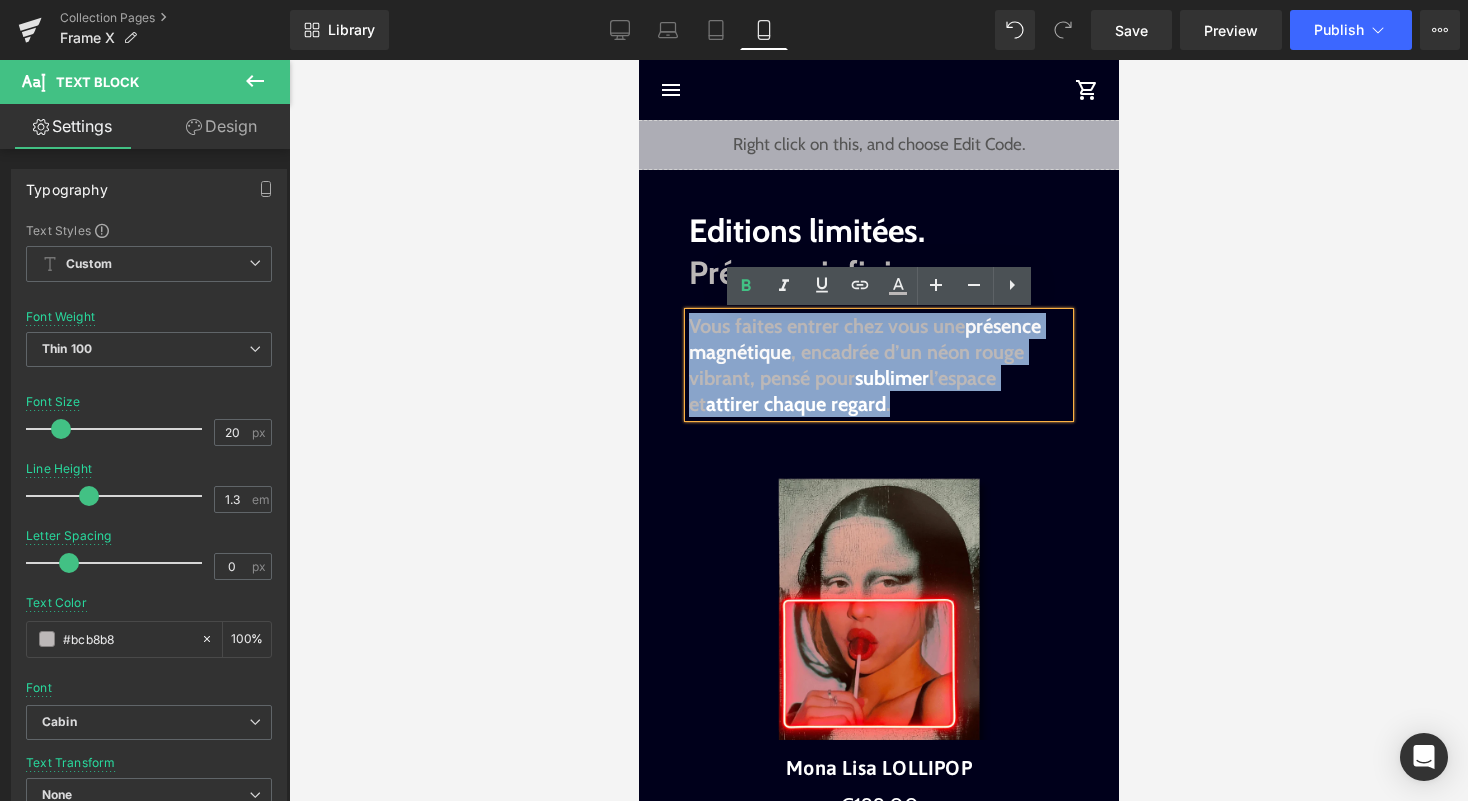 type 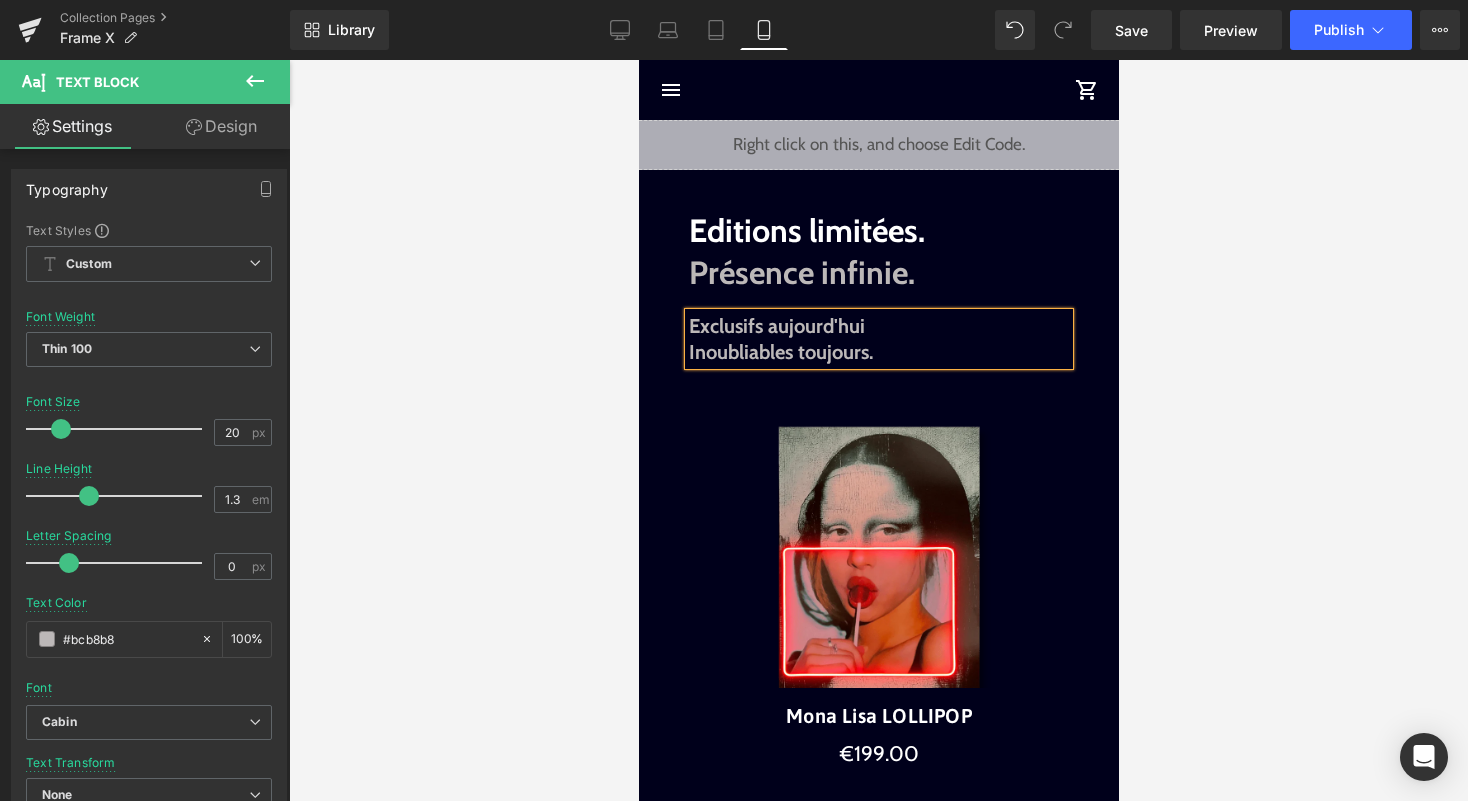 click on "Exclusifs aujourd'hui Inoubliables toujours." at bounding box center [878, 339] 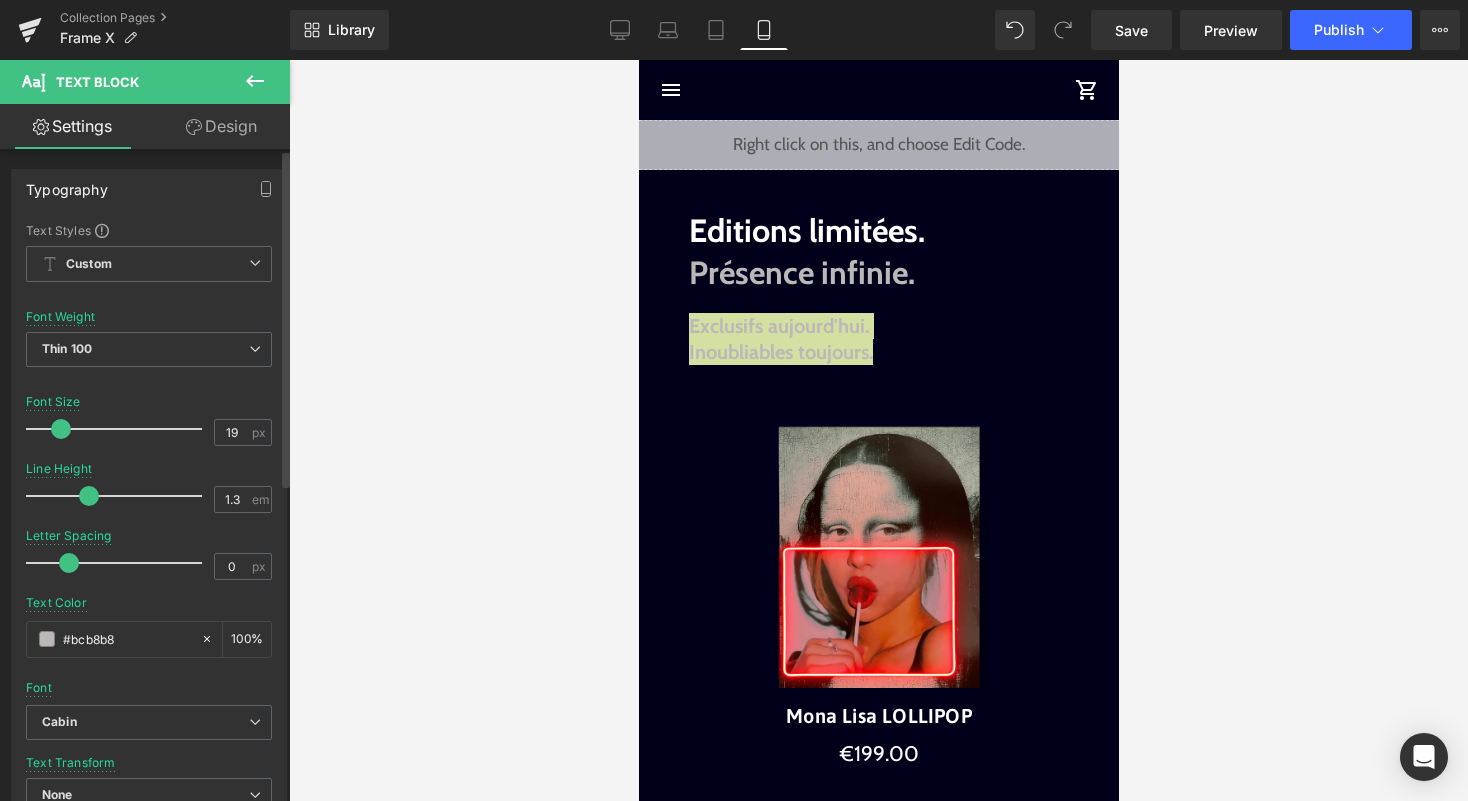 type on "18" 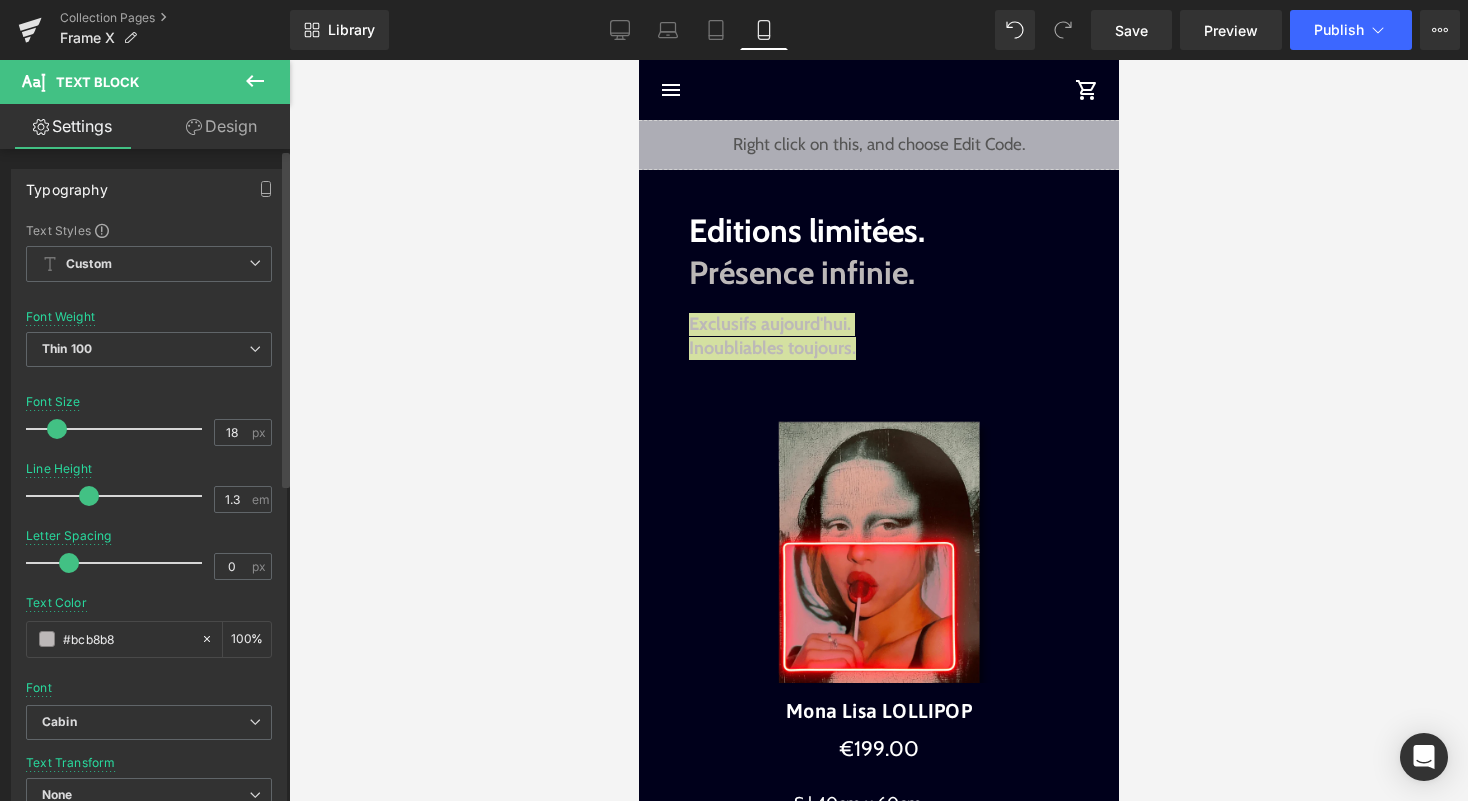 click at bounding box center [57, 429] 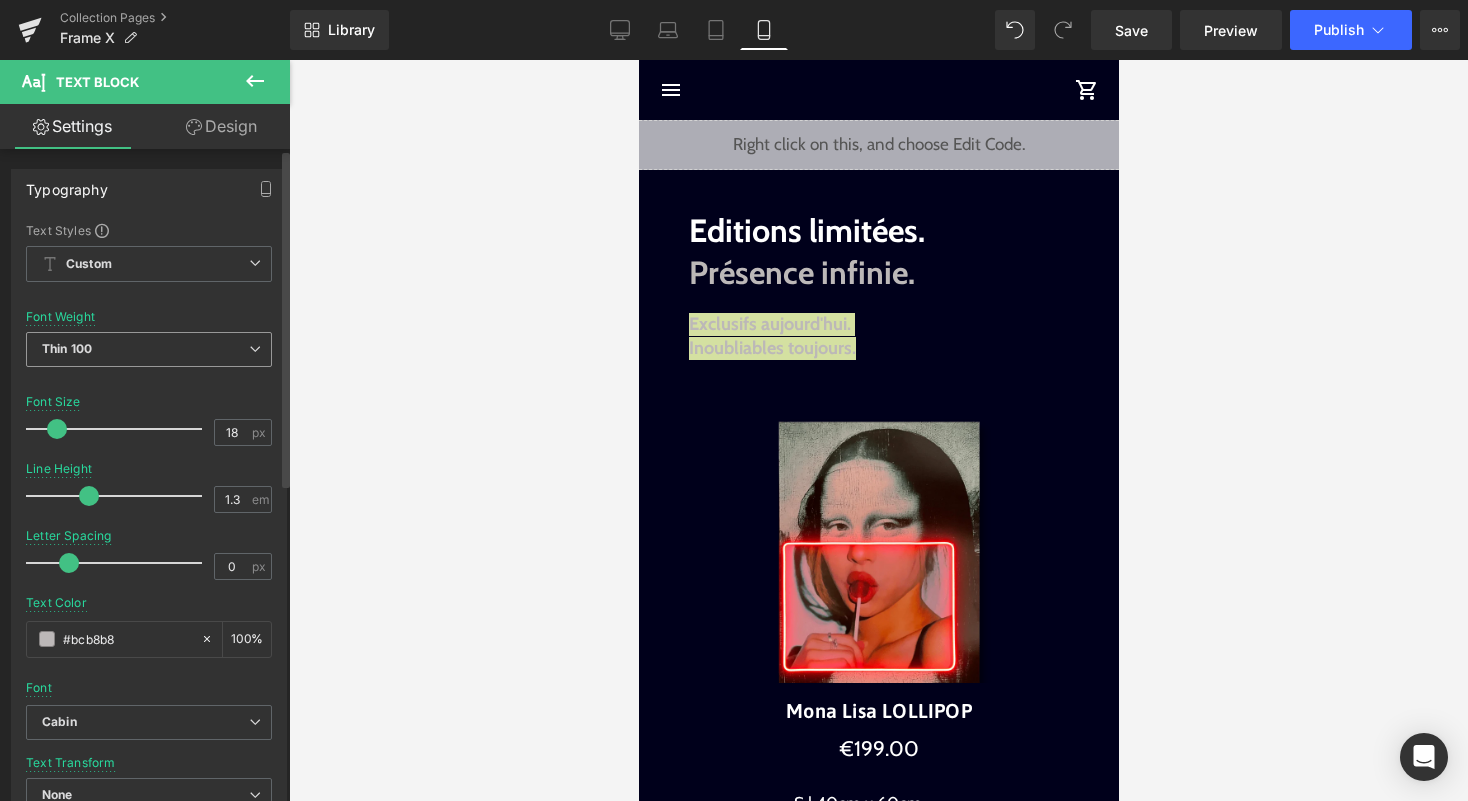 click on "Thin 100" at bounding box center (149, 349) 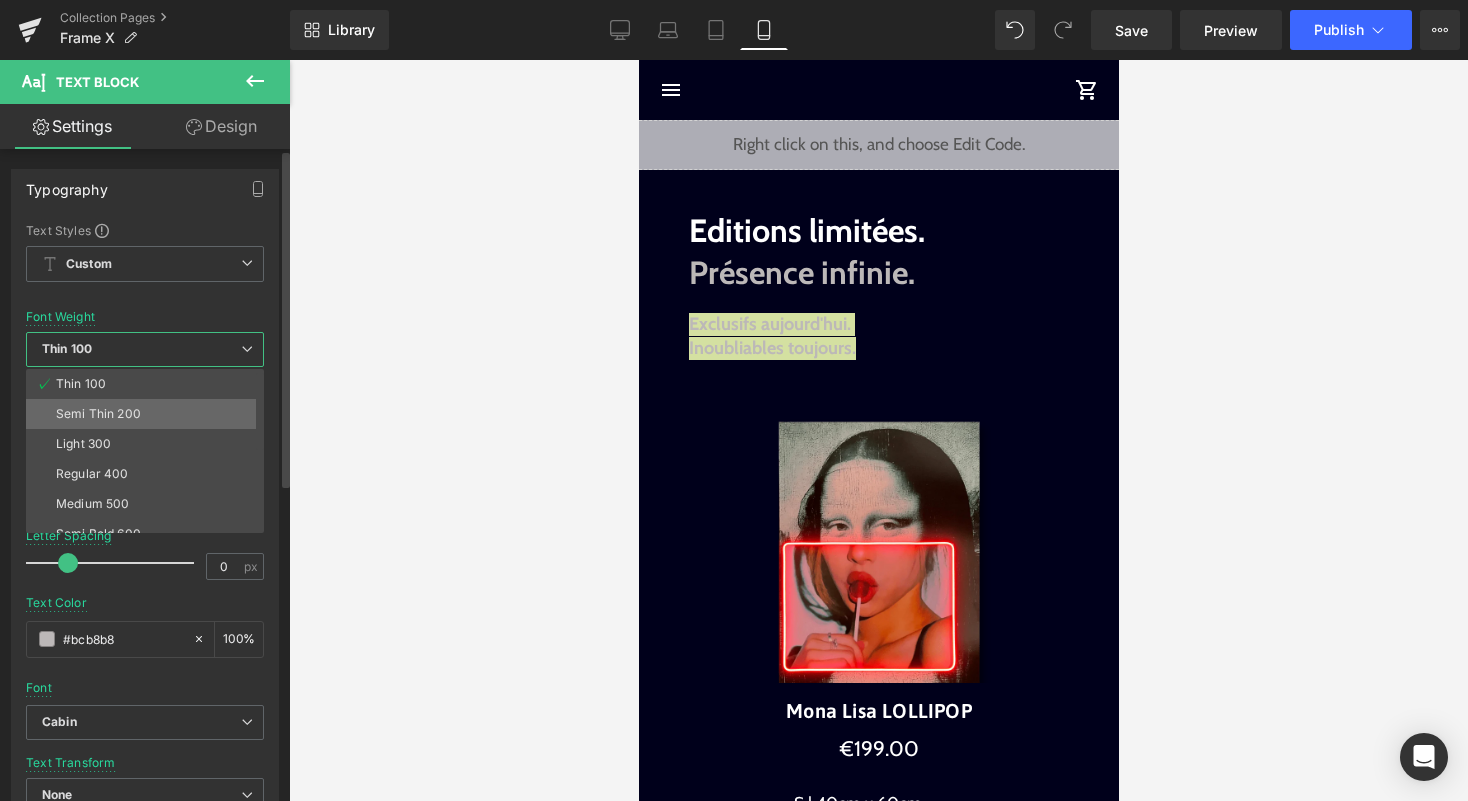 click on "Semi Thin 200" at bounding box center [149, 414] 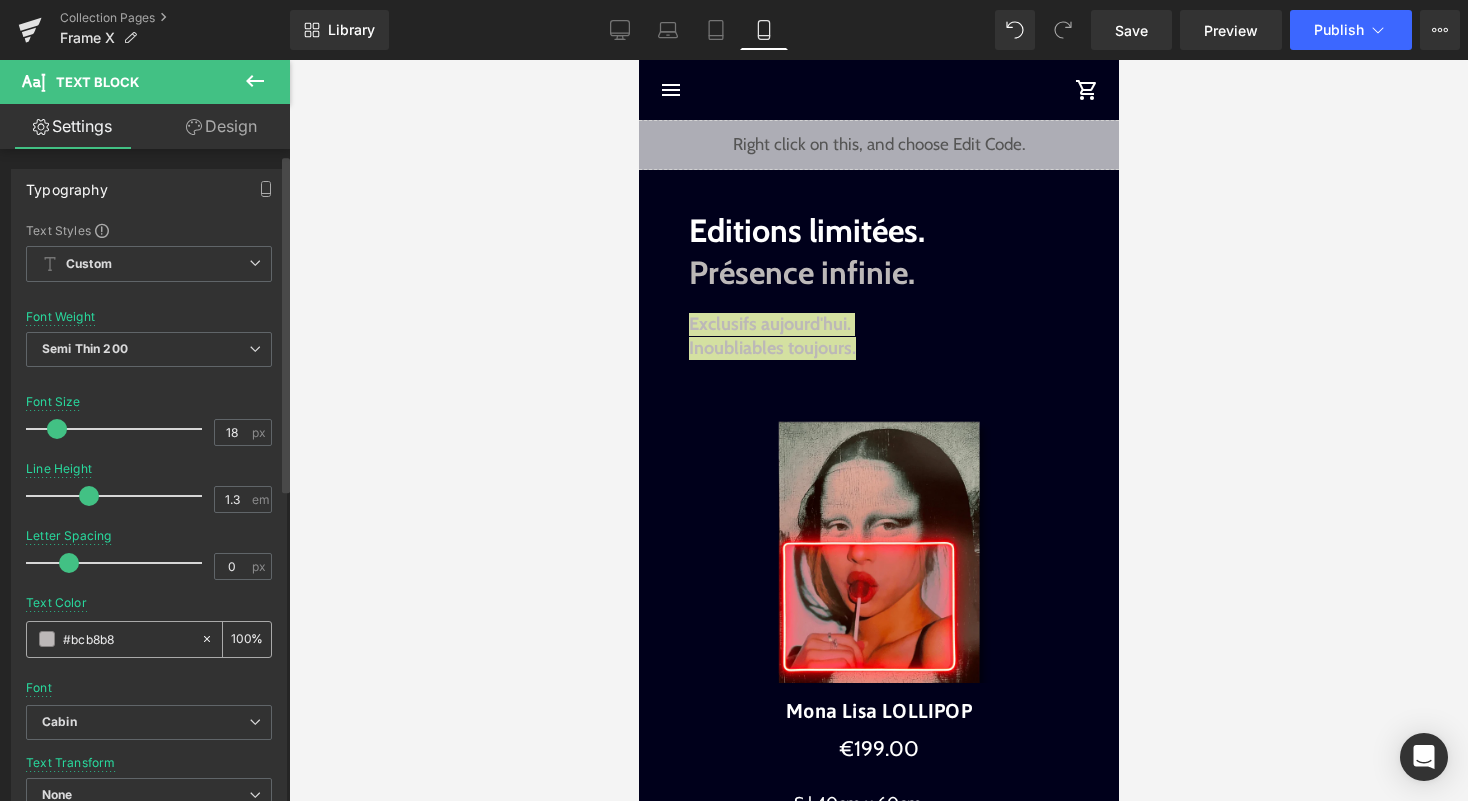 scroll, scrollTop: 132, scrollLeft: 0, axis: vertical 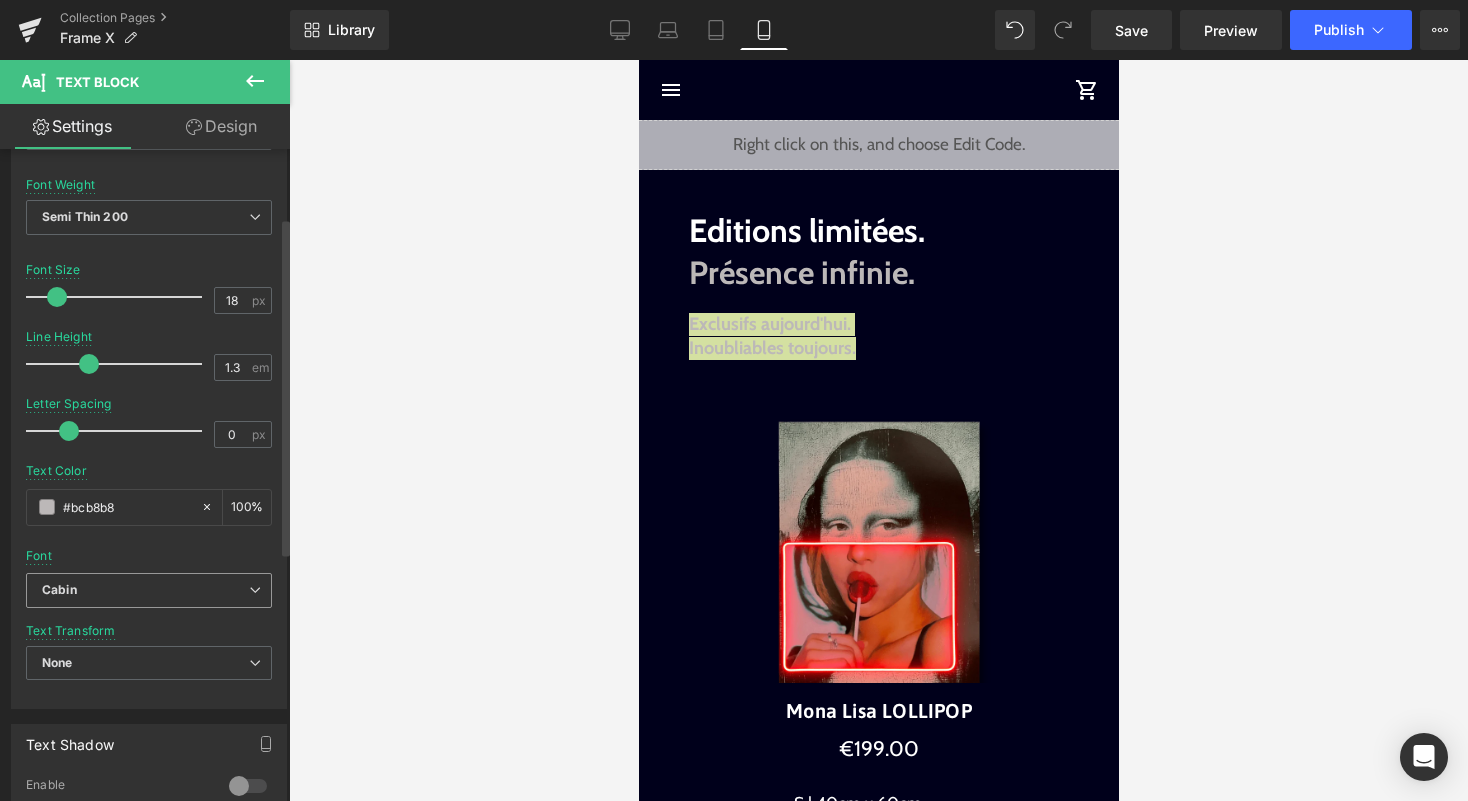 click on "Cabin" at bounding box center (149, 590) 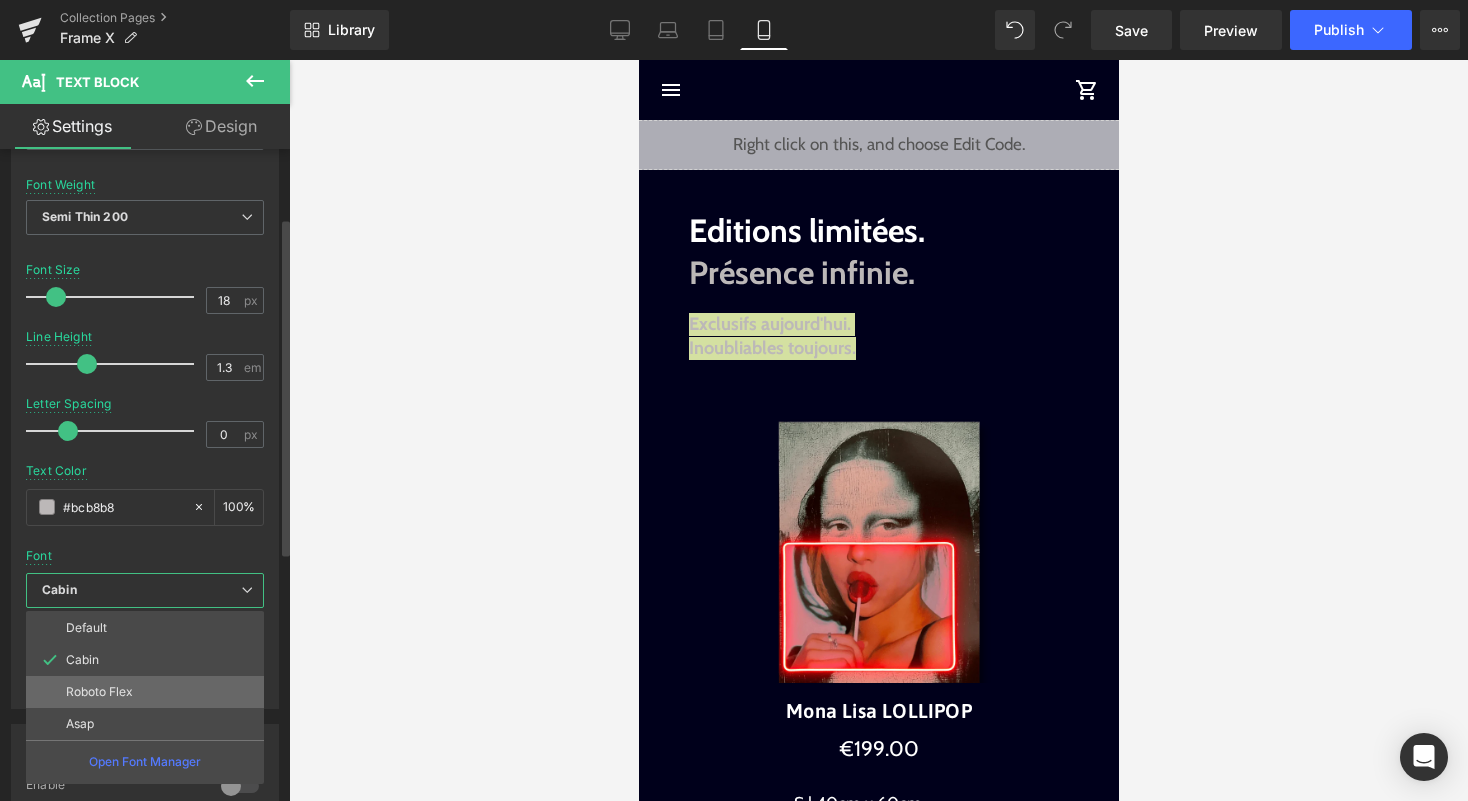 click on "Roboto Flex" at bounding box center [145, 692] 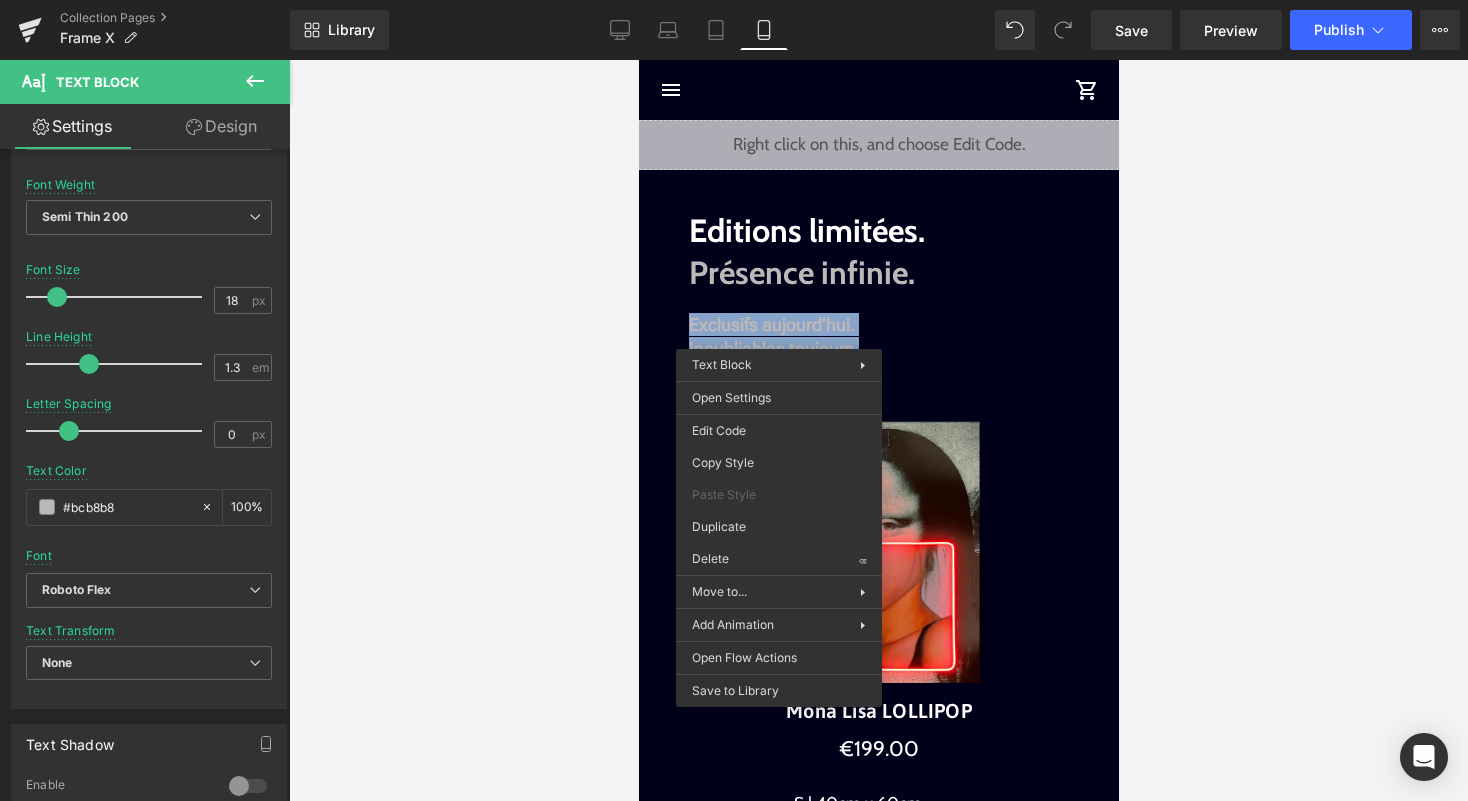 click on "Exclusifs aujourd'hui. Inoubliables toujours." at bounding box center [773, 336] 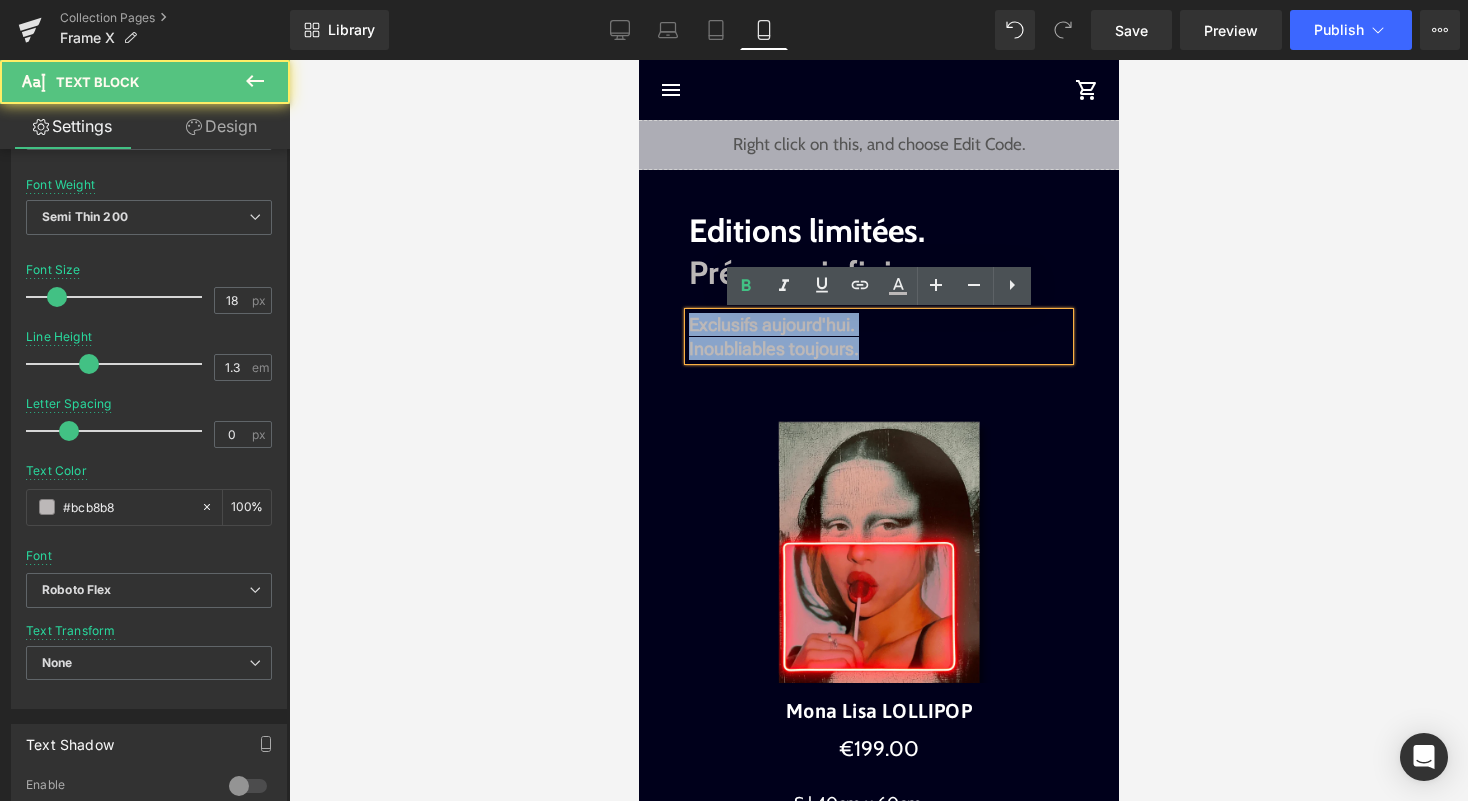 drag, startPoint x: 876, startPoint y: 346, endPoint x: 680, endPoint y: 321, distance: 197.58795 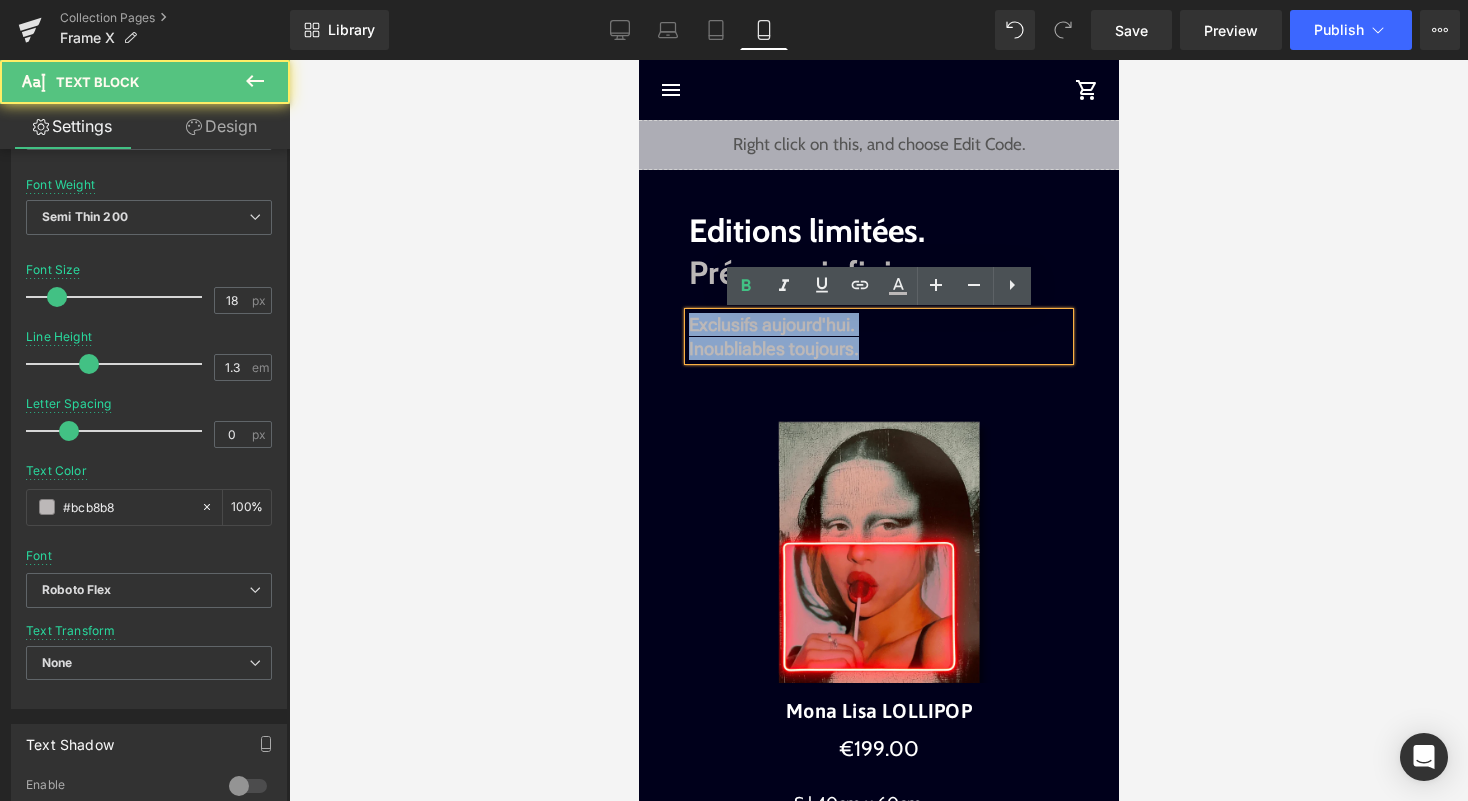click on "Liquid         Image         Image         Editions limitées. Présence infinie. Text Block         Exclusifs aujourd'hui. Inoubliables toujours. Text Block
Sale Off
(P) Image
Mona Lisa LOLLIPOP
(P) Title €0
0" at bounding box center [878, 1489] 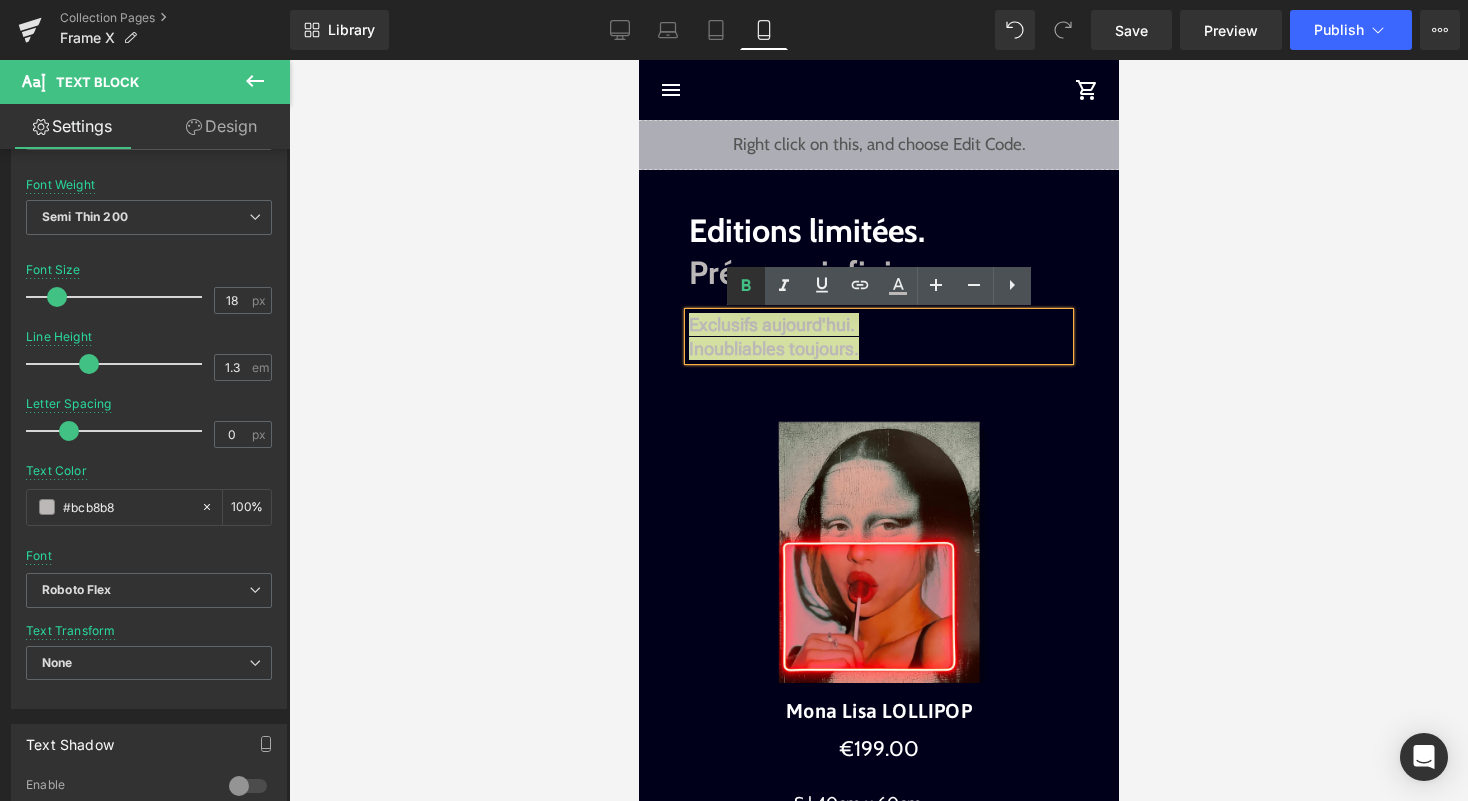 click 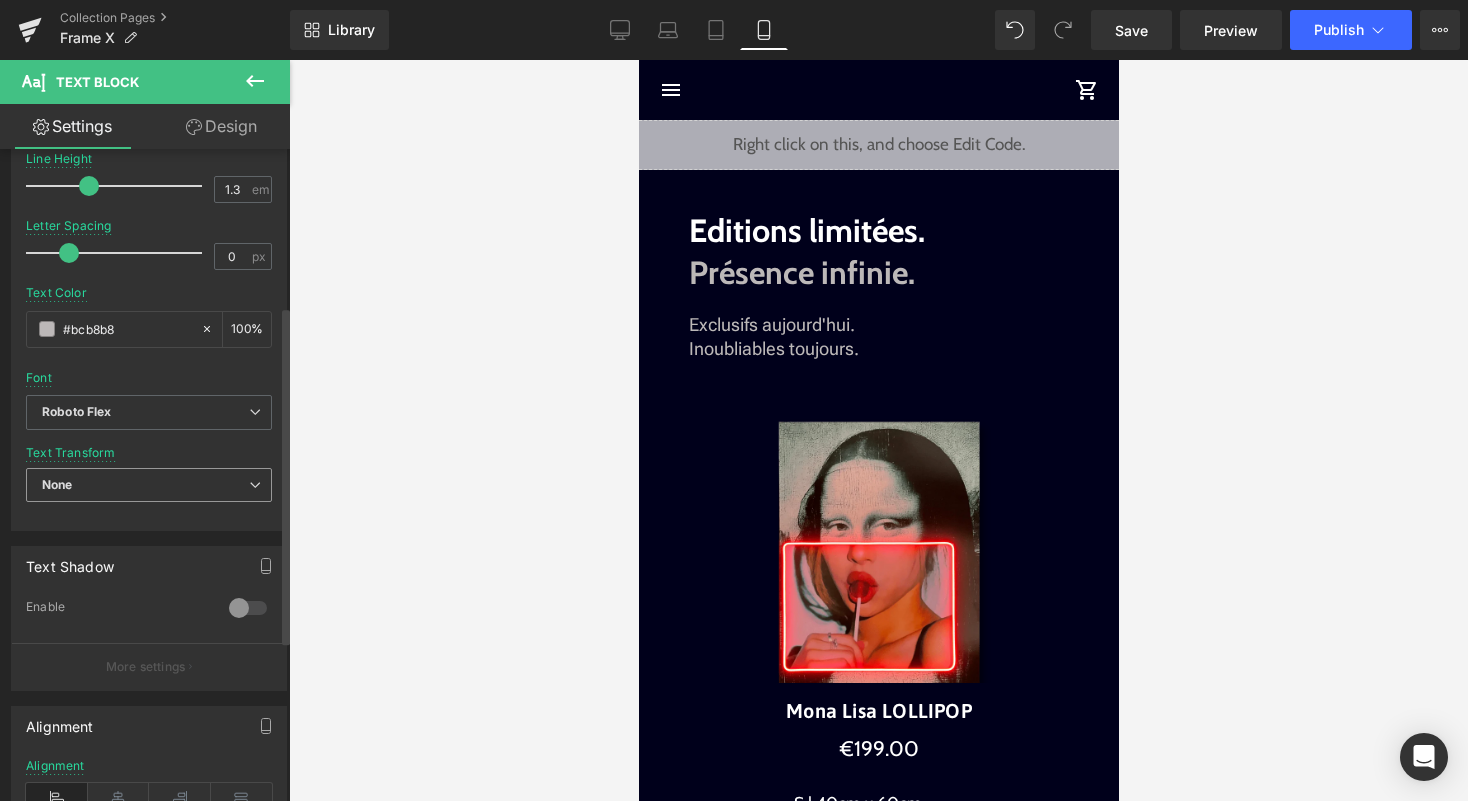 scroll, scrollTop: 300, scrollLeft: 0, axis: vertical 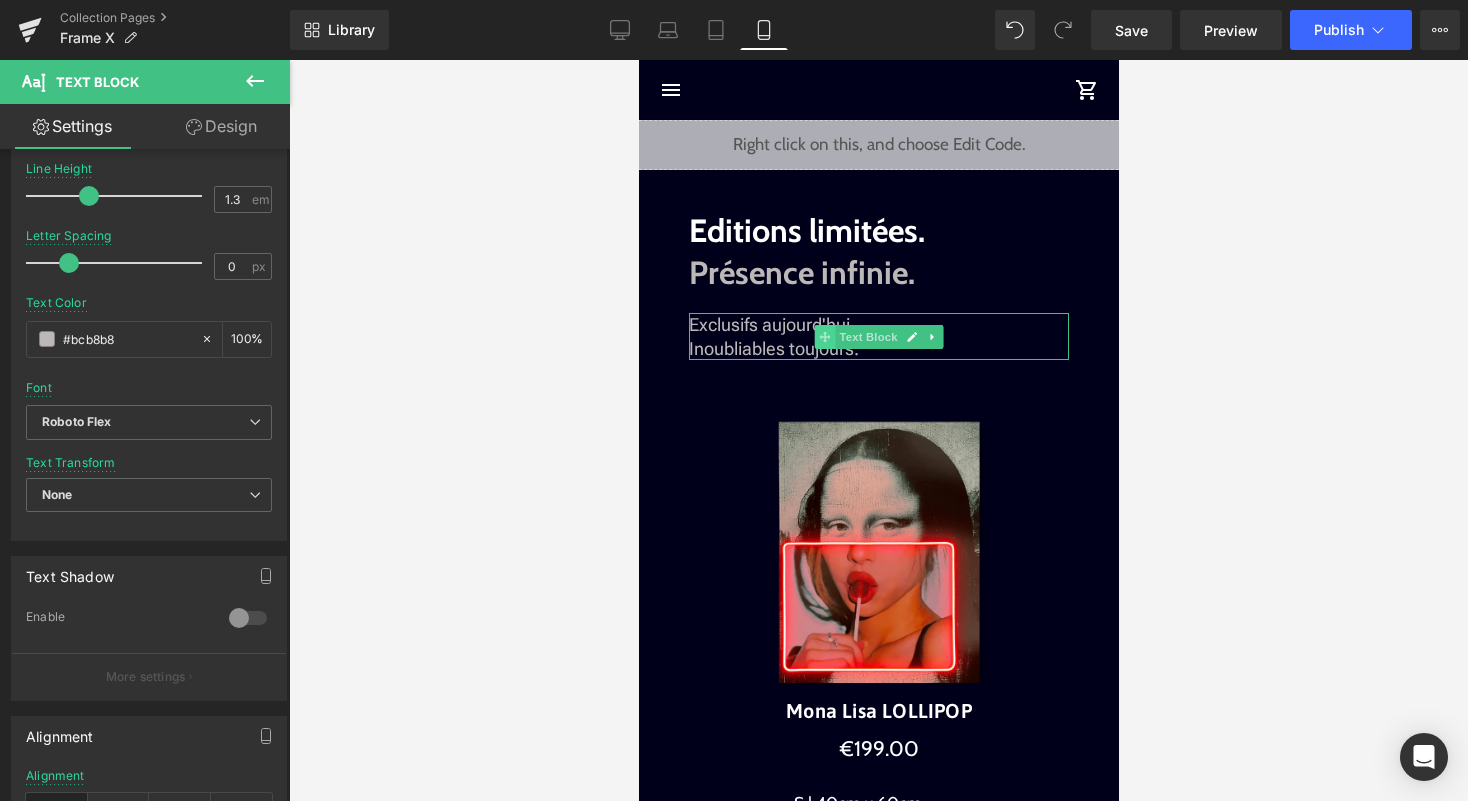 click 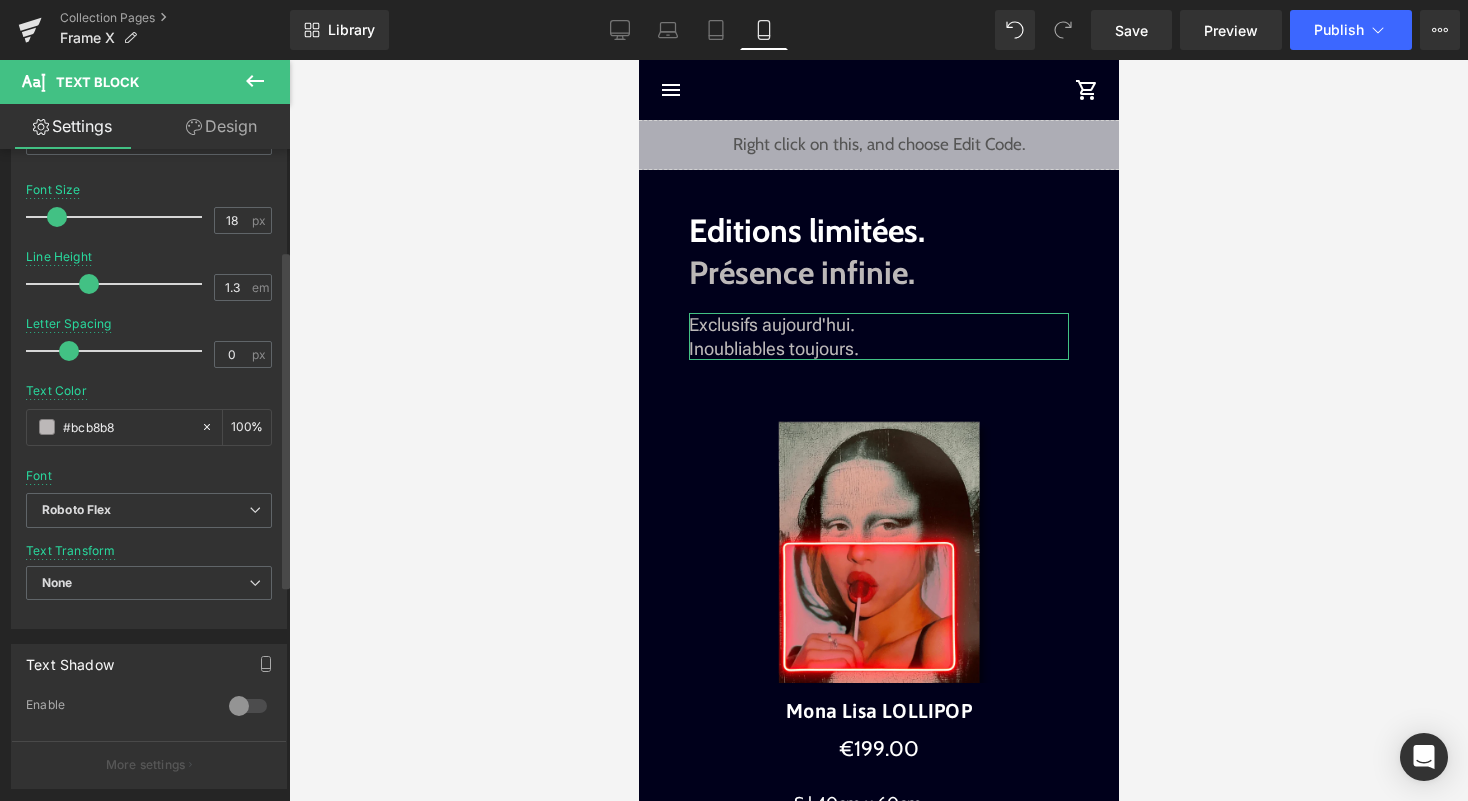 scroll, scrollTop: 181, scrollLeft: 0, axis: vertical 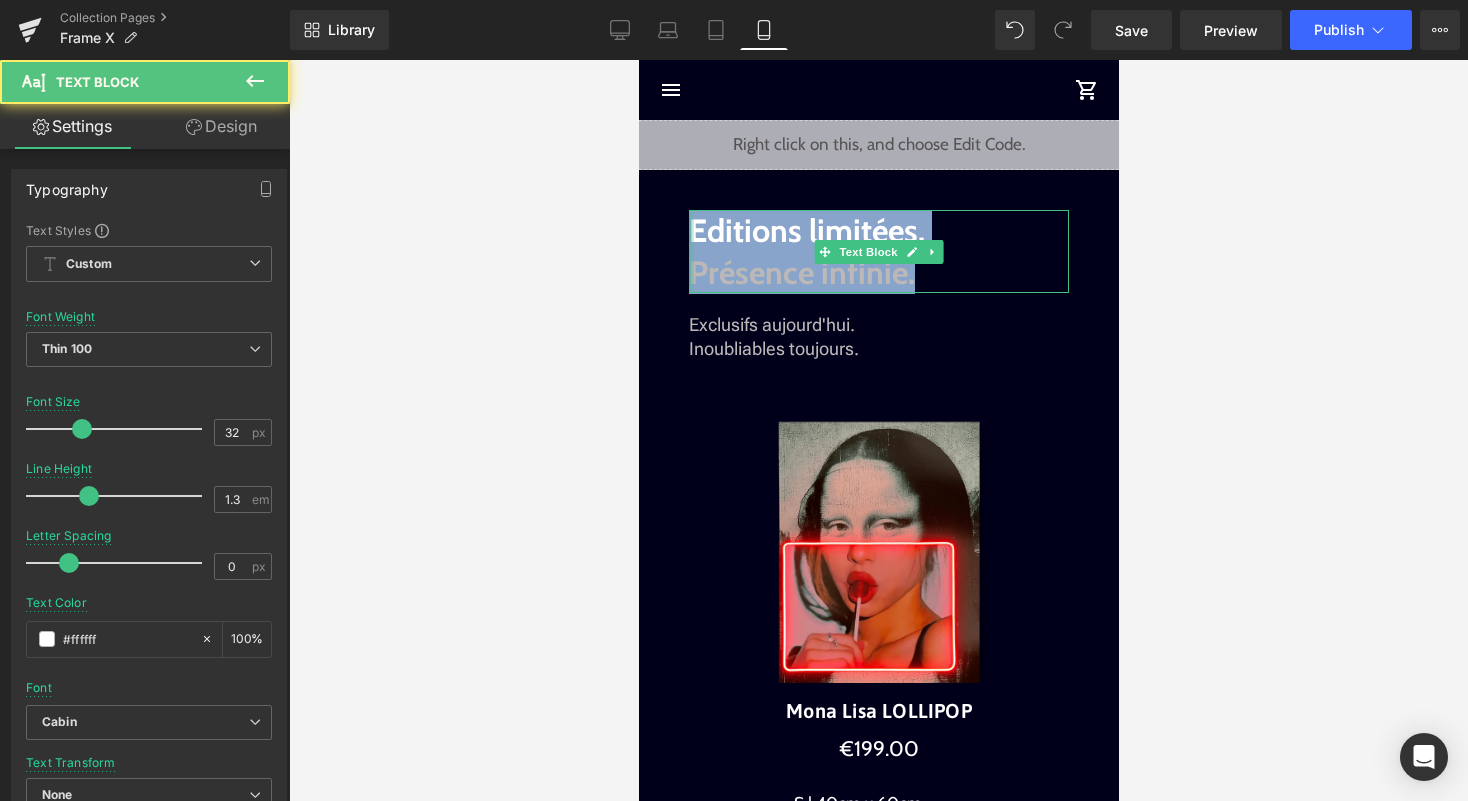 drag, startPoint x: 909, startPoint y: 276, endPoint x: 692, endPoint y: 230, distance: 221.822 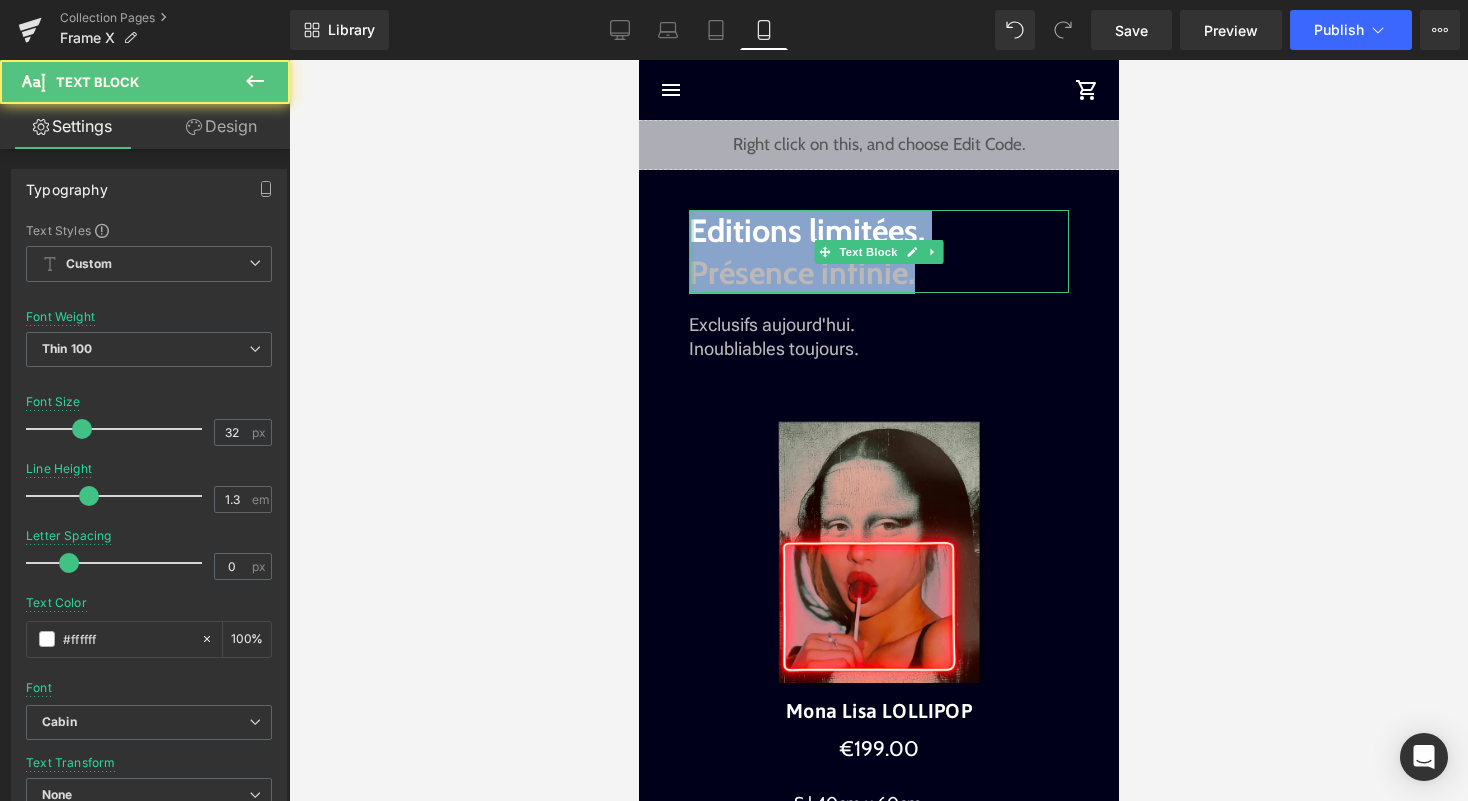 click on "Editions limitées. Présence infinie. Text Block" at bounding box center (878, 251) 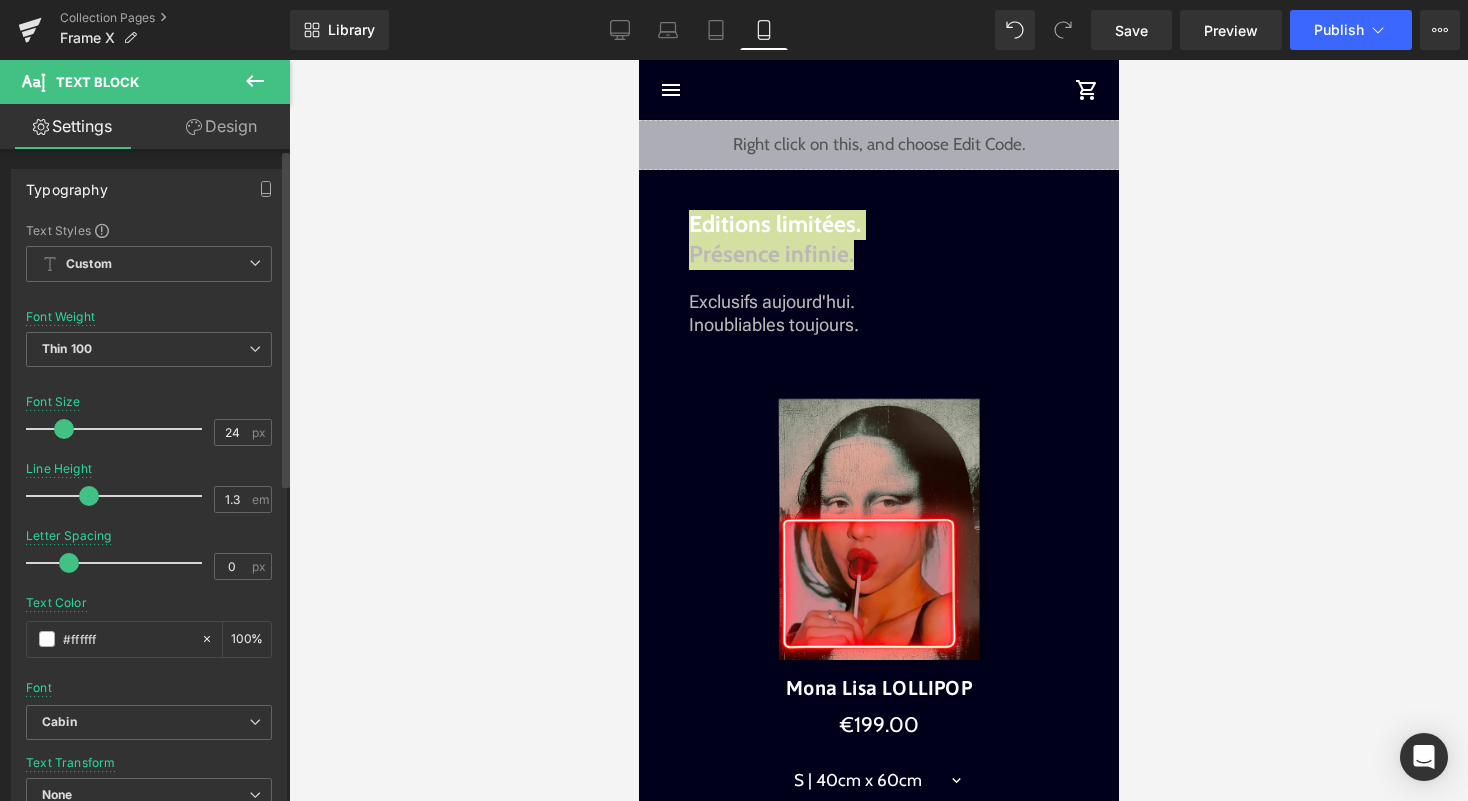 type on "25" 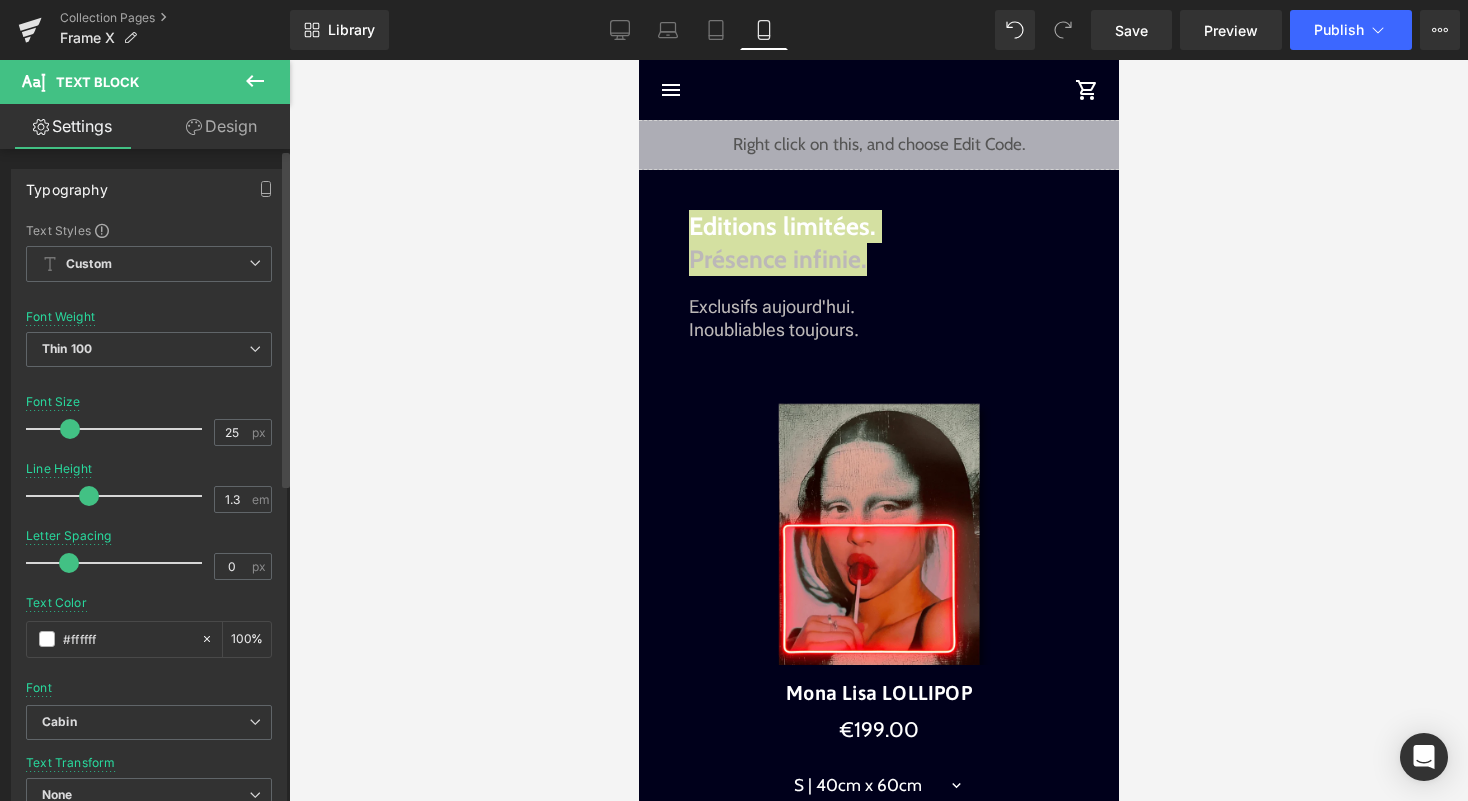 drag, startPoint x: 83, startPoint y: 434, endPoint x: 71, endPoint y: 435, distance: 12.0415945 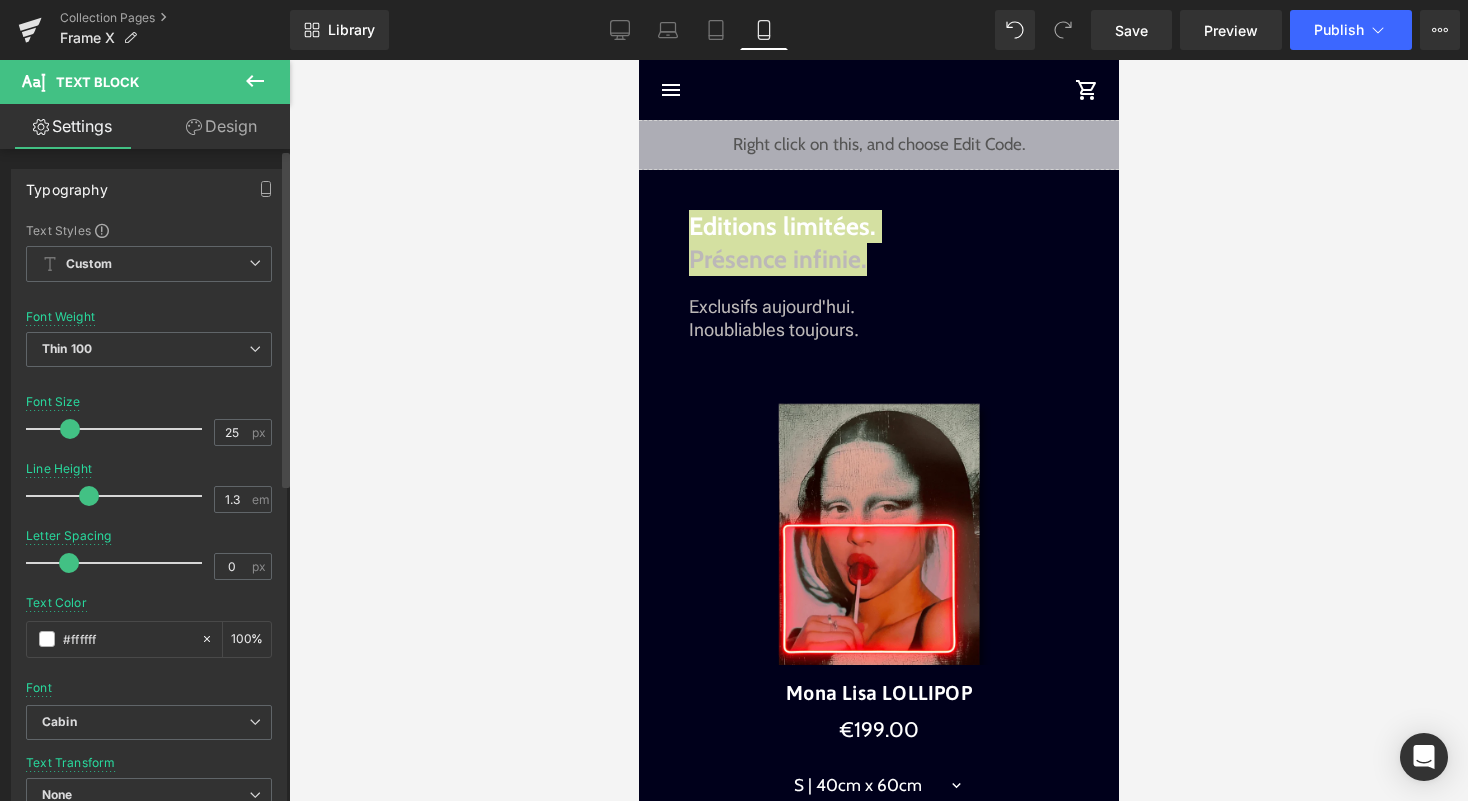 click at bounding box center (70, 429) 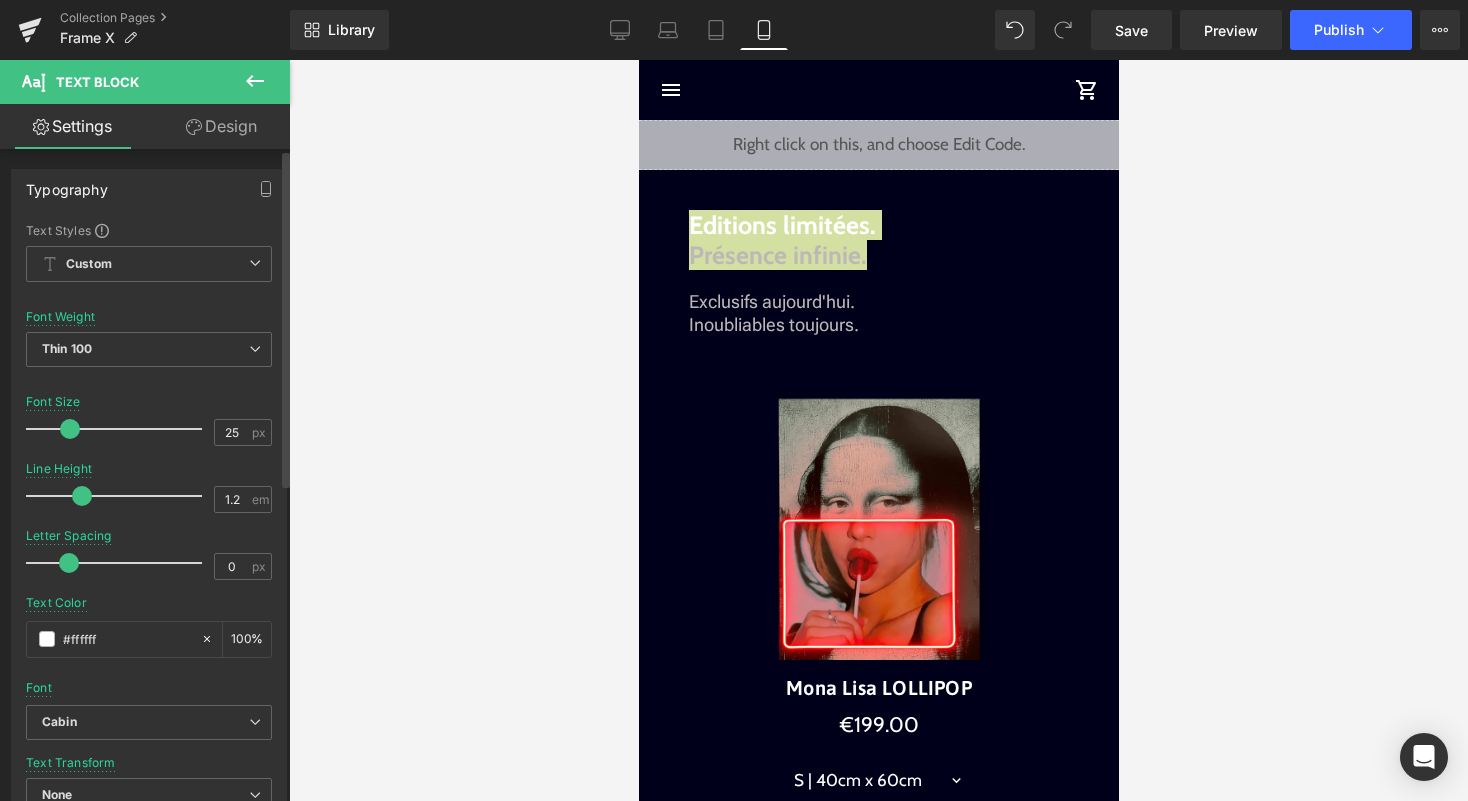 type on "1.1" 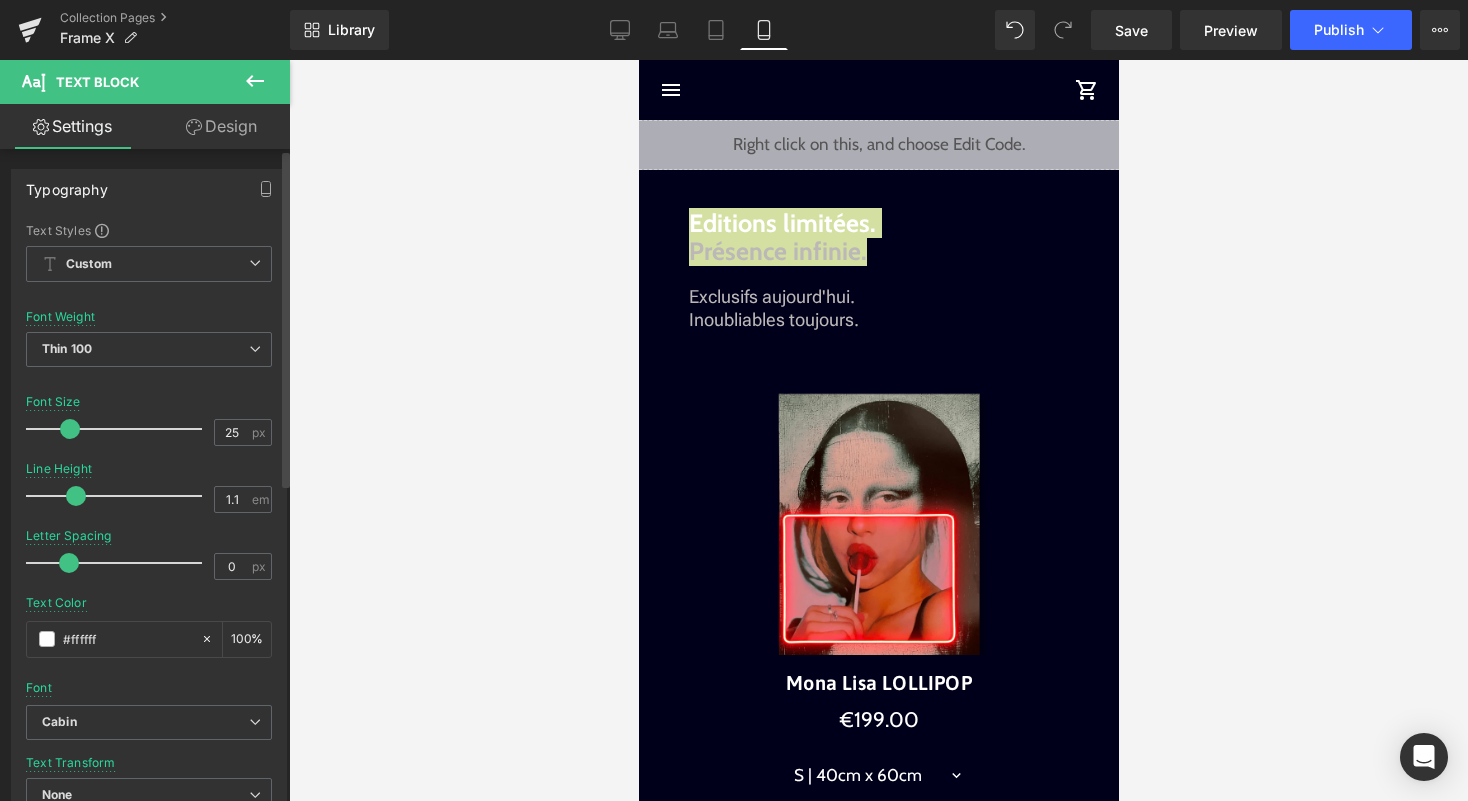 drag, startPoint x: 81, startPoint y: 493, endPoint x: 71, endPoint y: 494, distance: 10.049875 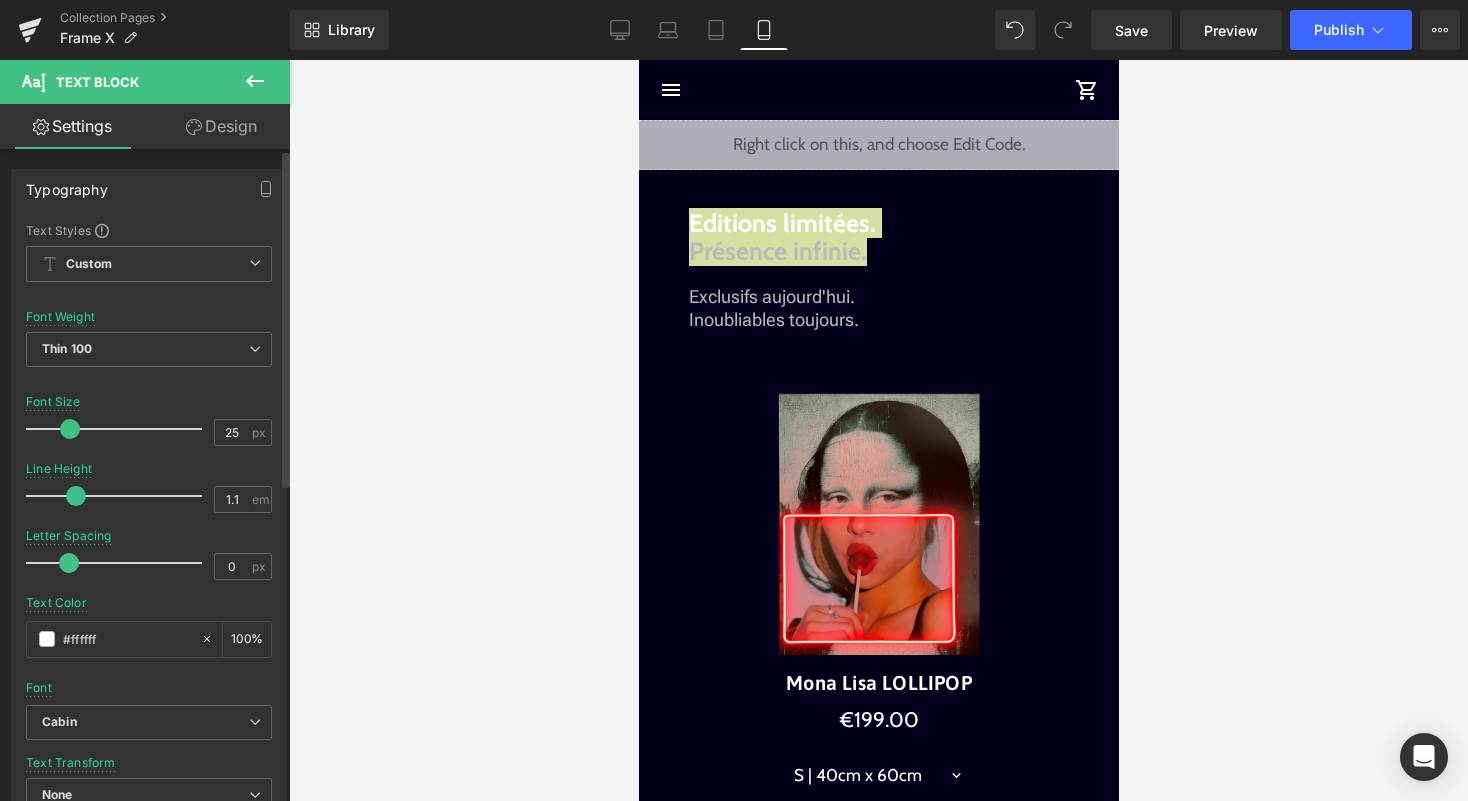click at bounding box center (76, 496) 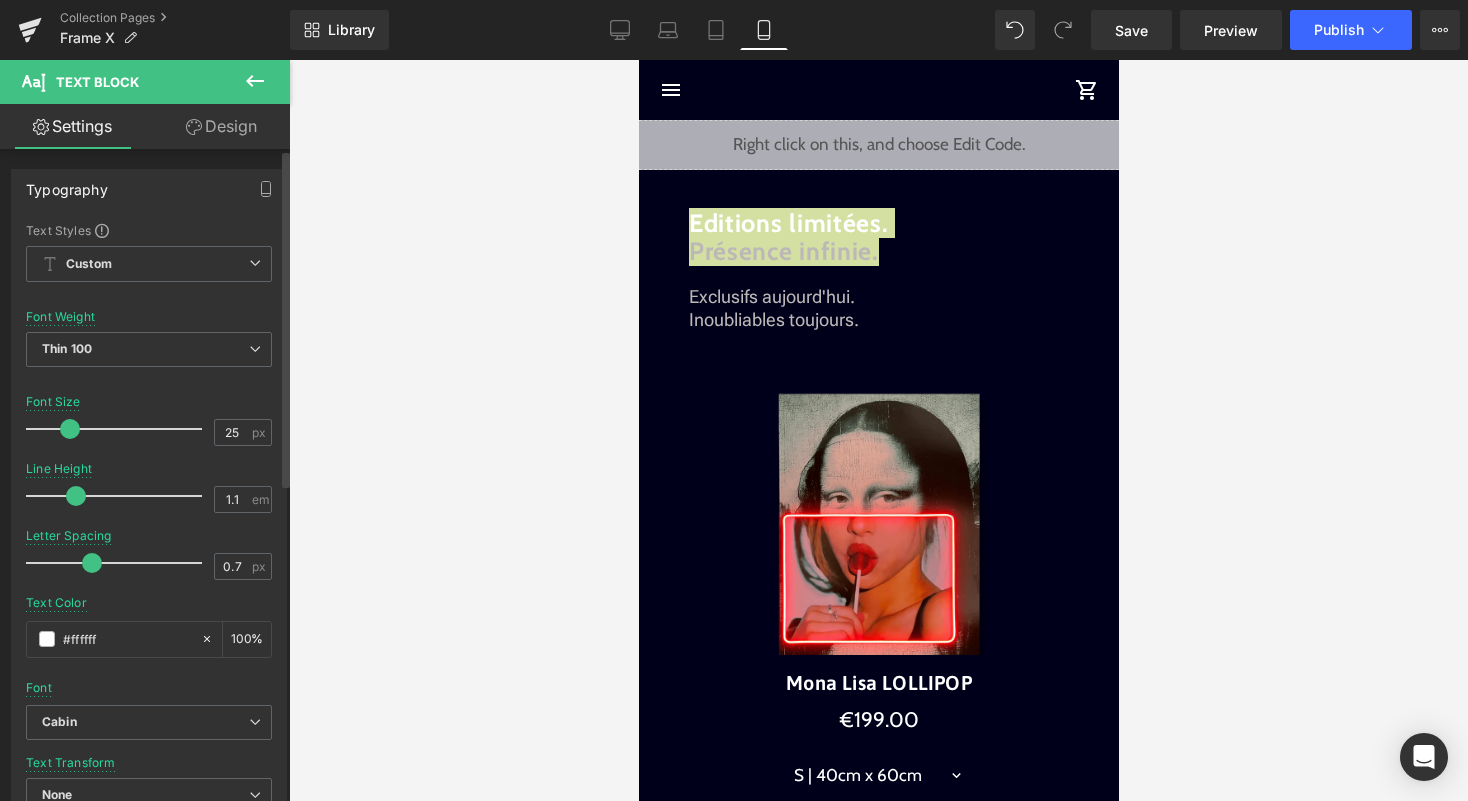 type on "0.8" 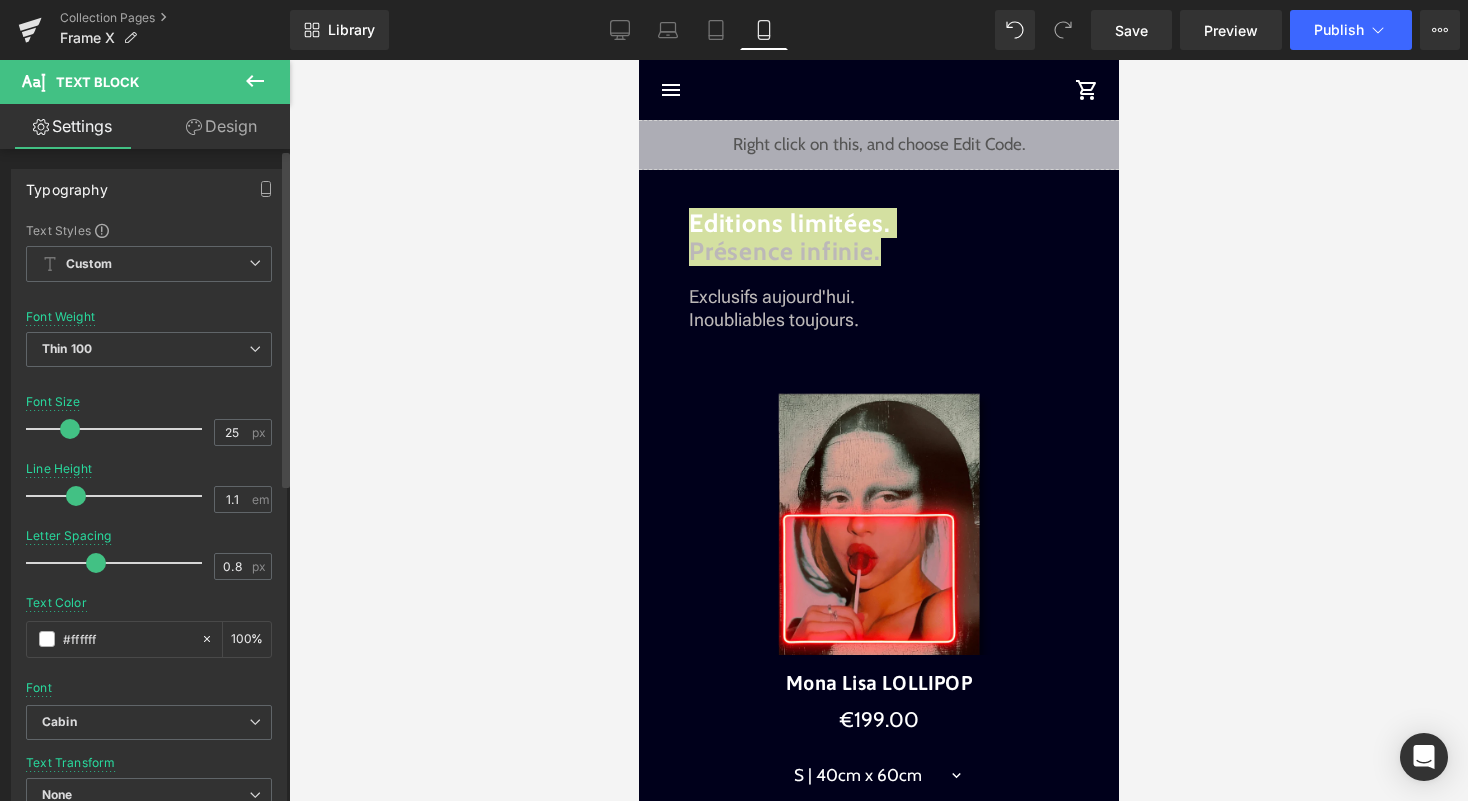 drag, startPoint x: 67, startPoint y: 565, endPoint x: 92, endPoint y: 568, distance: 25.179358 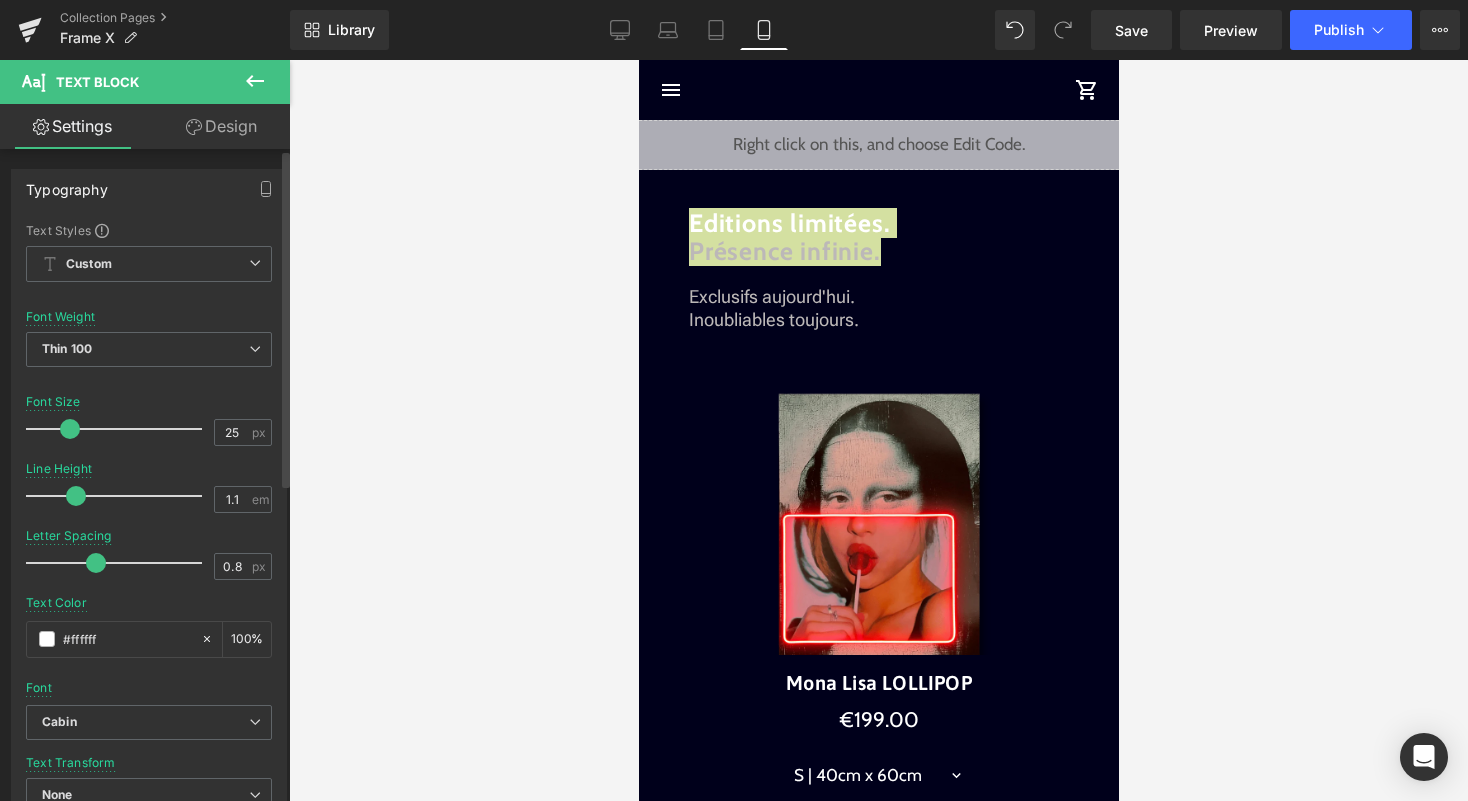 click at bounding box center [96, 563] 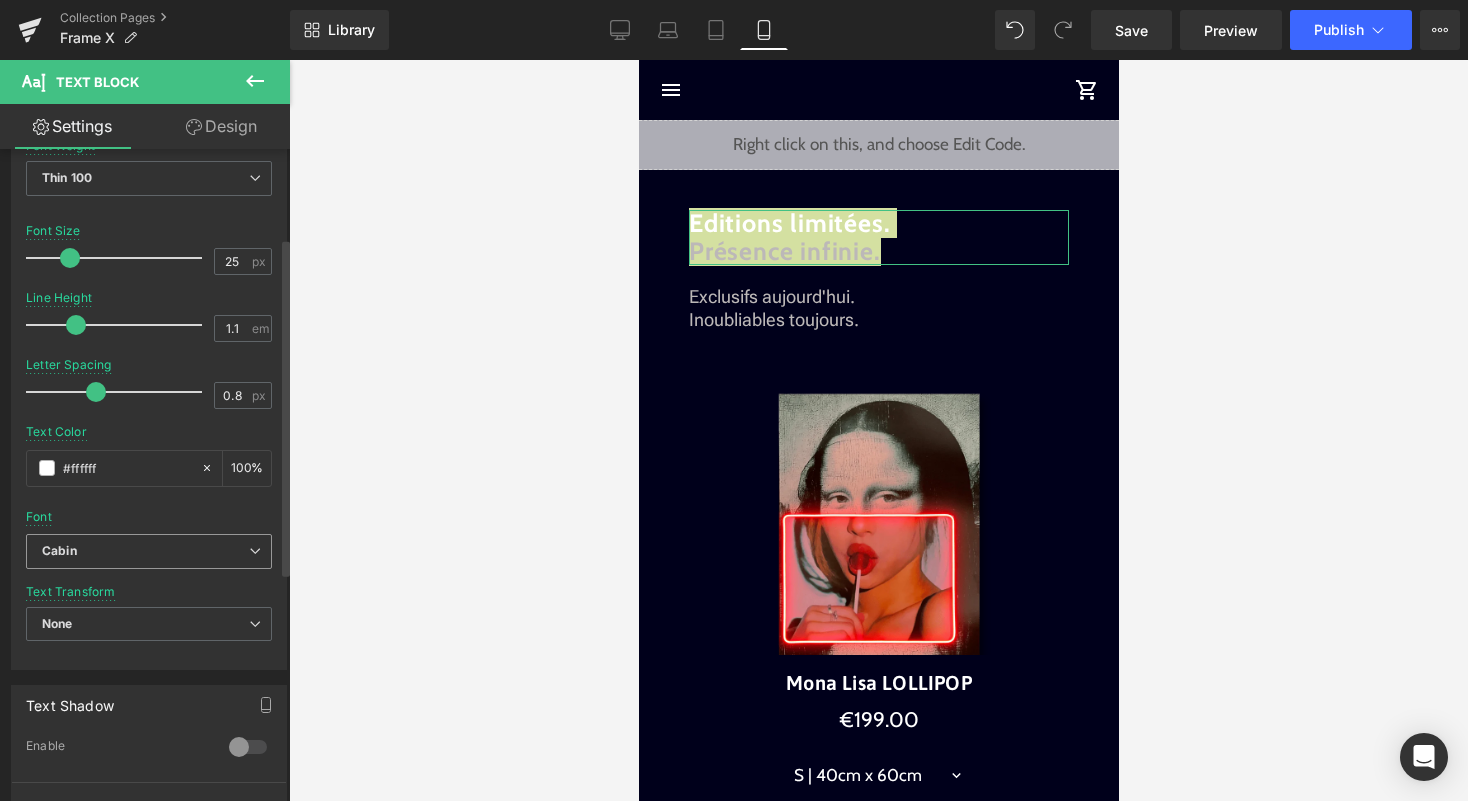 scroll, scrollTop: 172, scrollLeft: 0, axis: vertical 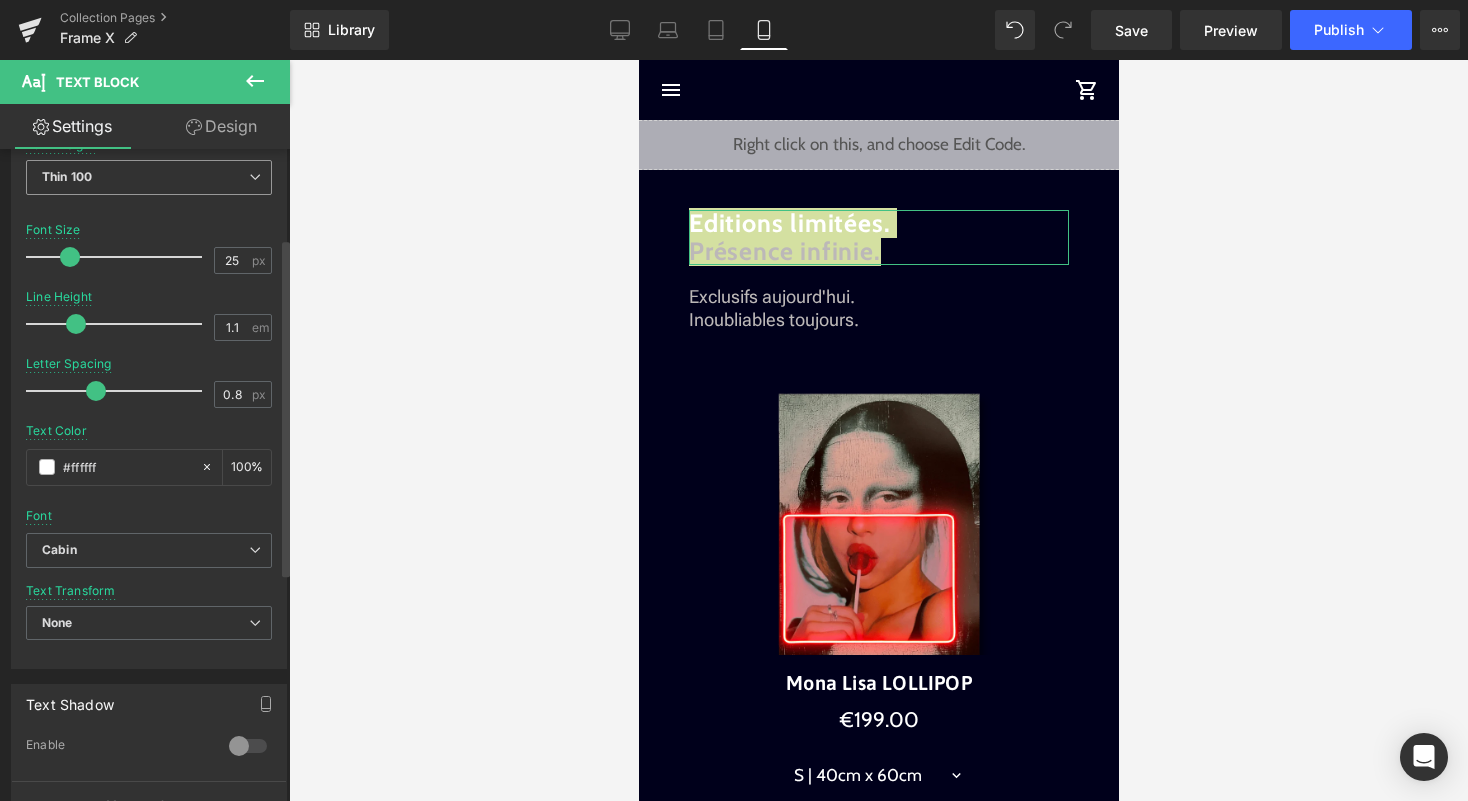 click on "Thin 100" at bounding box center [149, 177] 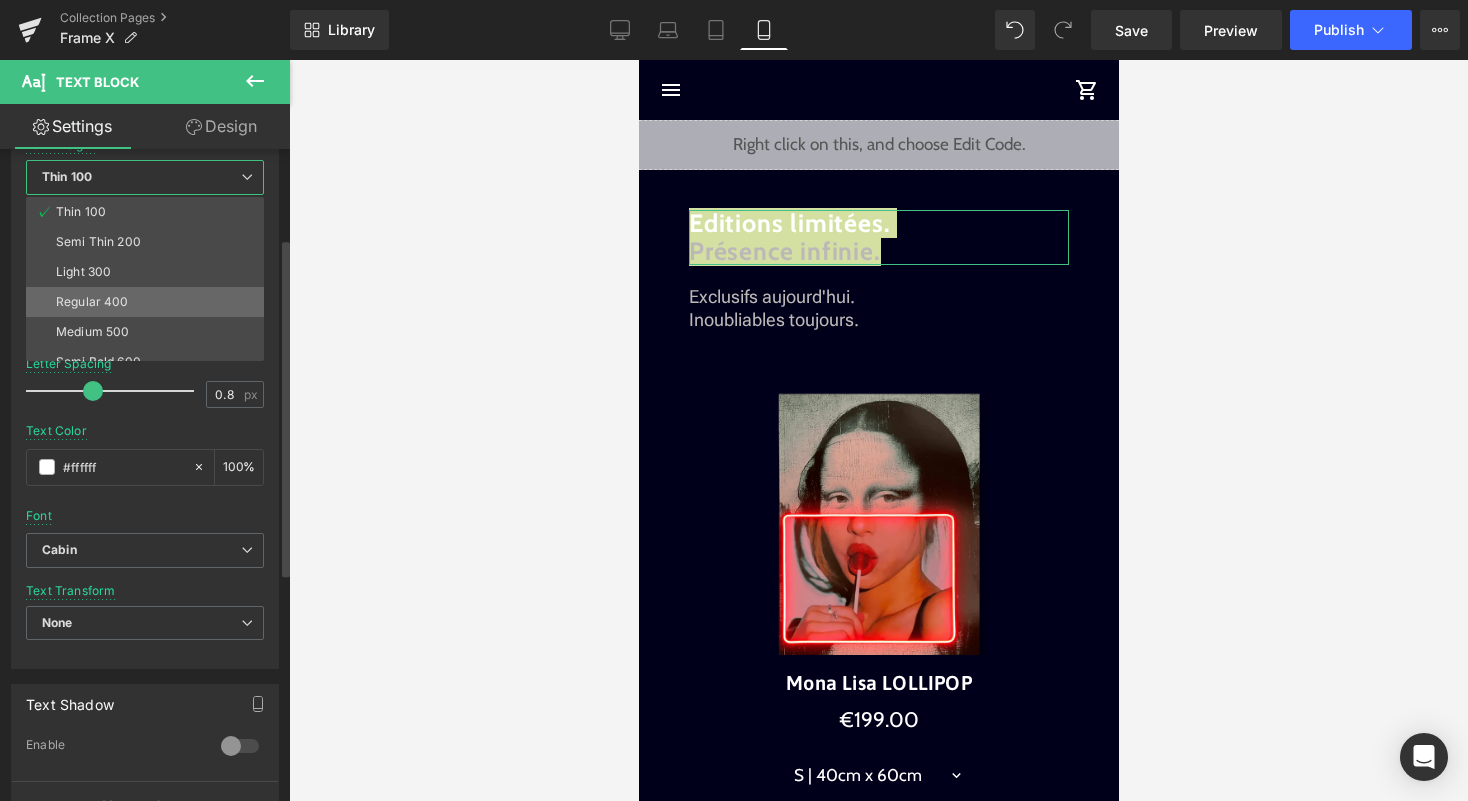 click on "Regular 400" at bounding box center [149, 302] 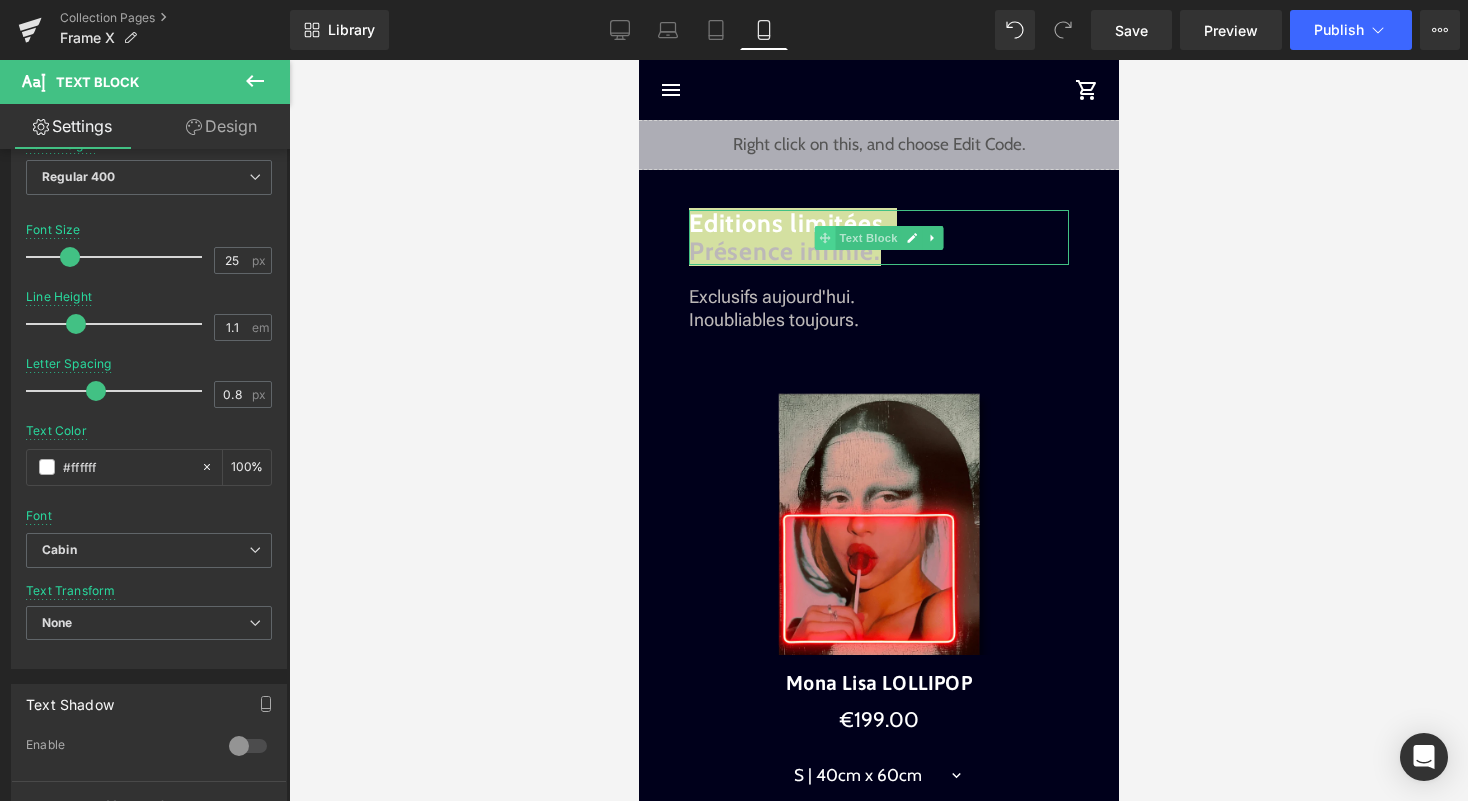 click at bounding box center (824, 238) 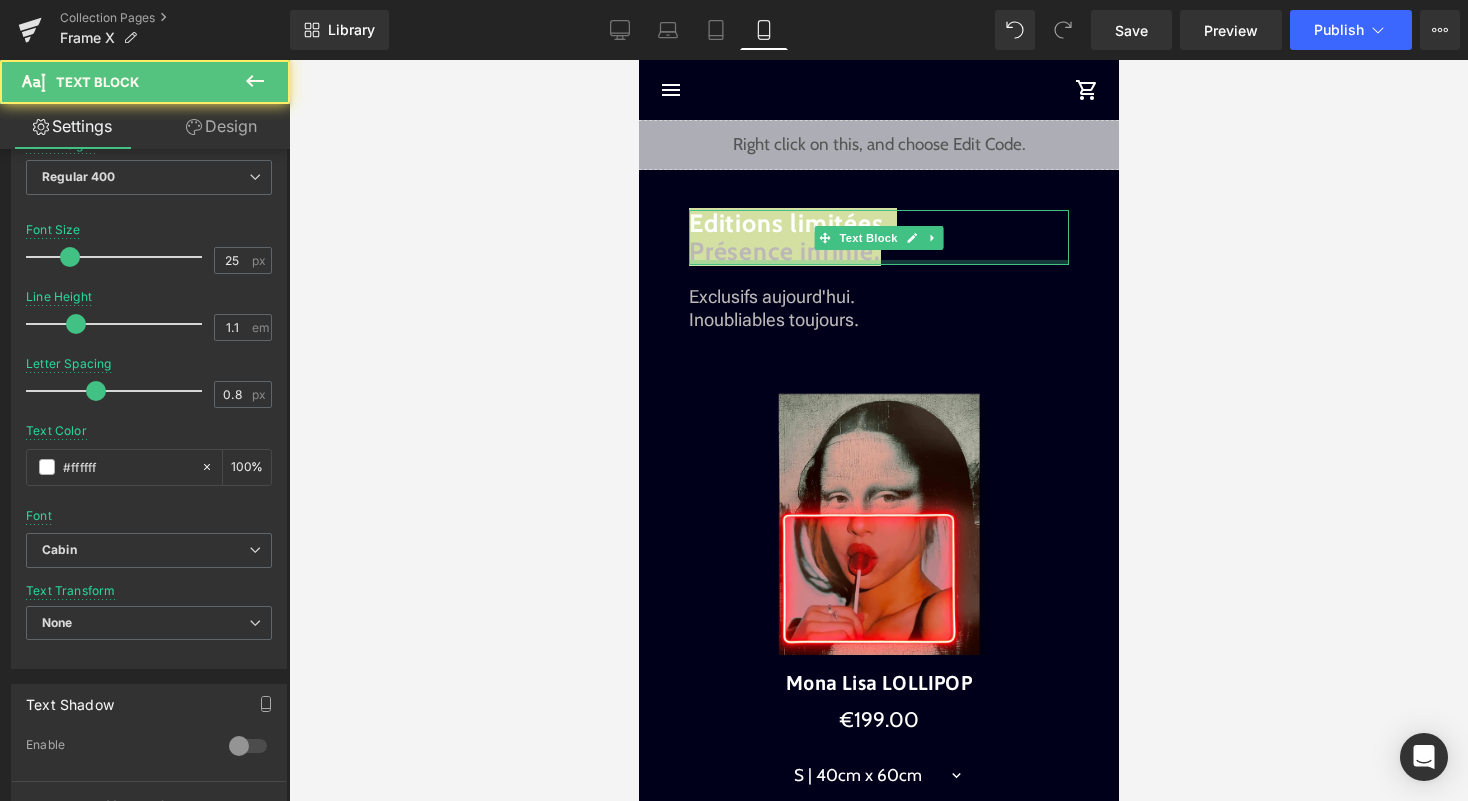 click on "Editions limitées. Présence infinie. Text Block" at bounding box center (878, 237) 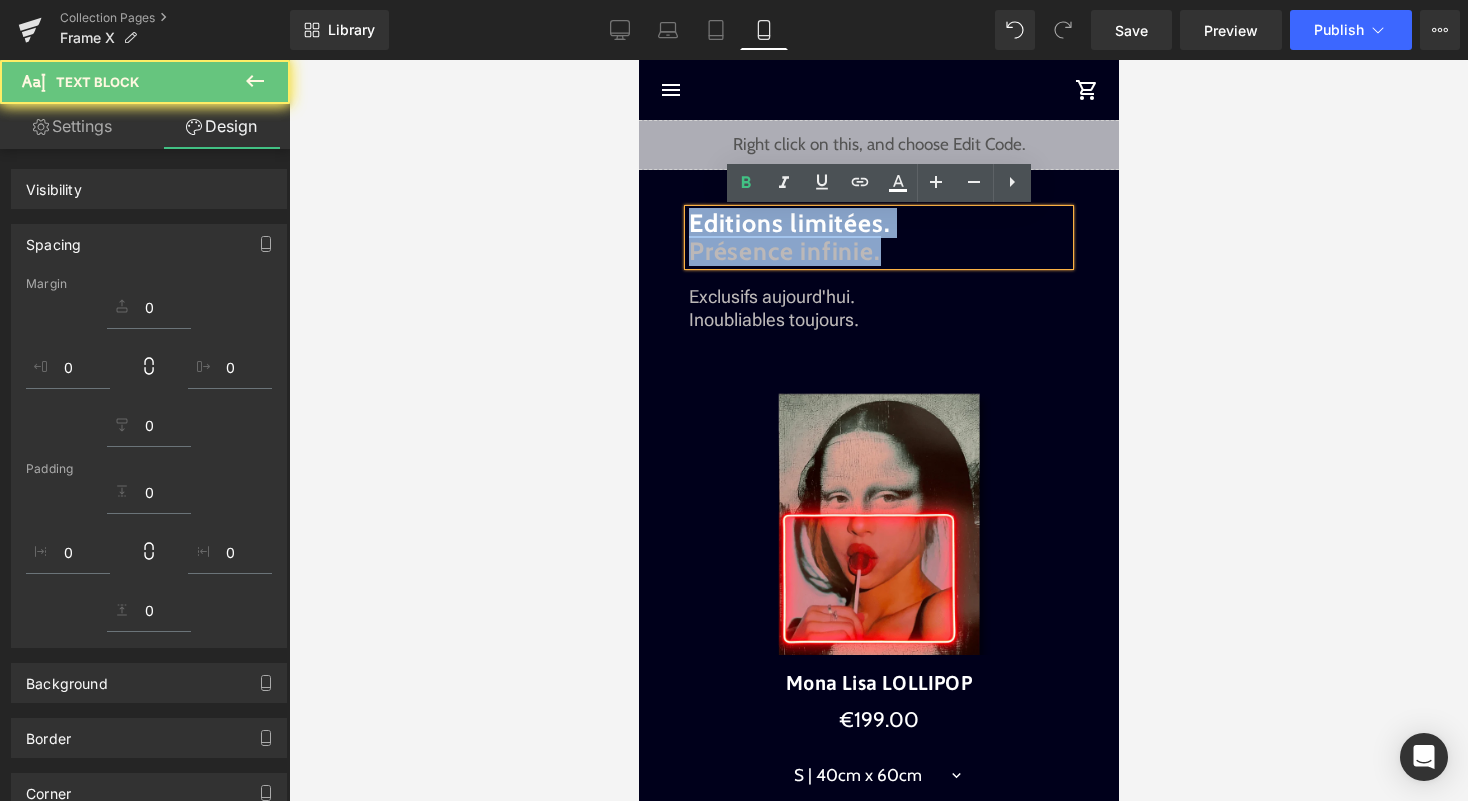 click on "Editions limitées. Présence infinie." at bounding box center [878, 237] 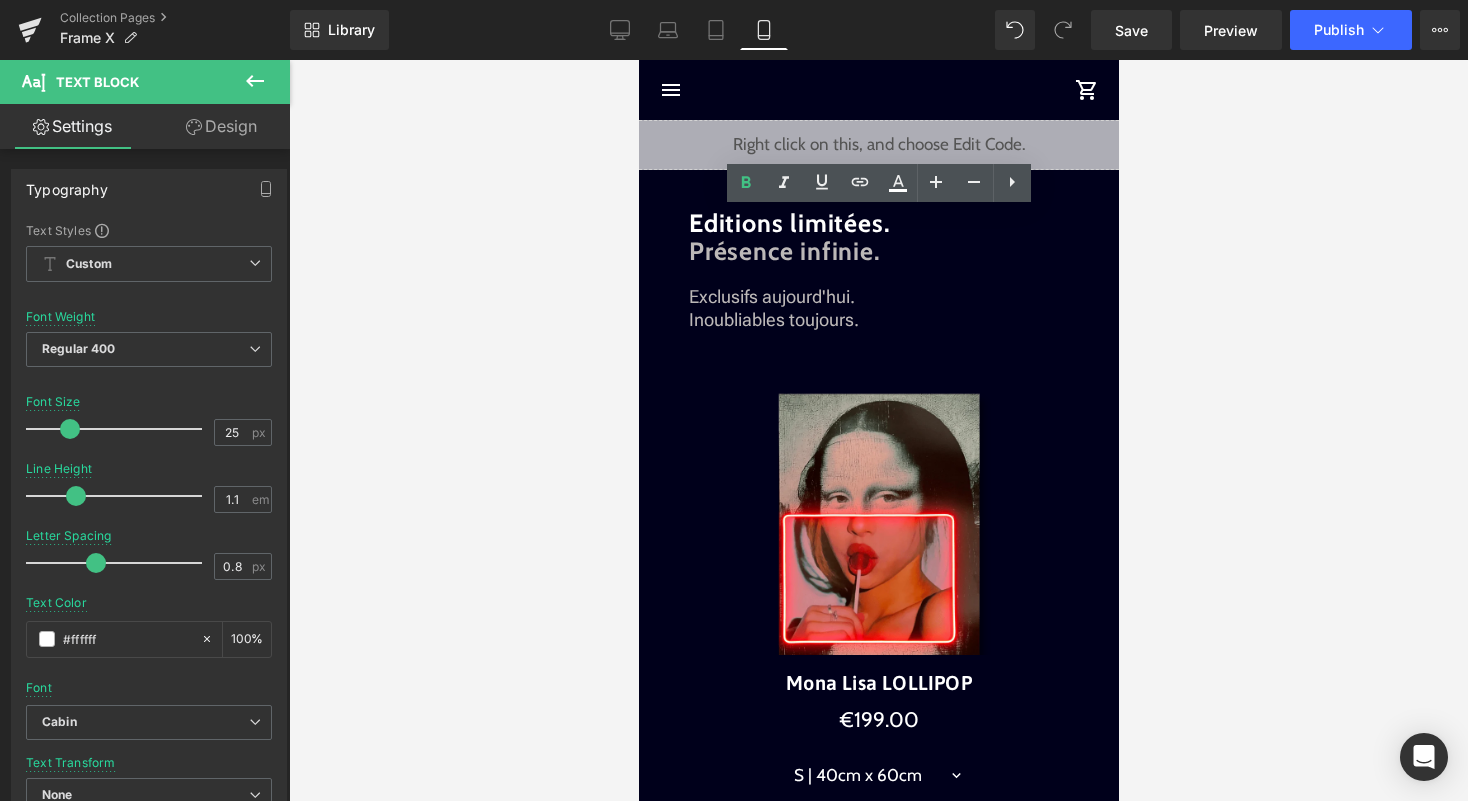 click at bounding box center (878, 430) 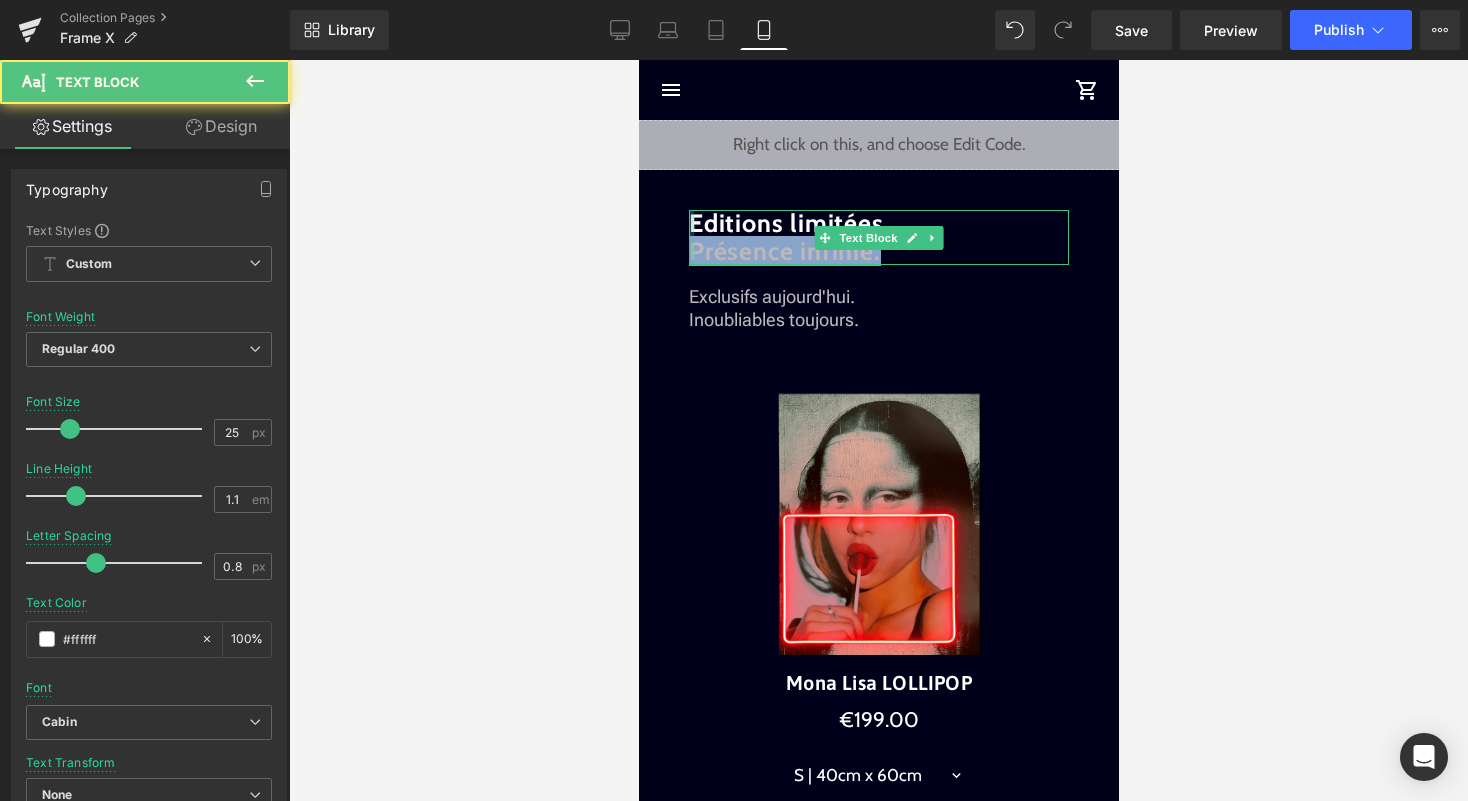 drag, startPoint x: 861, startPoint y: 257, endPoint x: 690, endPoint y: 250, distance: 171.14322 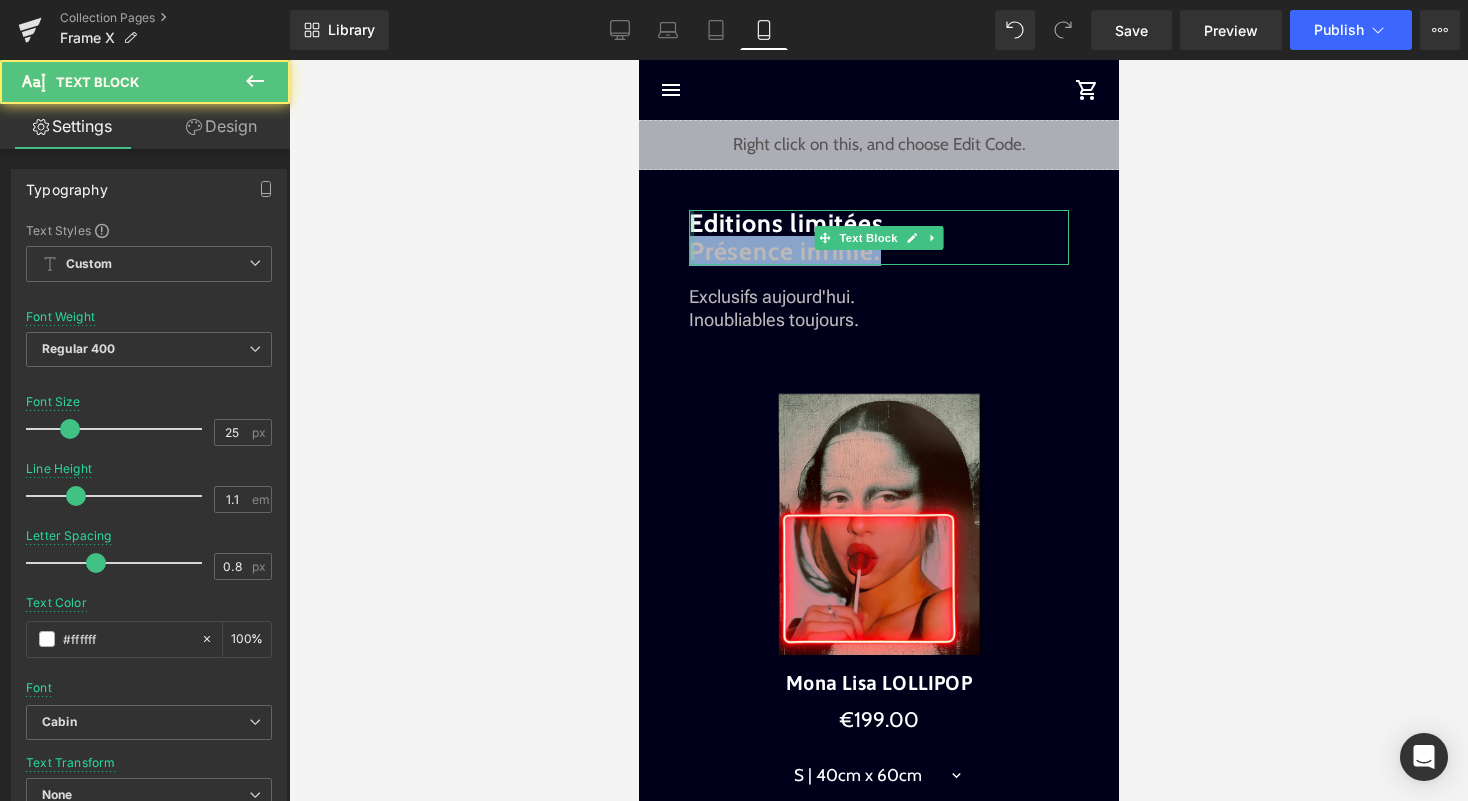 click on "Editions limitées. Présence infinie. Text Block" at bounding box center (878, 237) 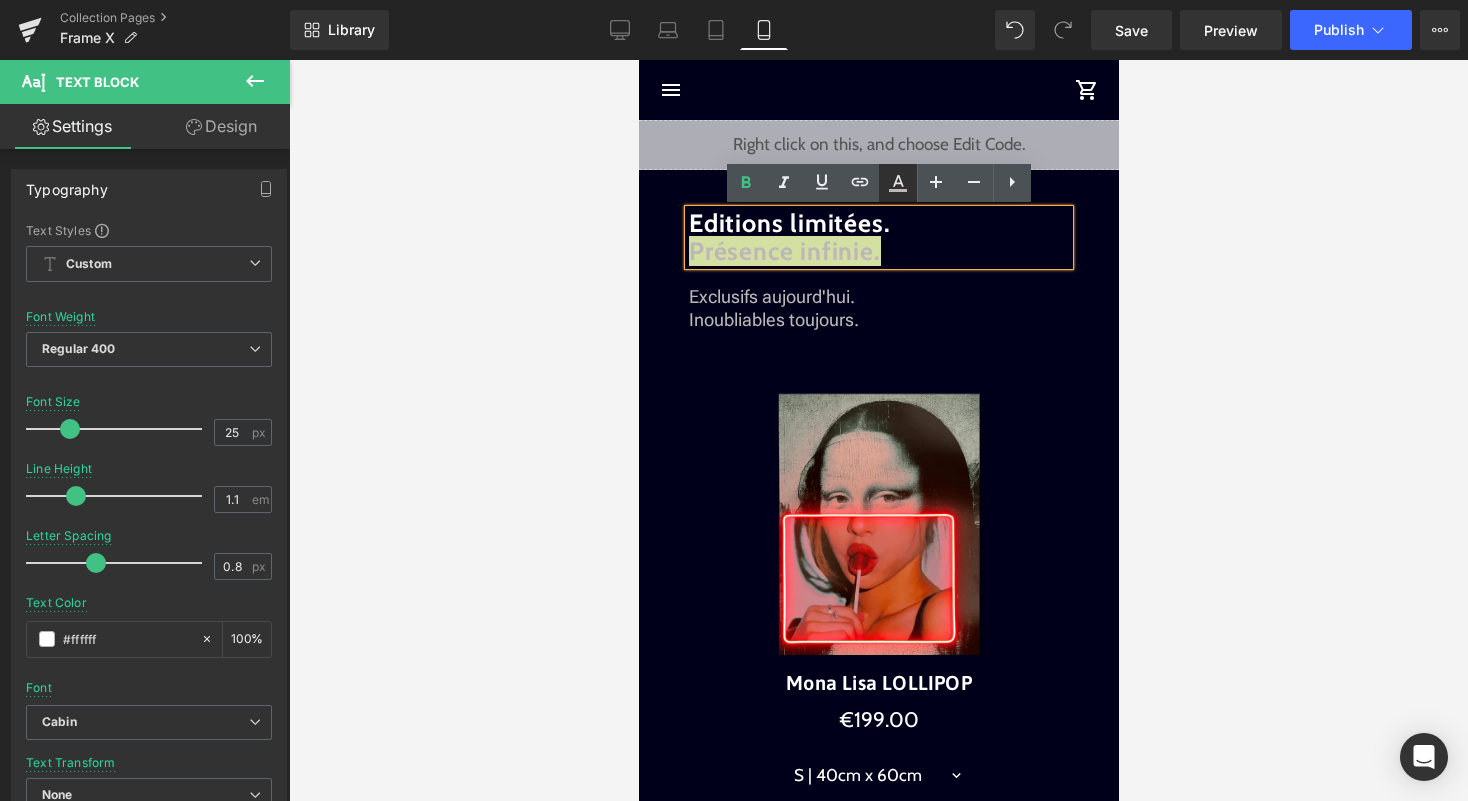 click 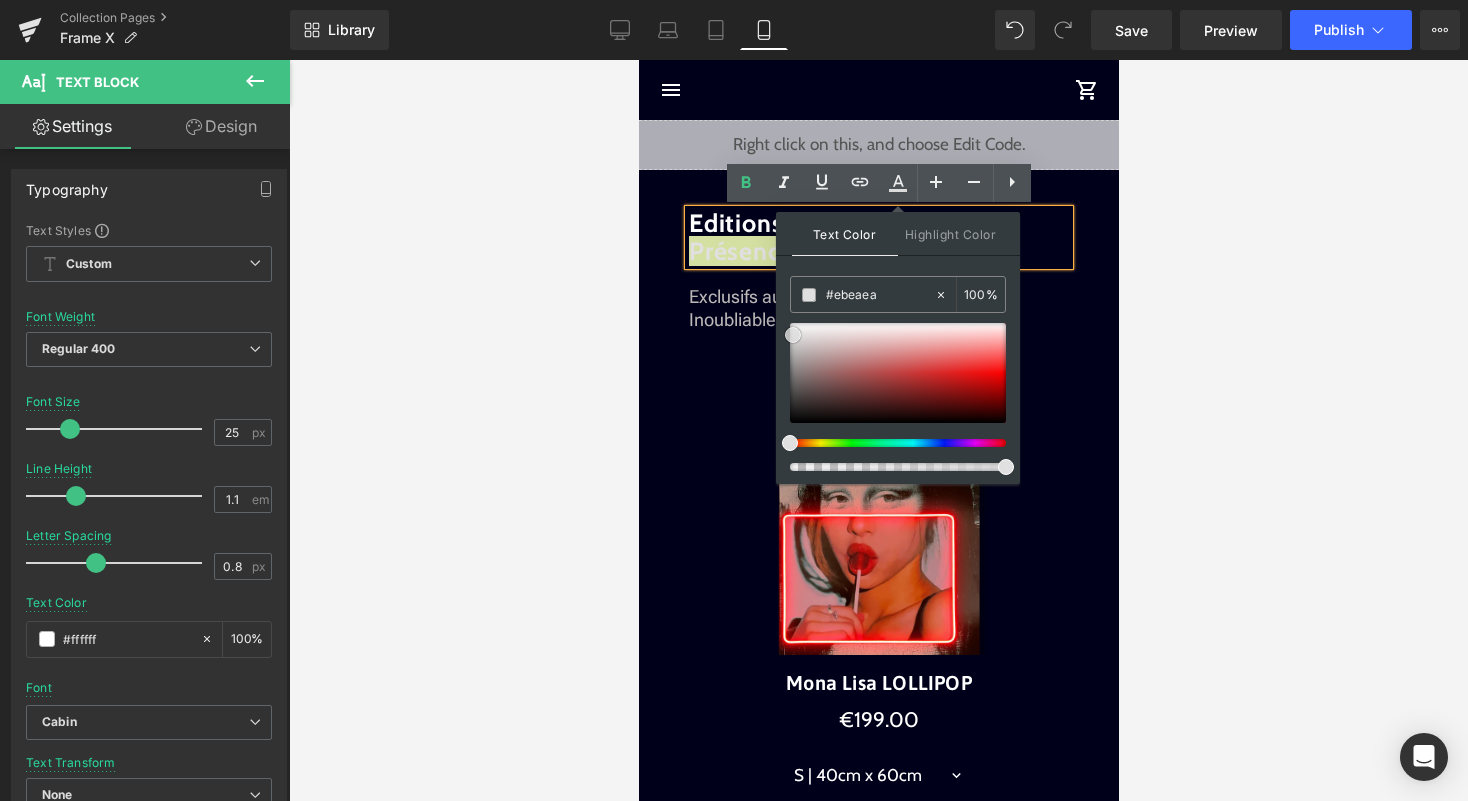 type on "#ffffff" 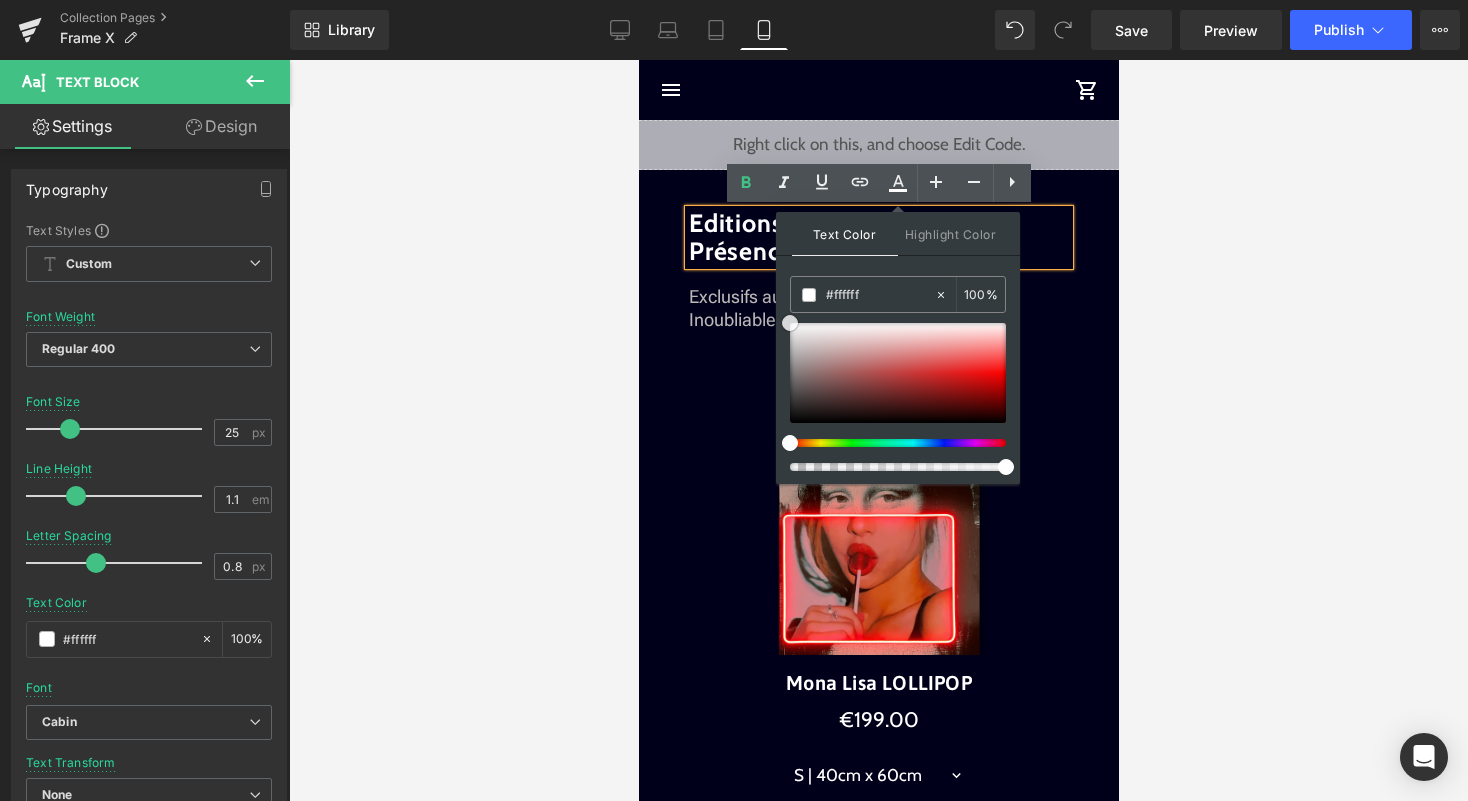 drag, startPoint x: 797, startPoint y: 343, endPoint x: 779, endPoint y: 308, distance: 39.357338 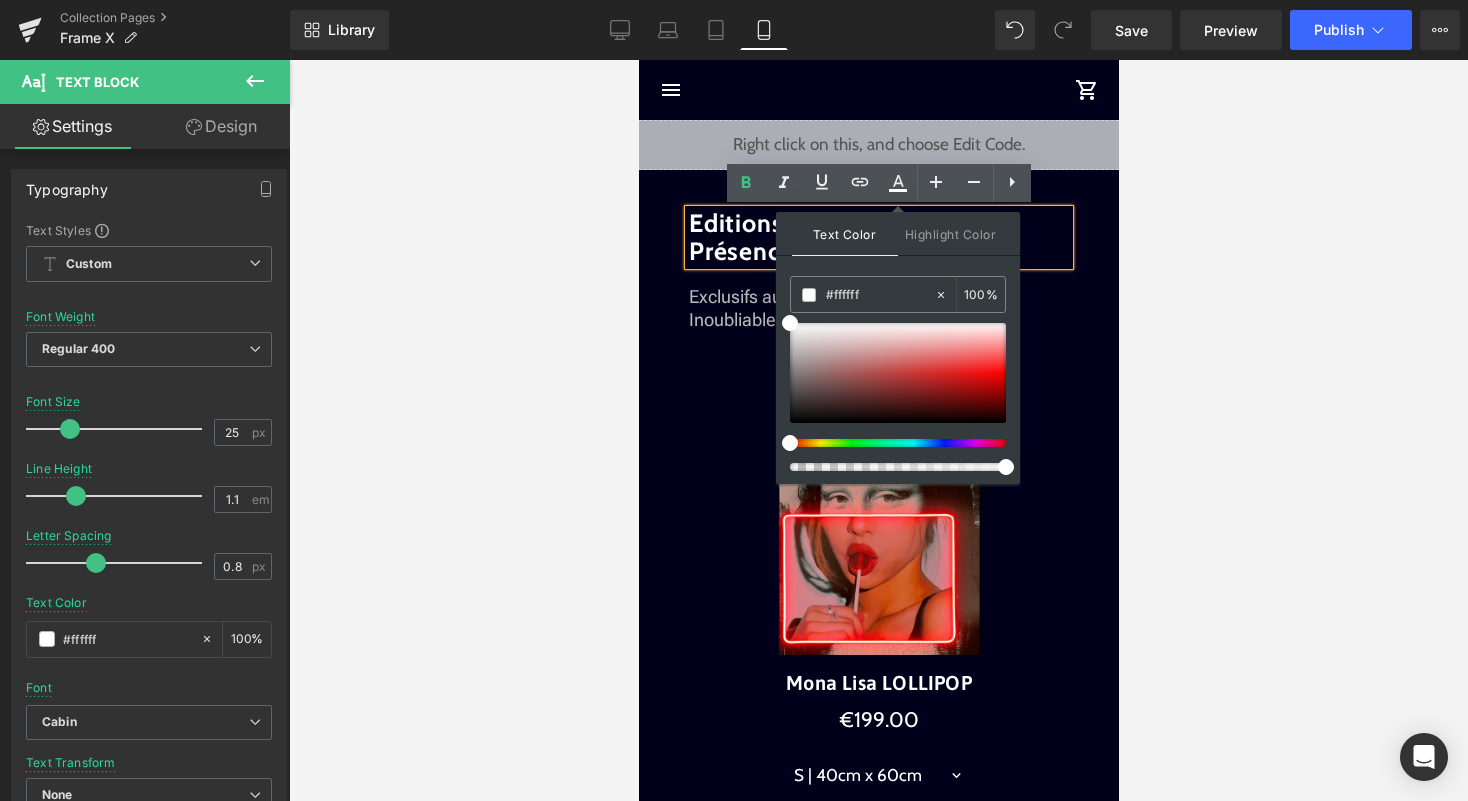 click on "Editions limitées. Présence infinie." at bounding box center (788, 237) 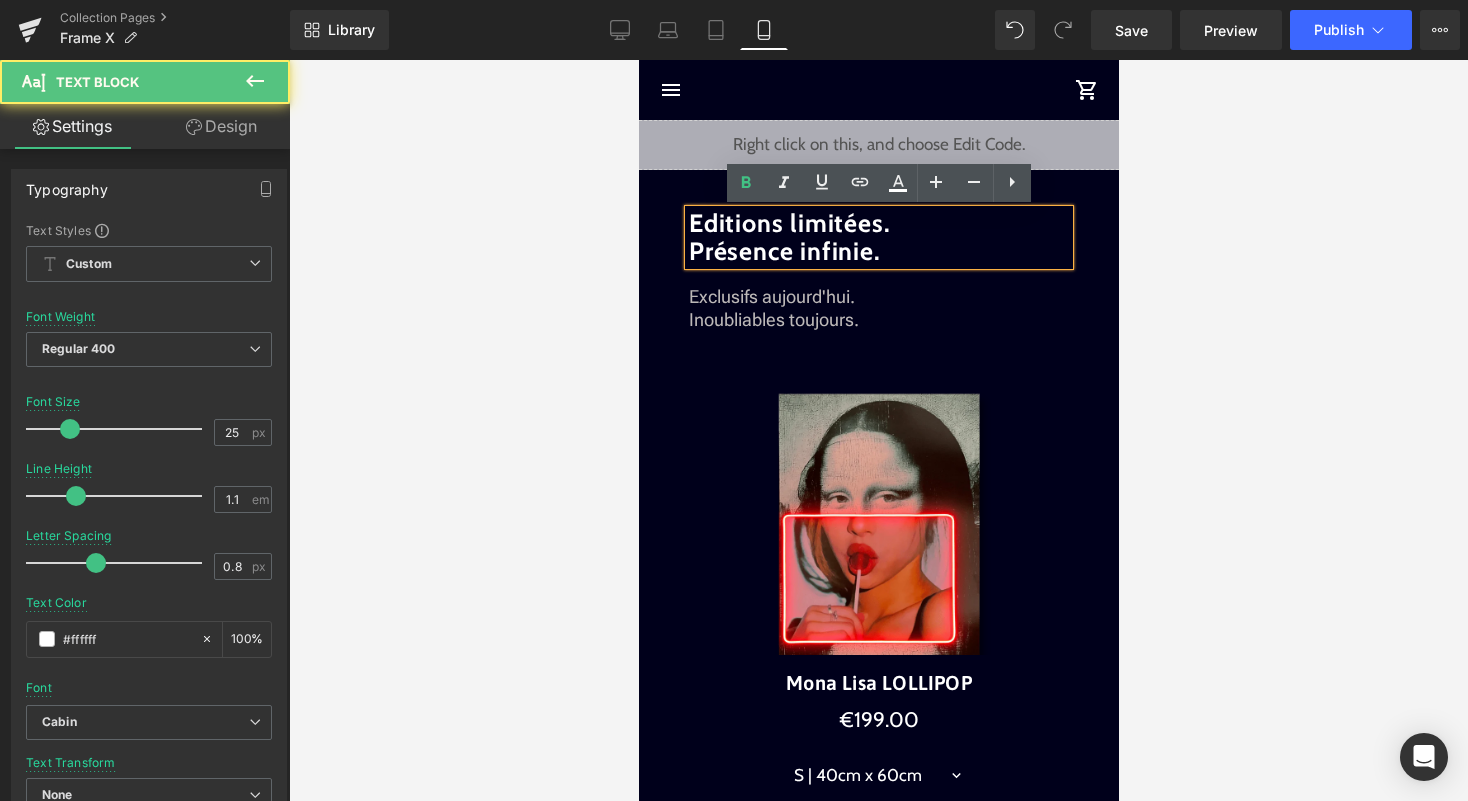 click on "Editions limitées. Présence infinie." at bounding box center (878, 237) 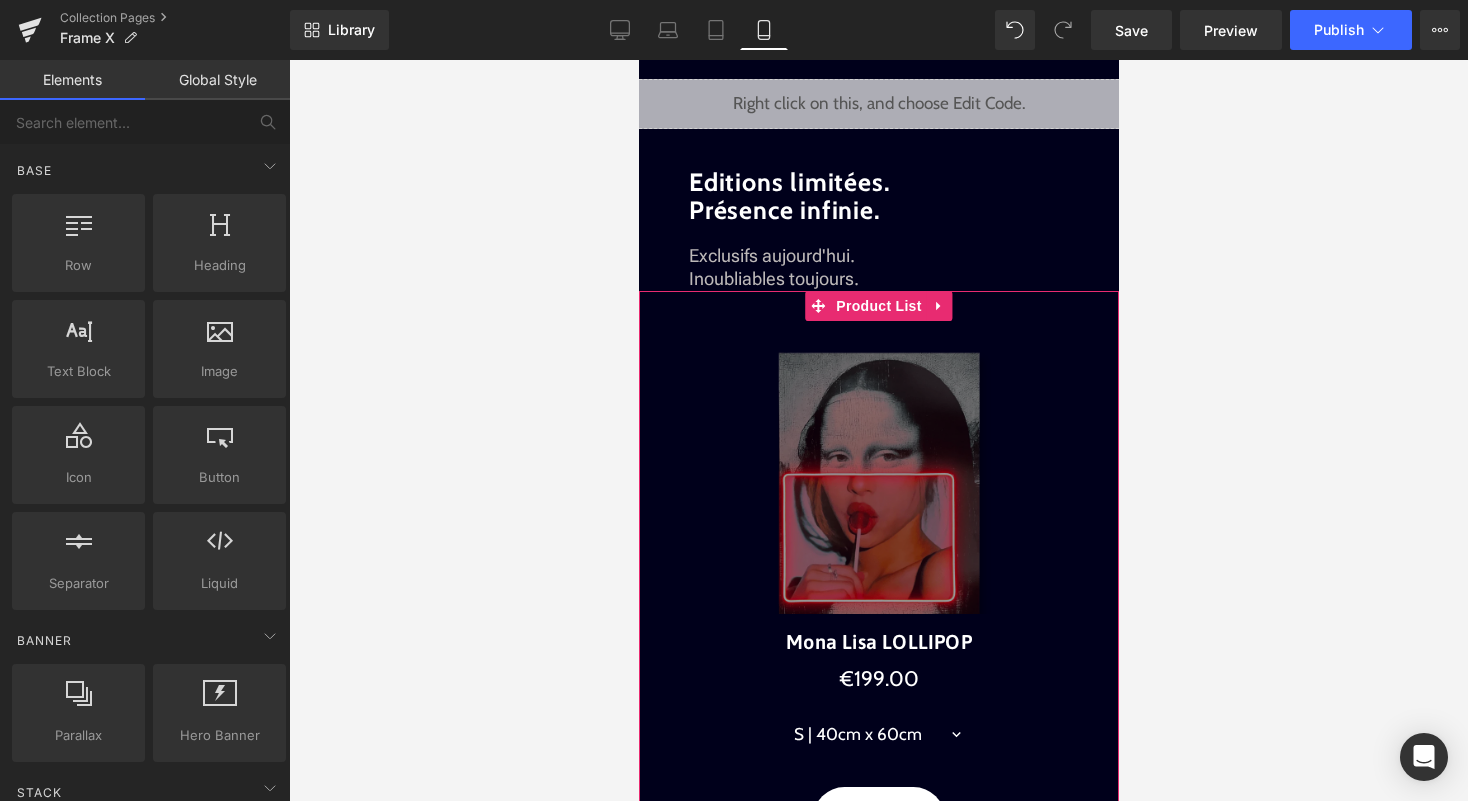 scroll, scrollTop: 38, scrollLeft: 0, axis: vertical 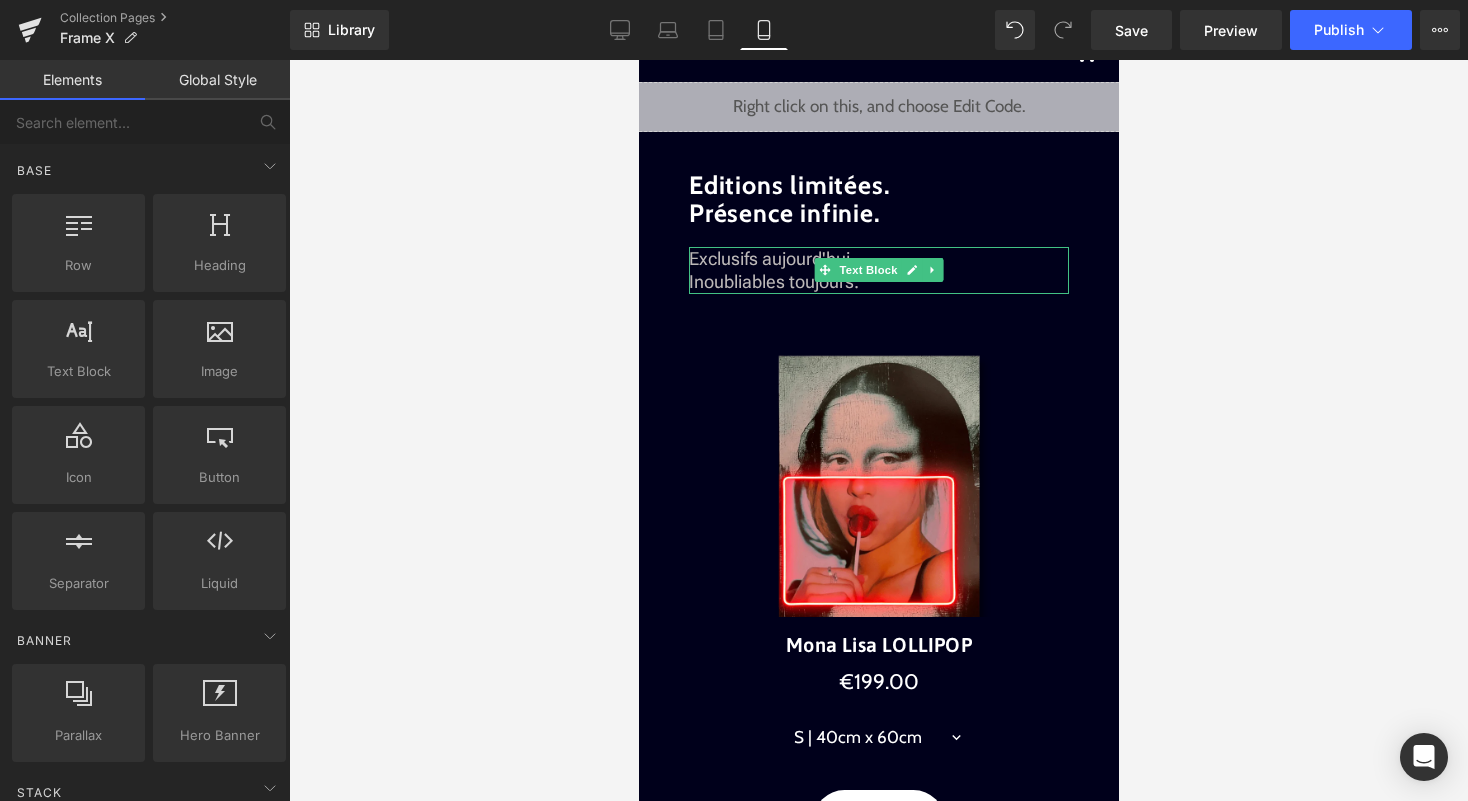 click on "Exclusifs aujourd'hui. Inoubliables toujours." at bounding box center [878, 270] 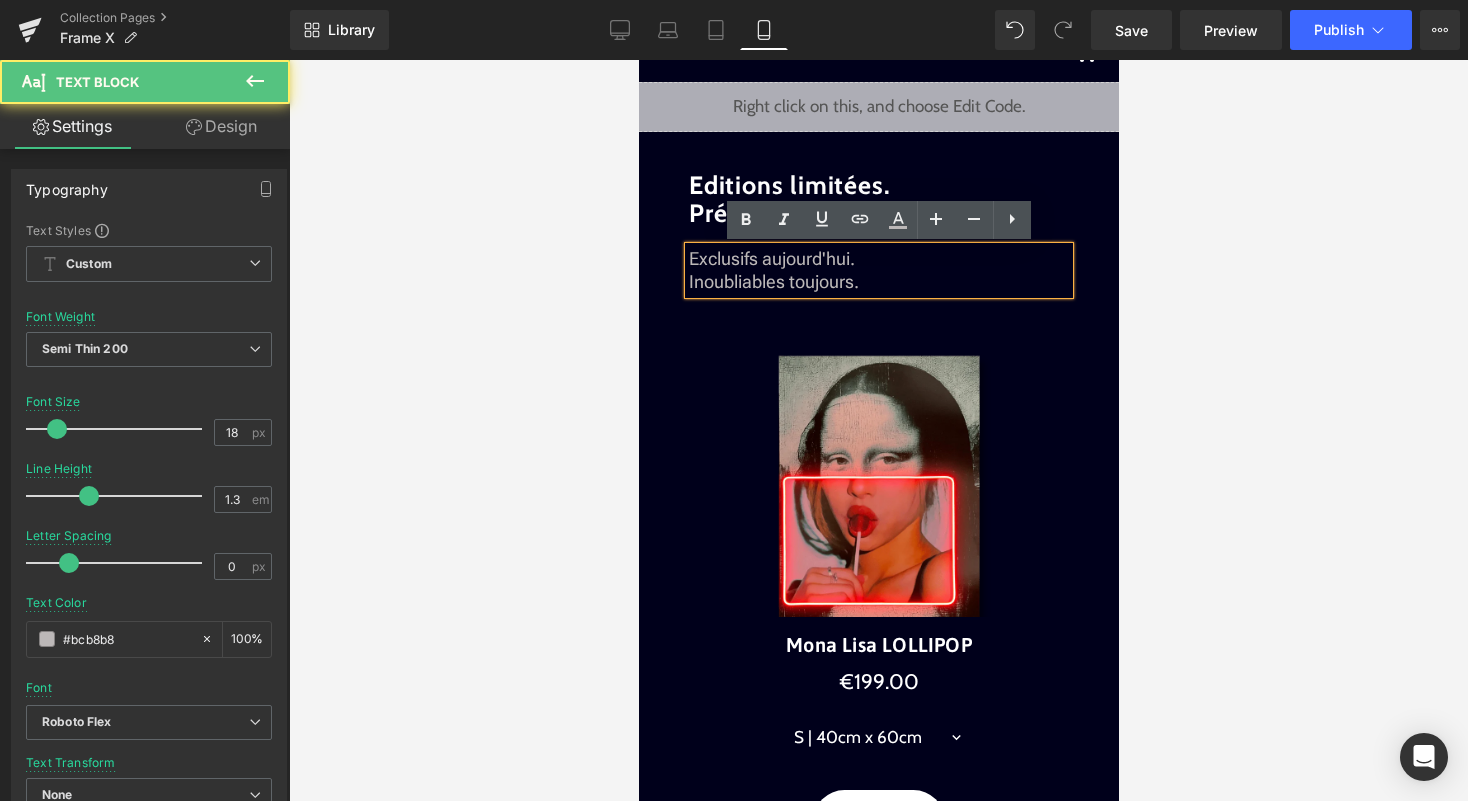 click on "Exclusifs aujourd'hui. Inoubliables toujours." at bounding box center (878, 270) 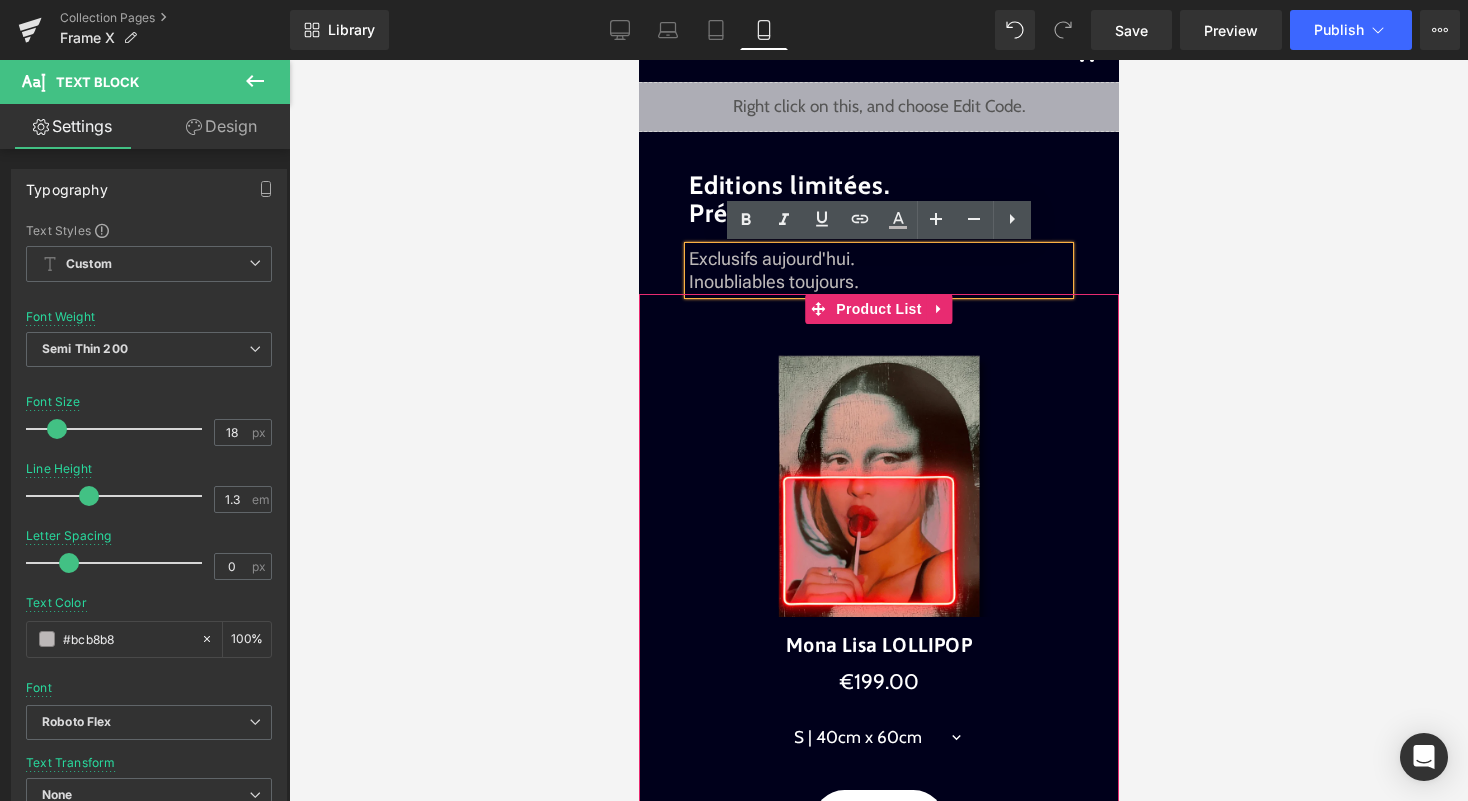 click on "Sale Off
(P) Image
Mona Lisa LOLLIPOP
(P) Title
€0
€199.00
(P) Price
S | 40cm x 60cm M | 50cm x 75cm 0" at bounding box center [878, 598] 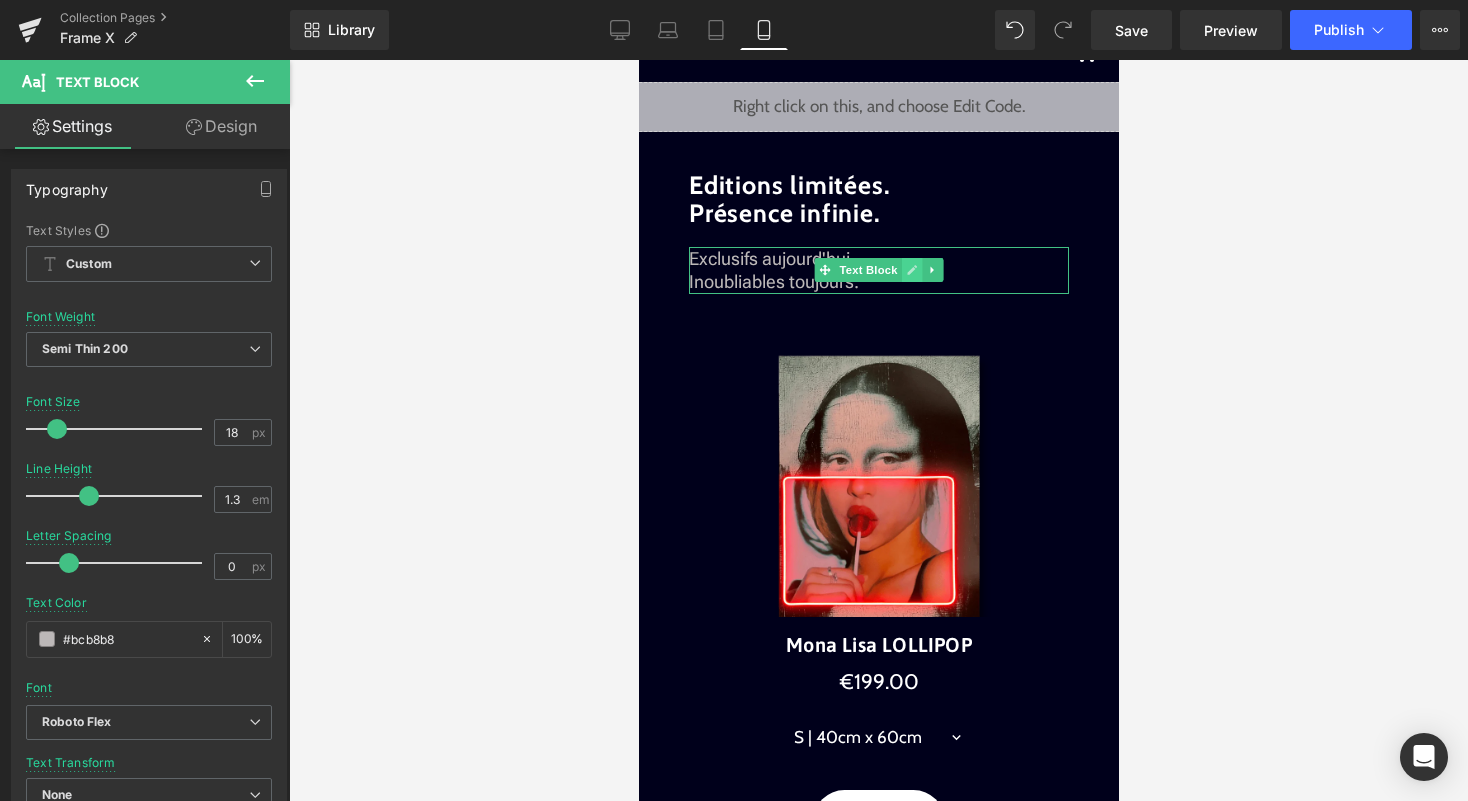click 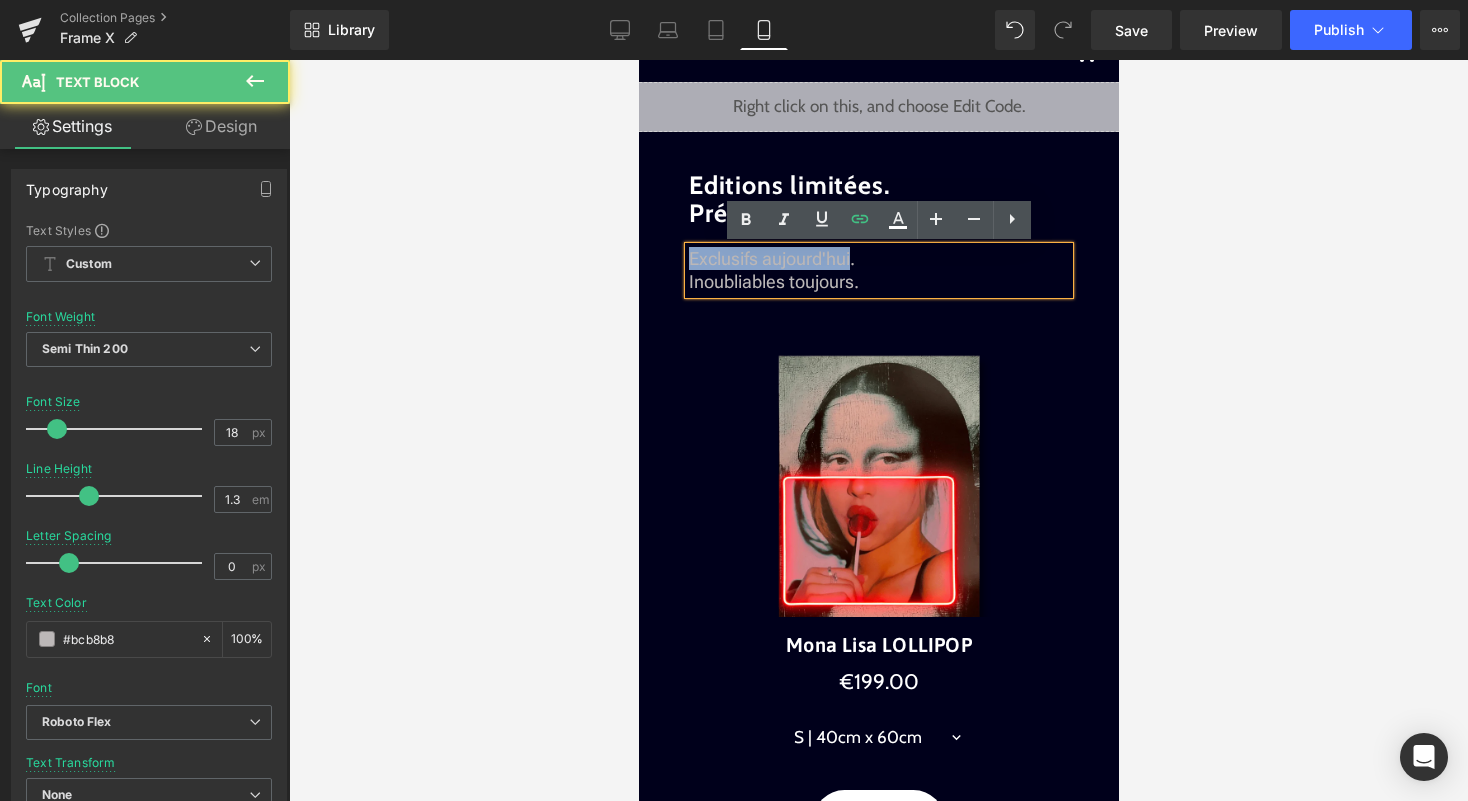 drag, startPoint x: 848, startPoint y: 259, endPoint x: 677, endPoint y: 257, distance: 171.01169 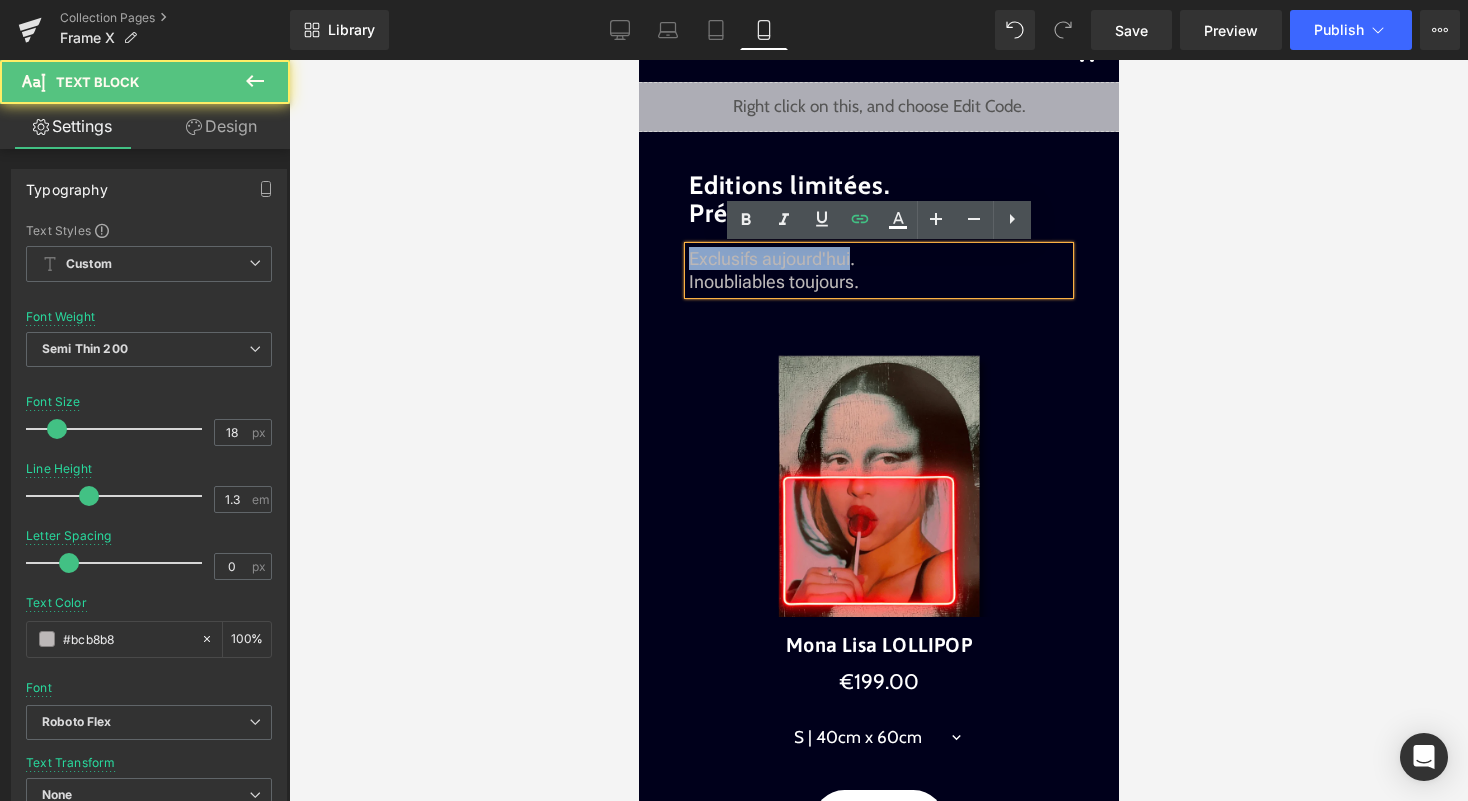 click on "Liquid         Image         Image         Editions limitées. Présence infinie. Text Block         Exclusifs aujourd'hui. Inoubliables toujours. Text Block
Sale Off
(P) Image
Mona Lisa LOLLIPOP
(P) Title €0
0" at bounding box center [878, 1437] 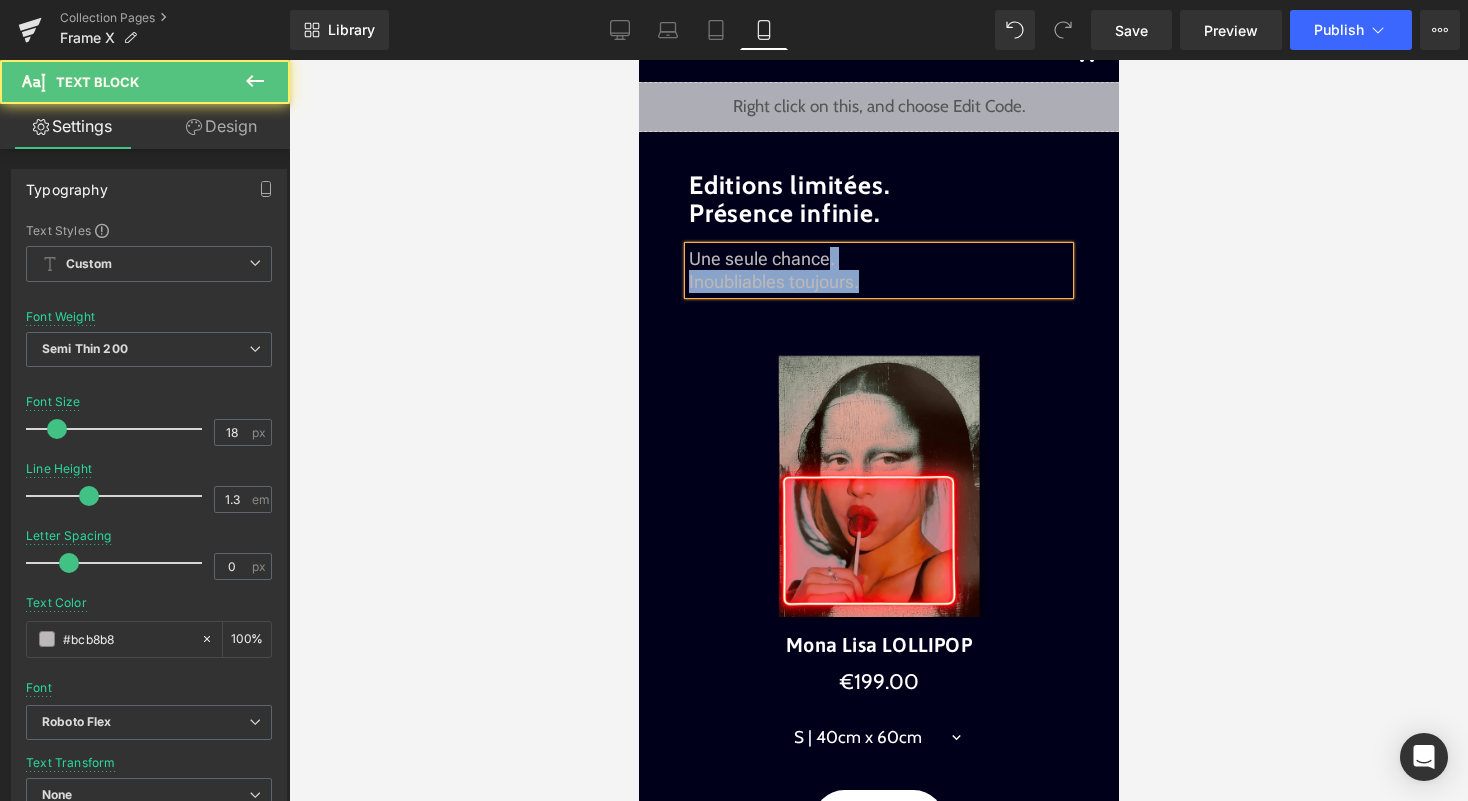 drag, startPoint x: 825, startPoint y: 257, endPoint x: 686, endPoint y: 257, distance: 139 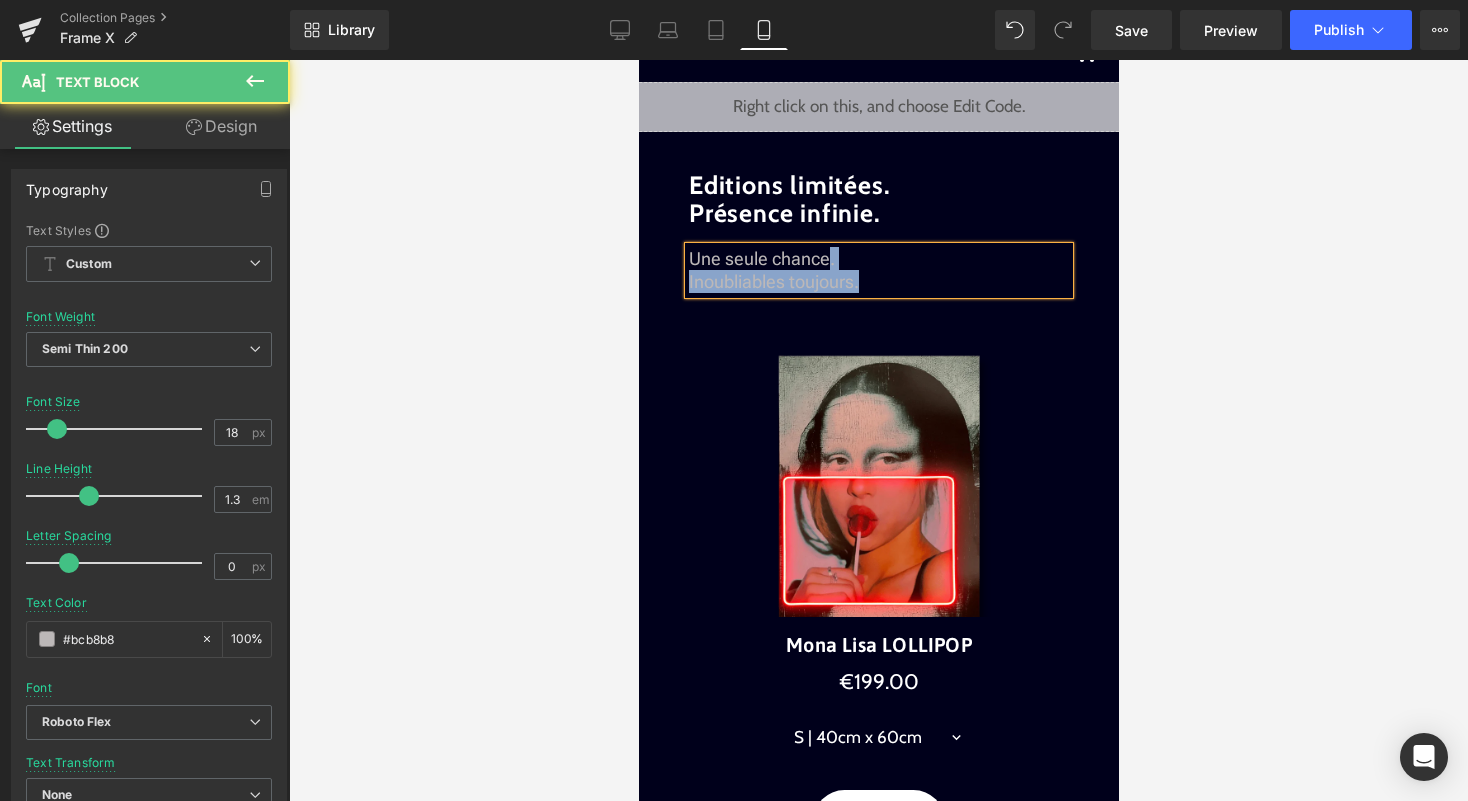 click on "Une seule chance. Inoubliables toujours." at bounding box center (878, 270) 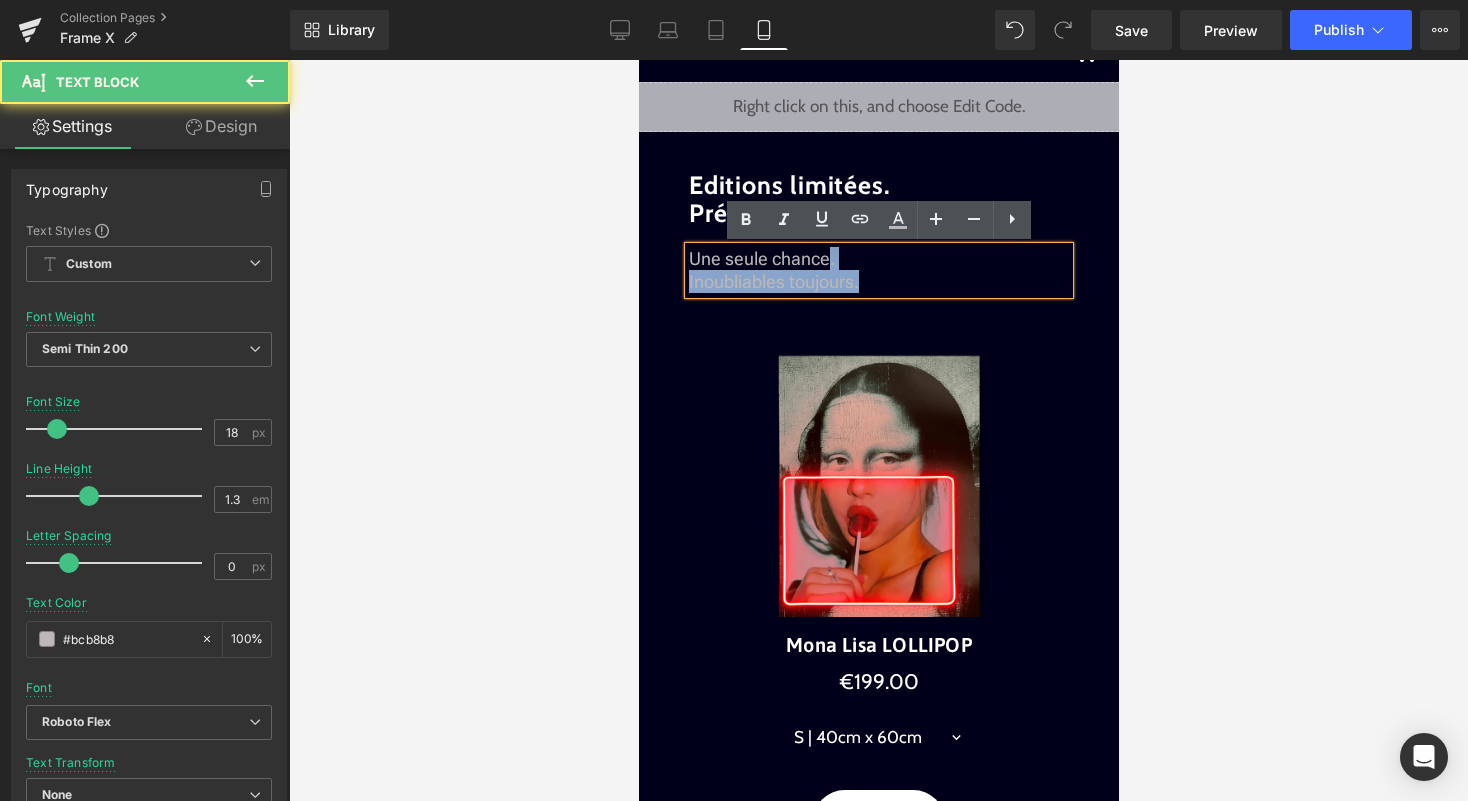 click on "Une seule chance. Inoubliables toujours." at bounding box center (878, 270) 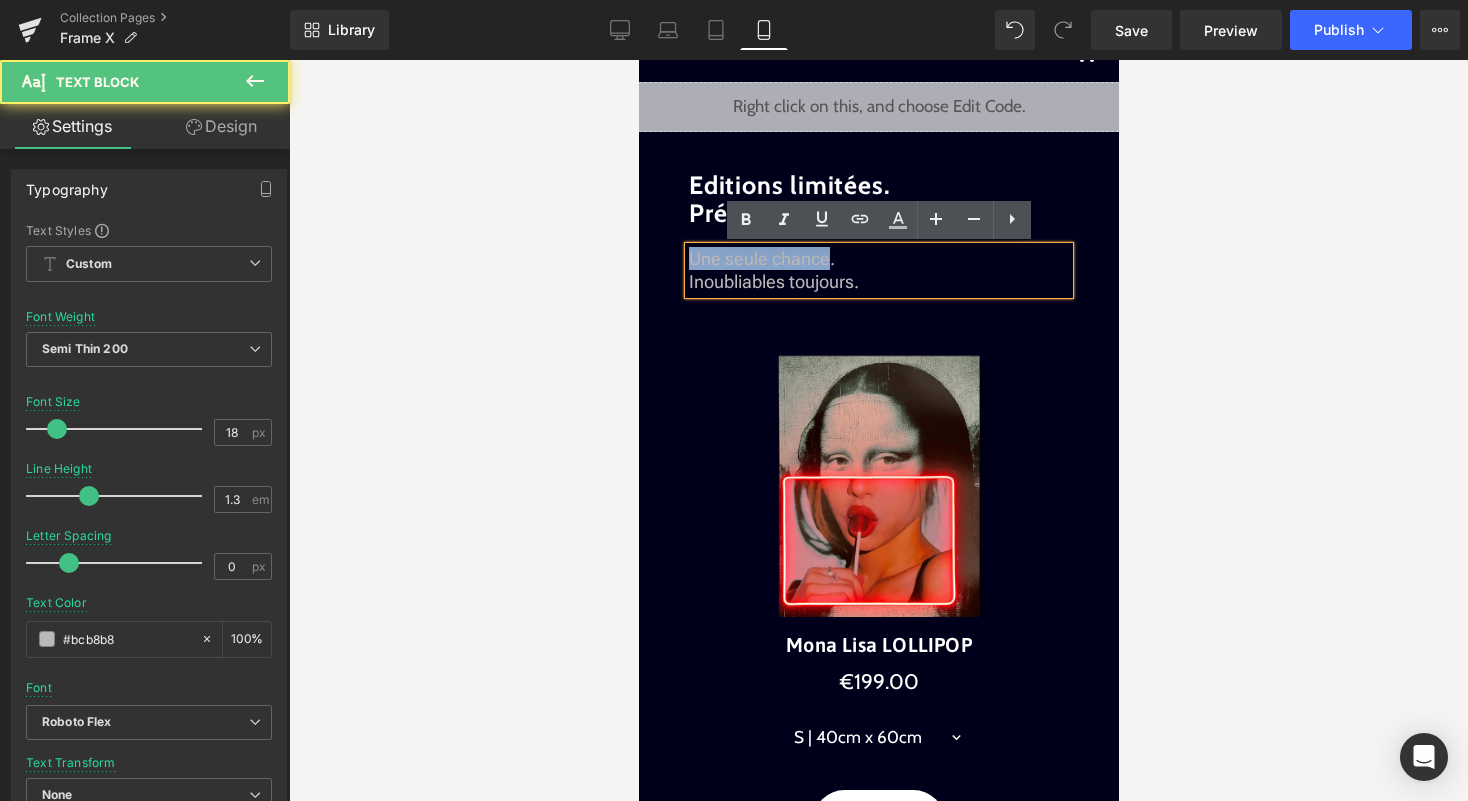 drag, startPoint x: 690, startPoint y: 257, endPoint x: 826, endPoint y: 255, distance: 136.01471 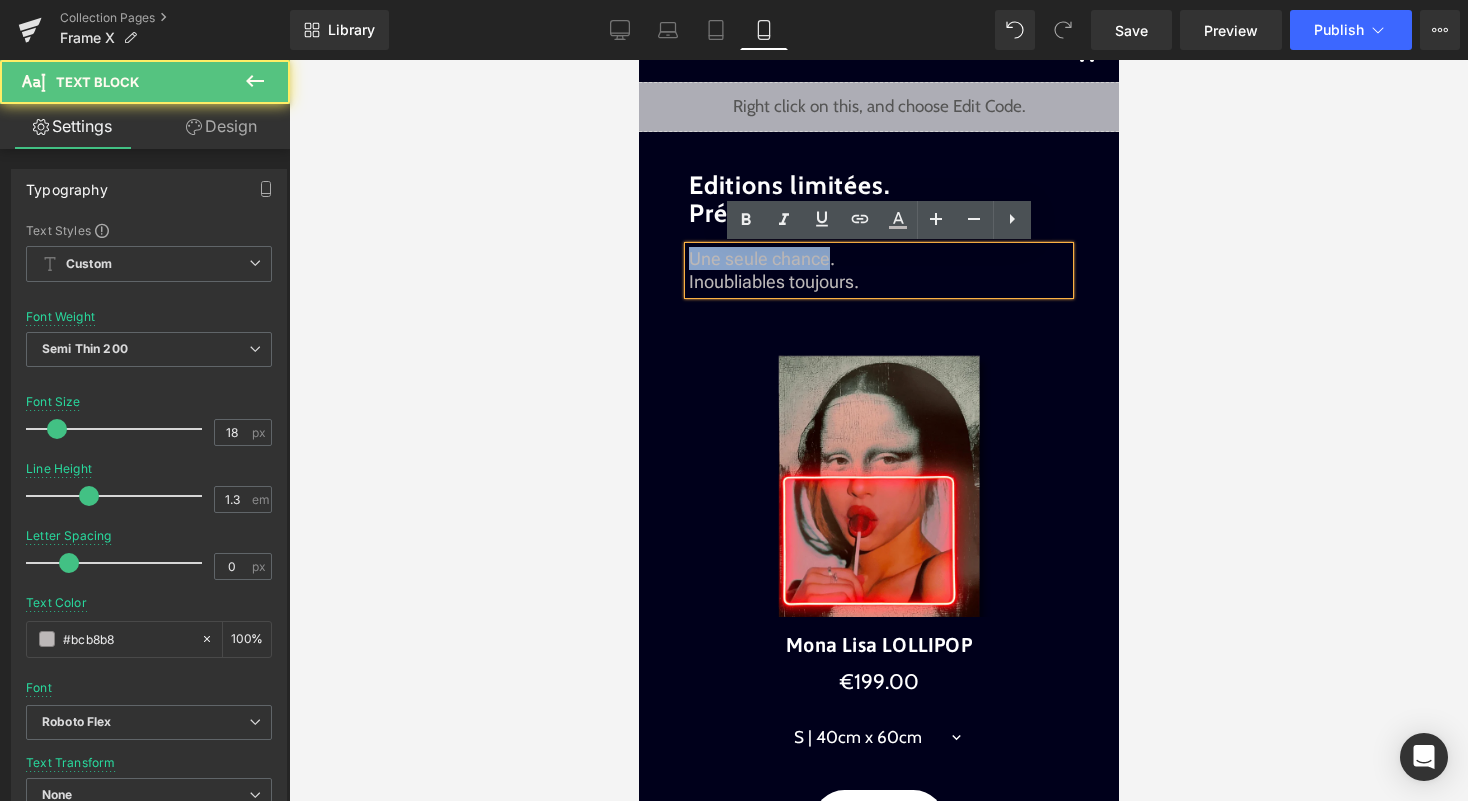 click on "Une seule chance. Inoubliables toujours." at bounding box center [878, 270] 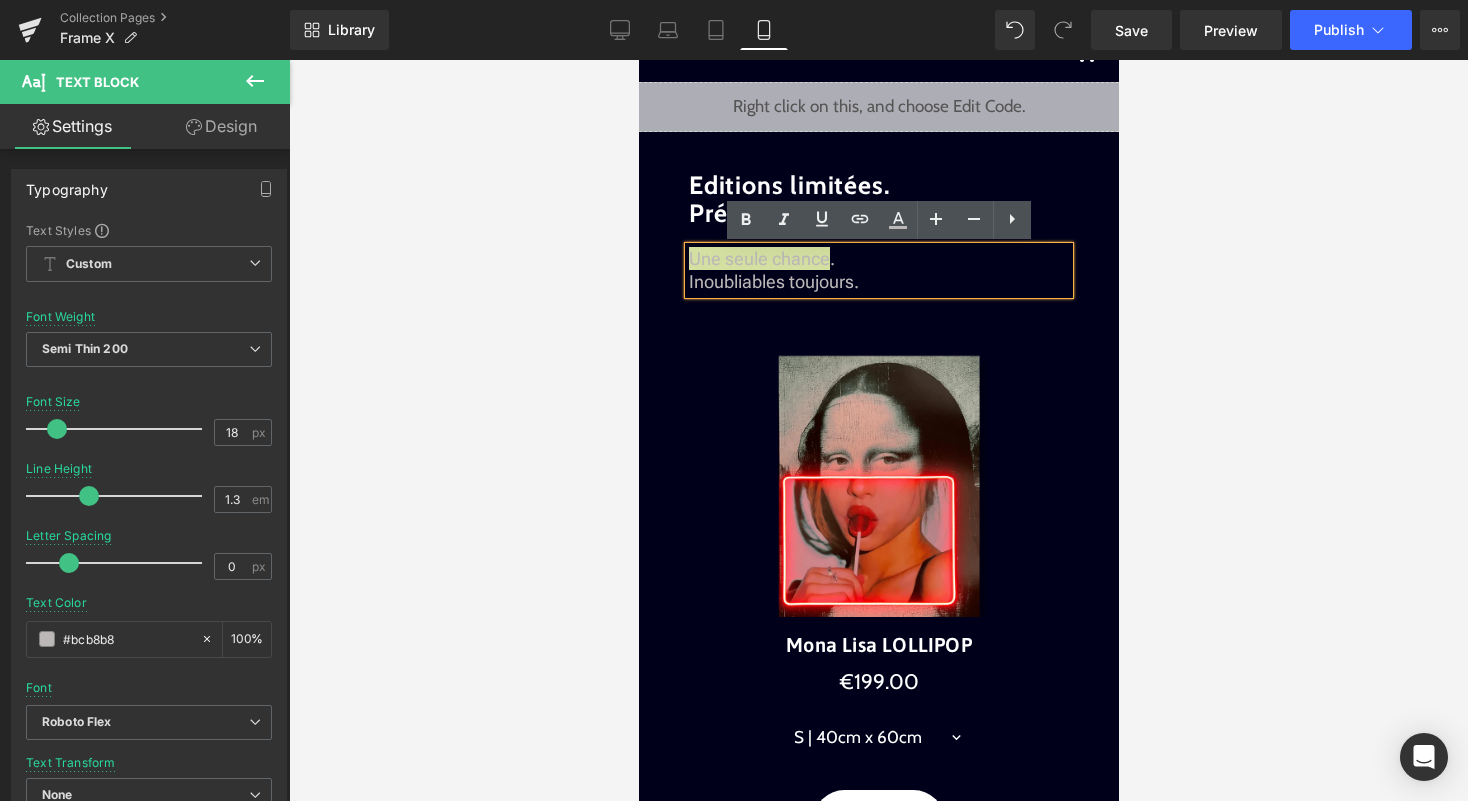 click at bounding box center (878, 430) 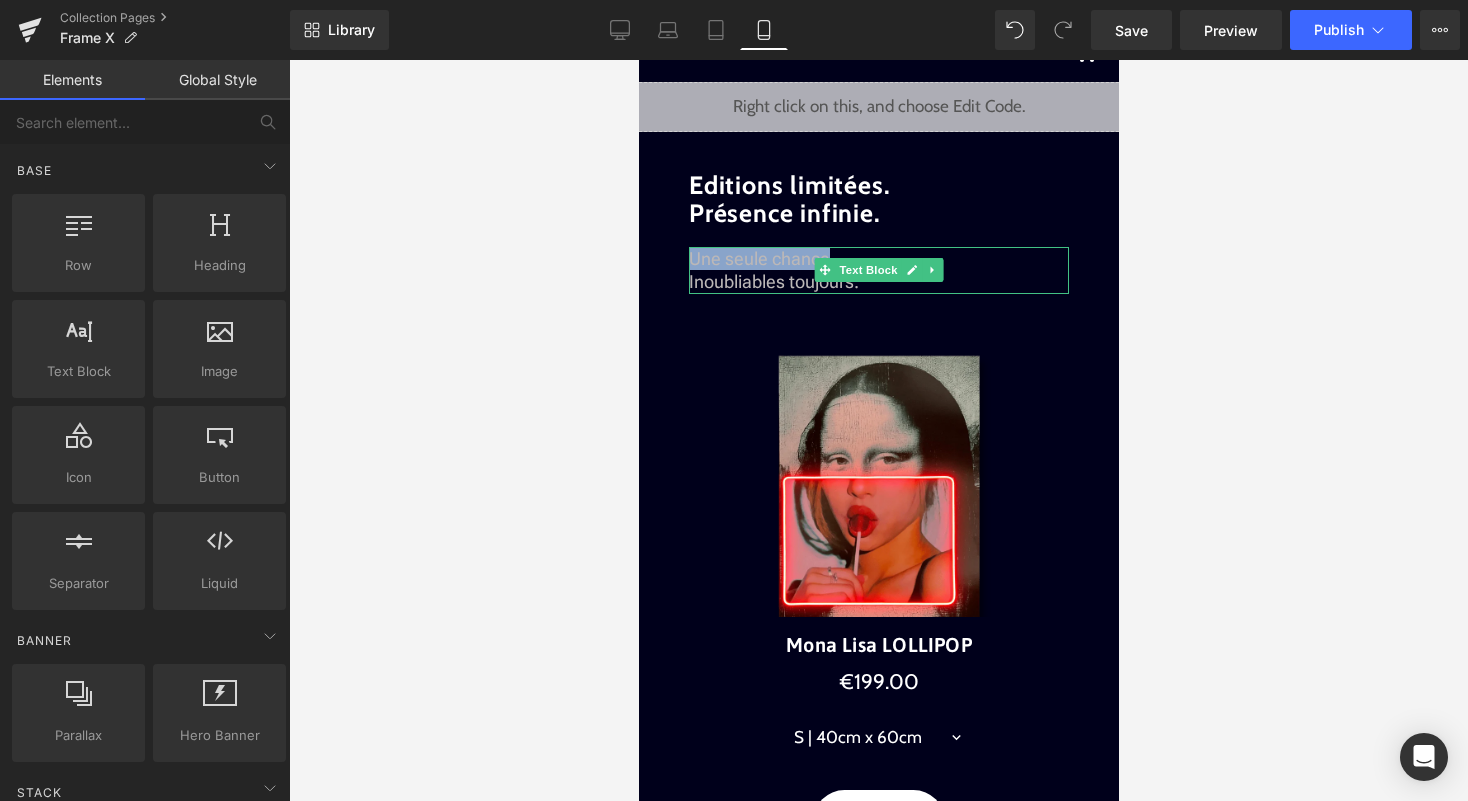 click on "Une seule chance. Inoubliables toujours." at bounding box center (878, 270) 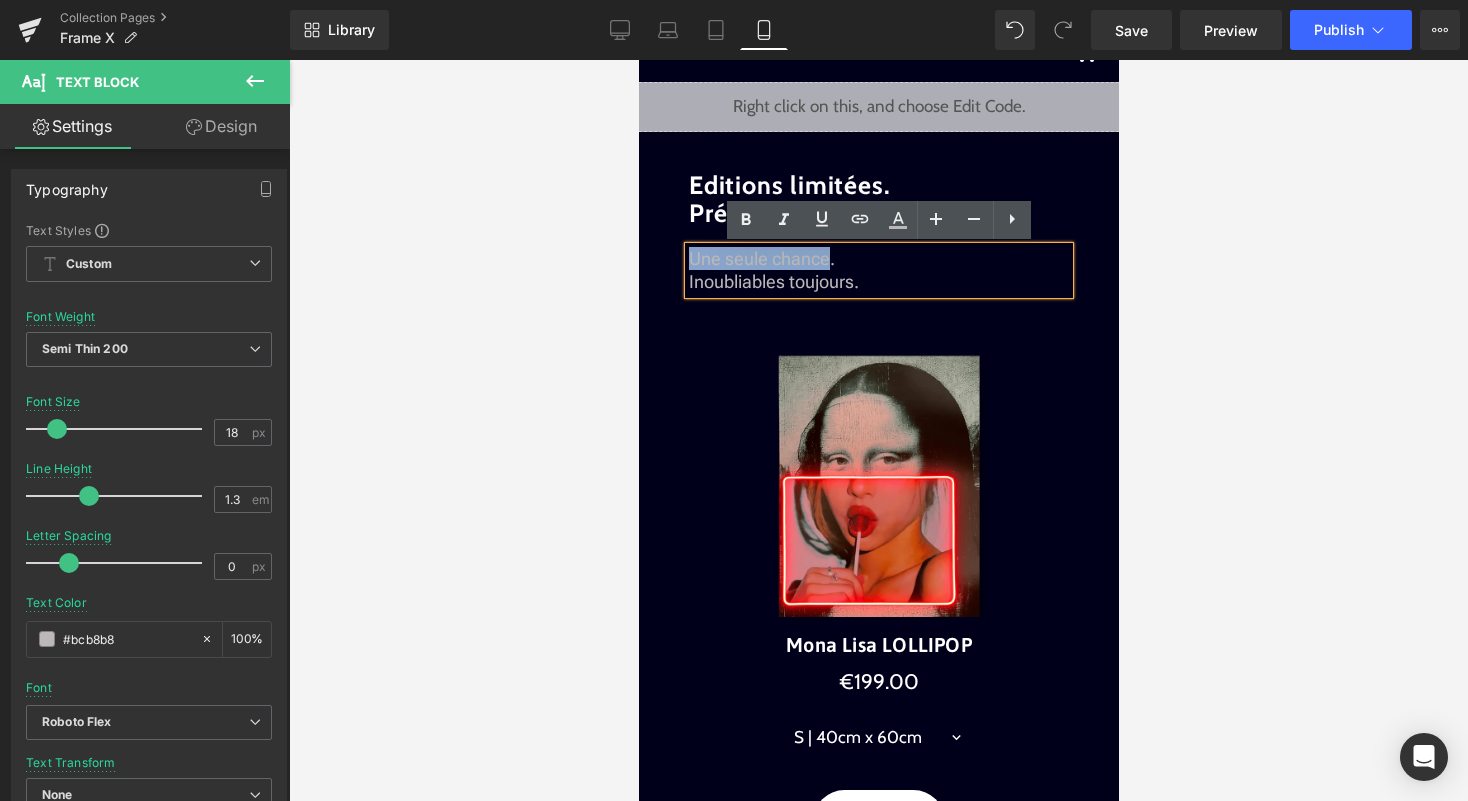 drag, startPoint x: 824, startPoint y: 259, endPoint x: 693, endPoint y: 261, distance: 131.01526 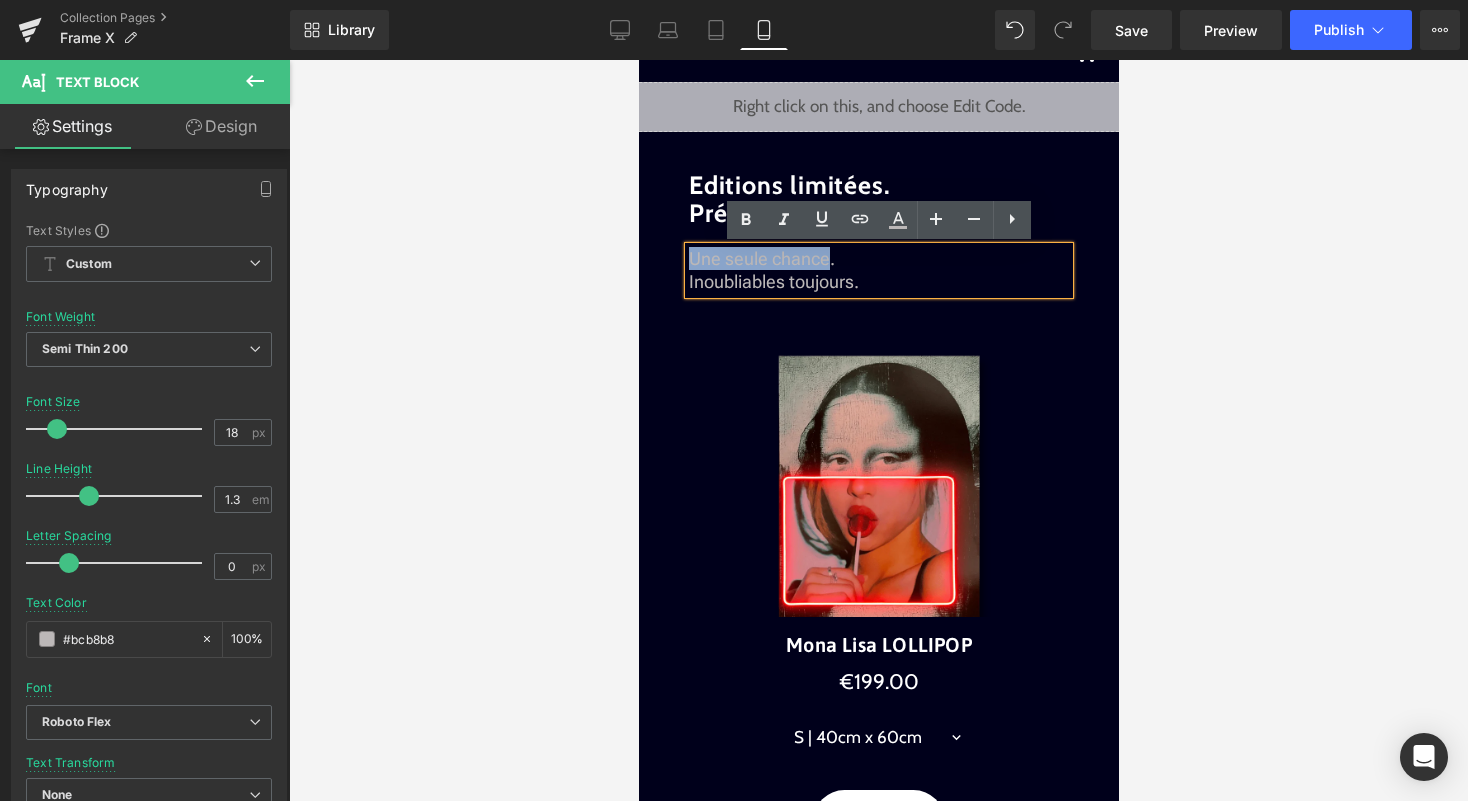 click on "Une seule chance. Inoubliables toujours." at bounding box center [878, 270] 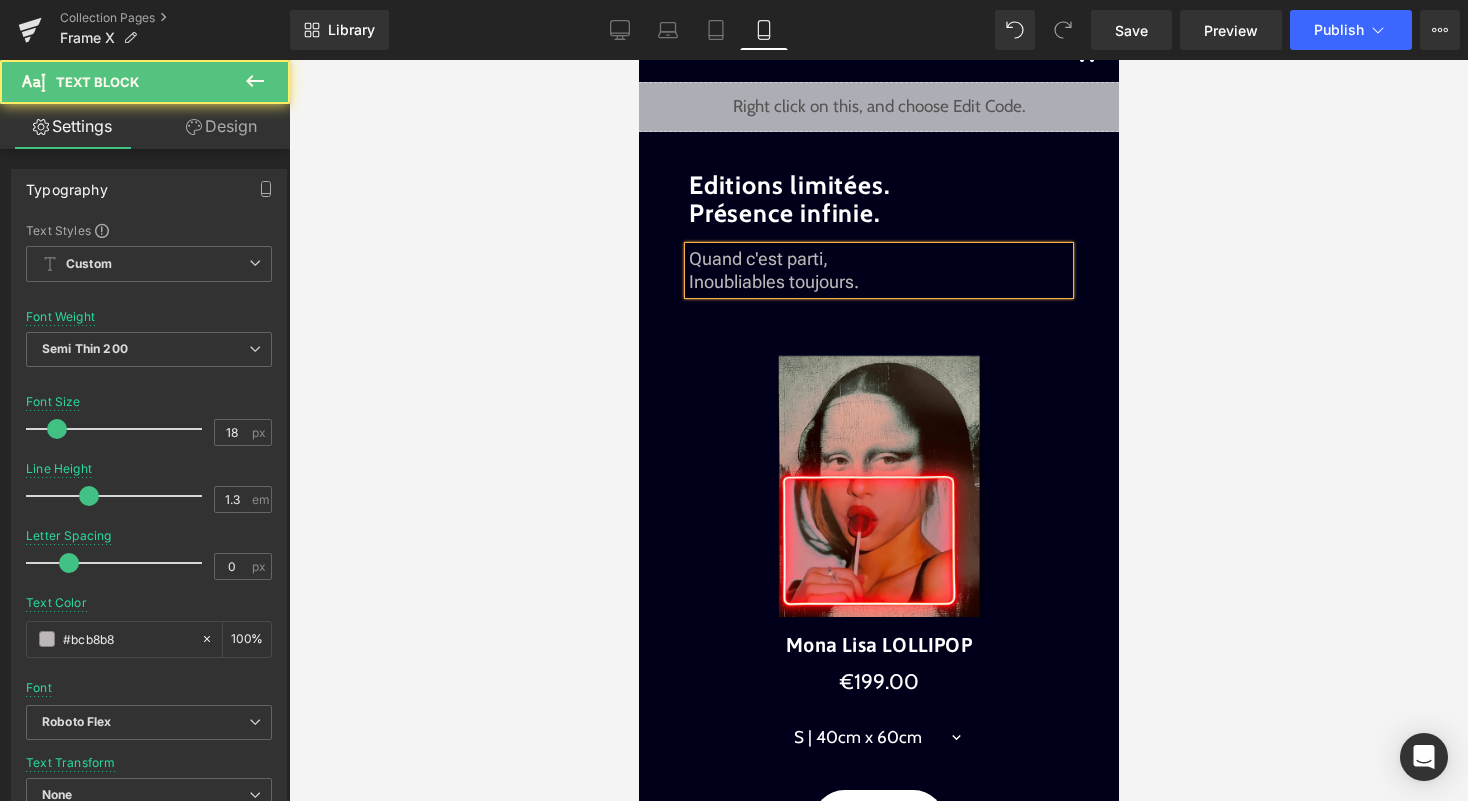 click on "Quand c'est parti, Inoubliables toujours." at bounding box center (878, 270) 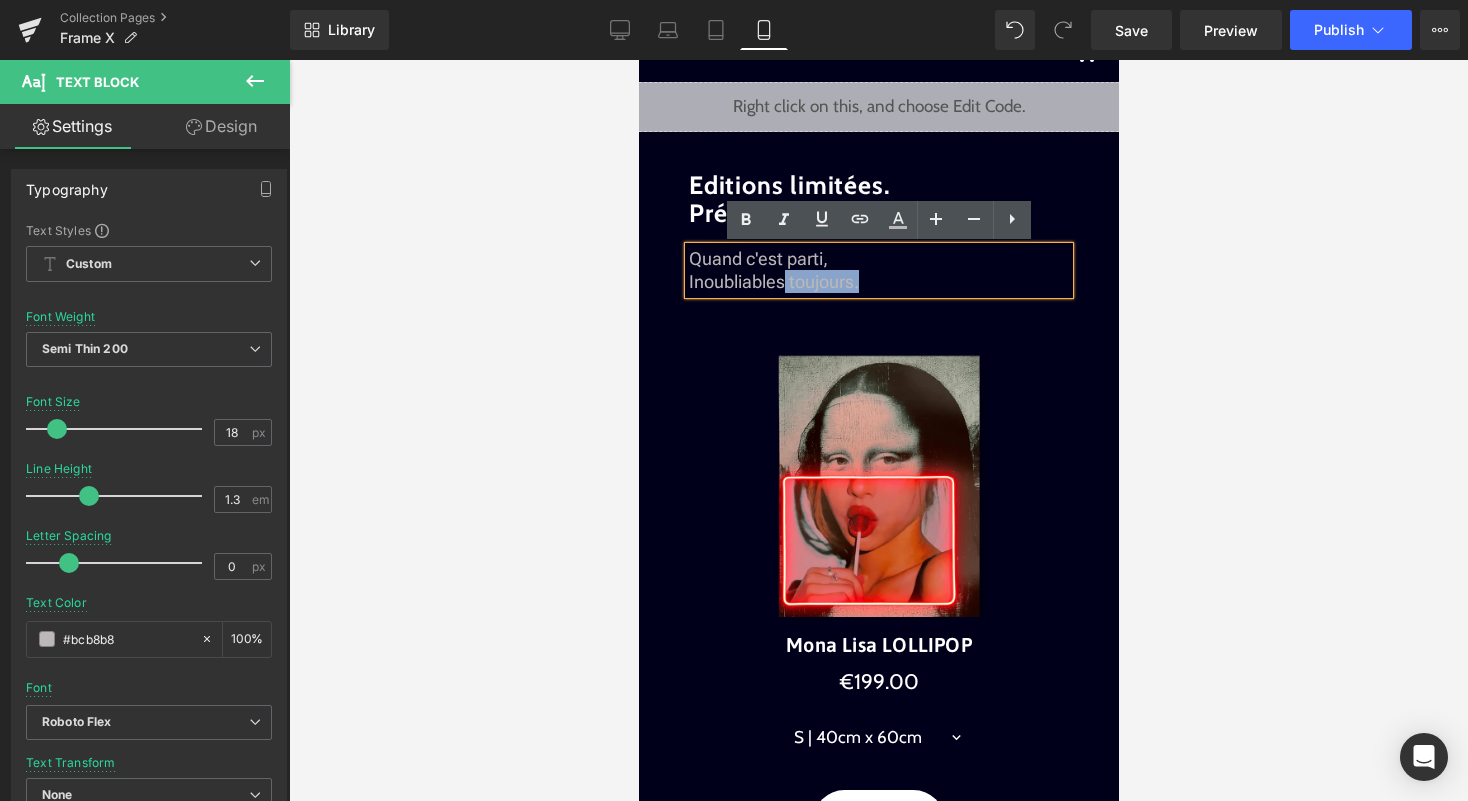 drag, startPoint x: 777, startPoint y: 284, endPoint x: 686, endPoint y: 283, distance: 91.00549 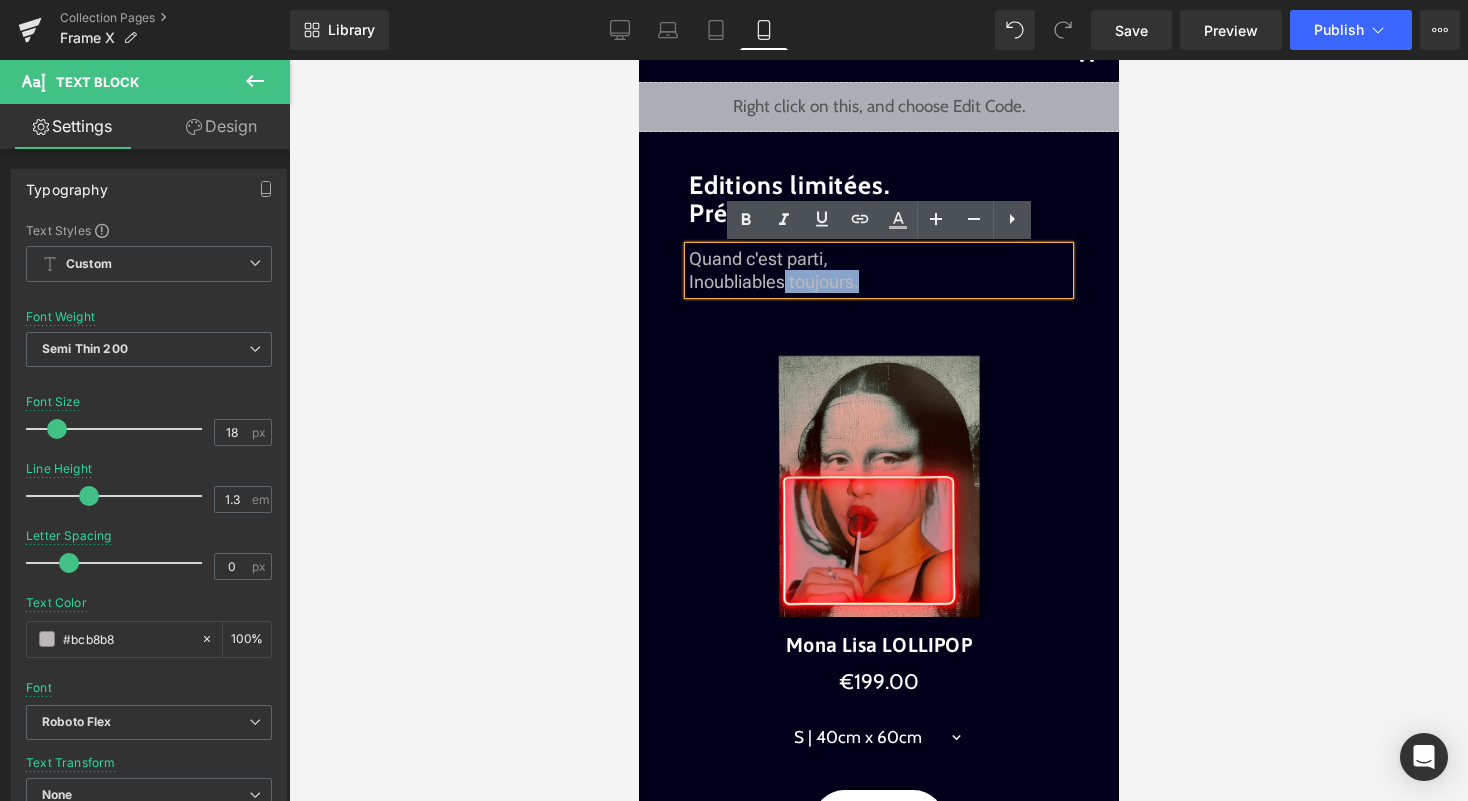 click on "Quand c'est parti, Inoubliables toujours." at bounding box center [878, 270] 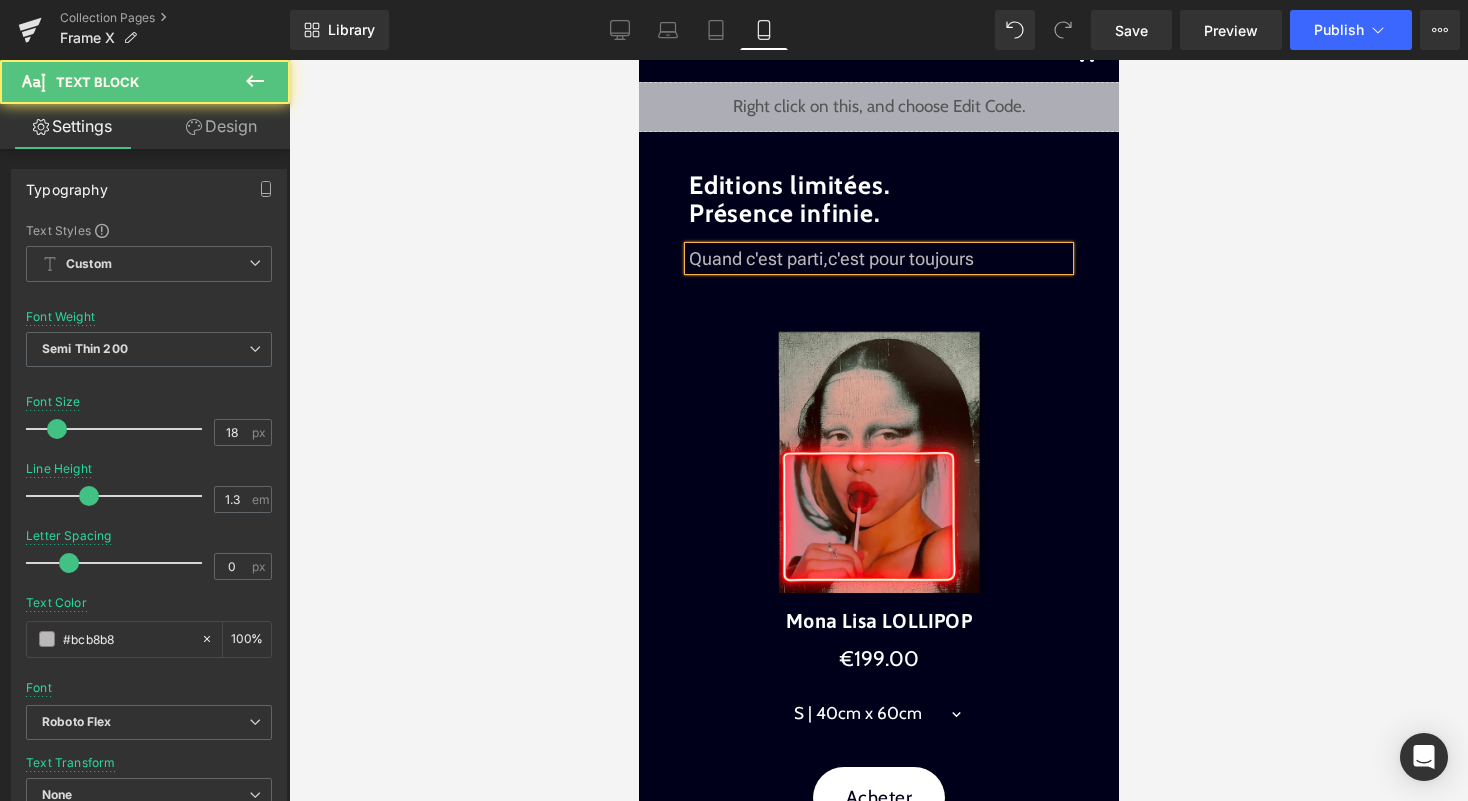 click on "Quand c'est parti,c'est pour toujours" at bounding box center (878, 258) 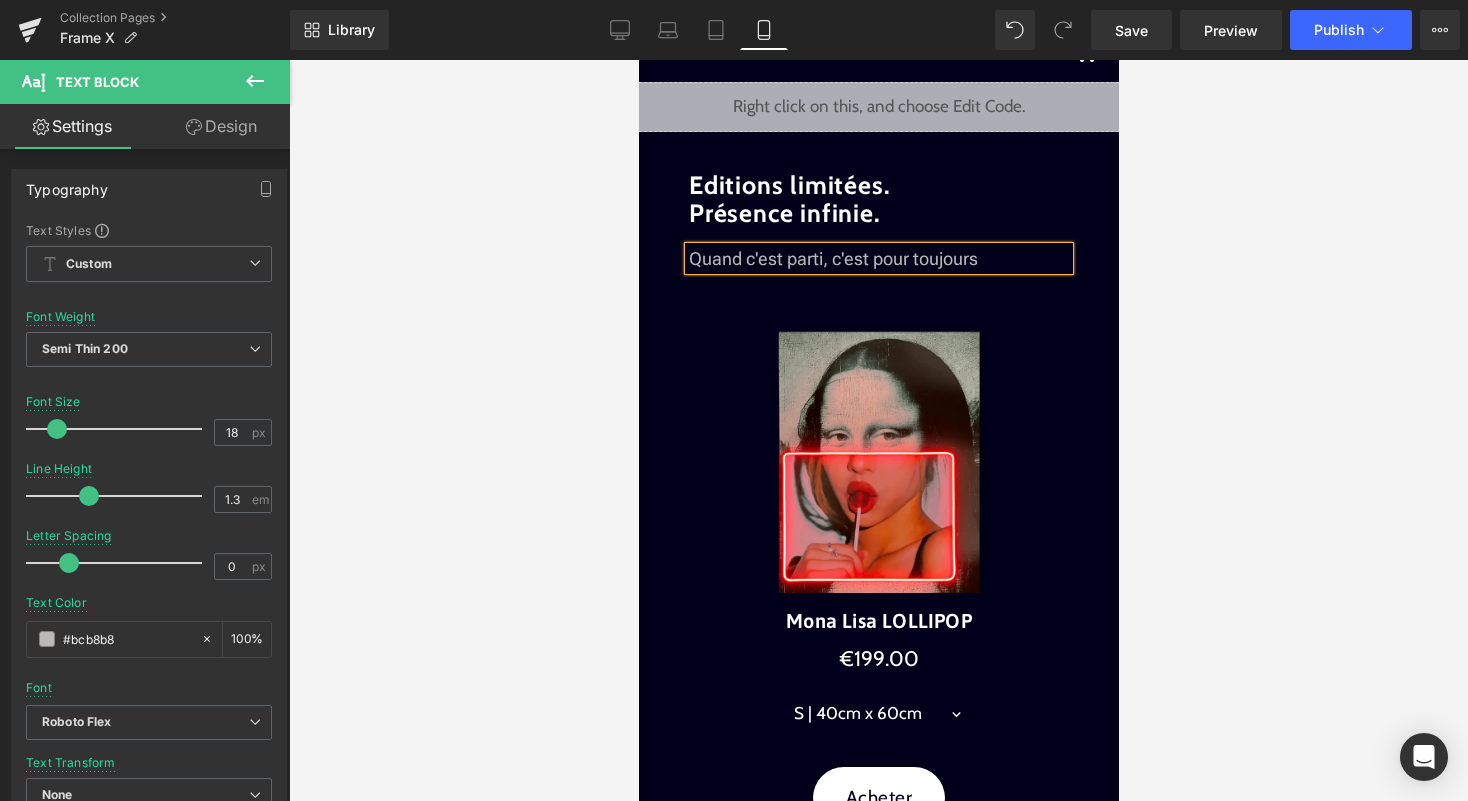 click at bounding box center (878, 430) 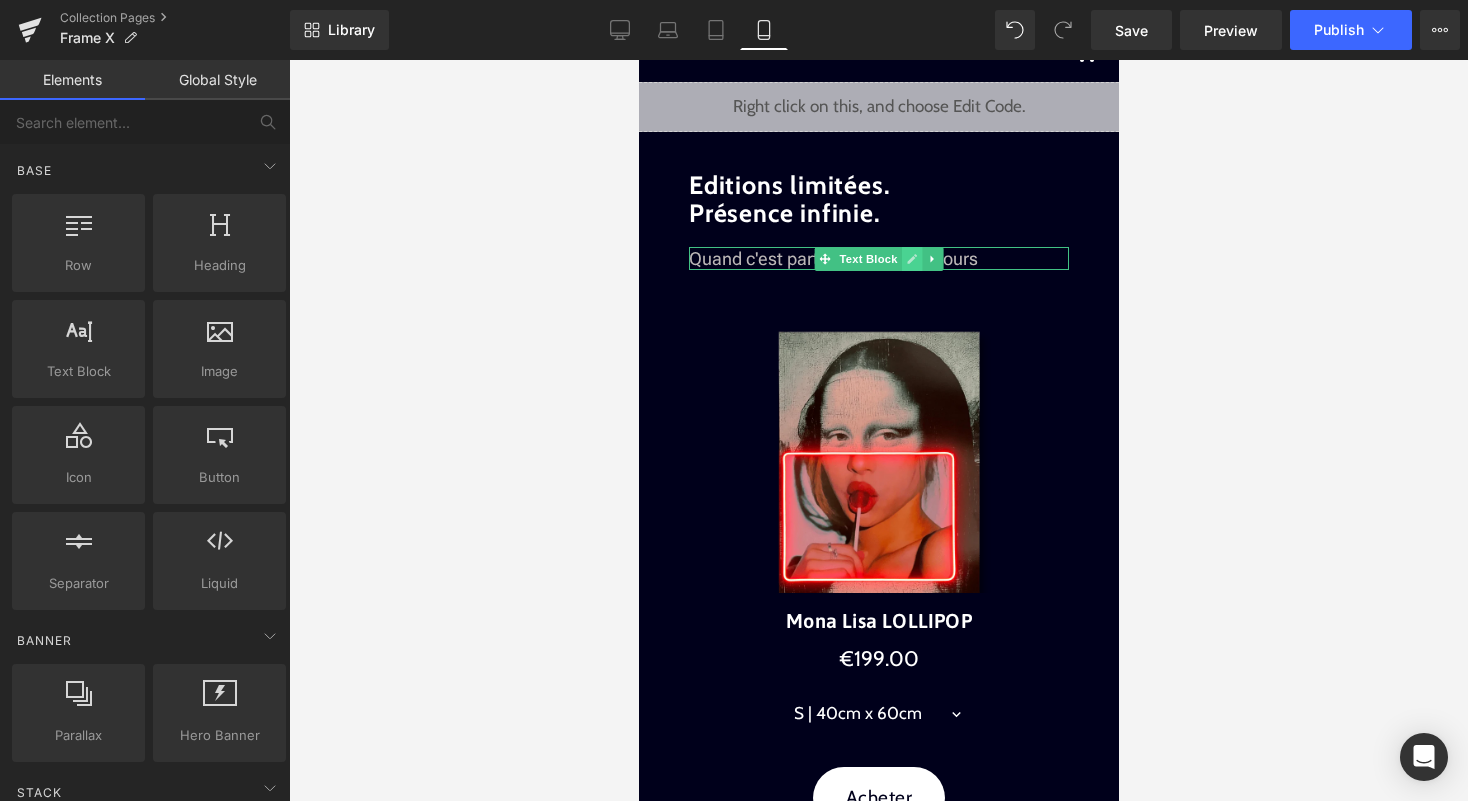 click 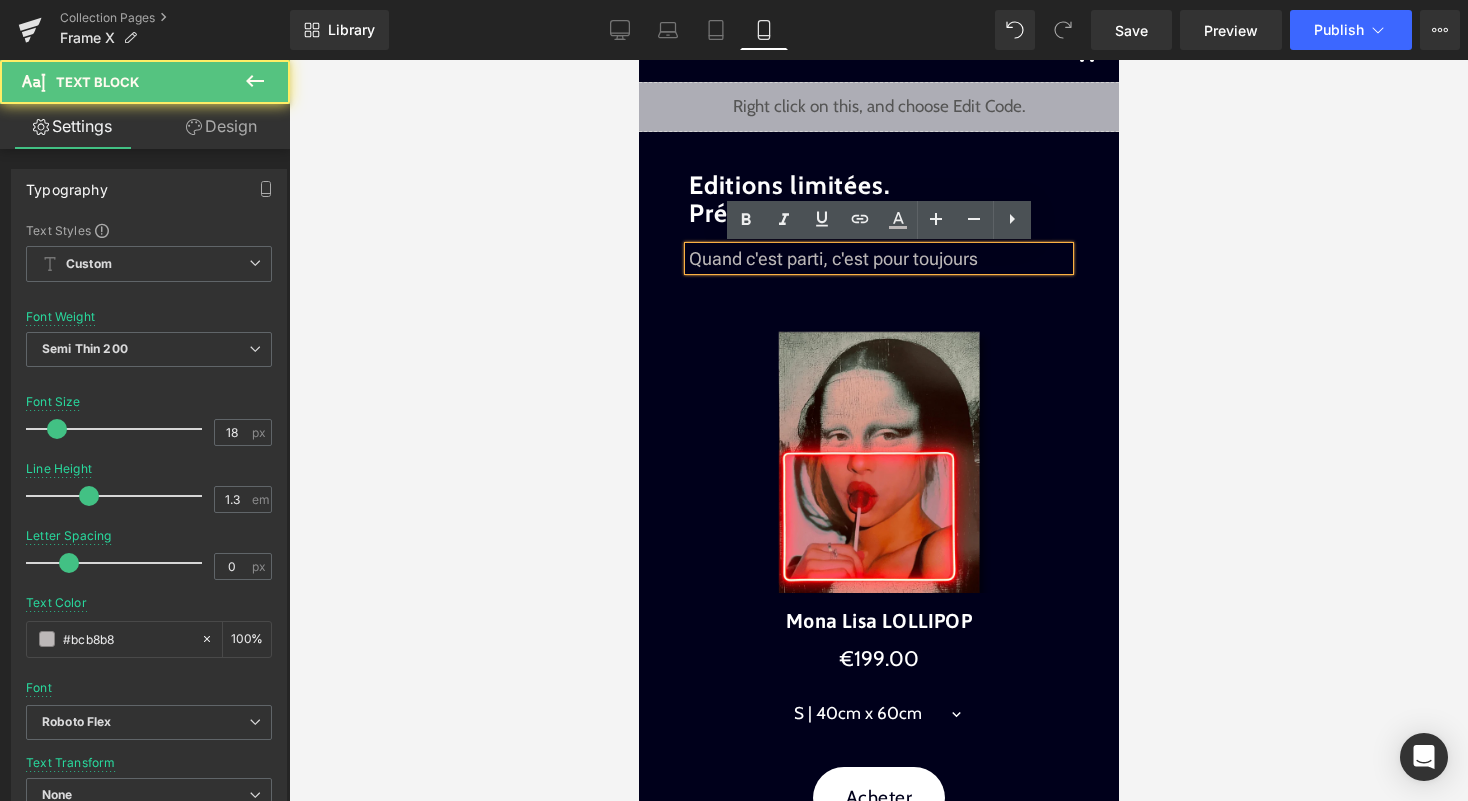 drag, startPoint x: 521, startPoint y: 265, endPoint x: 478, endPoint y: 265, distance: 43 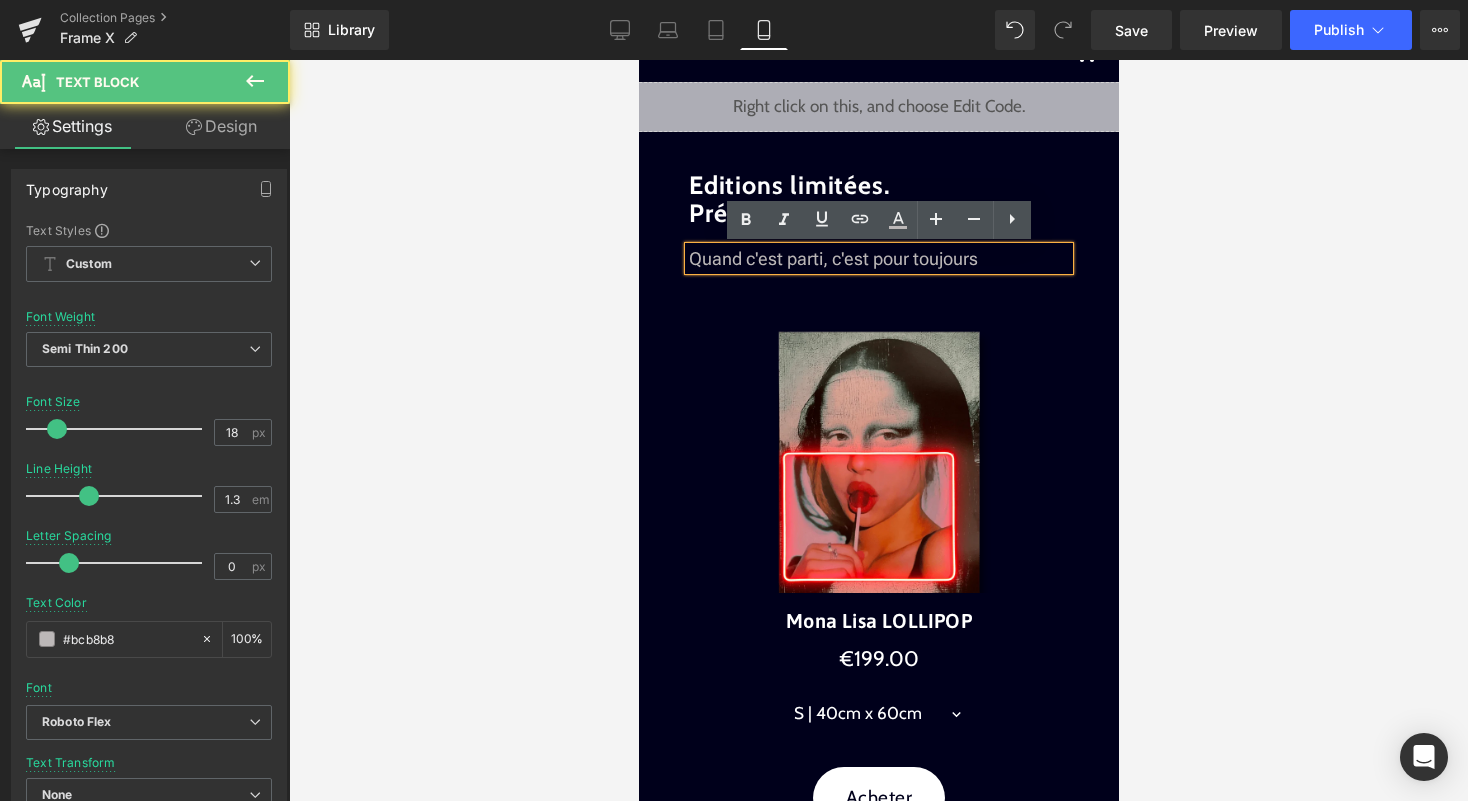click on "search
close
menu
Menu
close
Mes commandes
Service client
Contact RGPD Condition de service Politique d'expédition Politique de remboursement Mentions légales
Passer au contenu
menu
The Hype Neon®" at bounding box center (878, 392) 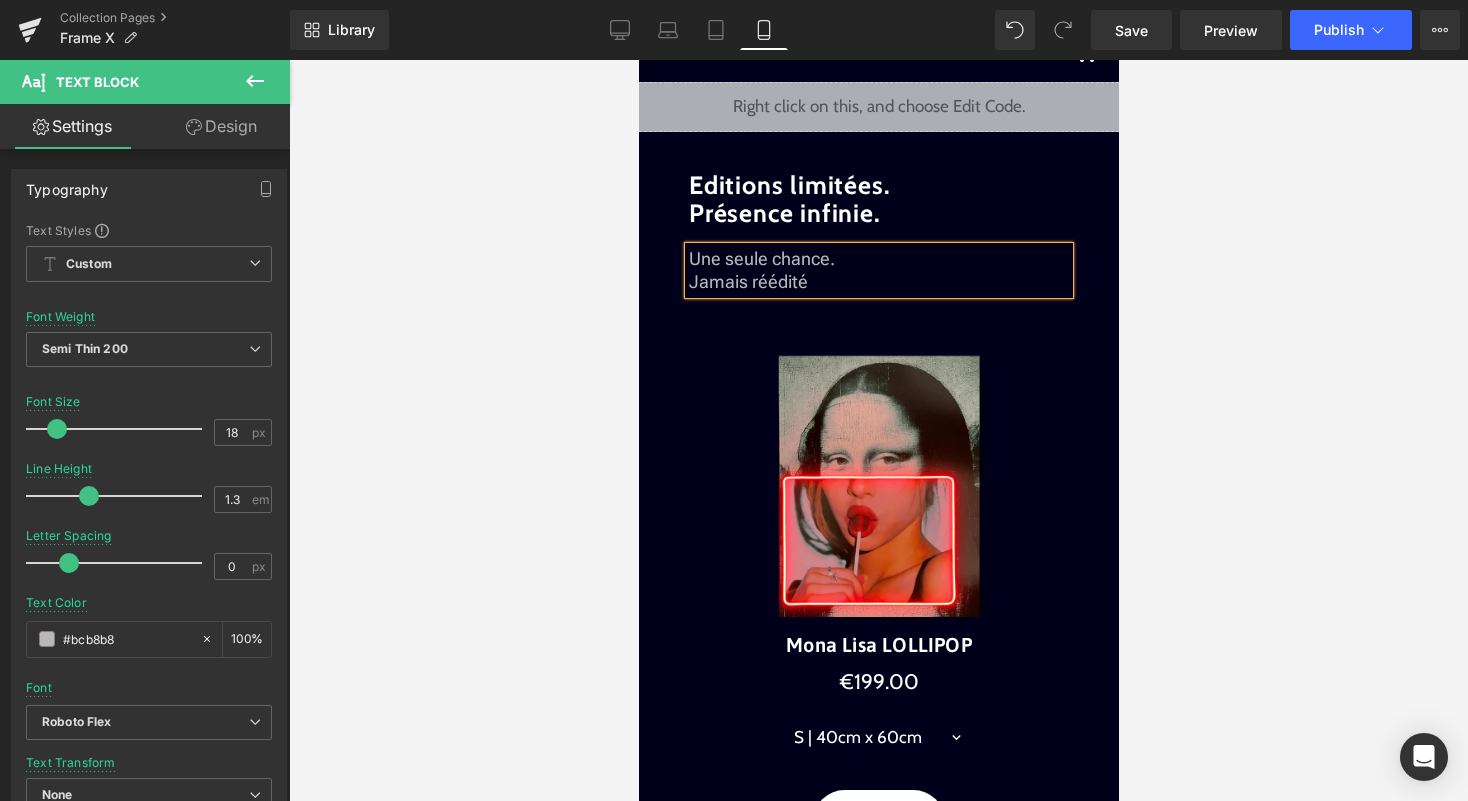 click on "Sale Off
(P) Image
Mona Lisa LOLLIPOP
(P) Title
€0
€199.00
(P) Price
S | 40cm x 60cm 0" at bounding box center [878, 878] 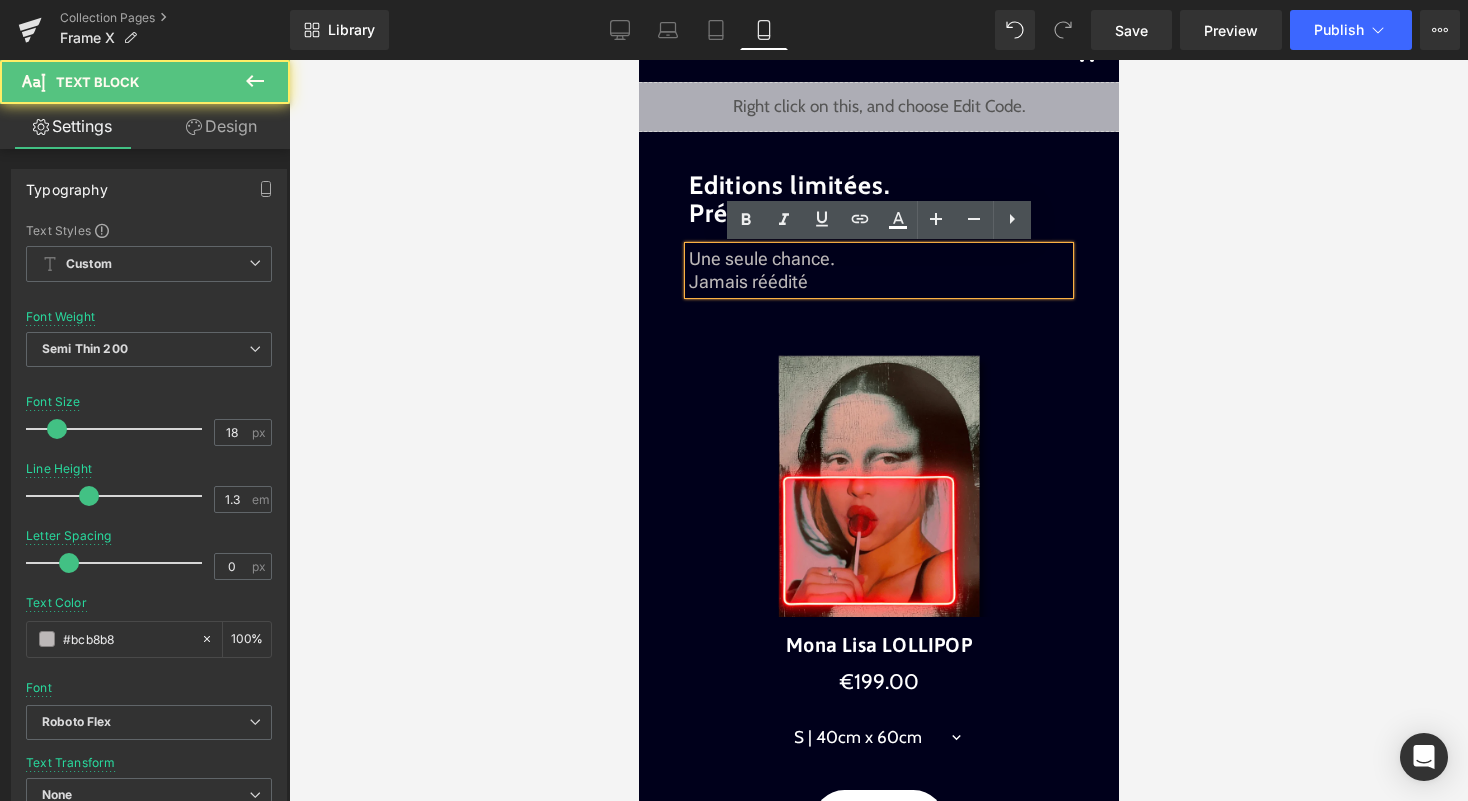 click on "Une seule chance. Jamais réédité" at bounding box center (878, 270) 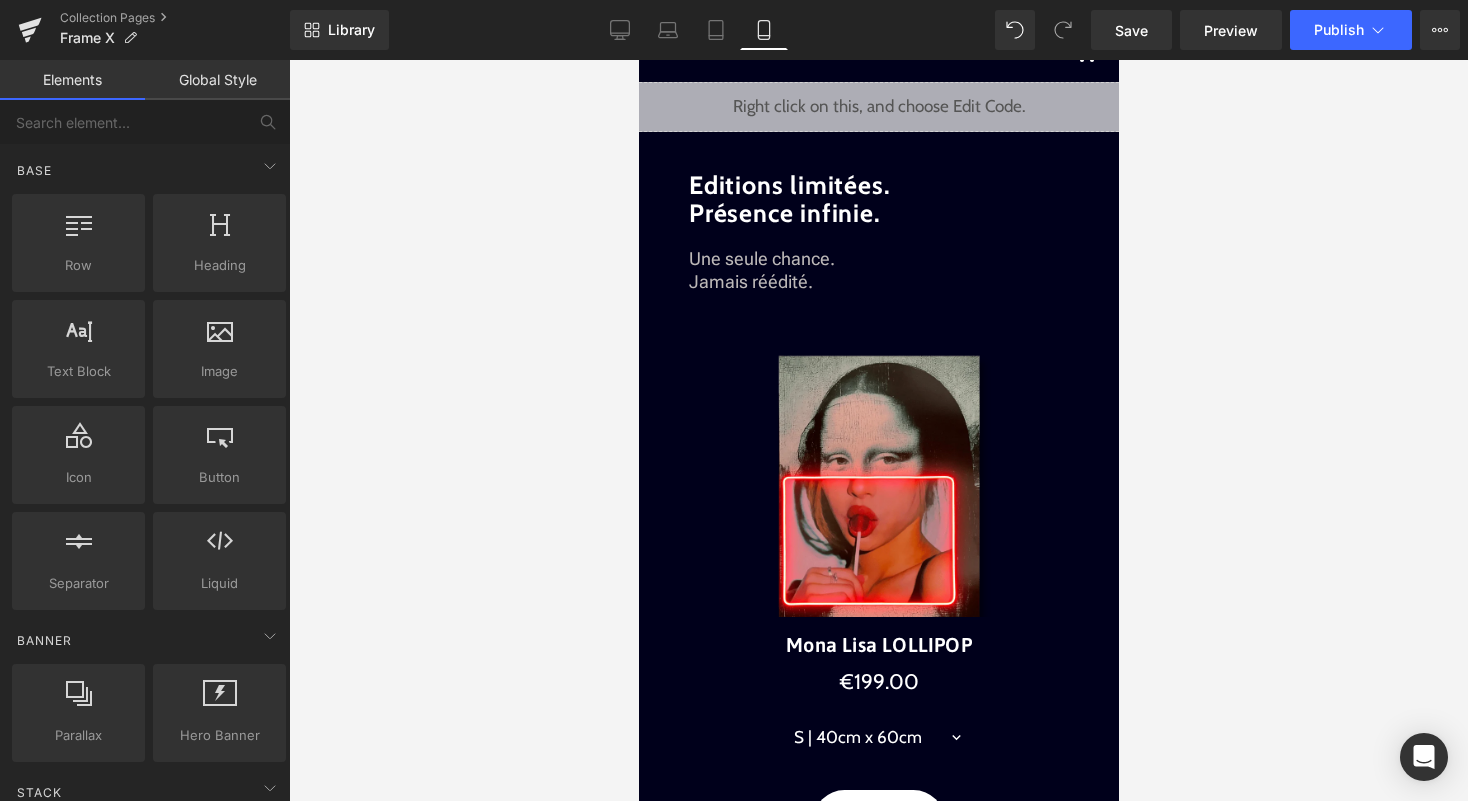 click at bounding box center [878, 430] 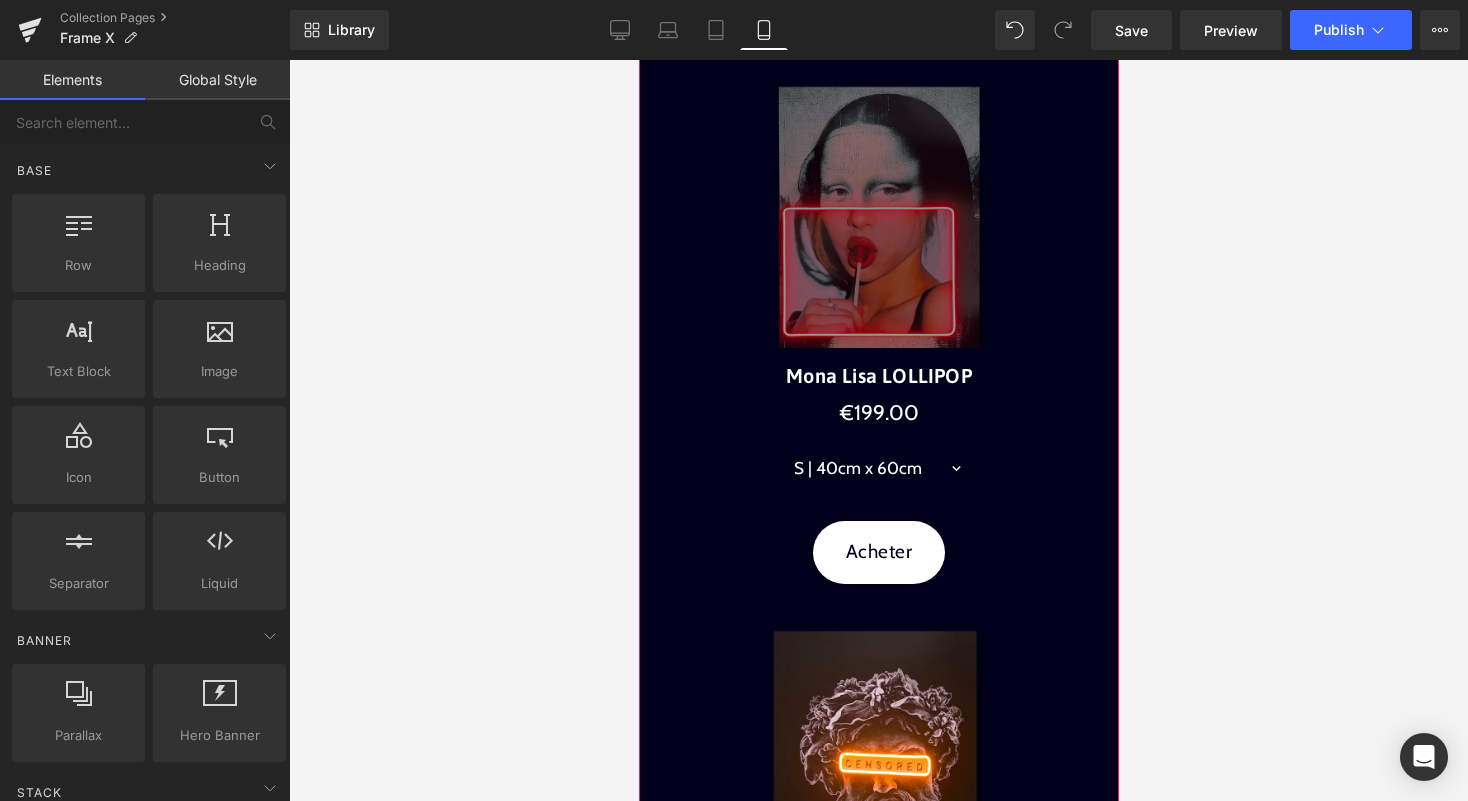 scroll, scrollTop: 0, scrollLeft: 0, axis: both 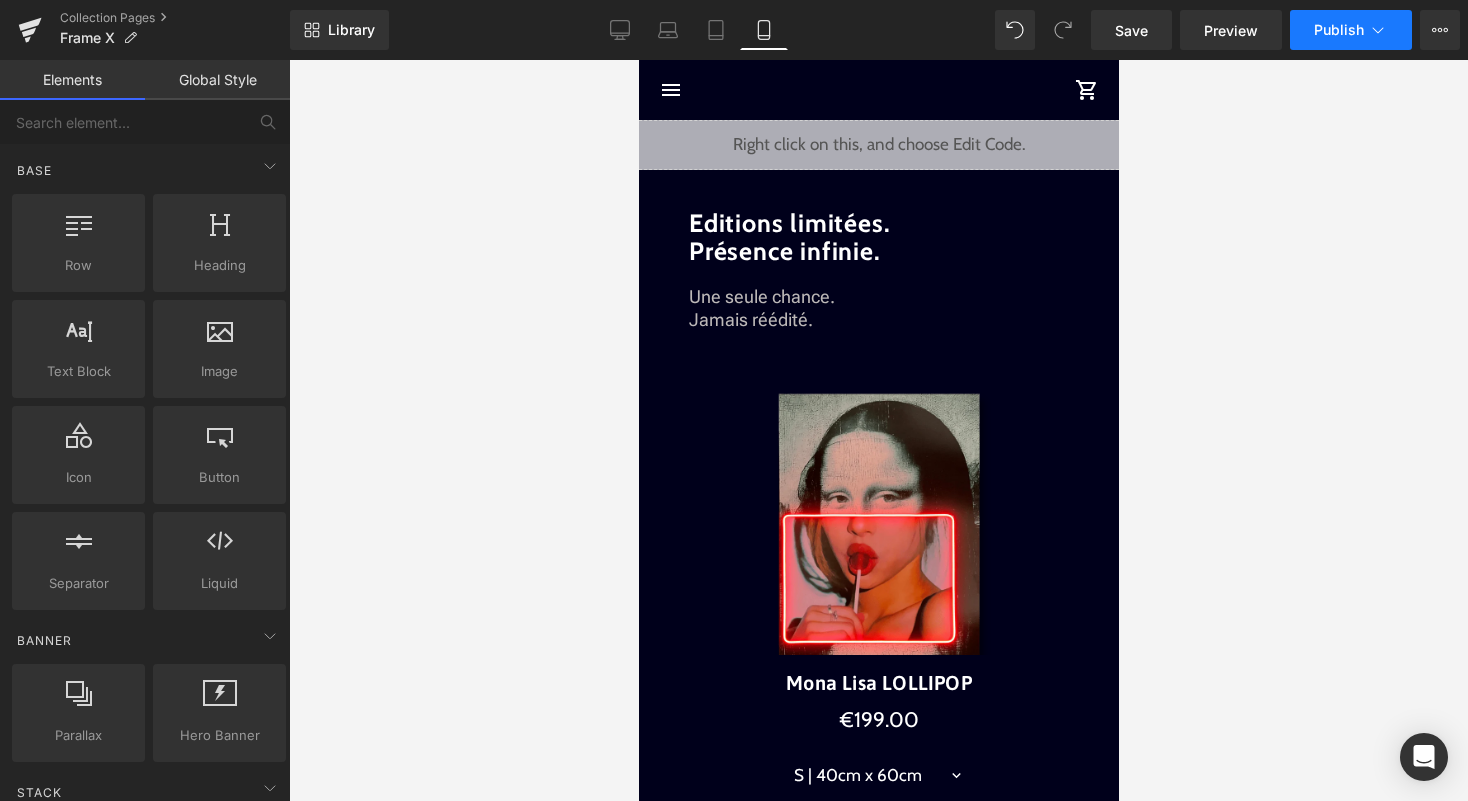 click on "Publish" at bounding box center (1339, 30) 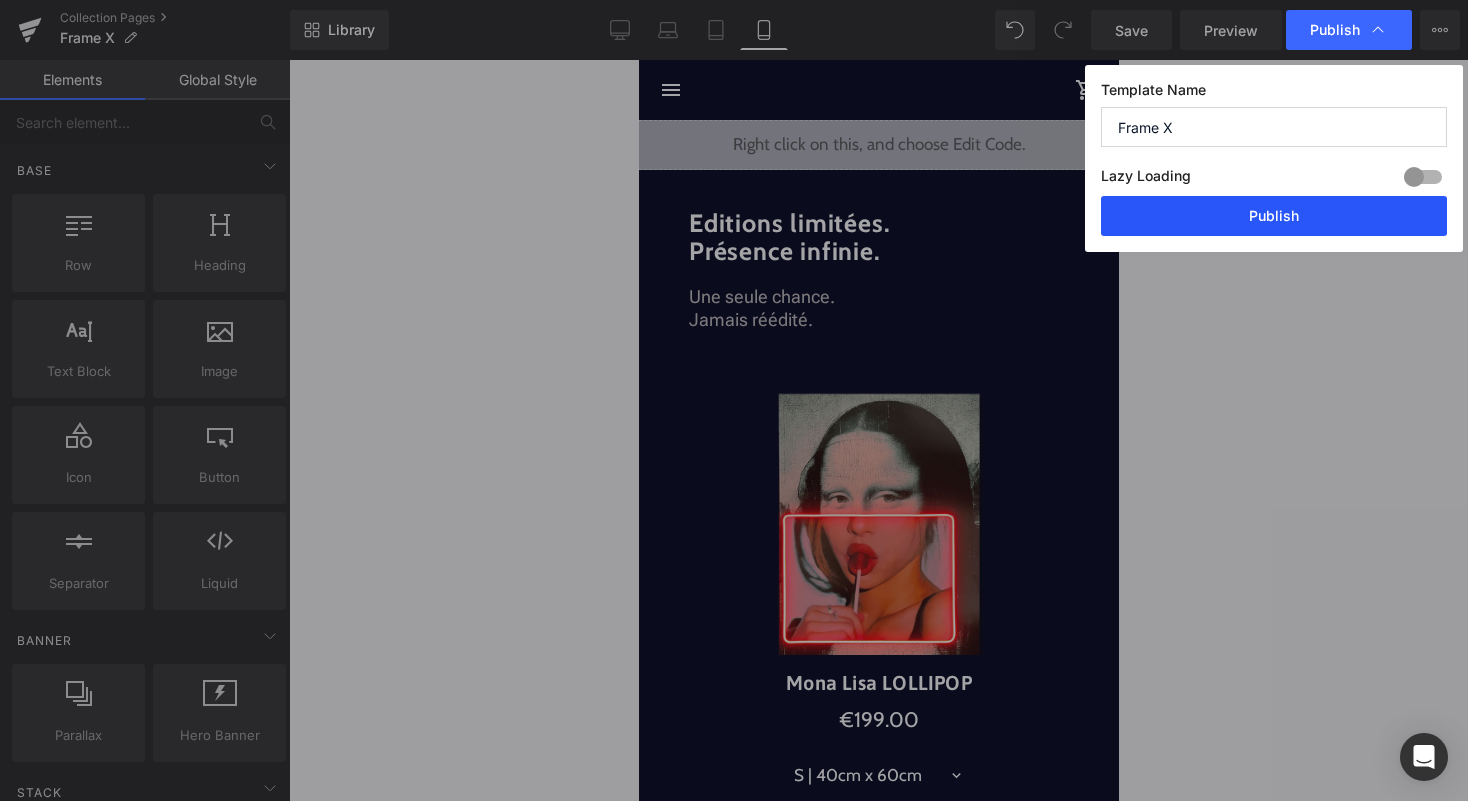 click on "Publish" at bounding box center (1274, 216) 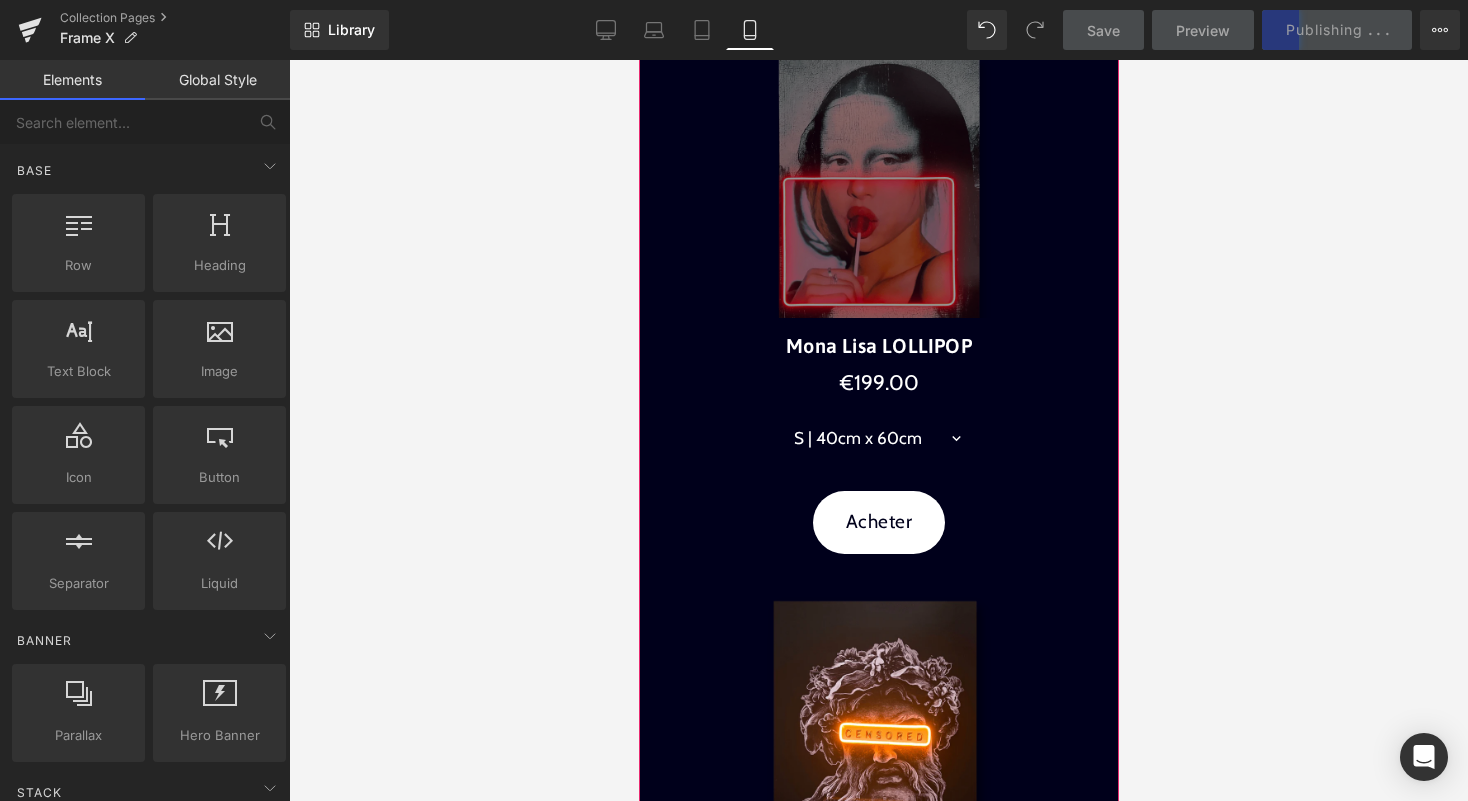 scroll, scrollTop: 0, scrollLeft: 0, axis: both 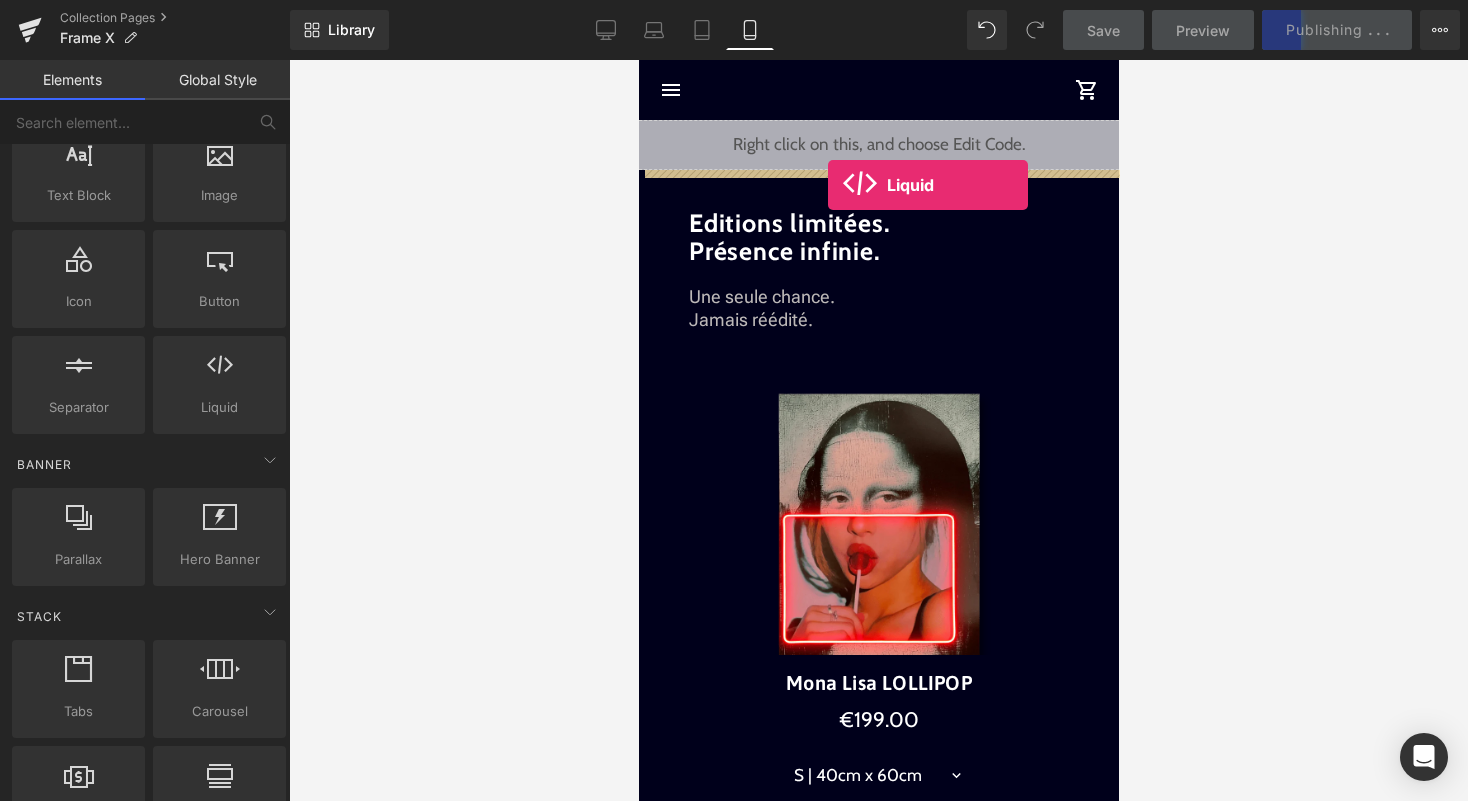drag, startPoint x: 861, startPoint y: 454, endPoint x: 827, endPoint y: 185, distance: 271.1402 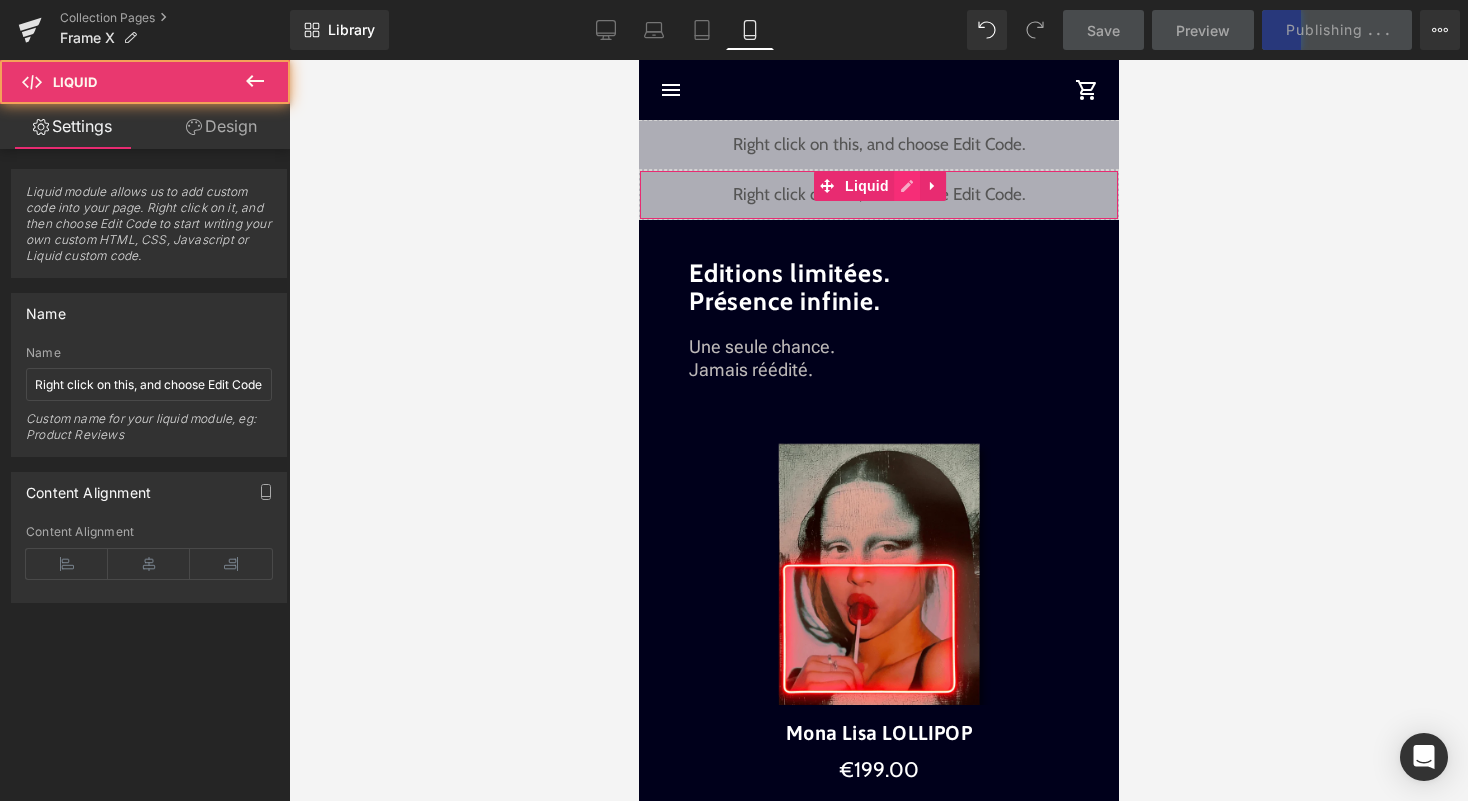 click on "Liquid" at bounding box center (878, 195) 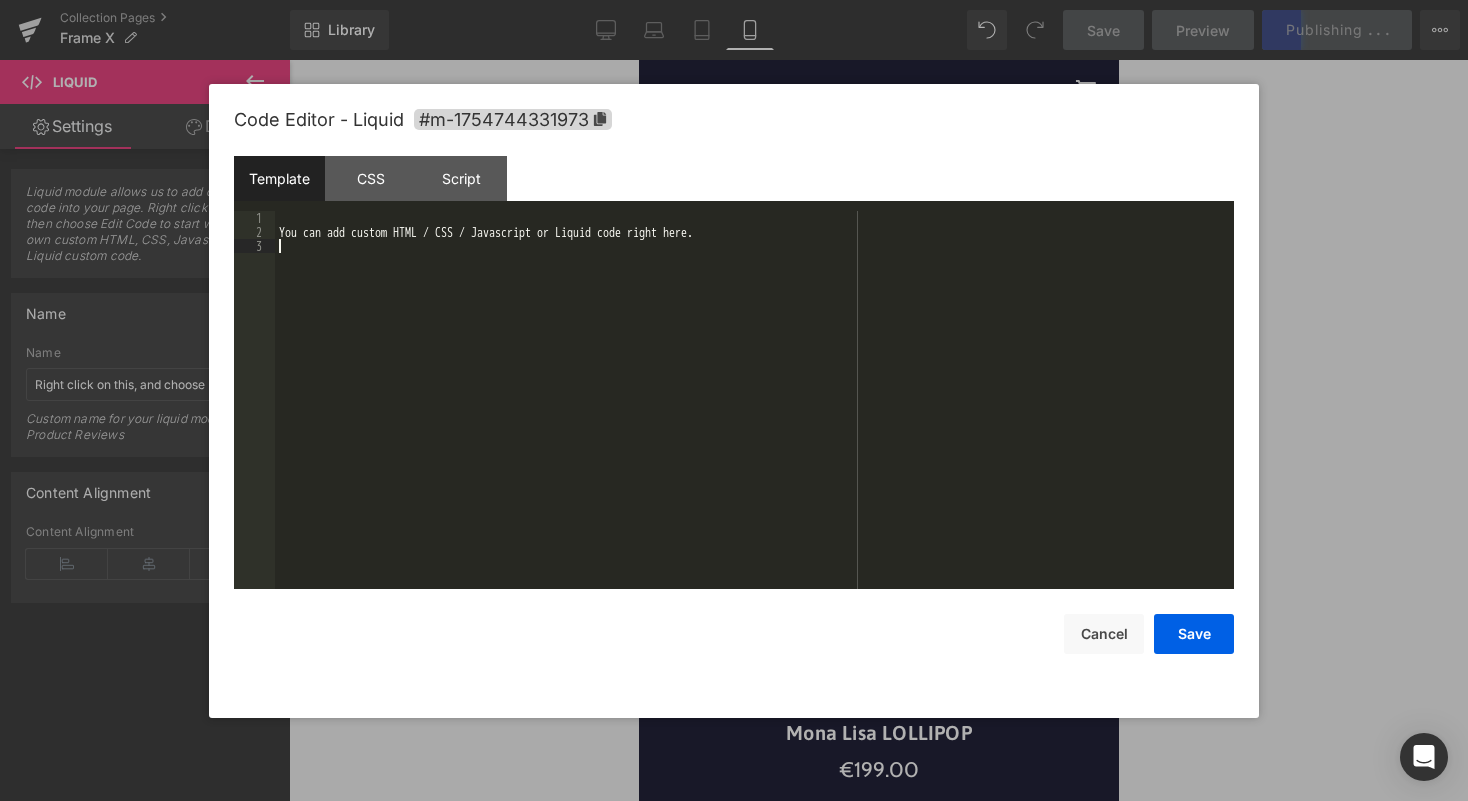 click on "You can add custom HTML / CSS / Javascript or Liquid code right here." at bounding box center (754, 414) 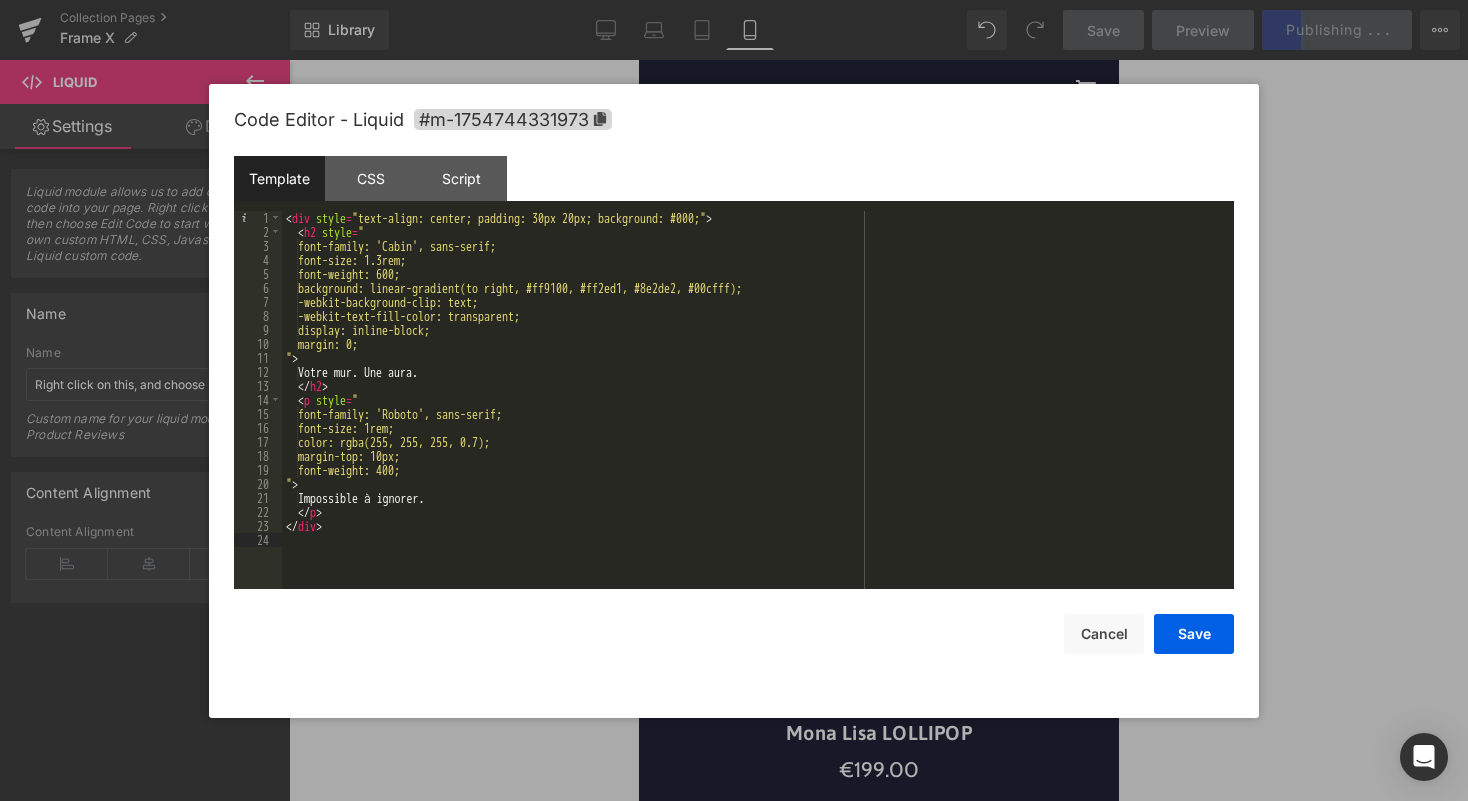 click on "< div   style = "text-align: center; padding: 30px 20px; background: #000;" >    < h2   style = "      font-family: 'Cabin', sans-serif;      font-size: 1.3rem;      font-weight: 600;      background: linear-gradient(to right, #ff9100, #ff2ed1, #8e2de2, #00cfff);      -webkit-background-clip: text;      -webkit-text-fill-color: transparent;      display: inline-block;      margin: 0;   " >      Votre mur. Une aura.    </ h2 >    < p   style = "      font-family: 'Roboto', sans-serif;      font-size: 1rem;      color: rgba(255, 255, 255, 0.7);      margin-top: 10px;      font-weight: 400;   " >      Impossible à ignorer.    </ p > </ div >" at bounding box center [758, 414] 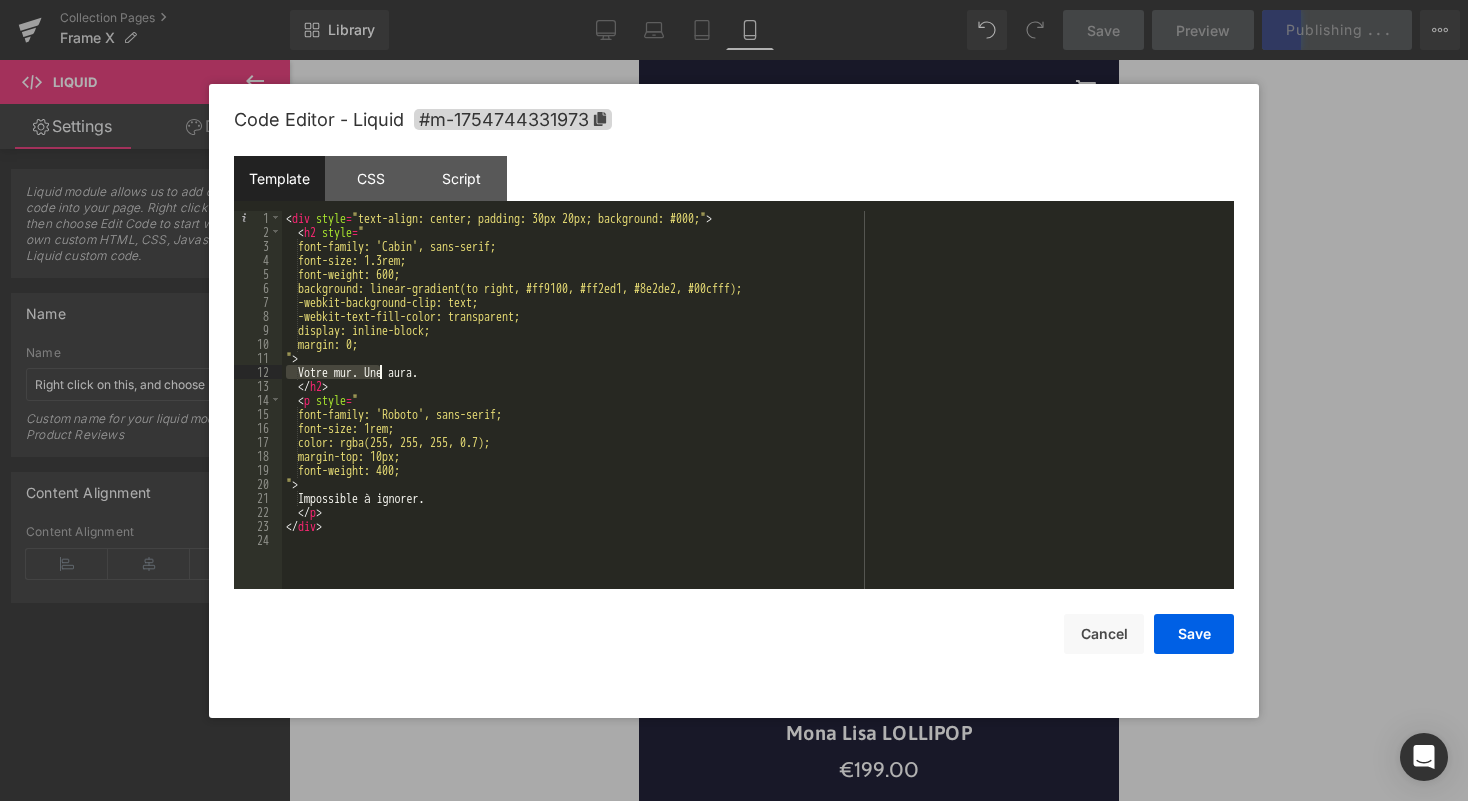 click on "< div   style = "text-align: center; padding: 30px 20px; background: #000;" >    < h2   style = "      font-family: 'Cabin', sans-serif;      font-size: 1.3rem;      font-weight: 600;      background: linear-gradient(to right, #ff9100, #ff2ed1, #8e2de2, #00cfff);      -webkit-background-clip: text;      -webkit-text-fill-color: transparent;      display: inline-block;      margin: 0;   " >      Votre mur. Une aura.    </ h2 >    < p   style = "      font-family: 'Roboto', sans-serif;      font-size: 1rem;      color: rgba(255, 255, 255, 0.7);      margin-top: 10px;      font-weight: 400;   " >      Impossible à ignorer.    </ p > </ div >" at bounding box center [758, 414] 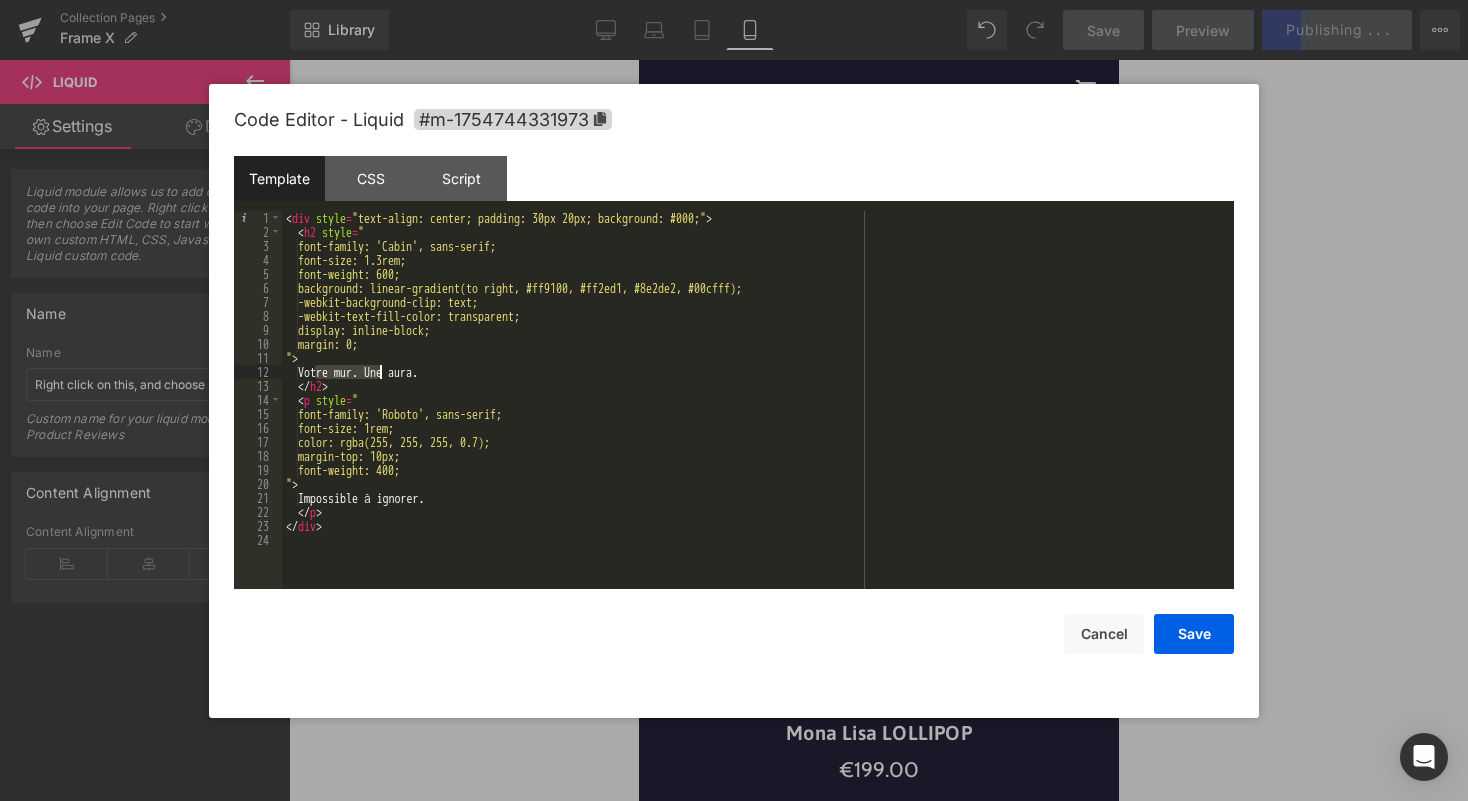 drag, startPoint x: 315, startPoint y: 371, endPoint x: 380, endPoint y: 374, distance: 65.06919 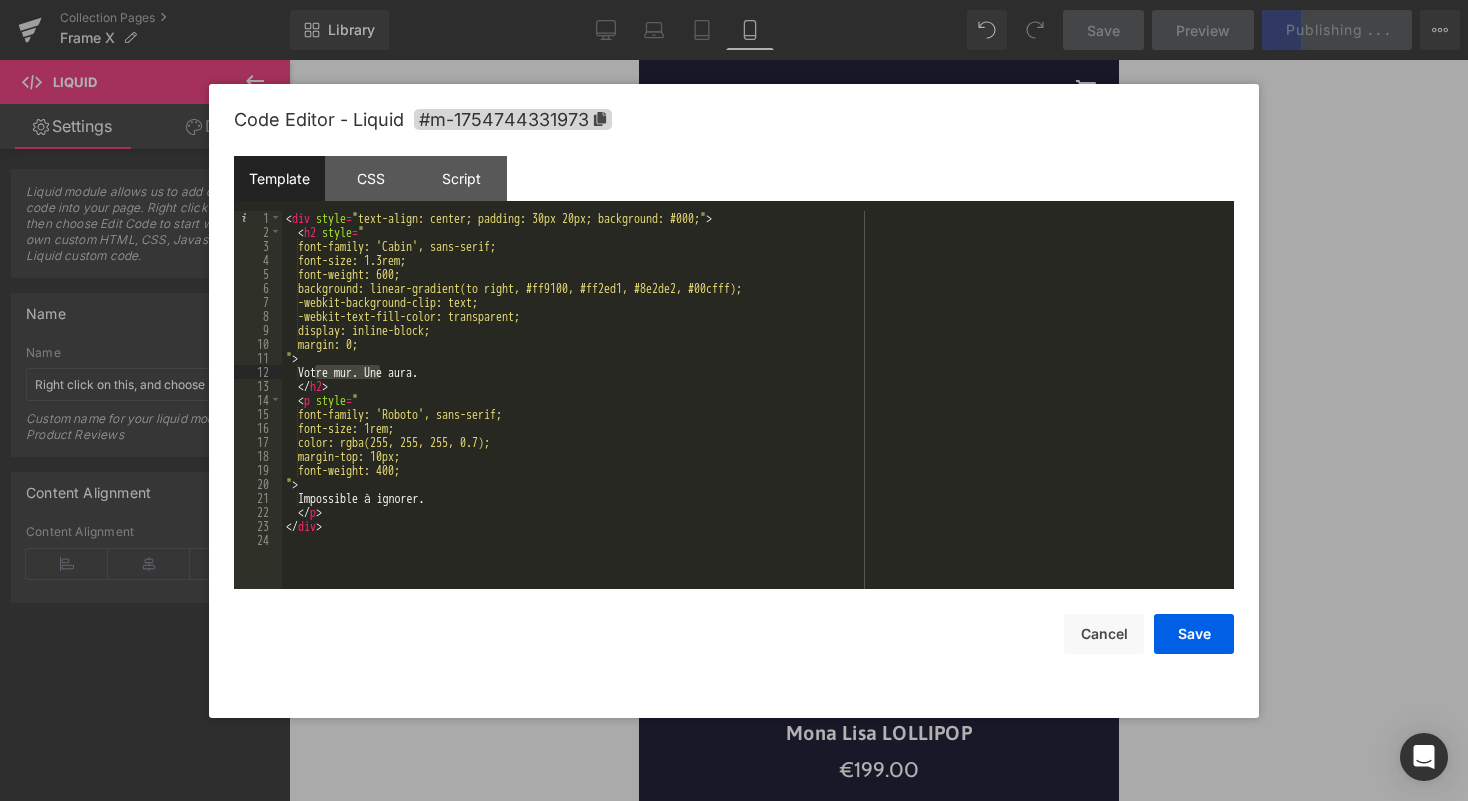 paste 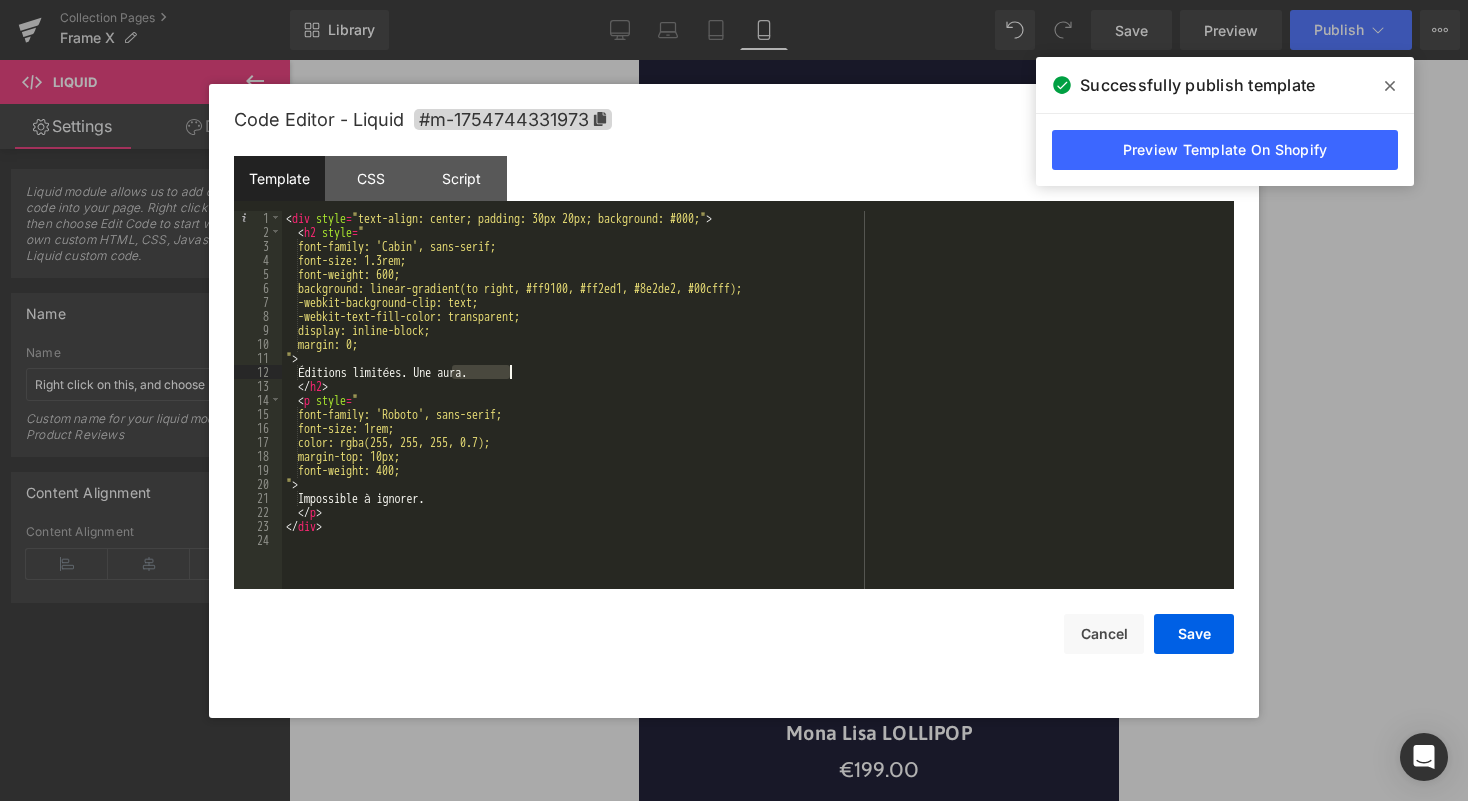 drag, startPoint x: 451, startPoint y: 375, endPoint x: 511, endPoint y: 373, distance: 60.033325 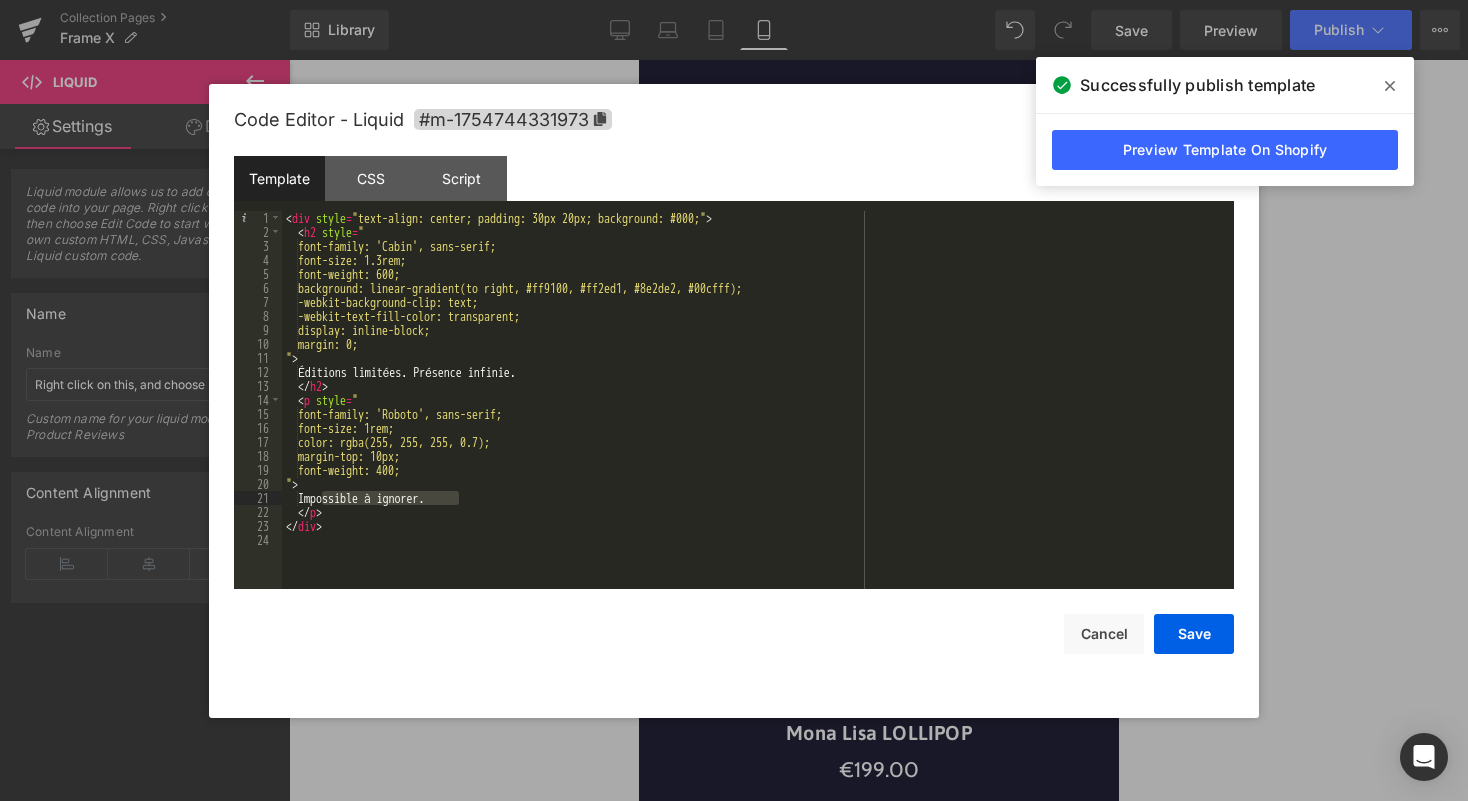 drag, startPoint x: 461, startPoint y: 499, endPoint x: 320, endPoint y: 502, distance: 141.0319 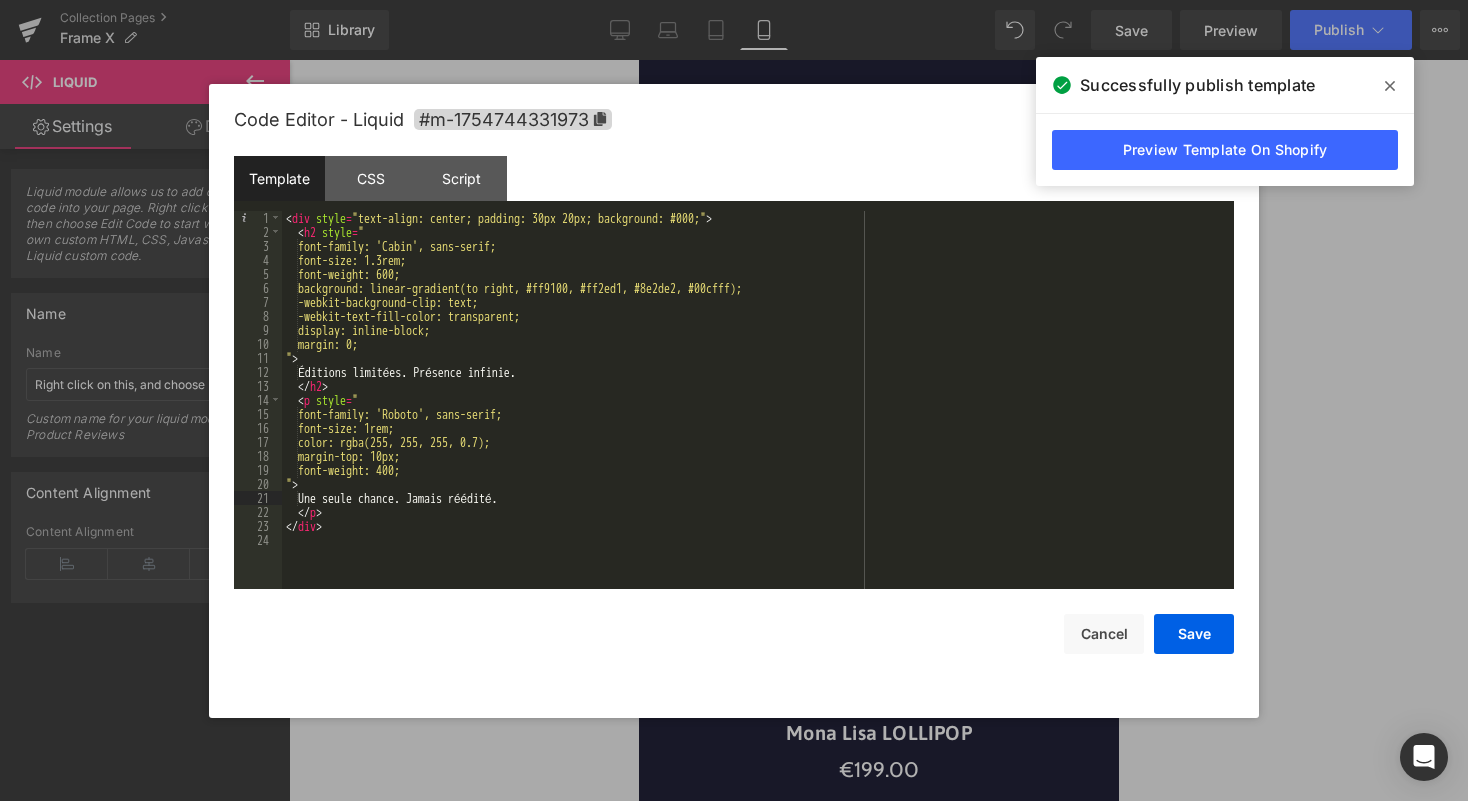 click on "< div   style = "text-align: center; padding: 30px 20px; background: #000;" >    < h2   style = "      font-family: 'Cabin', sans-serif;      font-size: 1.3rem;      font-weight: 600;      background: linear-gradient(to right, #ff9100, #ff2ed1, #8e2de2, #00cfff);      -webkit-background-clip: text;      -webkit-text-fill-color: transparent;      display: inline-block;      margin: 0;   " >      Éditions limitées. Présence infinie.    </ h2 >    < p   style = "      font-family: 'Roboto', sans-serif;      font-size: 1rem;      color: rgba(255, 255, 255, 0.7);      margin-top: 10px;      font-weight: 400;   " >      Une seule chance. Jamais réédité.    </ p > </ div >" at bounding box center [758, 414] 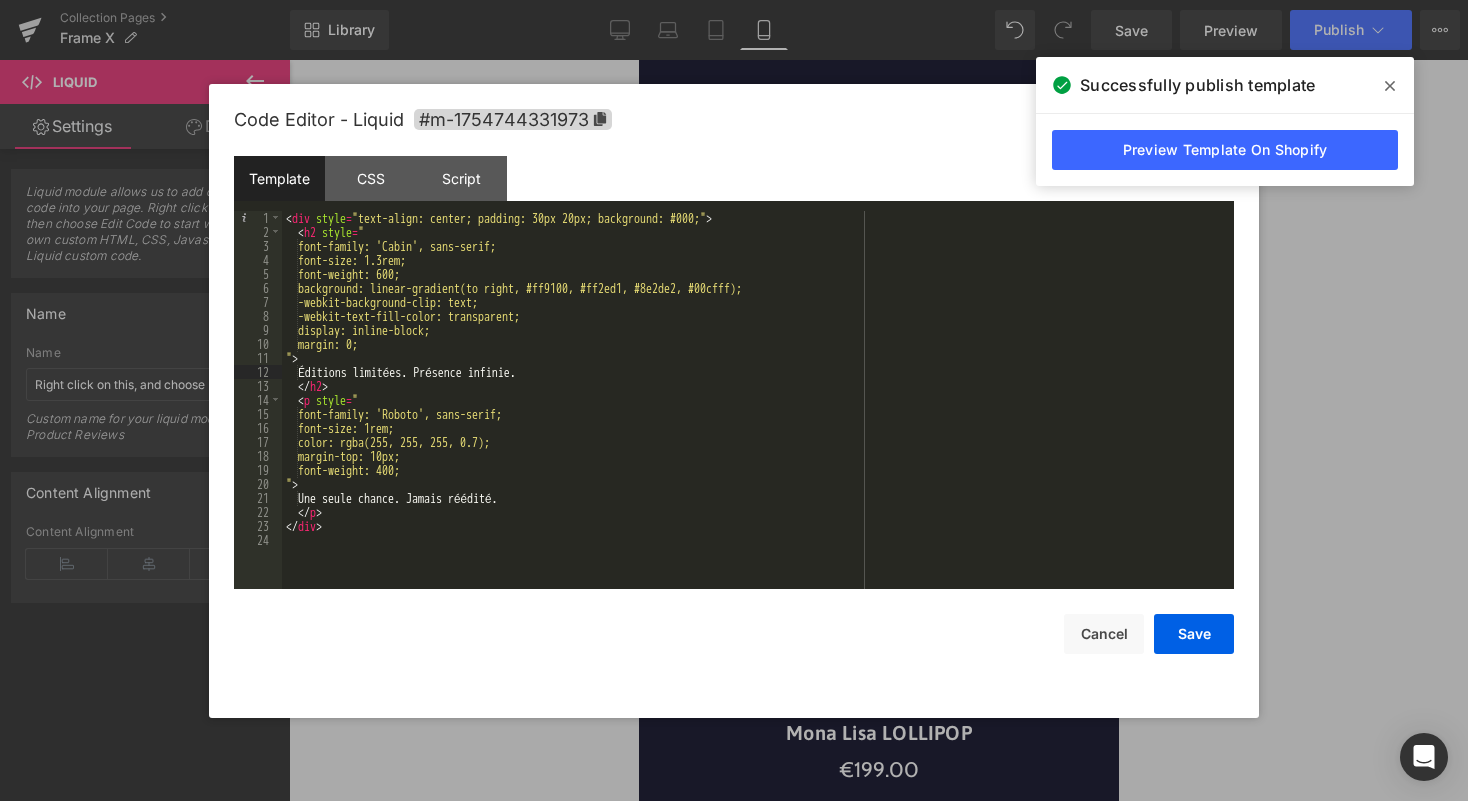 type 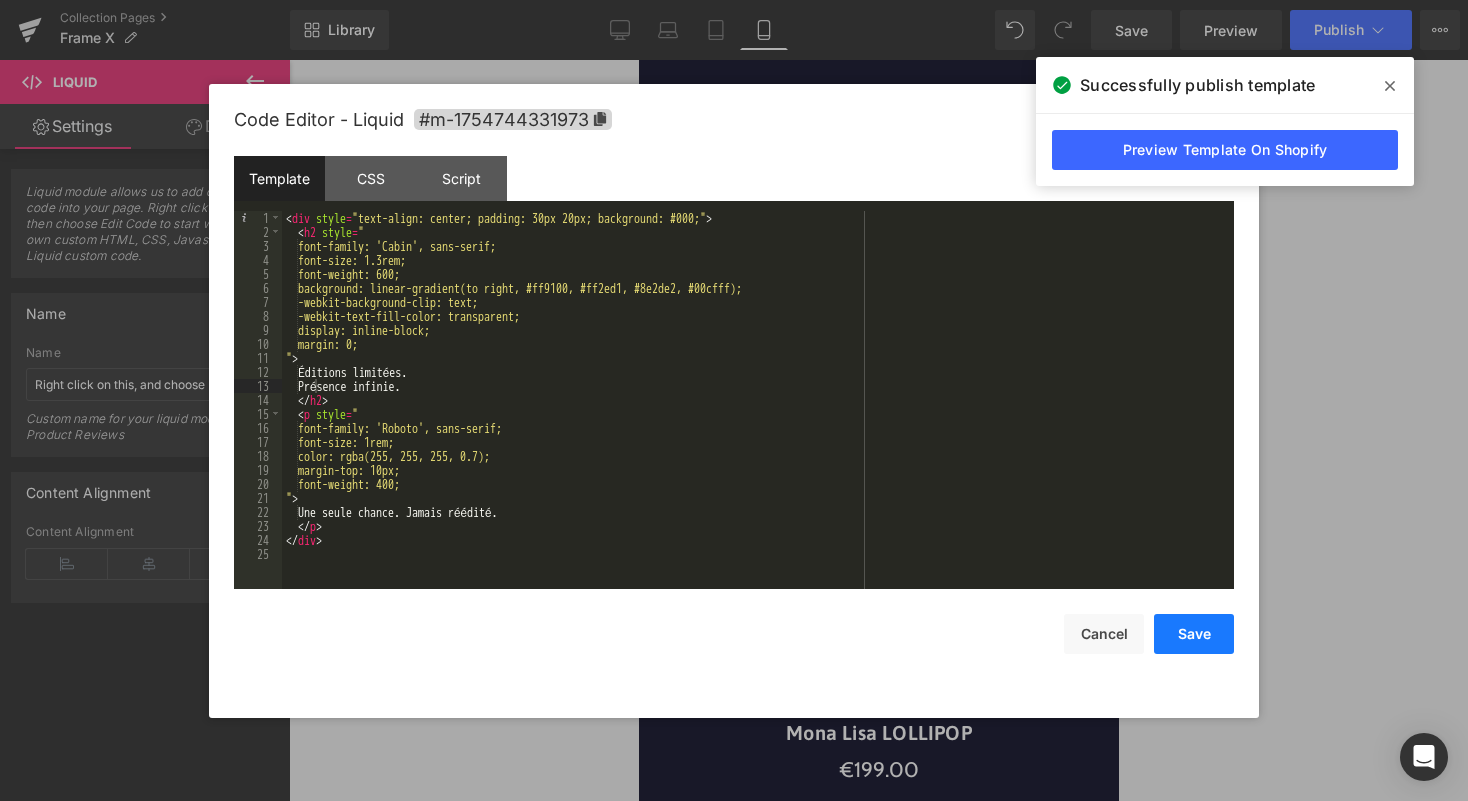 click on "Save" at bounding box center (1194, 634) 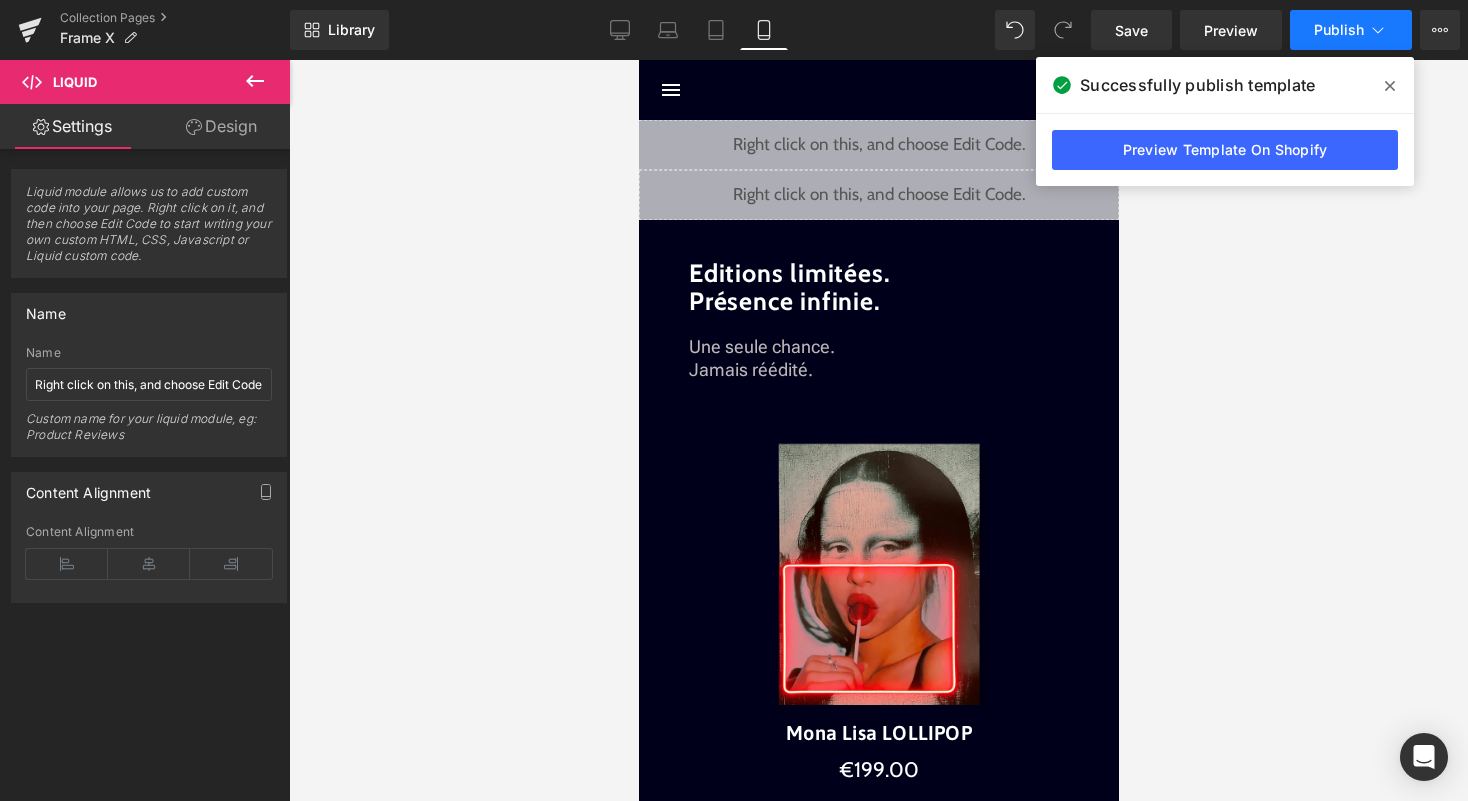 click on "Publish" at bounding box center [1339, 30] 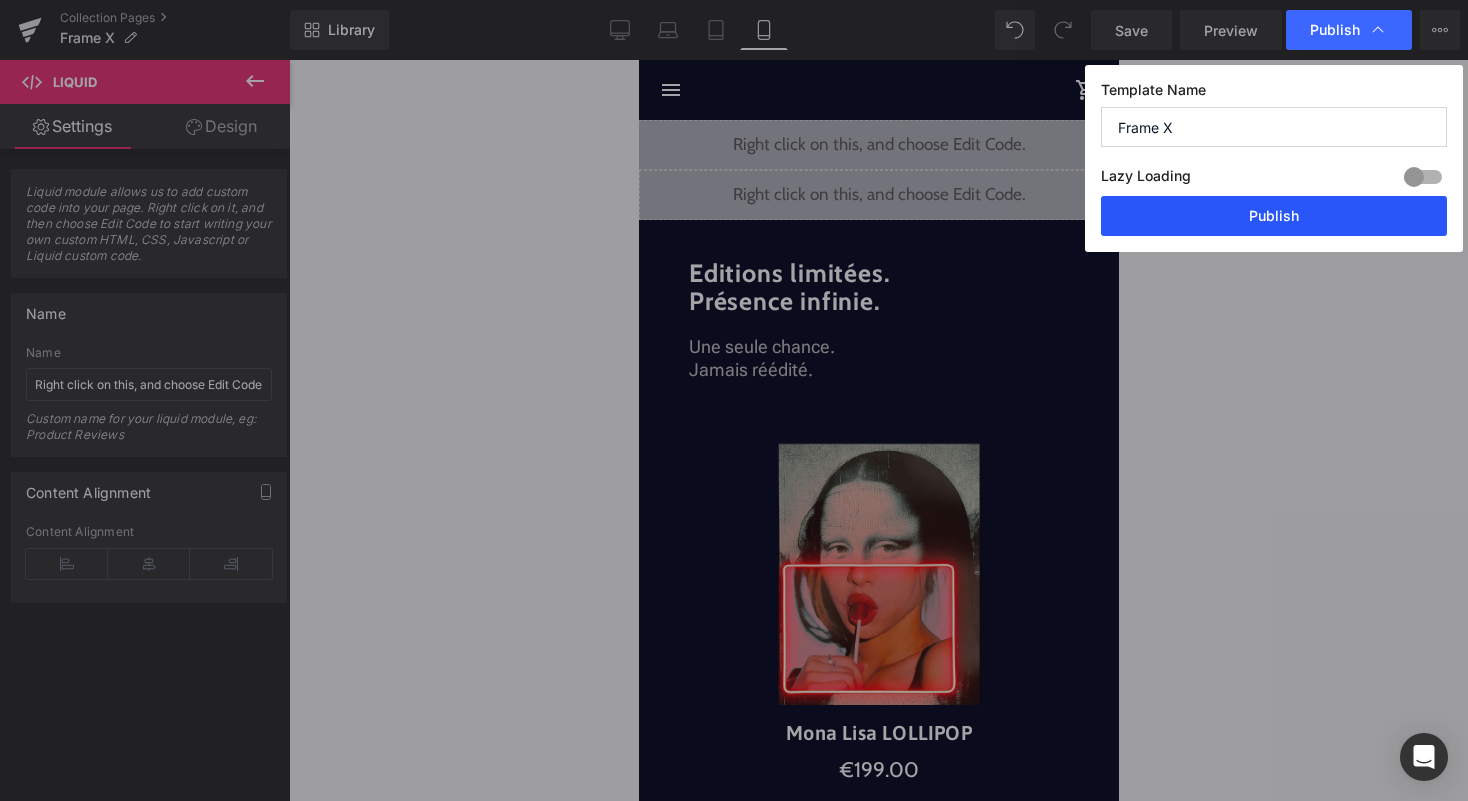 click on "Publish" at bounding box center [1274, 216] 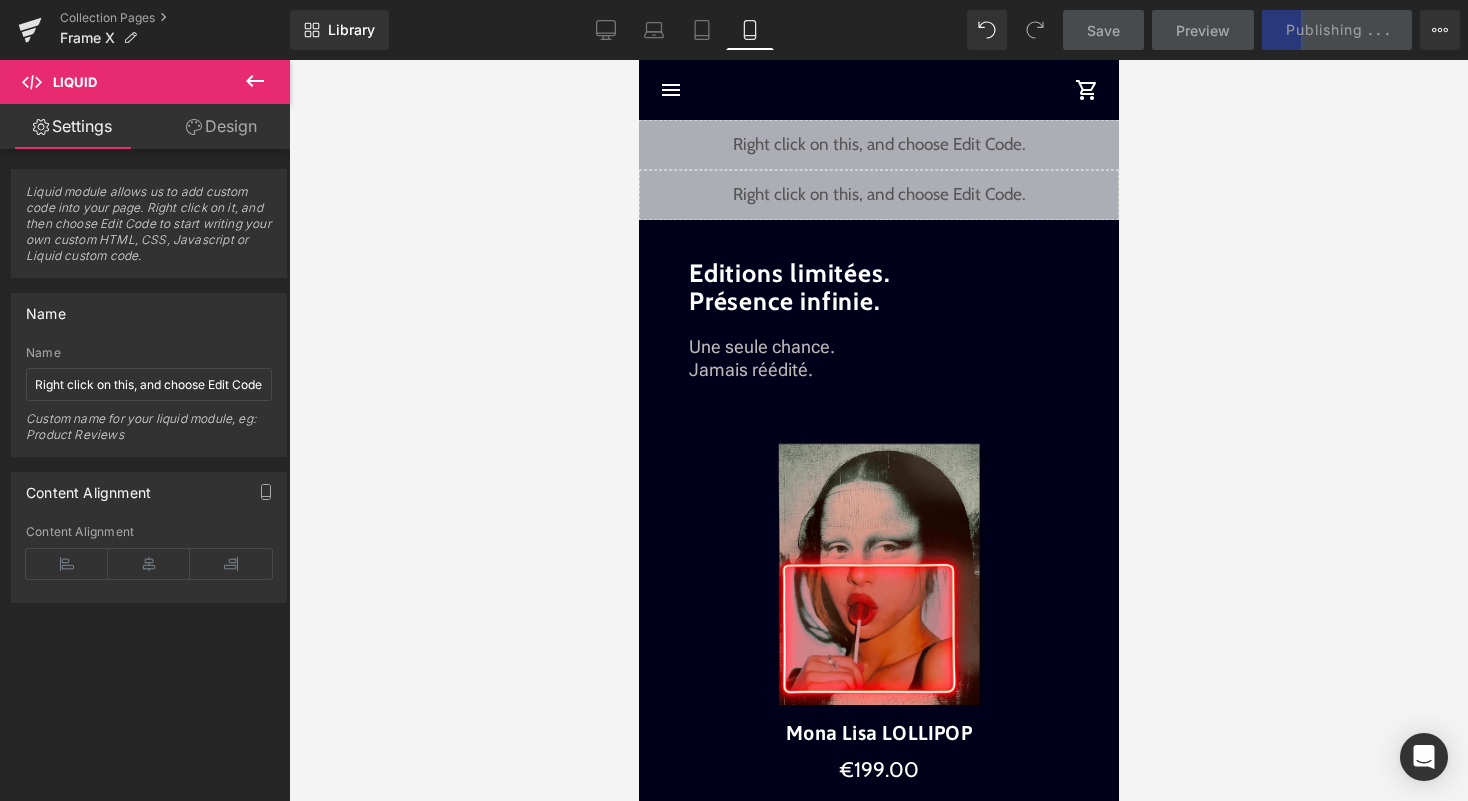 click on "Liquid" at bounding box center [878, 195] 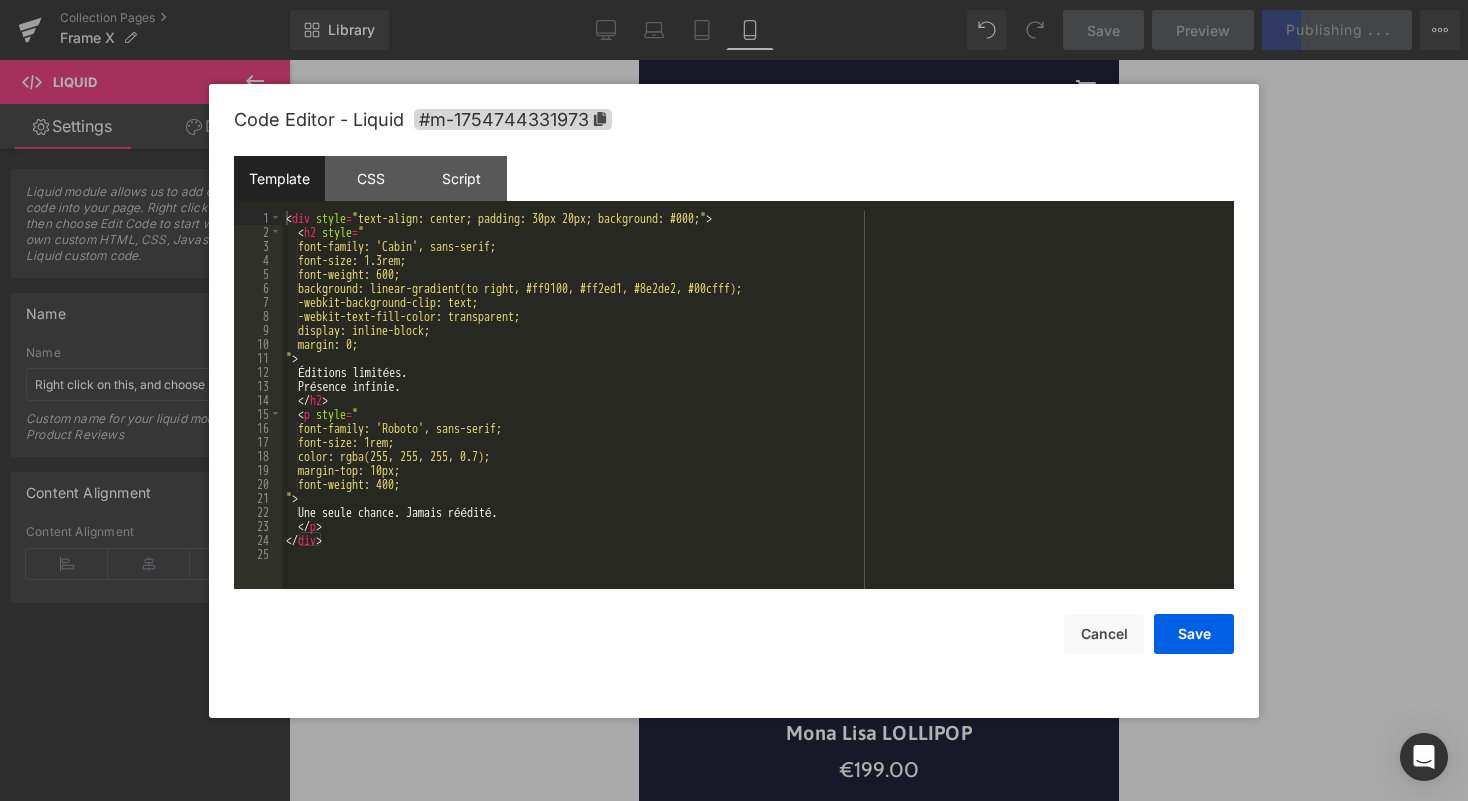 click on "< div   style = "text-align: center; padding: 30px 20px; background: #000;" >    < h2   style = "      font-family: 'Cabin', sans-serif;      font-size: 1.3rem;      font-weight: 600;      background: linear-gradient(to right, #ff9100, #ff2ed1, #8e2de2, #00cfff);      -webkit-background-clip: text;      -webkit-text-fill-color: transparent;      display: inline-block;      margin: 0;   " >      Éditions limitées.       Présence infinie.    </ h2 >    < p   style = "      font-family: 'Roboto', sans-serif;      font-size: 1rem;      color: rgba(255, 255, 255, 0.7);      margin-top: 10px;      font-weight: 400;   " >      Une seule chance. Jamais réédité.    </ p > </ div >" at bounding box center (758, 414) 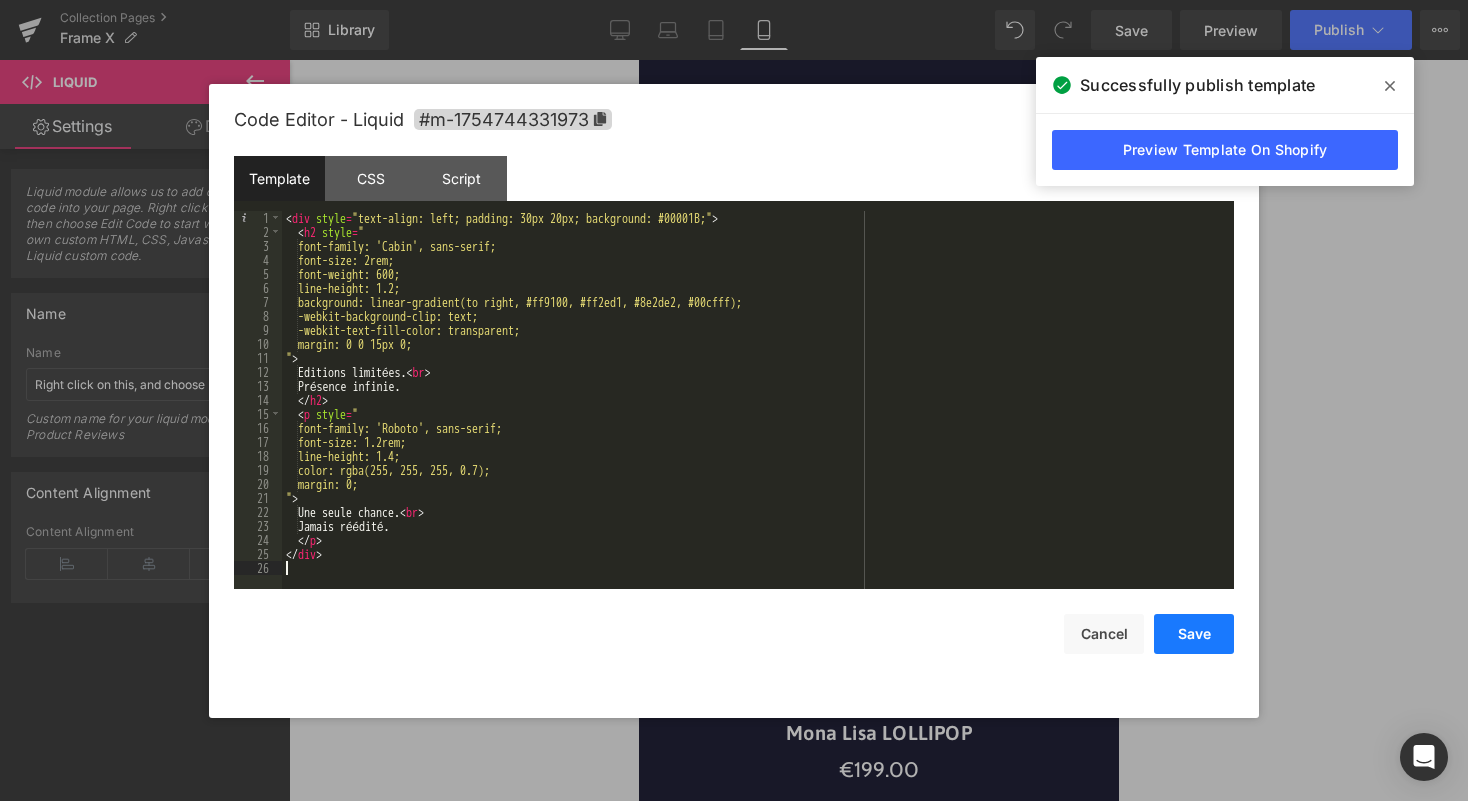 click on "Save" at bounding box center (1194, 634) 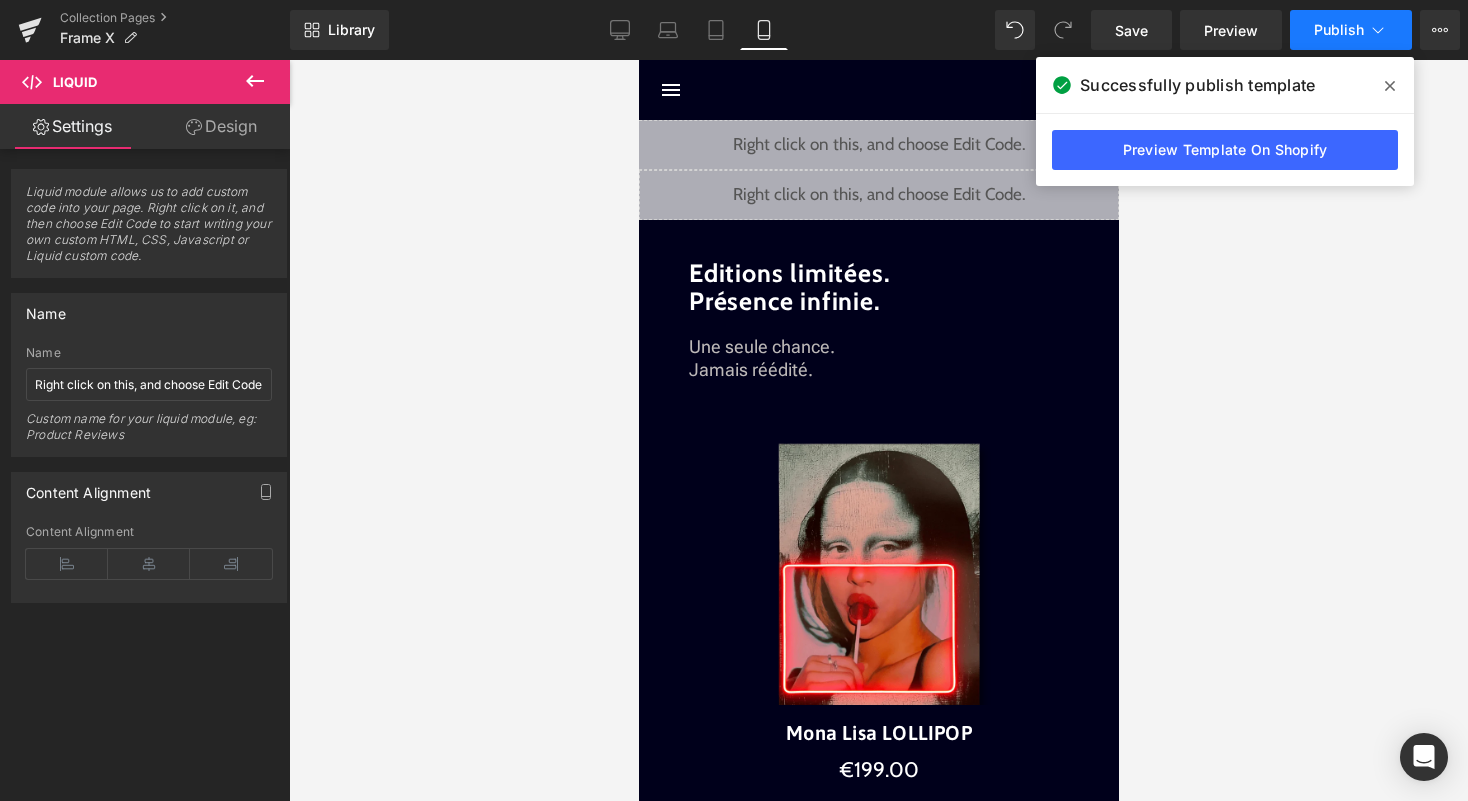 click on "Publish" at bounding box center (1351, 30) 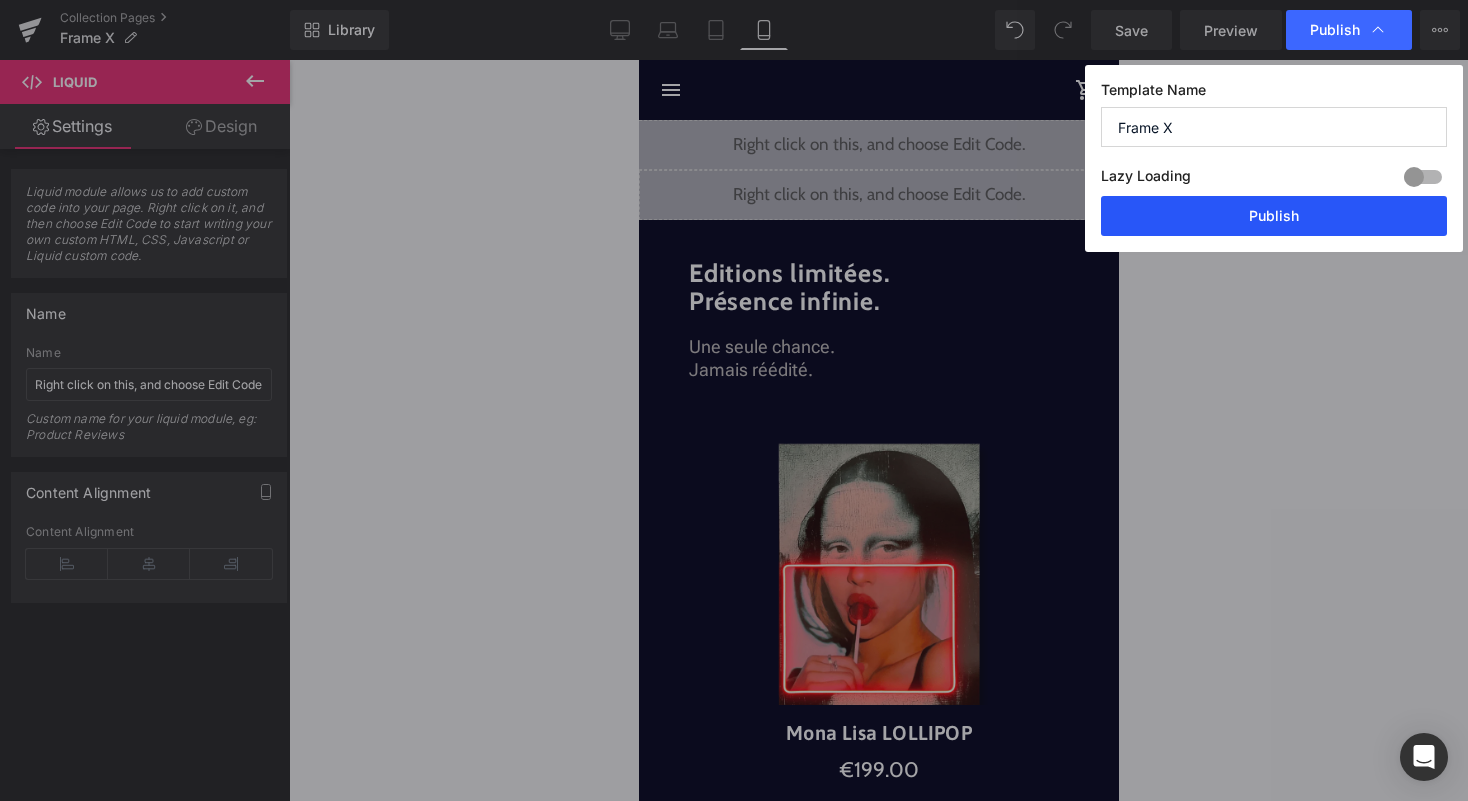 click on "Publish" at bounding box center [1274, 216] 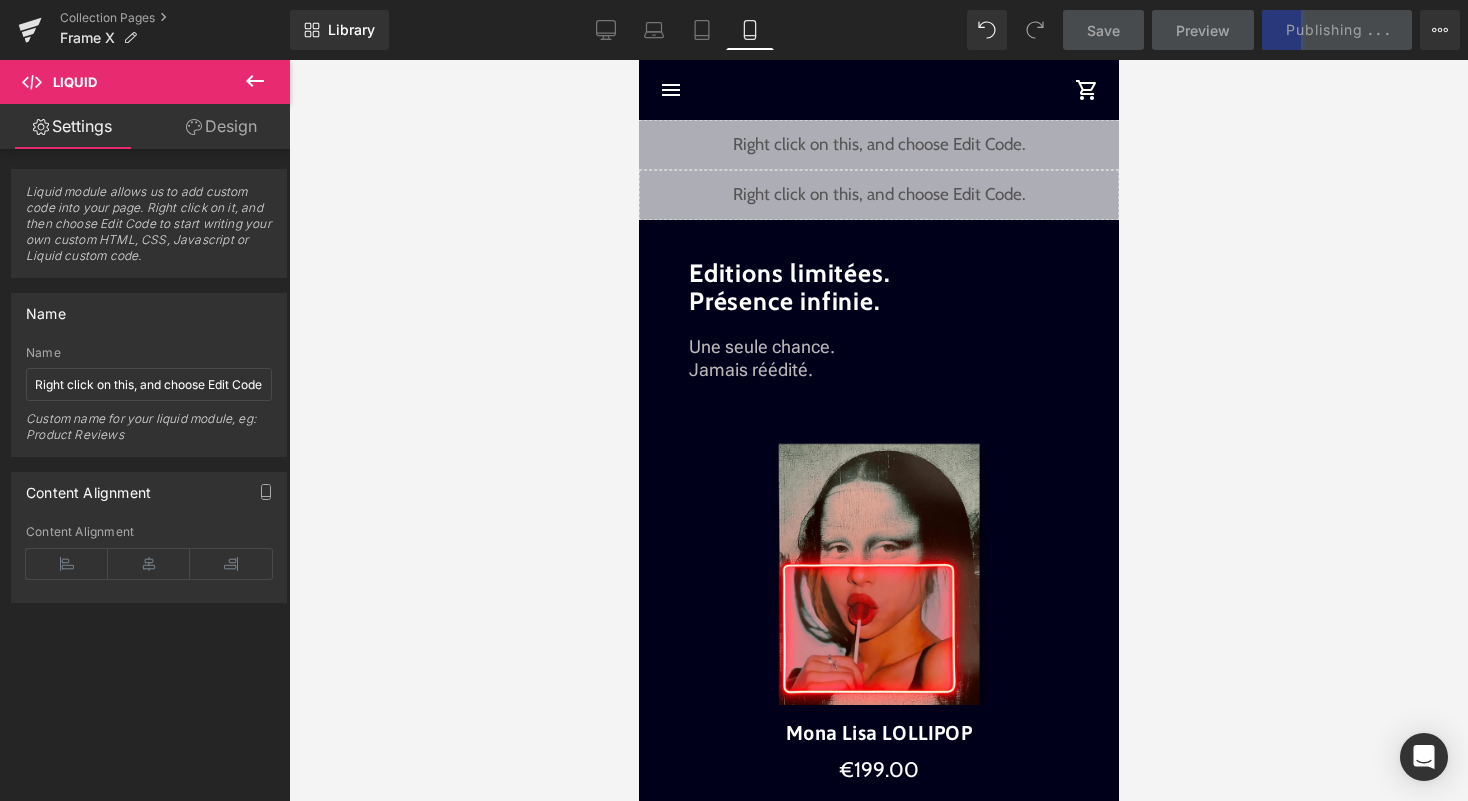 click 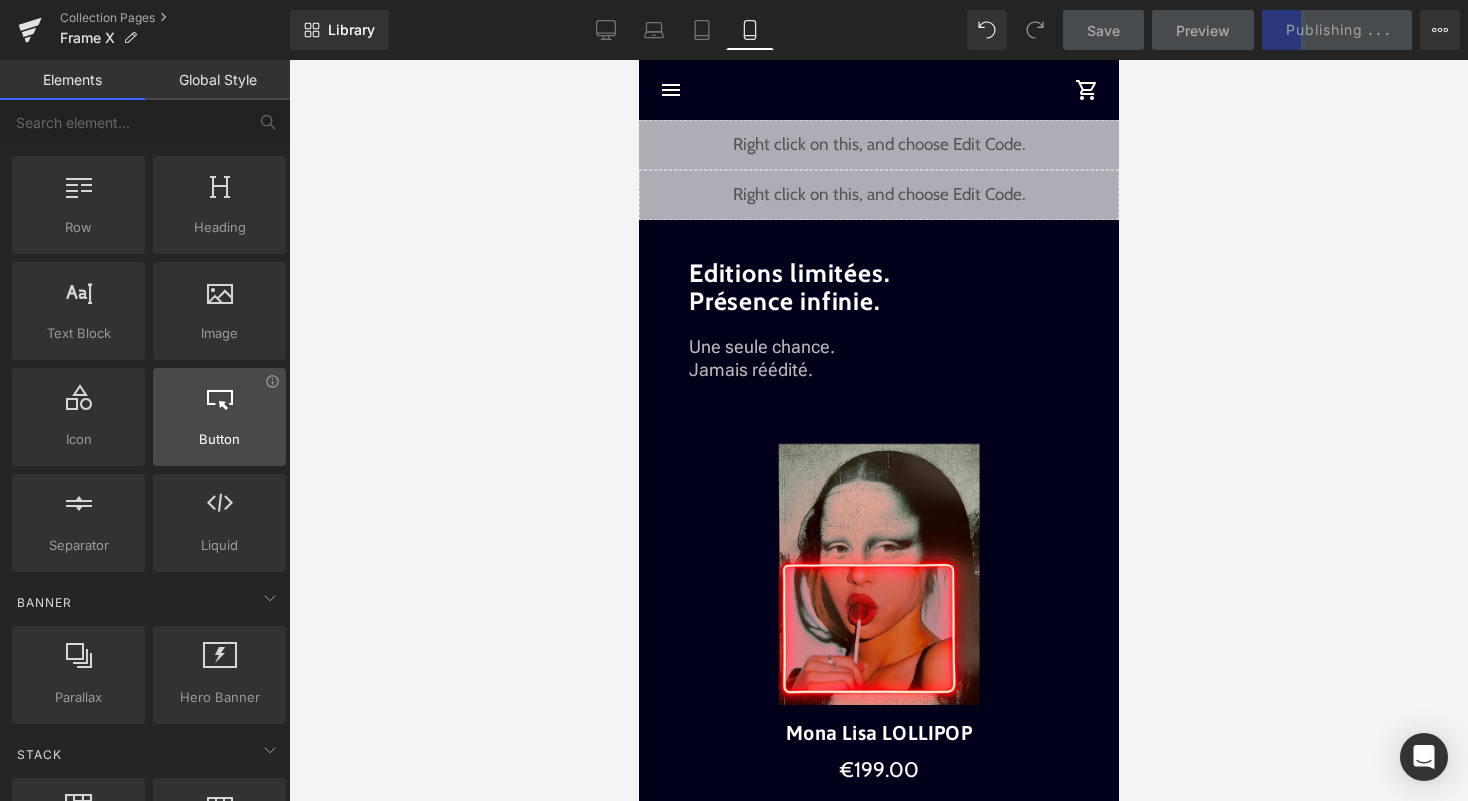 scroll, scrollTop: 28, scrollLeft: 0, axis: vertical 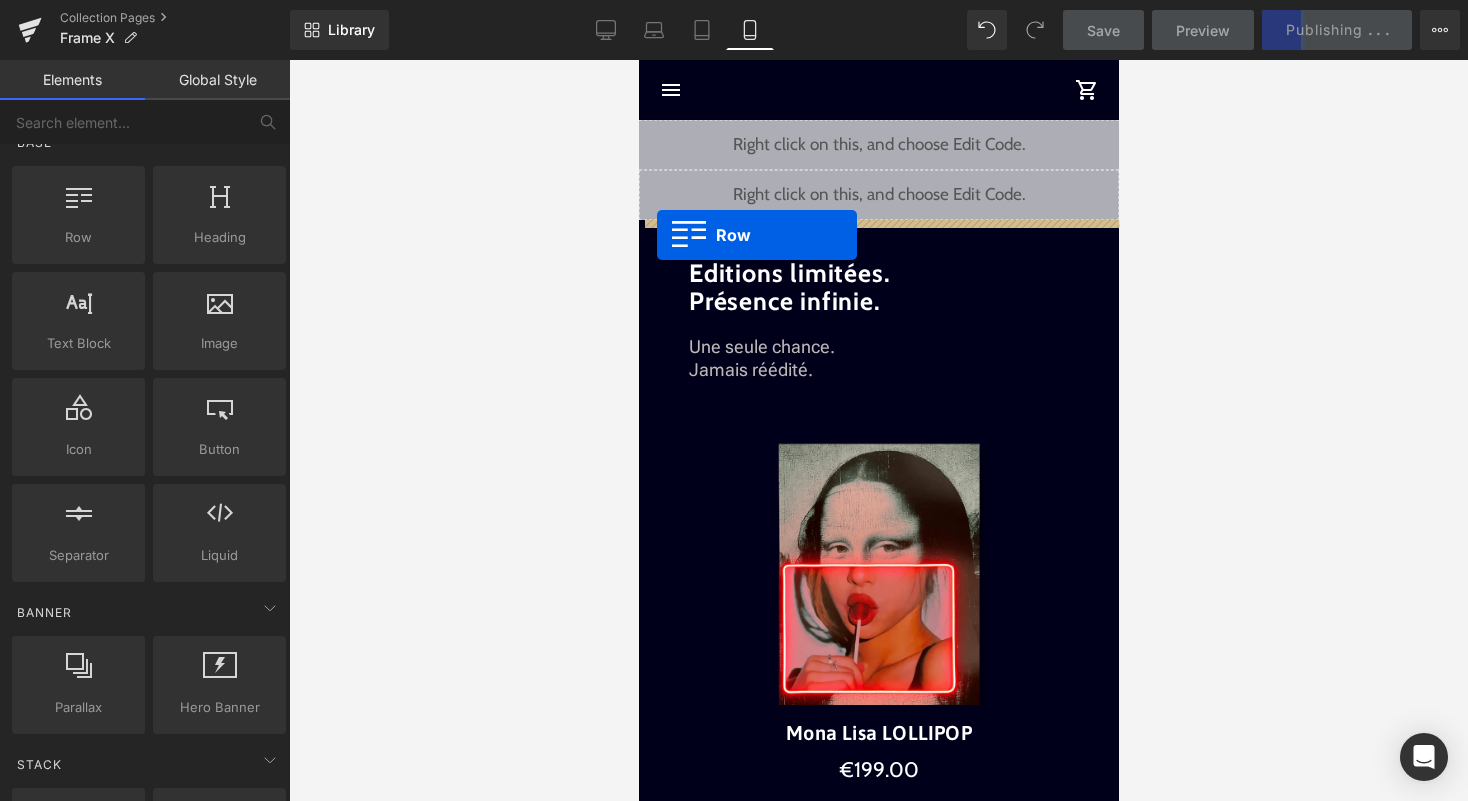 drag, startPoint x: 710, startPoint y: 286, endPoint x: 655, endPoint y: 234, distance: 75.690155 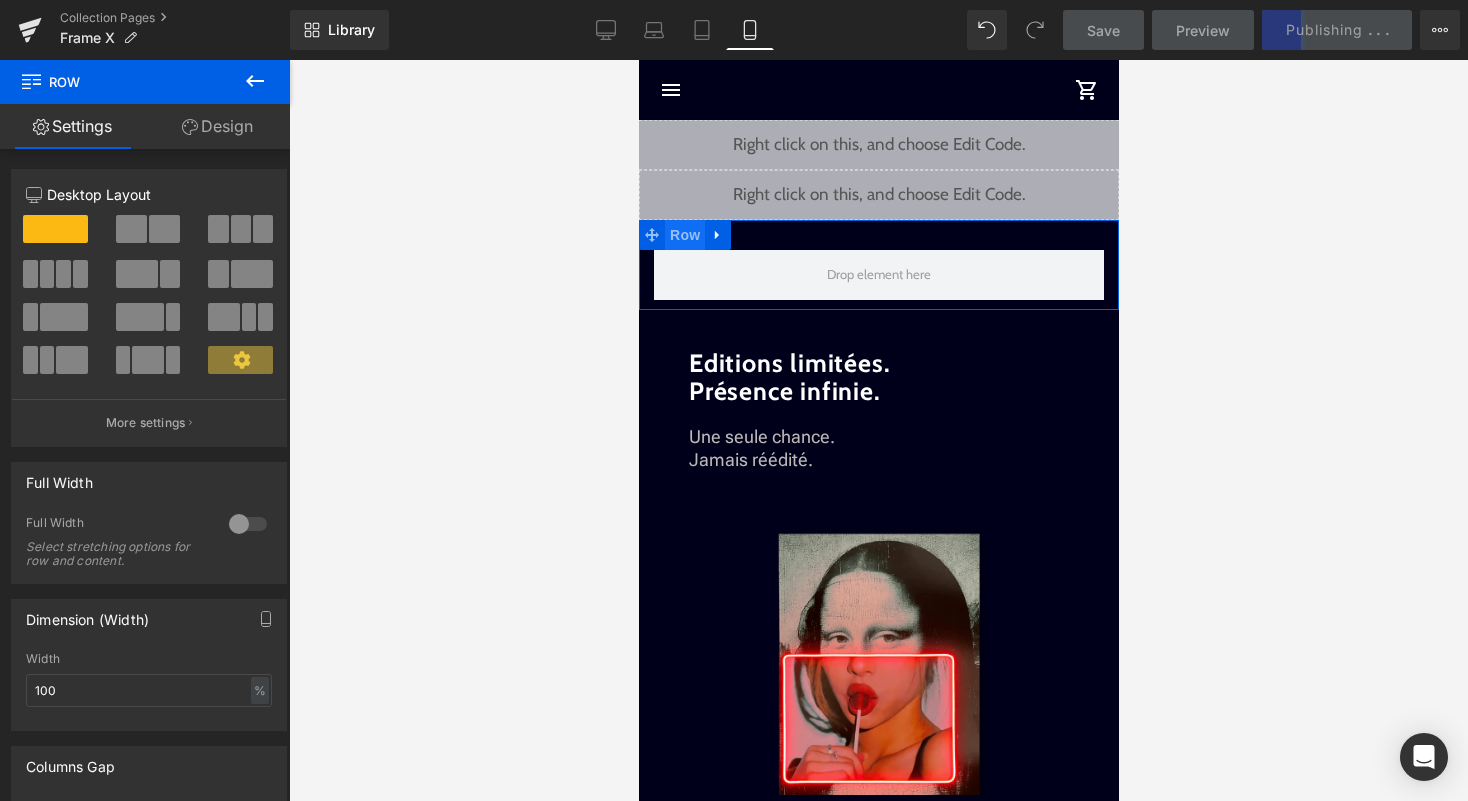 click on "Row" at bounding box center (684, 235) 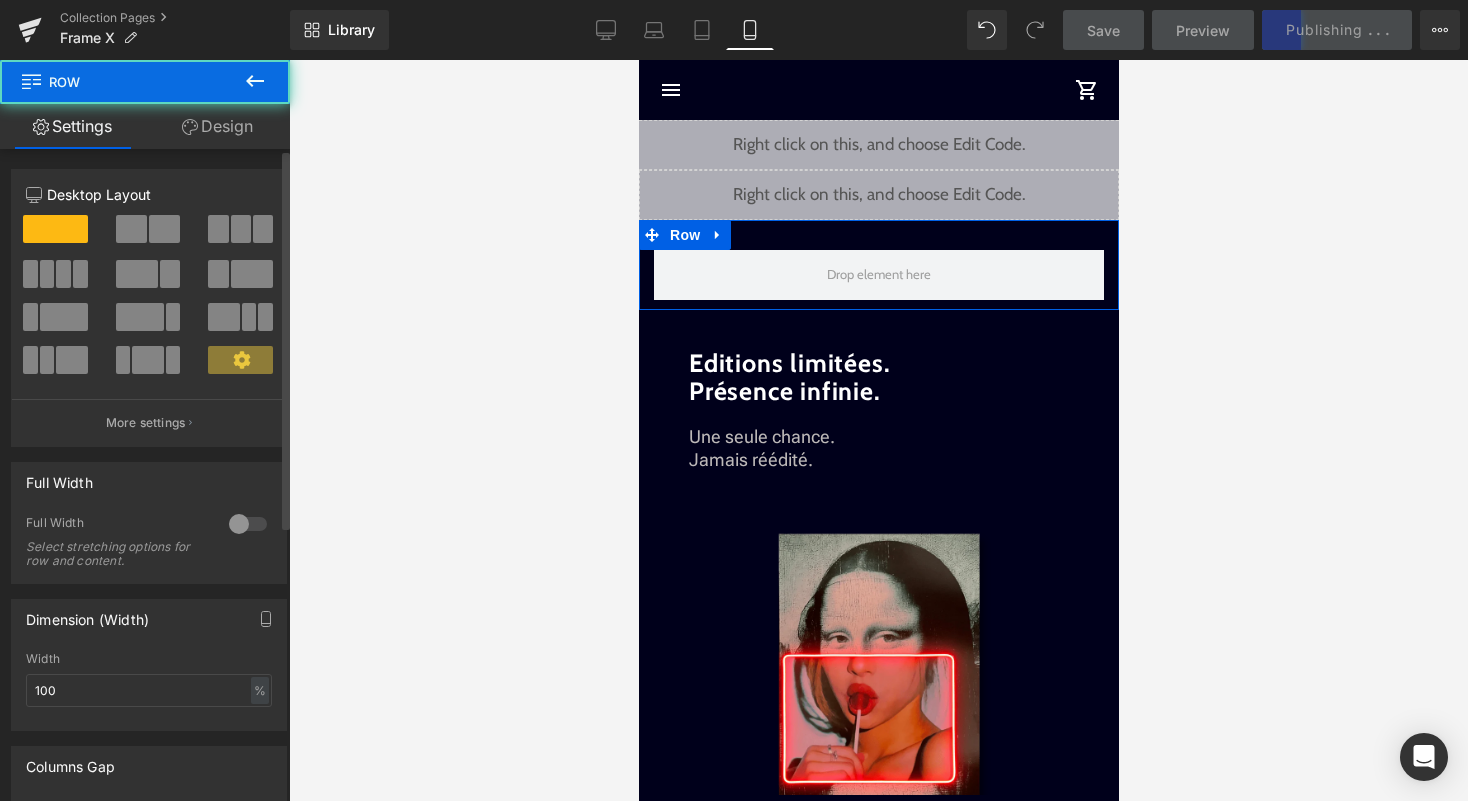 click at bounding box center (248, 524) 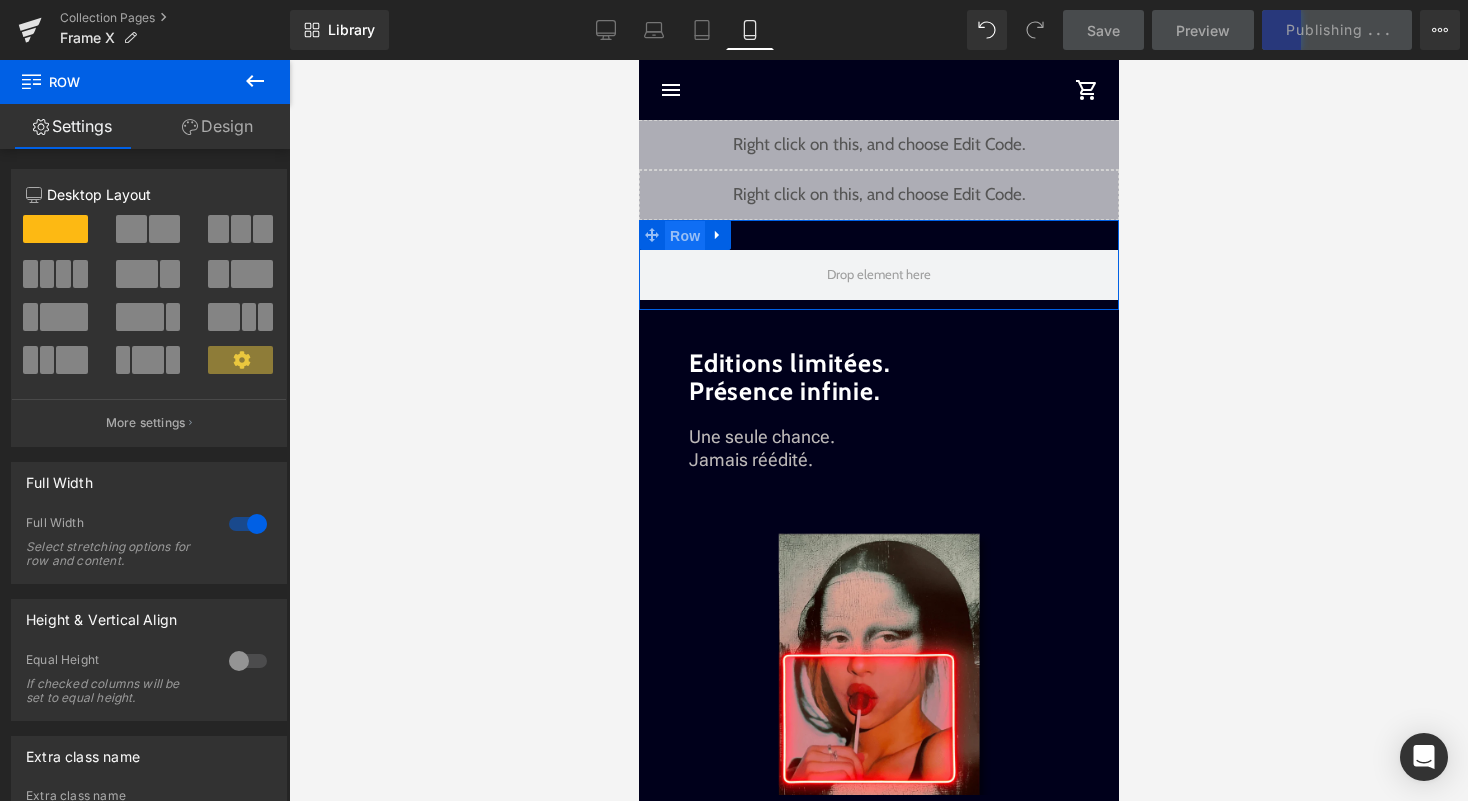click on "Row" at bounding box center (684, 236) 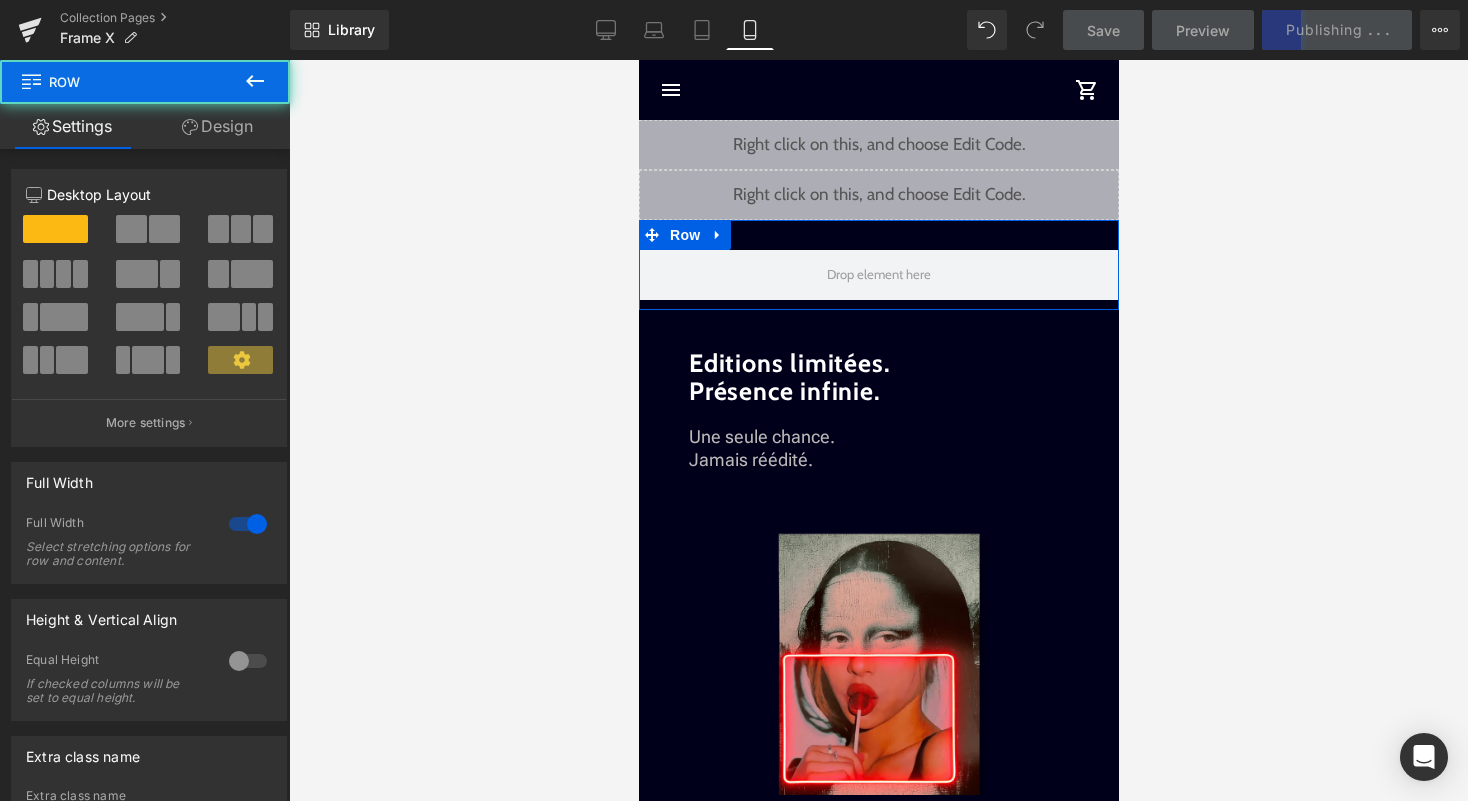 click on "Design" at bounding box center [217, 126] 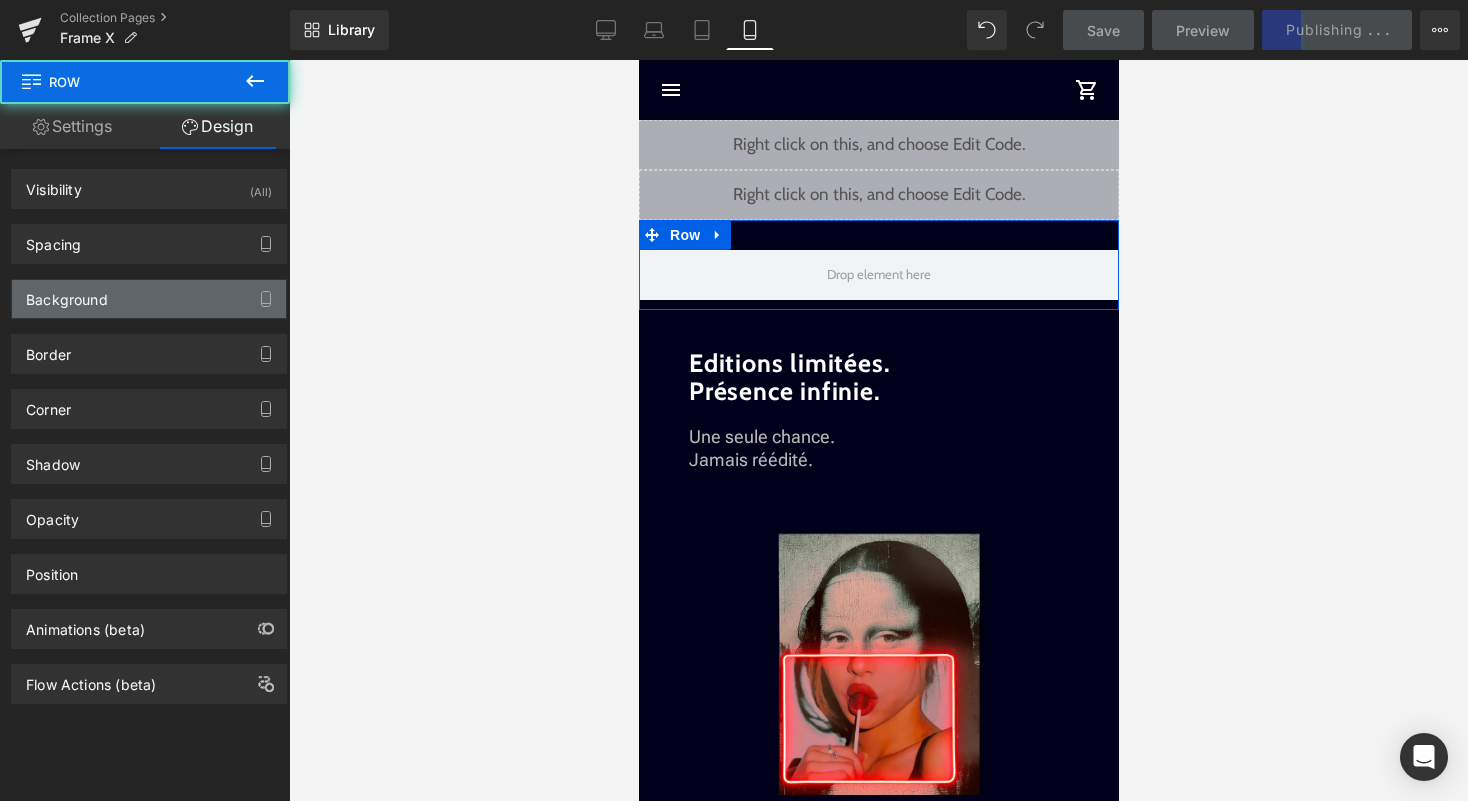 type on "transparent" 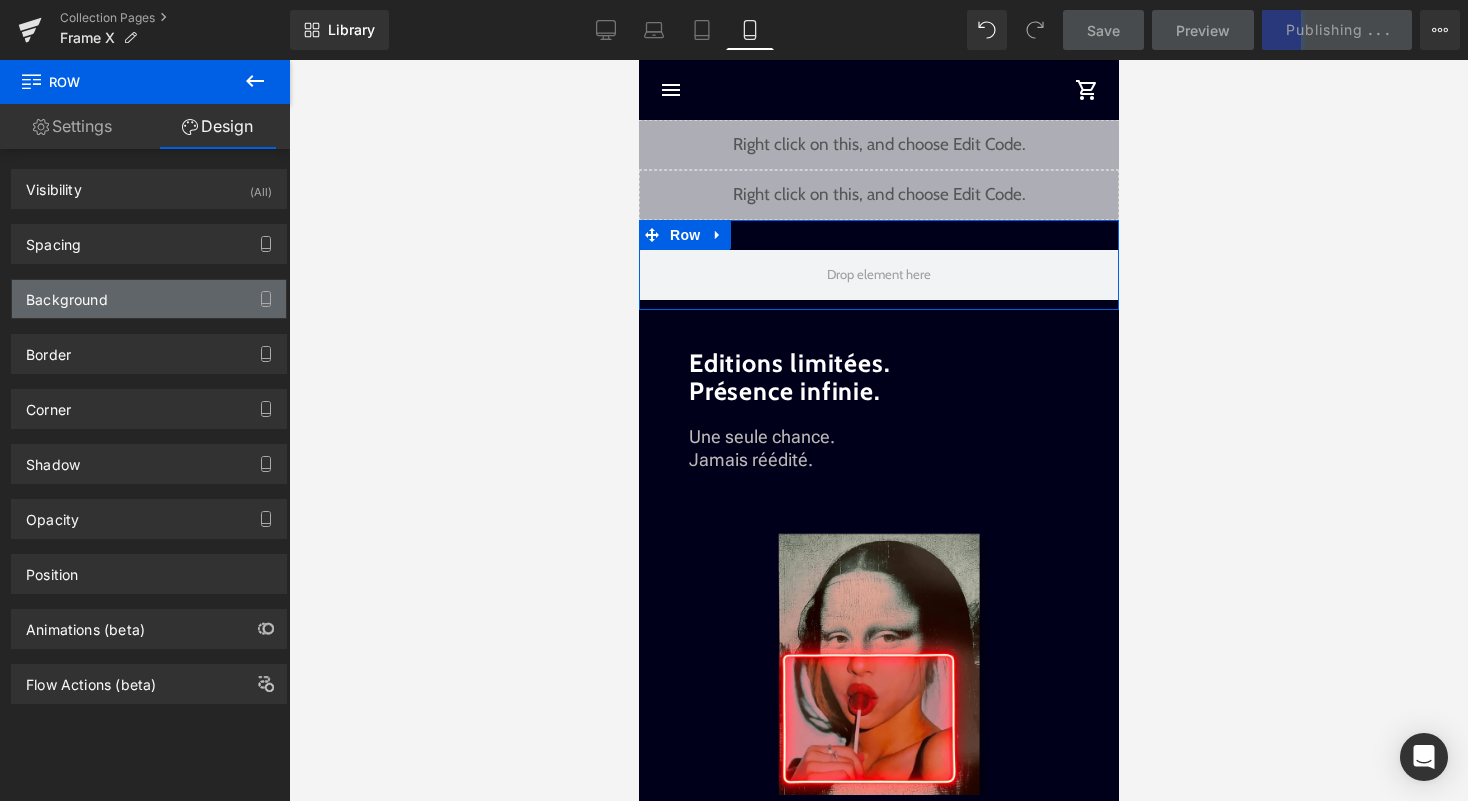 click on "Background" at bounding box center [149, 299] 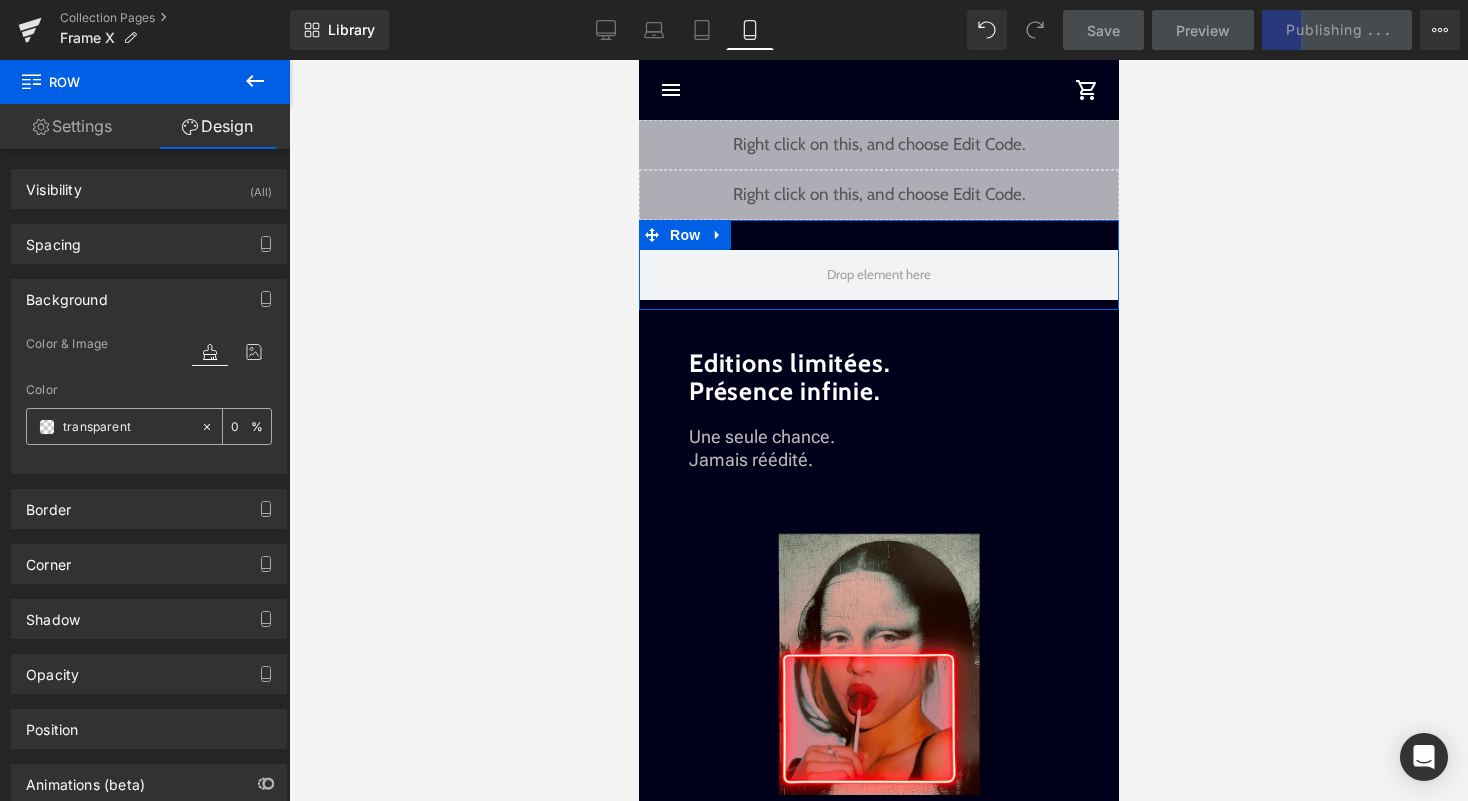 click at bounding box center (47, 427) 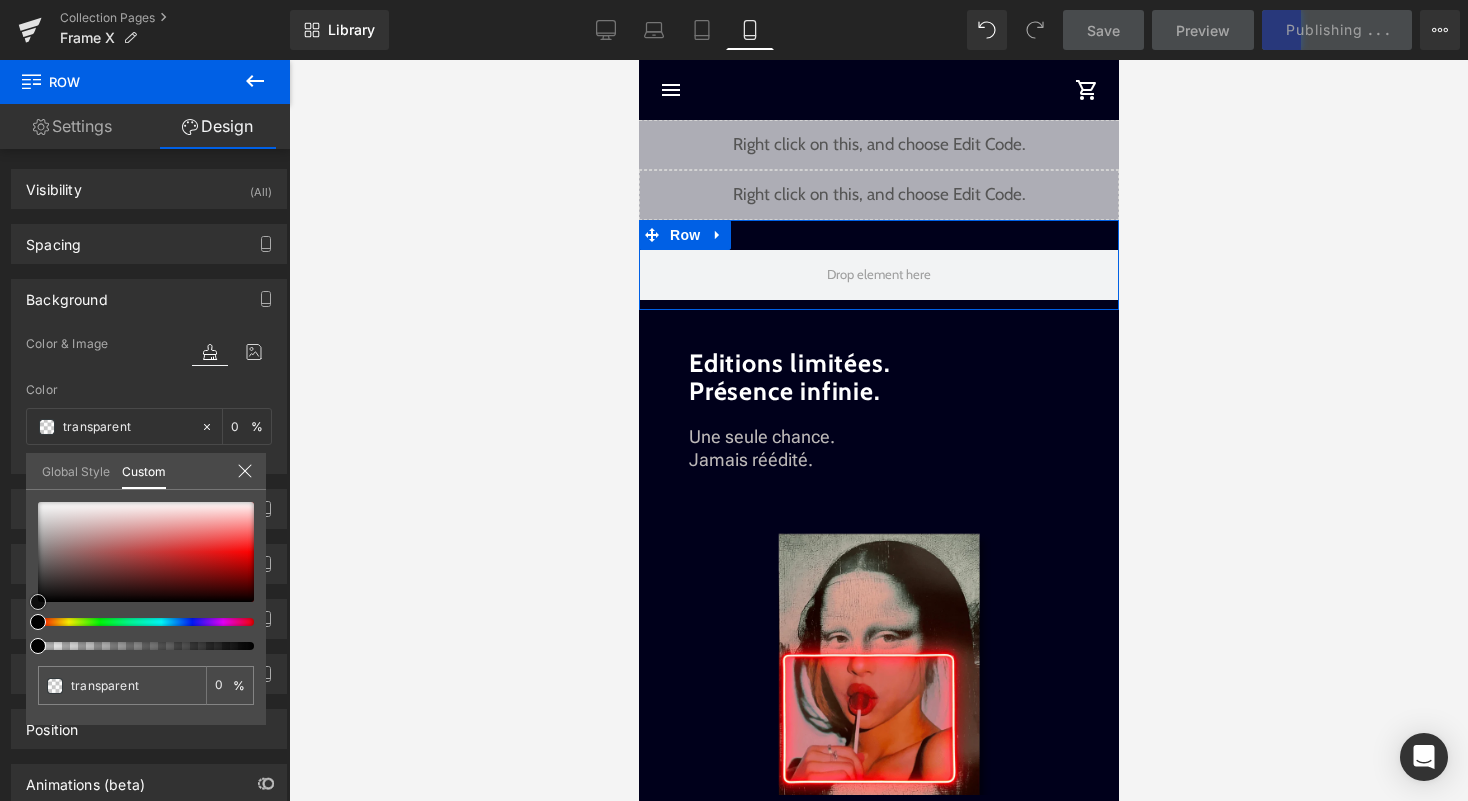 type on "#794d4d" 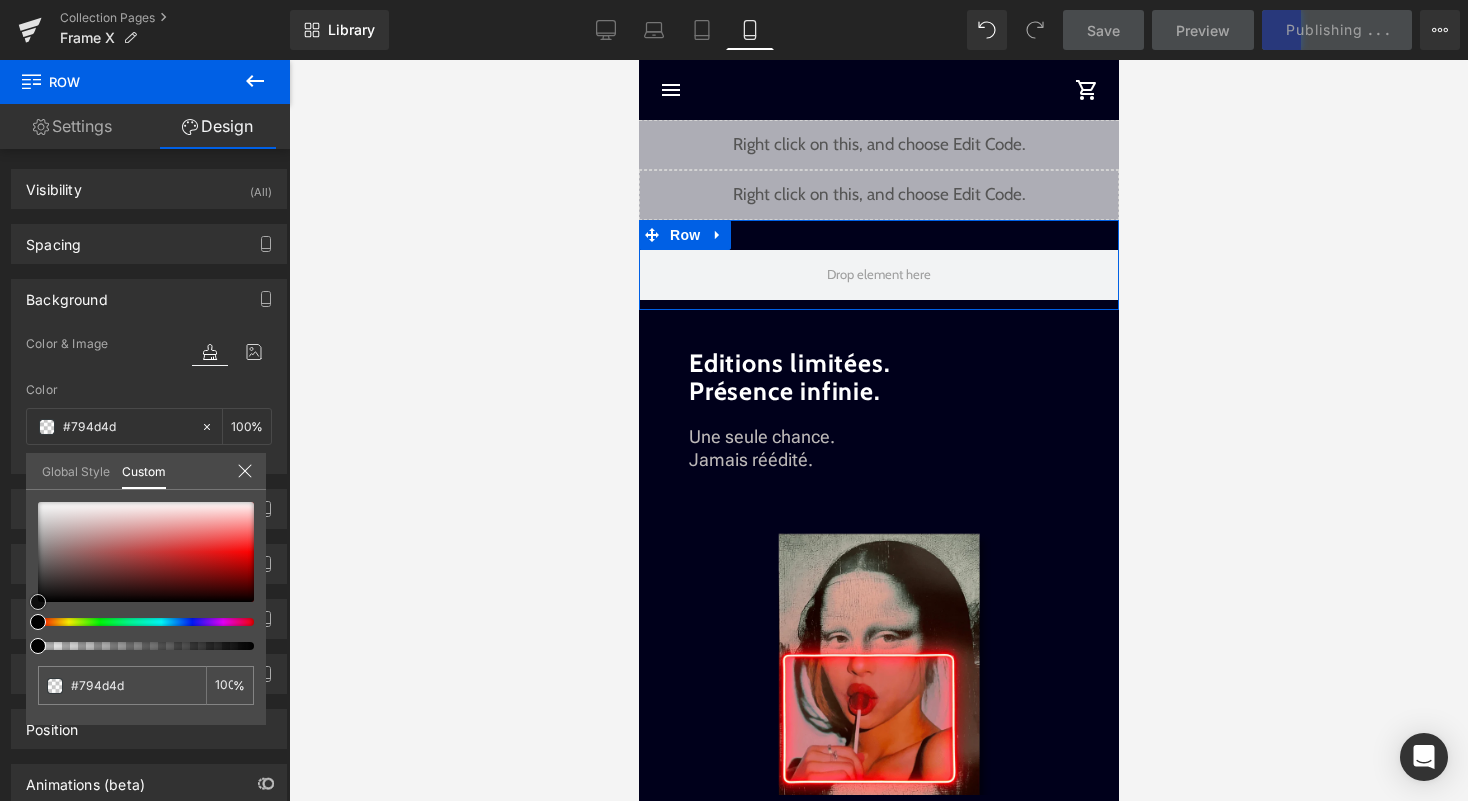 type on "#804646" 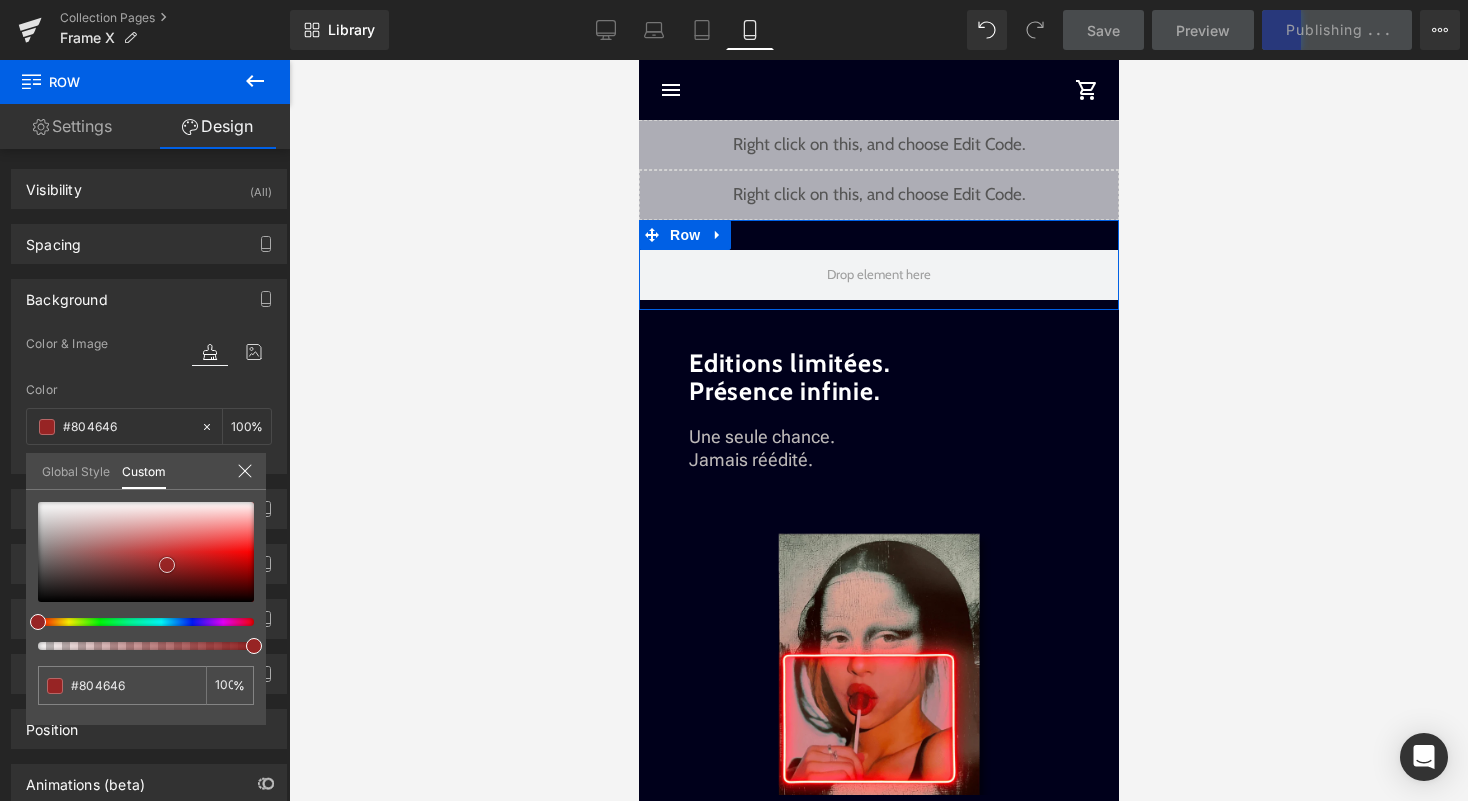 type on "#864040" 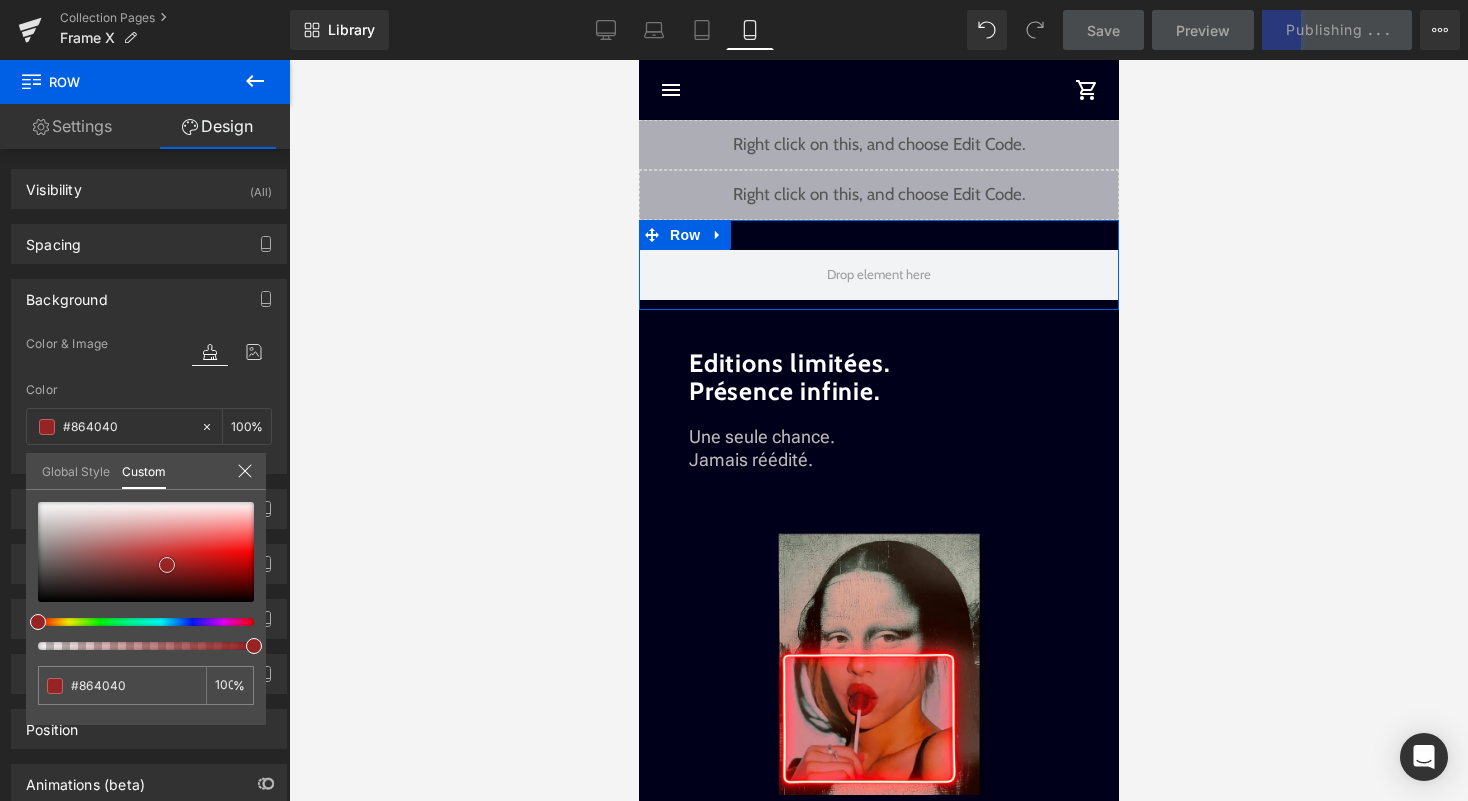 type on "#9a2c2c" 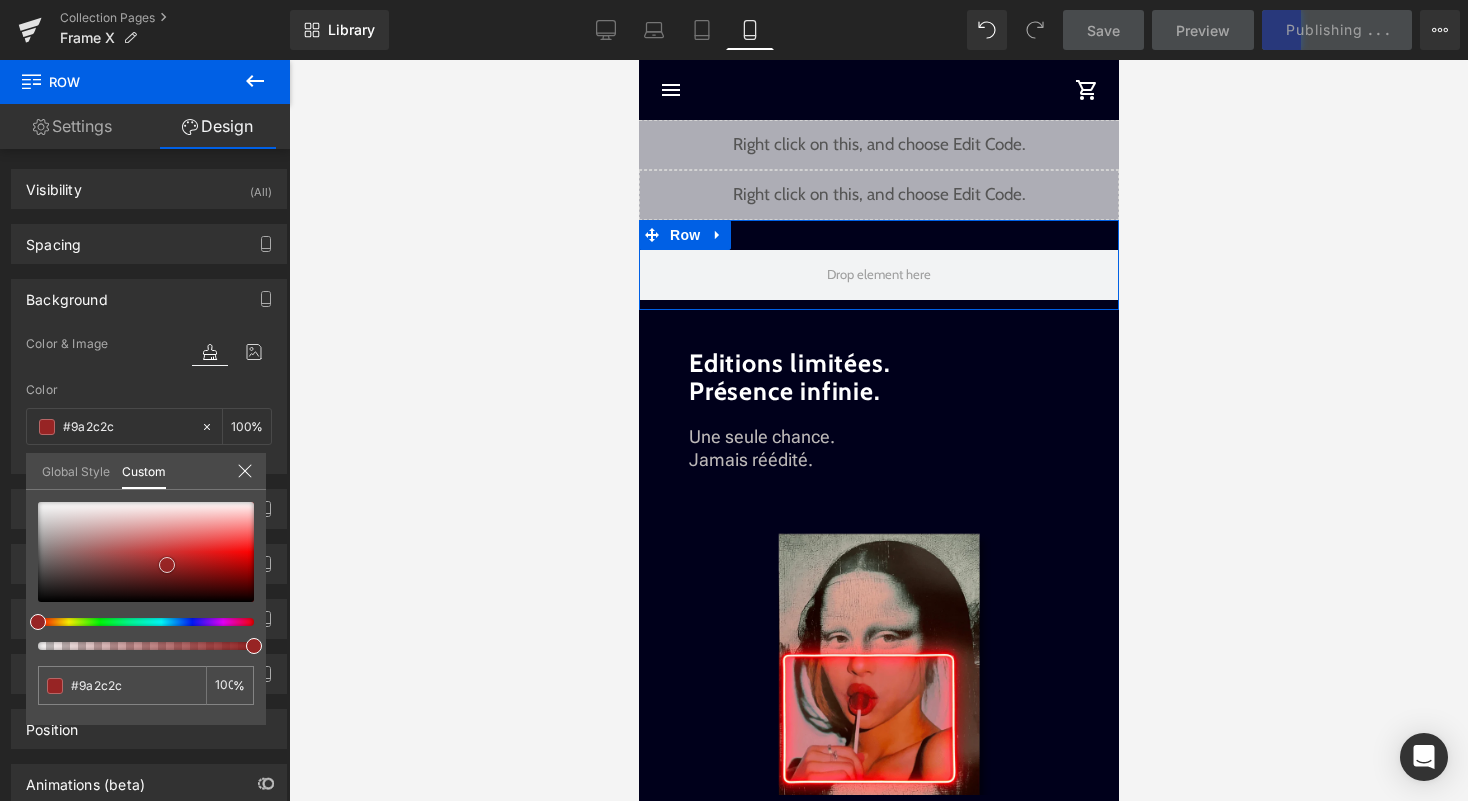 type on "#8b1717" 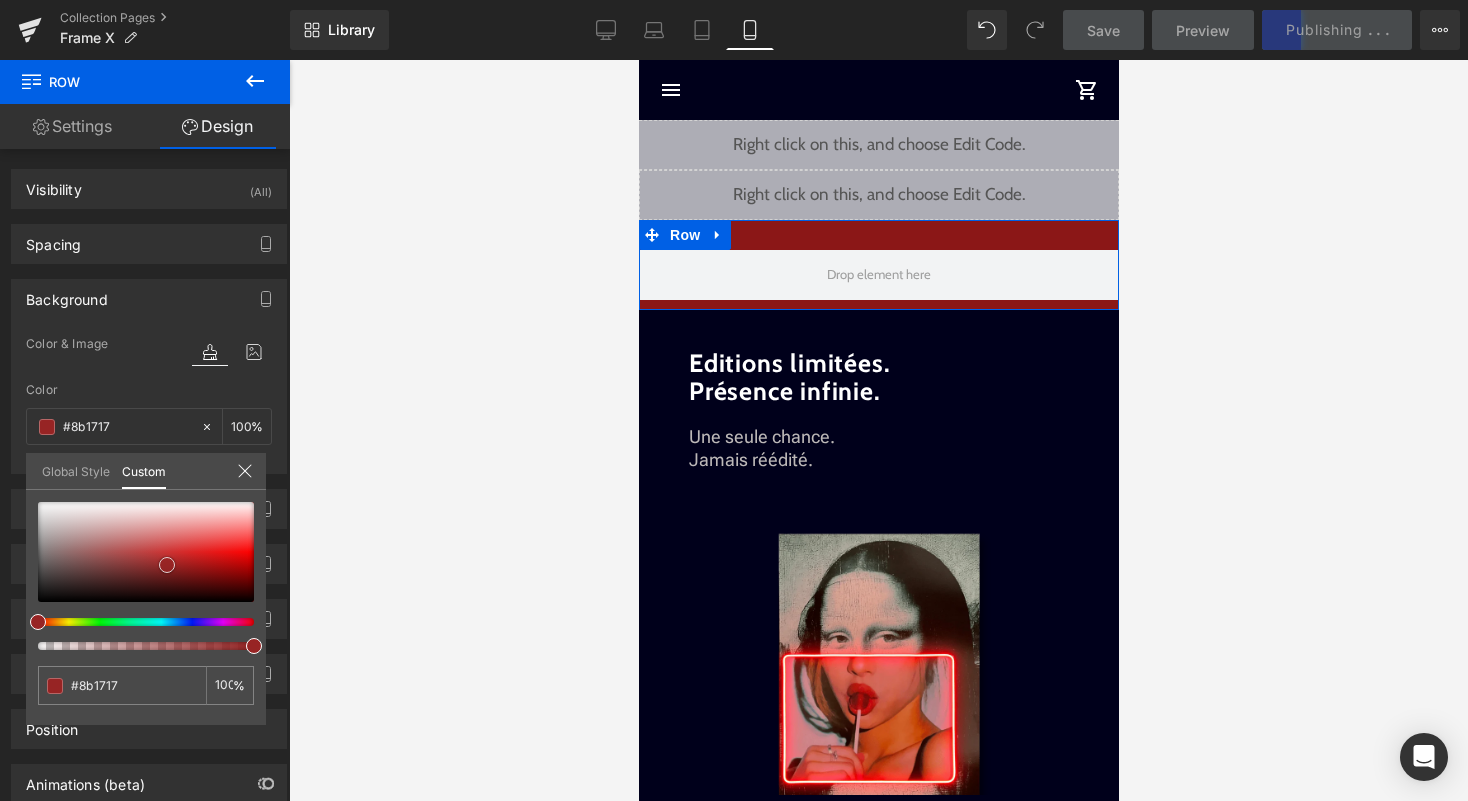 type on "#600505" 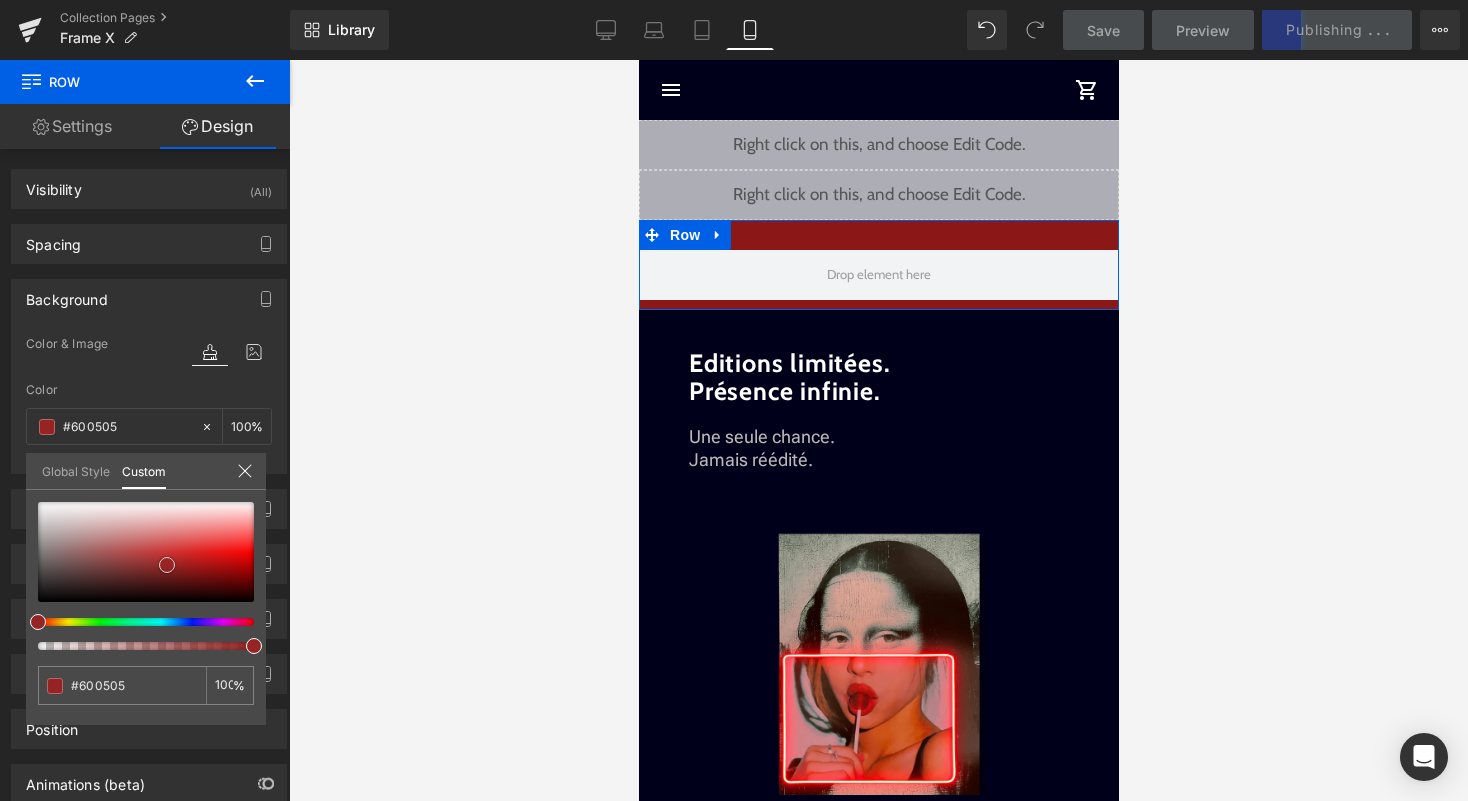 type on "#3d0000" 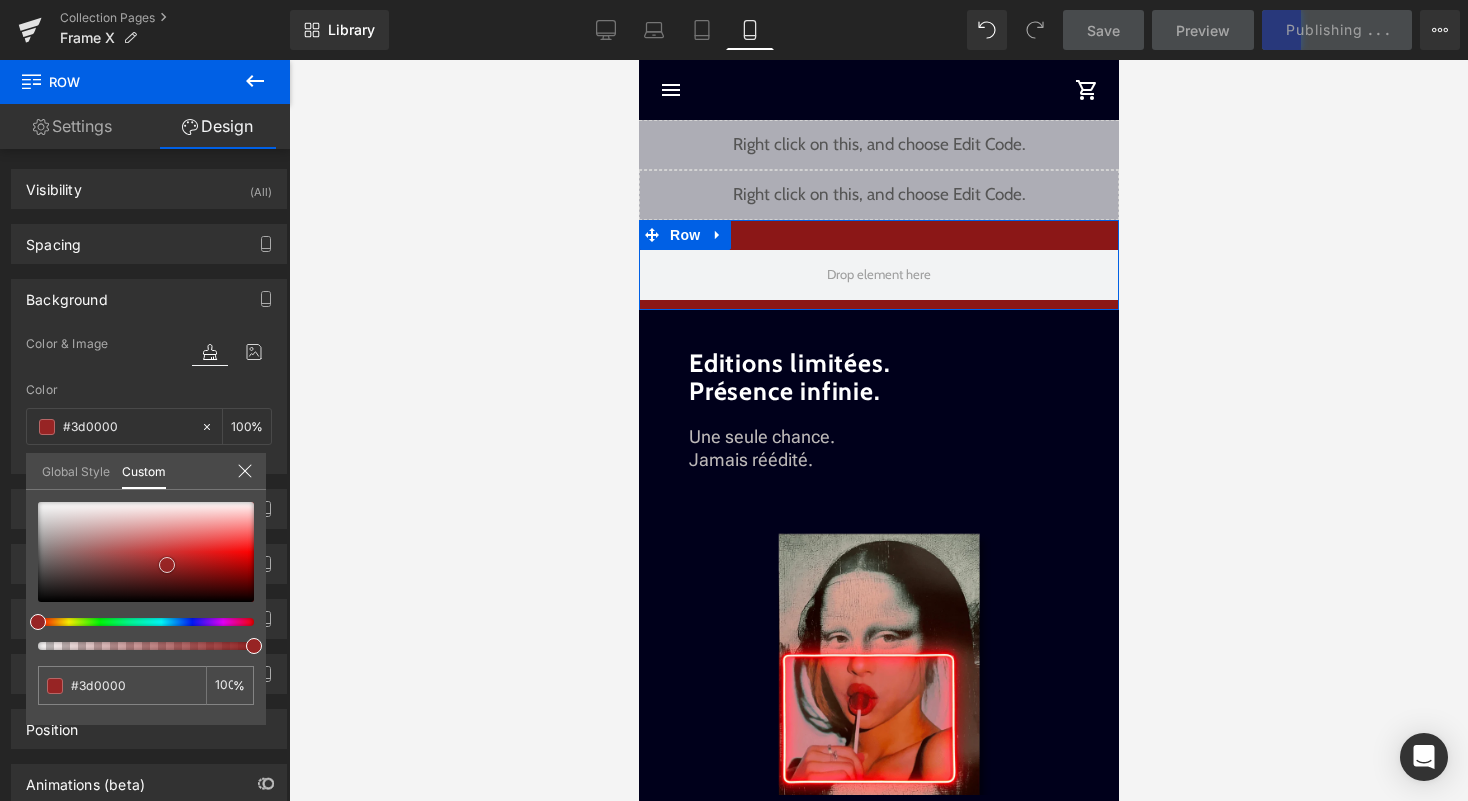 type on "#140000" 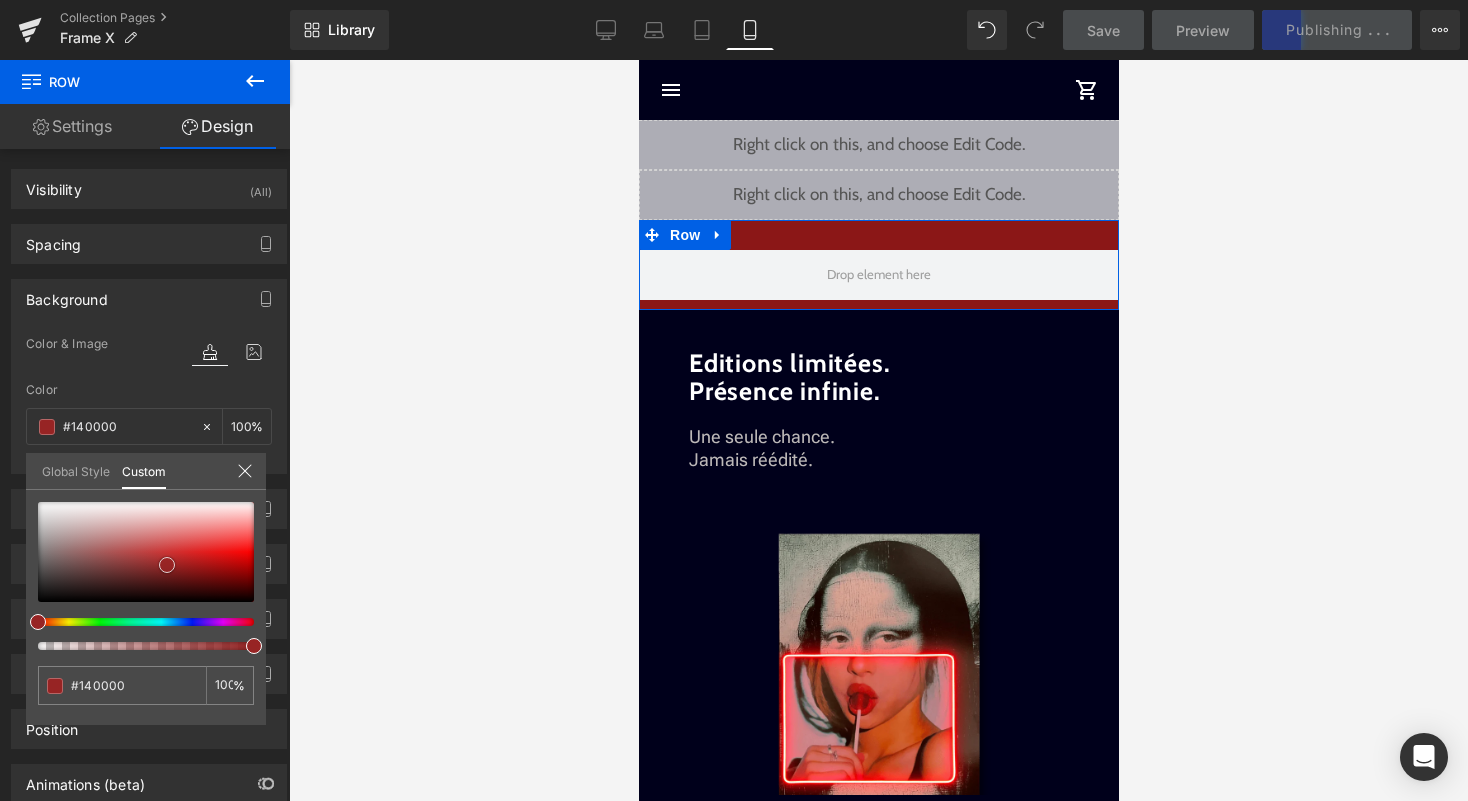 type on "#000000" 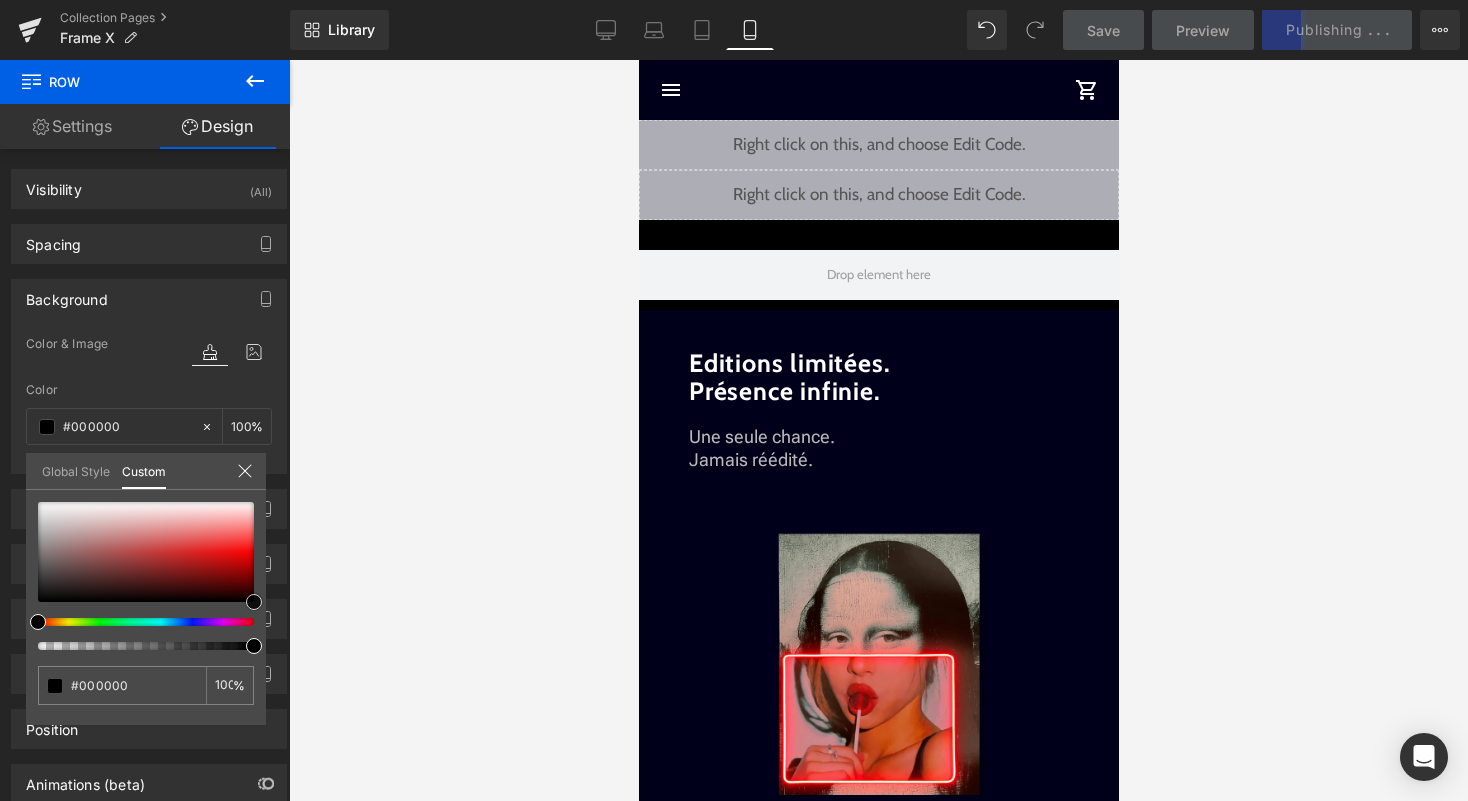 drag, startPoint x: 85, startPoint y: 563, endPoint x: 292, endPoint y: 629, distance: 217.26712 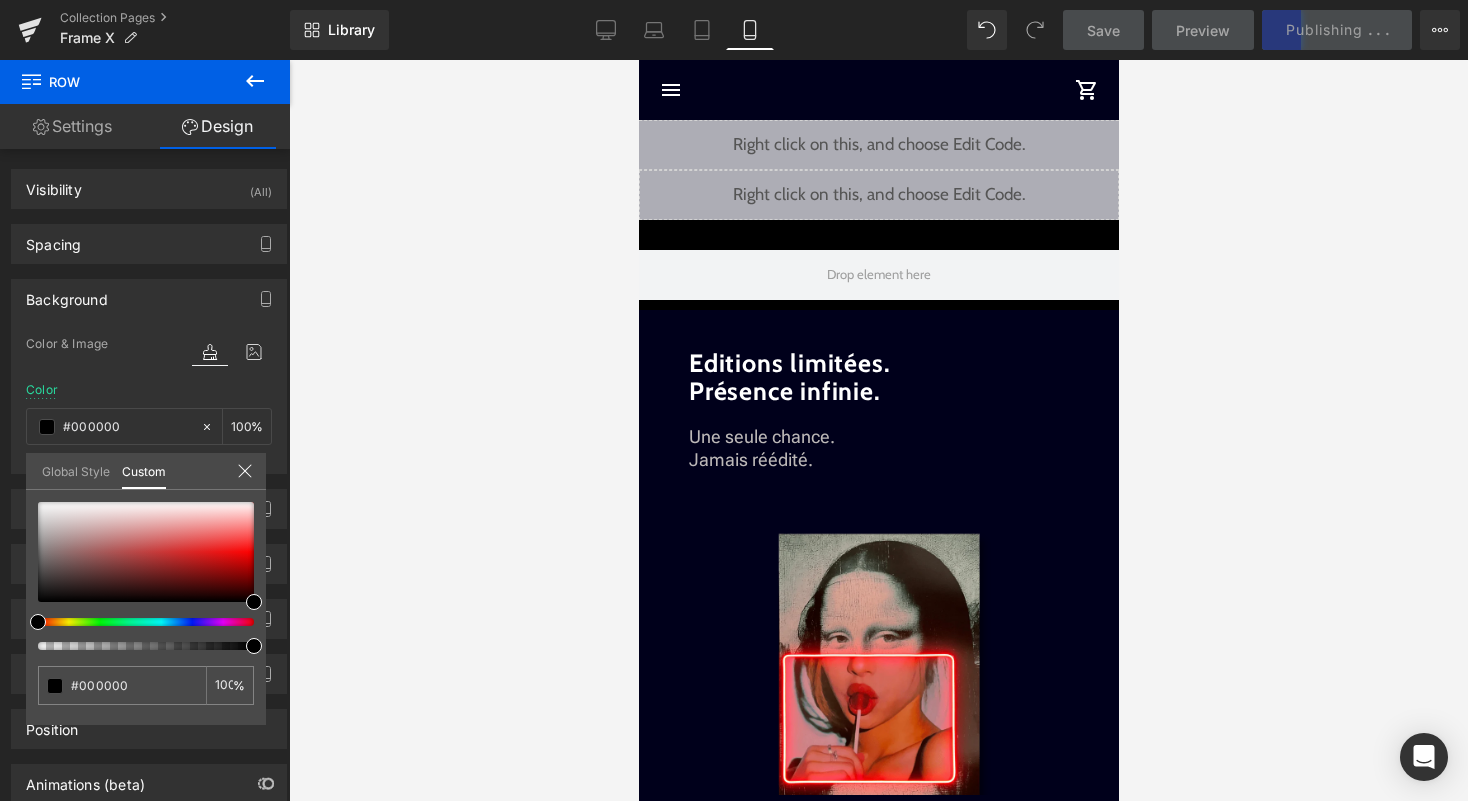 click at bounding box center [878, 430] 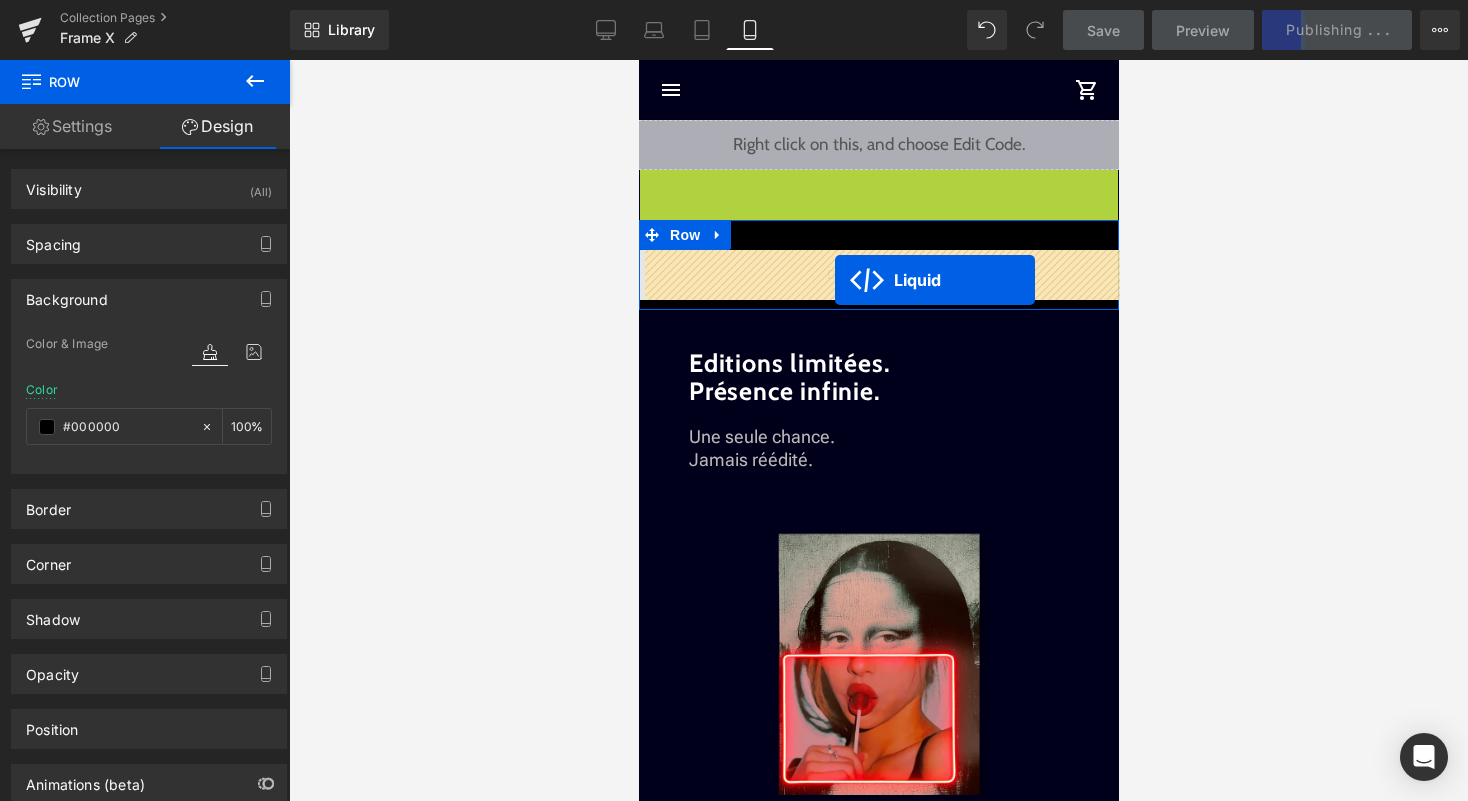 drag, startPoint x: 830, startPoint y: 187, endPoint x: 834, endPoint y: 279, distance: 92.086914 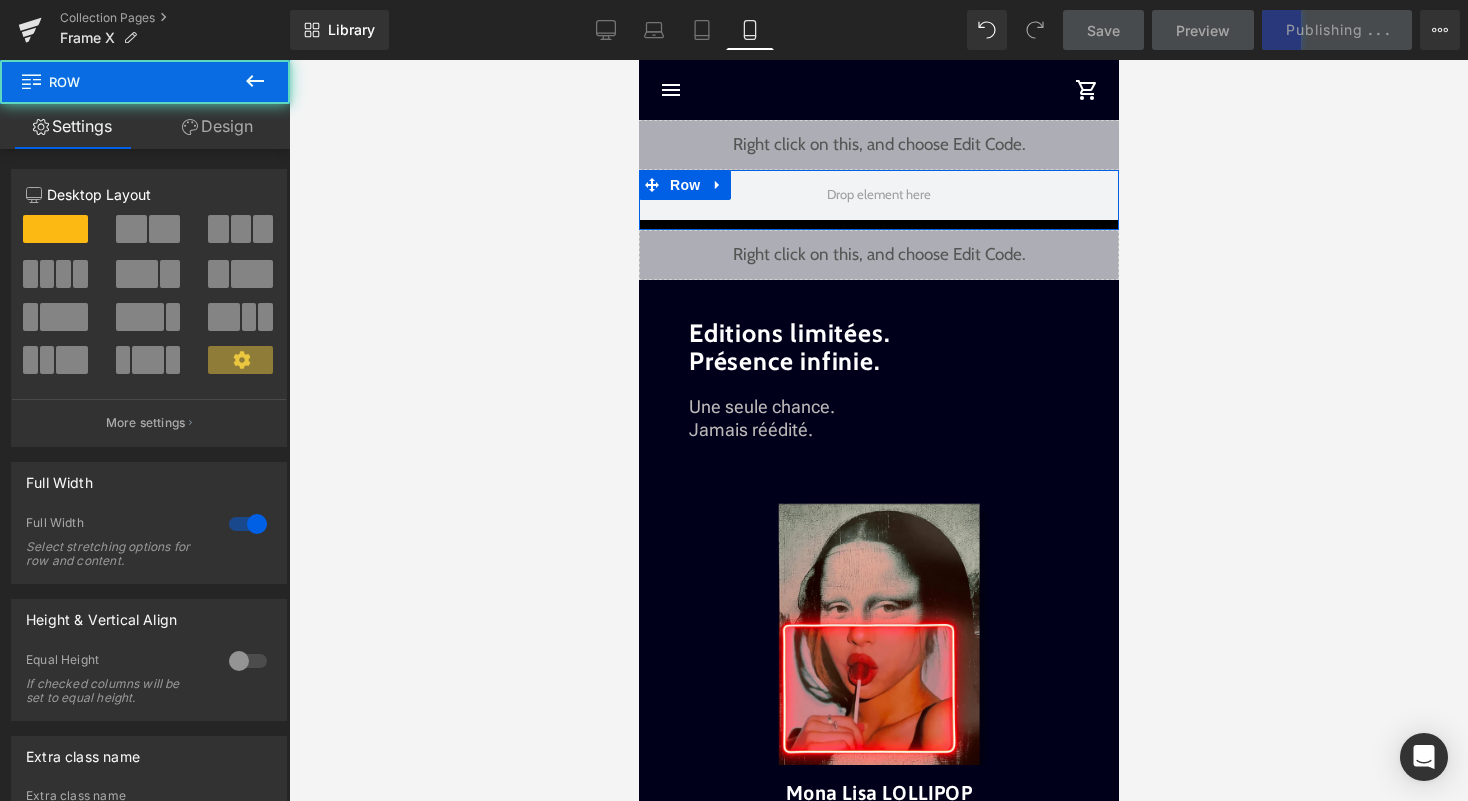 drag, startPoint x: 850, startPoint y: 197, endPoint x: 842, endPoint y: 232, distance: 35.902645 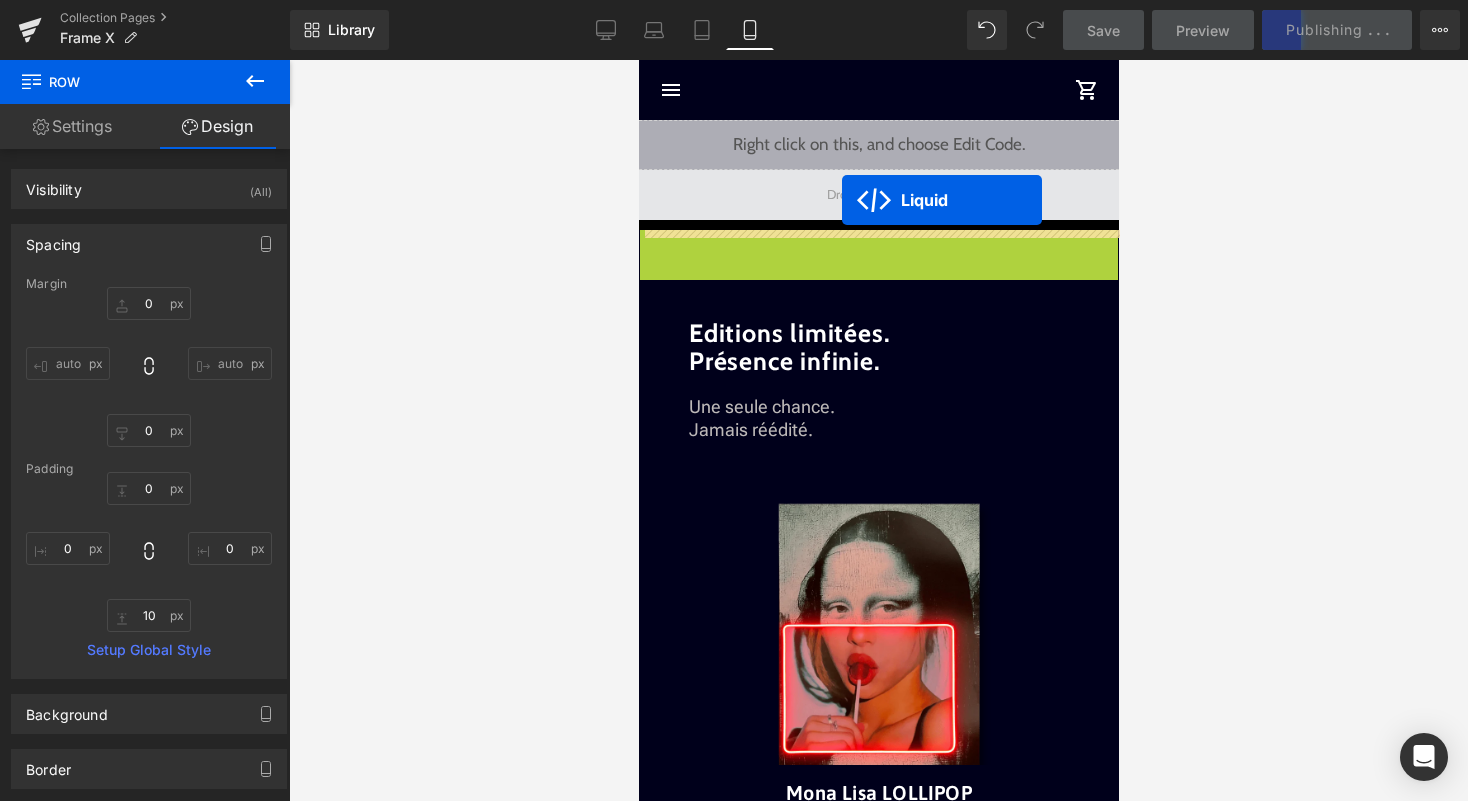 drag, startPoint x: 840, startPoint y: 251, endPoint x: 841, endPoint y: 200, distance: 51.009804 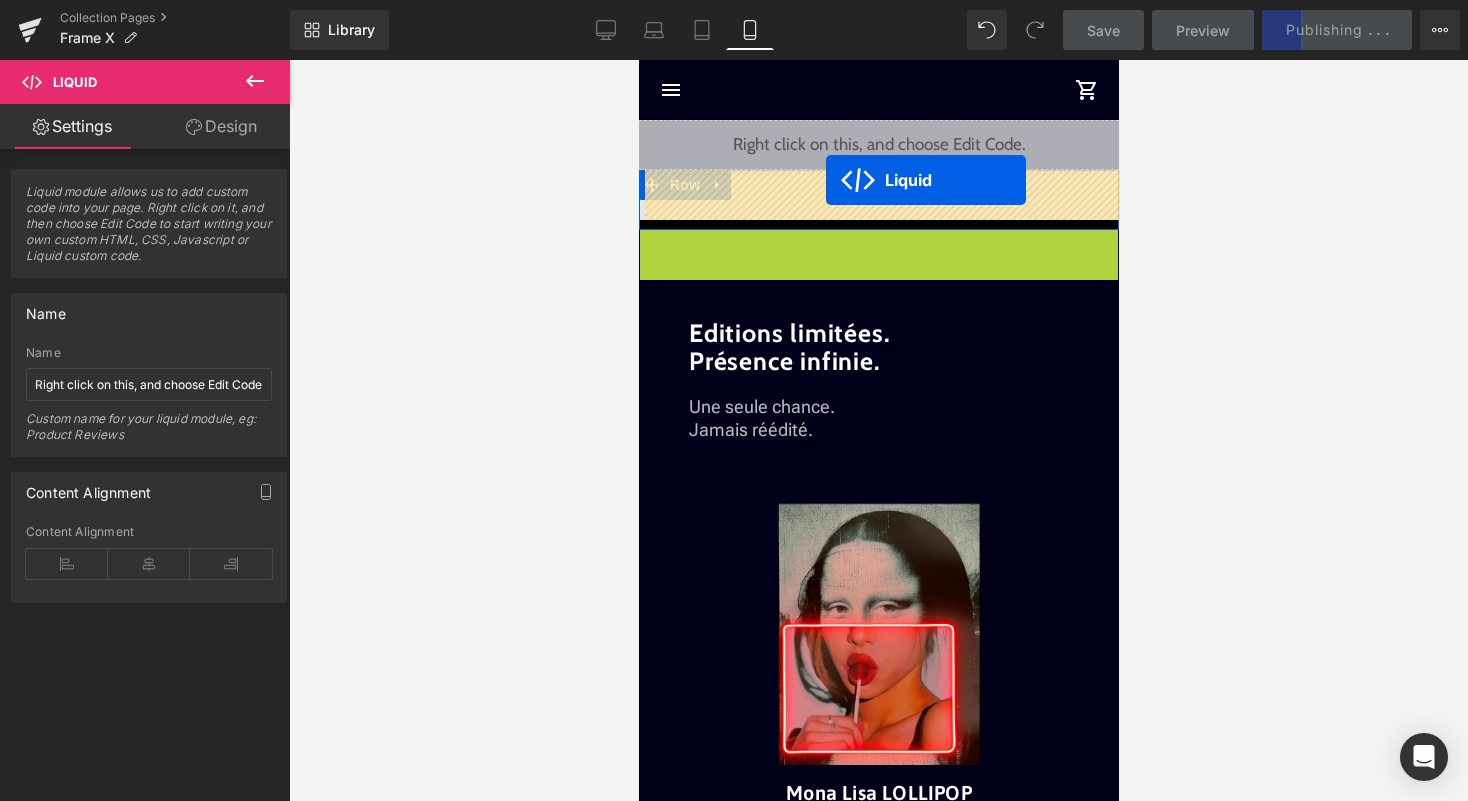 drag, startPoint x: 828, startPoint y: 237, endPoint x: 825, endPoint y: 179, distance: 58.077534 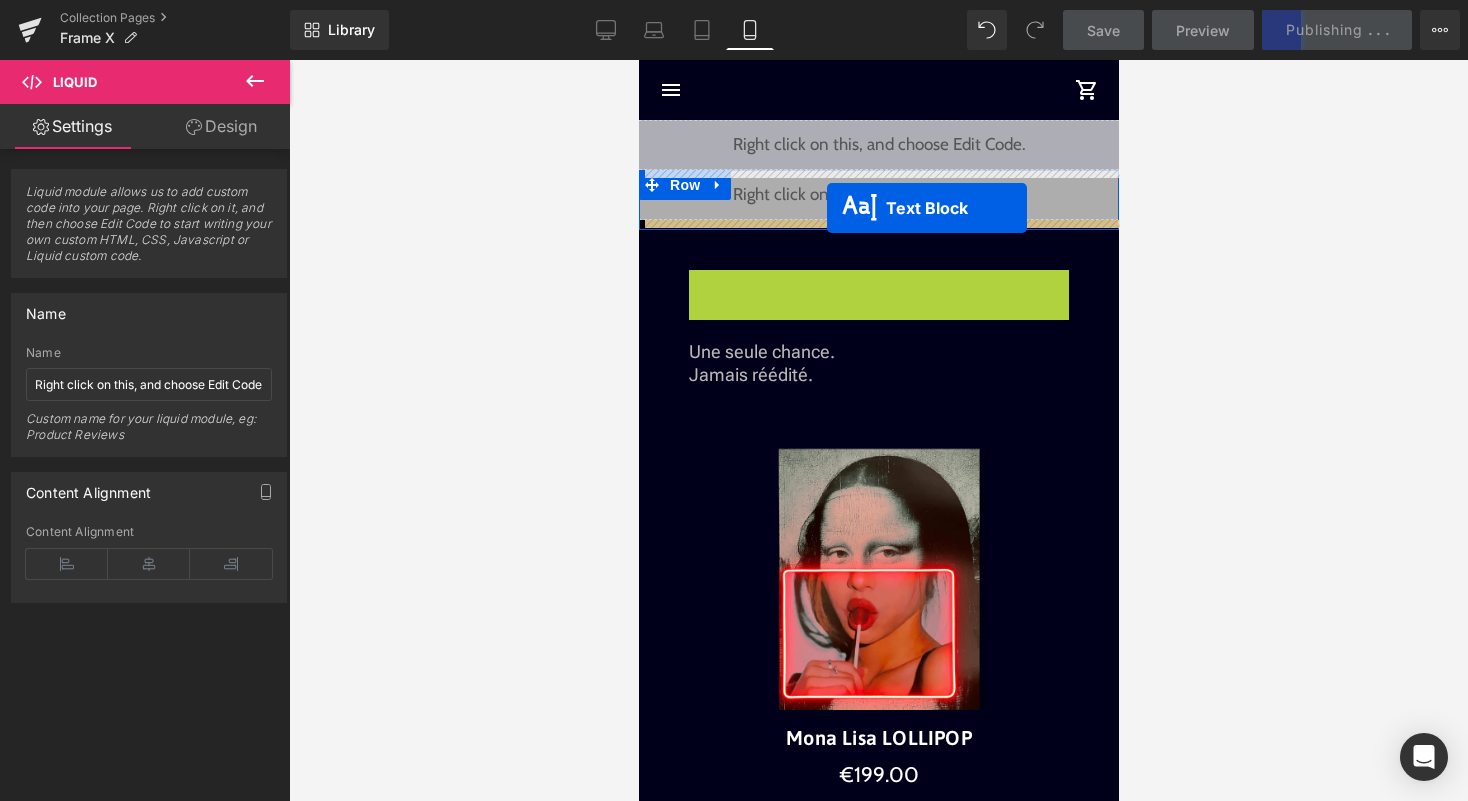 drag, startPoint x: 822, startPoint y: 296, endPoint x: 826, endPoint y: 208, distance: 88.09086 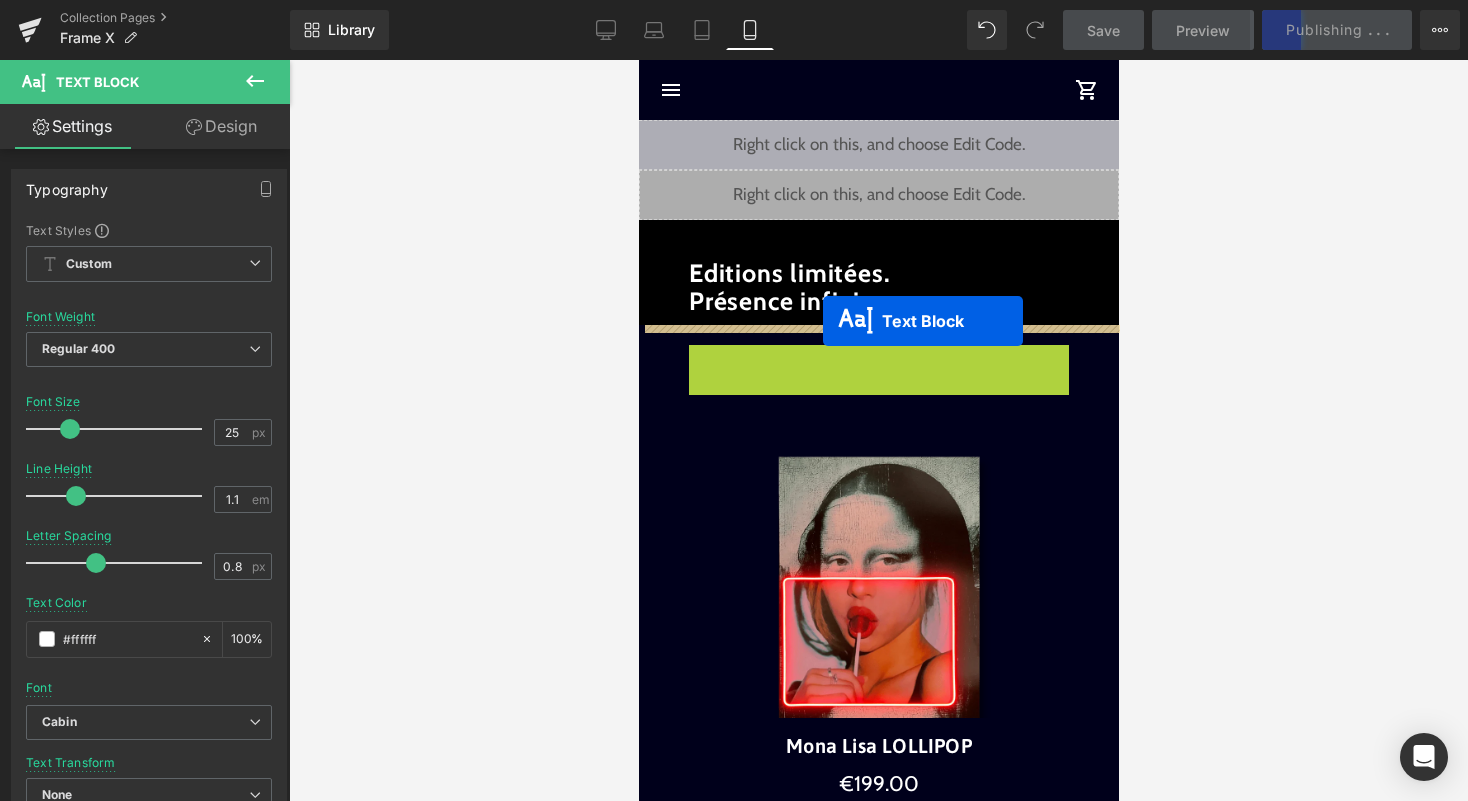 drag, startPoint x: 822, startPoint y: 368, endPoint x: 822, endPoint y: 321, distance: 47 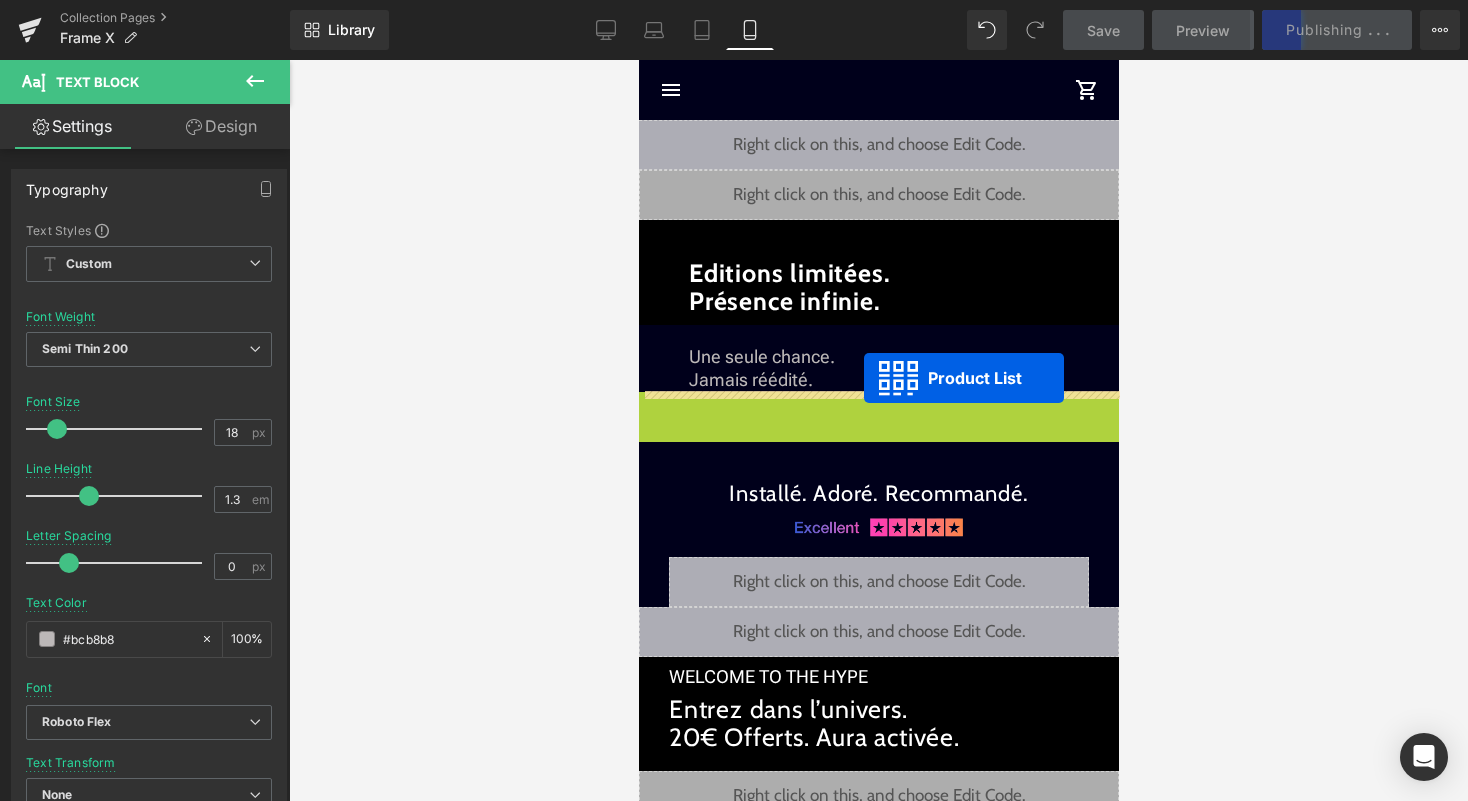 drag, startPoint x: 850, startPoint y: 403, endPoint x: 863, endPoint y: 375, distance: 30.870699 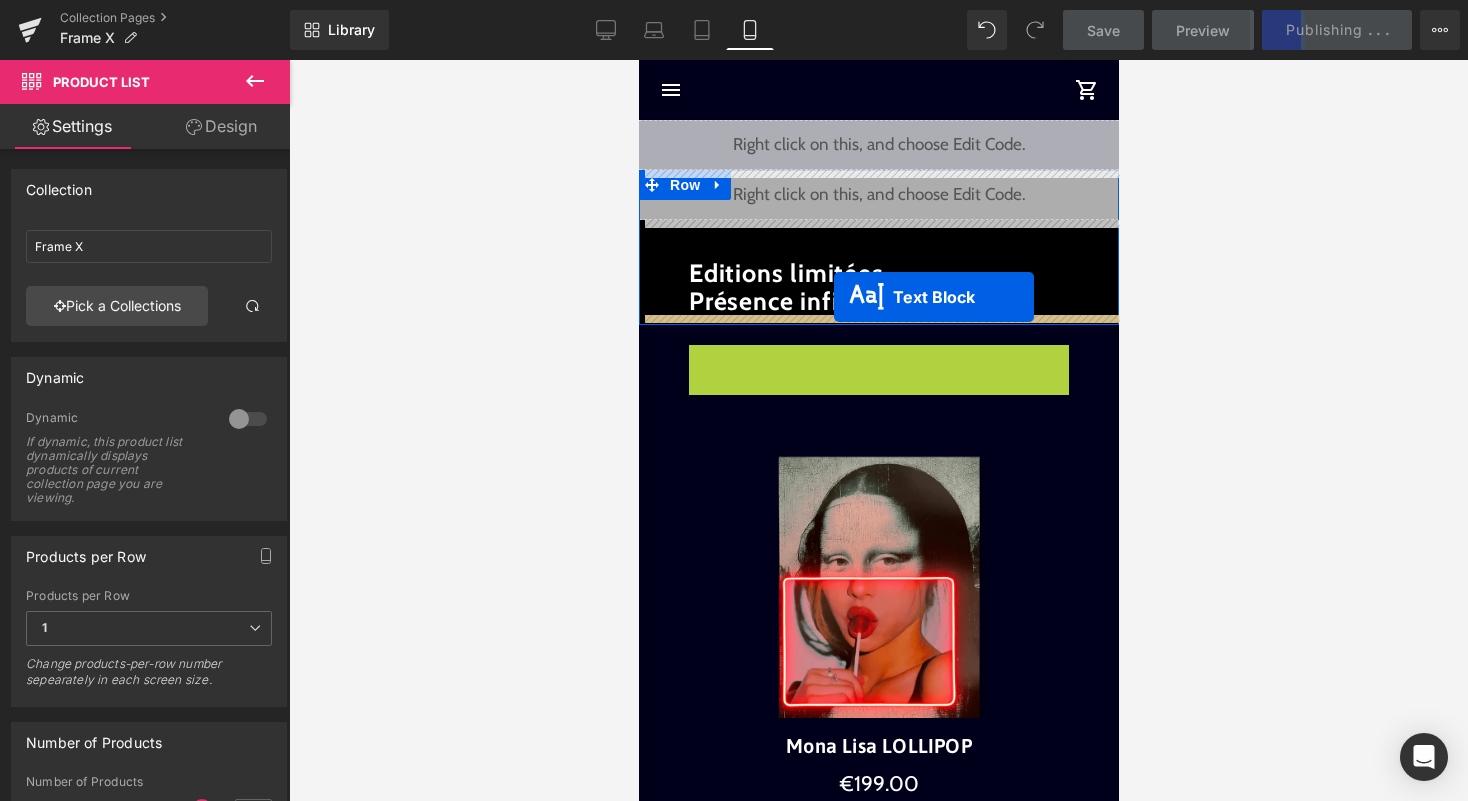 drag, startPoint x: 833, startPoint y: 366, endPoint x: 833, endPoint y: 298, distance: 68 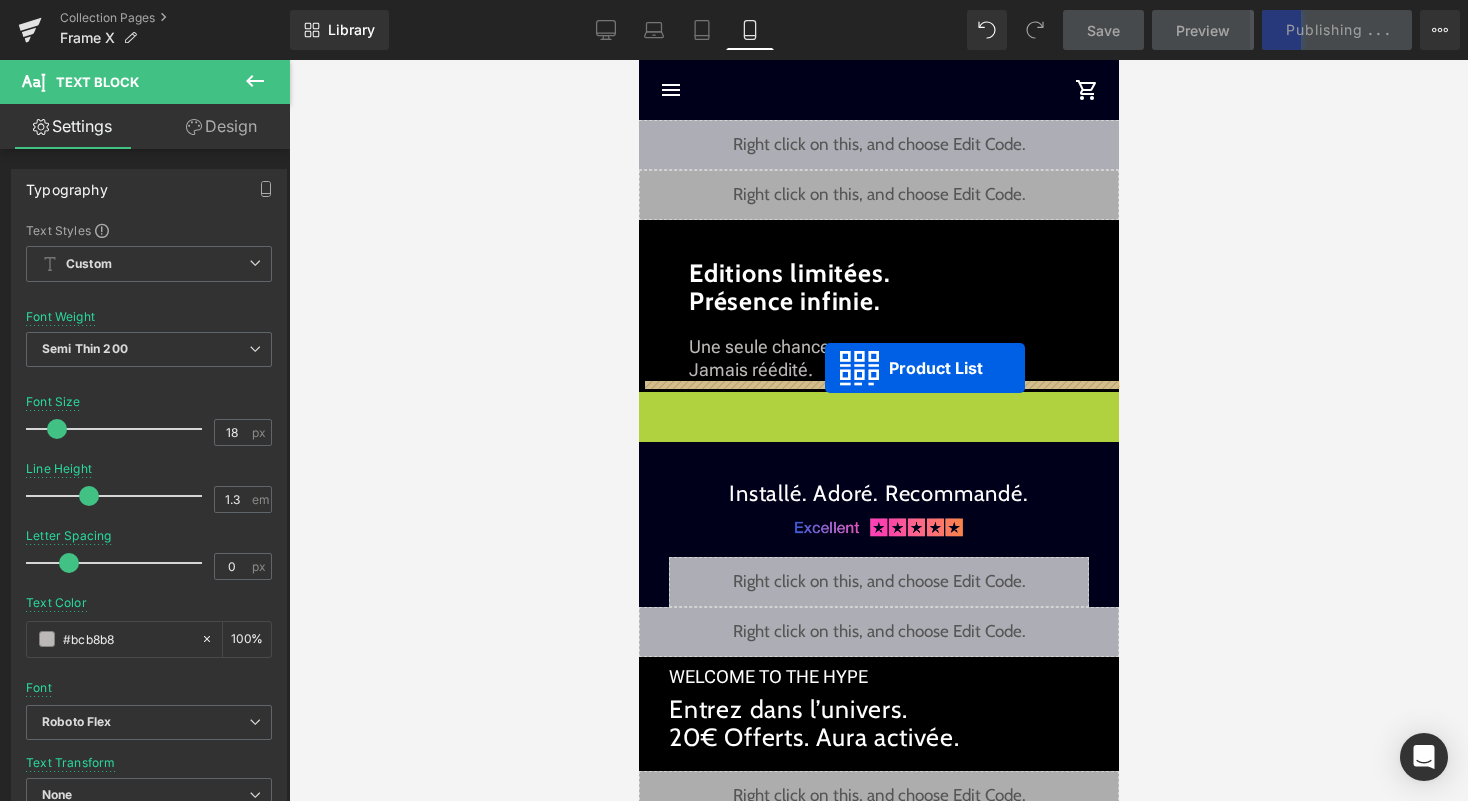 drag, startPoint x: 825, startPoint y: 404, endPoint x: 823, endPoint y: 373, distance: 31.06445 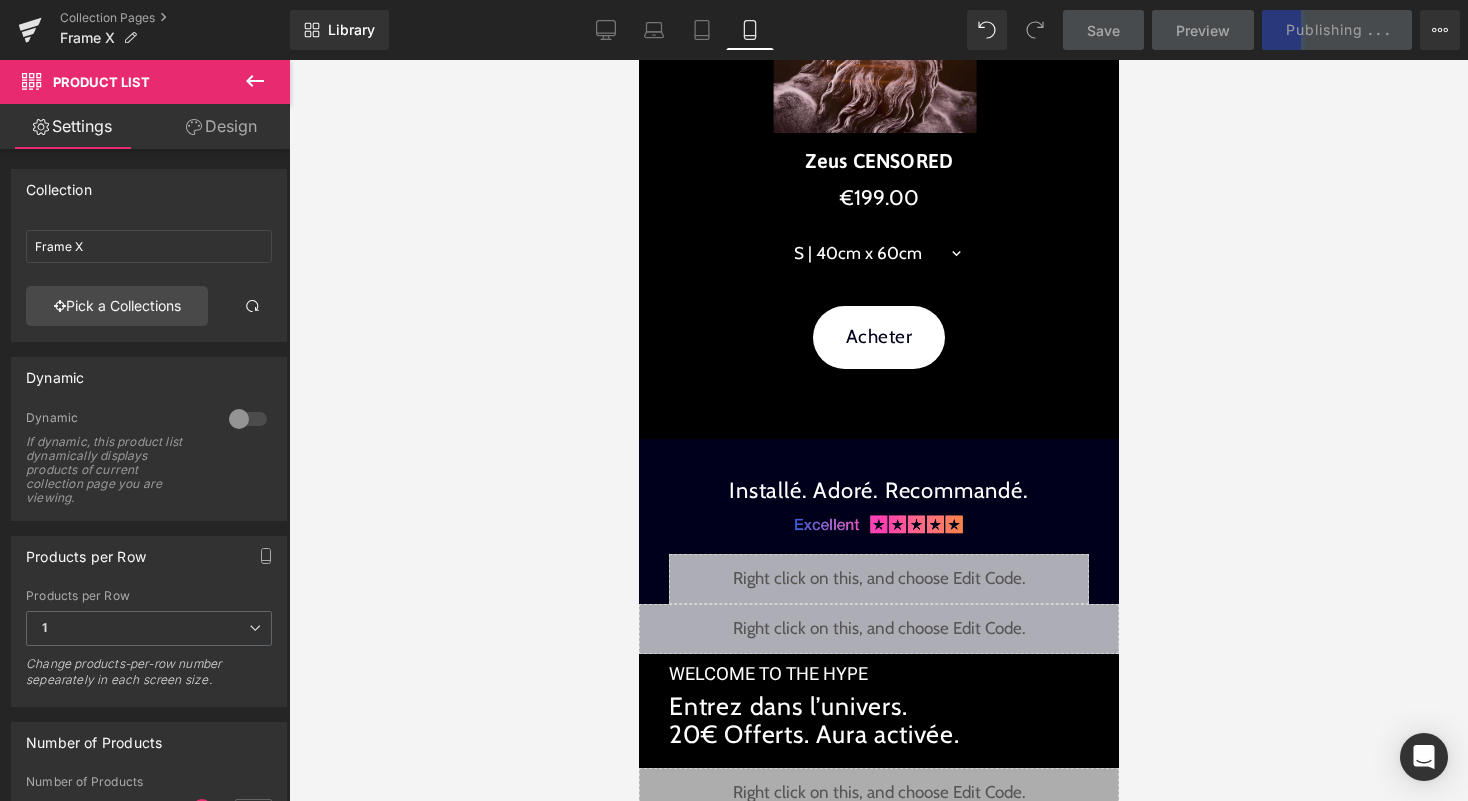scroll, scrollTop: 1131, scrollLeft: 0, axis: vertical 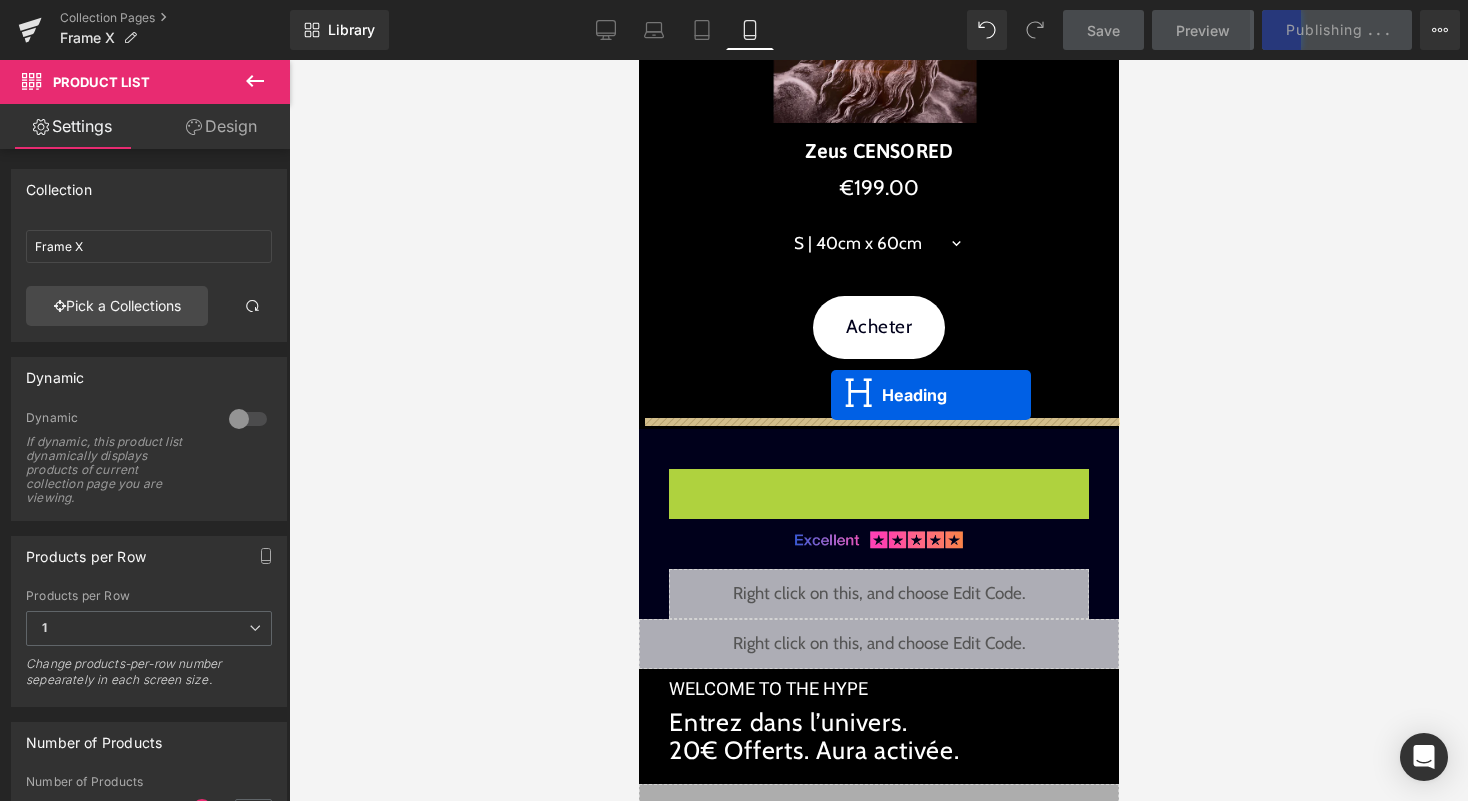 drag, startPoint x: 830, startPoint y: 479, endPoint x: 830, endPoint y: 396, distance: 83 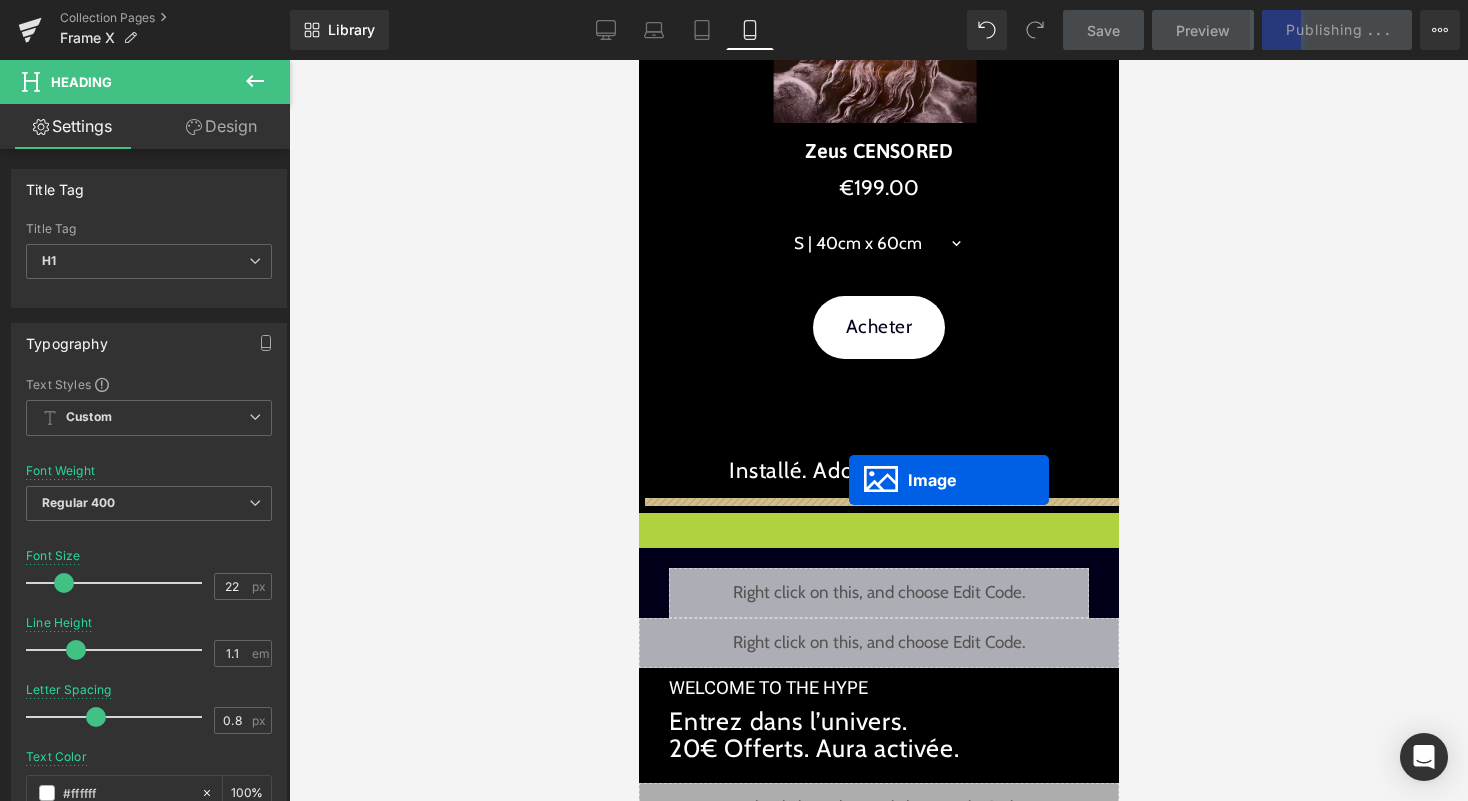 drag, startPoint x: 851, startPoint y: 508, endPoint x: 848, endPoint y: 480, distance: 28.160255 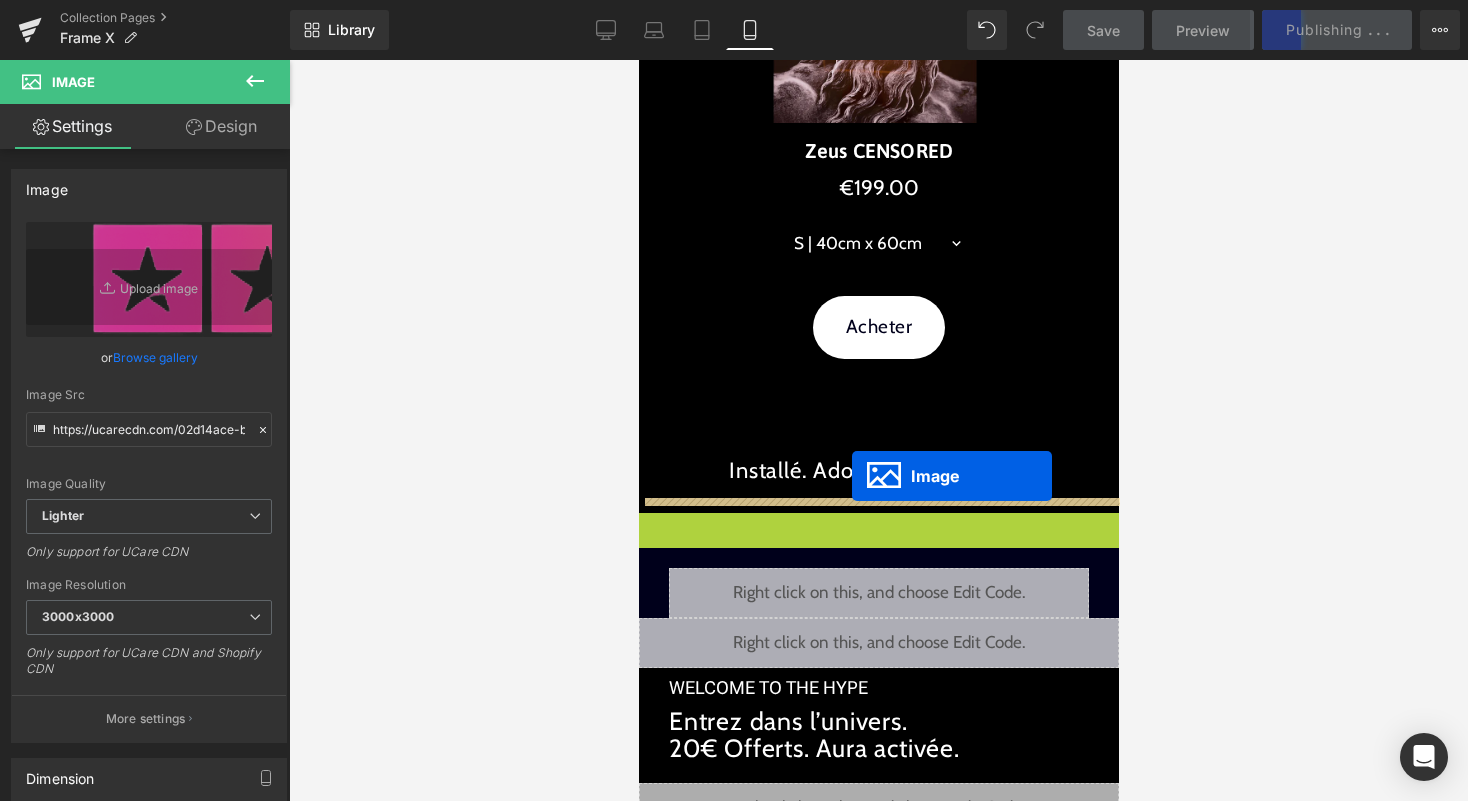 drag, startPoint x: 851, startPoint y: 509, endPoint x: 851, endPoint y: 478, distance: 31 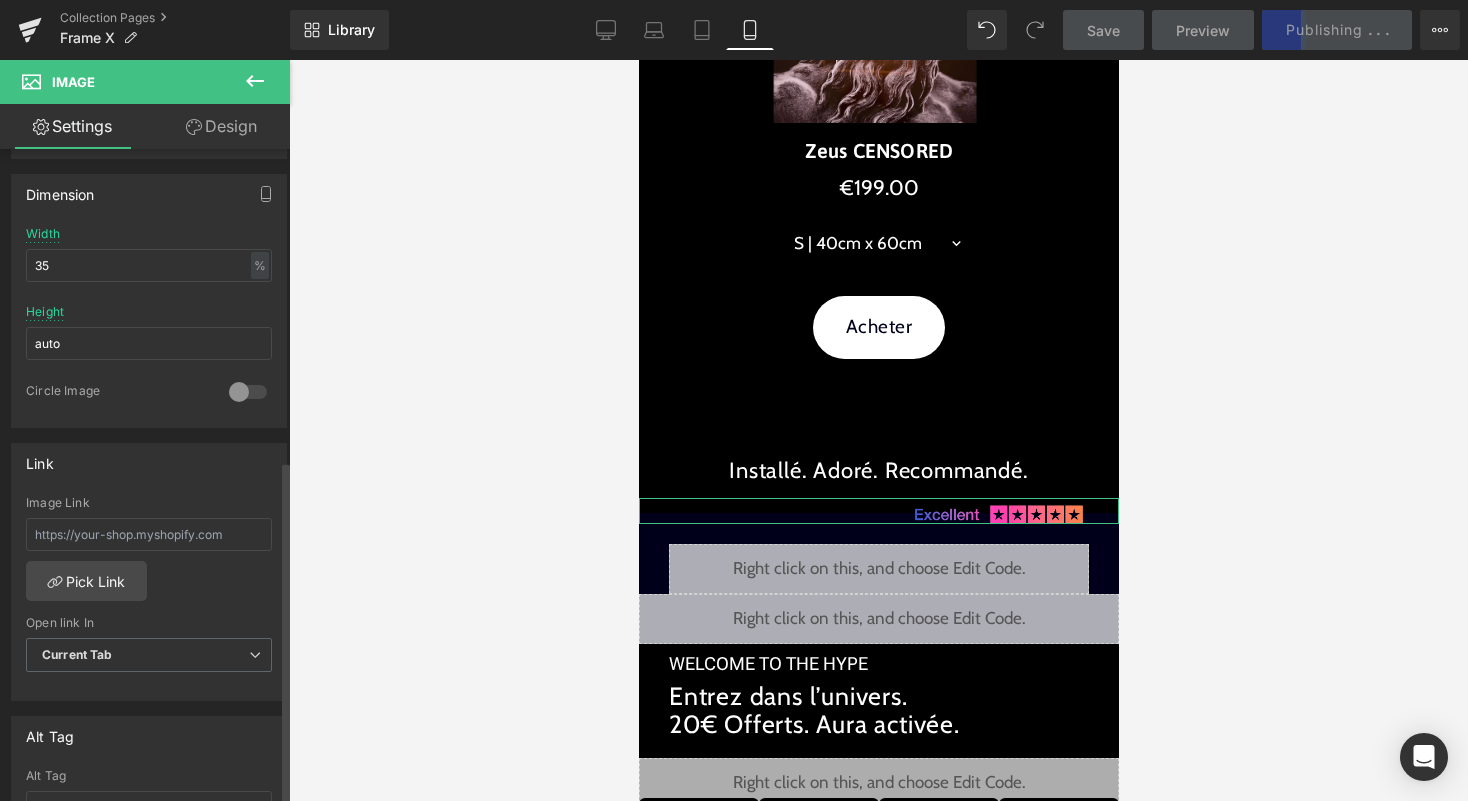scroll, scrollTop: 1123, scrollLeft: 0, axis: vertical 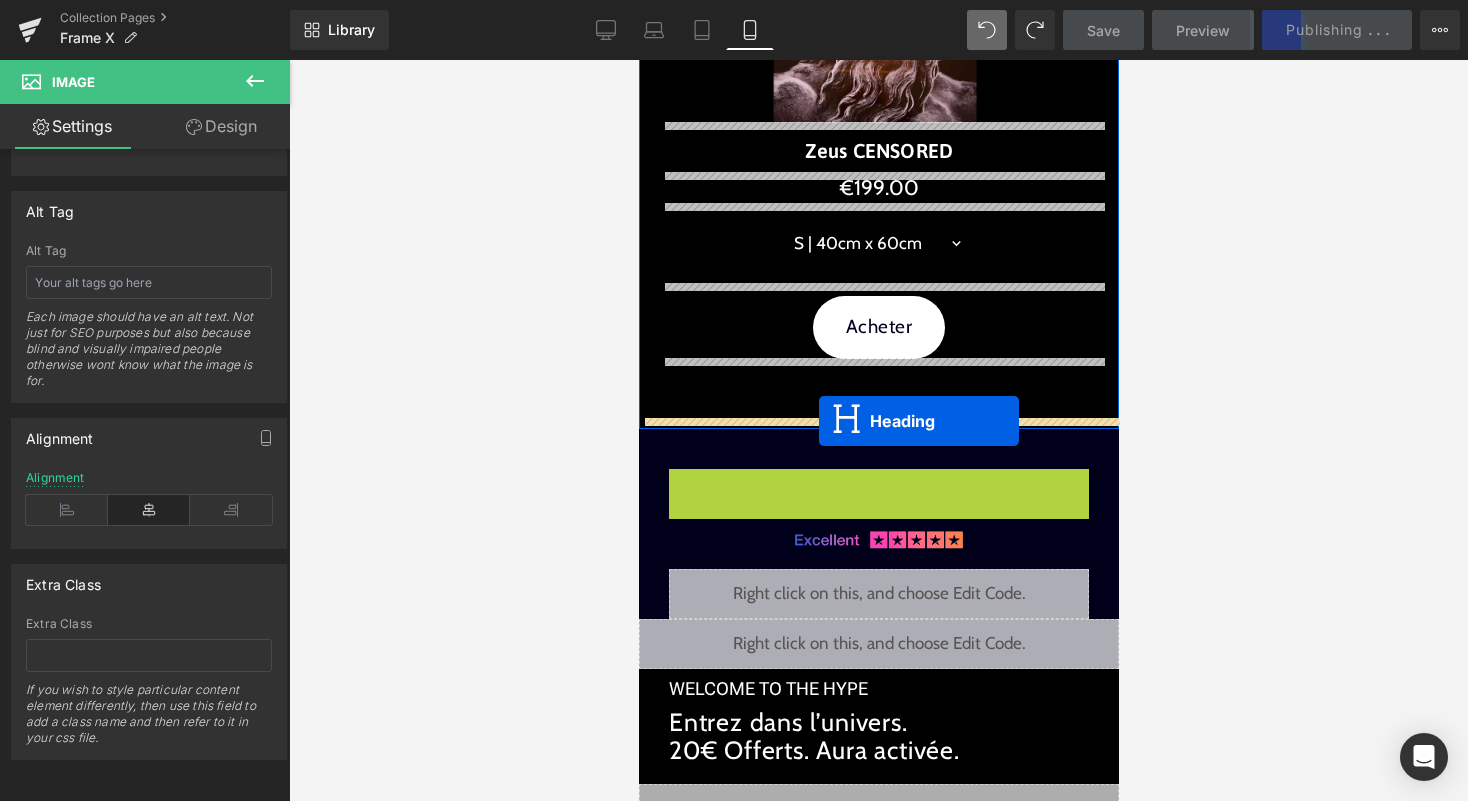 drag, startPoint x: 831, startPoint y: 476, endPoint x: 818, endPoint y: 421, distance: 56.515484 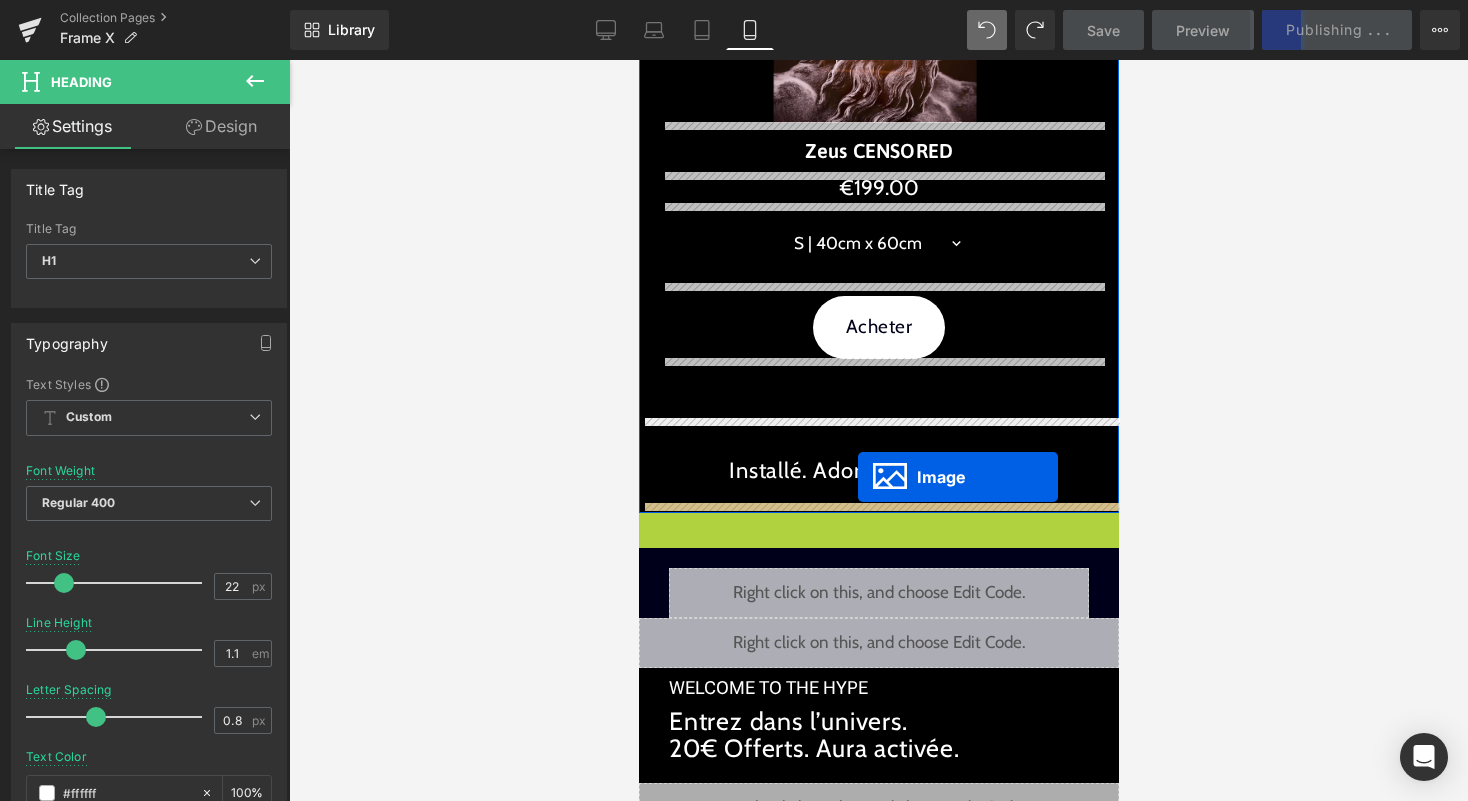 drag, startPoint x: 865, startPoint y: 508, endPoint x: 856, endPoint y: 478, distance: 31.320919 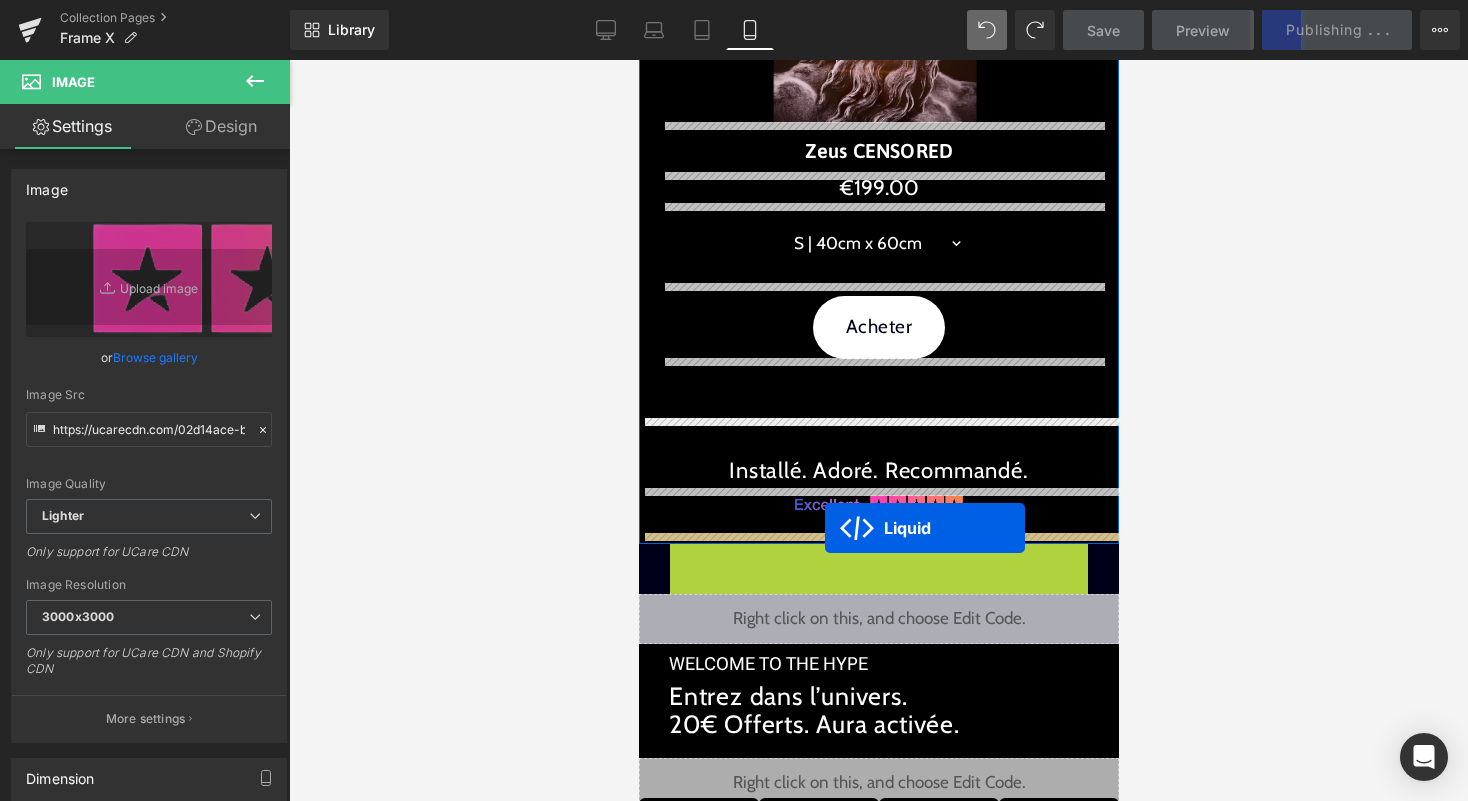 drag, startPoint x: 824, startPoint y: 555, endPoint x: 824, endPoint y: 529, distance: 26 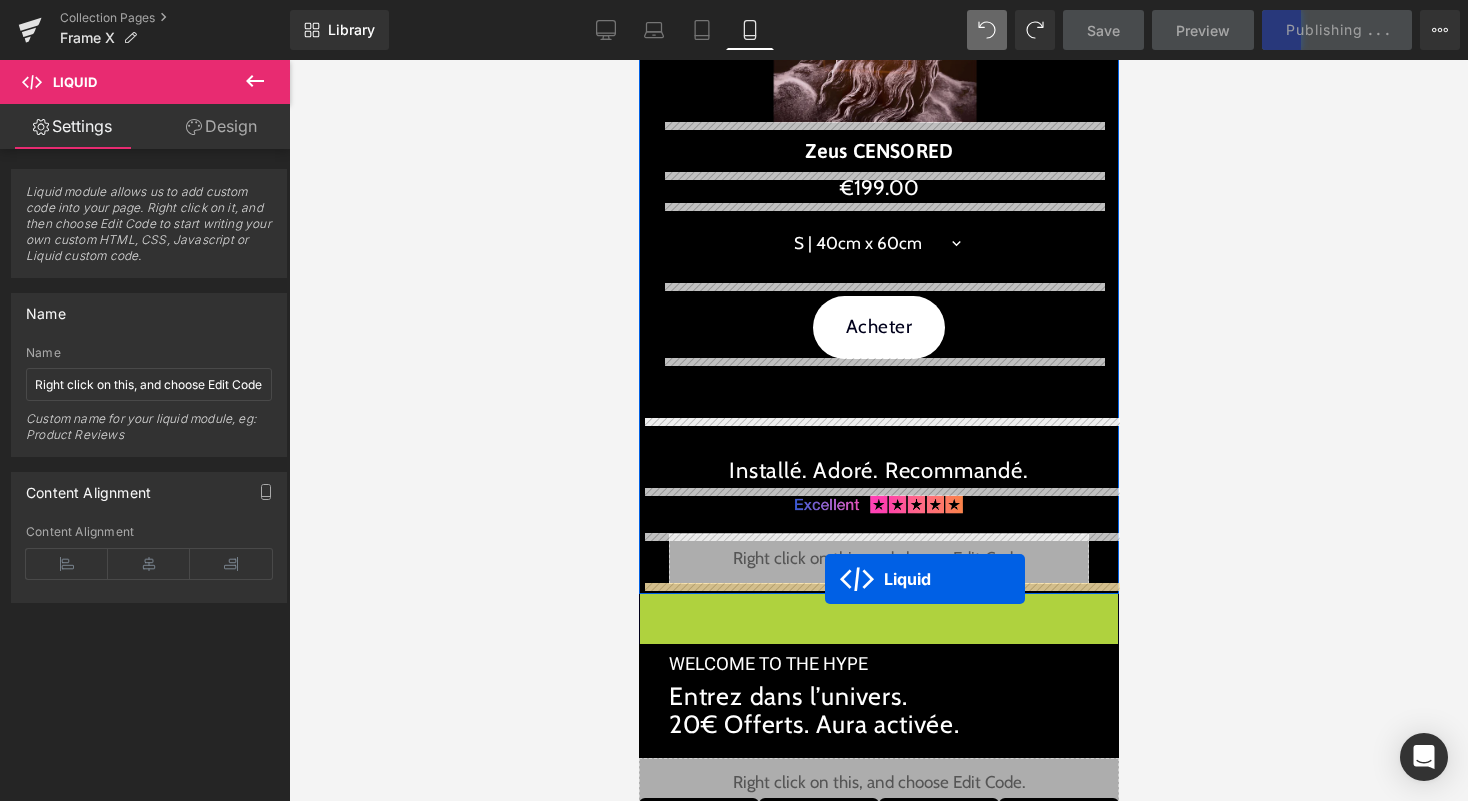 drag, startPoint x: 823, startPoint y: 608, endPoint x: 824, endPoint y: 579, distance: 29.017237 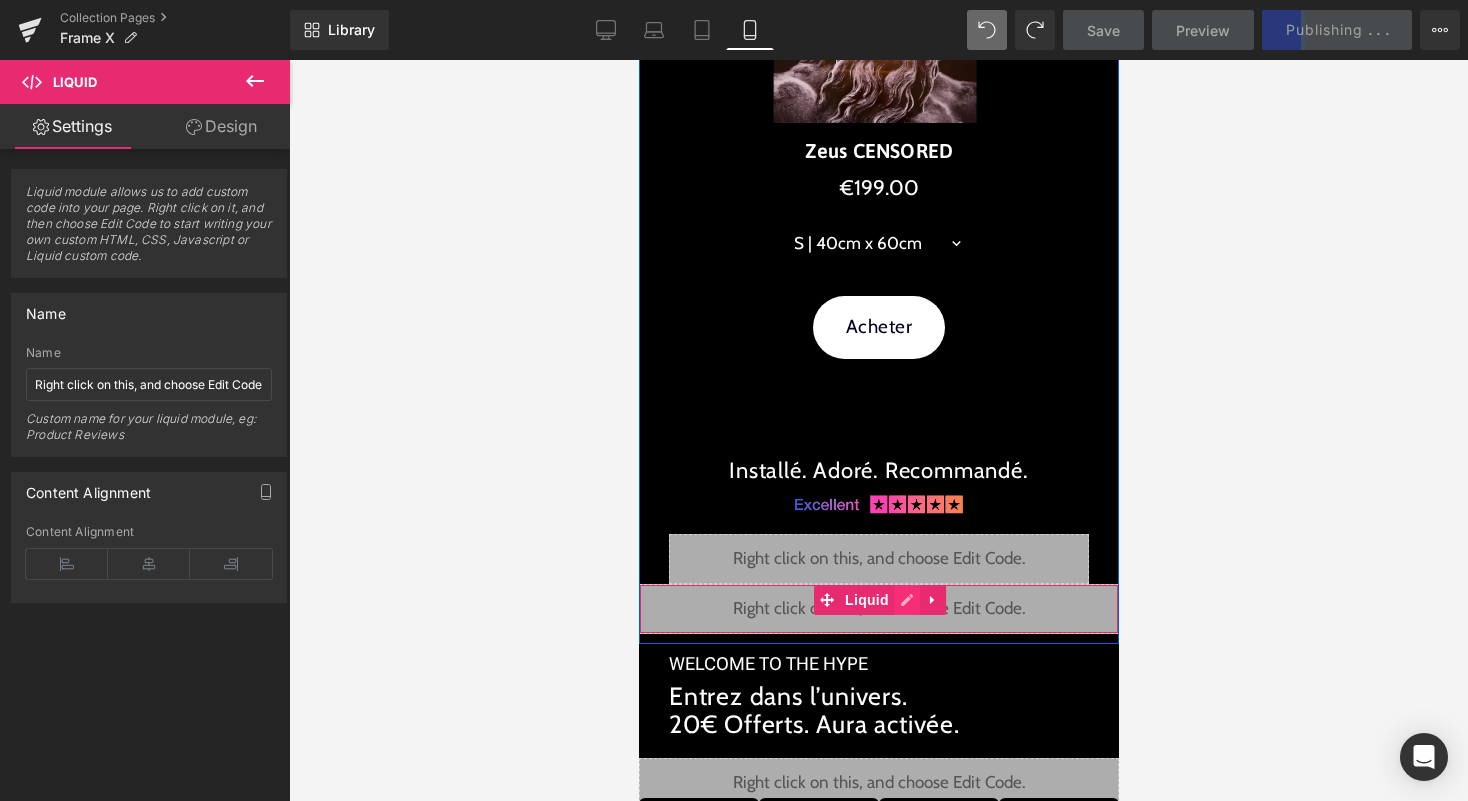 click on "Liquid" at bounding box center (878, 609) 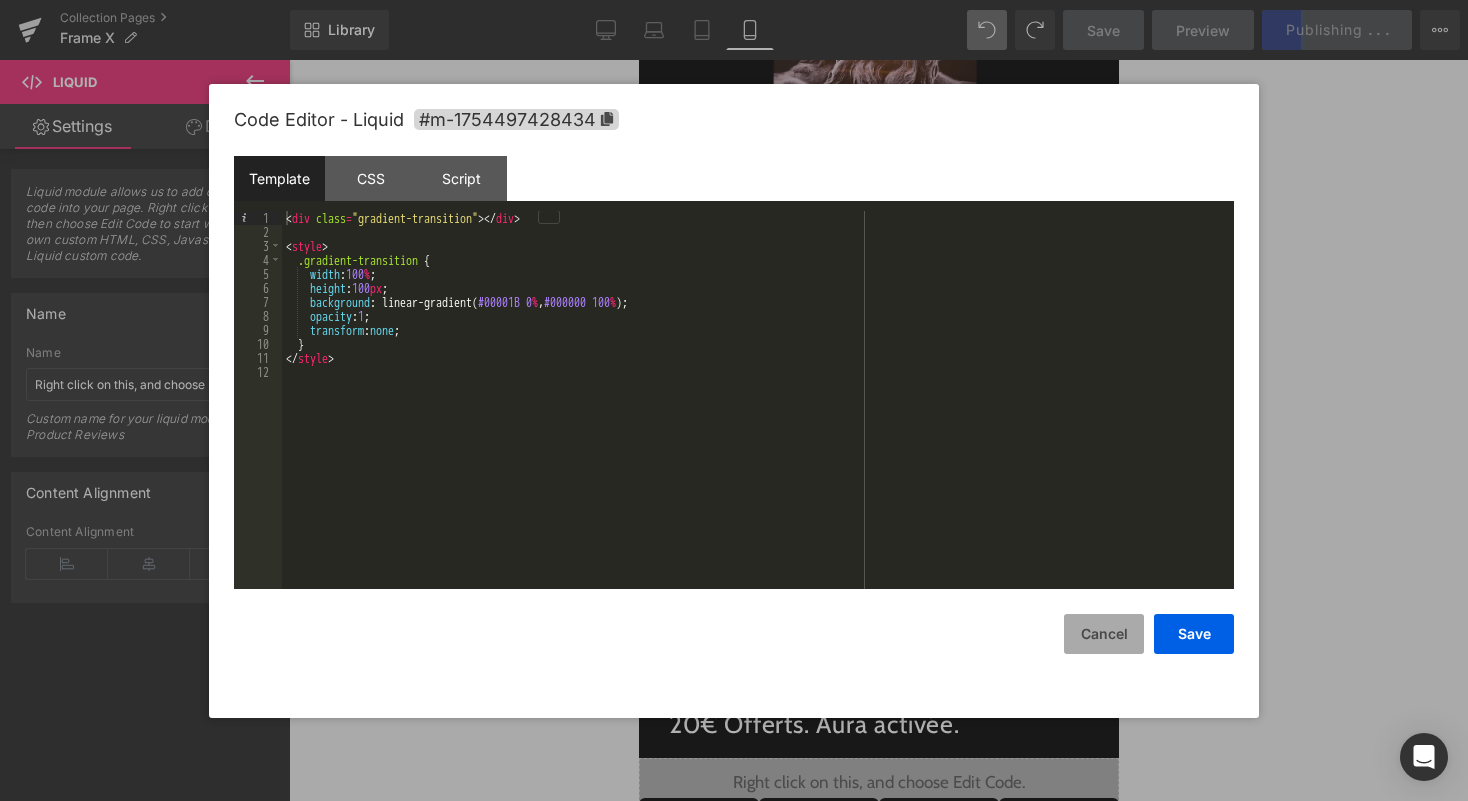 click on "Cancel" at bounding box center [1104, 634] 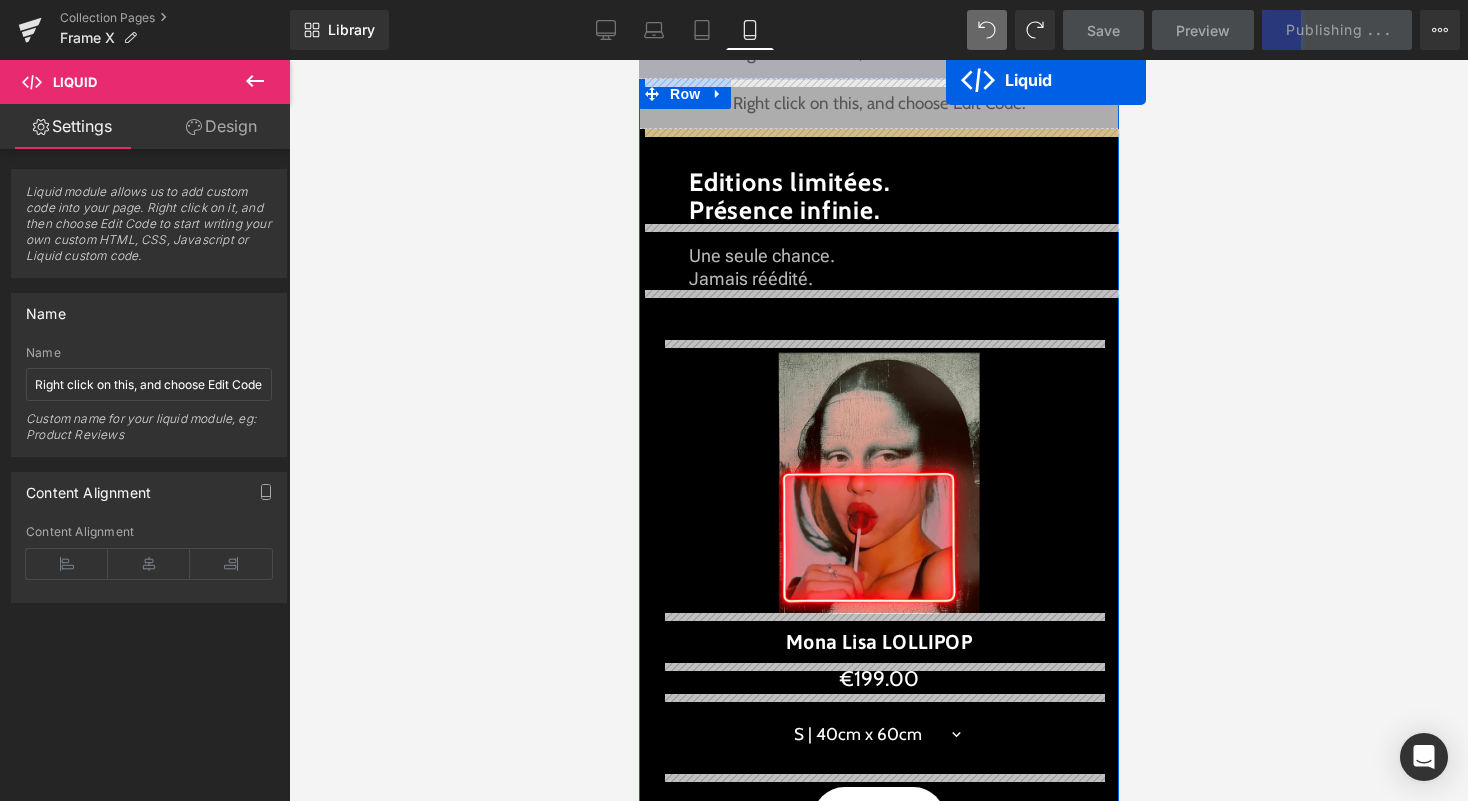 scroll, scrollTop: 0, scrollLeft: 0, axis: both 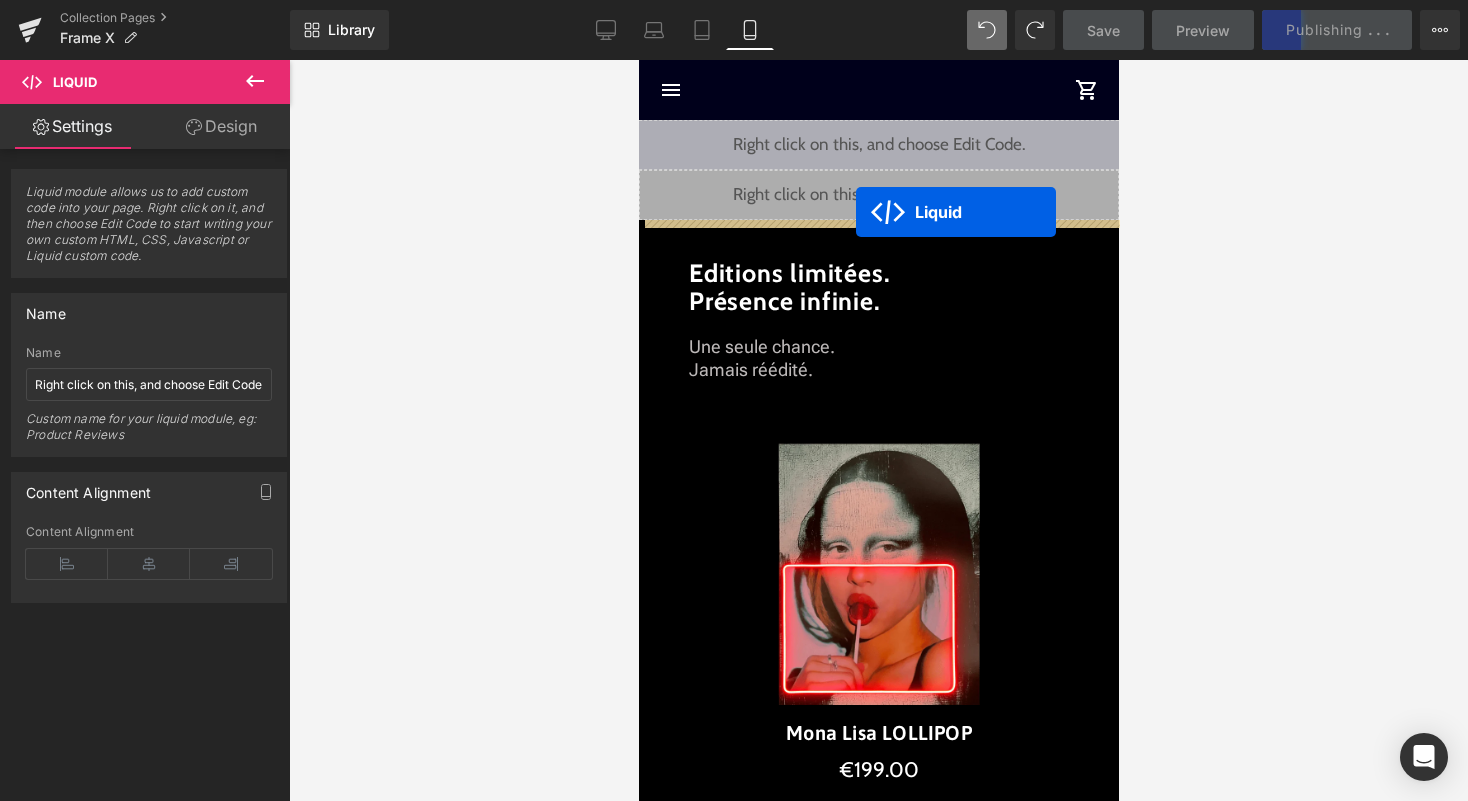 drag, startPoint x: 825, startPoint y: 601, endPoint x: 855, endPoint y: 212, distance: 390.1551 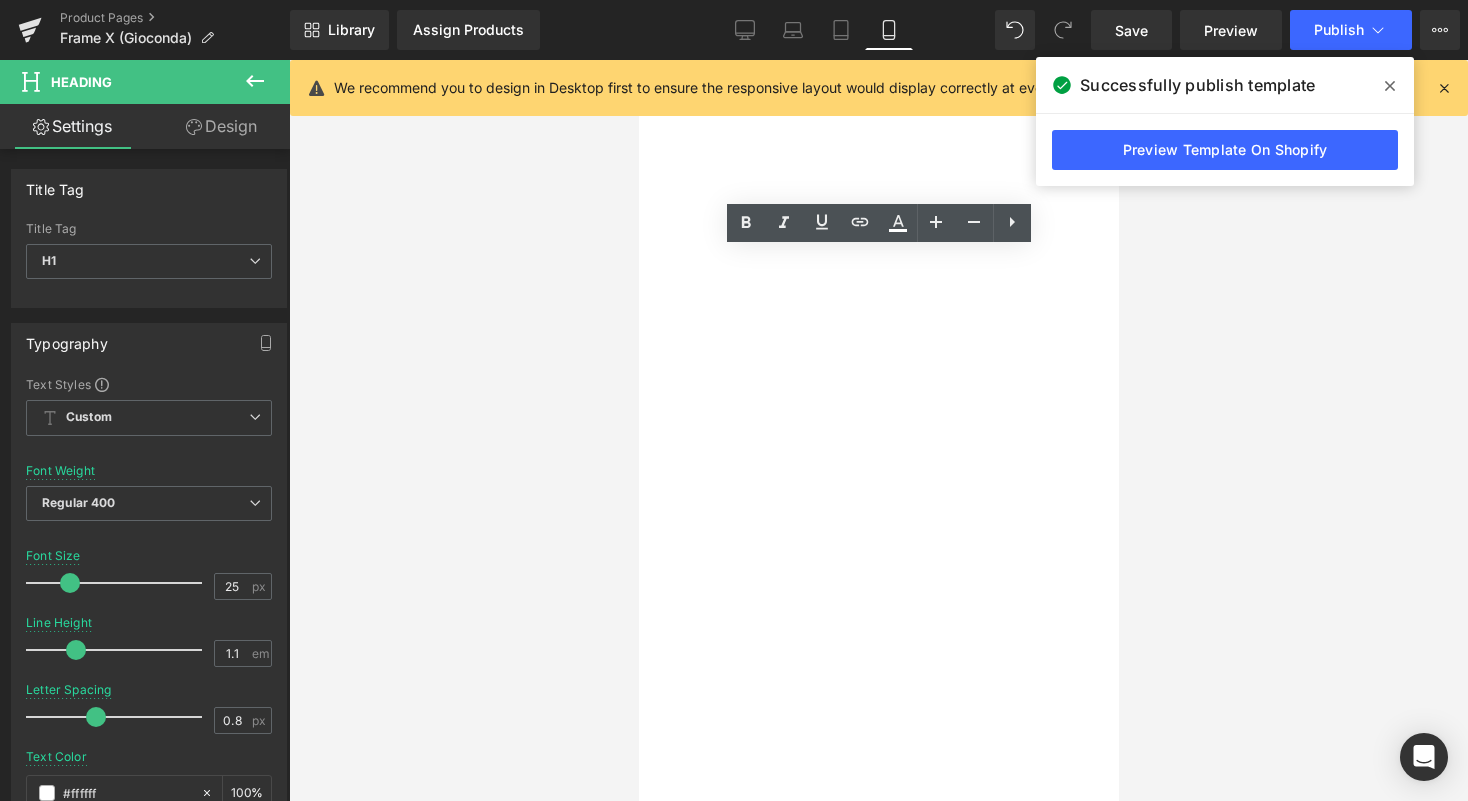 scroll, scrollTop: 0, scrollLeft: 0, axis: both 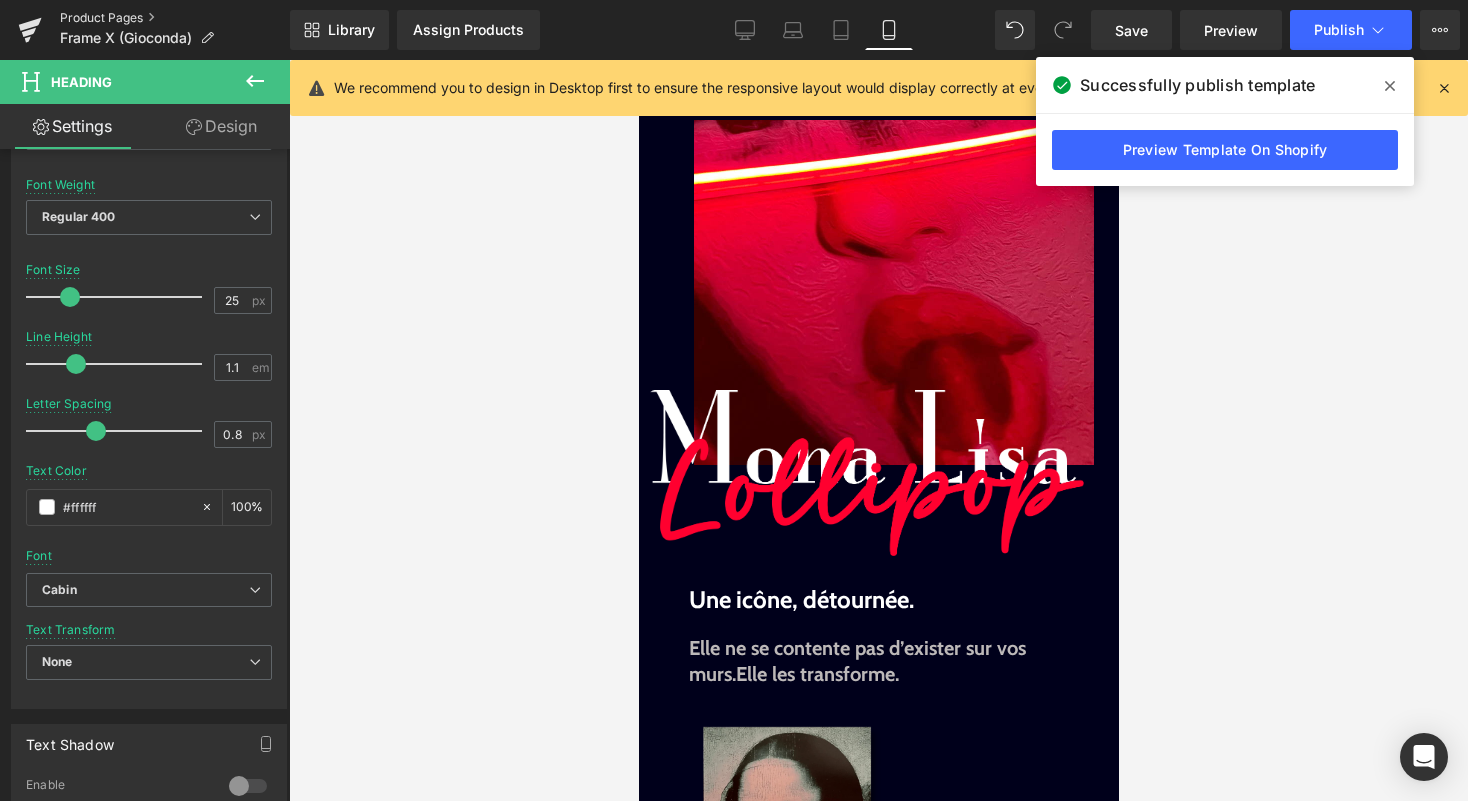 click on "Product Pages" at bounding box center (175, 18) 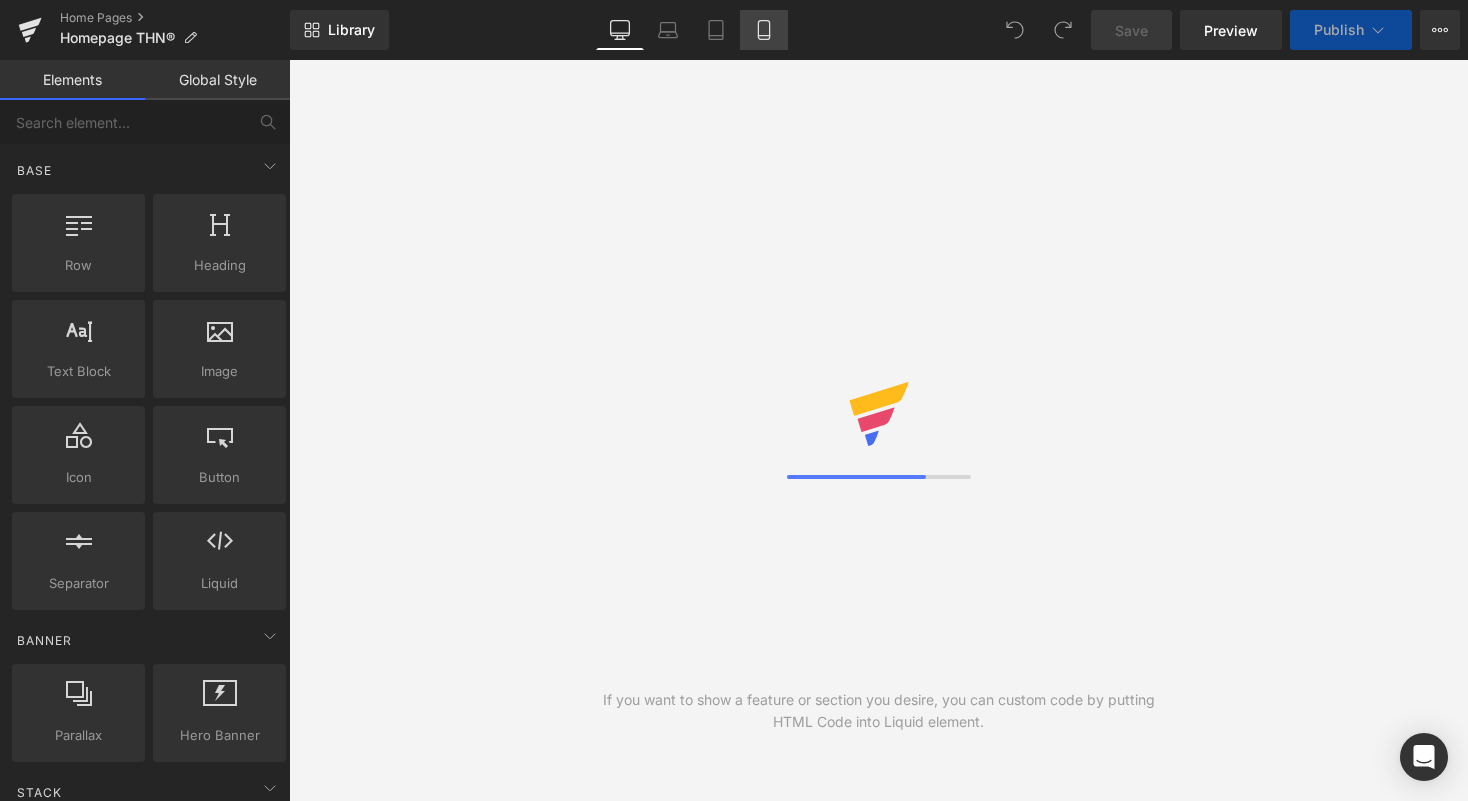 scroll, scrollTop: 0, scrollLeft: 0, axis: both 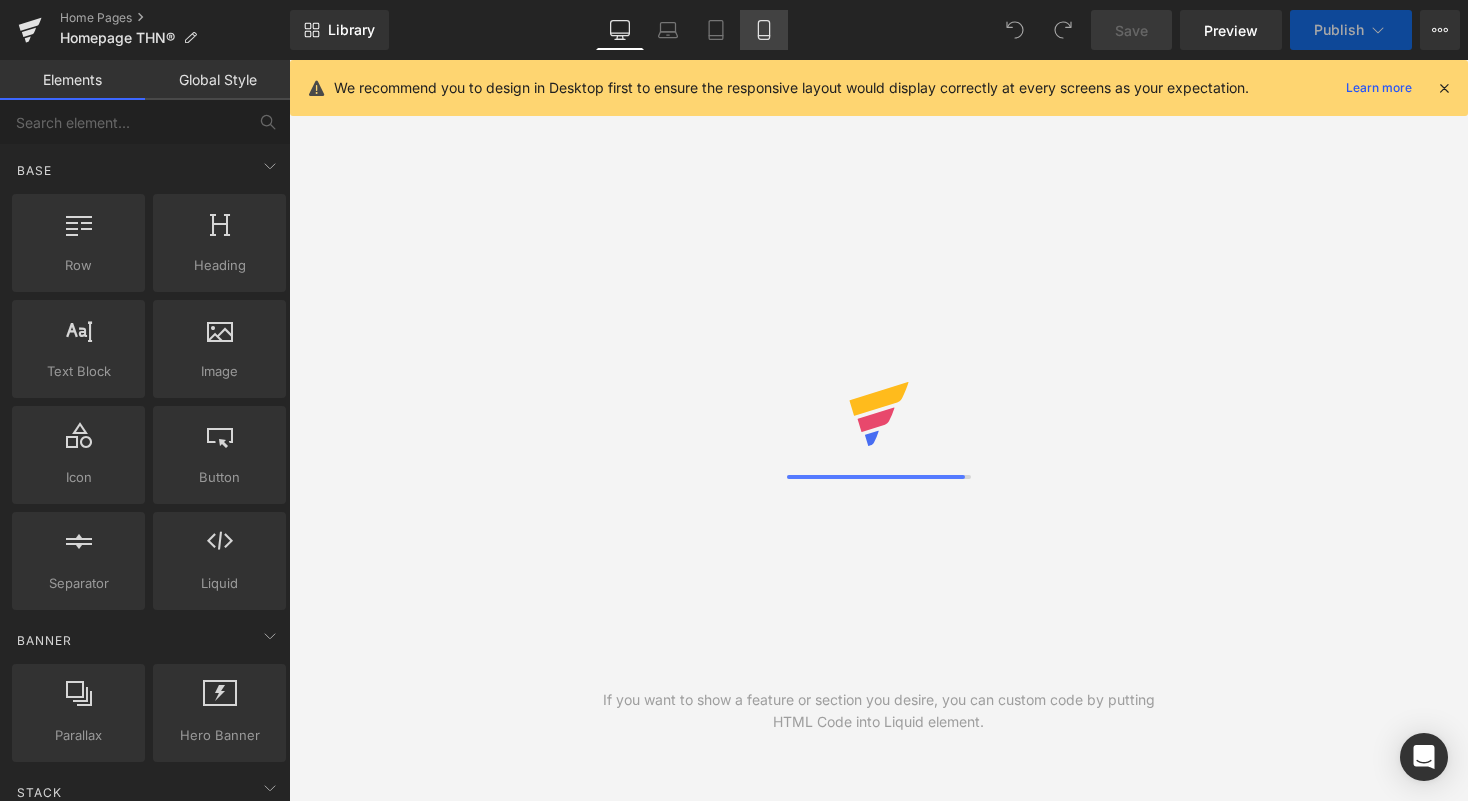 click 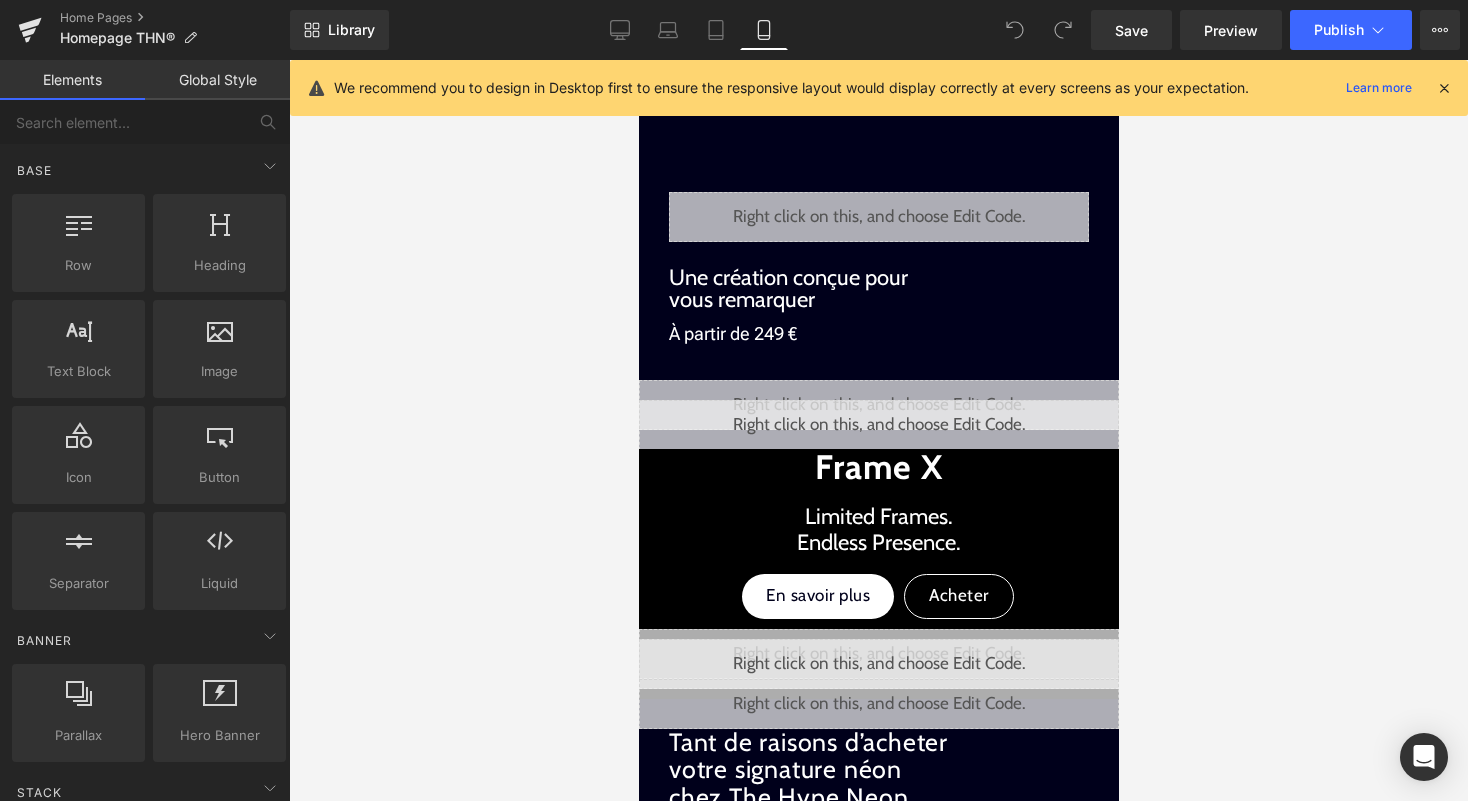 scroll, scrollTop: 710, scrollLeft: 0, axis: vertical 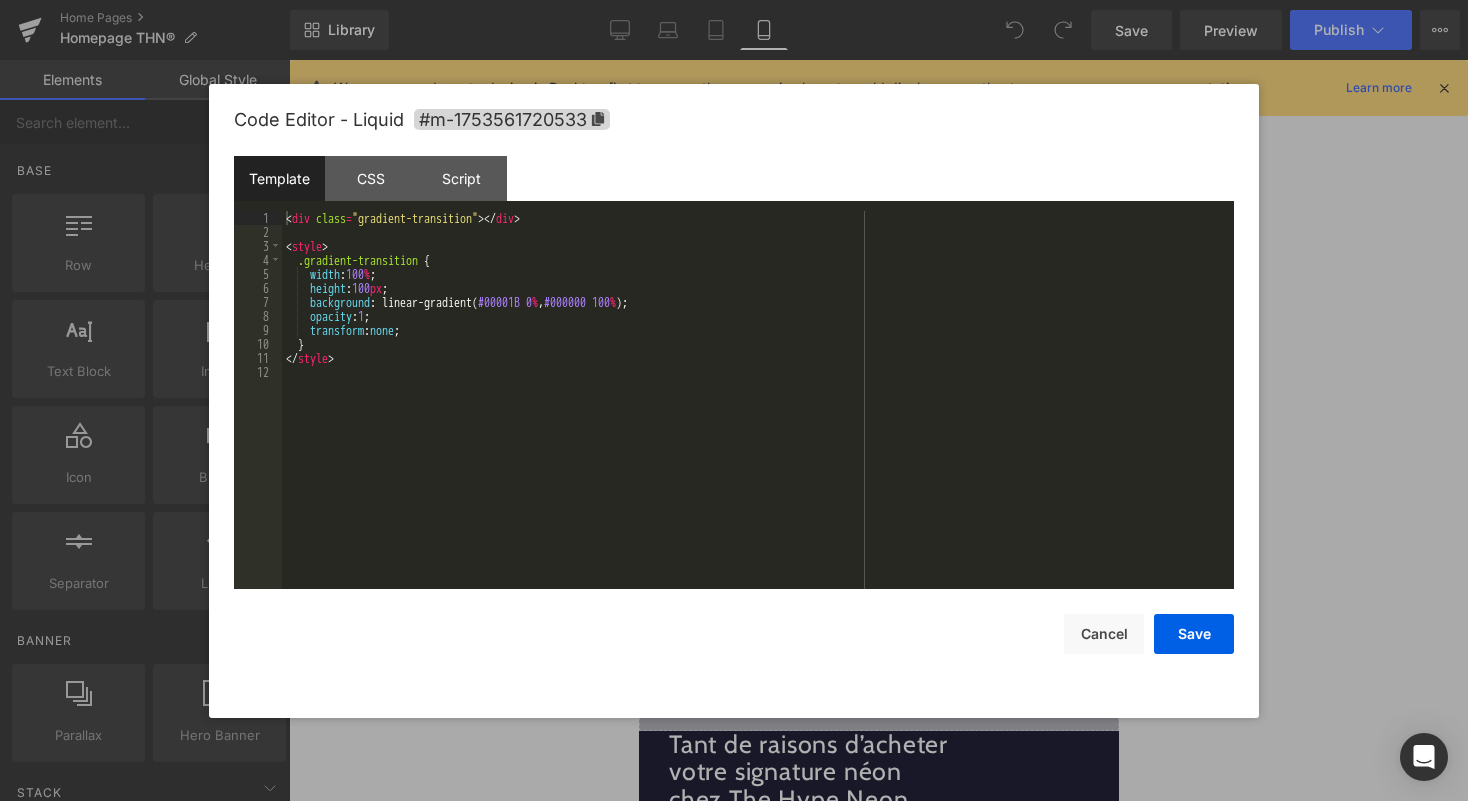 click at bounding box center [906, 418] 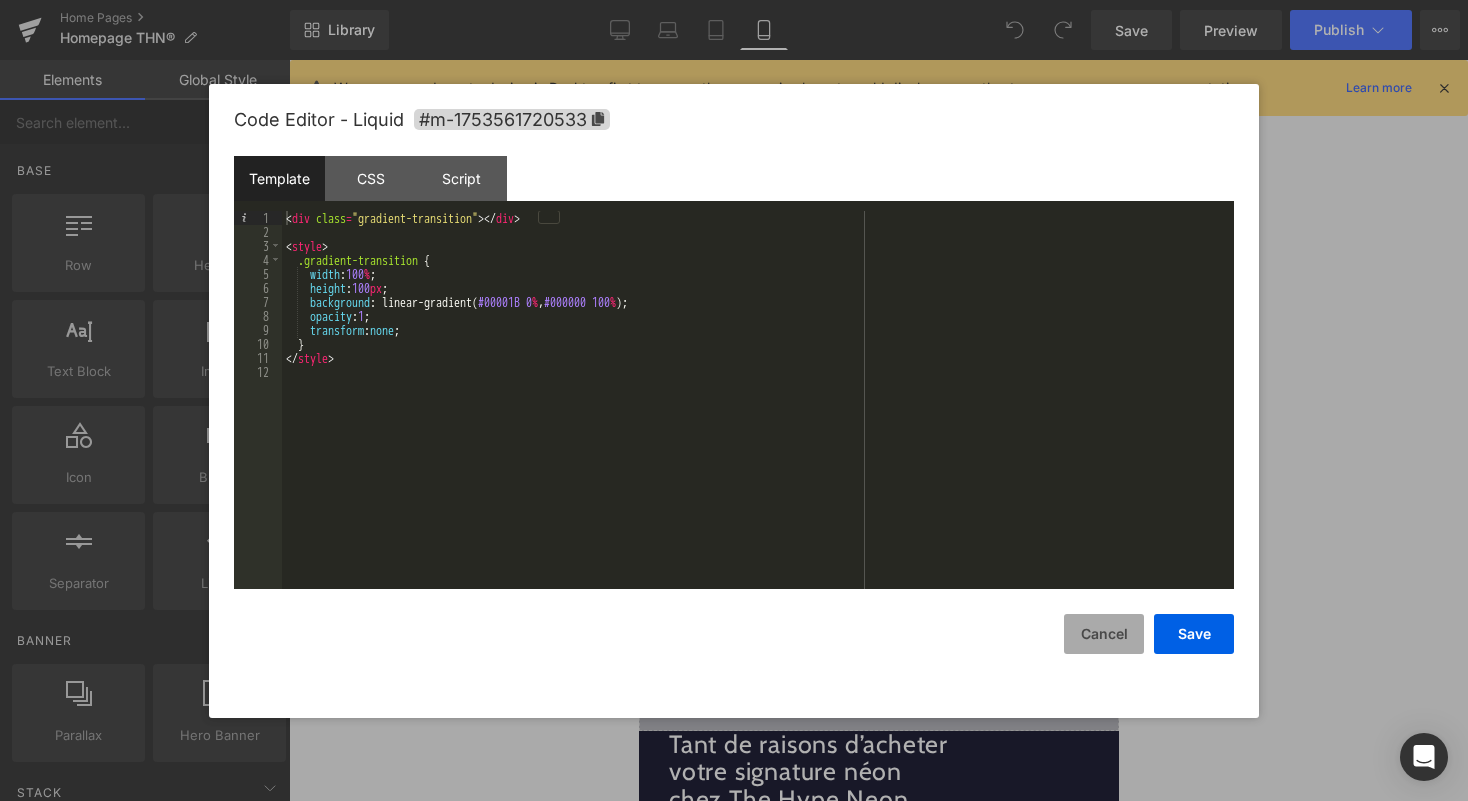 click on "Cancel" at bounding box center (1104, 634) 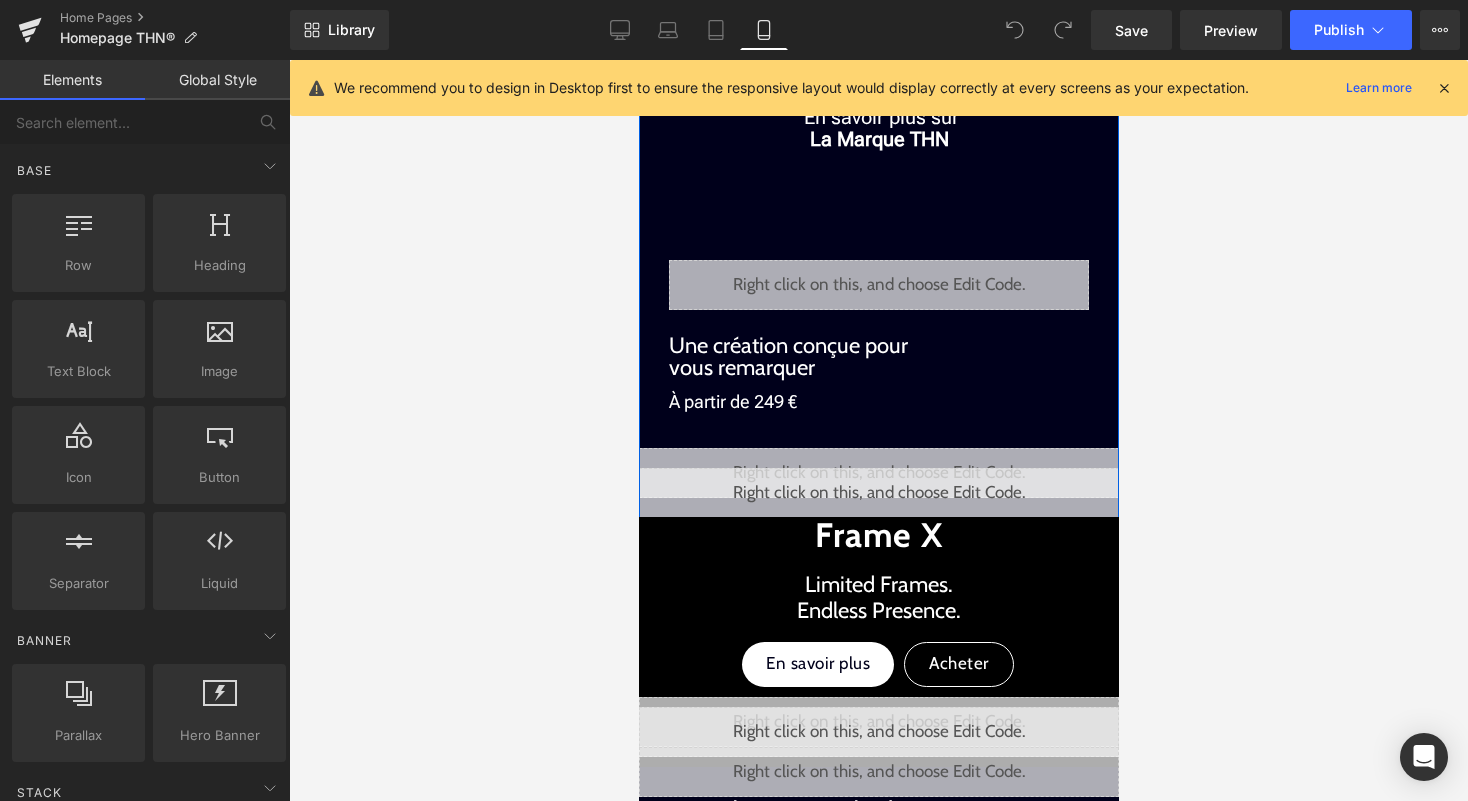 scroll, scrollTop: 659, scrollLeft: 0, axis: vertical 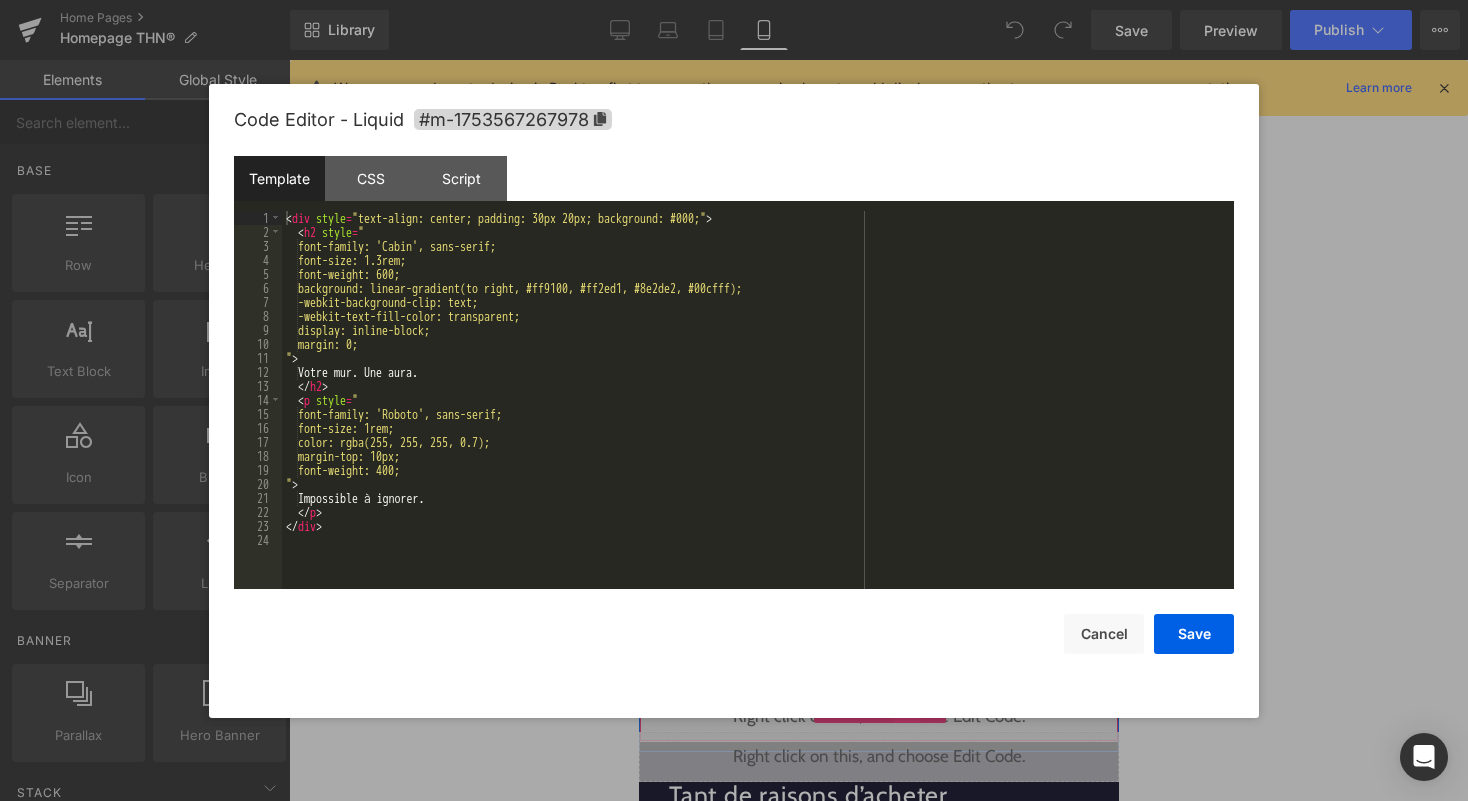 click 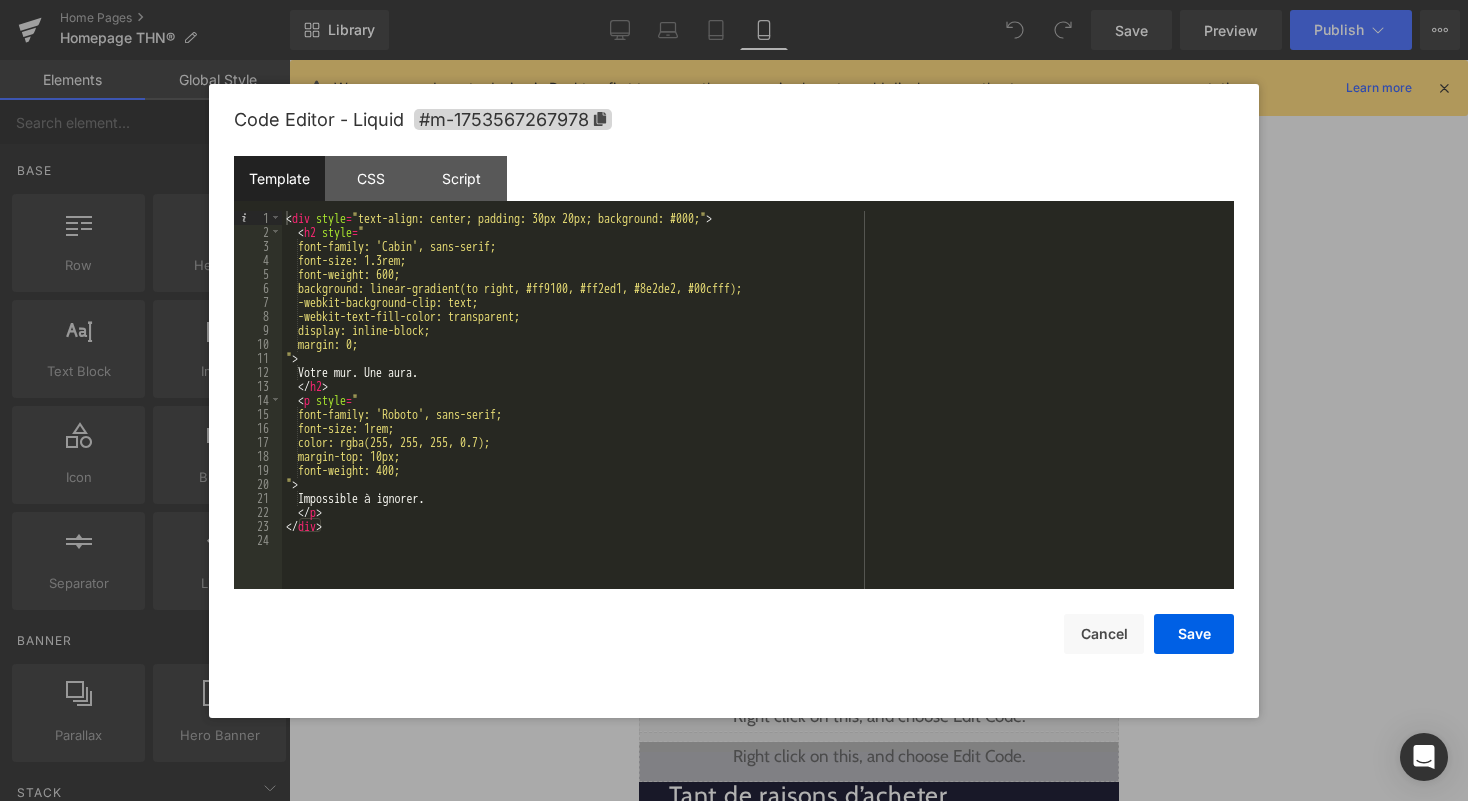 click on "< div   style = "text-align: center; padding: 30px 20px; background: #000;" >    < h2   style = "      font-family: 'Cabin', sans-serif;      font-size: 1.3rem;      font-weight: 600;      background: linear-gradient(to right, #ff9100, #ff2ed1, #8e2de2, #00cfff);      -webkit-background-clip: text;      -webkit-text-fill-color: transparent;      display: inline-block;      margin: 0;   " >      Votre mur. Une aura.    </ h2 >    < p   style = "      font-family: 'Roboto', sans-serif;      font-size: 1rem;      color: rgba(255, 255, 255, 0.7);      margin-top: 10px;      font-weight: 400;   " >      Impossible à ignorer.    </ p > </ div >" at bounding box center [758, 414] 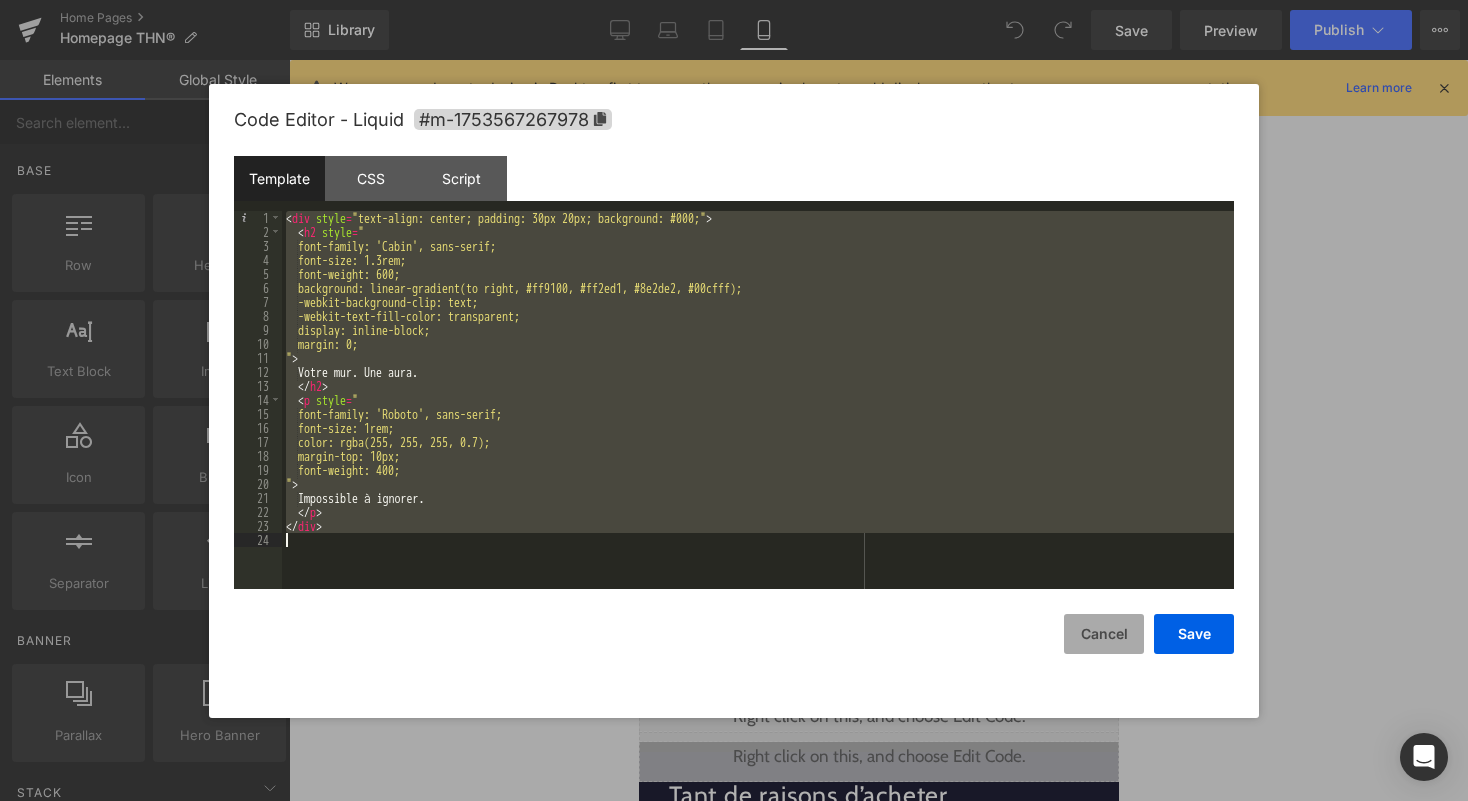 click on "Cancel" at bounding box center [1104, 634] 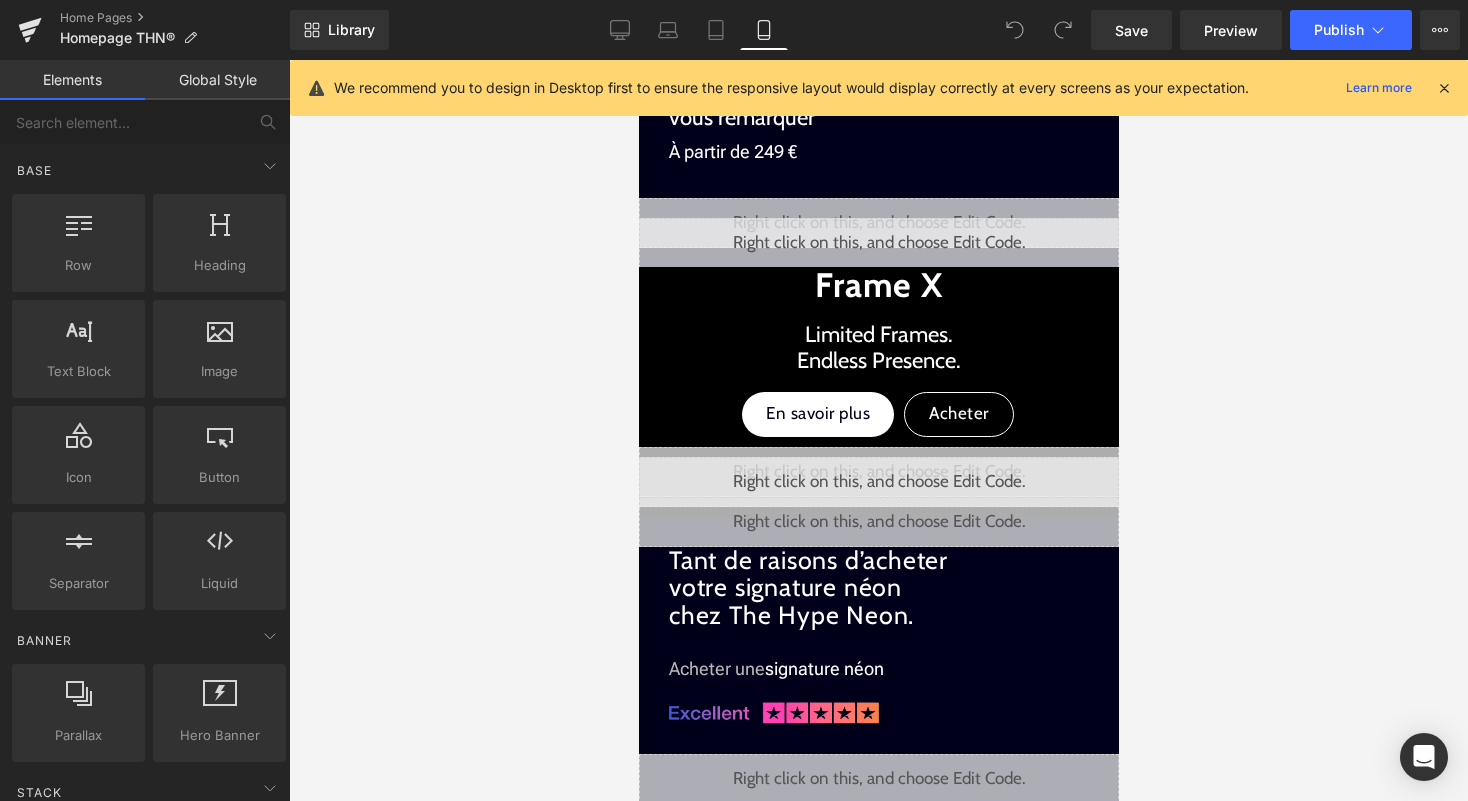 scroll, scrollTop: 876, scrollLeft: 0, axis: vertical 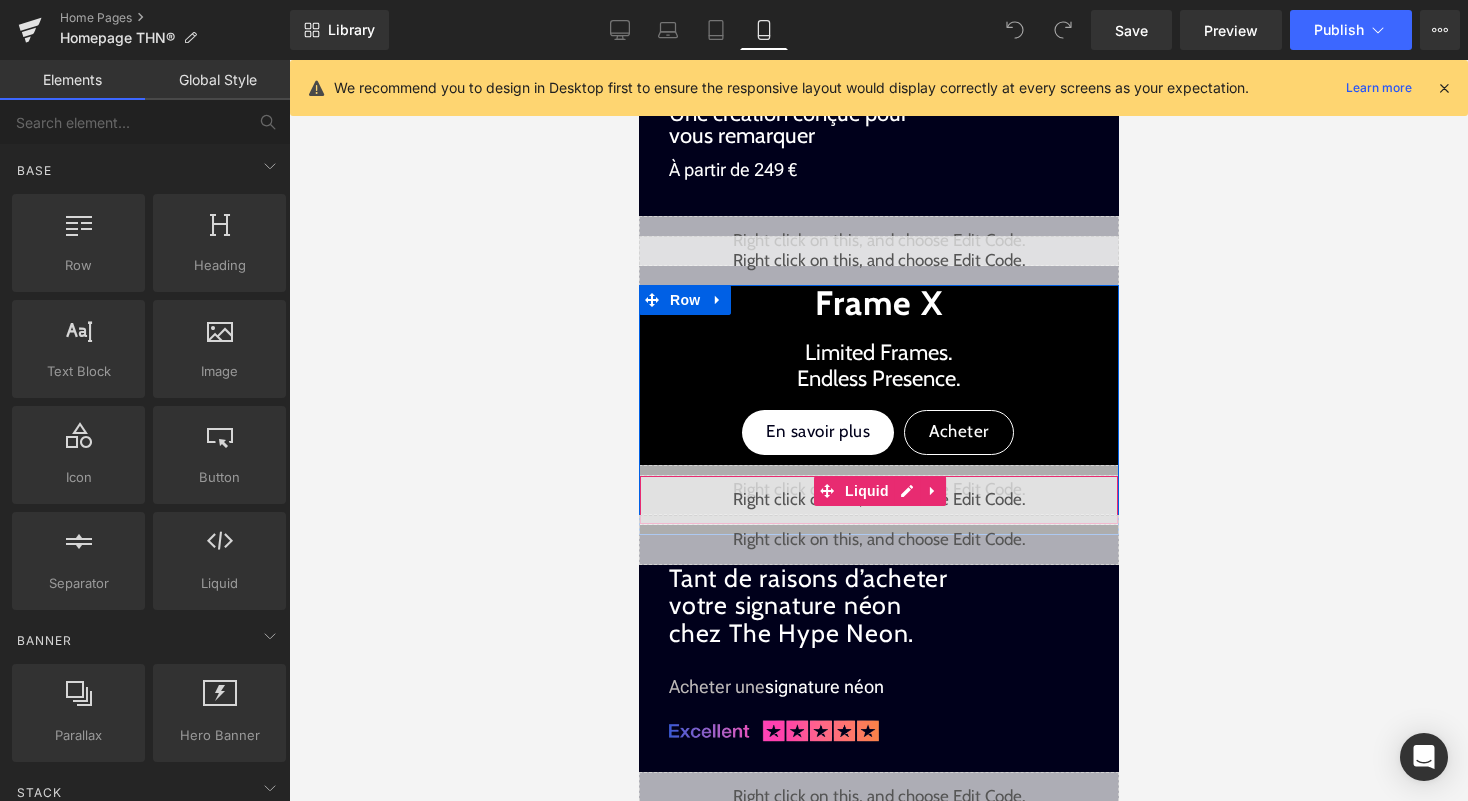click on "Liquid" at bounding box center (878, 500) 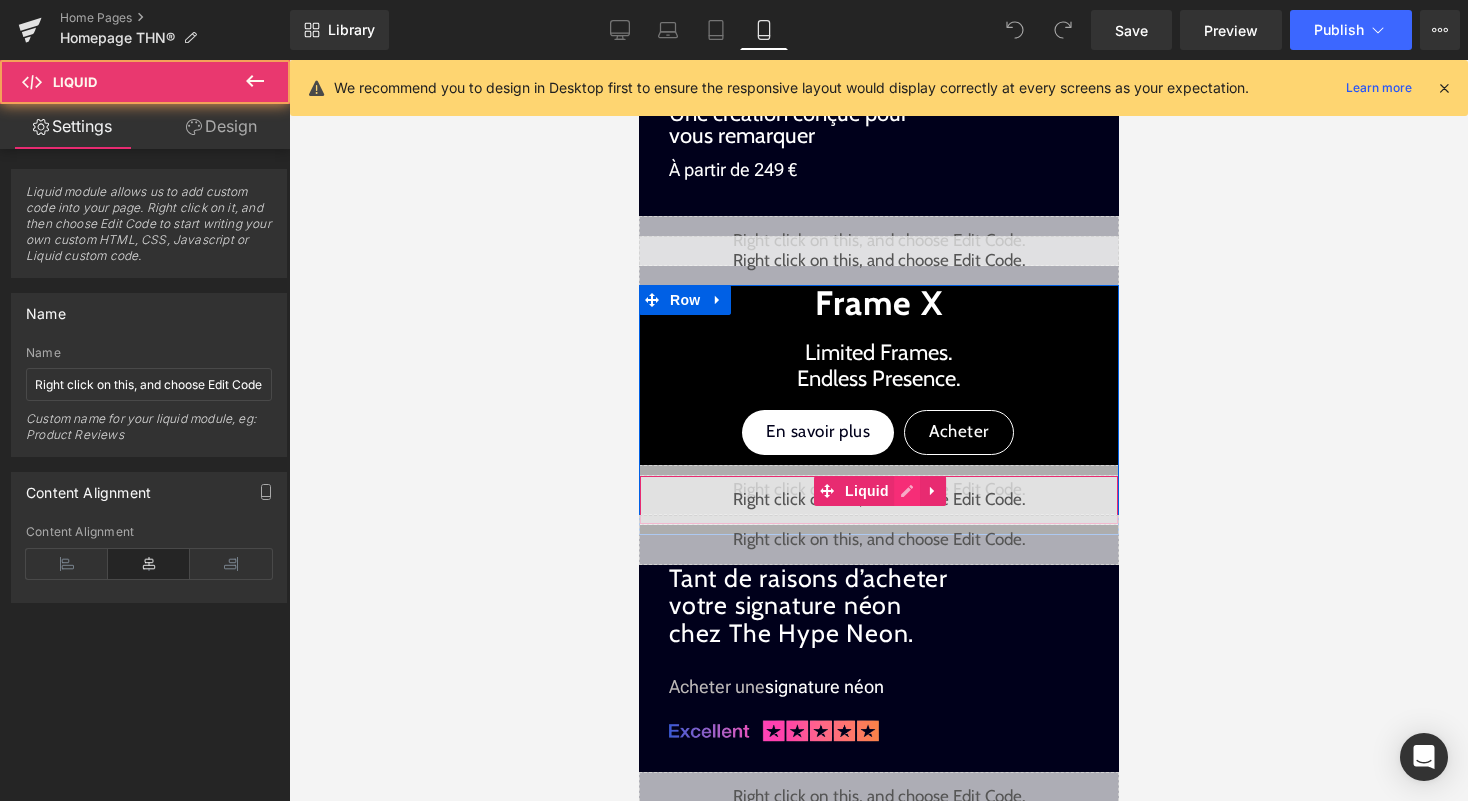 click on "Liquid" at bounding box center [878, 500] 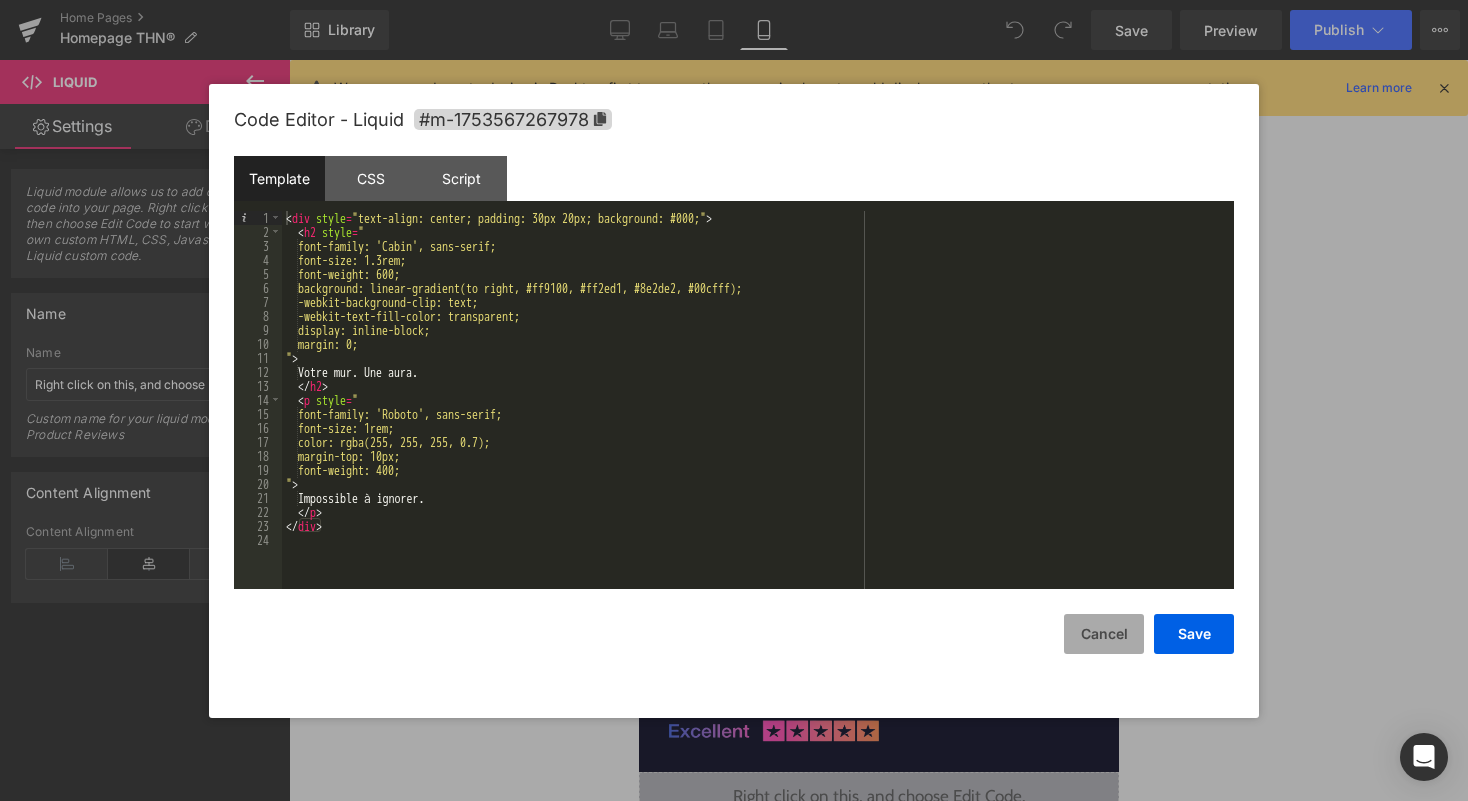 click on "Cancel" at bounding box center (1104, 634) 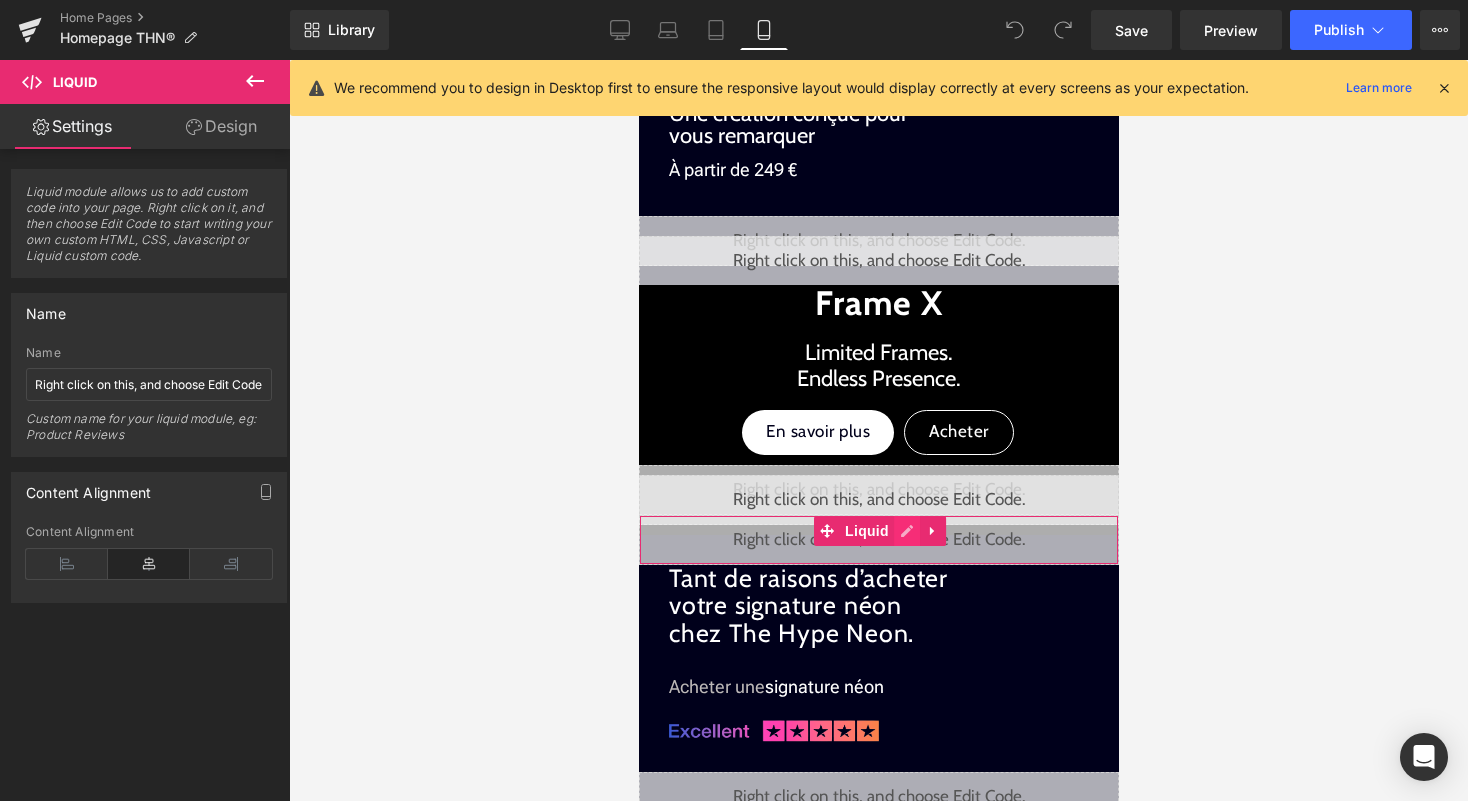 click on "Liquid" at bounding box center [878, 540] 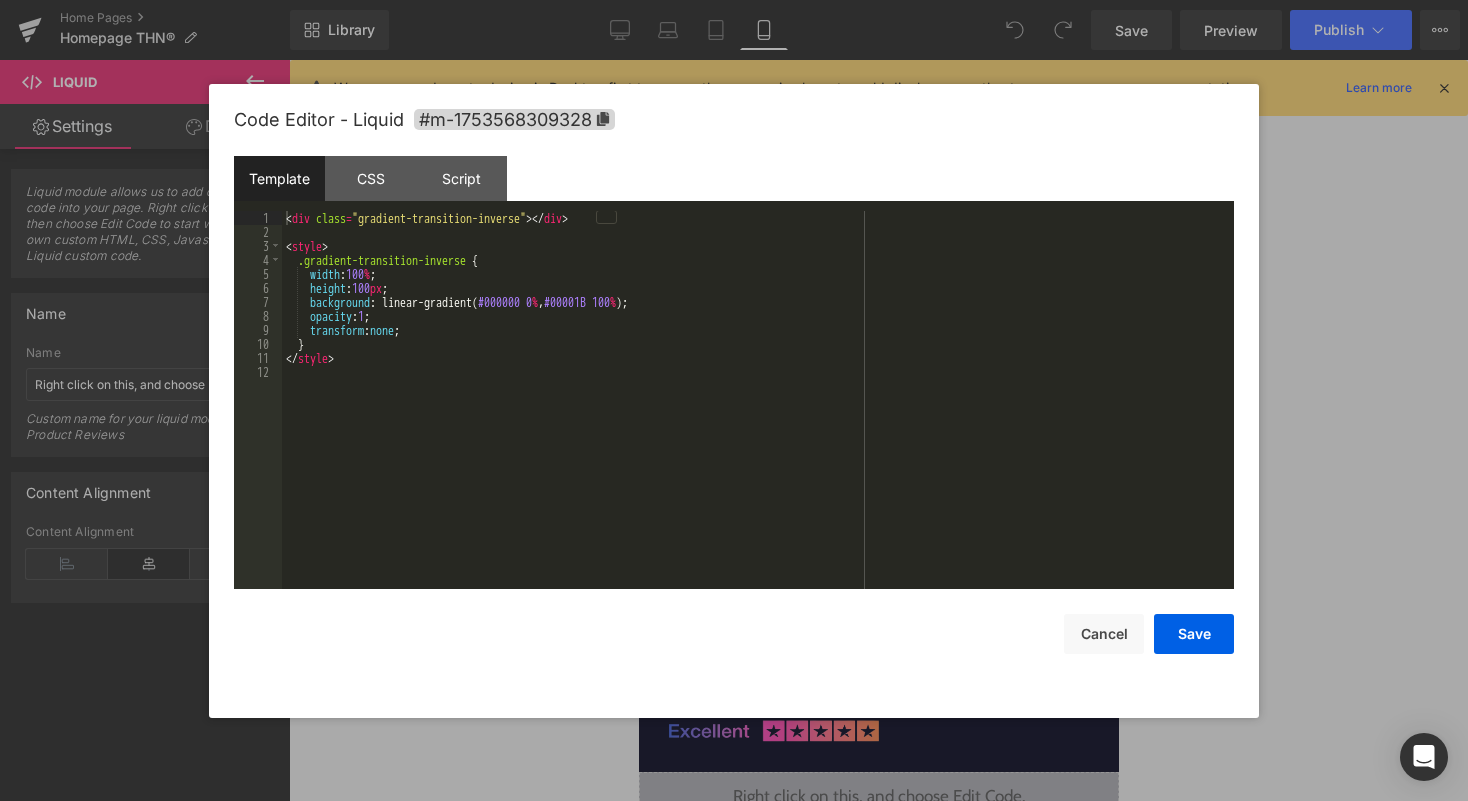 click on "< div   class = "gradient-transition-inverse" > </ div > < style >    .gradient-transition-inverse   {       width :  100 % ;       height :  100 px ;       background : linear-gradient( #000000   0 % ,  #00001B   100 % );       opacity :  1 ;       transform :  none ;    } </ style >" at bounding box center [758, 414] 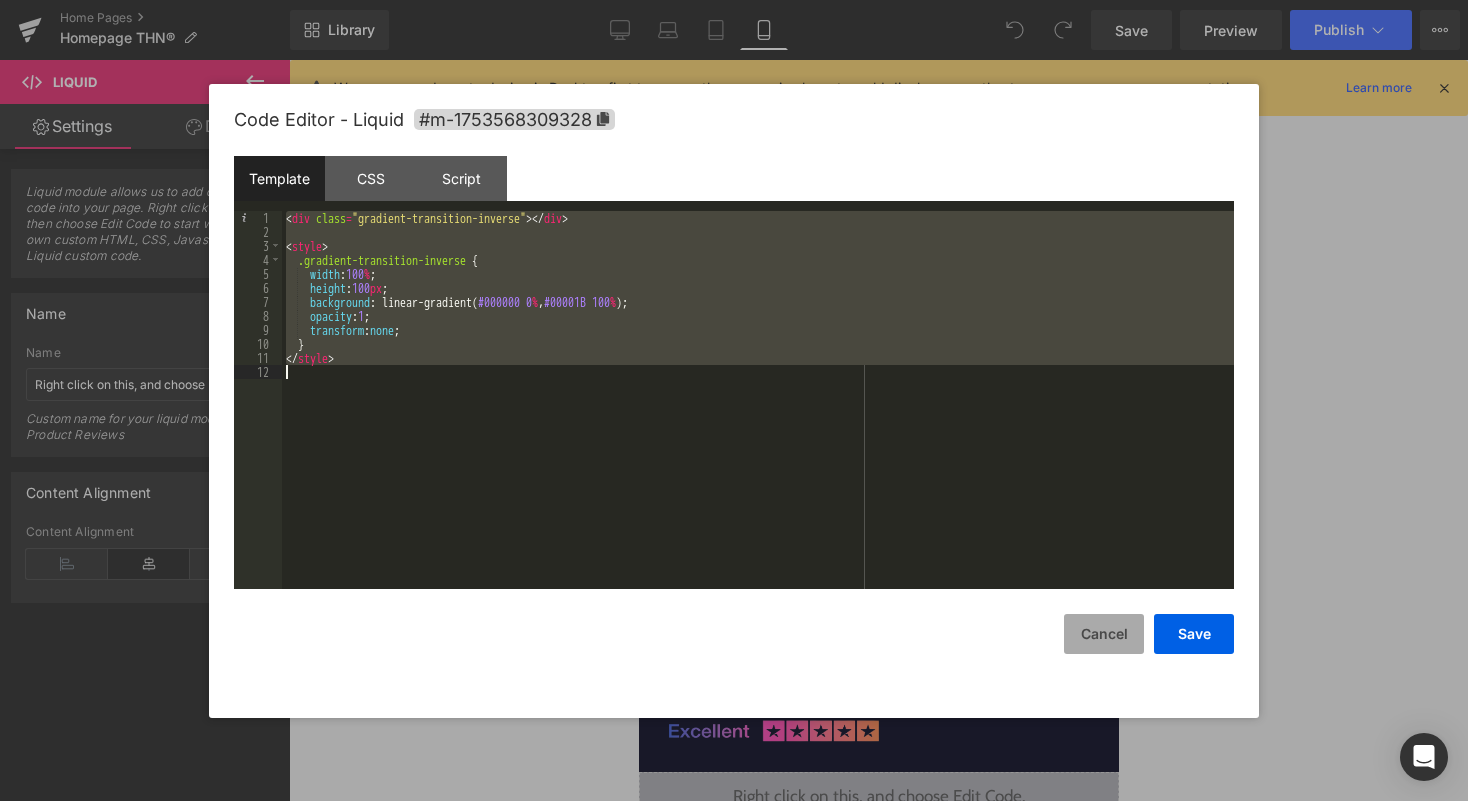 click on "Cancel" at bounding box center [1104, 634] 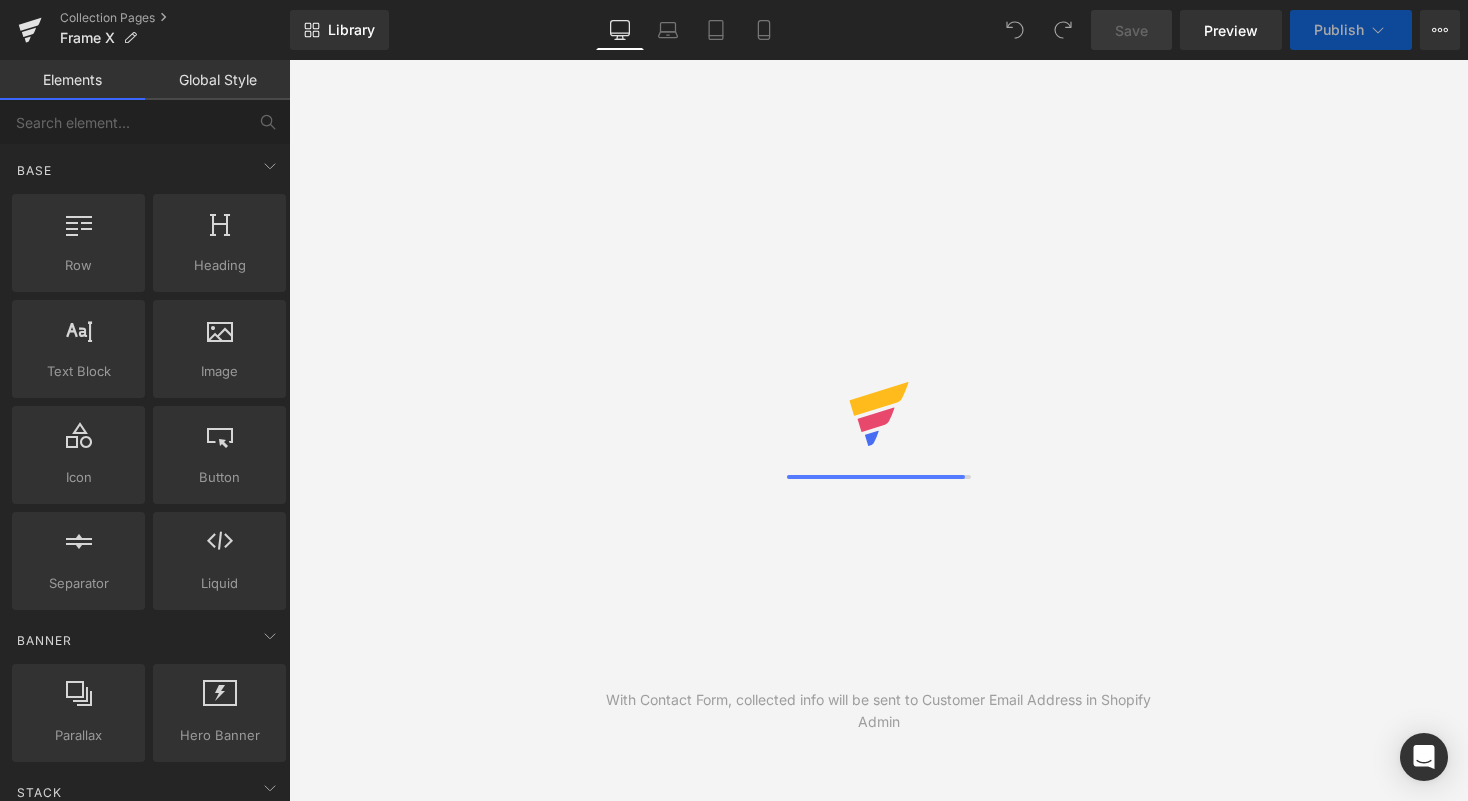 scroll, scrollTop: 0, scrollLeft: 0, axis: both 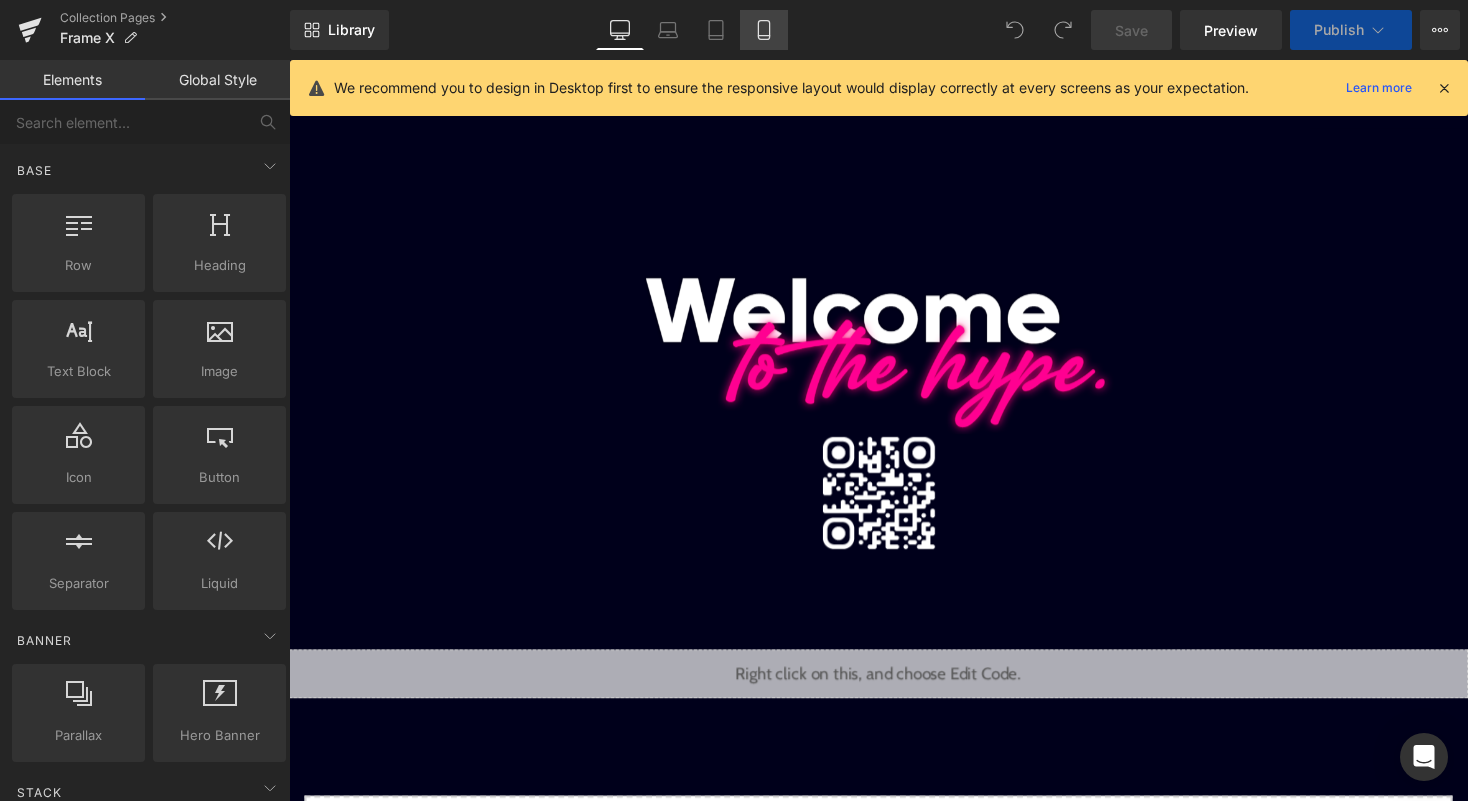 click 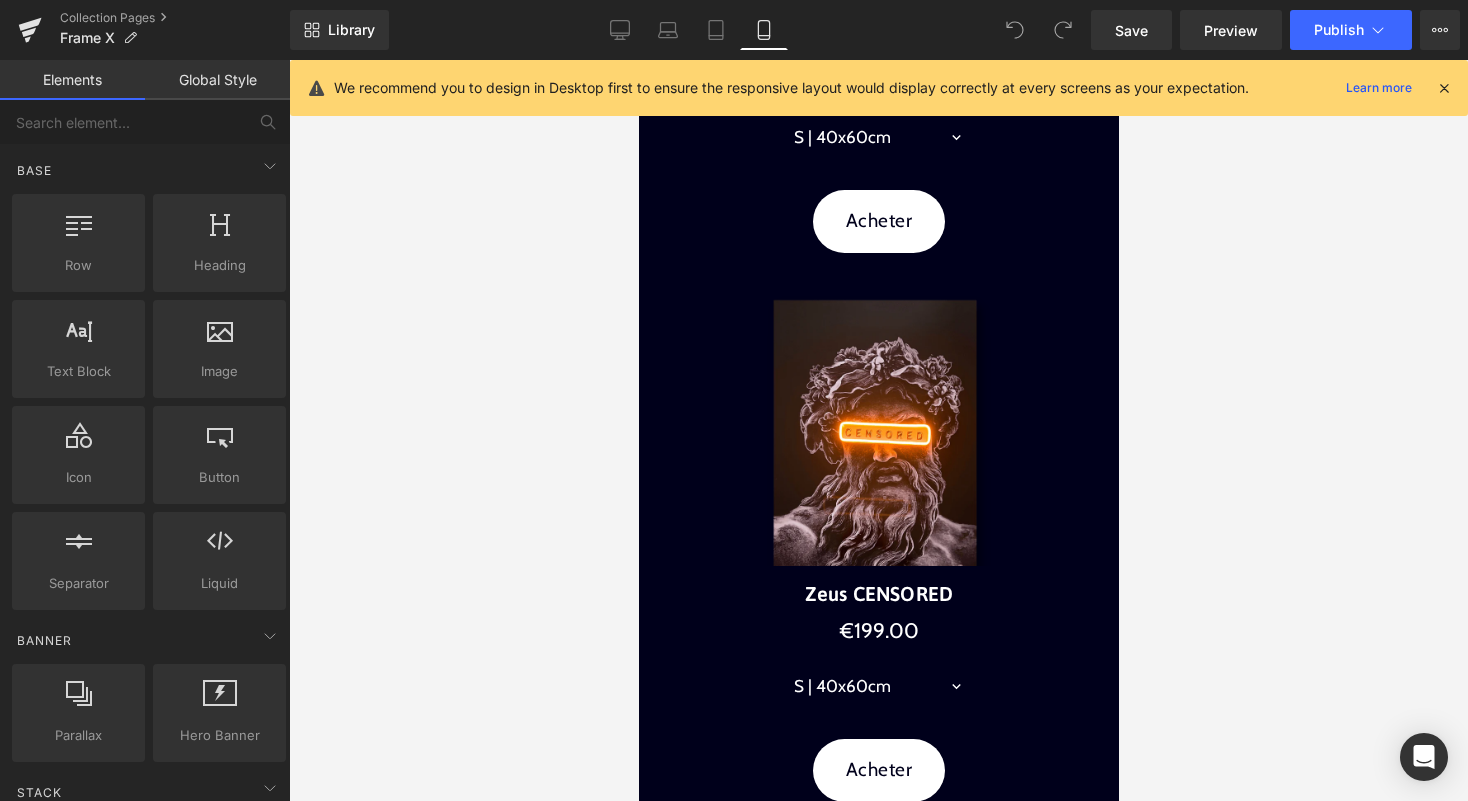 scroll, scrollTop: 0, scrollLeft: 0, axis: both 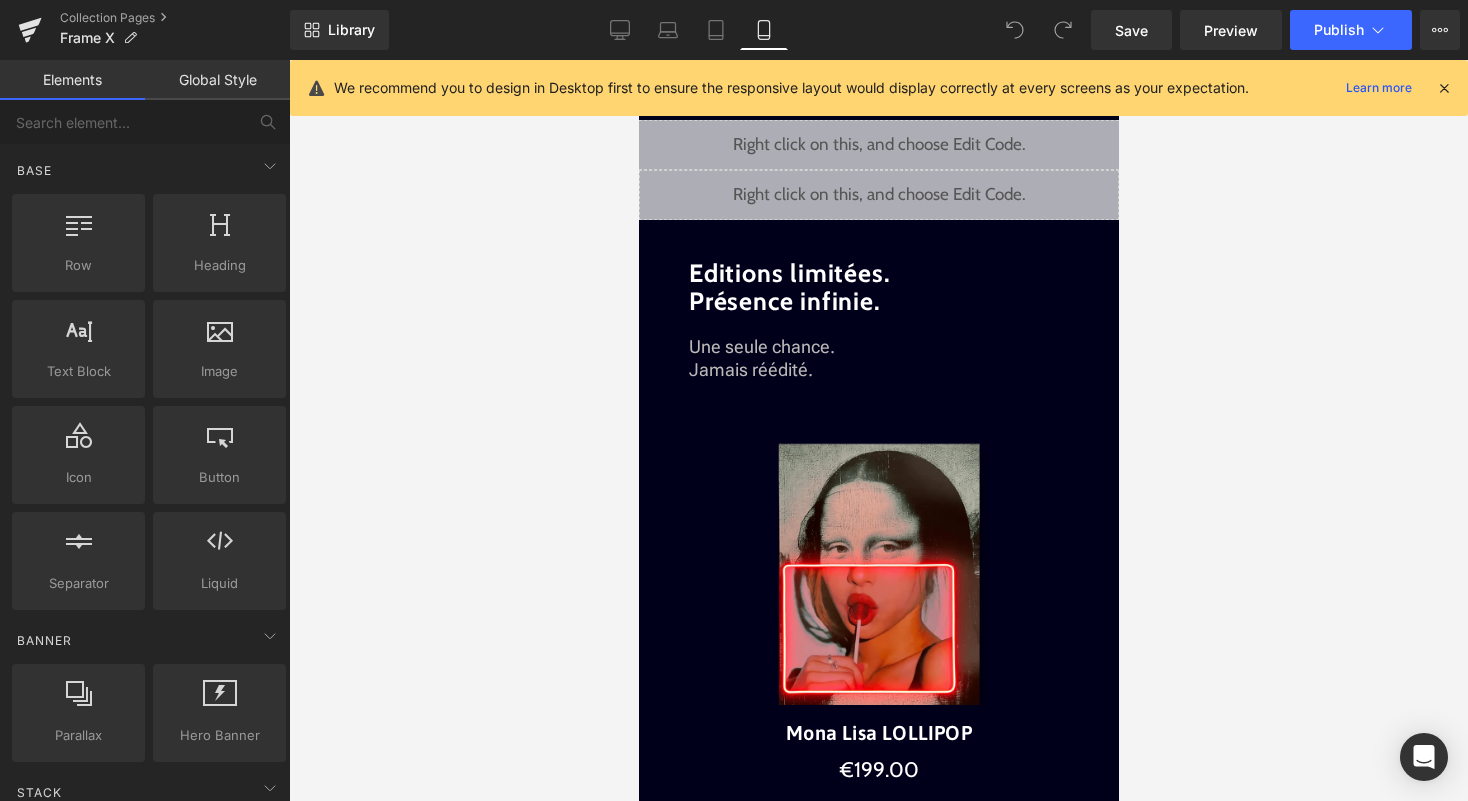 click at bounding box center [1444, 88] 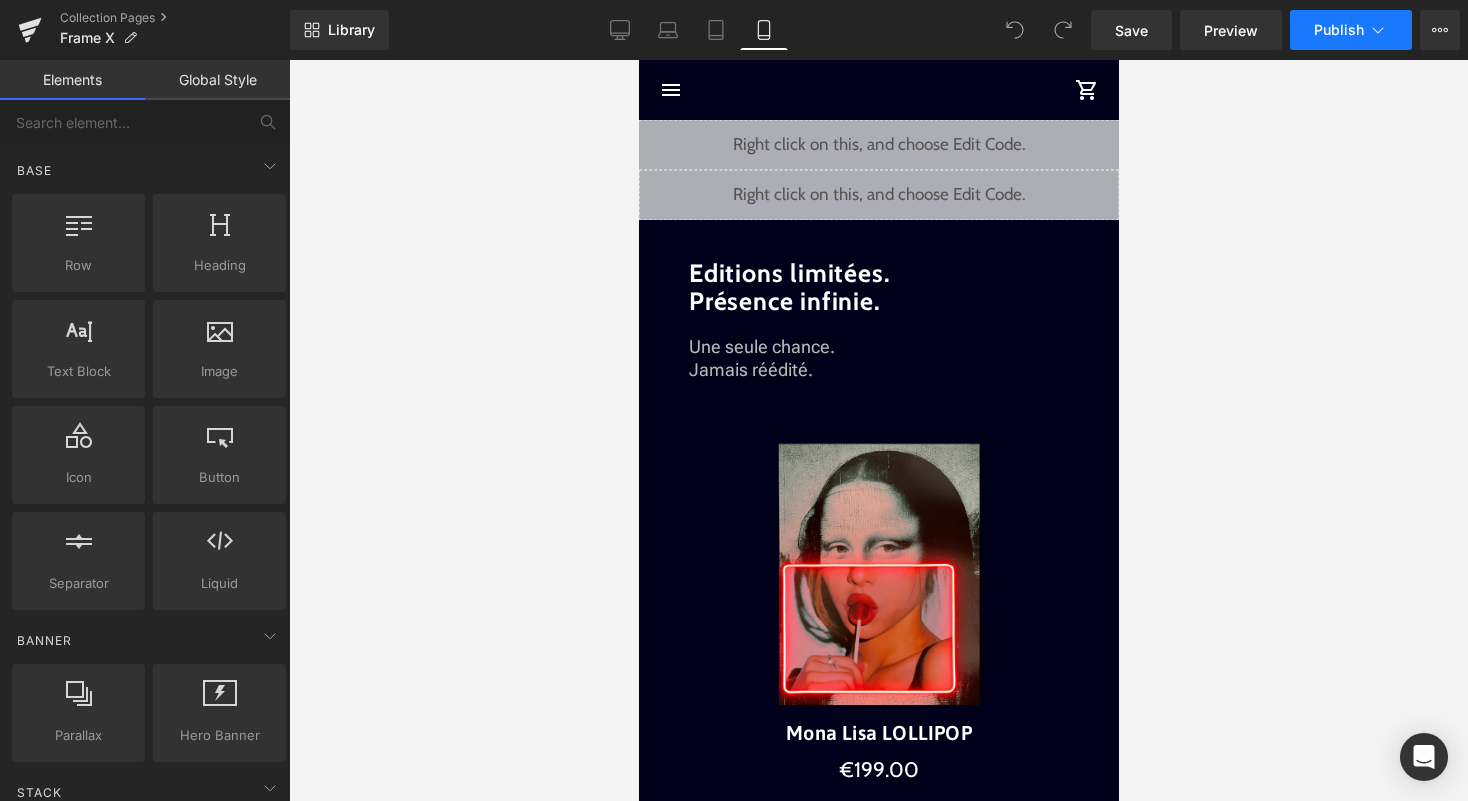 click on "Publish" at bounding box center [1339, 30] 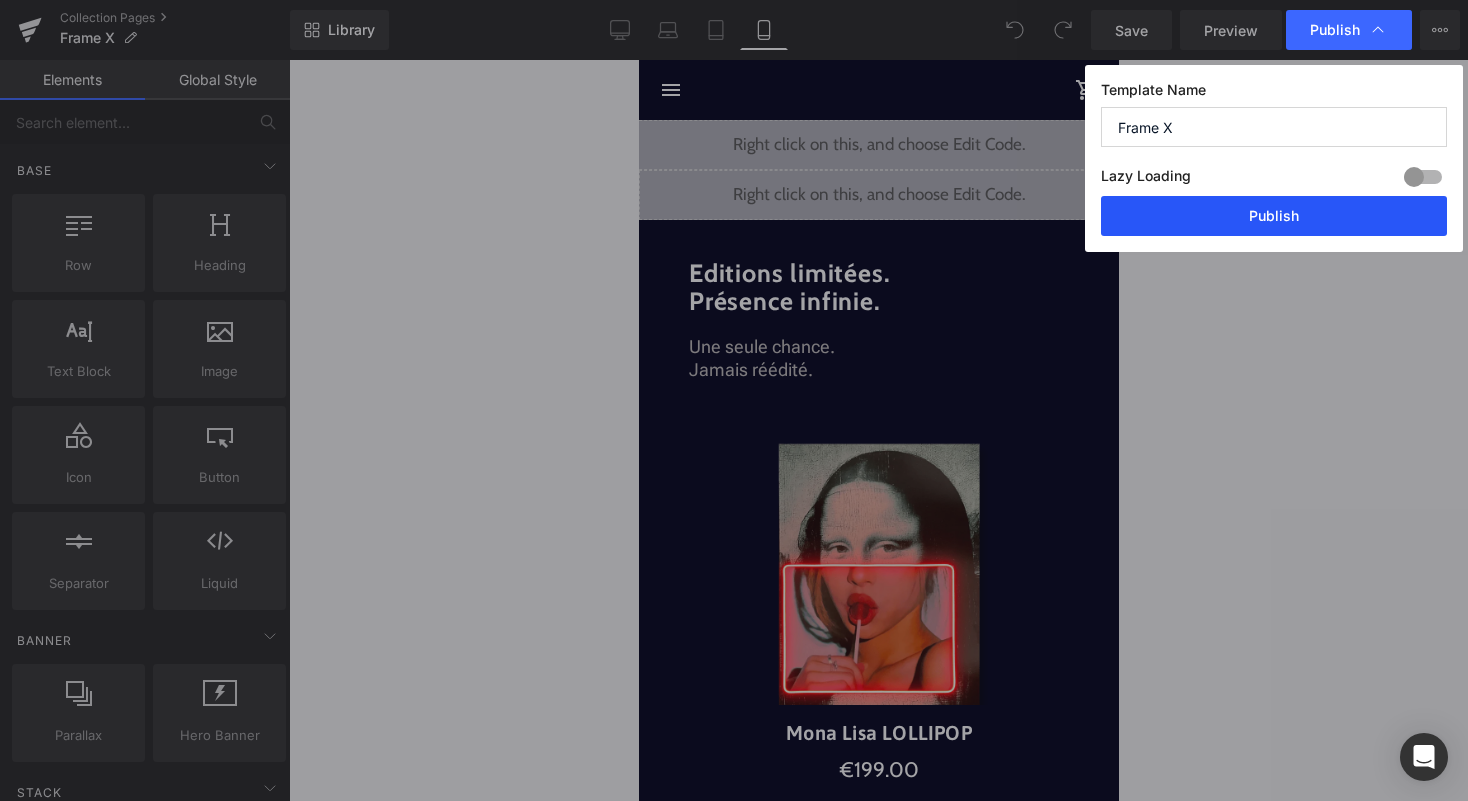 click on "Publish" at bounding box center (1274, 216) 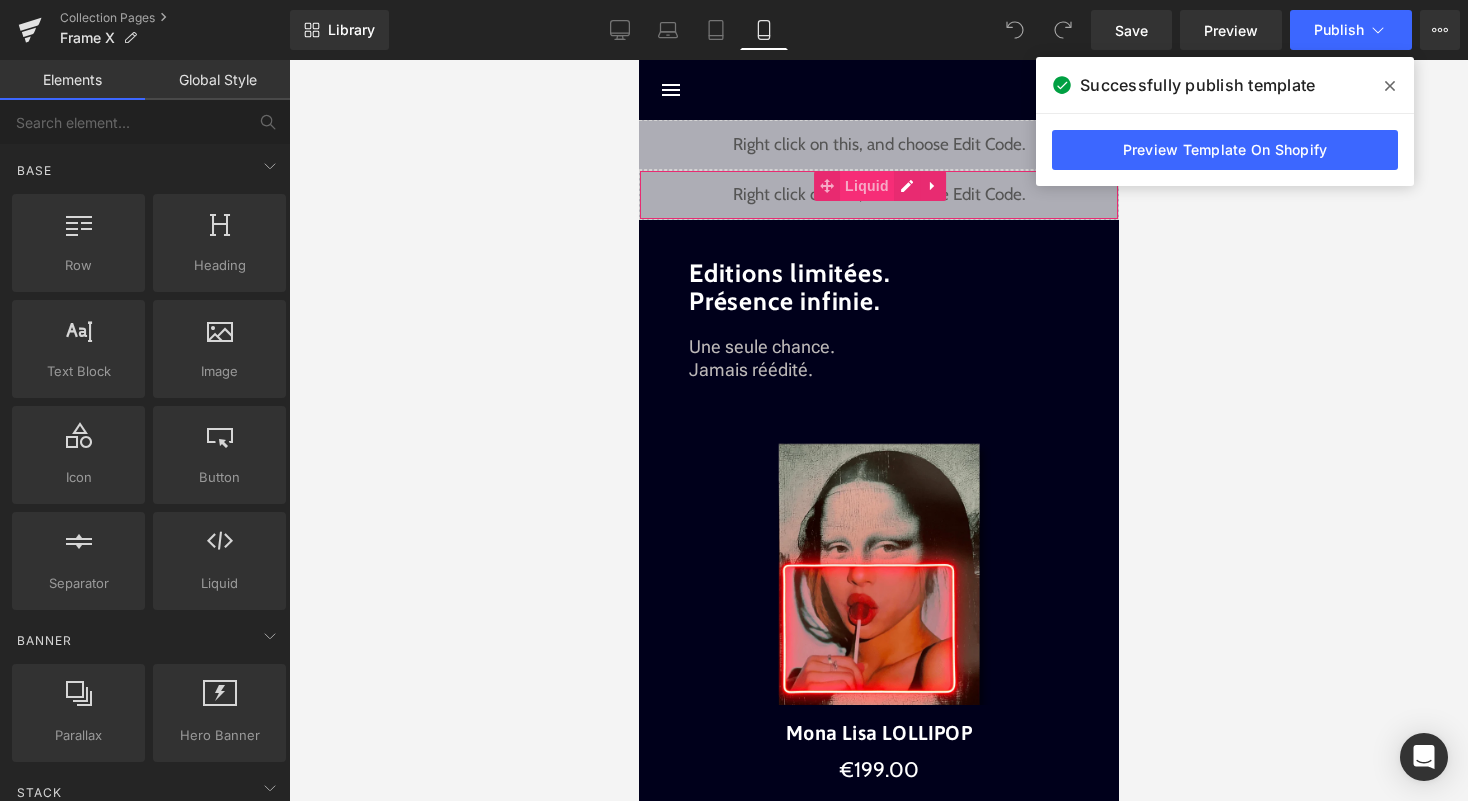 click on "Liquid" at bounding box center [866, 186] 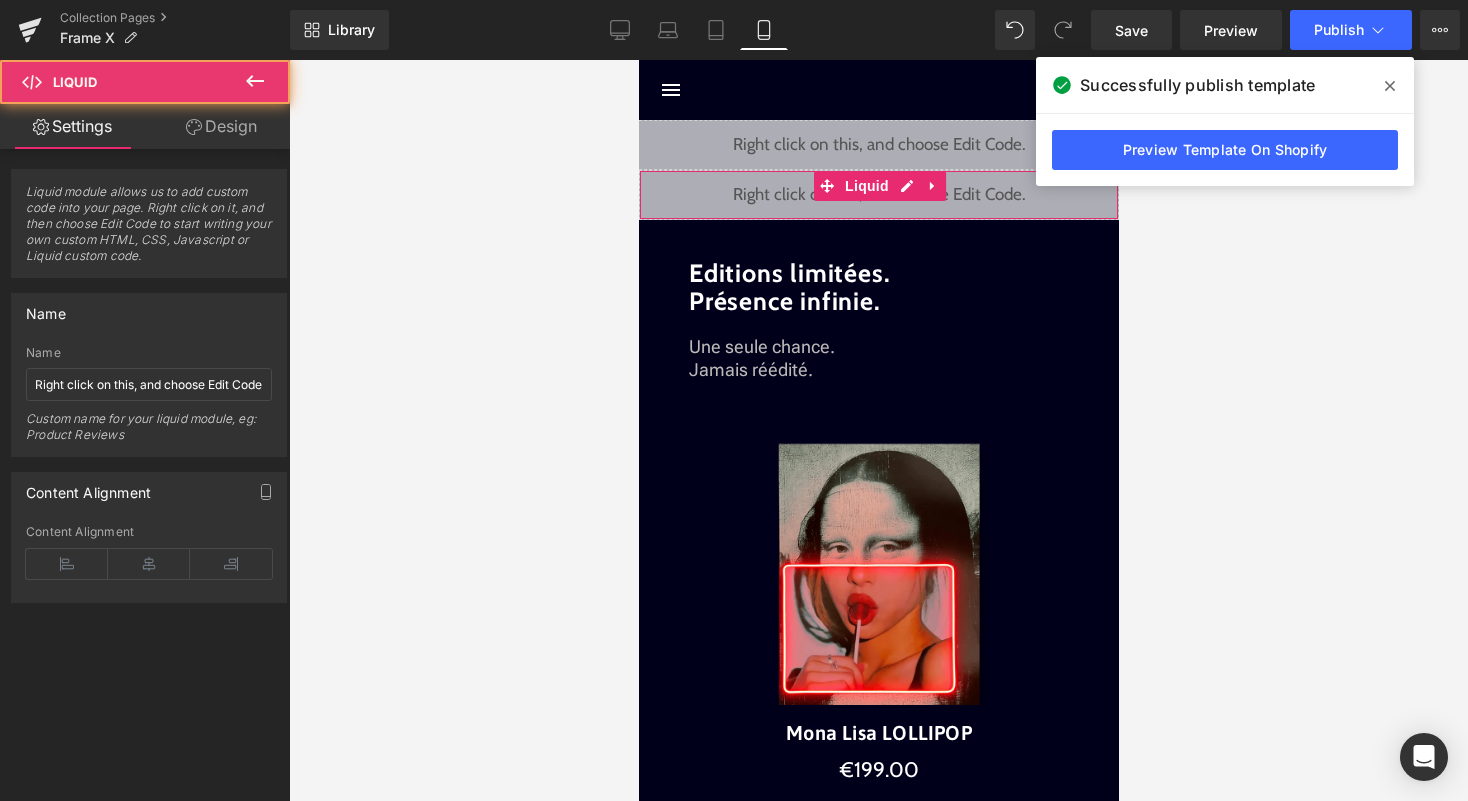 click on "Design" at bounding box center (221, 126) 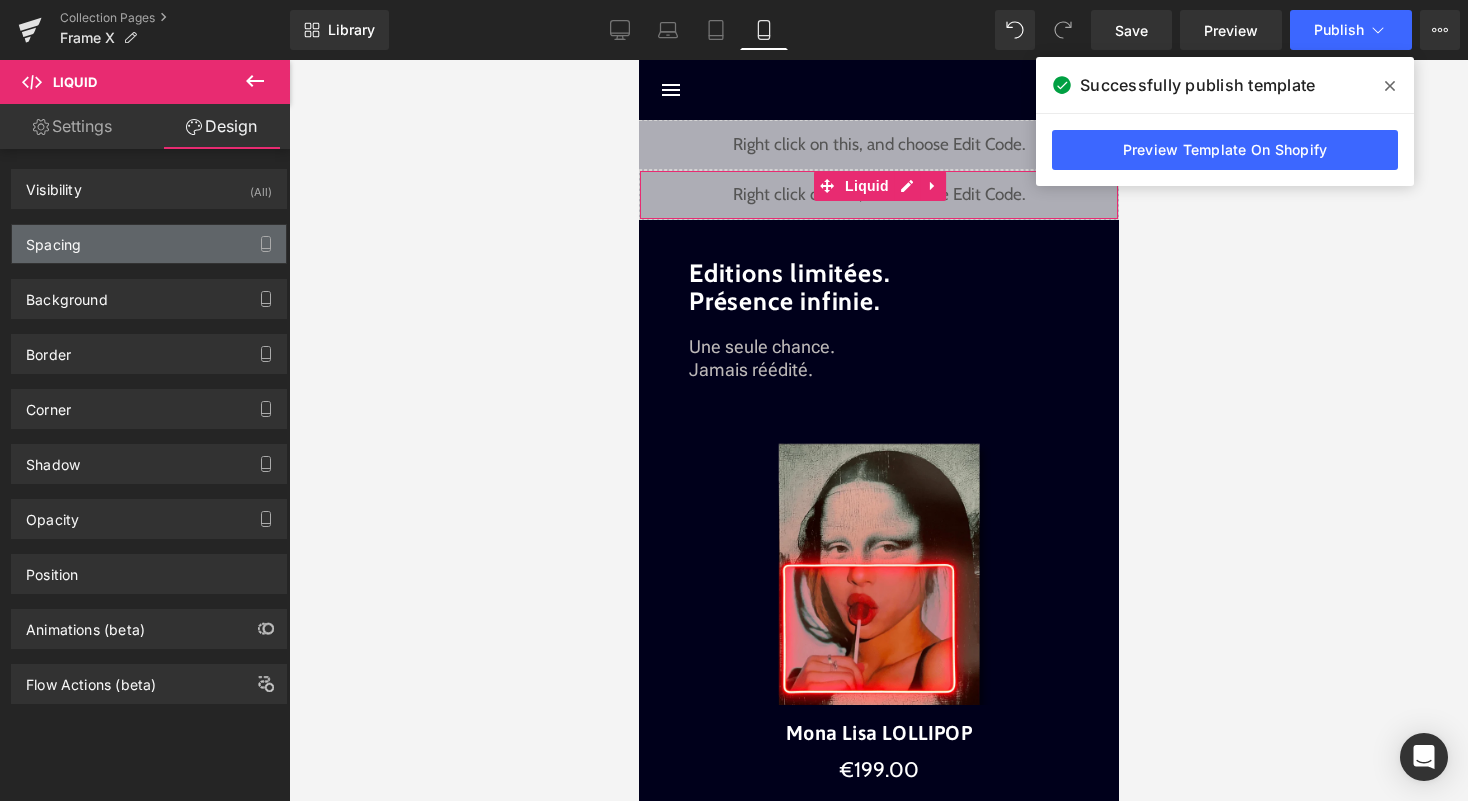 click on "Spacing" at bounding box center (149, 244) 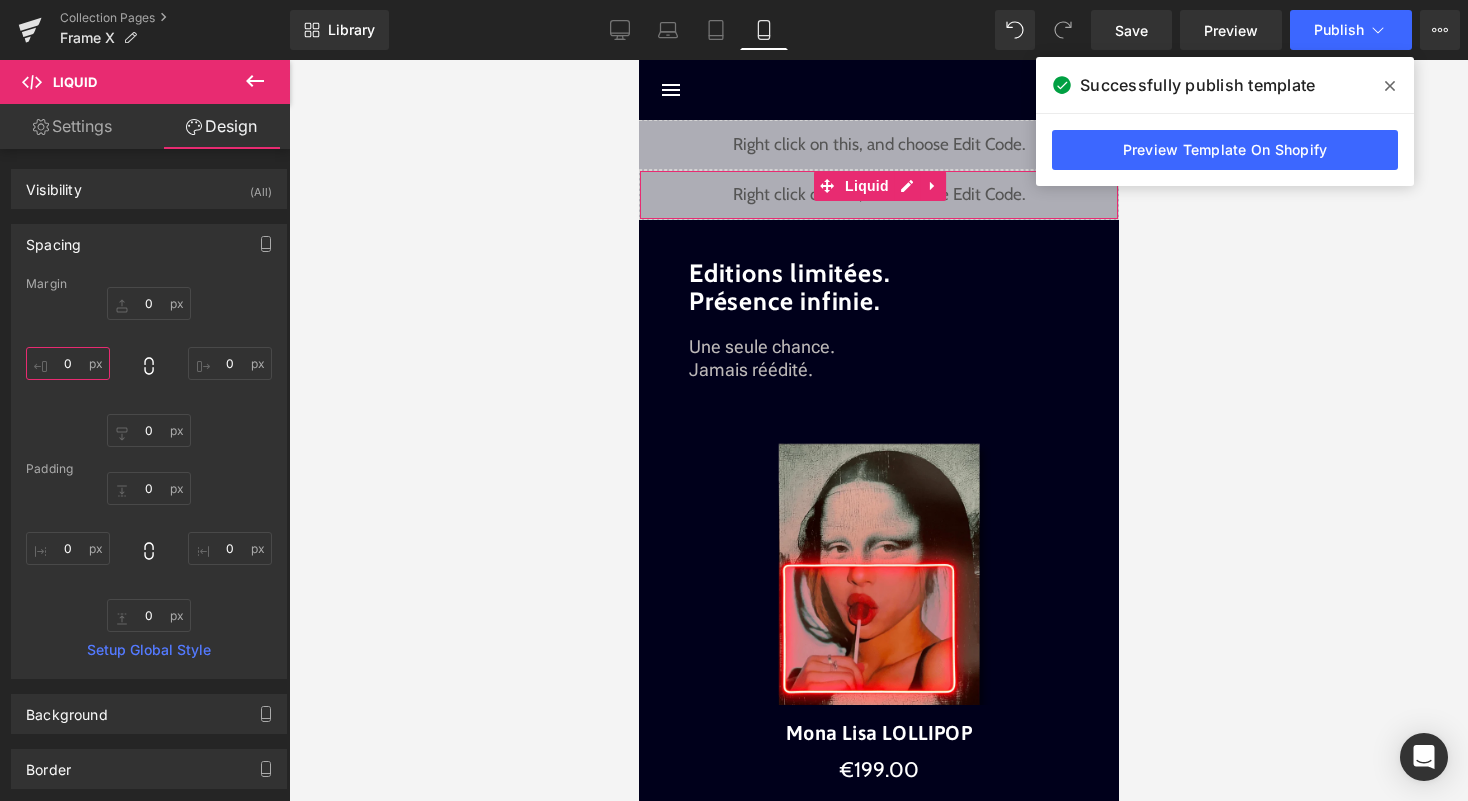 click on "0" at bounding box center [68, 363] 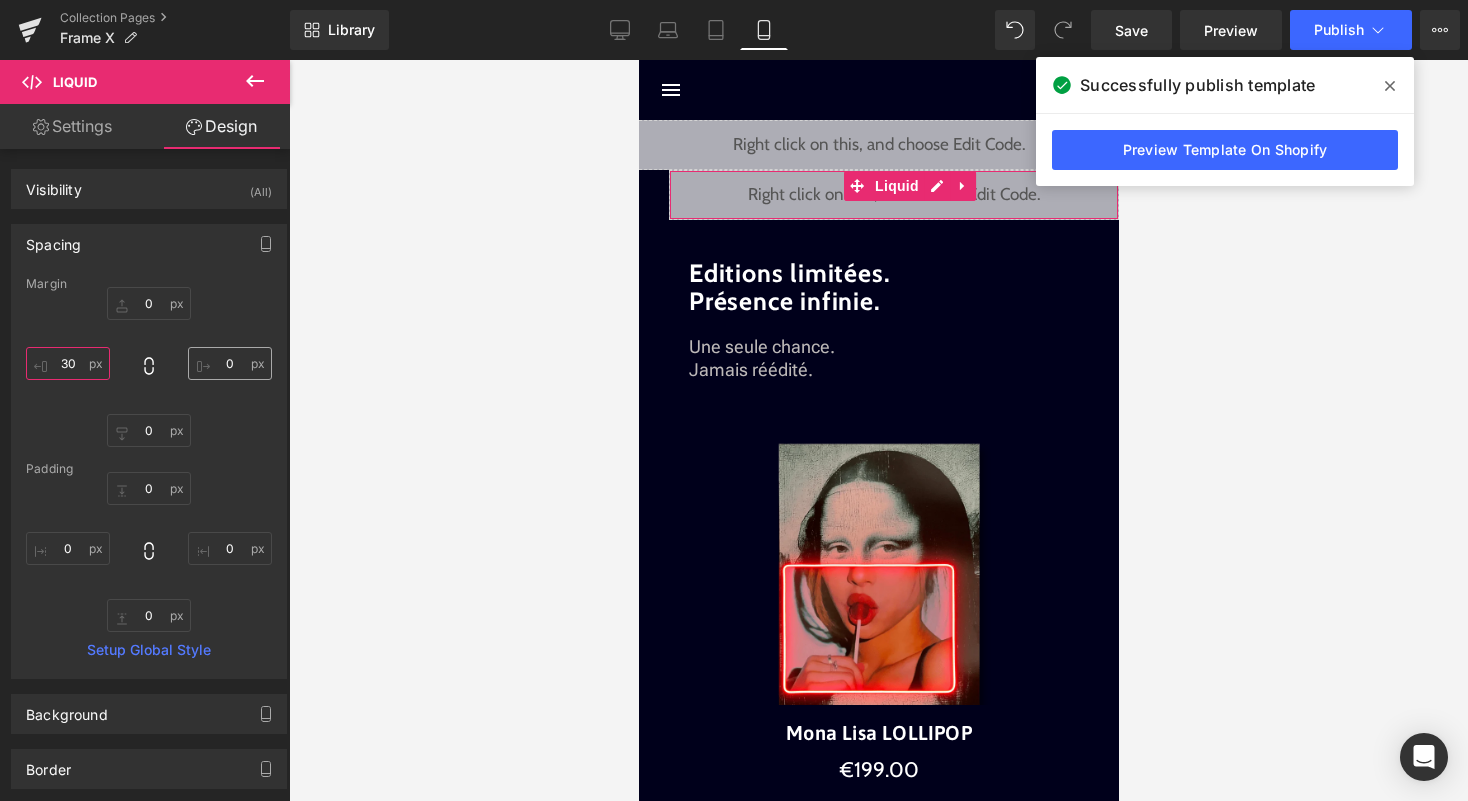 type on "30" 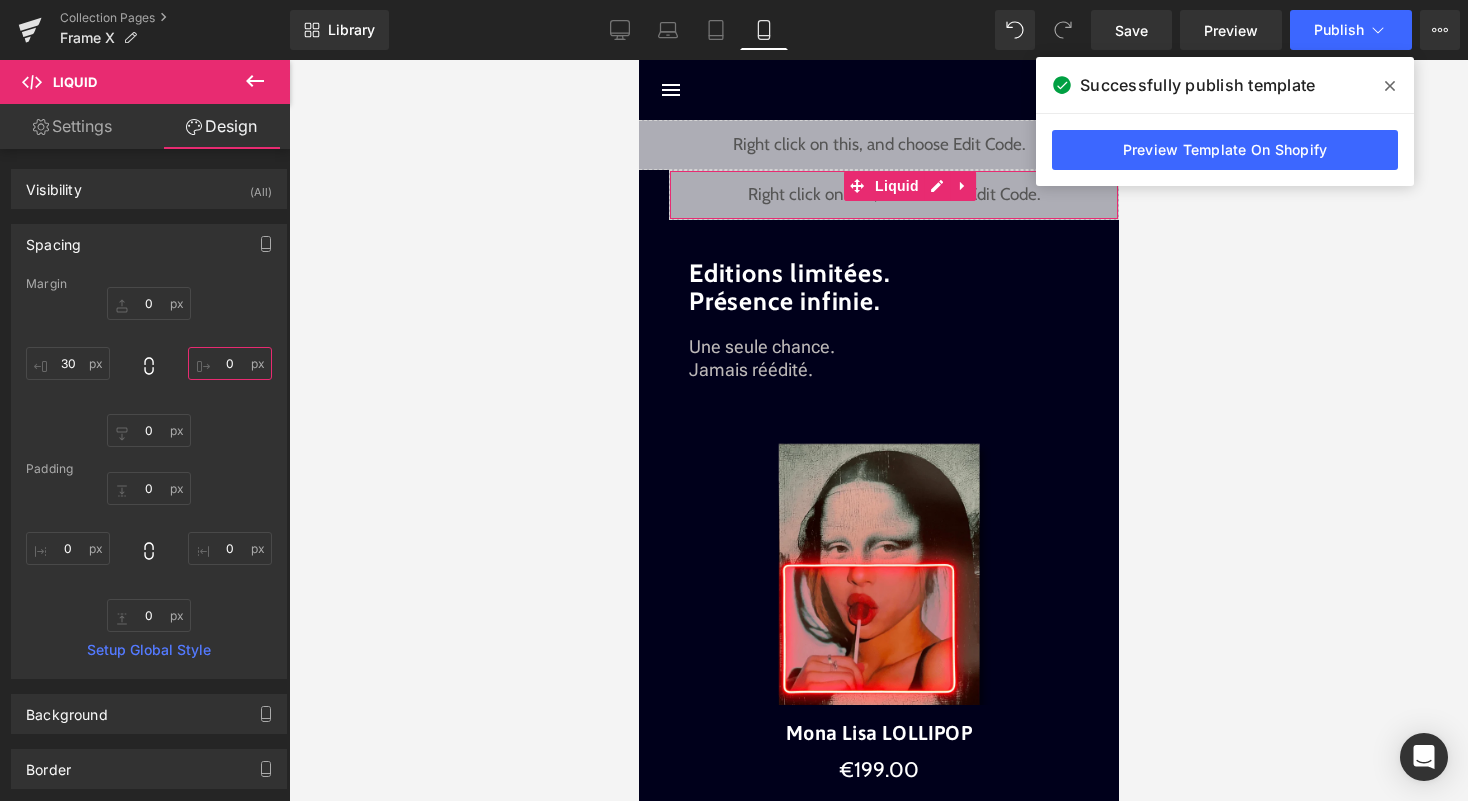 click on "0" at bounding box center [230, 363] 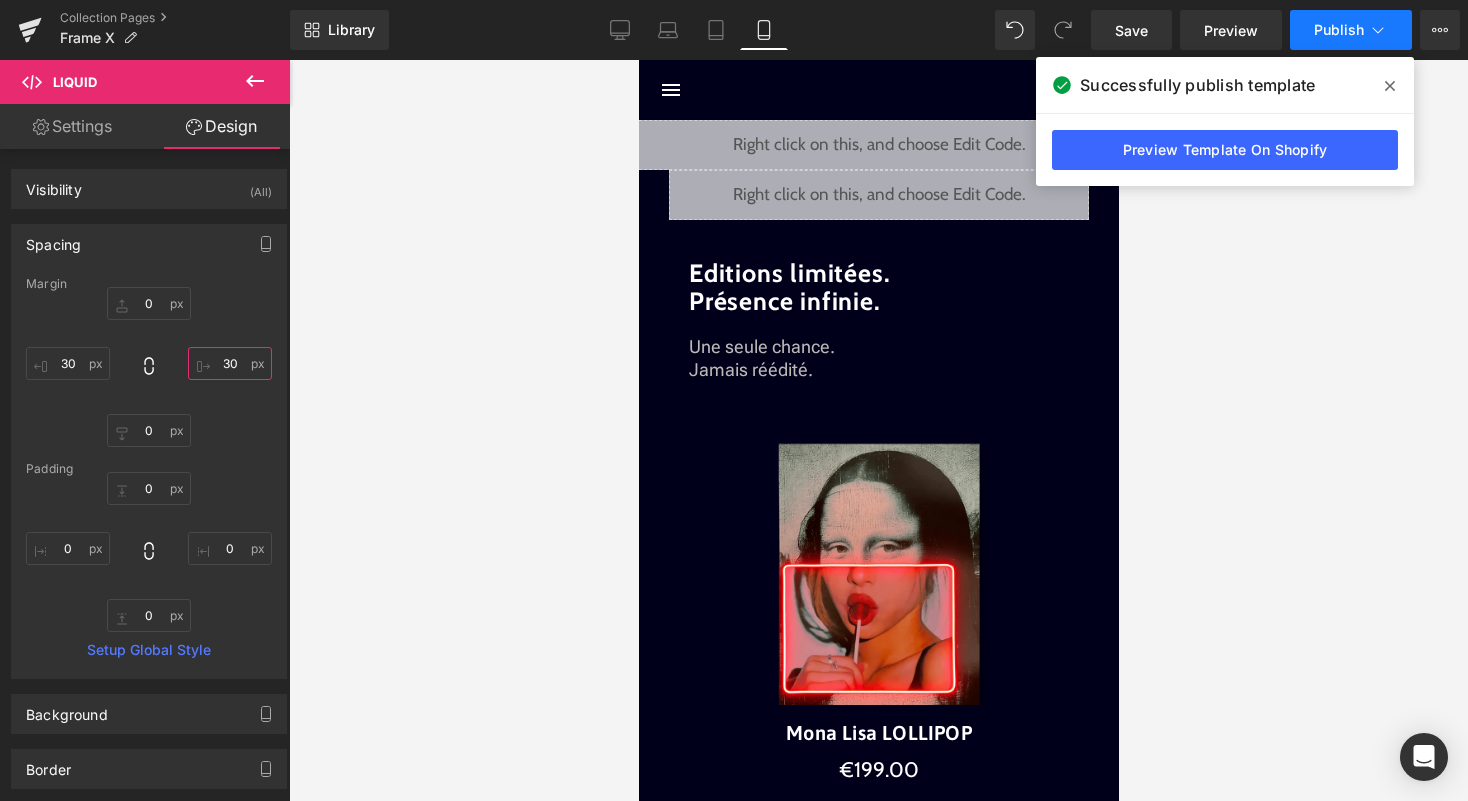 type on "30" 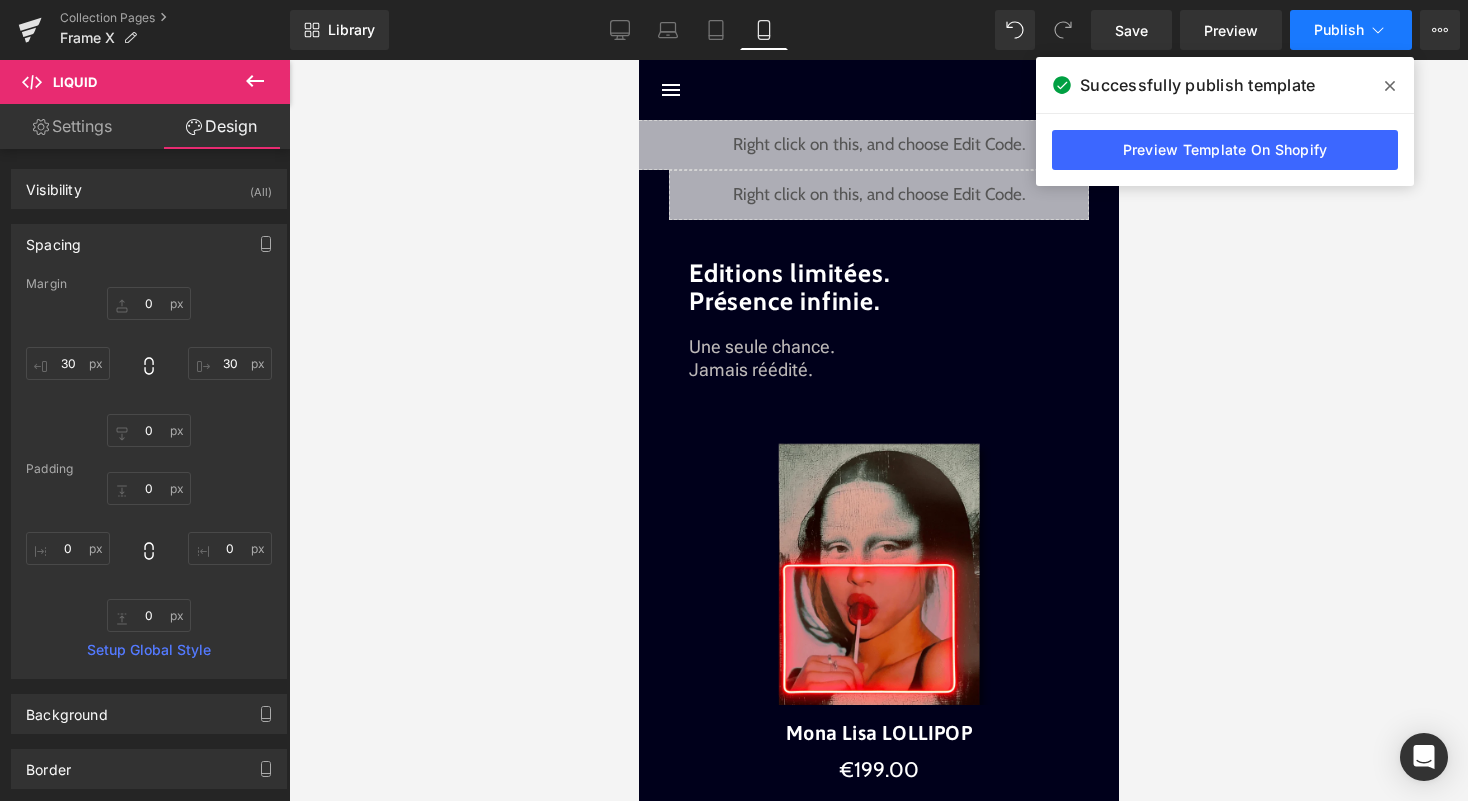 click on "Publish" at bounding box center (1351, 30) 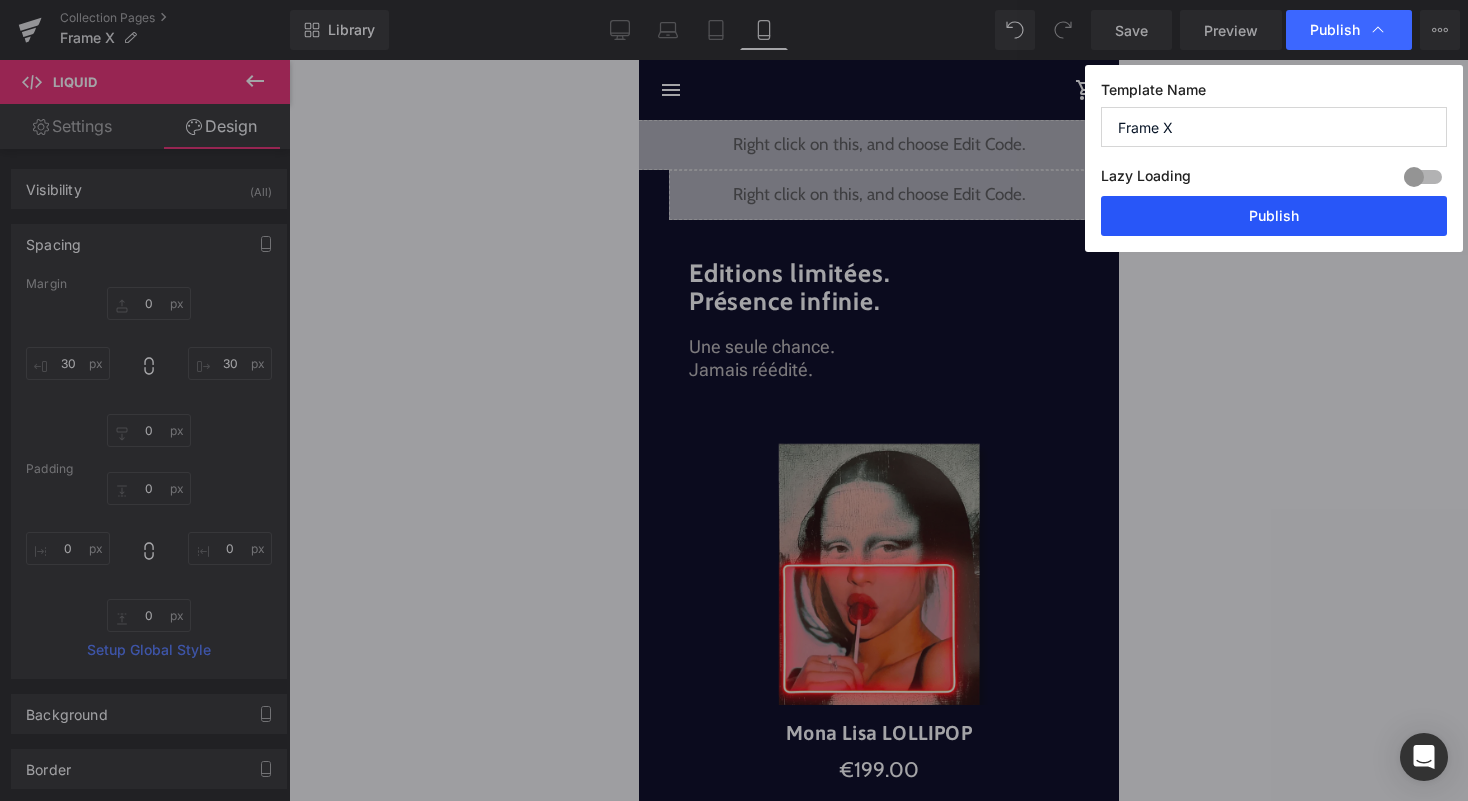 click on "Publish" at bounding box center [1274, 216] 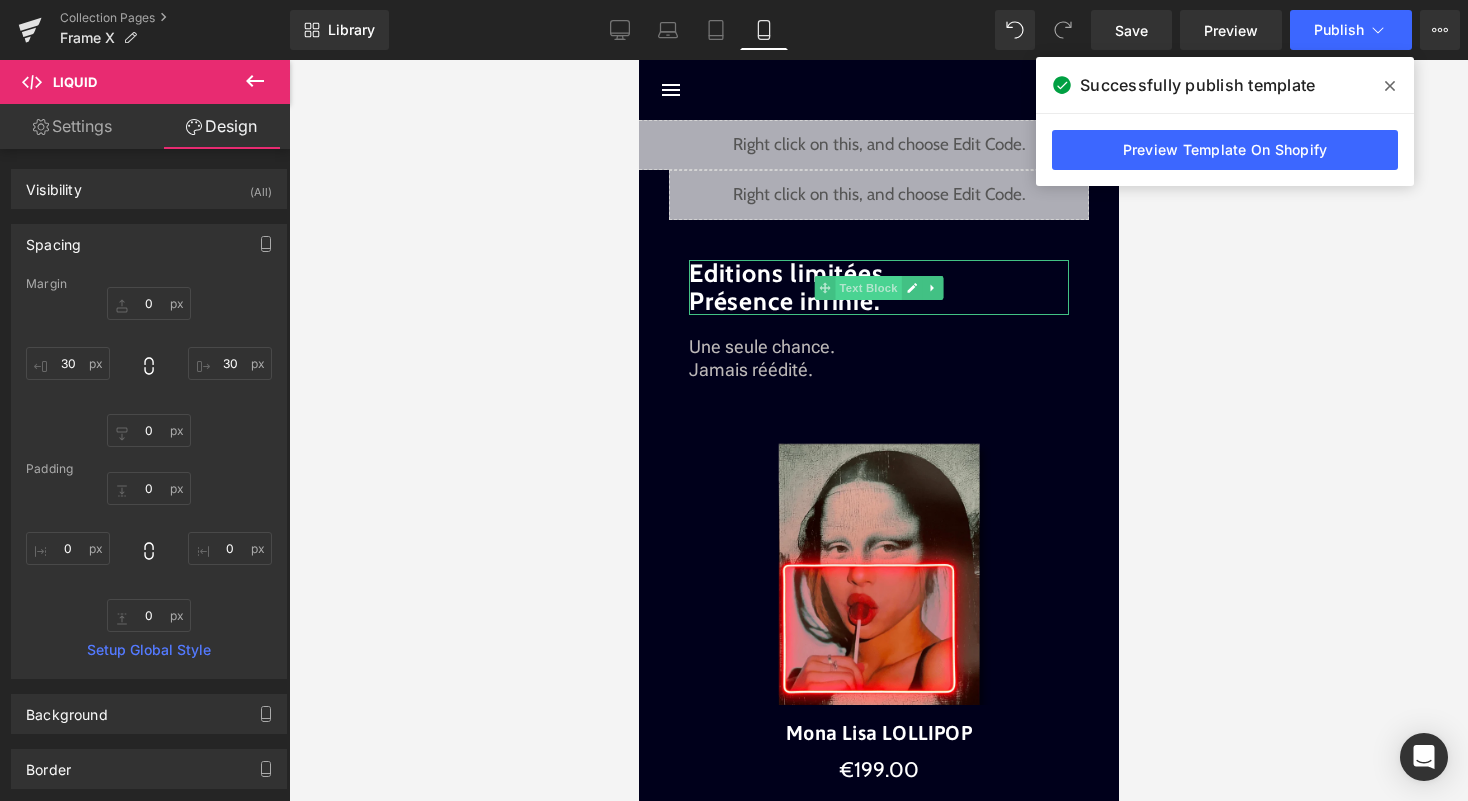 click on "Text Block" at bounding box center (867, 288) 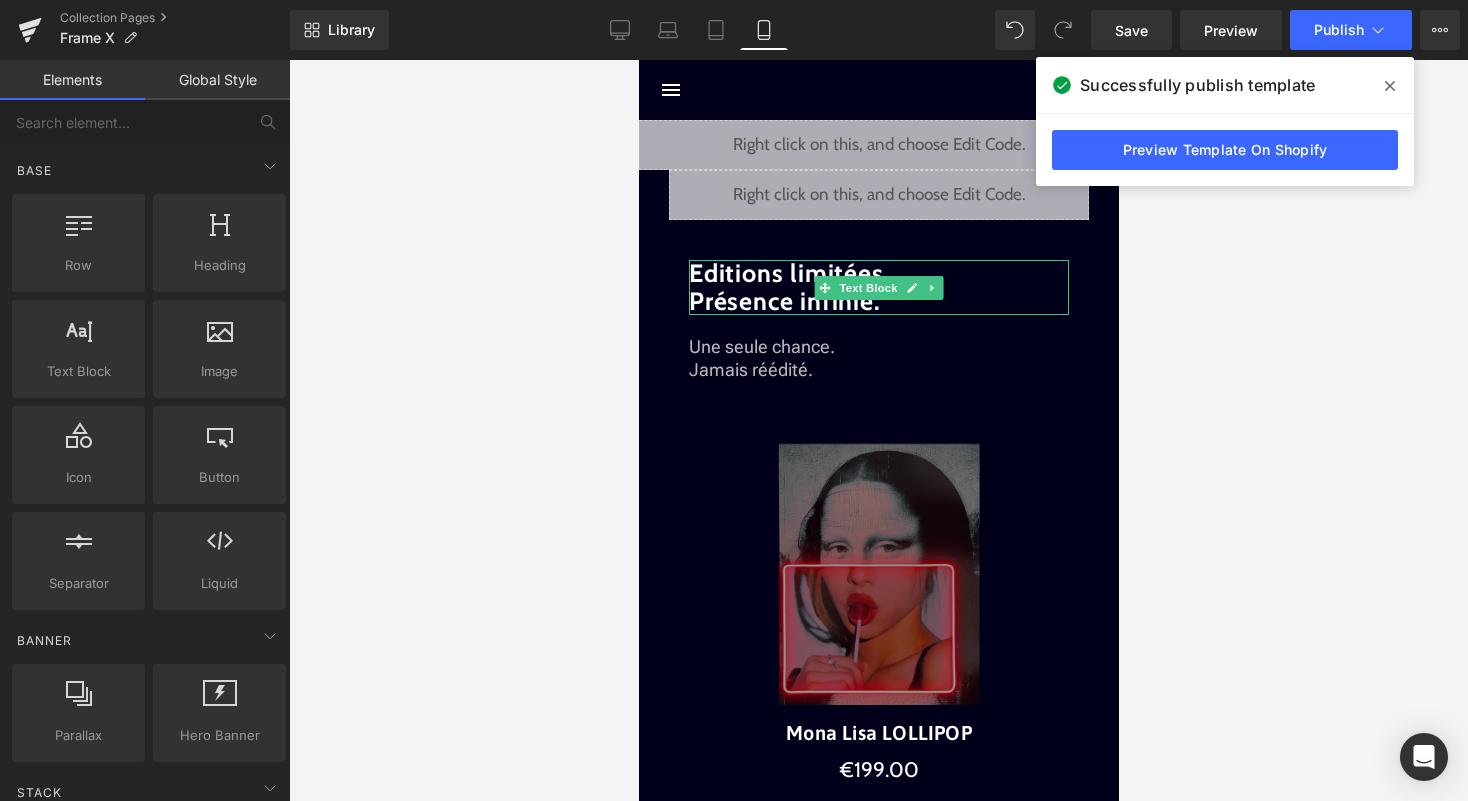 drag, startPoint x: 1431, startPoint y: 562, endPoint x: 792, endPoint y: 502, distance: 641.8107 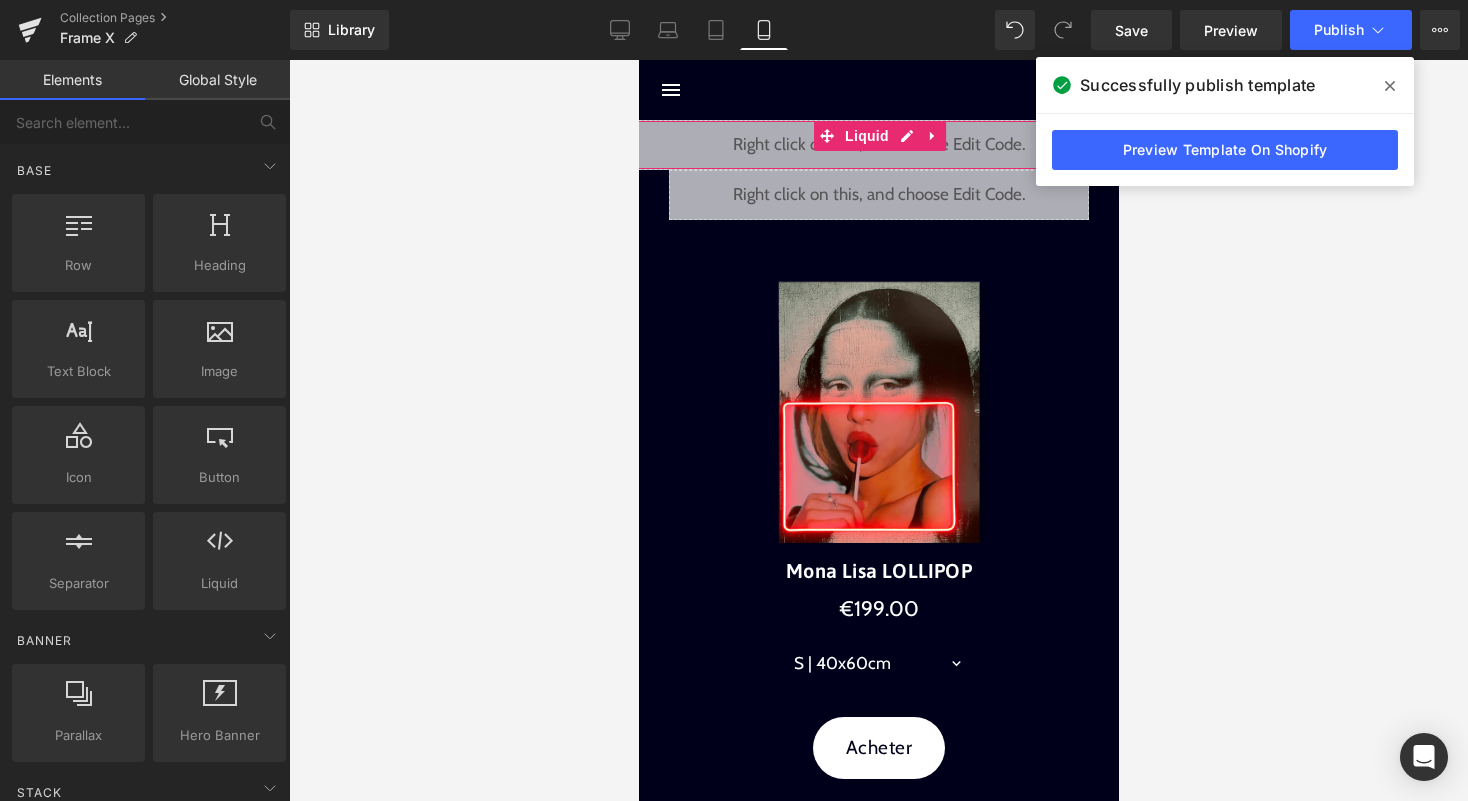 click on "Liquid" at bounding box center (878, 145) 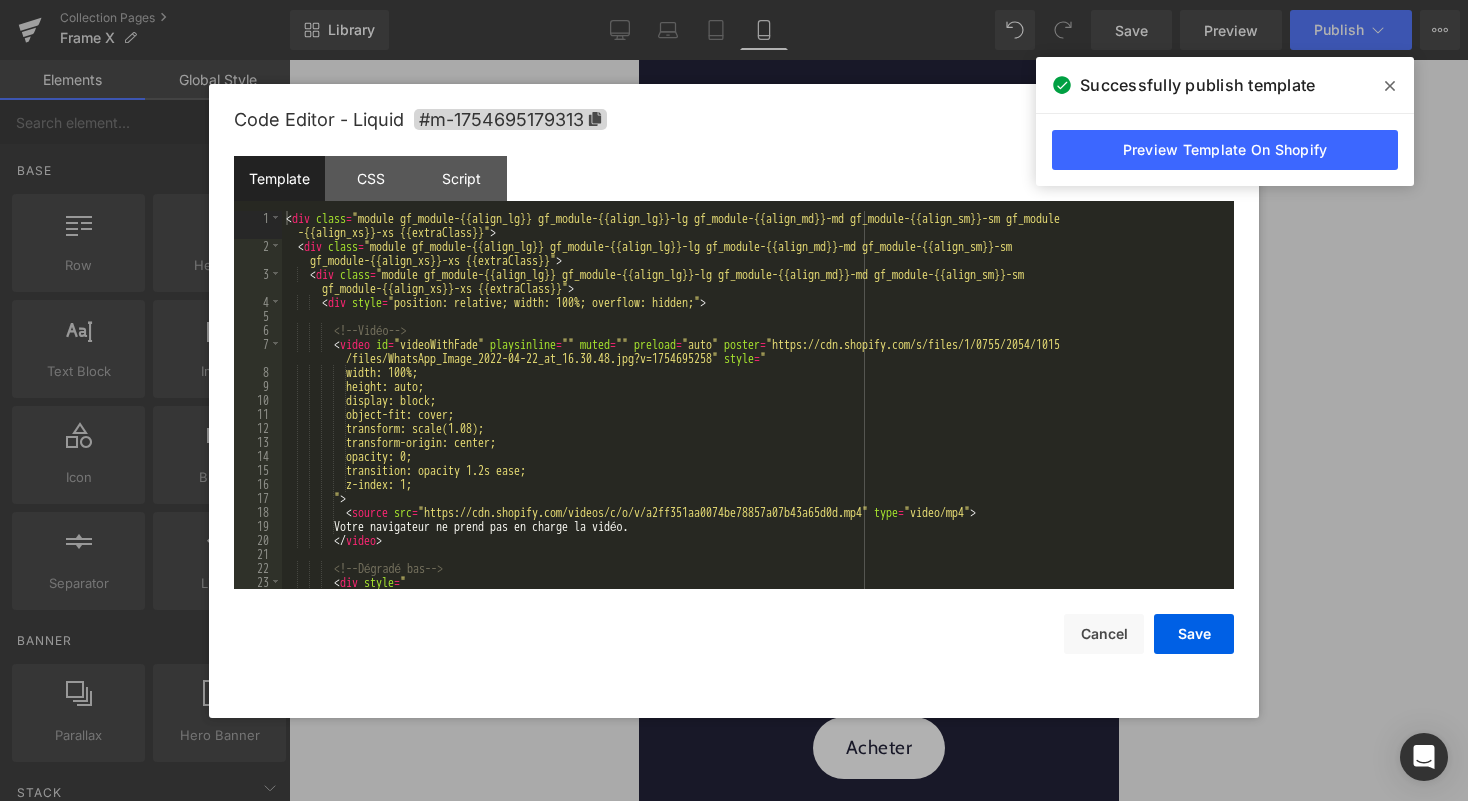 click on "< div   class = "module gf_module-{{align_lg}} gf_module-{{align_lg}}-lg gf_module-{{align_md}}-md gf_module-{{align_sm}}-sm gf_module    -{{align_xs}}-xs {{extraClass}}" >    < div   class = "module gf_module-{{align_lg}} gf_module-{{align_lg}}-lg gf_module-{{align_md}}-md gf_module-{{align_sm}}-sm       gf_module-{{align_xs}}-xs {{extraClass}}" >       < div   class = "module gf_module-{{align_lg}} gf_module-{{align_lg}}-lg gf_module-{{align_md}}-md gf_module-{{align_sm}}-sm         gf_module-{{align_xs}}-xs {{extraClass}}" >          < div   style = "position: relative; width: 100%; overflow: hidden;" >             <!--  Vidéo  -->             < video   id = "videoWithFade"   playsinline = ""   muted = ""   preload = "auto"   poster = "https://cdn.shopify.com/s/files/1/0755/2054/1015            /files/WhatsApp_Image_2022-04-22_at_16.30.48.jpg?v=1754695258"   style = "                  width: 100%;                  height: auto;                  display: block;" at bounding box center [754, 421] 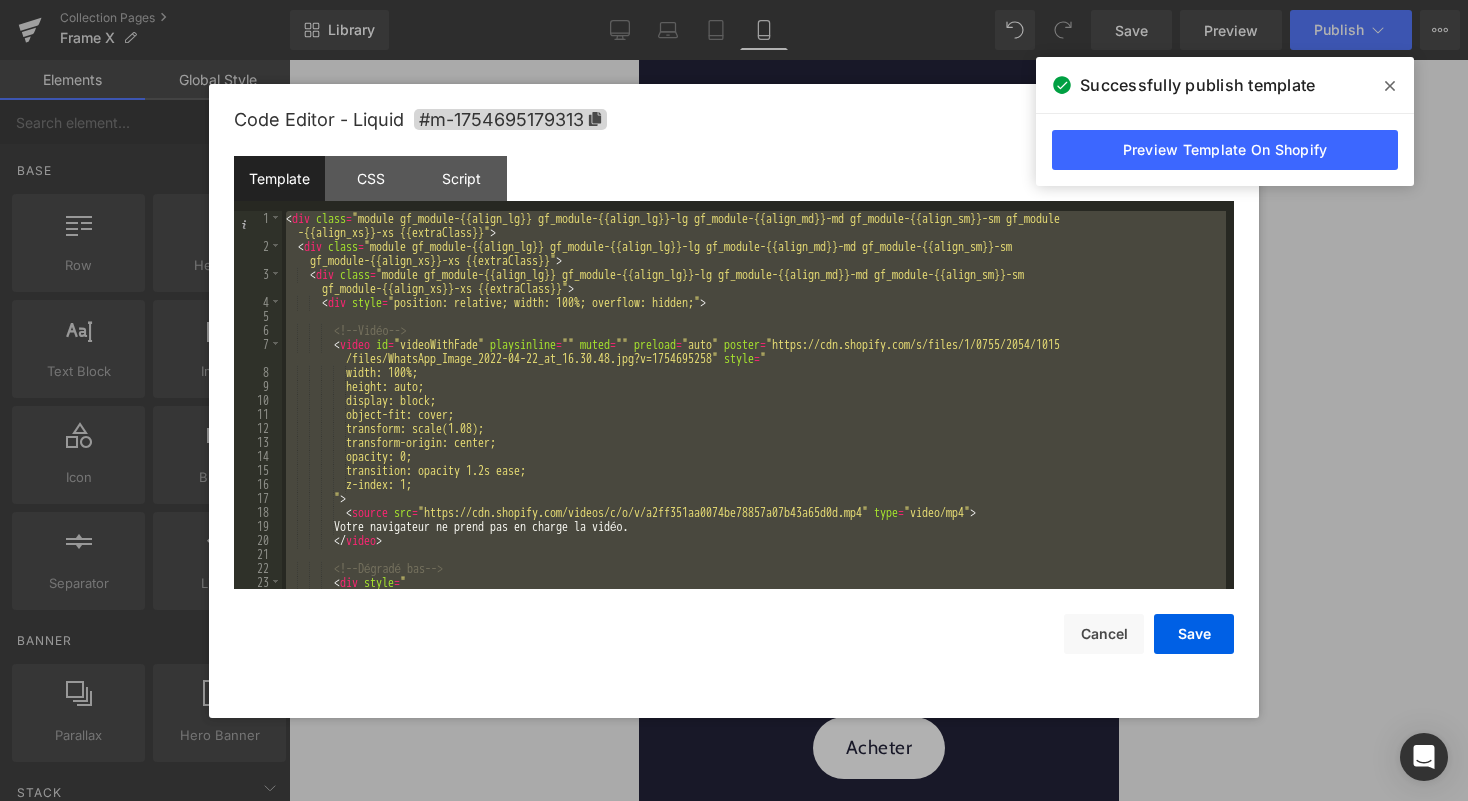 click on "< div   class = "module gf_module-{{align_lg}} gf_module-{{align_lg}}-lg gf_module-{{align_md}}-md gf_module-{{align_sm}}-sm gf_module    -{{align_xs}}-xs {{extraClass}}" >    < div   class = "module gf_module-{{align_lg}} gf_module-{{align_lg}}-lg gf_module-{{align_md}}-md gf_module-{{align_sm}}-sm       gf_module-{{align_xs}}-xs {{extraClass}}" >       < div   class = "module gf_module-{{align_lg}} gf_module-{{align_lg}}-lg gf_module-{{align_md}}-md gf_module-{{align_sm}}-sm         gf_module-{{align_xs}}-xs {{extraClass}}" >          < div   style = "position: relative; width: 100%; overflow: hidden;" >             <!--  Vidéo  -->             < video   id = "videoWithFade"   playsinline = ""   muted = ""   preload = "auto"   poster = "https://cdn.shopify.com/s/files/1/0755/2054/1015            /files/WhatsApp_Image_2022-04-22_at_16.30.48.jpg?v=1754695258"   style = "                  width: 100%;                  height: auto;                  display: block;" at bounding box center (754, 421) 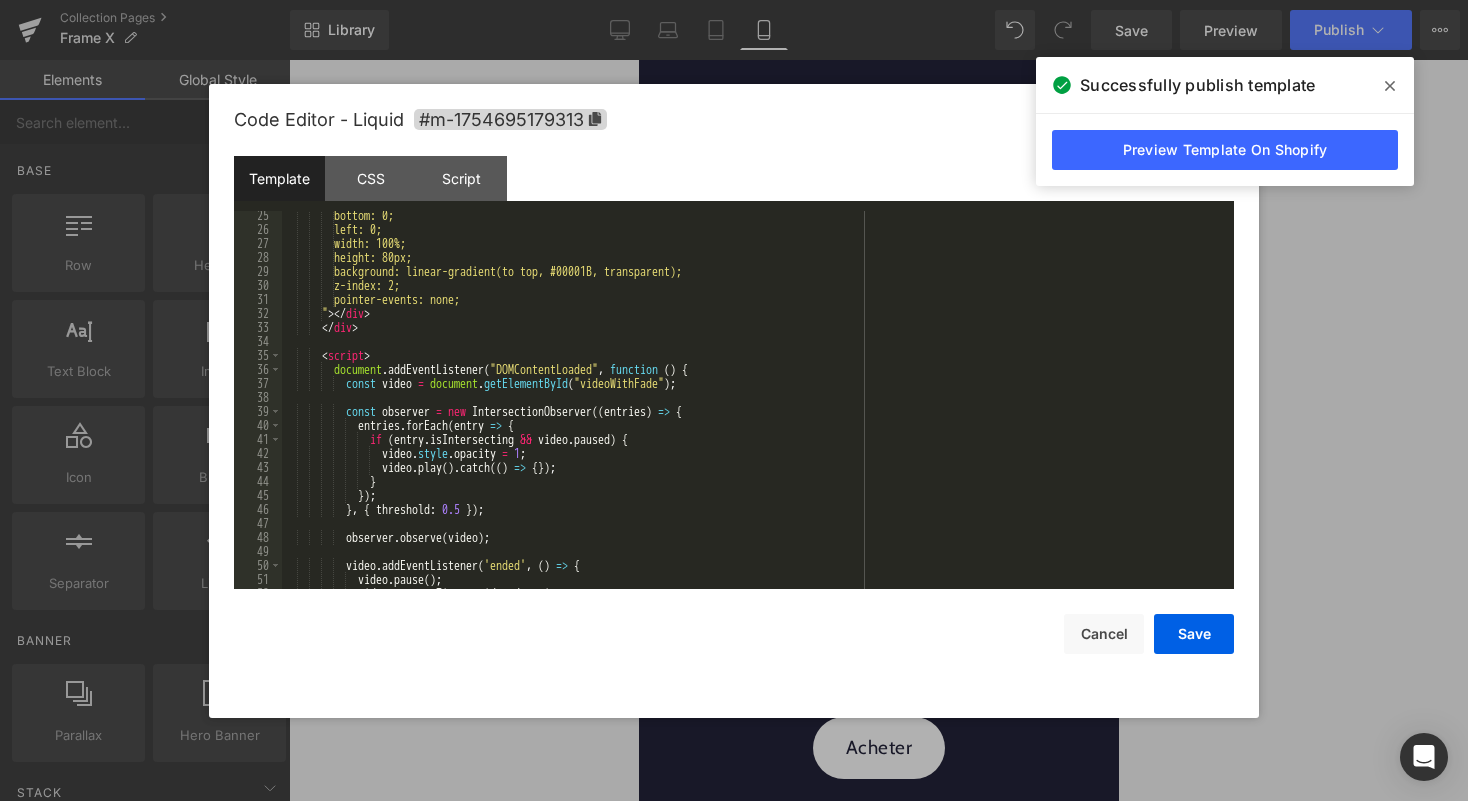 scroll, scrollTop: 396, scrollLeft: 0, axis: vertical 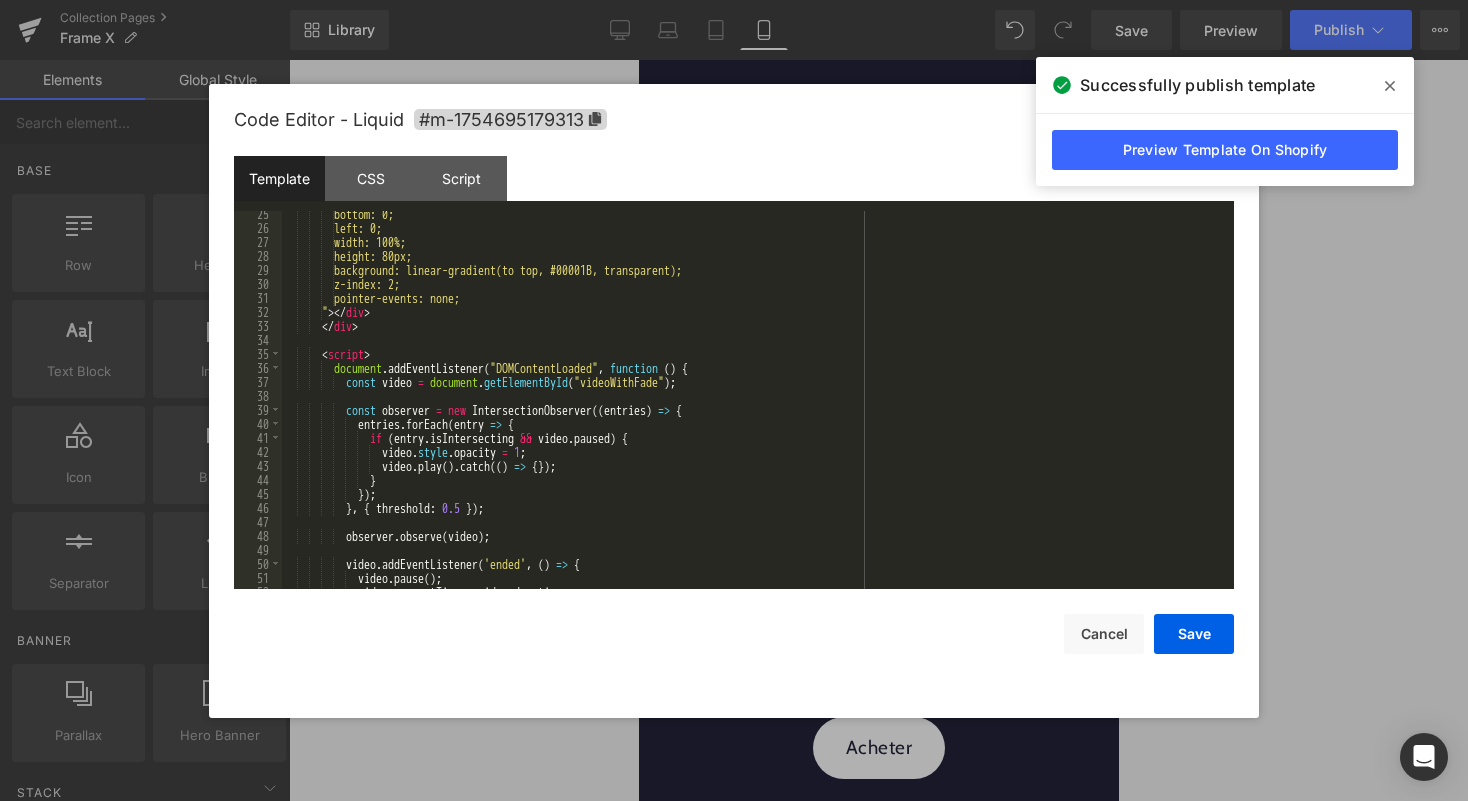 click on "bottom: 0;               left: 0;               width: 100%;               height: 80px;               background: linear-gradient(to top, #00001B, transparent);               z-index: 2;               pointer-events: none;            " > </ div >          </ div >          < script >             document . addEventListener ( "DOMContentLoaded" ,   function   ( )   {                const   video   =   document . getElementById ( "videoWithFade" ) ;                const   observer   =   new   IntersectionObserver (( entries )   =>   {                   entries . forEach ( entry   =>   {                      if   ( entry . isIntersecting   &&   video . paused )   {                         video . style . opacity   =   1 ;                         video . play ( ) . catch (( )   =>   { }) ;                      }                   }) ;                } ,   {   threshold :   0.5   }) ;                observer . observe ( video ) ;                video . addEventListener ( 'ended' ,   ( )   =>   {" at bounding box center (754, 410) 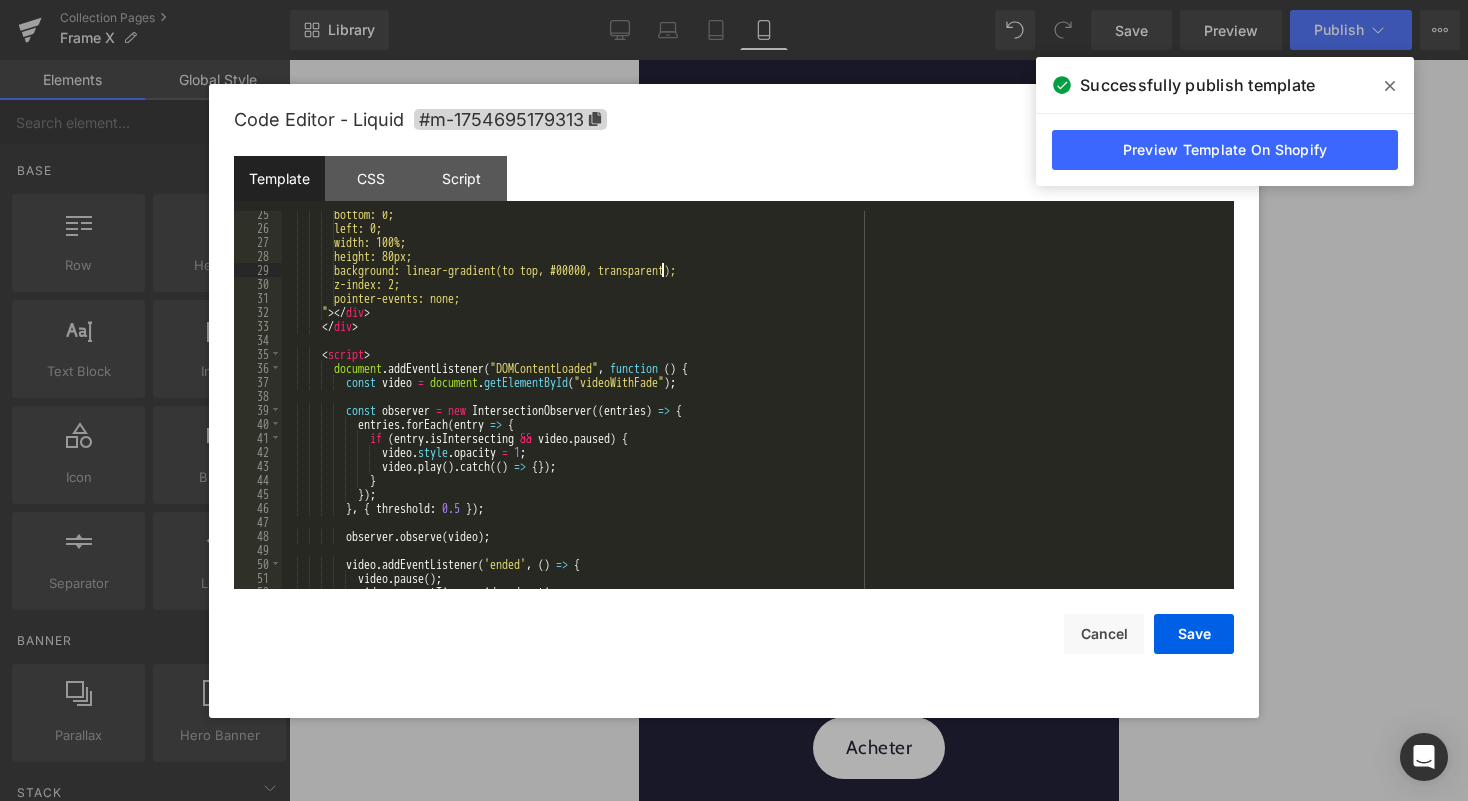 type 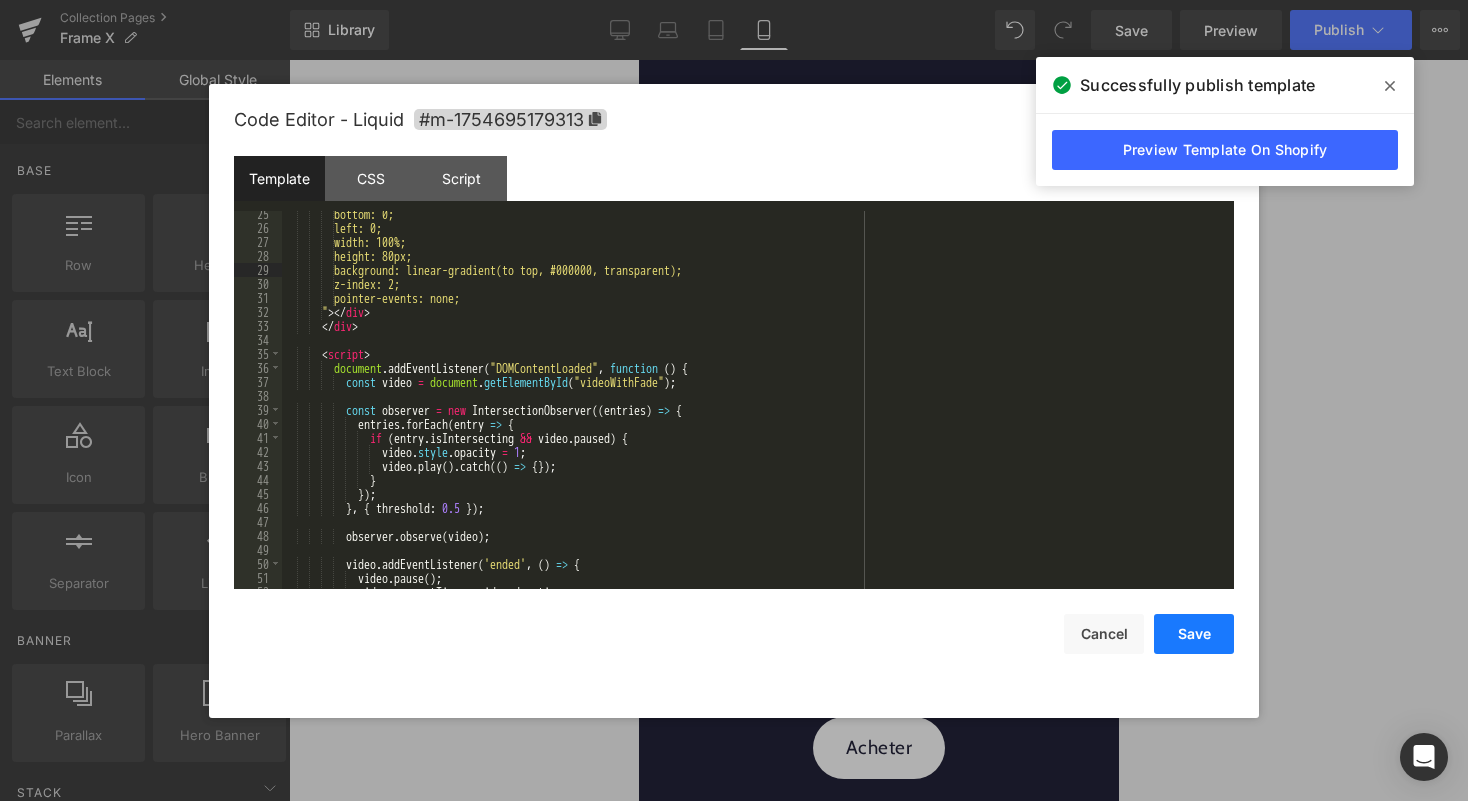 click on "Save" at bounding box center [1194, 634] 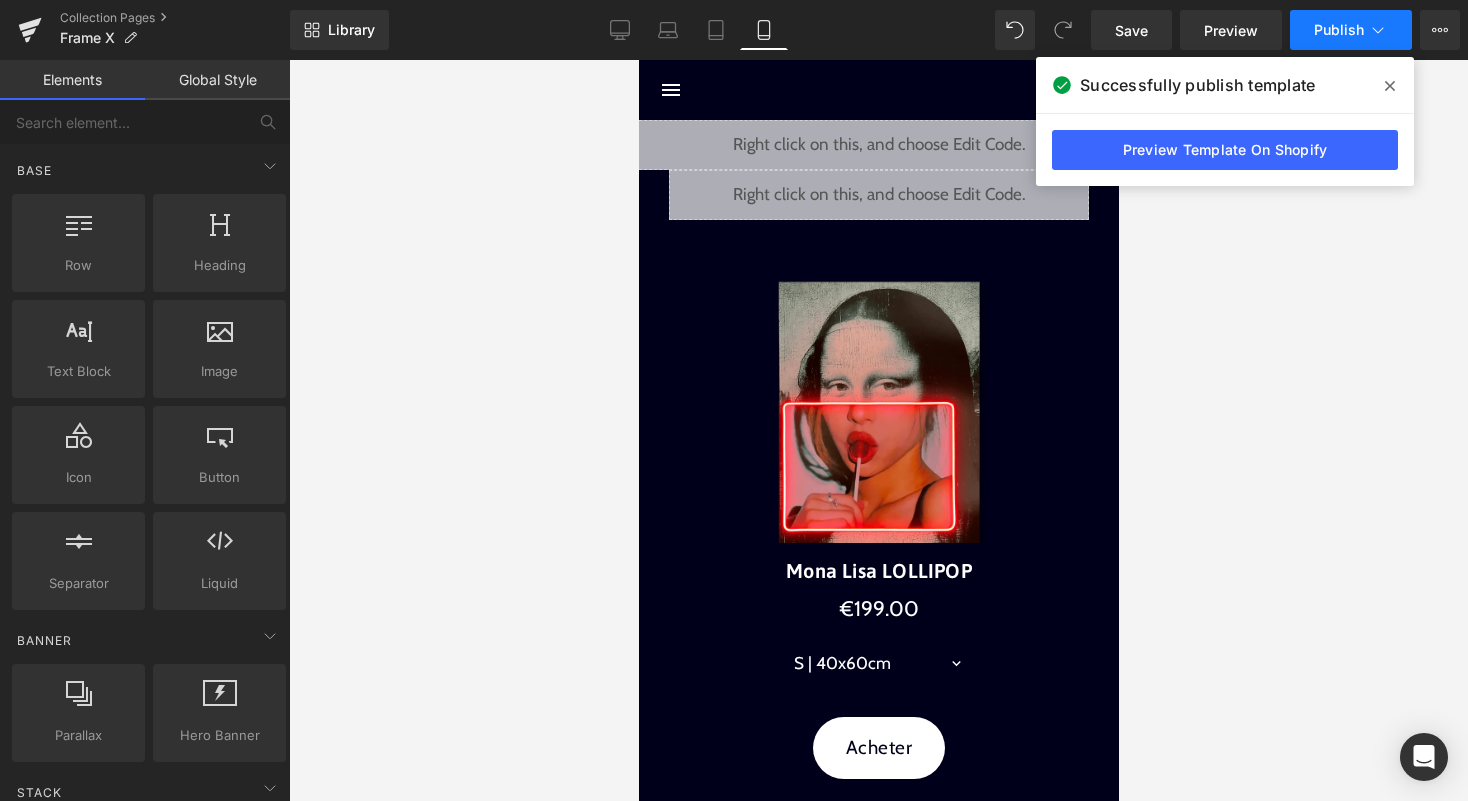 click on "Publish" at bounding box center [1351, 30] 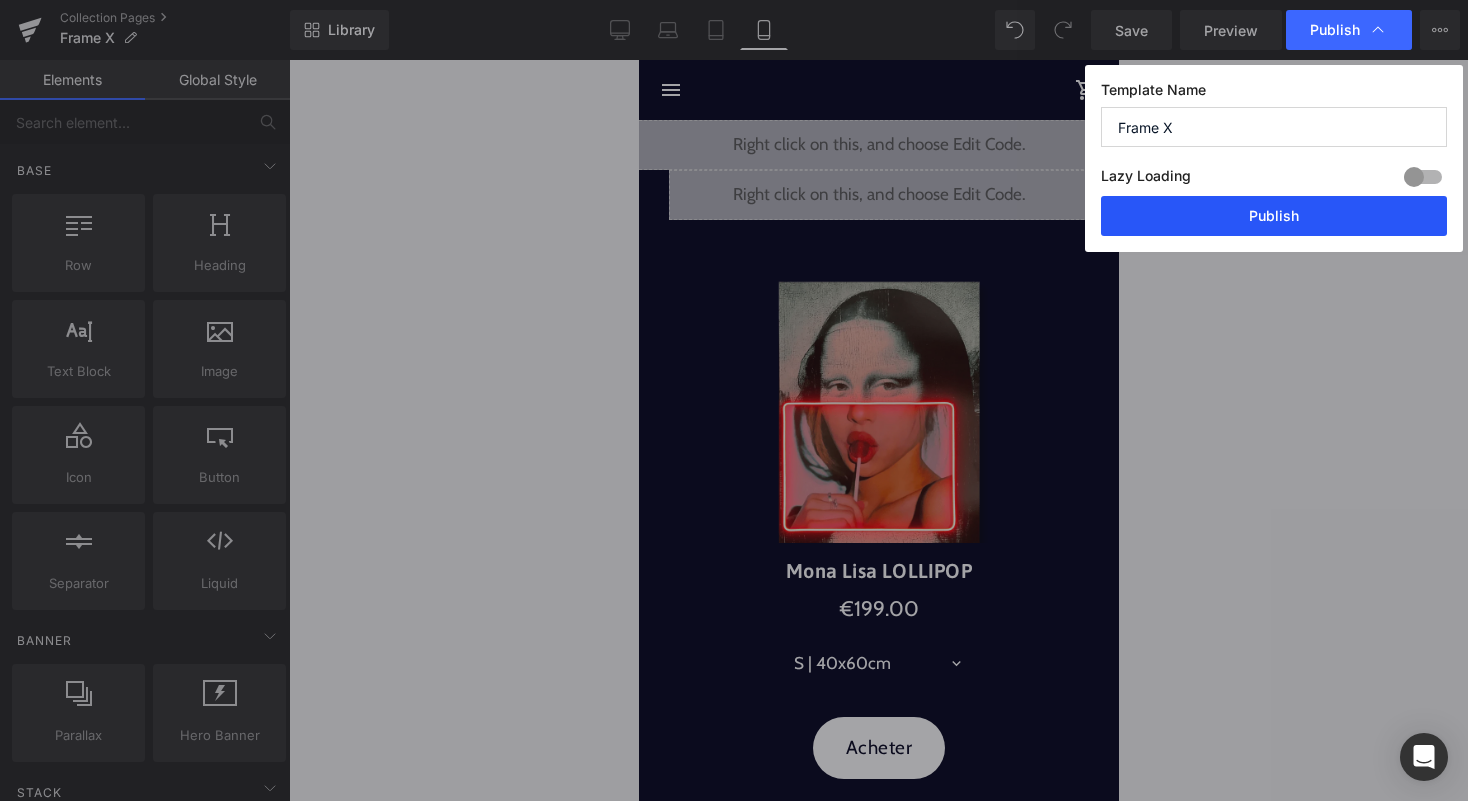 click on "Publish" at bounding box center (1274, 216) 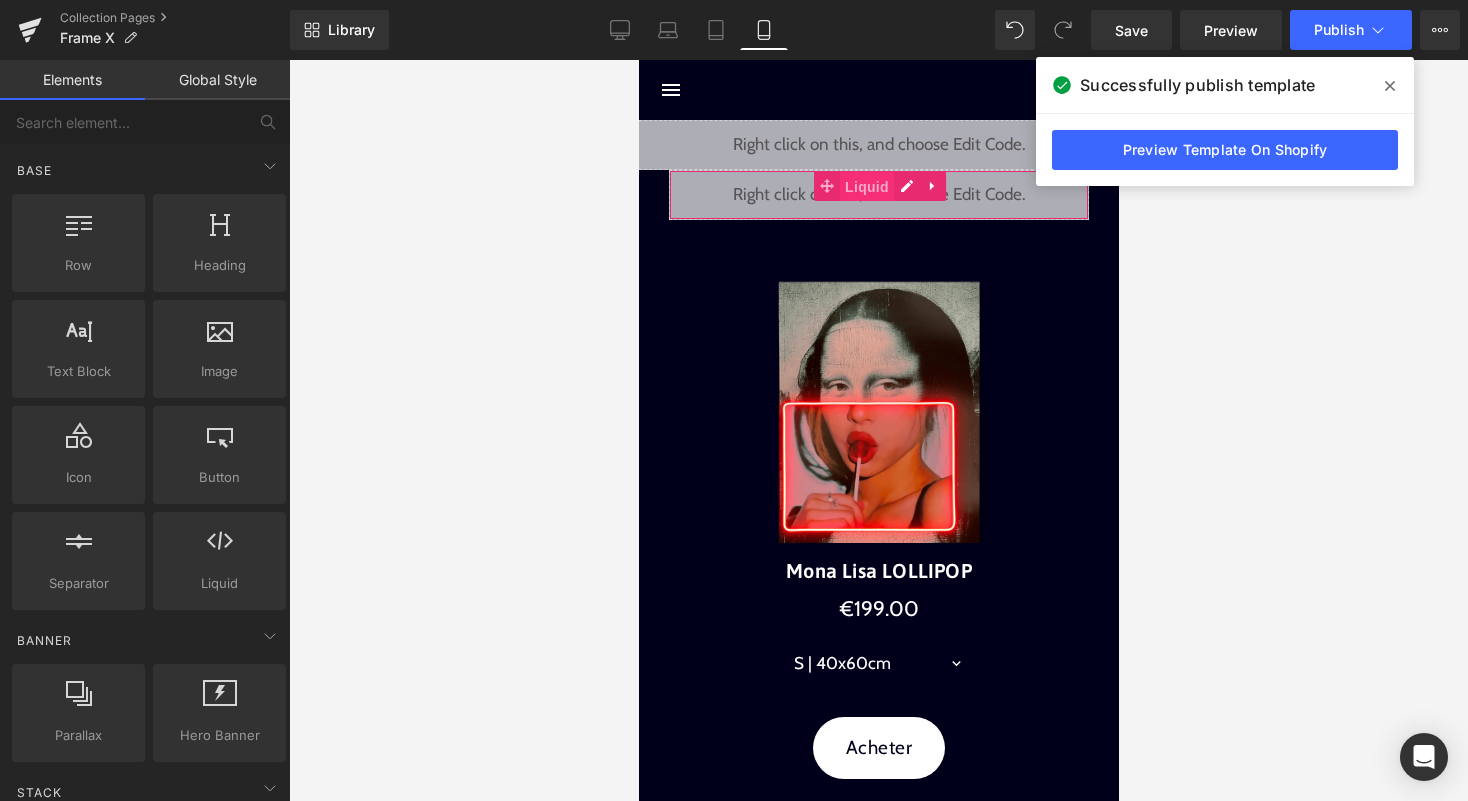 click on "Liquid" at bounding box center (866, 187) 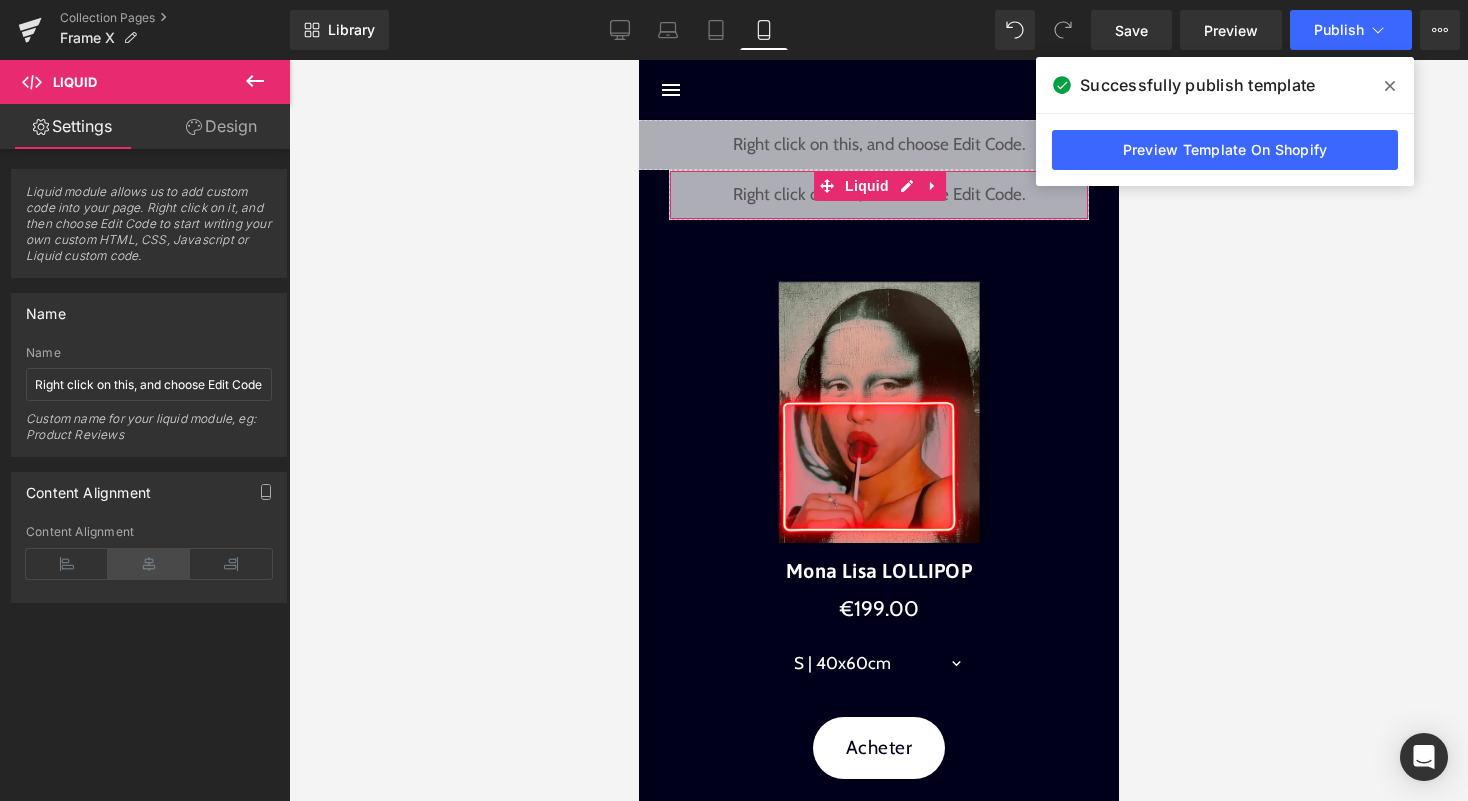 click at bounding box center [149, 564] 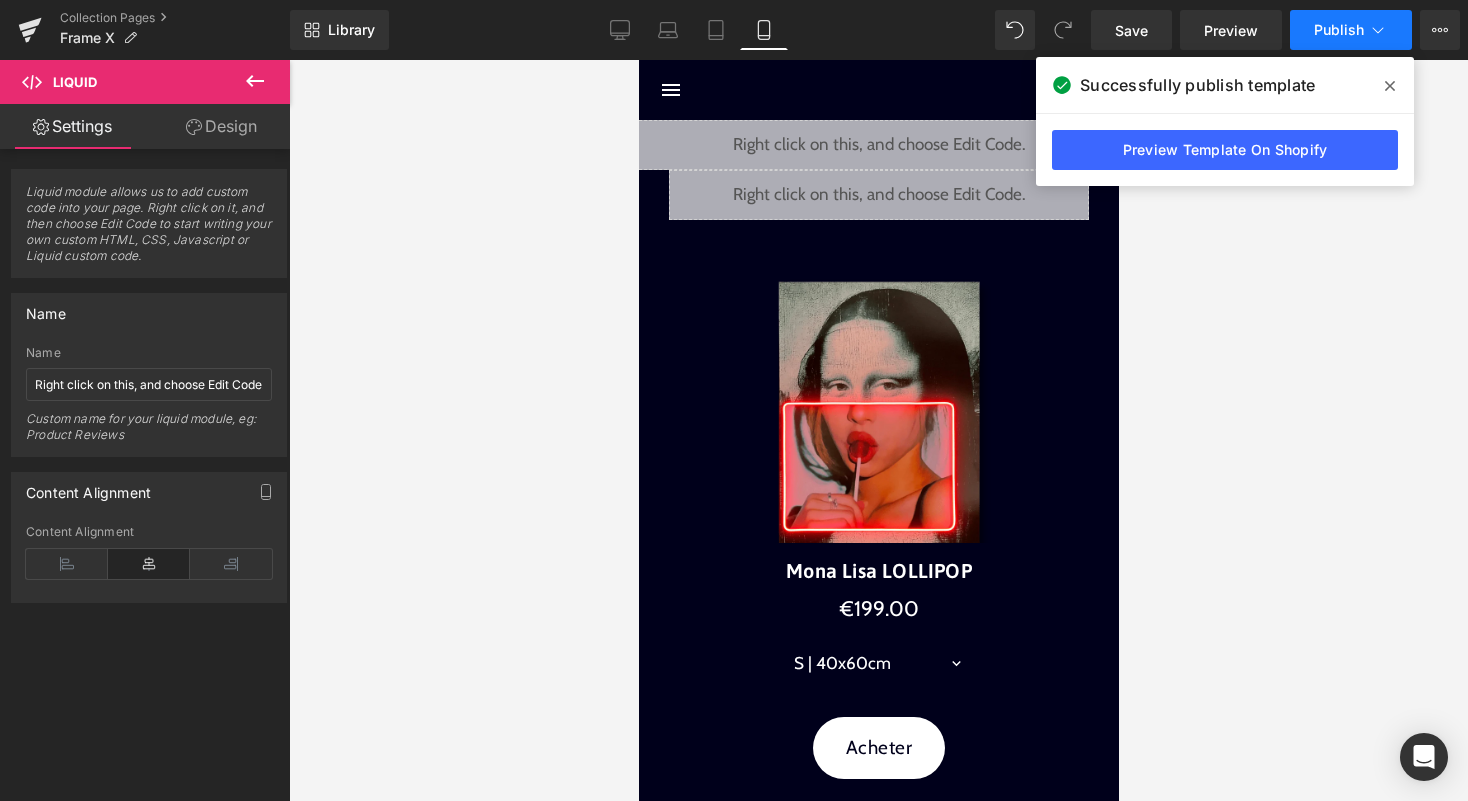 click on "Publish" at bounding box center (1339, 30) 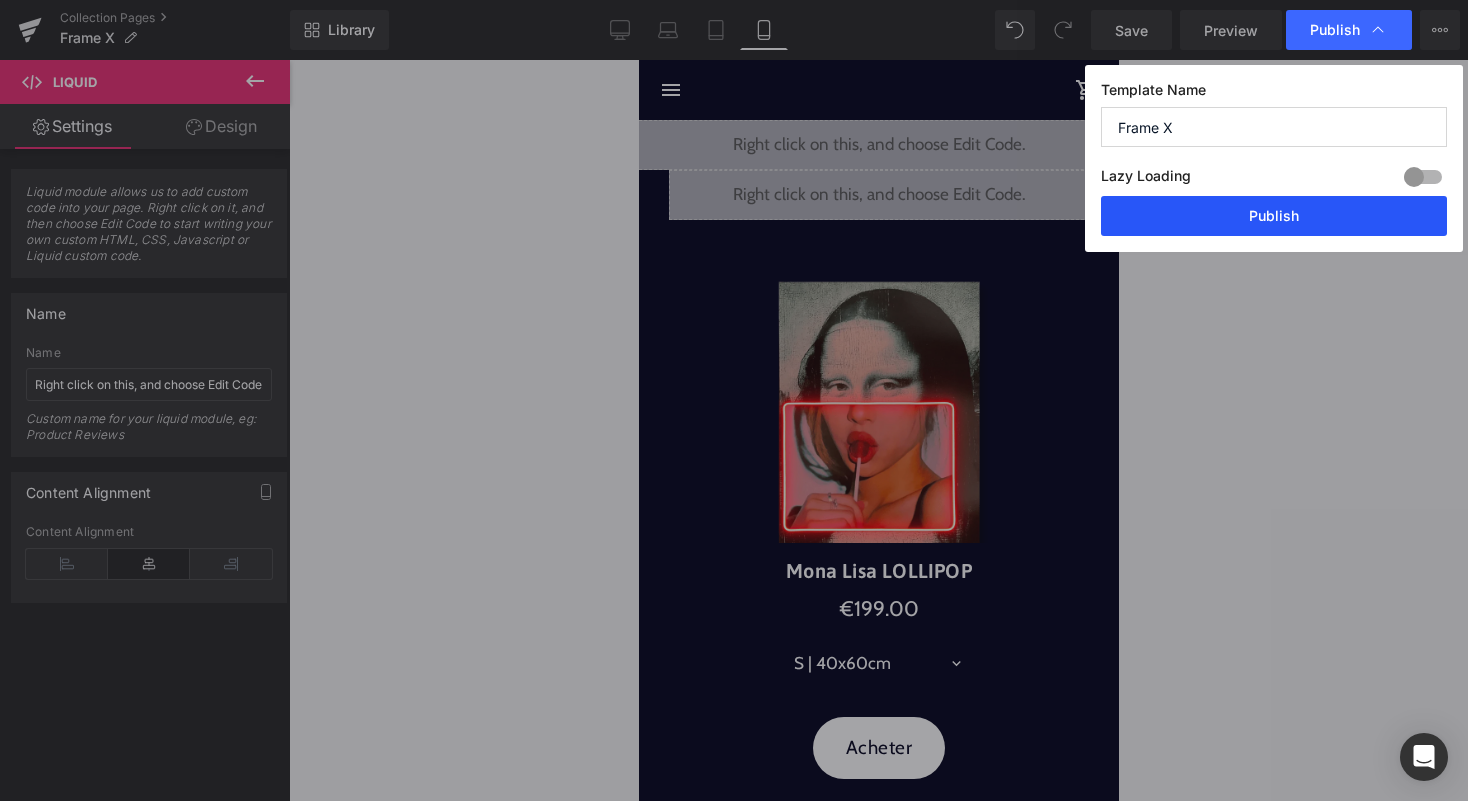 click on "Publish" at bounding box center [1274, 216] 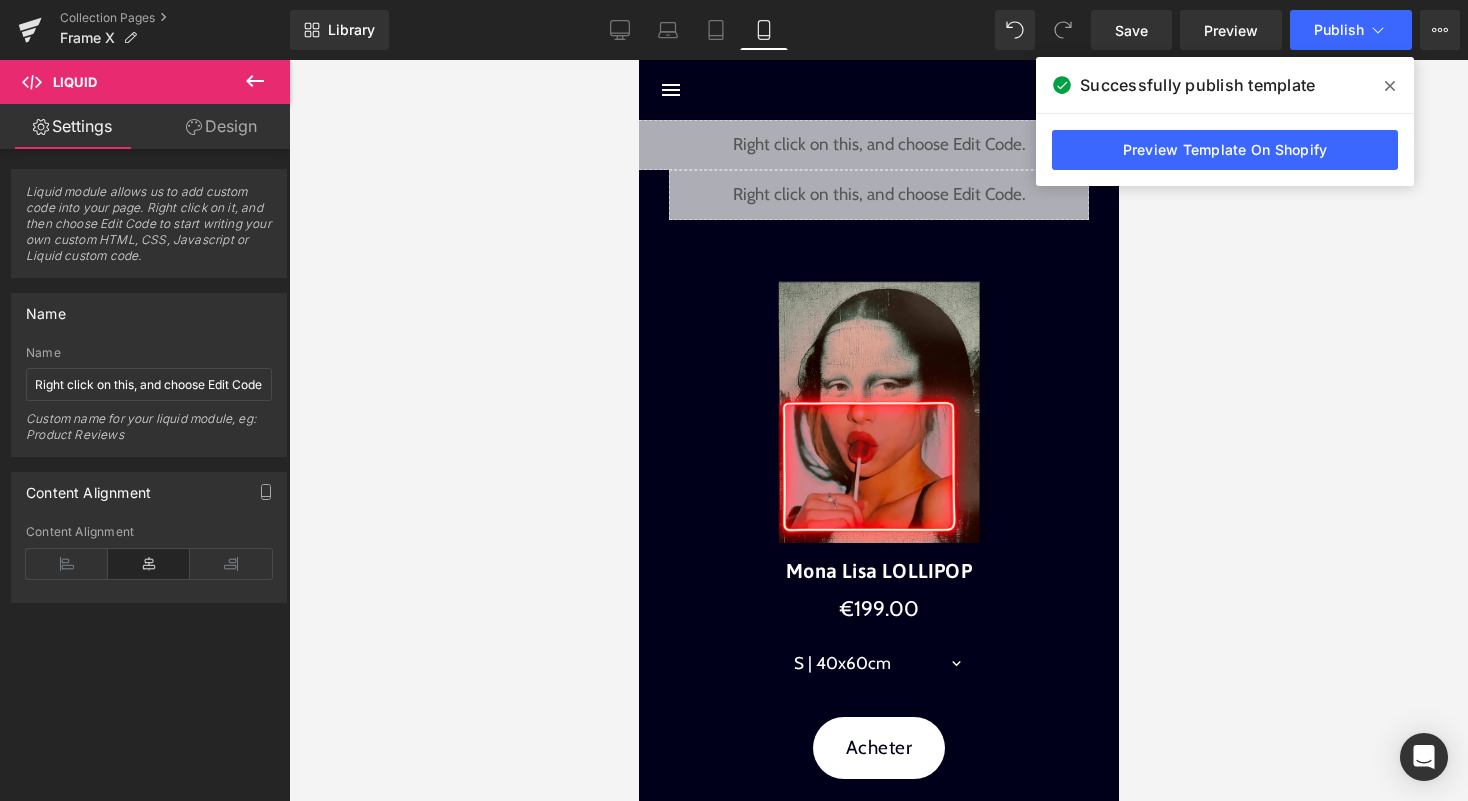 click at bounding box center [255, 82] 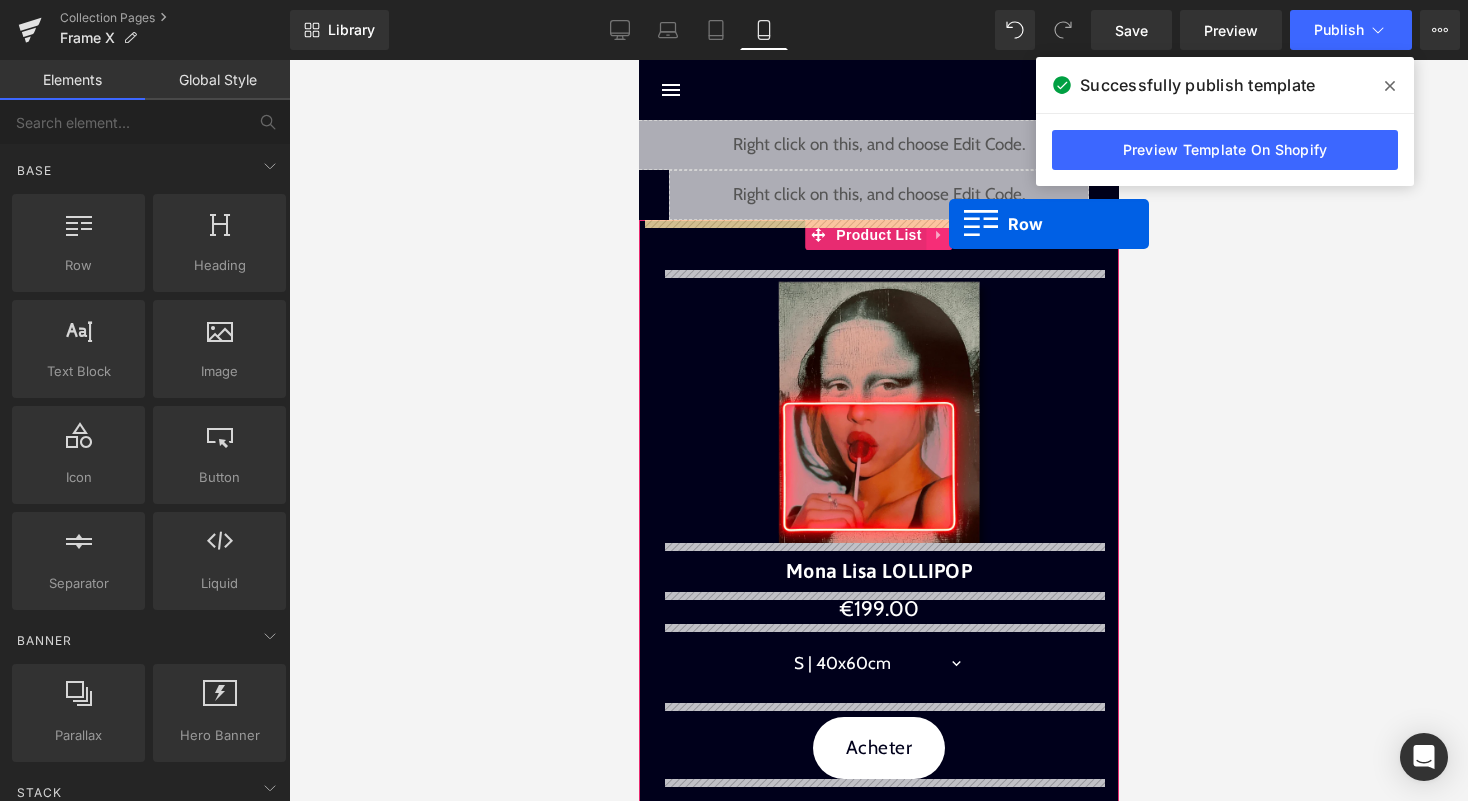 drag, startPoint x: 720, startPoint y: 297, endPoint x: 948, endPoint y: 224, distance: 239.40134 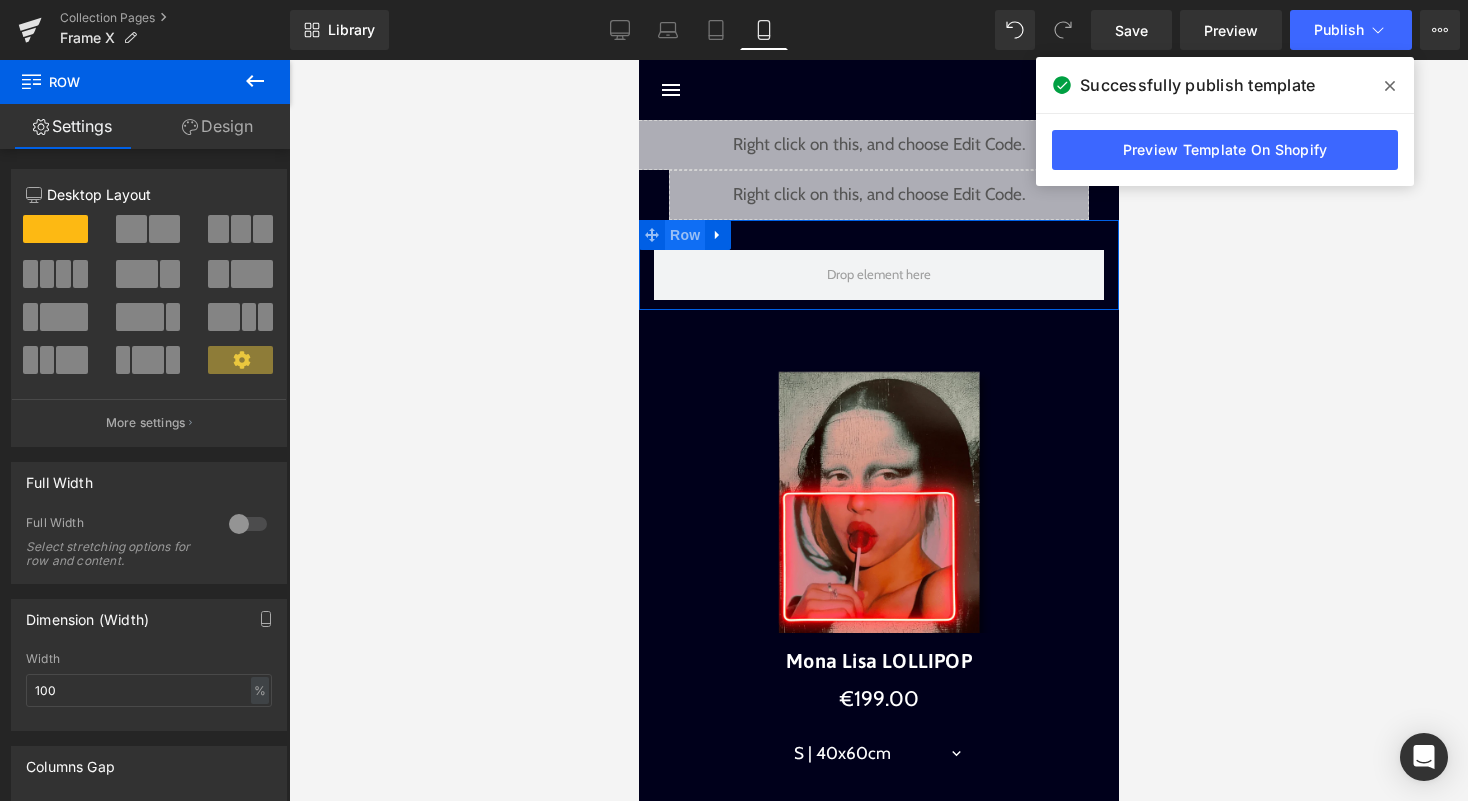 click on "Row" at bounding box center [684, 235] 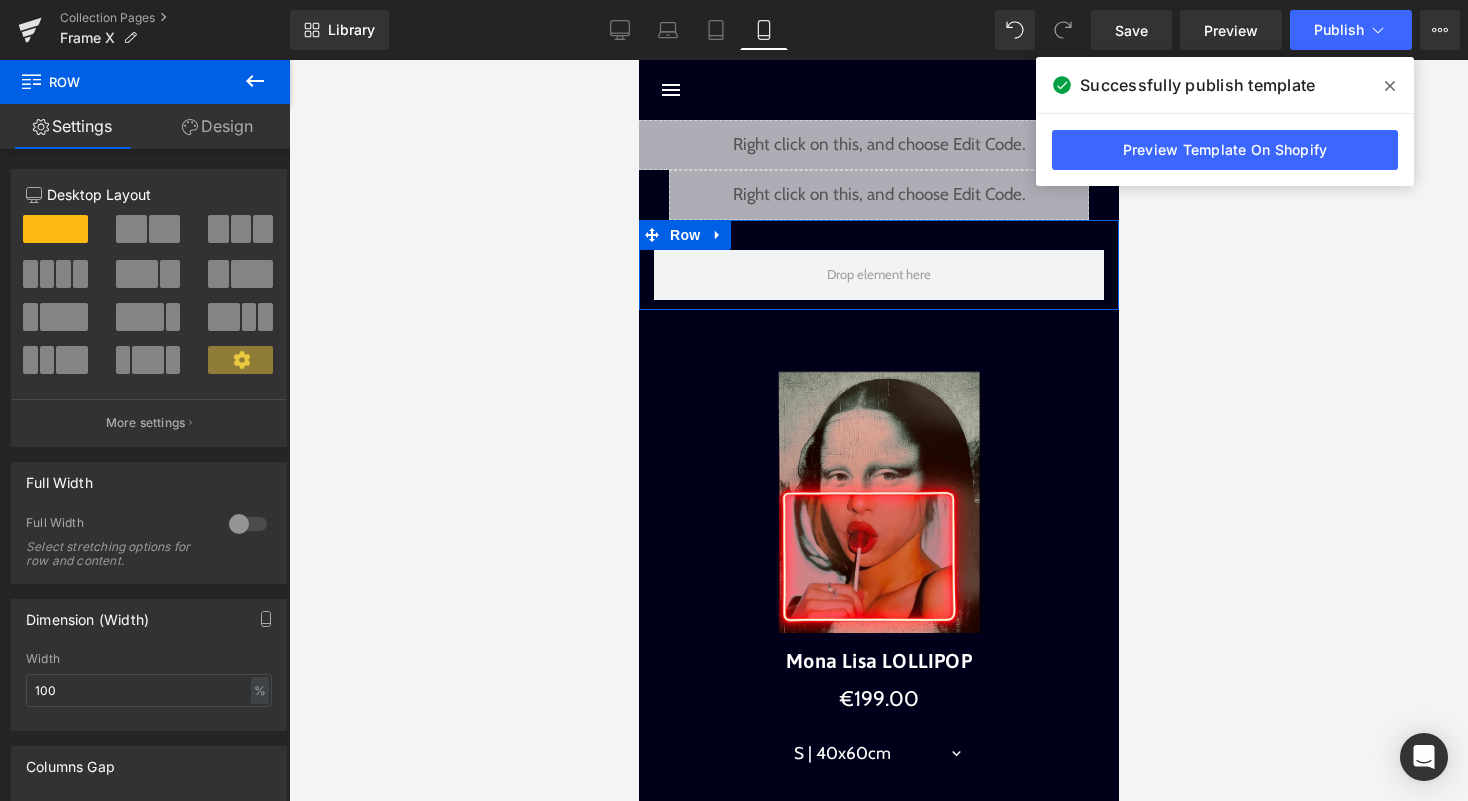 click at bounding box center (248, 524) 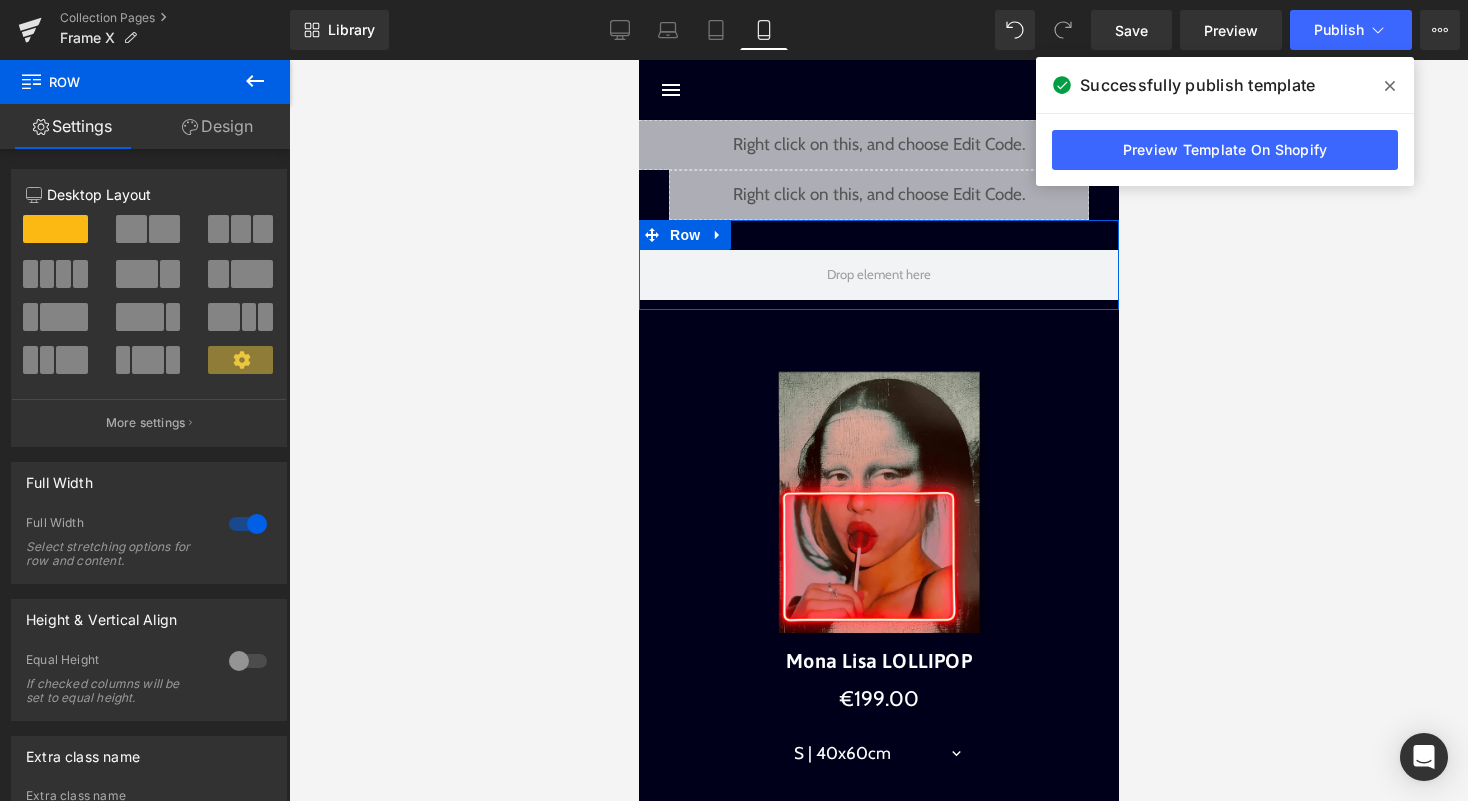 click on "Design" at bounding box center (217, 126) 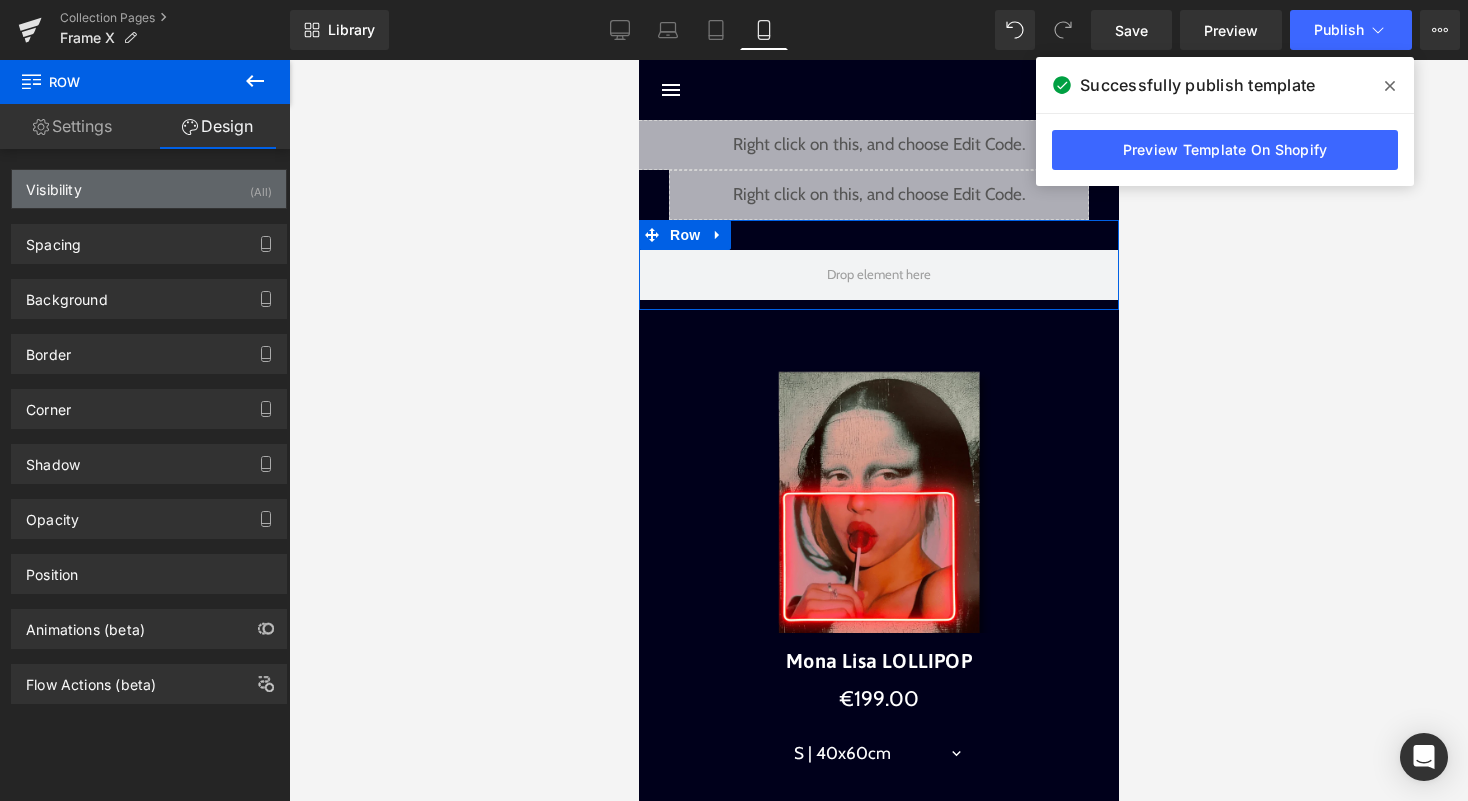 click on "Visibility
(All)" at bounding box center (149, 189) 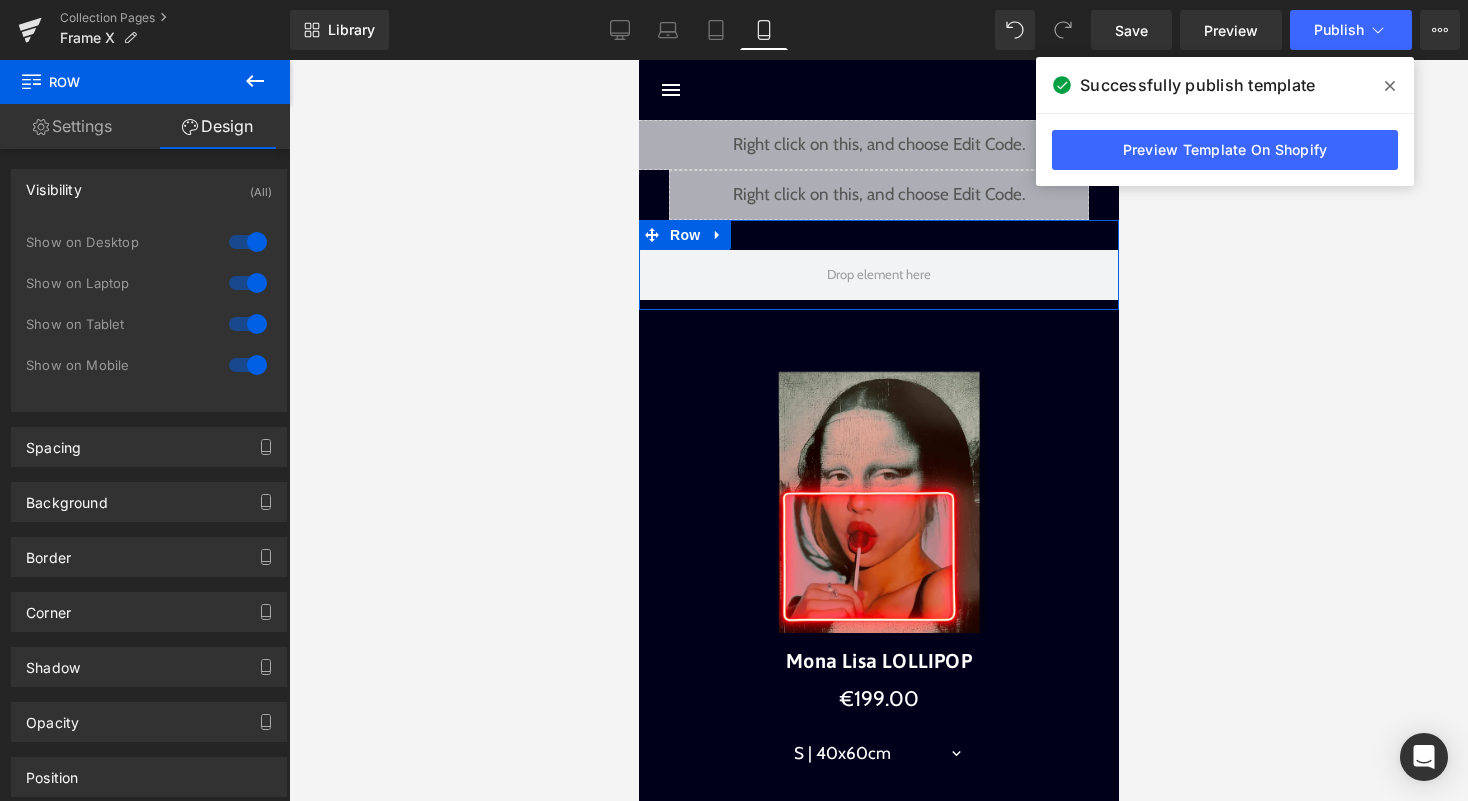 click at bounding box center (248, 242) 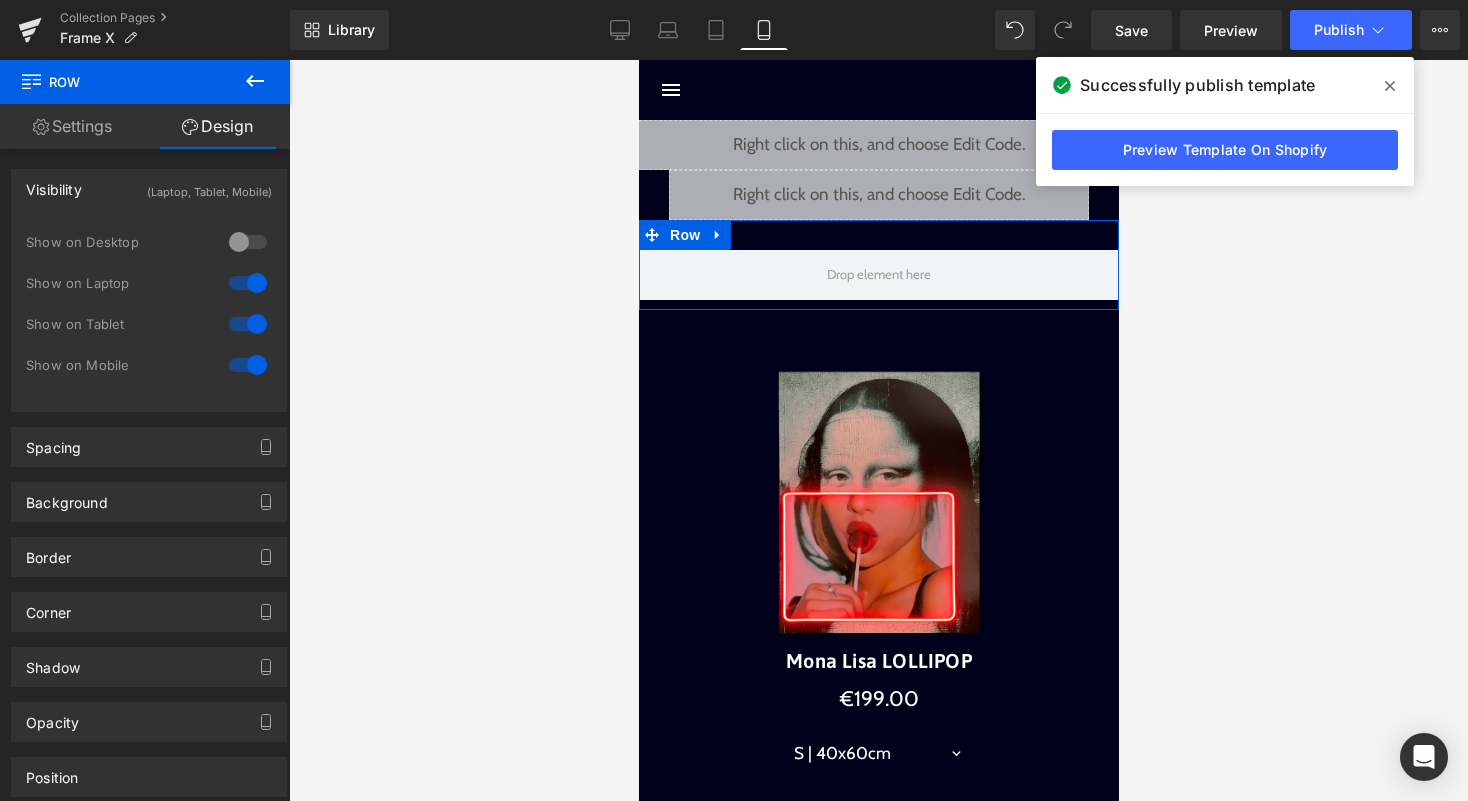 click at bounding box center (248, 283) 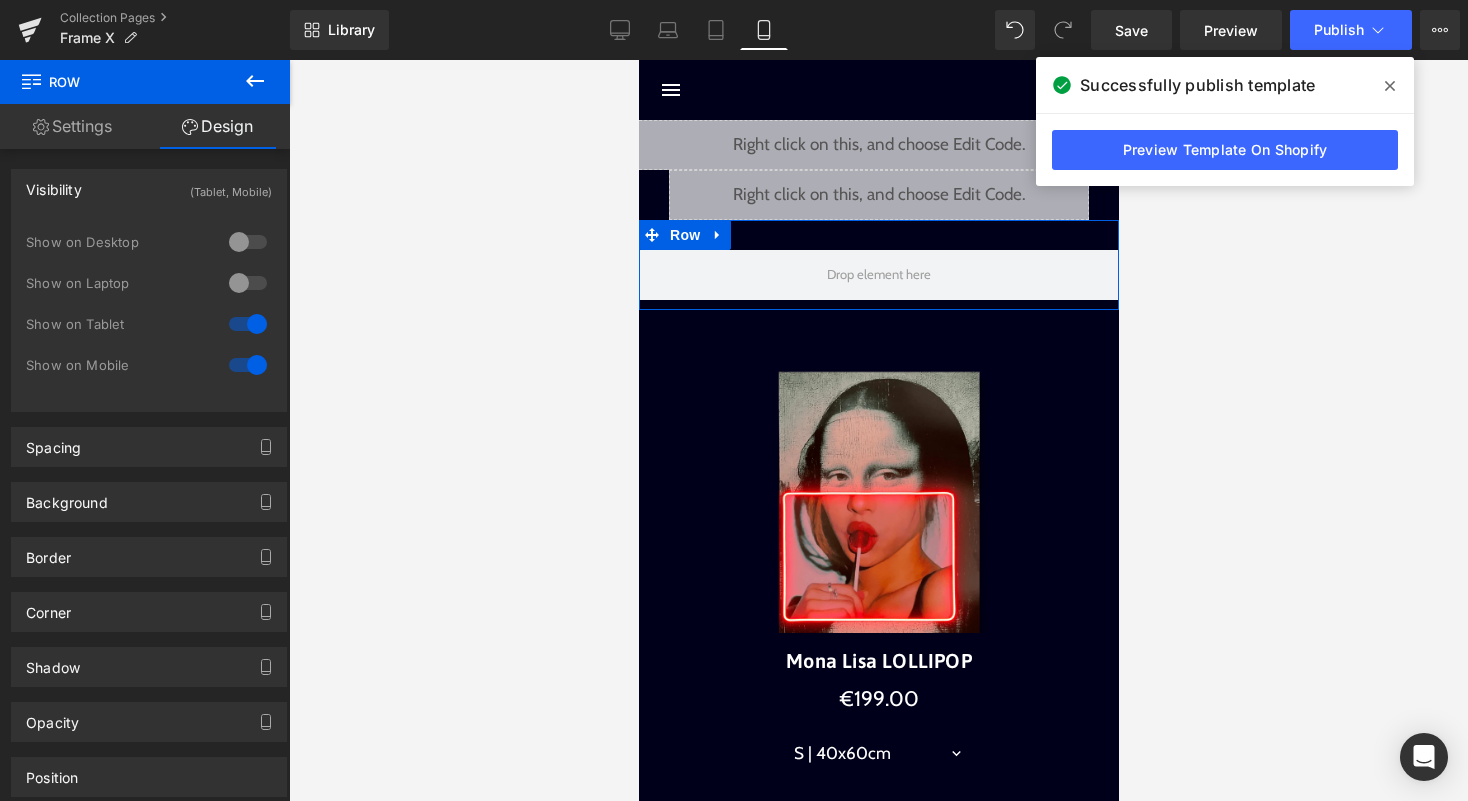 click at bounding box center [248, 324] 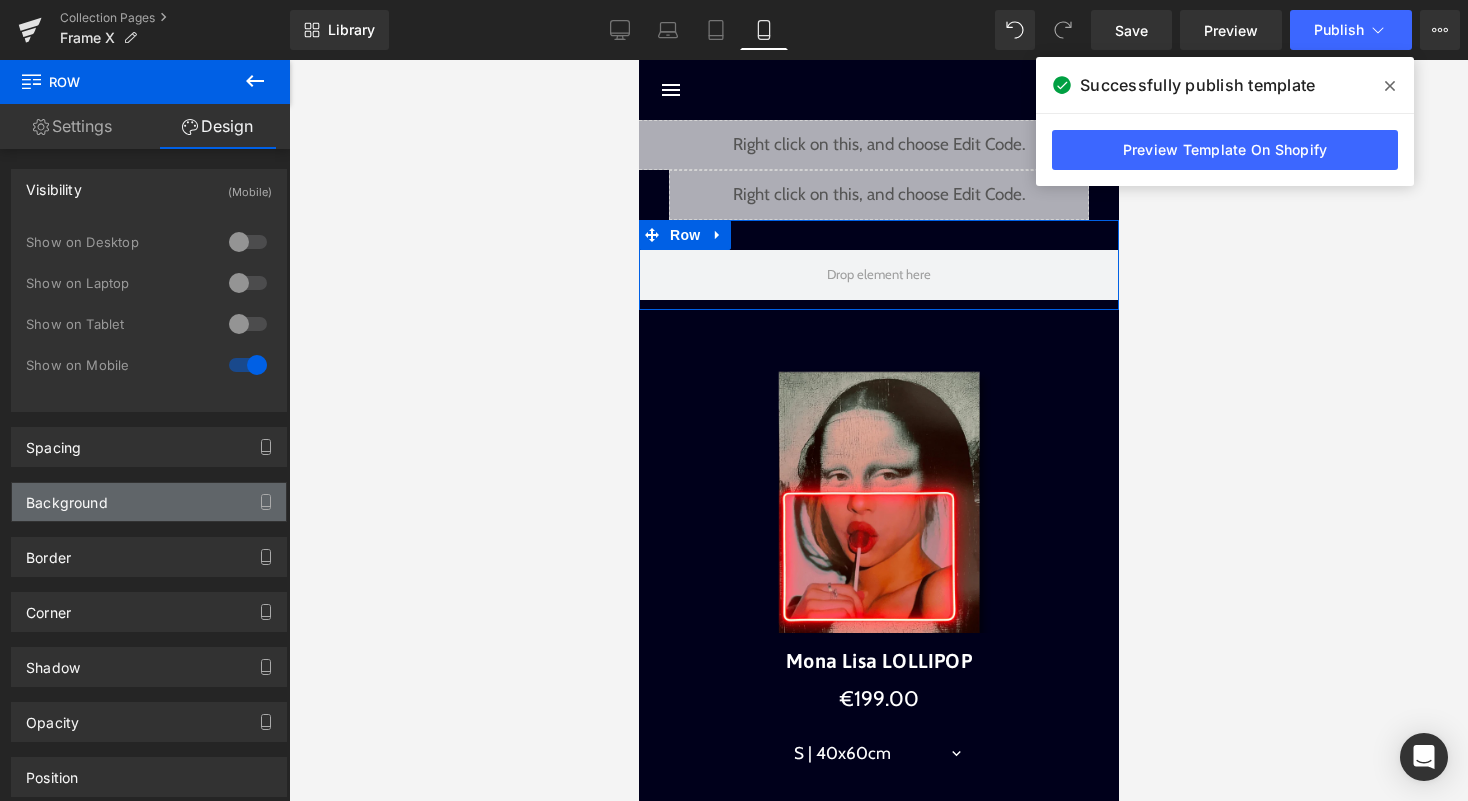 click on "Background" at bounding box center [149, 502] 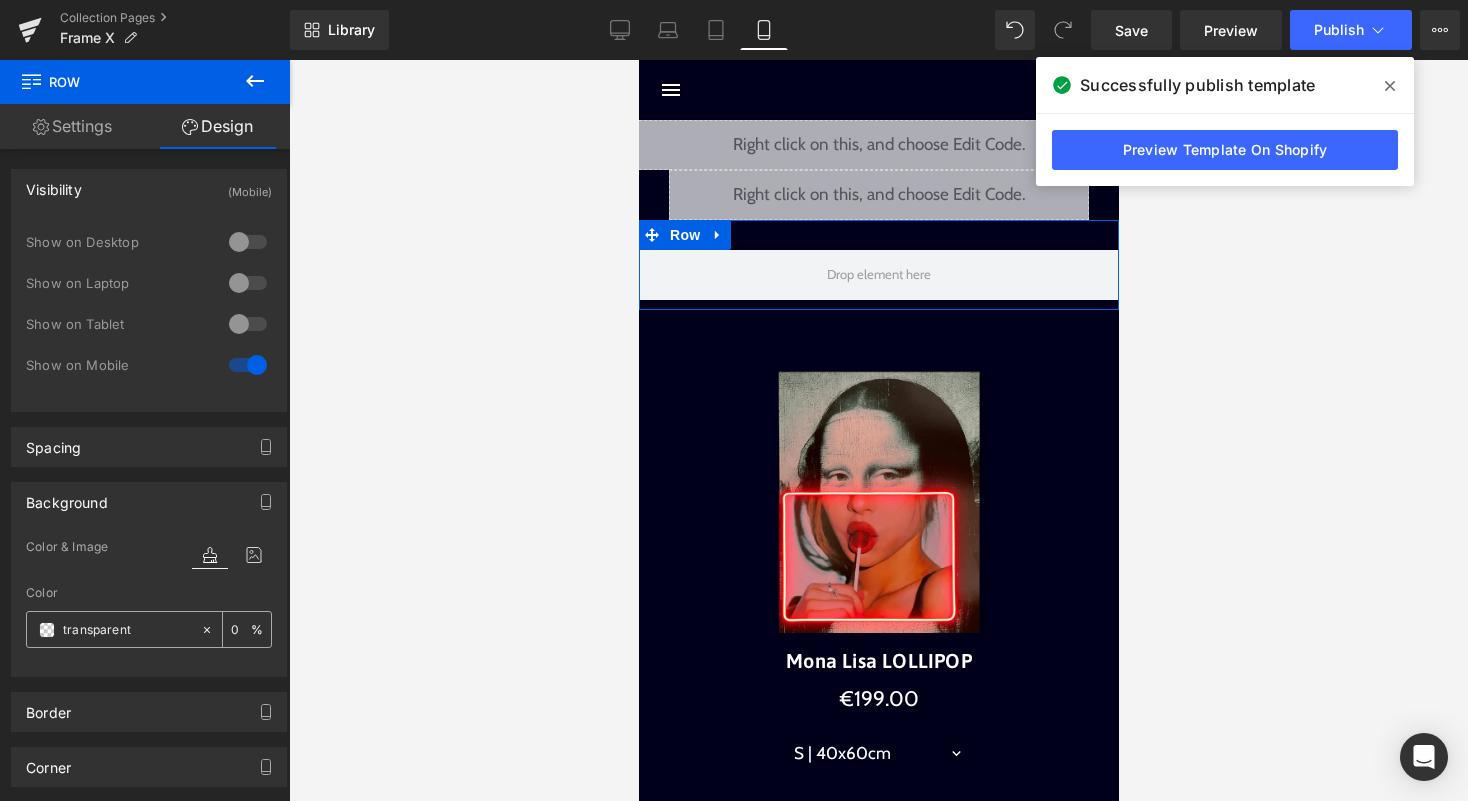 click at bounding box center [47, 630] 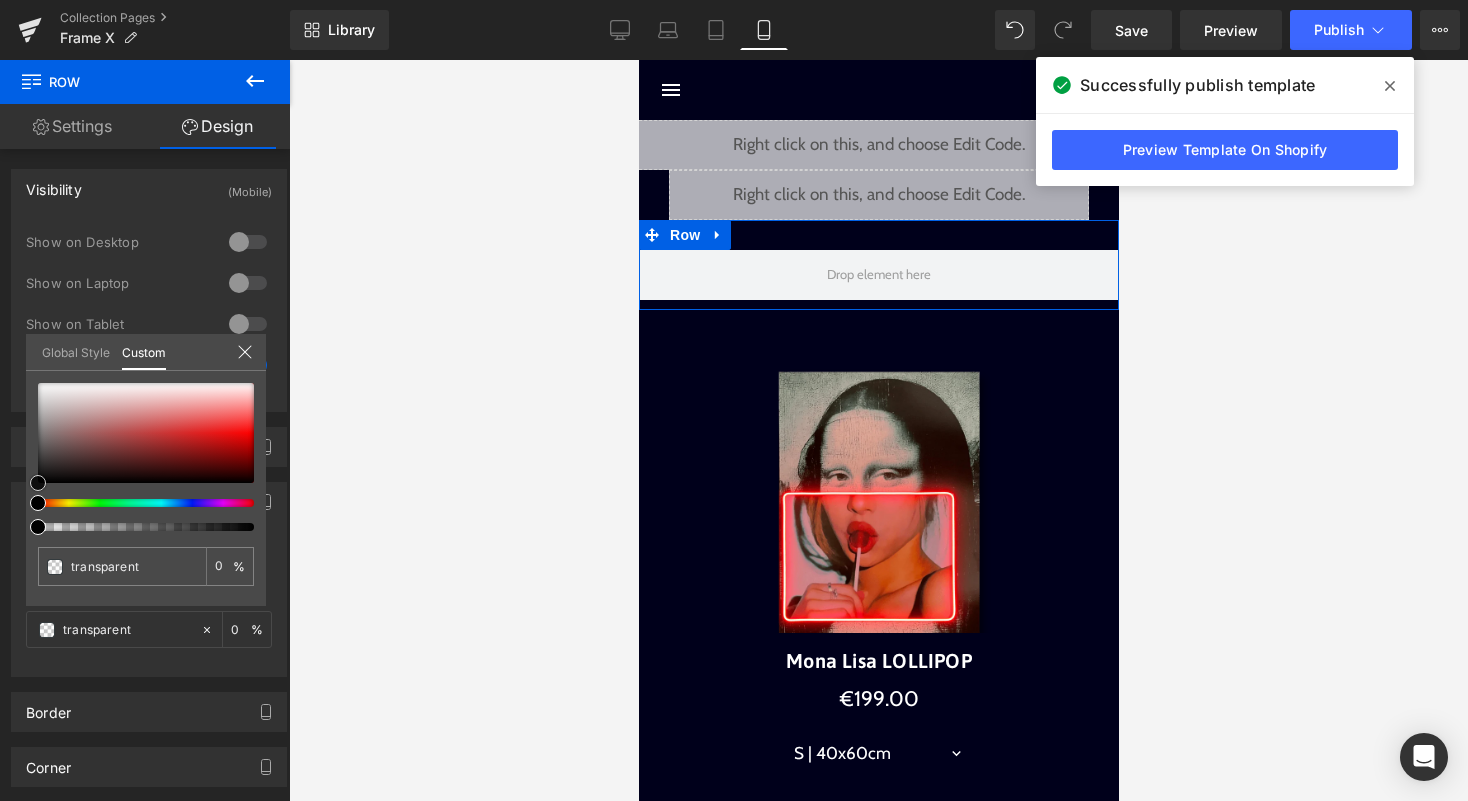 type on "#110202" 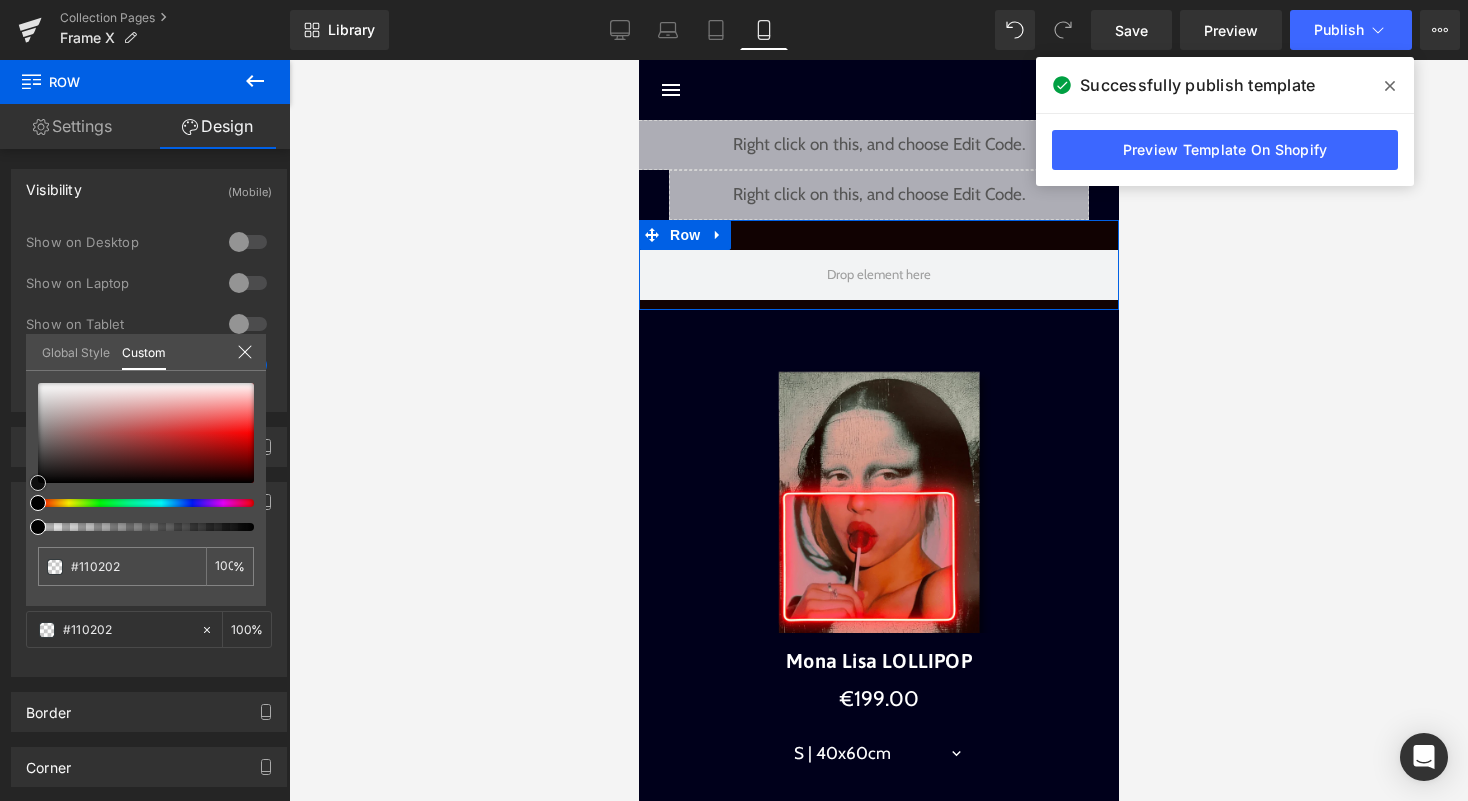 type on "#120202" 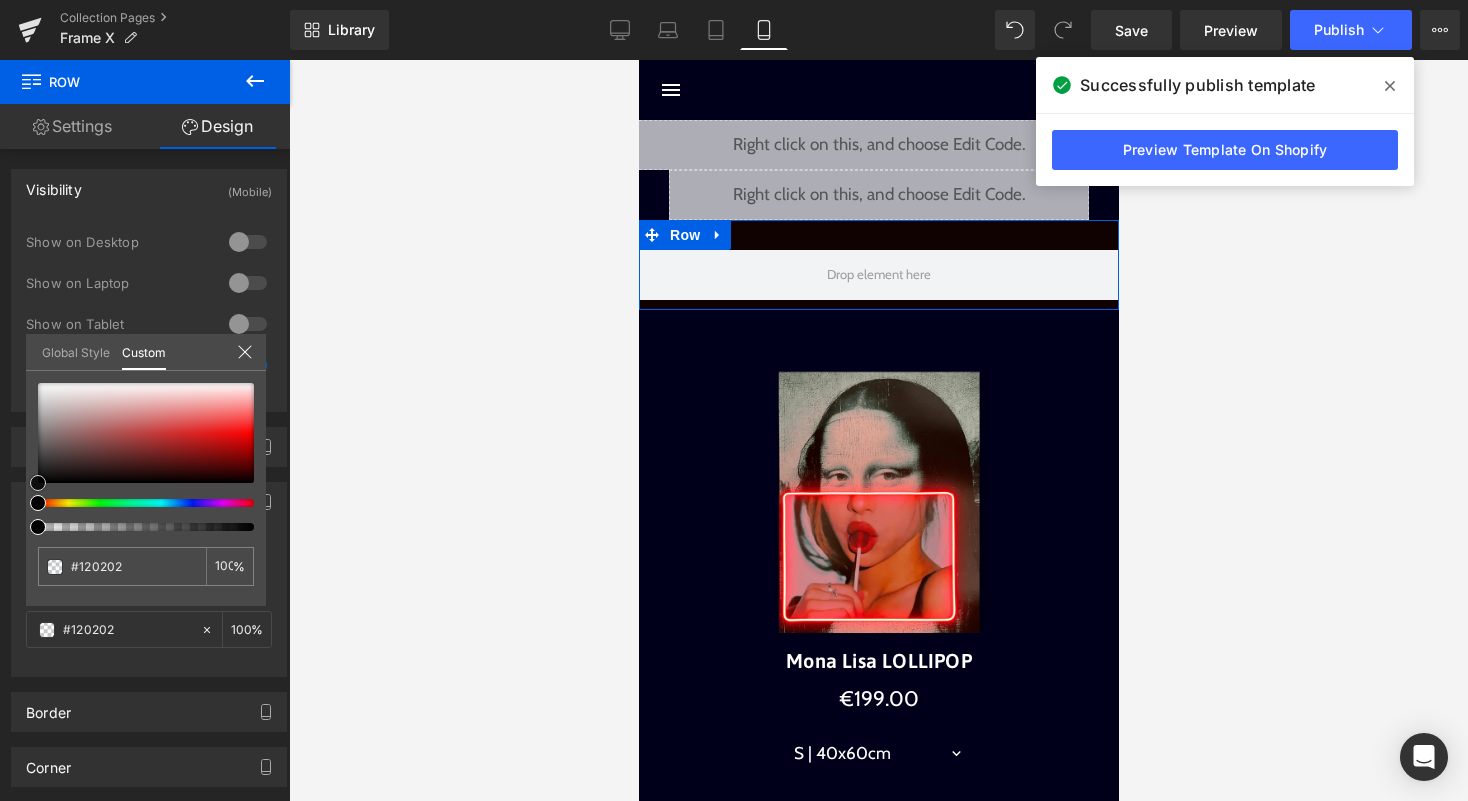 type on "#000000" 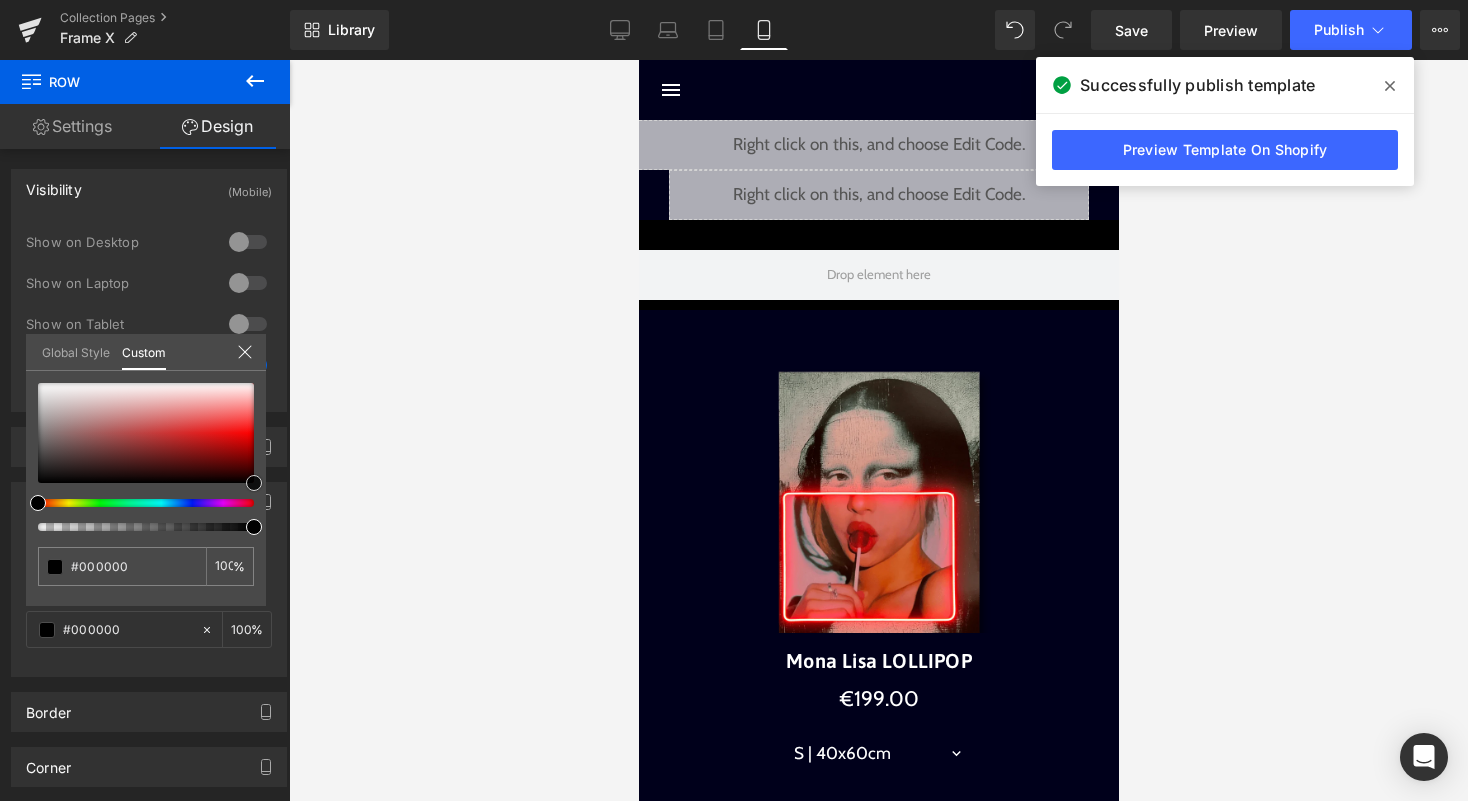 drag, startPoint x: 199, startPoint y: 479, endPoint x: 359, endPoint y: 533, distance: 168.8668 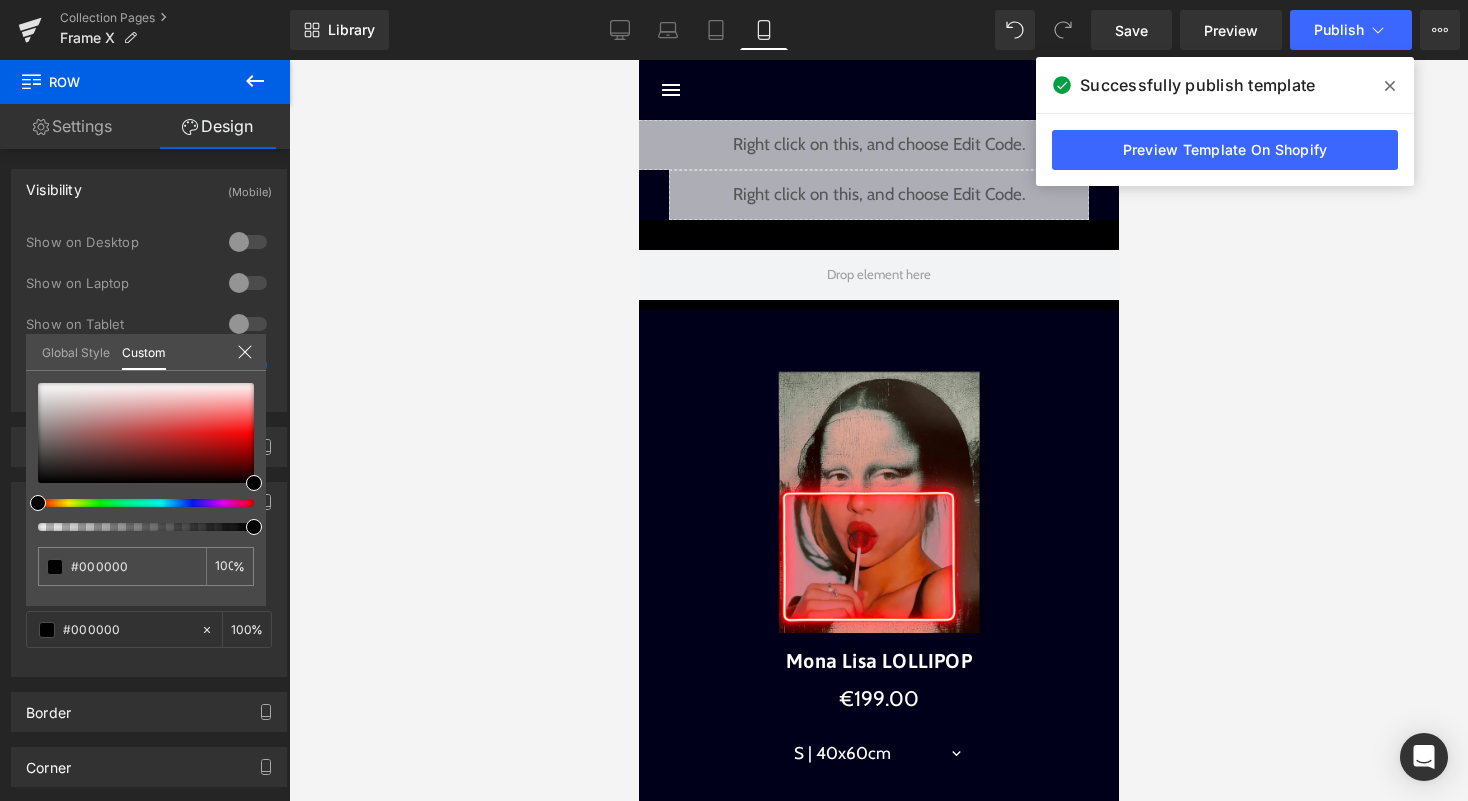 click at bounding box center [878, 430] 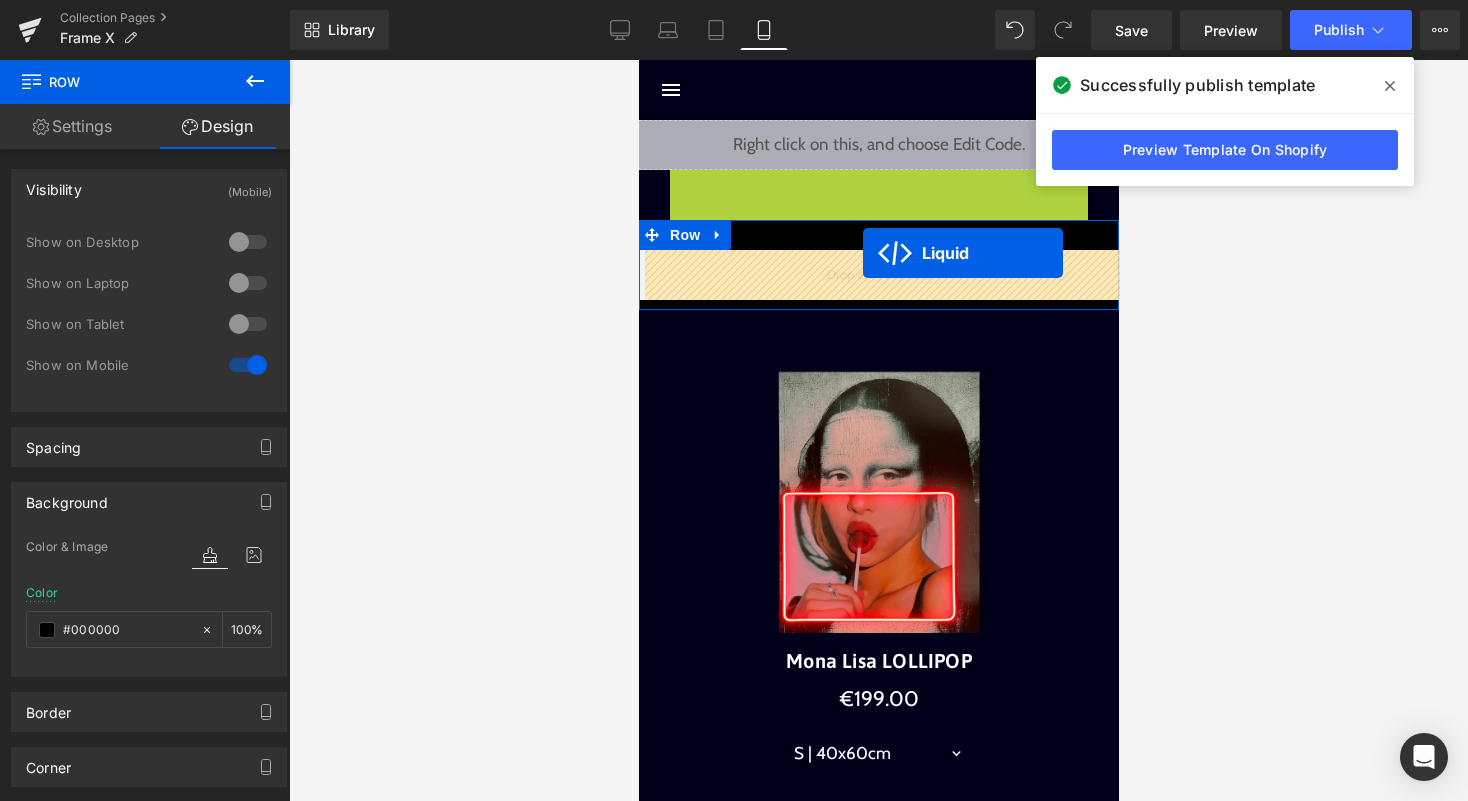 drag, startPoint x: 863, startPoint y: 187, endPoint x: 862, endPoint y: 251, distance: 64.00781 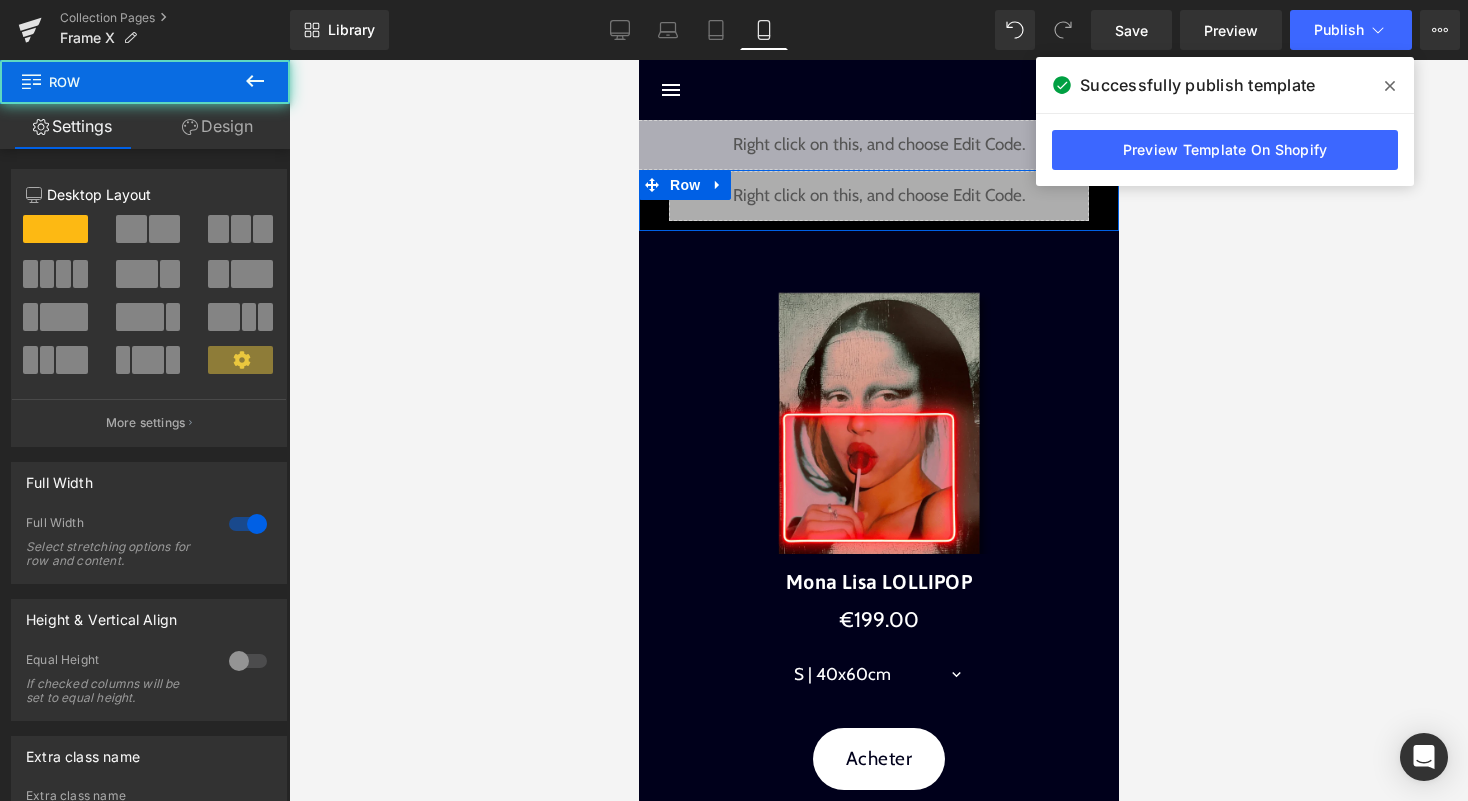 drag, startPoint x: 880, startPoint y: 188, endPoint x: 884, endPoint y: 158, distance: 30.265491 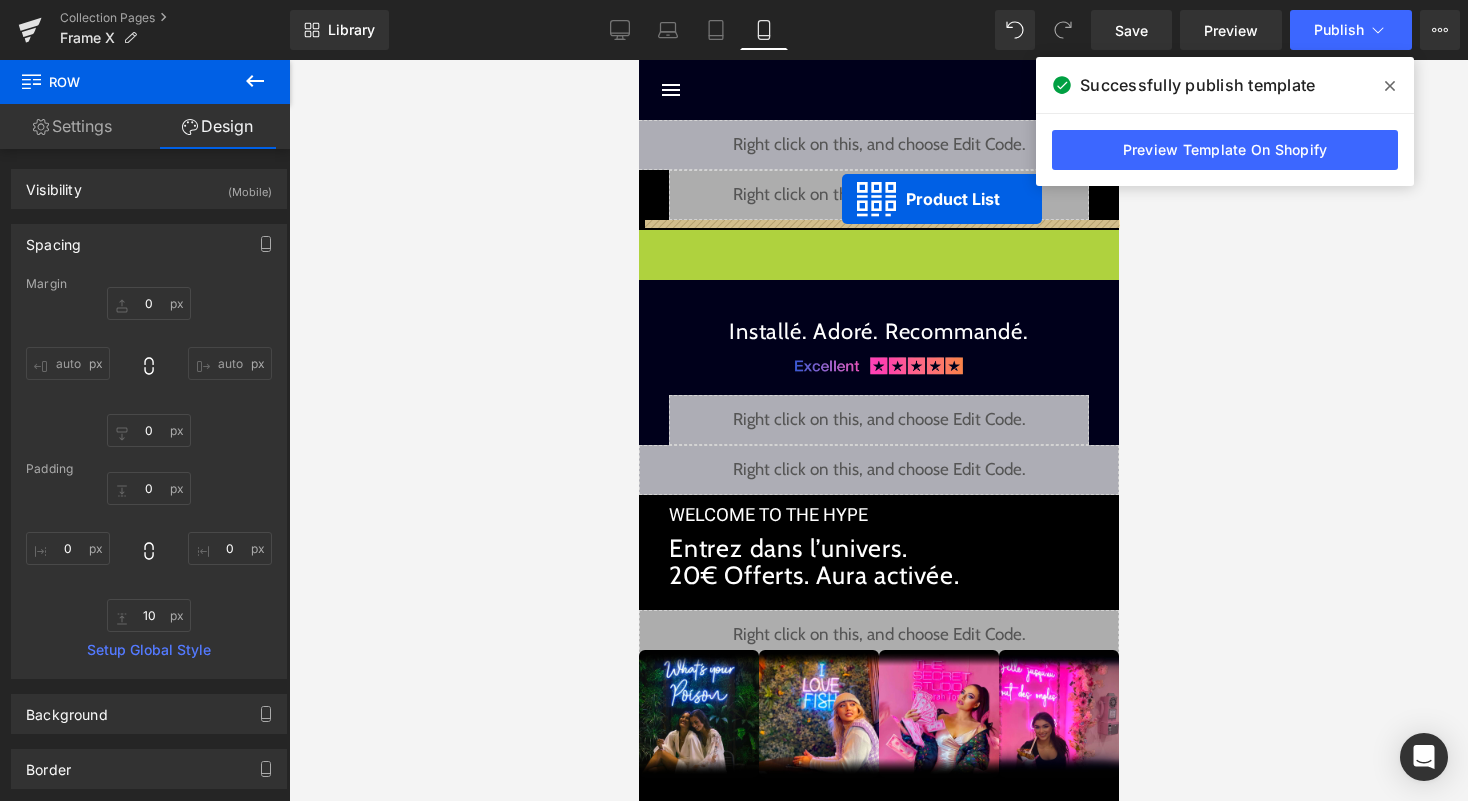 drag, startPoint x: 836, startPoint y: 249, endPoint x: 841, endPoint y: 201, distance: 48.259712 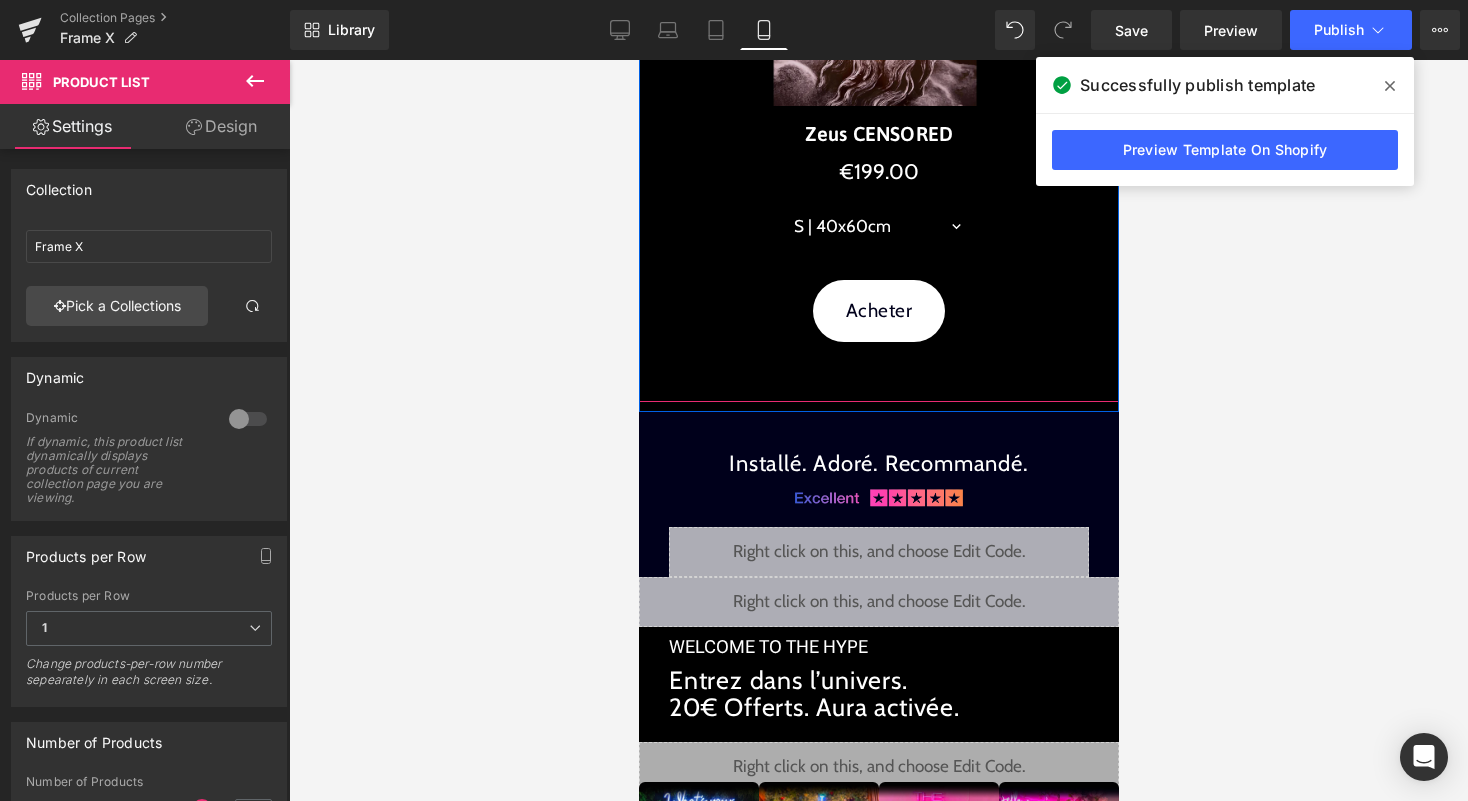 scroll, scrollTop: 989, scrollLeft: 0, axis: vertical 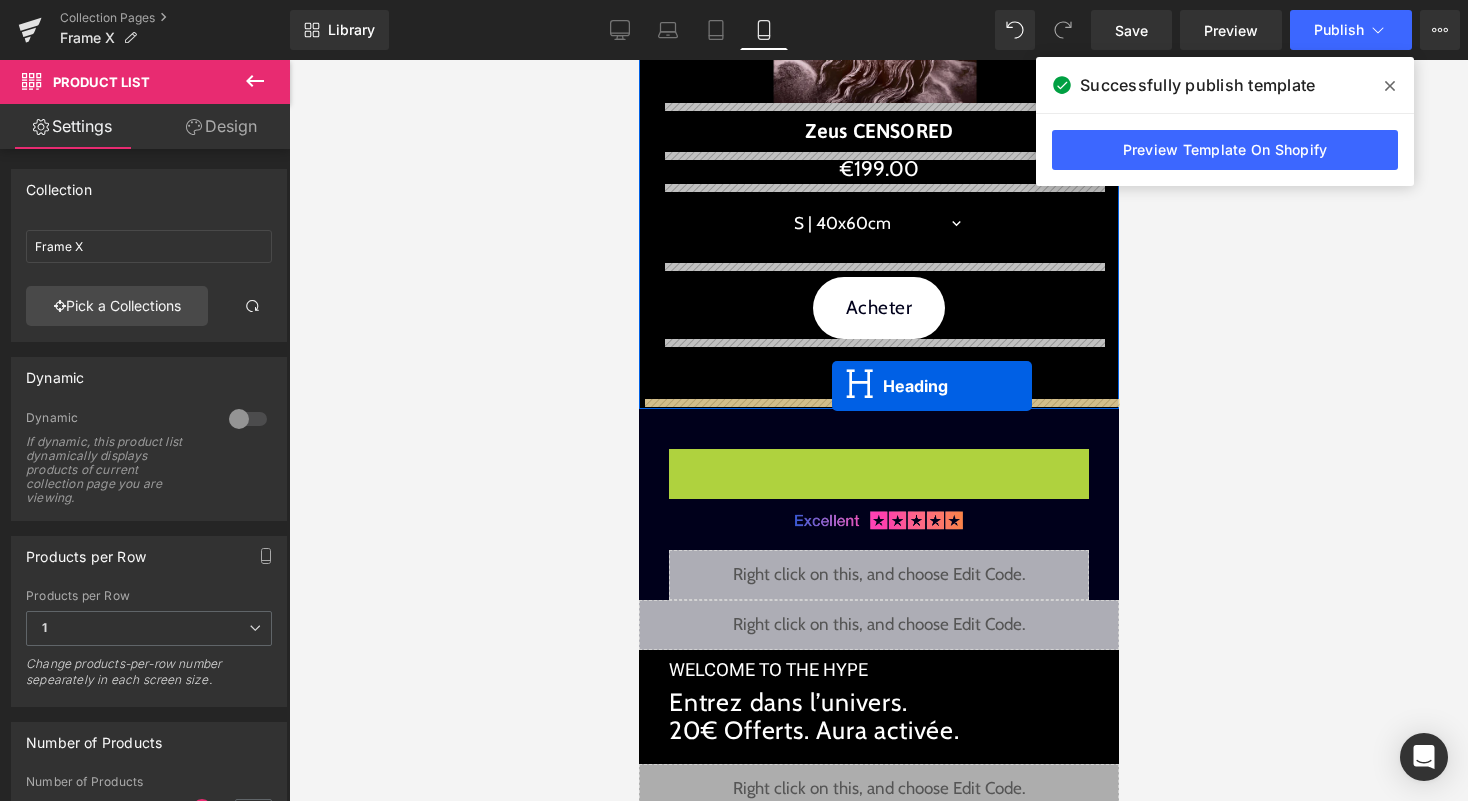 drag, startPoint x: 831, startPoint y: 460, endPoint x: 831, endPoint y: 386, distance: 74 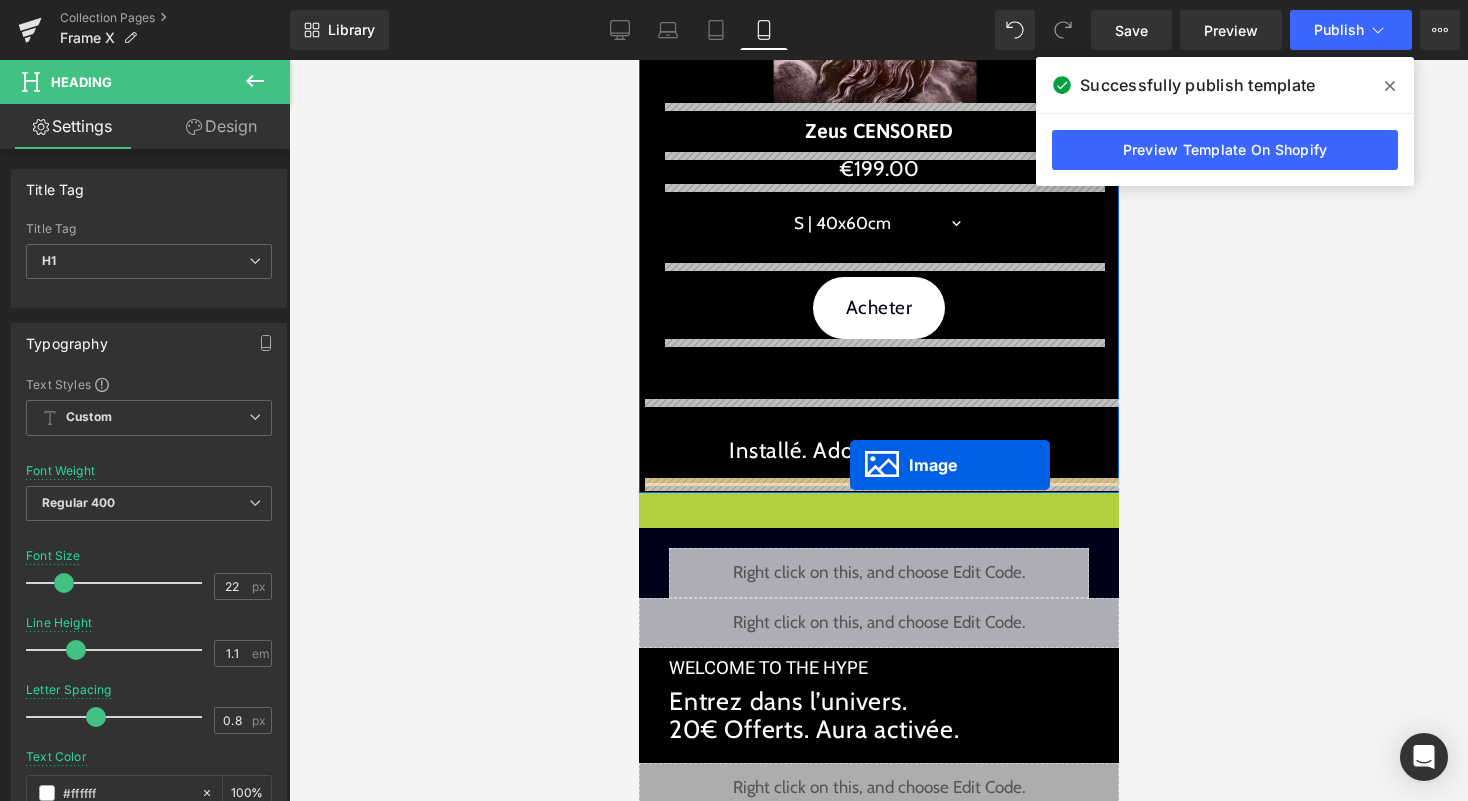 drag, startPoint x: 865, startPoint y: 489, endPoint x: 849, endPoint y: 465, distance: 28.84441 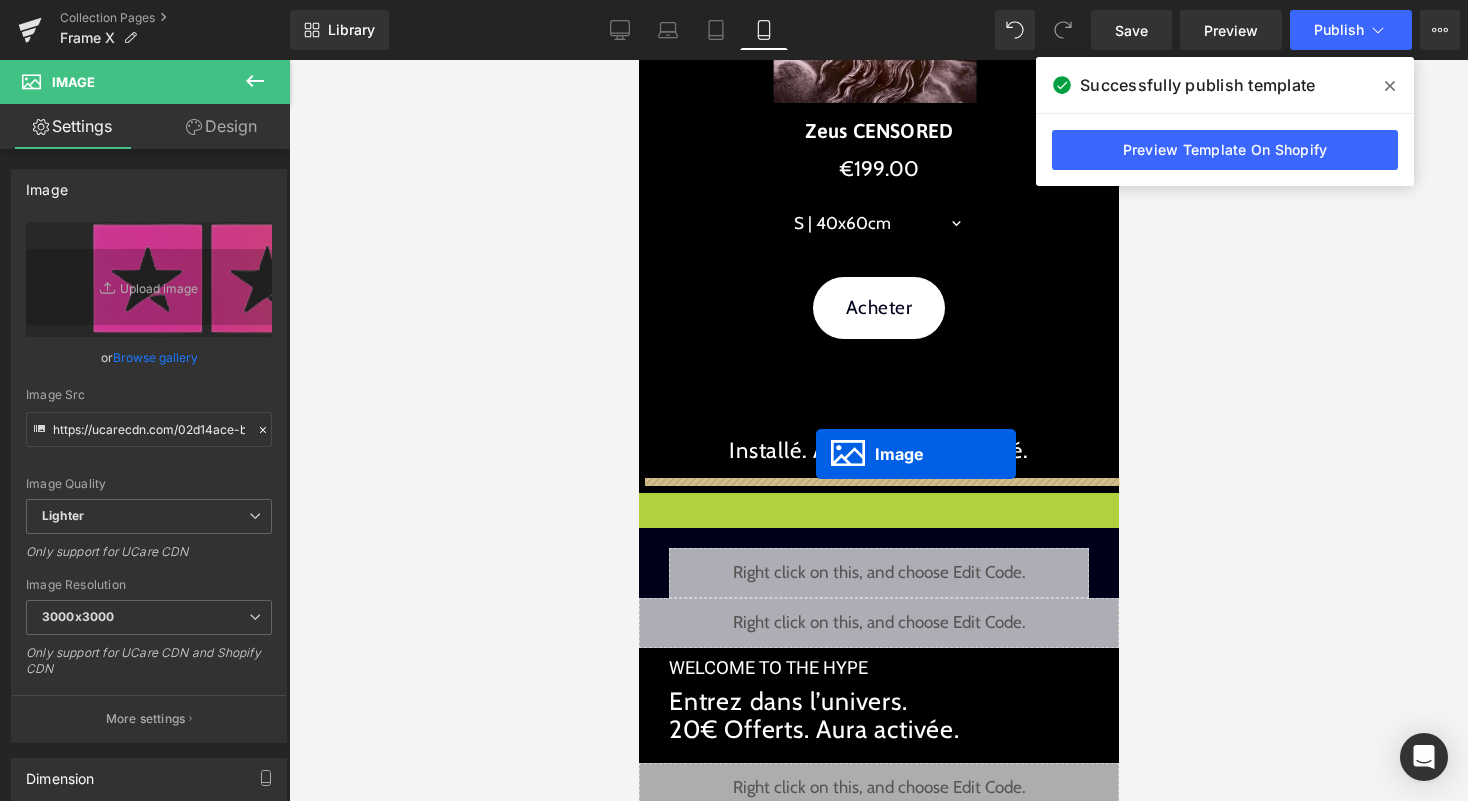 drag, startPoint x: 842, startPoint y: 490, endPoint x: 815, endPoint y: 456, distance: 43.416588 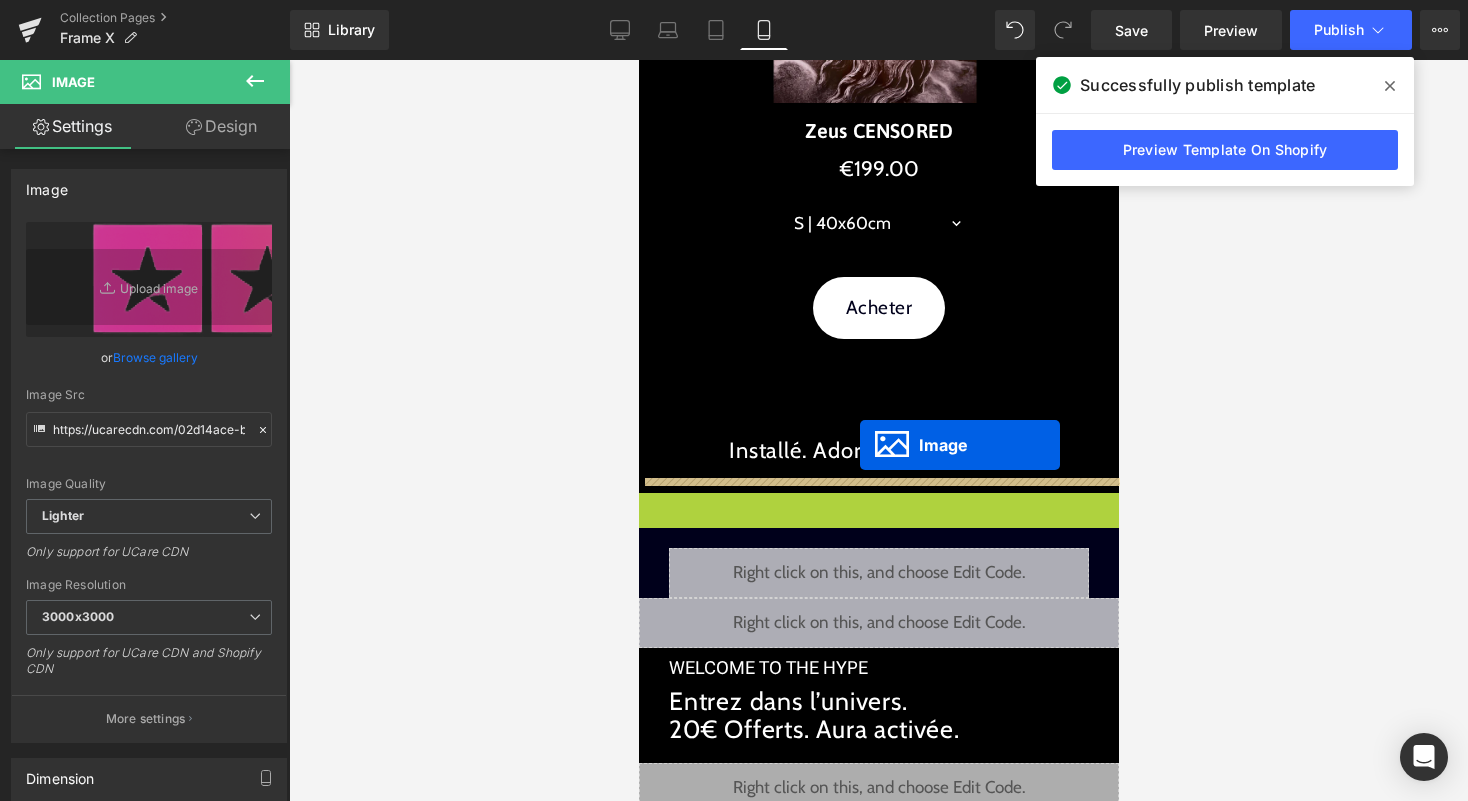 drag, startPoint x: 859, startPoint y: 482, endPoint x: 857, endPoint y: 438, distance: 44.04543 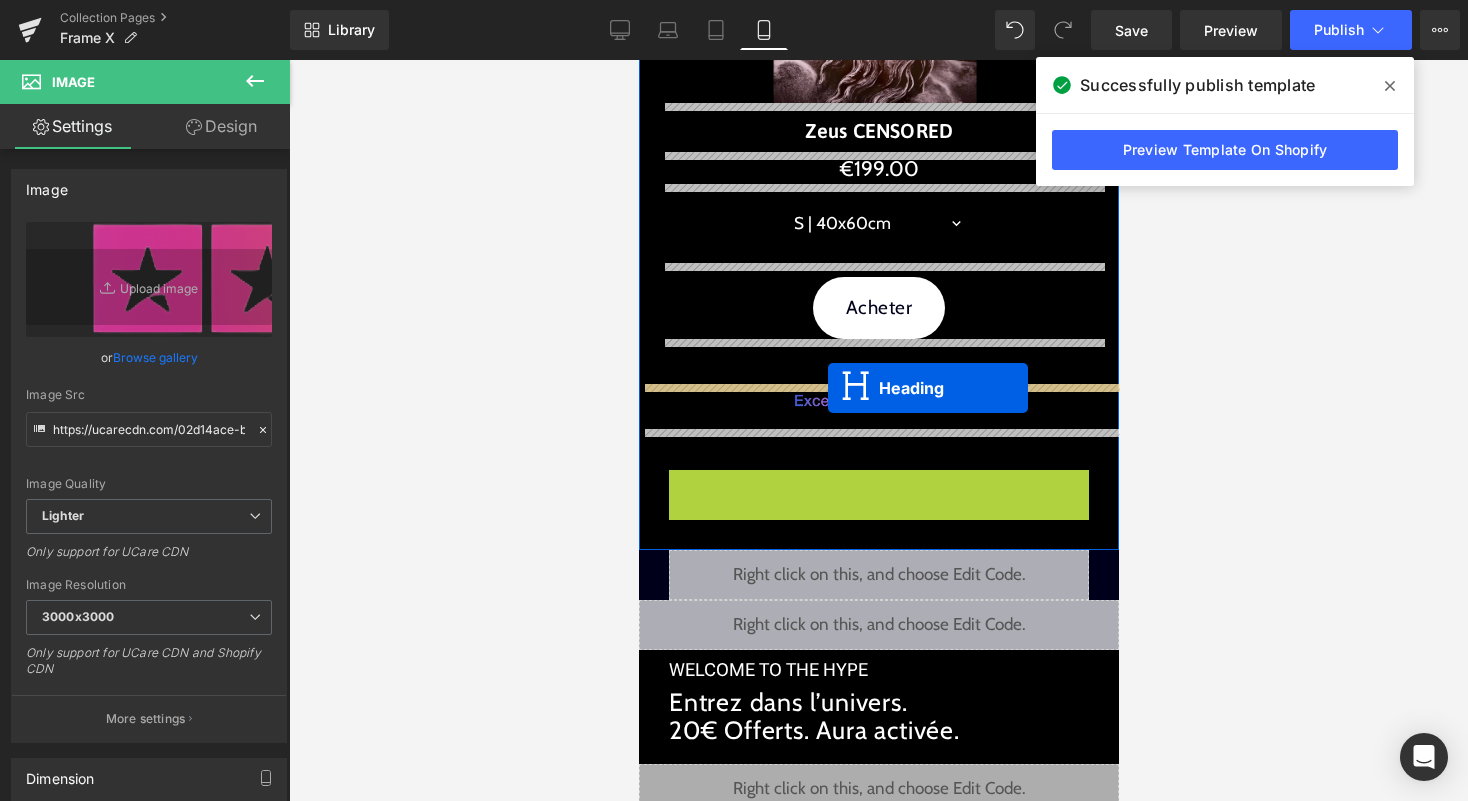 drag, startPoint x: 827, startPoint y: 477, endPoint x: 827, endPoint y: 388, distance: 89 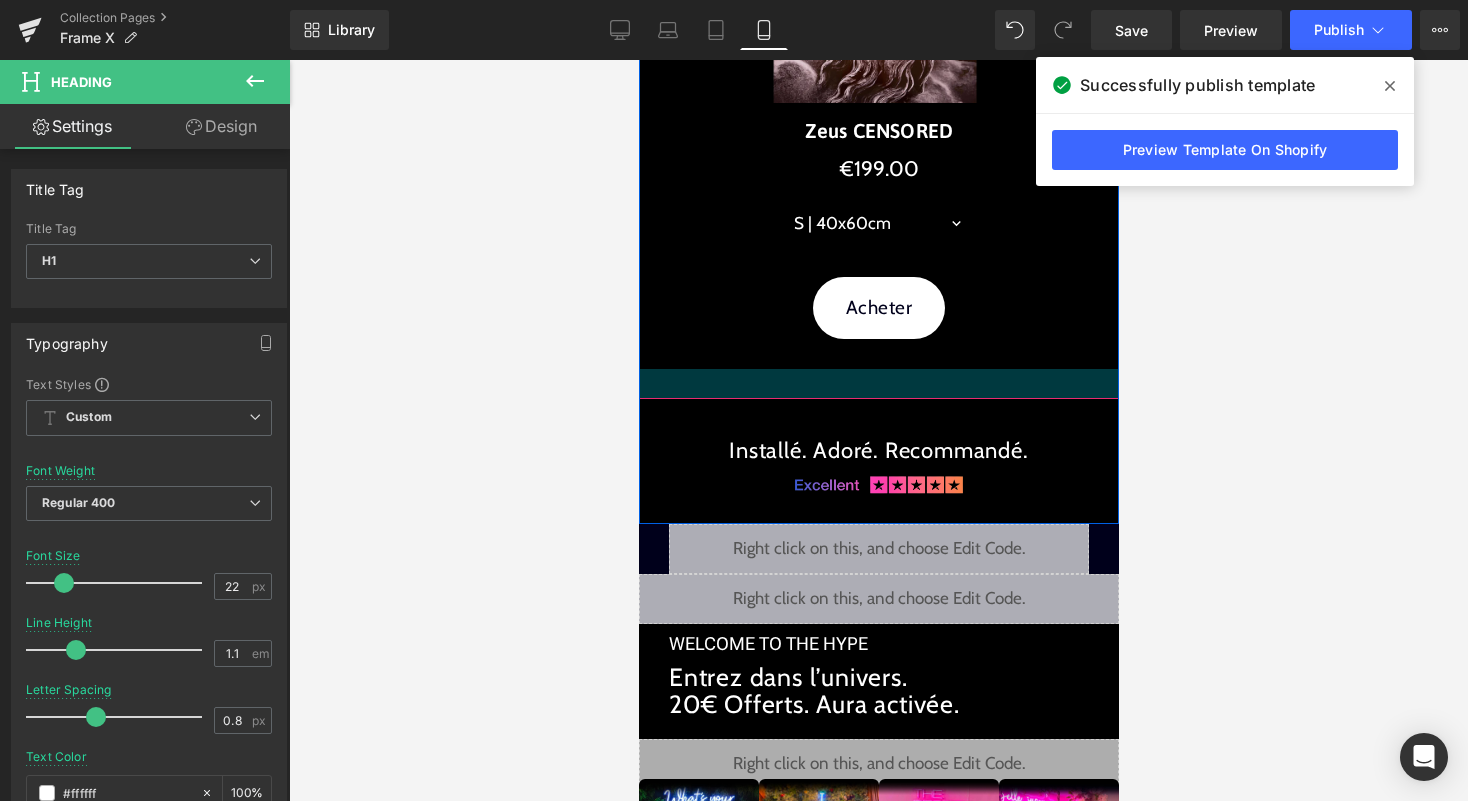 click at bounding box center (878, 384) 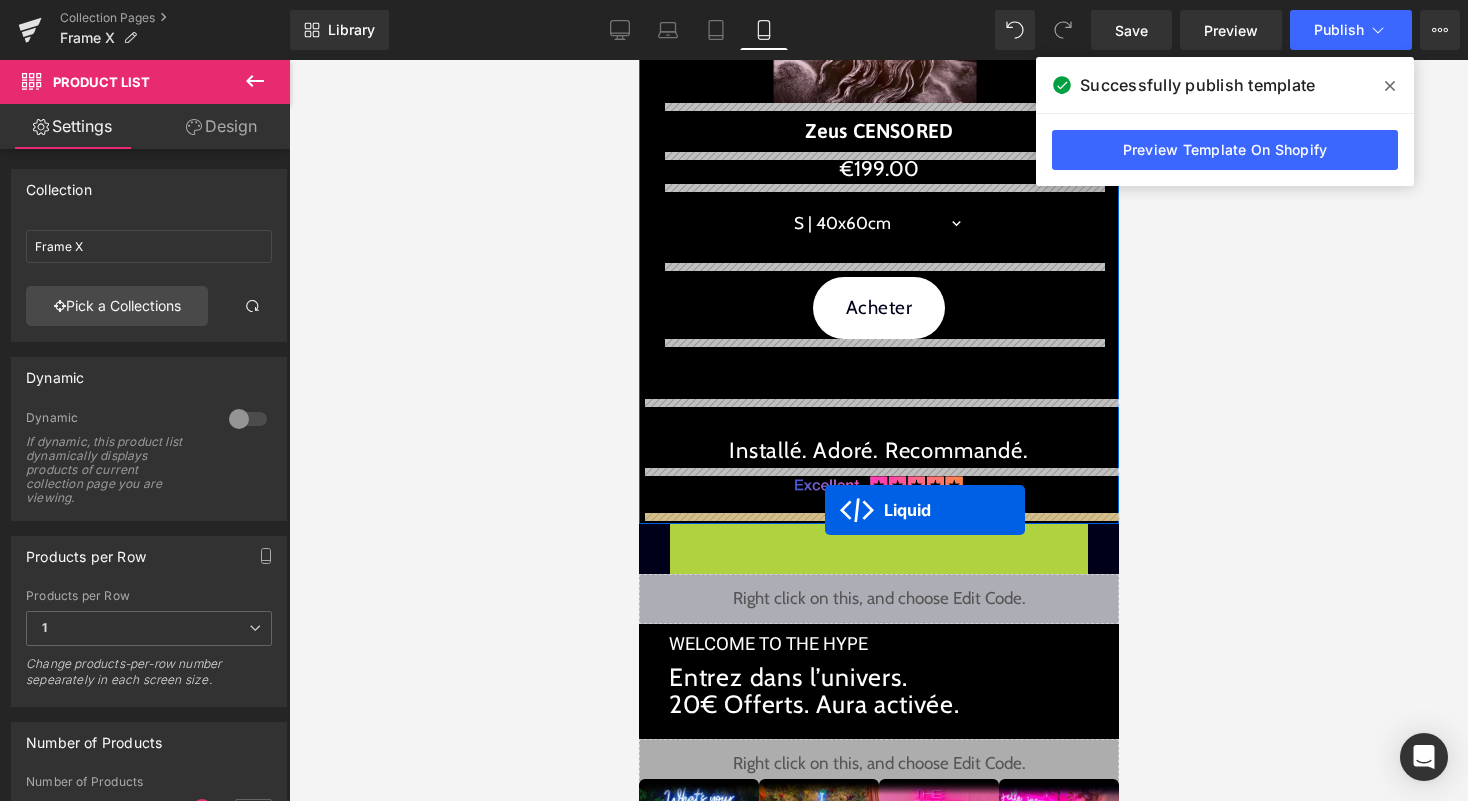 drag, startPoint x: 824, startPoint y: 540, endPoint x: 824, endPoint y: 510, distance: 30 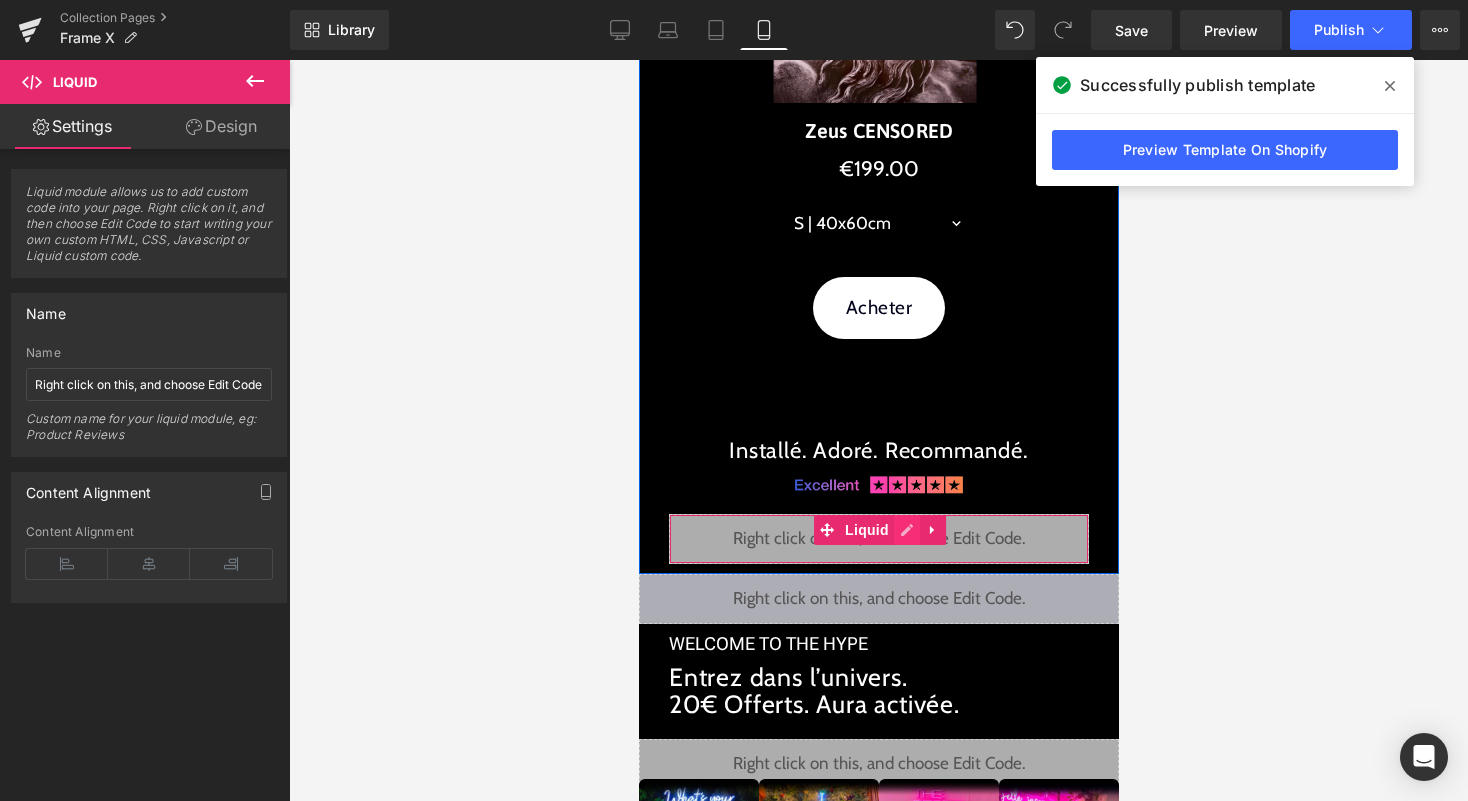 click on "Liquid" at bounding box center [878, 539] 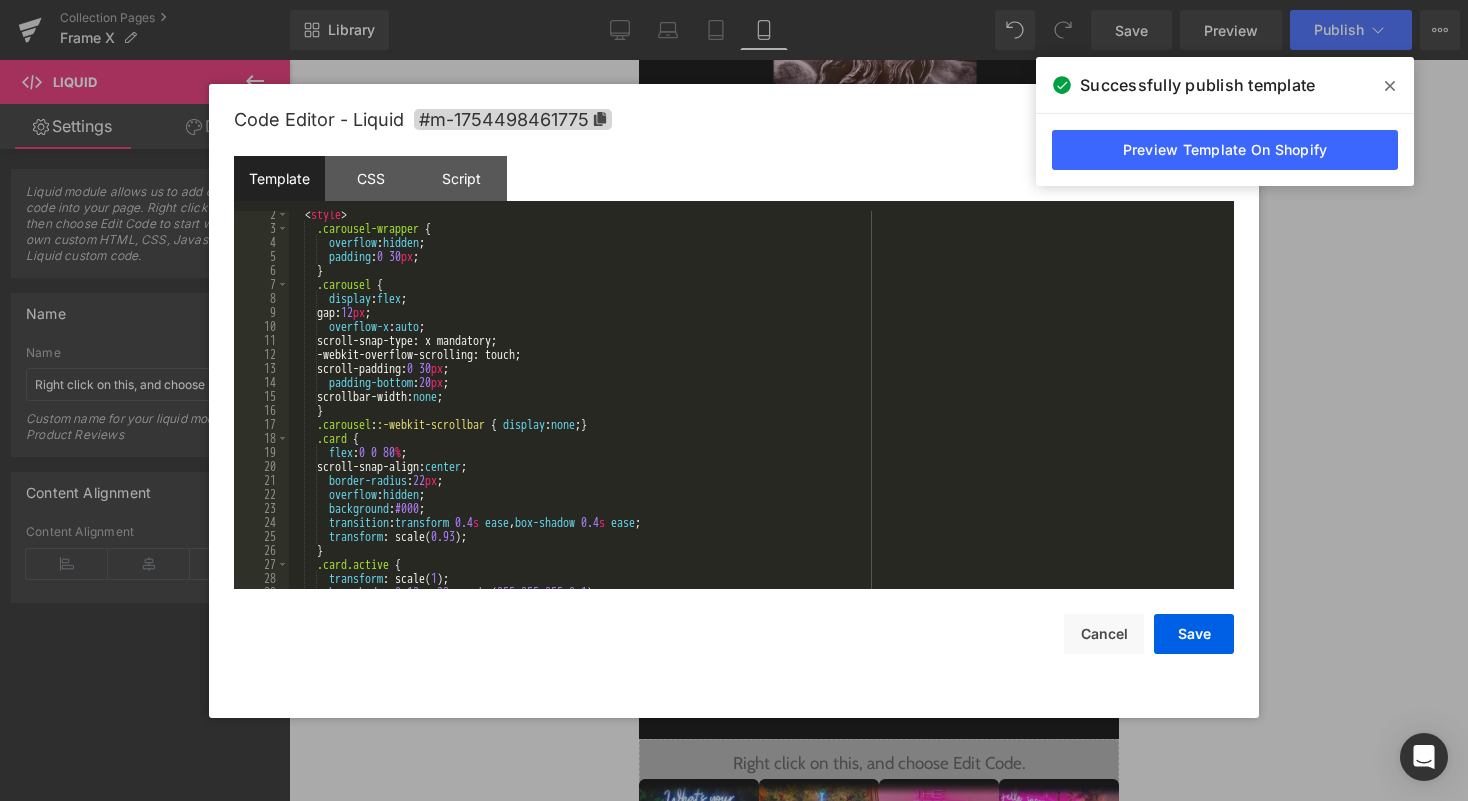scroll, scrollTop: 0, scrollLeft: 0, axis: both 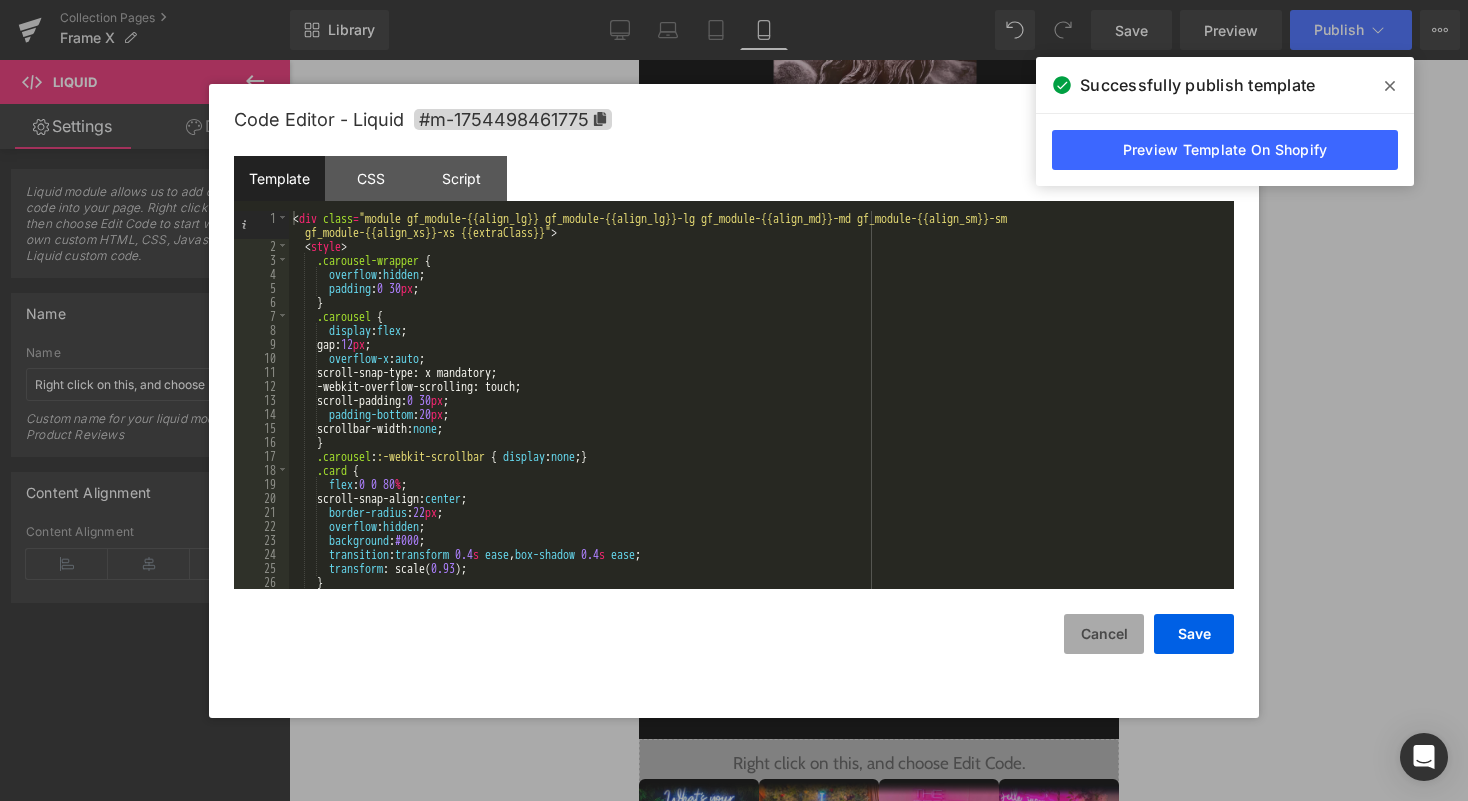 click on "Cancel" at bounding box center (1104, 634) 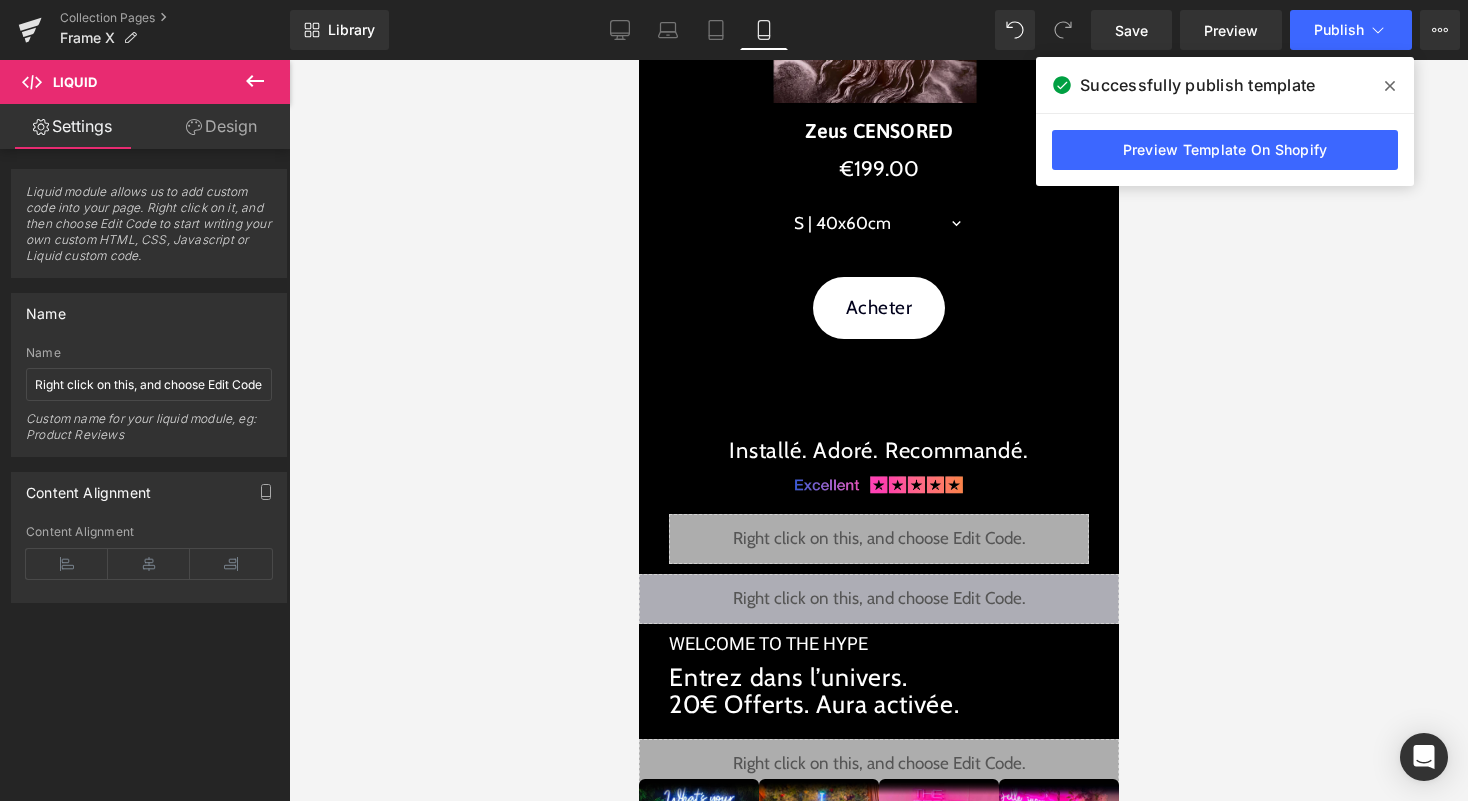 click on "Liquid" at bounding box center (878, 599) 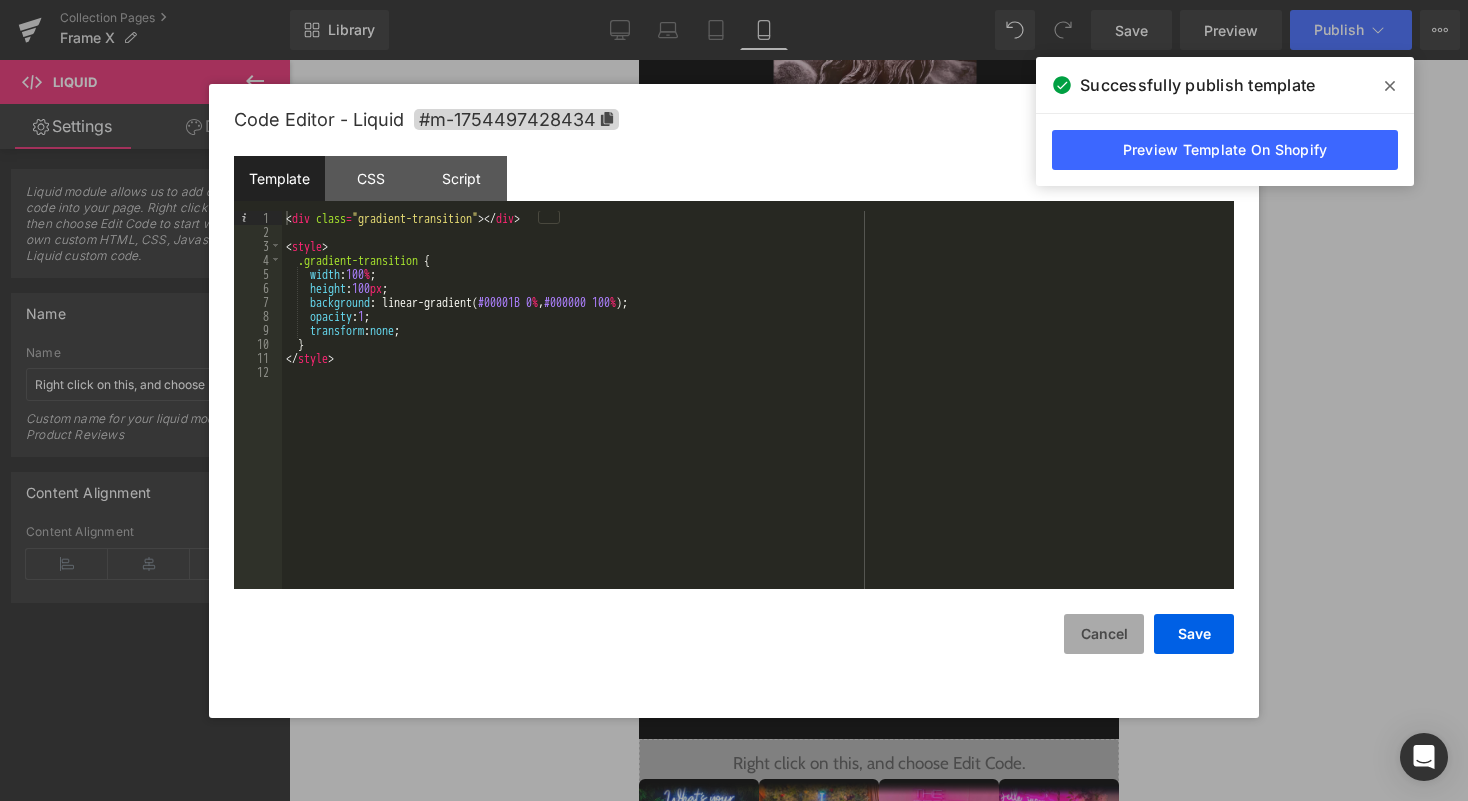 click on "Cancel" at bounding box center (1104, 634) 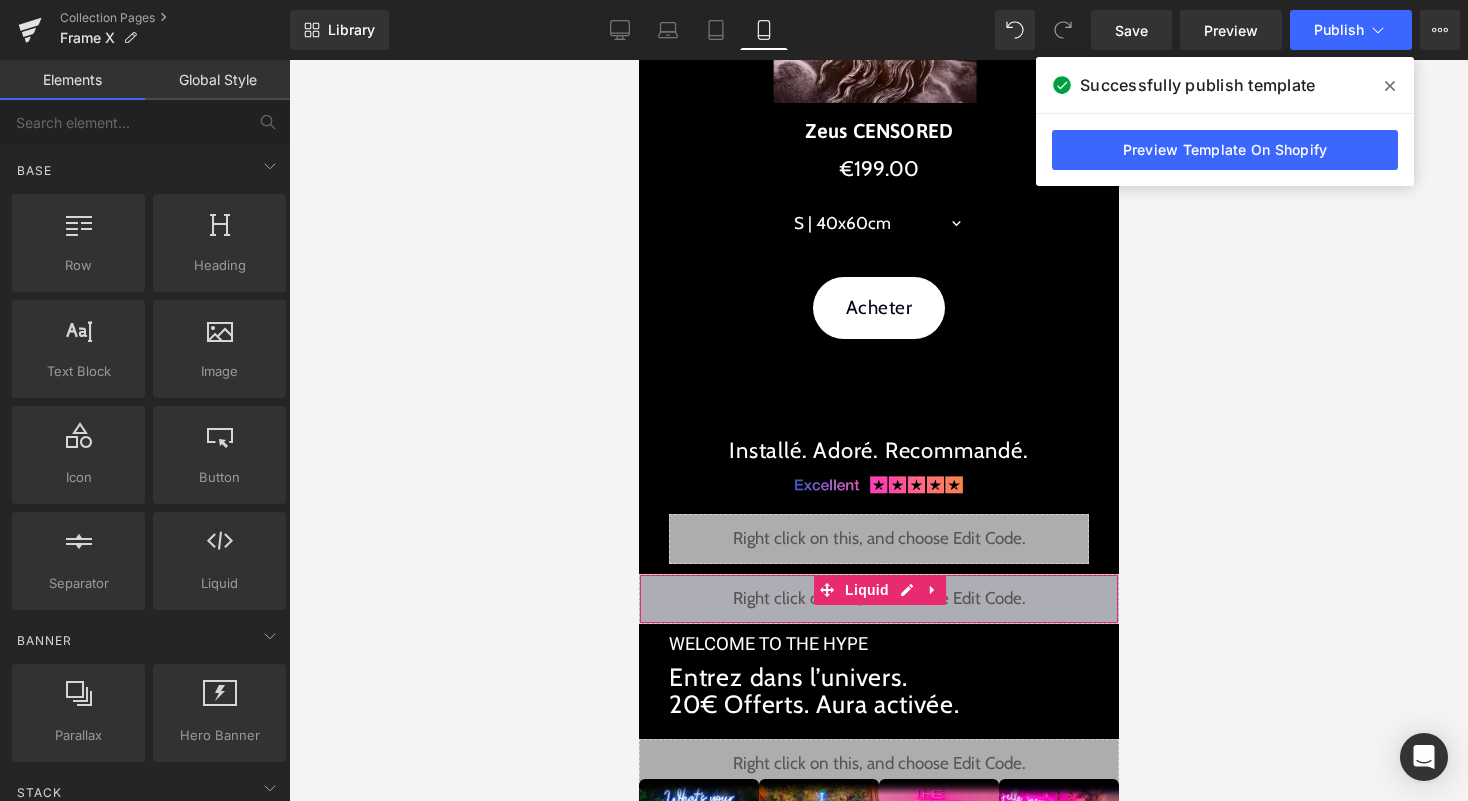 drag, startPoint x: 1422, startPoint y: 706, endPoint x: 783, endPoint y: 646, distance: 641.8107 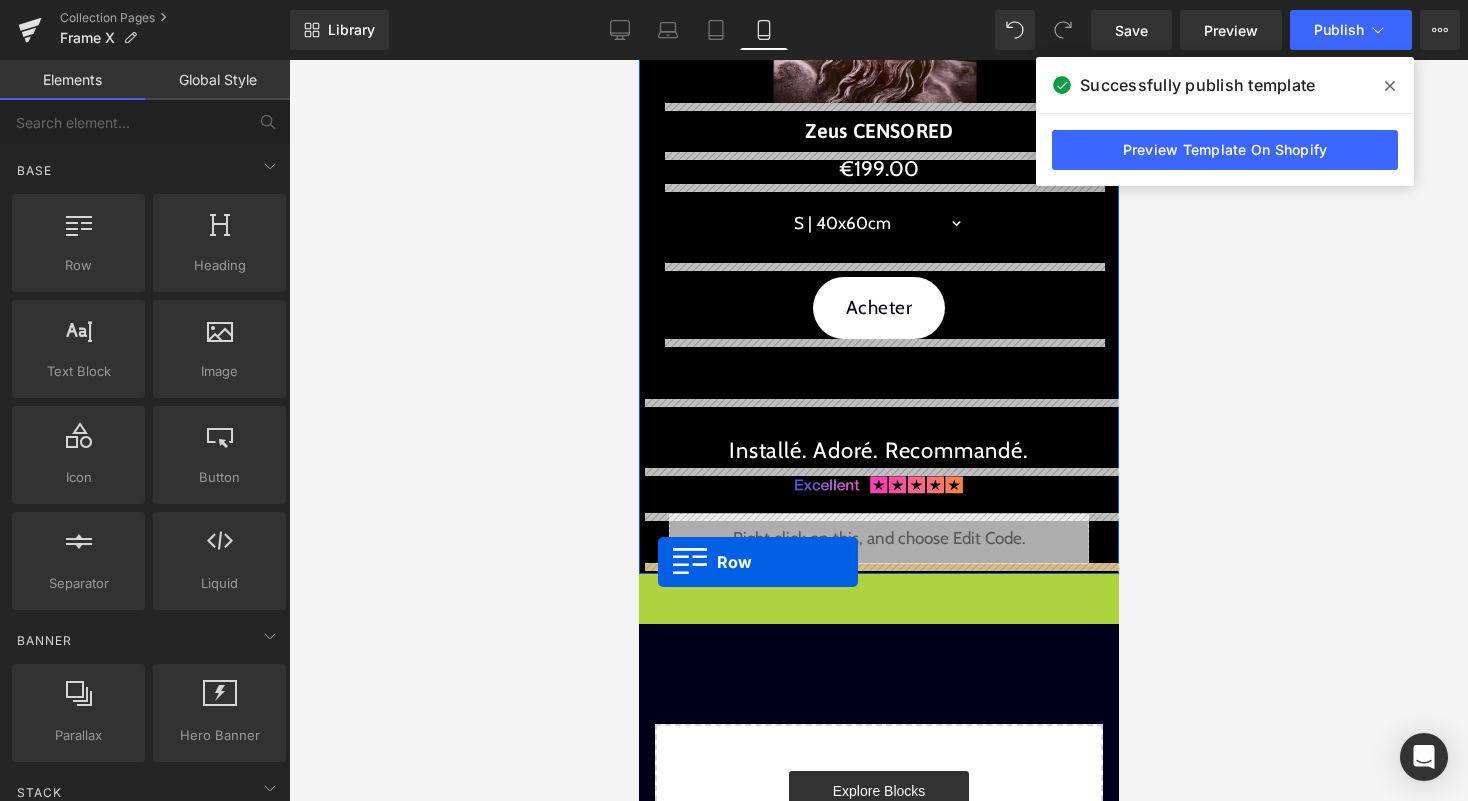 drag, startPoint x: 657, startPoint y: 590, endPoint x: 657, endPoint y: 562, distance: 28 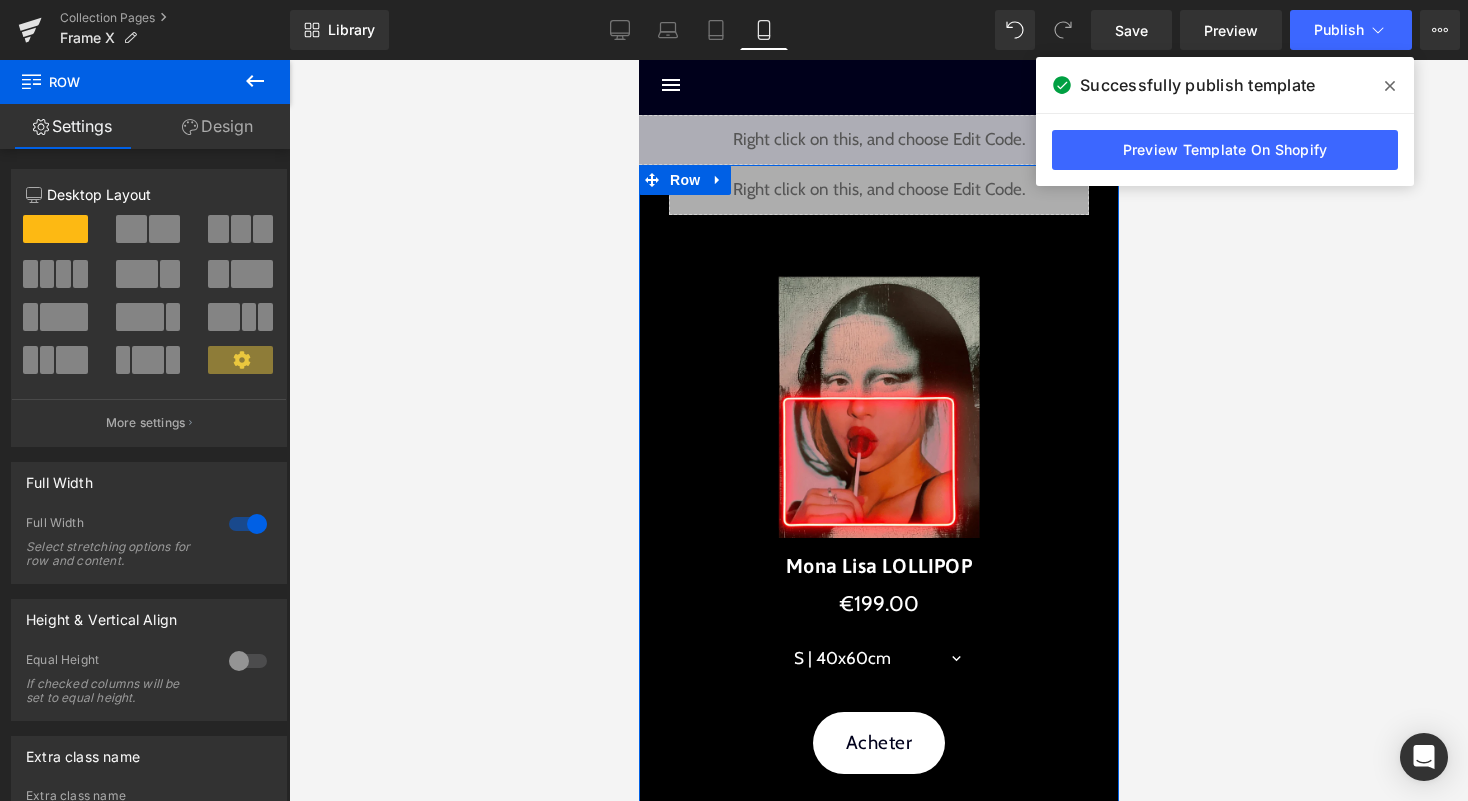 scroll, scrollTop: 0, scrollLeft: 0, axis: both 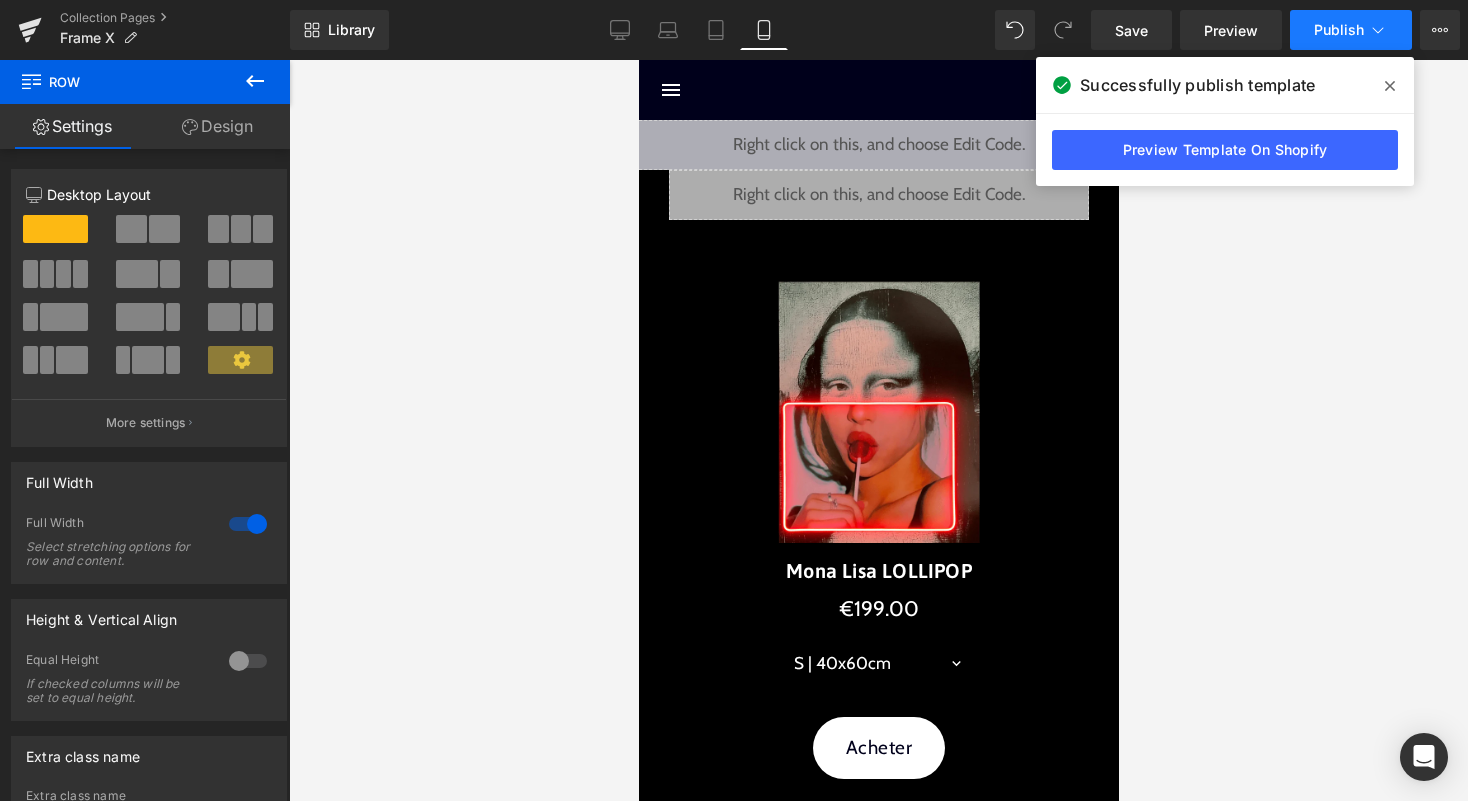 click 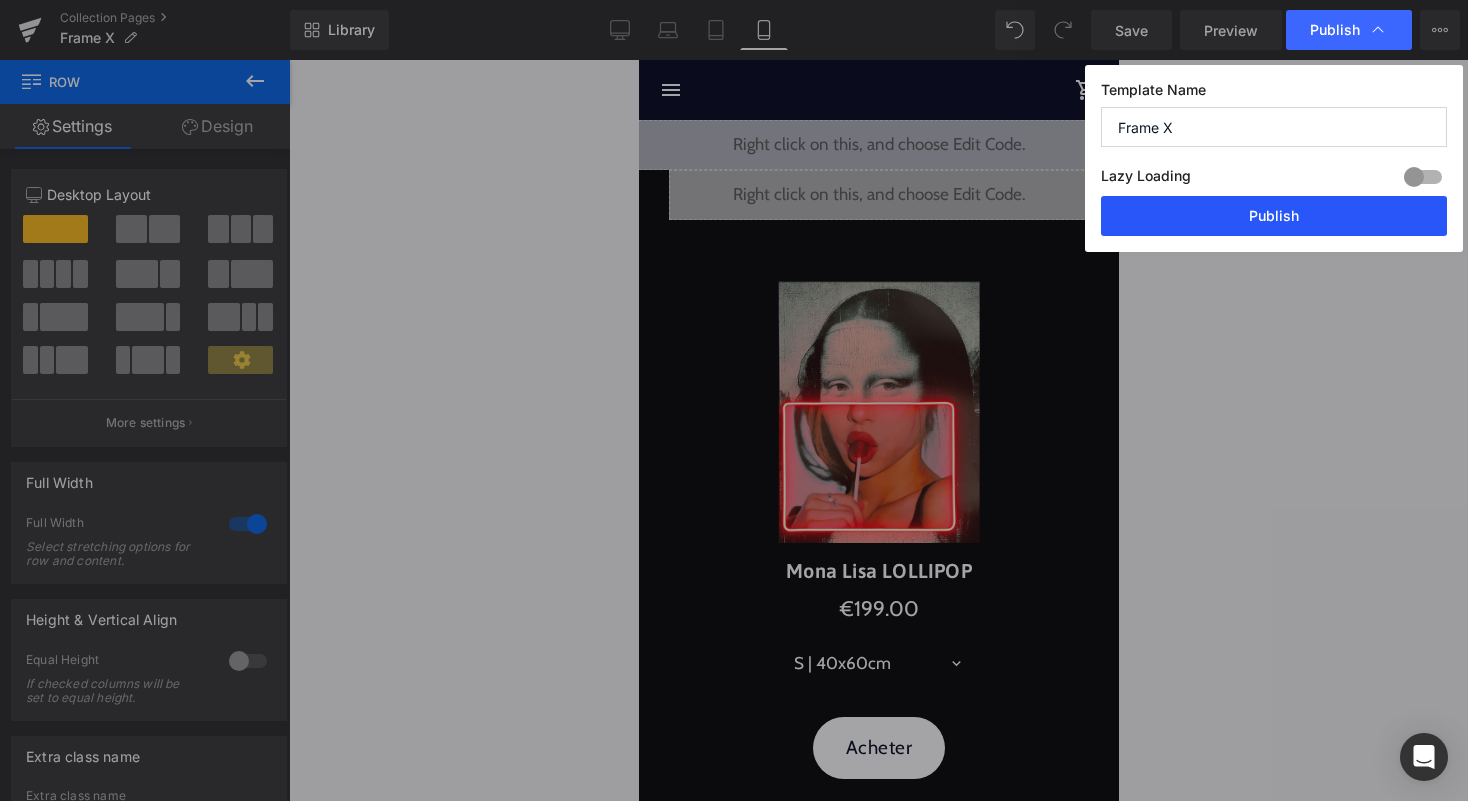 click on "Publish" at bounding box center (1274, 216) 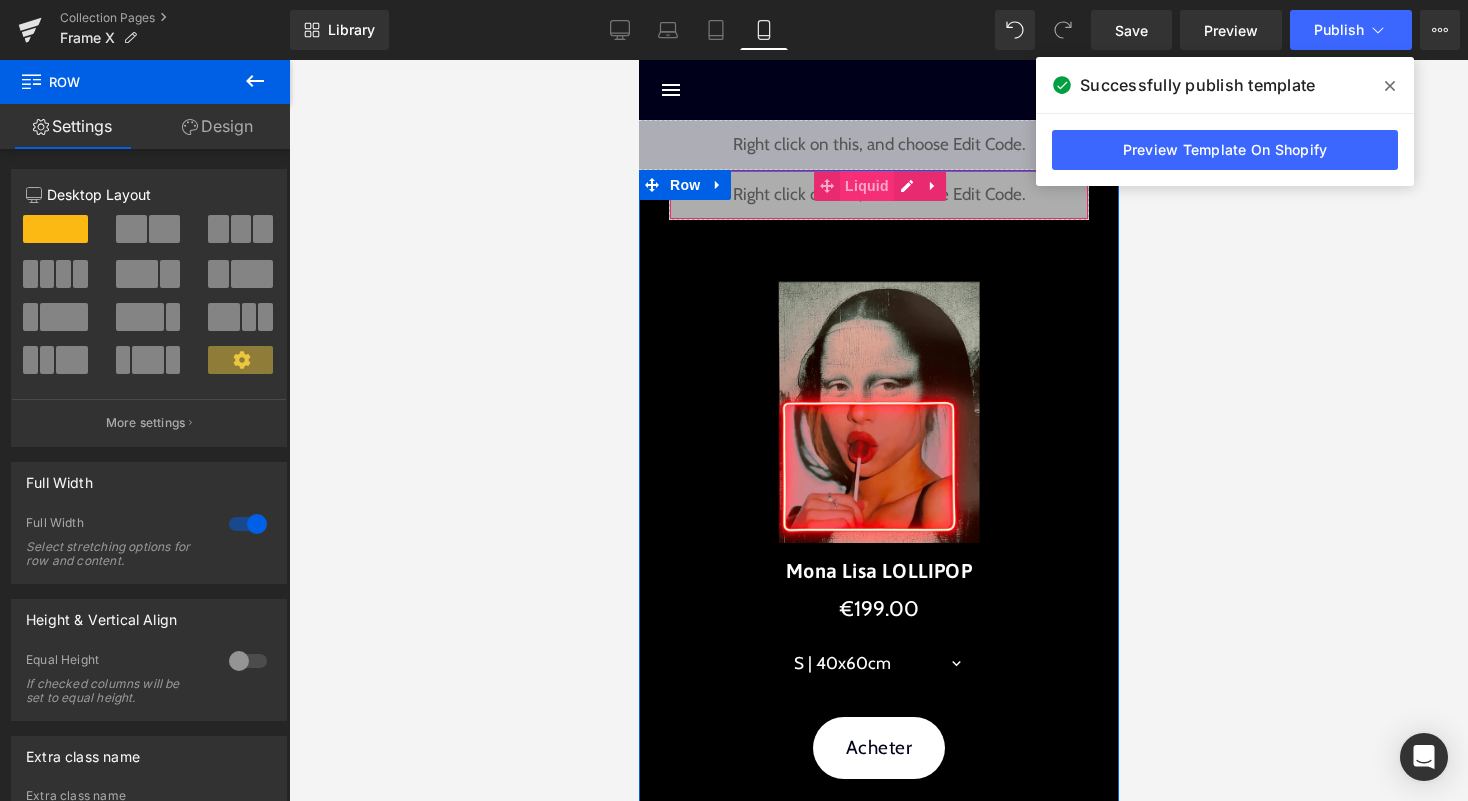 click on "Liquid" at bounding box center [866, 186] 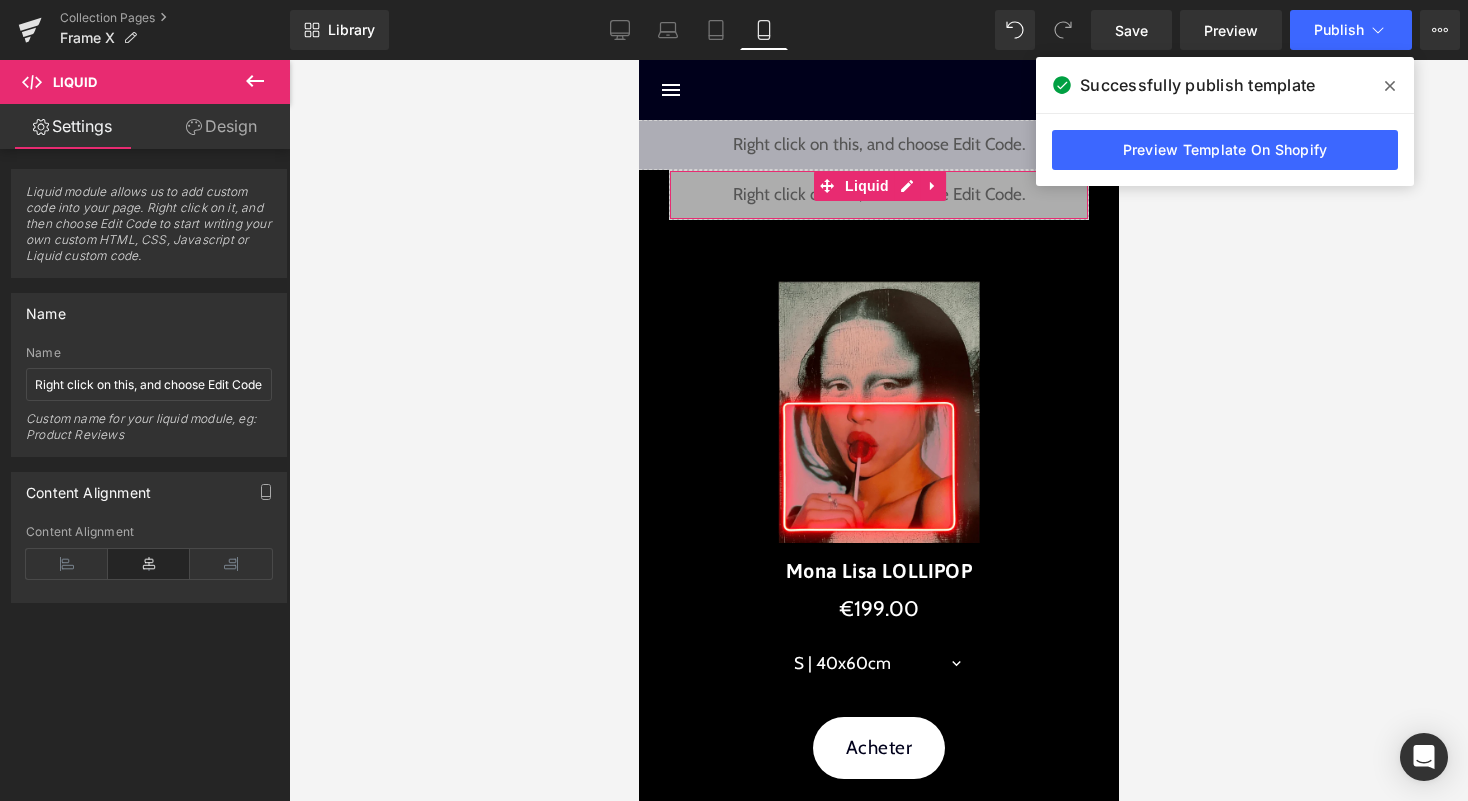click on "Design" at bounding box center (221, 126) 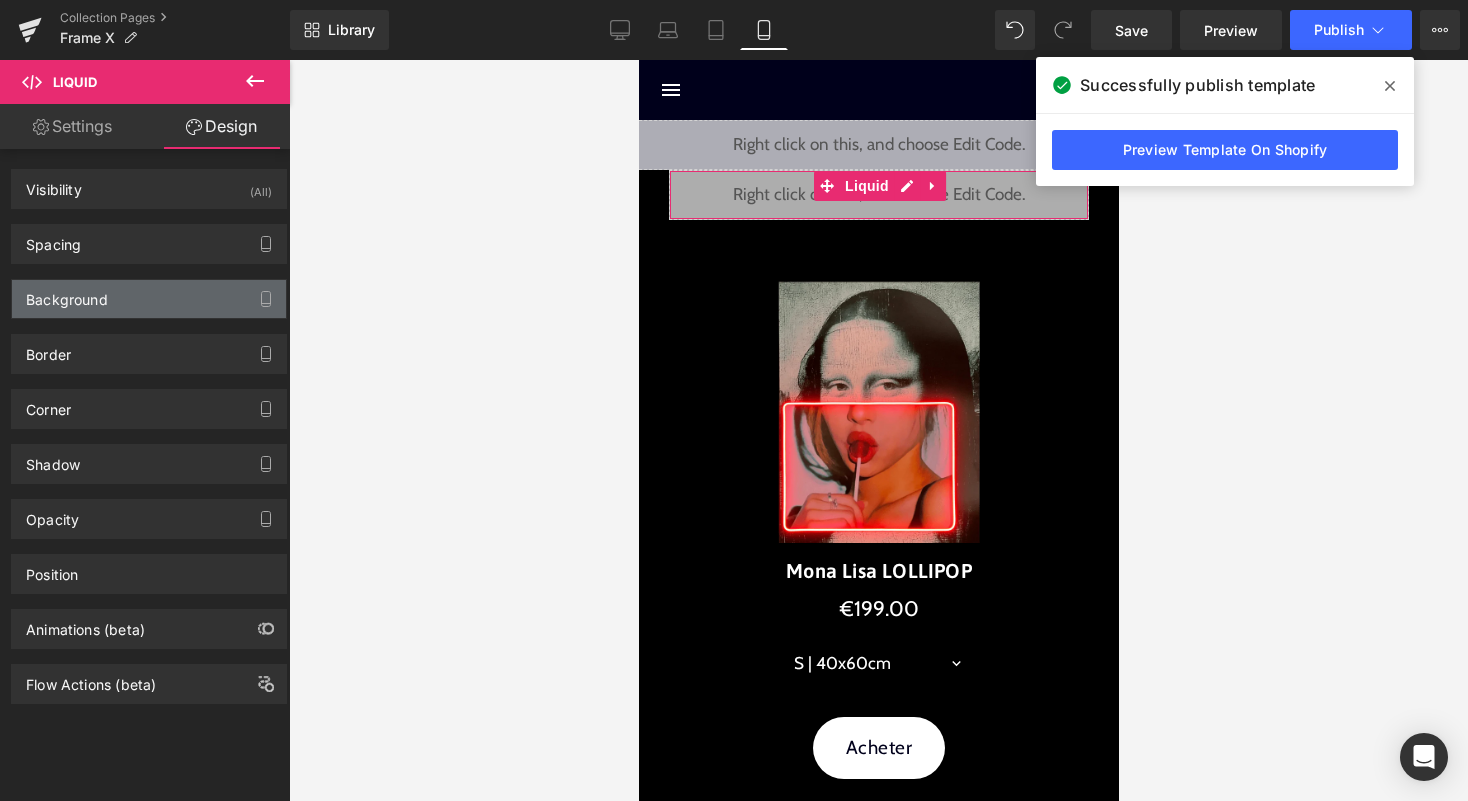 click on "Background" at bounding box center (149, 299) 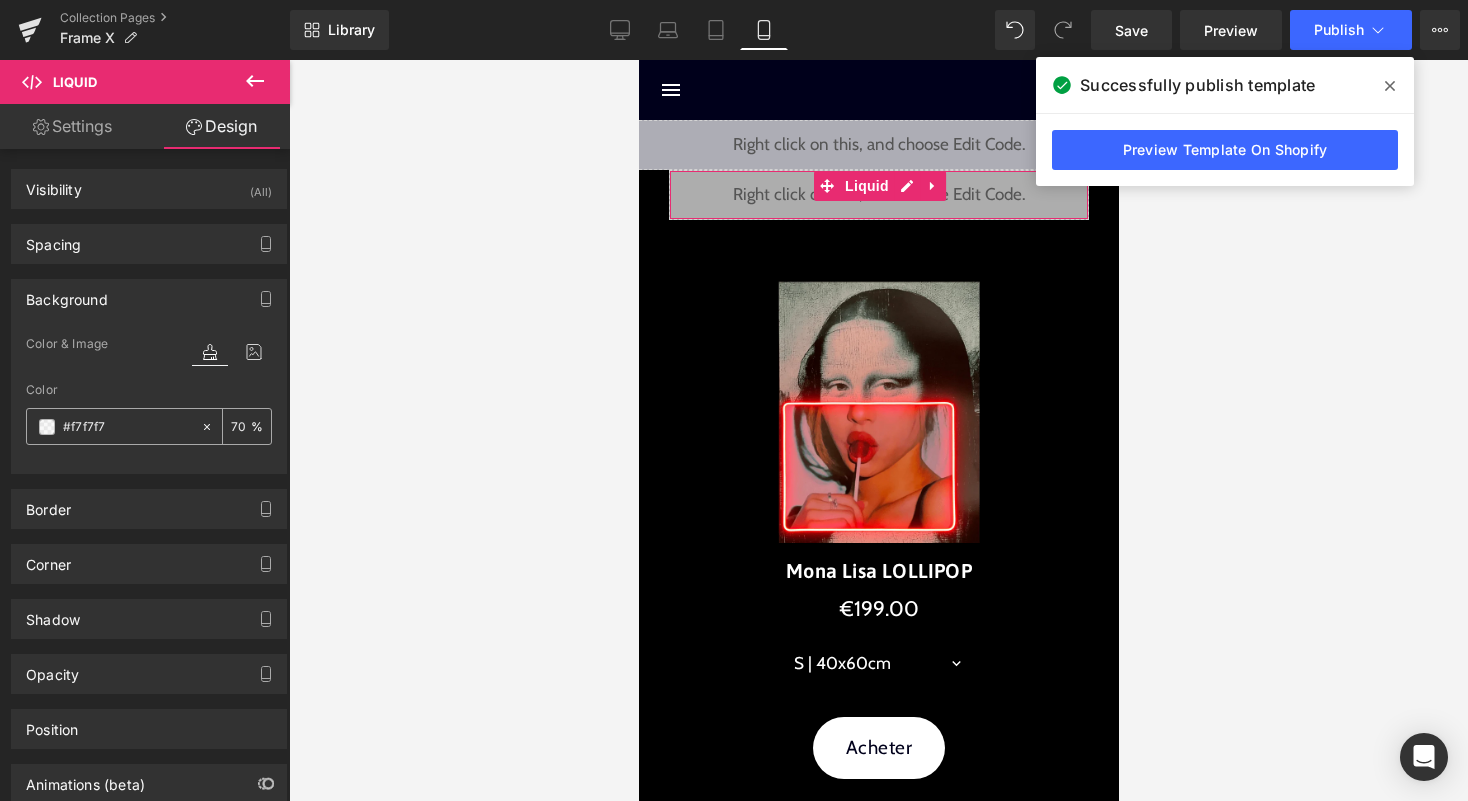 click at bounding box center (47, 427) 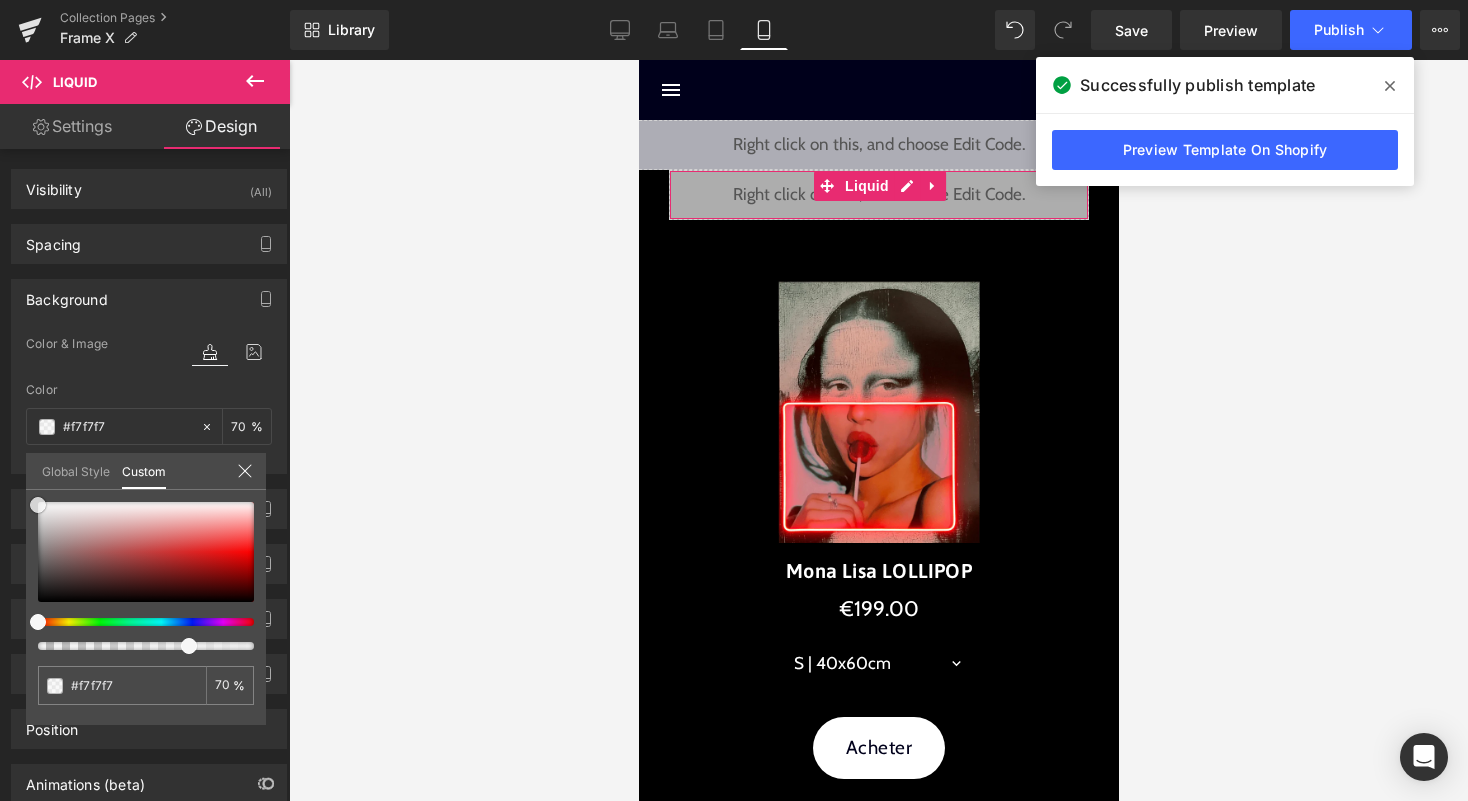 type on "#e2dede" 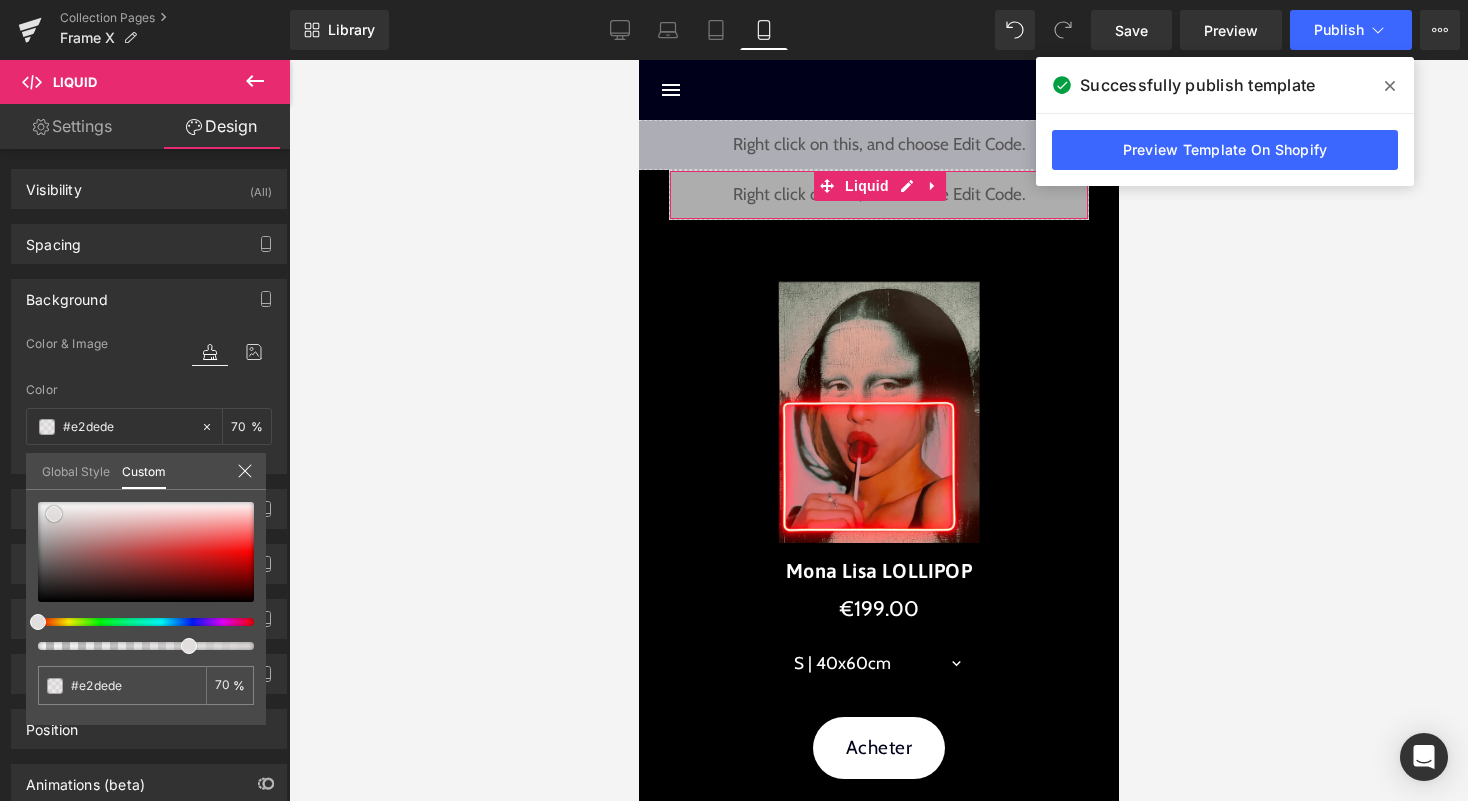 type on "#ddd9d9" 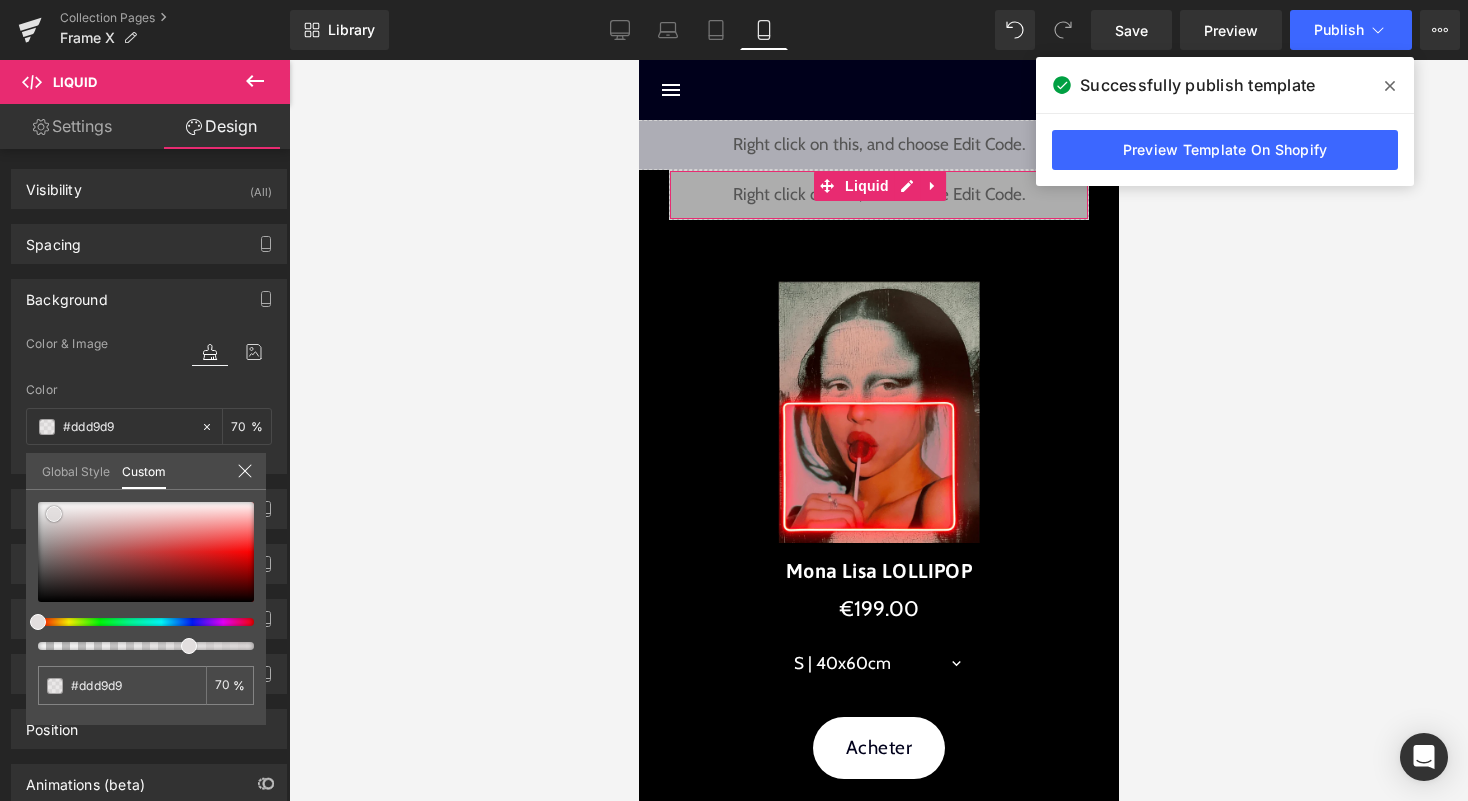 type on "#c6bcbc" 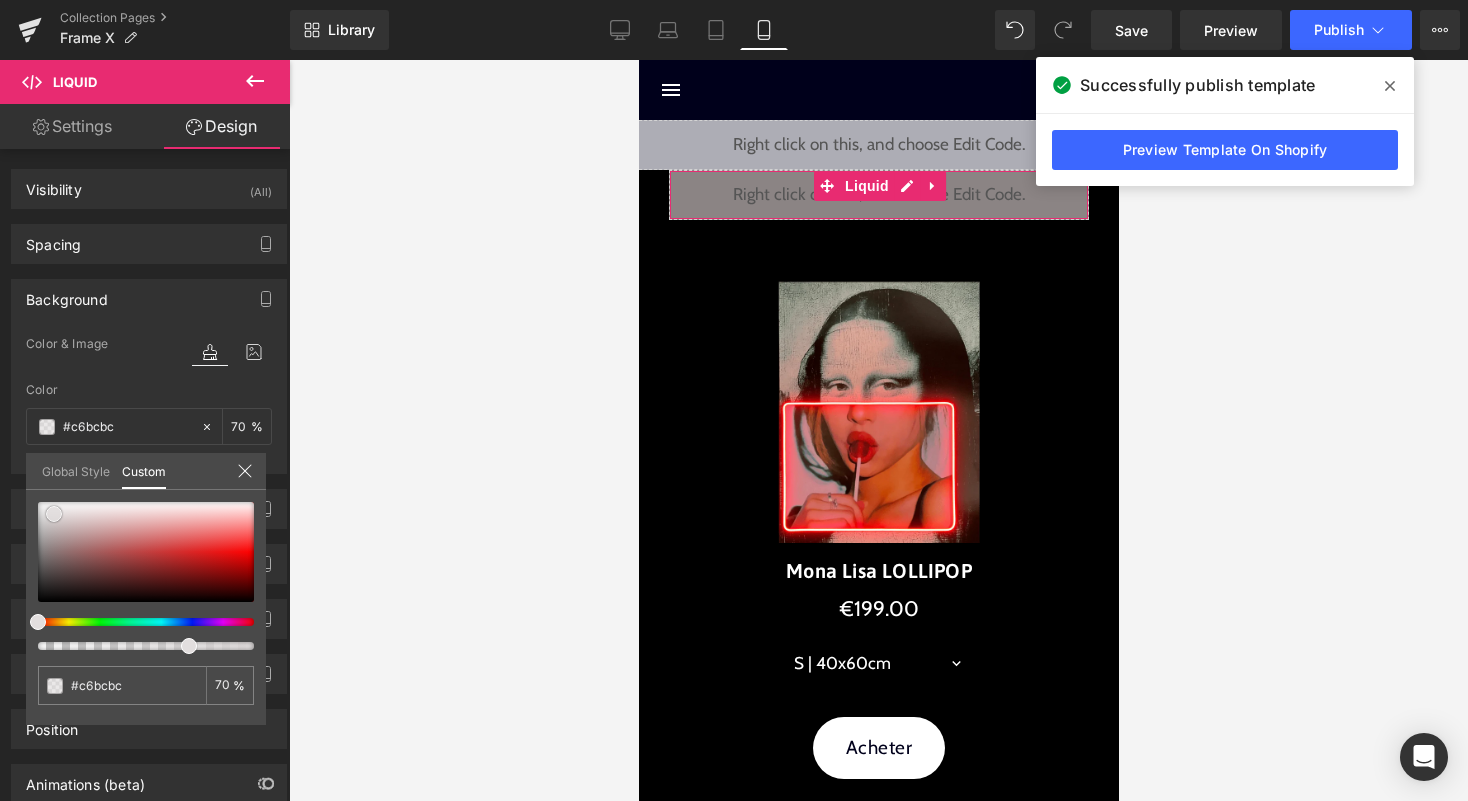 type on "#918181" 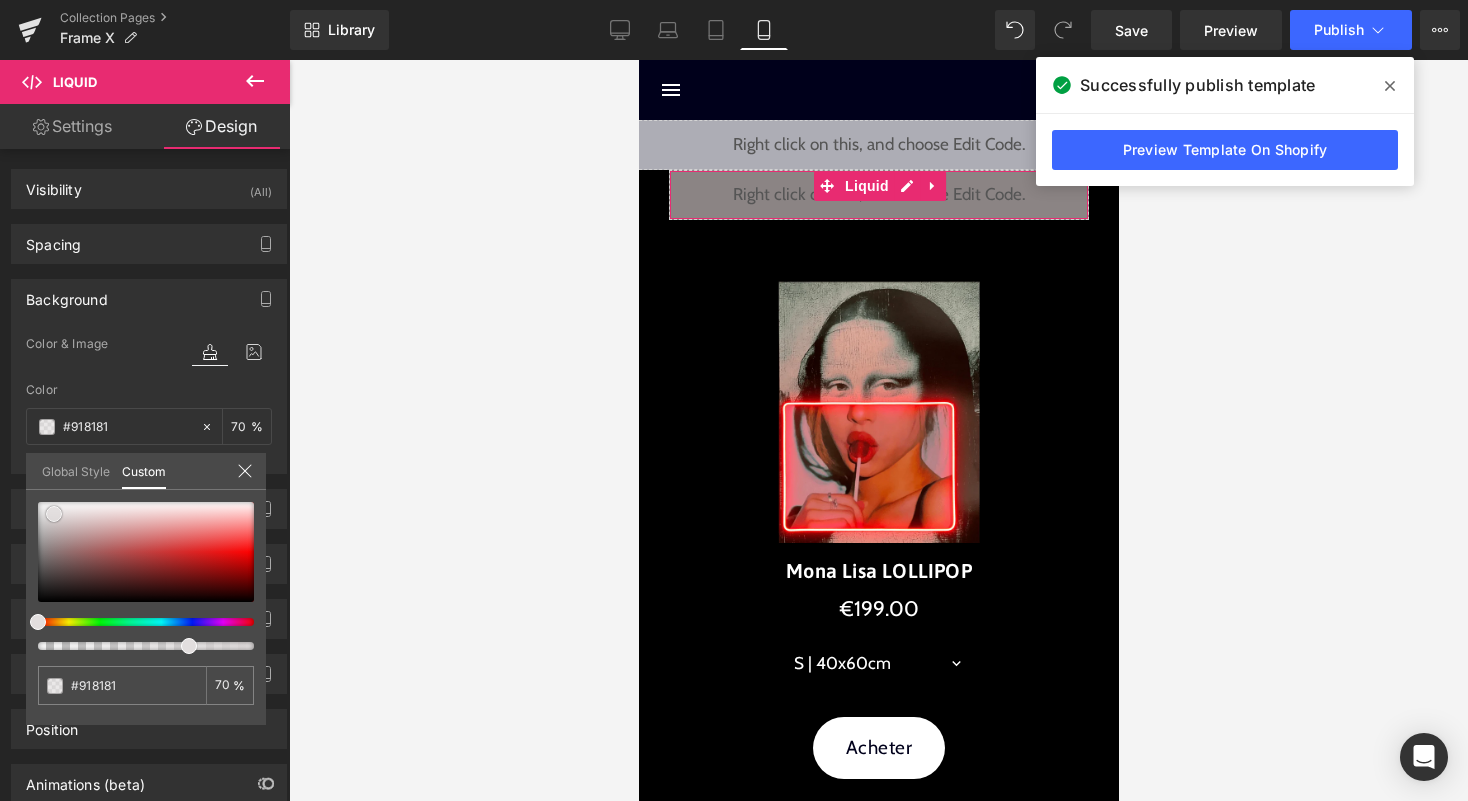 type on "#645858" 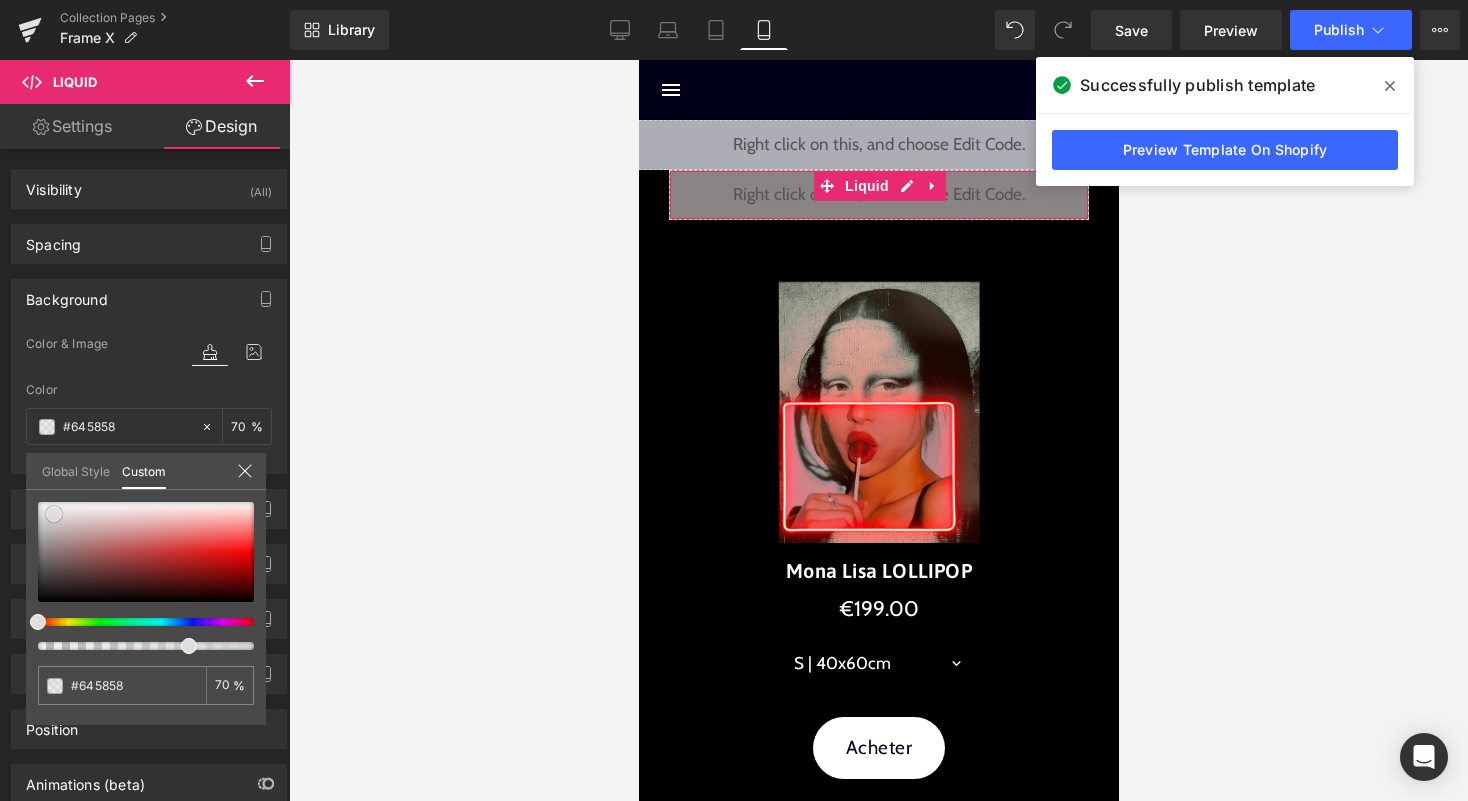 type on "#0a0a0a" 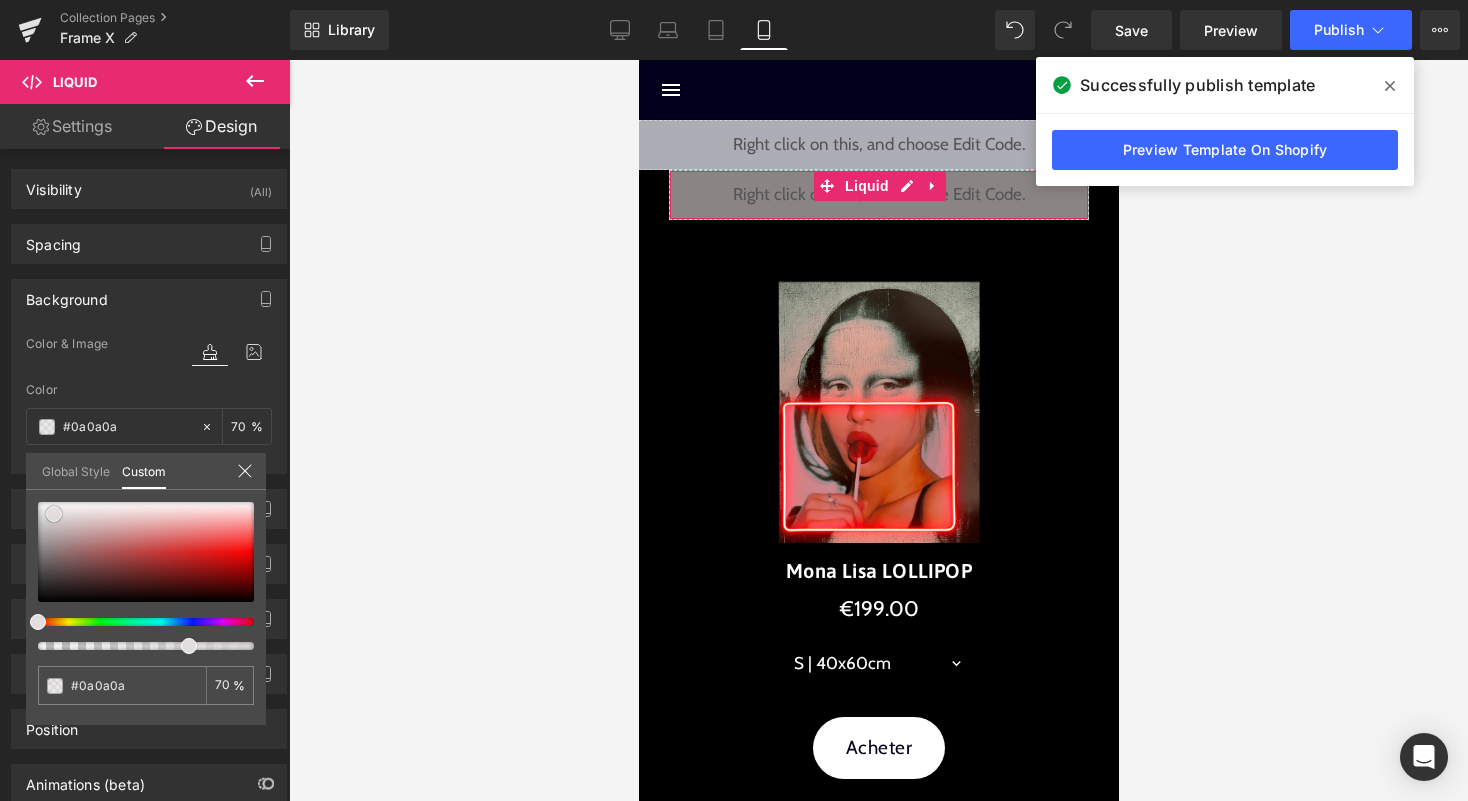 type on "#000000" 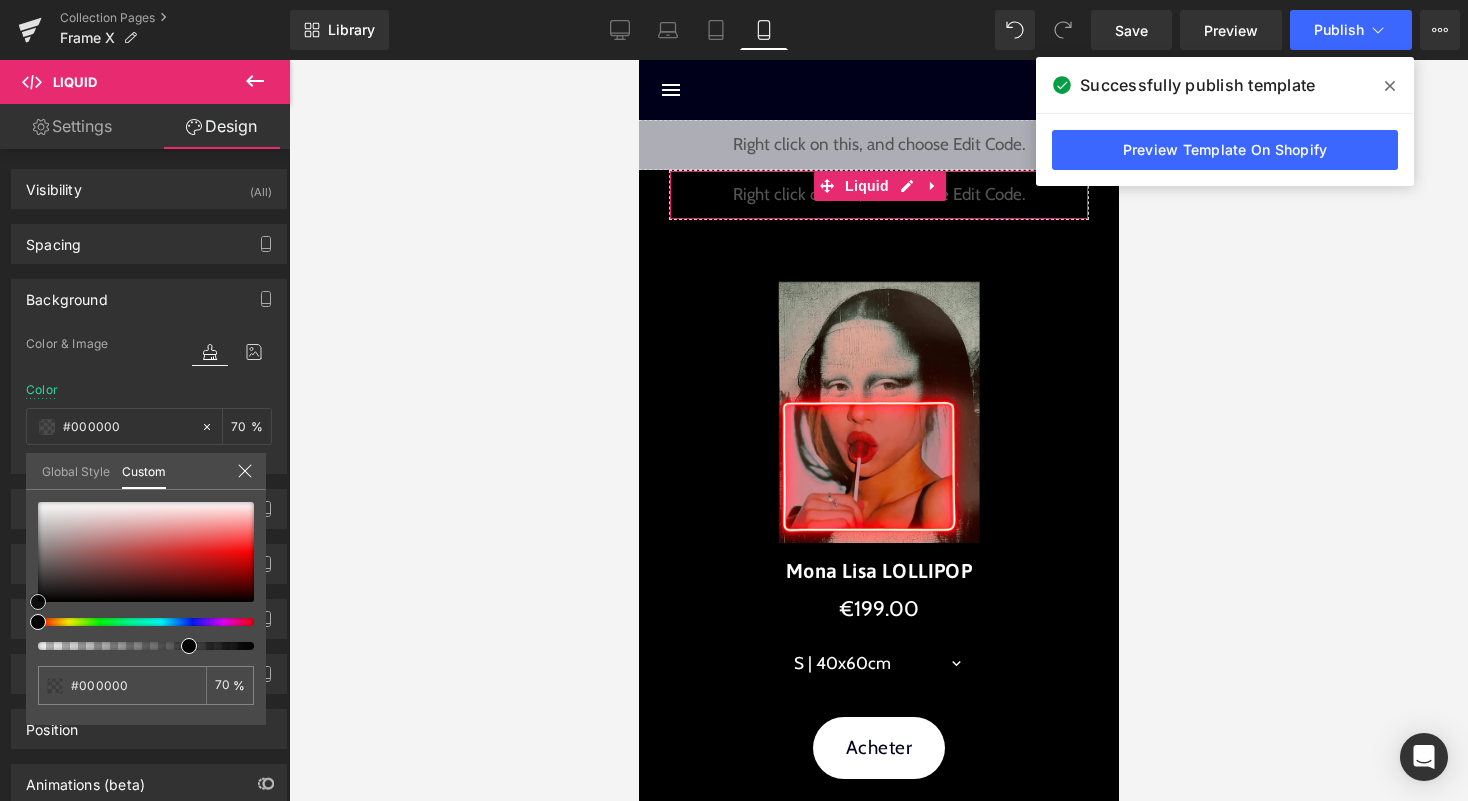drag, startPoint x: 54, startPoint y: 514, endPoint x: 6, endPoint y: 650, distance: 144.22205 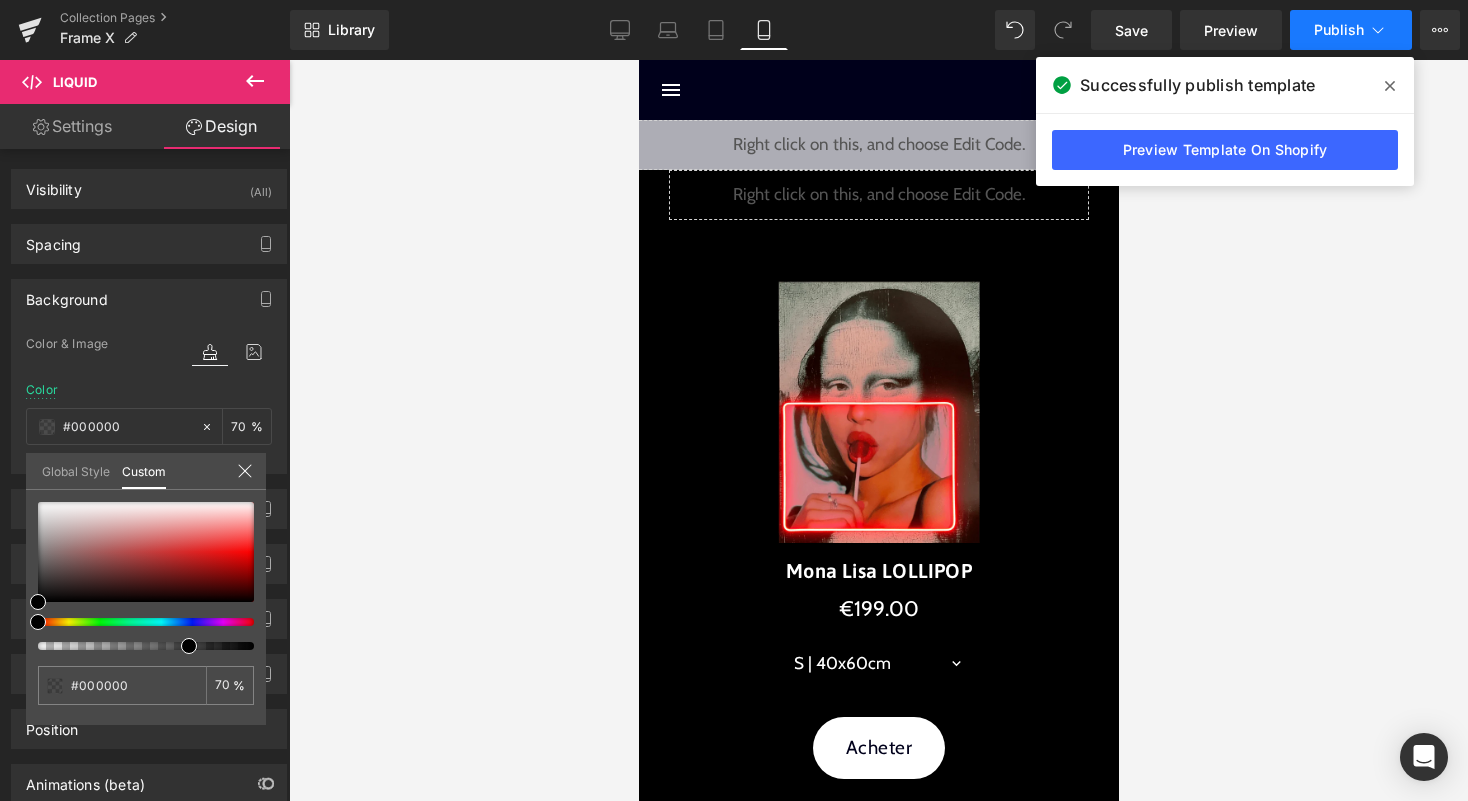 click on "Publish" at bounding box center (1351, 30) 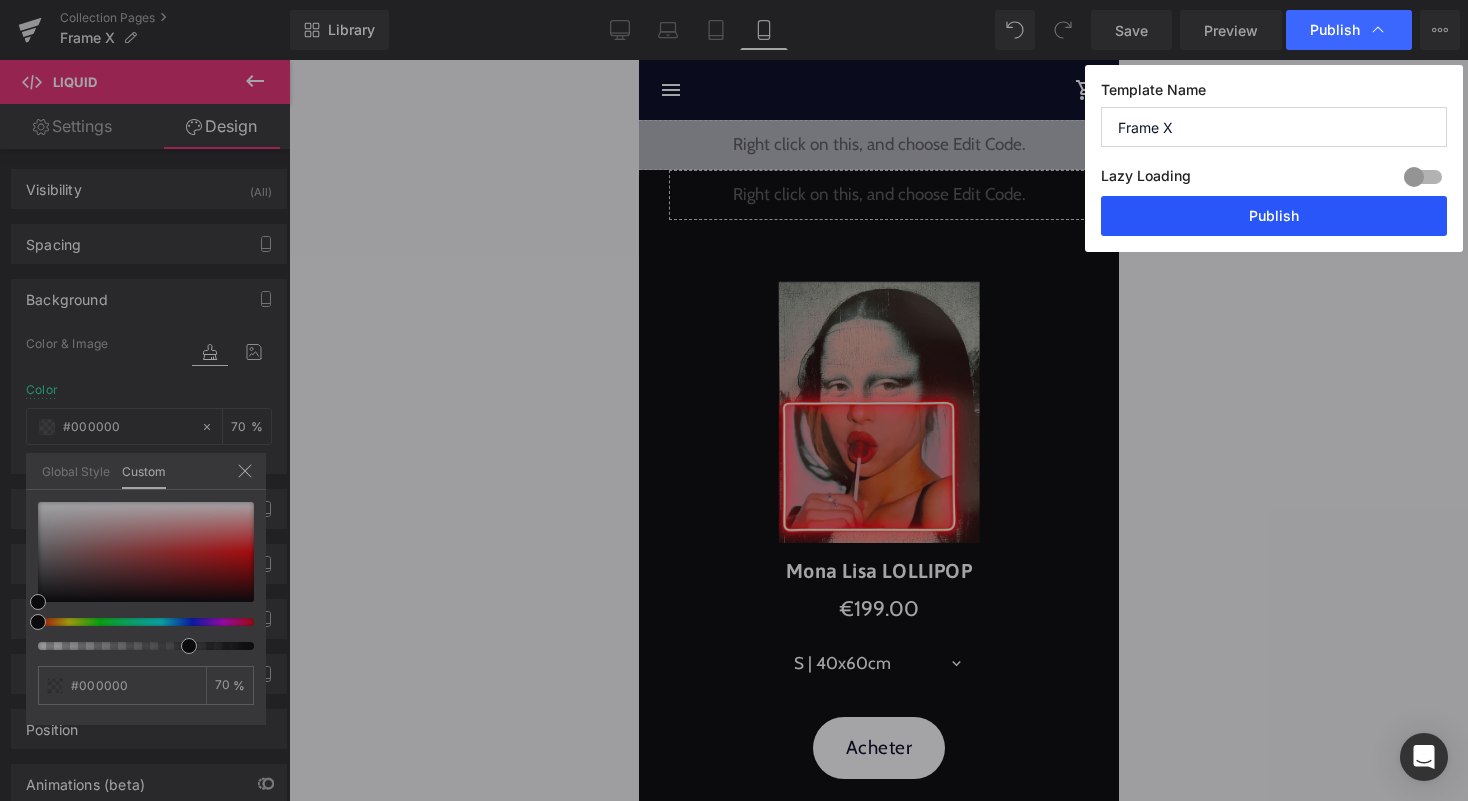 click on "Publish" at bounding box center (1274, 216) 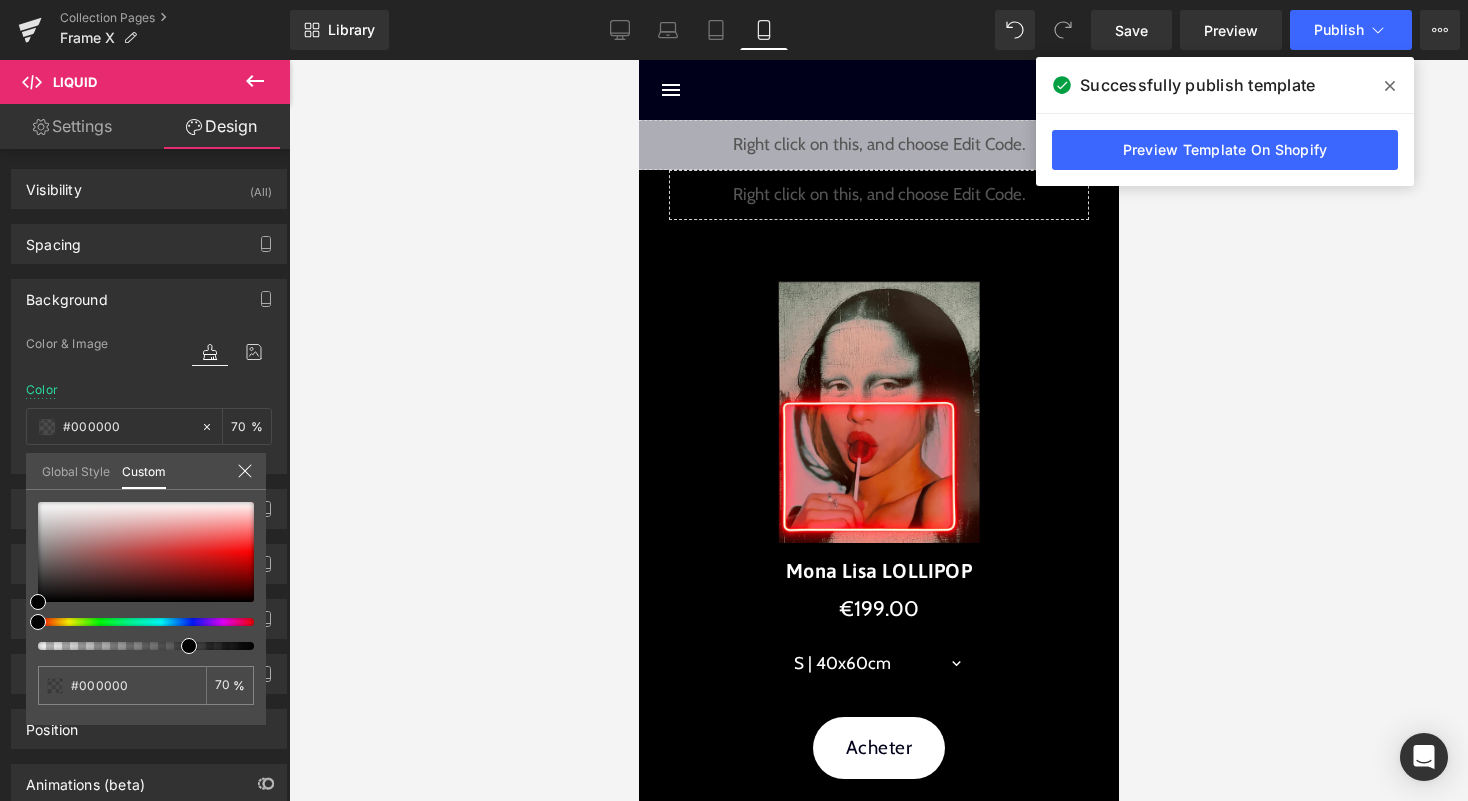 click on "search
close
menu
Menu
close
Mes commandes
Service client
Contact RGPD Condition de service Politique d'expédition Politique de remboursement Mentions légales
Passer au contenu
menu
The Hype Neon®" at bounding box center (878, 1452) 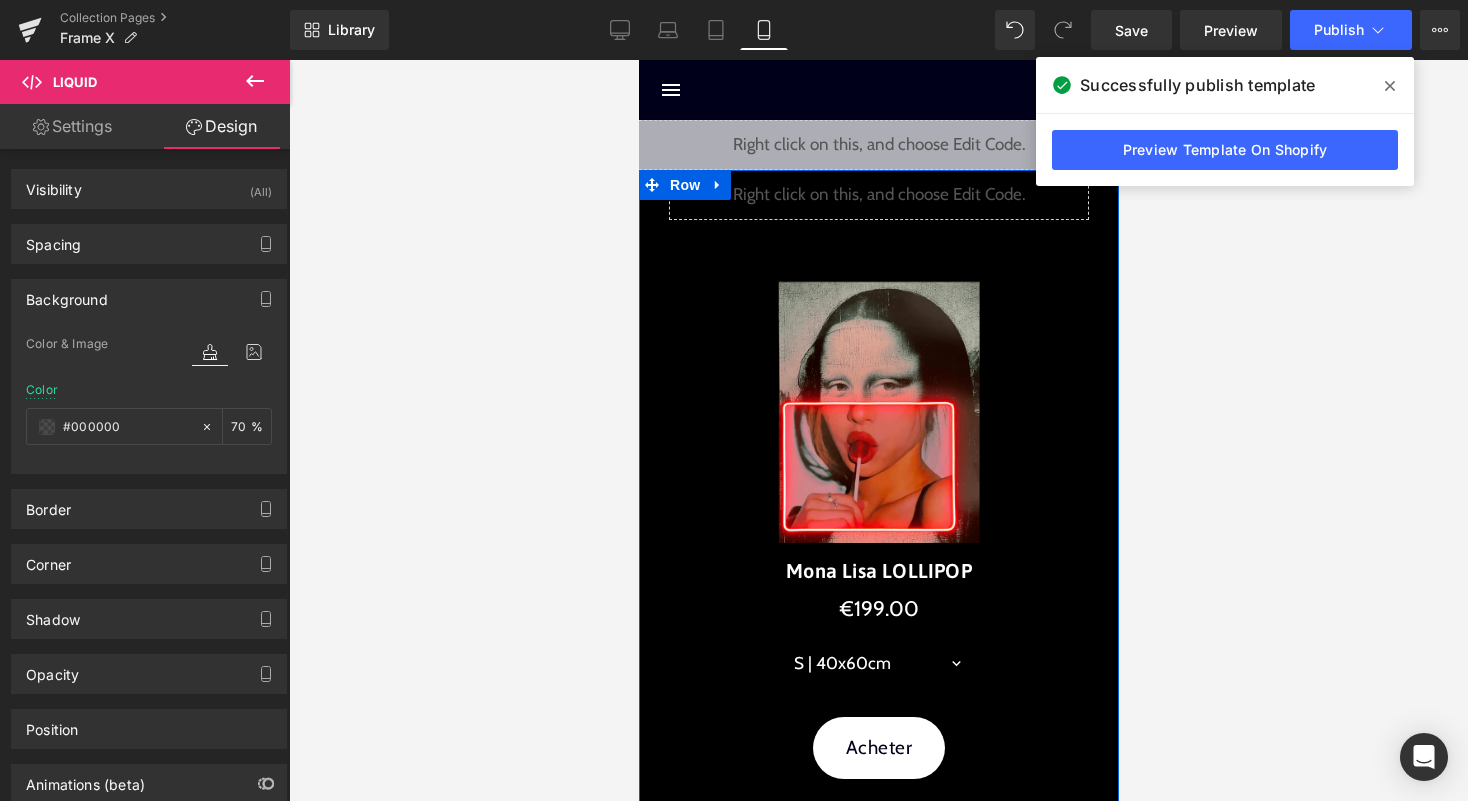 click on "Liquid" at bounding box center (878, 195) 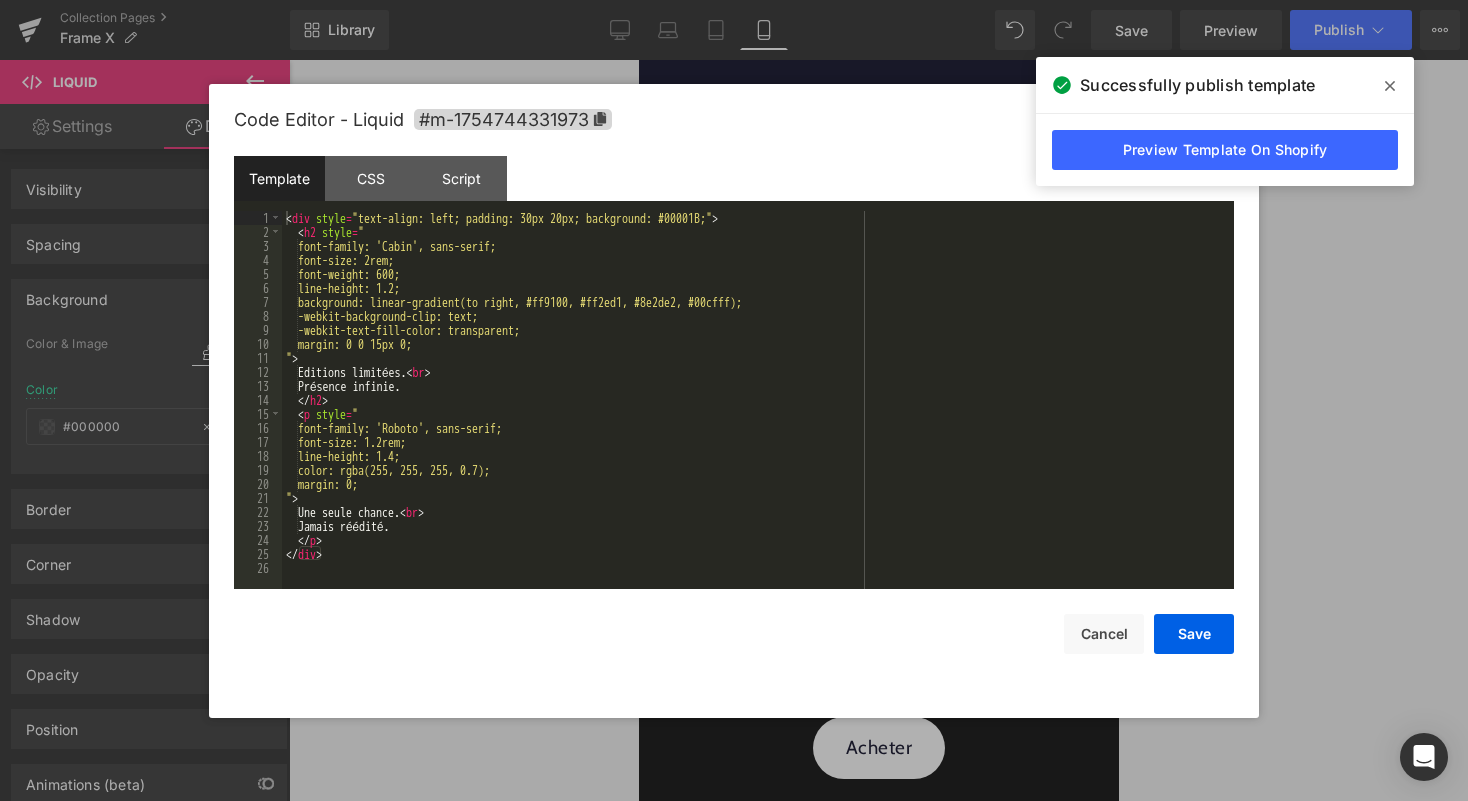 click on "< div   style = "text-align: left; padding: 30px 20px; background: #00001B;" >    < h2   style = "      font-family: 'Cabin', sans-serif;      font-size: 2rem;      font-weight: 600;      line-height: 1.2;      background: linear-gradient(to right, #ff9100, #ff2ed1, #8e2de2, #00cfff);      -webkit-background-clip: text;      -webkit-text-fill-color: transparent;      margin: 0 0 15px 0;   " >      Editions limitées. < br >      Présence infinie.    </ h2 >    < p   style = "      font-family: 'Roboto', sans-serif;      font-size: 1.2rem;      line-height: 1.4;      color: rgba(255, 255, 255, 0.7);      margin: 0;   " >      Une seule chance. < br >      Jamais réédité.    </ p > </ div >" at bounding box center (758, 414) 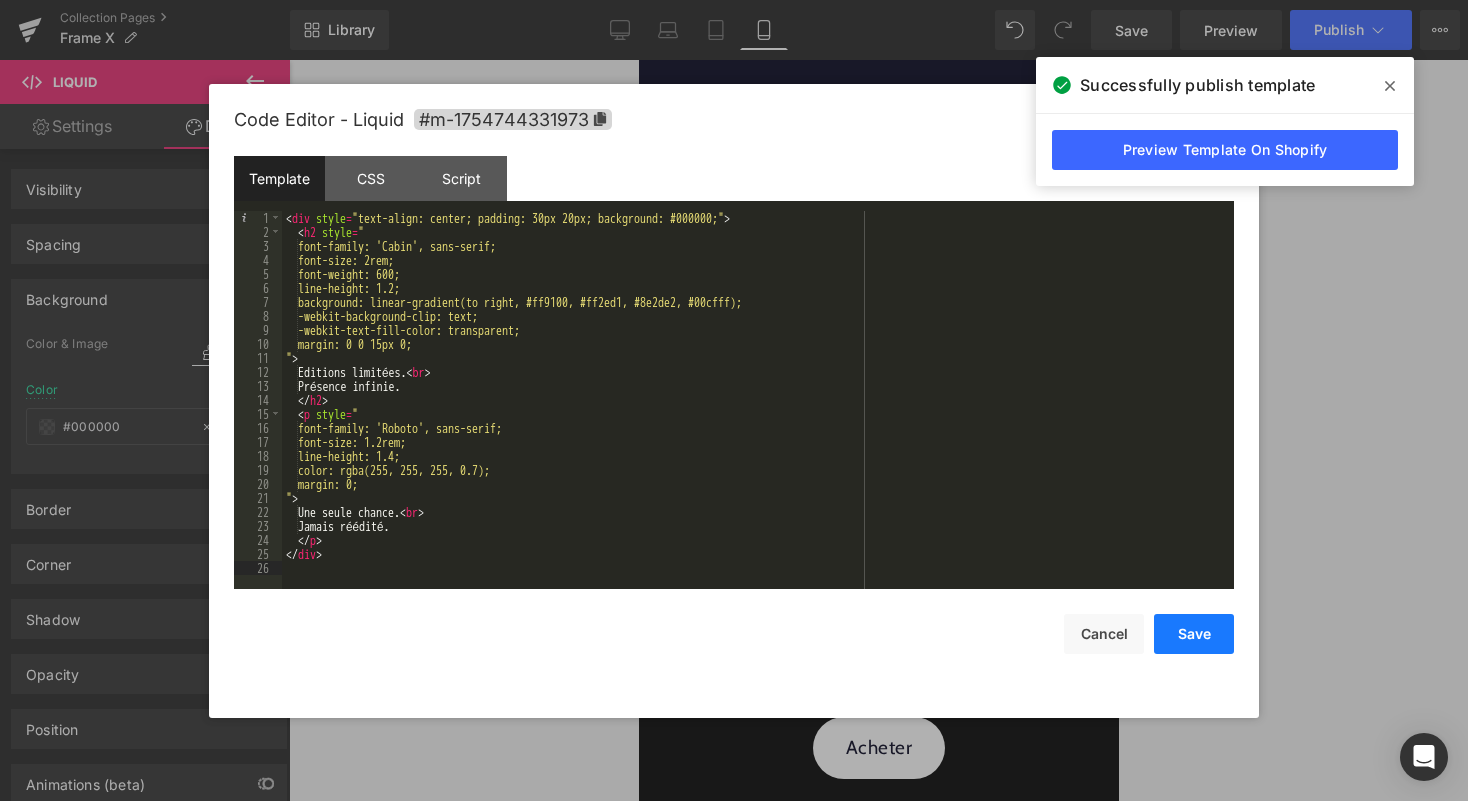 click on "Save" at bounding box center [1194, 634] 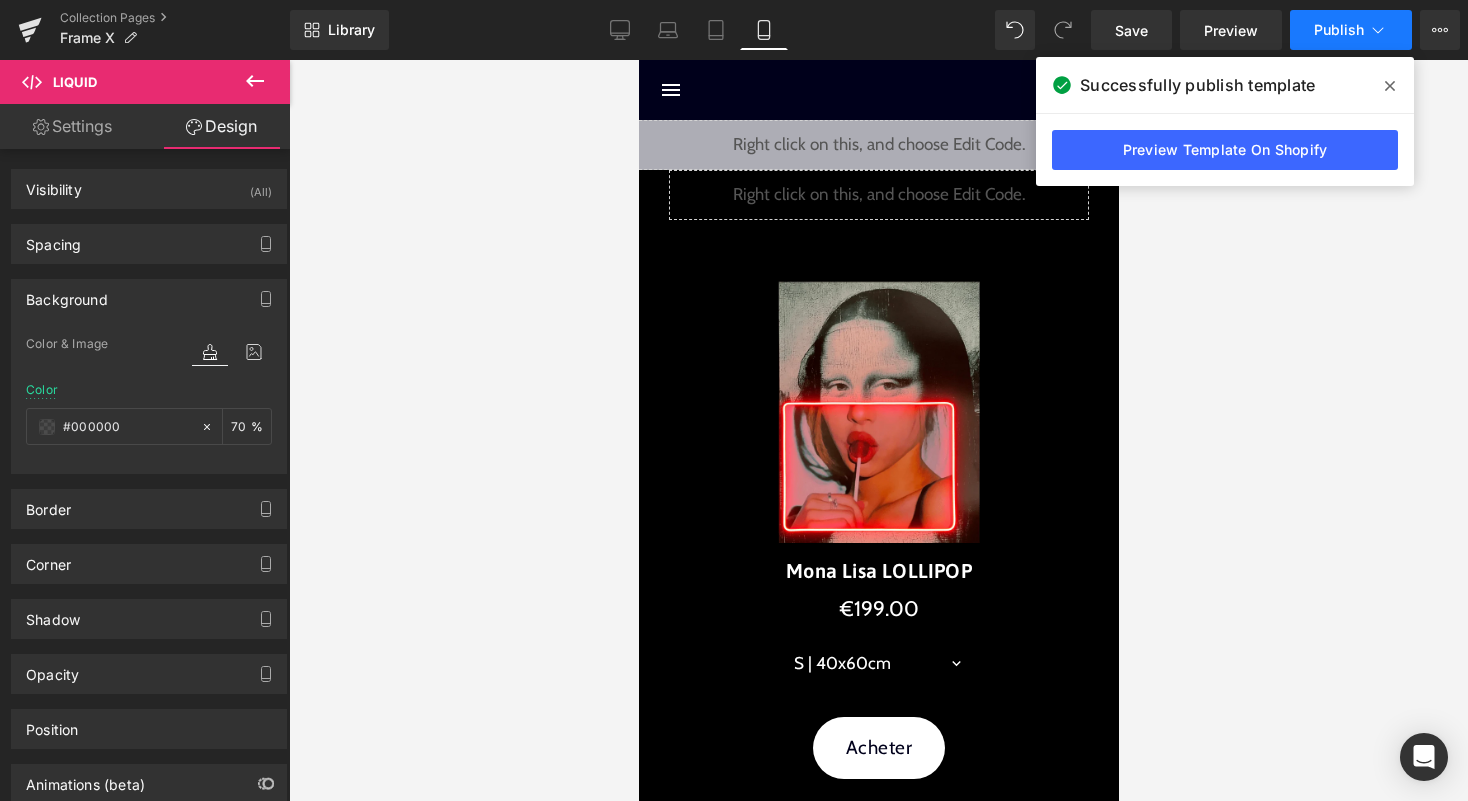 click on "Publish" at bounding box center (1339, 30) 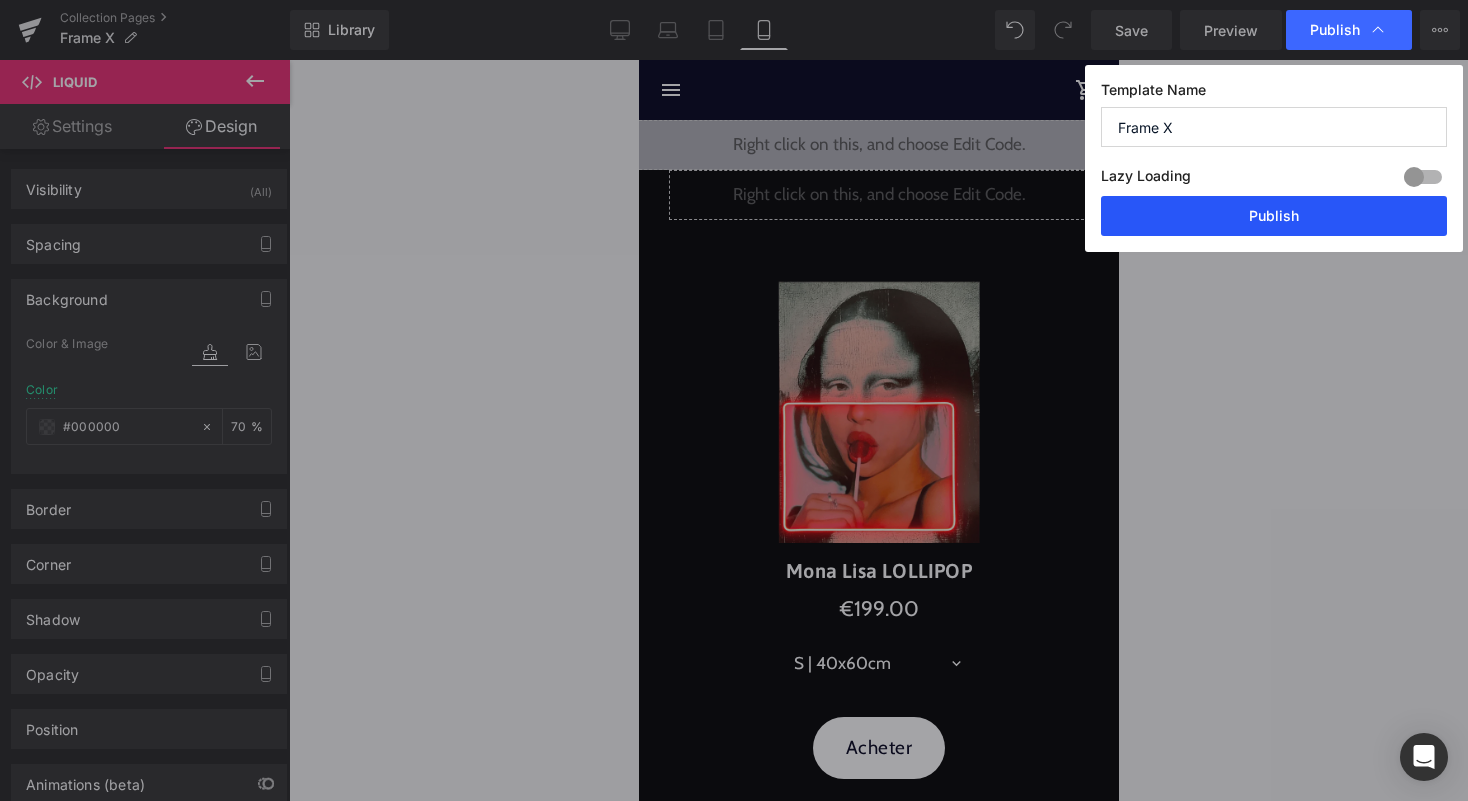 click on "Publish" at bounding box center (1274, 216) 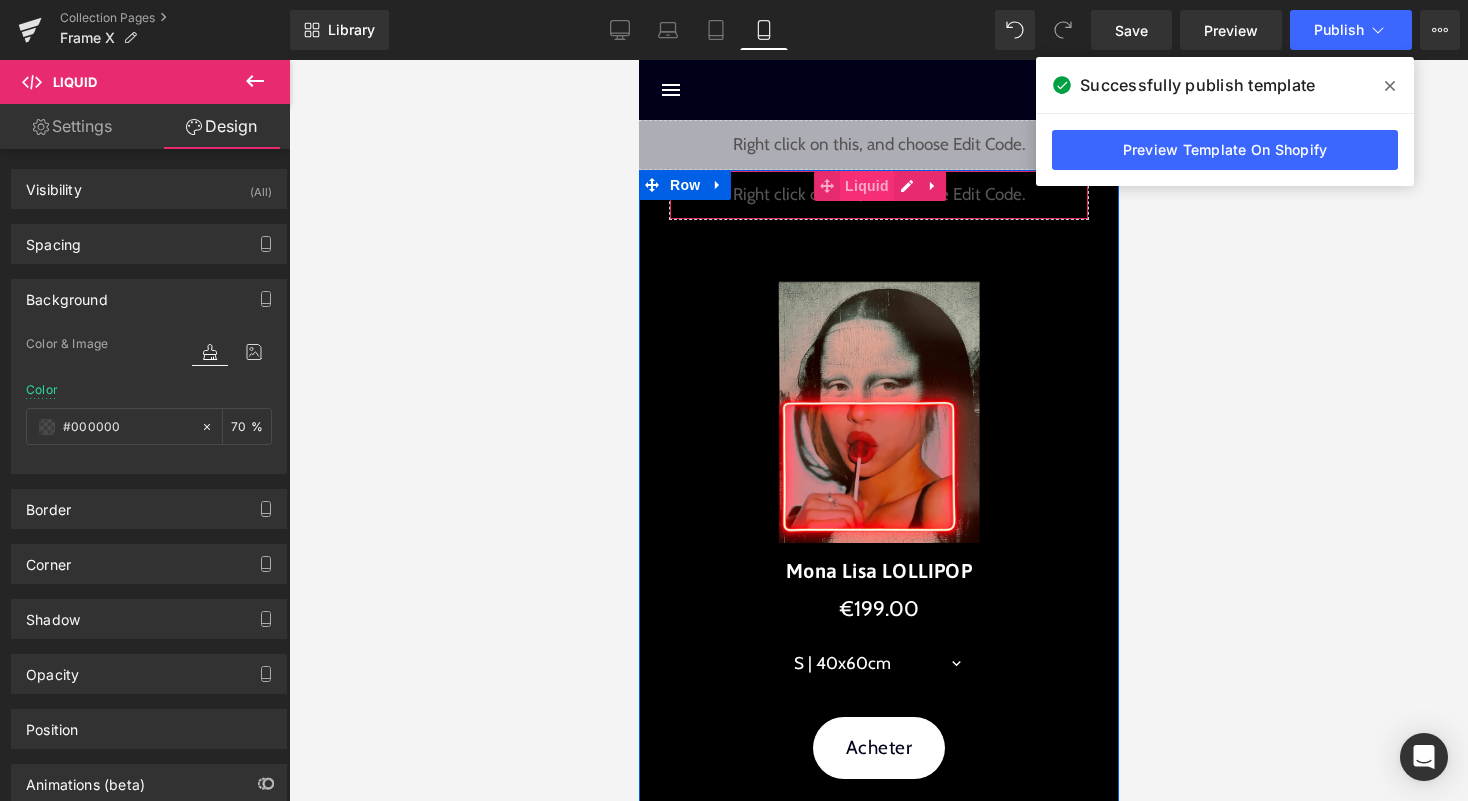 click on "Liquid" at bounding box center [866, 186] 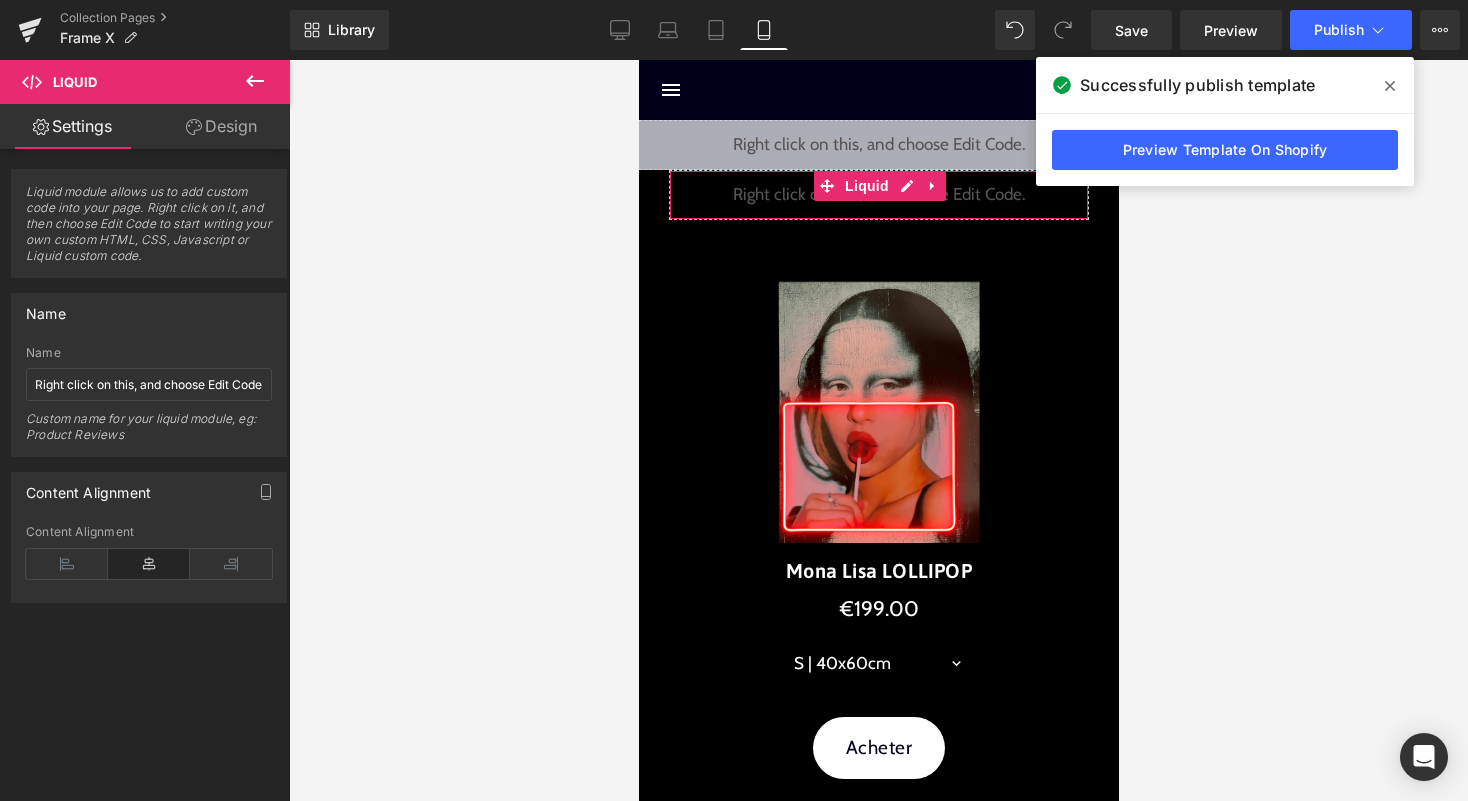 click on "Design" at bounding box center (221, 126) 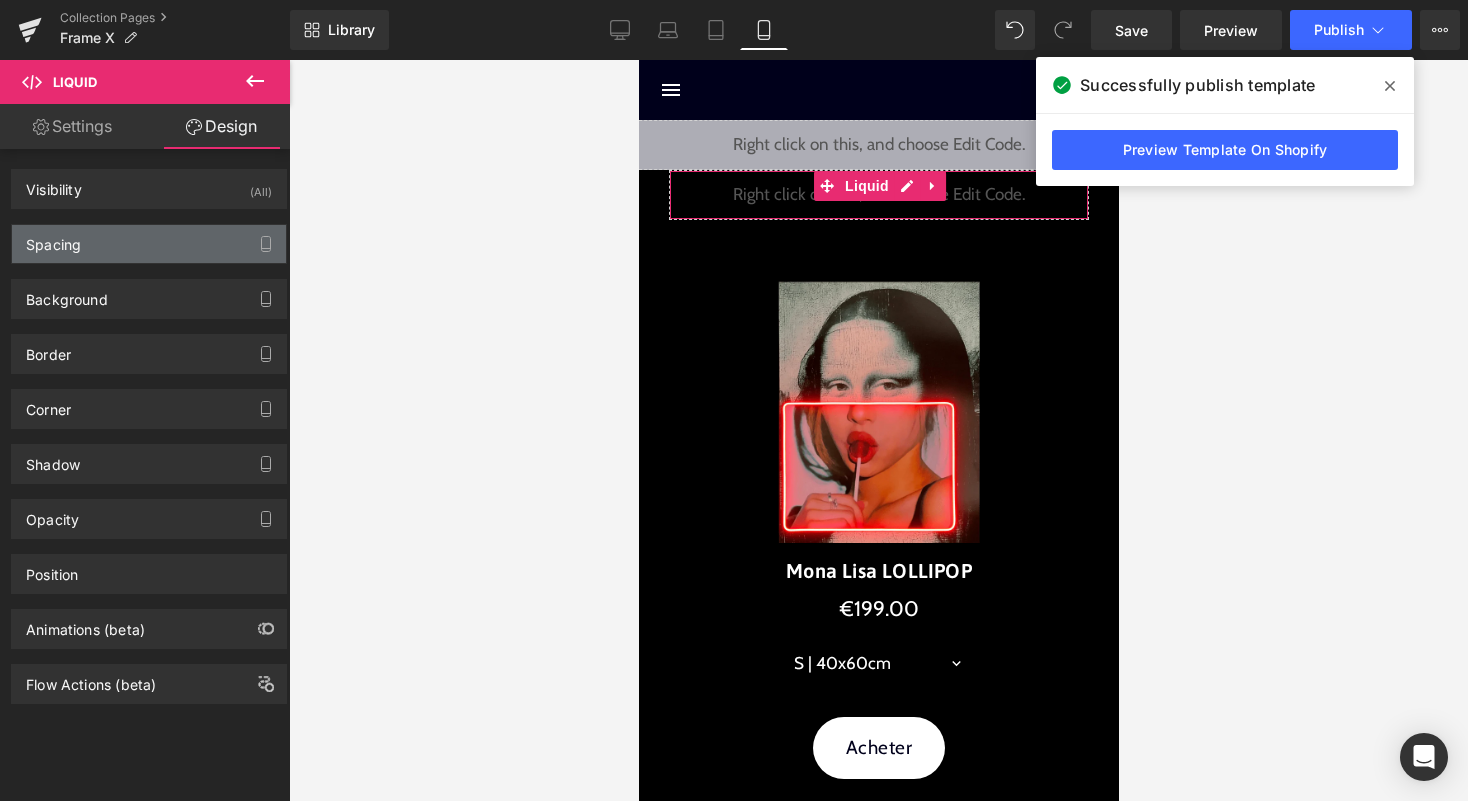 click on "Spacing" at bounding box center (149, 244) 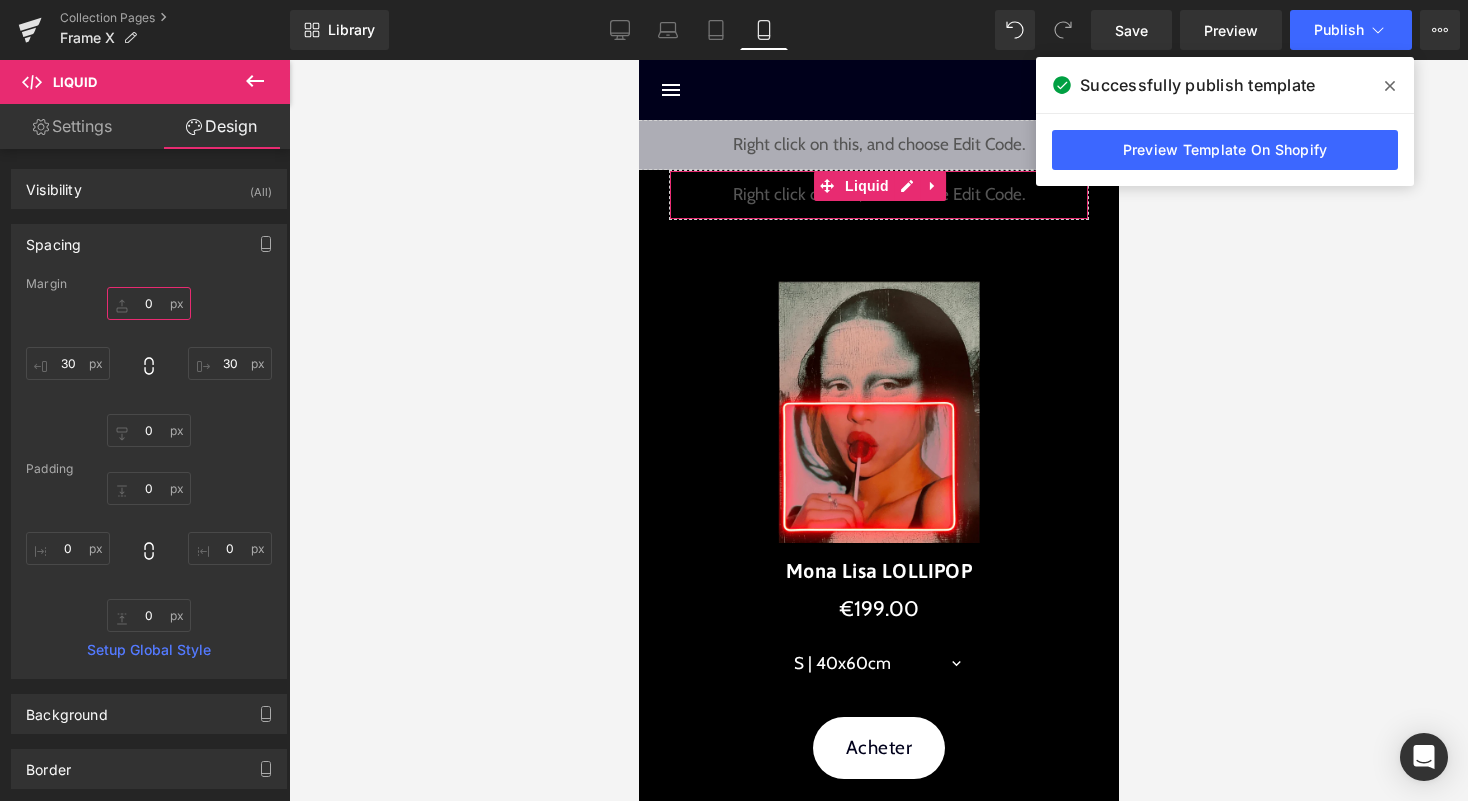 click on "0" at bounding box center (149, 303) 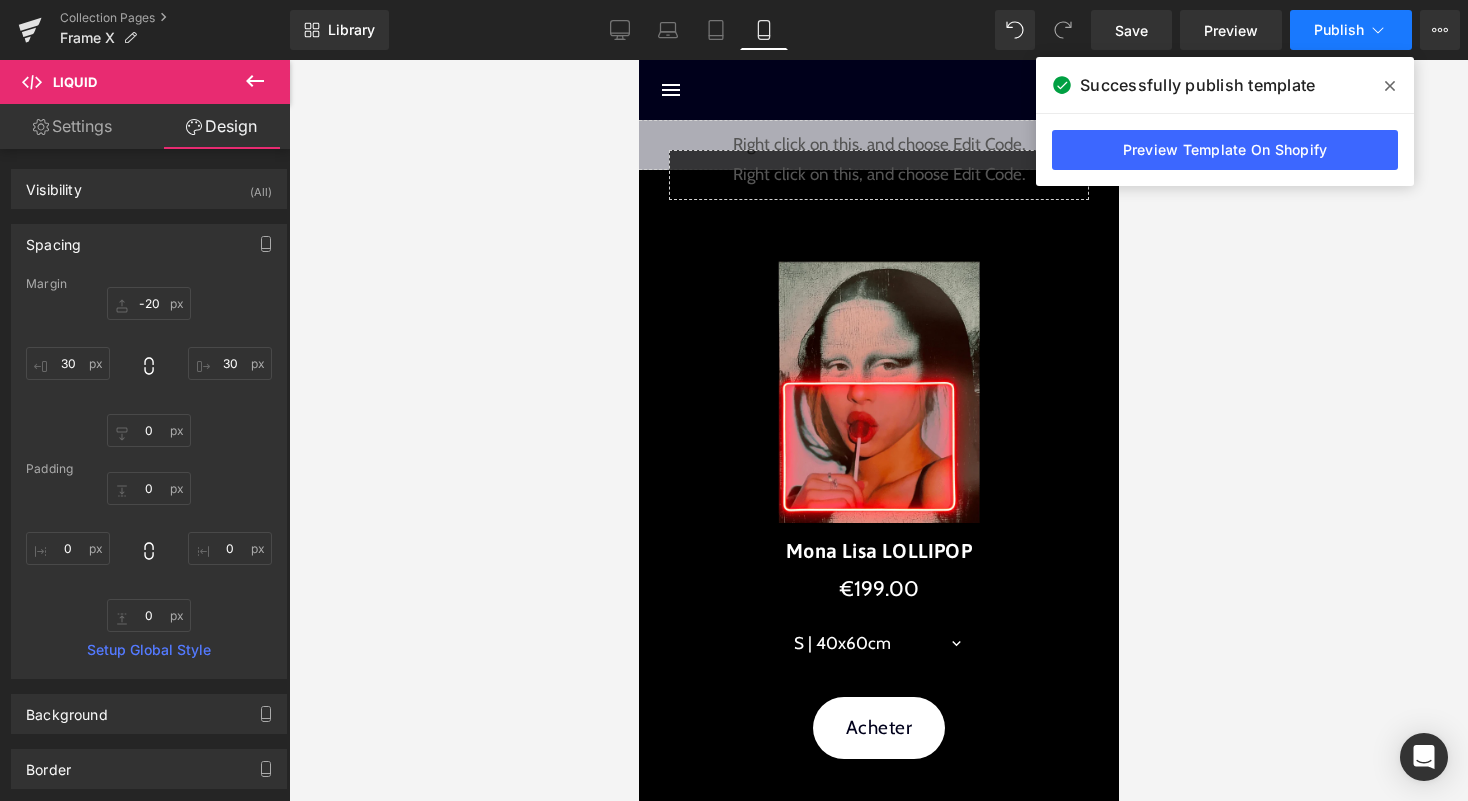click 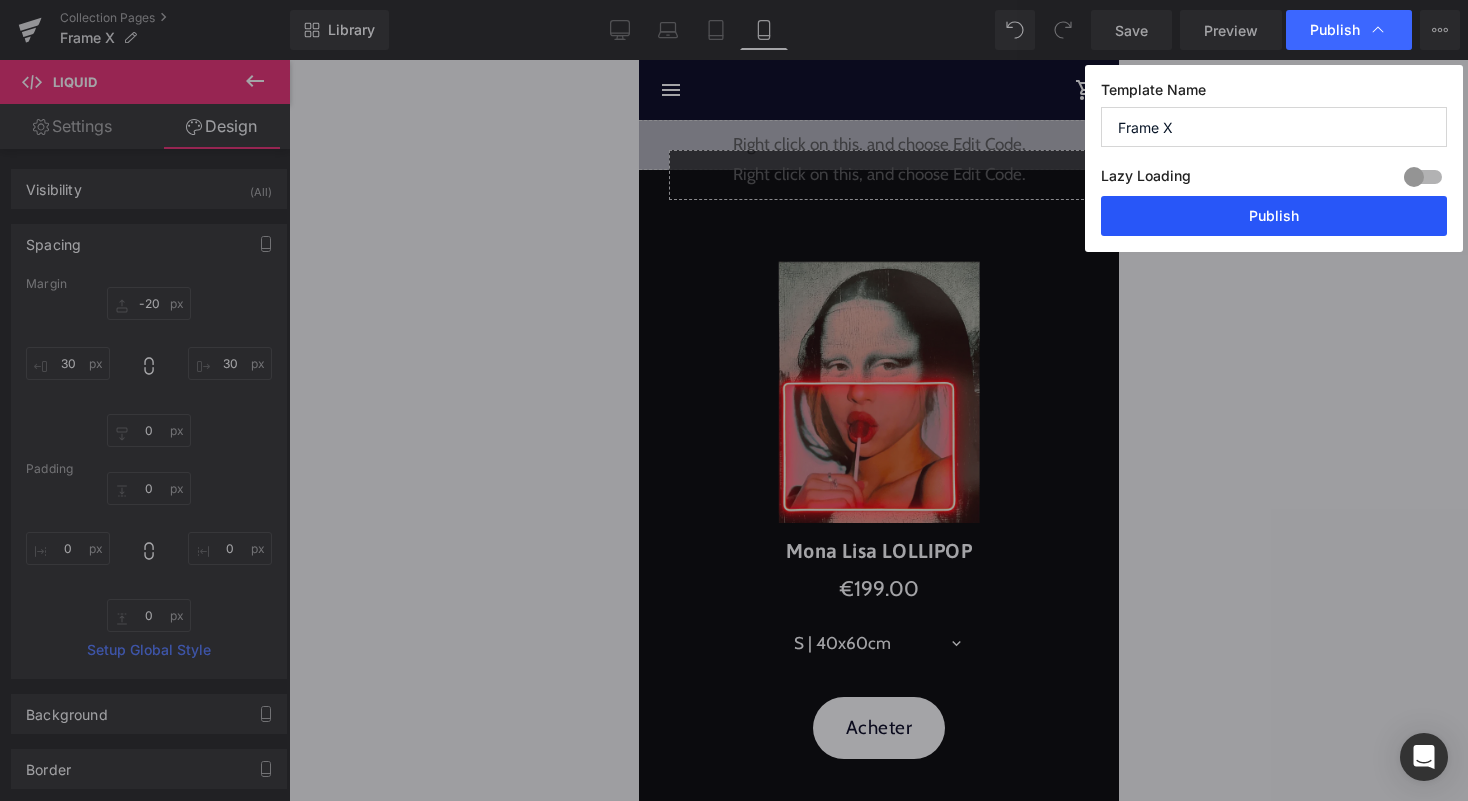 click on "Publish" at bounding box center (1274, 216) 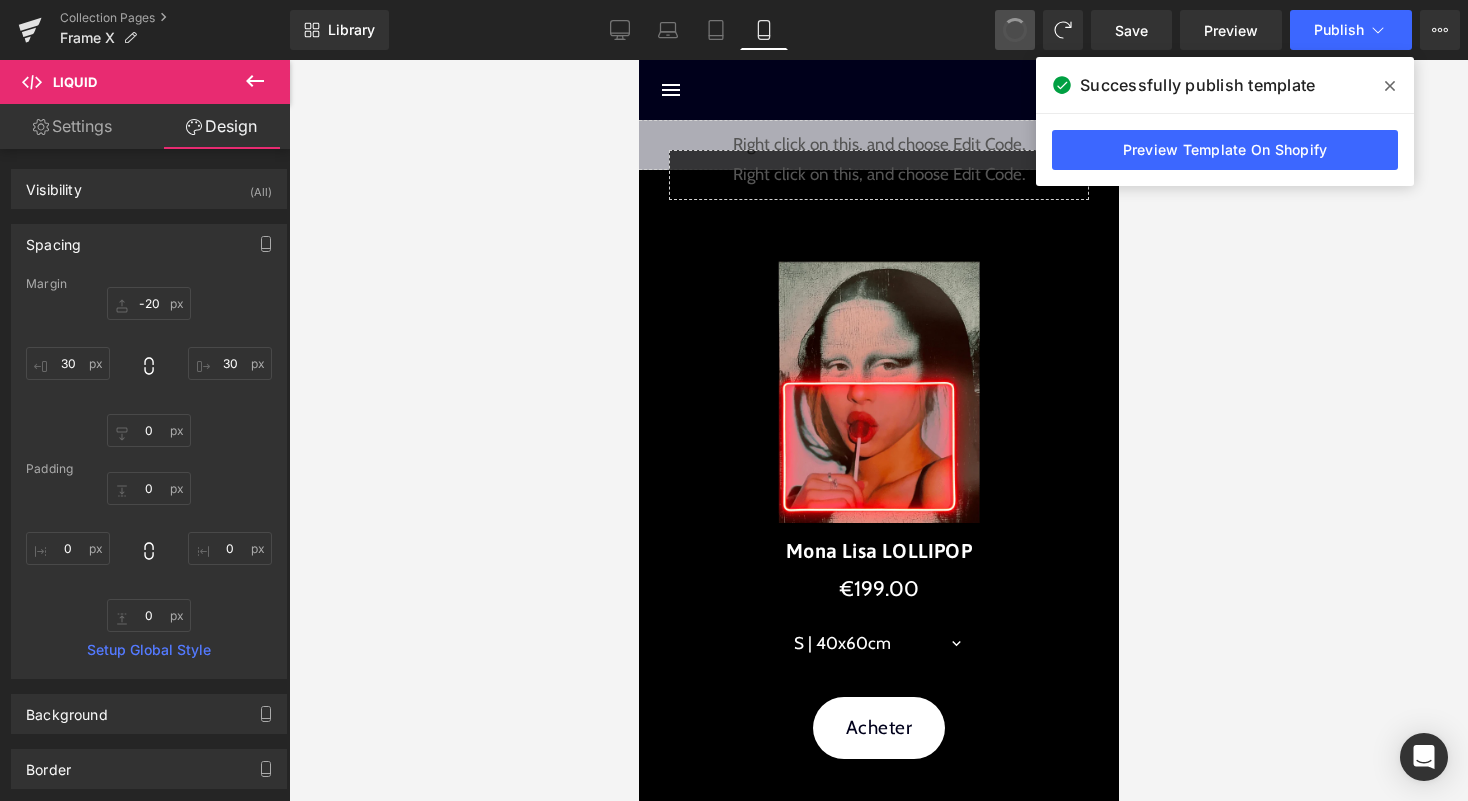 type on "0" 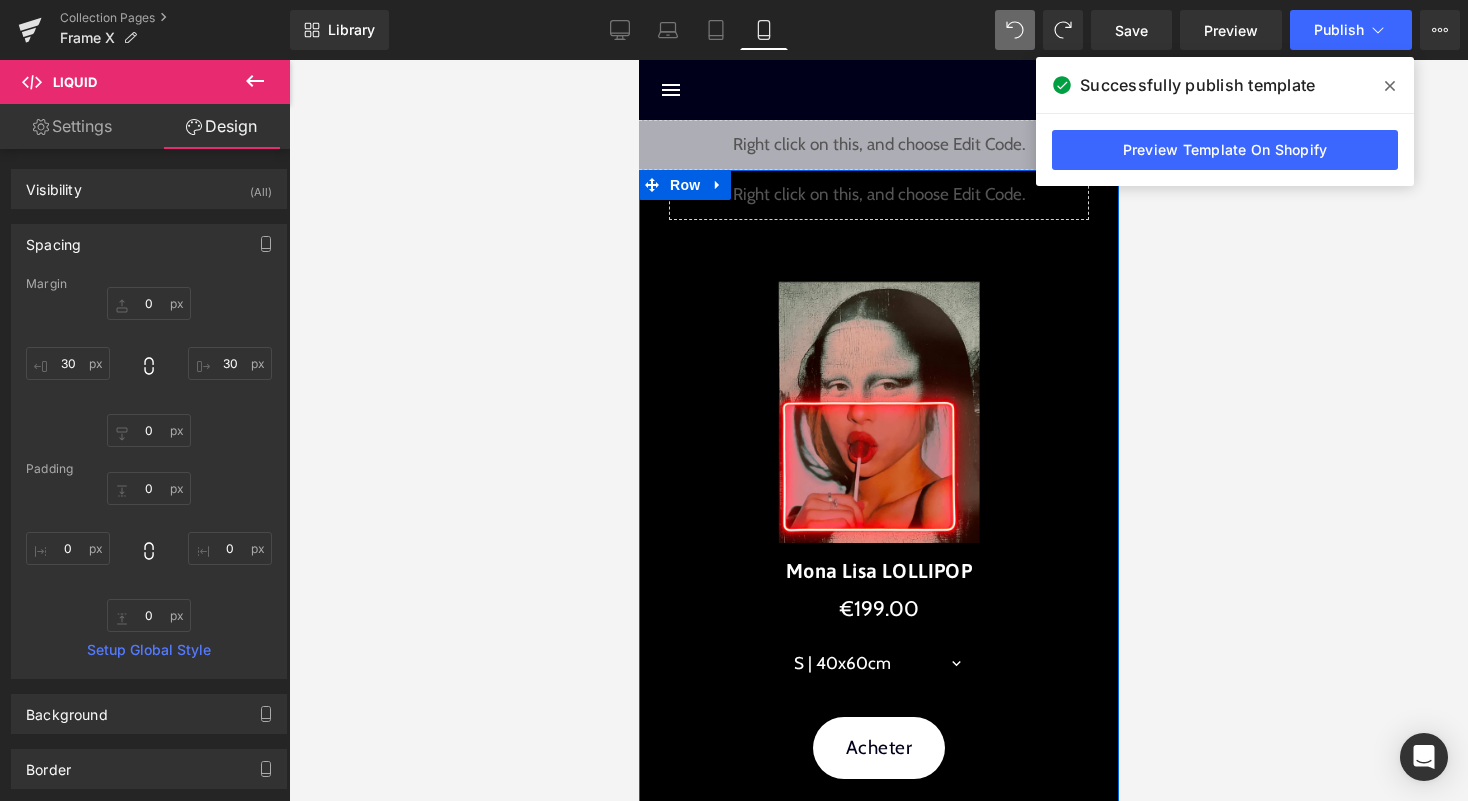 click on "Liquid" at bounding box center (878, 195) 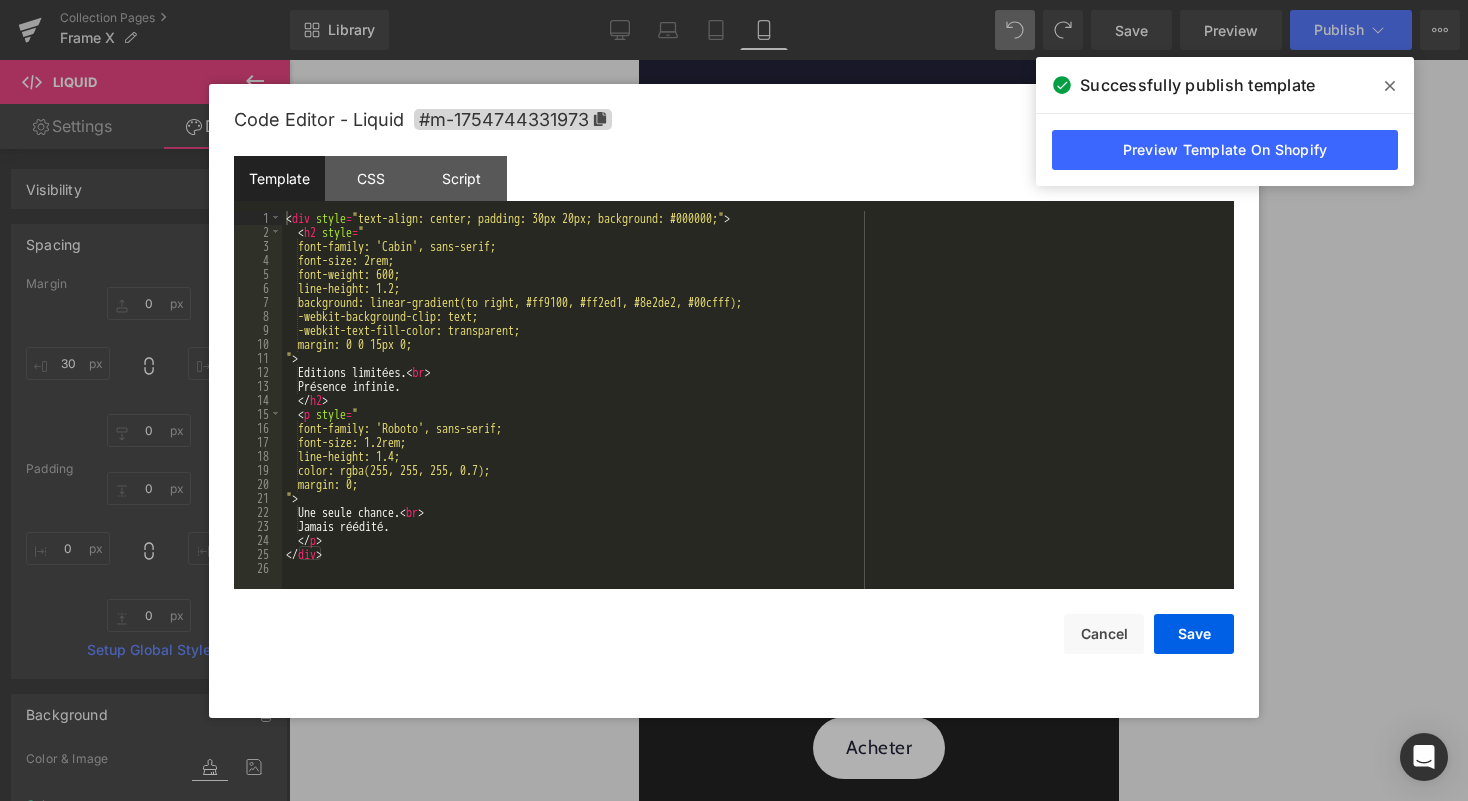 click on "< div   style = "text-align: center; padding: 30px 20px; background: #000000;" >    < h2   style = "      font-family: 'Cabin', sans-serif;      font-size: 2rem;      font-weight: 600;      line-height: 1.2;      background: linear-gradient(to right, #ff9100, #ff2ed1, #8e2de2, #00cfff);      -webkit-background-clip: text;      -webkit-text-fill-color: transparent;      margin: 0 0 15px 0;   " >      Editions limitées. < br >      Présence infinie.    </ h2 >    < p   style = "      font-family: 'Roboto', sans-serif;      font-size: 1.2rem;      line-height: 1.4;      color: rgba(255, 255, 255, 0.7);      margin: 0;   " >      Une seule chance. < br >      Jamais réédité.    </ p > </ div >" at bounding box center [758, 414] 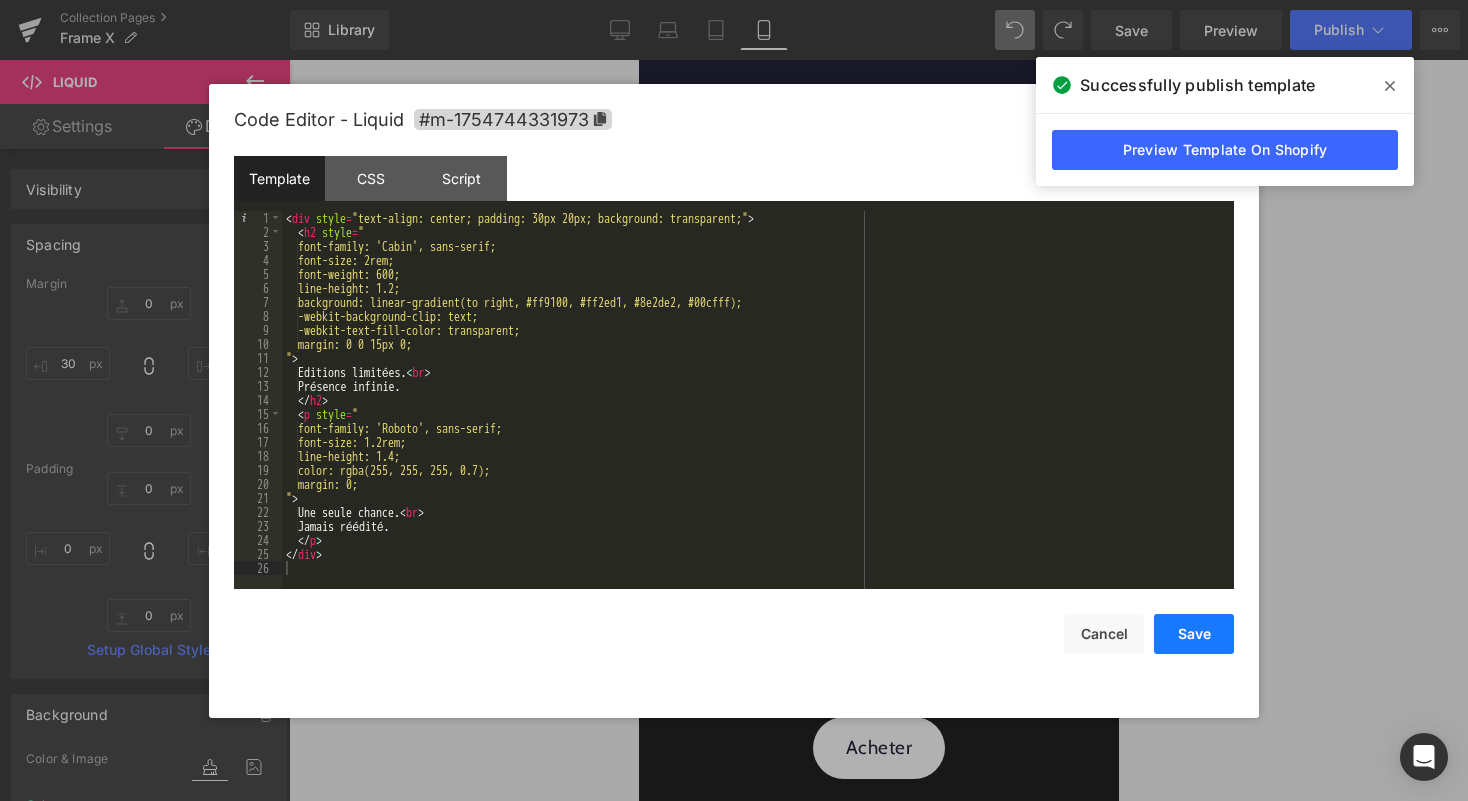 click on "Save" at bounding box center (1194, 634) 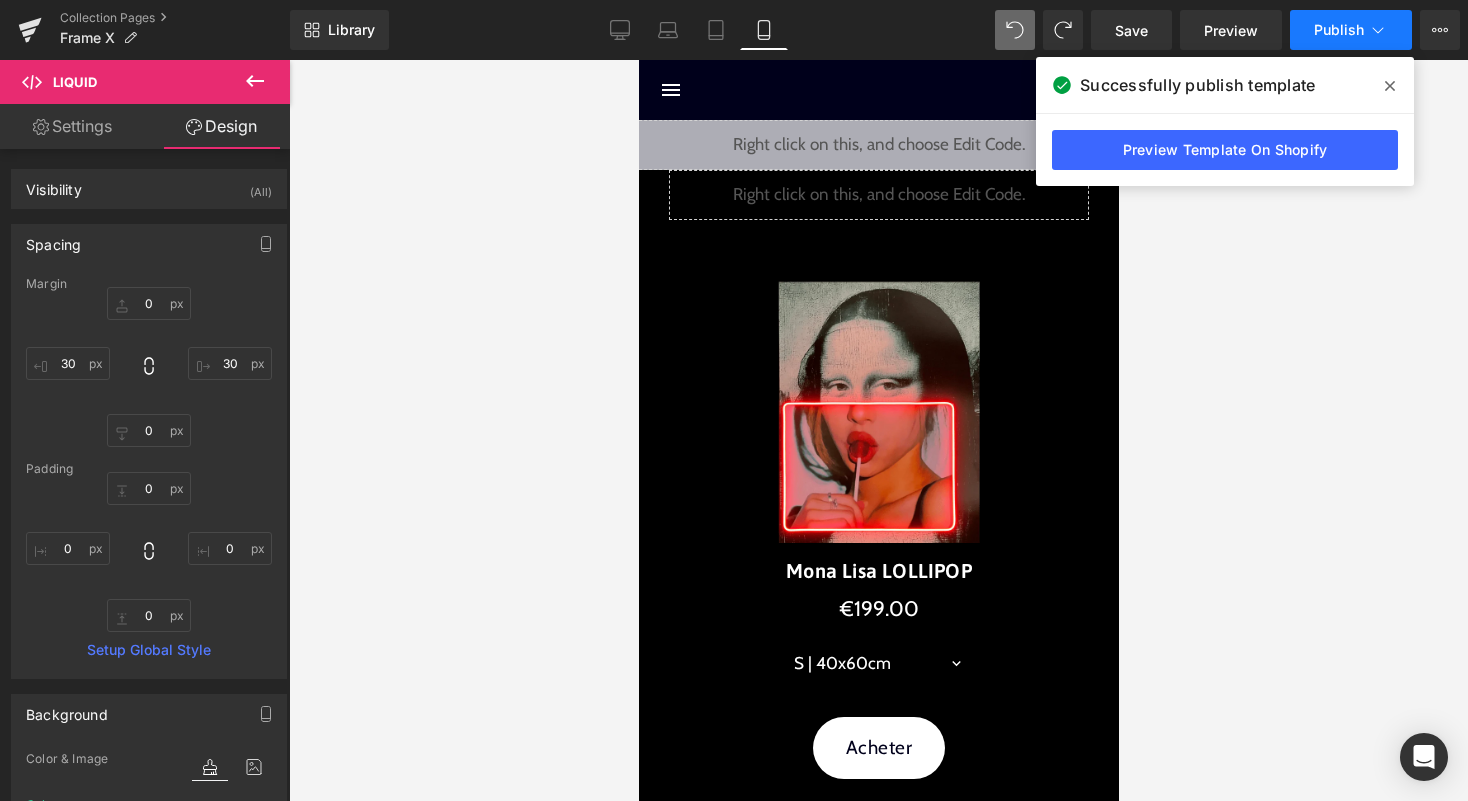 click on "Publish" at bounding box center [1339, 30] 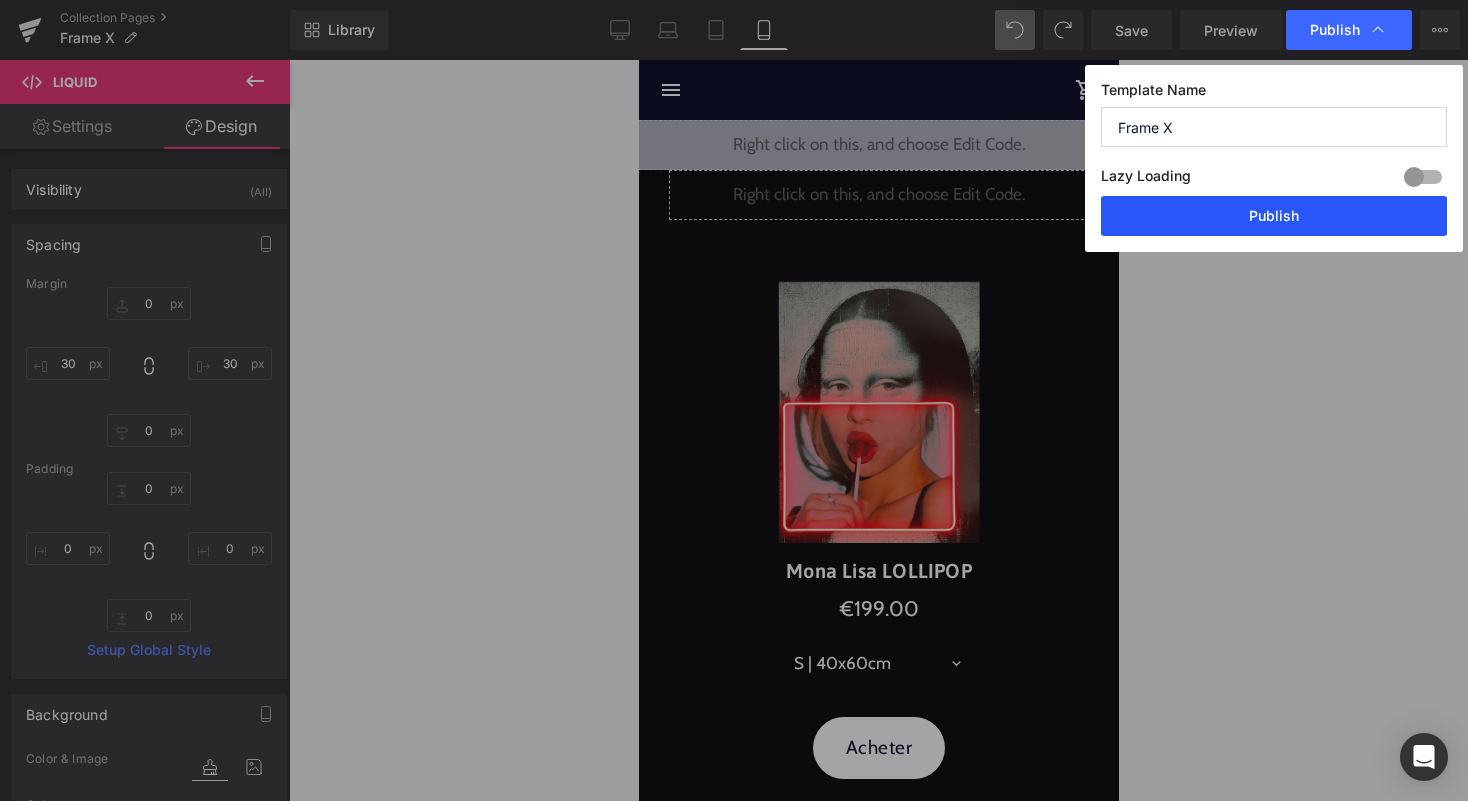 click on "Publish" at bounding box center [1274, 216] 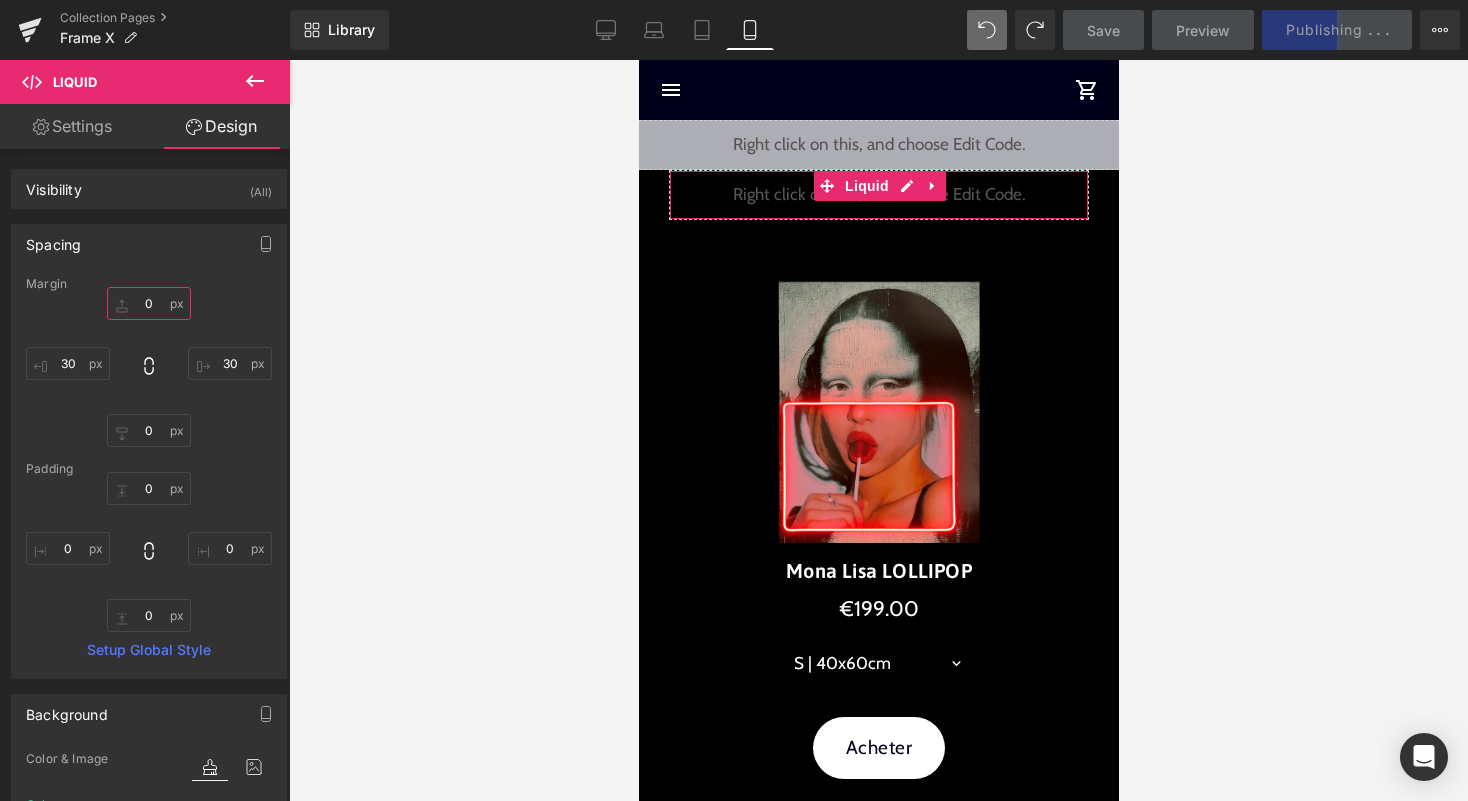 click on "0" at bounding box center [149, 303] 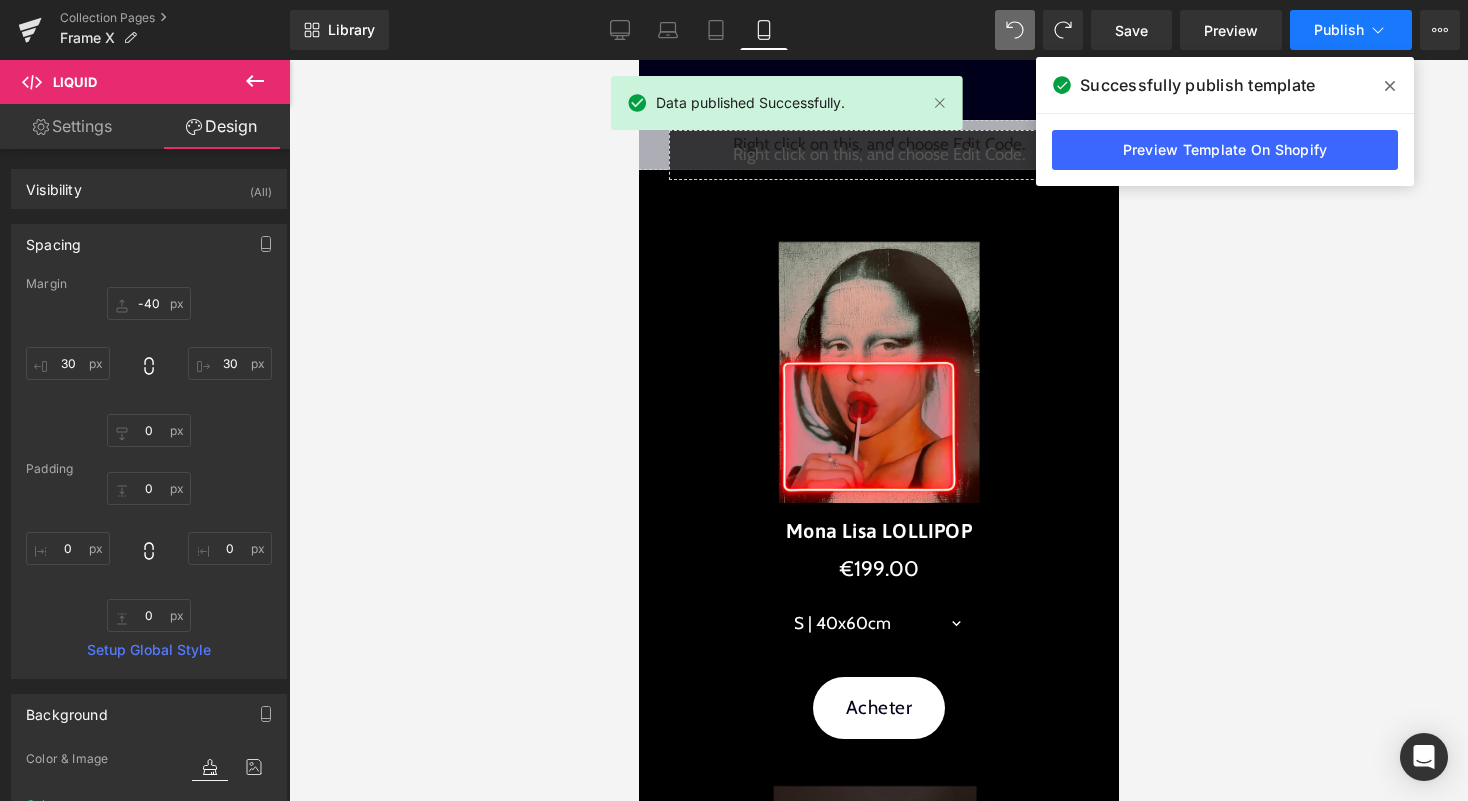 click on "Publish" at bounding box center (1351, 30) 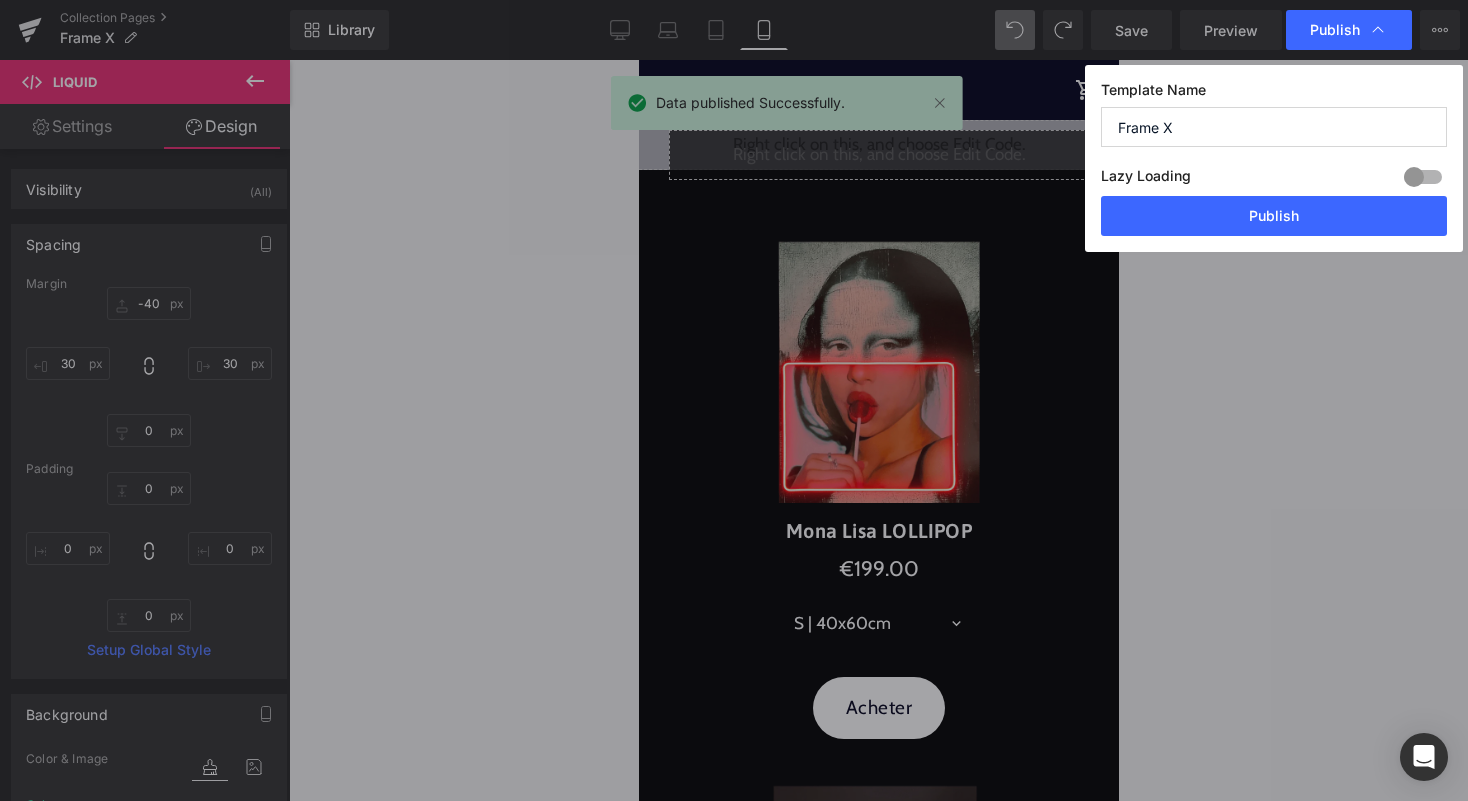 click on "Lazy Loading
Build
Upgrade plan to unlock" at bounding box center (1274, 179) 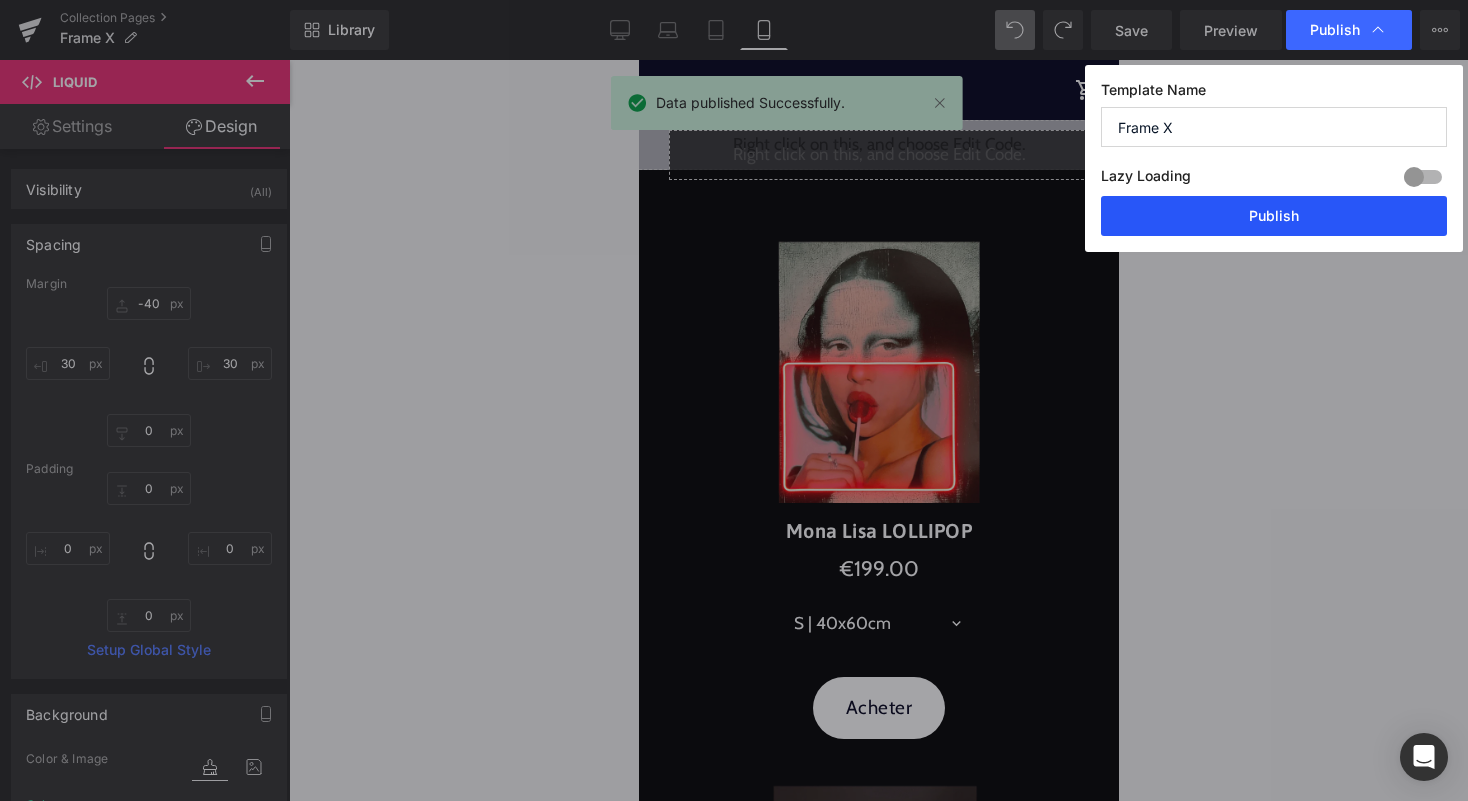 click on "Publish" at bounding box center [1274, 216] 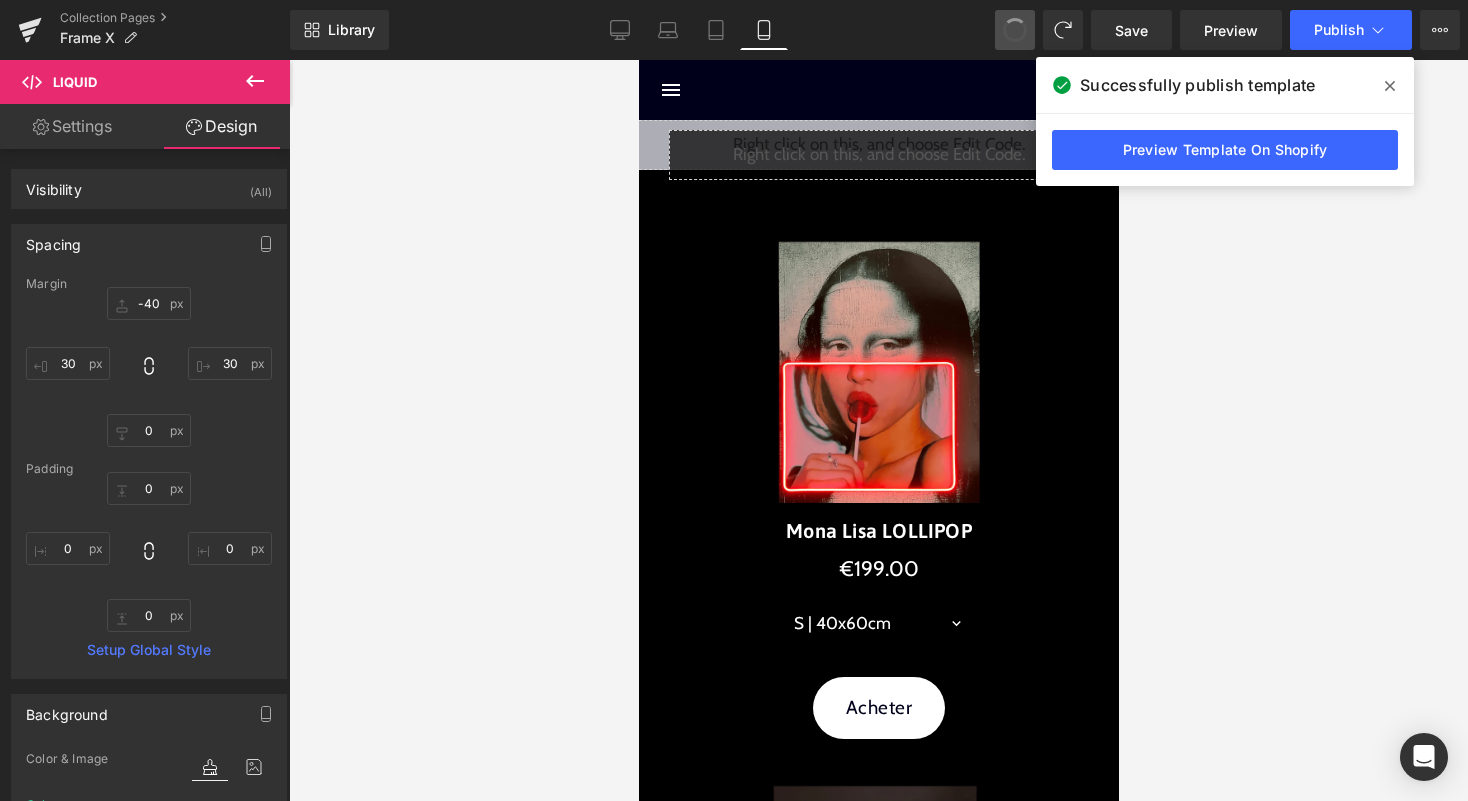 type on "0" 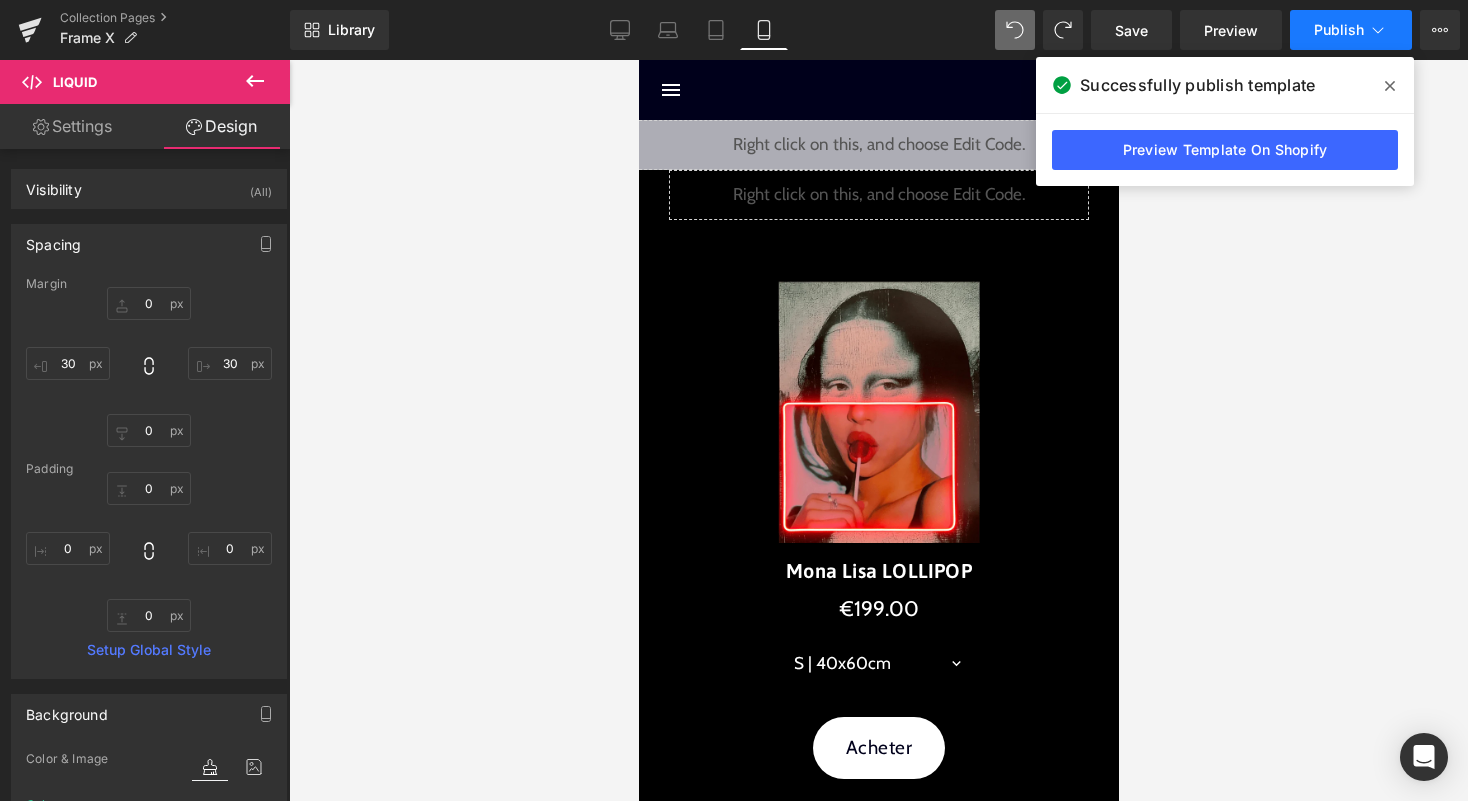 click on "Publish" at bounding box center [1339, 30] 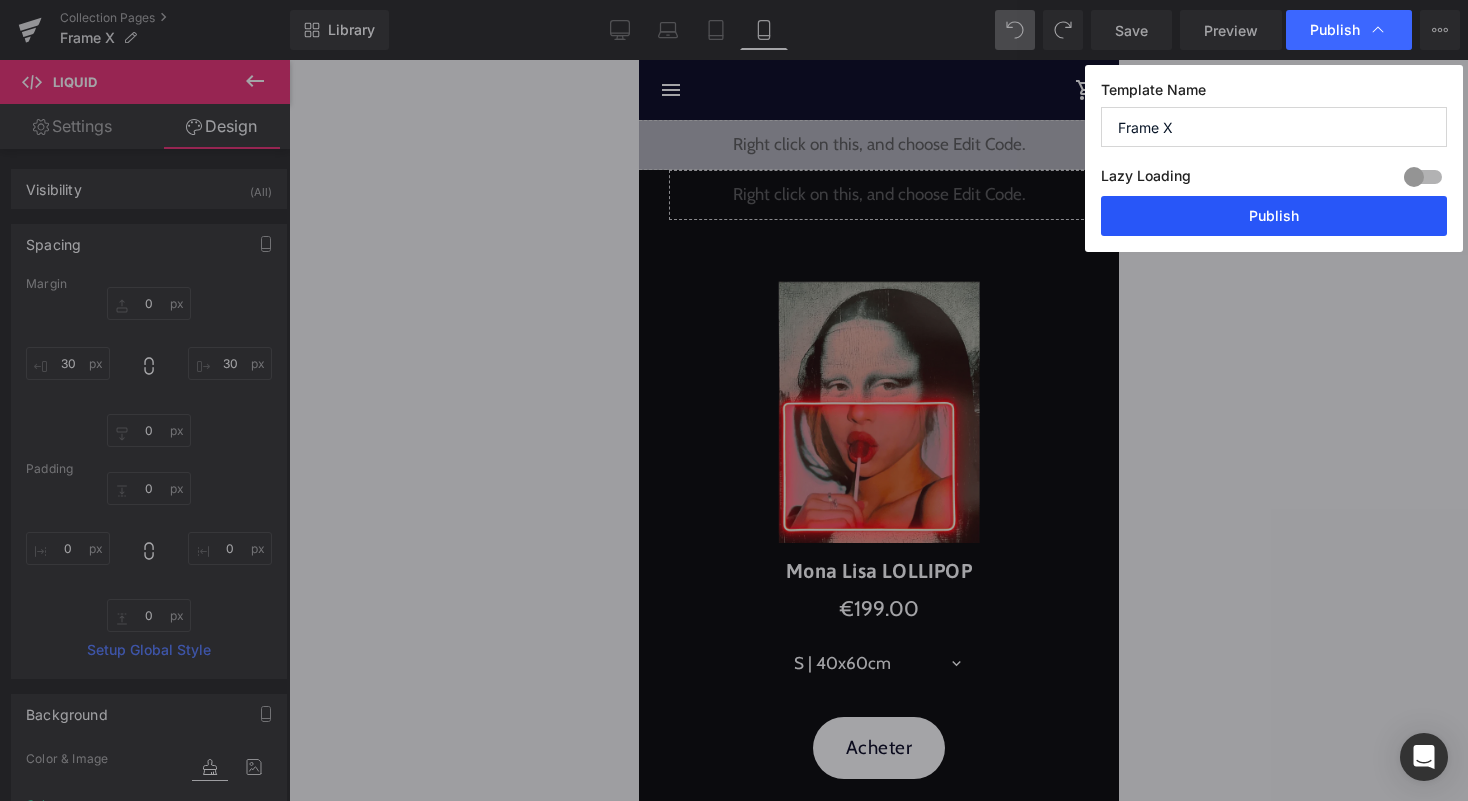 click on "Publish" at bounding box center [1274, 216] 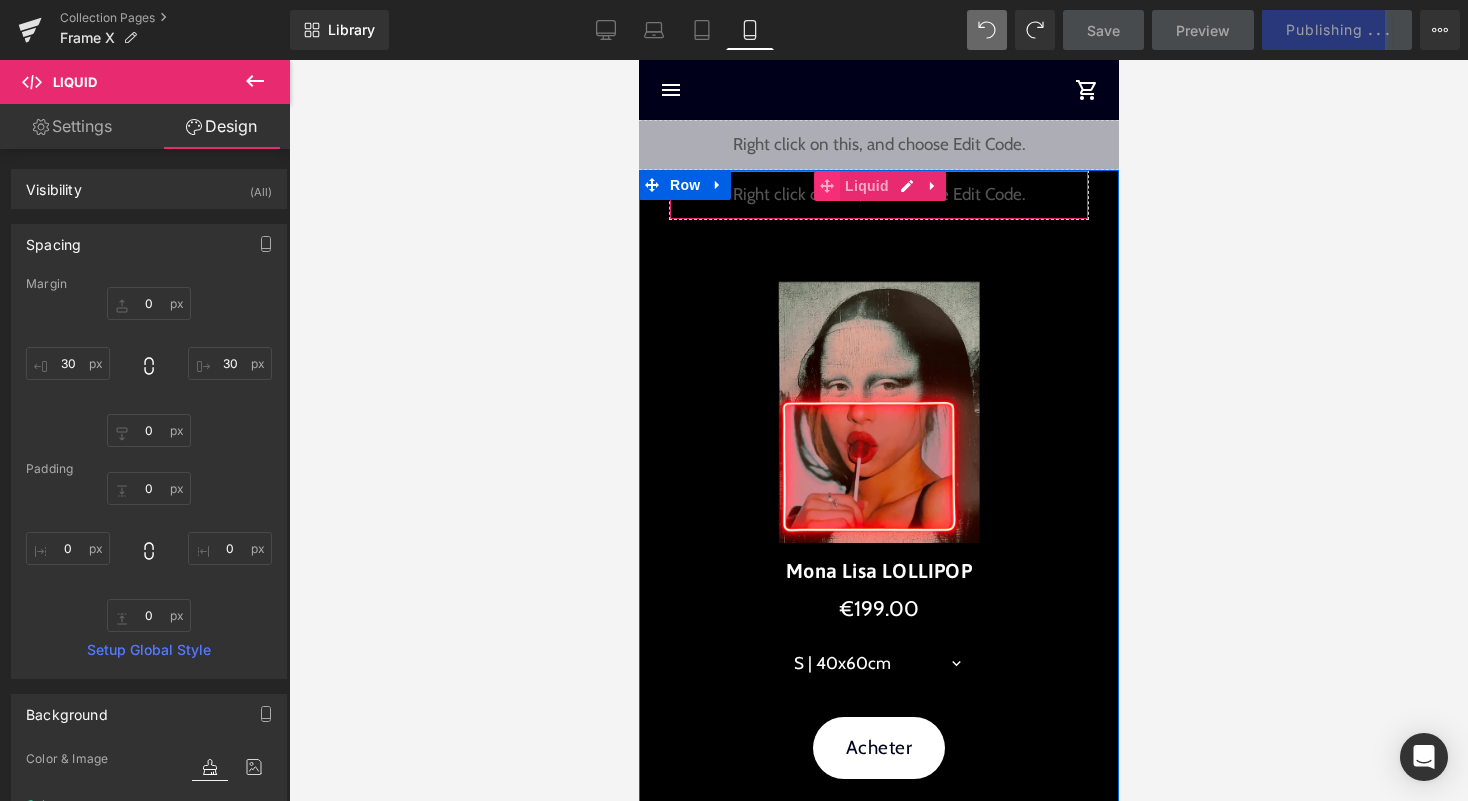 click 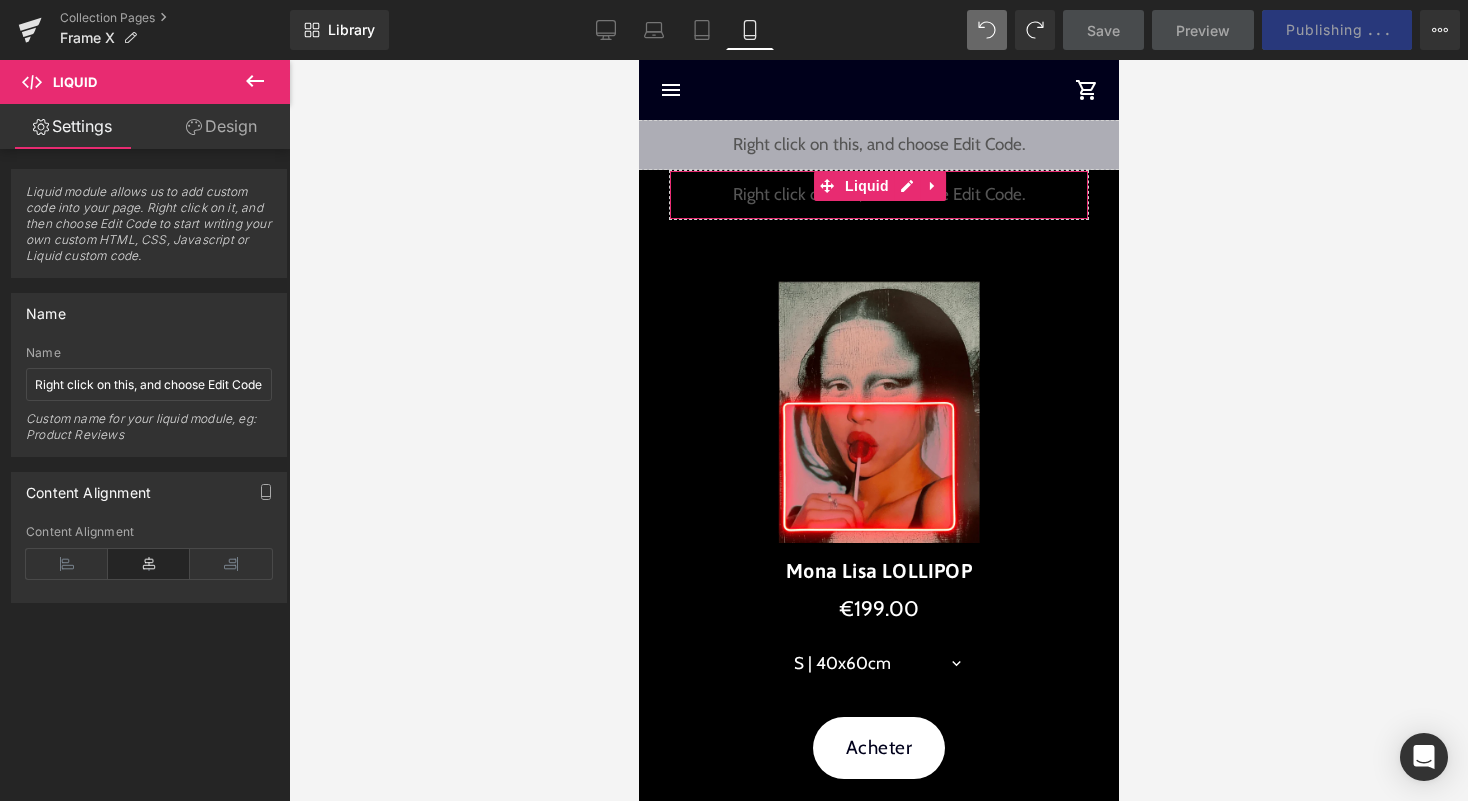click on "Design" at bounding box center [221, 126] 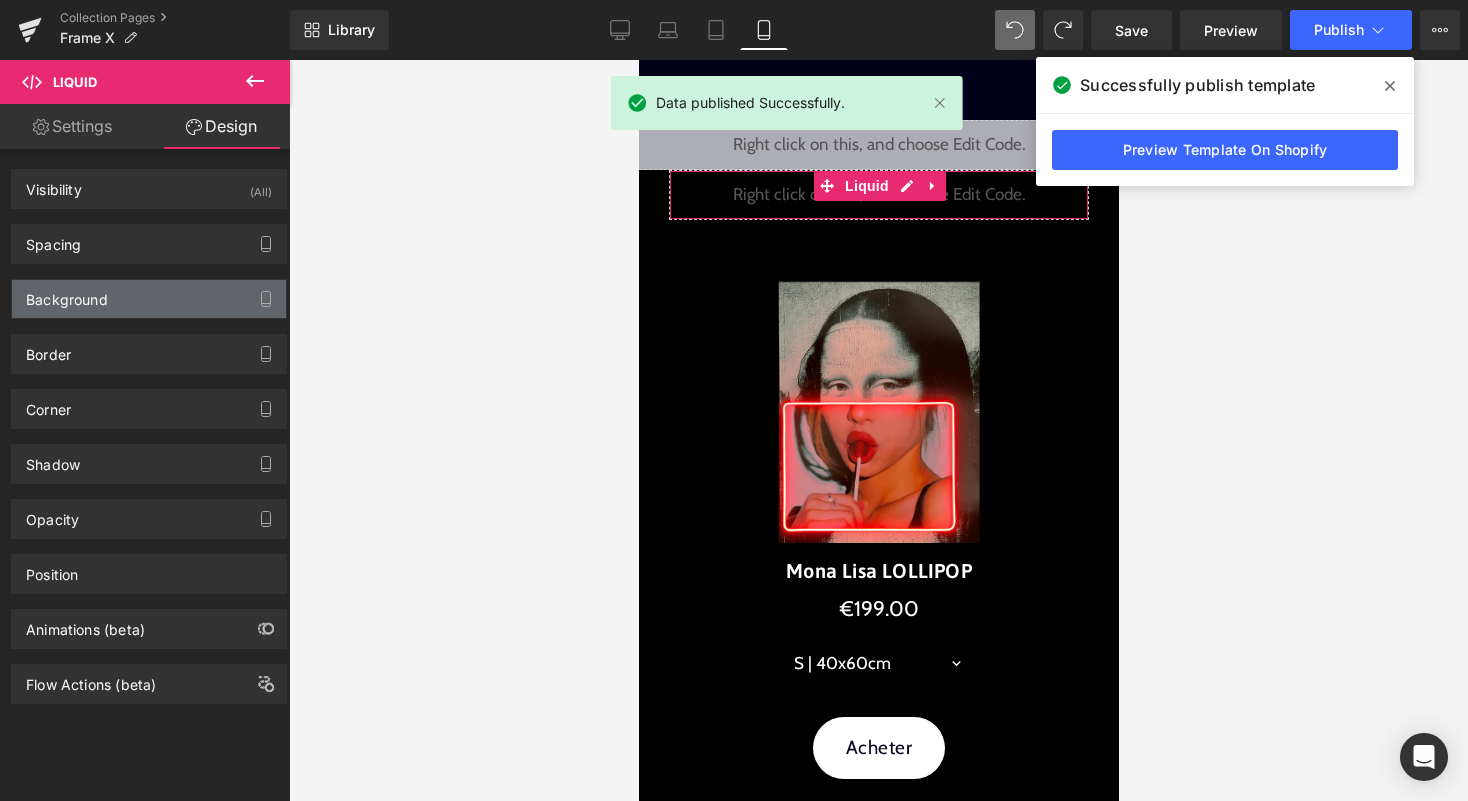 click on "Background" at bounding box center [149, 299] 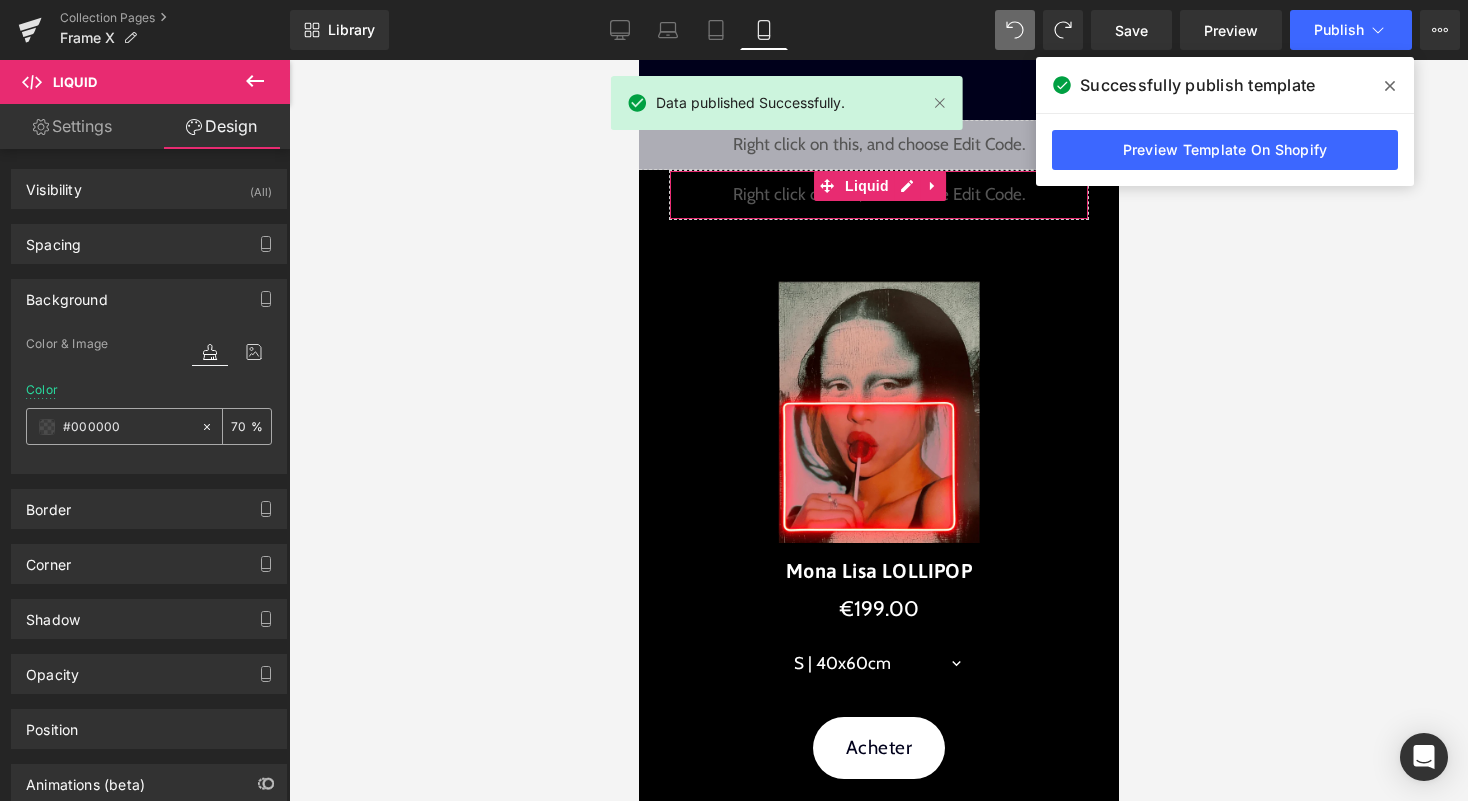click 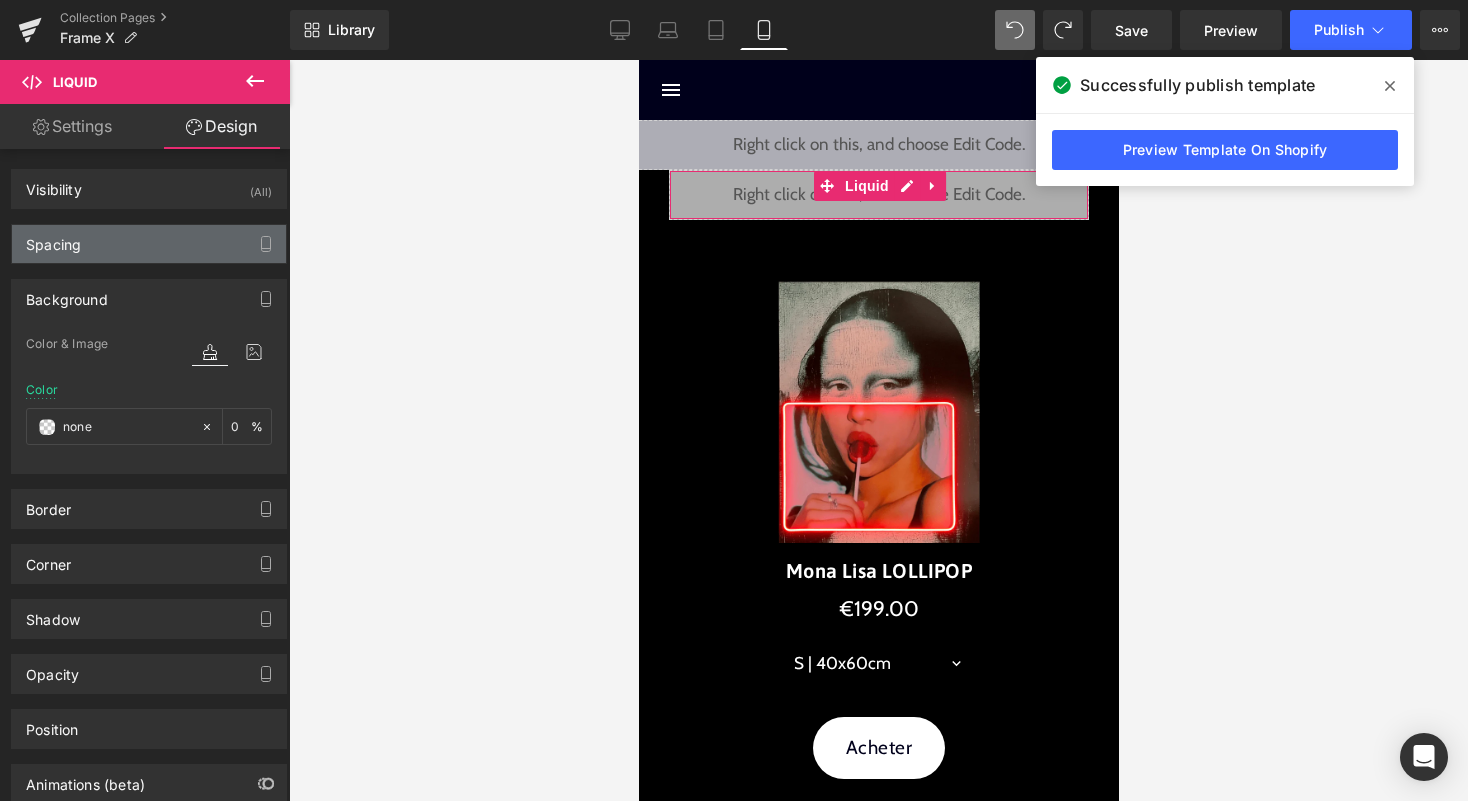 click on "Spacing" at bounding box center (149, 244) 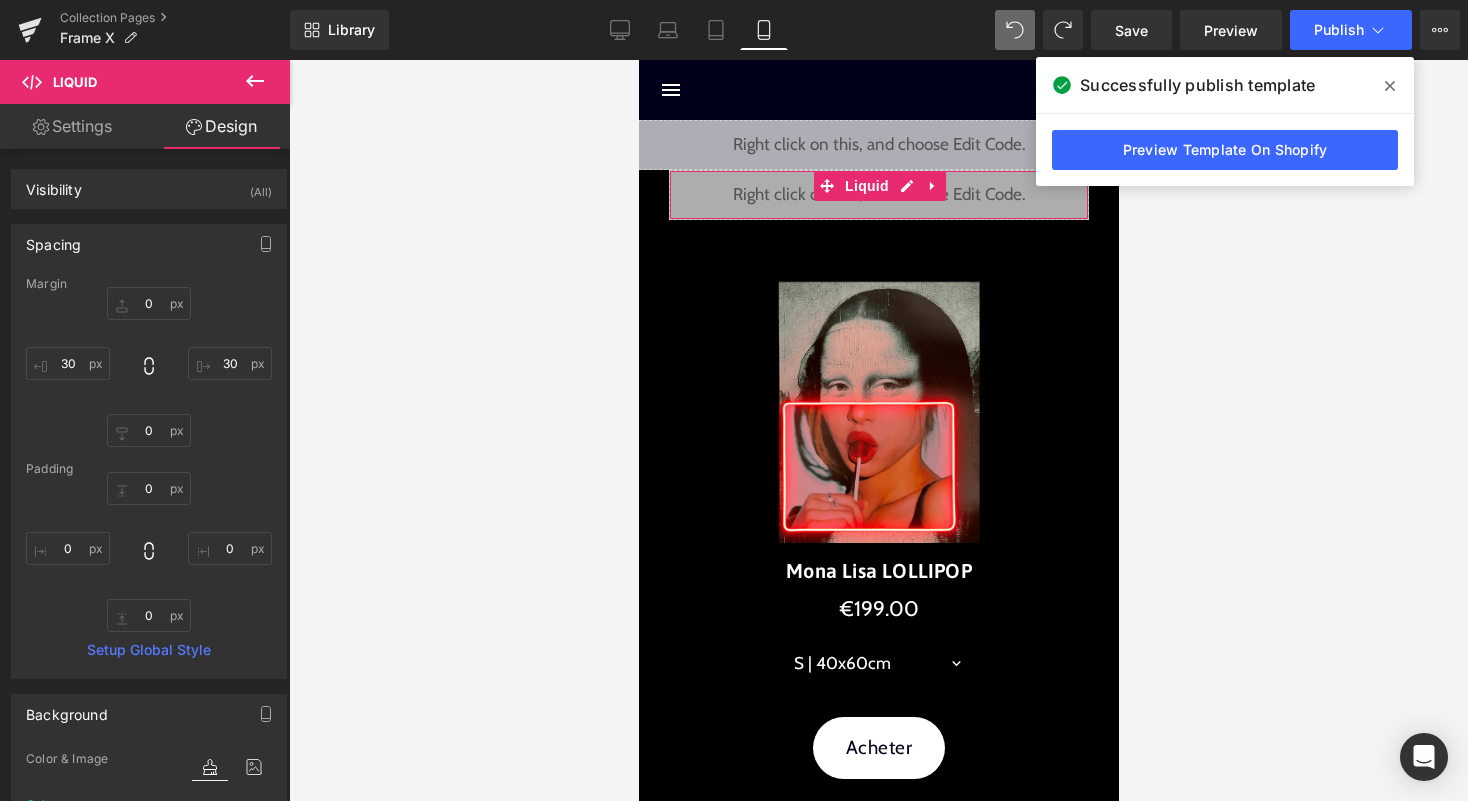 click on "0px 0
30px 30
0px 0
30px 30" at bounding box center [149, 367] 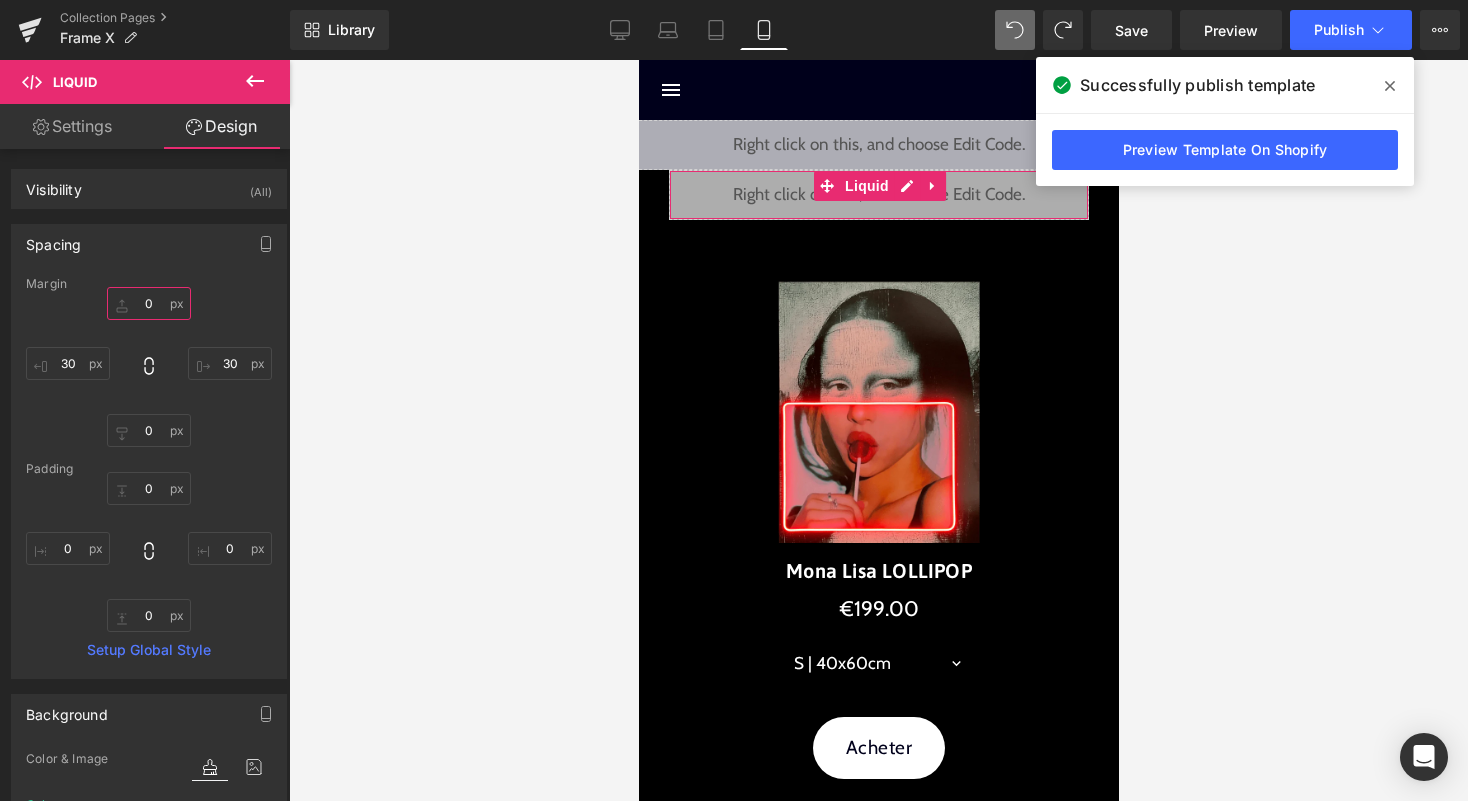 click on "0" at bounding box center (149, 303) 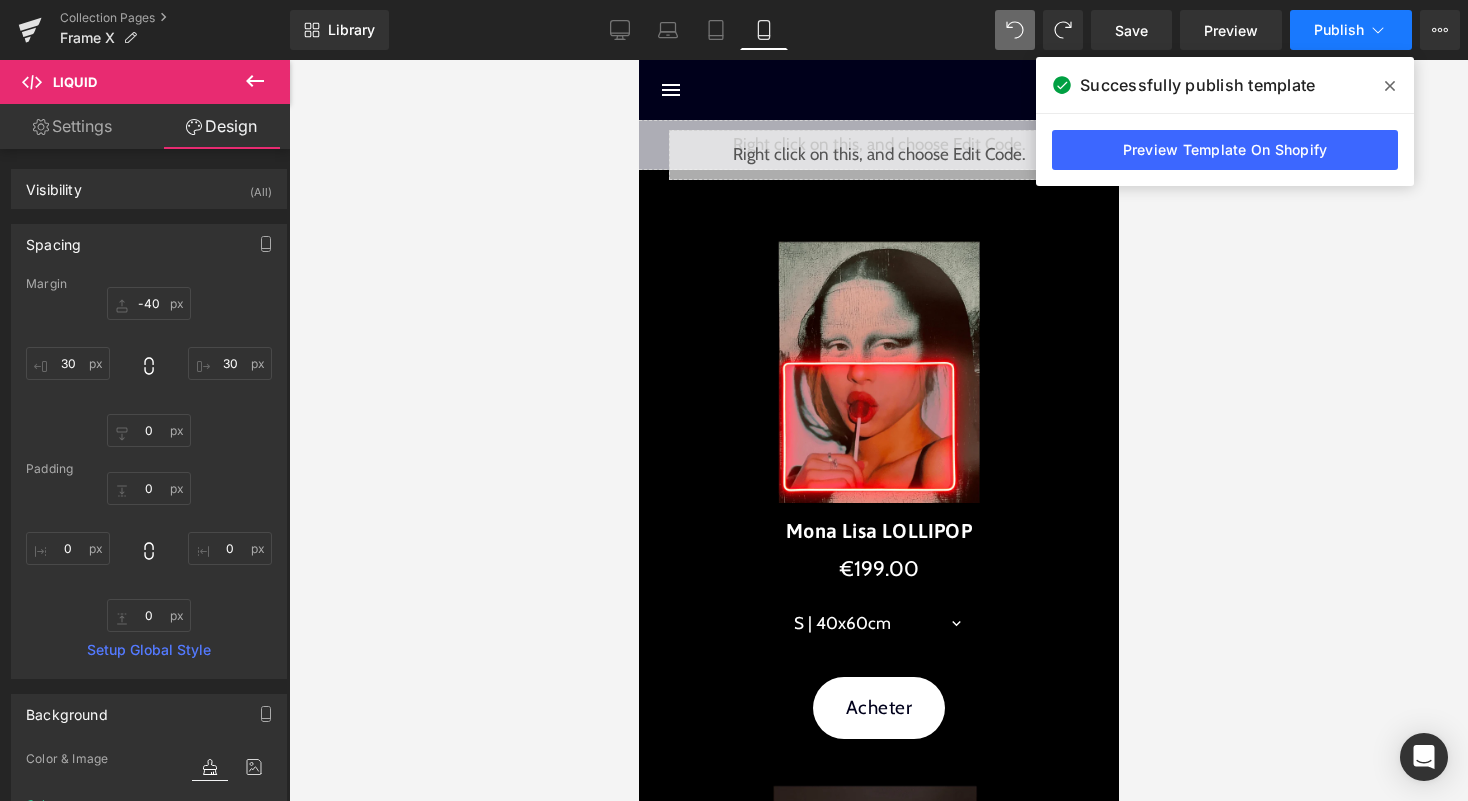 click on "Publish" at bounding box center (1339, 30) 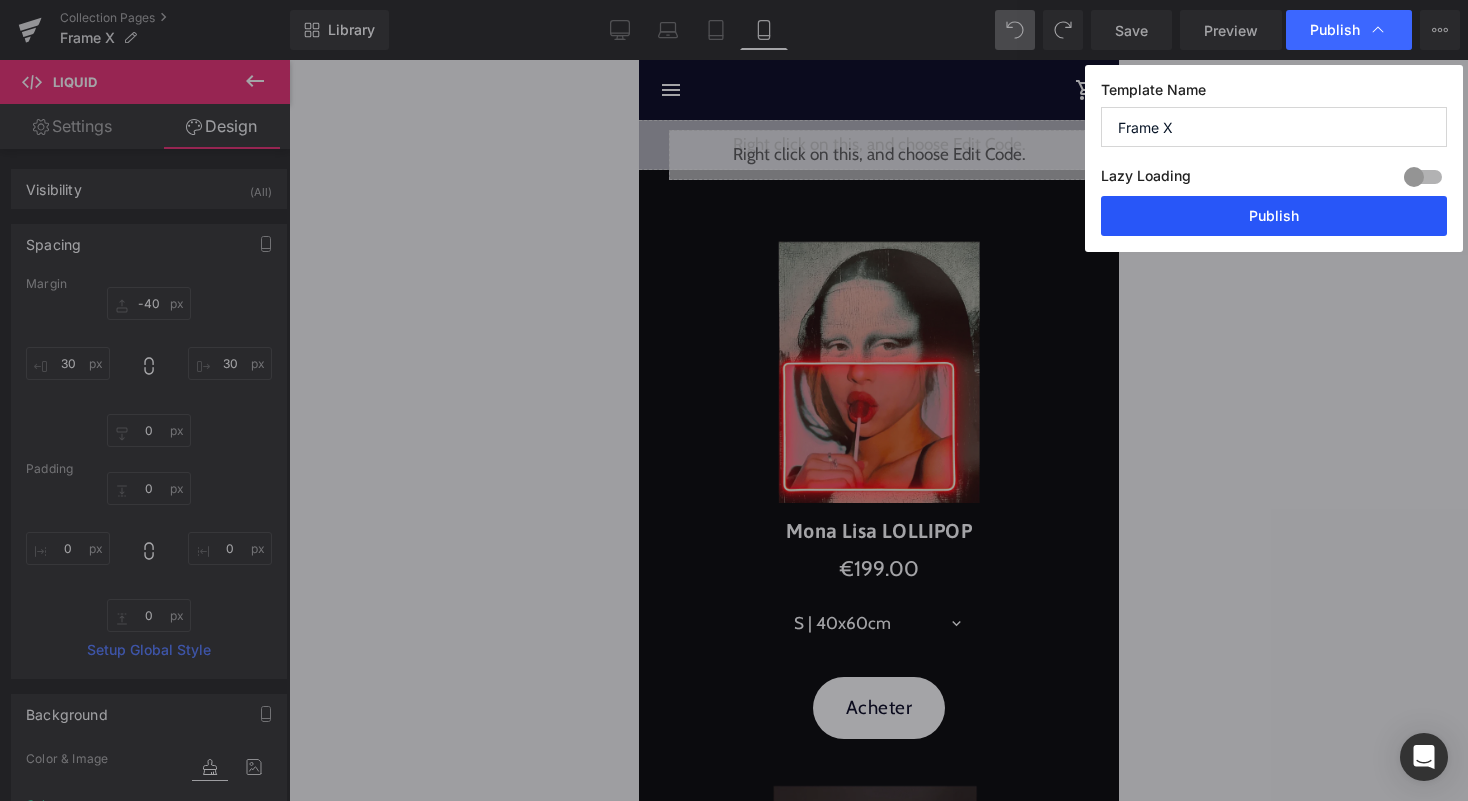 click on "Publish" at bounding box center (1274, 216) 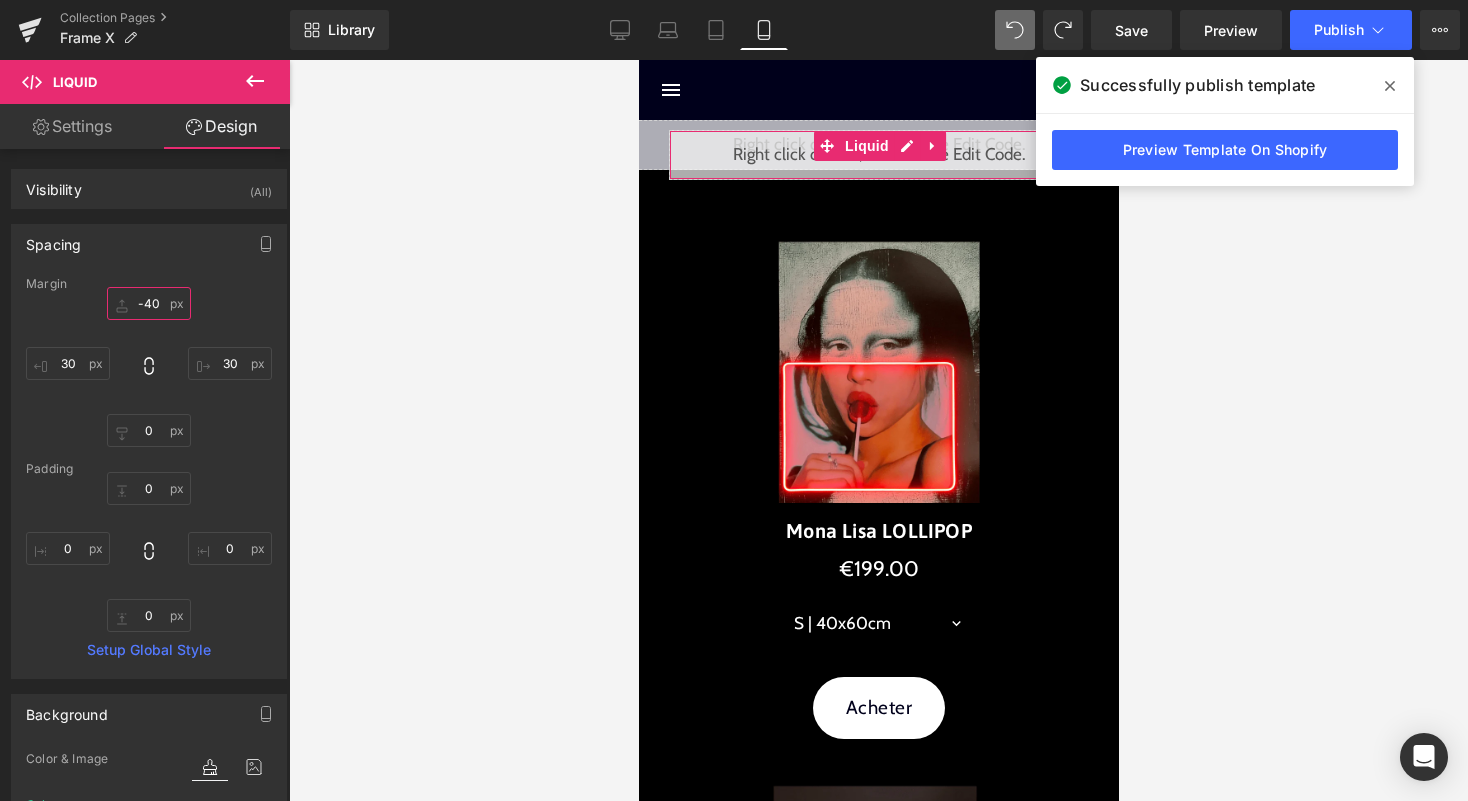 click on "-40" at bounding box center [149, 303] 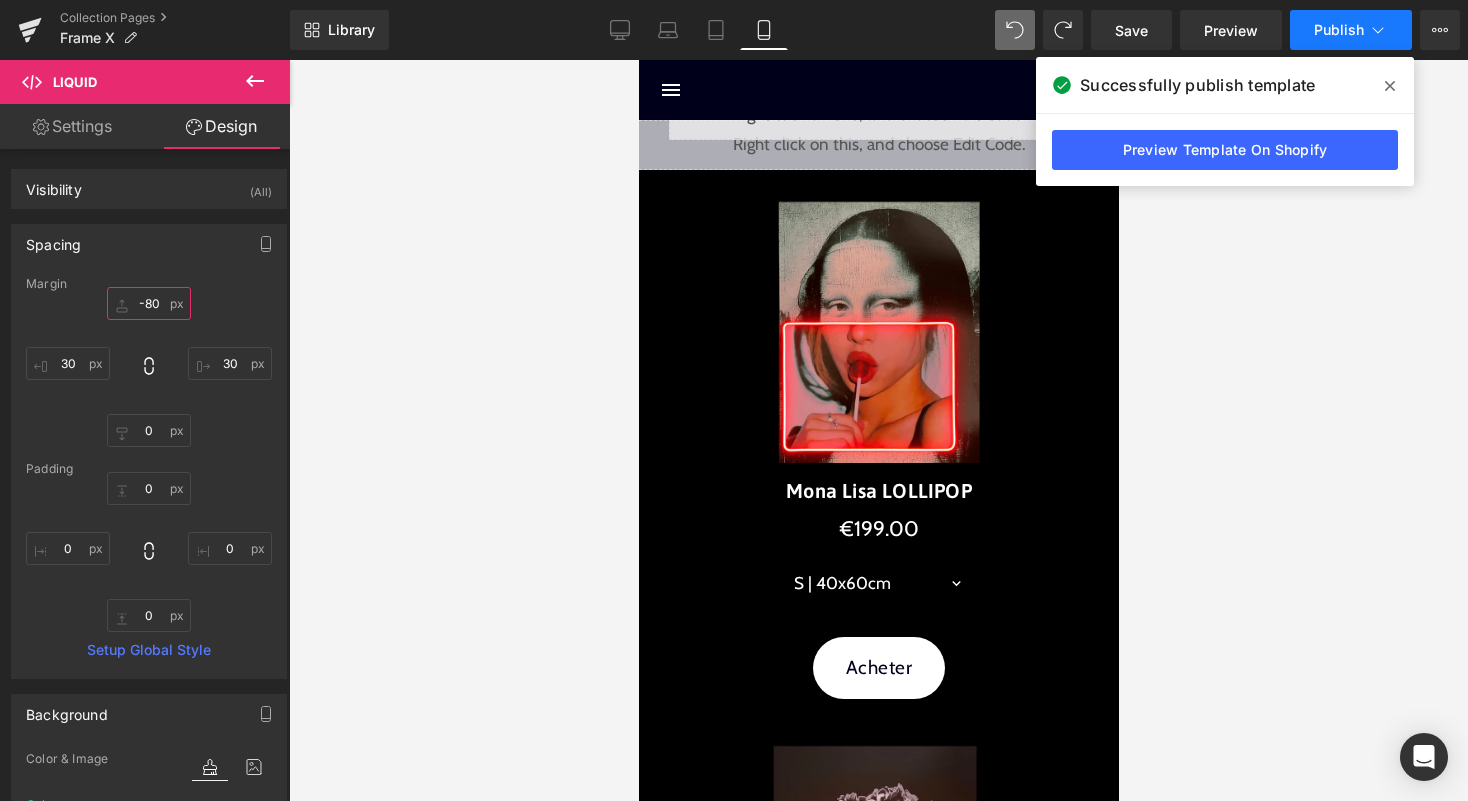 type on "-80" 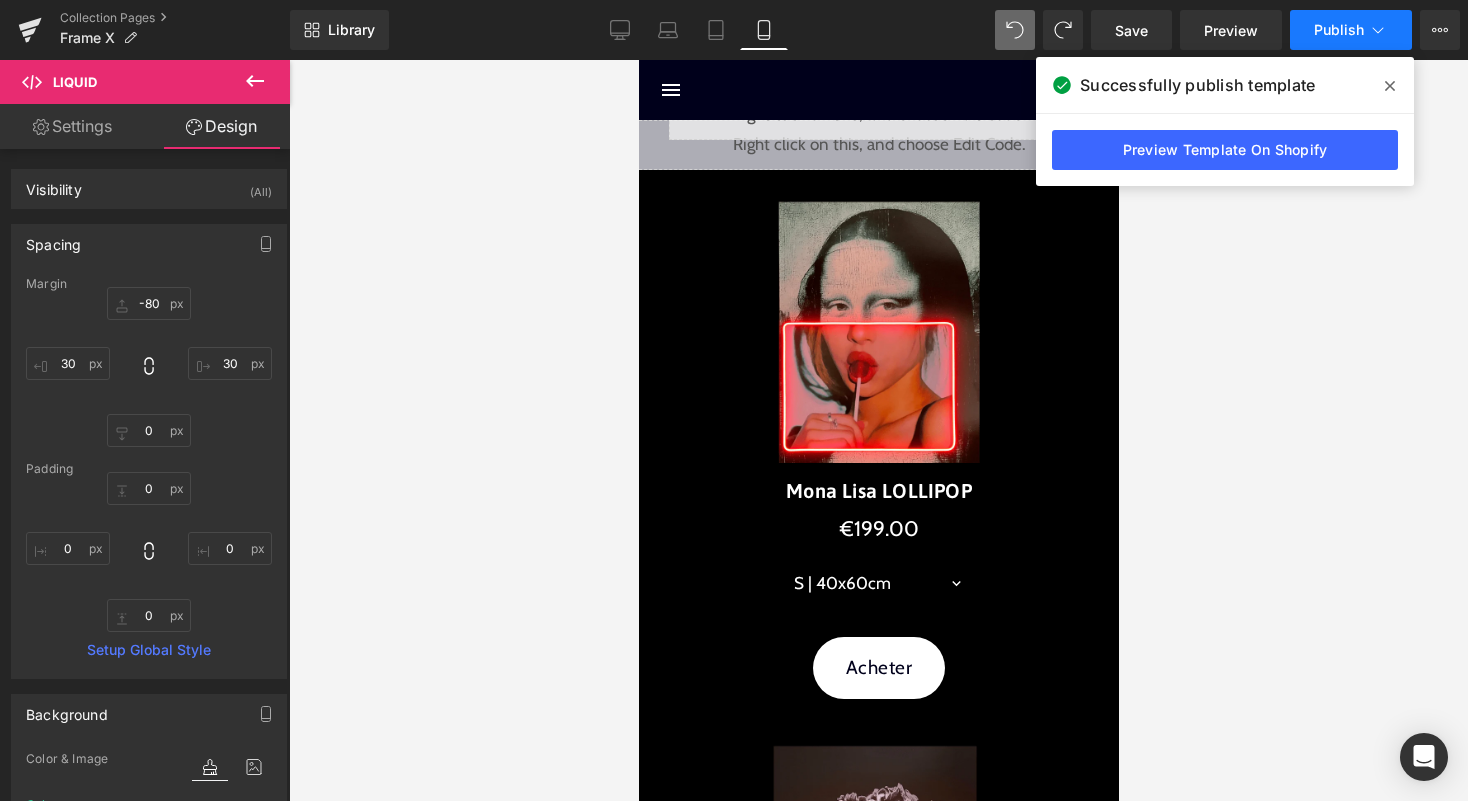 click on "Publish" at bounding box center (1339, 30) 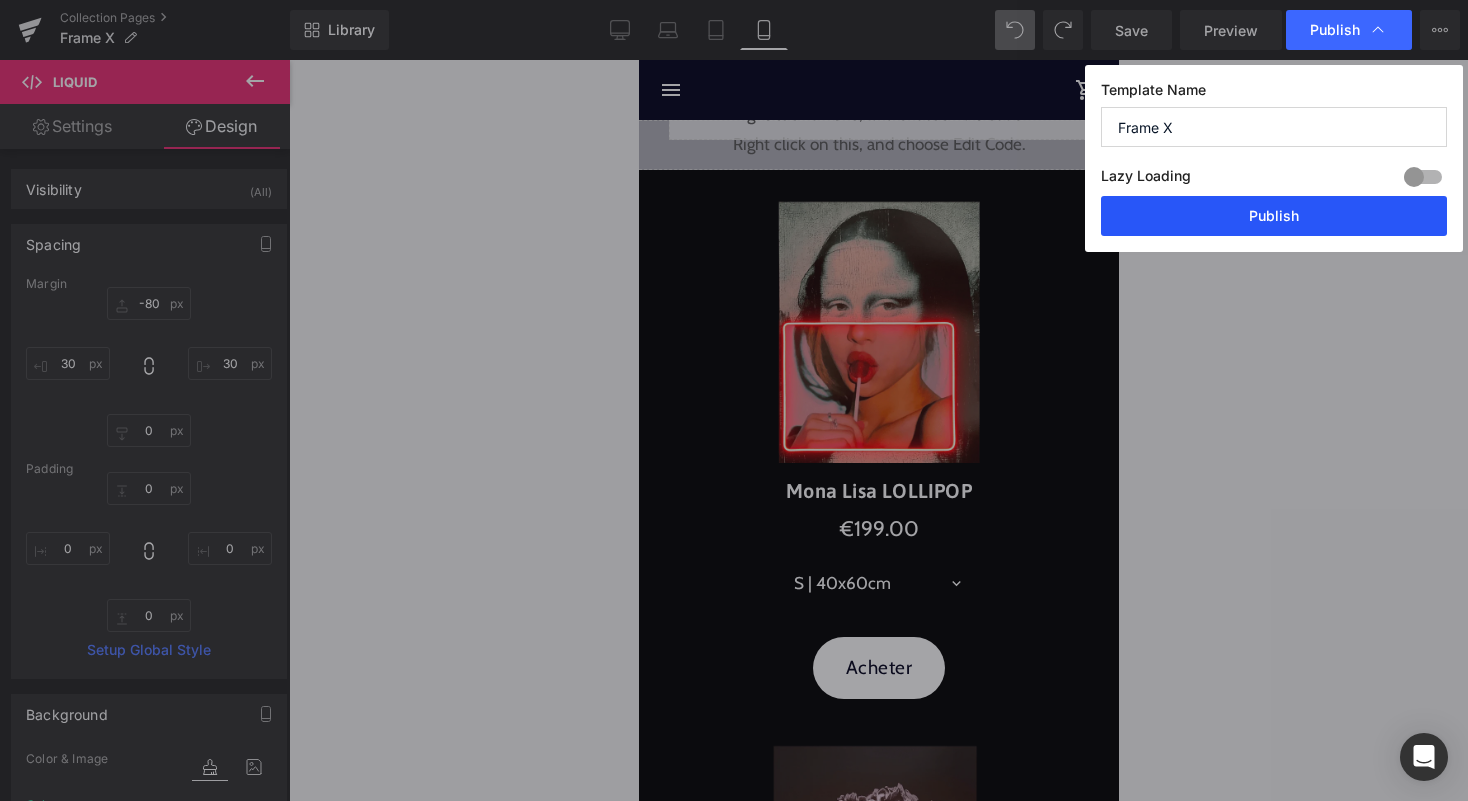 click on "Publish" at bounding box center (1274, 216) 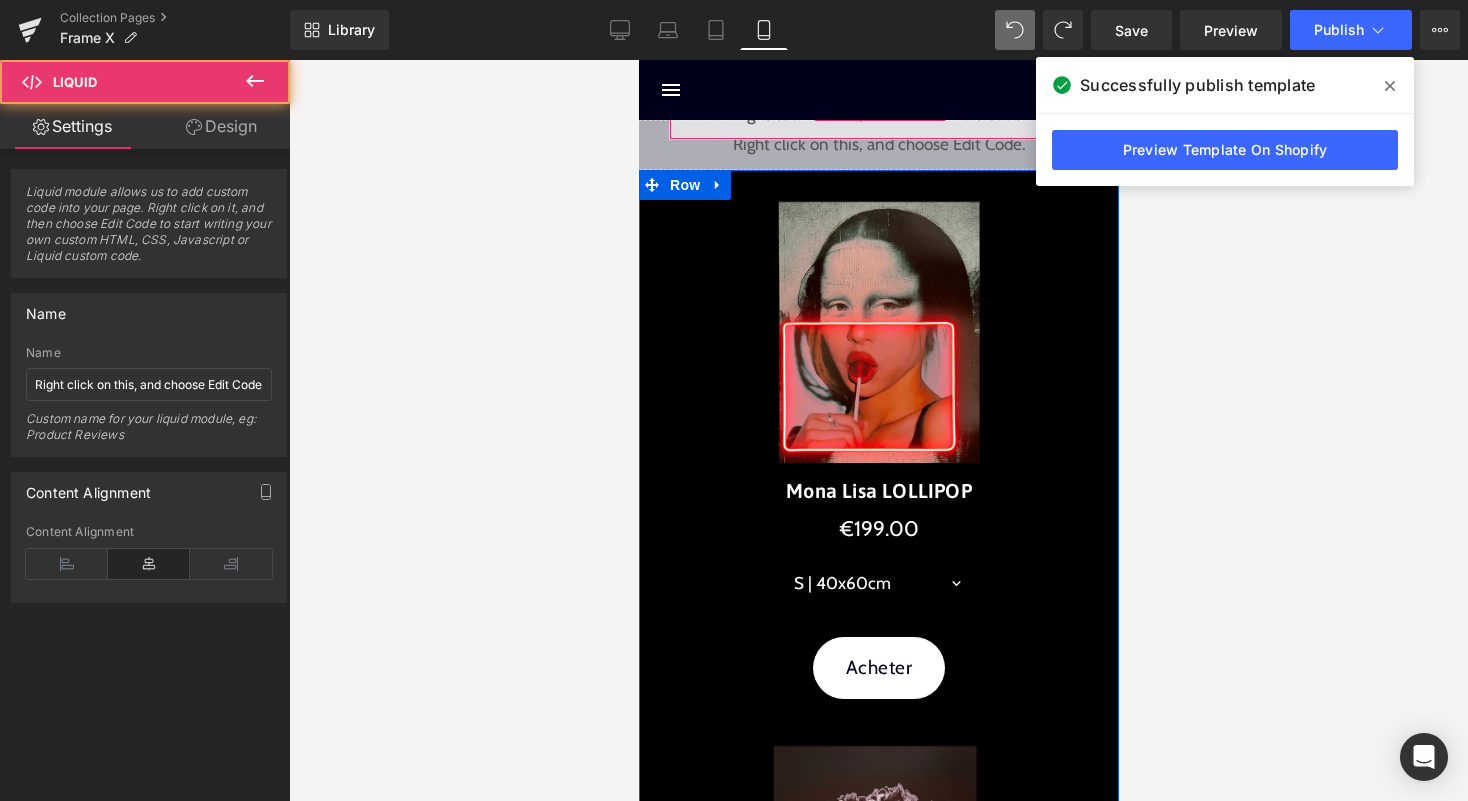 click on "Liquid" at bounding box center (878, 115) 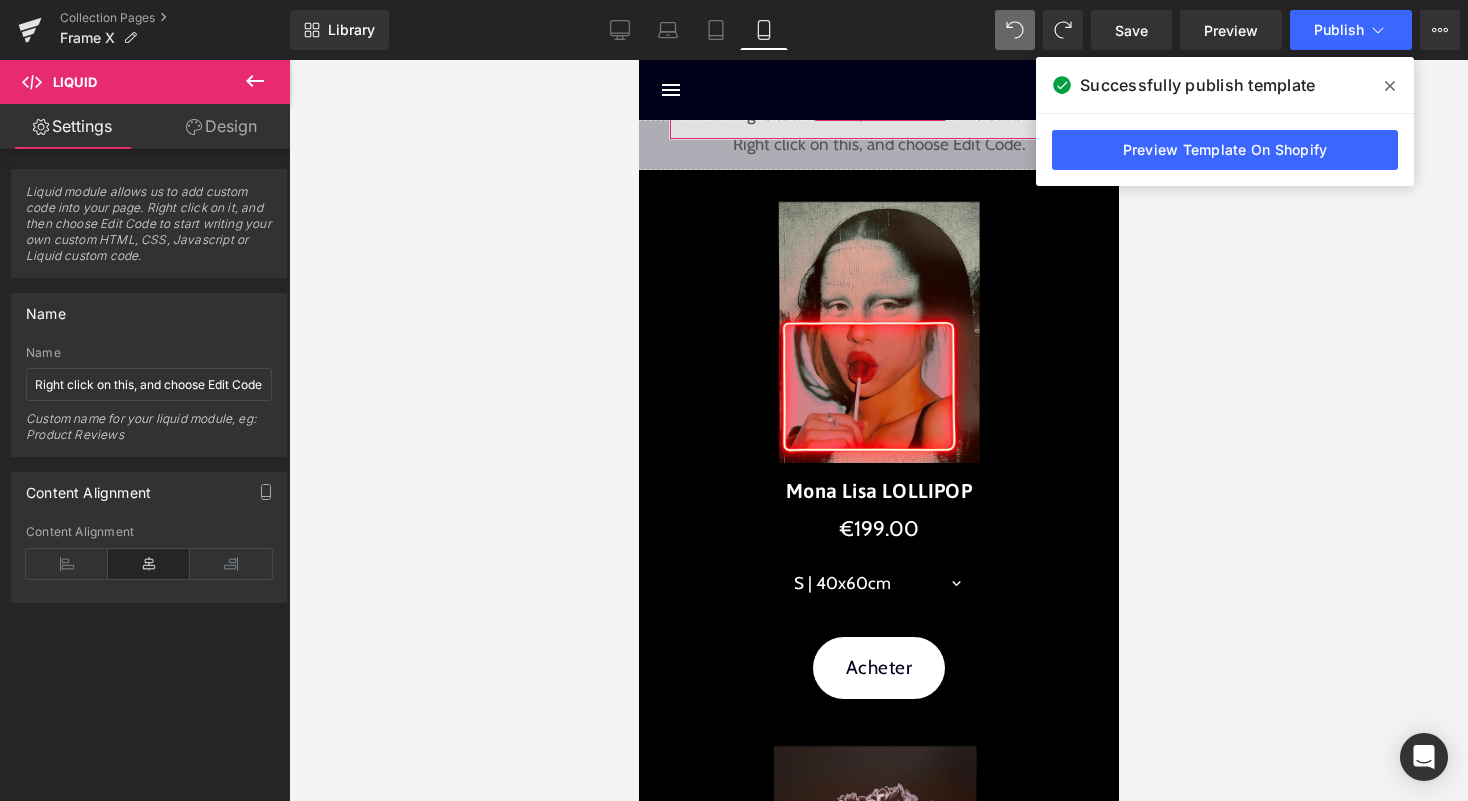 click on "Design" at bounding box center [221, 126] 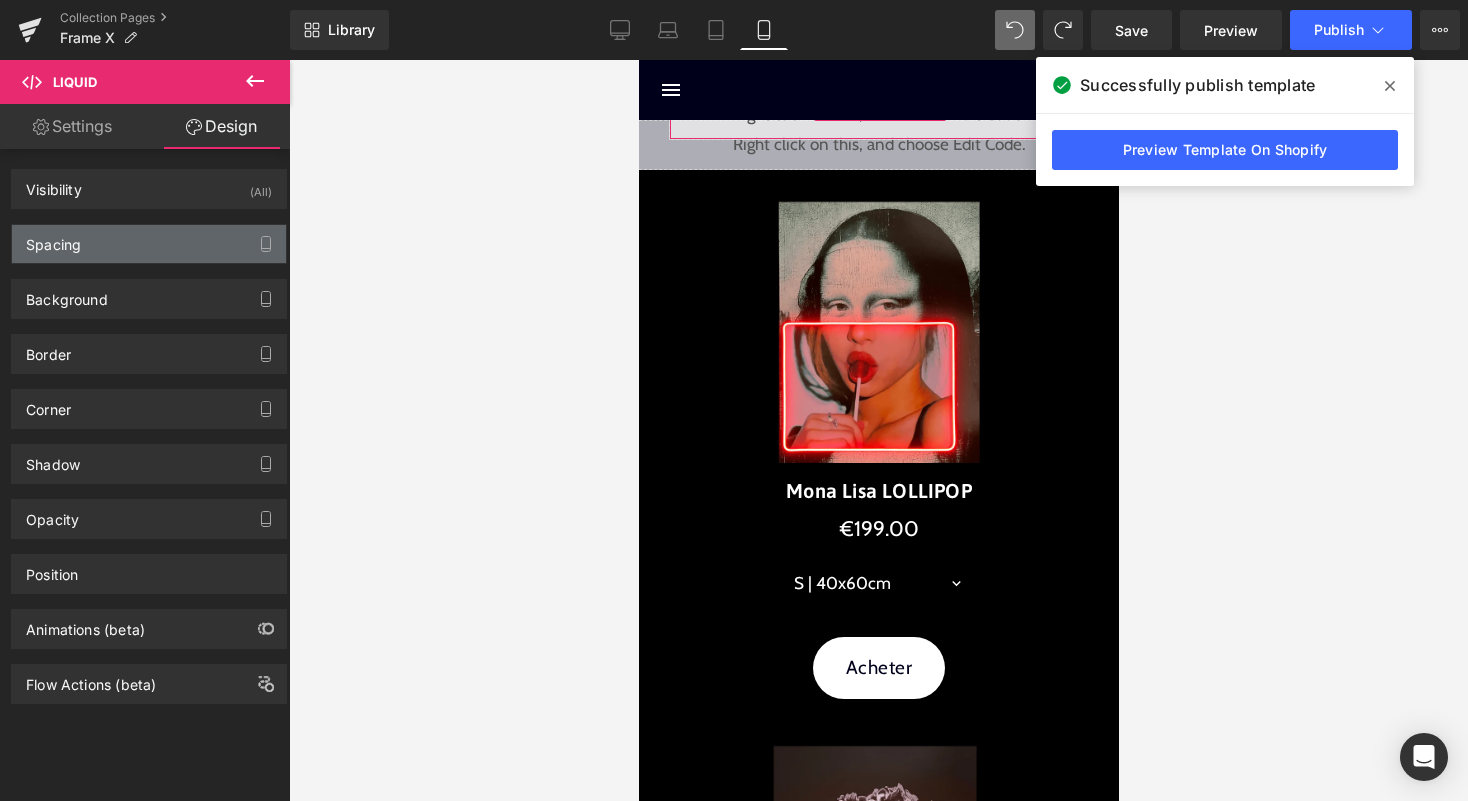 click on "Spacing" at bounding box center [149, 244] 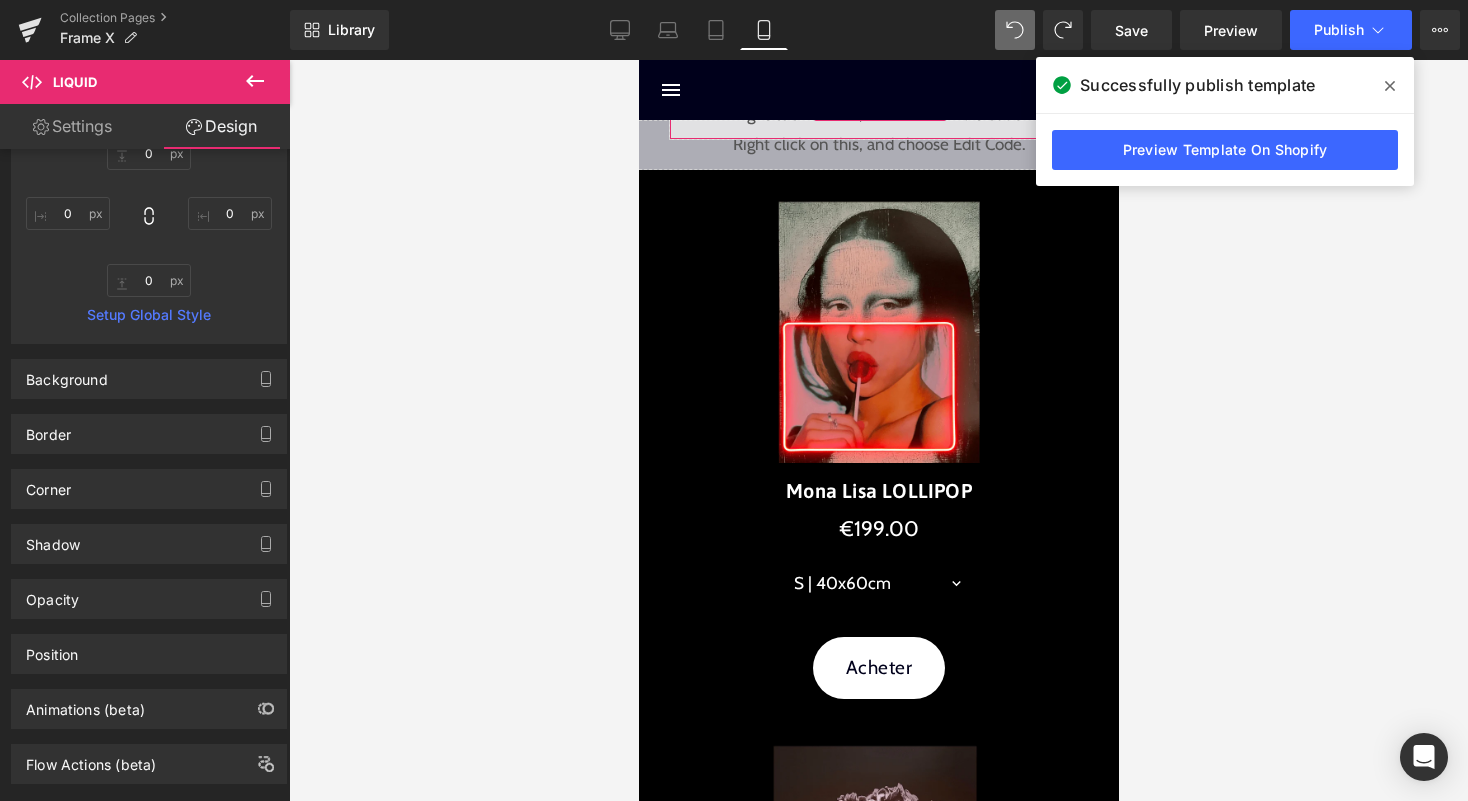 scroll, scrollTop: 375, scrollLeft: 0, axis: vertical 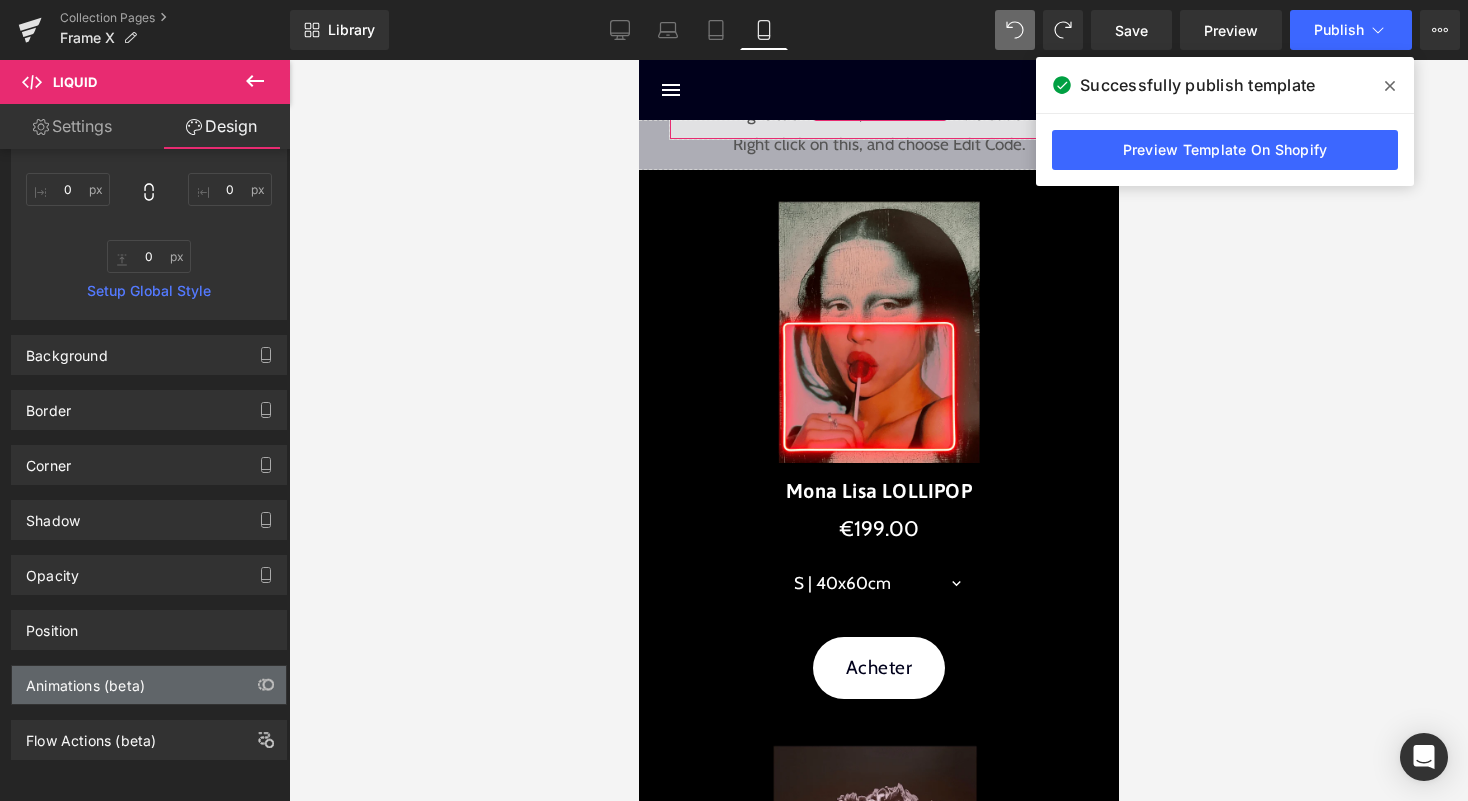 click on "Animations (beta)" at bounding box center [85, 680] 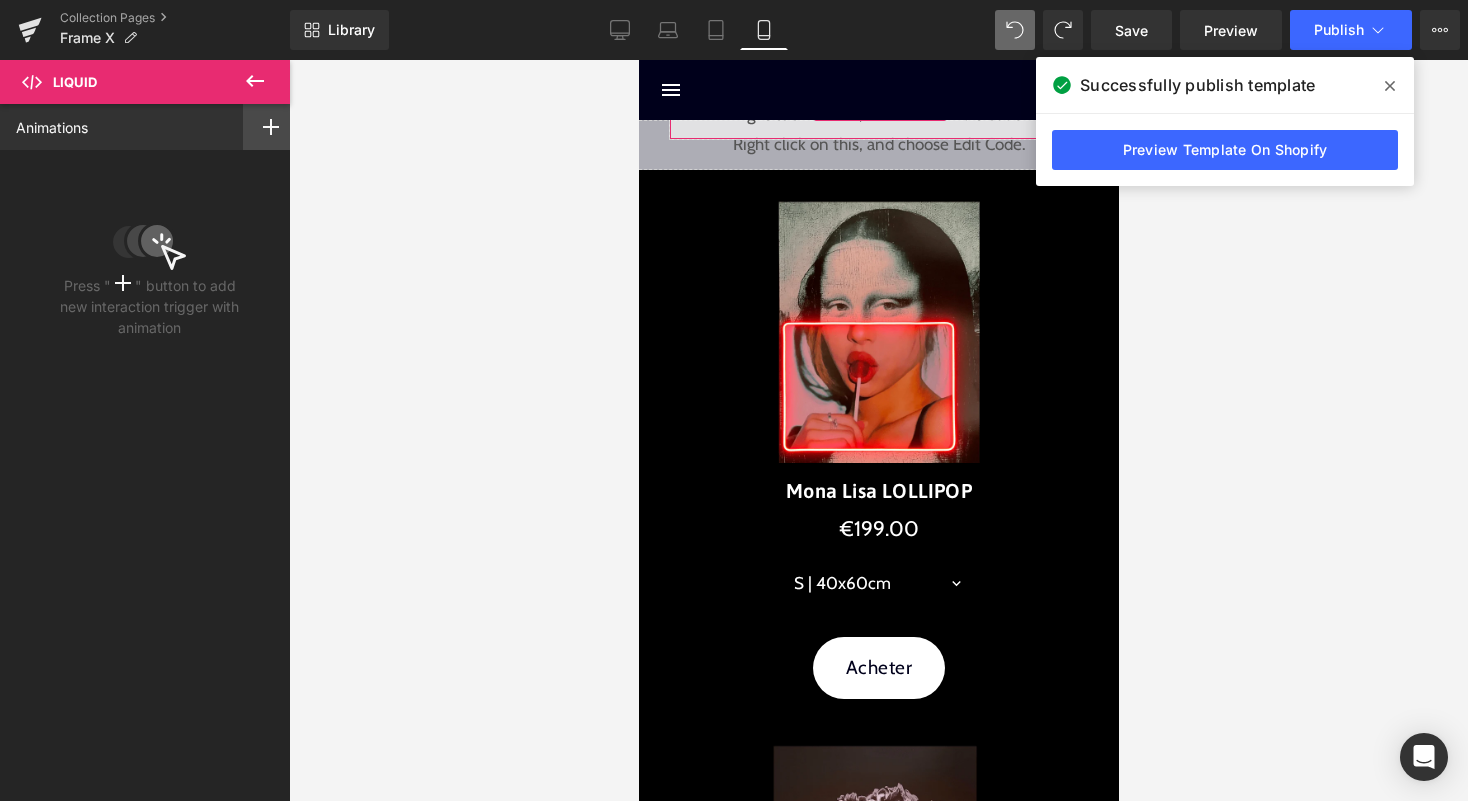 click 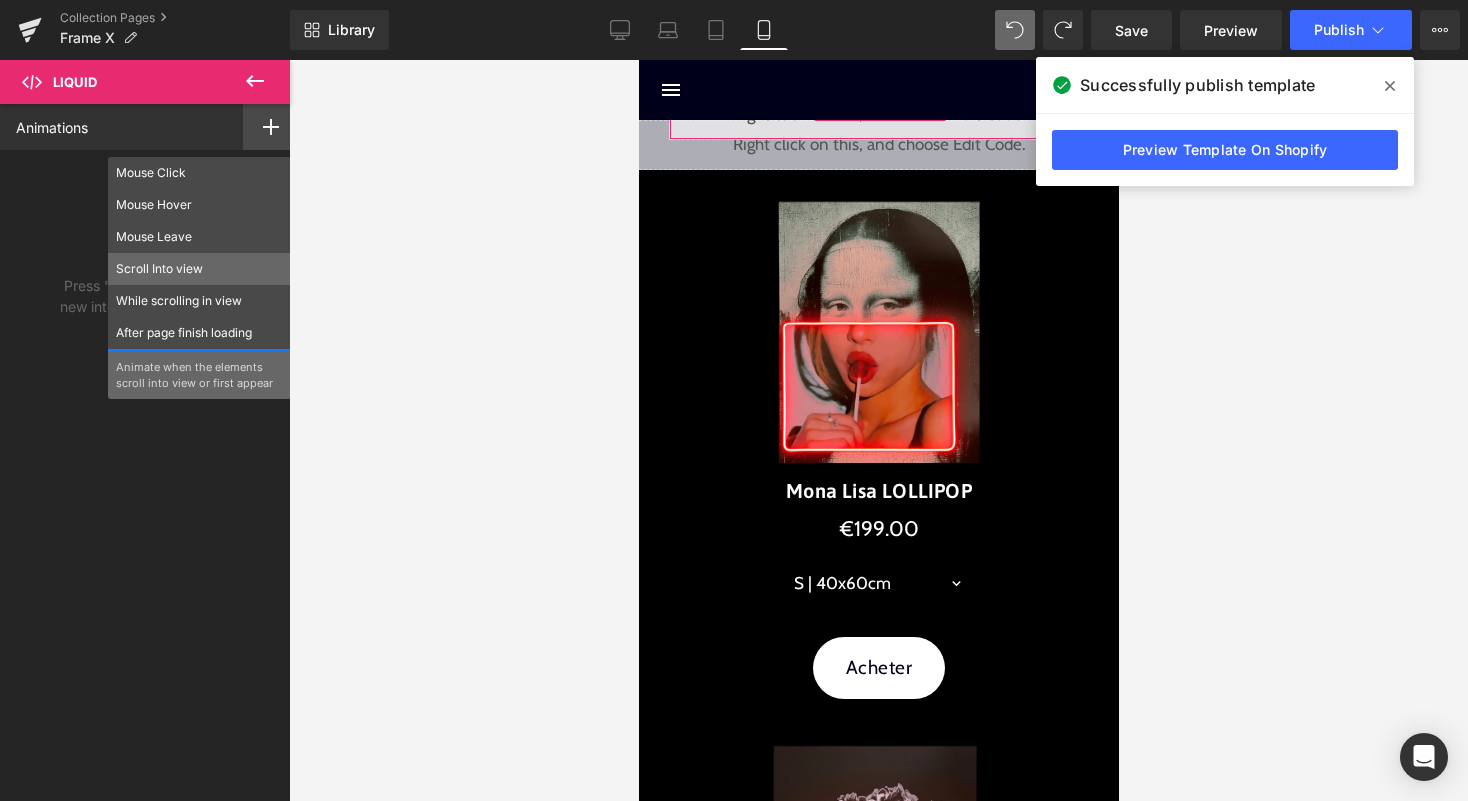 click on "Scroll Into view" at bounding box center [199, 269] 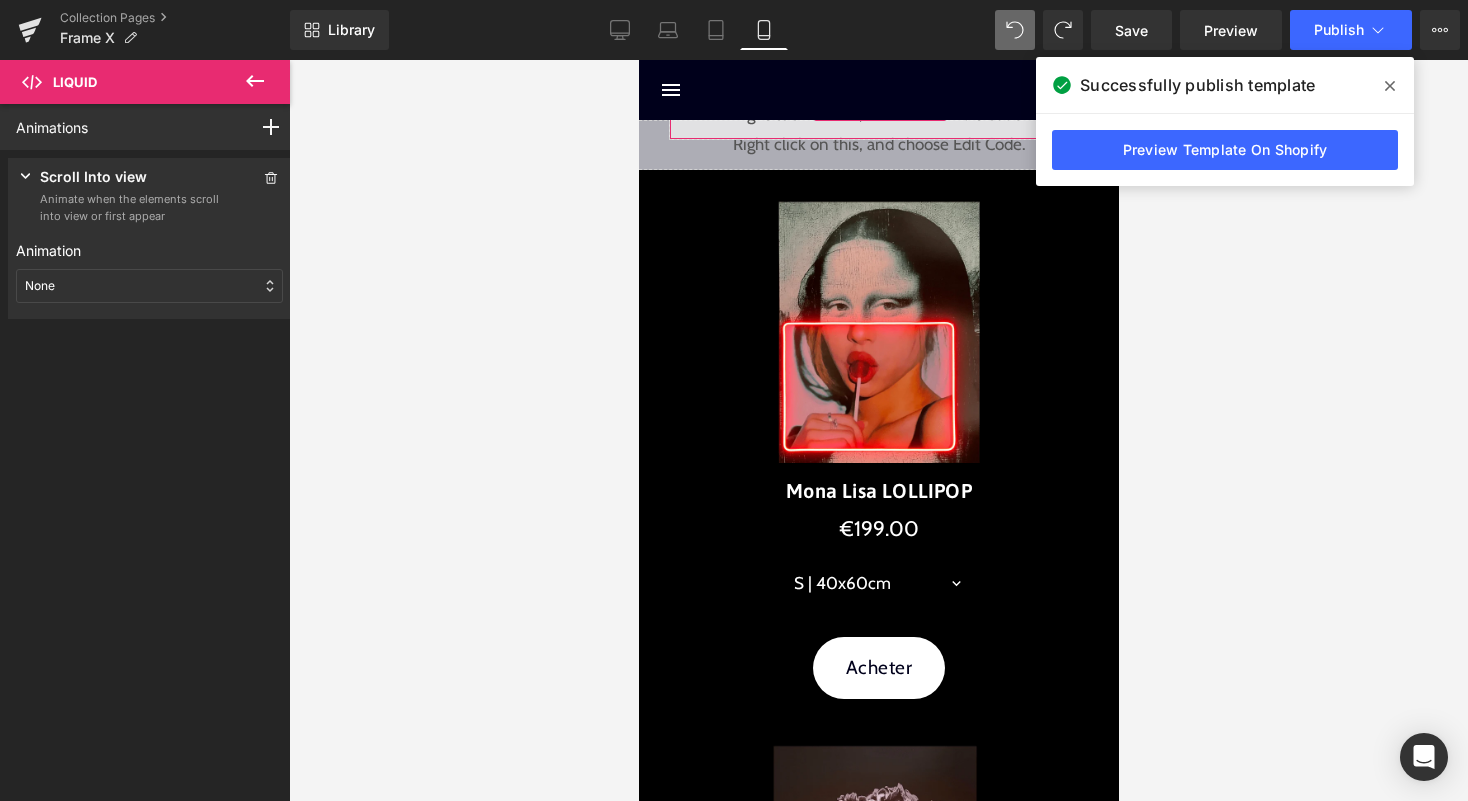 click on "None" at bounding box center (149, 286) 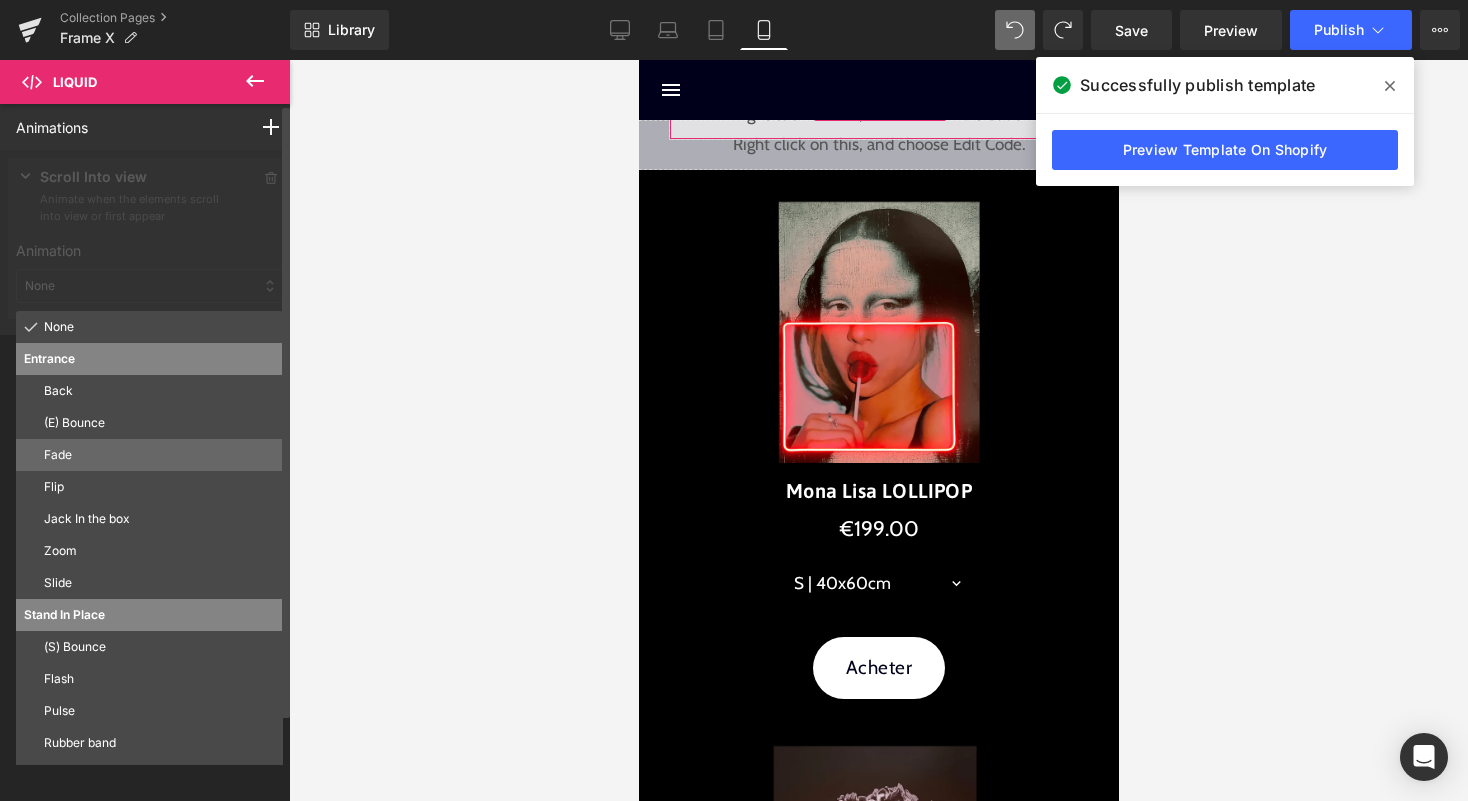 click on "Fade" at bounding box center [149, 455] 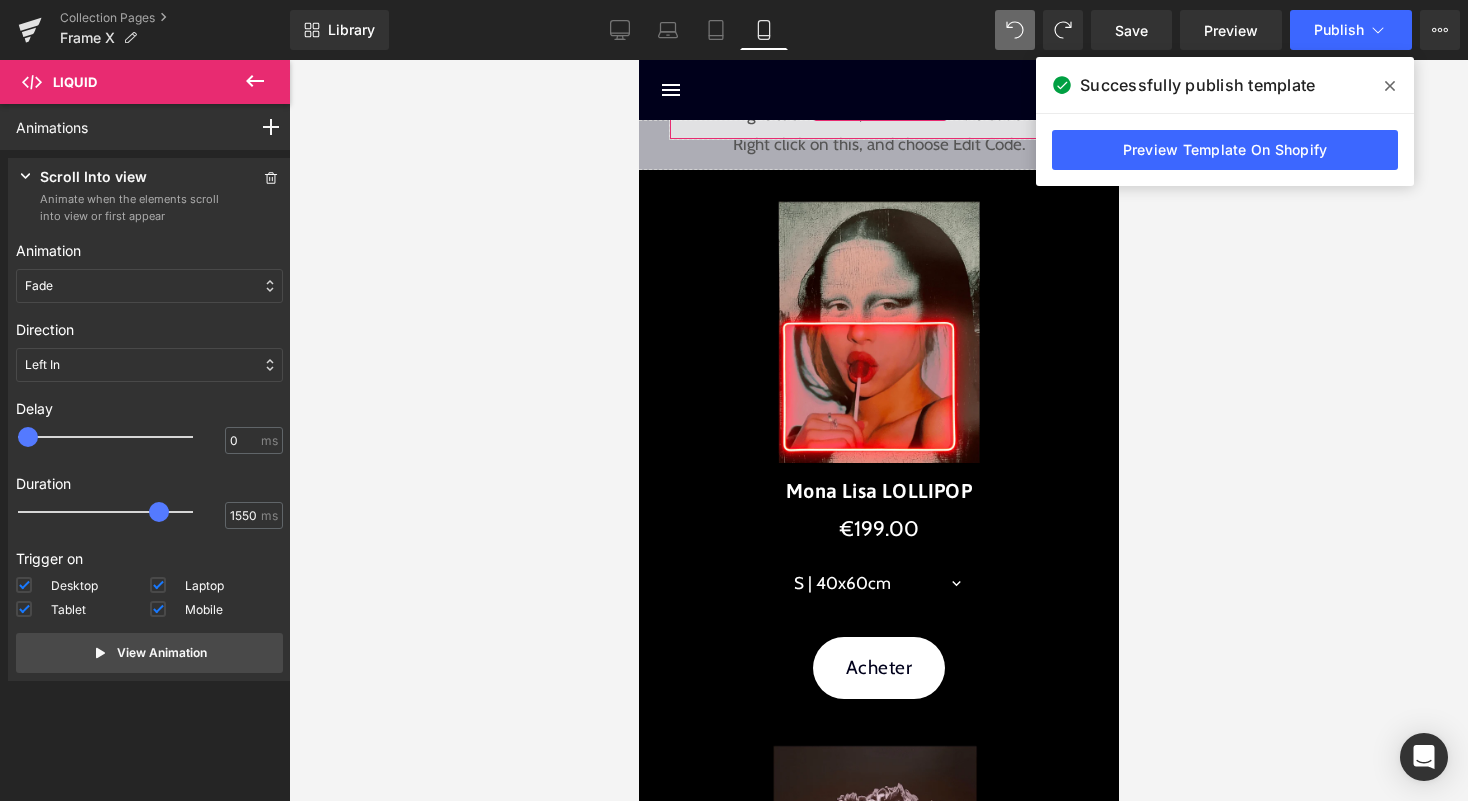 type on "1500" 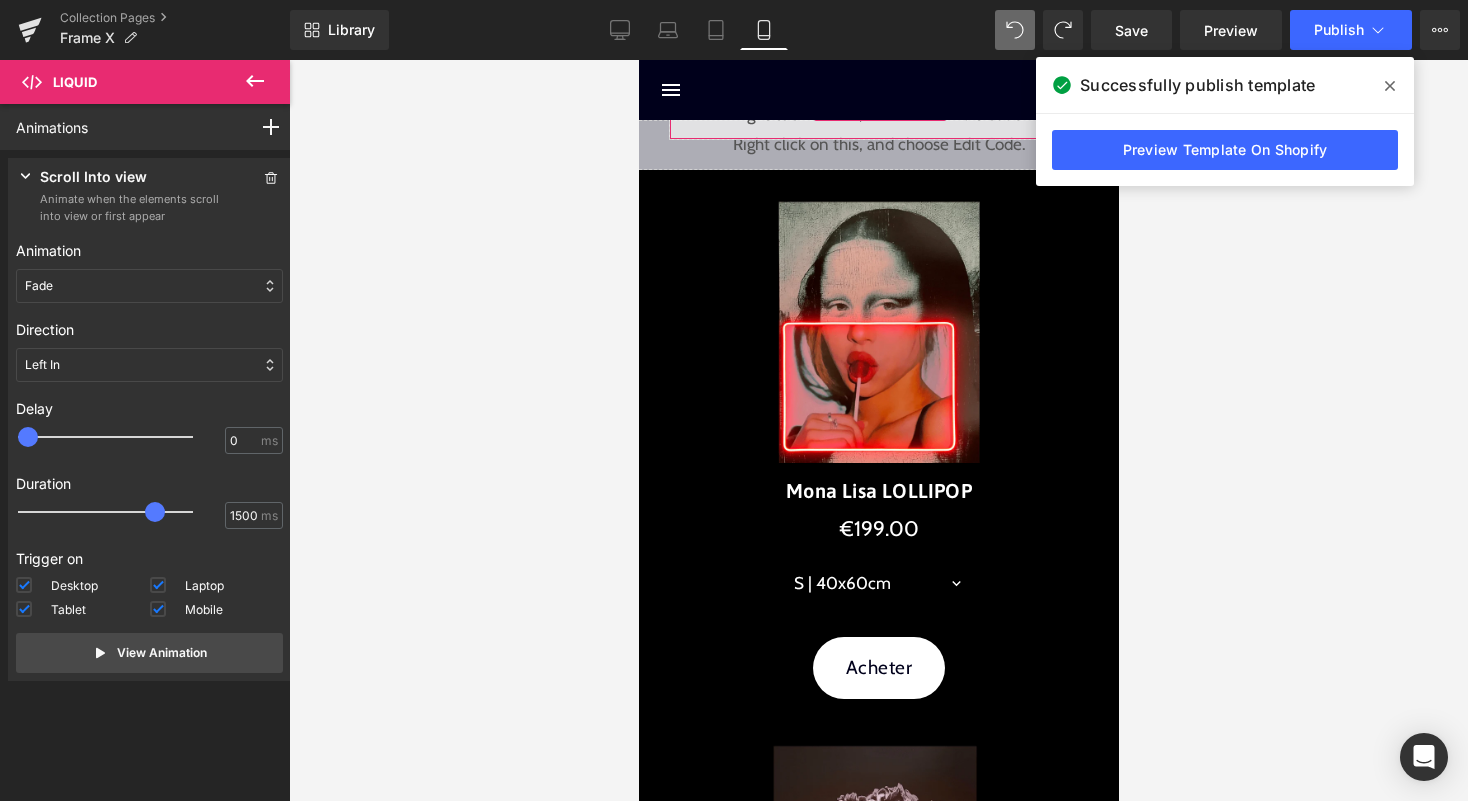 drag, startPoint x: 69, startPoint y: 505, endPoint x: 161, endPoint y: 503, distance: 92.021736 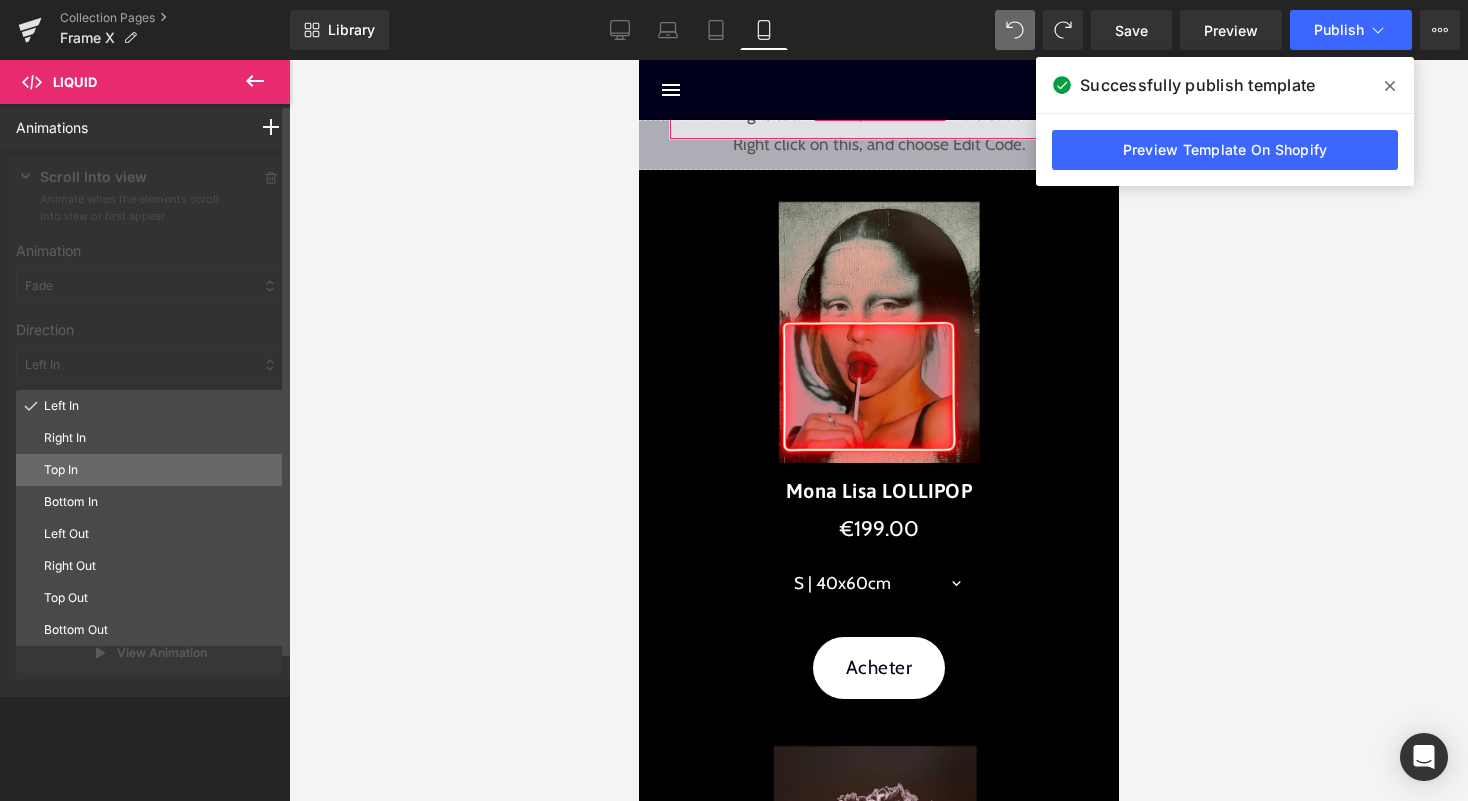 click on "Top In" at bounding box center (159, 470) 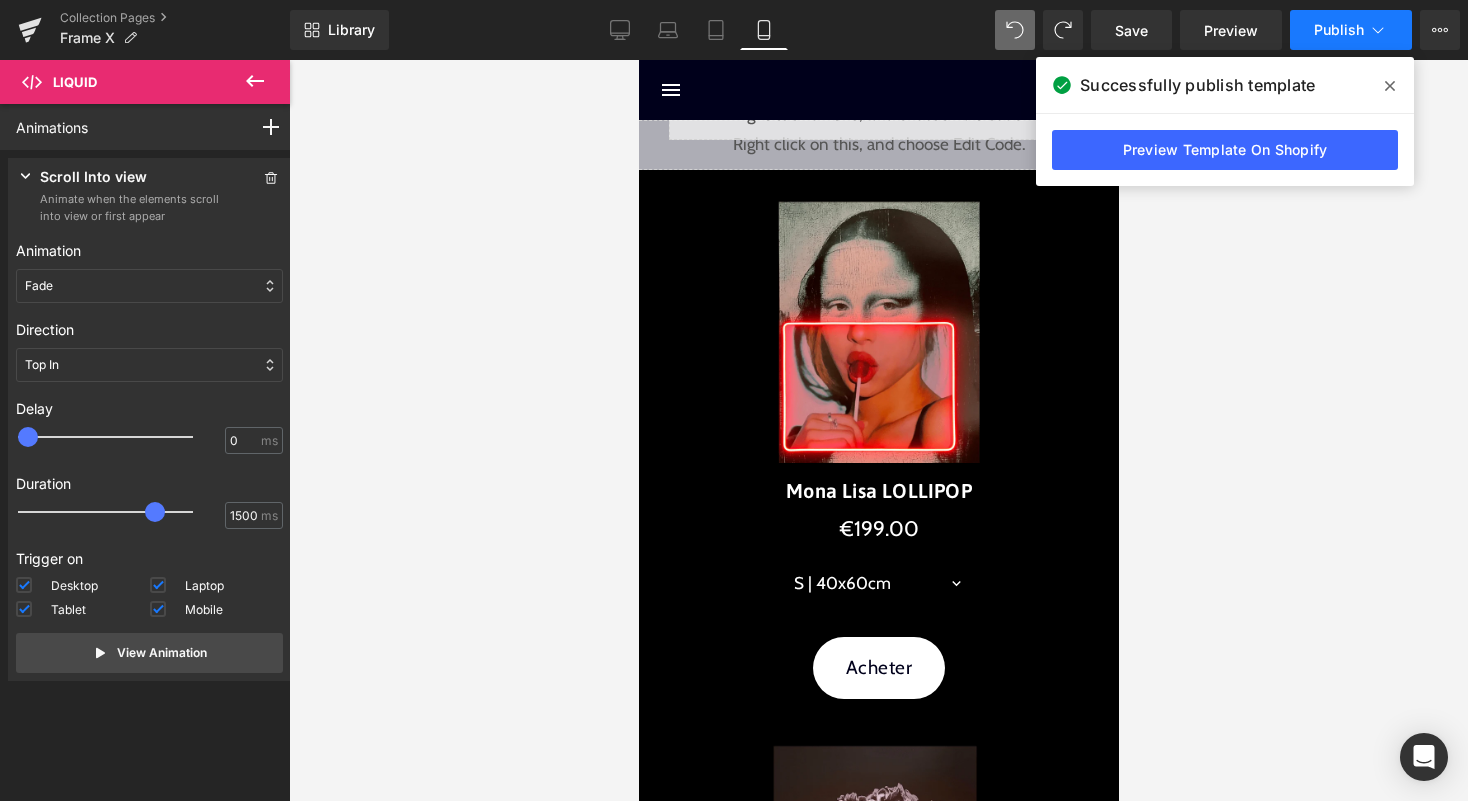 click on "Publish" at bounding box center (1351, 30) 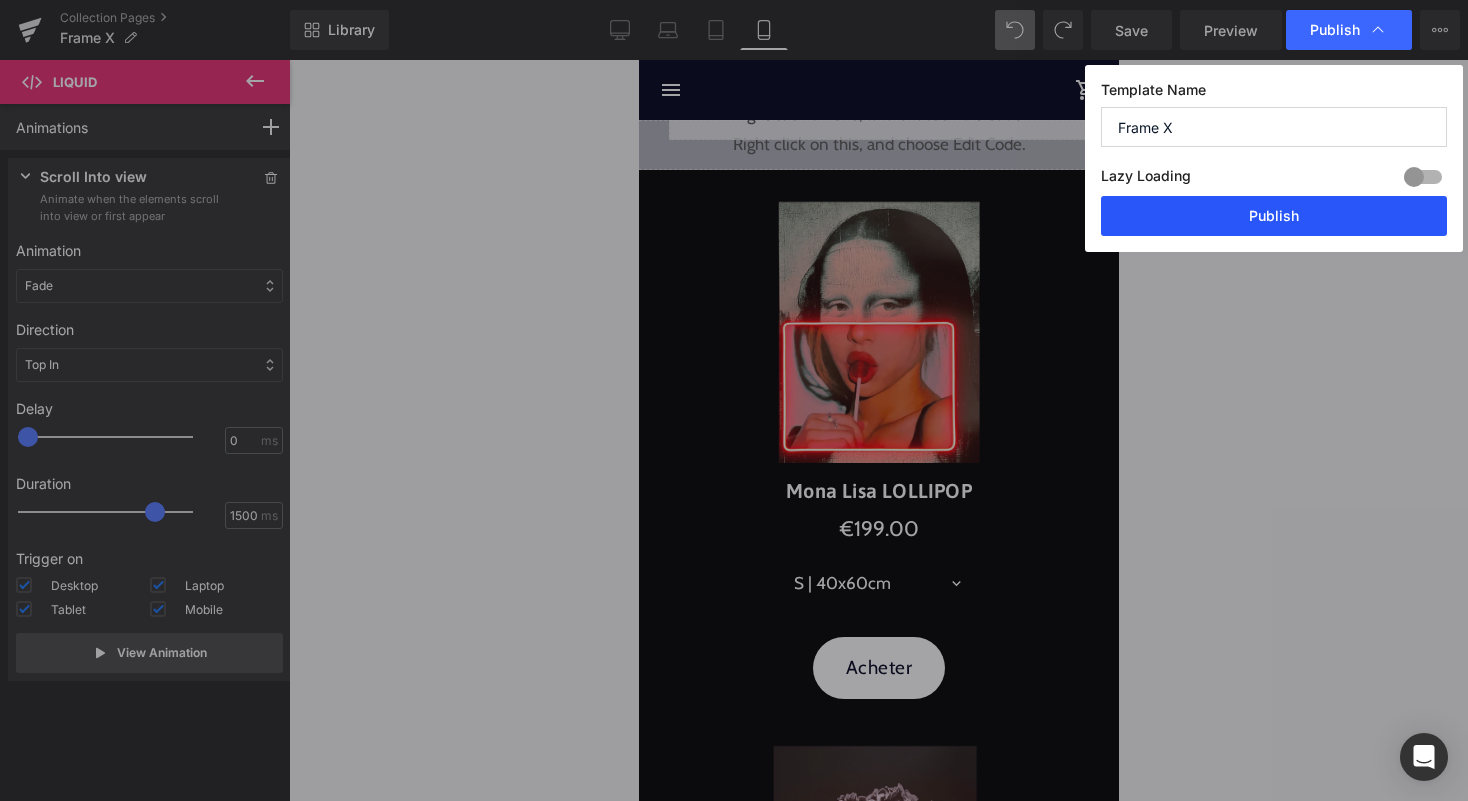 click on "Publish" at bounding box center (1274, 216) 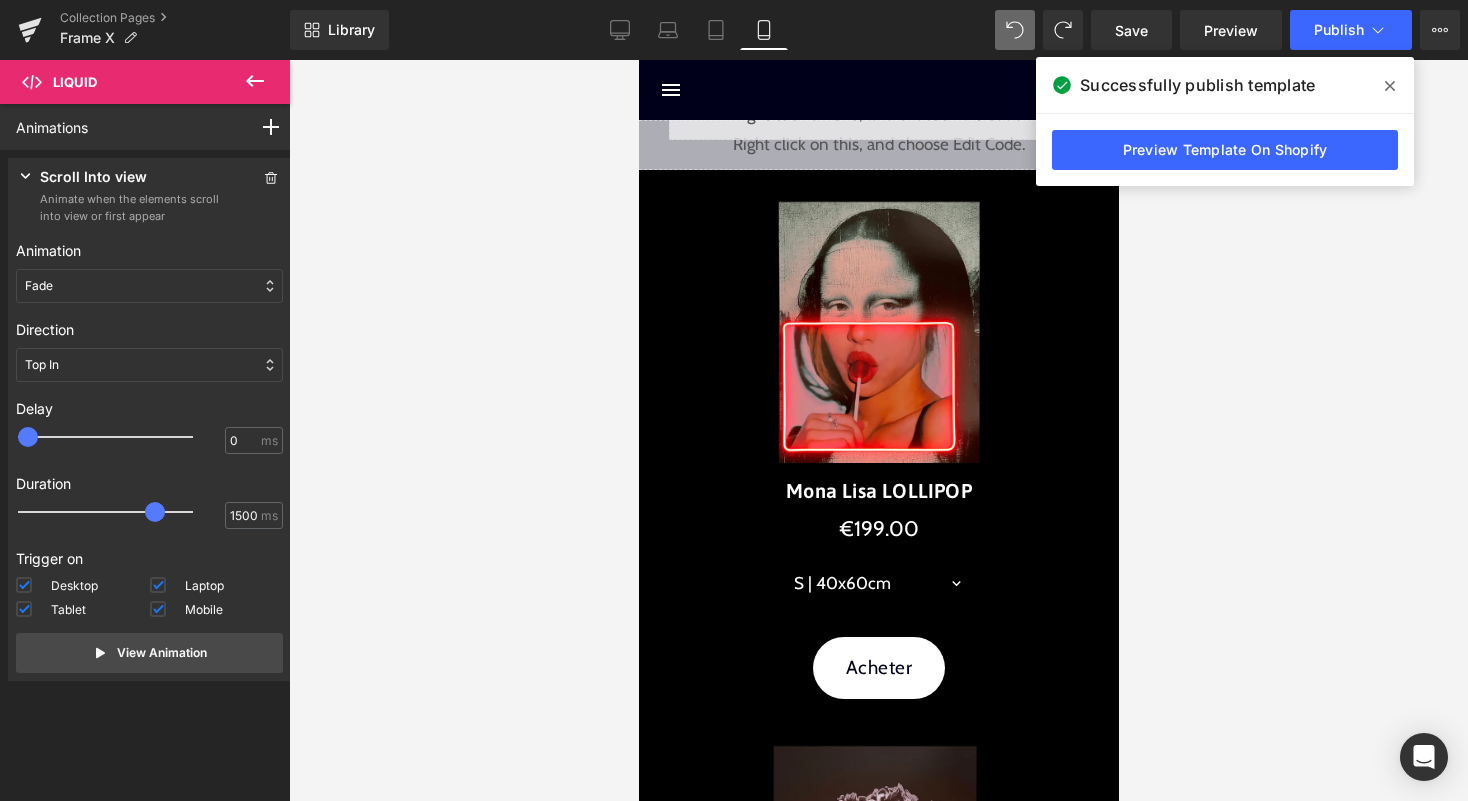 click 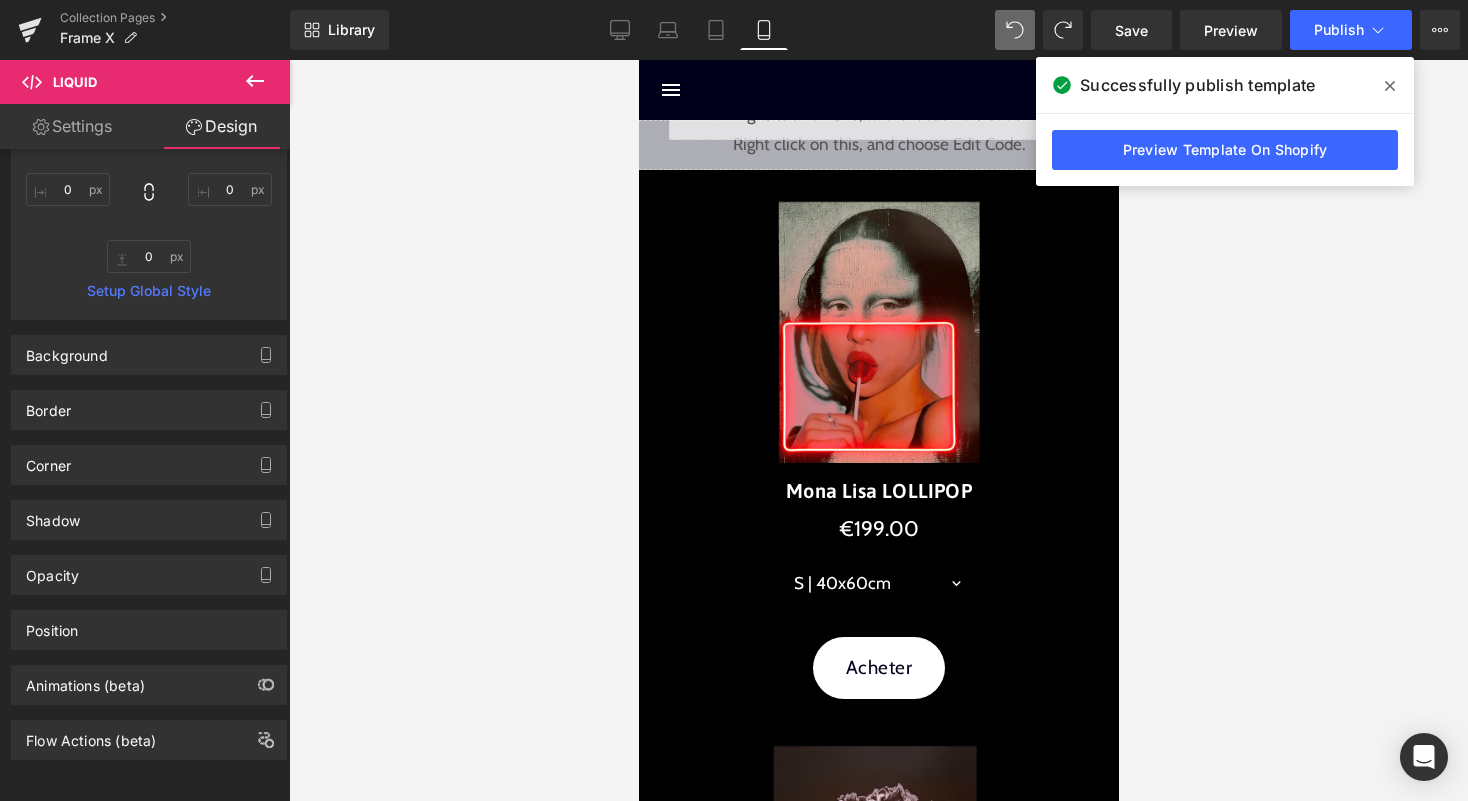 click 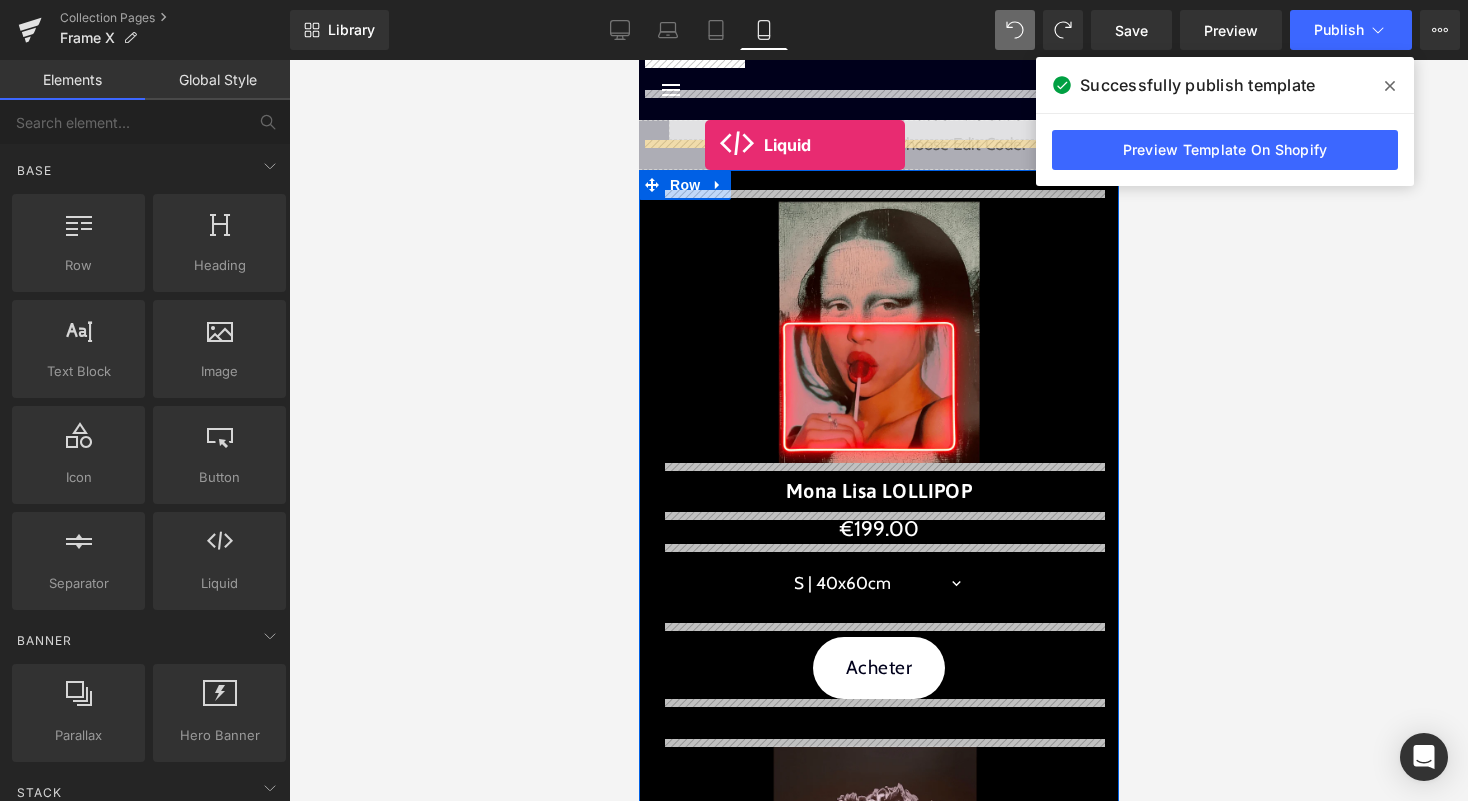 drag, startPoint x: 845, startPoint y: 585, endPoint x: 704, endPoint y: 145, distance: 462.04004 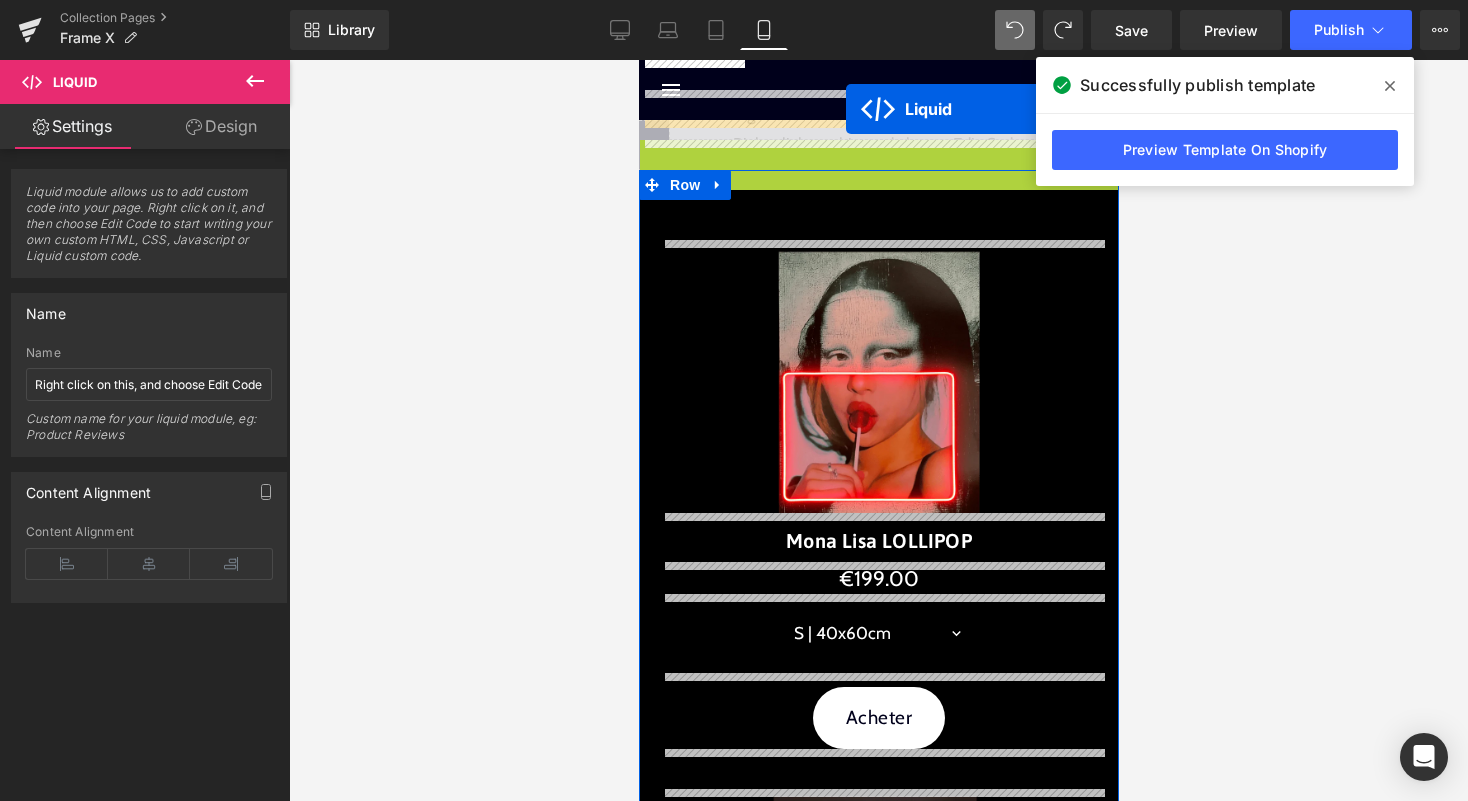 drag, startPoint x: 843, startPoint y: 154, endPoint x: 845, endPoint y: 110, distance: 44.04543 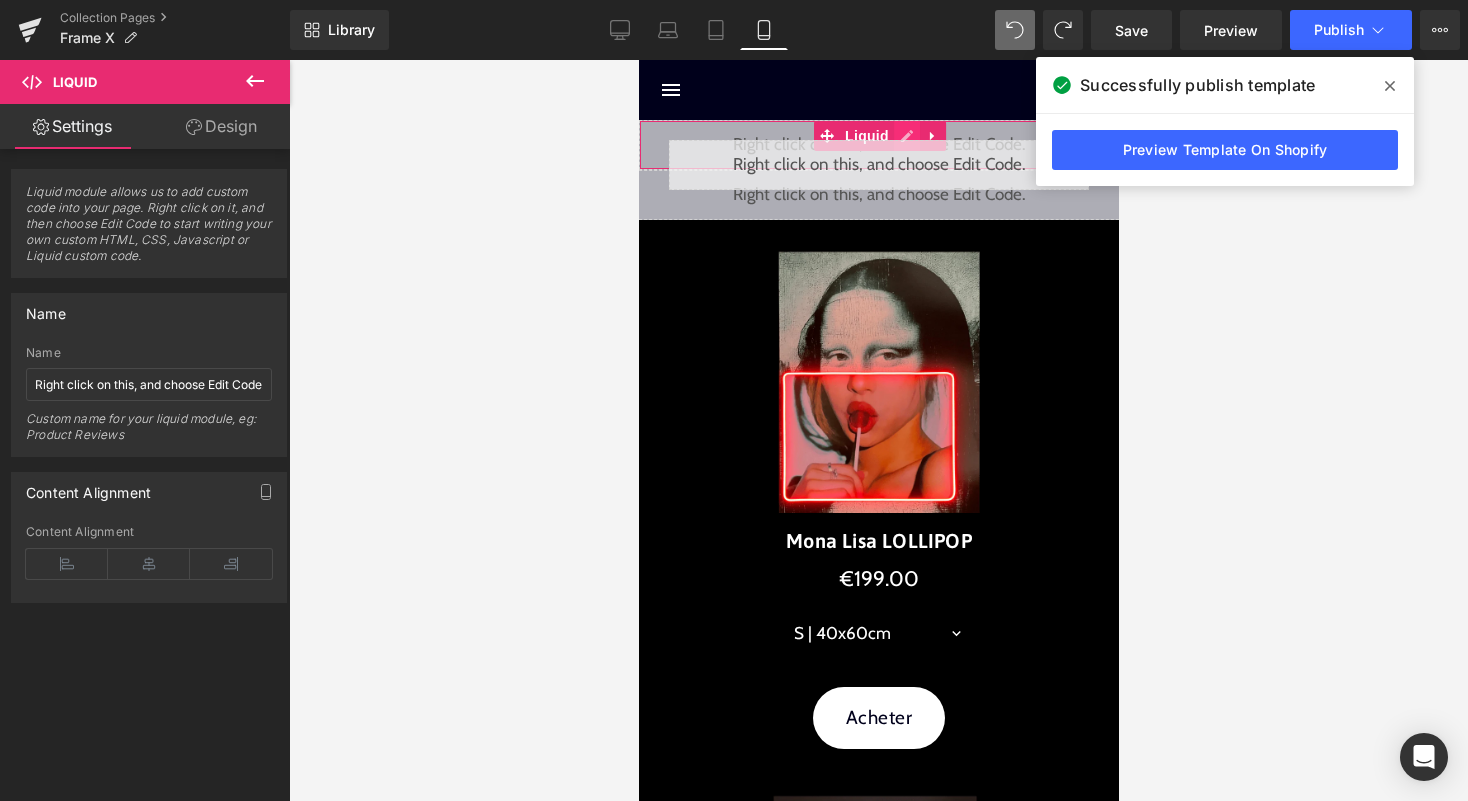click on "Liquid" at bounding box center (878, 145) 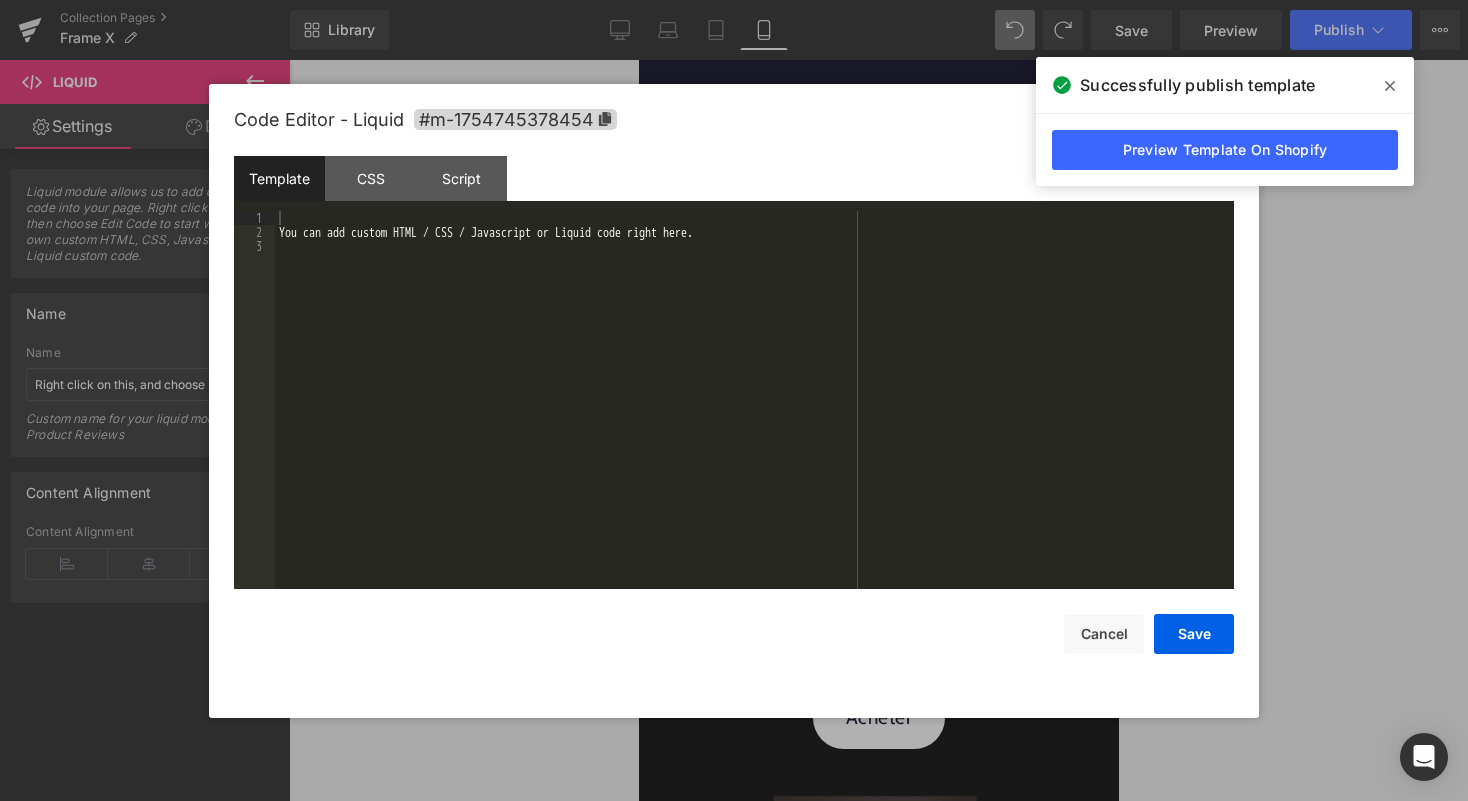 click on "You can add custom HTML / CSS / Javascript or Liquid code right here." at bounding box center (754, 414) 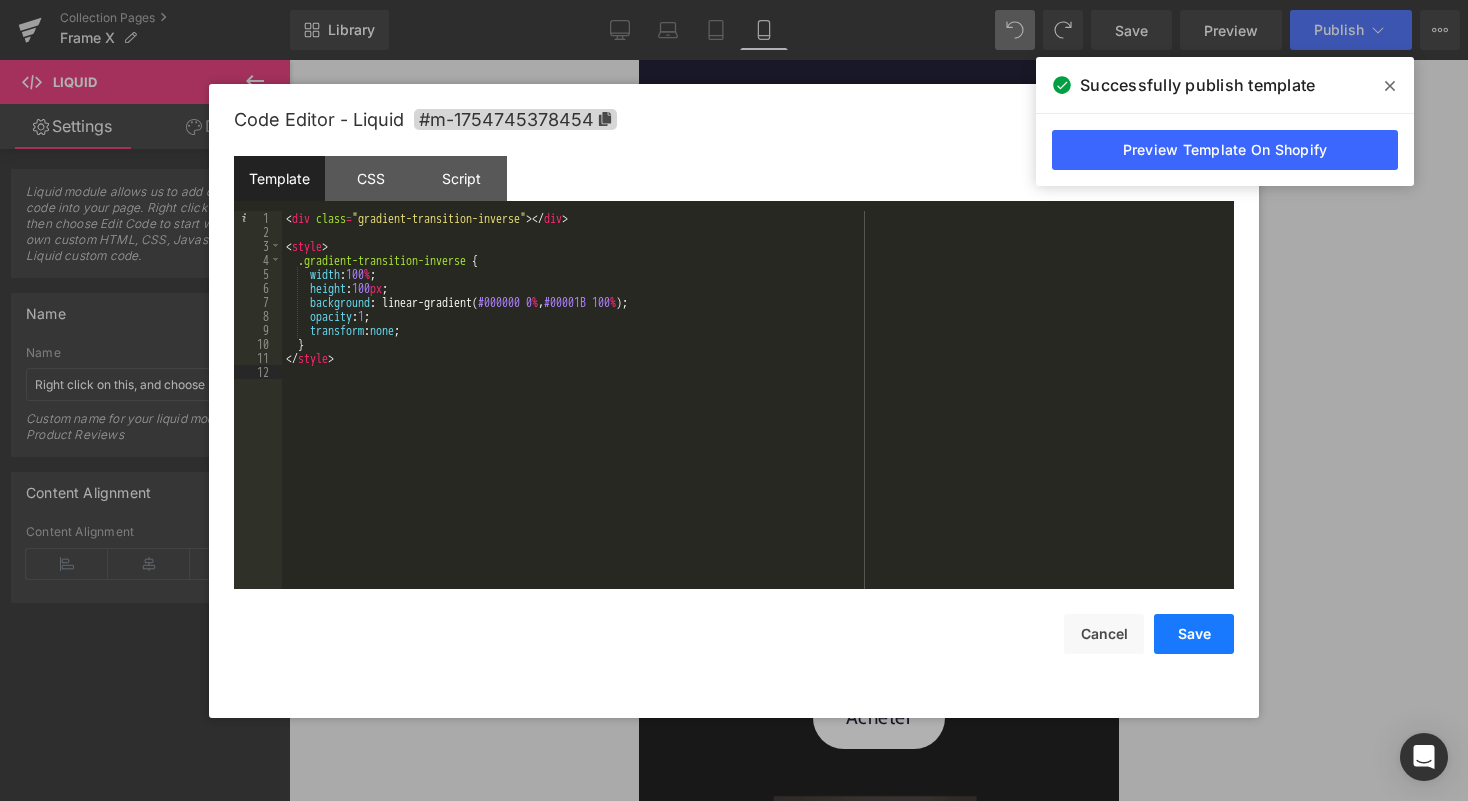 click on "Save" at bounding box center [1194, 634] 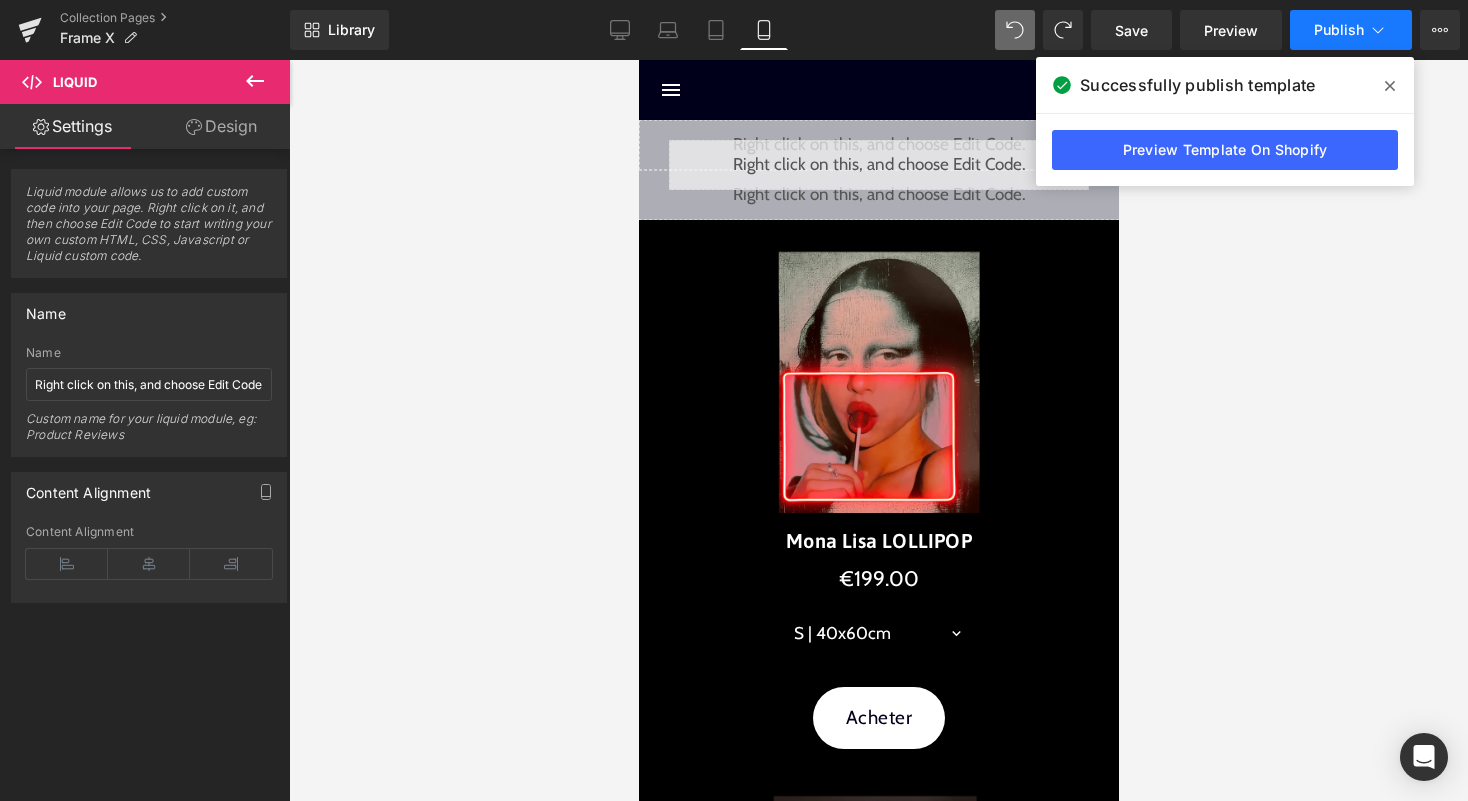 click on "Publish" at bounding box center (1351, 30) 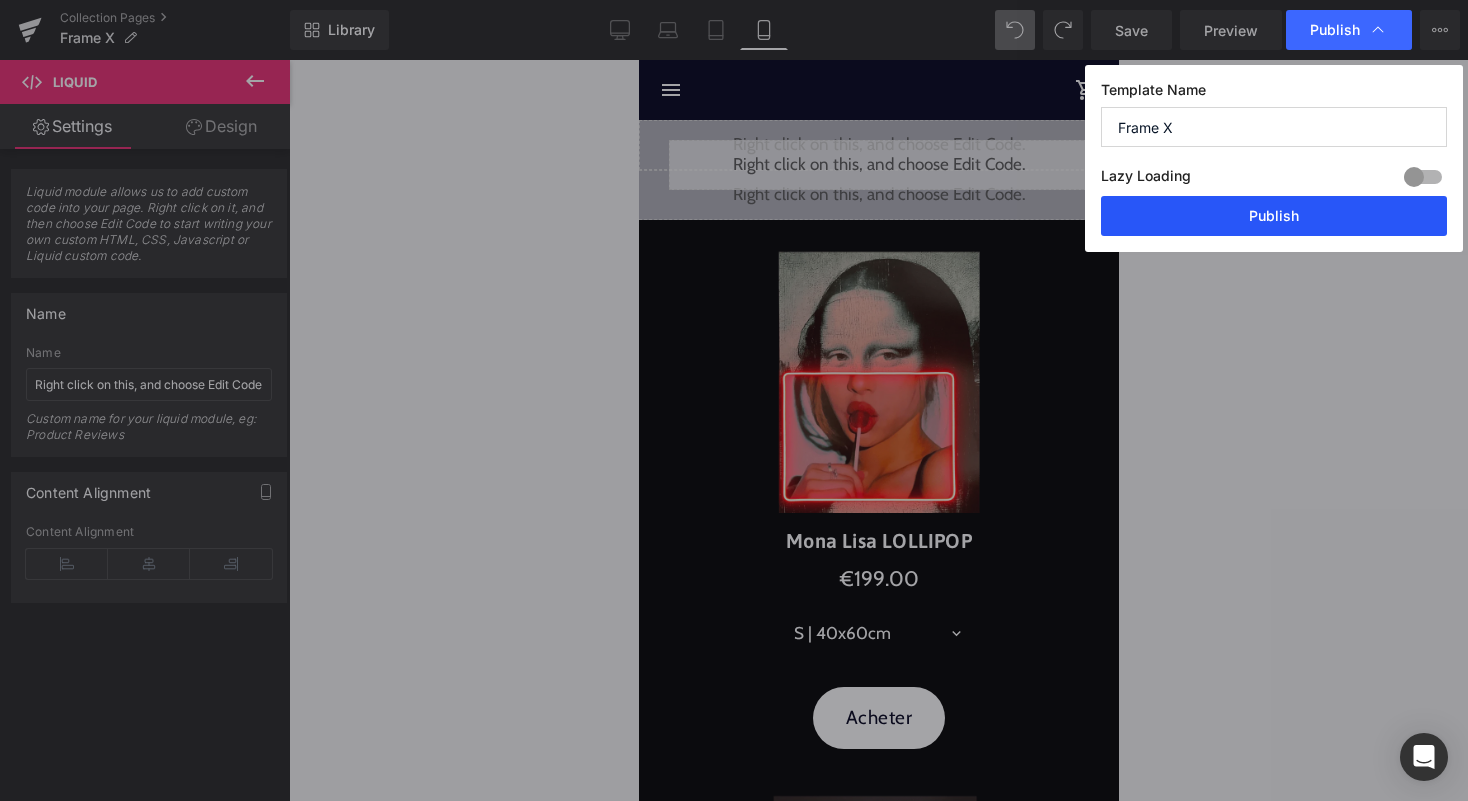 click on "Publish" at bounding box center [1274, 216] 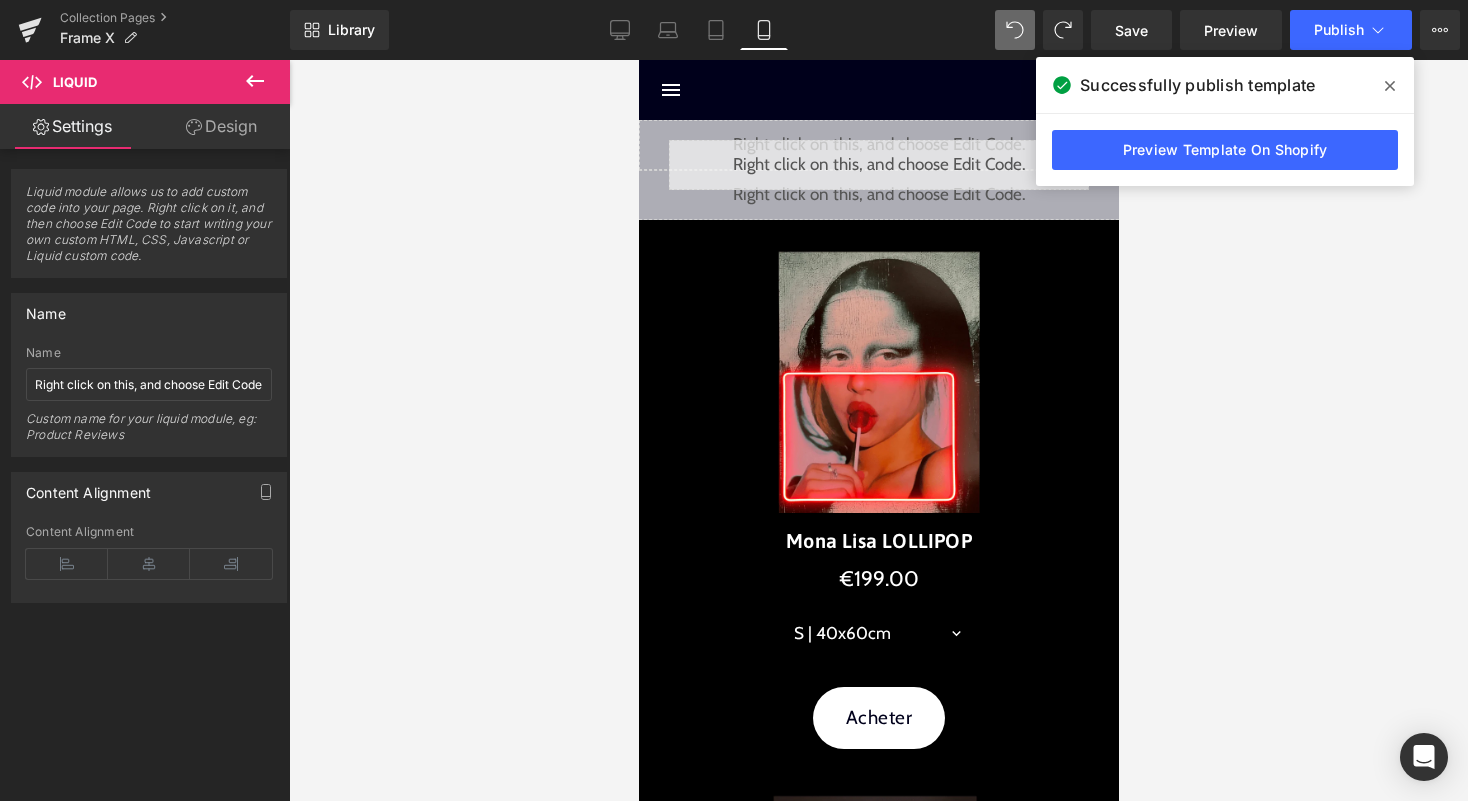 click 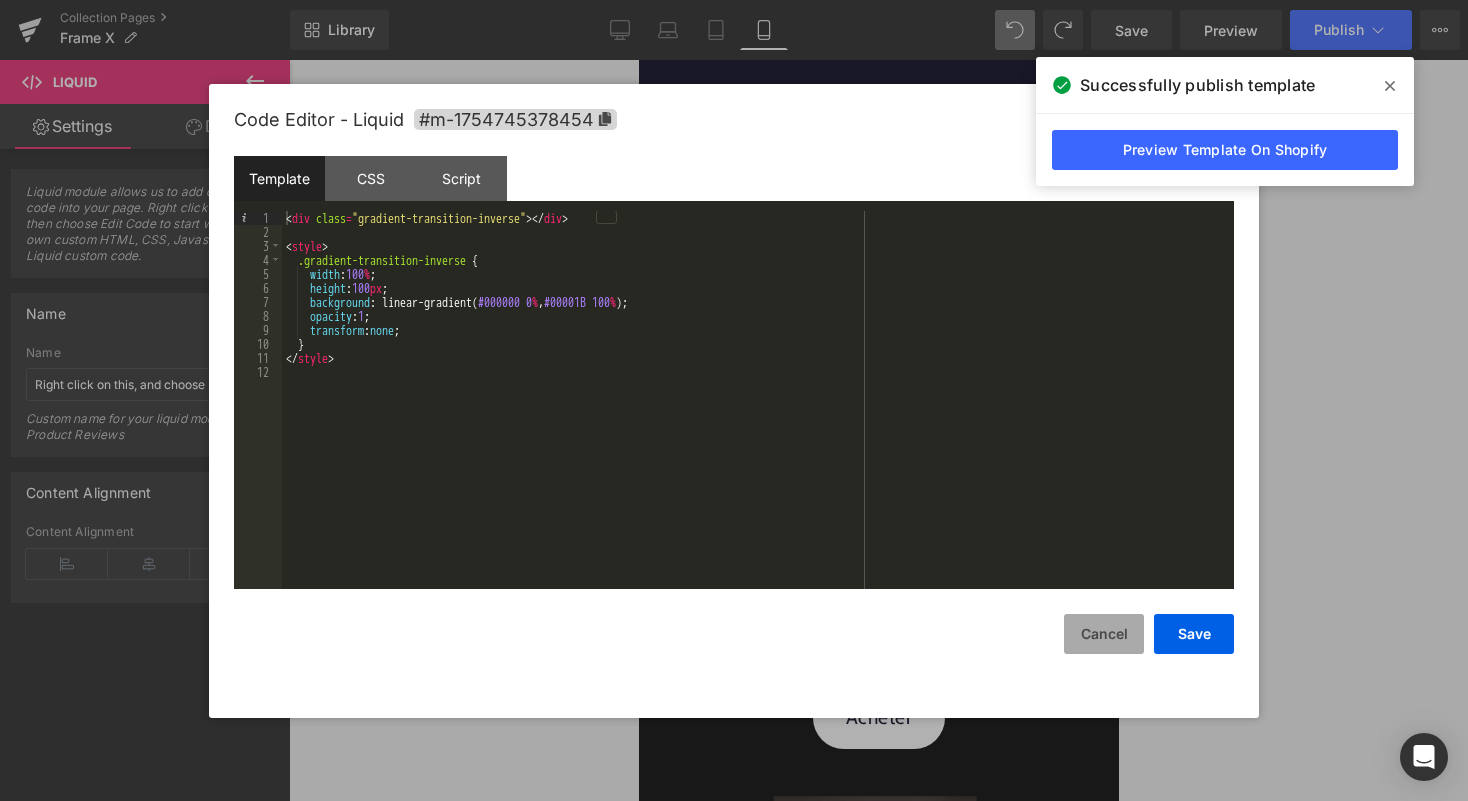 click on "Cancel" at bounding box center [1104, 634] 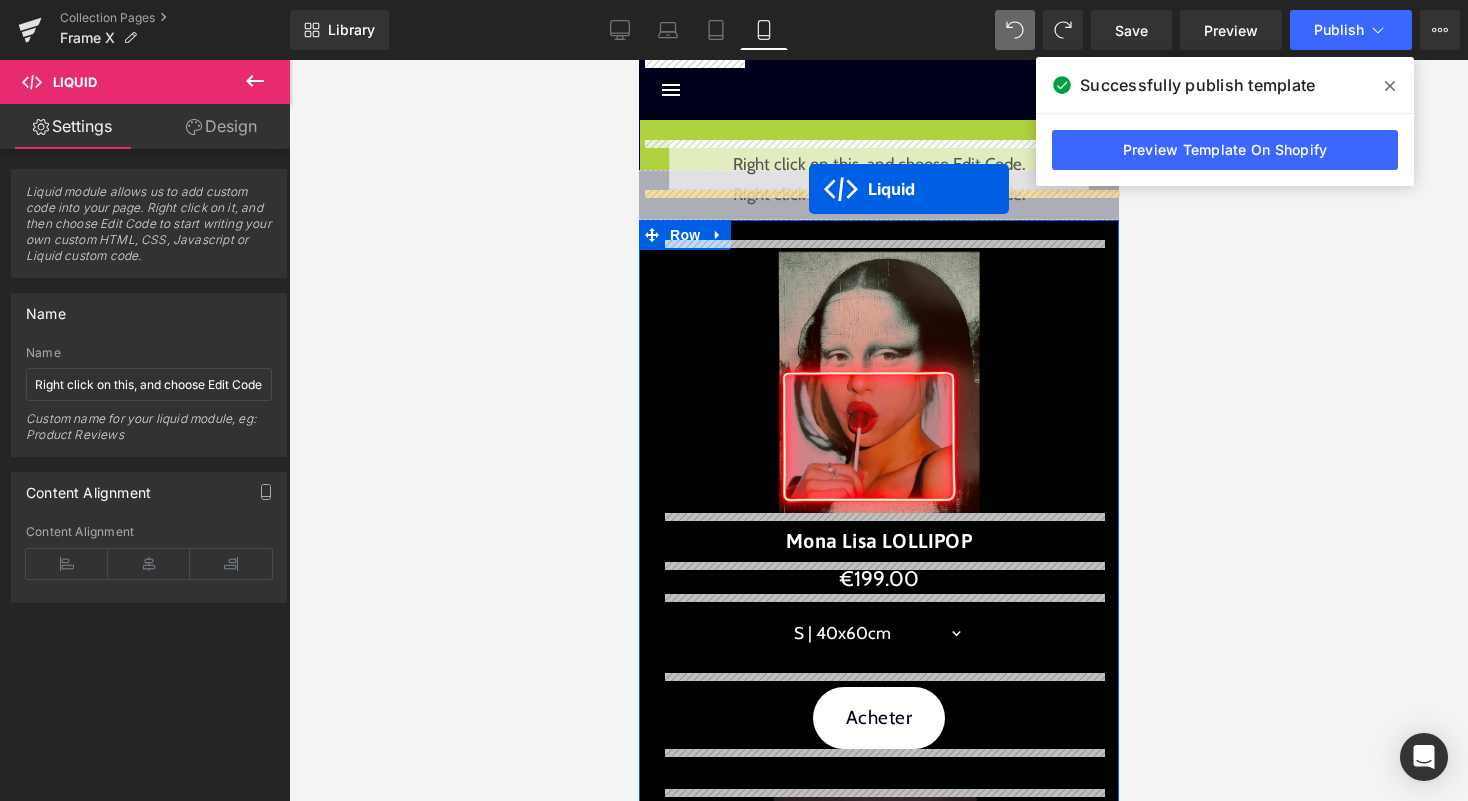 drag, startPoint x: 826, startPoint y: 130, endPoint x: 808, endPoint y: 189, distance: 61.68468 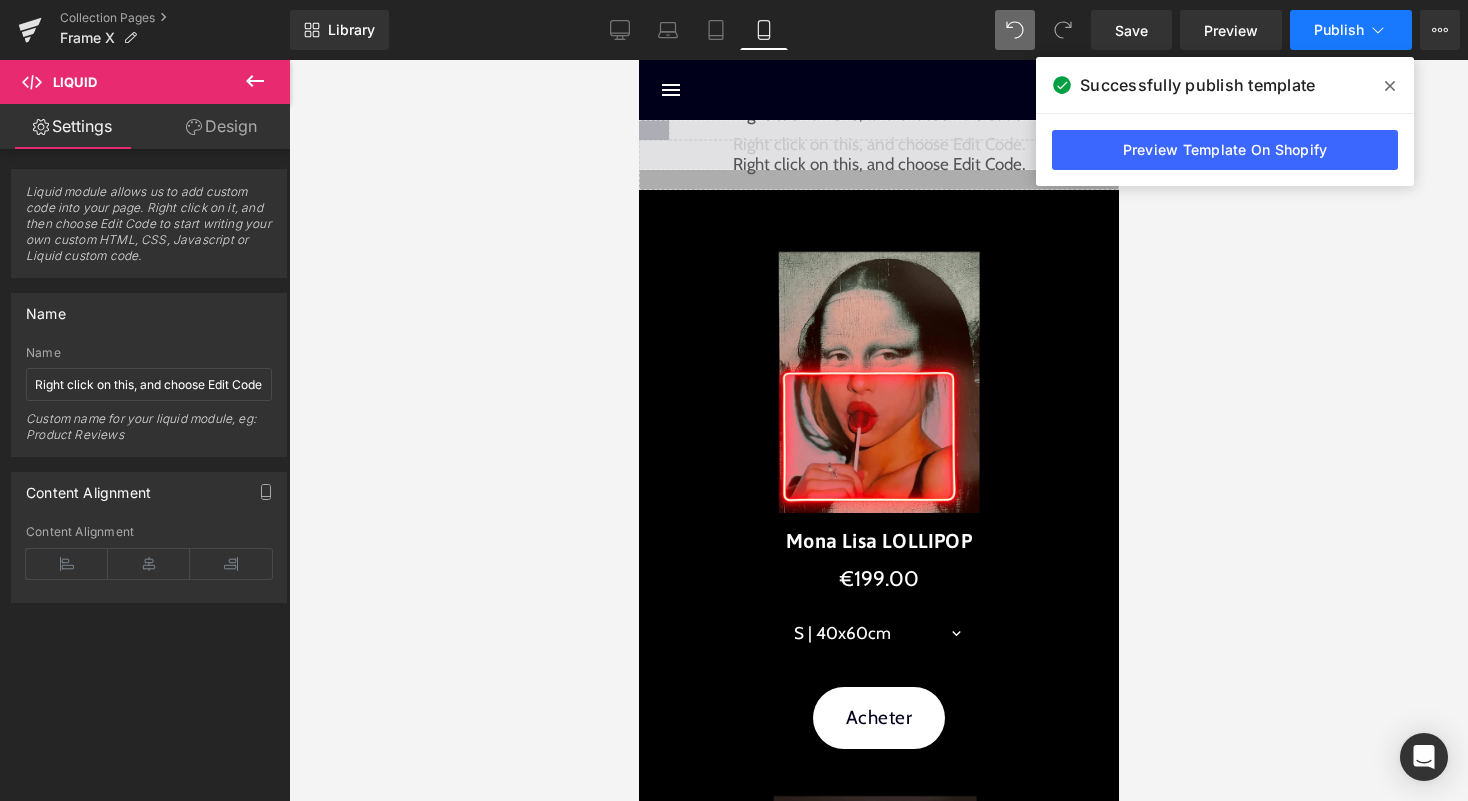 click 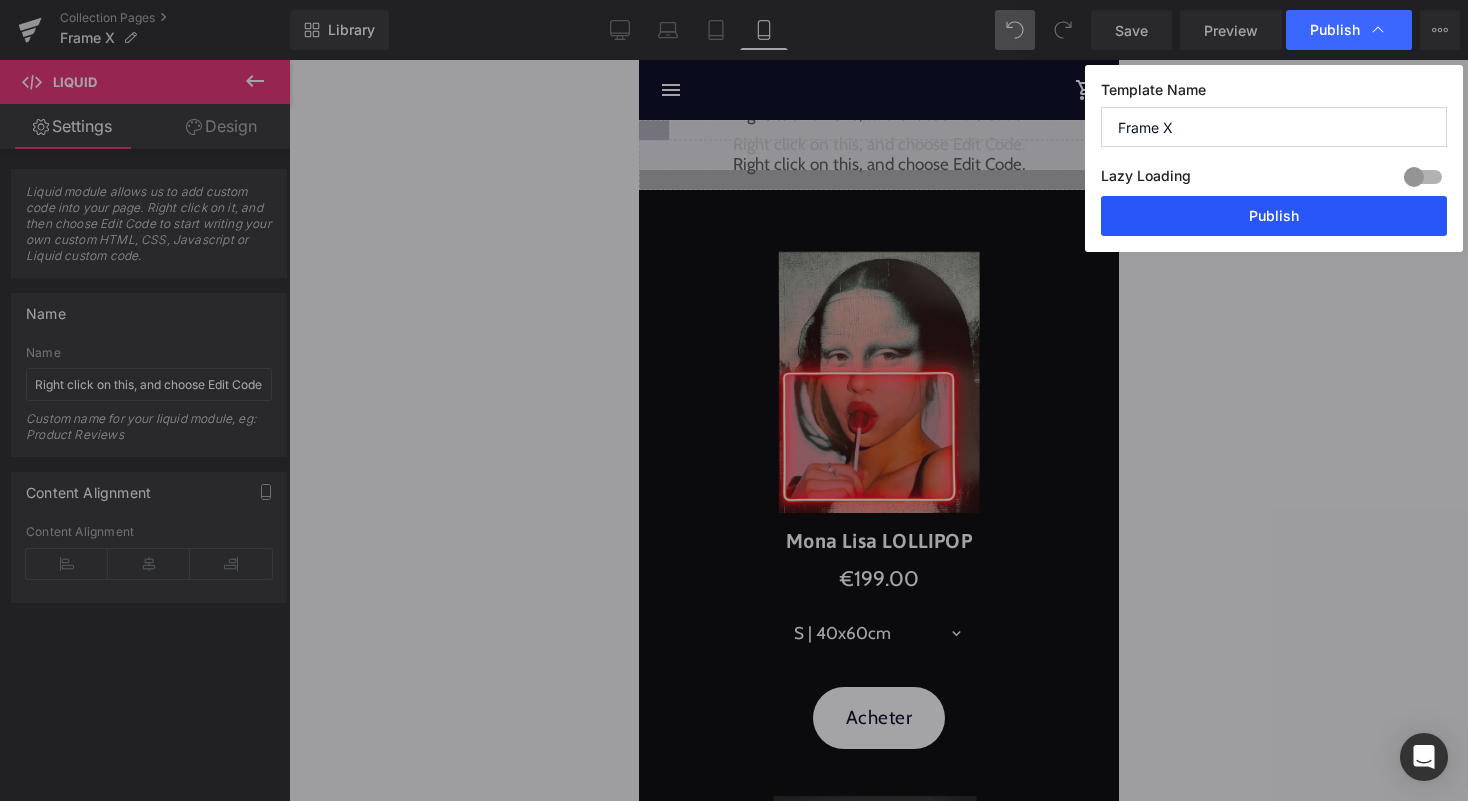 click on "Publish" at bounding box center (1274, 216) 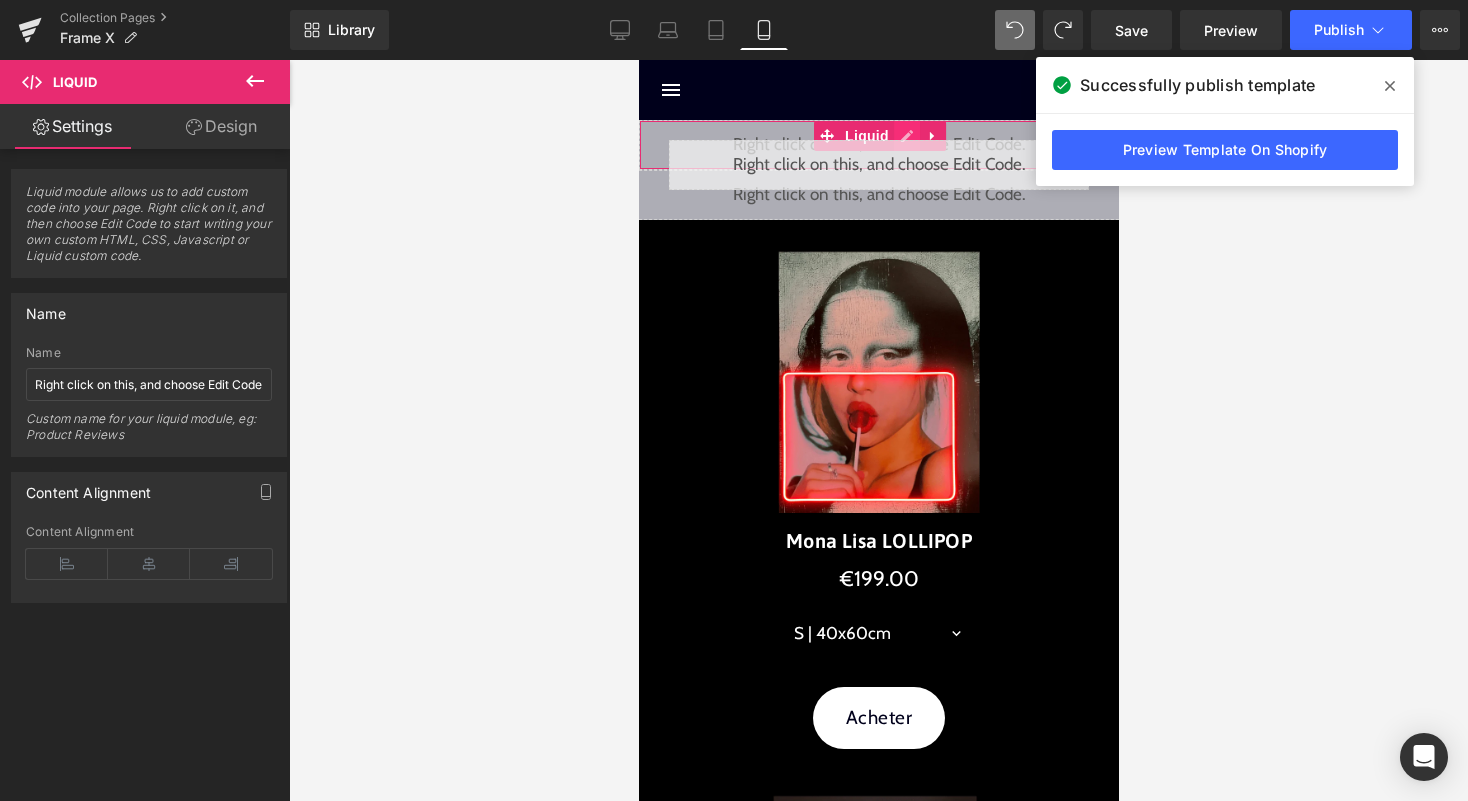 click on "Liquid" at bounding box center (878, 145) 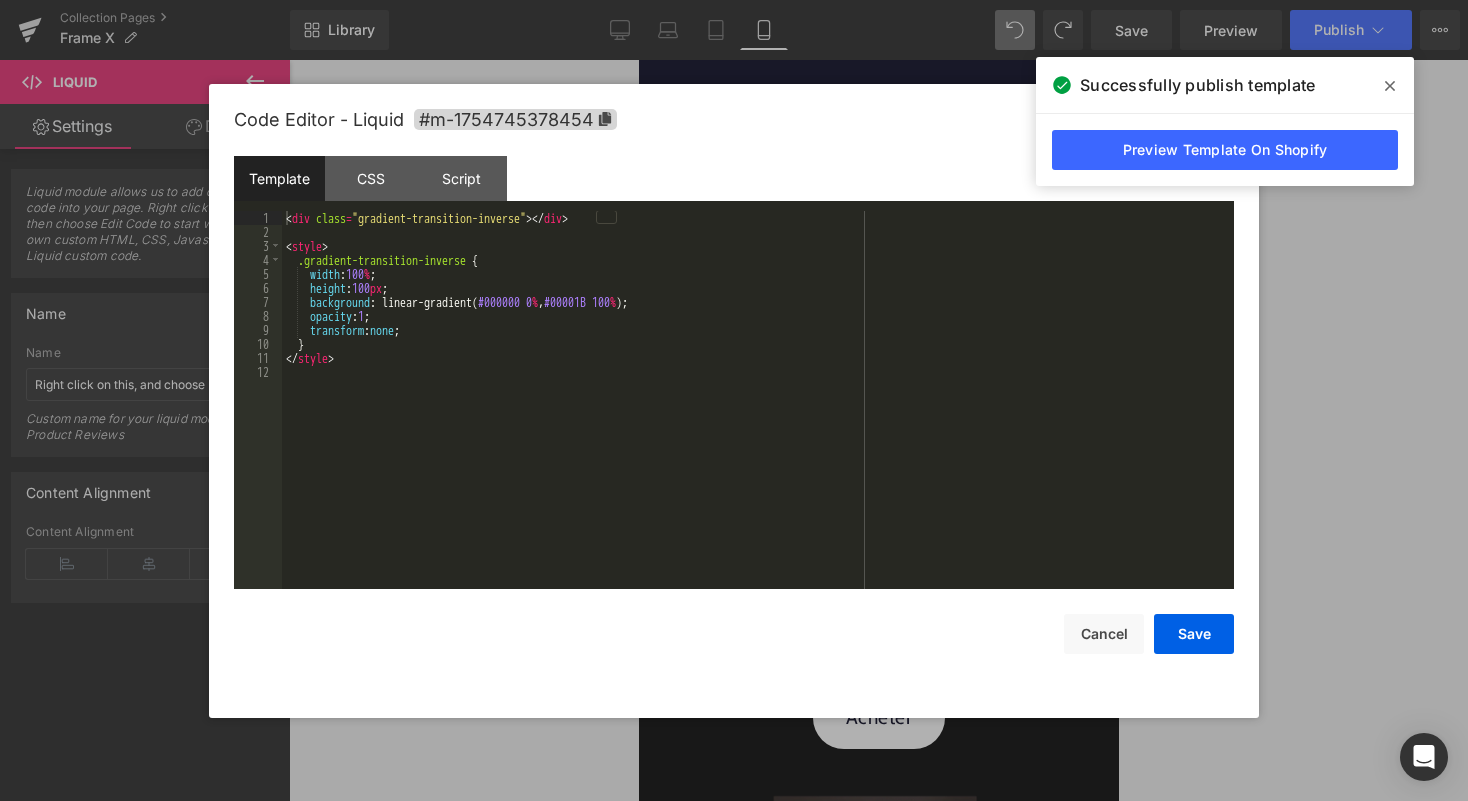 click on "< div   class = "gradient-transition-inverse" > </ div > < style >    .gradient-transition-inverse   {       width :  100 % ;       height :  100 px ;       background : linear-gradient( #000000   0 % ,  #00001B   100 % );       opacity :  1 ;       transform :  none ;    } </ style >" at bounding box center [758, 414] 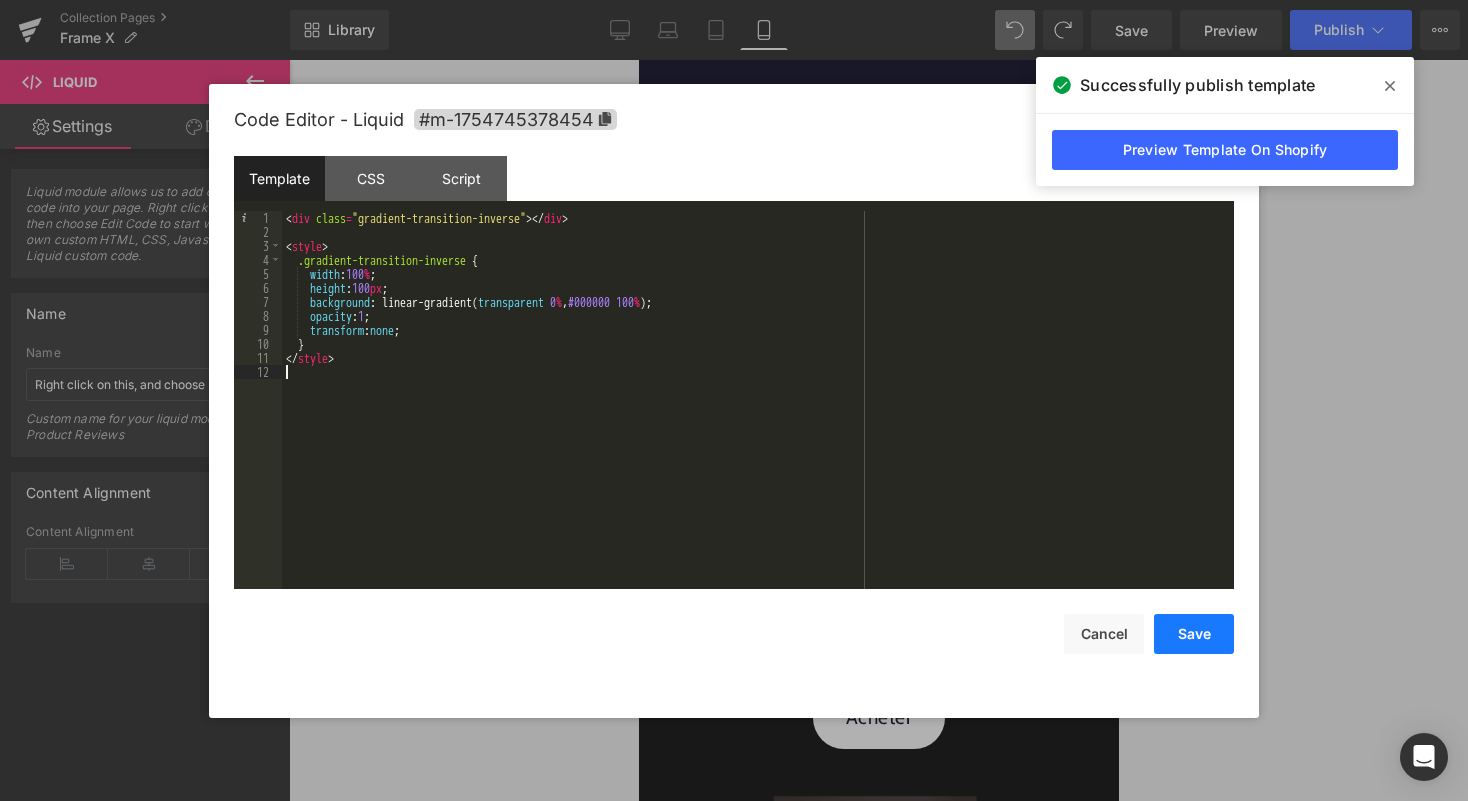 click on "Save" at bounding box center [1194, 634] 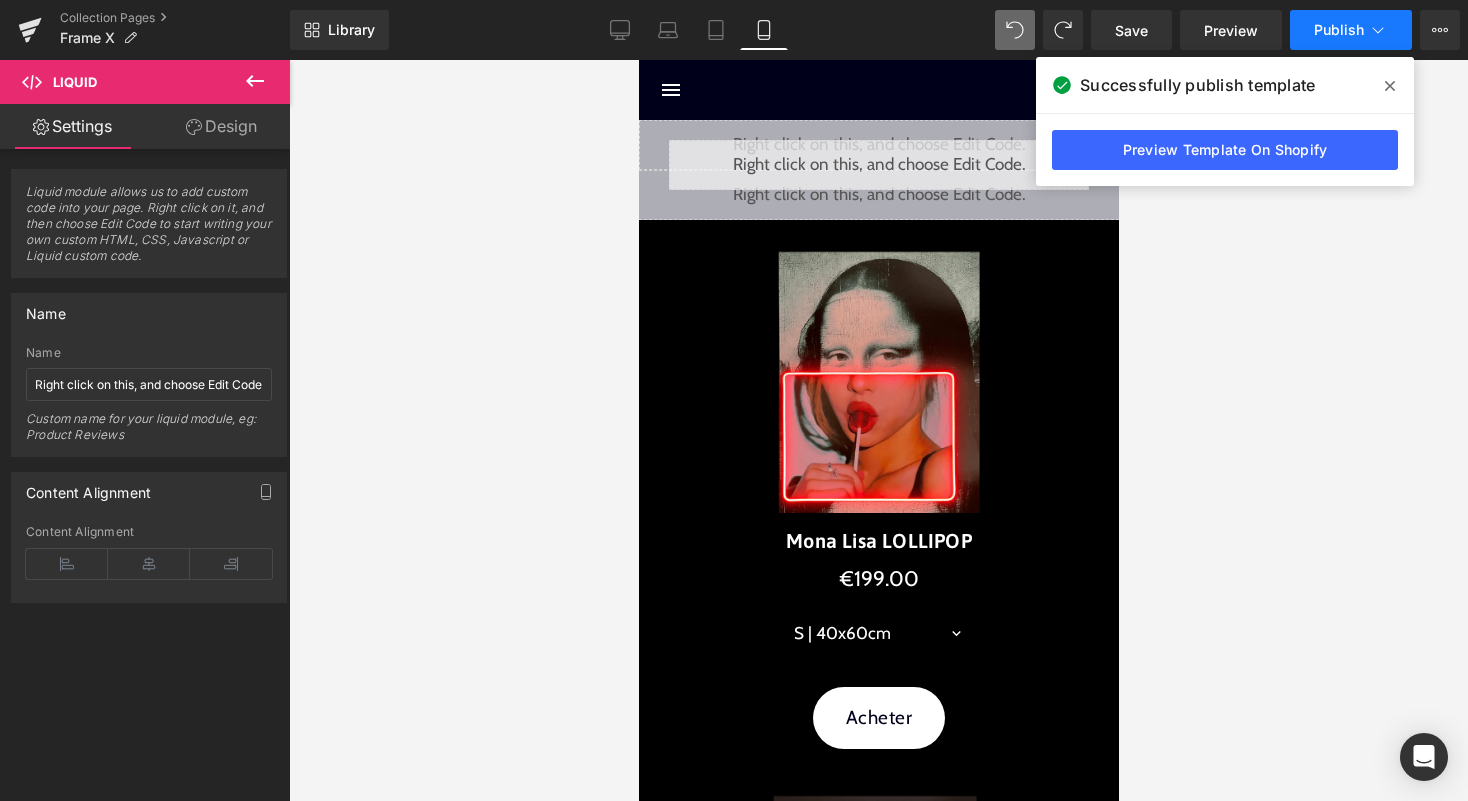click on "Publish" at bounding box center (1351, 30) 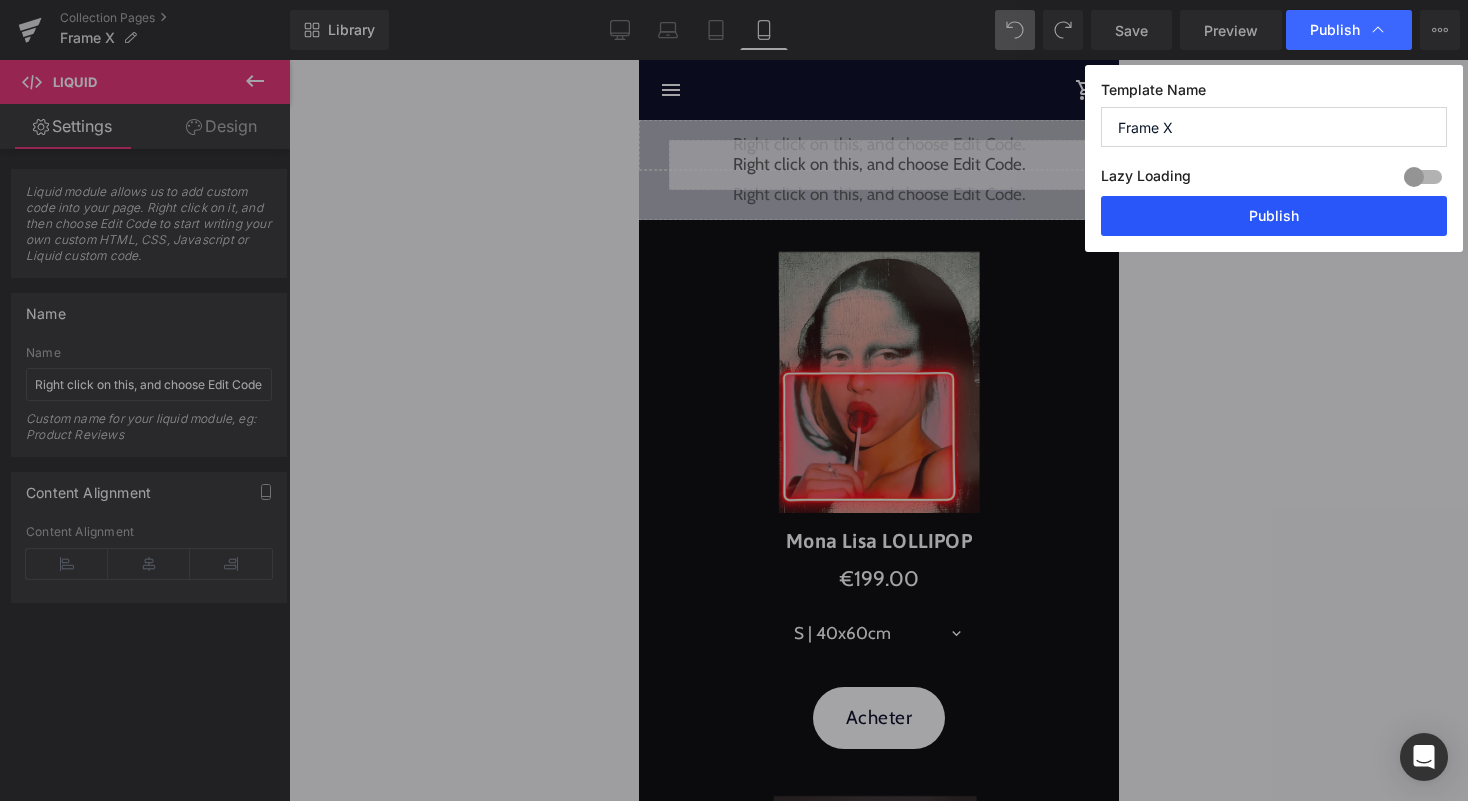 click on "Publish" at bounding box center (1274, 216) 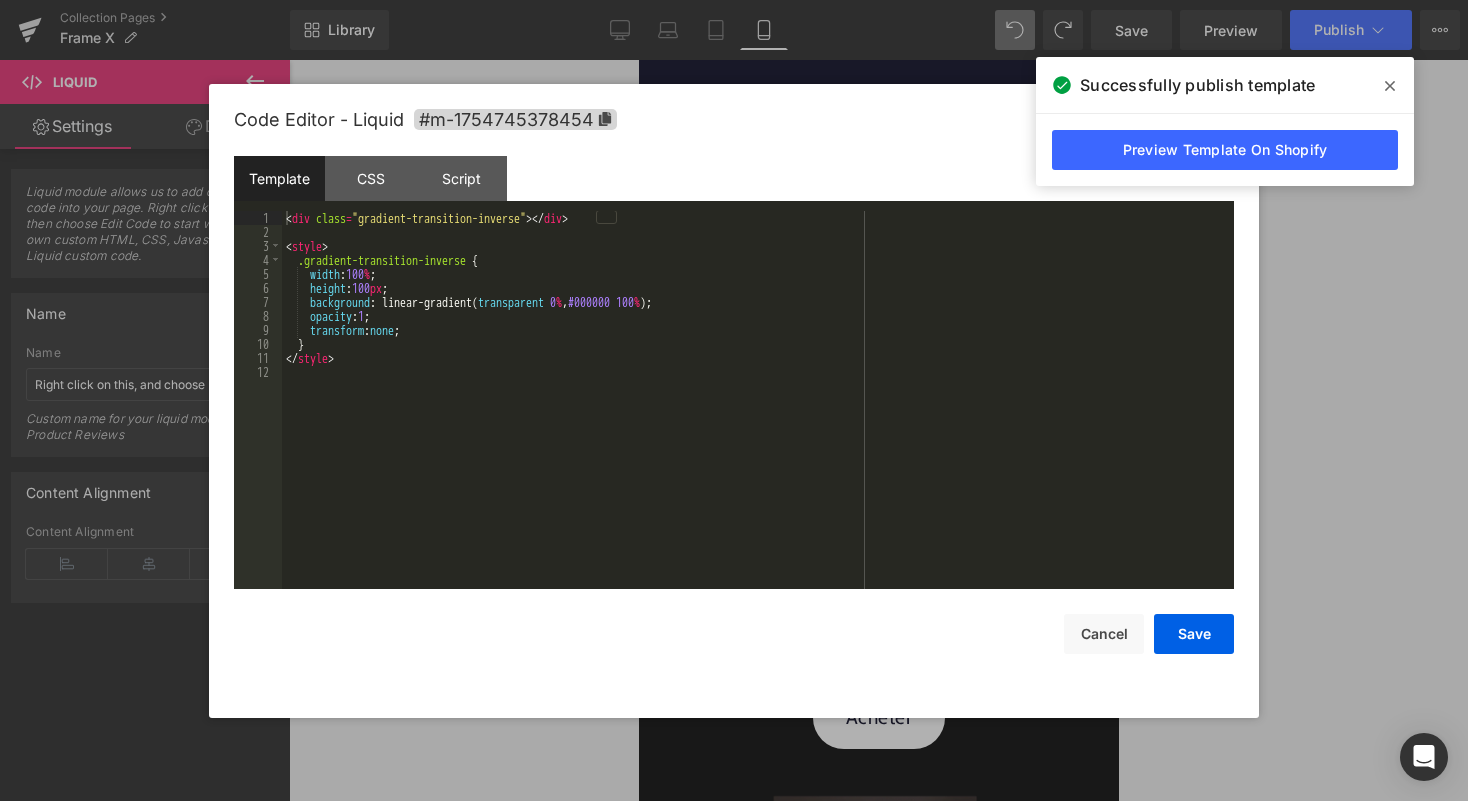 click 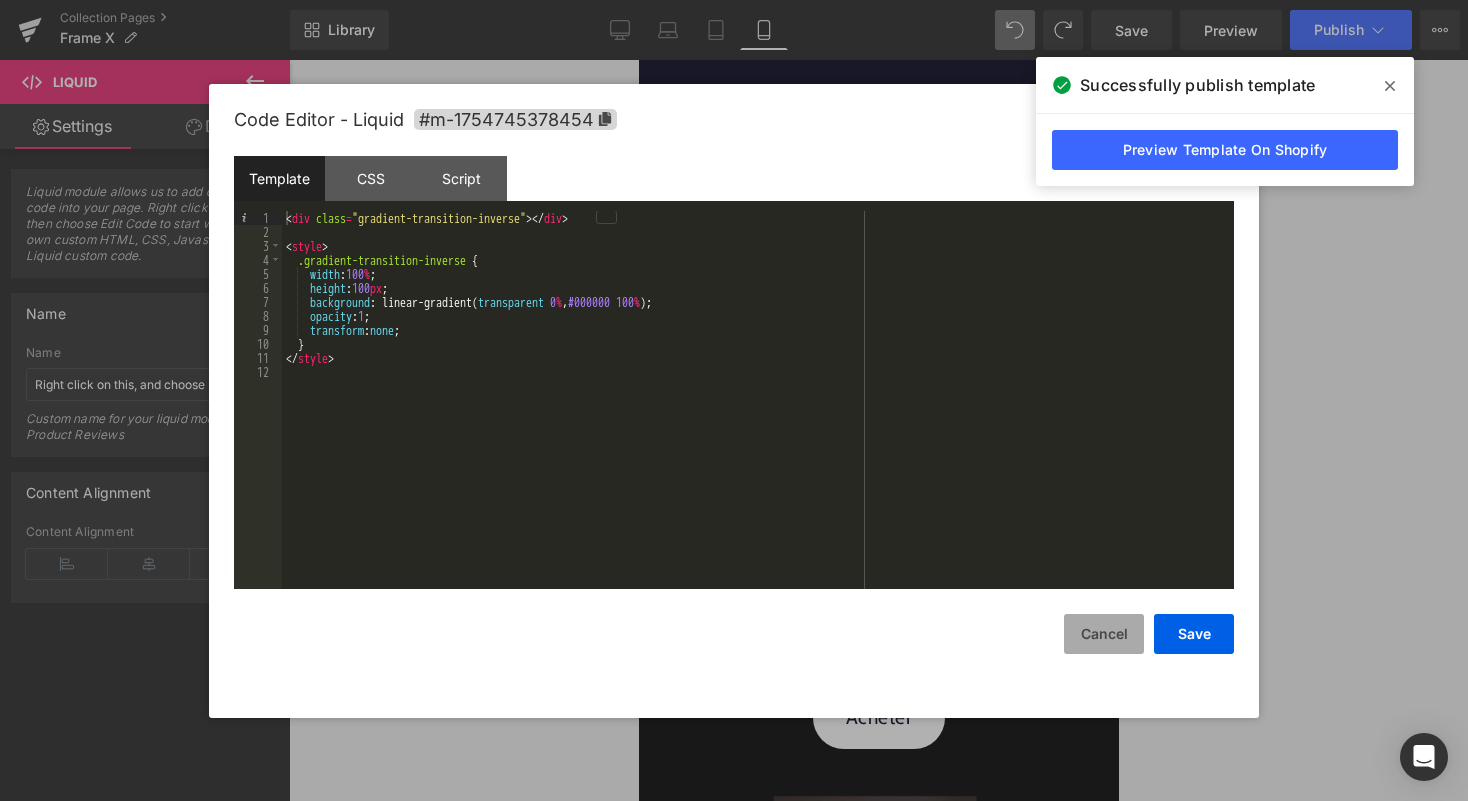 click on "Cancel" at bounding box center (1104, 634) 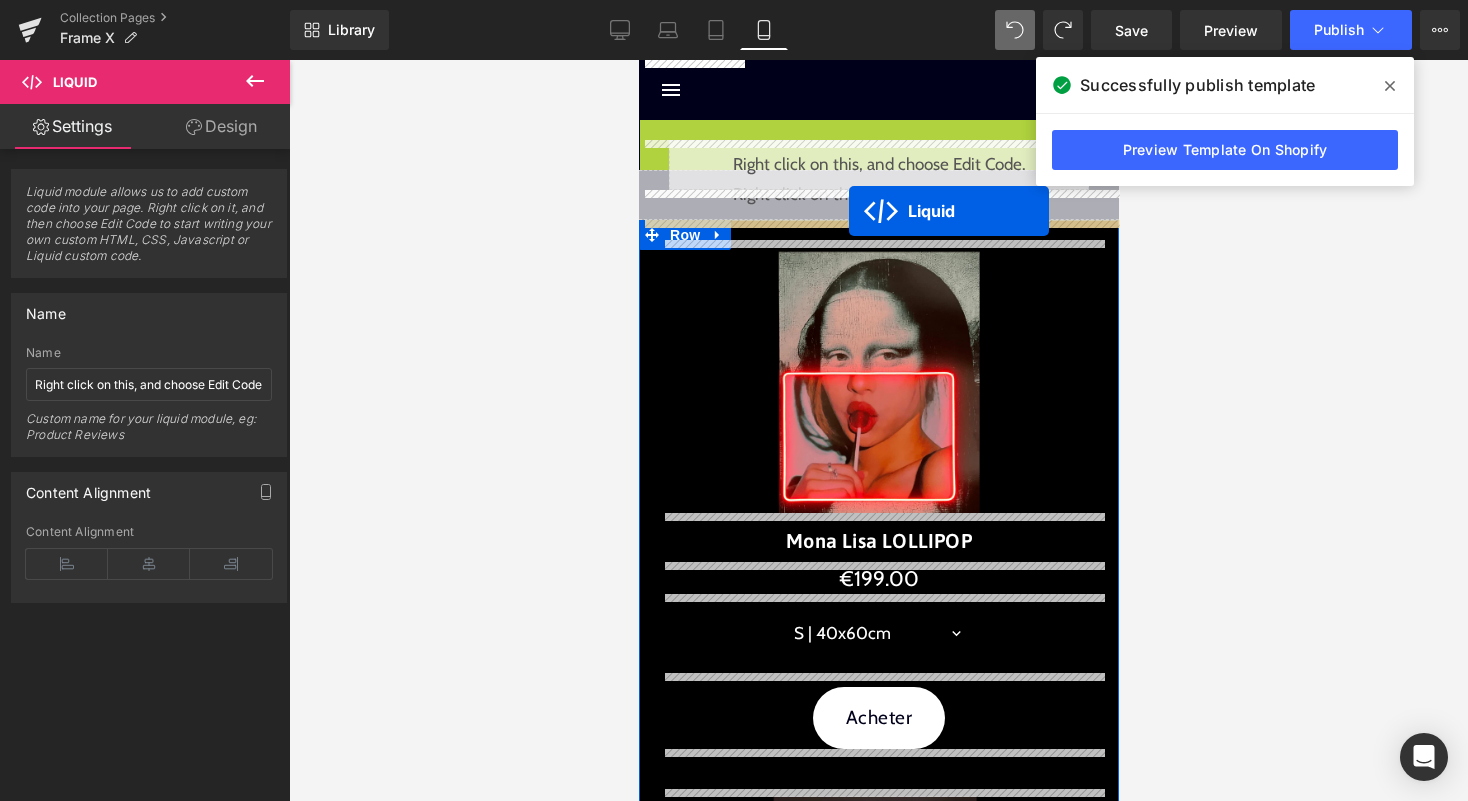 drag, startPoint x: 875, startPoint y: 130, endPoint x: 848, endPoint y: 210, distance: 84.4334 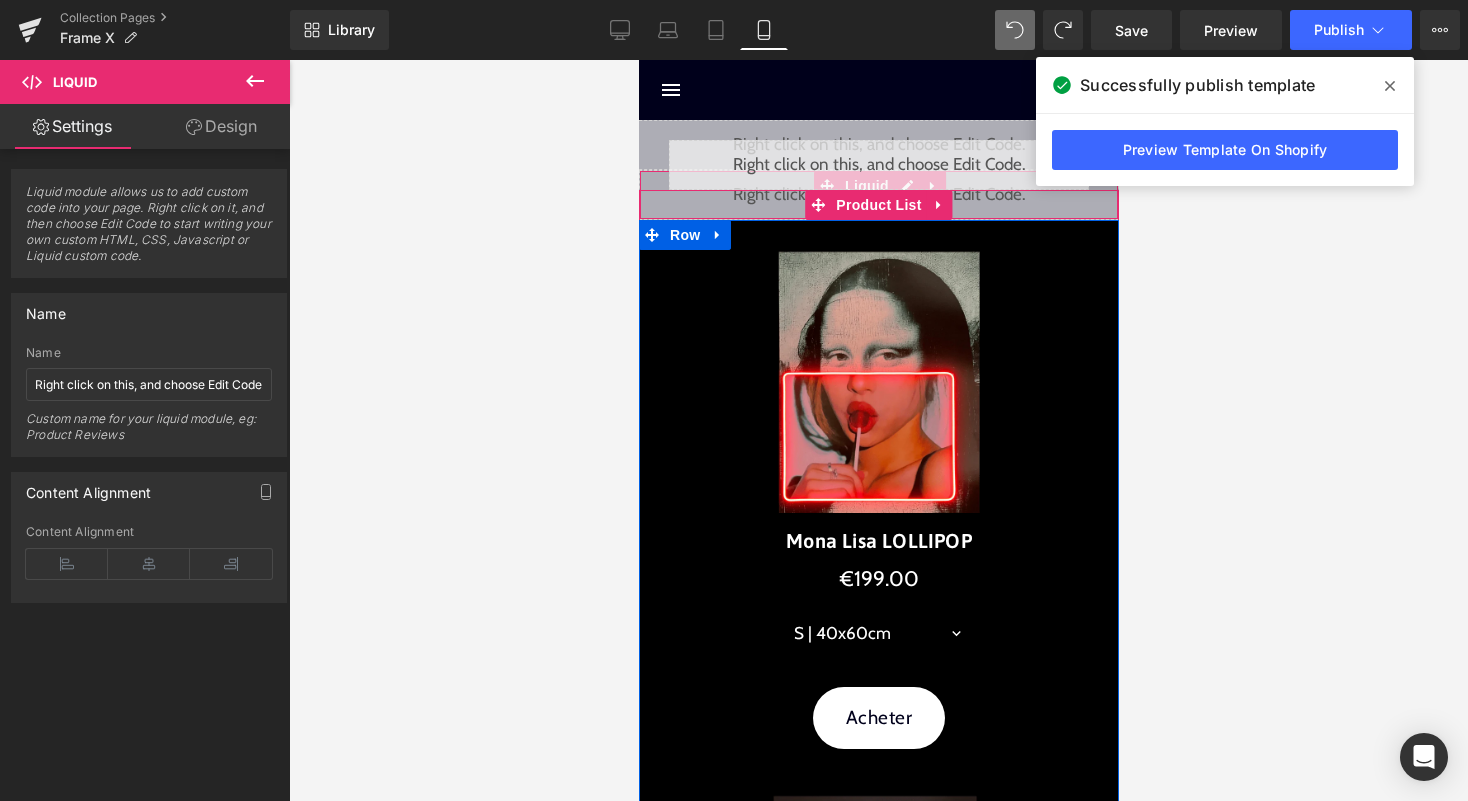 click on "Sale Off
(P) Image
Mona Lisa LOLLIPOP
(P) Title
€0
€199.00
(P) Price
S | 40x60cm 0" at bounding box center (878, 759) 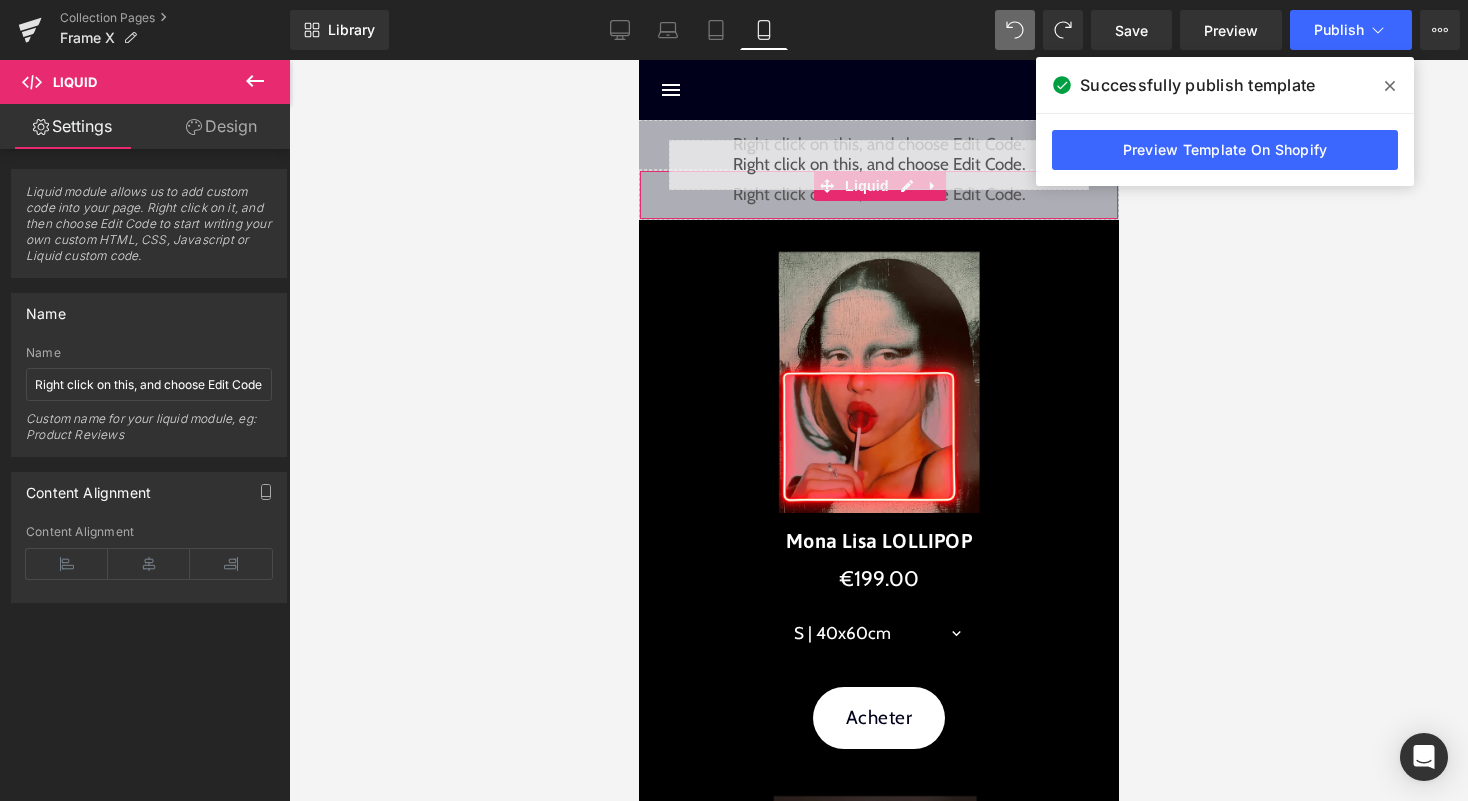 click on "Liquid" at bounding box center [878, 145] 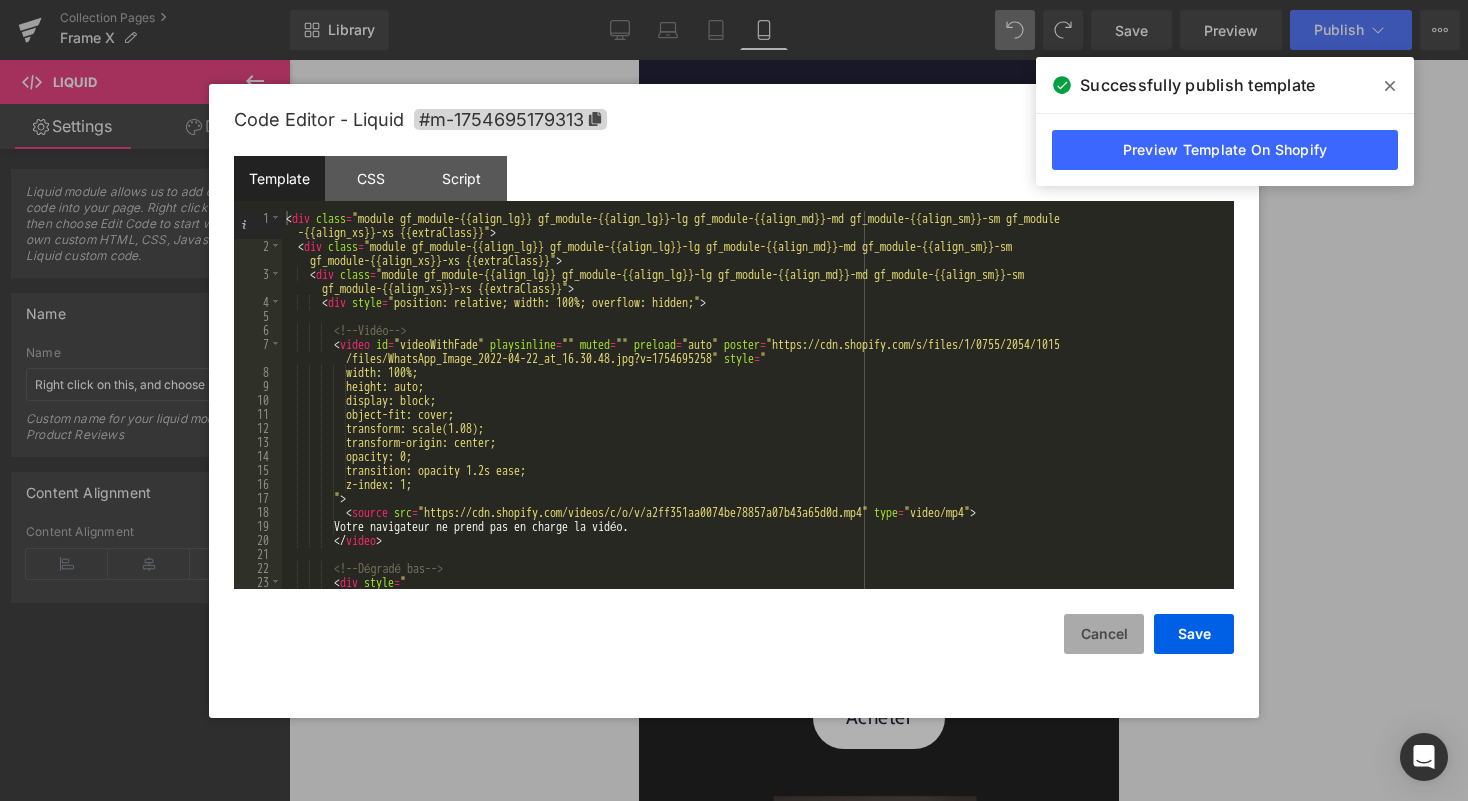 click on "Cancel" at bounding box center [1104, 634] 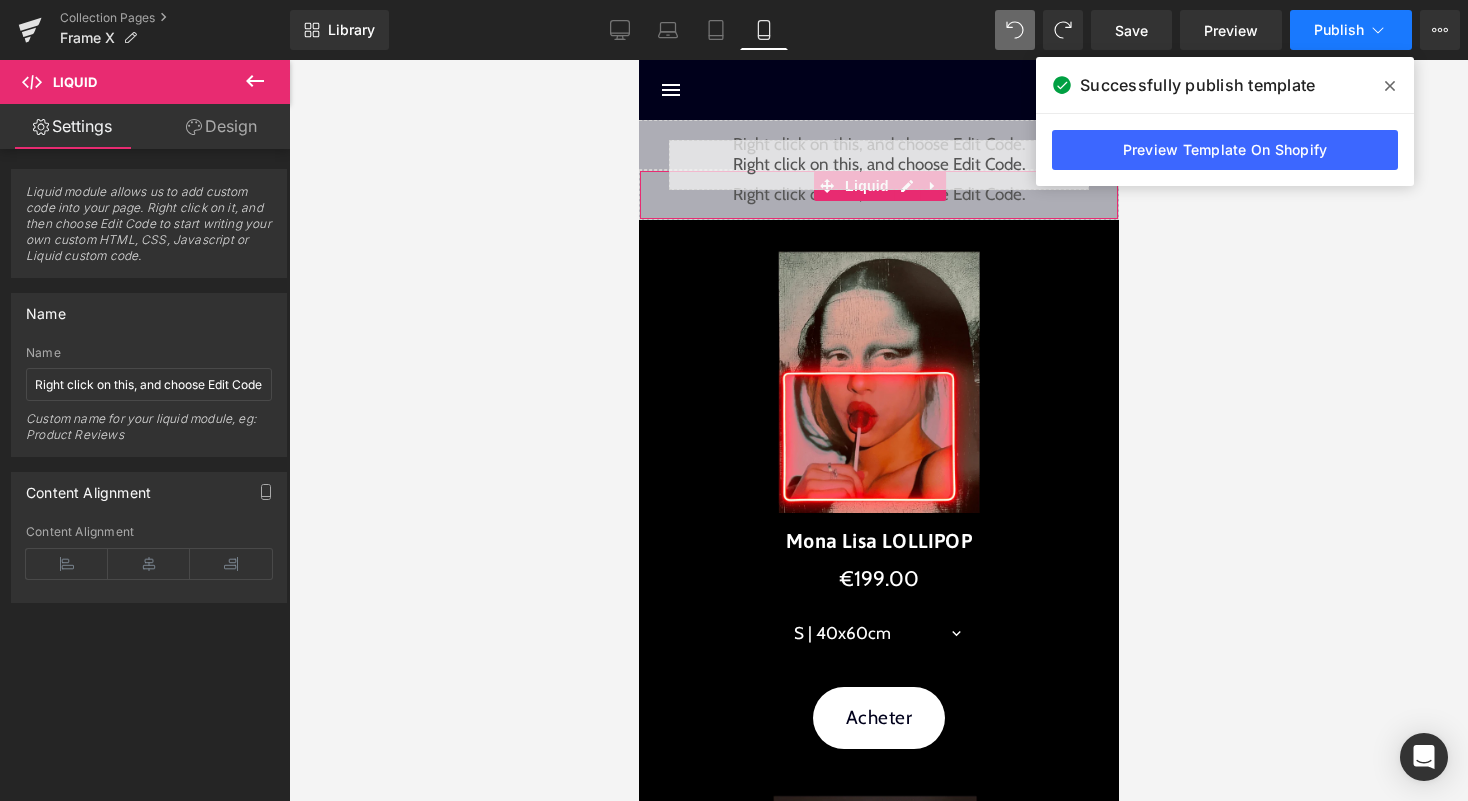 click on "Publish" at bounding box center [1351, 30] 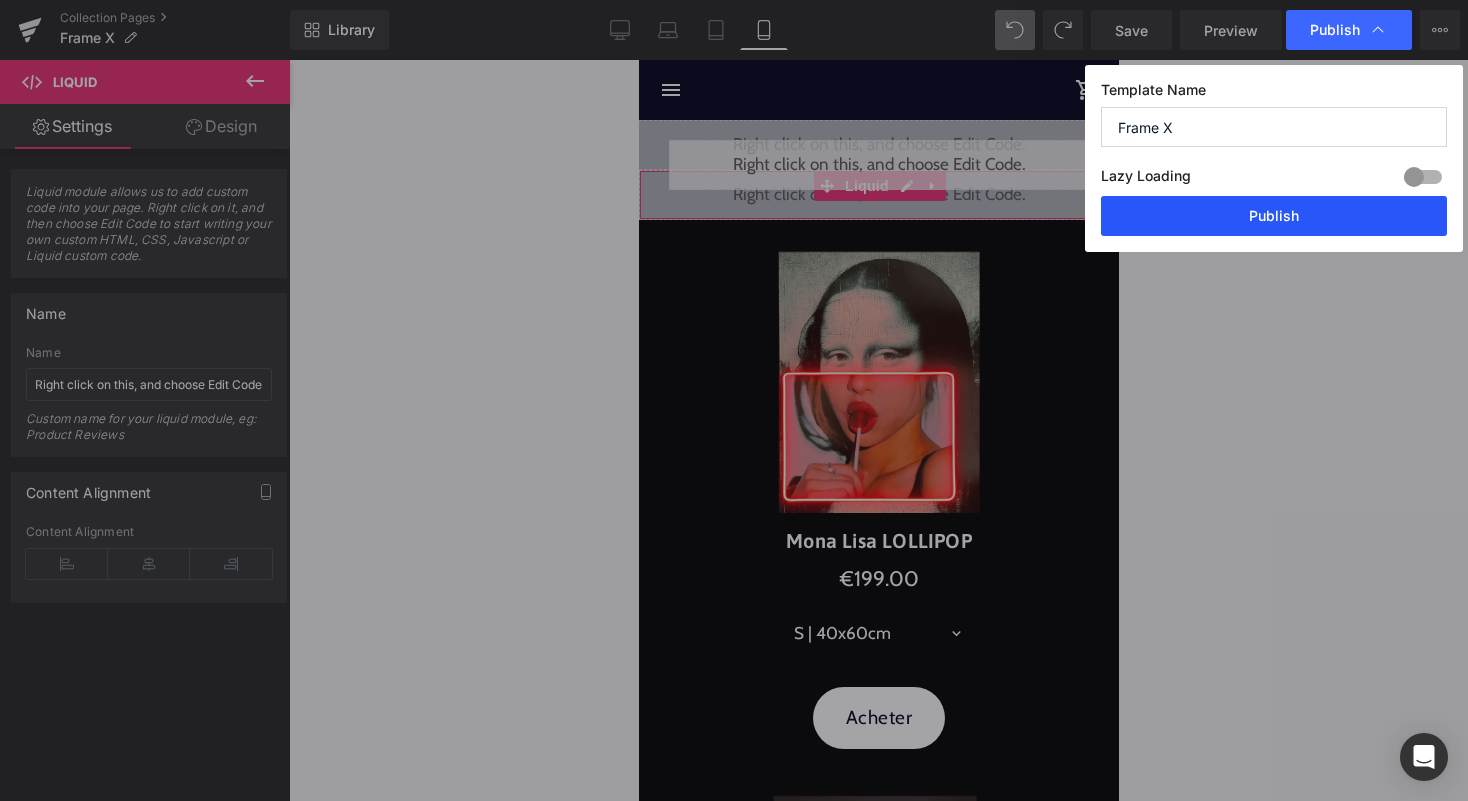 click on "Publish" at bounding box center [1274, 216] 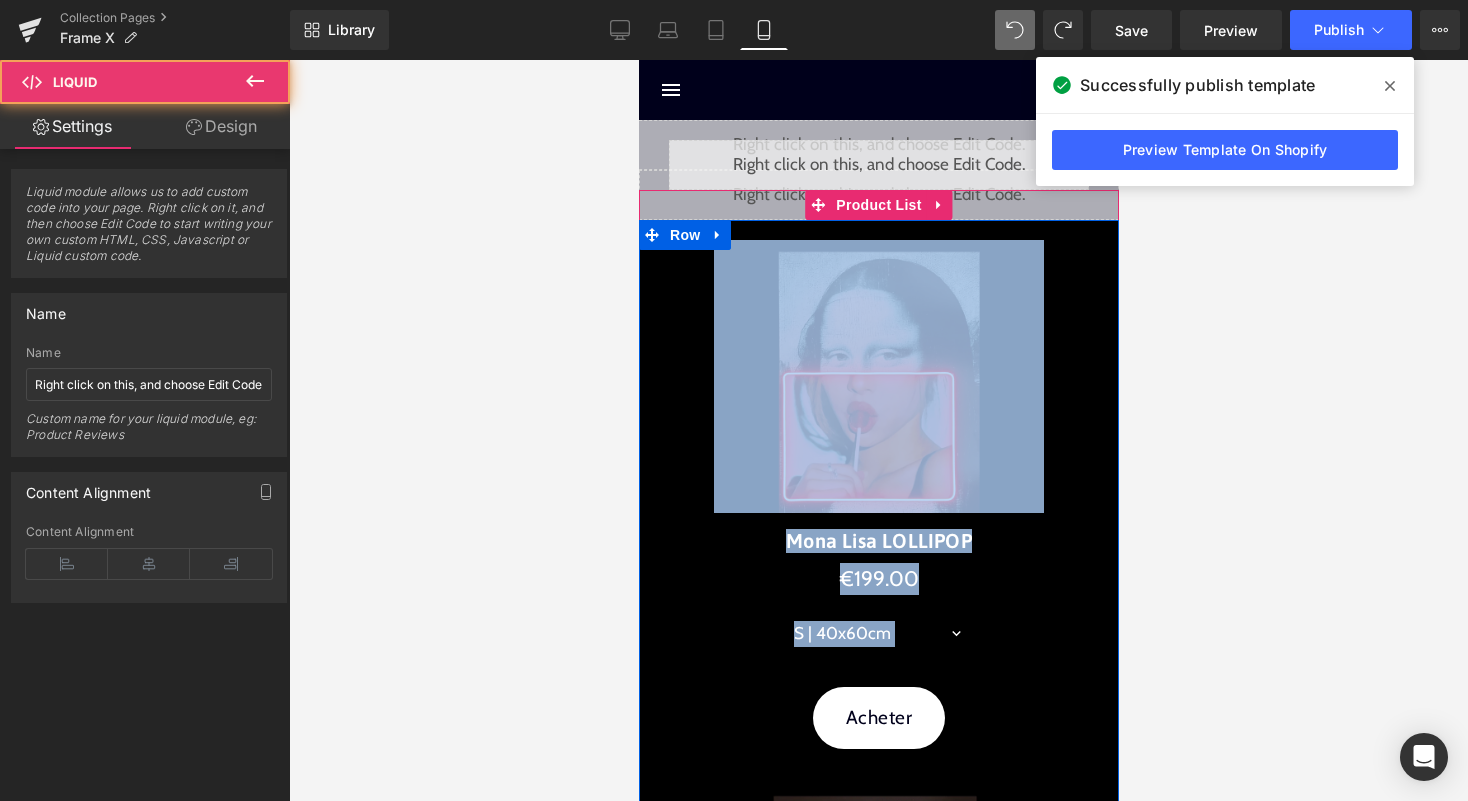 drag, startPoint x: 649, startPoint y: 181, endPoint x: 744, endPoint y: 196, distance: 96.17692 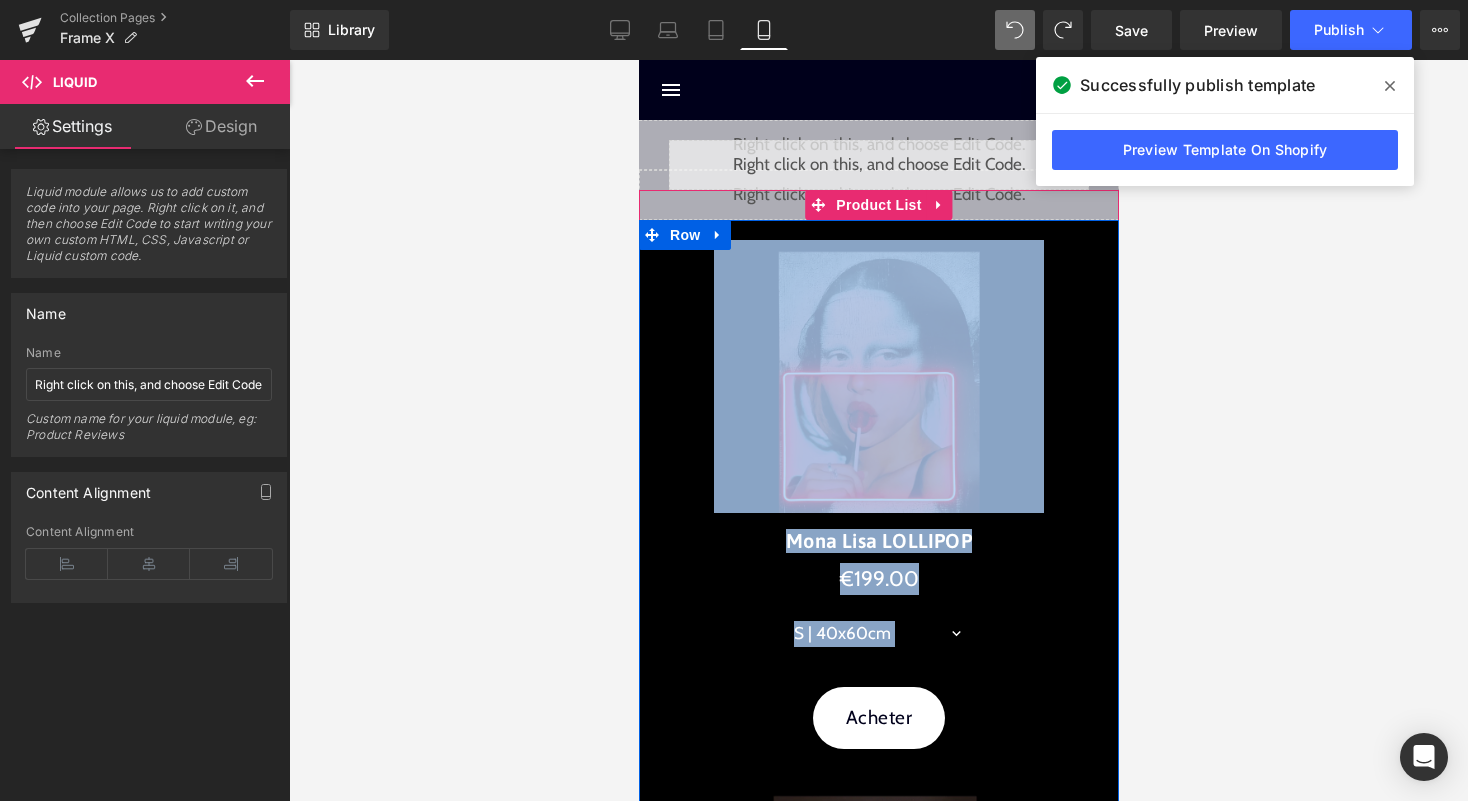 click on "Sale Off
(P) Image
Mona Lisa LOLLIPOP
(P) Title
€0
€199.00
(P) Price
S | 40x60cm 0" at bounding box center (878, 759) 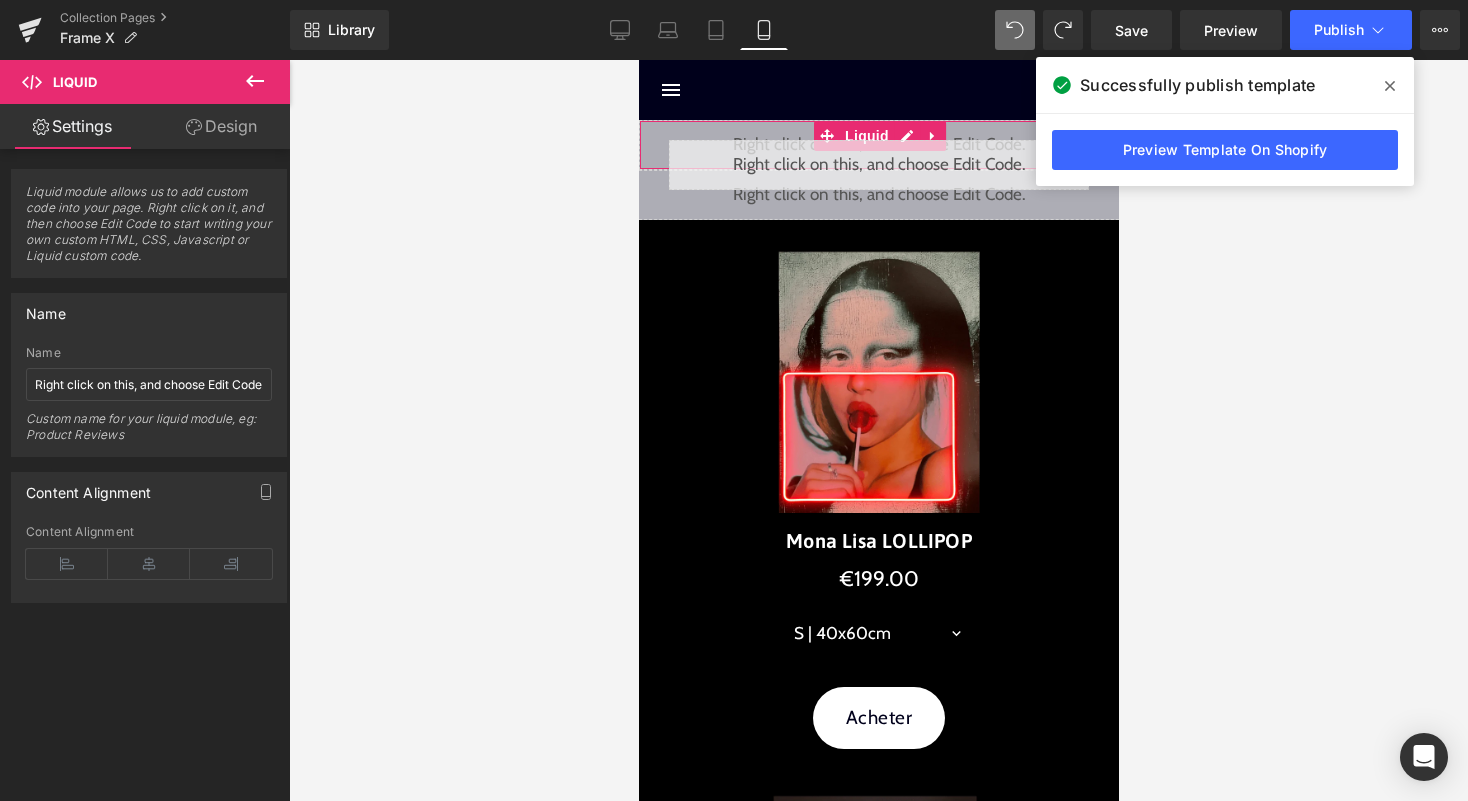 click on "Liquid" at bounding box center (878, 145) 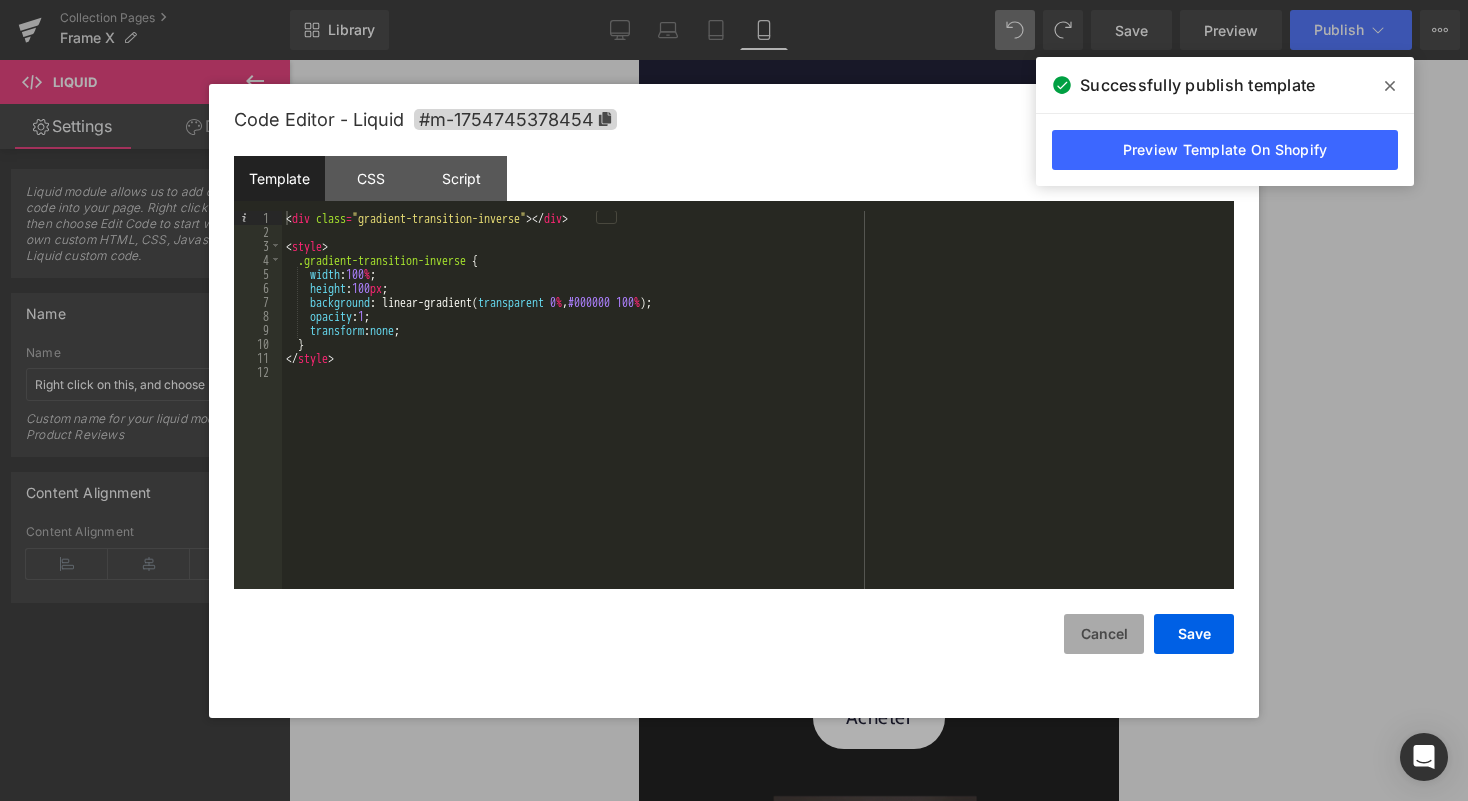 click on "Cancel" at bounding box center [1104, 634] 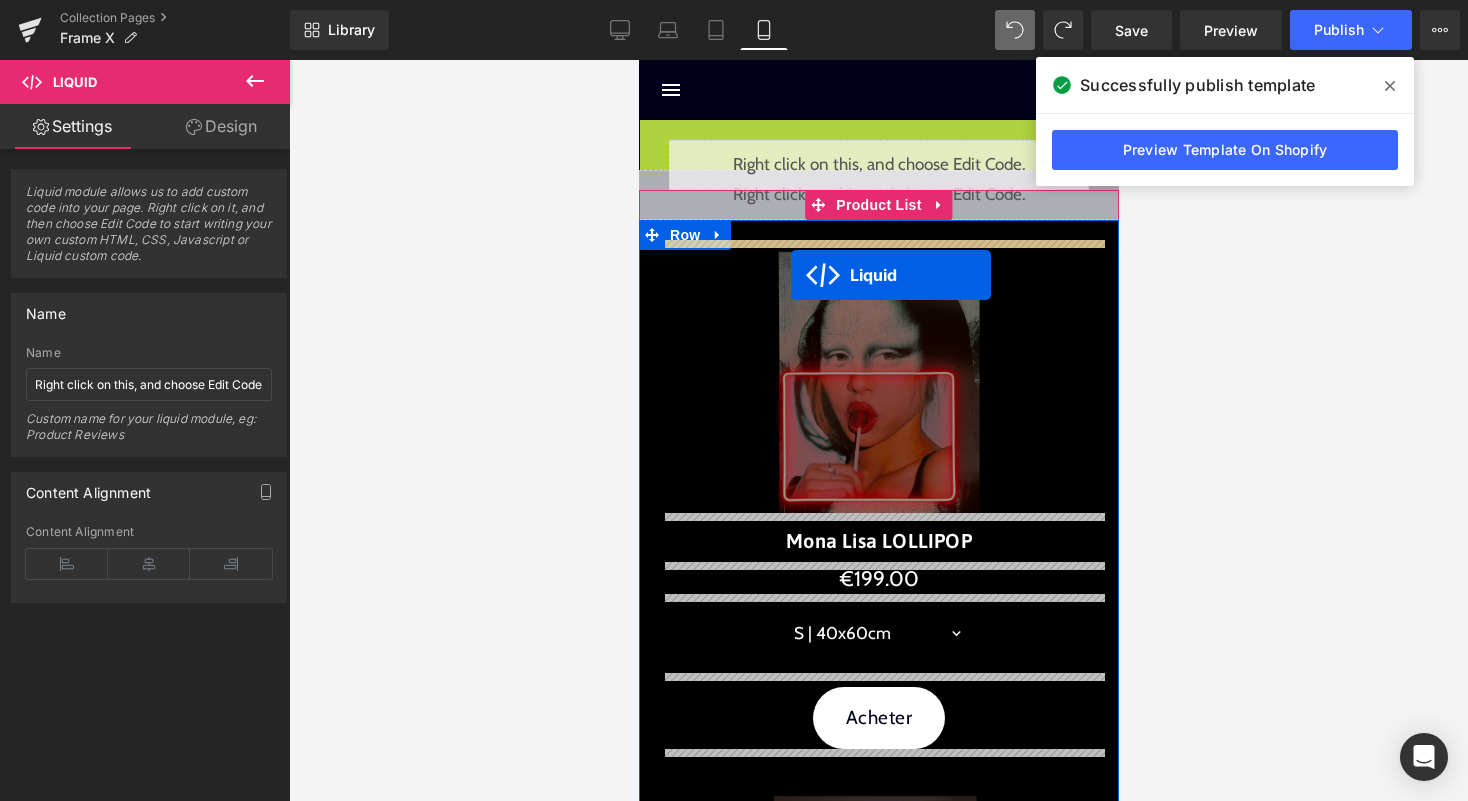 drag, startPoint x: 881, startPoint y: 128, endPoint x: 790, endPoint y: 275, distance: 172.88725 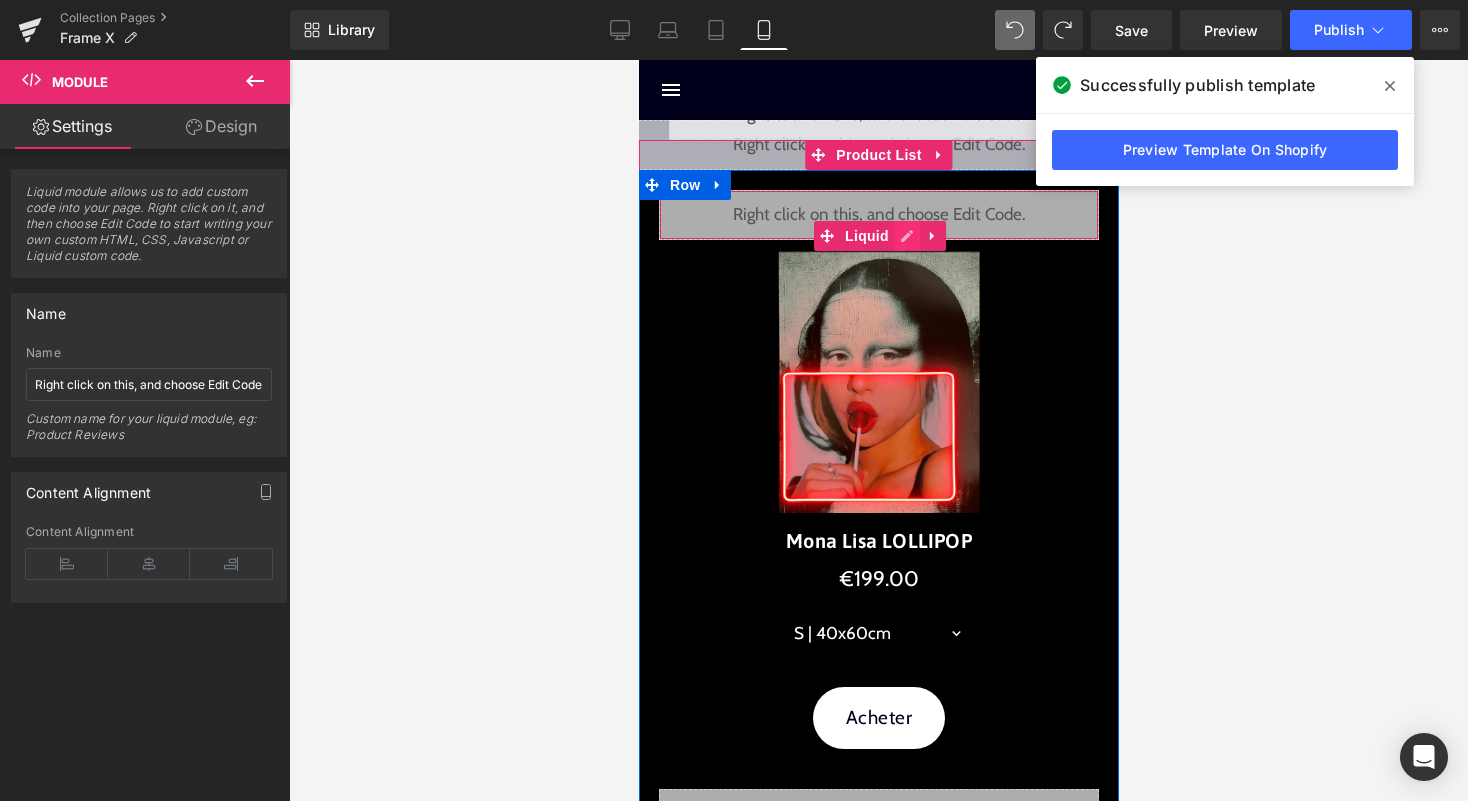 click on "Liquid" at bounding box center [878, 215] 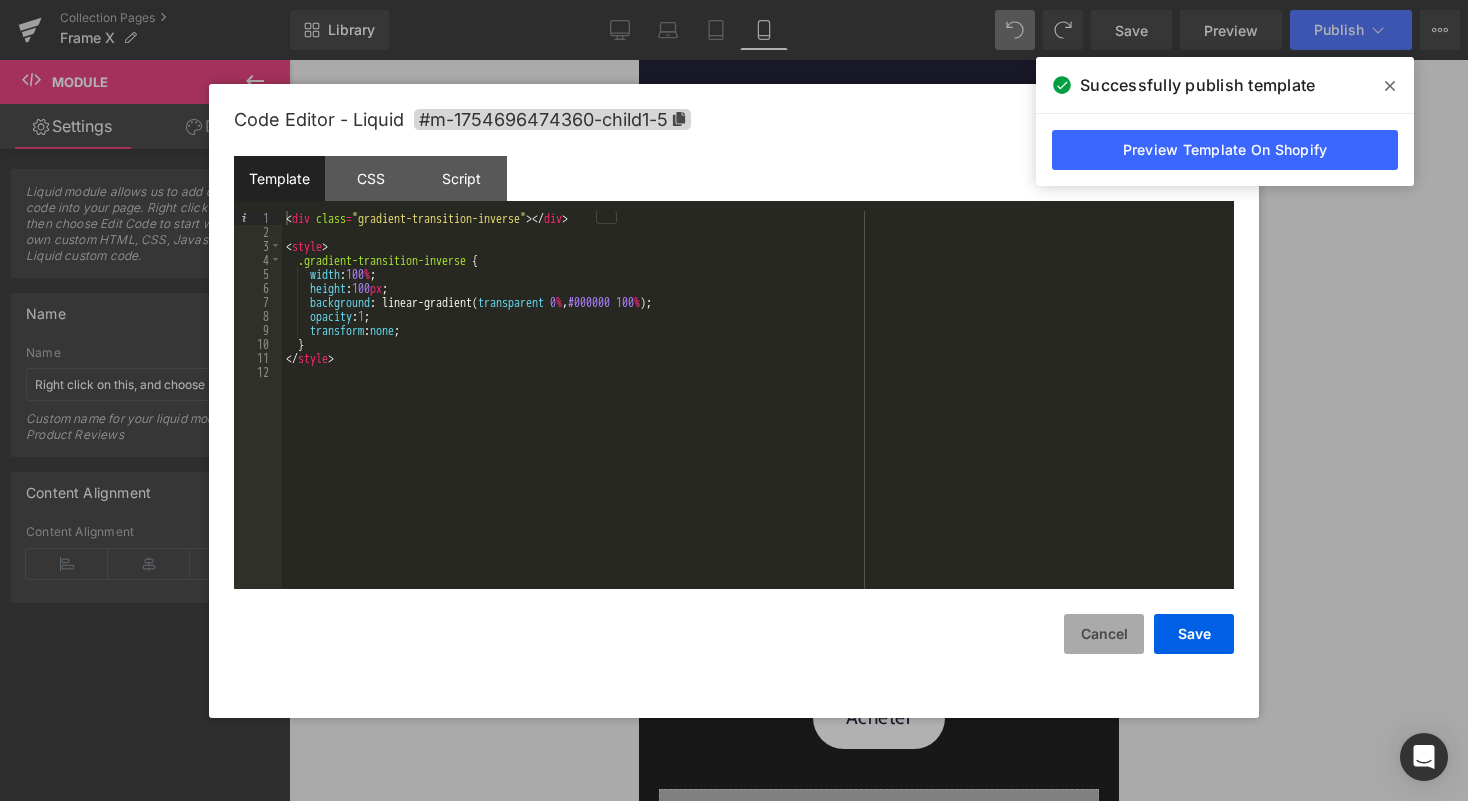 click on "Cancel" at bounding box center (1104, 634) 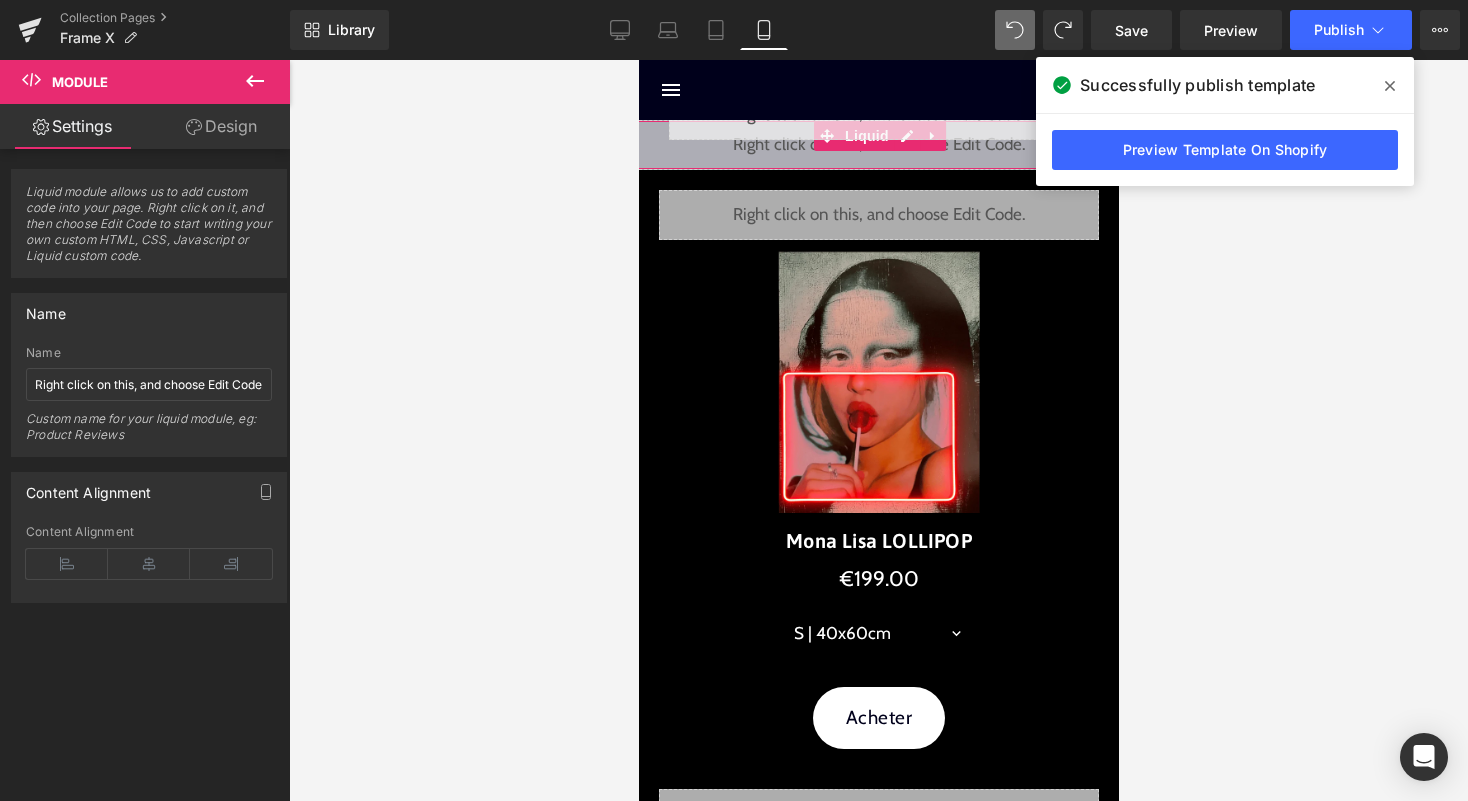 click on "Liquid" at bounding box center [878, 145] 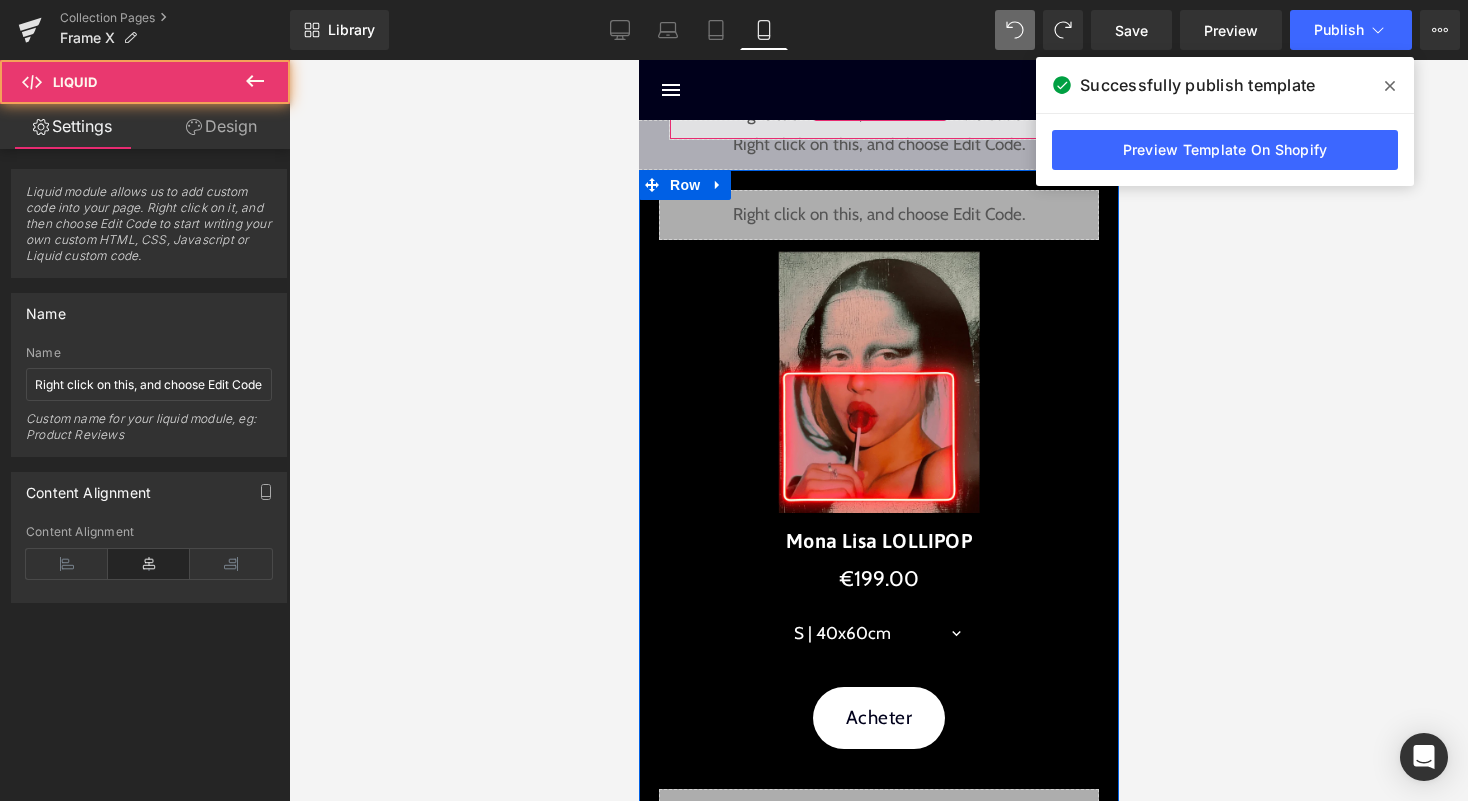 click on "Liquid" at bounding box center (878, 115) 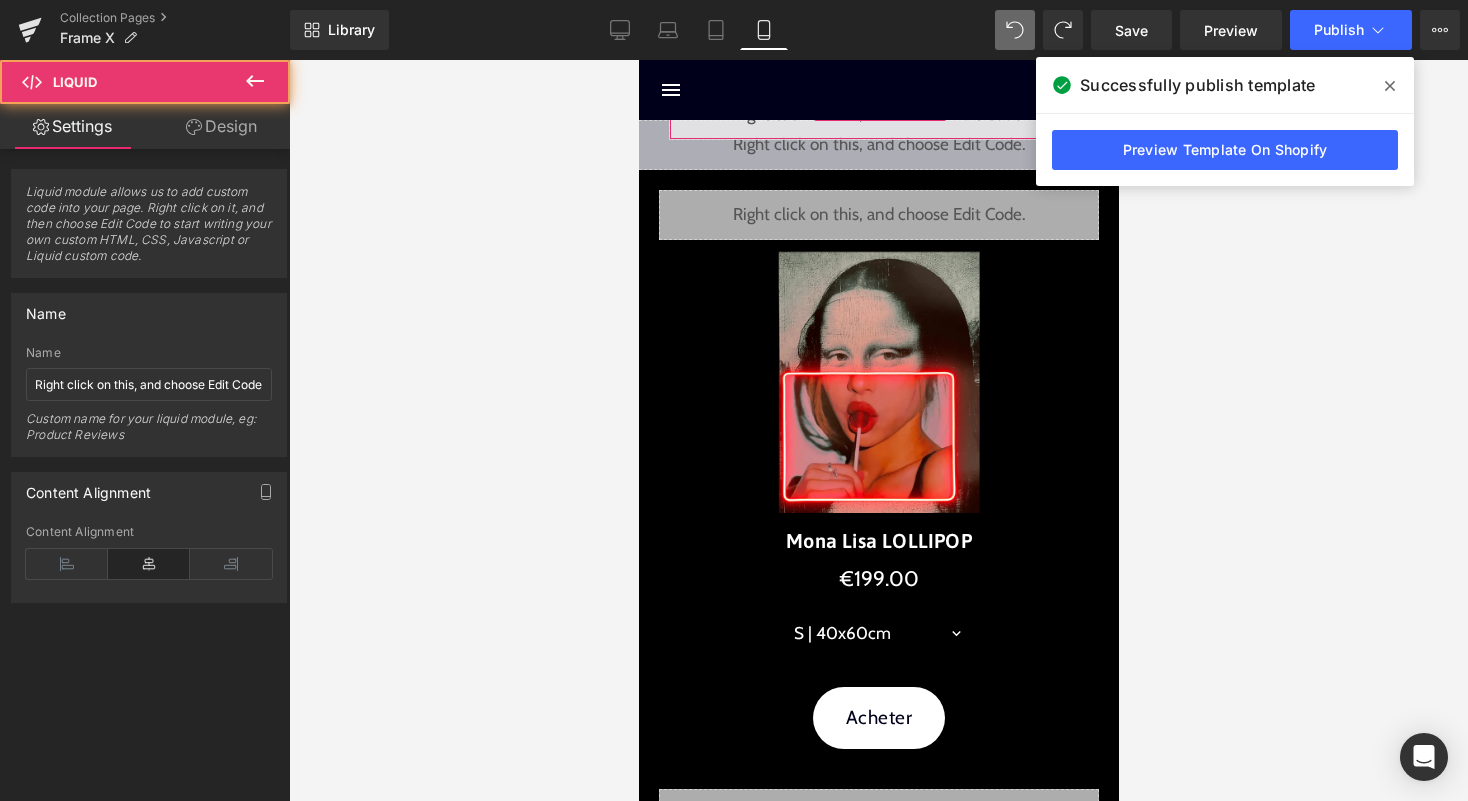 click on "Design" at bounding box center (221, 126) 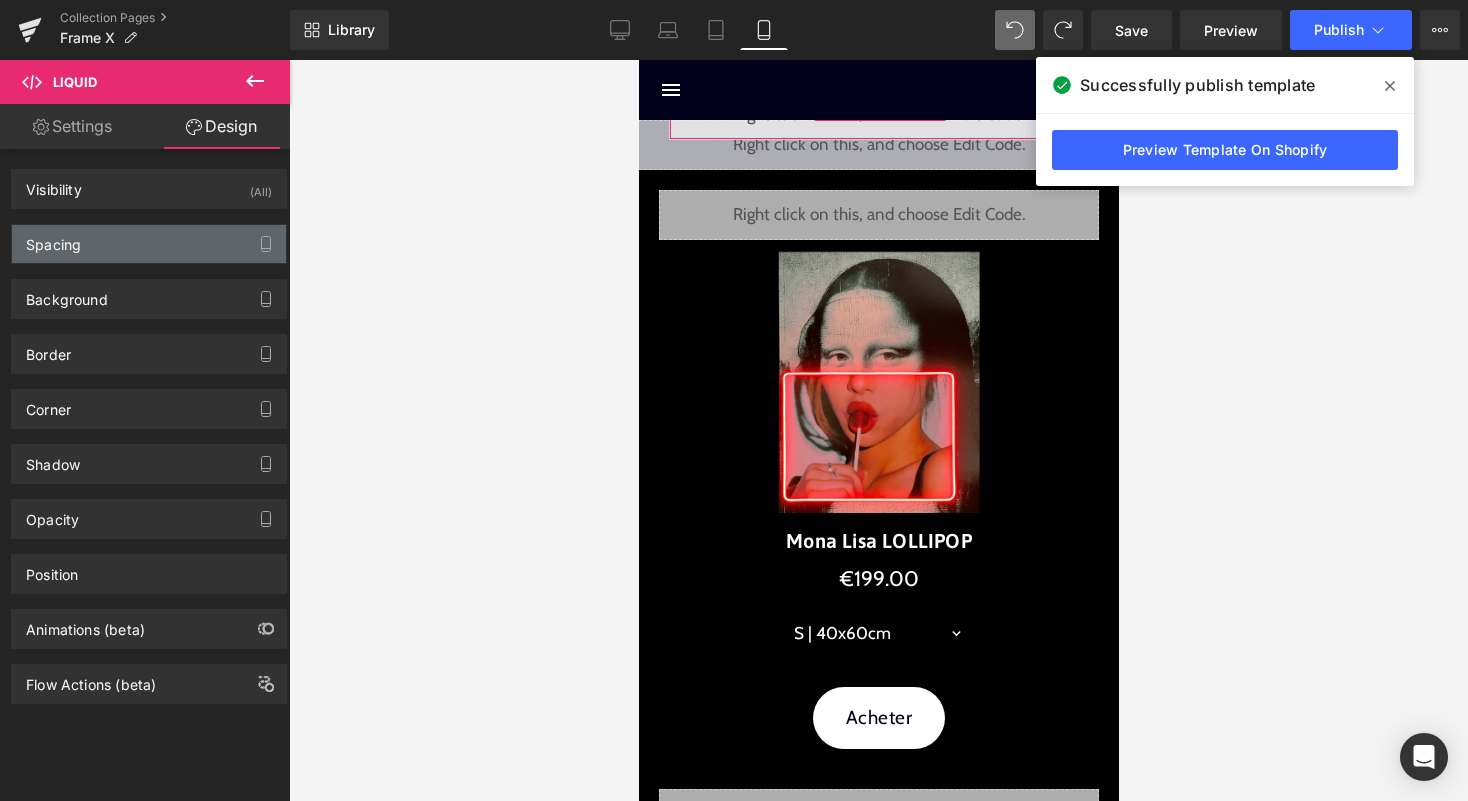 click on "Spacing" at bounding box center [149, 244] 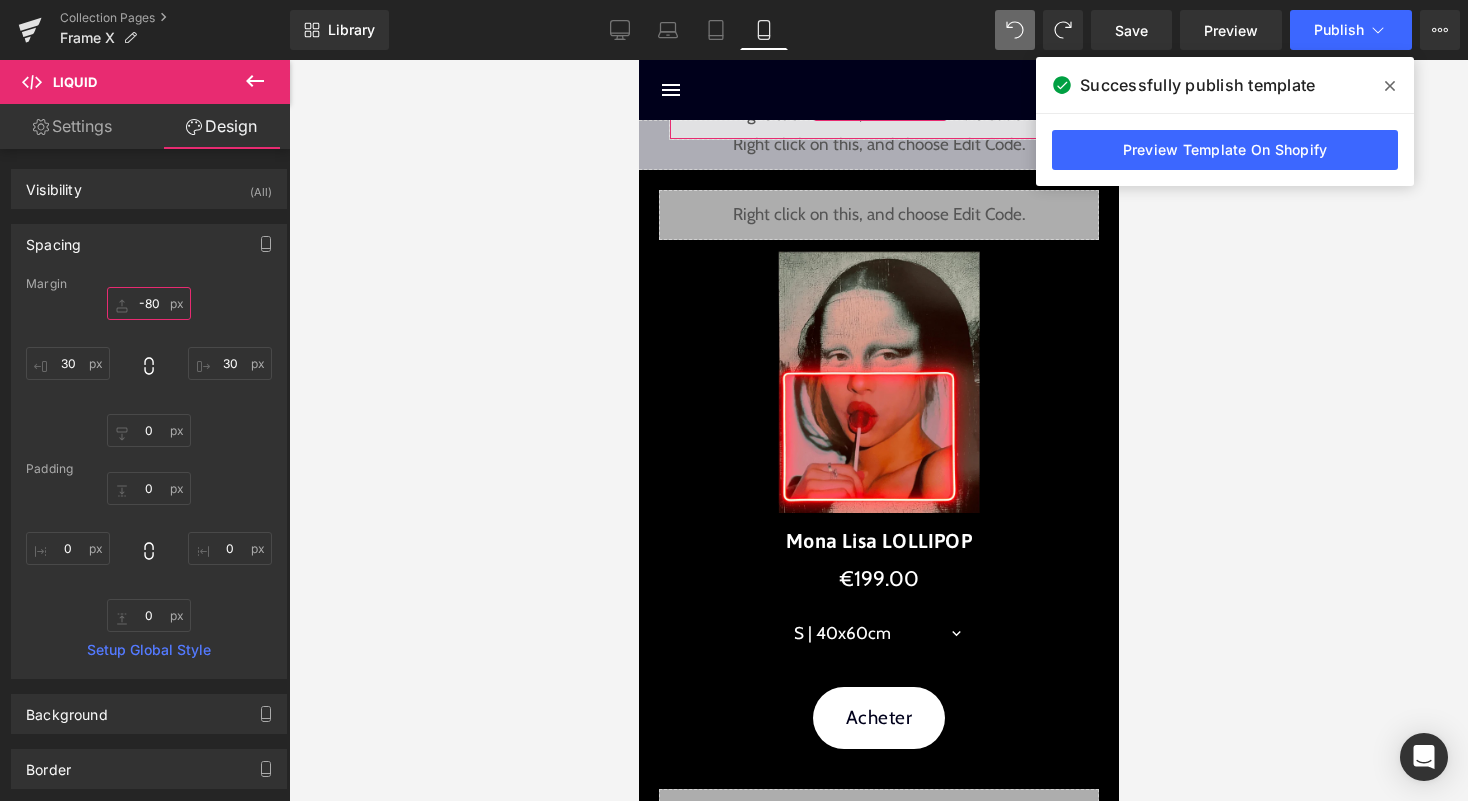 click on "-80" at bounding box center [149, 303] 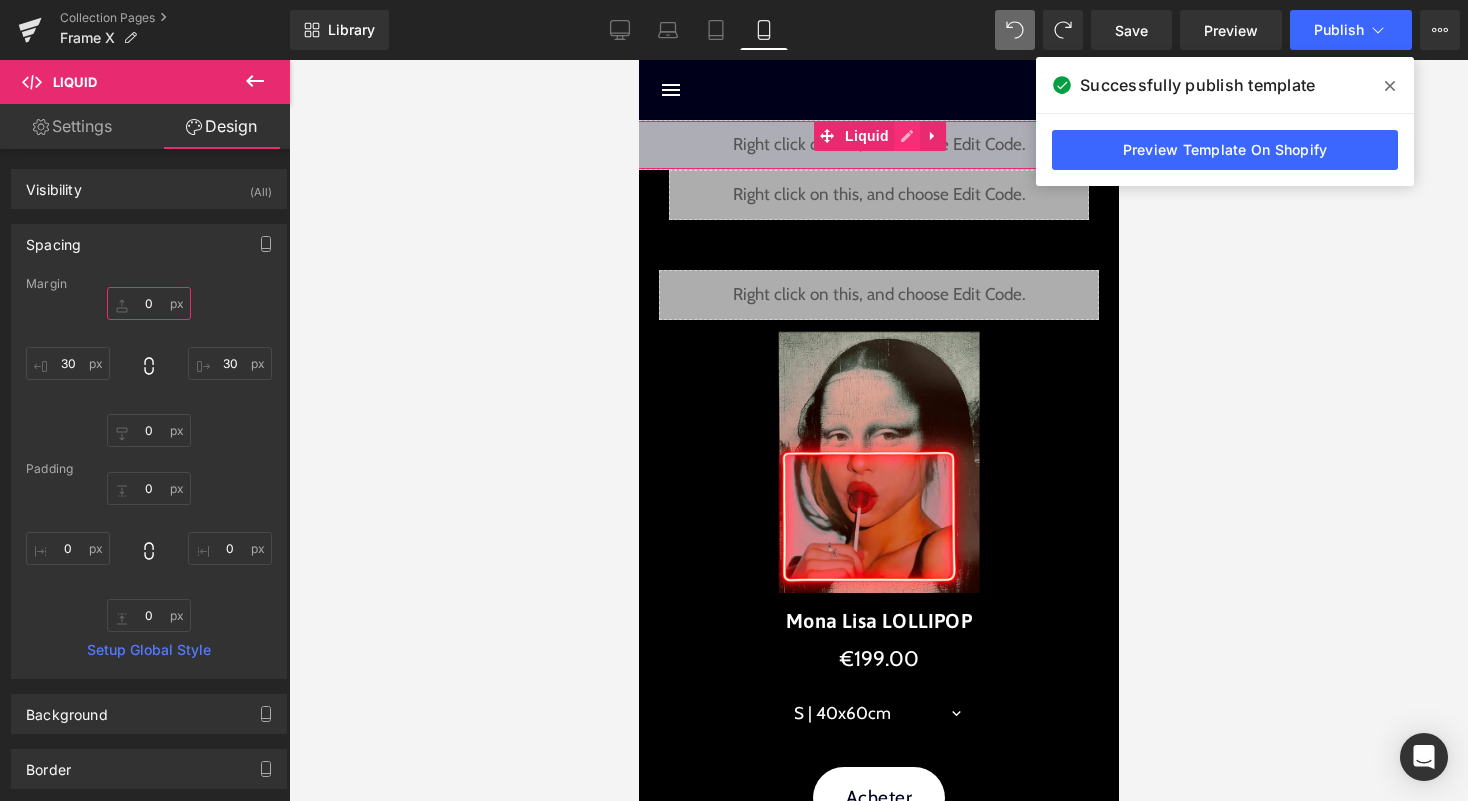 click on "Liquid" at bounding box center [878, 145] 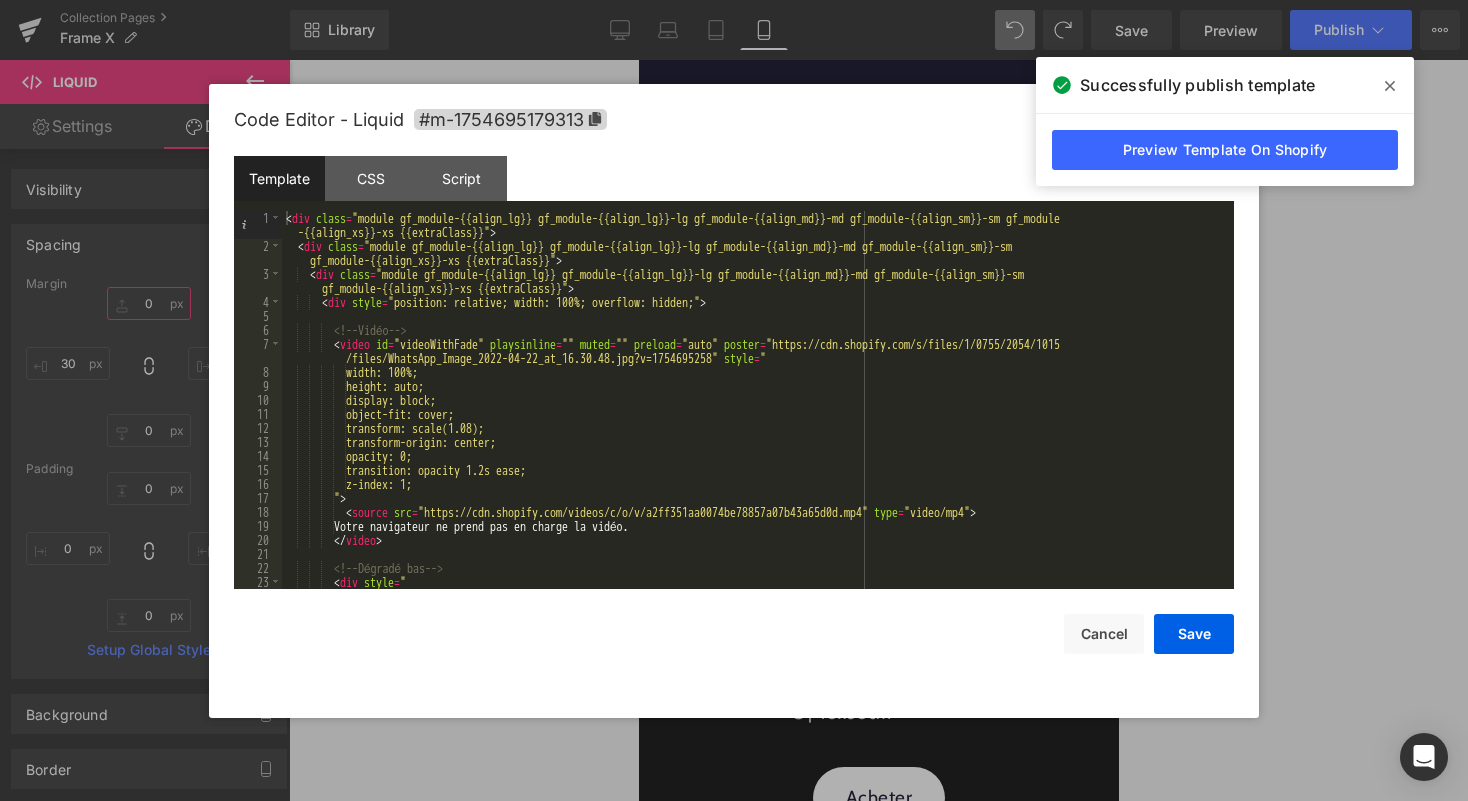 type 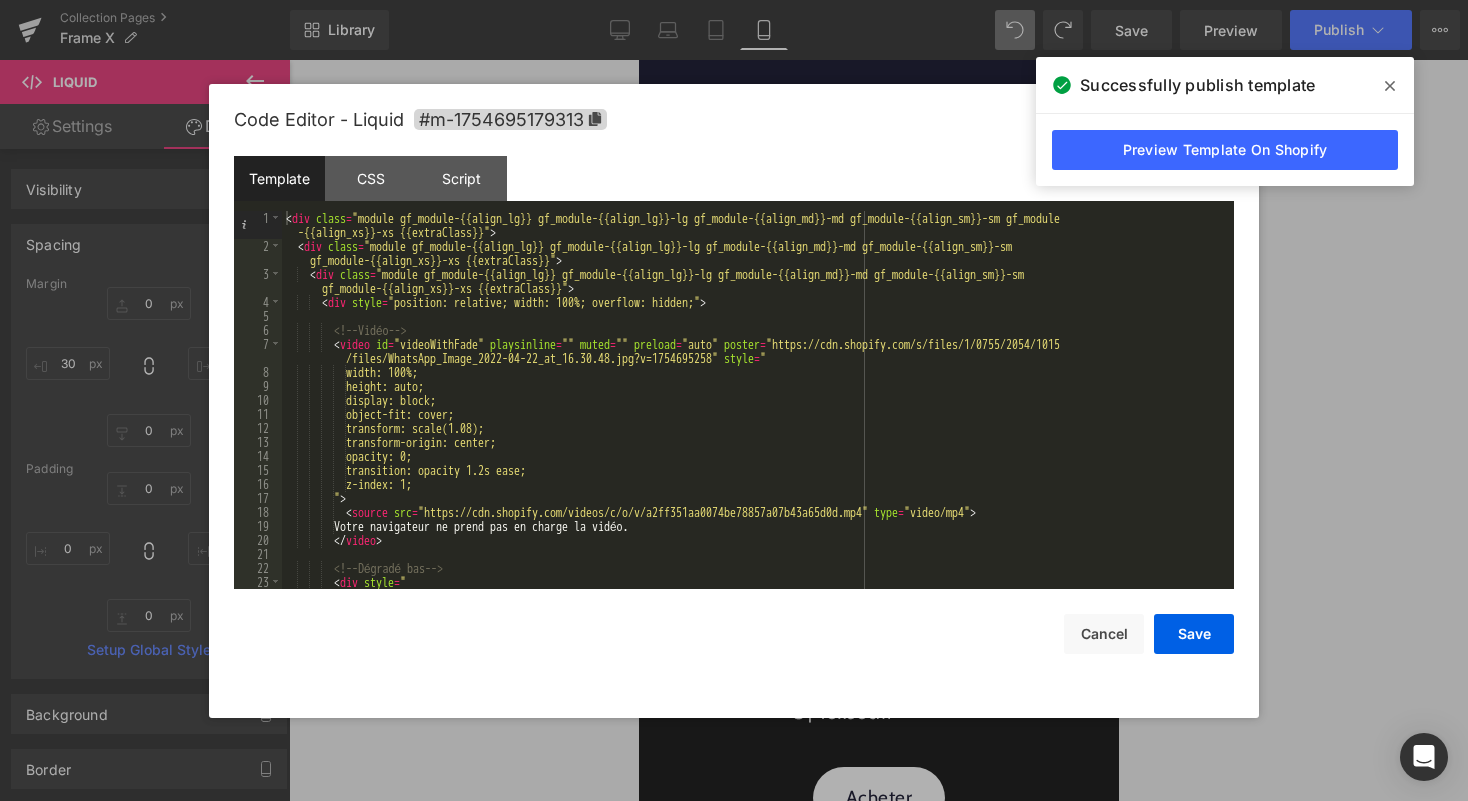 click on "< div   class = "module gf_module-{{align_lg}} gf_module-{{align_lg}}-lg gf_module-{{align_md}}-md gf_module-{{align_sm}}-sm gf_module    -{{align_xs}}-xs {{extraClass}}" >    < div   class = "module gf_module-{{align_lg}} gf_module-{{align_lg}}-lg gf_module-{{align_md}}-md gf_module-{{align_sm}}-sm       gf_module-{{align_xs}}-xs {{extraClass}}" >       < div   class = "module gf_module-{{align_lg}} gf_module-{{align_lg}}-lg gf_module-{{align_md}}-md gf_module-{{align_sm}}-sm         gf_module-{{align_xs}}-xs {{extraClass}}" >          < div   style = "position: relative; width: 100%; overflow: hidden;" >             <!--  Vidéo  -->             < video   id = "videoWithFade"   playsinline = ""   muted = ""   preload = "auto"   poster = "https://cdn.shopify.com/s/files/1/0755/2054/1015            /files/WhatsApp_Image_2022-04-22_at_16.30.48.jpg?v=1754695258"   style = "                  width: 100%;                  height: auto;                  display: block;" at bounding box center [754, 421] 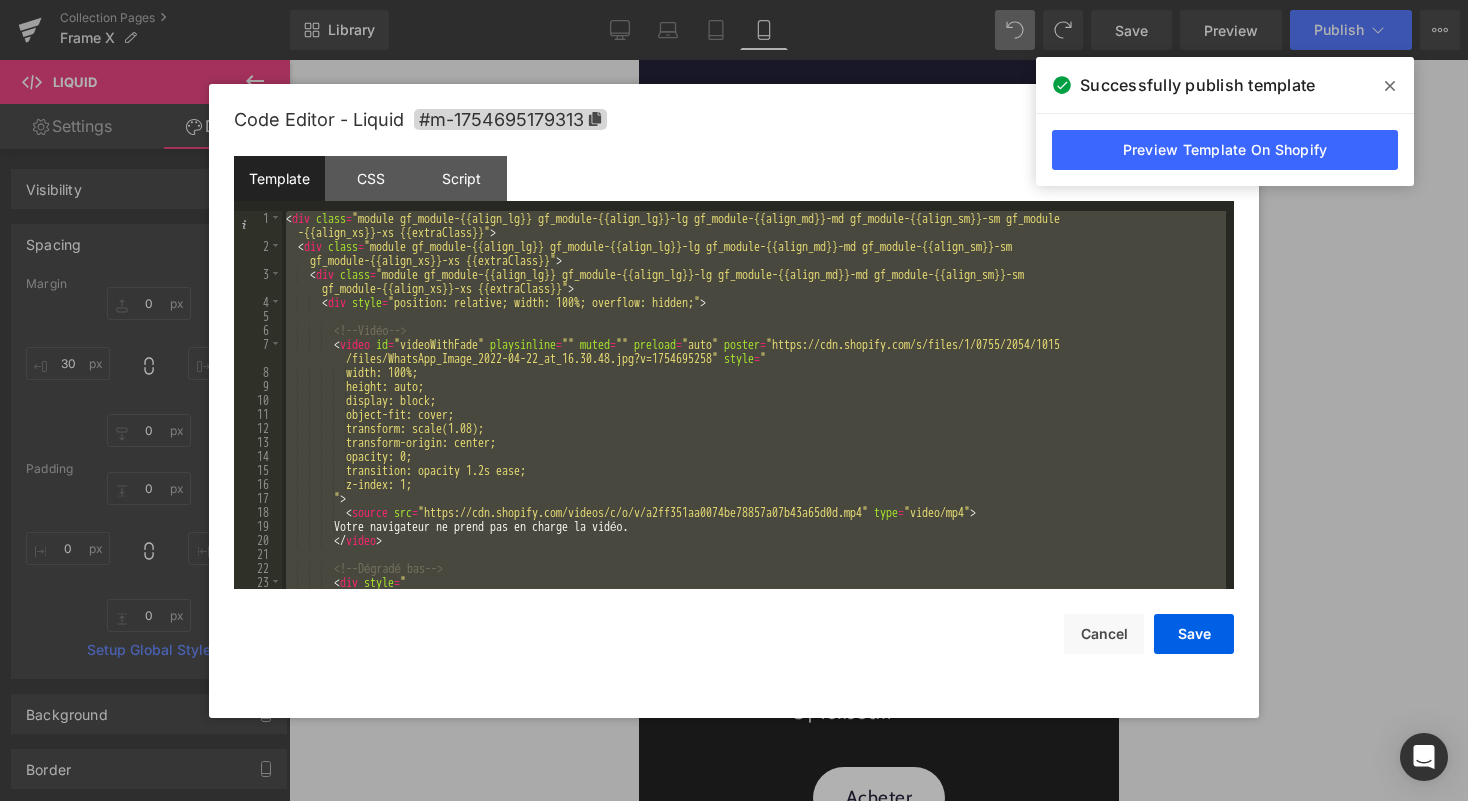 click on "< div   class = "module gf_module-{{align_lg}} gf_module-{{align_lg}}-lg gf_module-{{align_md}}-md gf_module-{{align_sm}}-sm gf_module    -{{align_xs}}-xs {{extraClass}}" >    < div   class = "module gf_module-{{align_lg}} gf_module-{{align_lg}}-lg gf_module-{{align_md}}-md gf_module-{{align_sm}}-sm       gf_module-{{align_xs}}-xs {{extraClass}}" >       < div   class = "module gf_module-{{align_lg}} gf_module-{{align_lg}}-lg gf_module-{{align_md}}-md gf_module-{{align_sm}}-sm         gf_module-{{align_xs}}-xs {{extraClass}}" >          < div   style = "position: relative; width: 100%; overflow: hidden;" >             <!--  Vidéo  -->             < video   id = "videoWithFade"   playsinline = ""   muted = ""   preload = "auto"   poster = "https://cdn.shopify.com/s/files/1/0755/2054/1015            /files/WhatsApp_Image_2022-04-22_at_16.30.48.jpg?v=1754695258"   style = "                  width: 100%;                  height: auto;                  display: block;" at bounding box center [754, 421] 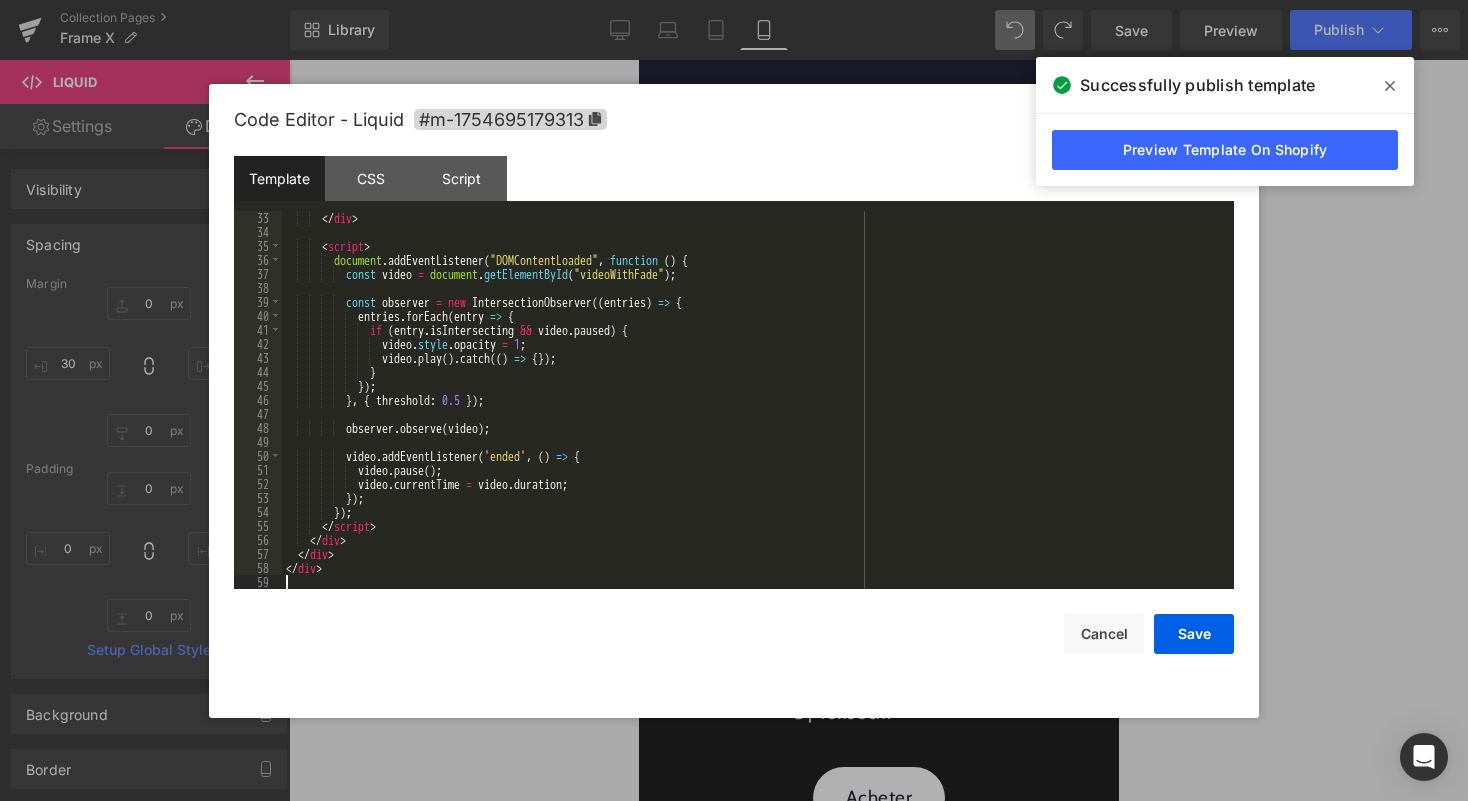 scroll, scrollTop: 504, scrollLeft: 0, axis: vertical 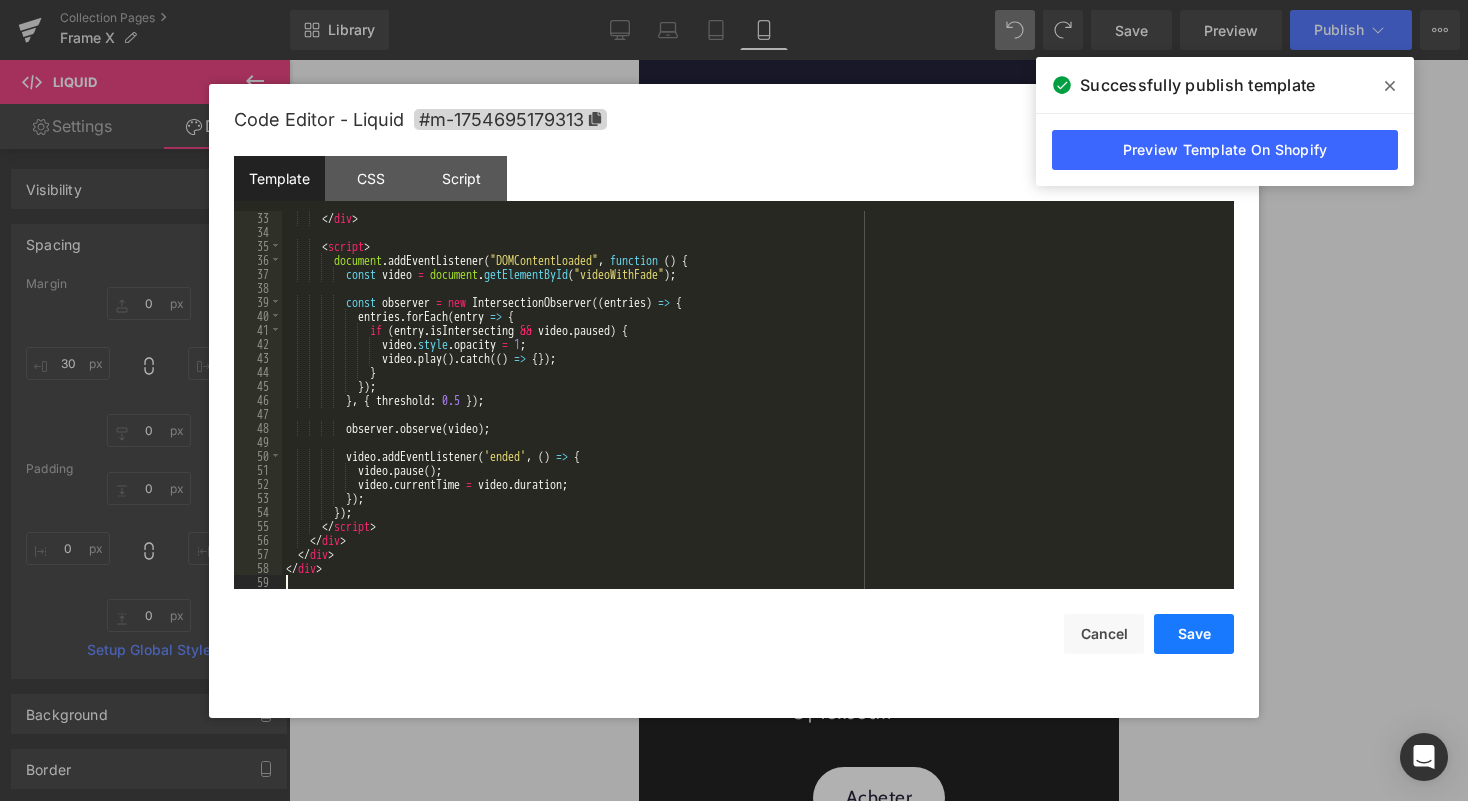 click on "Save" at bounding box center [1194, 634] 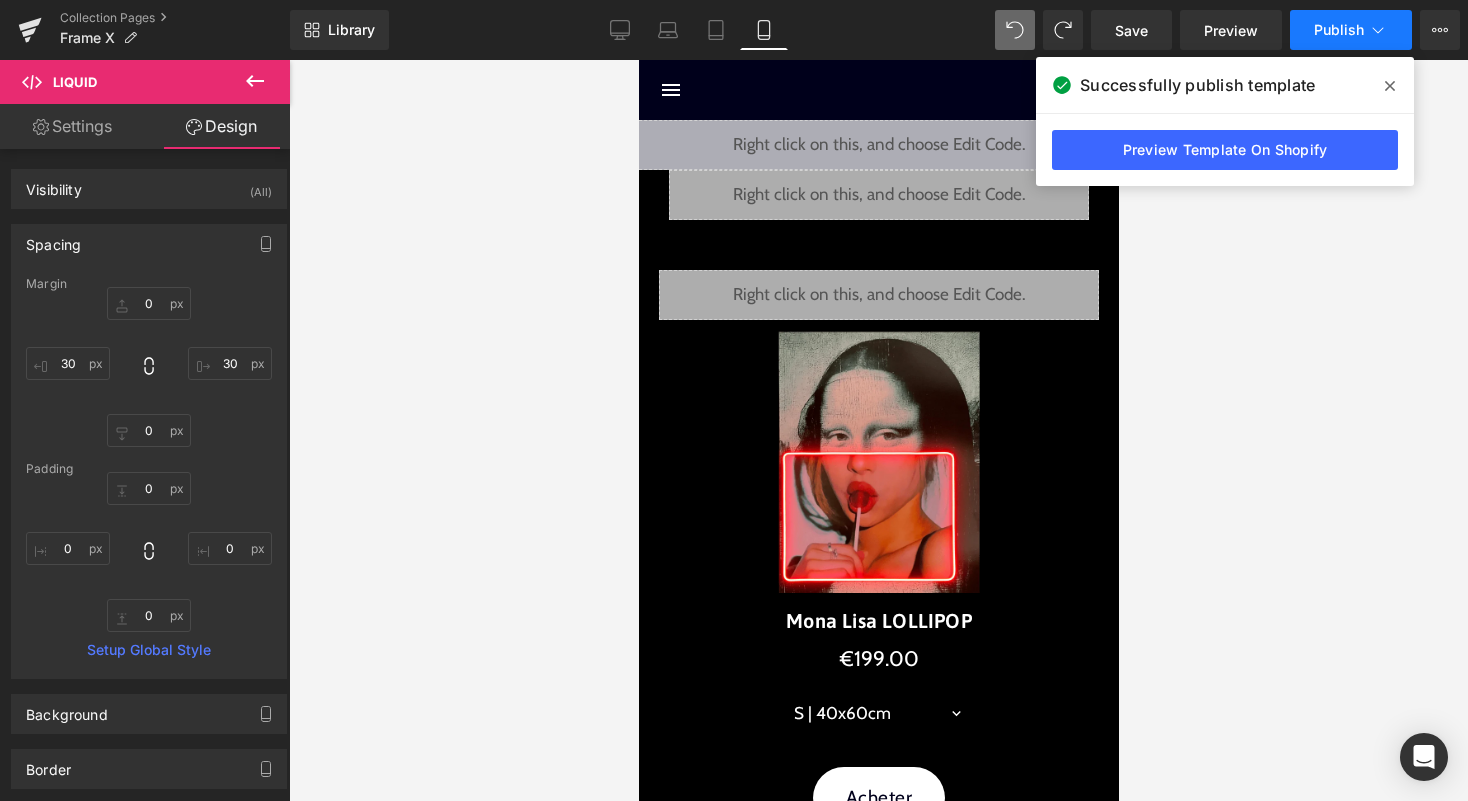 click on "Publish" at bounding box center (1339, 30) 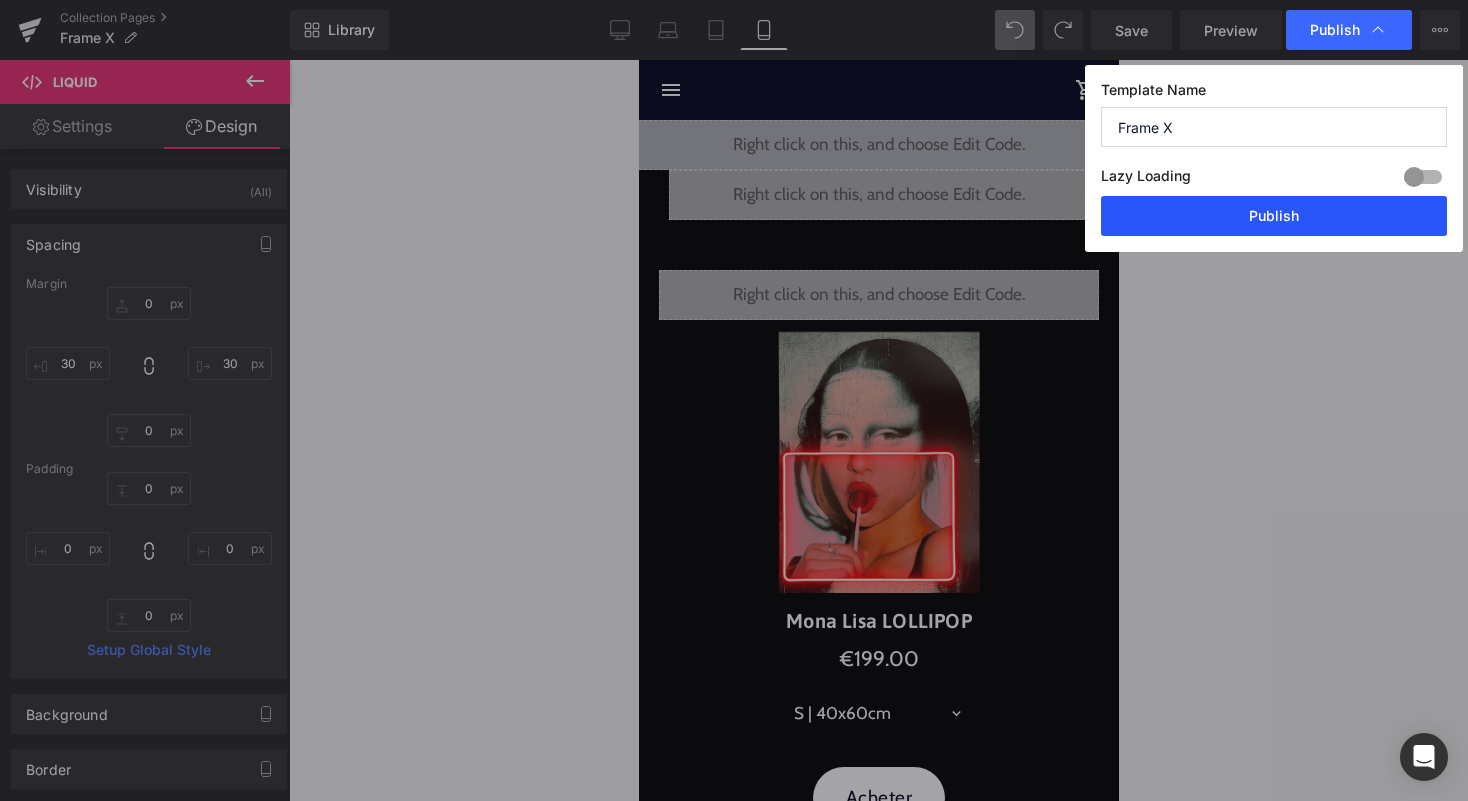 click on "Publish" at bounding box center (1274, 216) 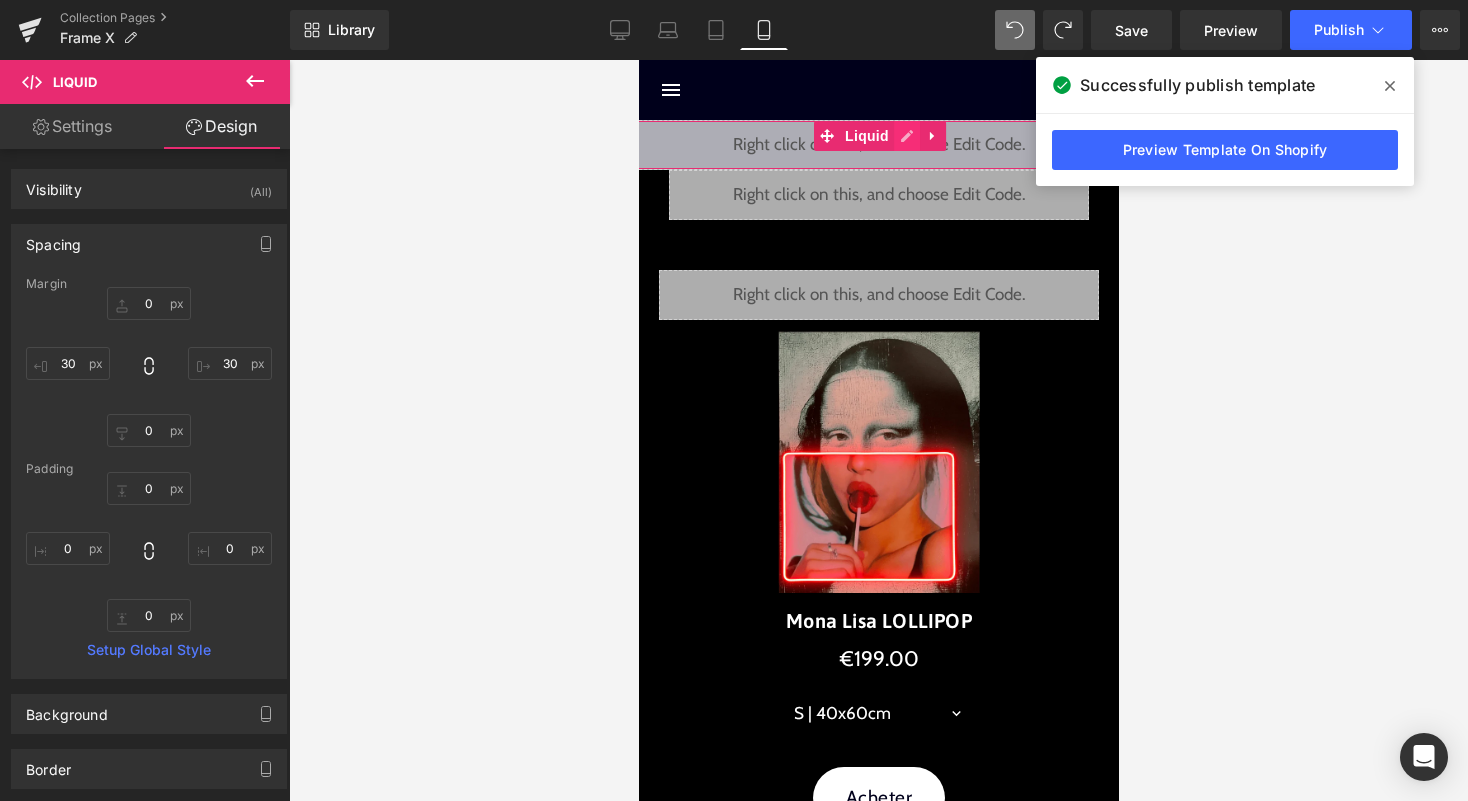 click on "Liquid" at bounding box center (878, 145) 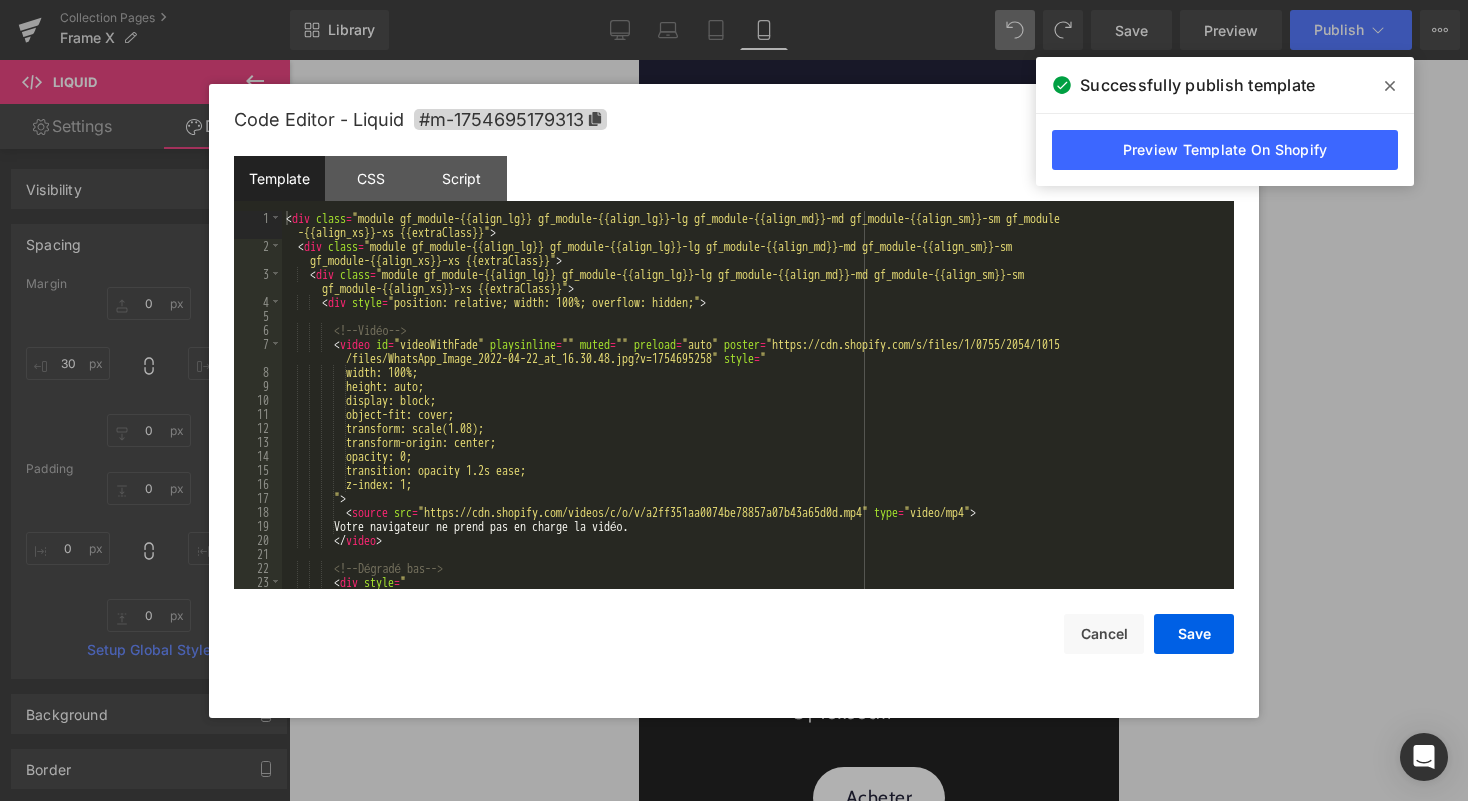 click on "< div   class = "module gf_module-{{align_lg}} gf_module-{{align_lg}}-lg gf_module-{{align_md}}-md gf_module-{{align_sm}}-sm gf_module    -{{align_xs}}-xs {{extraClass}}" >    < div   class = "module gf_module-{{align_lg}} gf_module-{{align_lg}}-lg gf_module-{{align_md}}-md gf_module-{{align_sm}}-sm       gf_module-{{align_xs}}-xs {{extraClass}}" >       < div   class = "module gf_module-{{align_lg}} gf_module-{{align_lg}}-lg gf_module-{{align_md}}-md gf_module-{{align_sm}}-sm         gf_module-{{align_xs}}-xs {{extraClass}}" >          < div   style = "position: relative; width: 100%; overflow: hidden;" >             <!--  Vidéo  -->             < video   id = "videoWithFade"   playsinline = ""   muted = ""   preload = "auto"   poster = "https://cdn.shopify.com/s/files/1/0755/2054/1015            /files/WhatsApp_Image_2022-04-22_at_16.30.48.jpg?v=1754695258"   style = "                  width: 100%;                  height: auto;                  display: block;" at bounding box center (754, 421) 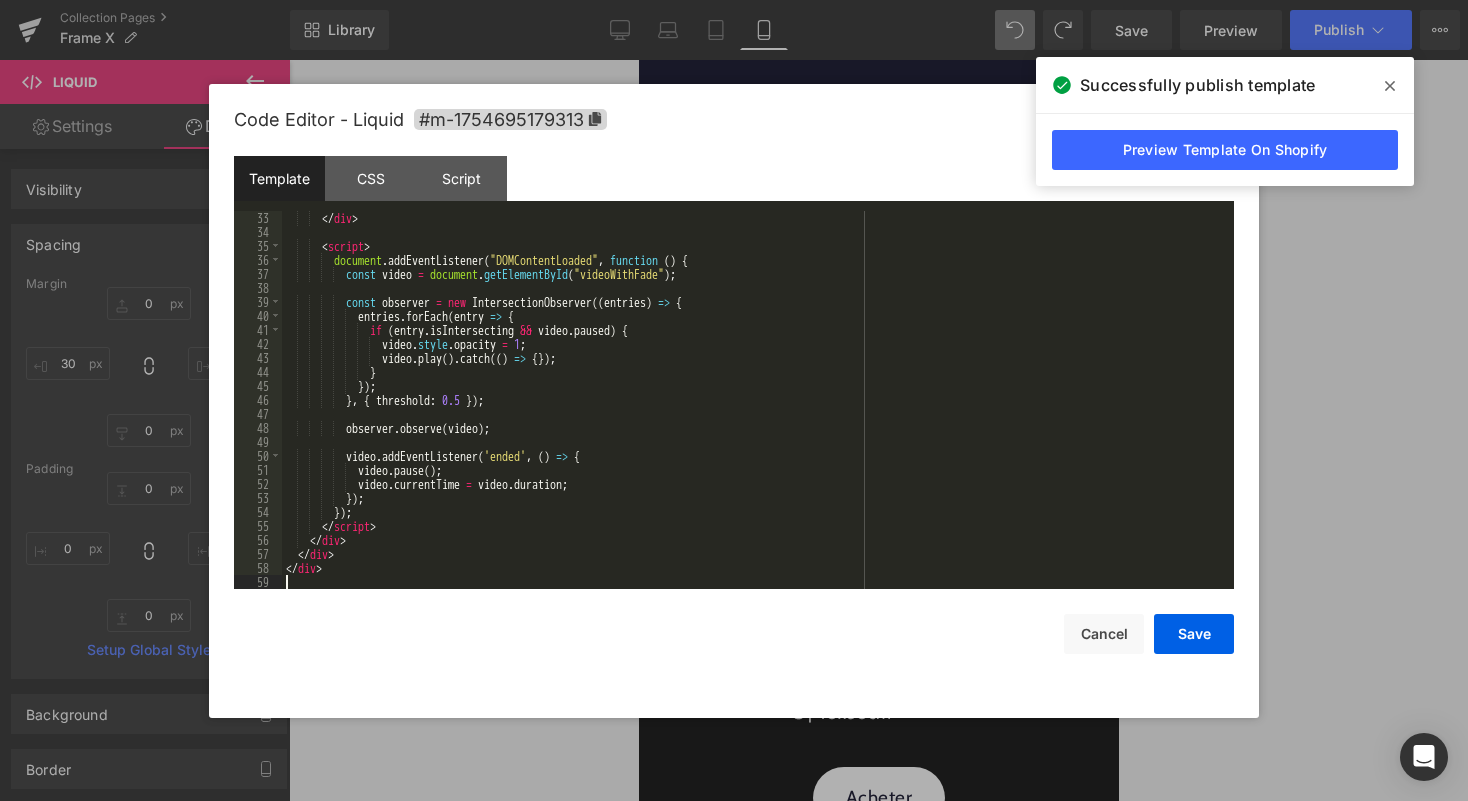 scroll, scrollTop: 504, scrollLeft: 0, axis: vertical 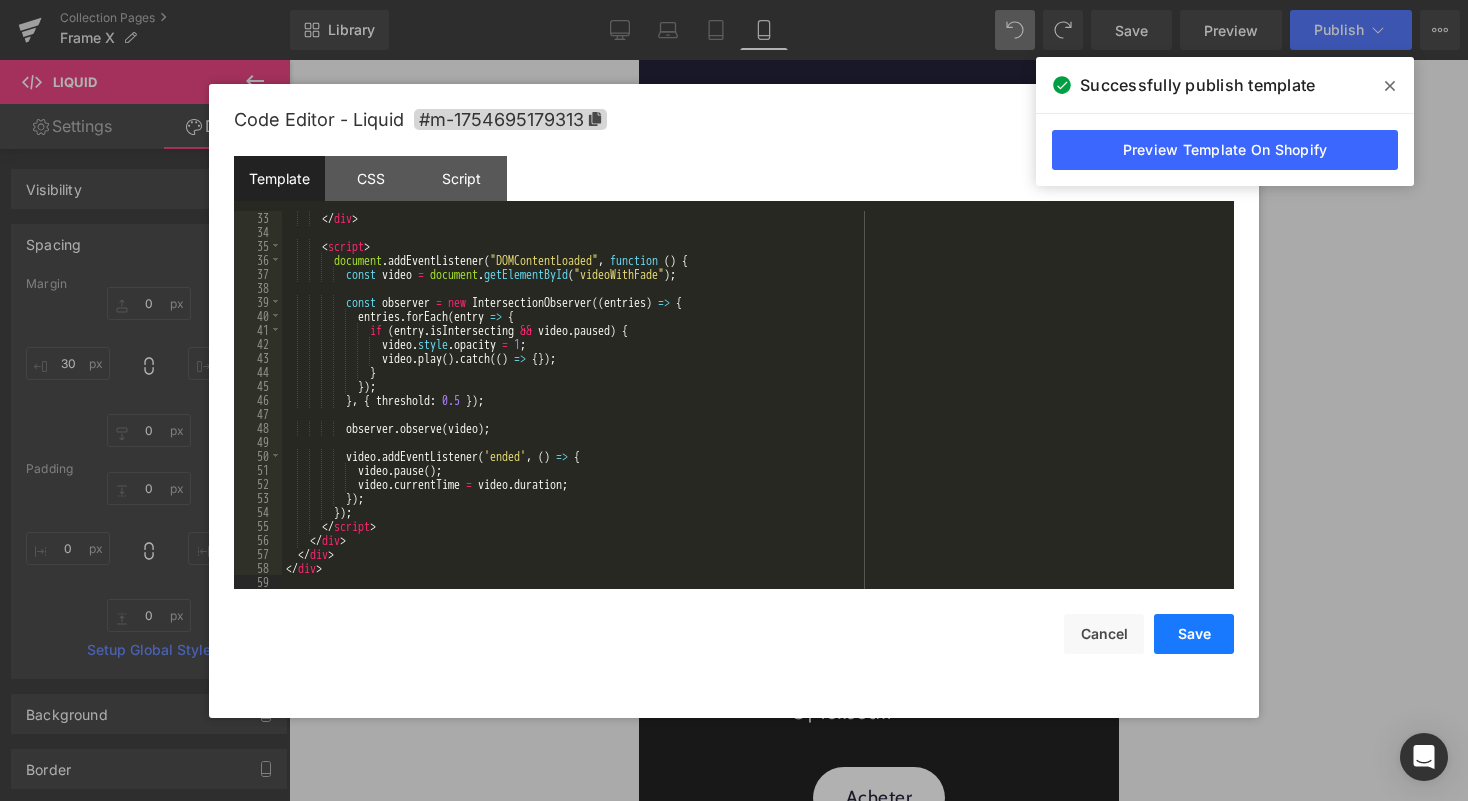 click on "Save" at bounding box center [1194, 634] 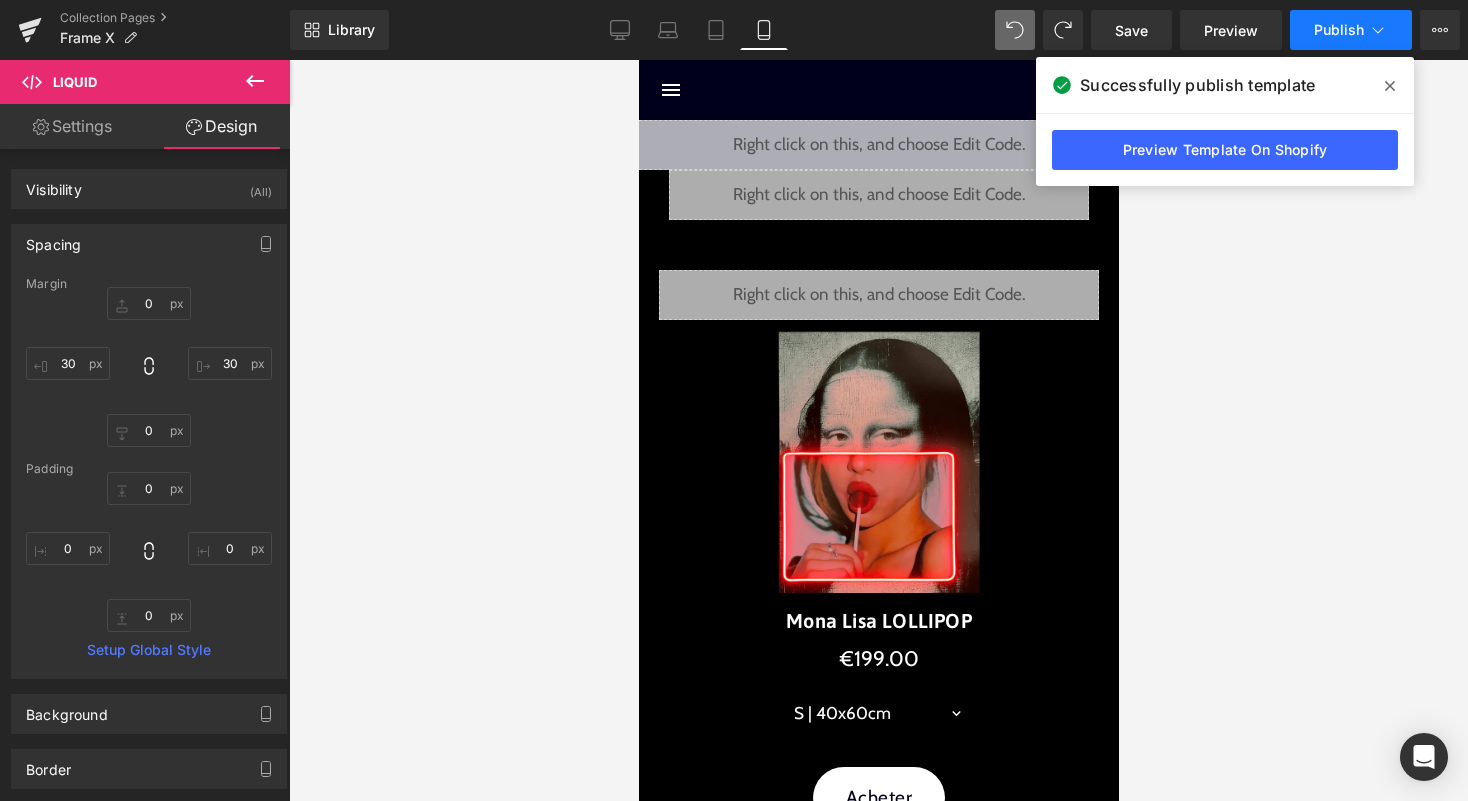 click on "Publish" at bounding box center [1351, 30] 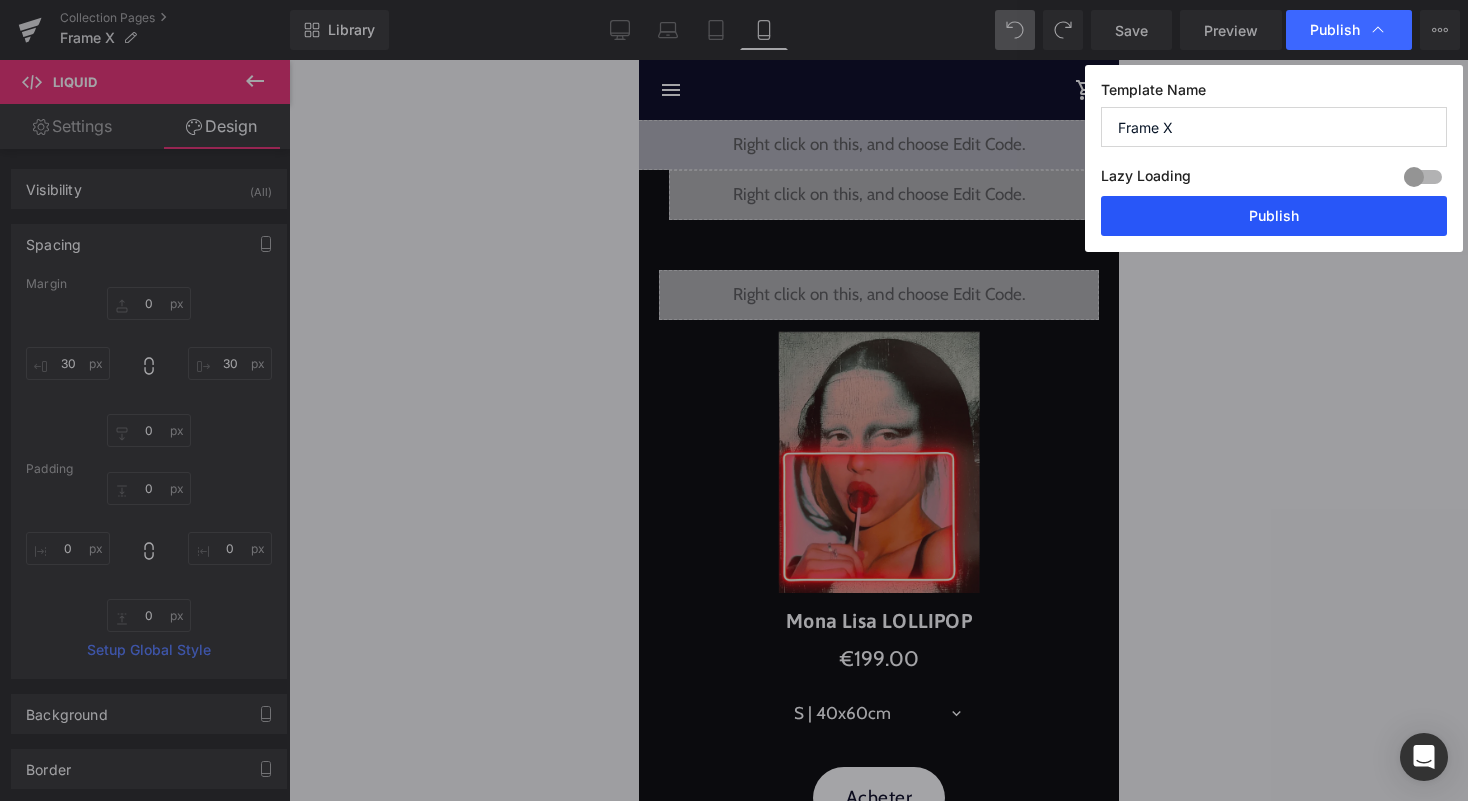 click on "Publish" at bounding box center [1274, 216] 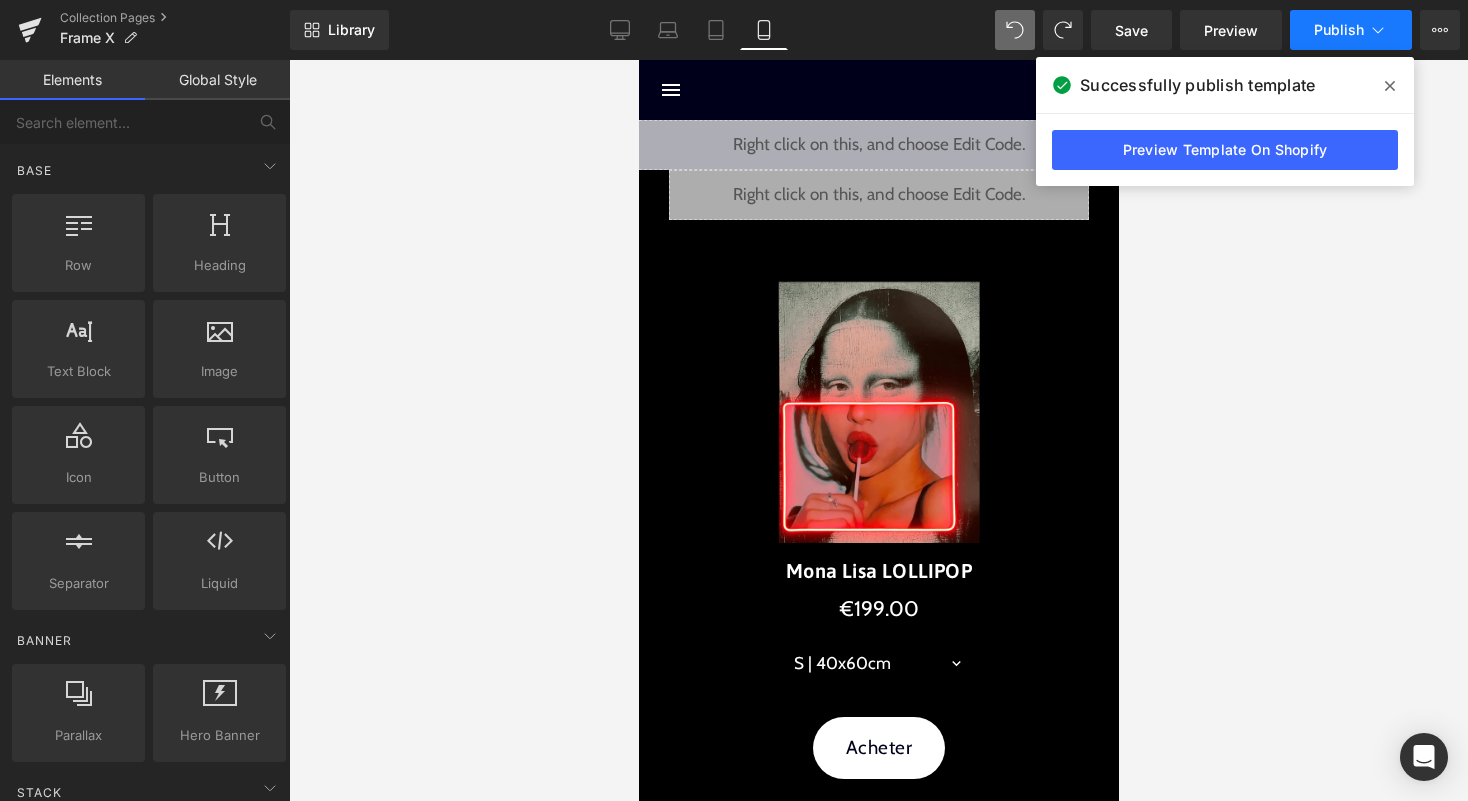 click on "Publish" at bounding box center [1351, 30] 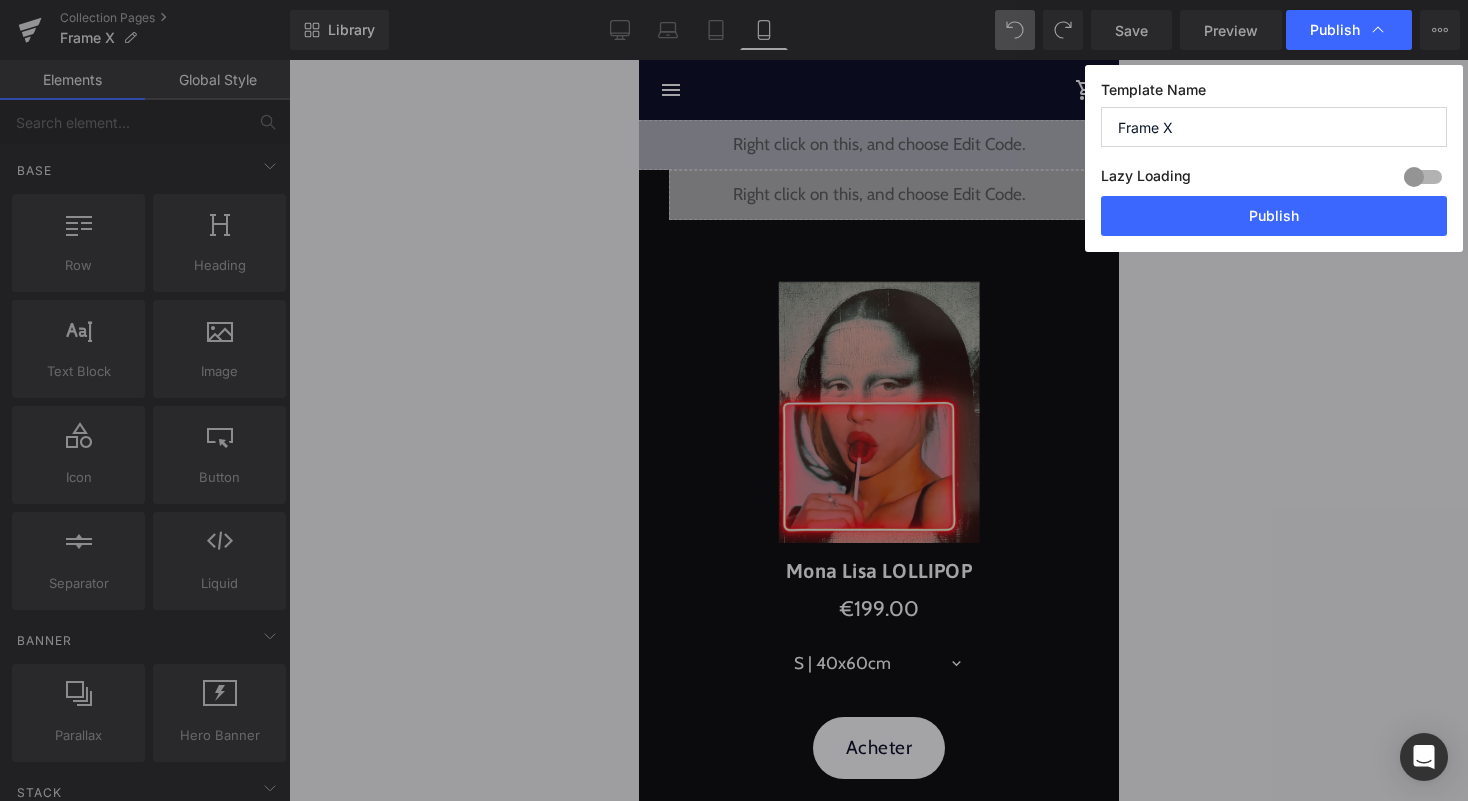 click on "Lazy Loading
Build
Upgrade plan to unlock" at bounding box center [1274, 179] 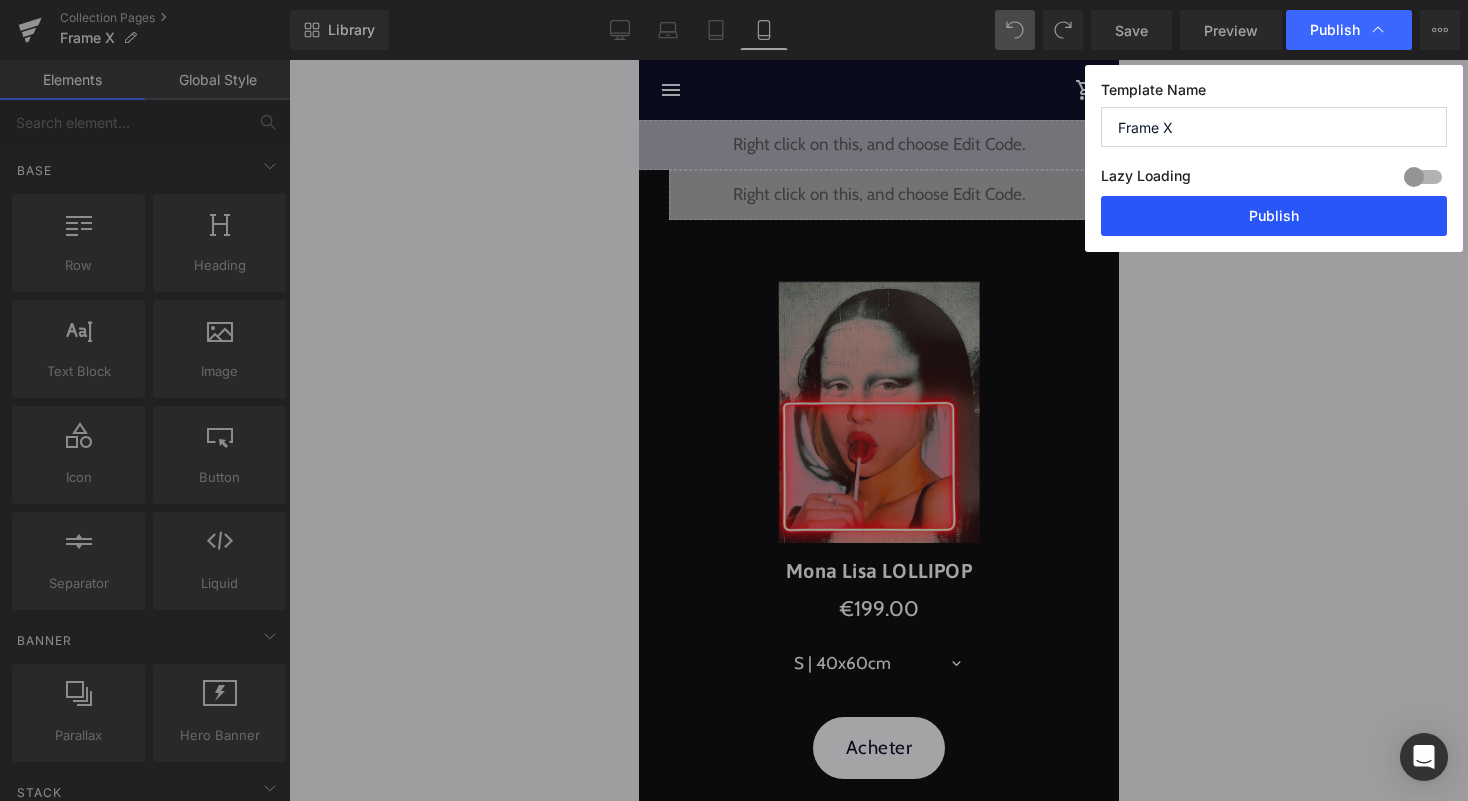 click on "Publish" at bounding box center [1274, 216] 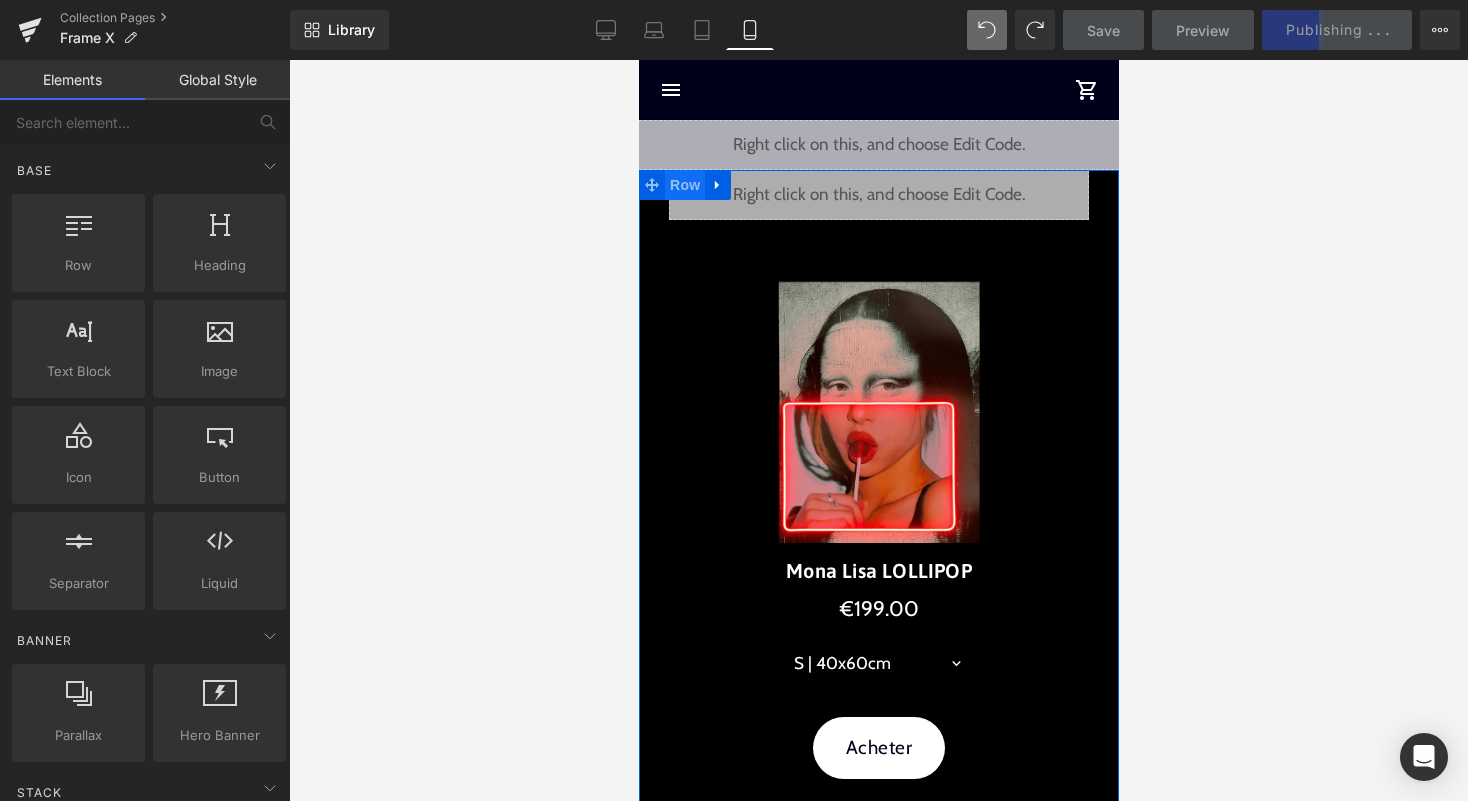 click on "Row" at bounding box center (684, 185) 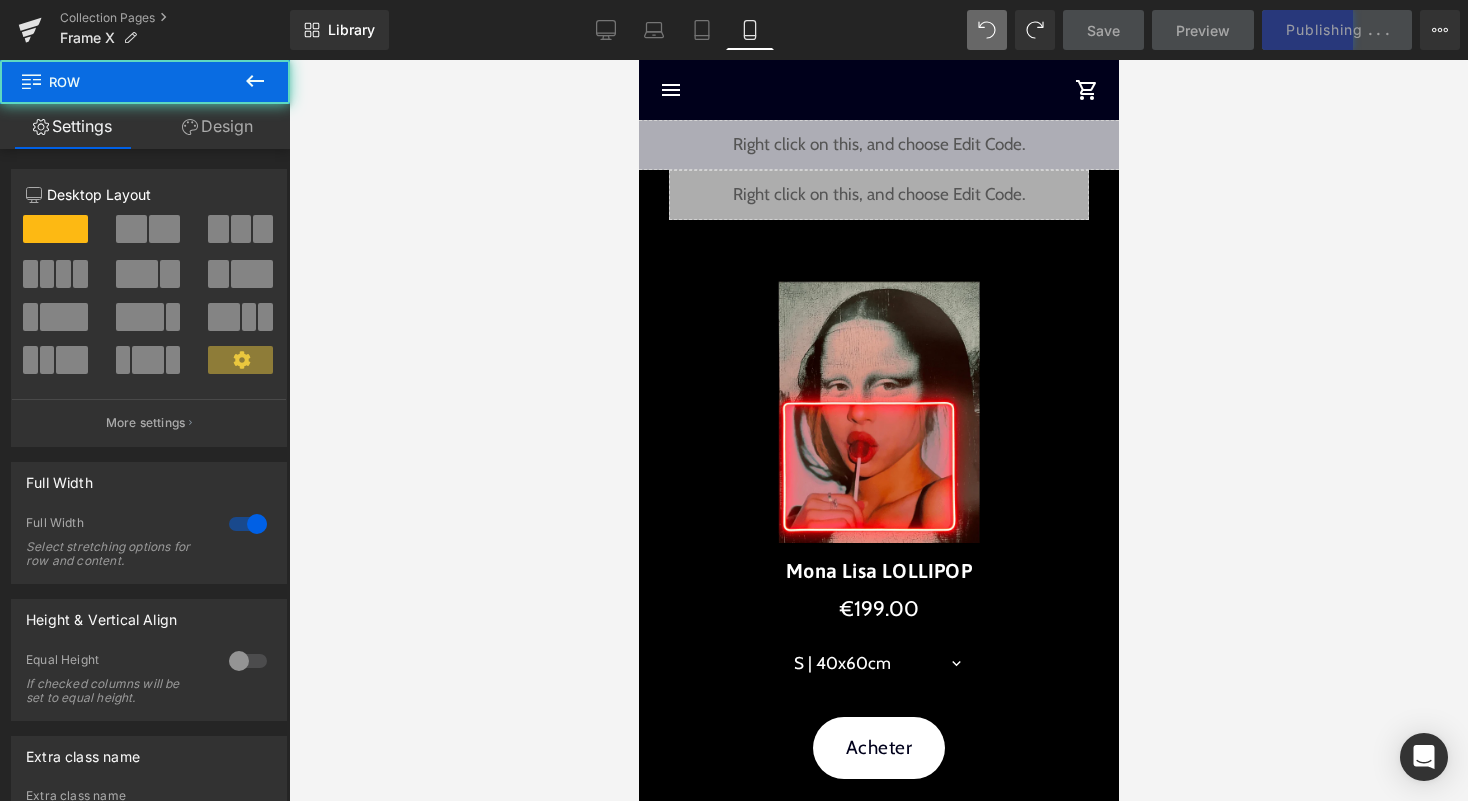 click on "Row" at bounding box center [120, 82] 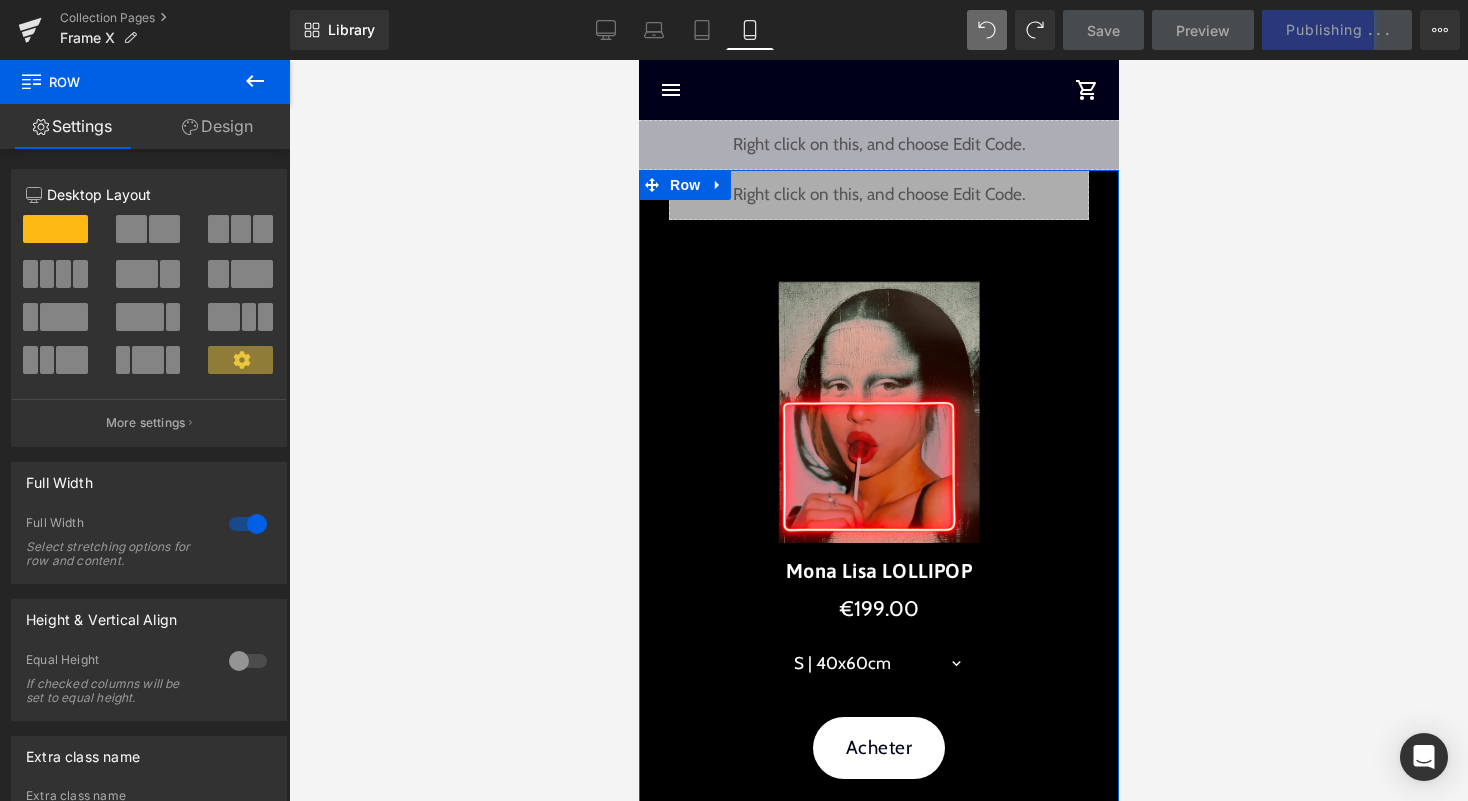 click on "Design" at bounding box center [217, 126] 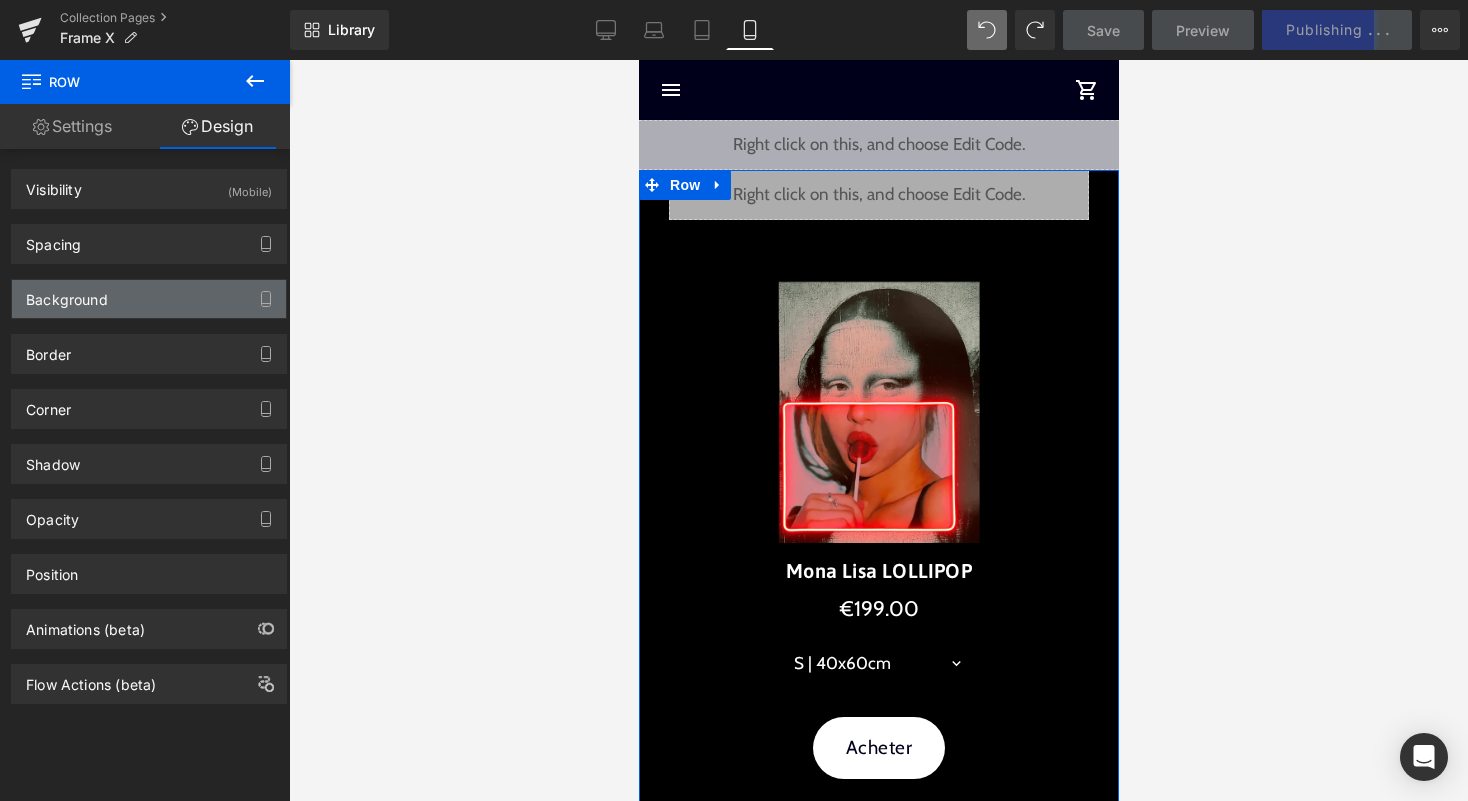click on "Background" at bounding box center [149, 299] 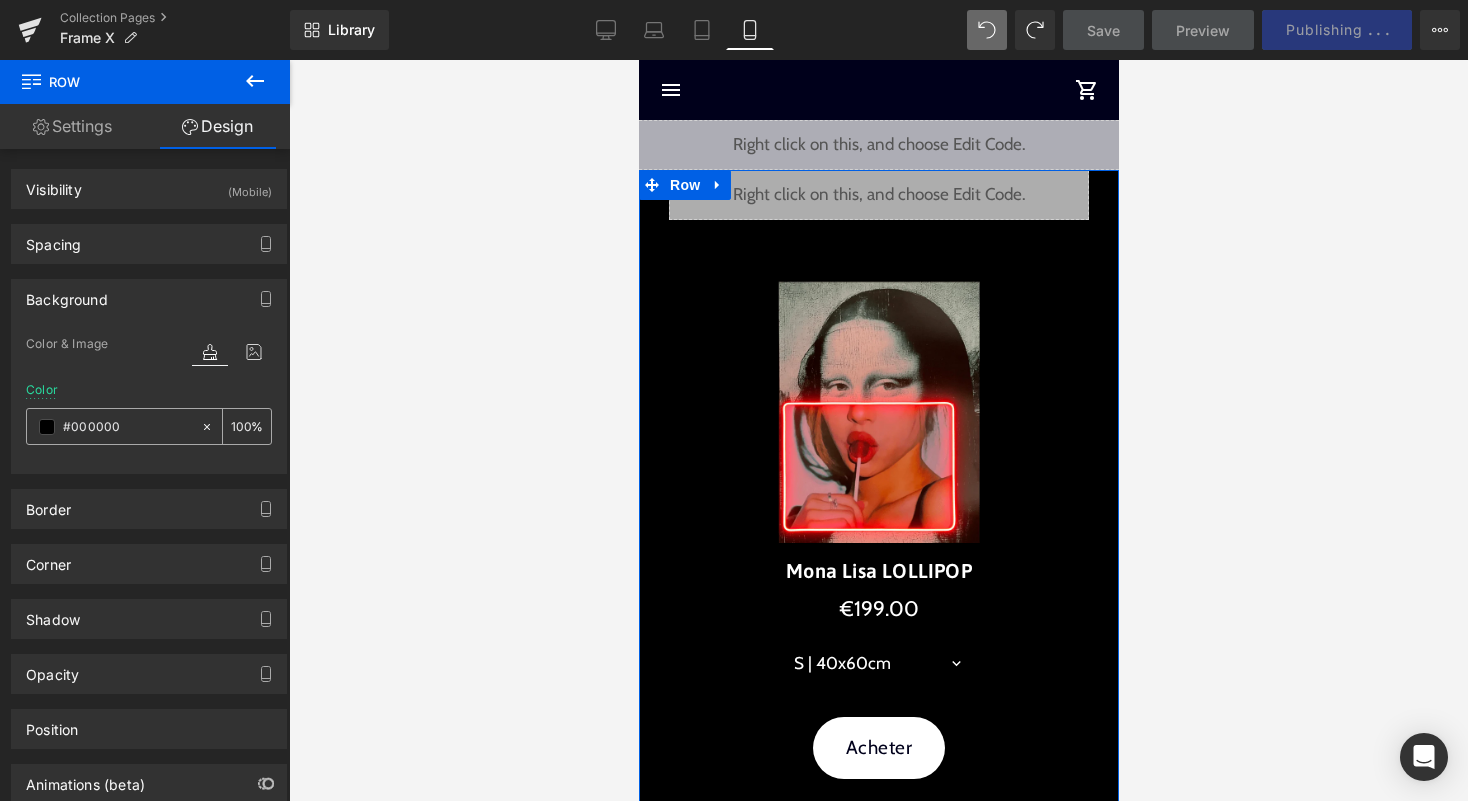 click at bounding box center [47, 427] 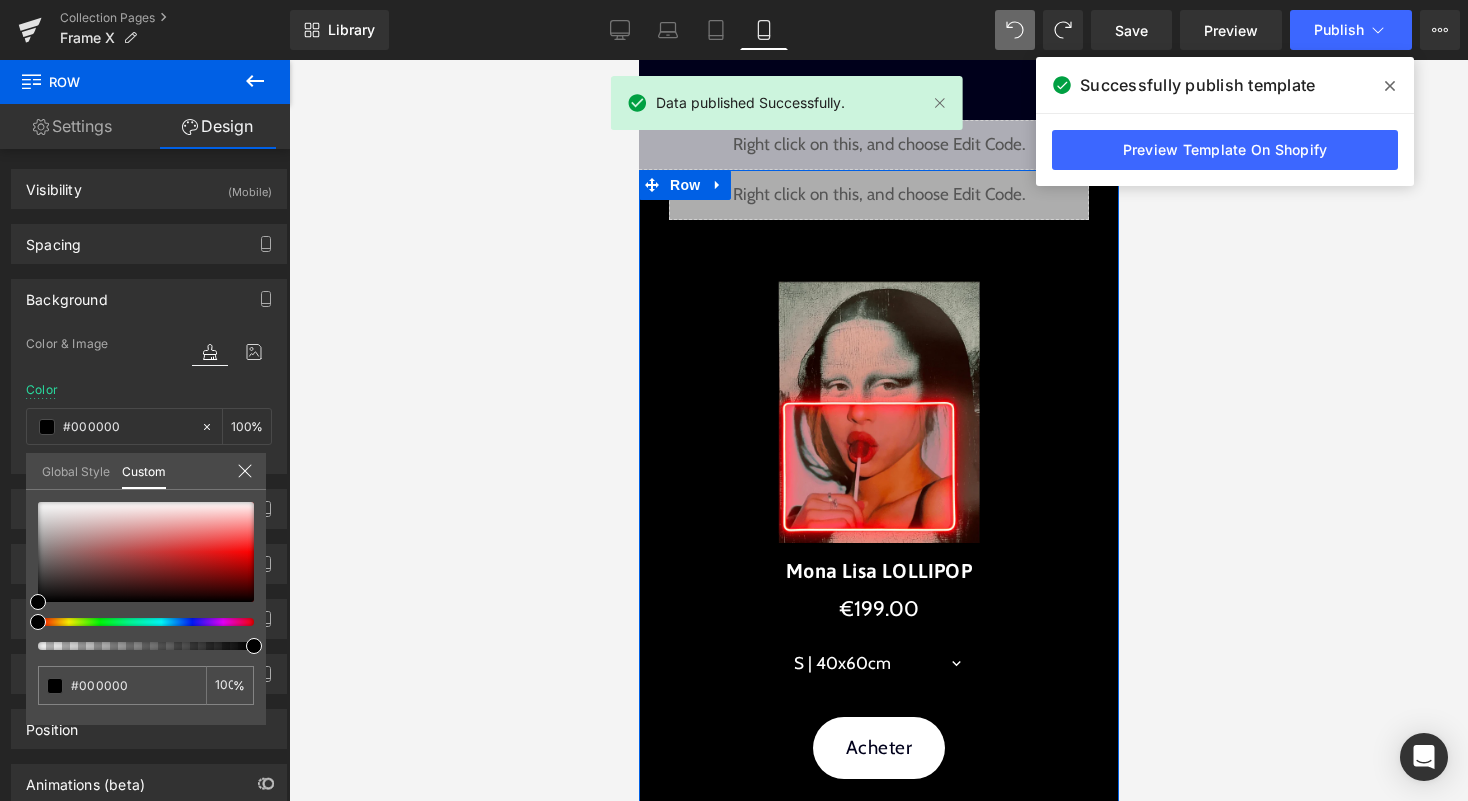 click on "Global Style" at bounding box center [76, 470] 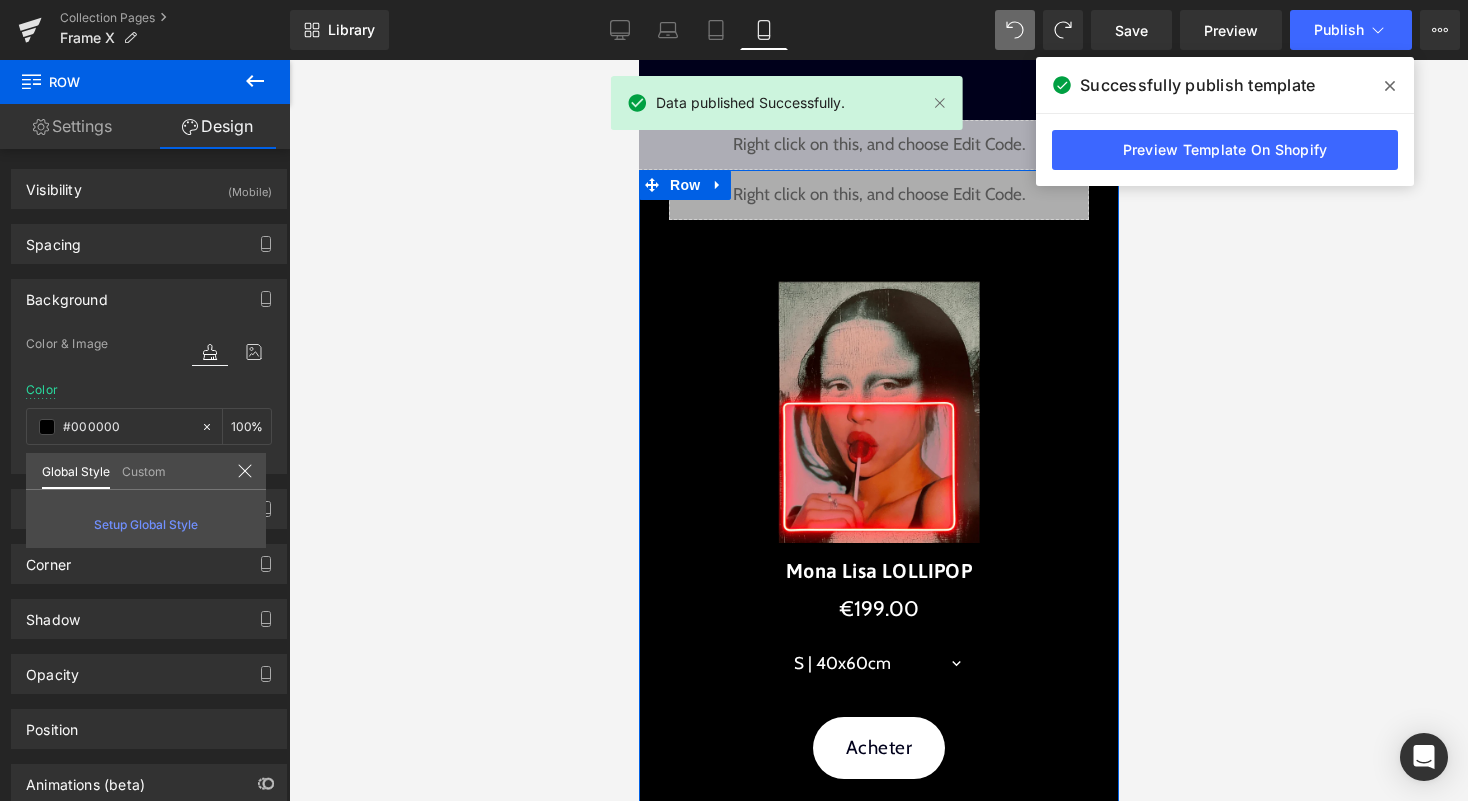 click on "Custom" at bounding box center [144, 470] 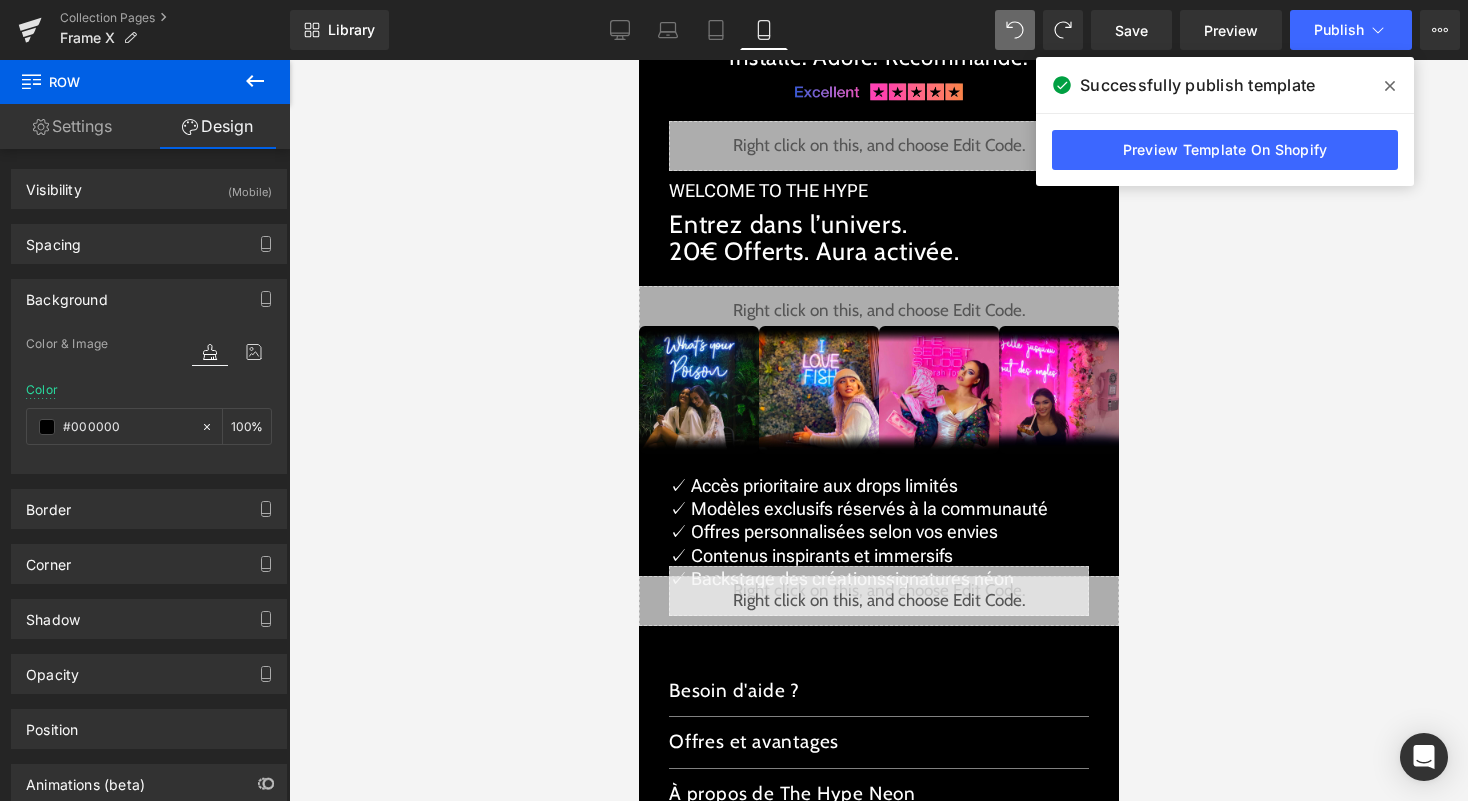 scroll, scrollTop: 1360, scrollLeft: 0, axis: vertical 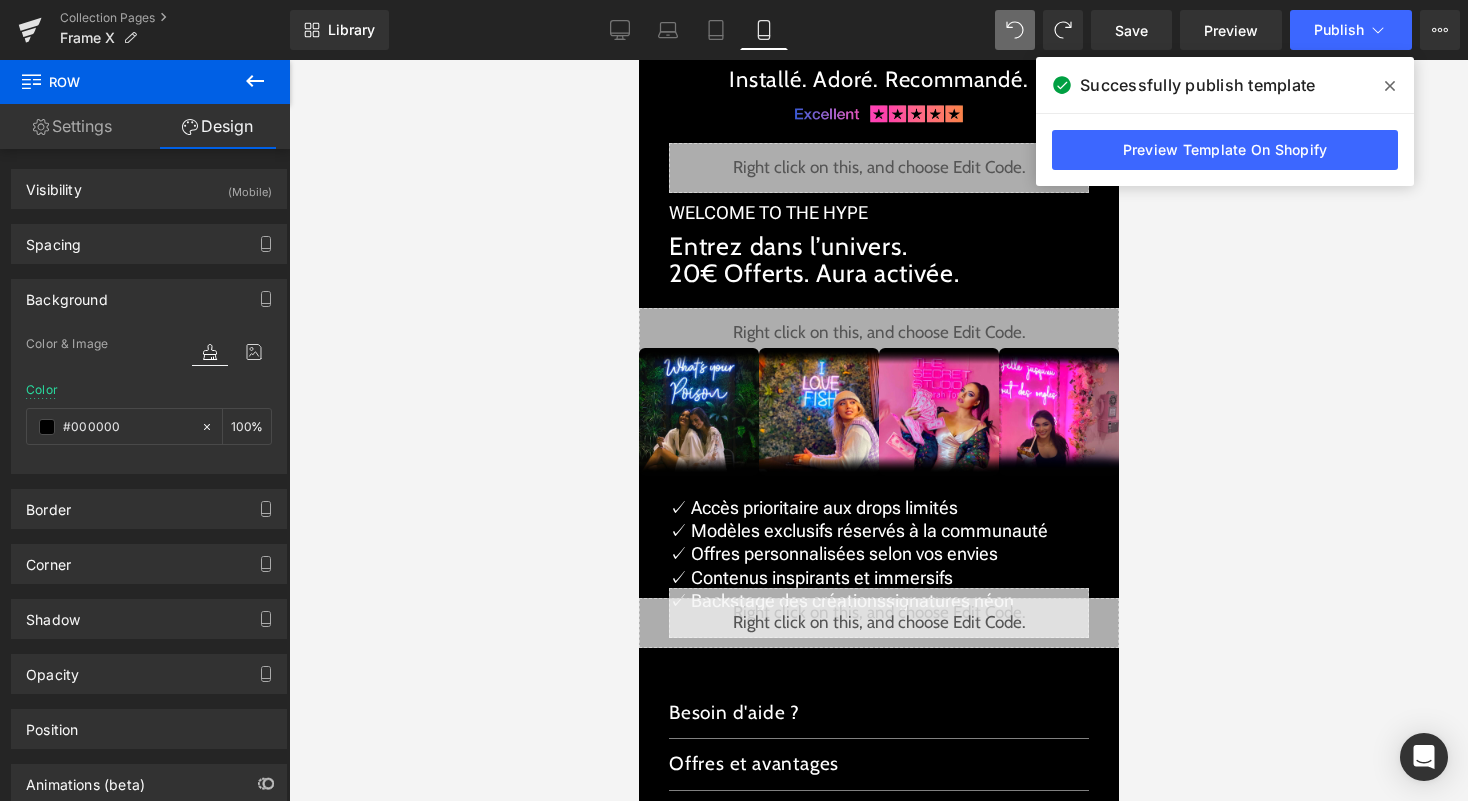 click on "search
close
menu
Menu
close
Mes commandes
Service client
Contact RGPD Condition de service Politique d'expédition Politique de remboursement Mentions légales
Passer au contenu
menu
The Hype Neon®" at bounding box center [878, 92] 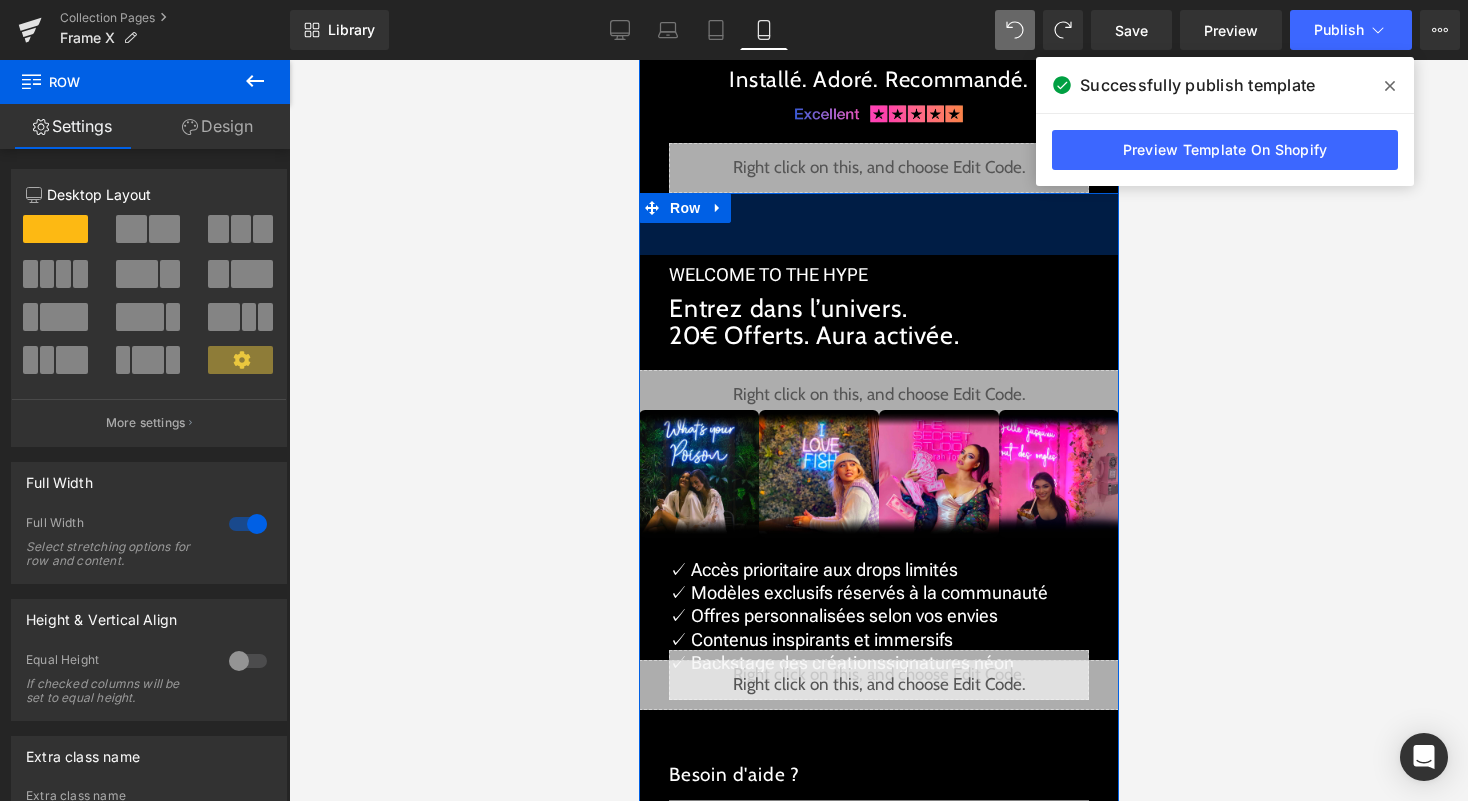 drag, startPoint x: 781, startPoint y: 196, endPoint x: 1920, endPoint y: 75, distance: 1145.409 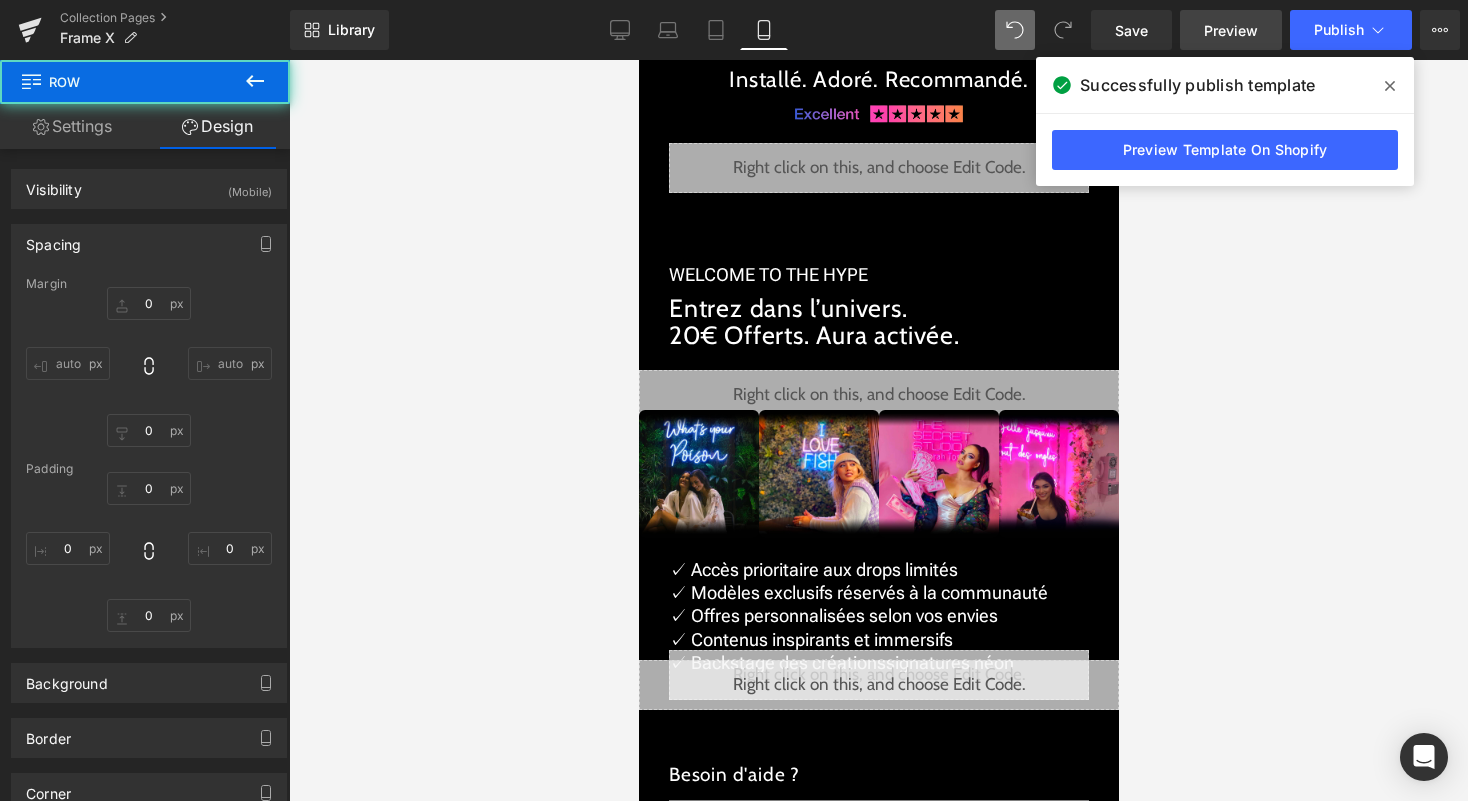 type on "0" 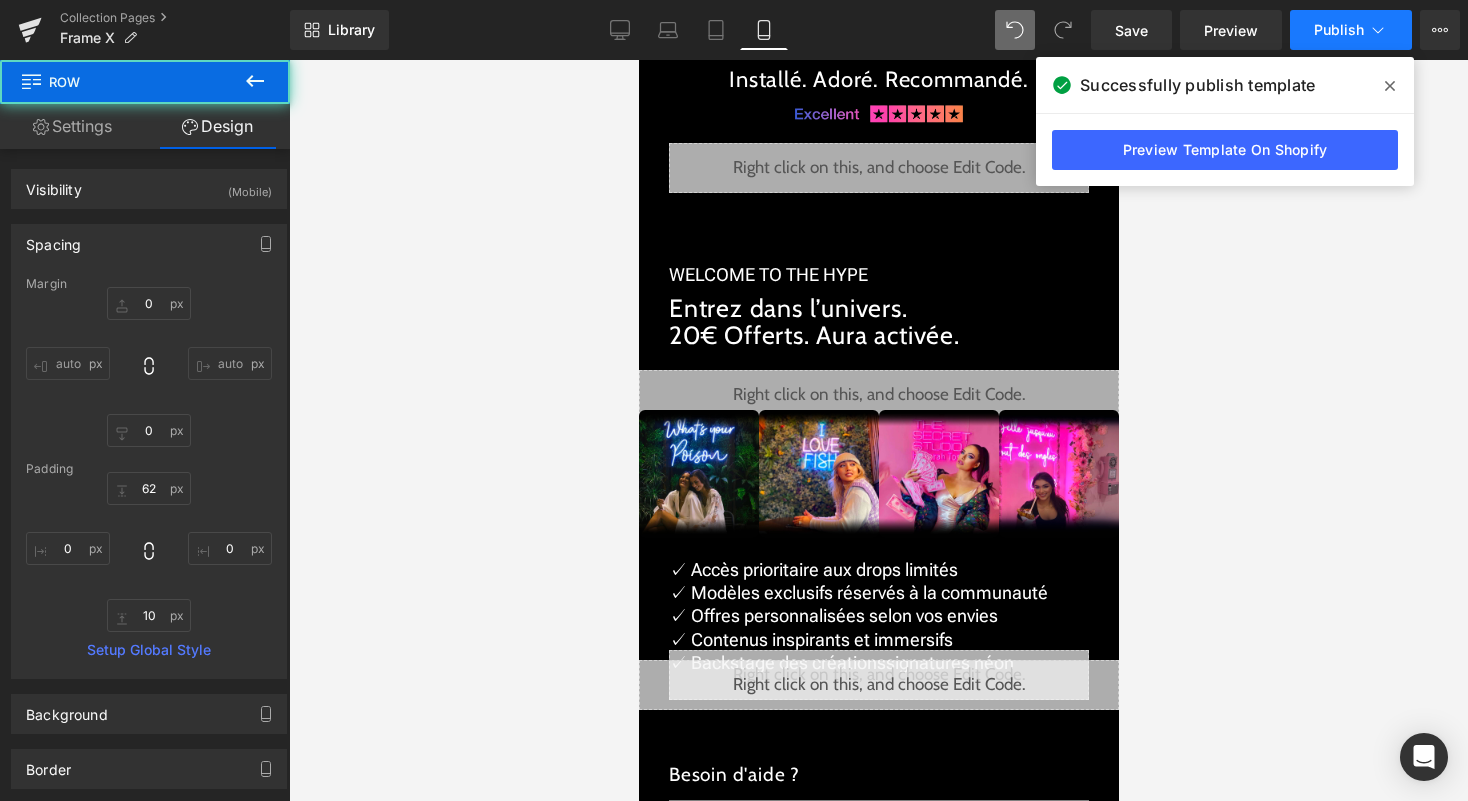 click on "Publish" at bounding box center [1339, 30] 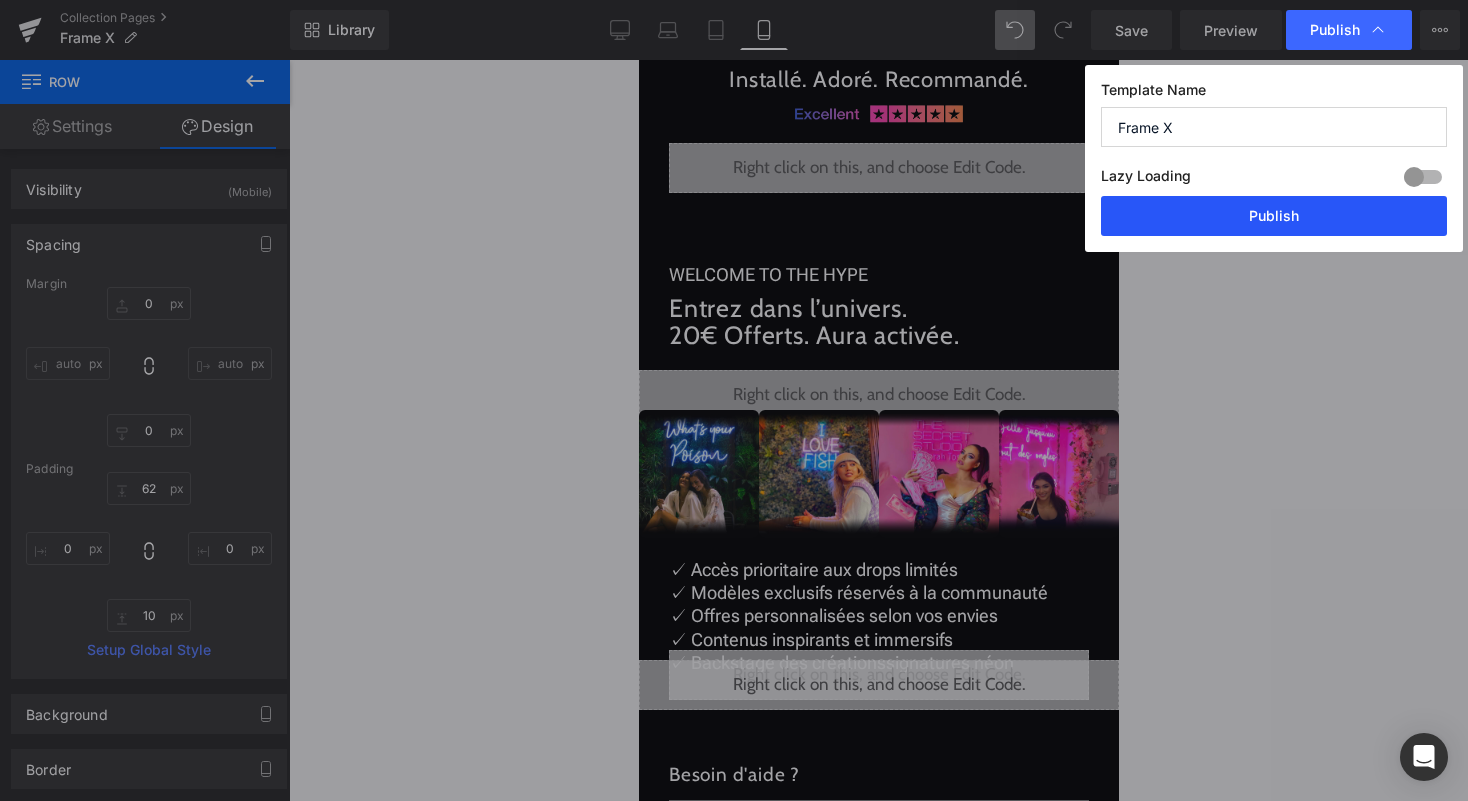 click on "Publish" at bounding box center (1274, 216) 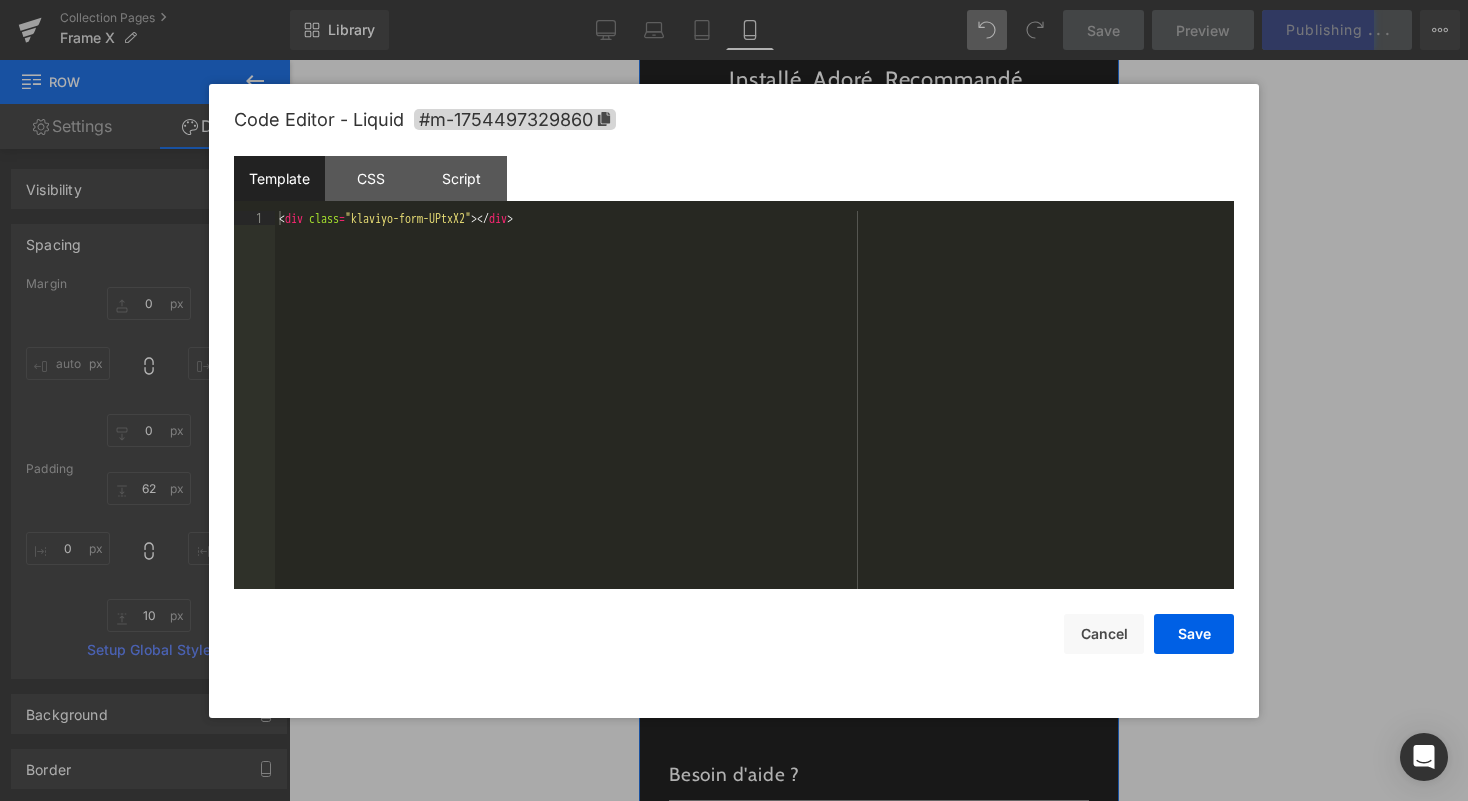click on "Liquid" at bounding box center (878, 685) 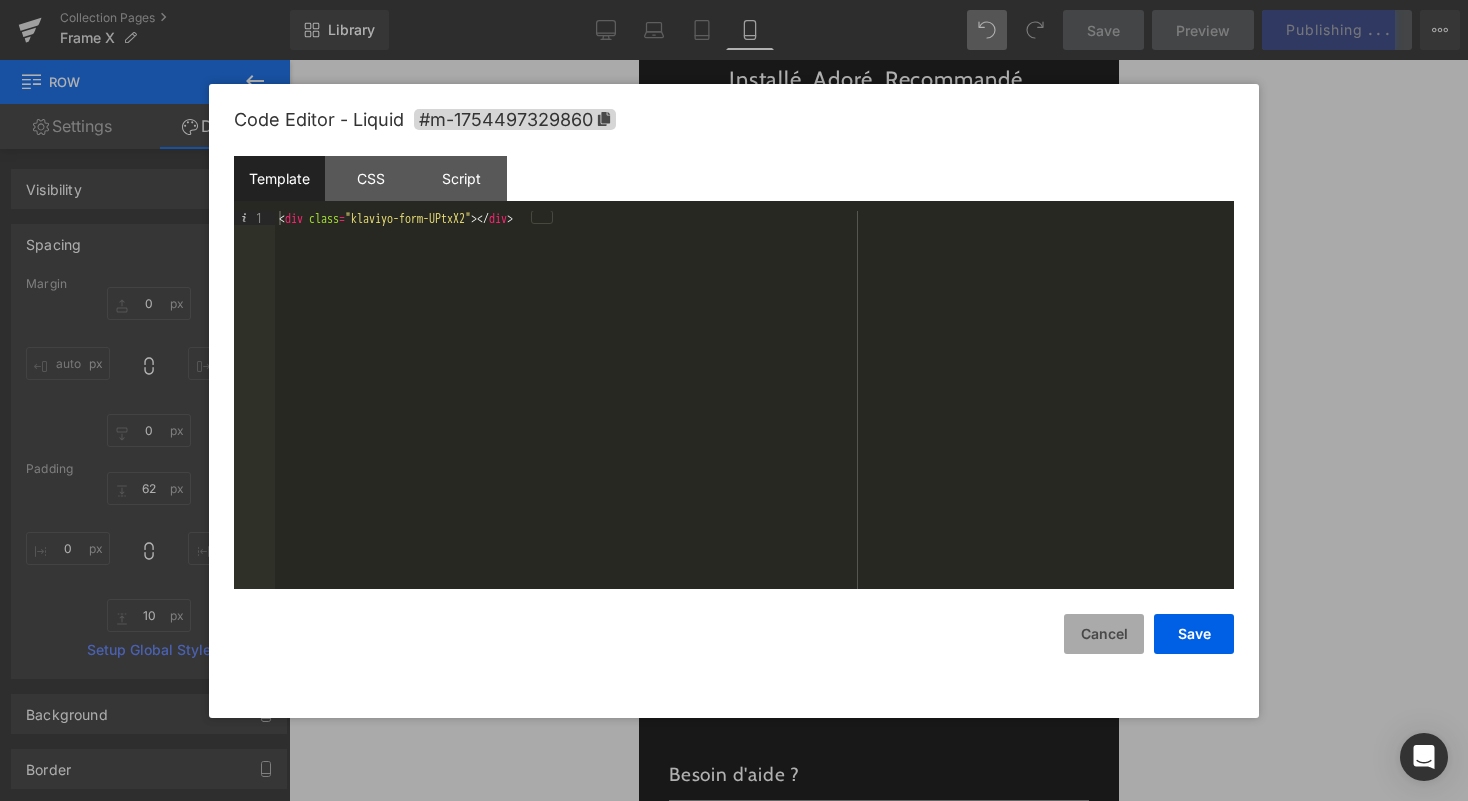 click on "Cancel" at bounding box center [1104, 634] 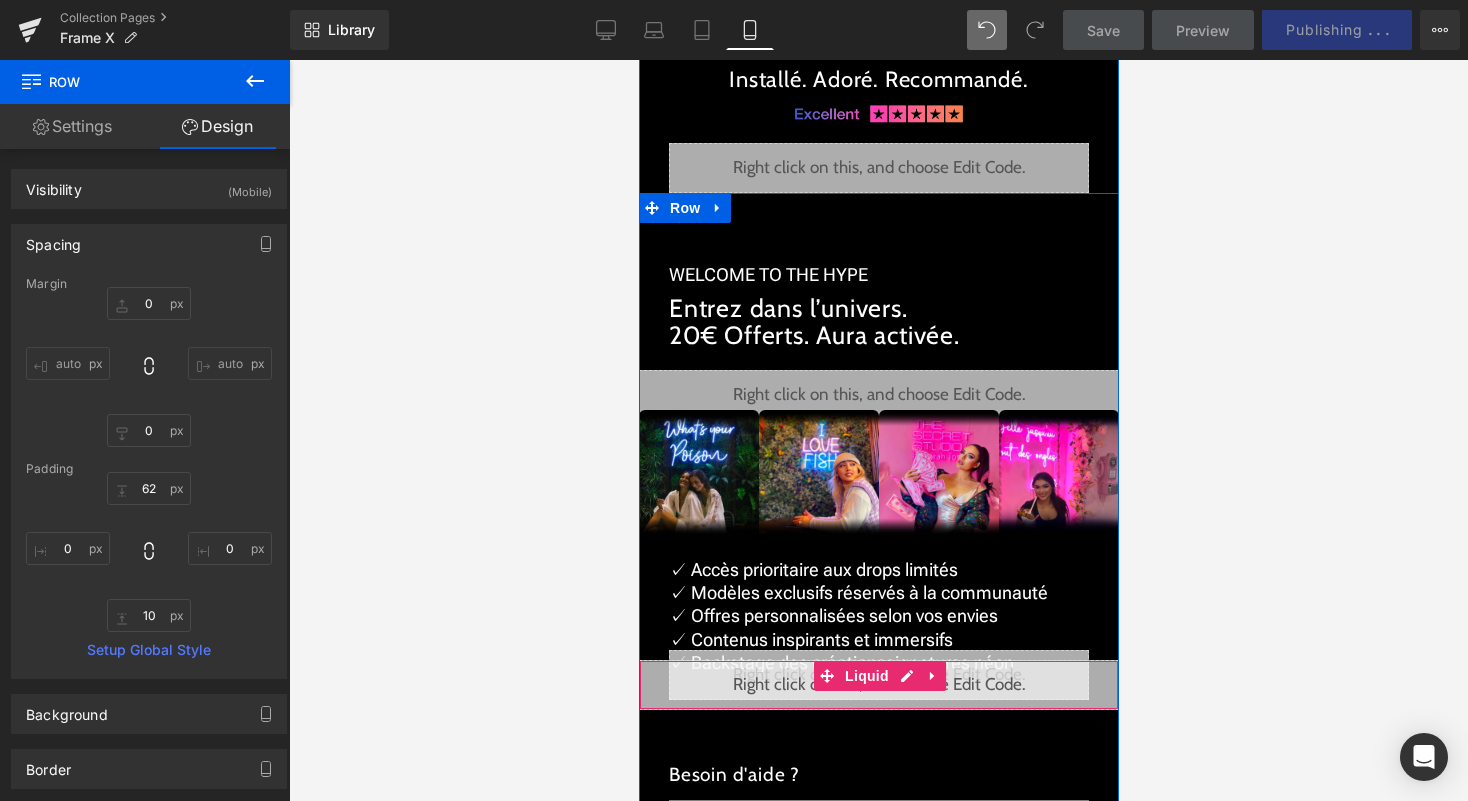 click on "Liquid" at bounding box center (878, 685) 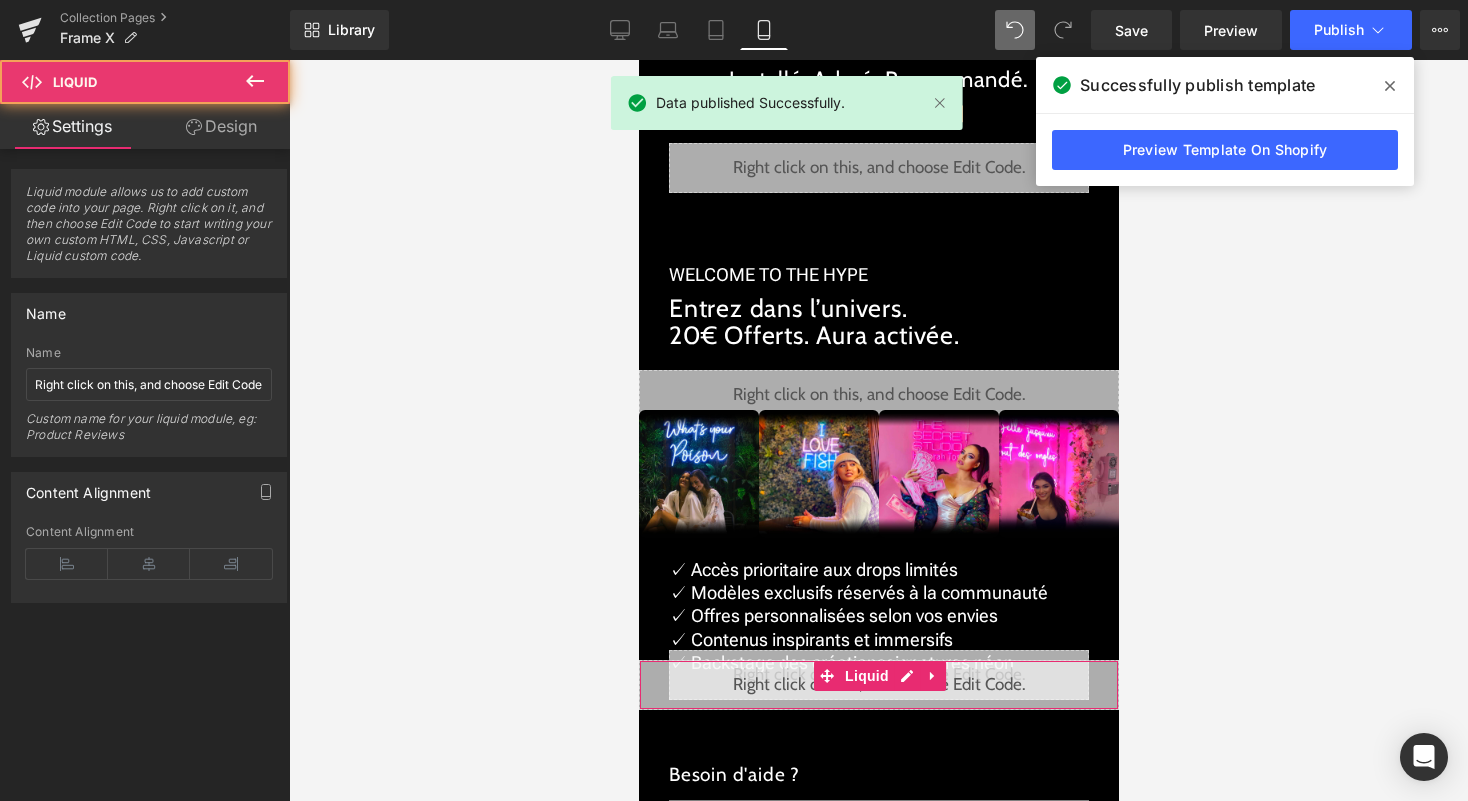 click on "Design" at bounding box center [221, 126] 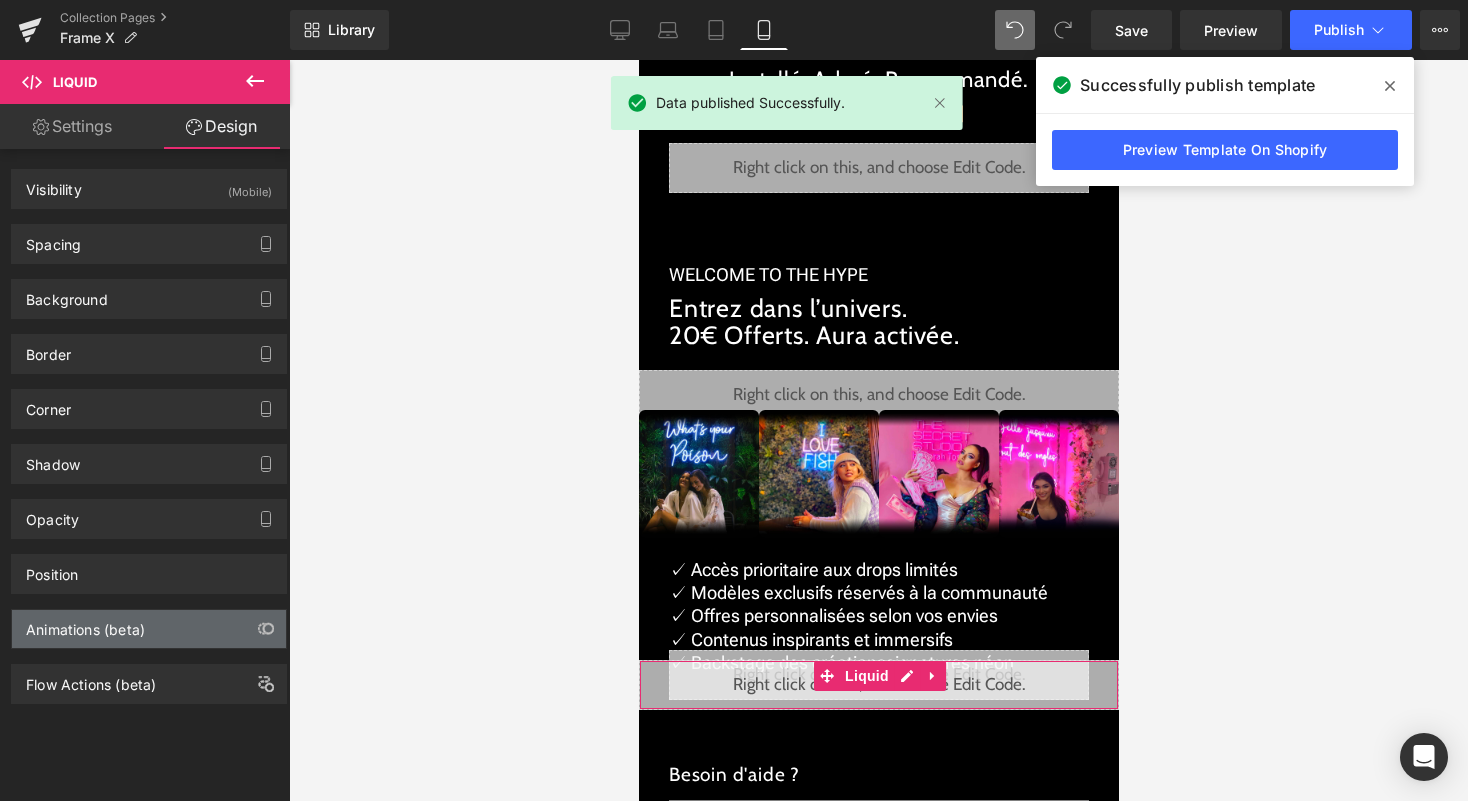 click on "Animations (beta)" at bounding box center [85, 624] 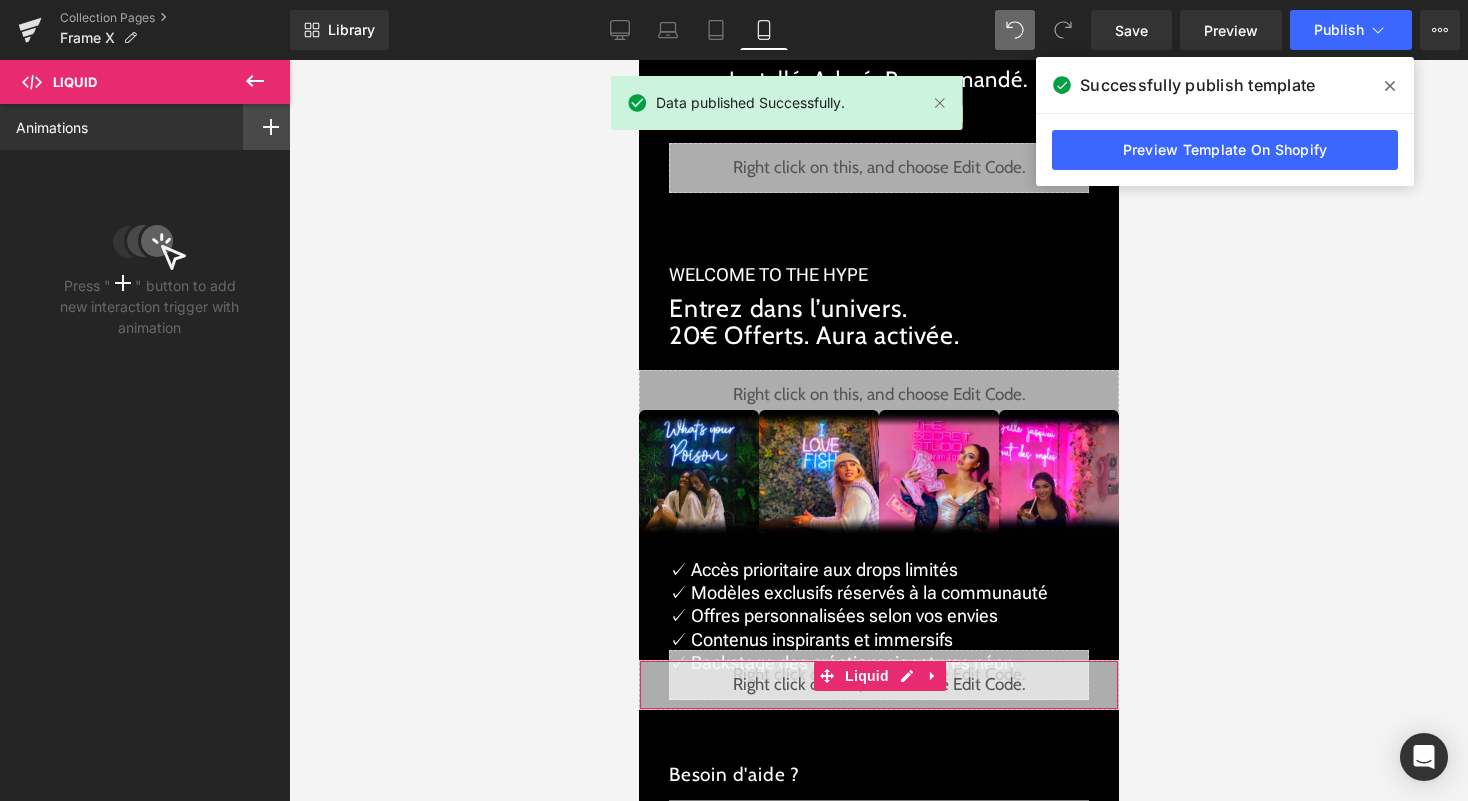 click at bounding box center [271, 127] 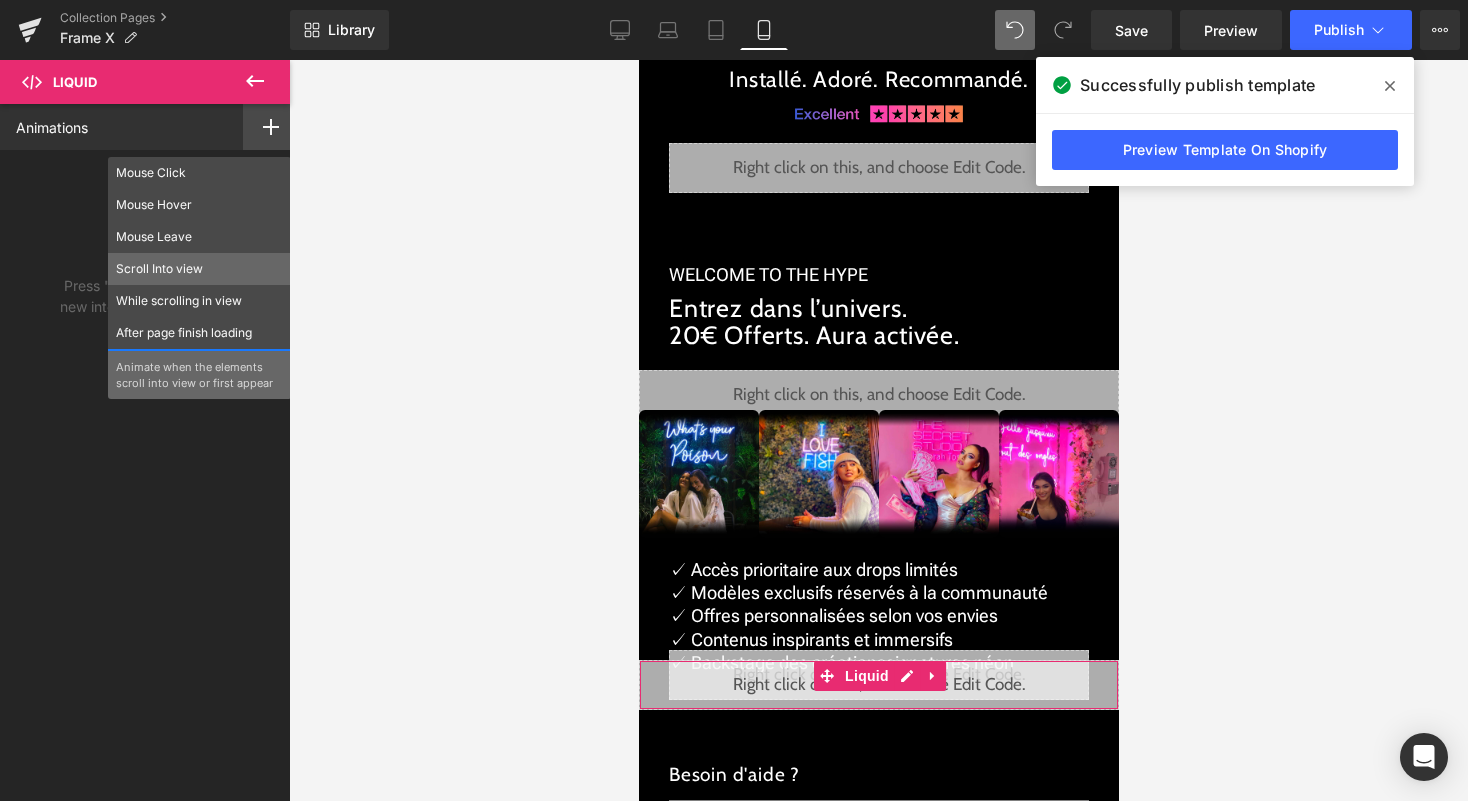 click on "Scroll Into view" at bounding box center [199, 269] 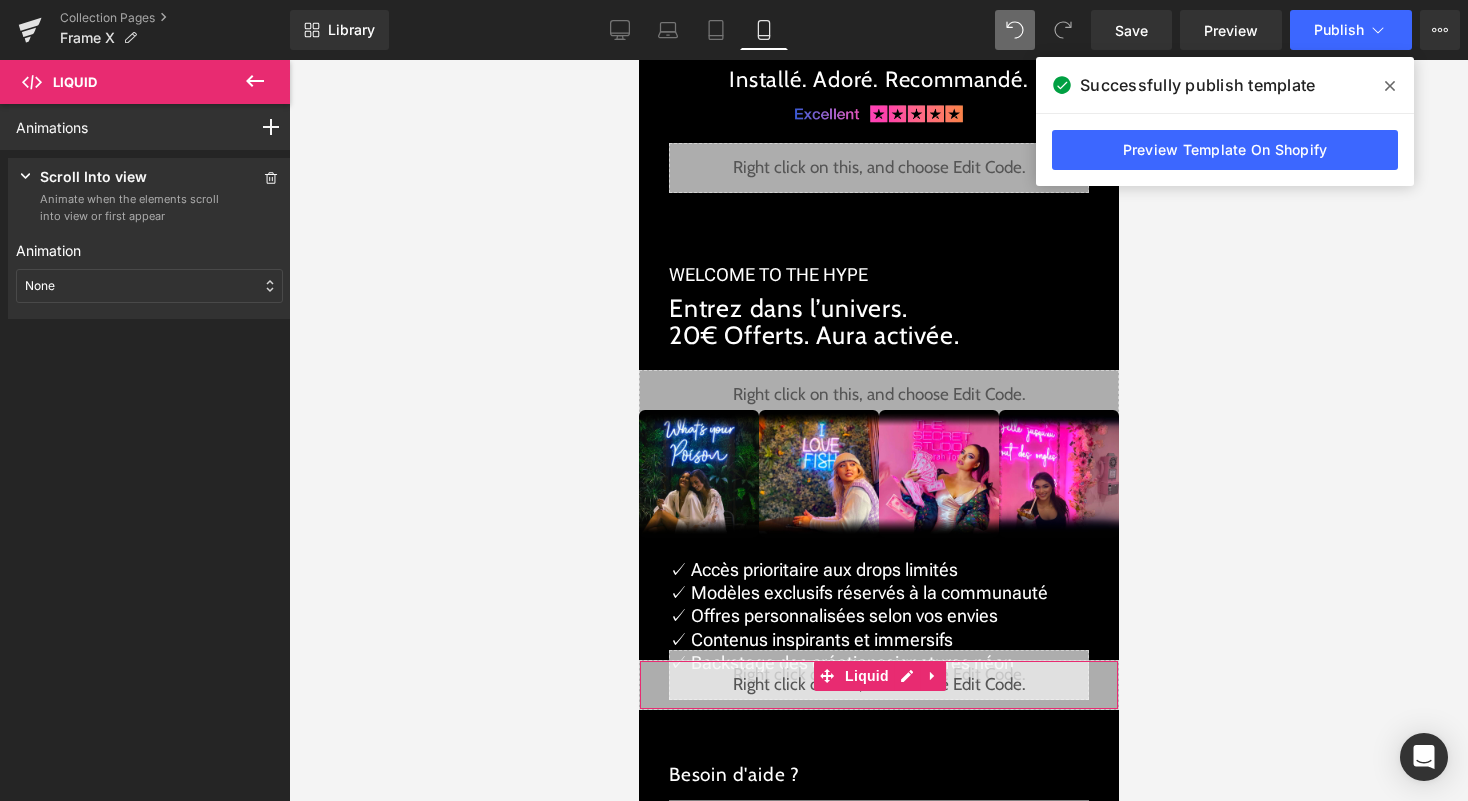 click on "None" at bounding box center (149, 286) 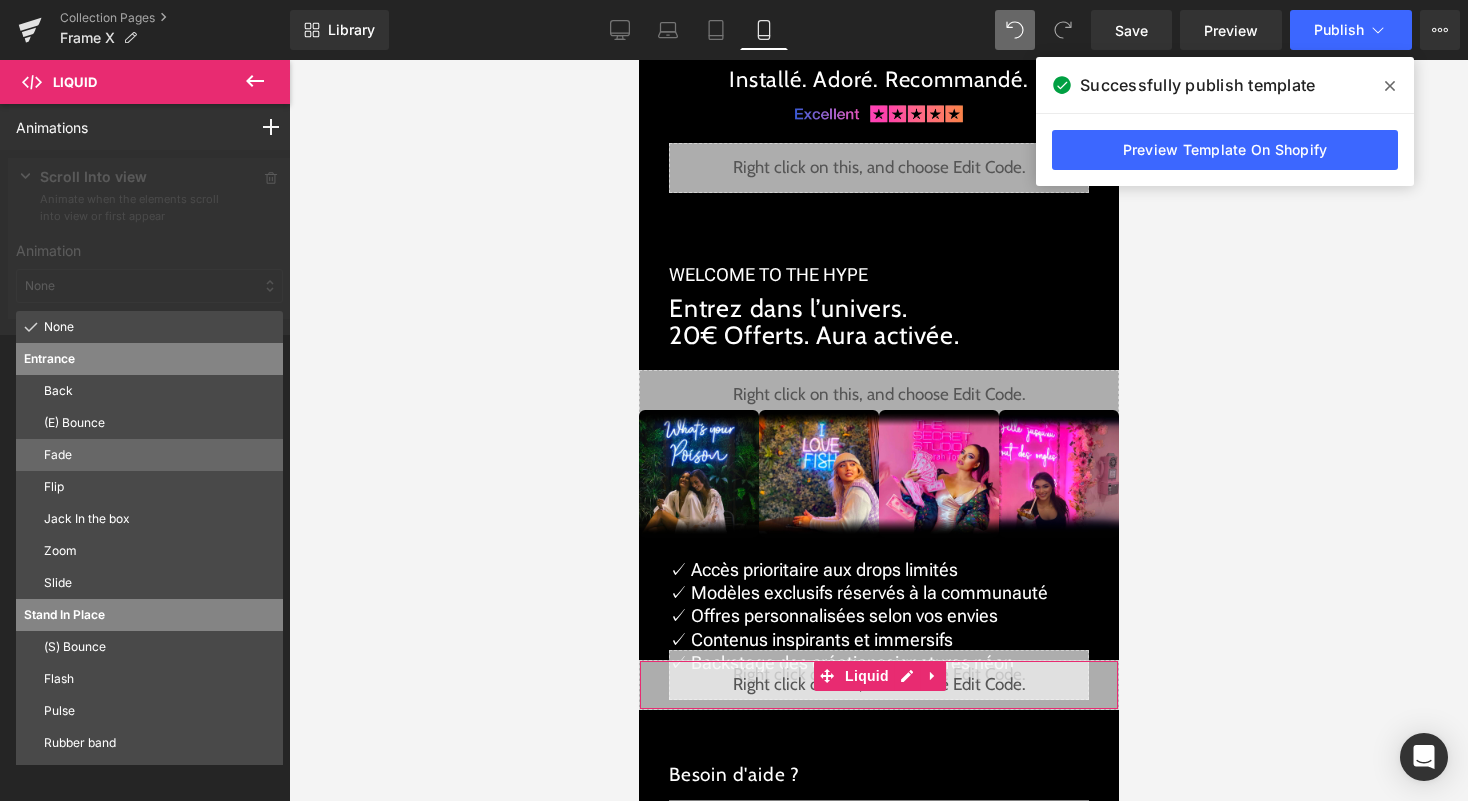 click on "Fade" at bounding box center [159, 455] 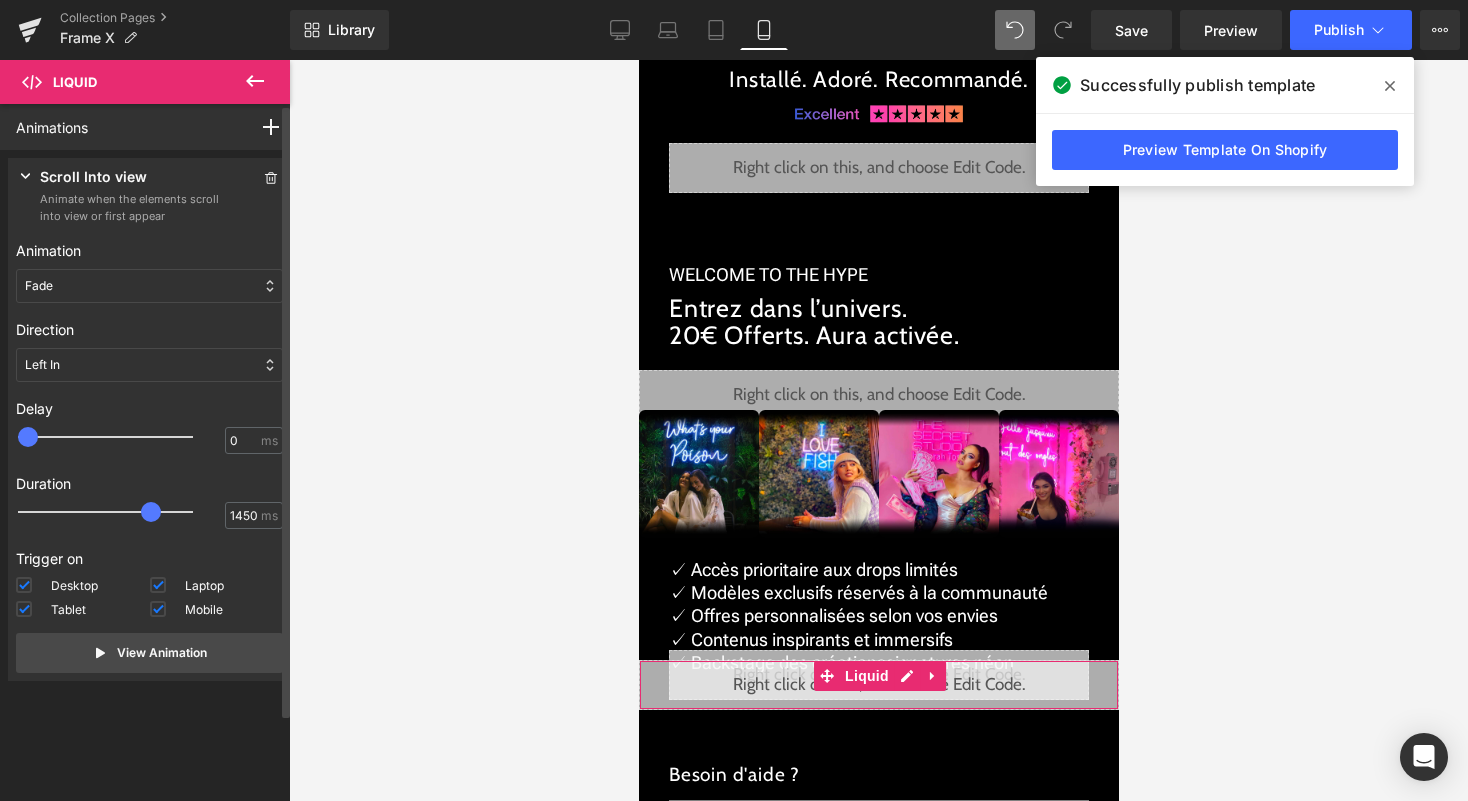 type on "1500" 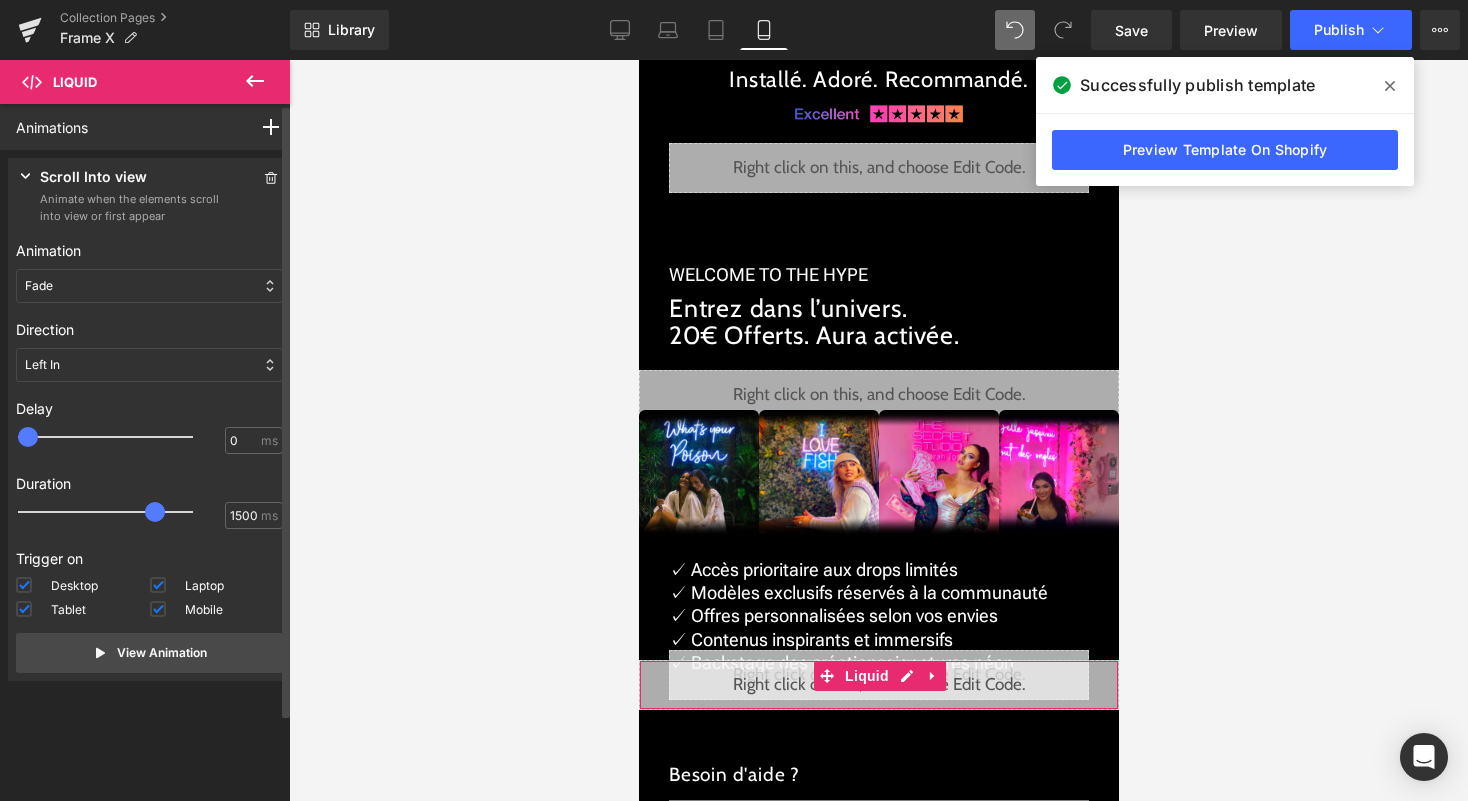 drag, startPoint x: 77, startPoint y: 510, endPoint x: 170, endPoint y: 506, distance: 93.08598 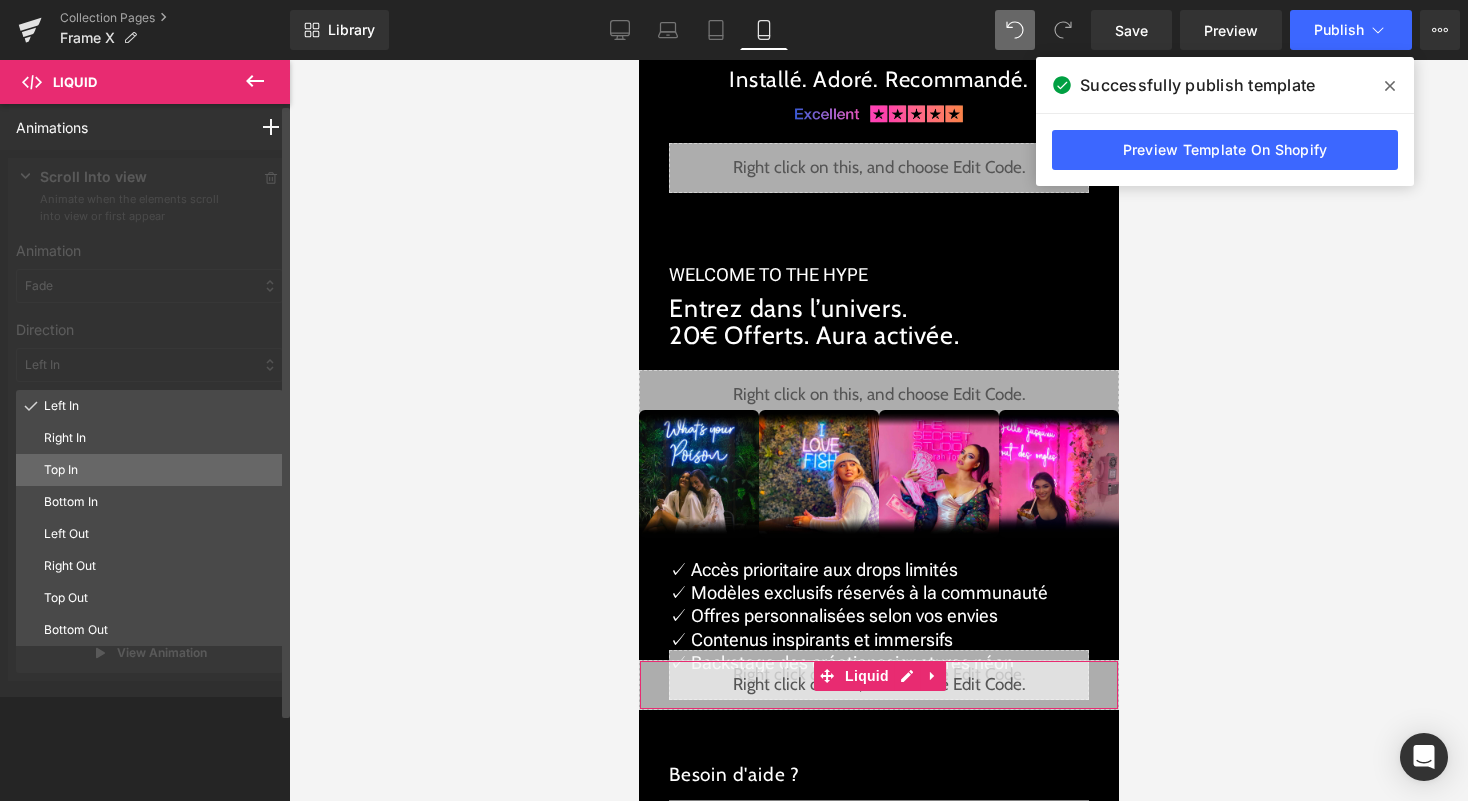 click on "Top In" at bounding box center (159, 470) 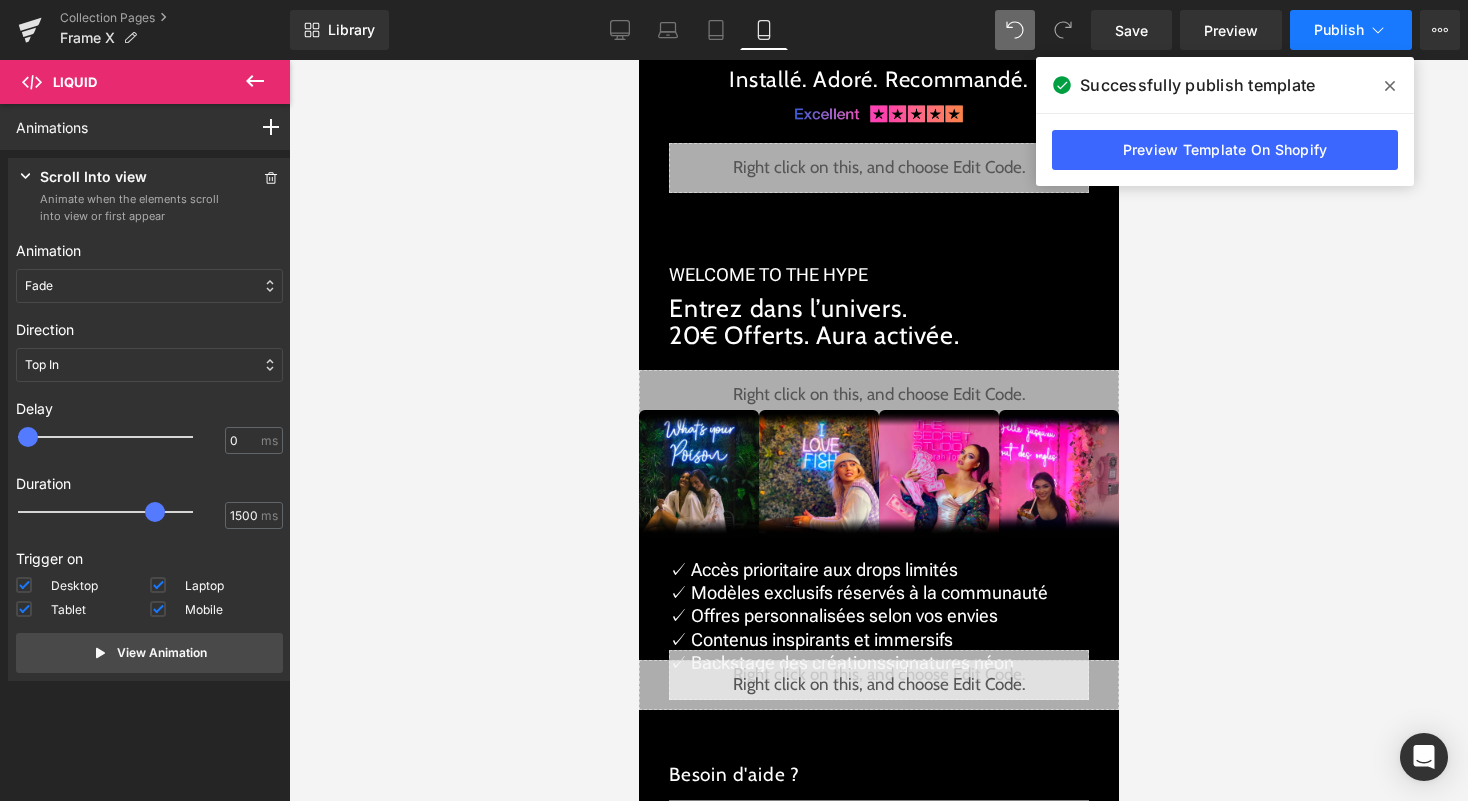 click on "Publish" at bounding box center (1351, 30) 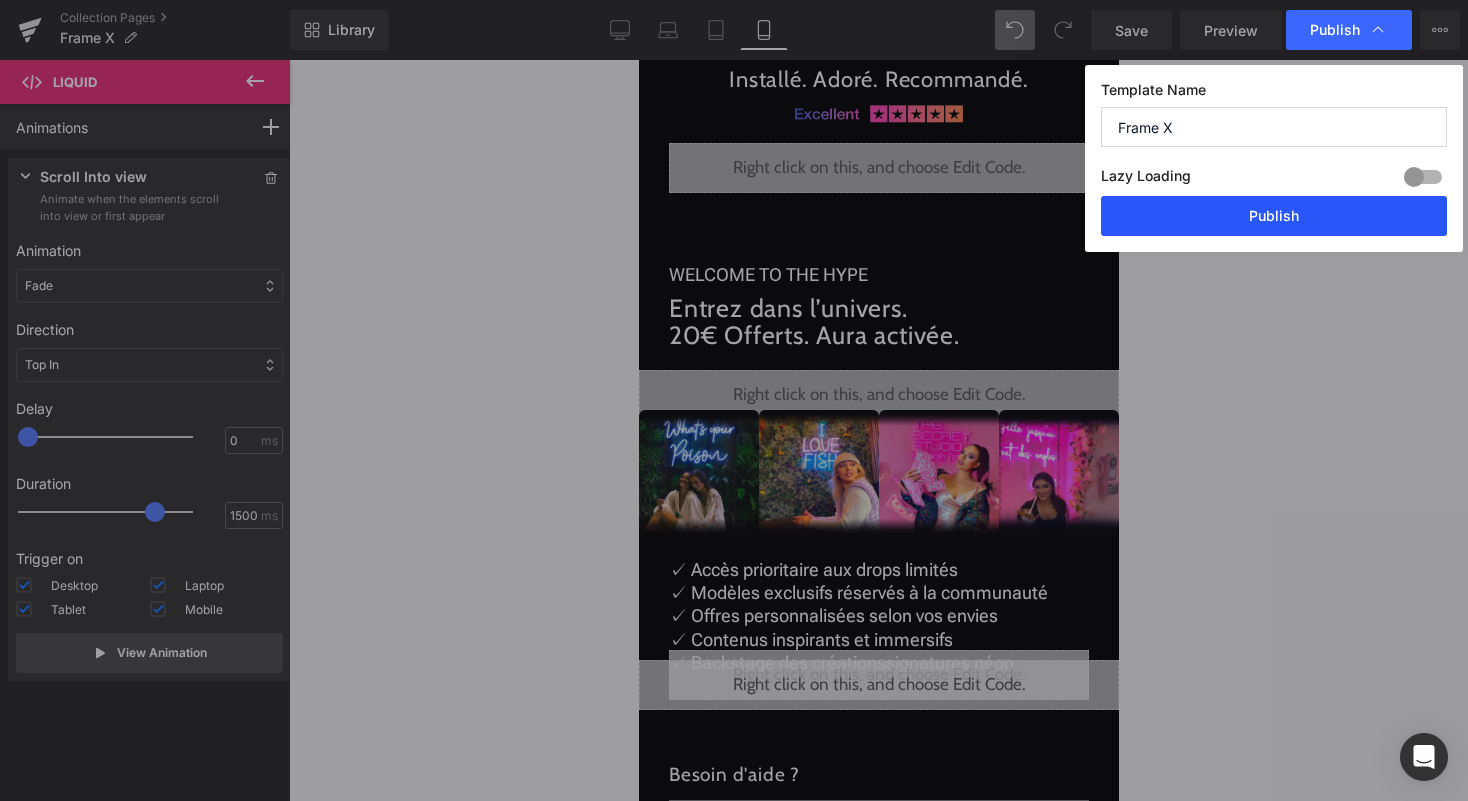 click on "Publish" at bounding box center (1274, 216) 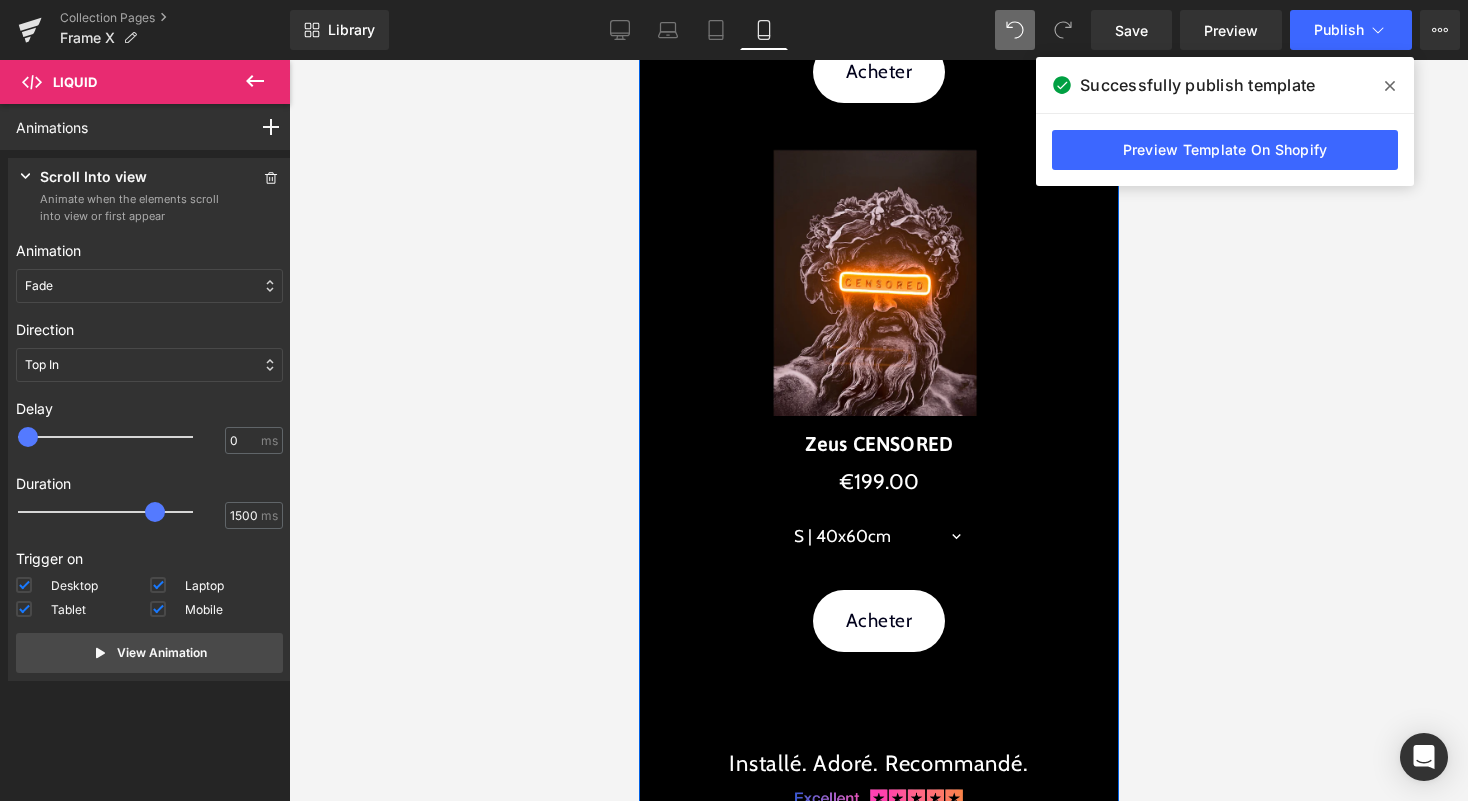 scroll, scrollTop: 0, scrollLeft: 0, axis: both 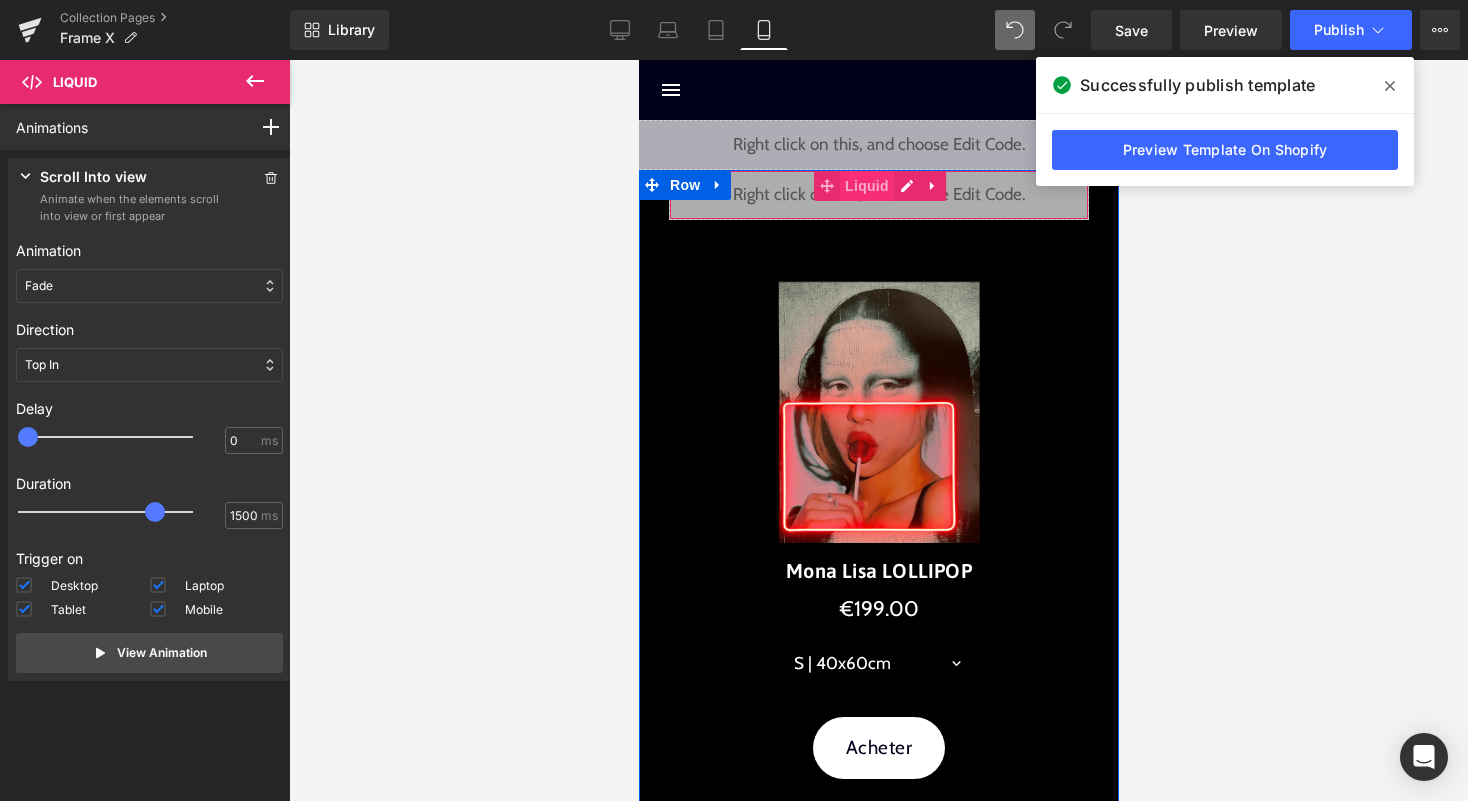 click on "Liquid" at bounding box center [866, 186] 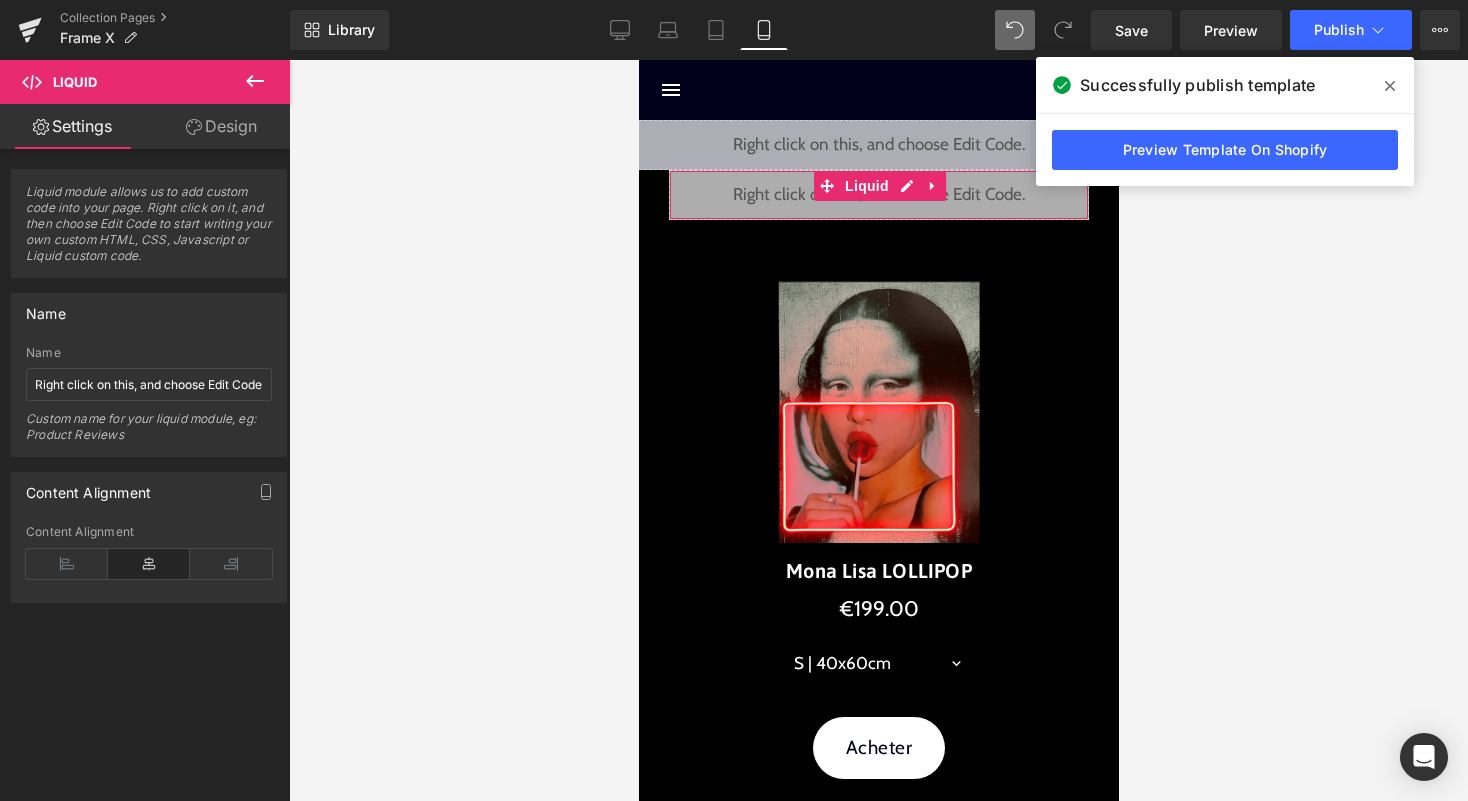 click on "Design" at bounding box center (221, 126) 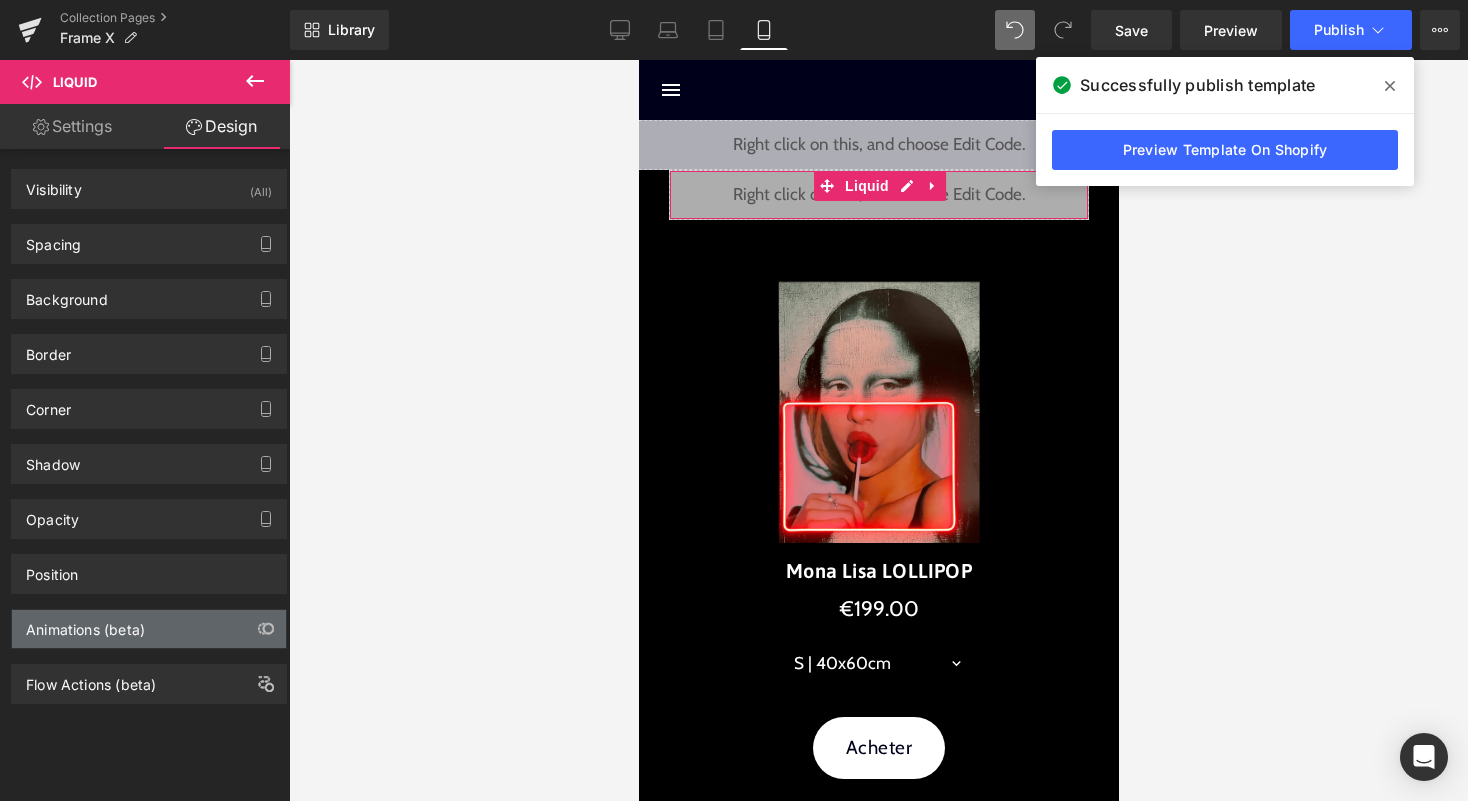 click on "Animations (beta)" at bounding box center (149, 629) 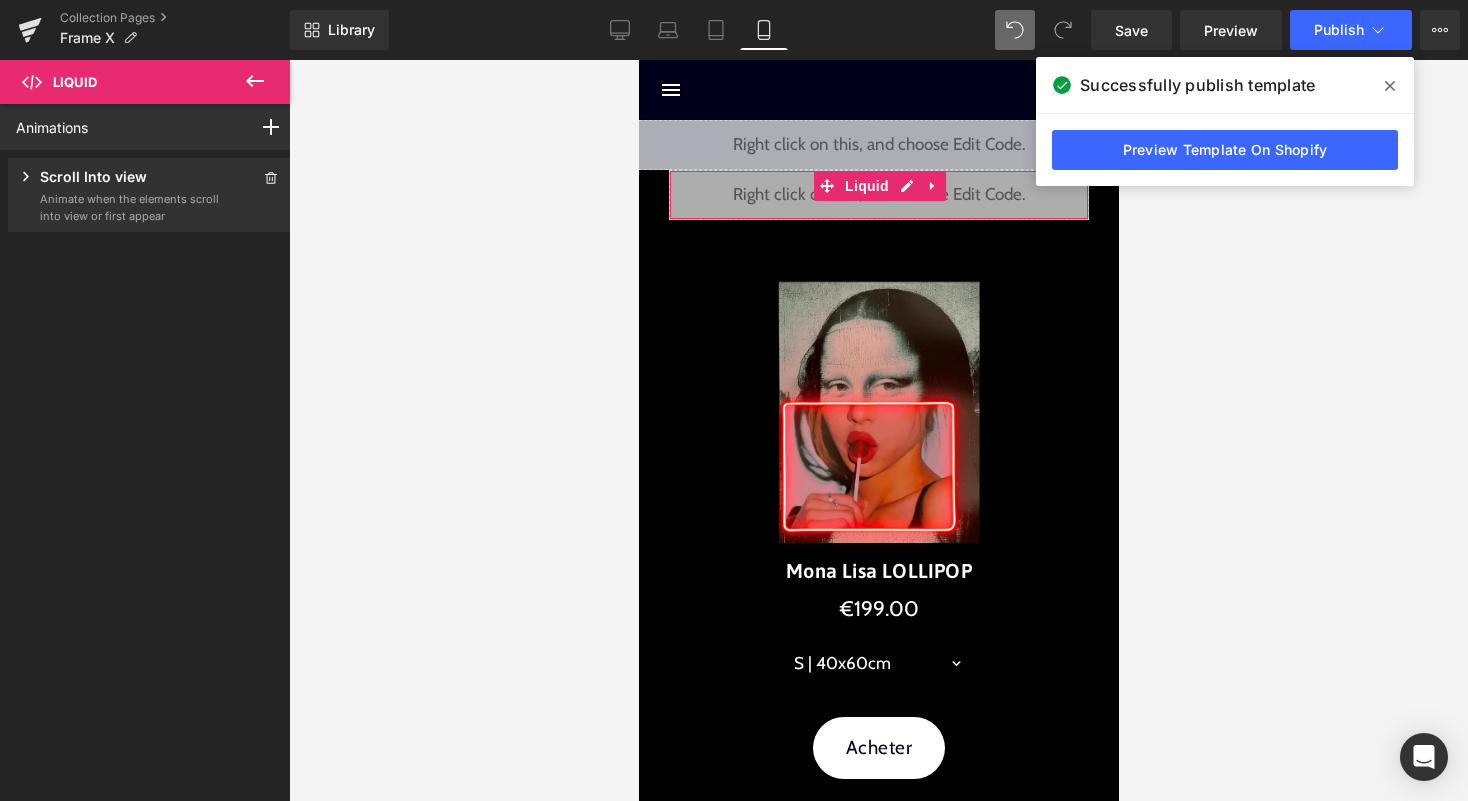 click on "Animate when the elements scroll into view or first appear" at bounding box center [130, 207] 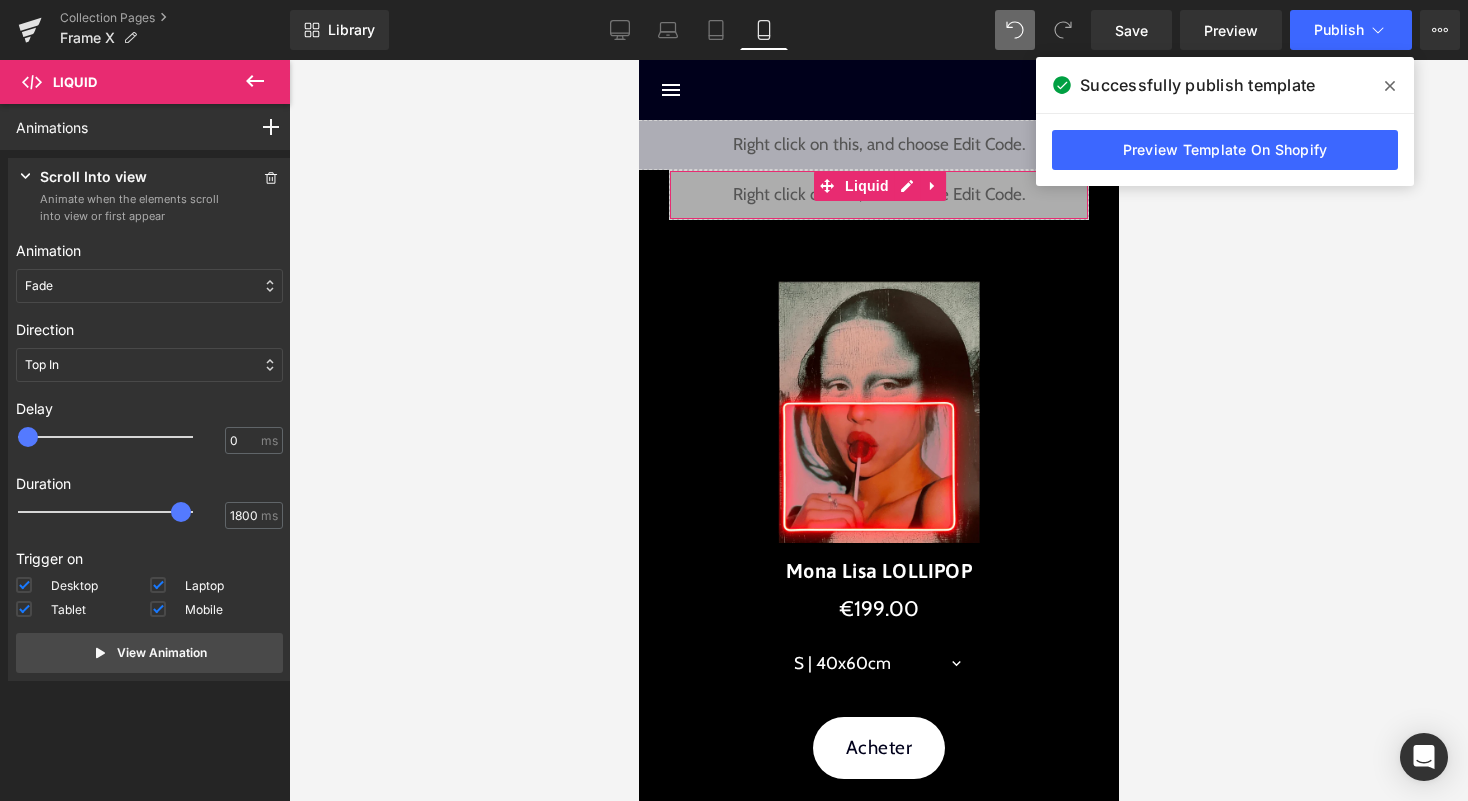 drag, startPoint x: 153, startPoint y: 509, endPoint x: 184, endPoint y: 504, distance: 31.400637 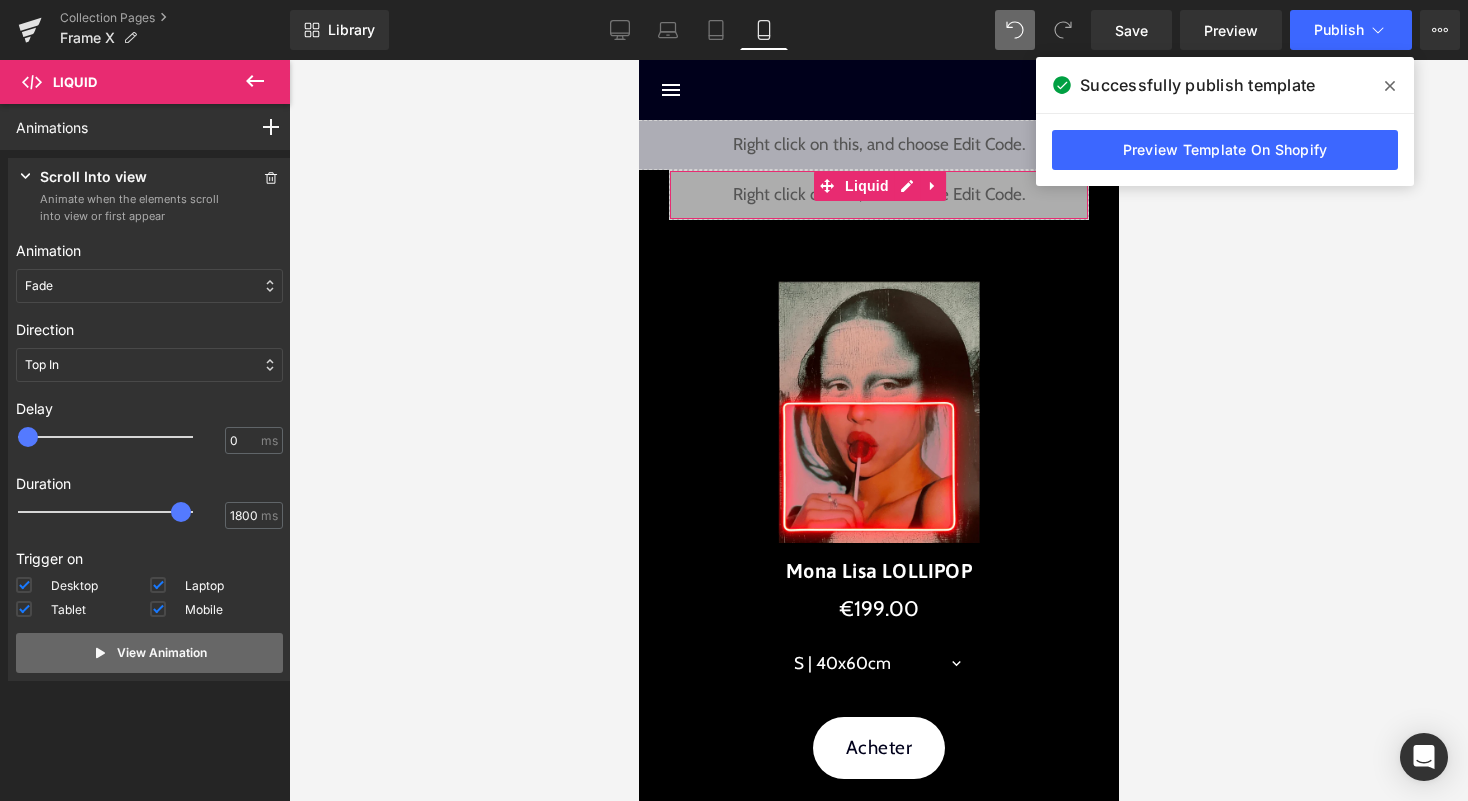 click on "View Animation" at bounding box center [162, 653] 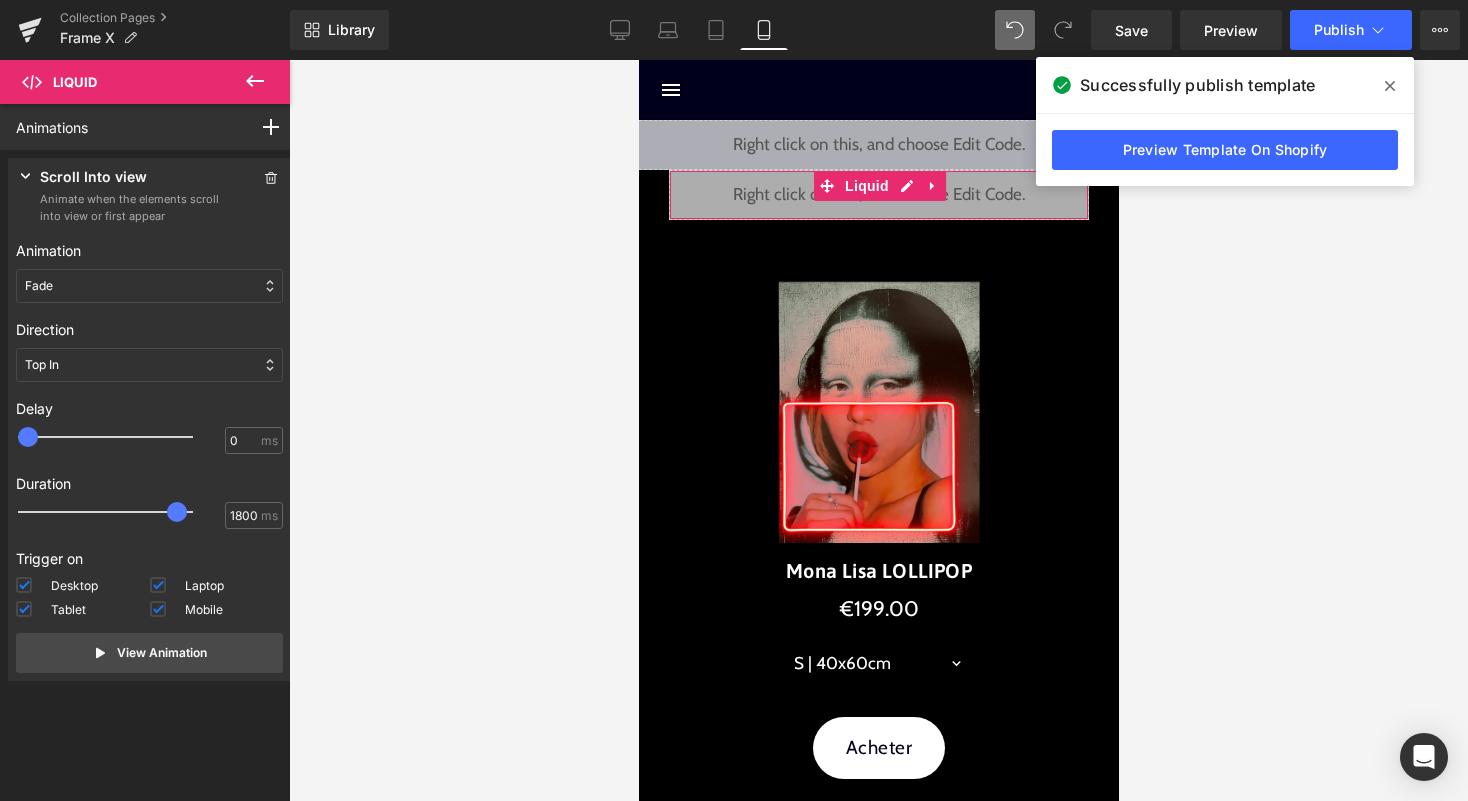 type on "1850" 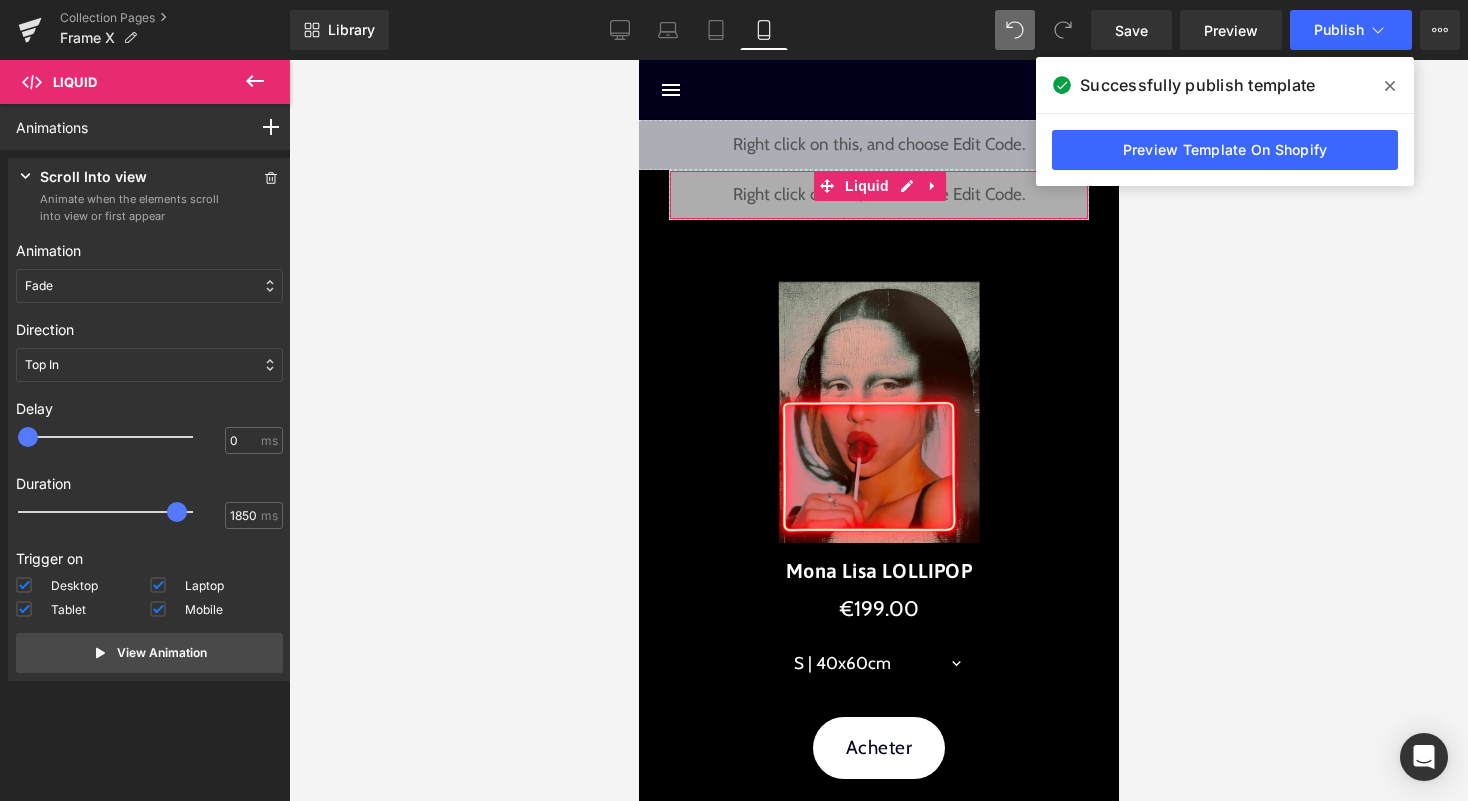 drag, startPoint x: 185, startPoint y: 512, endPoint x: 197, endPoint y: 511, distance: 12.0415945 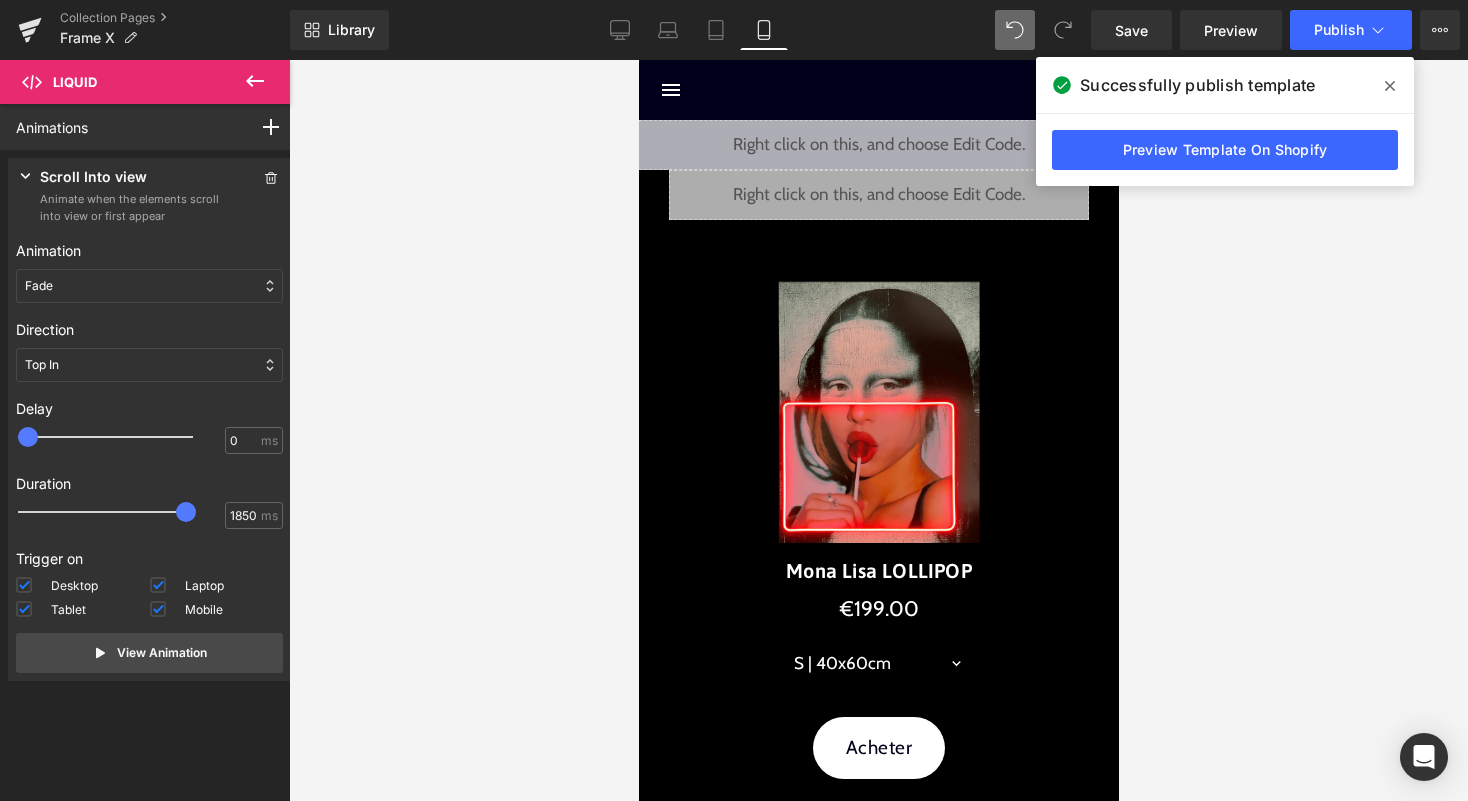 click on "Library Mobile Desktop Laptop Tablet Mobile Save Preview Publish Scheduled View Live Page View with current Template Save Template to Library Schedule Publish Publish Settings Shortcuts  Your page can’t be published   You've reached the maximum number of published pages on your plan  (0/0).  You need to upgrade your plan or unpublish all your pages to get 1 publish slot.   Unpublish pages   Upgrade plan" at bounding box center (879, 30) 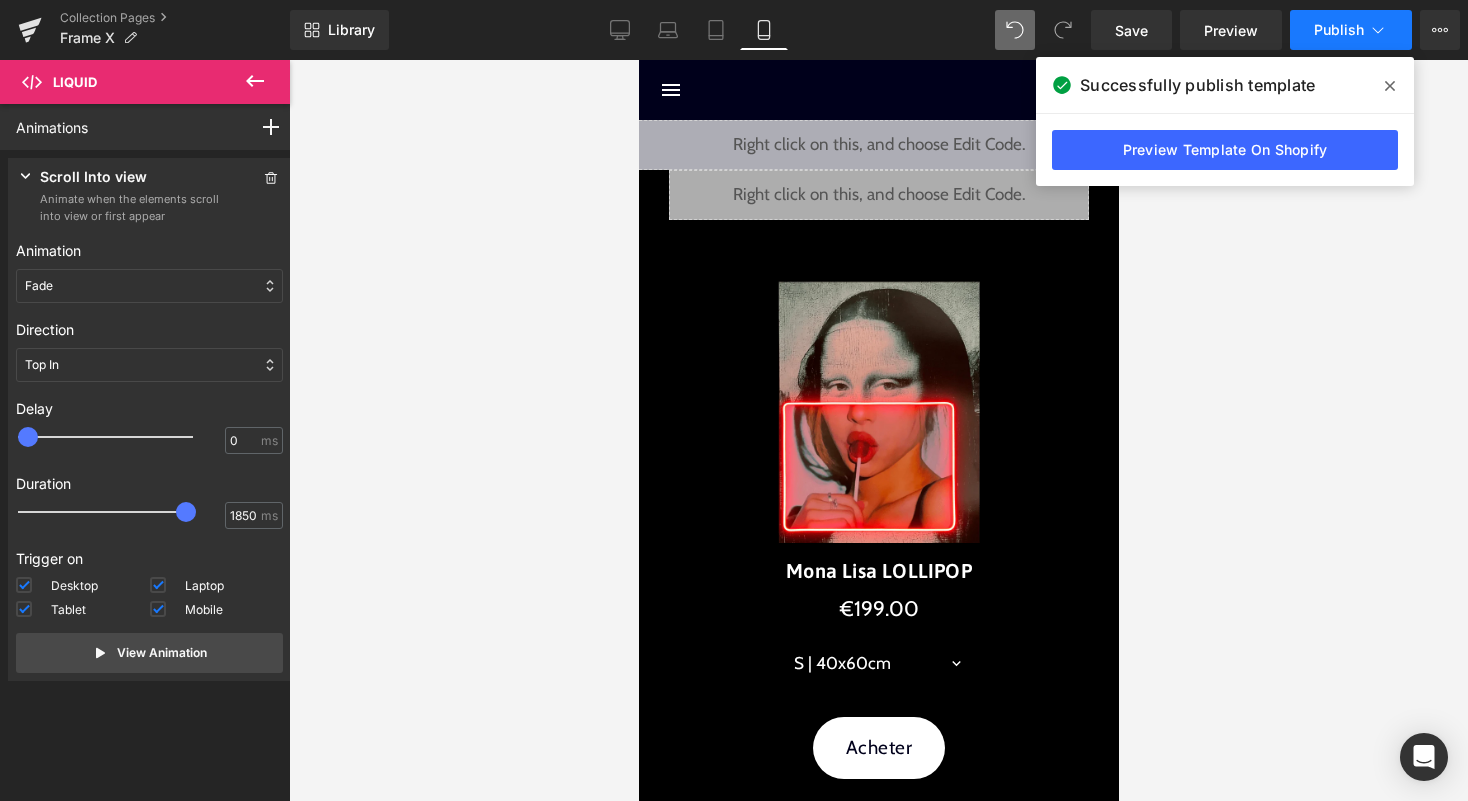 click on "Publish" at bounding box center [1351, 30] 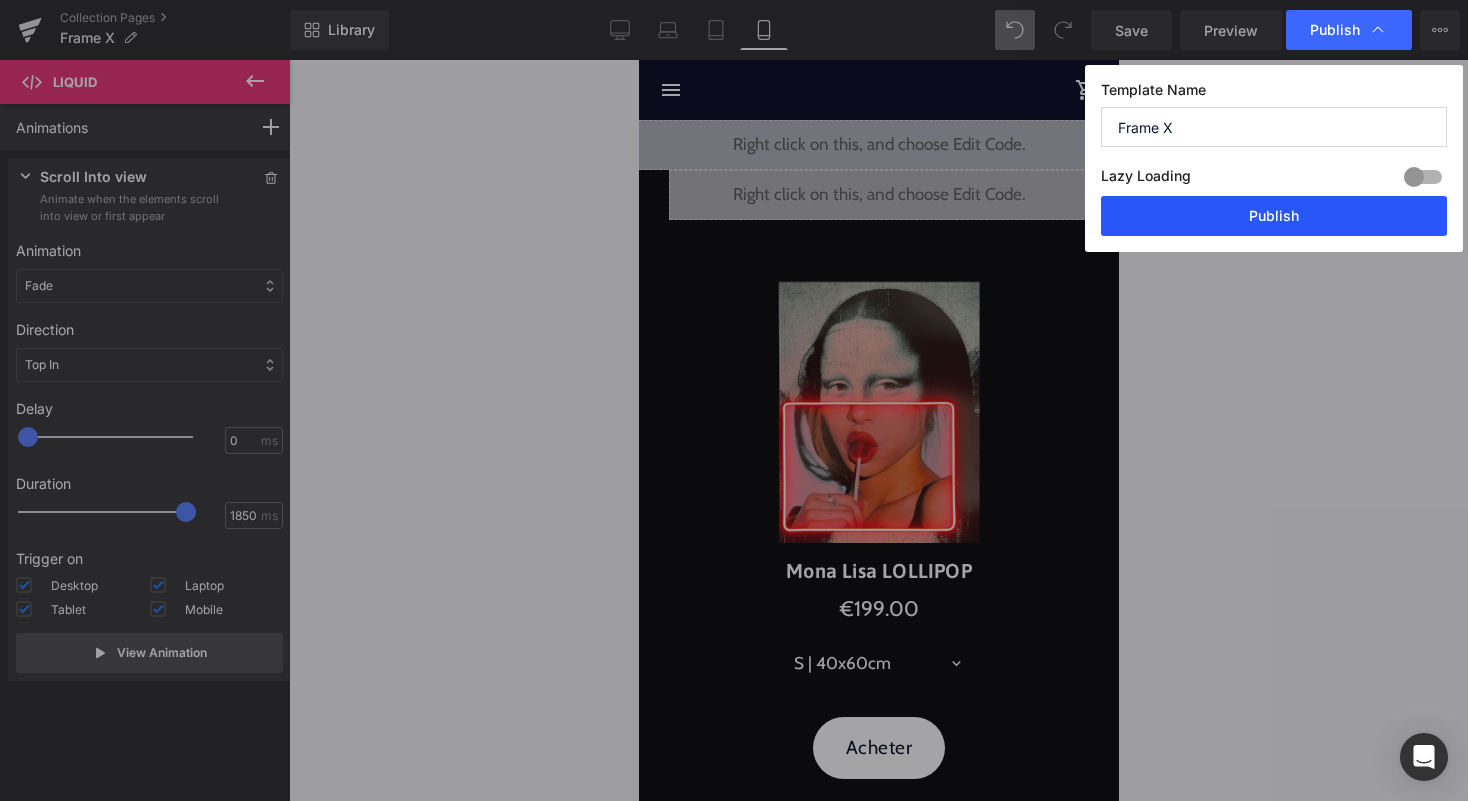 click on "Publish" at bounding box center (1274, 216) 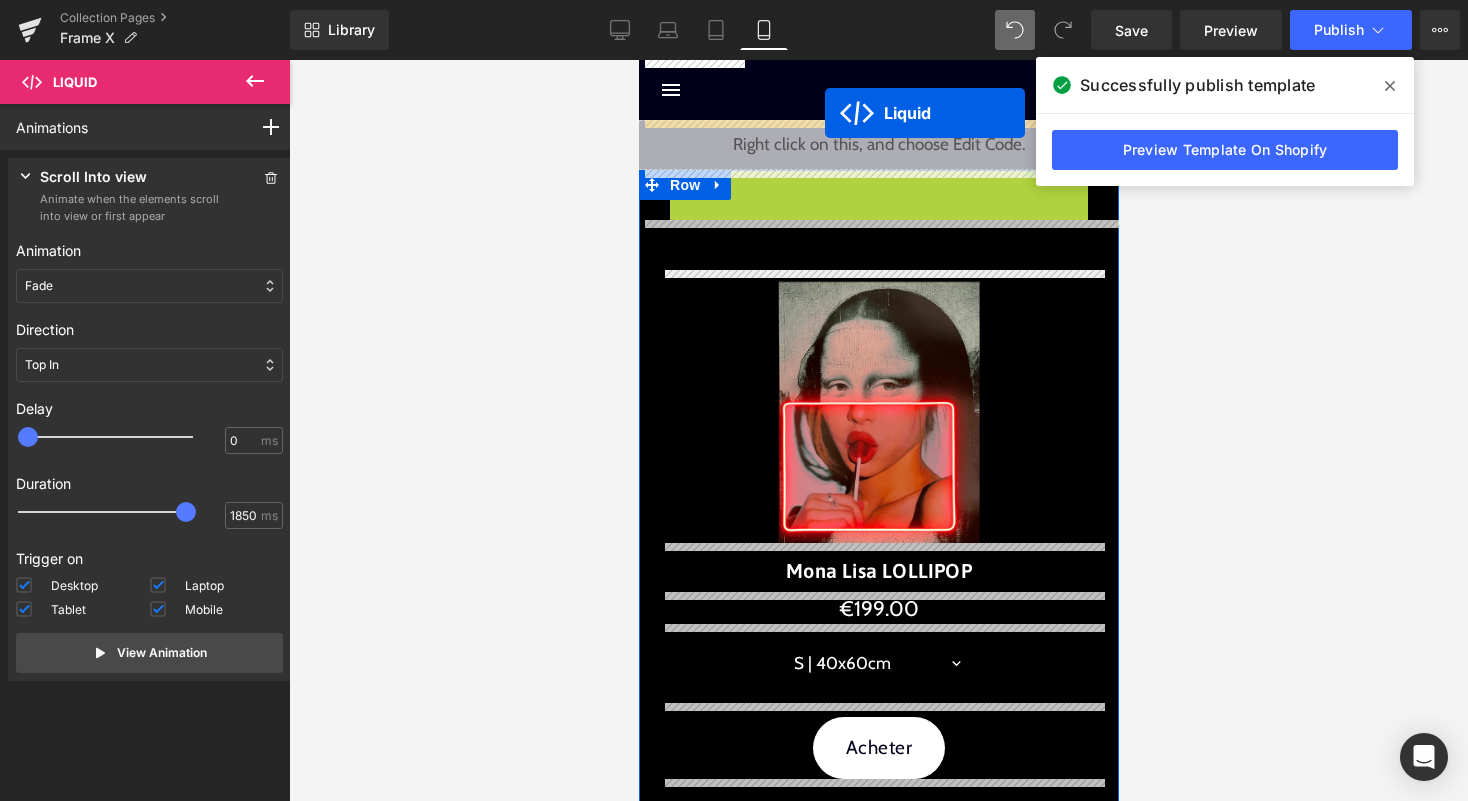 drag, startPoint x: 817, startPoint y: 186, endPoint x: 824, endPoint y: 113, distance: 73.33485 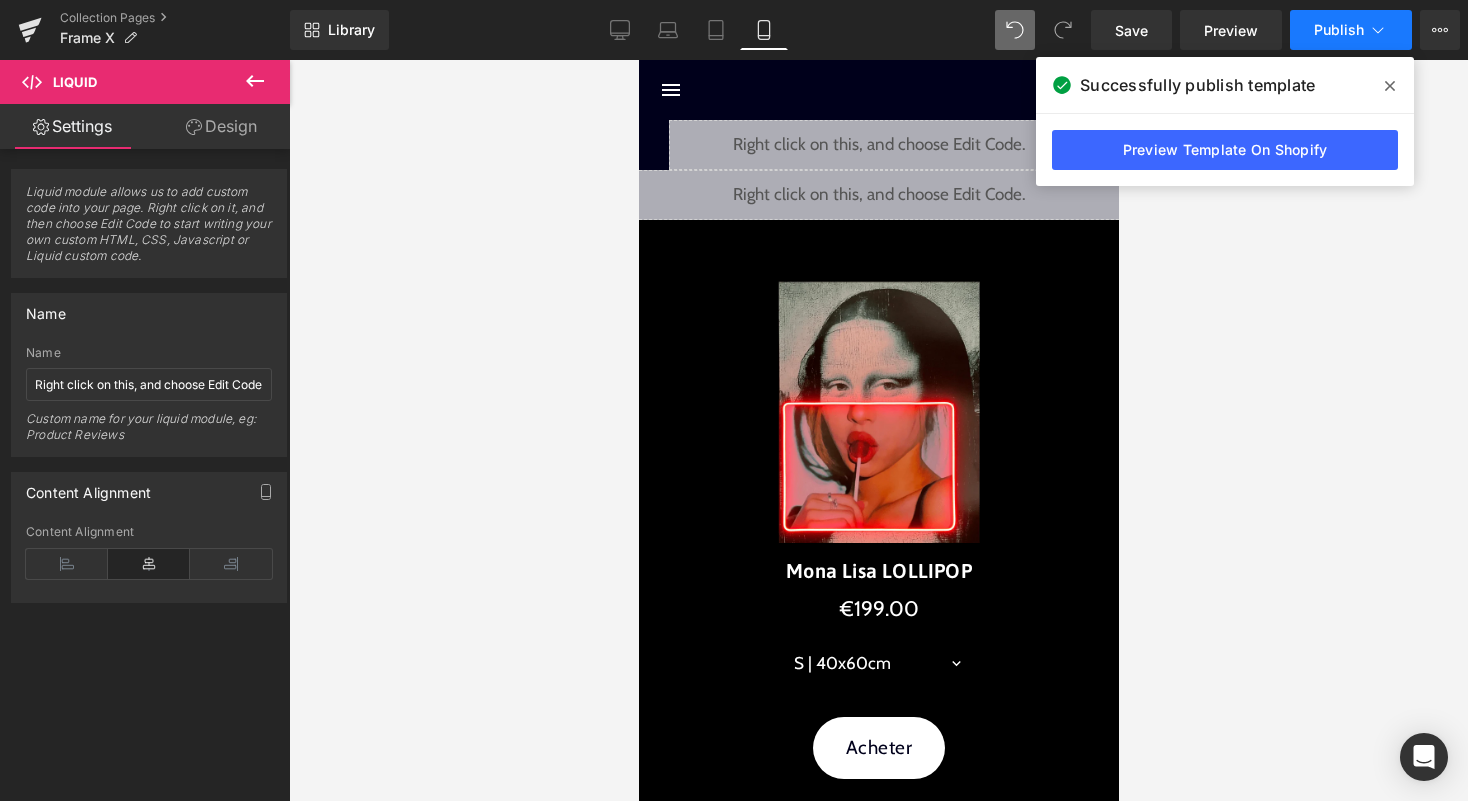 click on "Publish" at bounding box center [1351, 30] 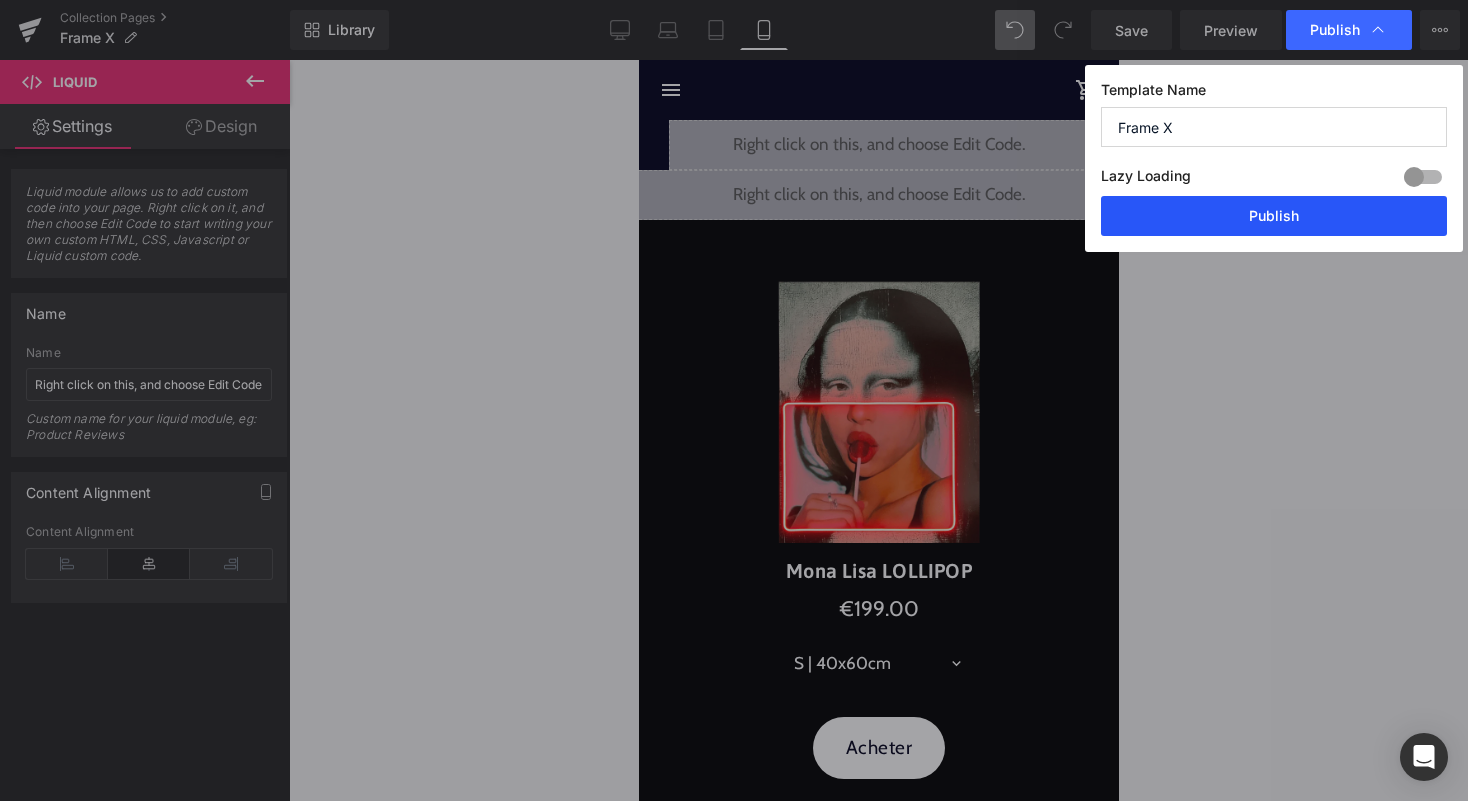 click on "Publish" at bounding box center (1274, 216) 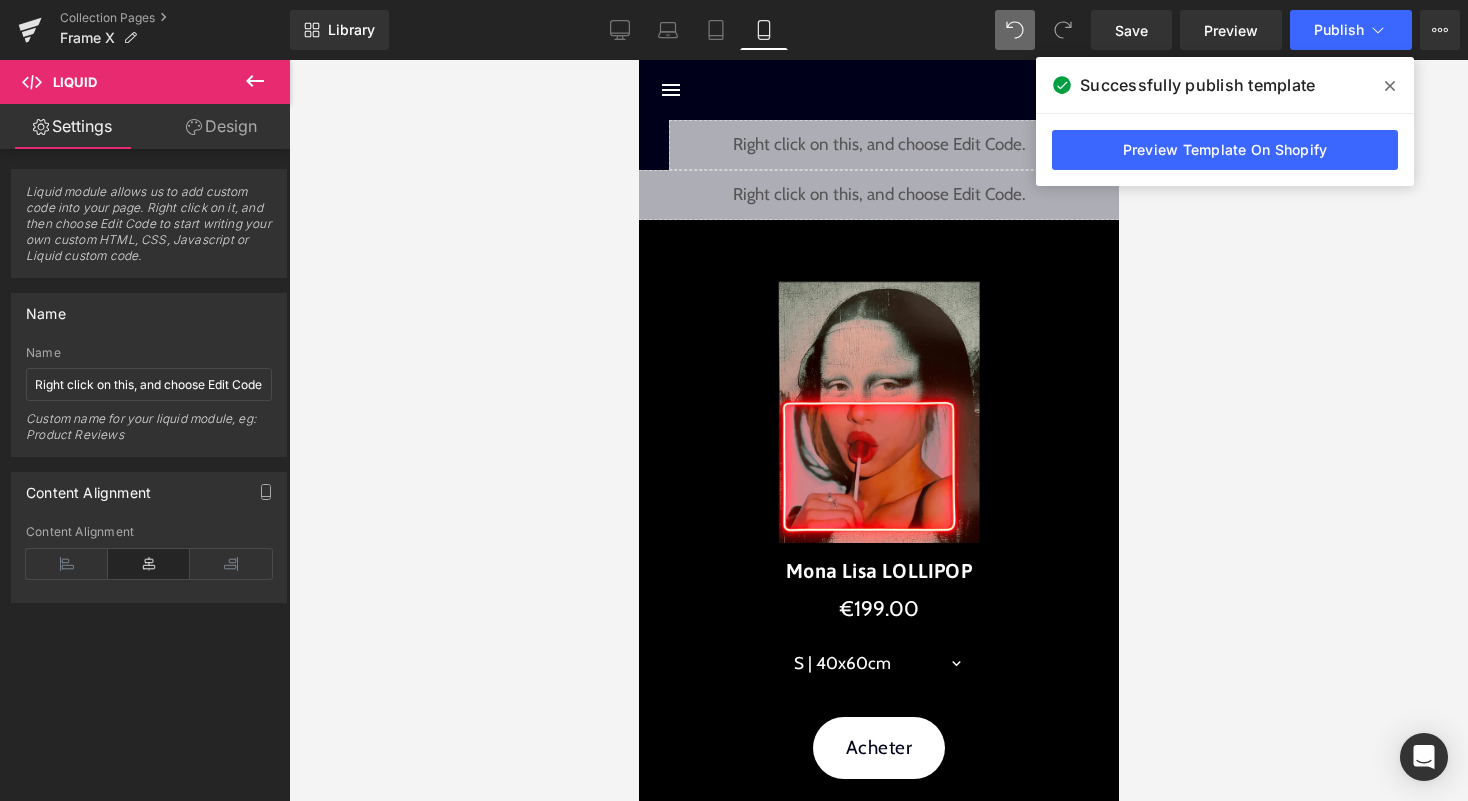 click on "Library Mobile Desktop Laptop Tablet Mobile Save Preview Publish Scheduled View Live Page View with current Template Save Template to Library Schedule Publish Publish Settings Shortcuts  Your page can’t be published   You've reached the maximum number of published pages on your plan  (0/0).  You need to upgrade your plan or unpublish all your pages to get 1 publish slot.   Unpublish pages   Upgrade plan" at bounding box center (879, 30) 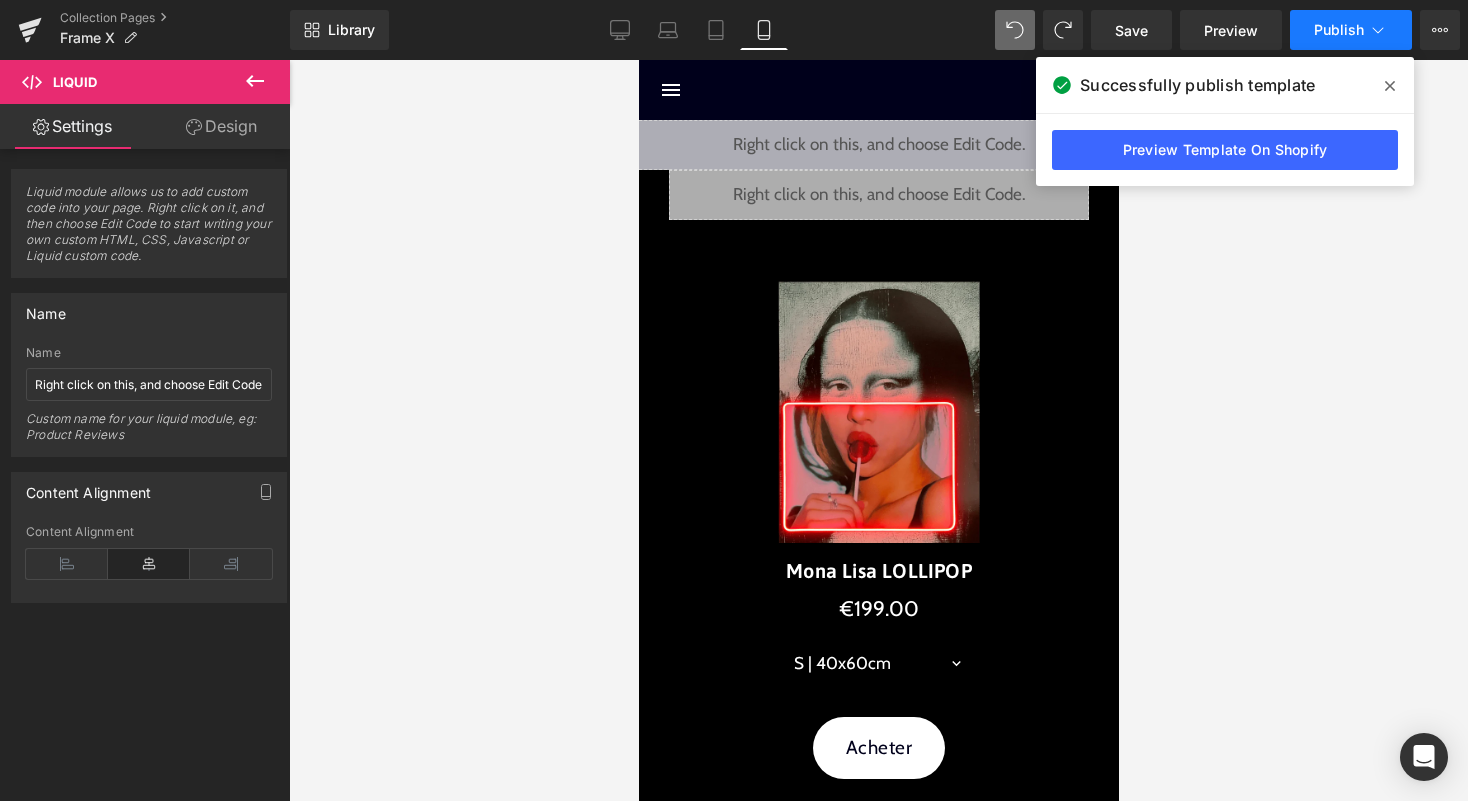 click on "Publish" at bounding box center [1339, 30] 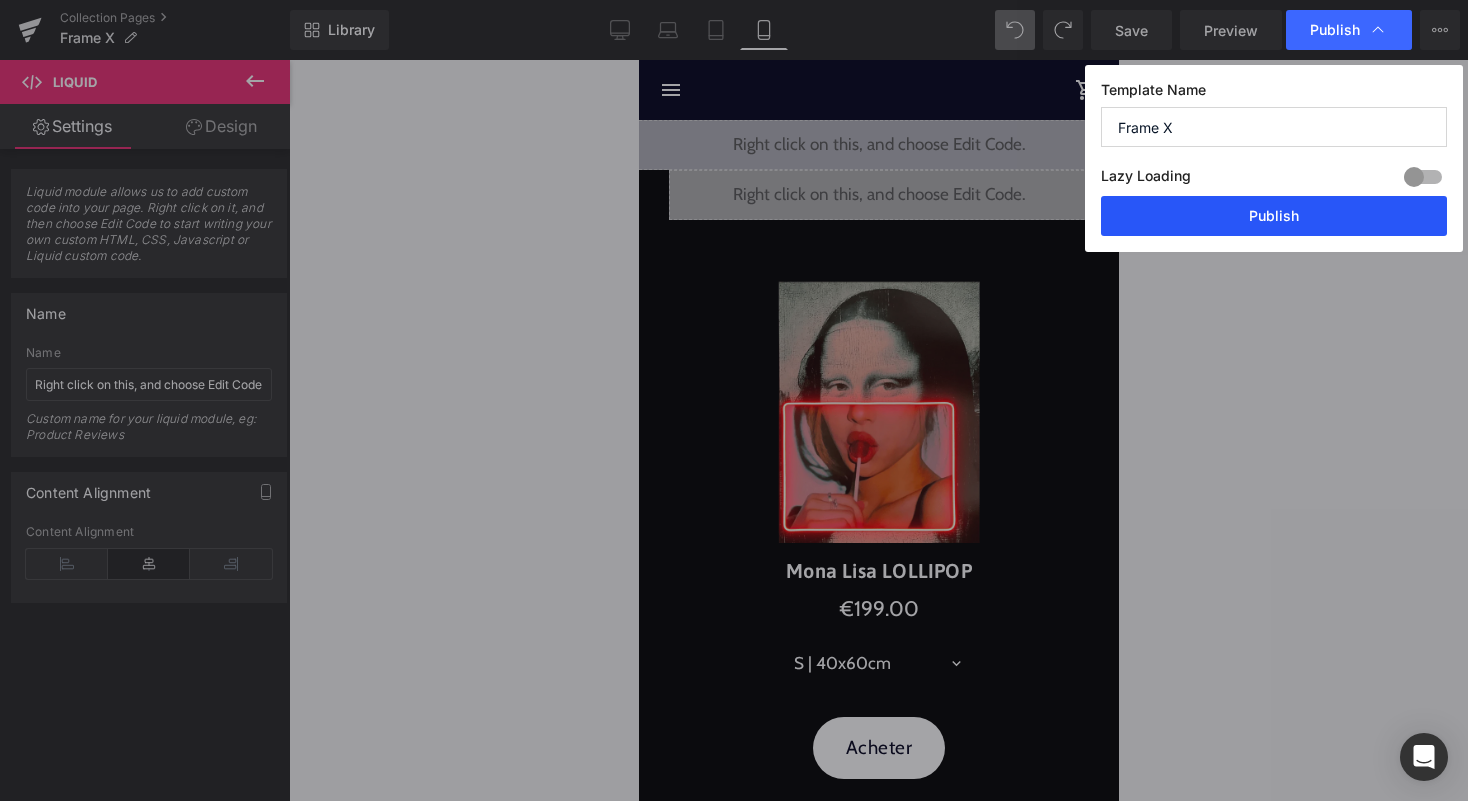 click on "Publish" at bounding box center [1274, 216] 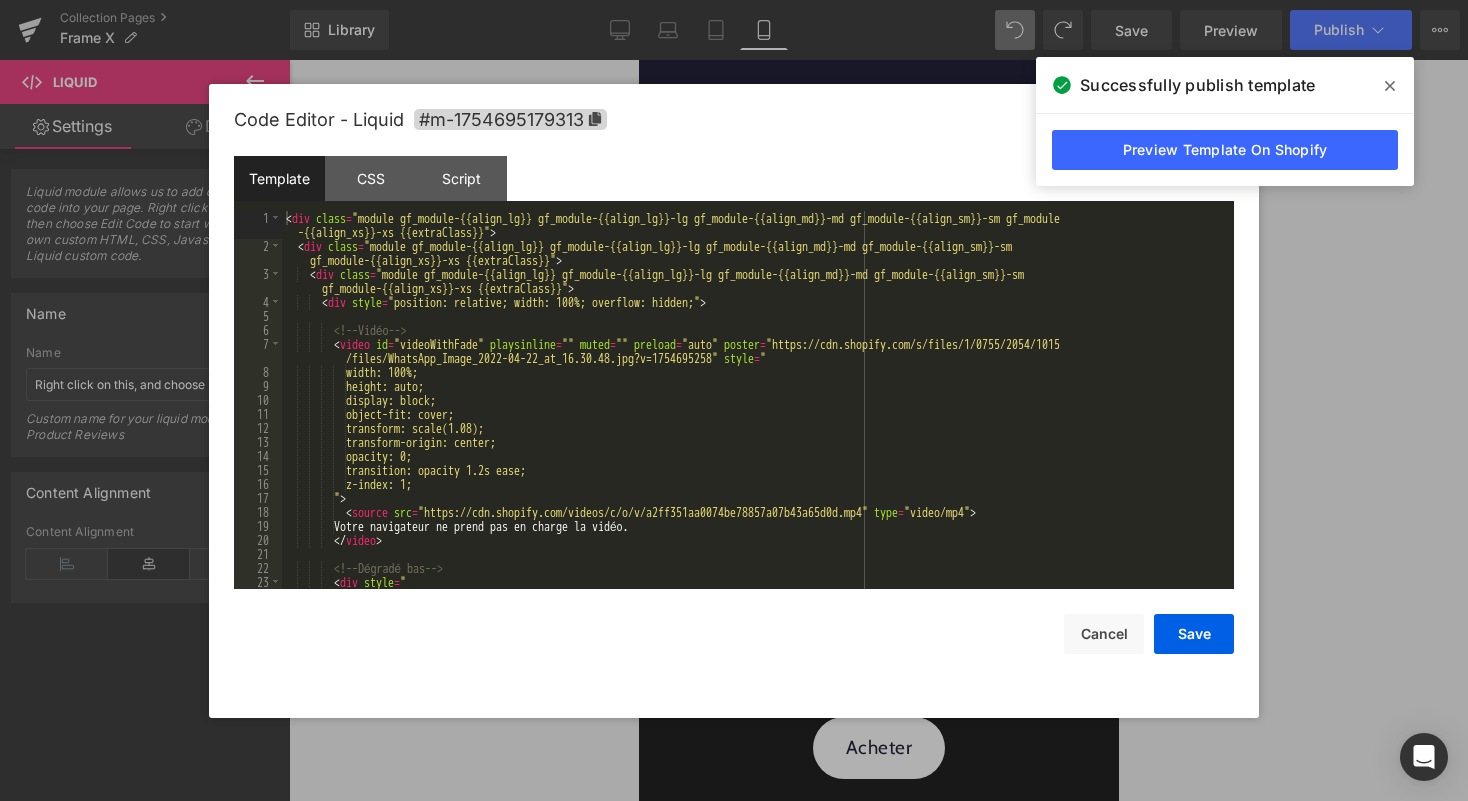 click at bounding box center (900, 136) 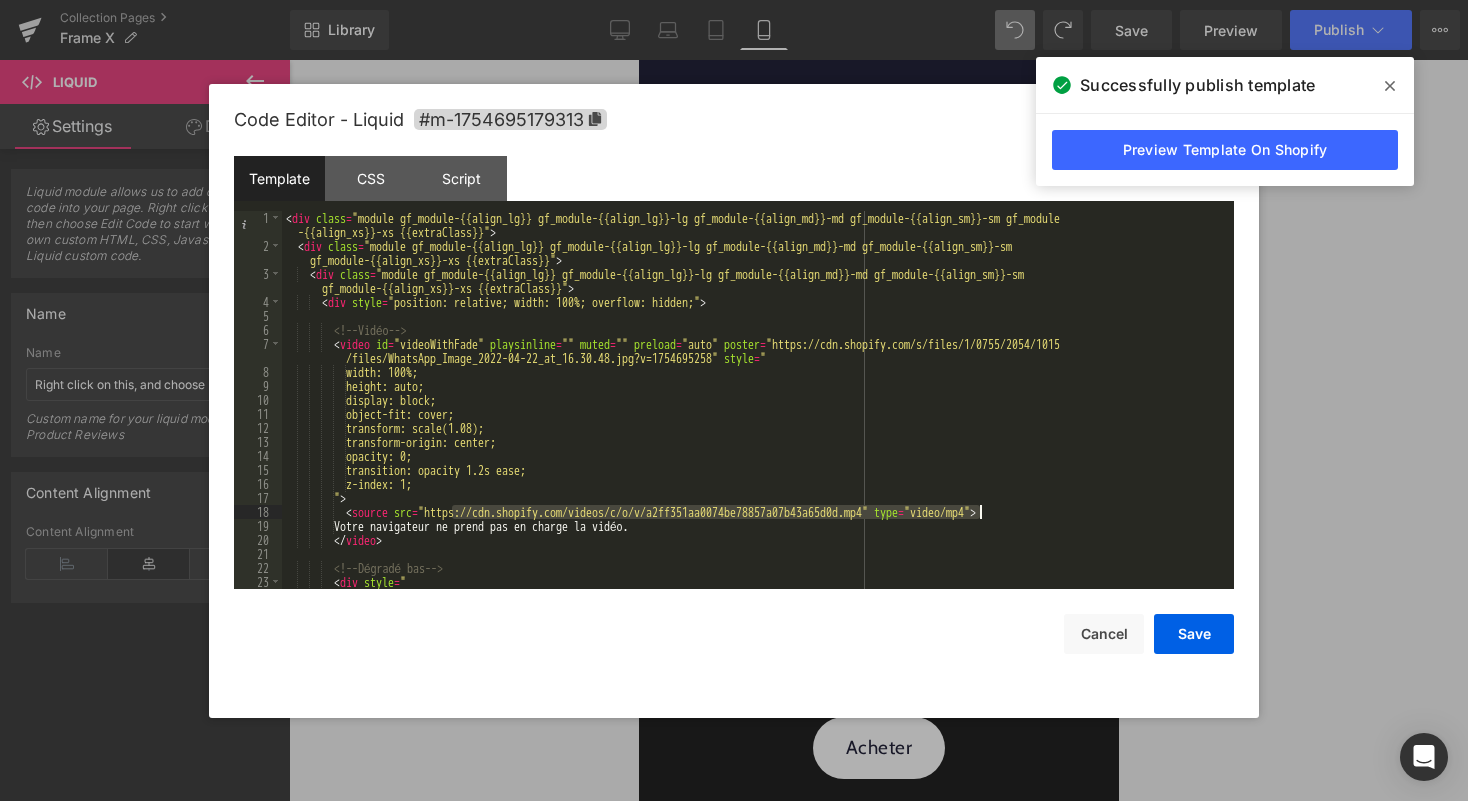 drag, startPoint x: 453, startPoint y: 511, endPoint x: 979, endPoint y: 514, distance: 526.00854 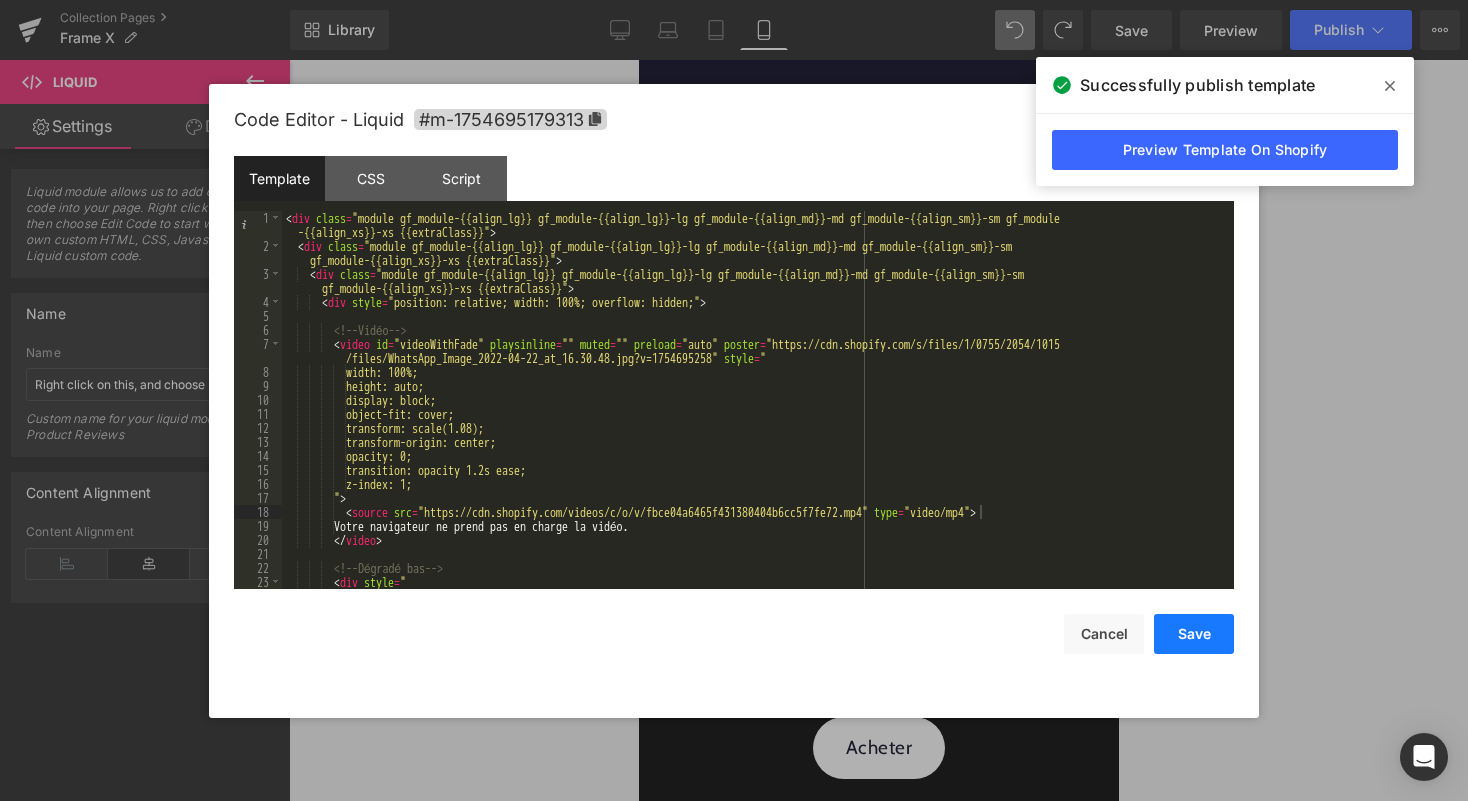 click on "Save" at bounding box center [1194, 634] 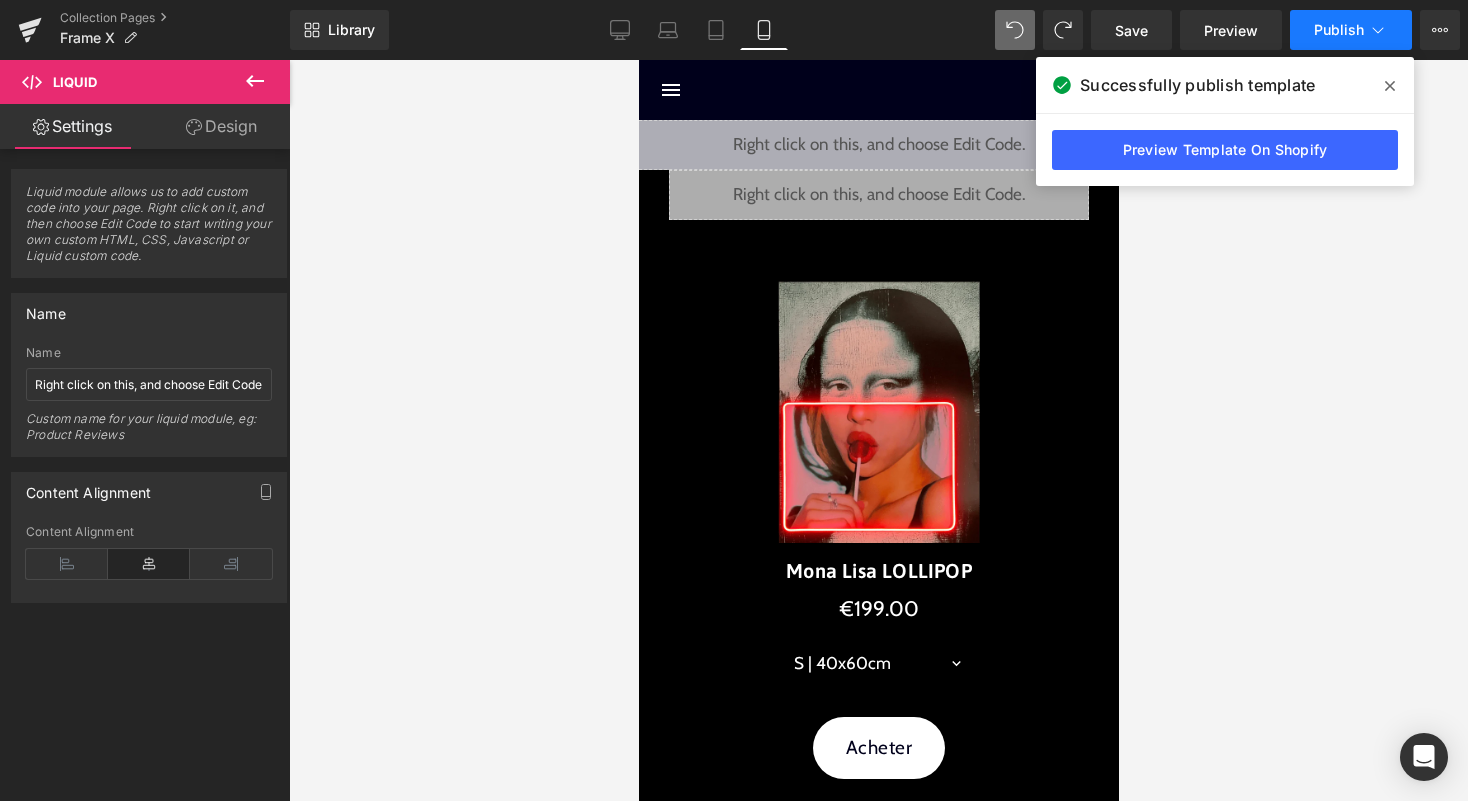 click on "Publish" at bounding box center [1339, 30] 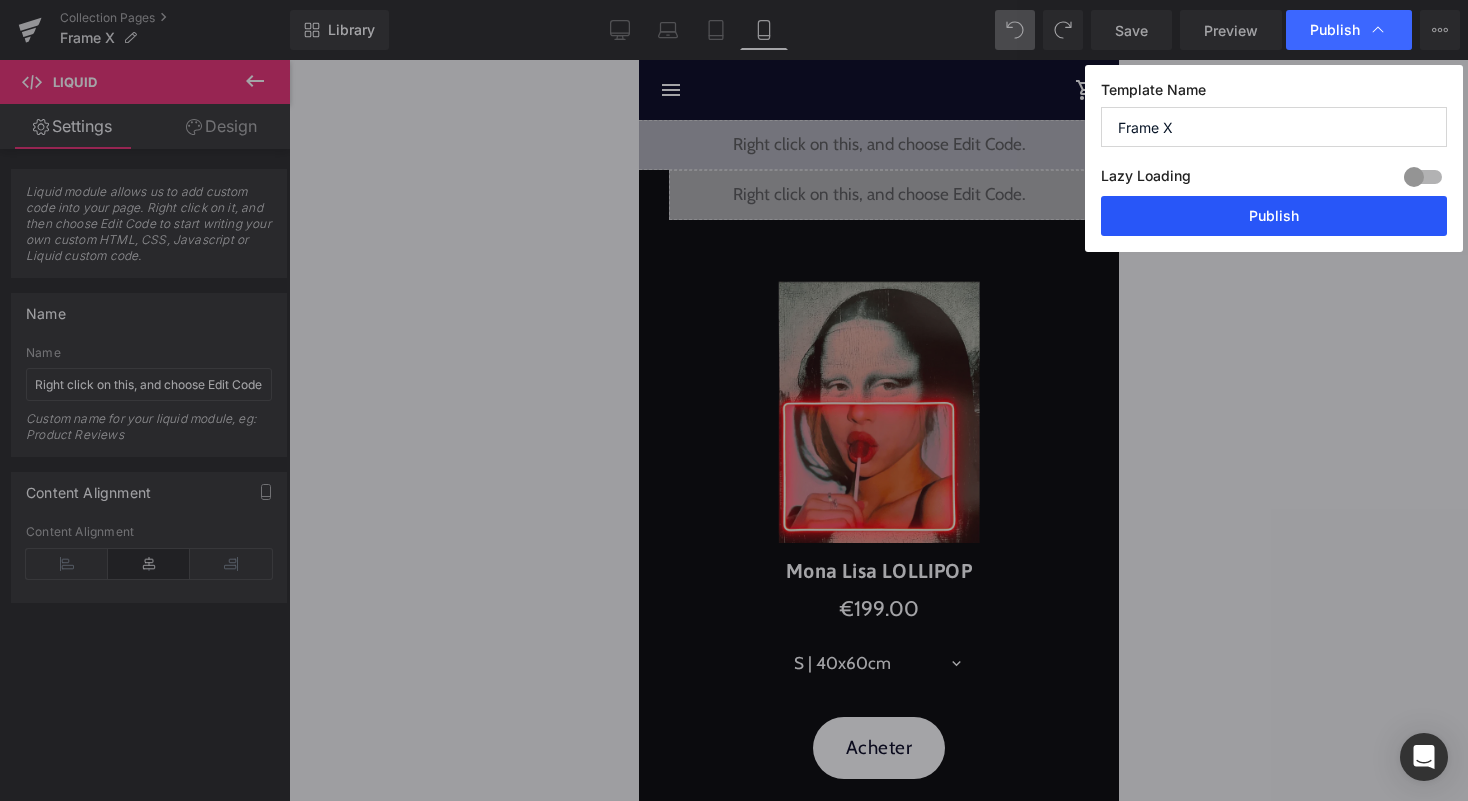 click on "Publish" at bounding box center (1274, 216) 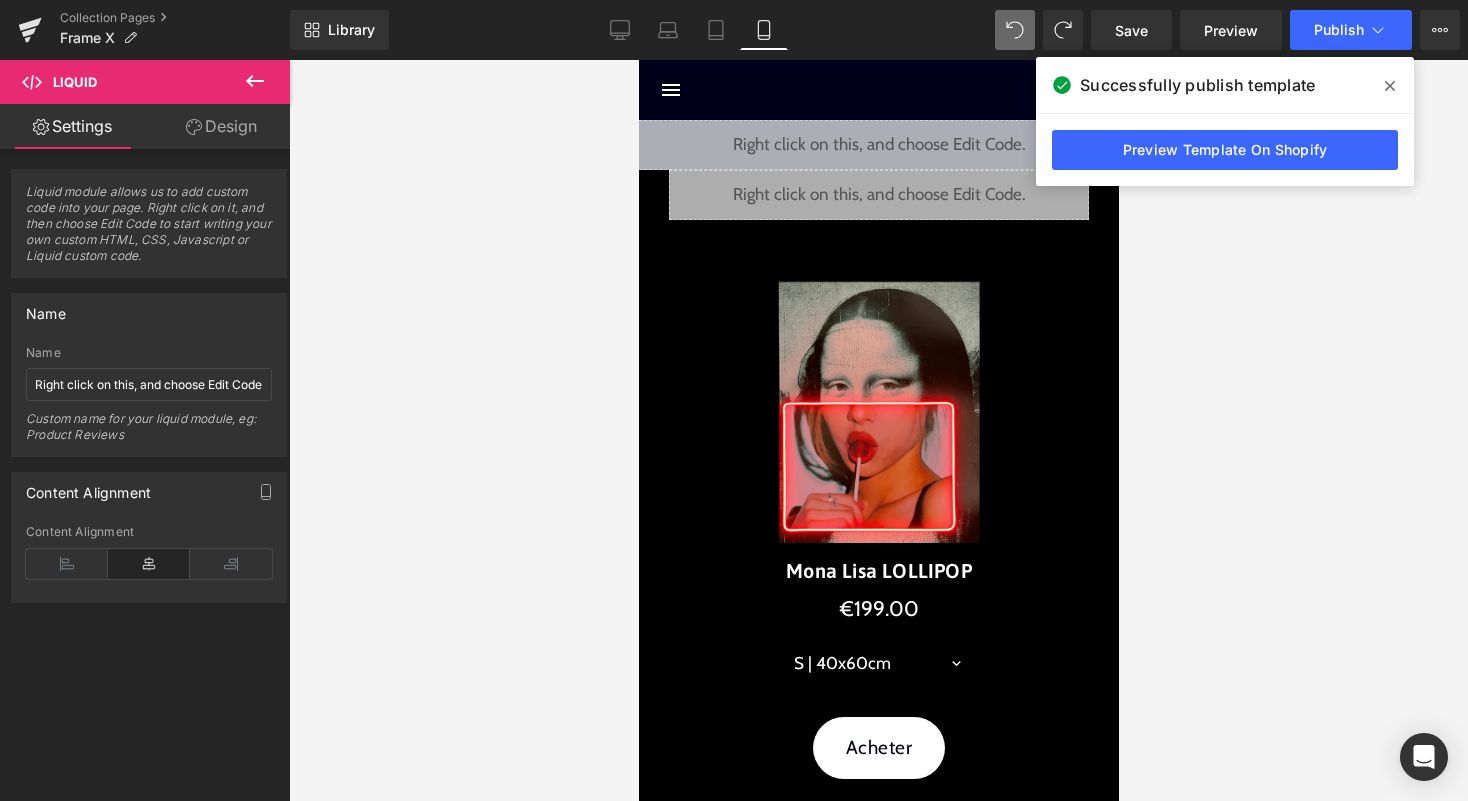 click on "Liquid" at bounding box center (878, 145) 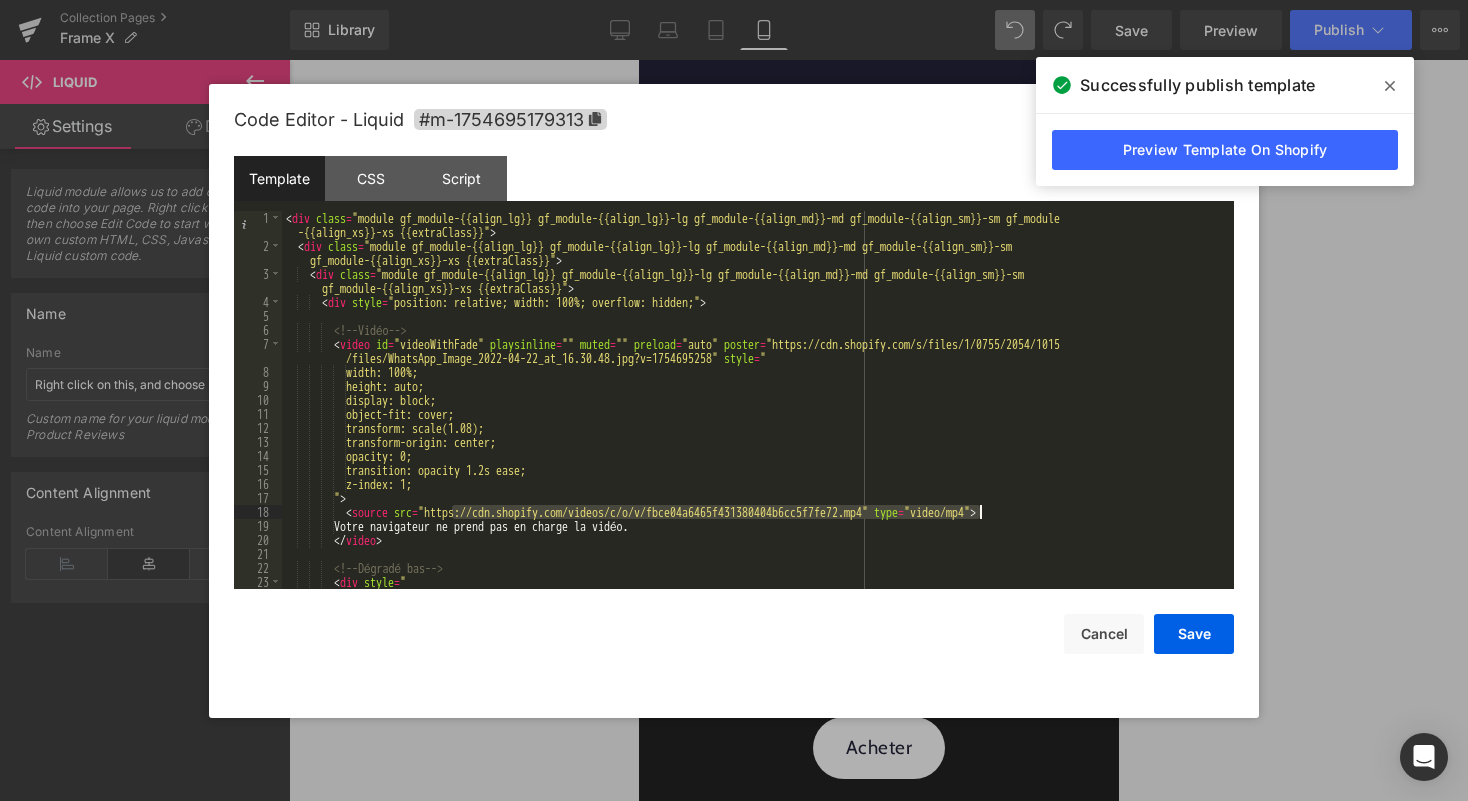 drag, startPoint x: 454, startPoint y: 513, endPoint x: 976, endPoint y: 511, distance: 522.00385 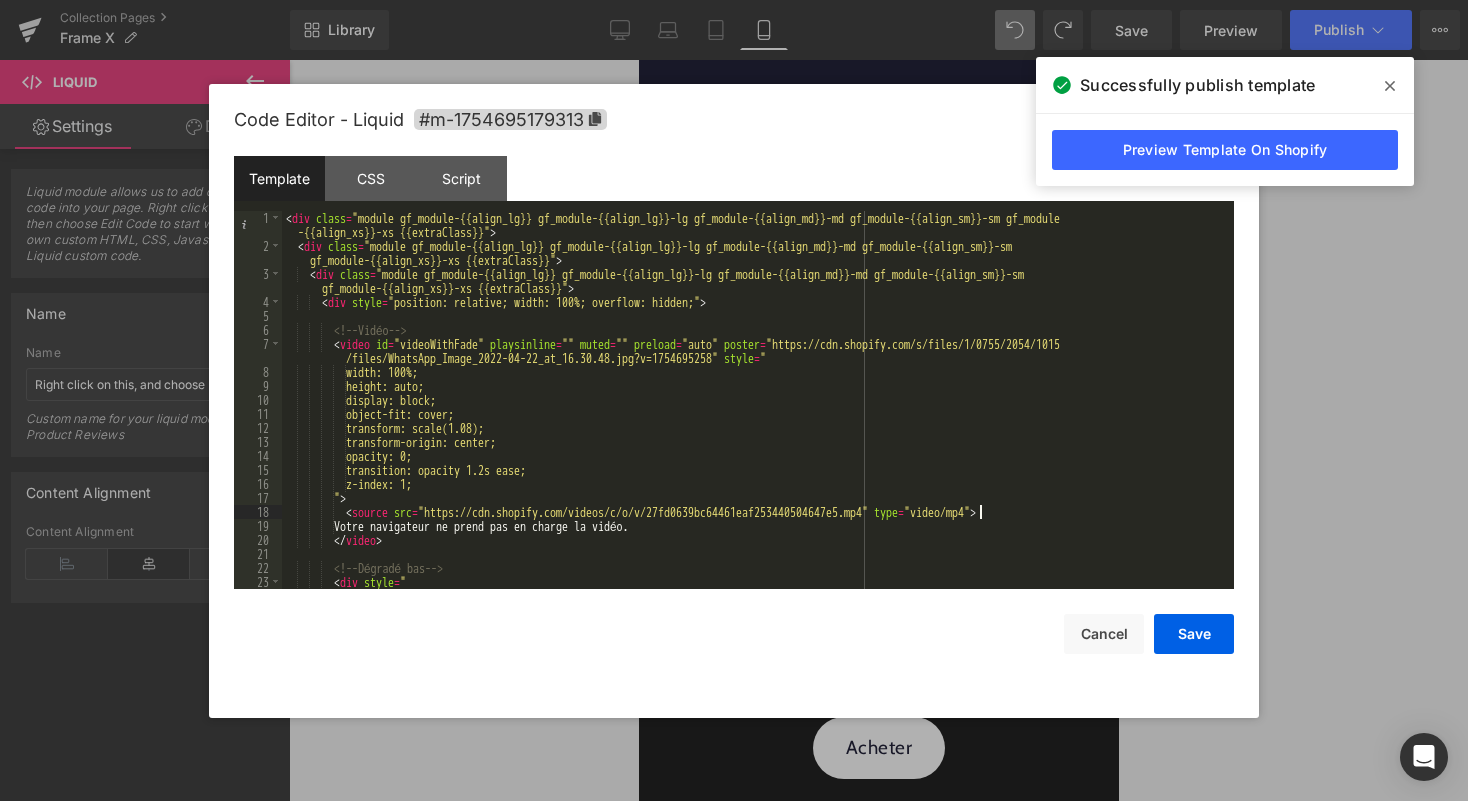 click on "Code Editor - Liquid #m-1754695179313 Template CSS Script Data 1 2 3 4 5 6 7 8 9 10 11 12 13 14 15 16 17 18 19 20 21 22 23 24 < div   class = "module gf_module-{{align_lg}} gf_module-{{align_lg}}-lg gf_module-{{align_md}}-md gf_module-{{align_sm}}-sm gf_module    -{{align_xs}}-xs {{extraClass}}" >    < div   class = "module gf_module-{{align_lg}} gf_module-{{align_lg}}-lg gf_module-{{align_md}}-md gf_module-{{align_sm}}-sm       gf_module-{{align_xs}}-xs {{extraClass}}" >       < div   class = "module gf_module-{{align_lg}} gf_module-{{align_lg}}-lg gf_module-{{align_md}}-md gf_module-{{align_sm}}-sm         gf_module-{{align_xs}}-xs {{extraClass}}" >          < div   style = "position: relative; width: 100%; overflow: hidden;" >             <!--  Vidéo  -->             < video   id = "videoWithFade"   playsinline = ""   muted = ""   preload = "auto"   poster = "https://cdn.shopify.com/s/files/1/0755/2054/1015            /files/WhatsApp_Image_2022-04-22_at_16.30.48.jpg?v=1754695258"   =" at bounding box center [734, 401] 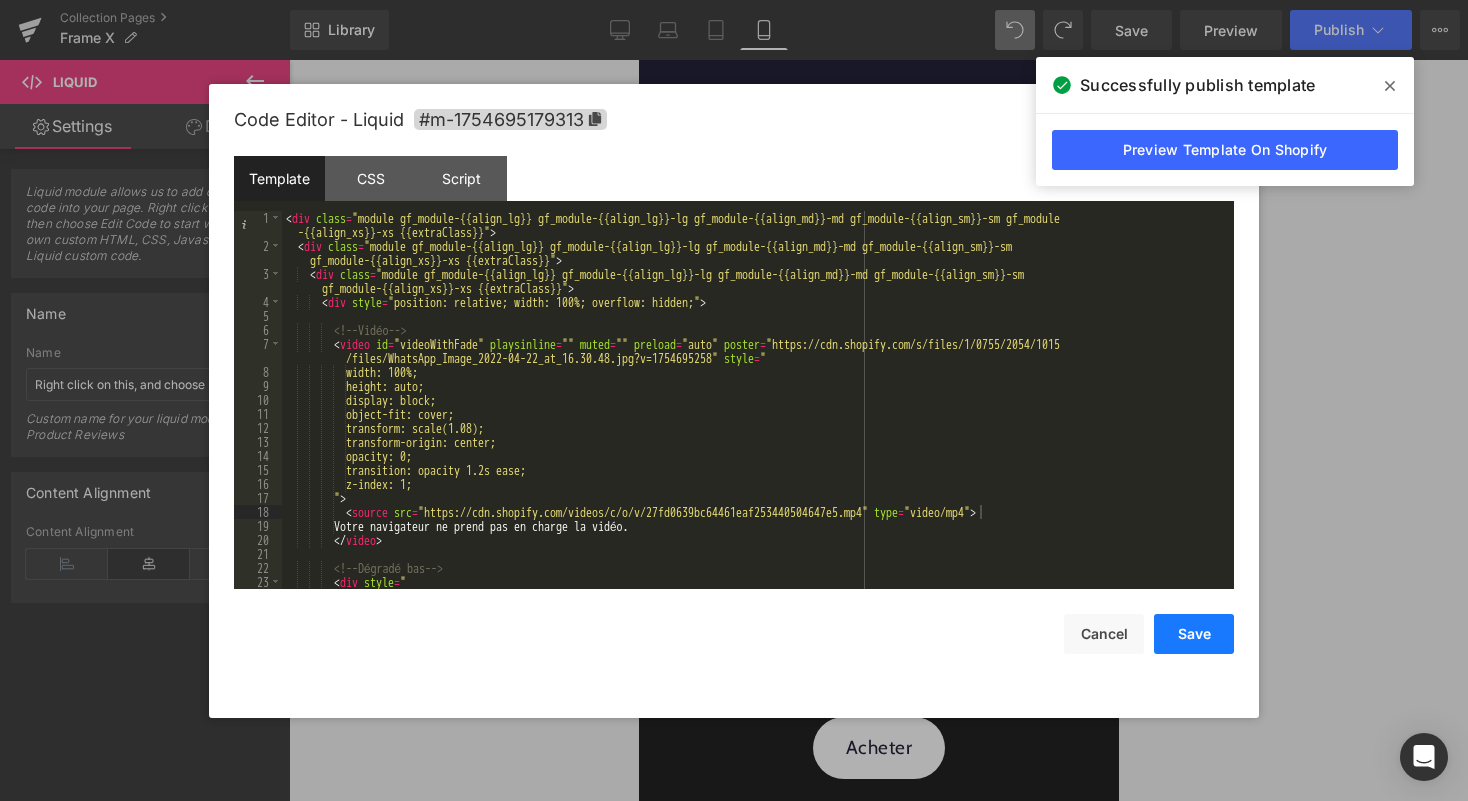 click on "Save" at bounding box center (1194, 634) 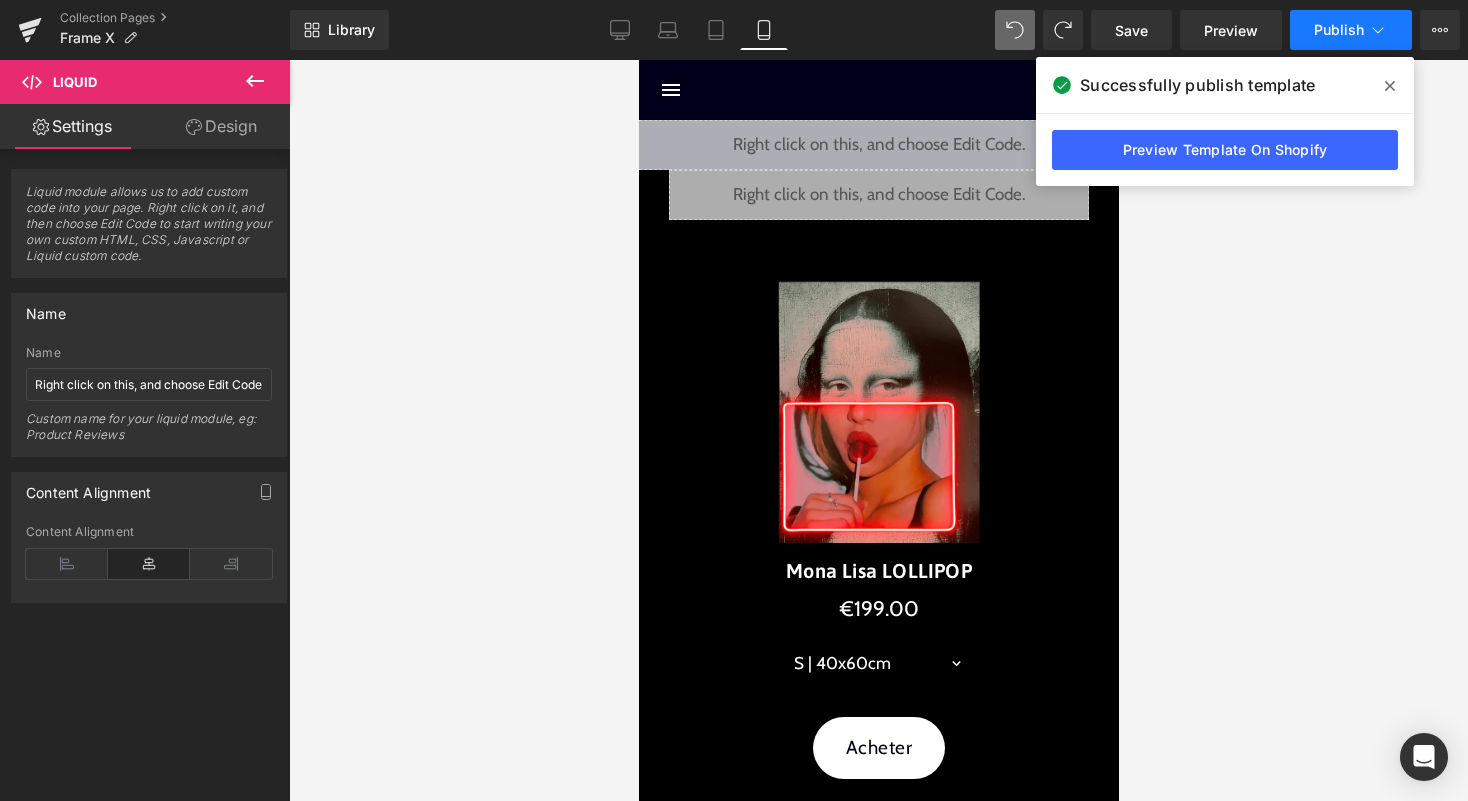 click 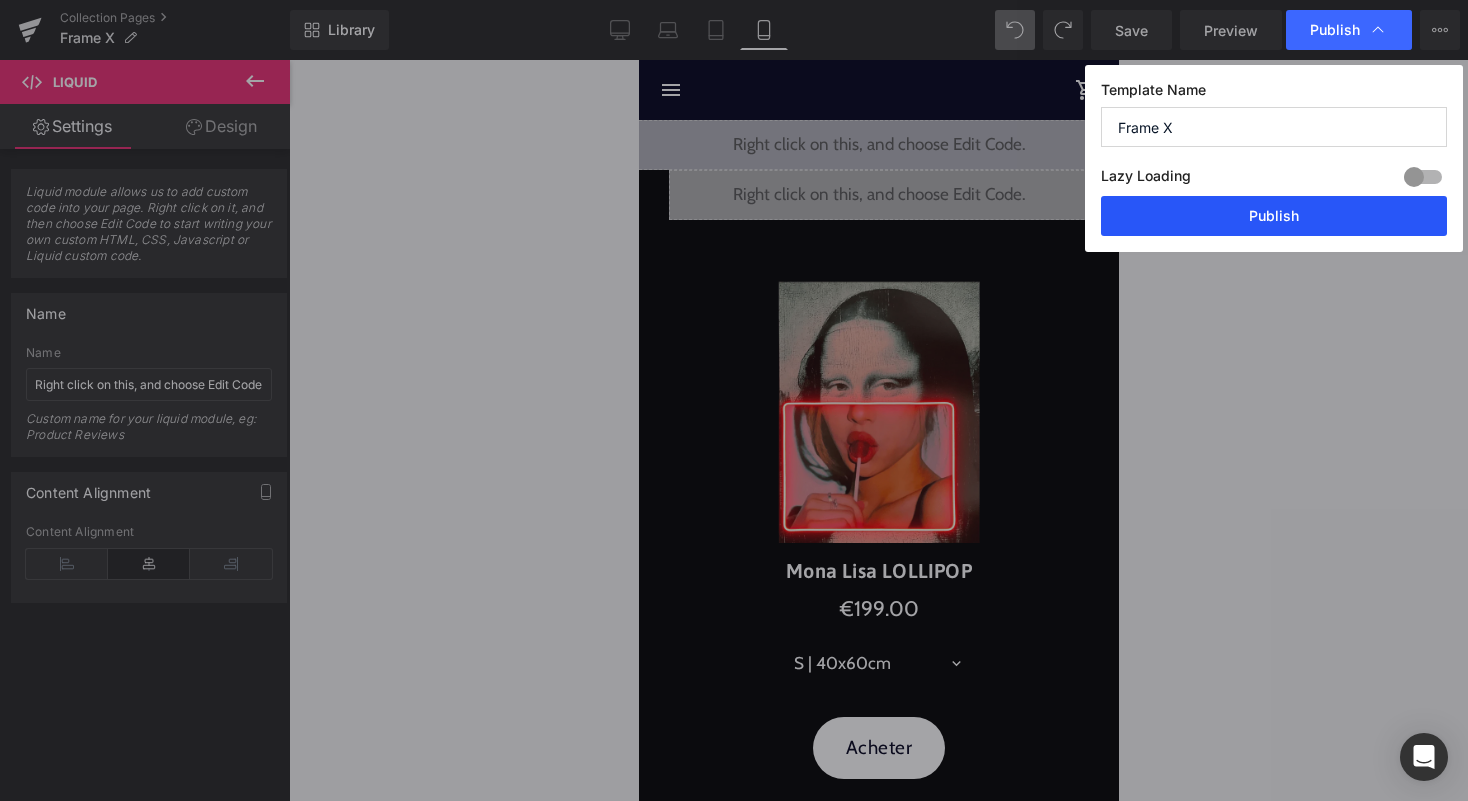 click on "Publish" at bounding box center (1274, 216) 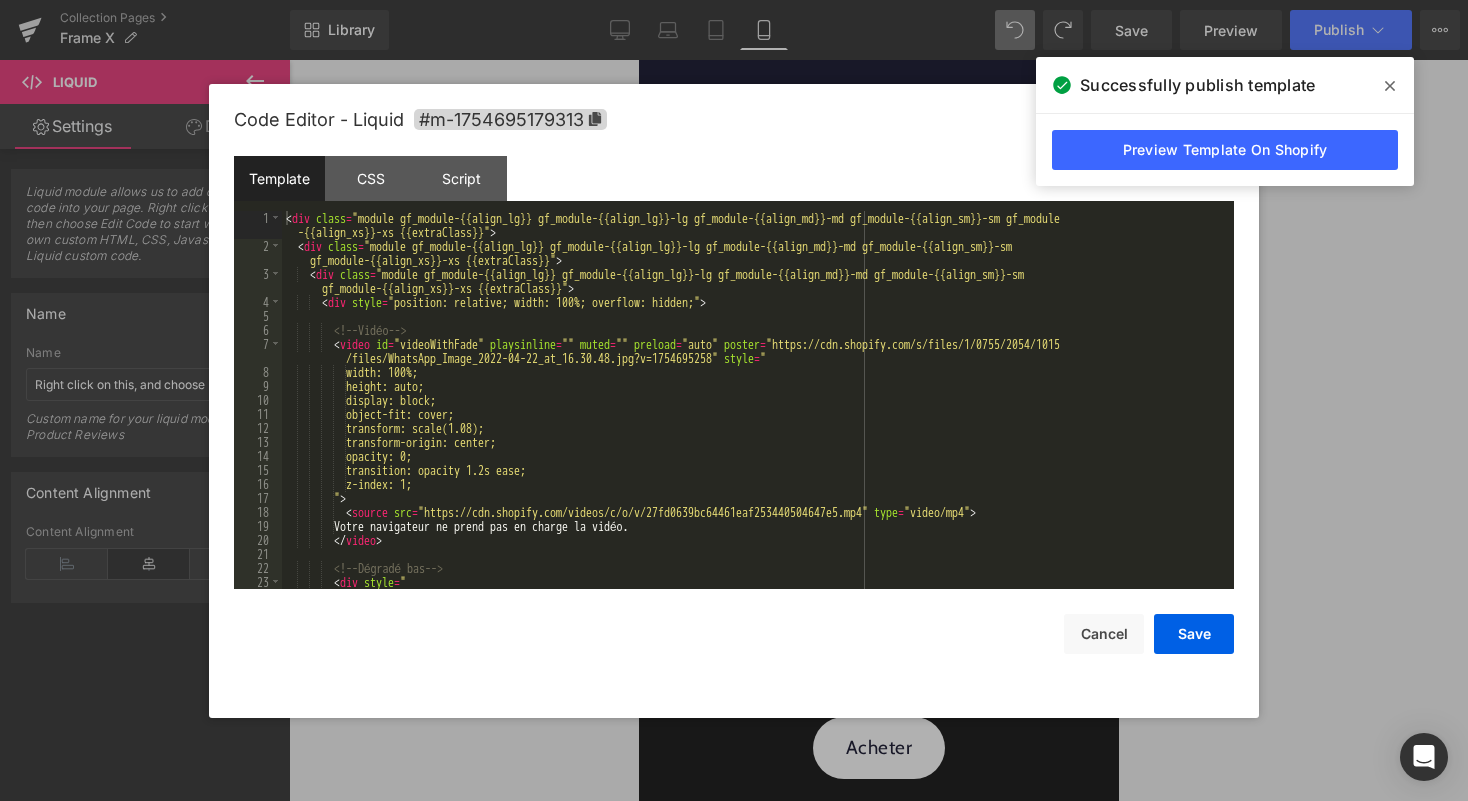 click on "Liquid" at bounding box center [878, 145] 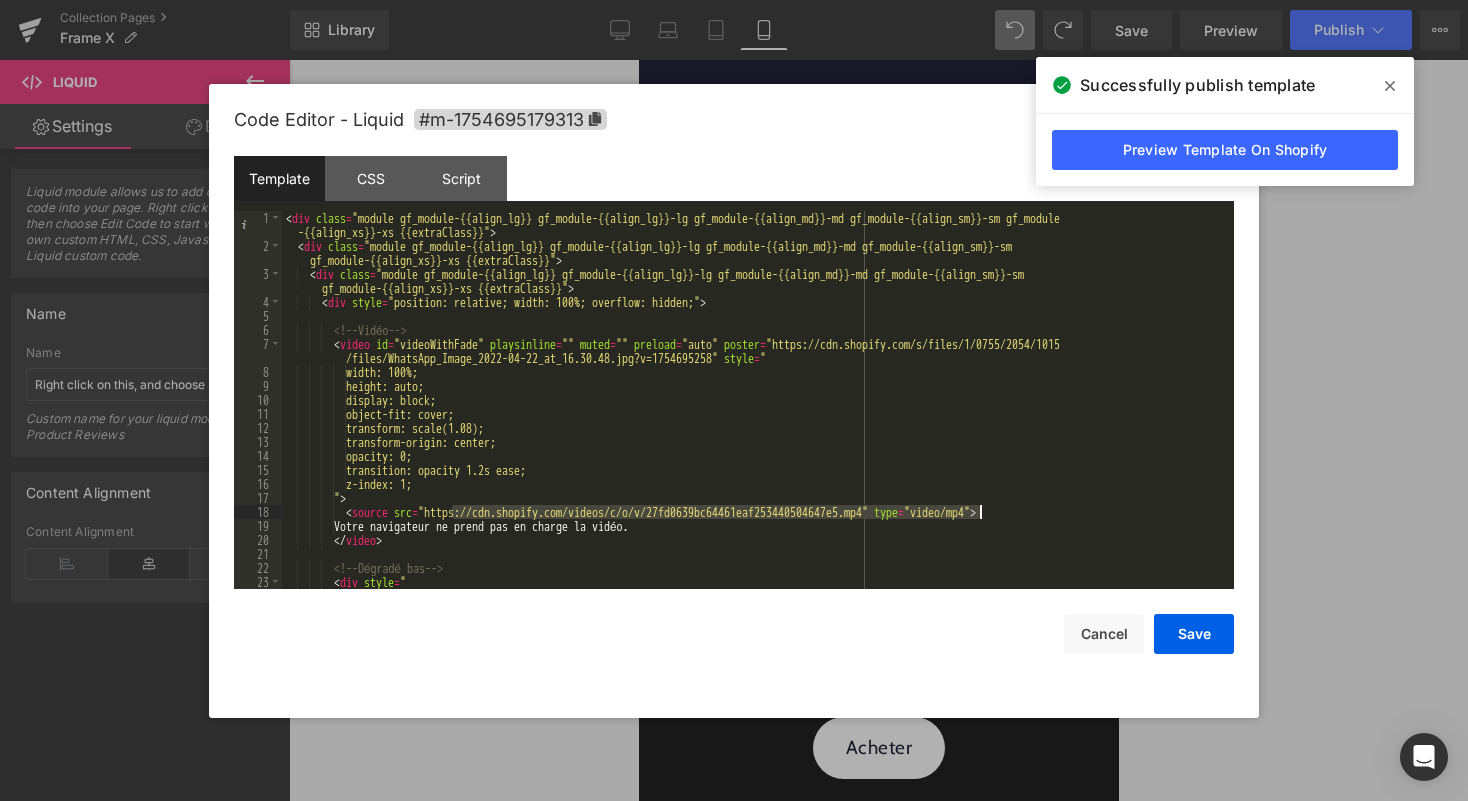 drag, startPoint x: 452, startPoint y: 512, endPoint x: 980, endPoint y: 515, distance: 528.00854 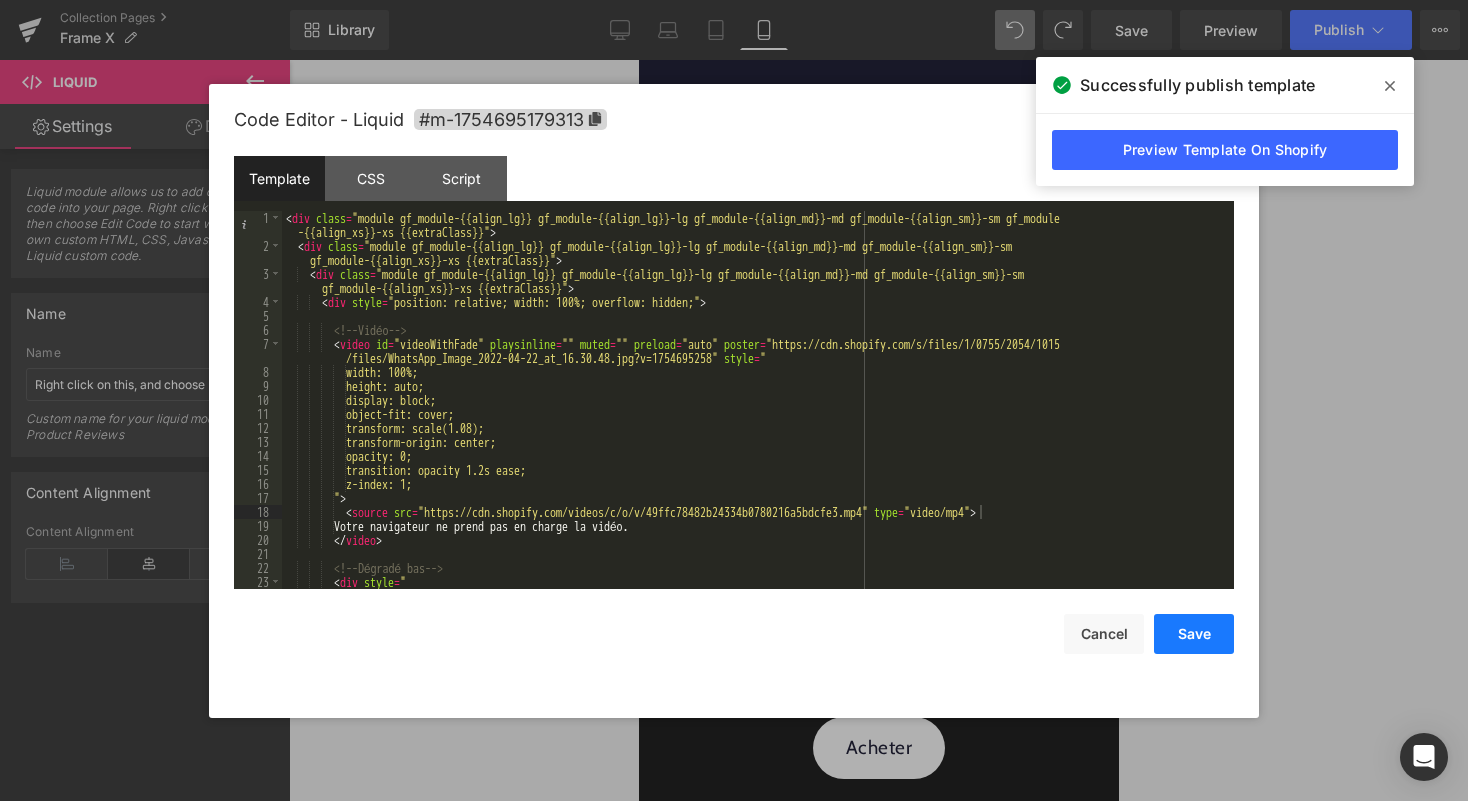 click on "Save" at bounding box center [1194, 634] 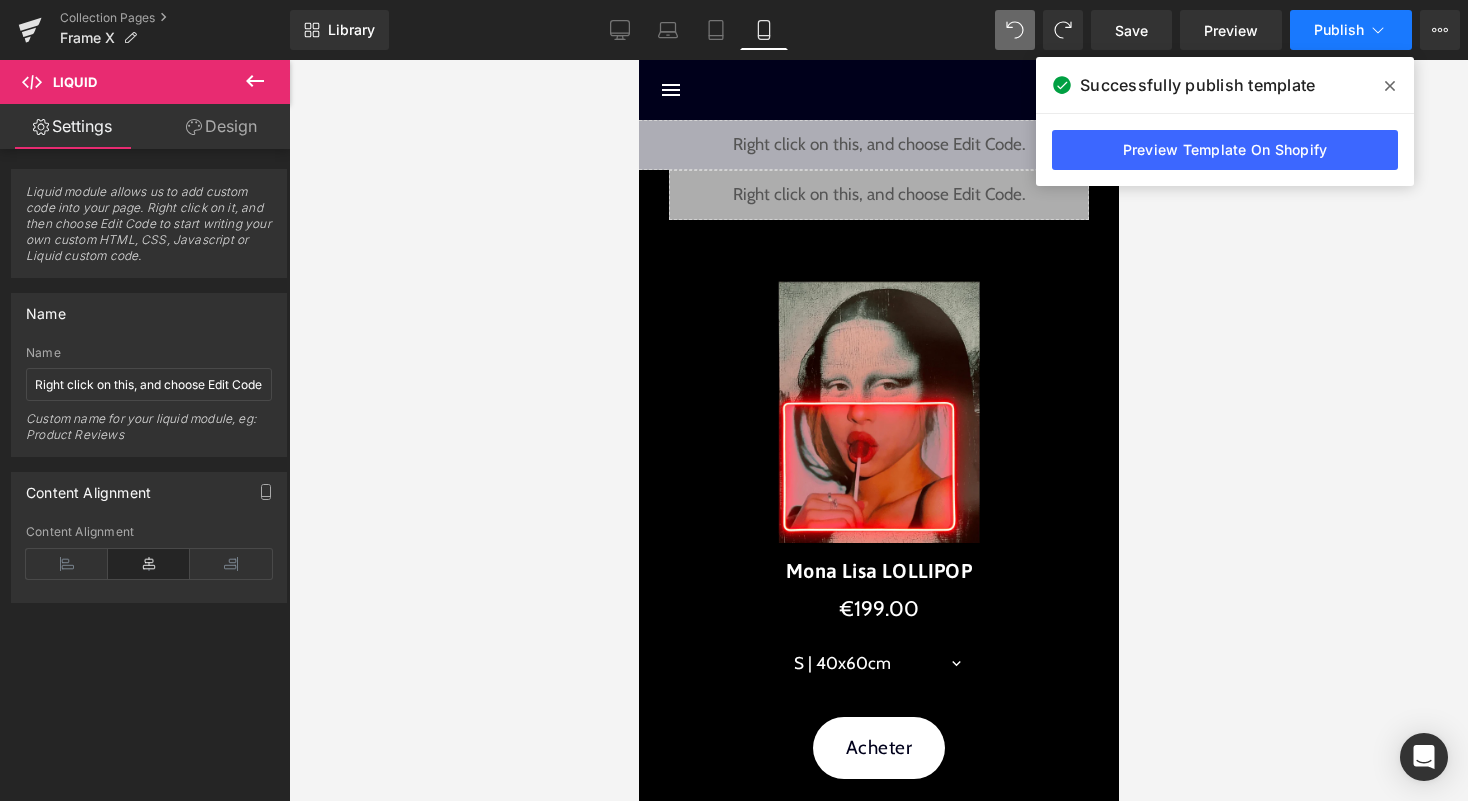 click on "Publish" at bounding box center (1339, 30) 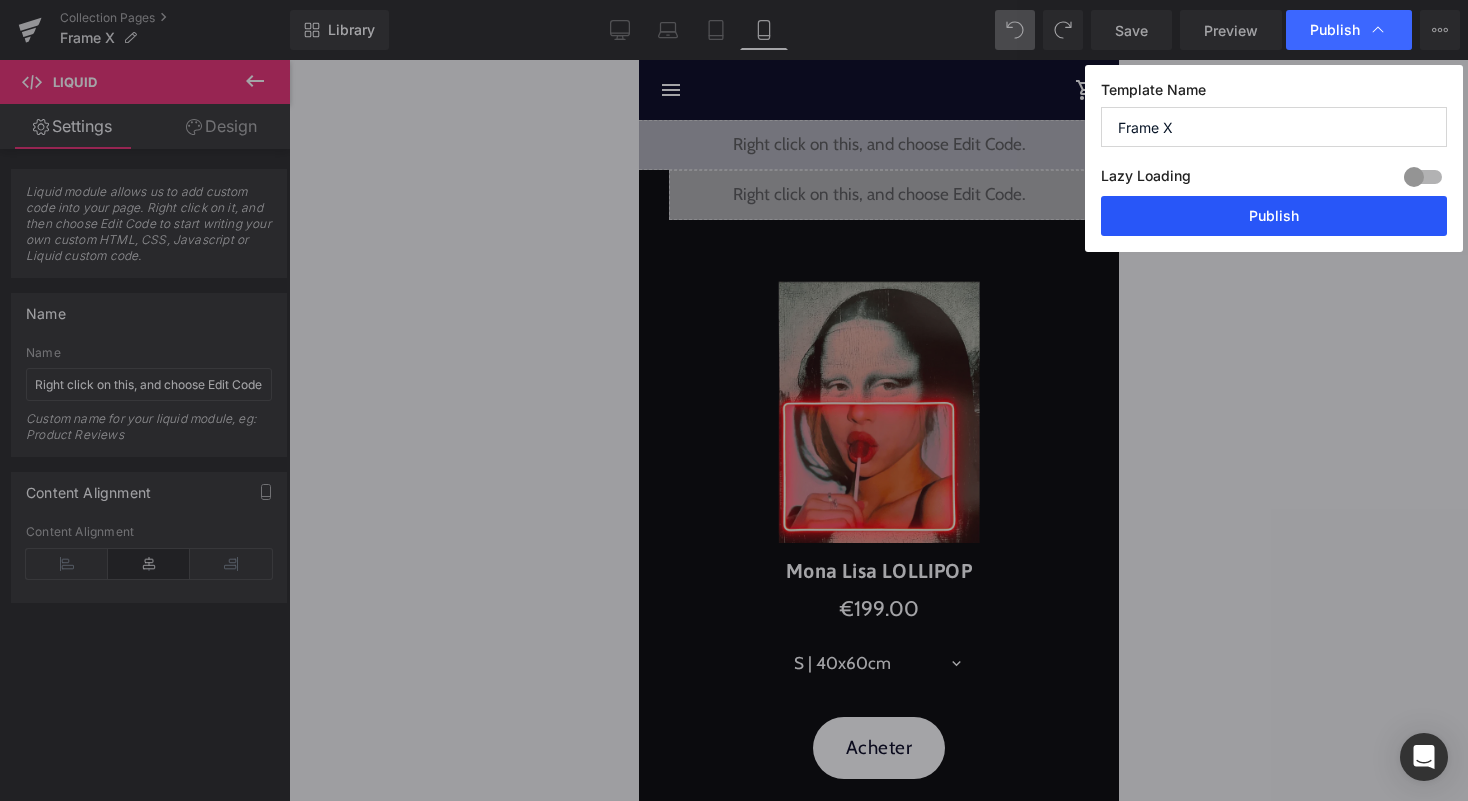 click on "Publish" at bounding box center [1274, 216] 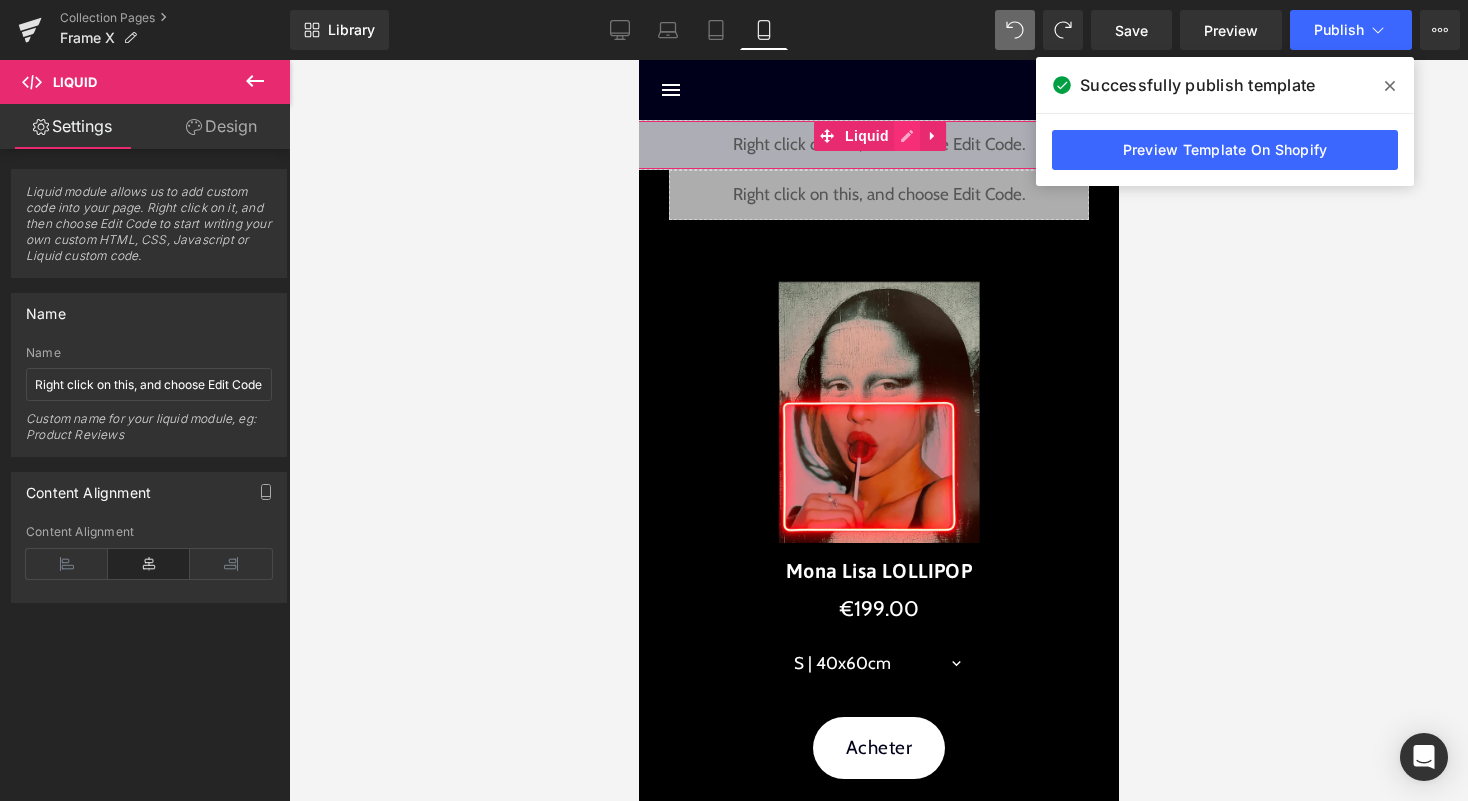 click on "Liquid" at bounding box center (878, 145) 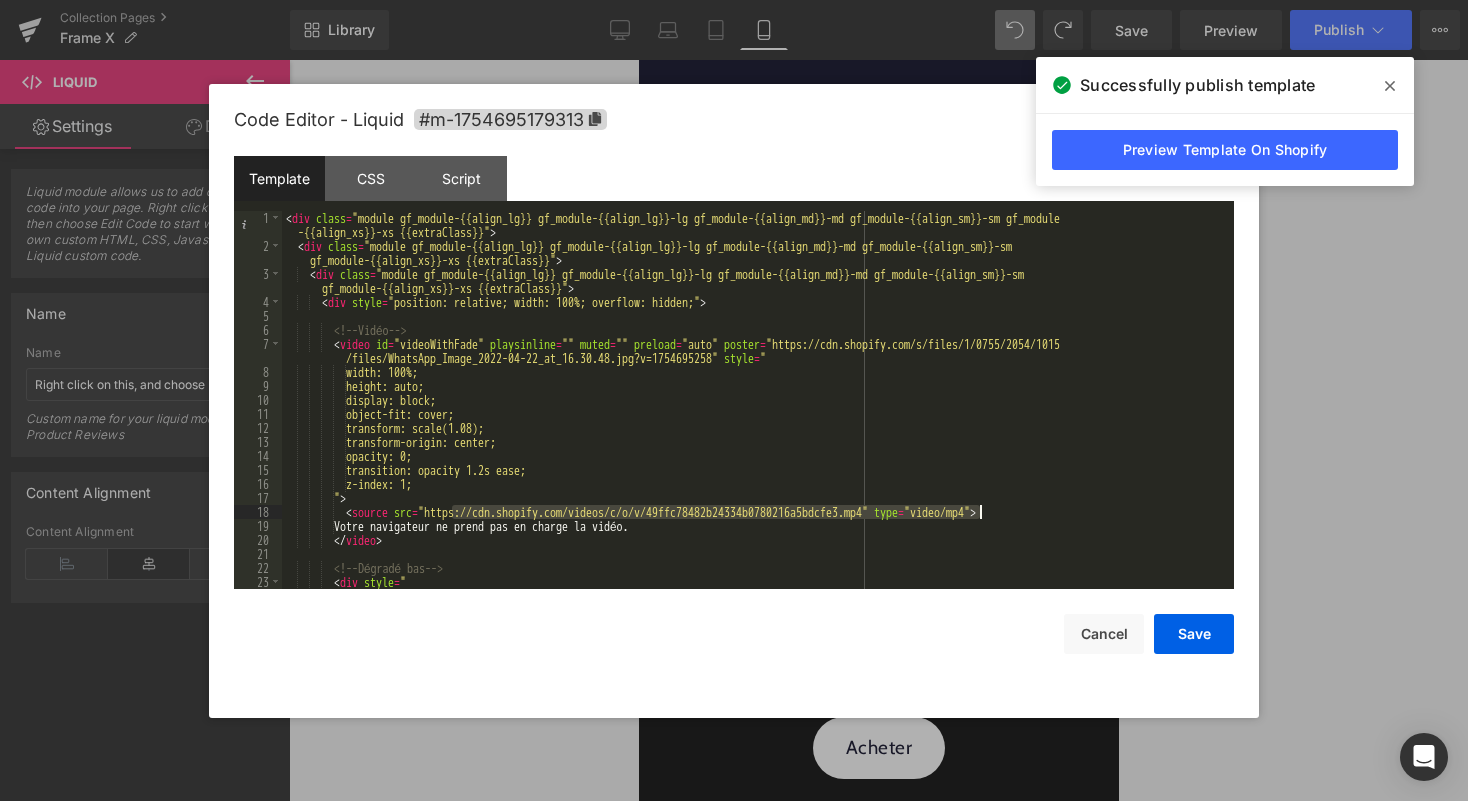 drag, startPoint x: 455, startPoint y: 512, endPoint x: 978, endPoint y: 515, distance: 523.0086 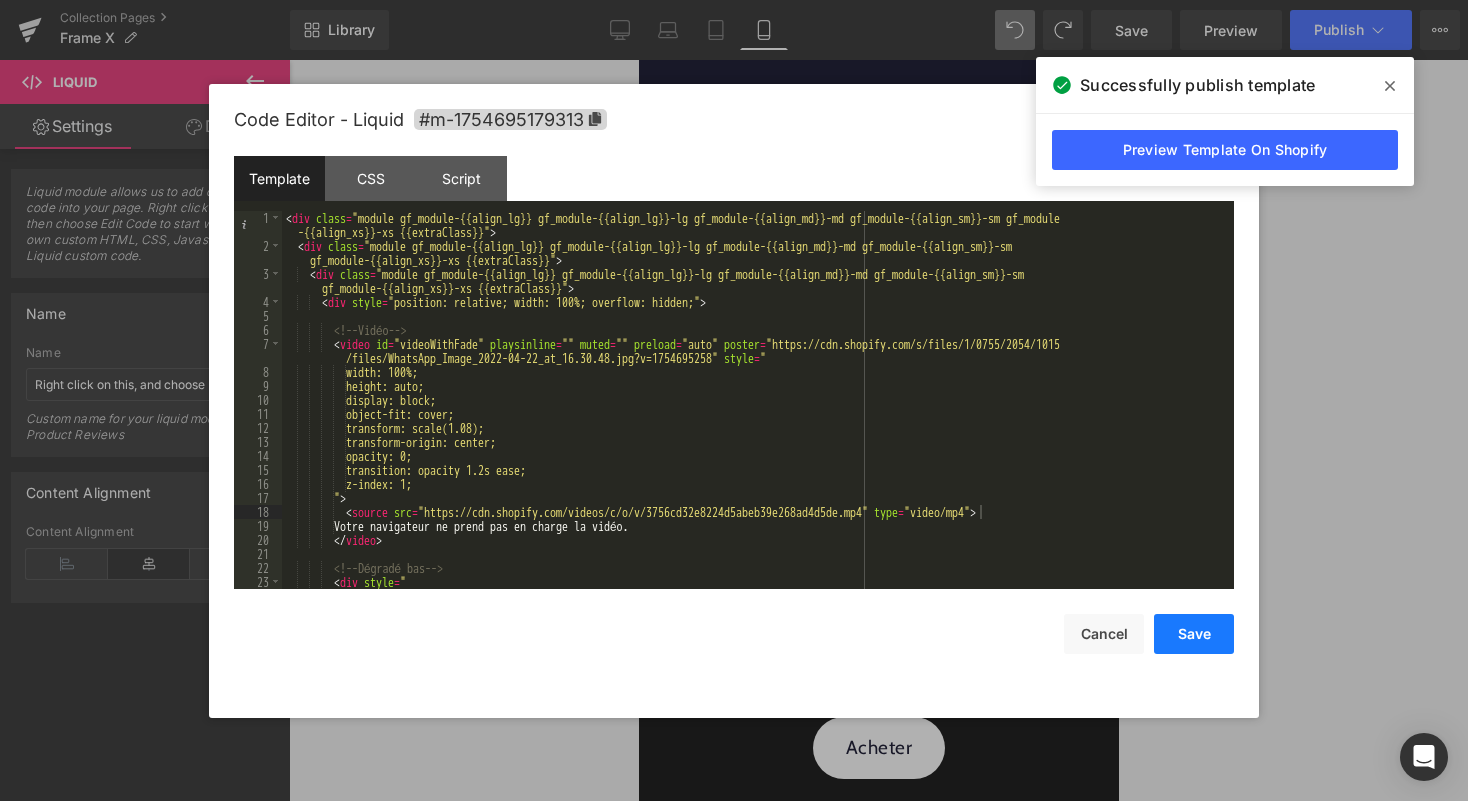 click on "Save" at bounding box center (1194, 634) 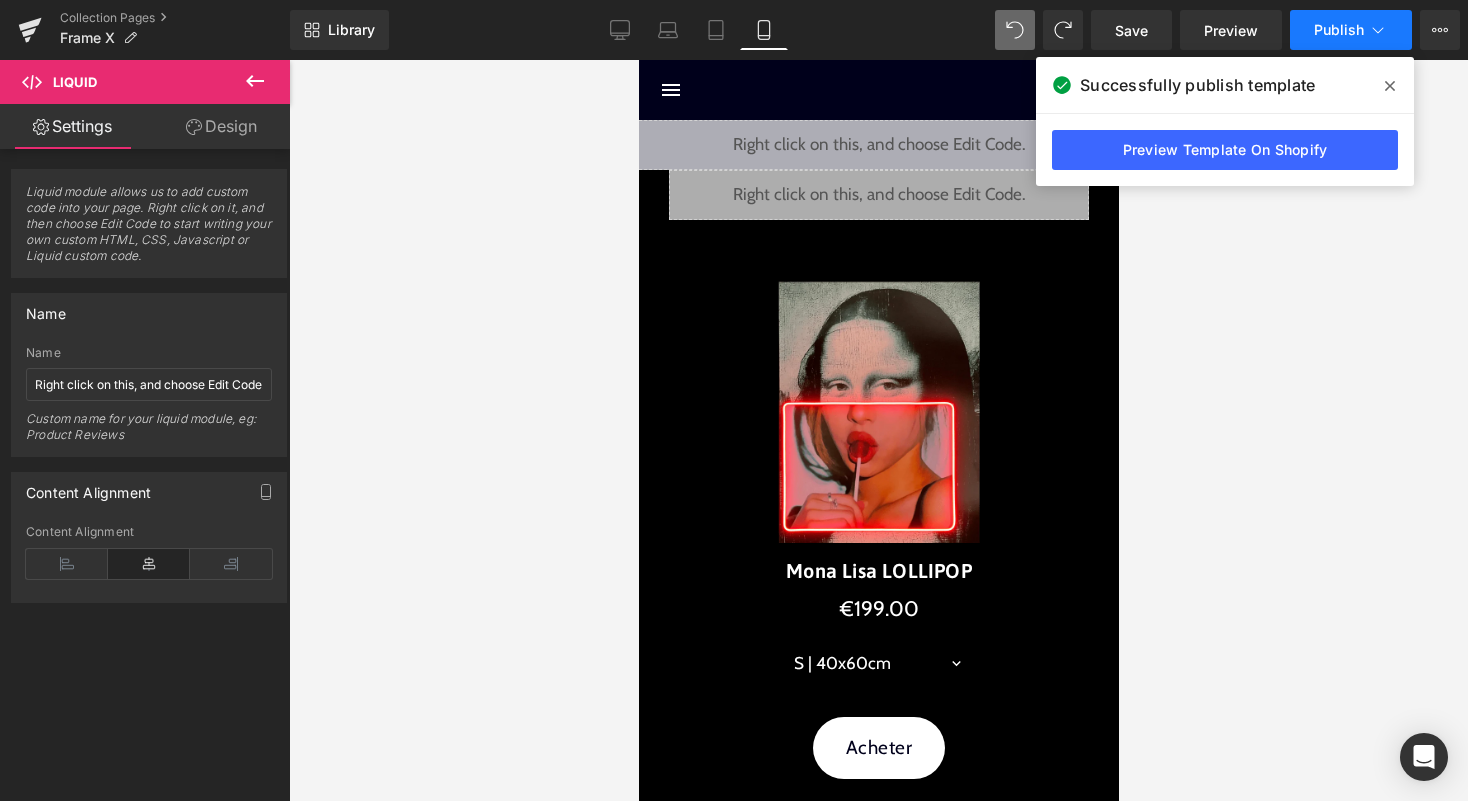 click on "Publish" at bounding box center [1351, 30] 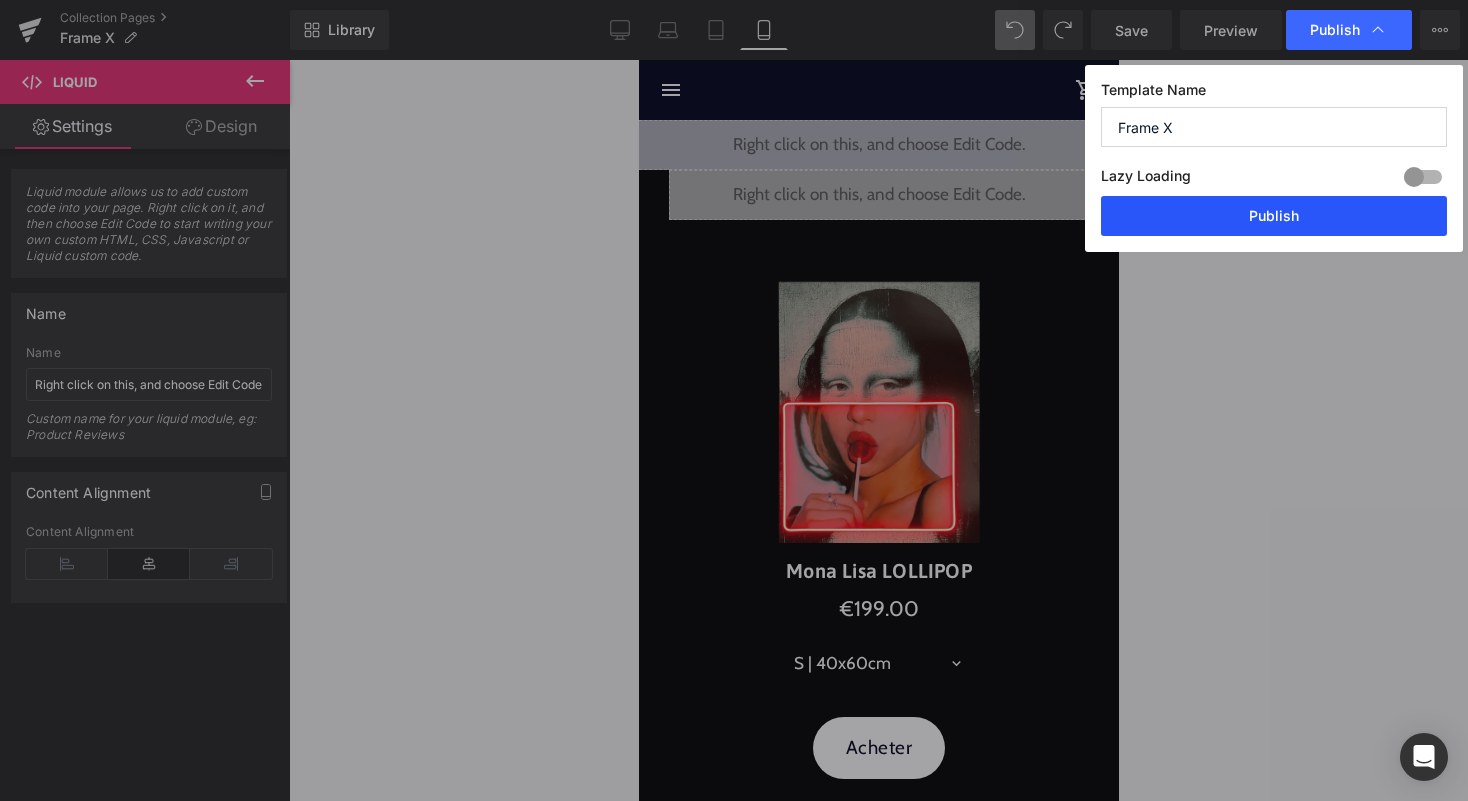 click on "Publish" at bounding box center (1274, 216) 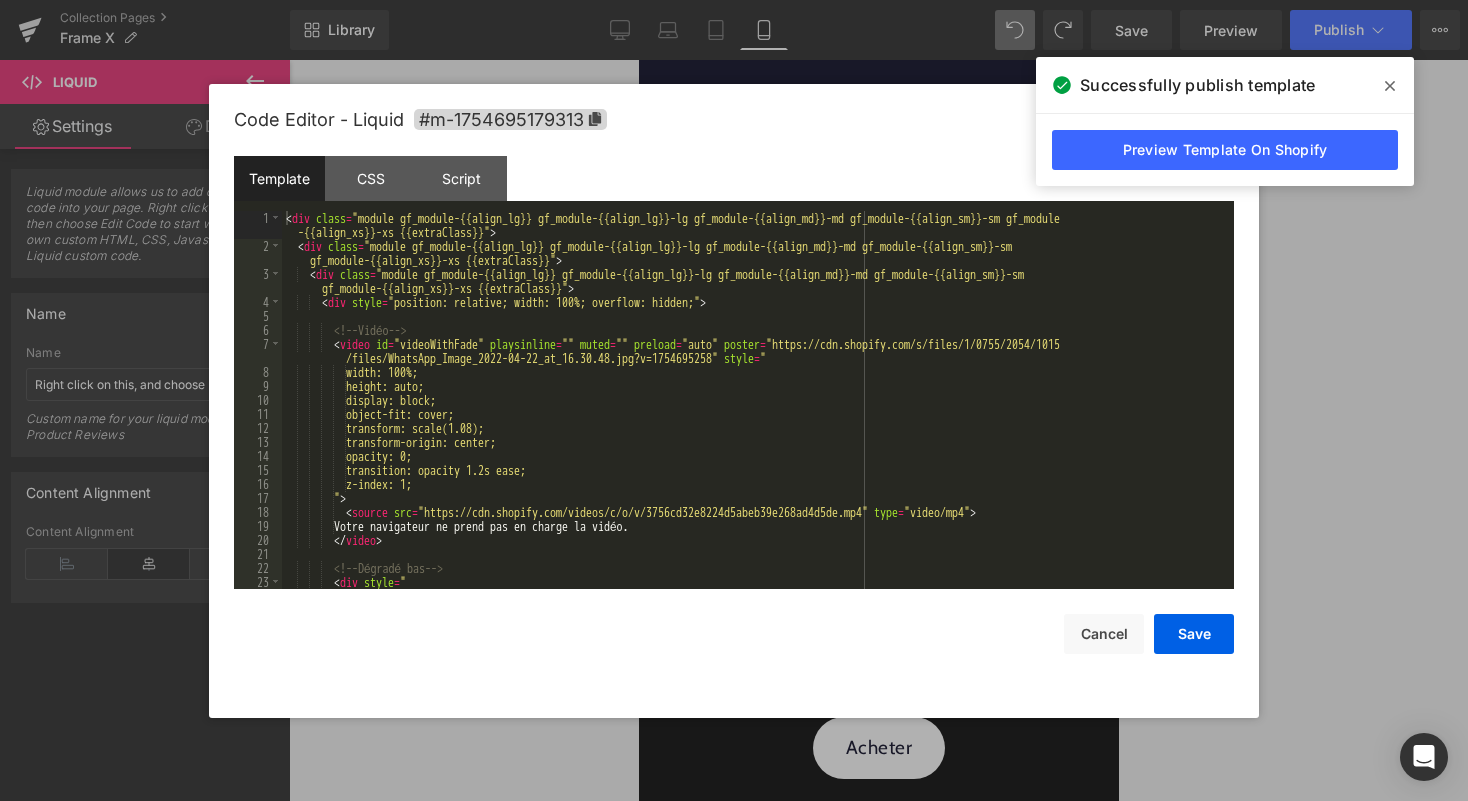 click on "Liquid" at bounding box center [878, 145] 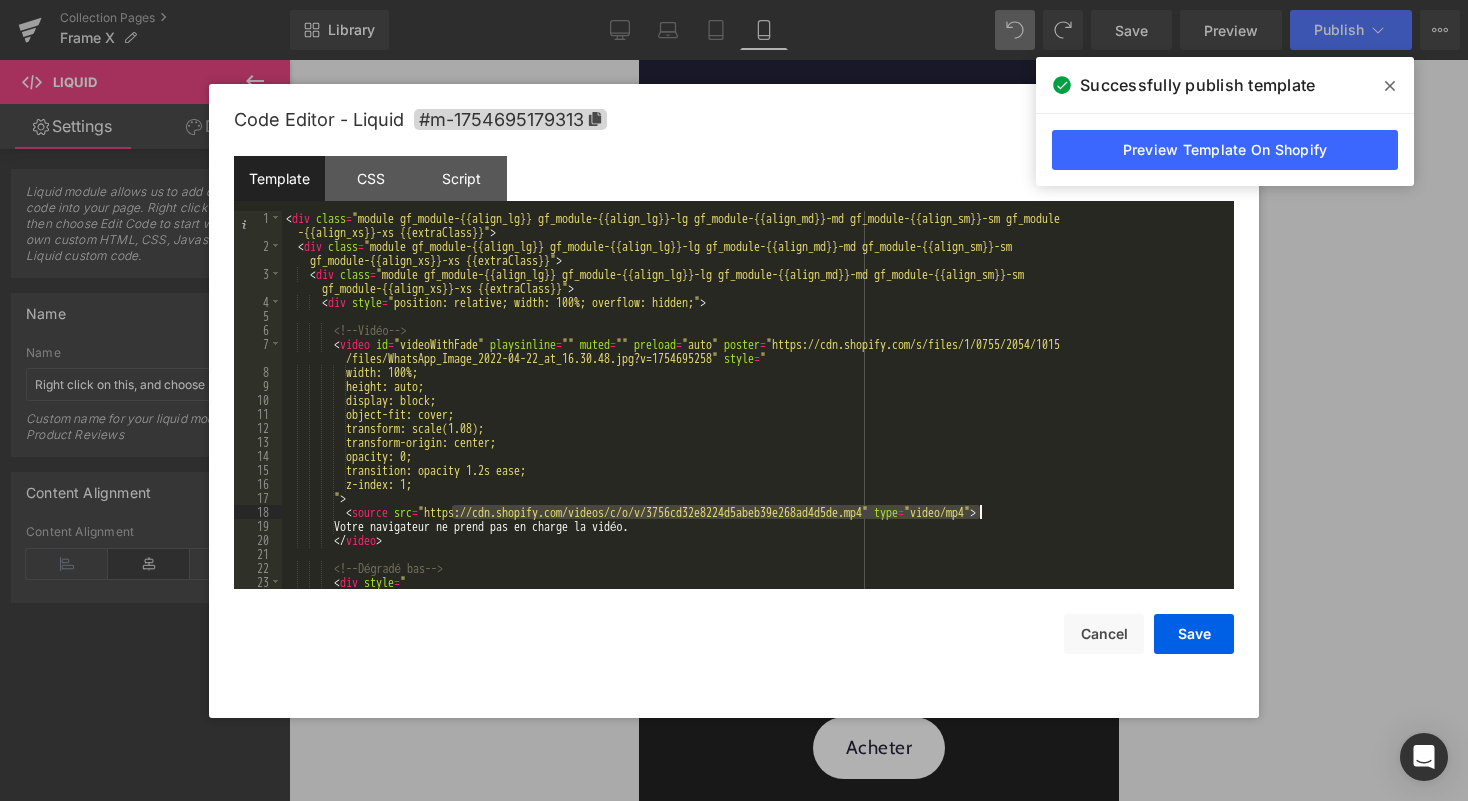 drag, startPoint x: 455, startPoint y: 512, endPoint x: 981, endPoint y: 512, distance: 526 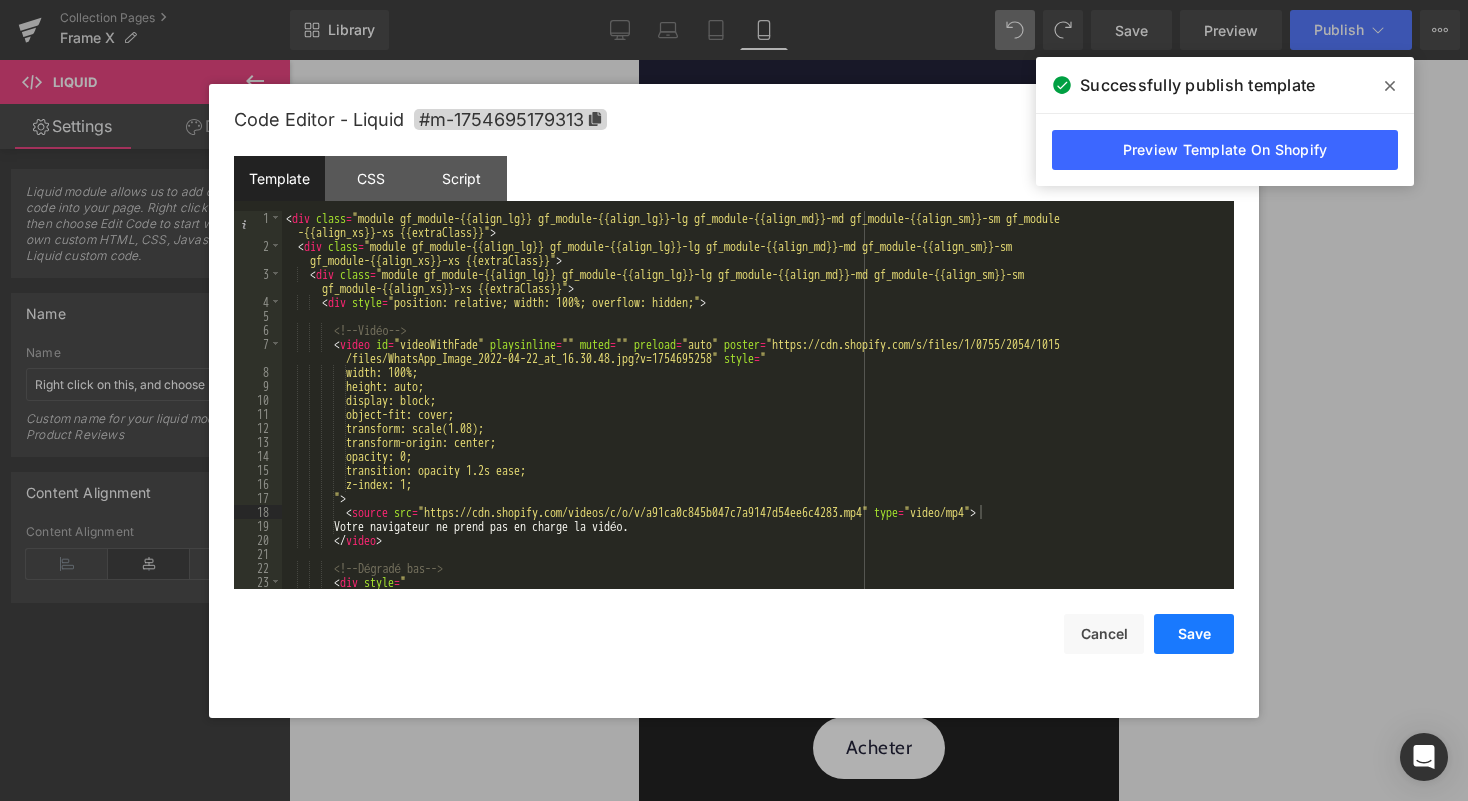 click on "Save" at bounding box center [1194, 634] 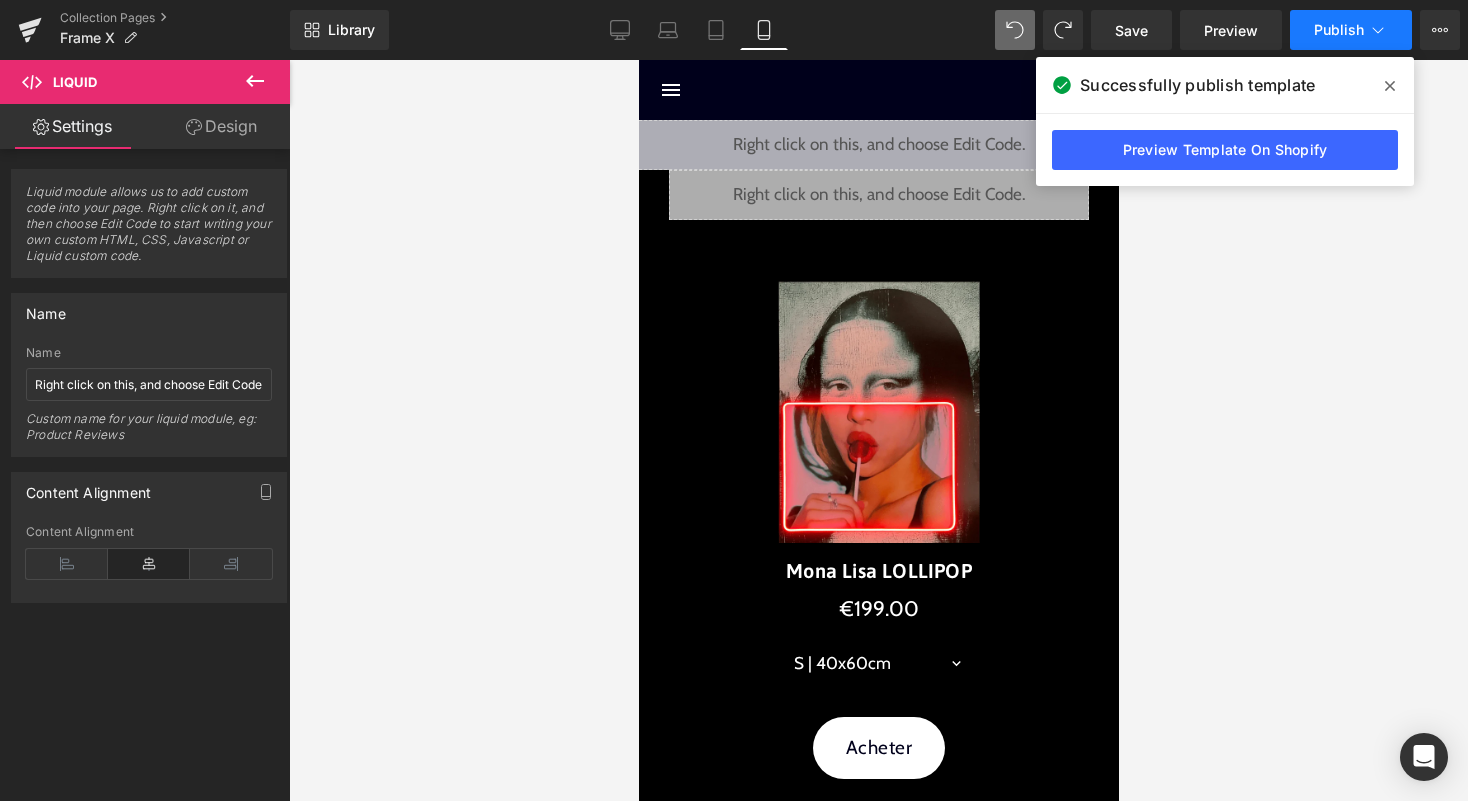 click on "Publish" at bounding box center [1351, 30] 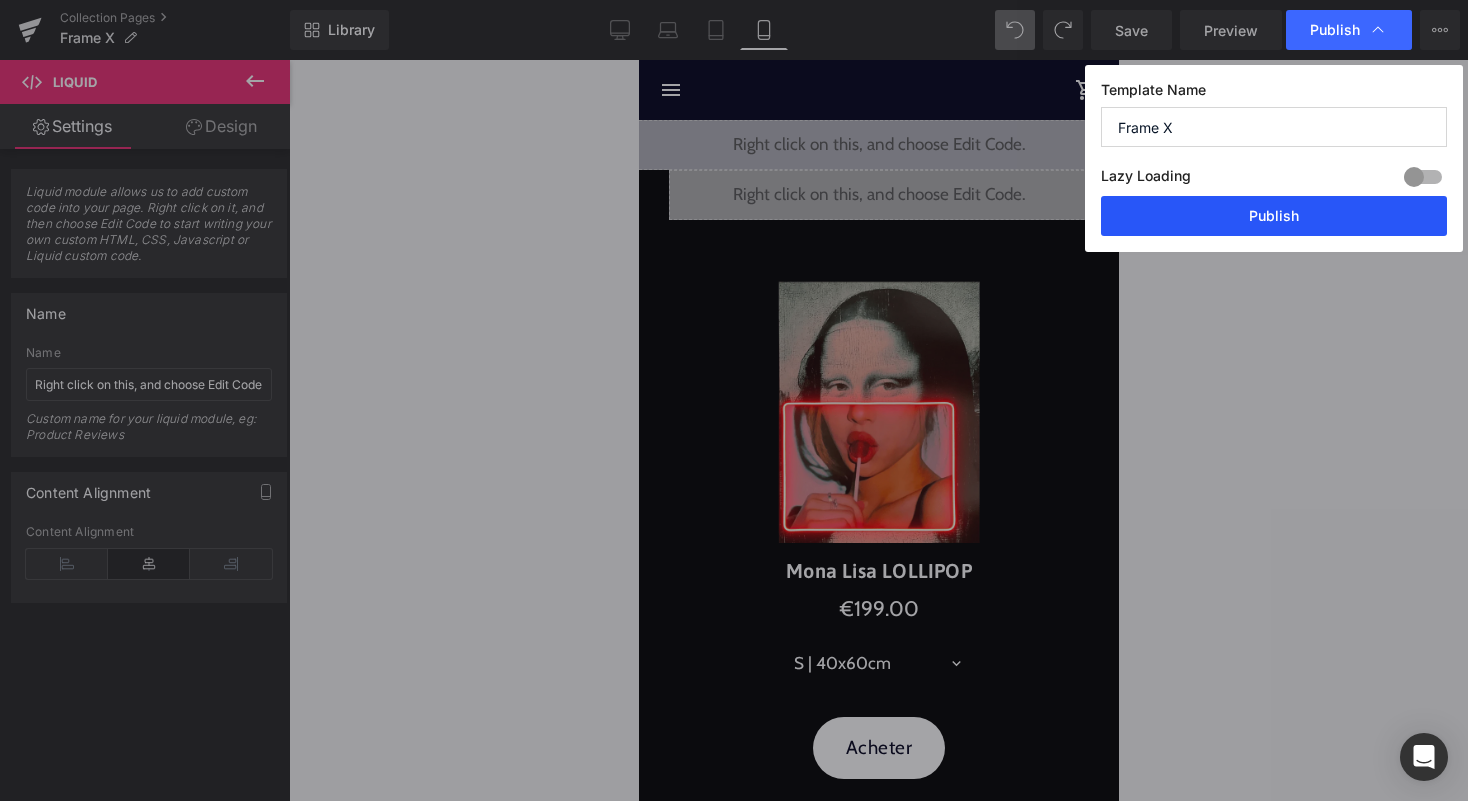 click on "Publish" at bounding box center [1274, 216] 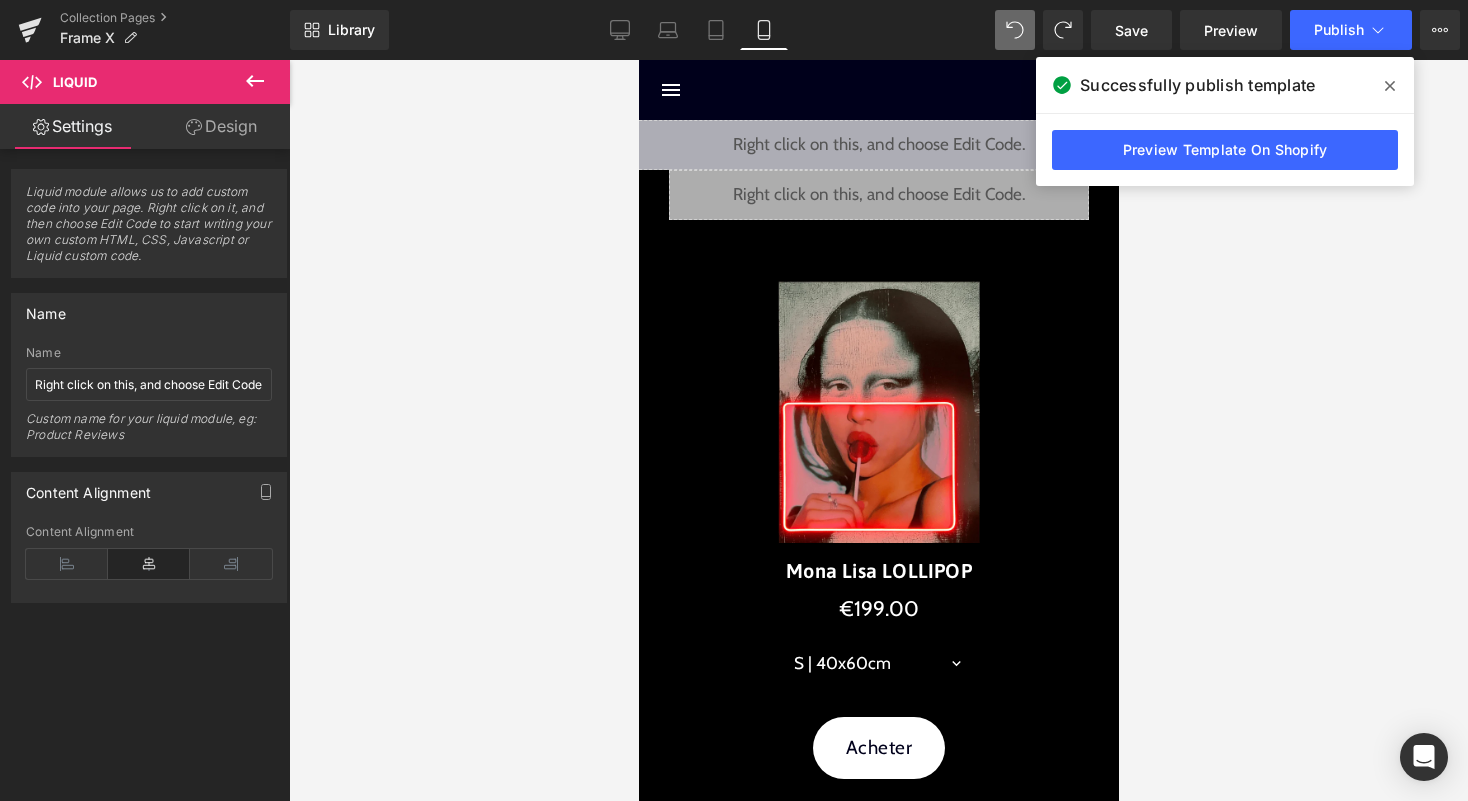 click on "Liquid" at bounding box center [878, 145] 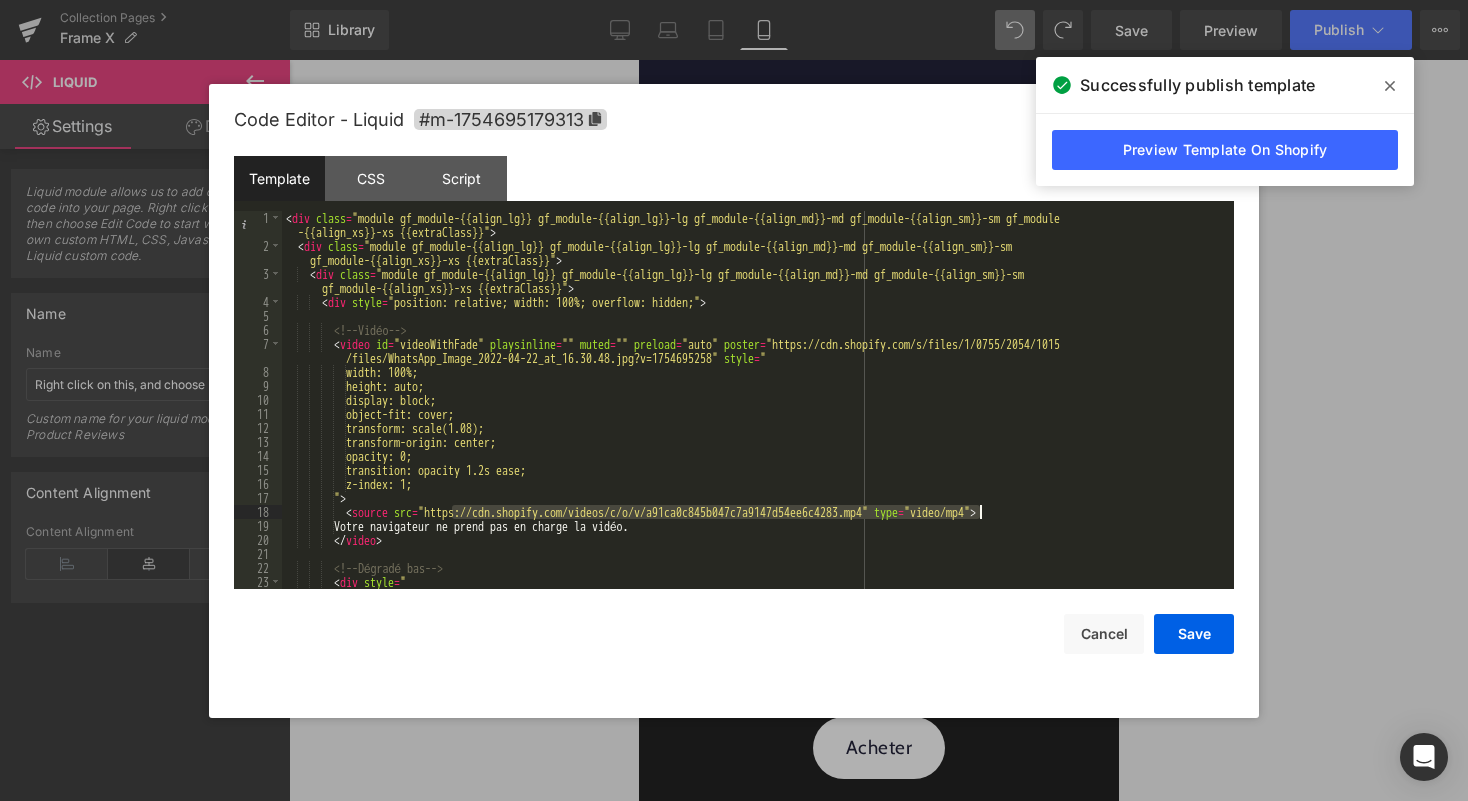 drag, startPoint x: 454, startPoint y: 513, endPoint x: 978, endPoint y: 516, distance: 524.0086 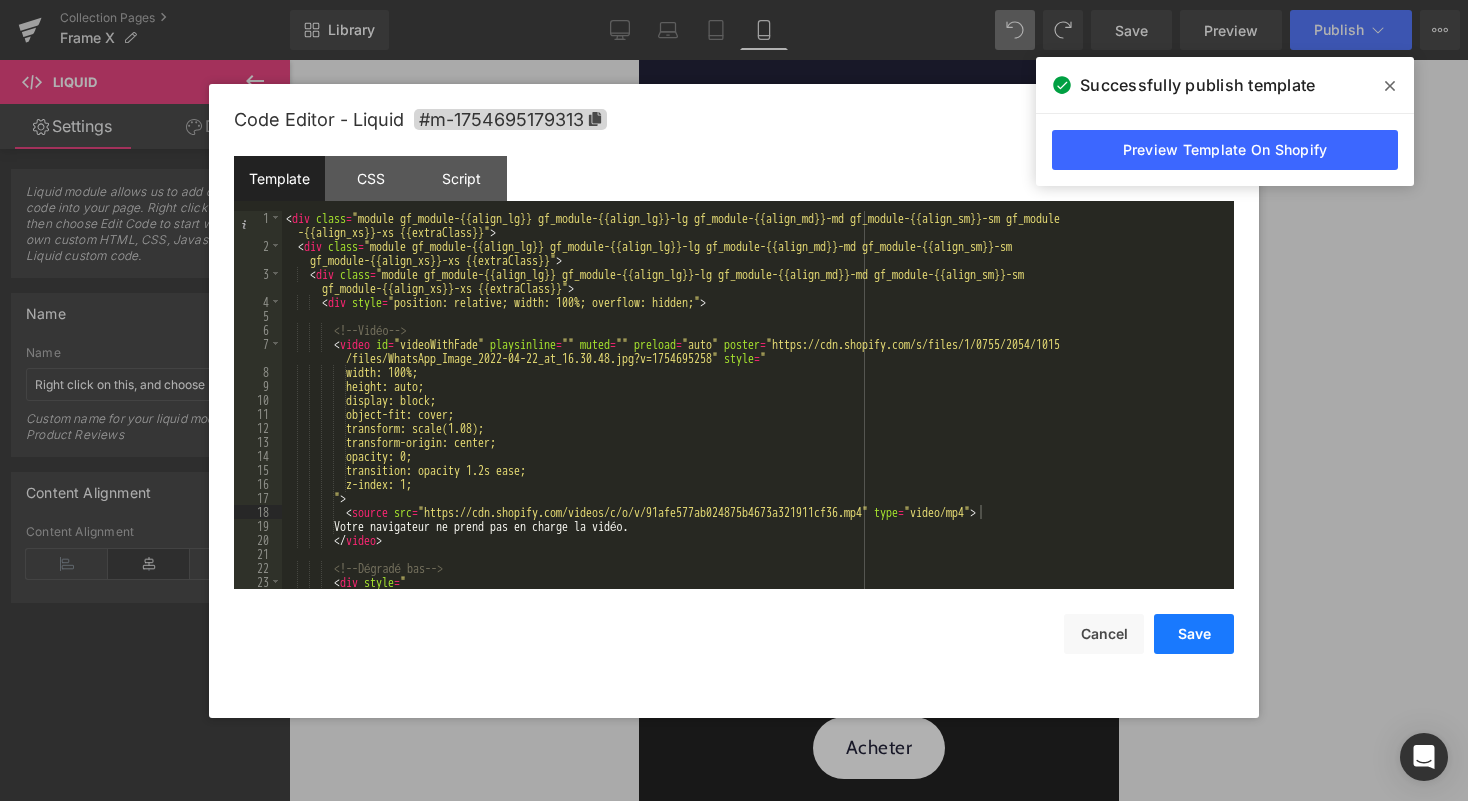 click on "Save" at bounding box center (1194, 634) 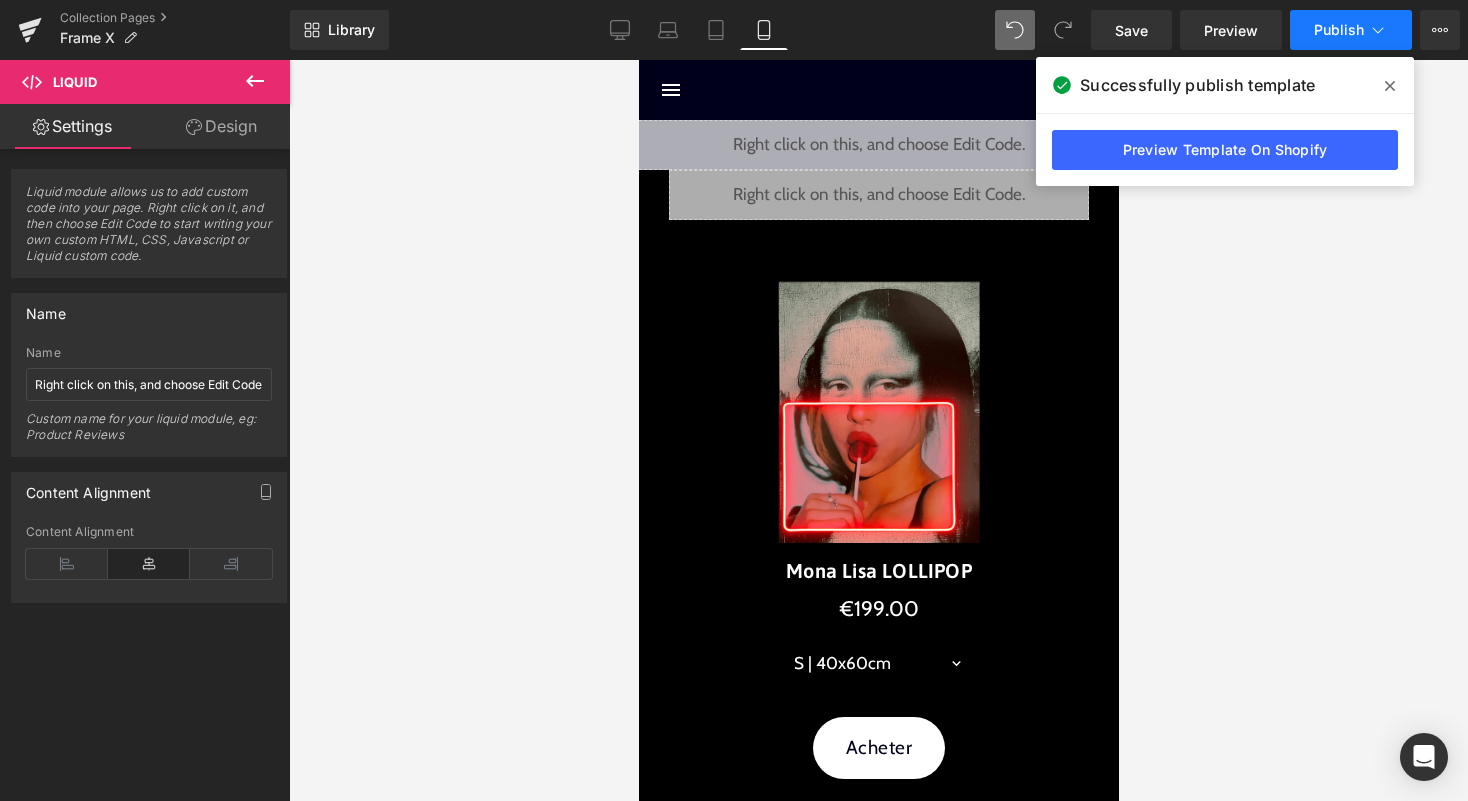 click on "Publish" at bounding box center (1351, 30) 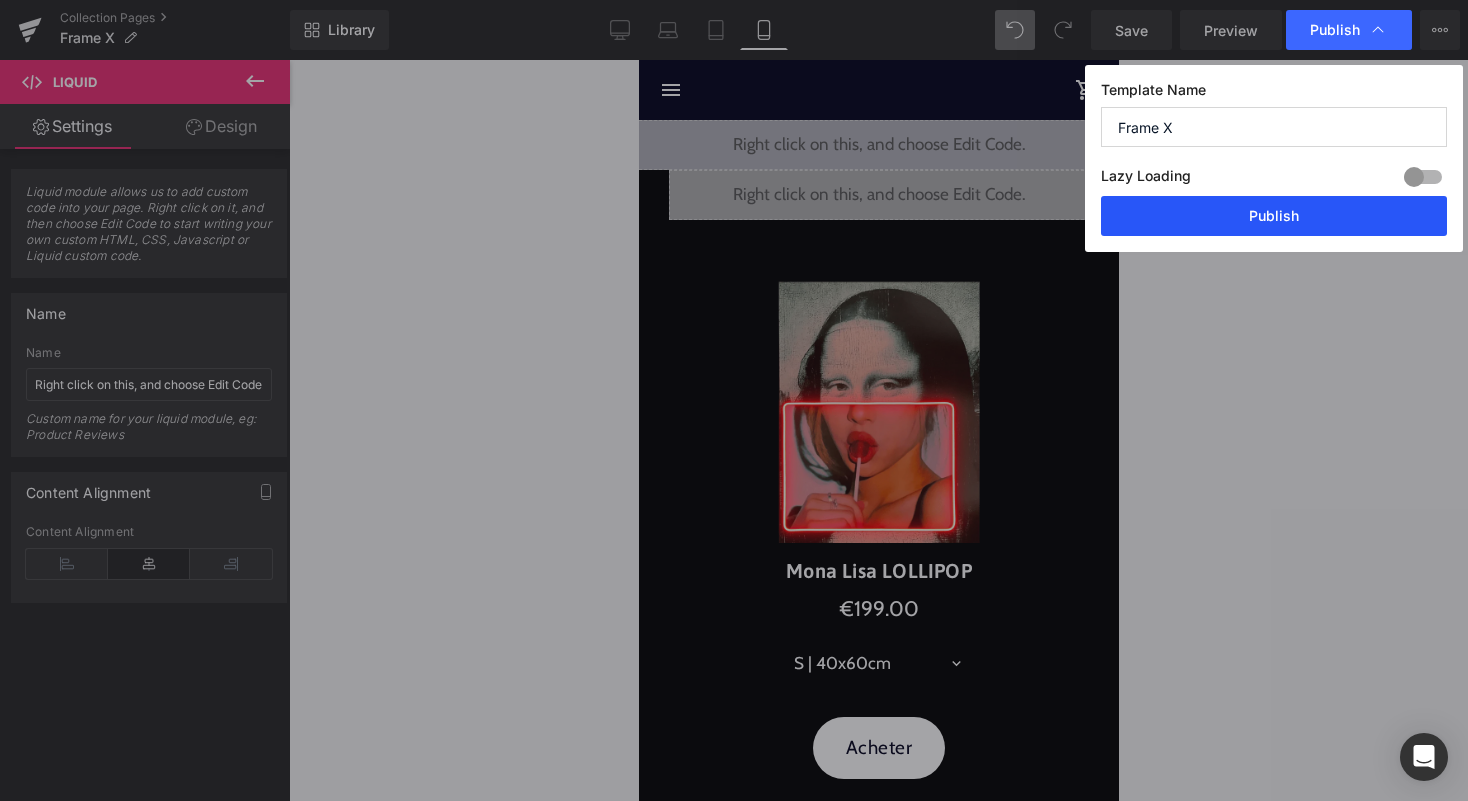 click on "Publish" at bounding box center [1274, 216] 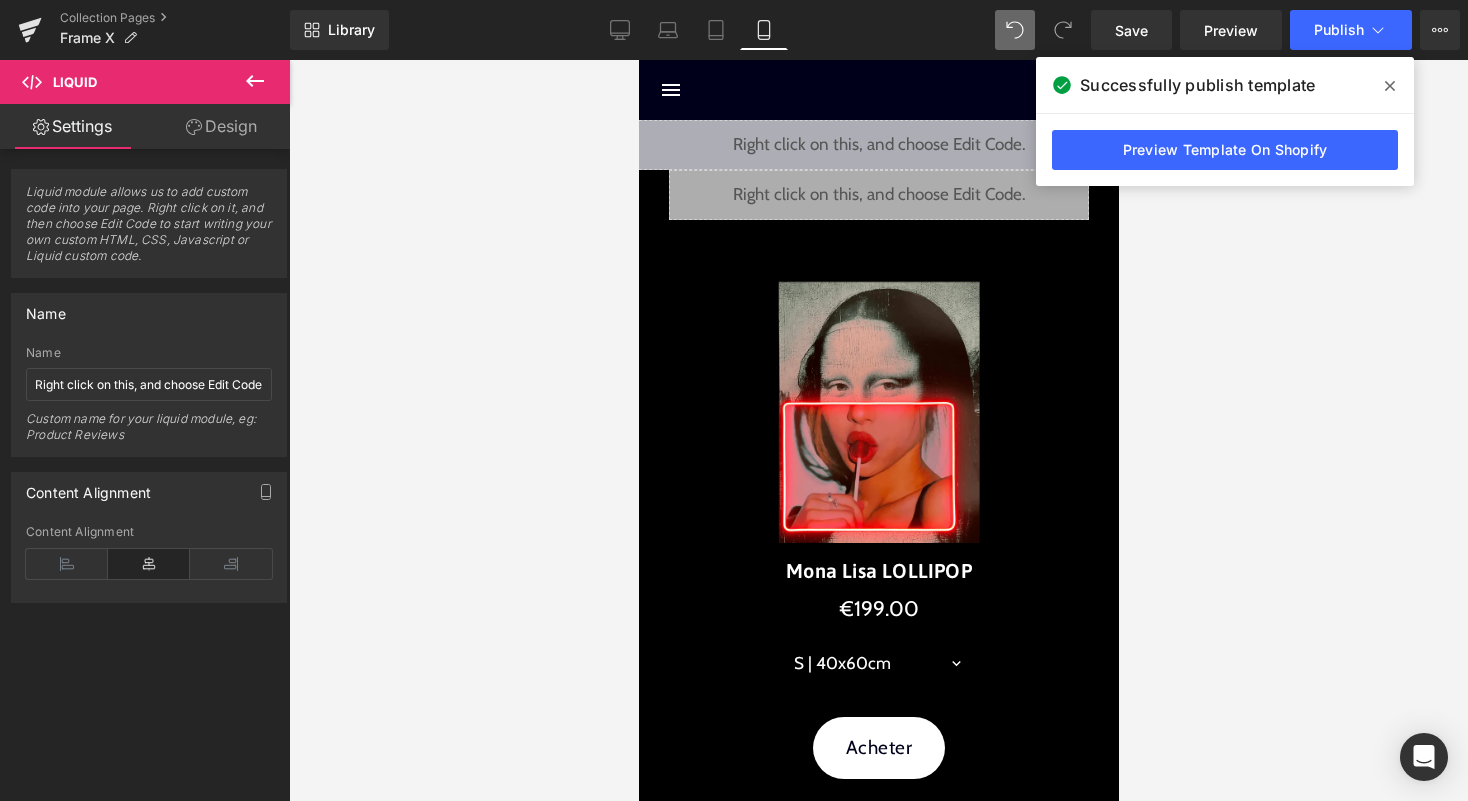click 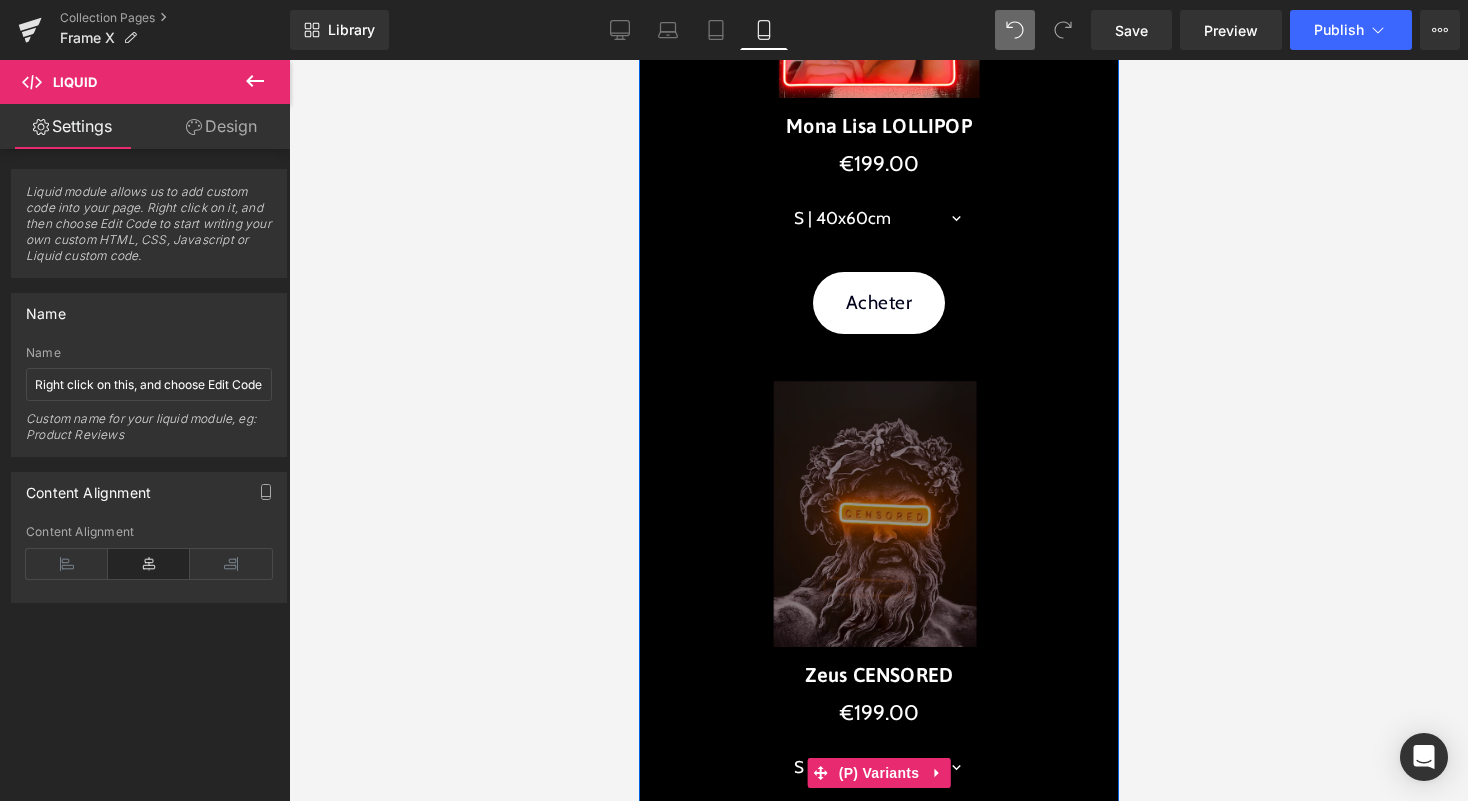 scroll, scrollTop: 0, scrollLeft: 0, axis: both 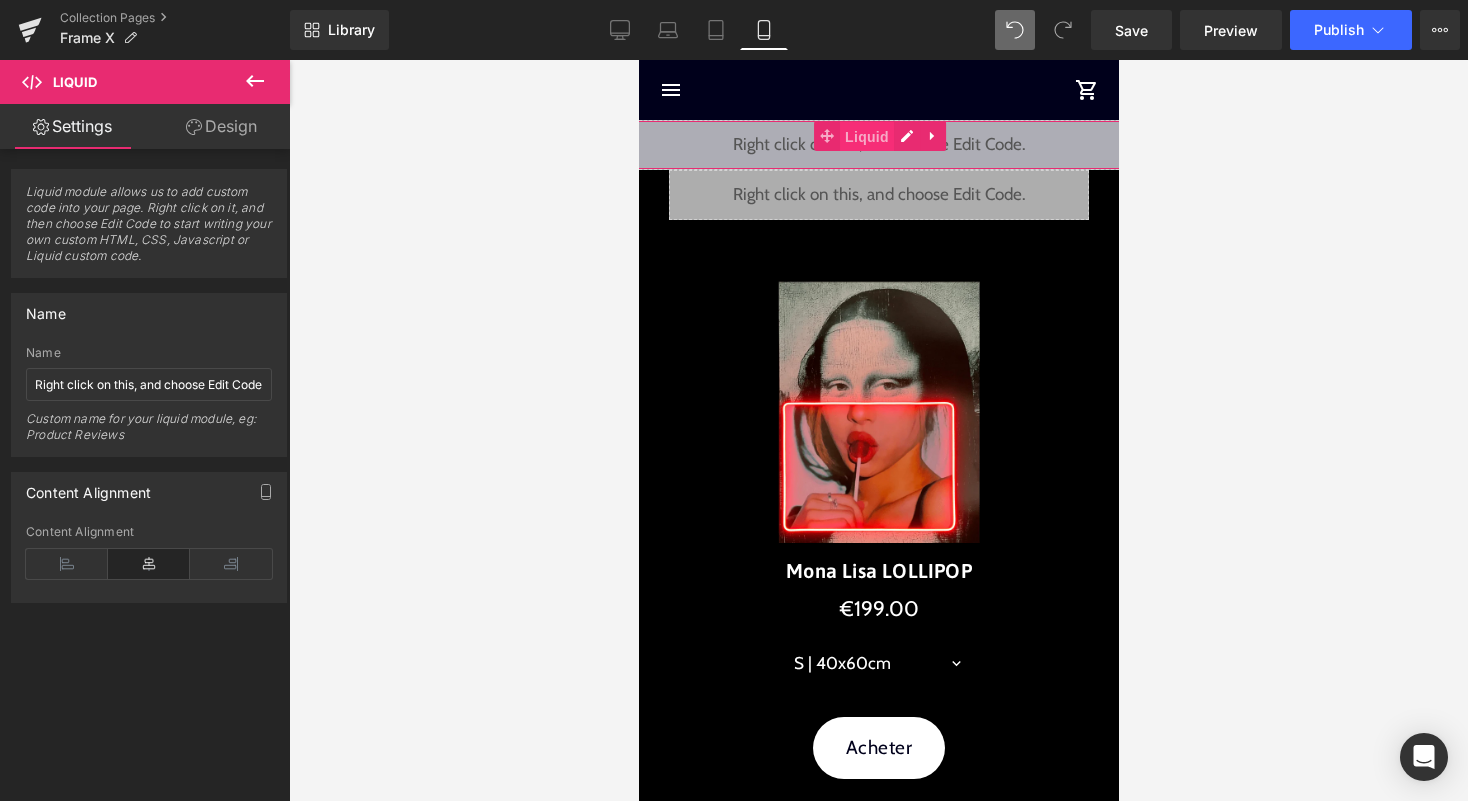 click on "Liquid" at bounding box center (866, 137) 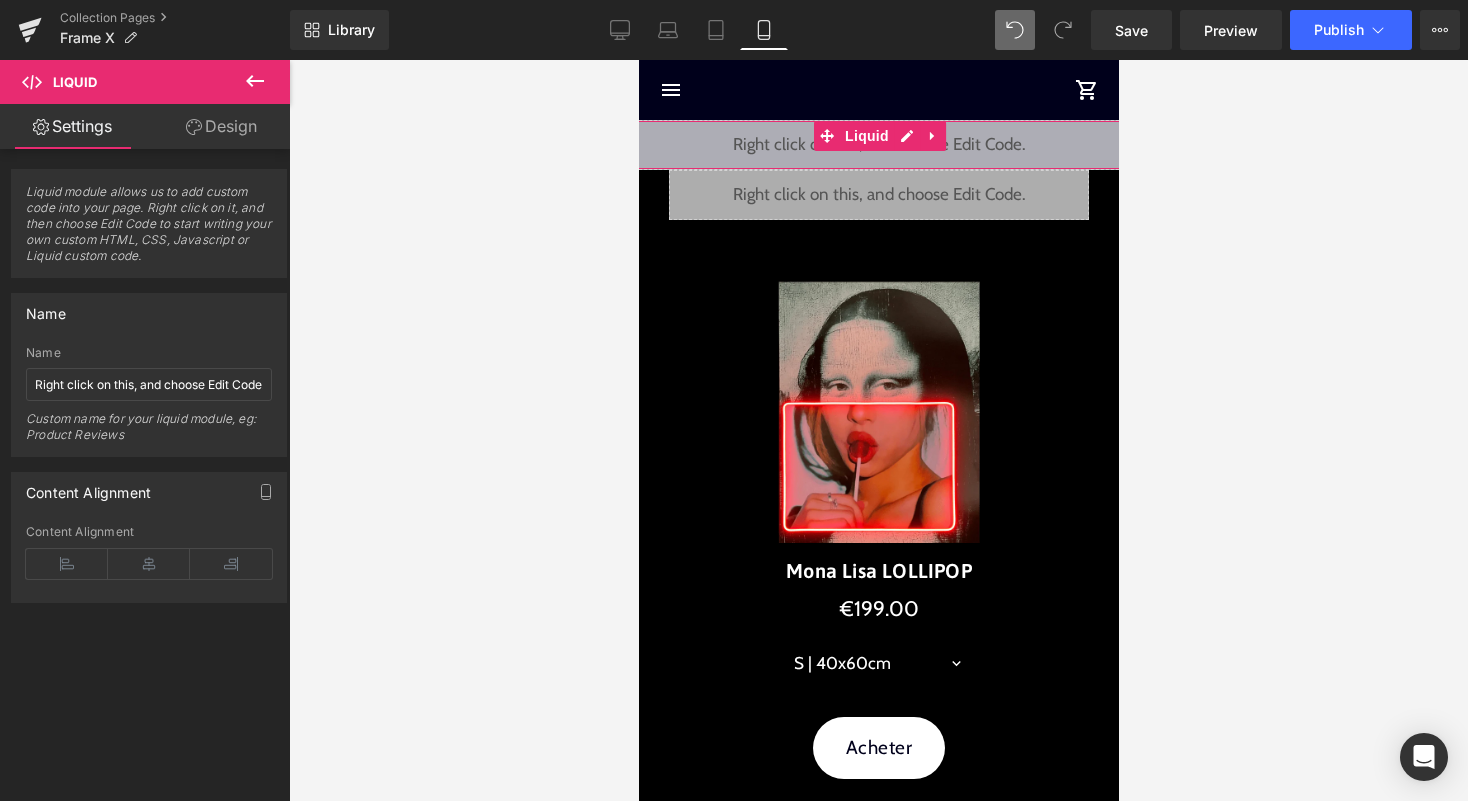 click on "Design" at bounding box center [221, 126] 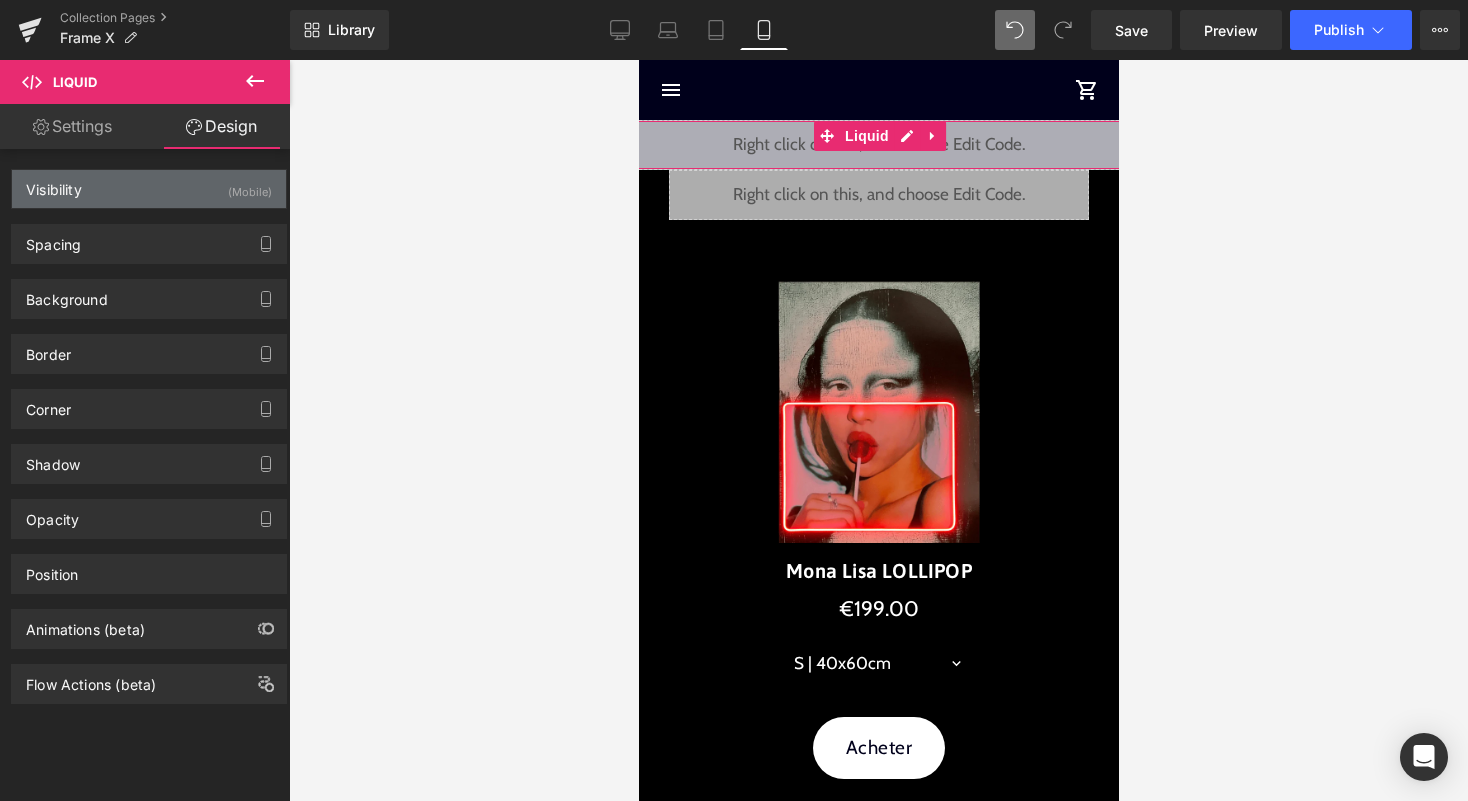 click on "Visibility
(Mobile)" at bounding box center [149, 189] 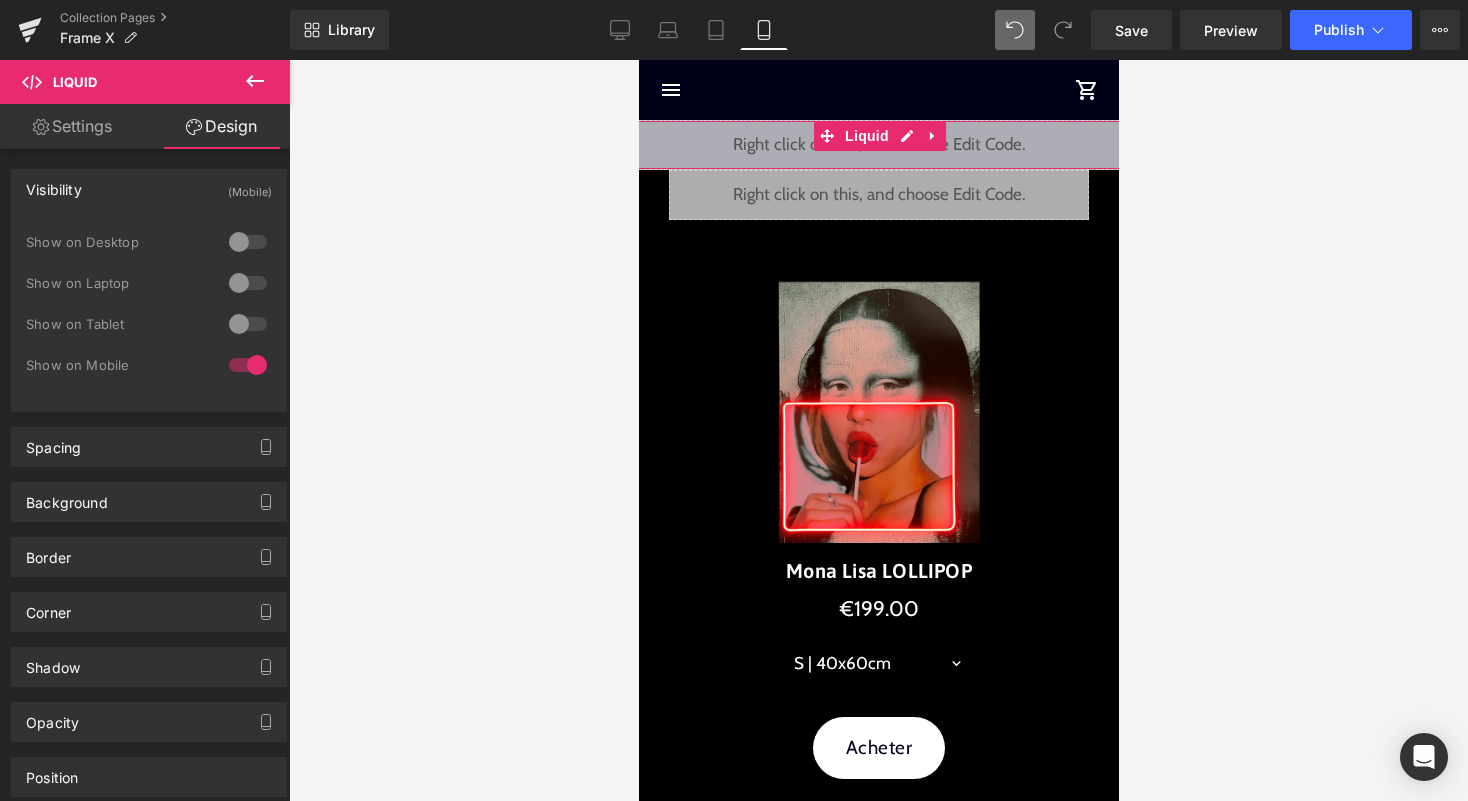 click at bounding box center (248, 324) 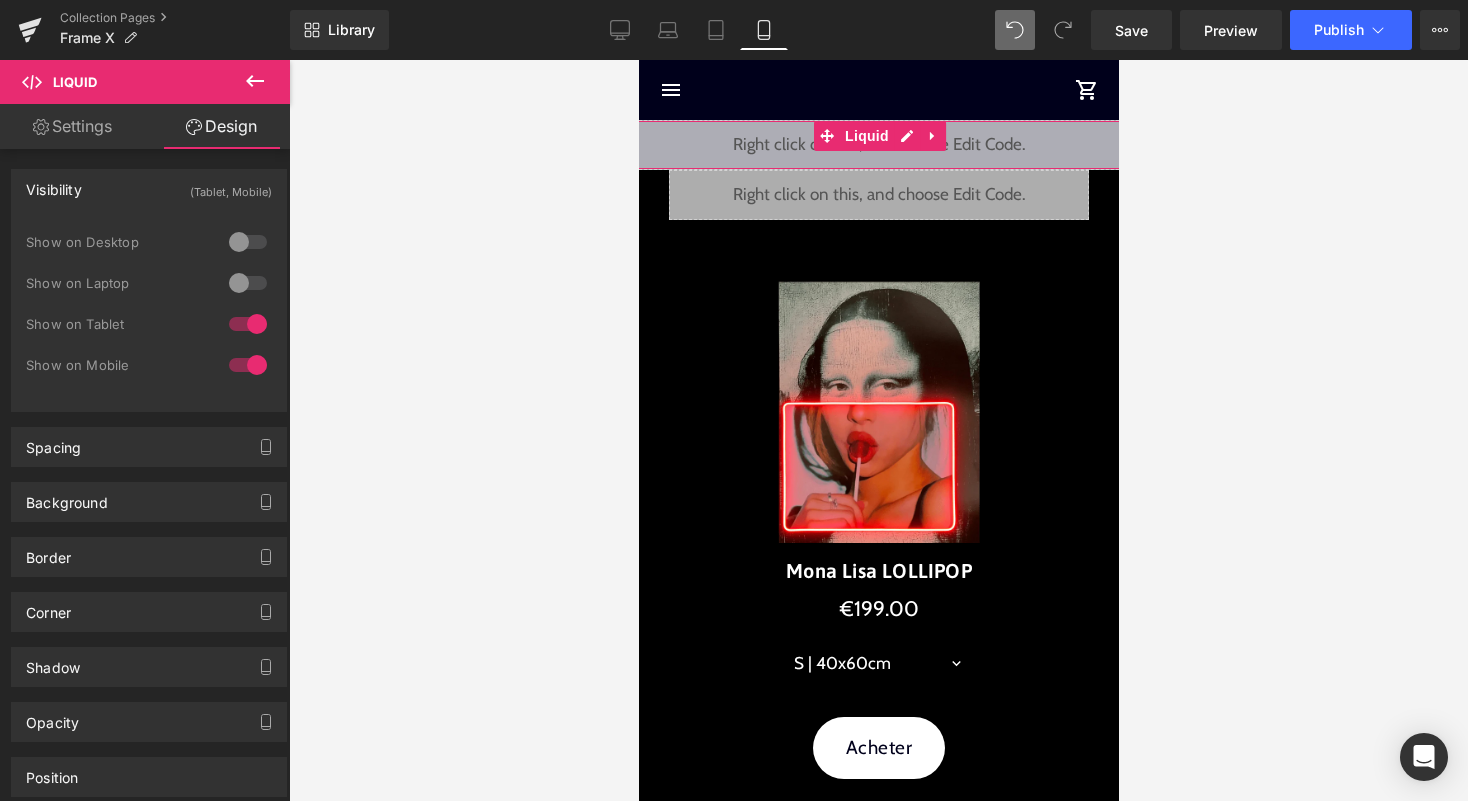 click at bounding box center (248, 365) 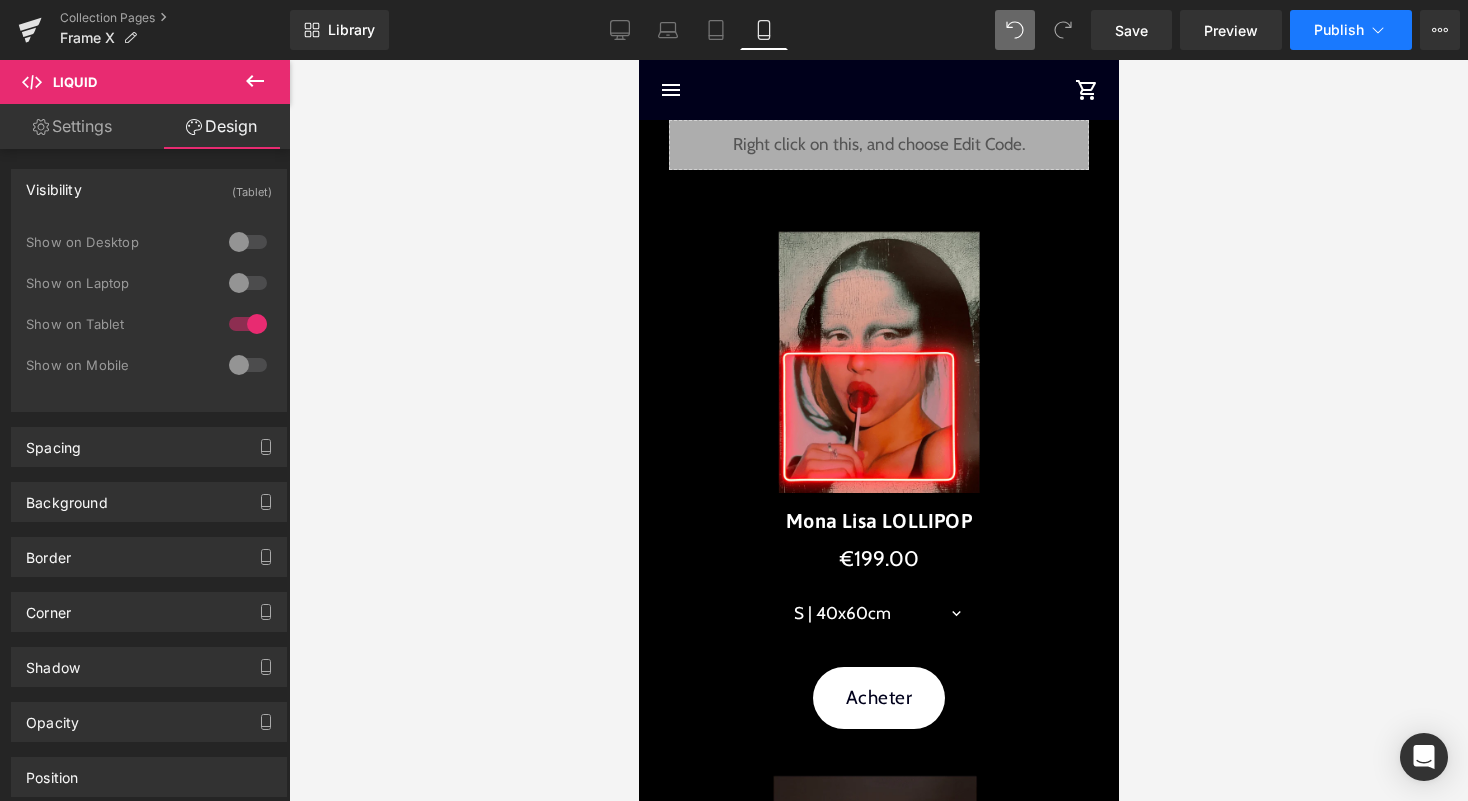 click on "Publish" at bounding box center (1351, 30) 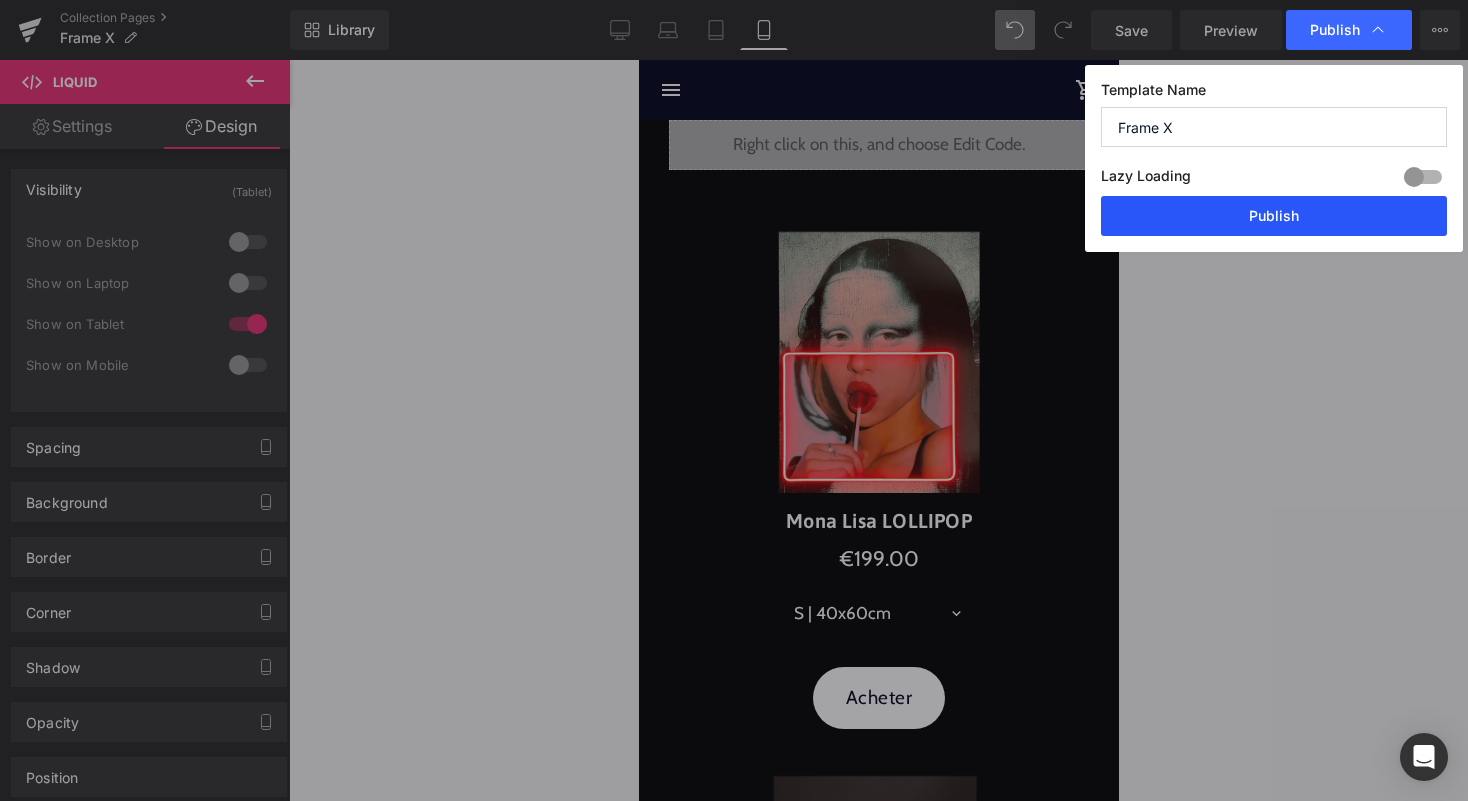 click on "Publish" at bounding box center (1274, 216) 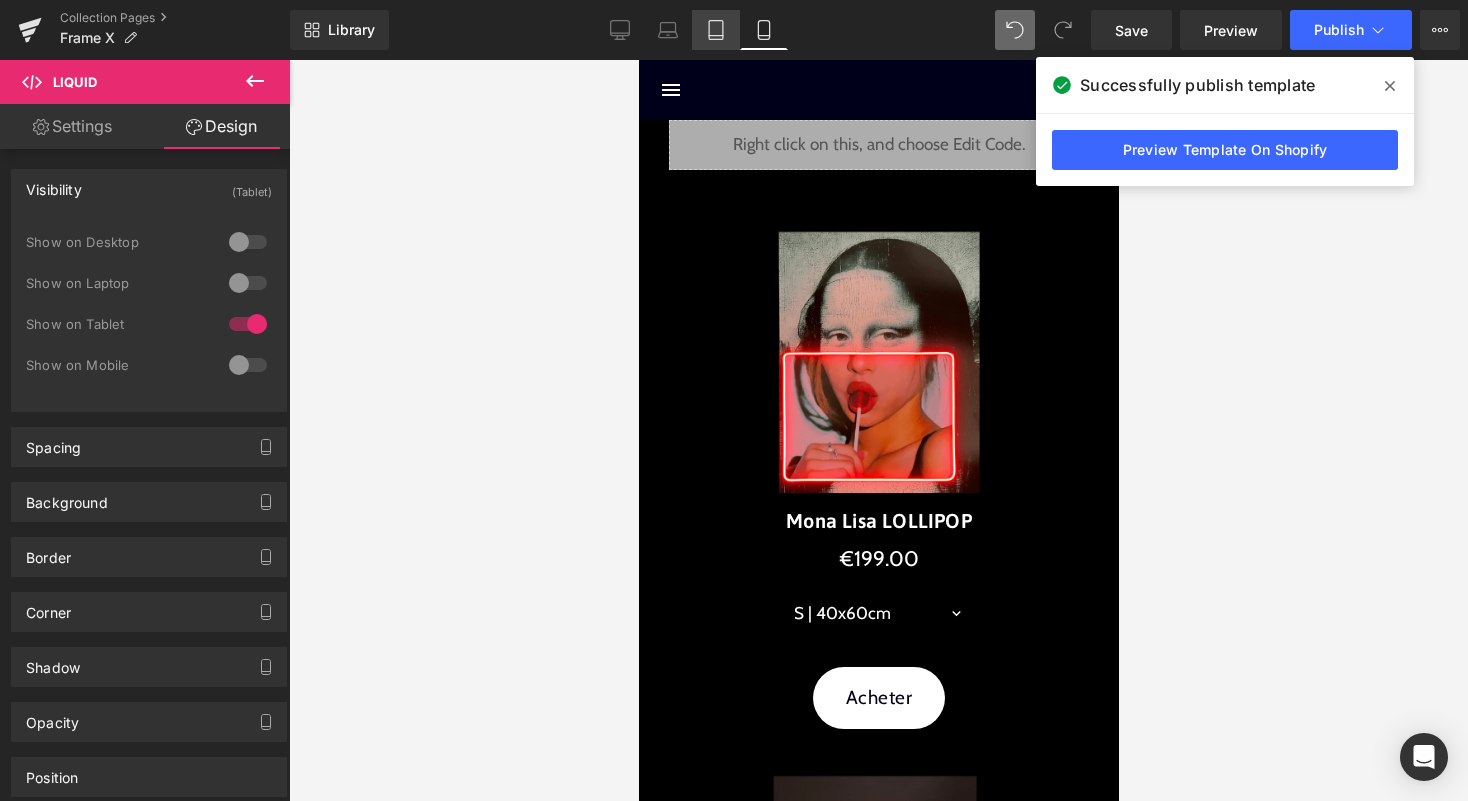 click 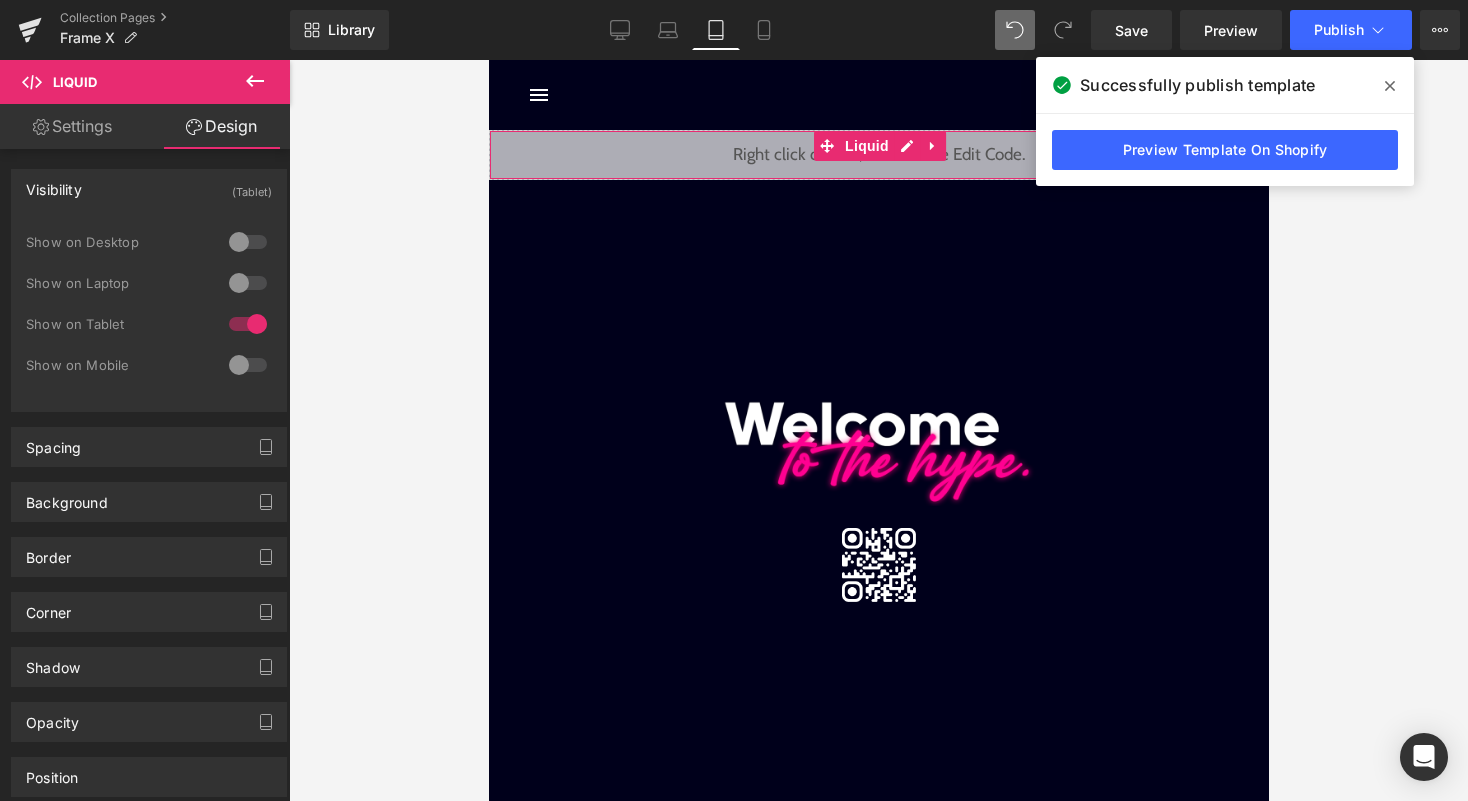 click at bounding box center (248, 365) 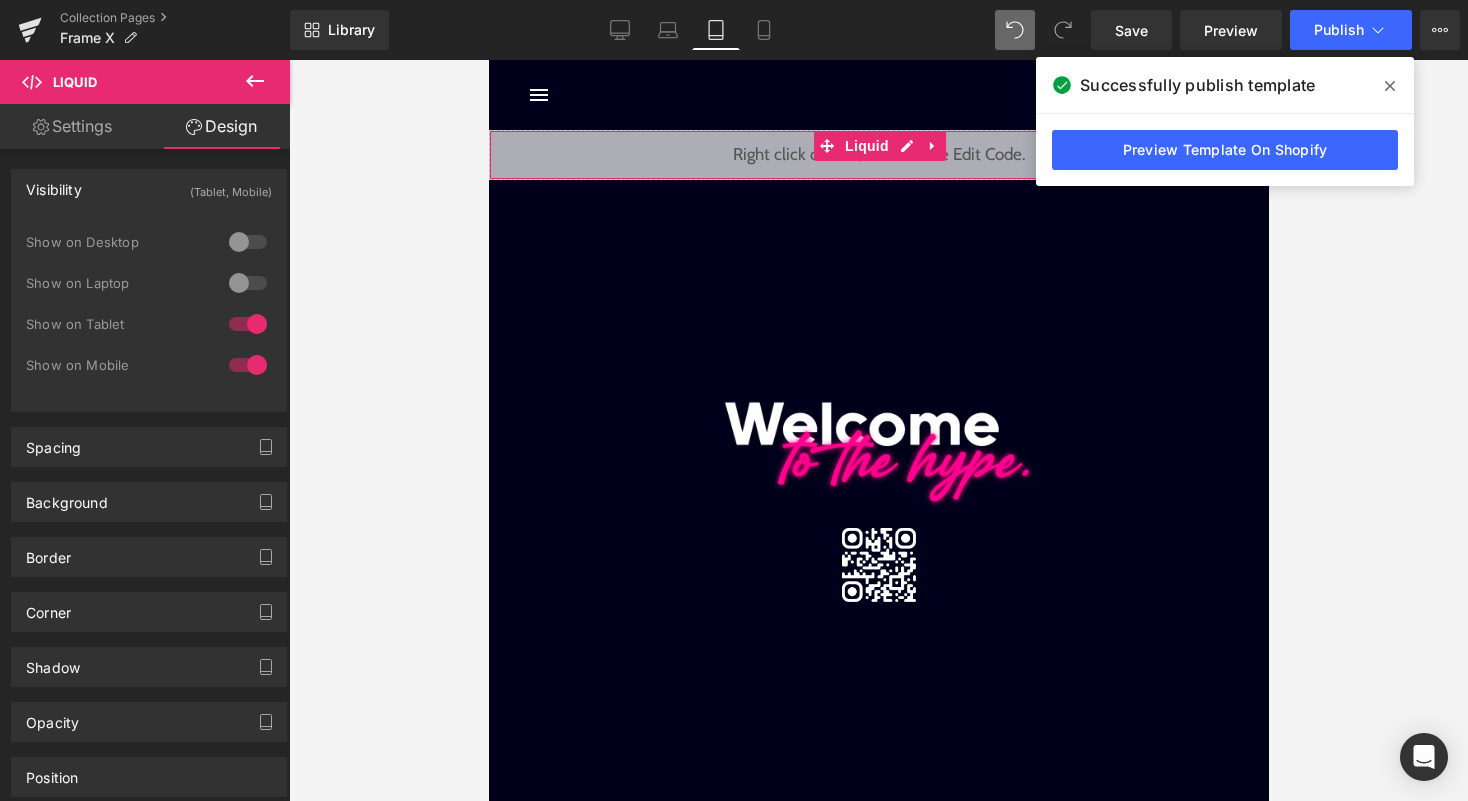 click at bounding box center [248, 324] 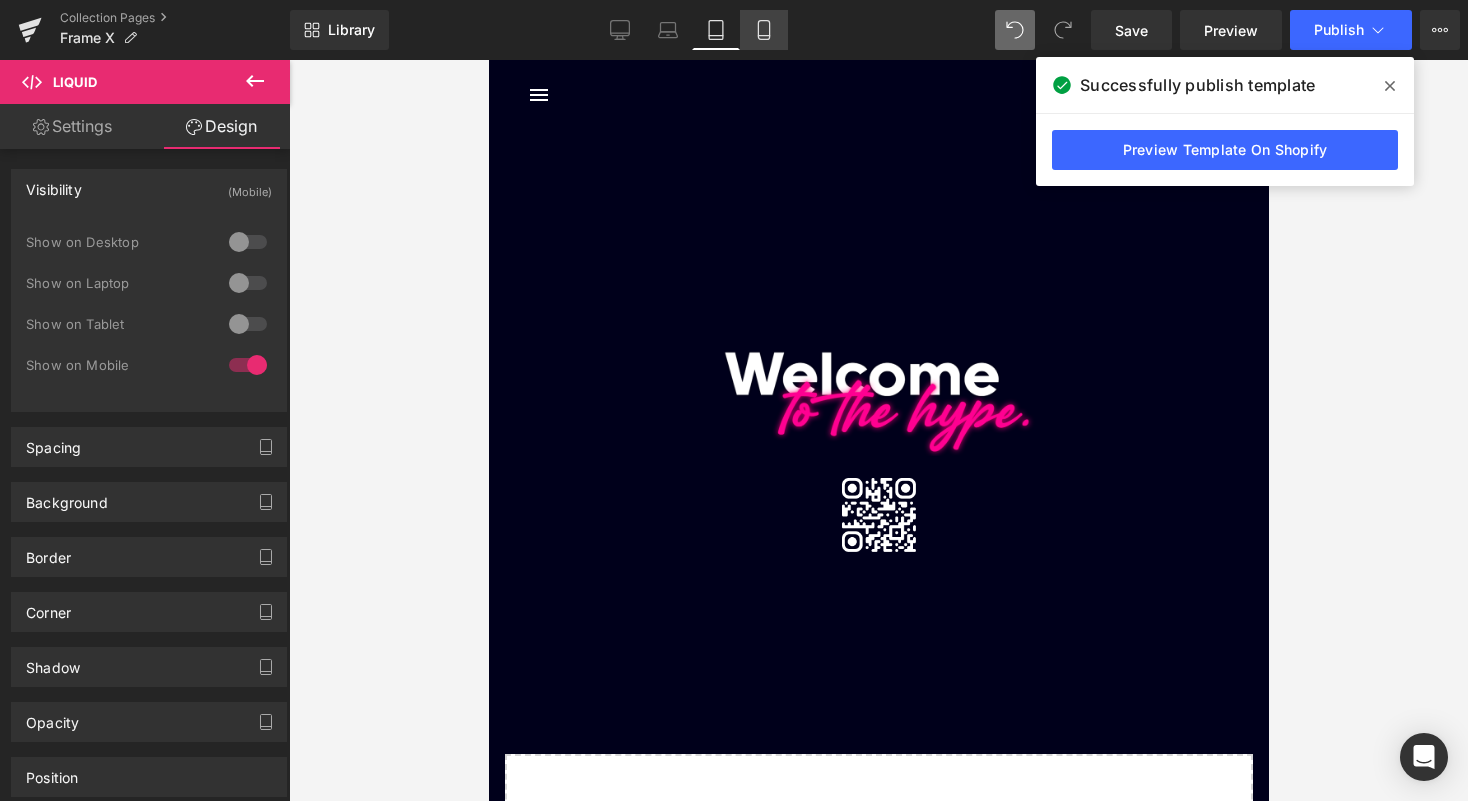 click 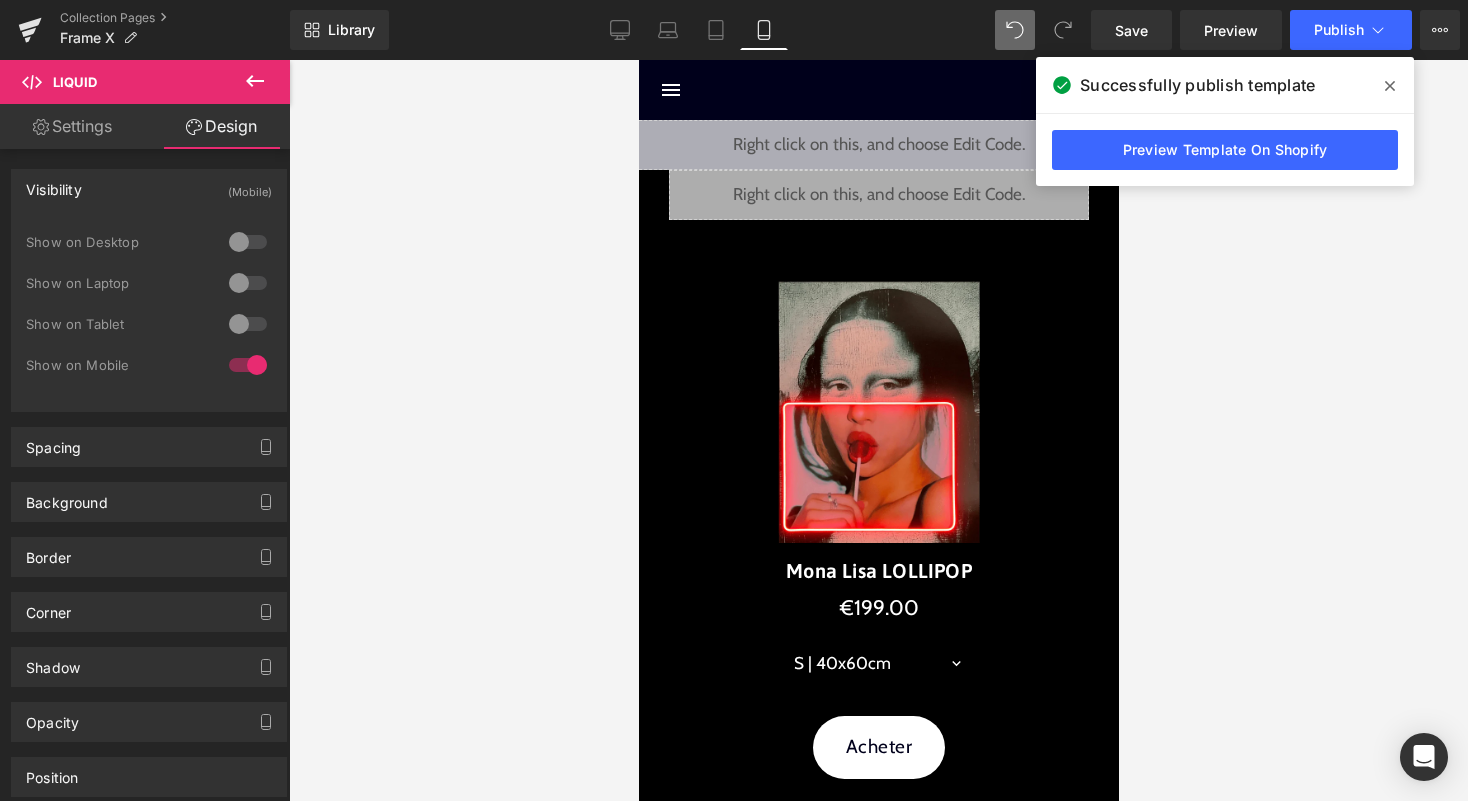 click at bounding box center [1390, 86] 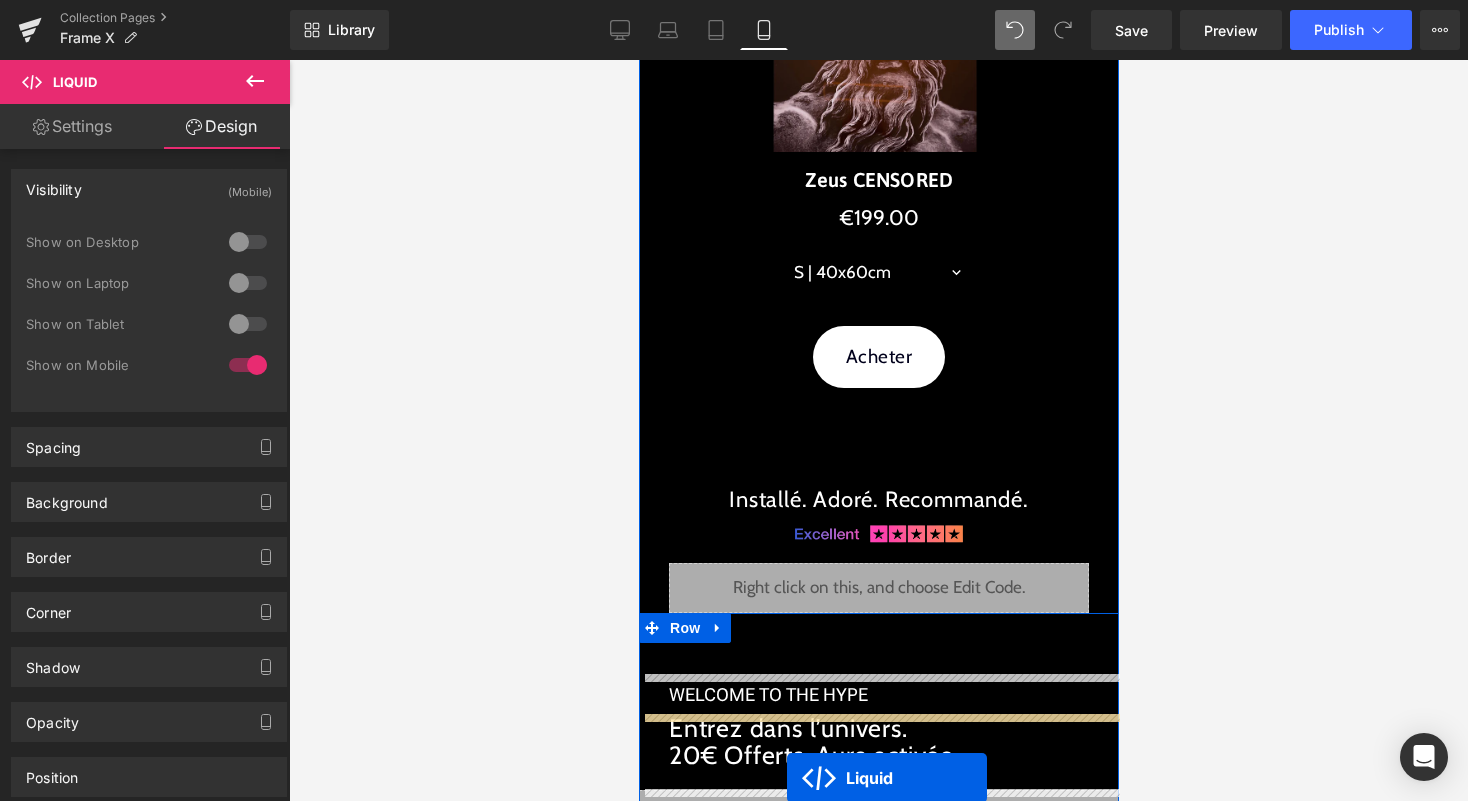 scroll, scrollTop: 1040, scrollLeft: 0, axis: vertical 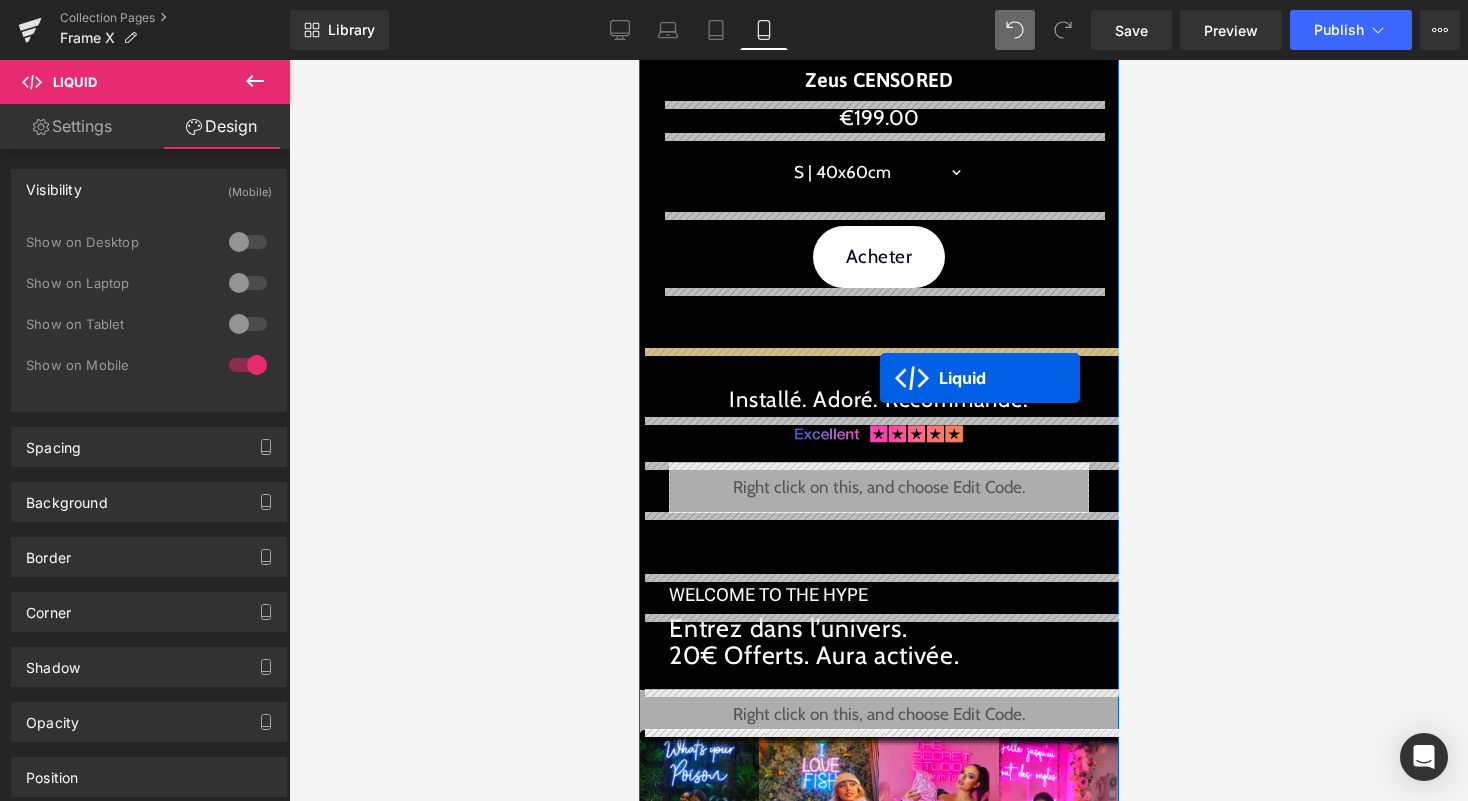 drag, startPoint x: 888, startPoint y: 143, endPoint x: 879, endPoint y: 378, distance: 235.17227 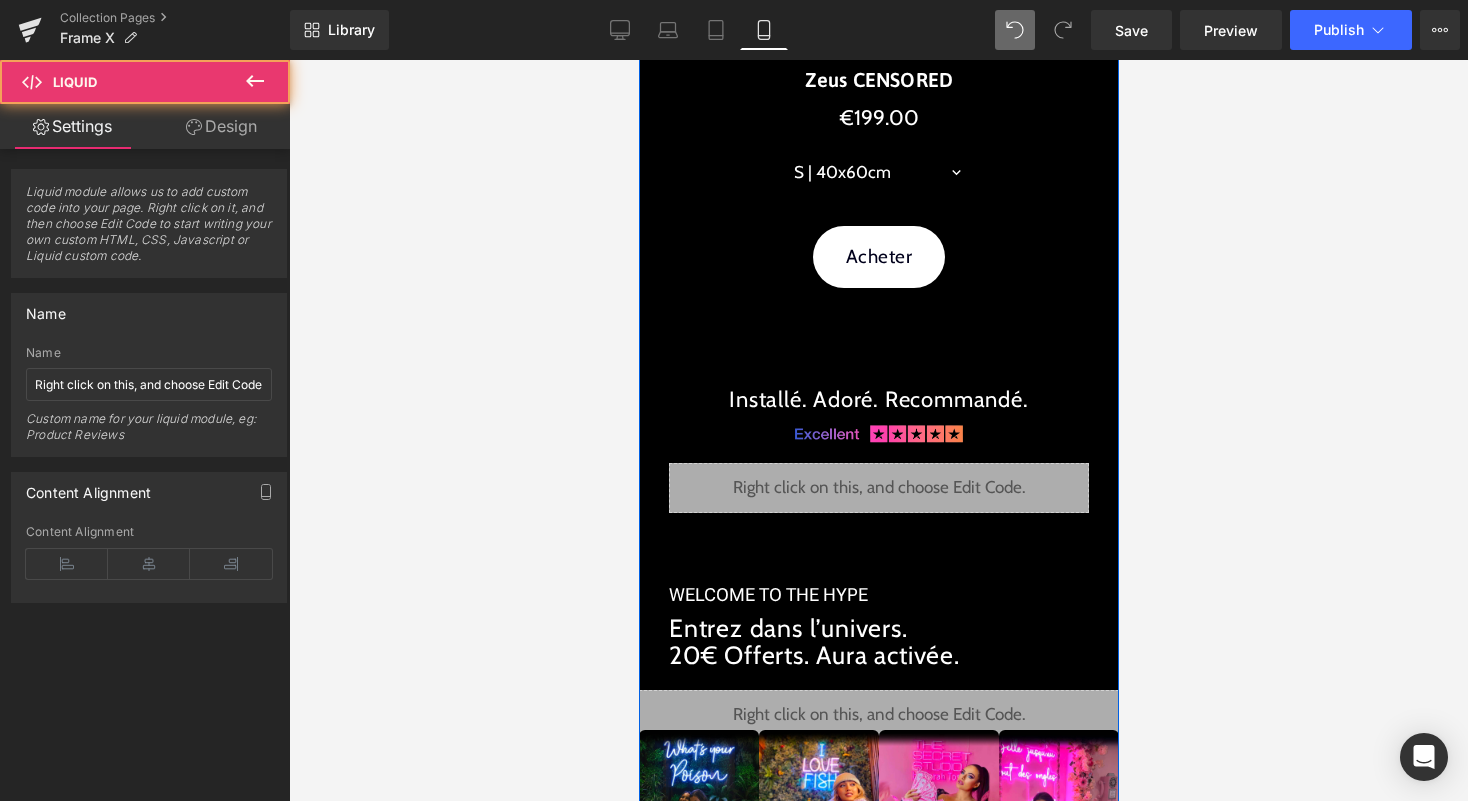 scroll, scrollTop: 990, scrollLeft: 0, axis: vertical 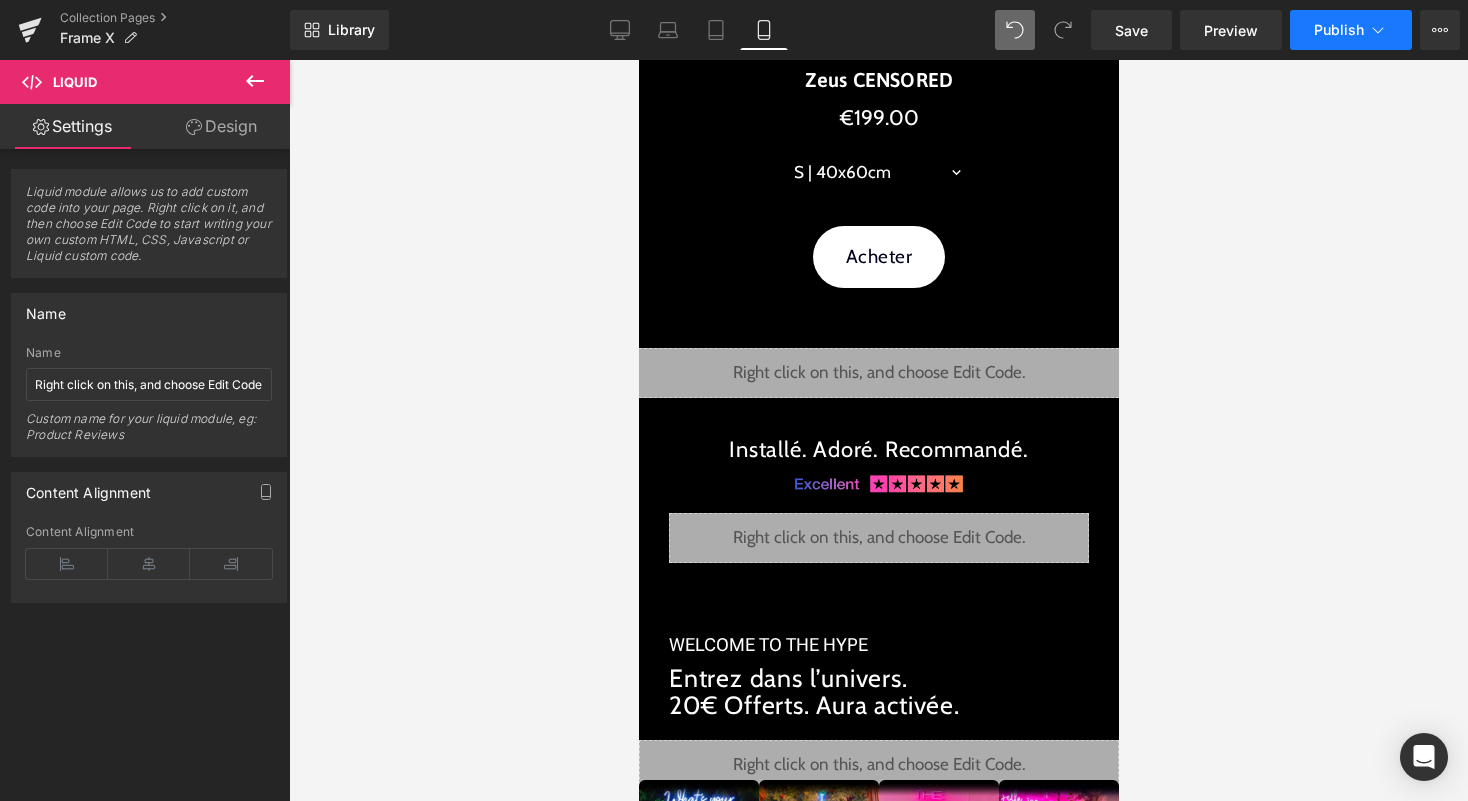 click on "Publish" at bounding box center [1339, 30] 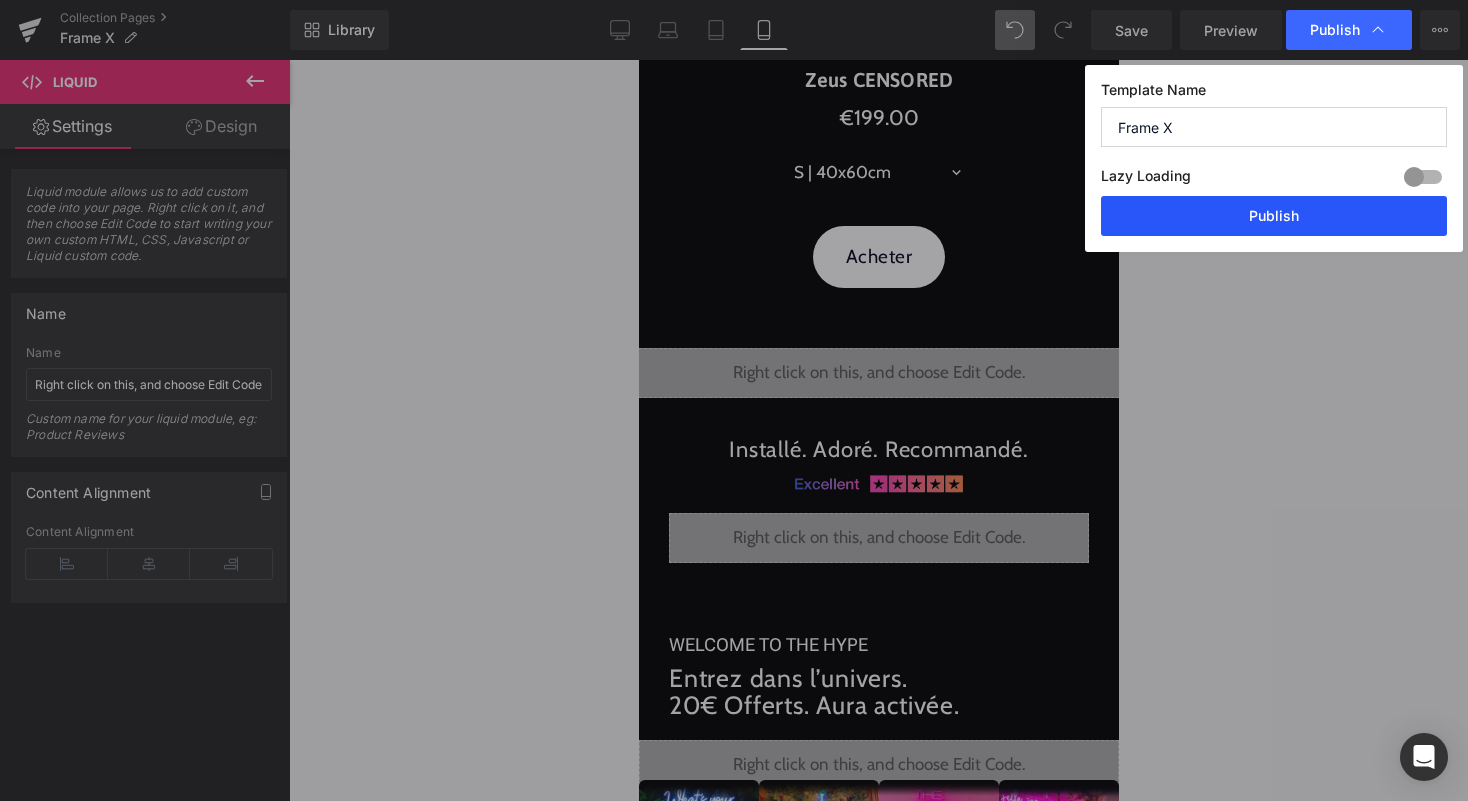 click on "Publish" at bounding box center (1274, 216) 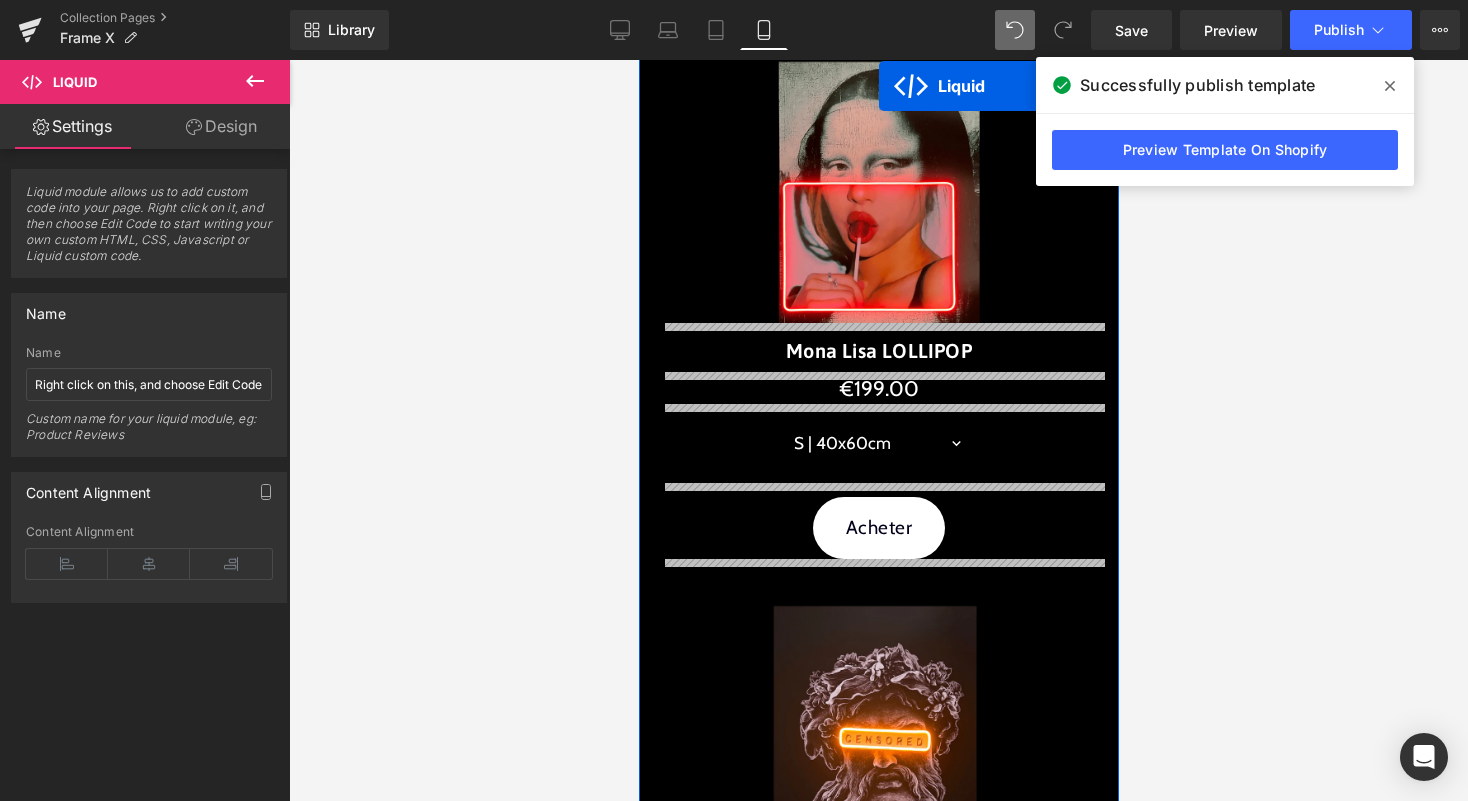 scroll, scrollTop: 0, scrollLeft: 0, axis: both 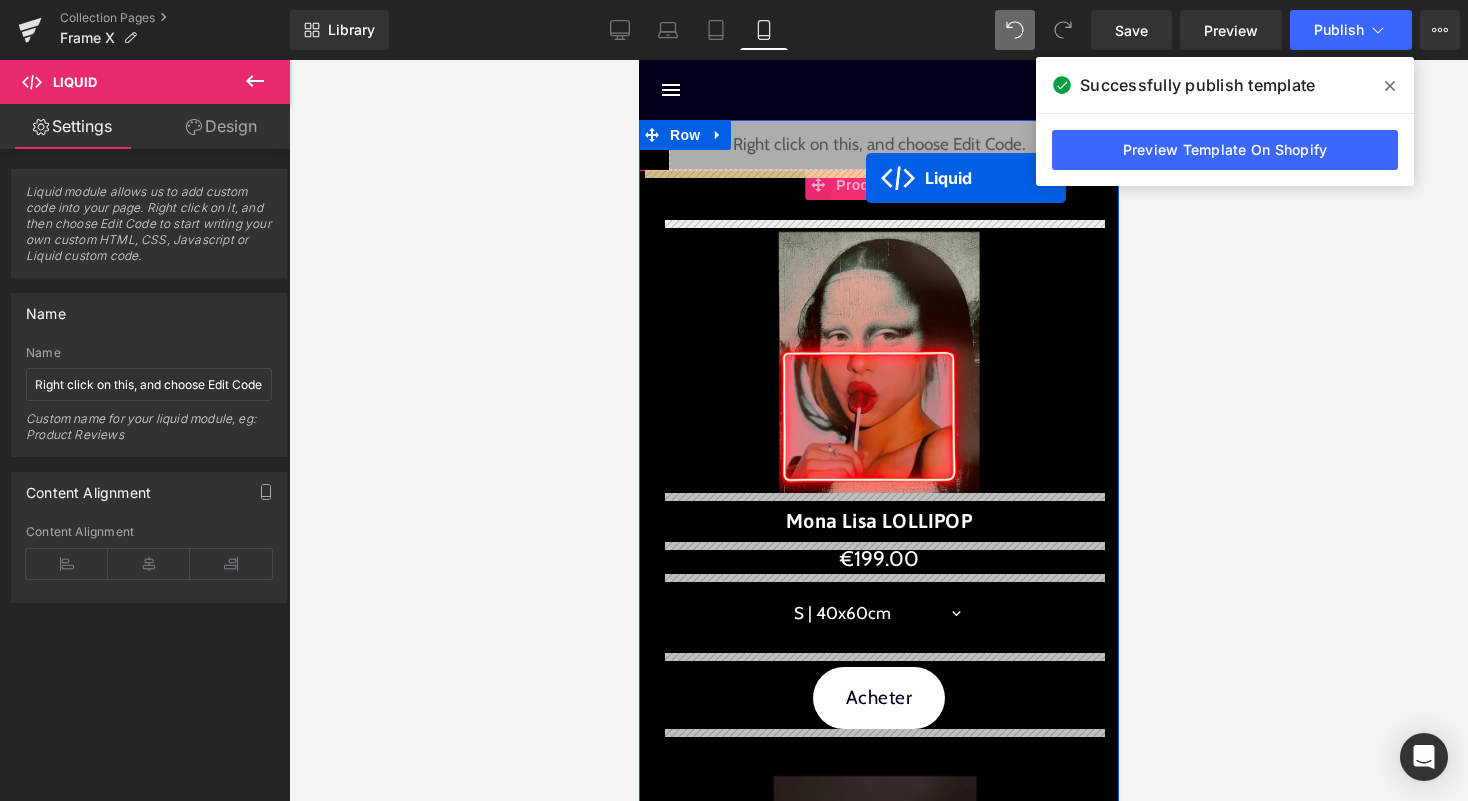 drag, startPoint x: 871, startPoint y: 526, endPoint x: 865, endPoint y: 178, distance: 348.05173 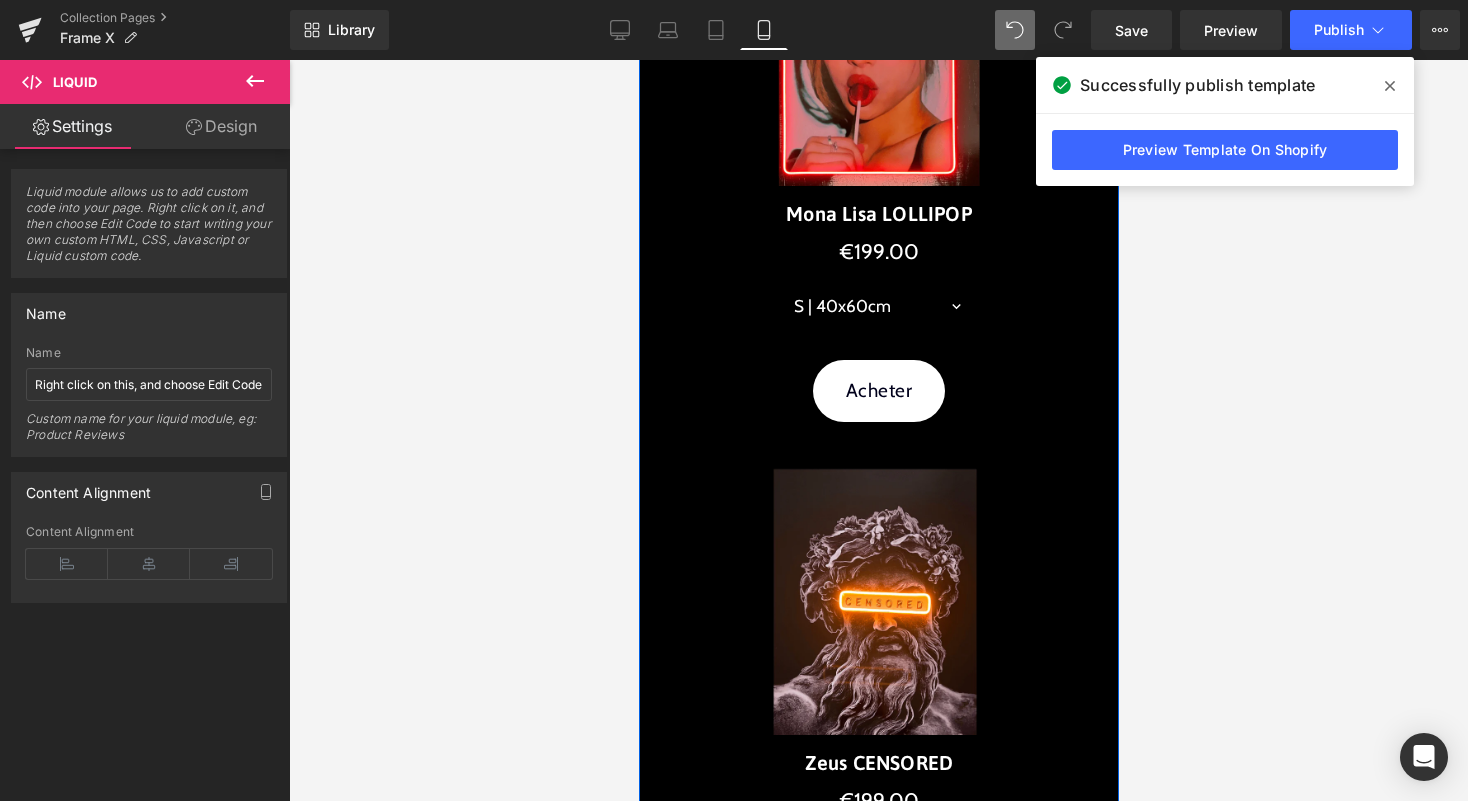scroll, scrollTop: 0, scrollLeft: 0, axis: both 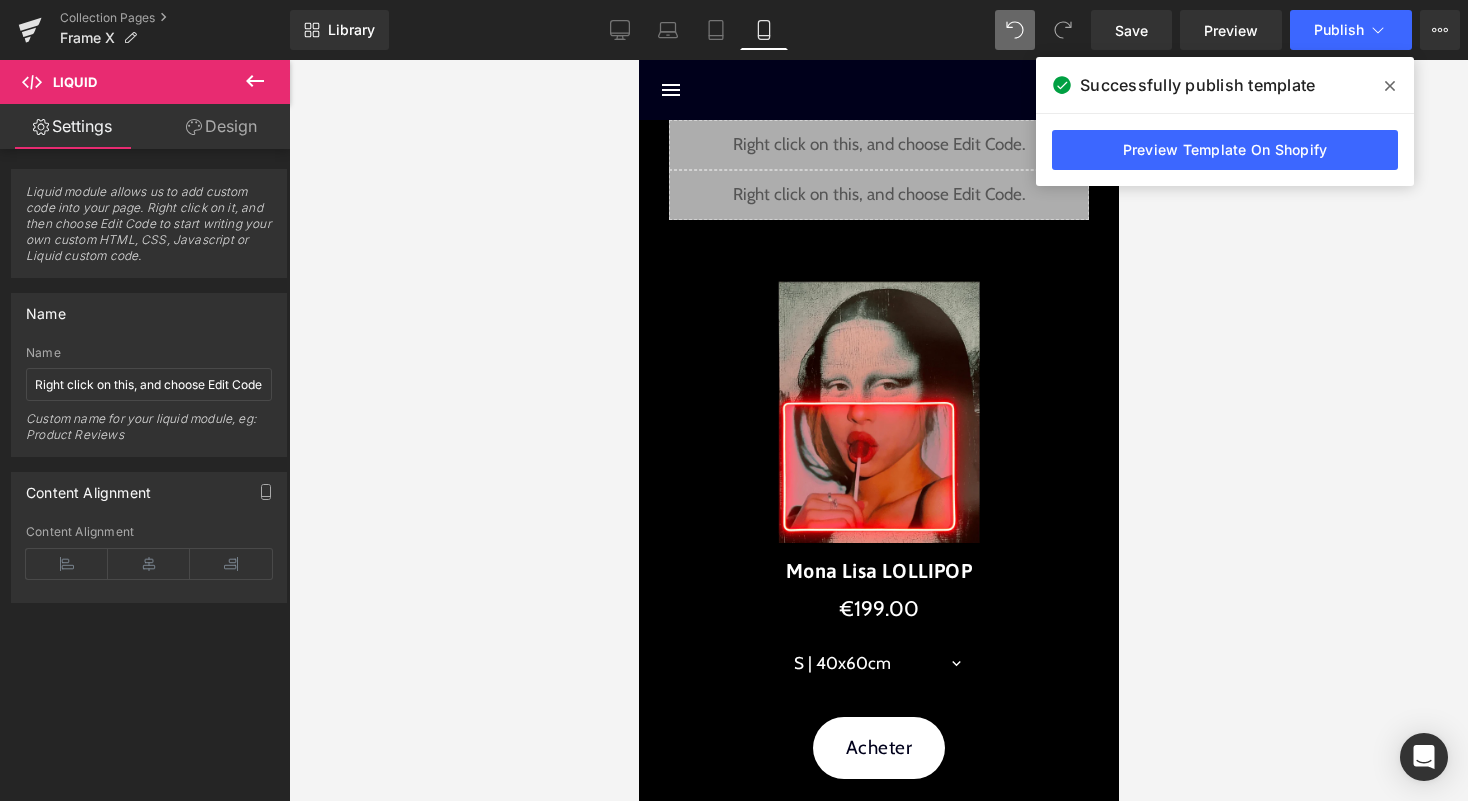 click at bounding box center [255, 82] 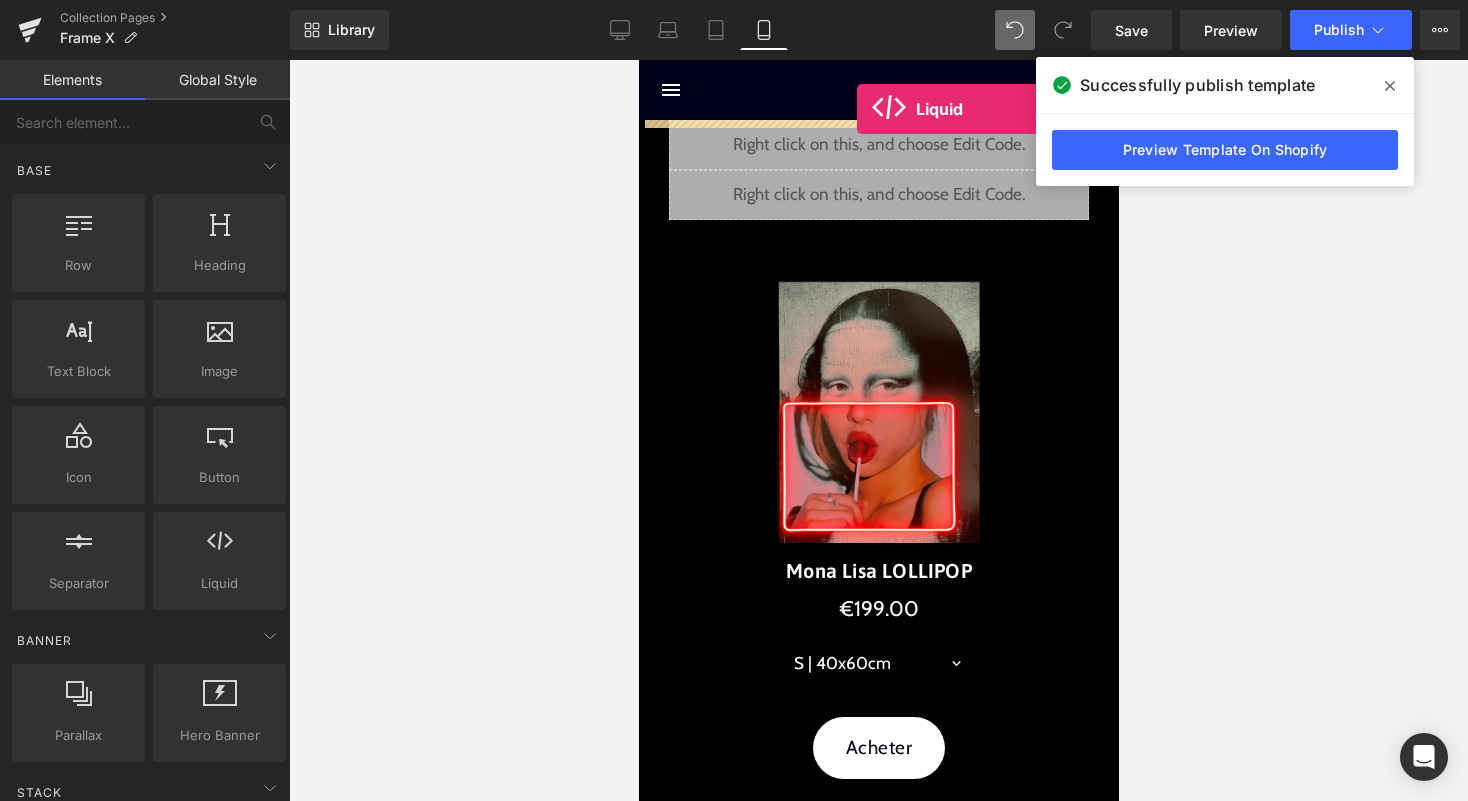 drag, startPoint x: 863, startPoint y: 615, endPoint x: 856, endPoint y: 109, distance: 506.04843 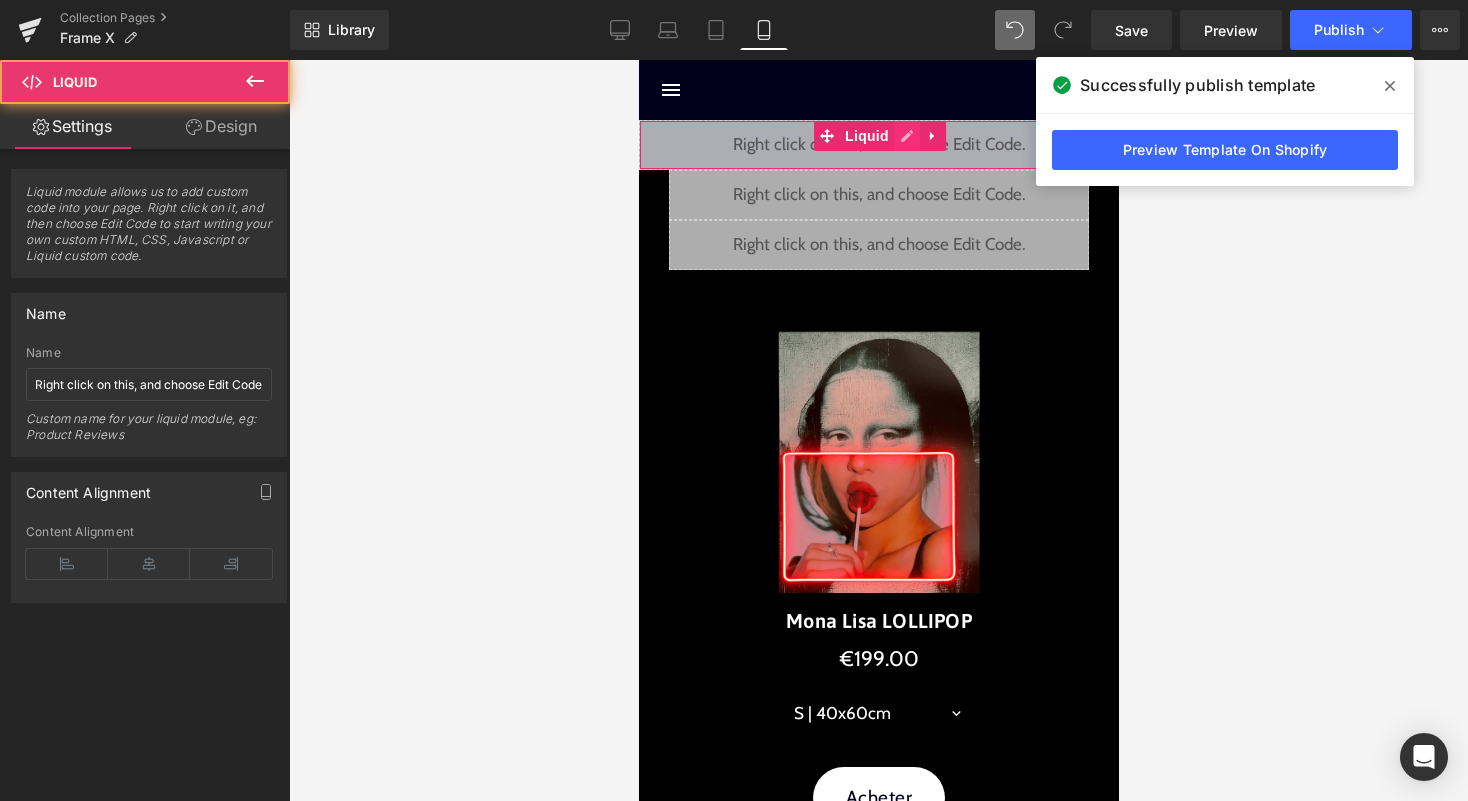 click on "Liquid" at bounding box center (878, 145) 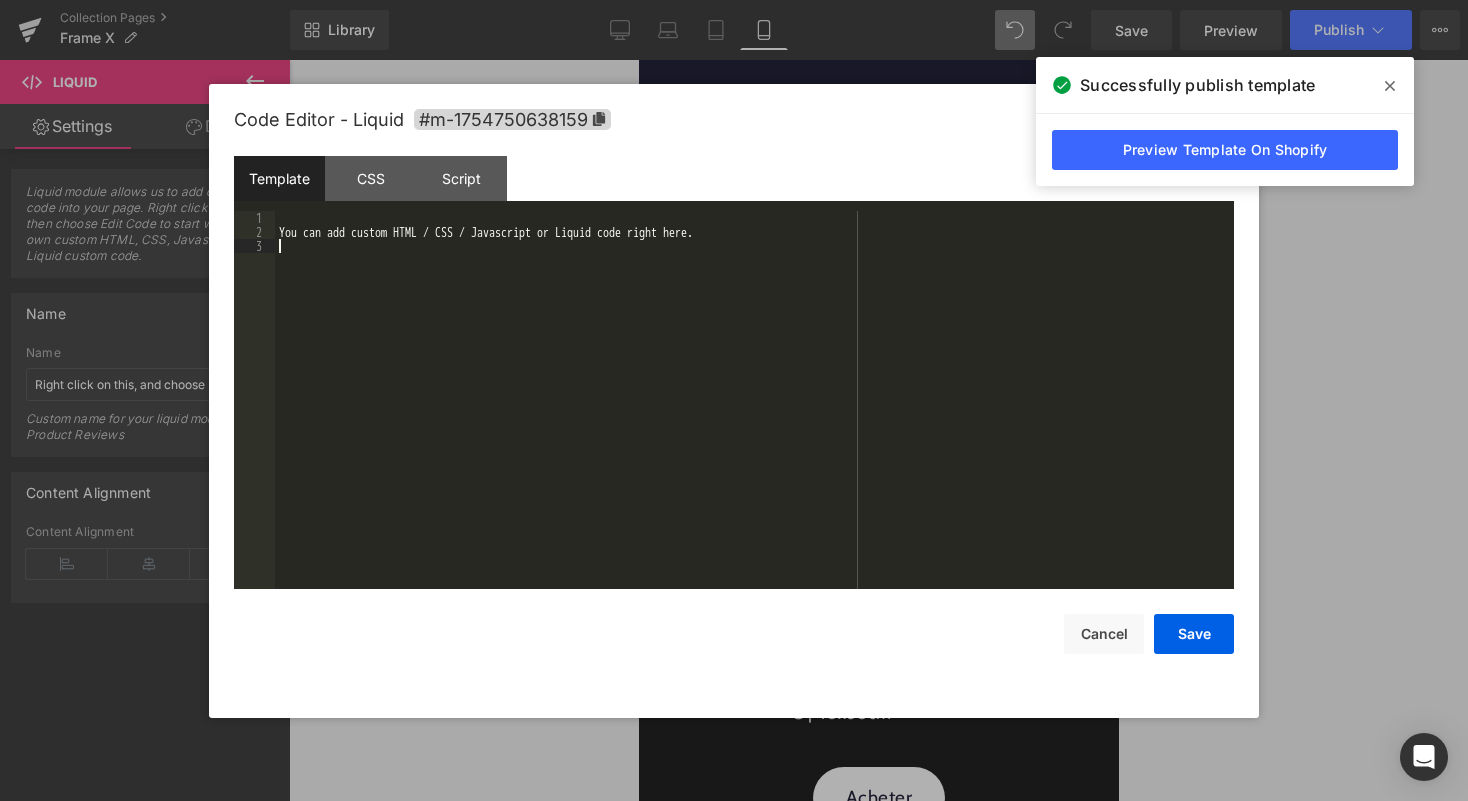 click on "You can add custom HTML / CSS / Javascript or Liquid code right here." at bounding box center [754, 414] 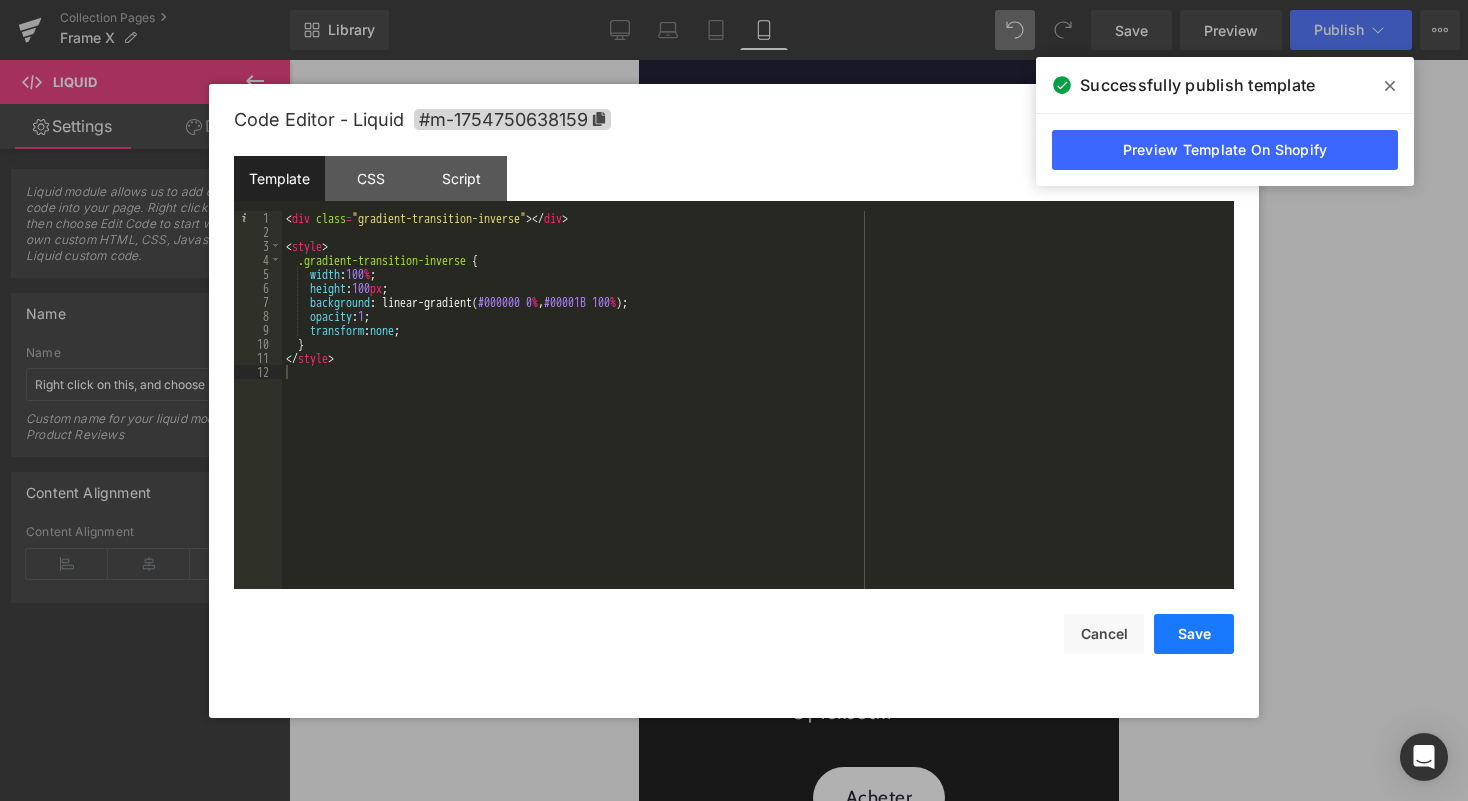 click on "Save" at bounding box center (1194, 634) 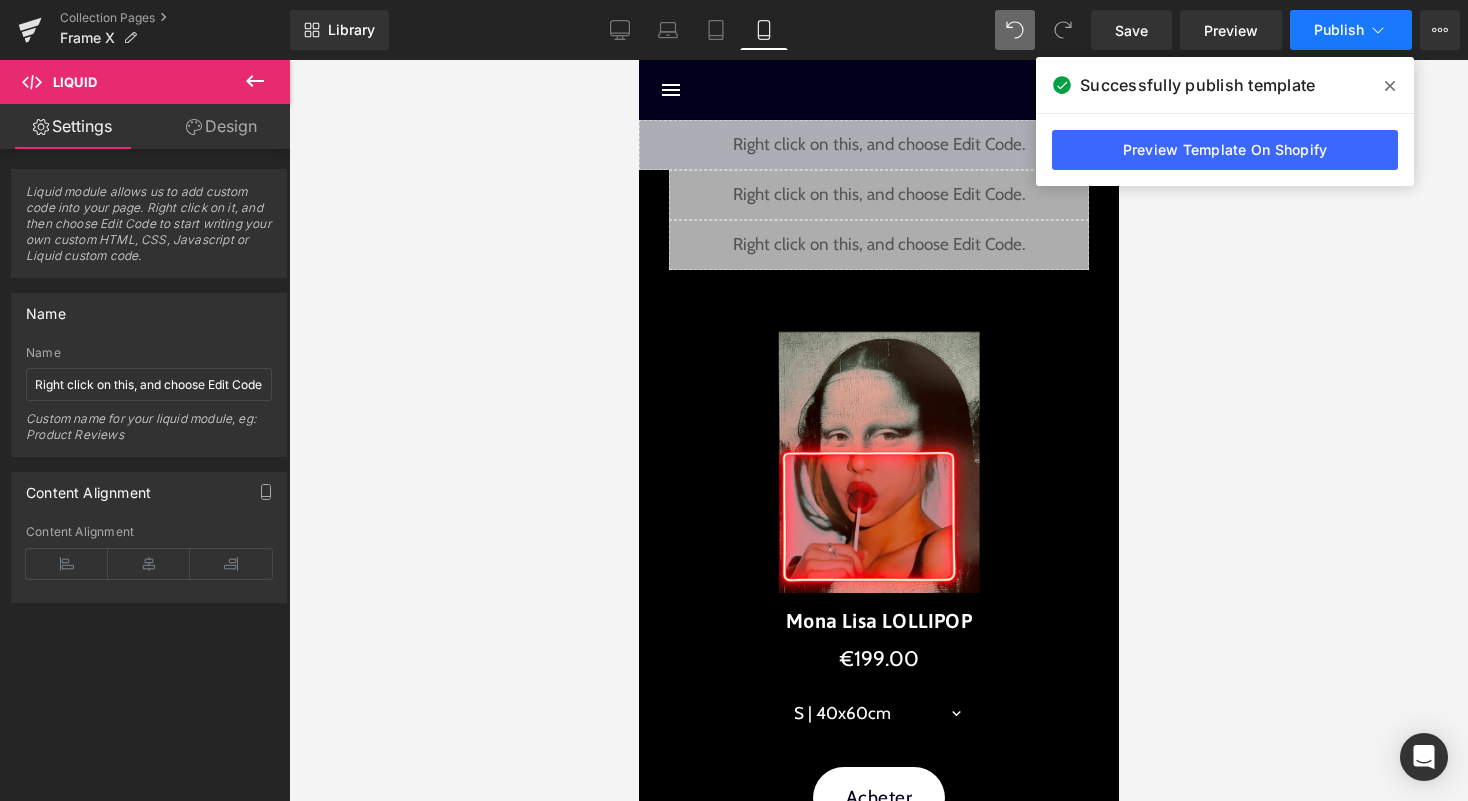 click on "Publish" at bounding box center (1351, 30) 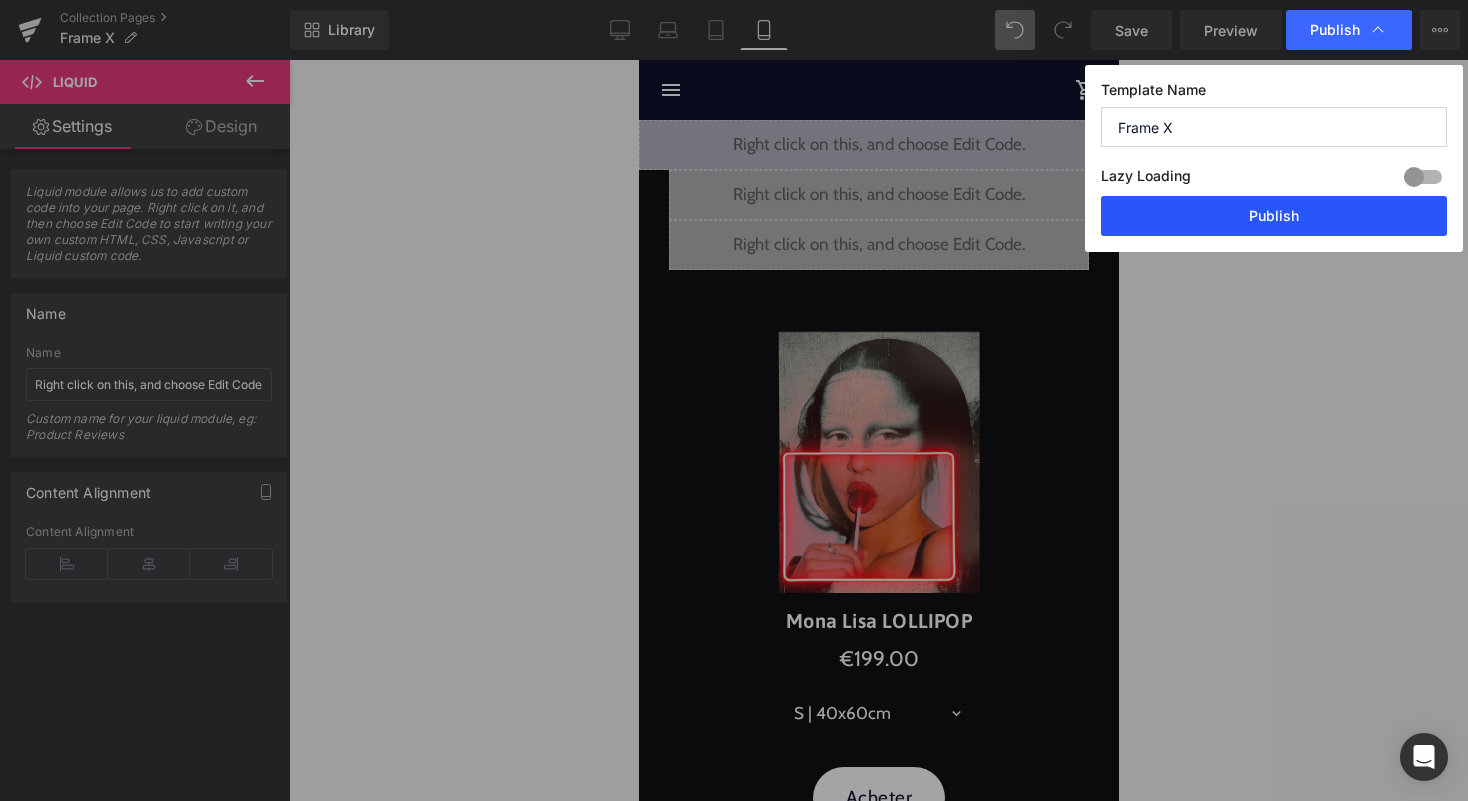 click on "Publish" at bounding box center (1274, 216) 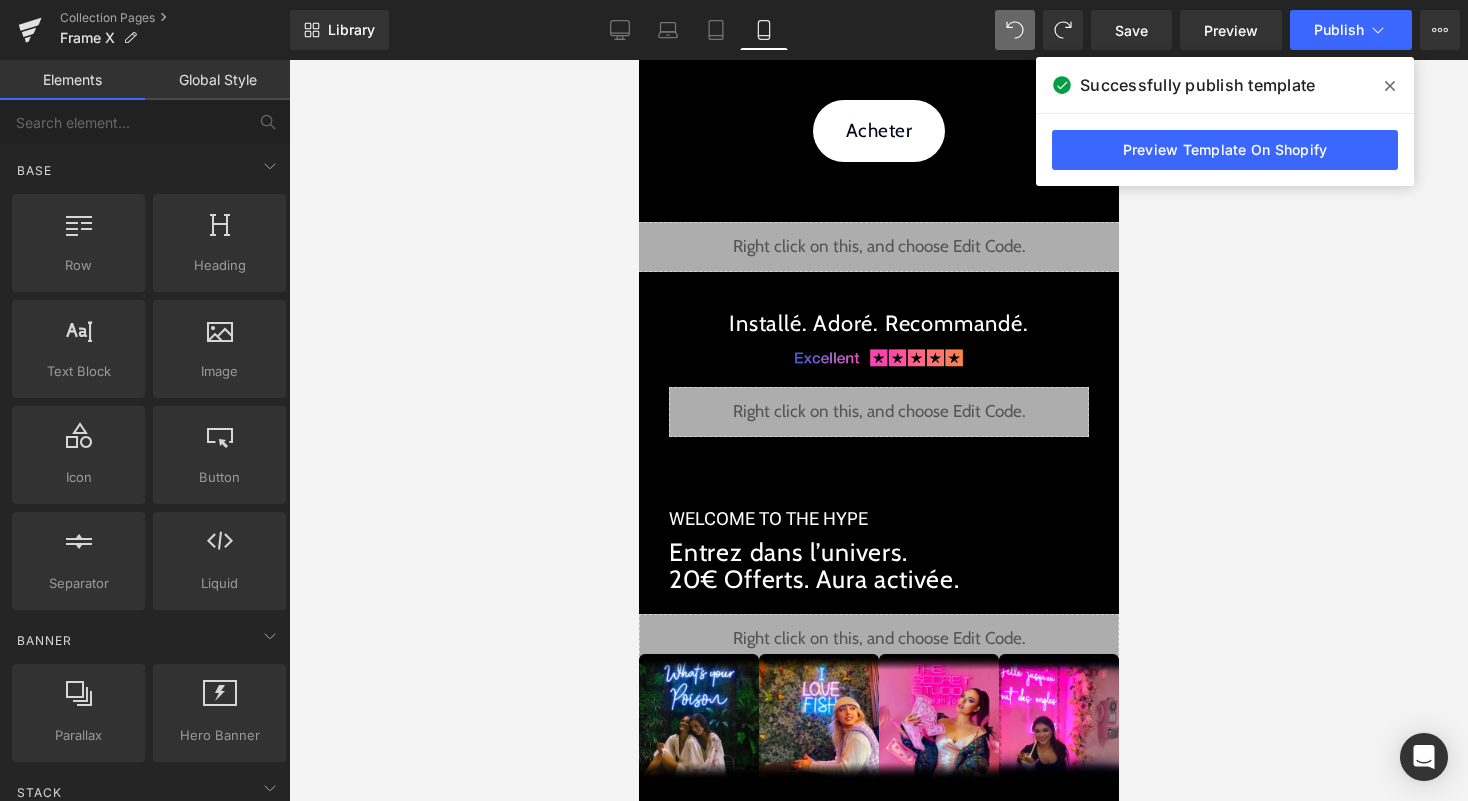scroll, scrollTop: 1192, scrollLeft: 0, axis: vertical 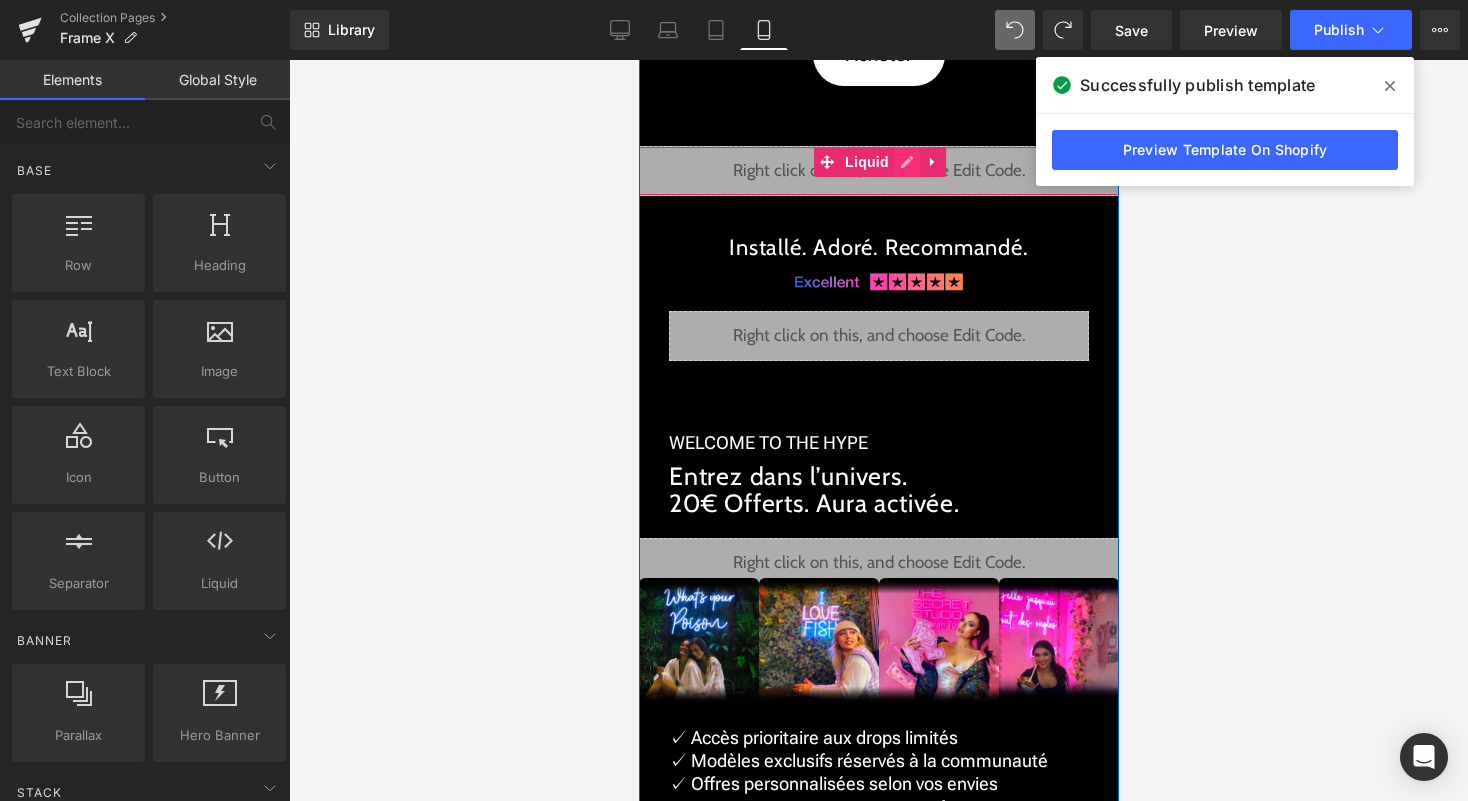 click at bounding box center (906, 162) 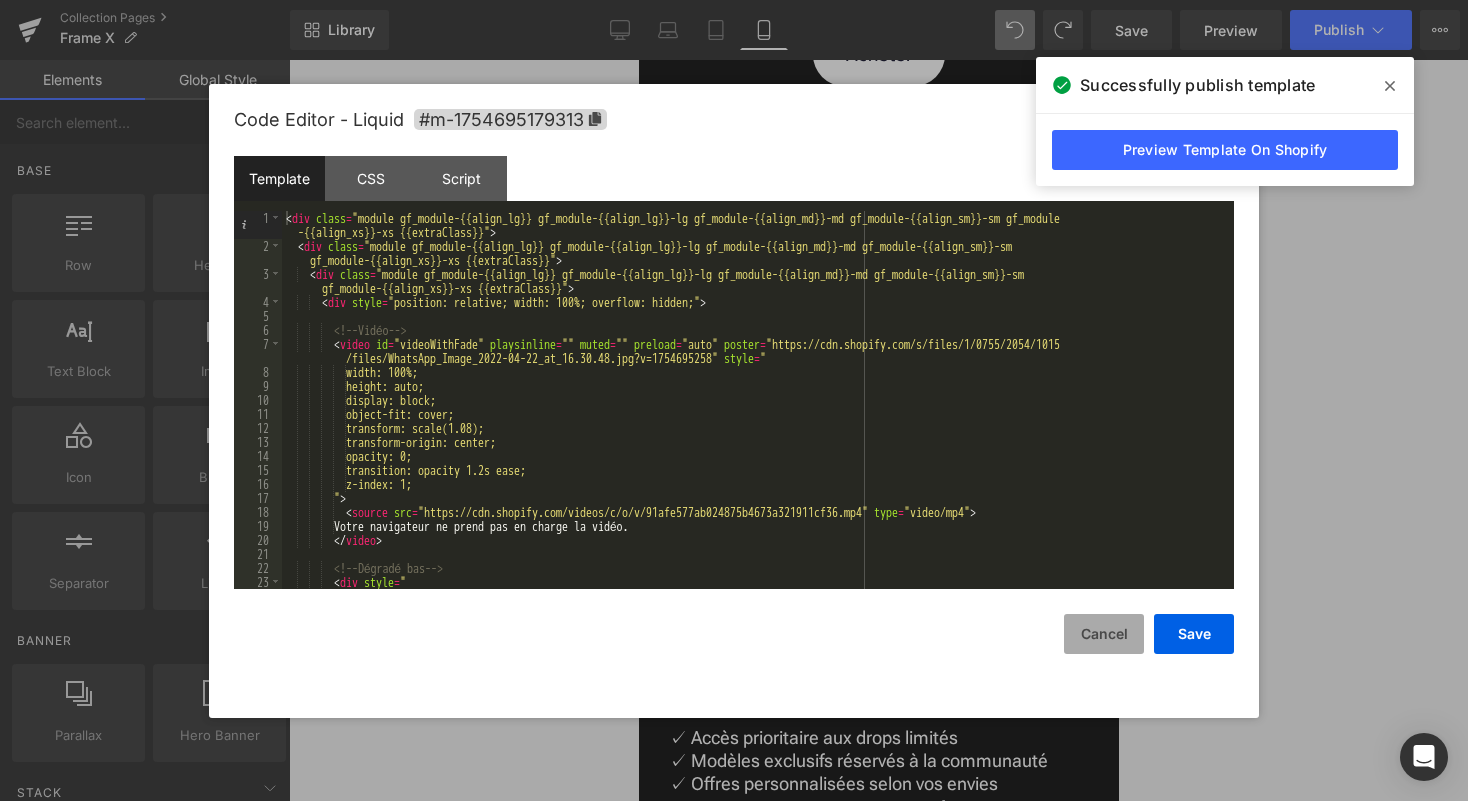 click on "Cancel" at bounding box center (1104, 634) 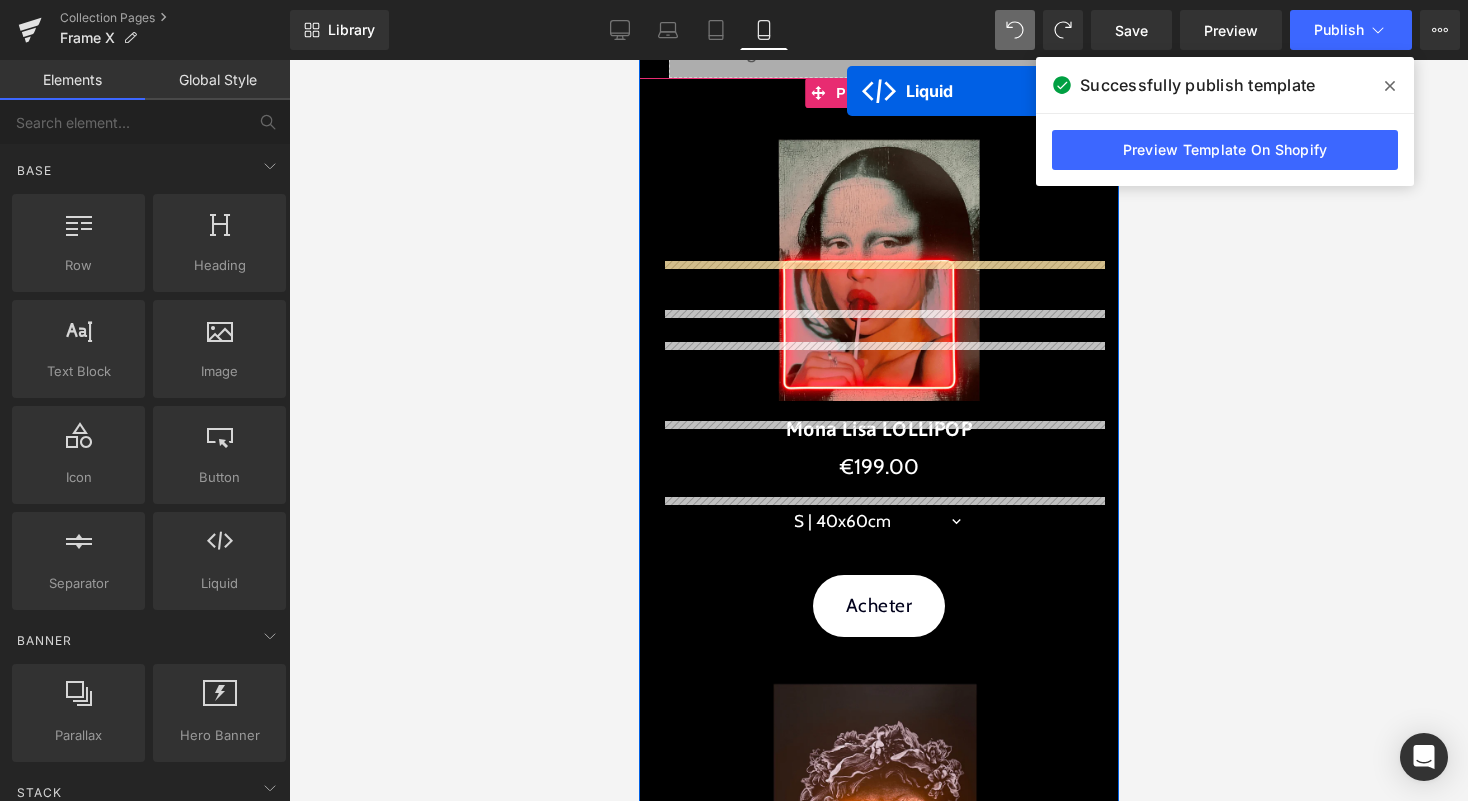 scroll, scrollTop: 0, scrollLeft: 0, axis: both 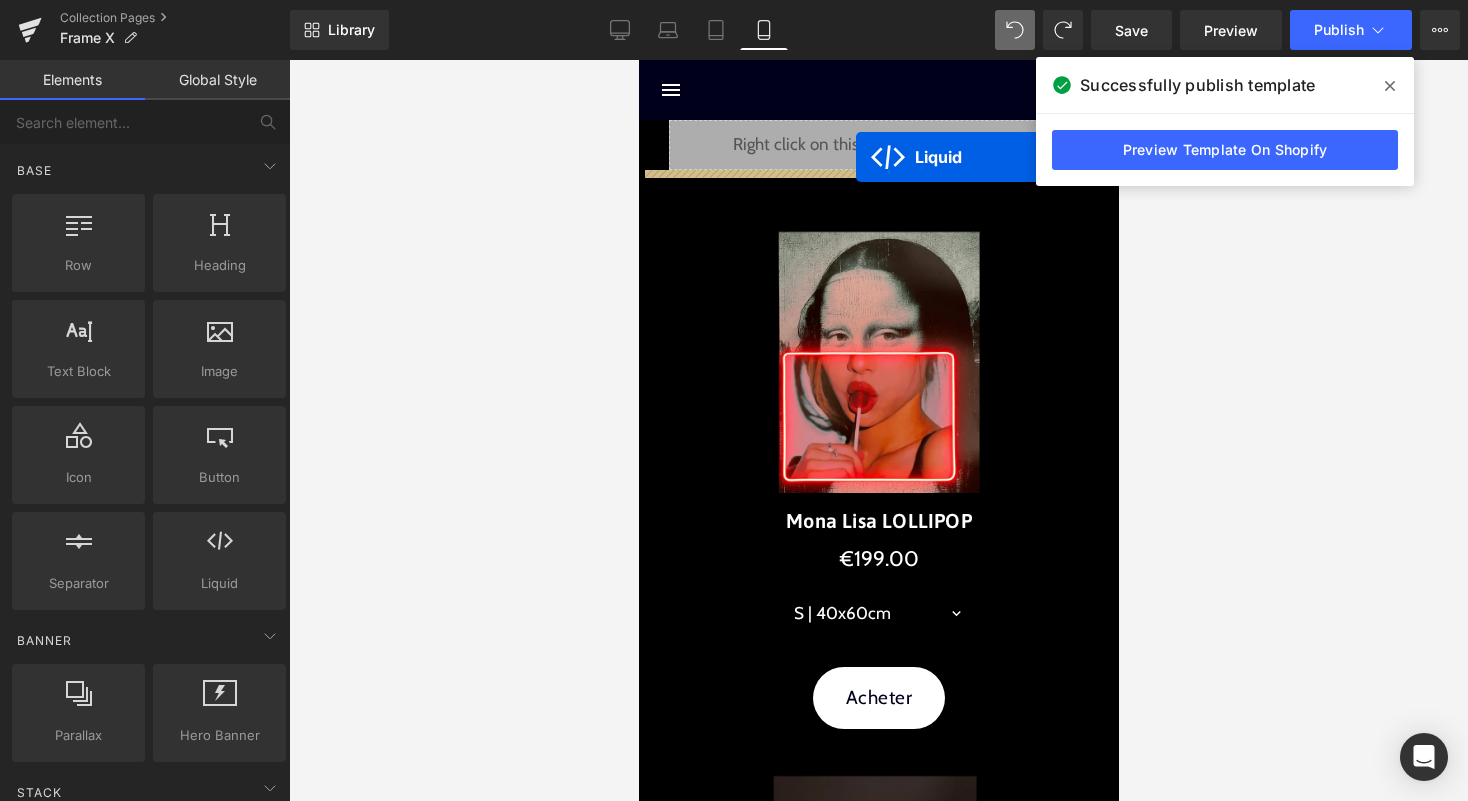 drag, startPoint x: 828, startPoint y: 161, endPoint x: 855, endPoint y: 157, distance: 27.294687 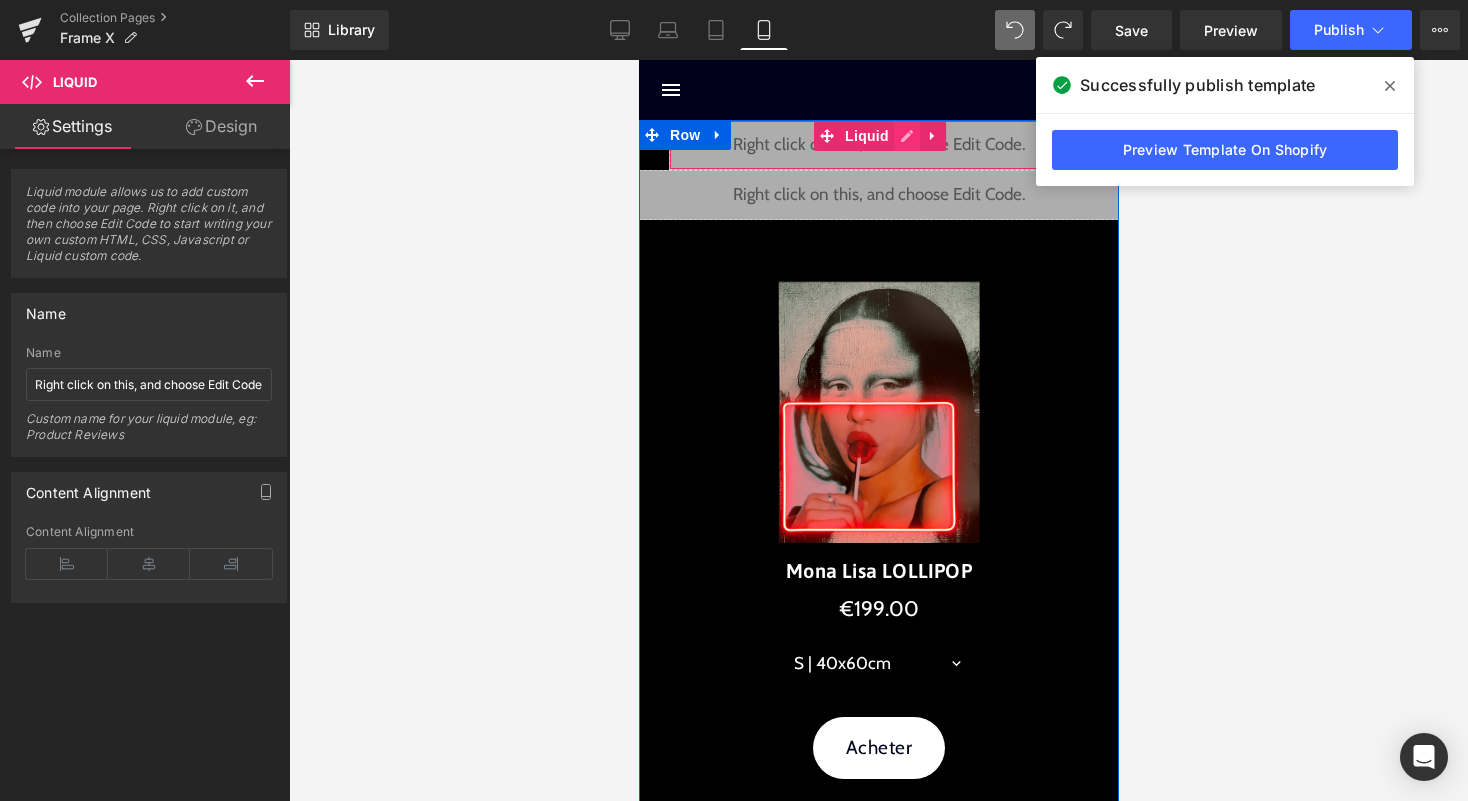 click on "Liquid" at bounding box center (878, 145) 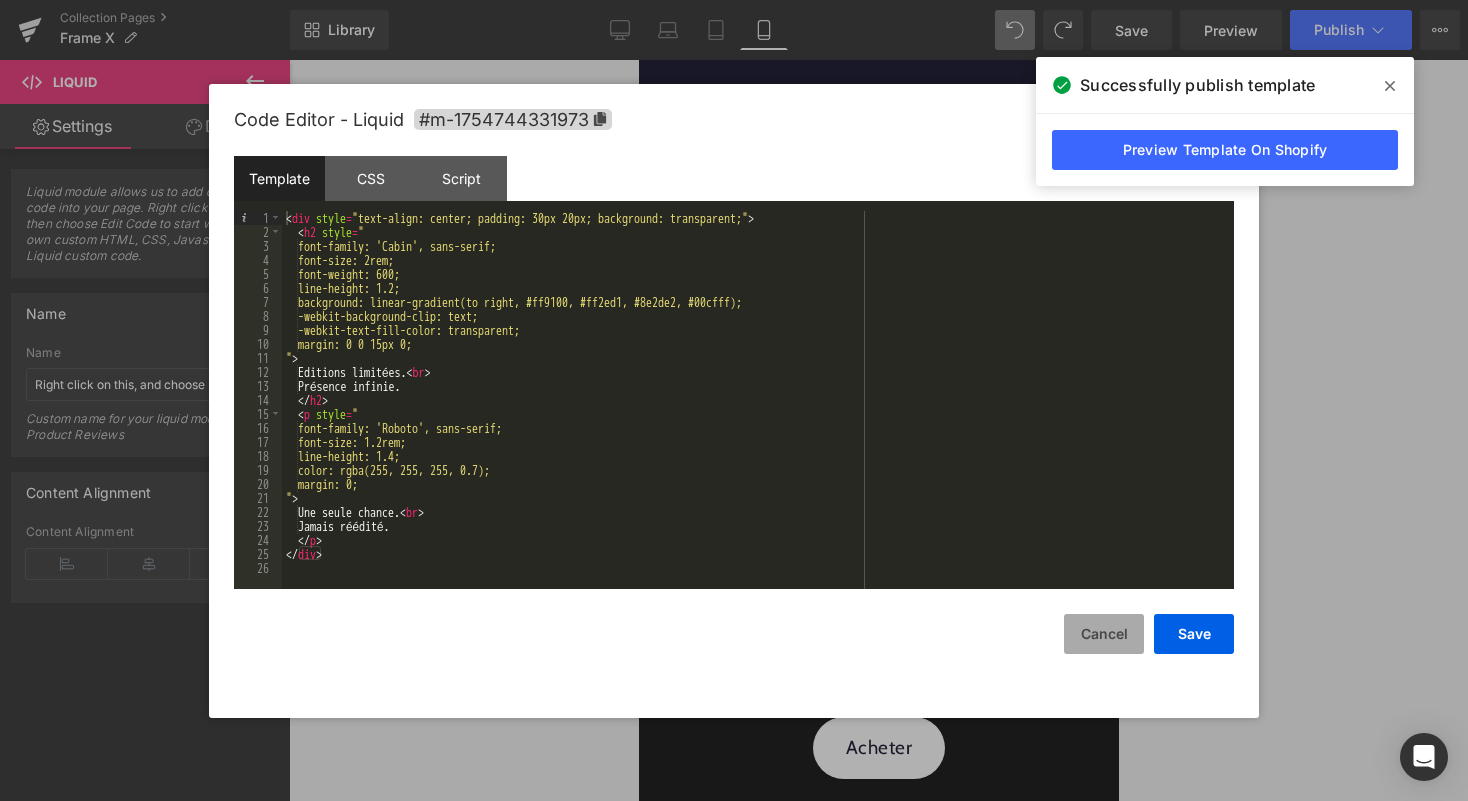 click on "Cancel" at bounding box center [1104, 634] 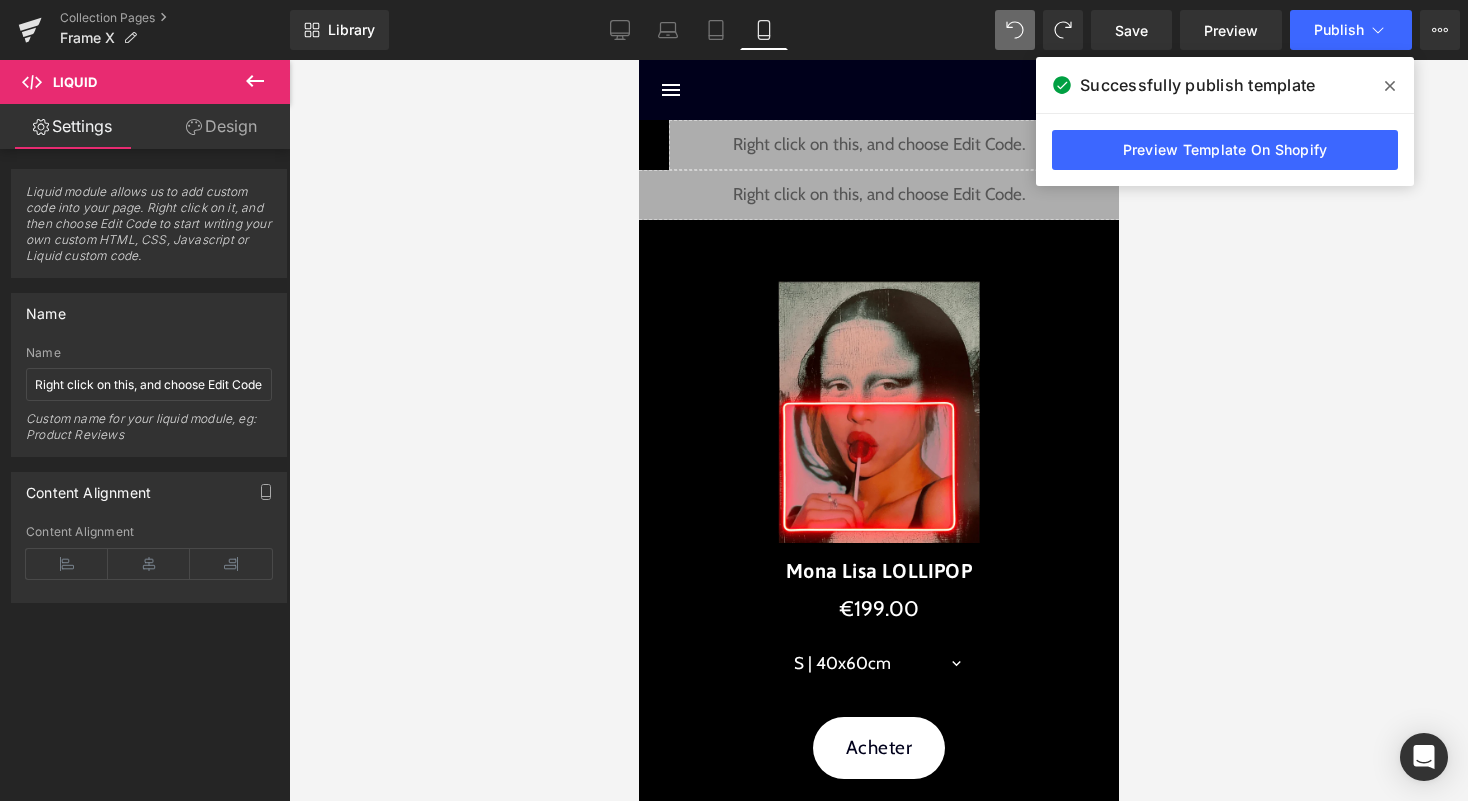 click 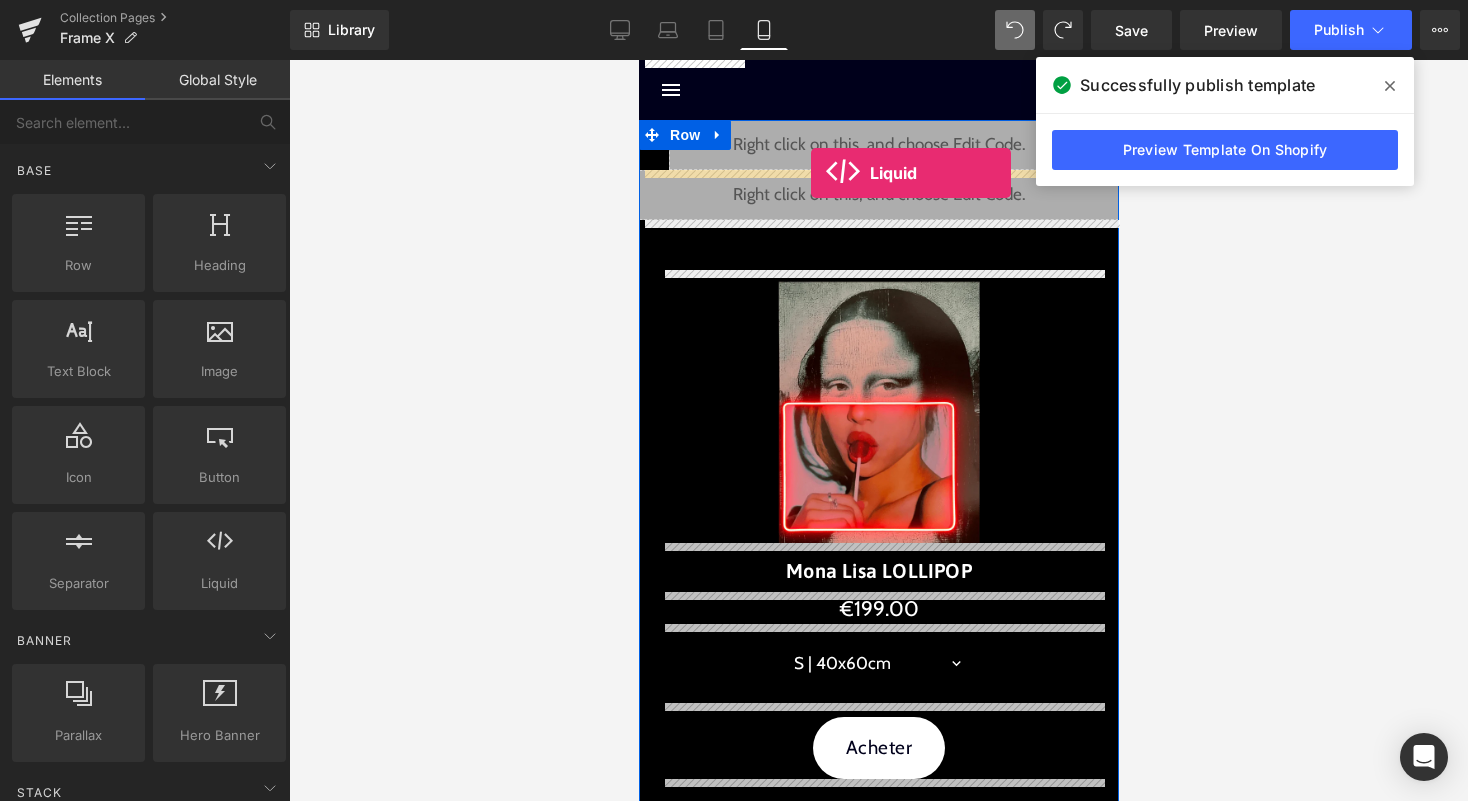 drag, startPoint x: 853, startPoint y: 603, endPoint x: 810, endPoint y: 173, distance: 432.14465 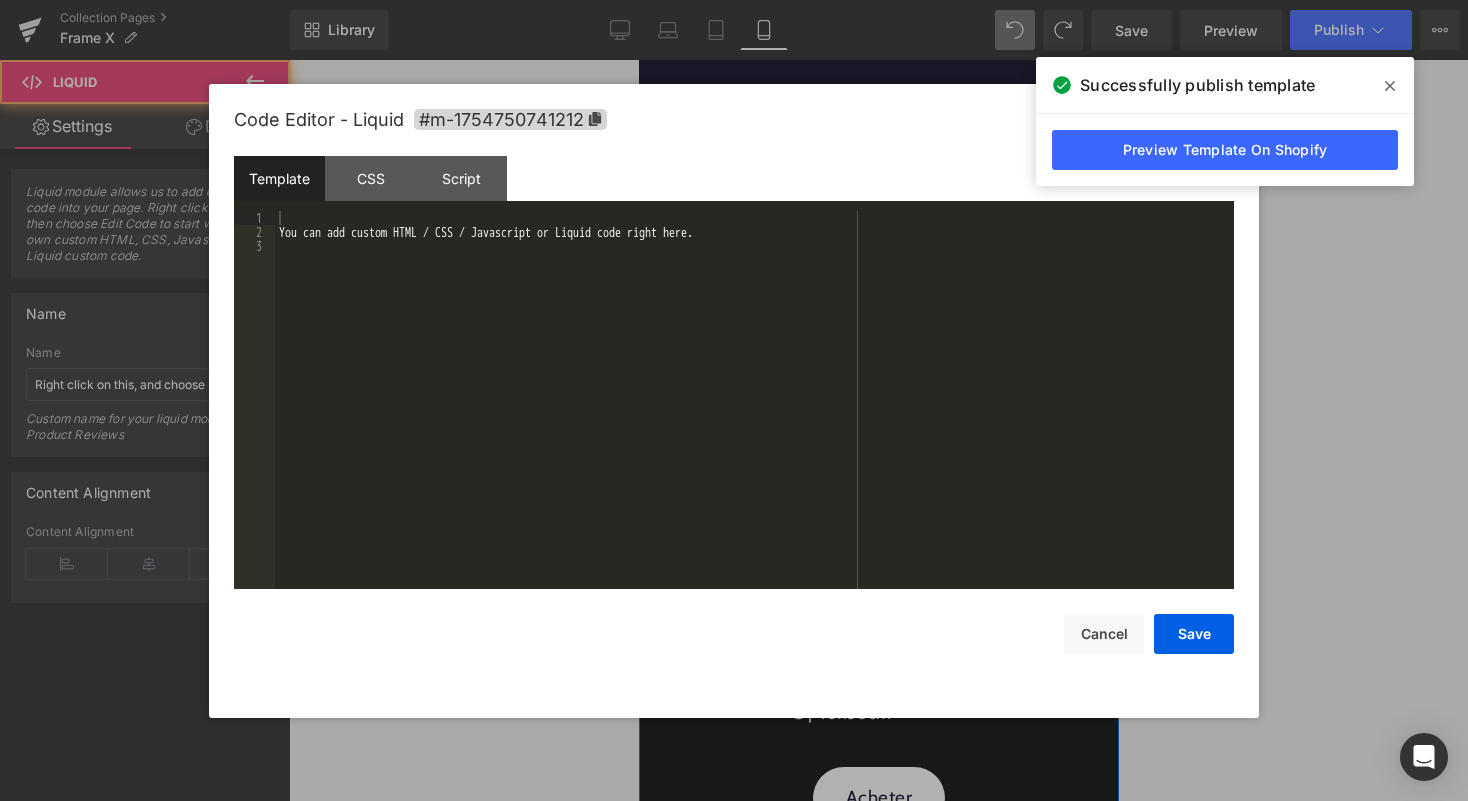 click on "Liquid" at bounding box center [878, 195] 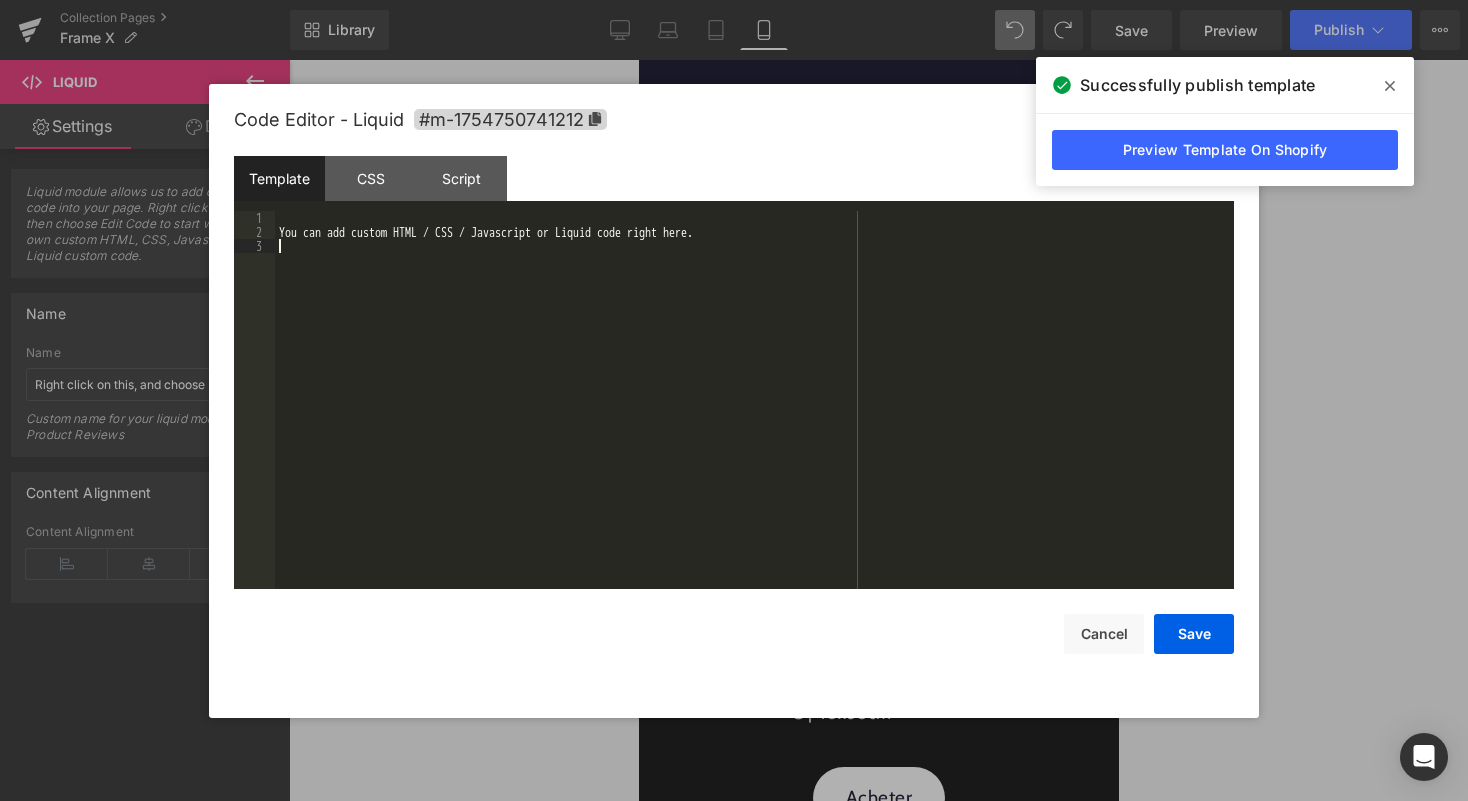 click on "You can add custom HTML / CSS / Javascript or Liquid code right here." at bounding box center [754, 414] 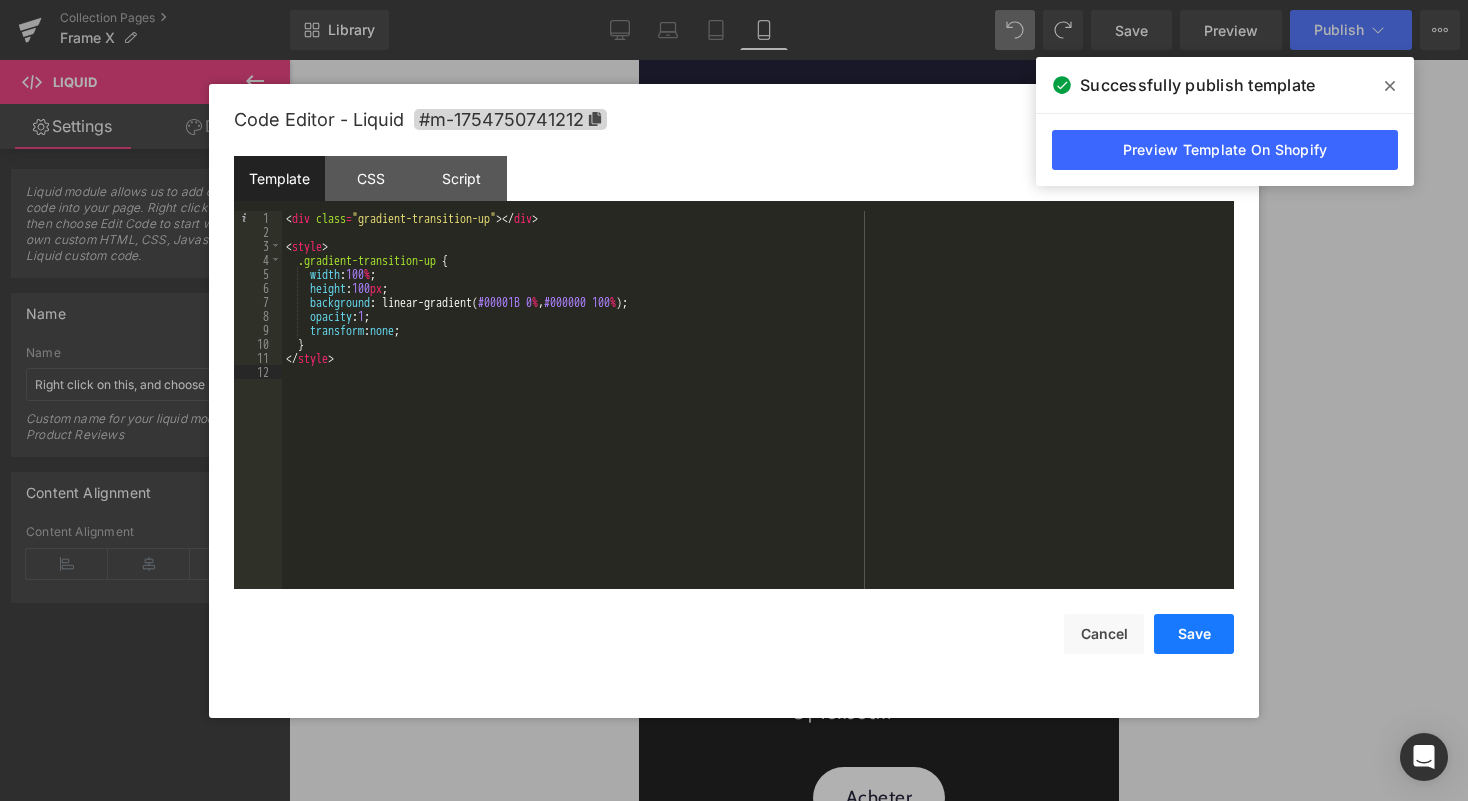 click on "Save" at bounding box center (1194, 634) 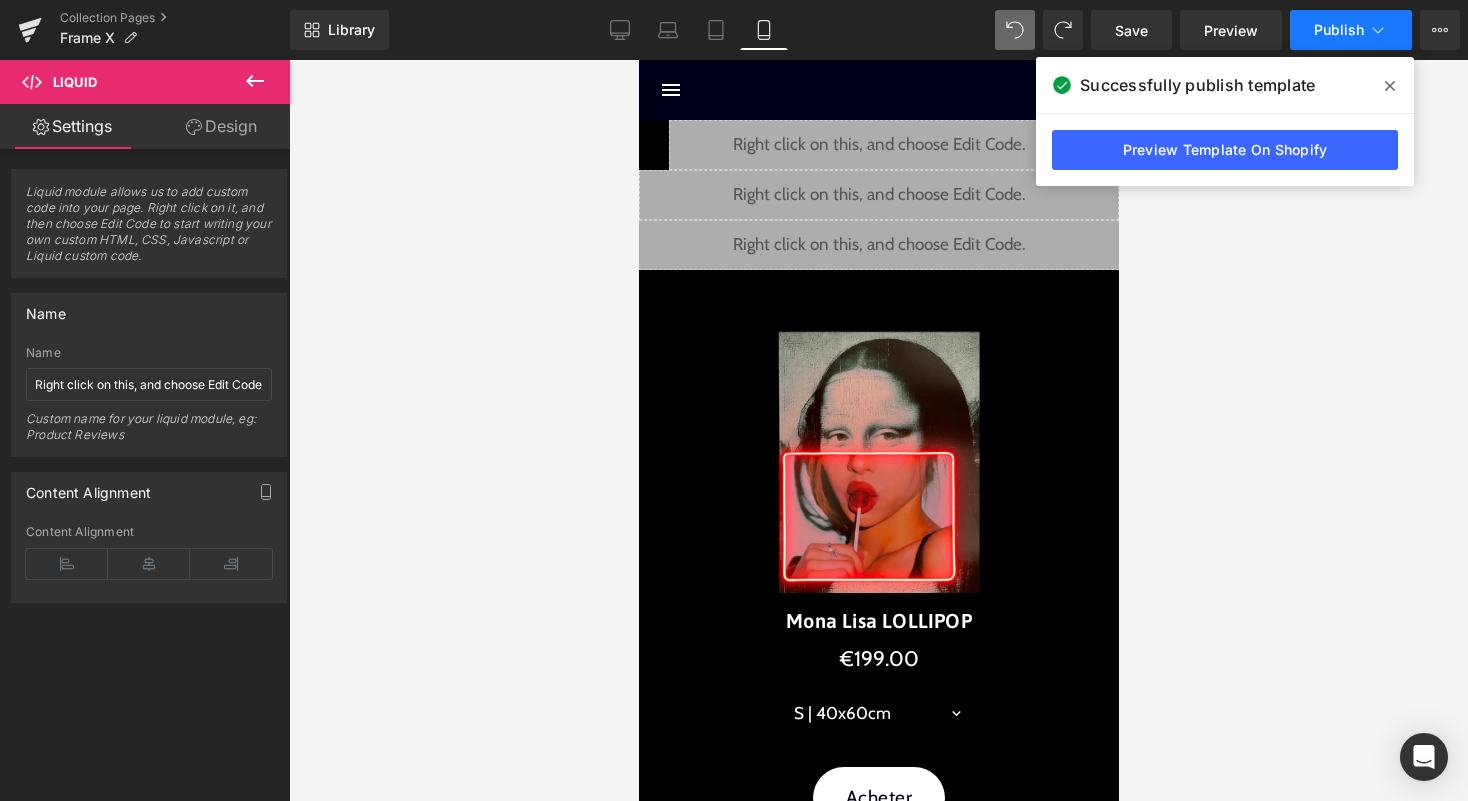 click on "Publish" at bounding box center [1351, 30] 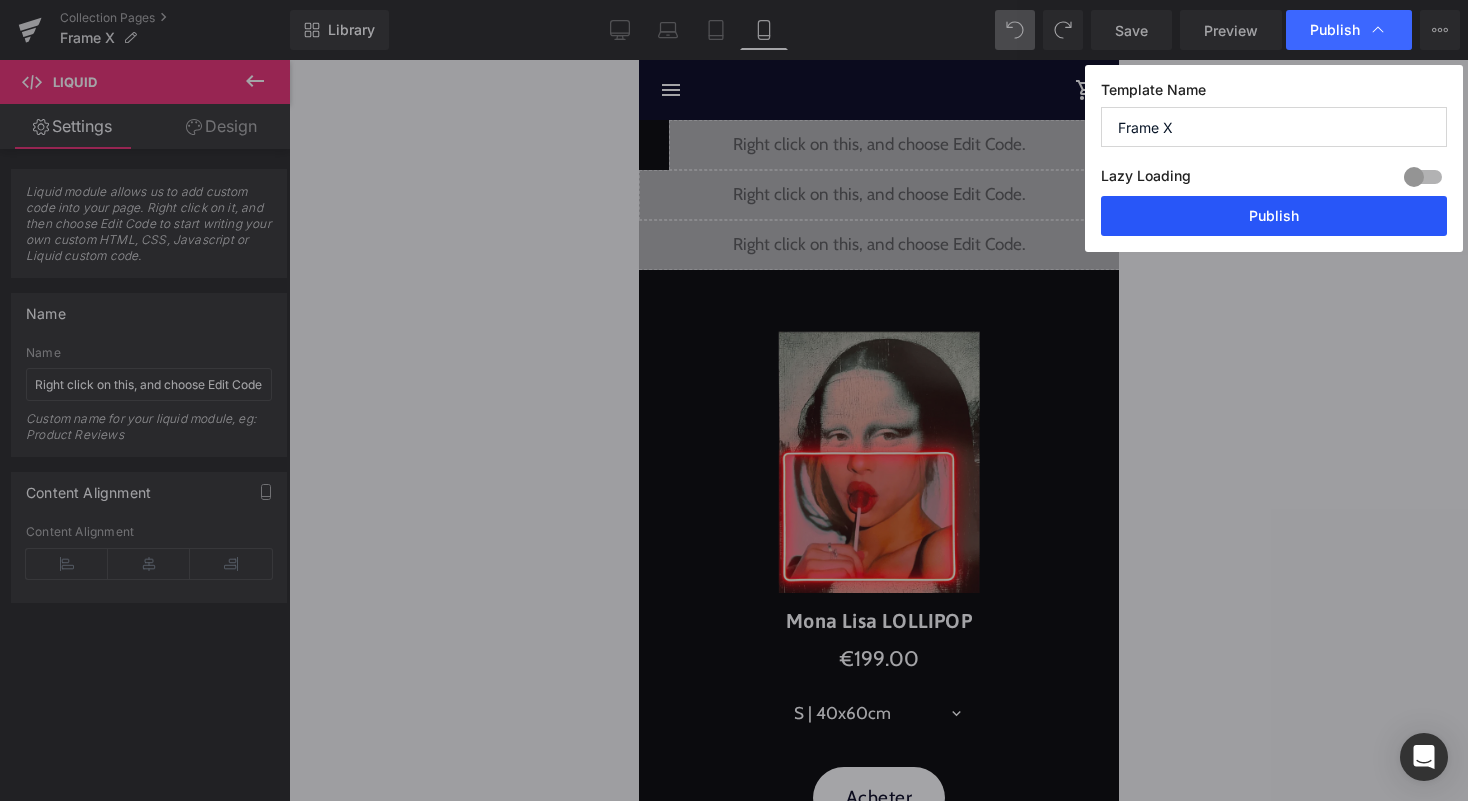 click on "Publish" at bounding box center (1274, 216) 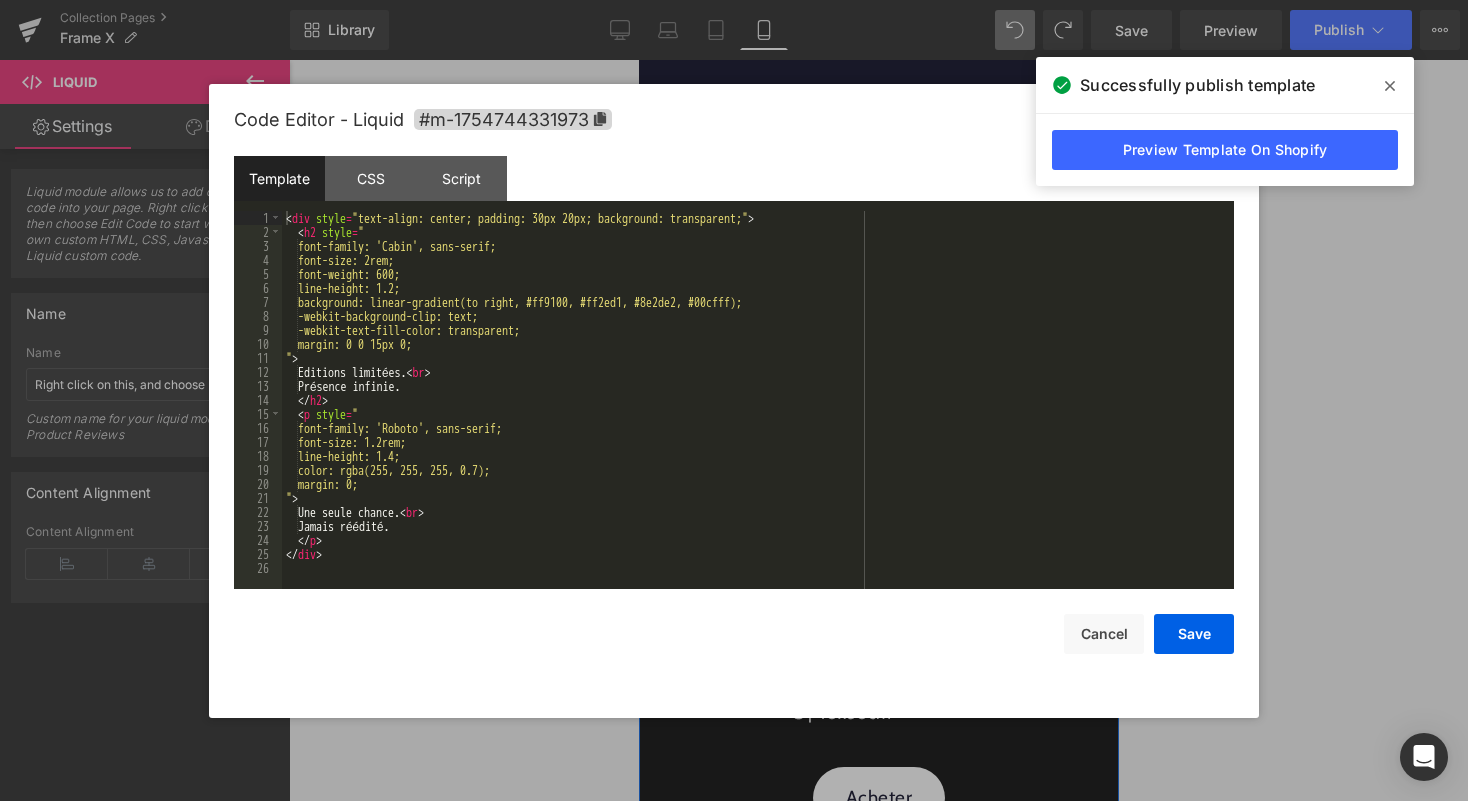 click on "Liquid" at bounding box center [878, 145] 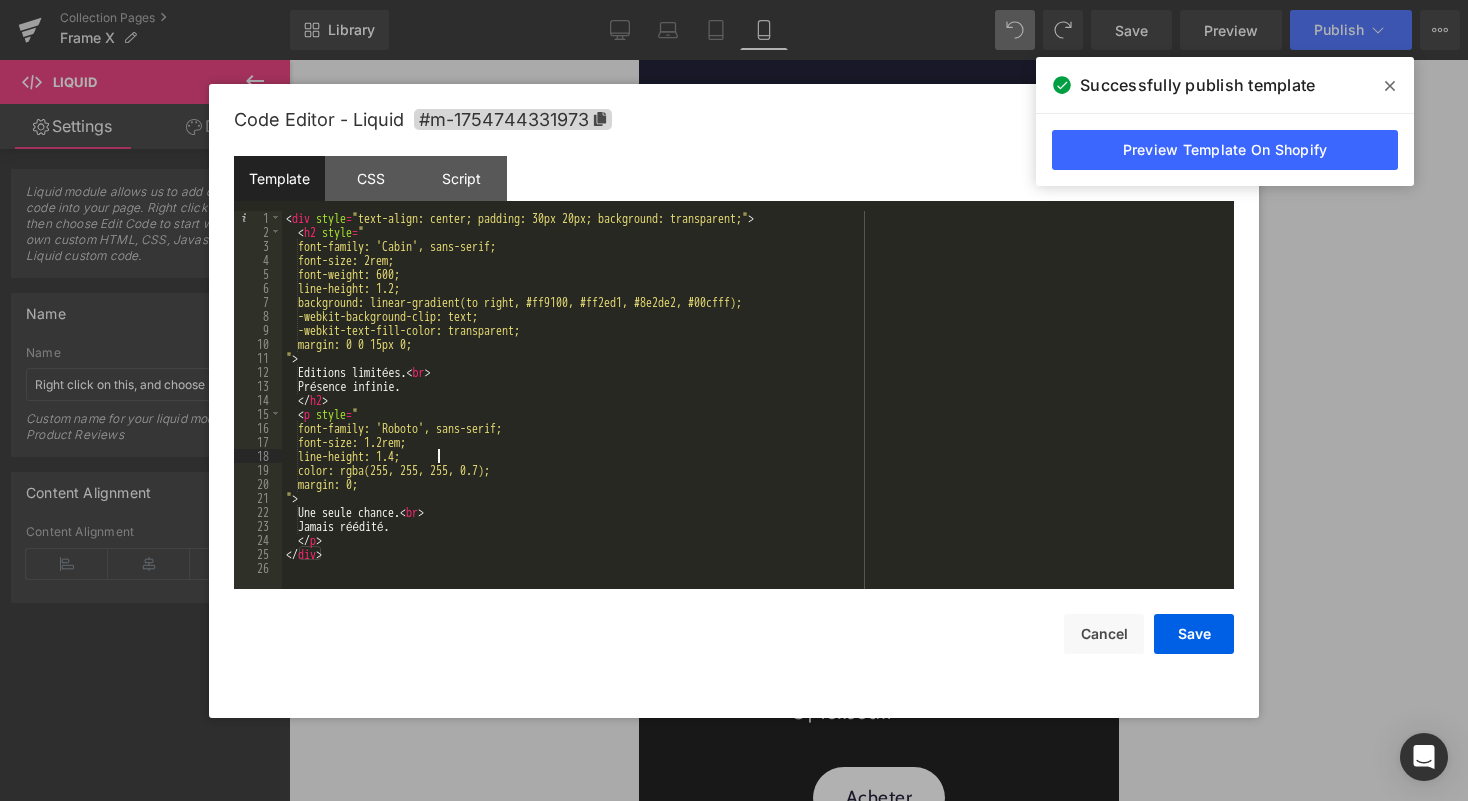 click on "< div   style = "text-align: center; padding: 30px 20px; background: transparent;" >    < h2   style = "      font-family: 'Cabin', sans-serif;      font-size: 2rem;      font-weight: 600;      line-height: 1.2;      background: linear-gradient(to right, #ff9100, #ff2ed1, #8e2de2, #00cfff);      -webkit-background-clip: text;      -webkit-text-fill-color: transparent;      margin: 0 0 15px 0;   " >      Editions limitées. < br >      Présence infinie.    </ h2 >    < p   style = "      font-family: 'Roboto', sans-serif;      font-size: 1.2rem;      line-height: 1.4;      color: rgba(255, 255, 255, 0.7);      margin: 0;   " >      Une seule chance. < br >      Jamais réédité.    </ p > </ div >" at bounding box center (758, 414) 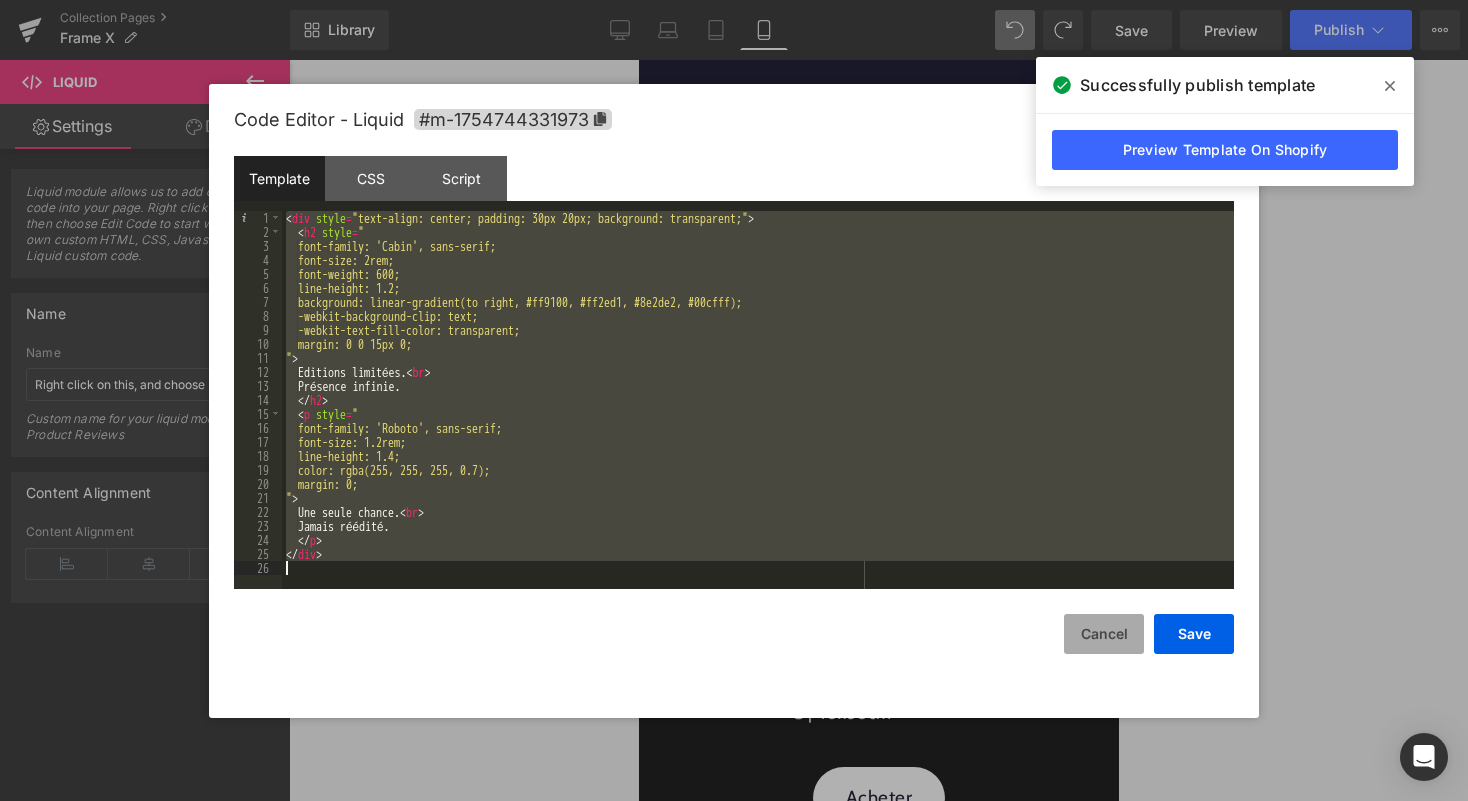 click on "Cancel" at bounding box center (1104, 634) 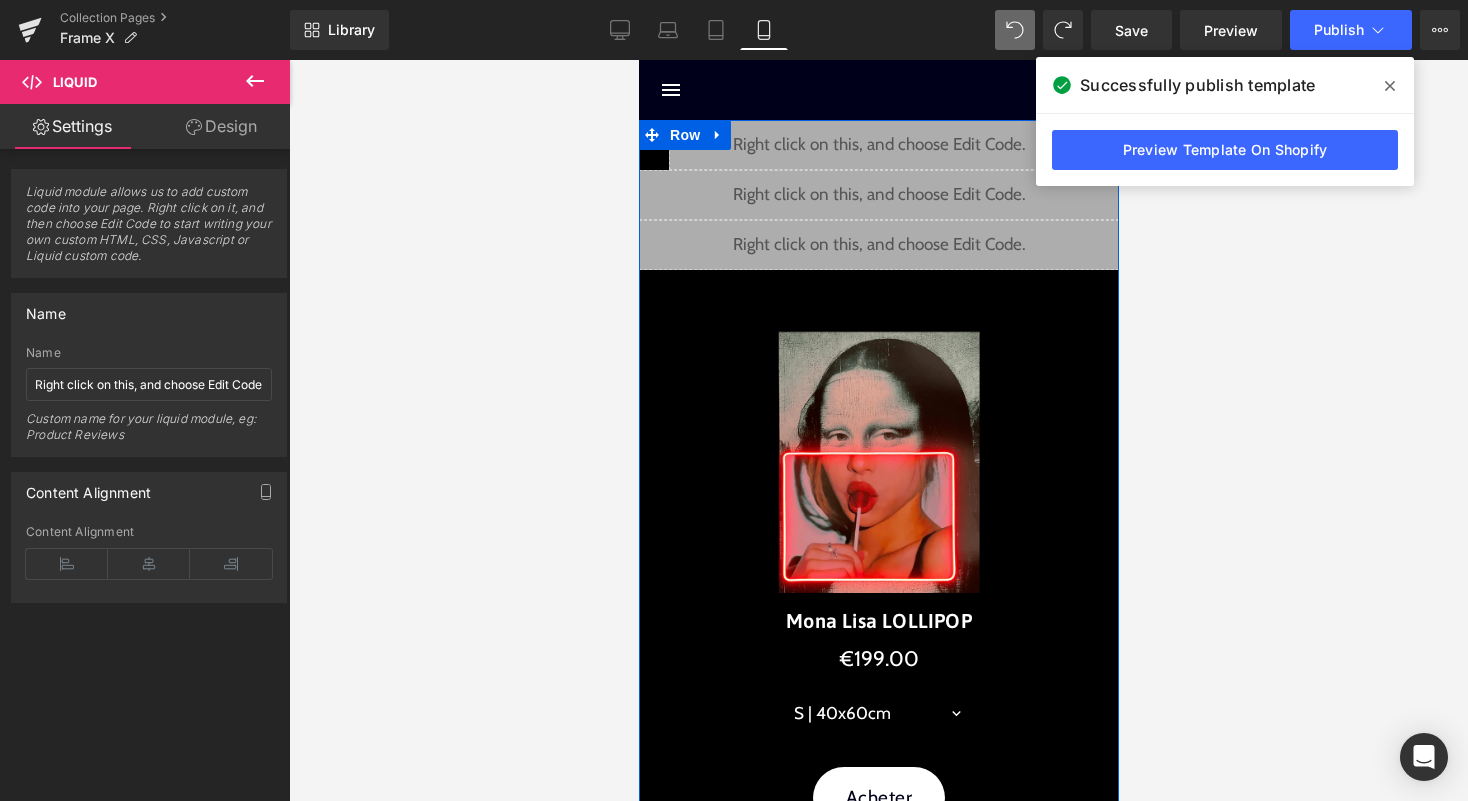 click on "Liquid" at bounding box center (878, 145) 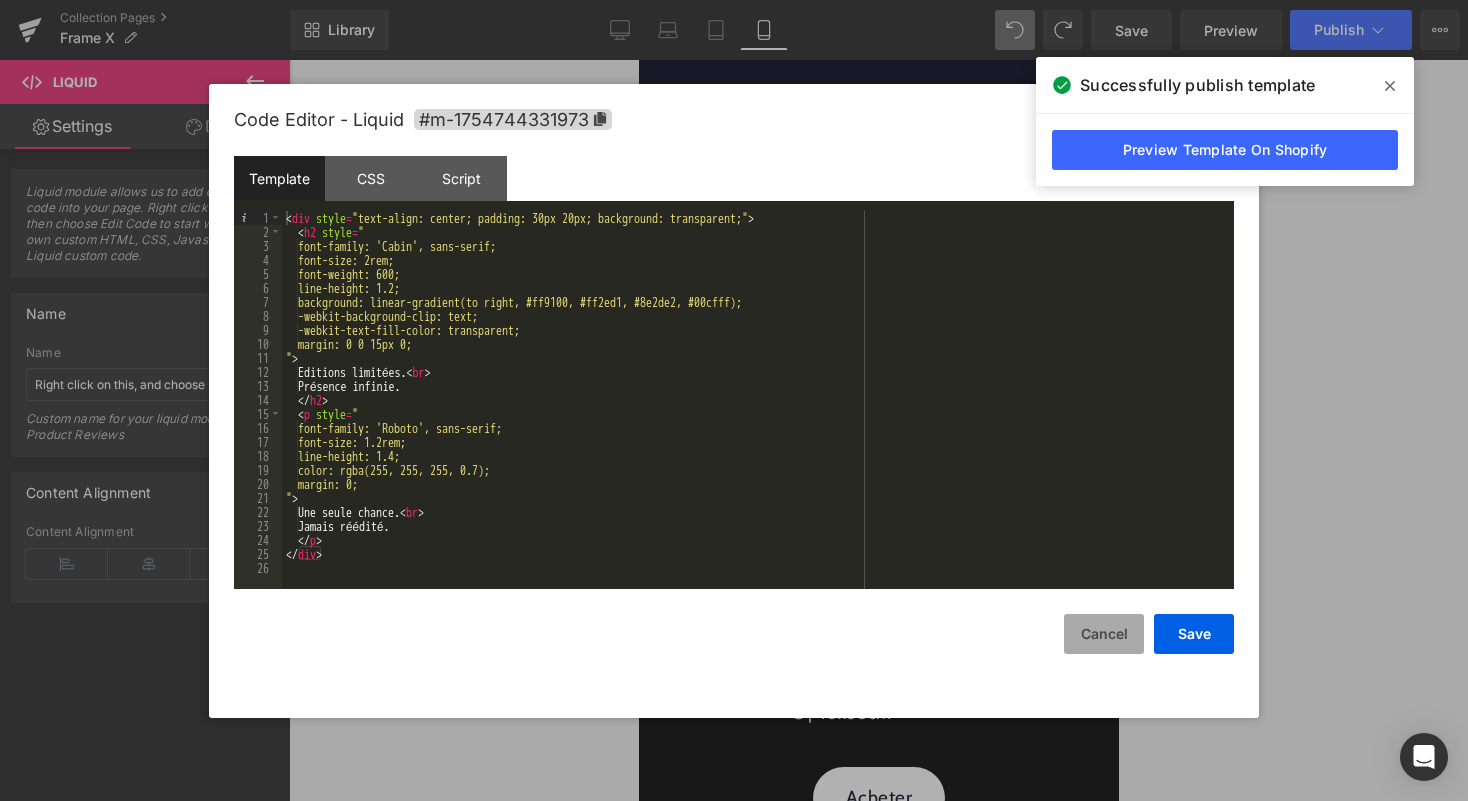 click on "Cancel" at bounding box center [1104, 634] 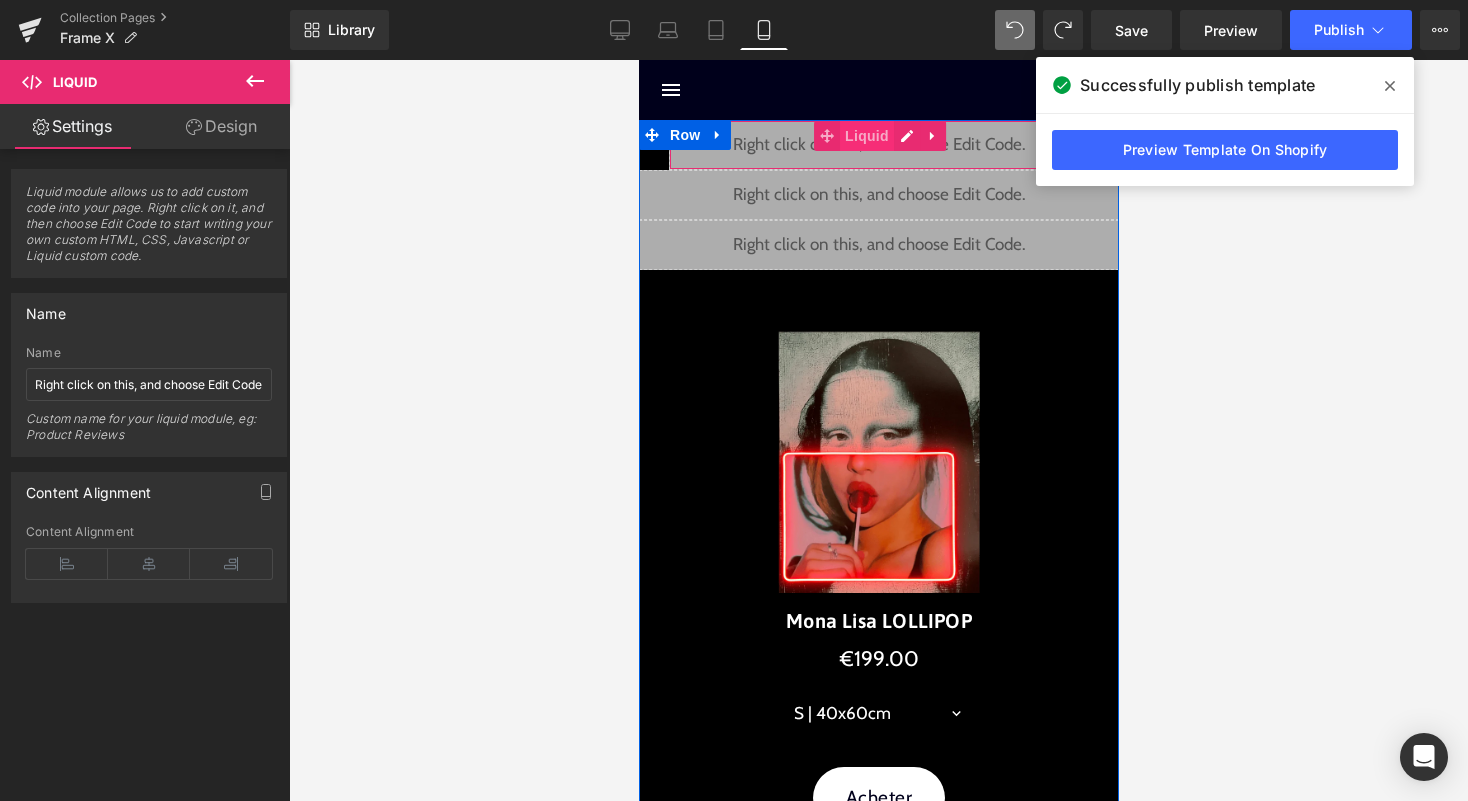 click on "Liquid" at bounding box center [866, 136] 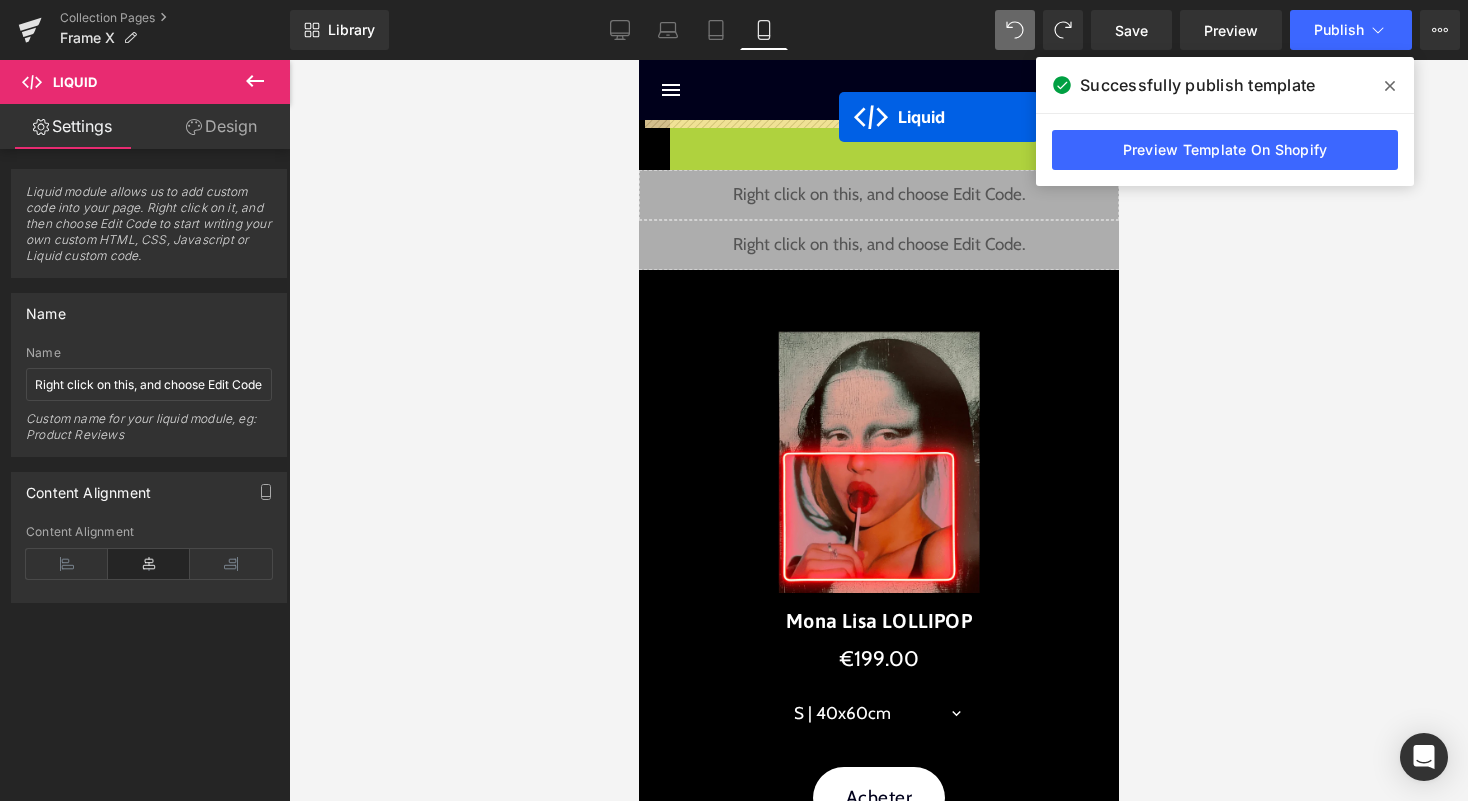 drag, startPoint x: 831, startPoint y: 137, endPoint x: 838, endPoint y: 117, distance: 21.189621 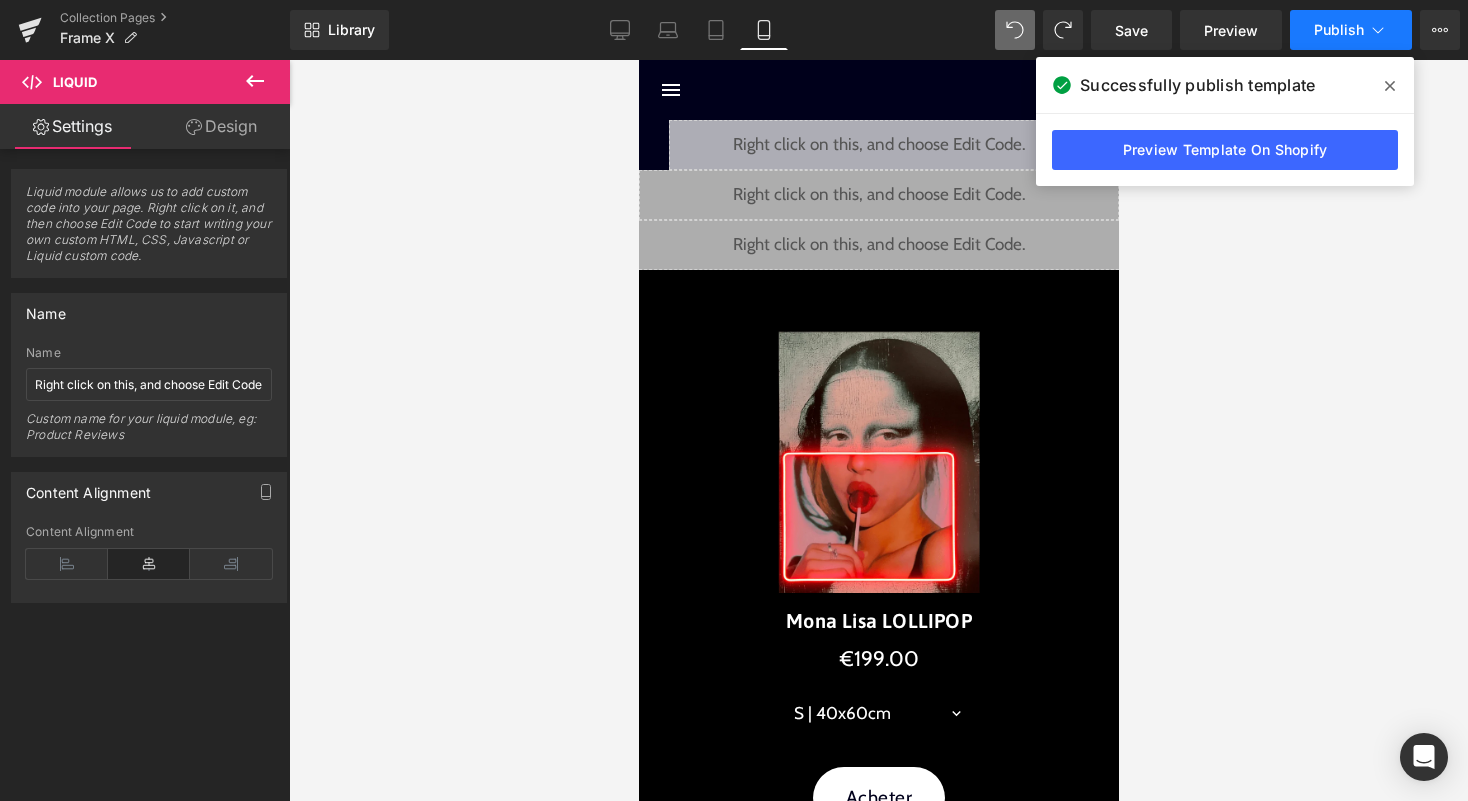 click on "Publish" at bounding box center [1351, 30] 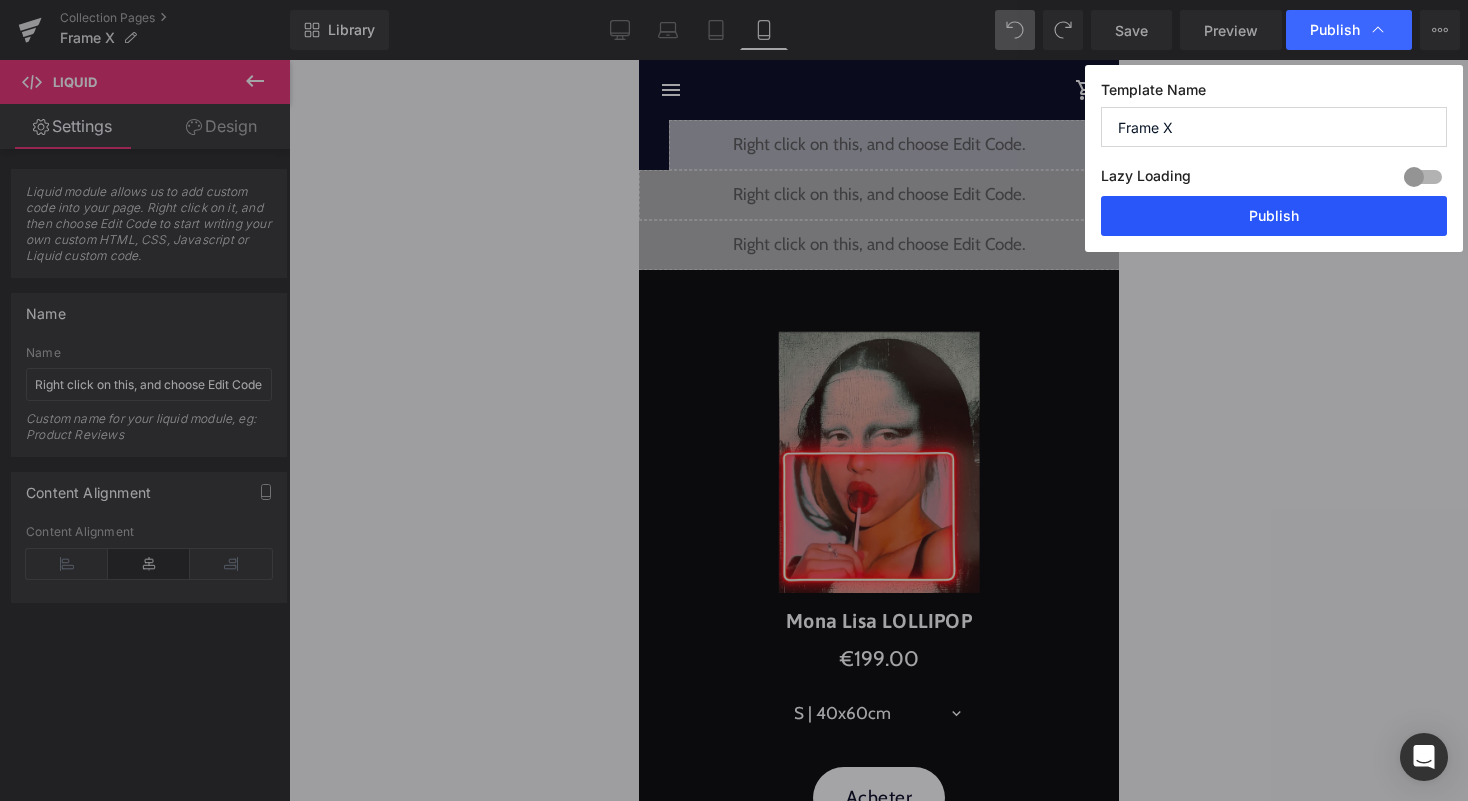click on "Publish" at bounding box center [1274, 216] 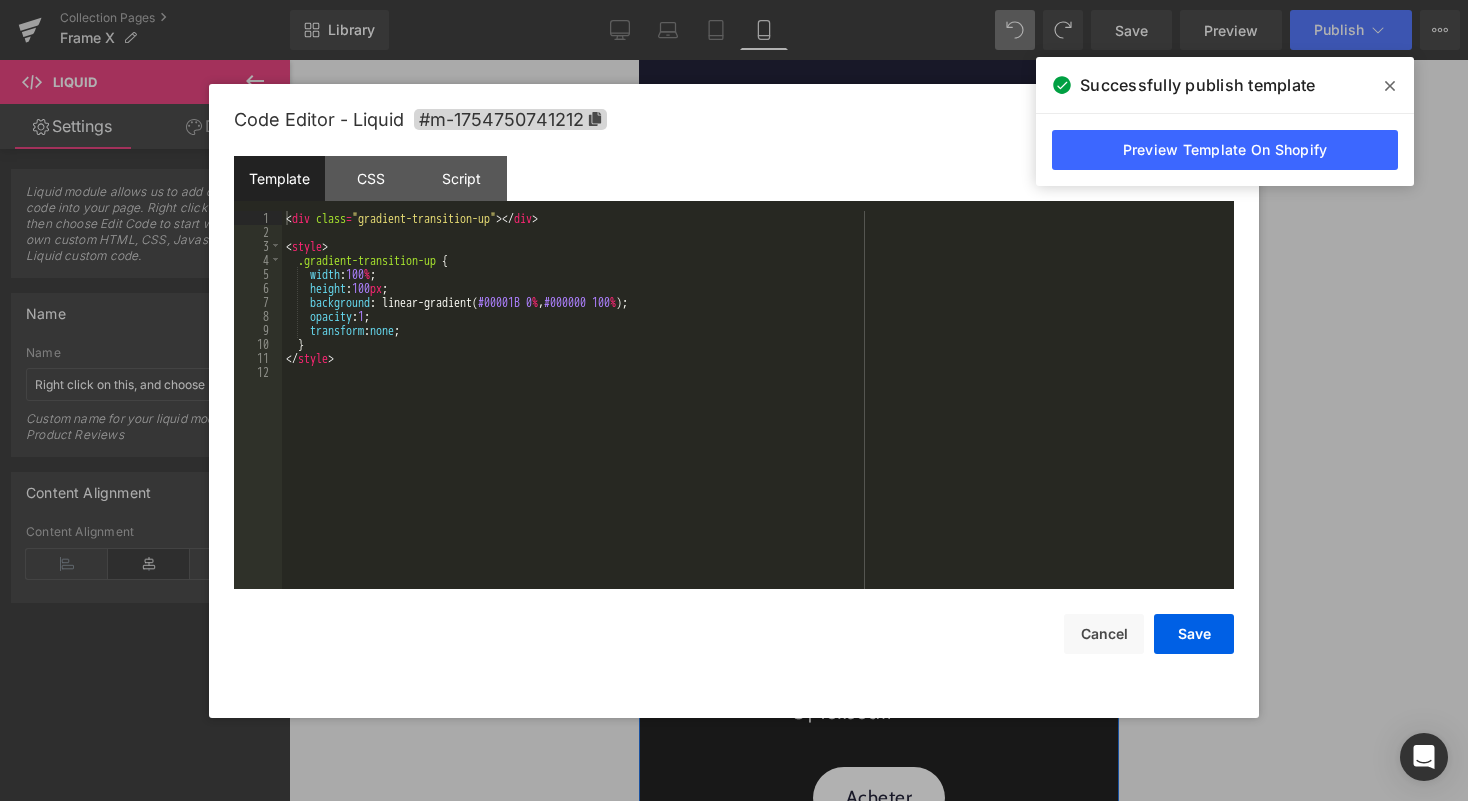 click on "Liquid" at bounding box center [878, 195] 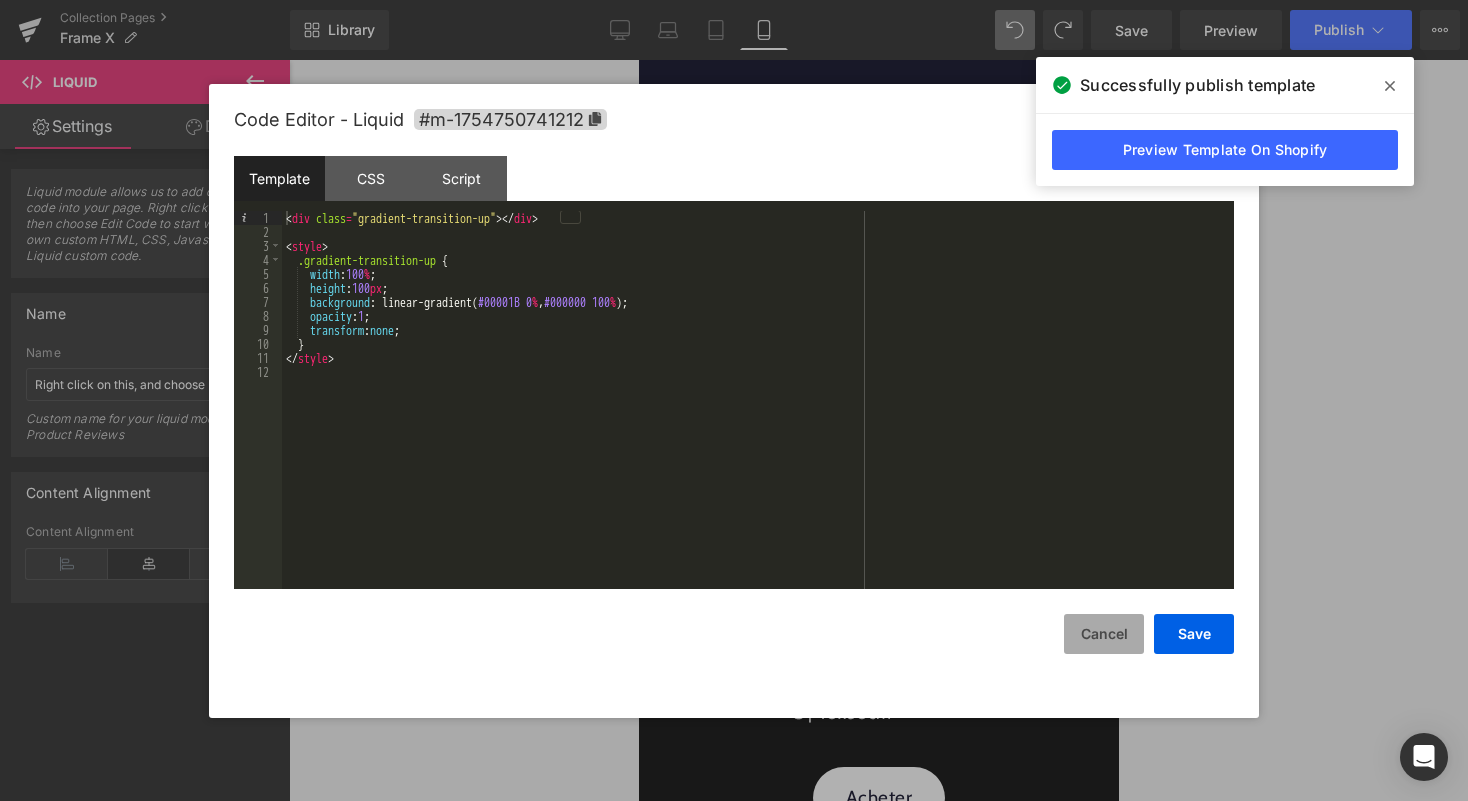 click on "Cancel" at bounding box center (1104, 634) 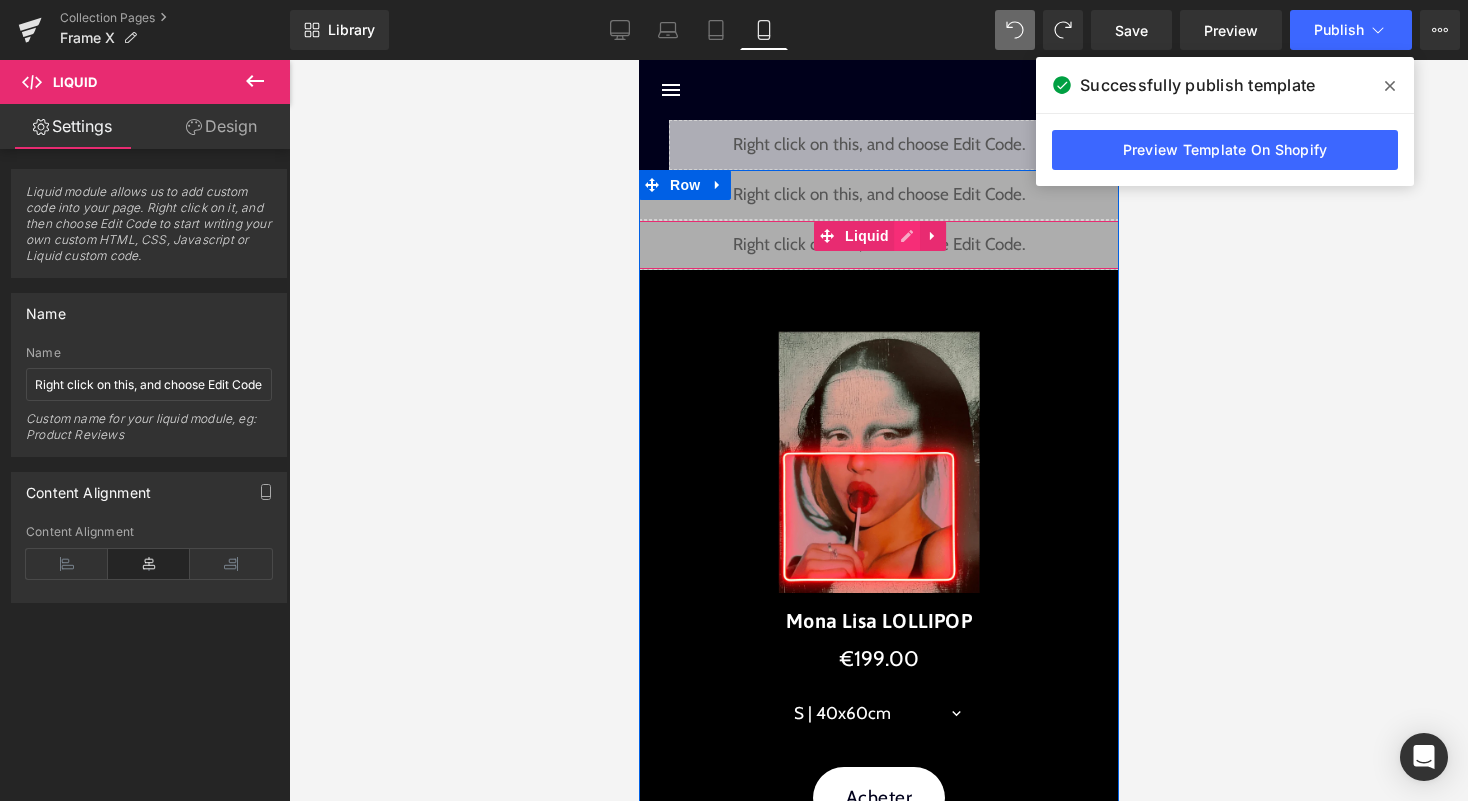 click on "Liquid" at bounding box center [878, 245] 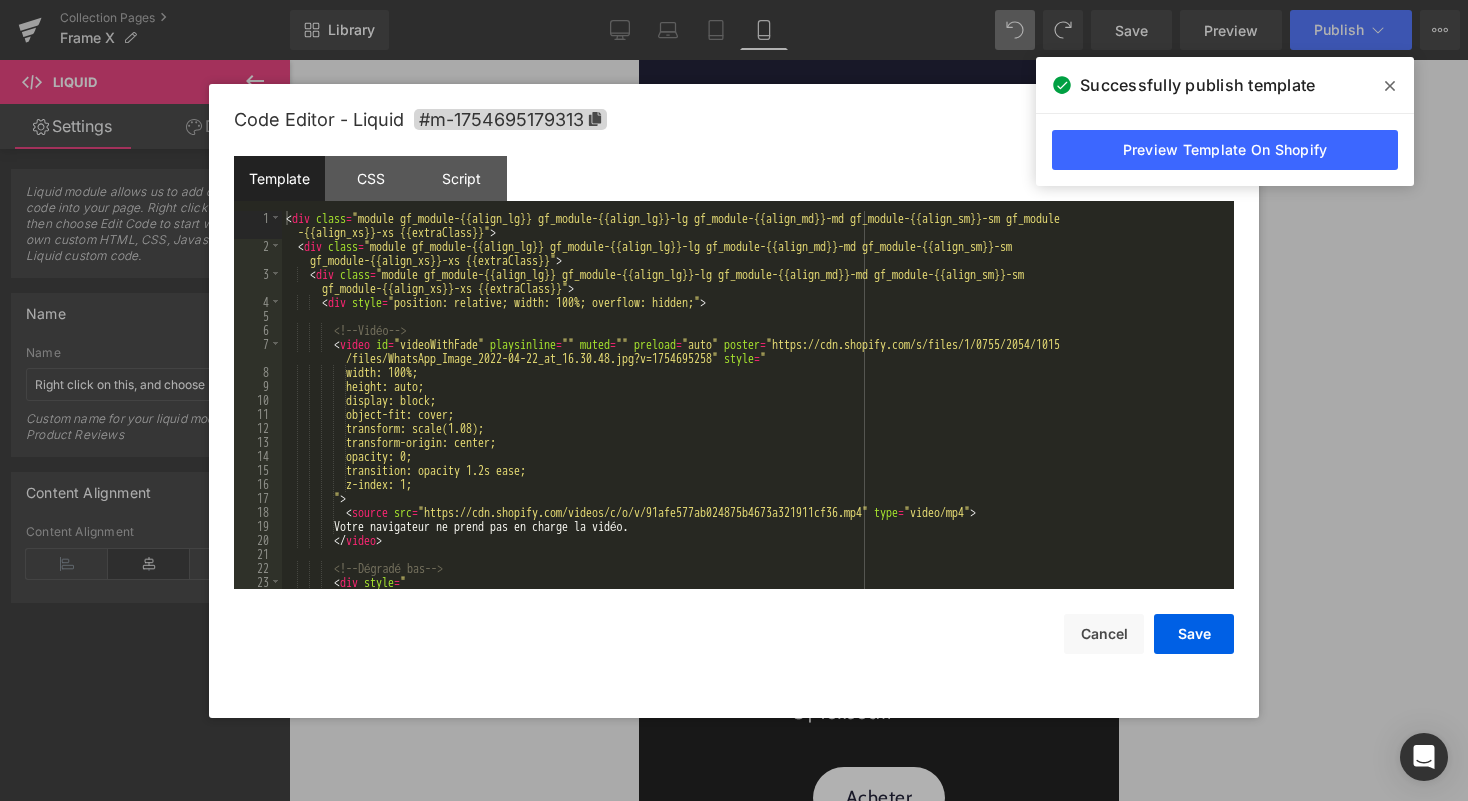 click on "< div   class = "module gf_module-{{align_lg}} gf_module-{{align_lg}}-lg gf_module-{{align_md}}-md gf_module-{{align_sm}}-sm gf_module    -{{align_xs}}-xs {{extraClass}}" >    < div   class = "module gf_module-{{align_lg}} gf_module-{{align_lg}}-lg gf_module-{{align_md}}-md gf_module-{{align_sm}}-sm       gf_module-{{align_xs}}-xs {{extraClass}}" >       < div   class = "module gf_module-{{align_lg}} gf_module-{{align_lg}}-lg gf_module-{{align_md}}-md gf_module-{{align_sm}}-sm         gf_module-{{align_xs}}-xs {{extraClass}}" >          < div   style = "position: relative; width: 100%; overflow: hidden;" >             <!--  Vidéo  -->             < video   id = "videoWithFade"   playsinline = ""   muted = ""   preload = "auto"   poster = "https://cdn.shopify.com/s/files/1/0755/2054/1015            /files/WhatsApp_Image_2022-04-22_at_16.30.48.jpg?v=1754695258"   style = "                  width: 100%;                  height: auto;                  display: block;" at bounding box center [754, 421] 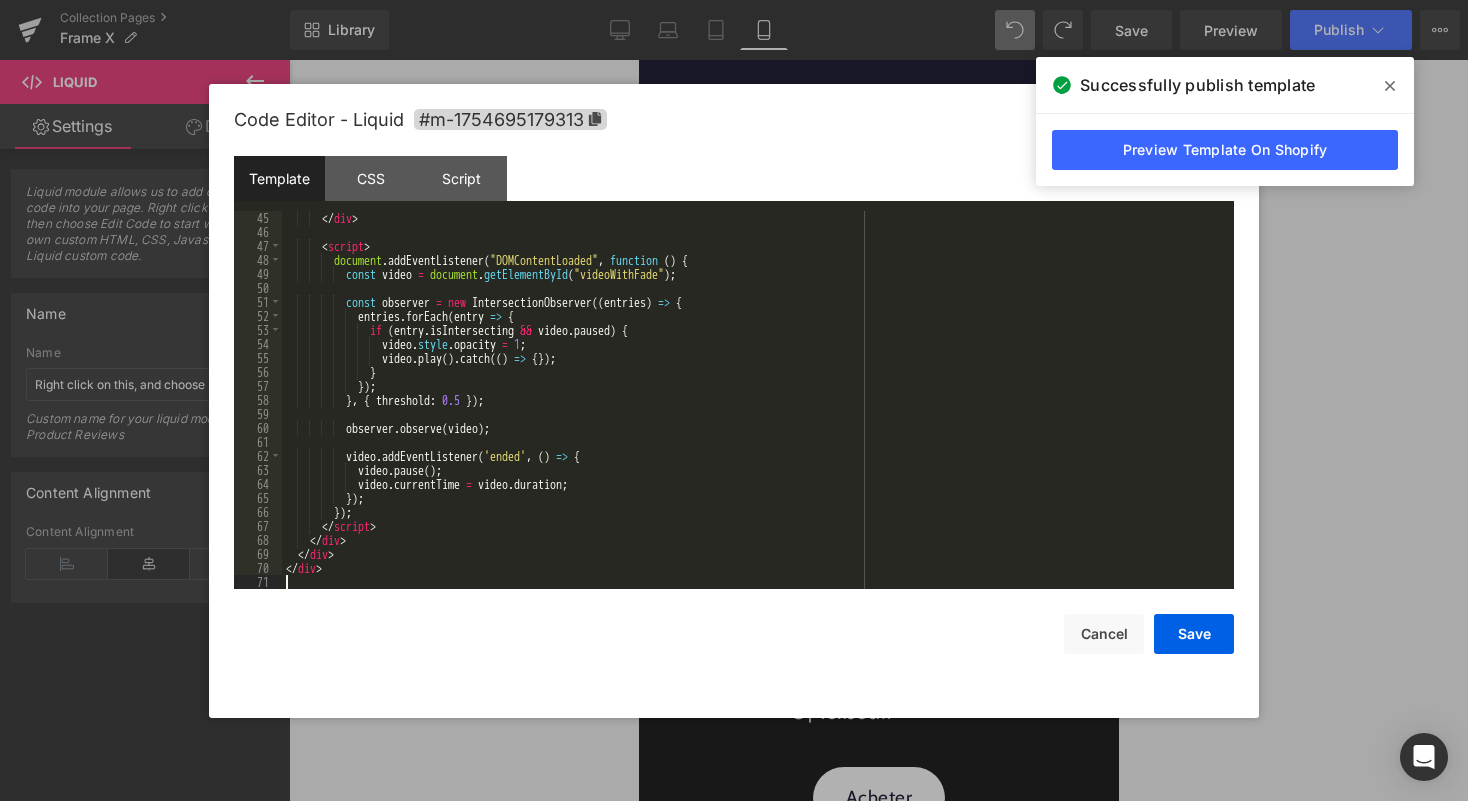 scroll, scrollTop: 672, scrollLeft: 0, axis: vertical 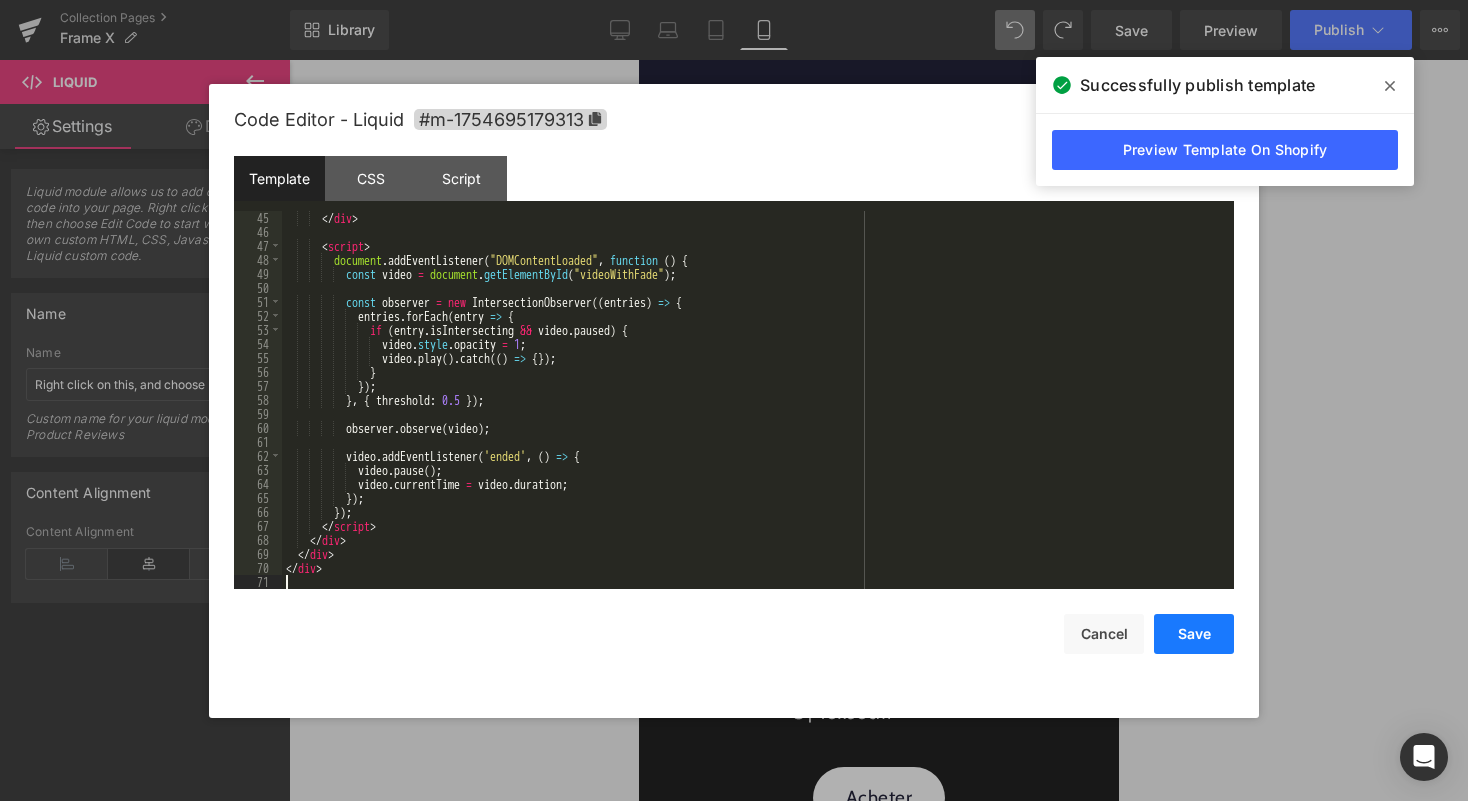 click on "Save" at bounding box center [1194, 634] 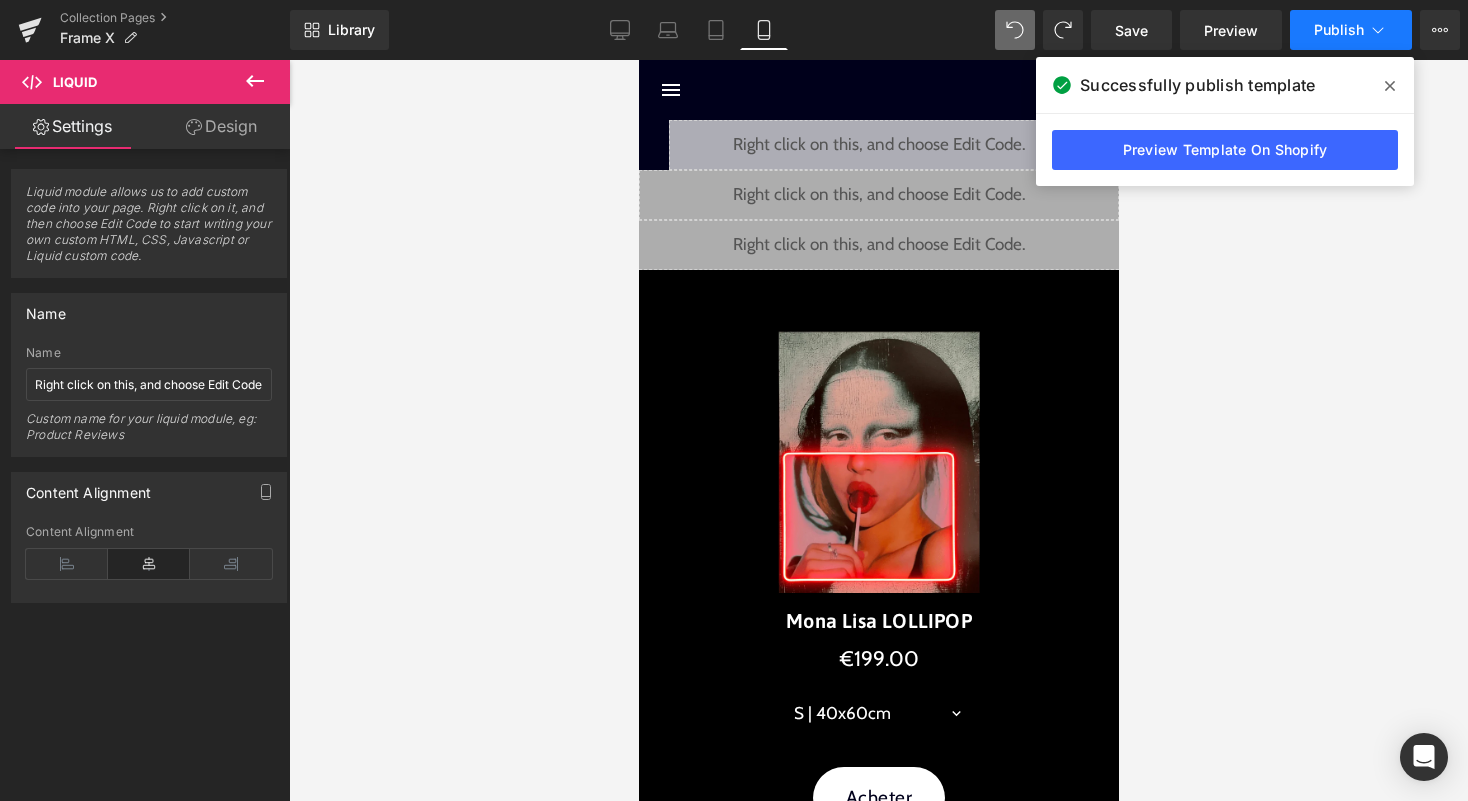 click on "Publish" at bounding box center (1351, 30) 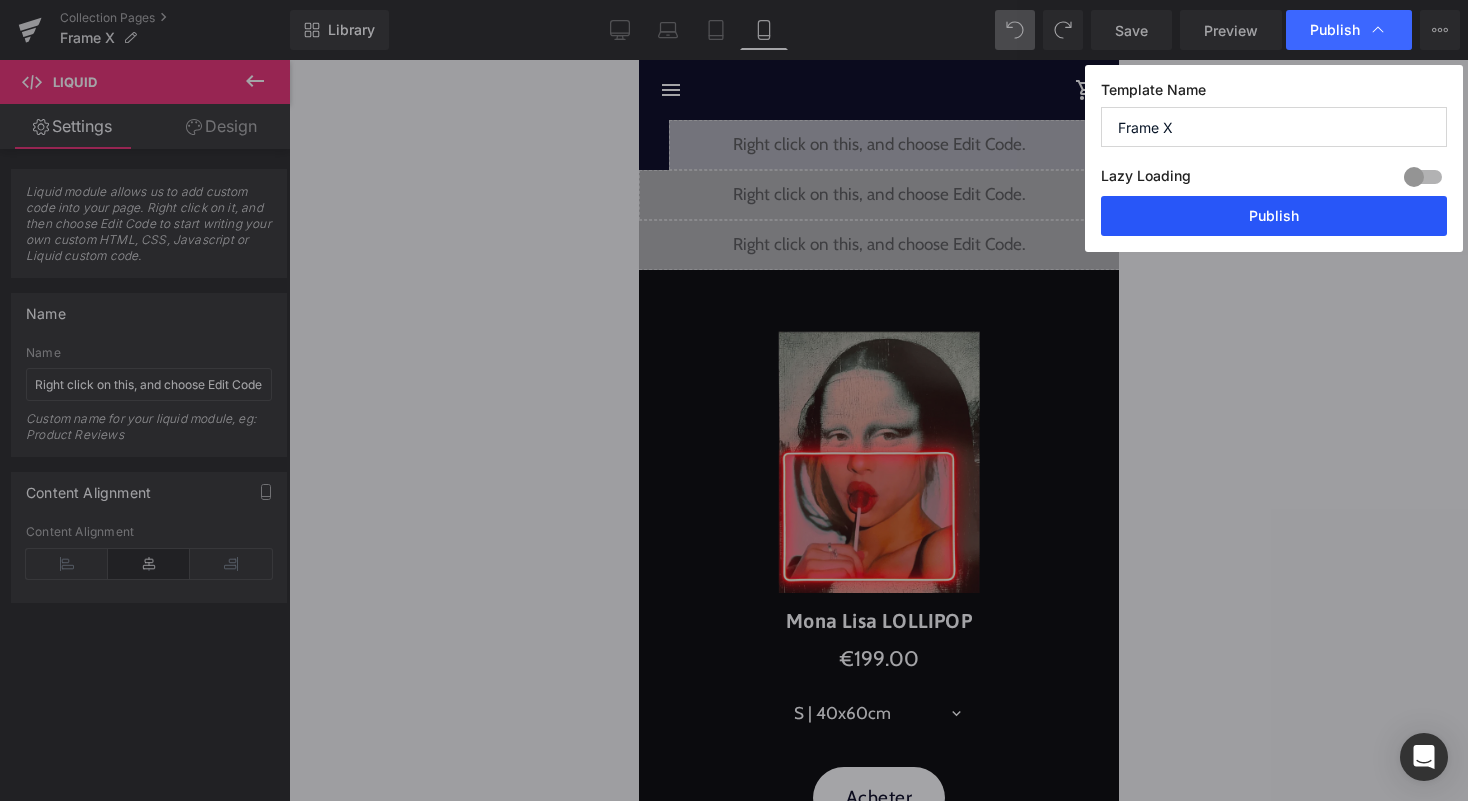click on "Publish" at bounding box center [1274, 216] 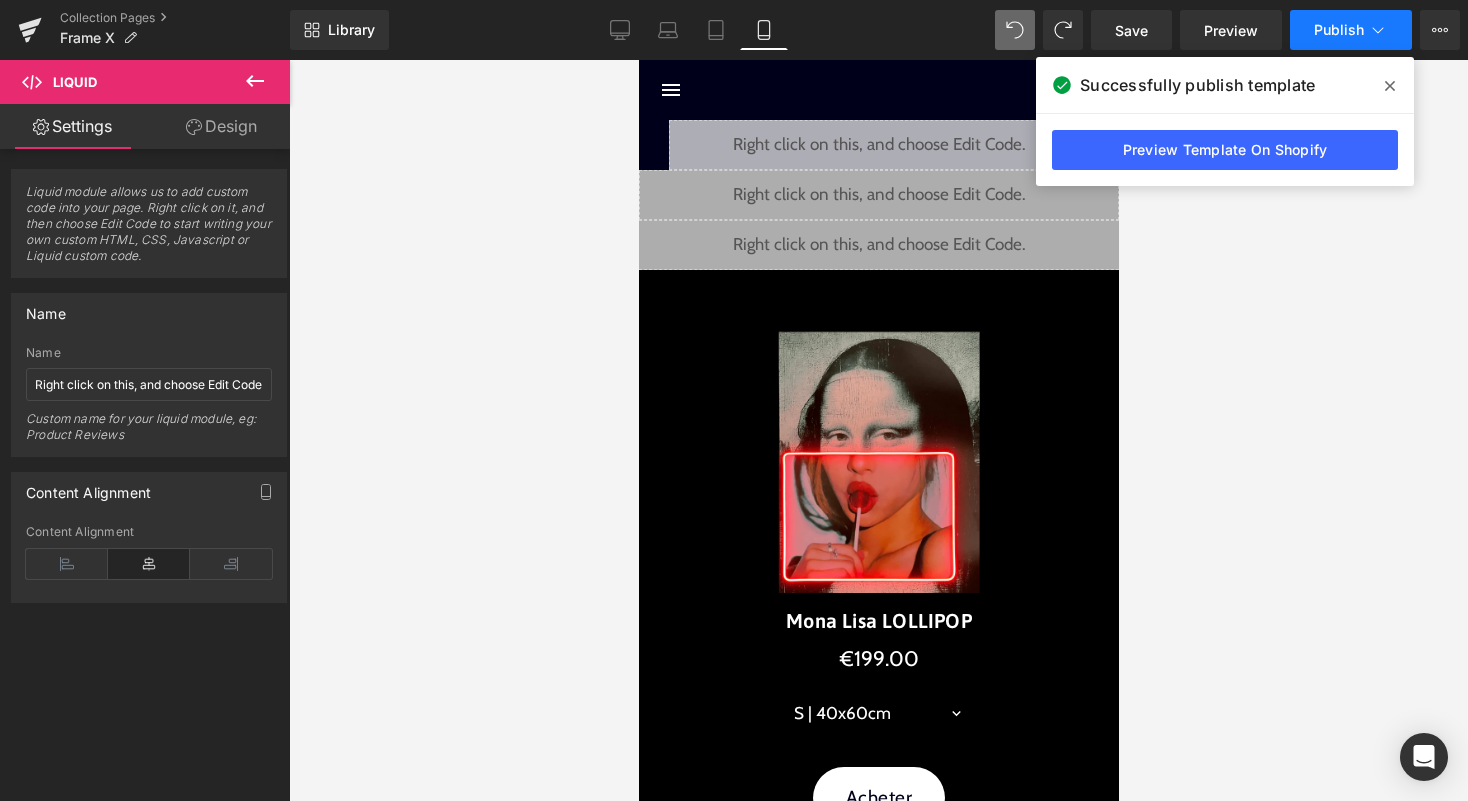 click on "Publish" at bounding box center (1339, 30) 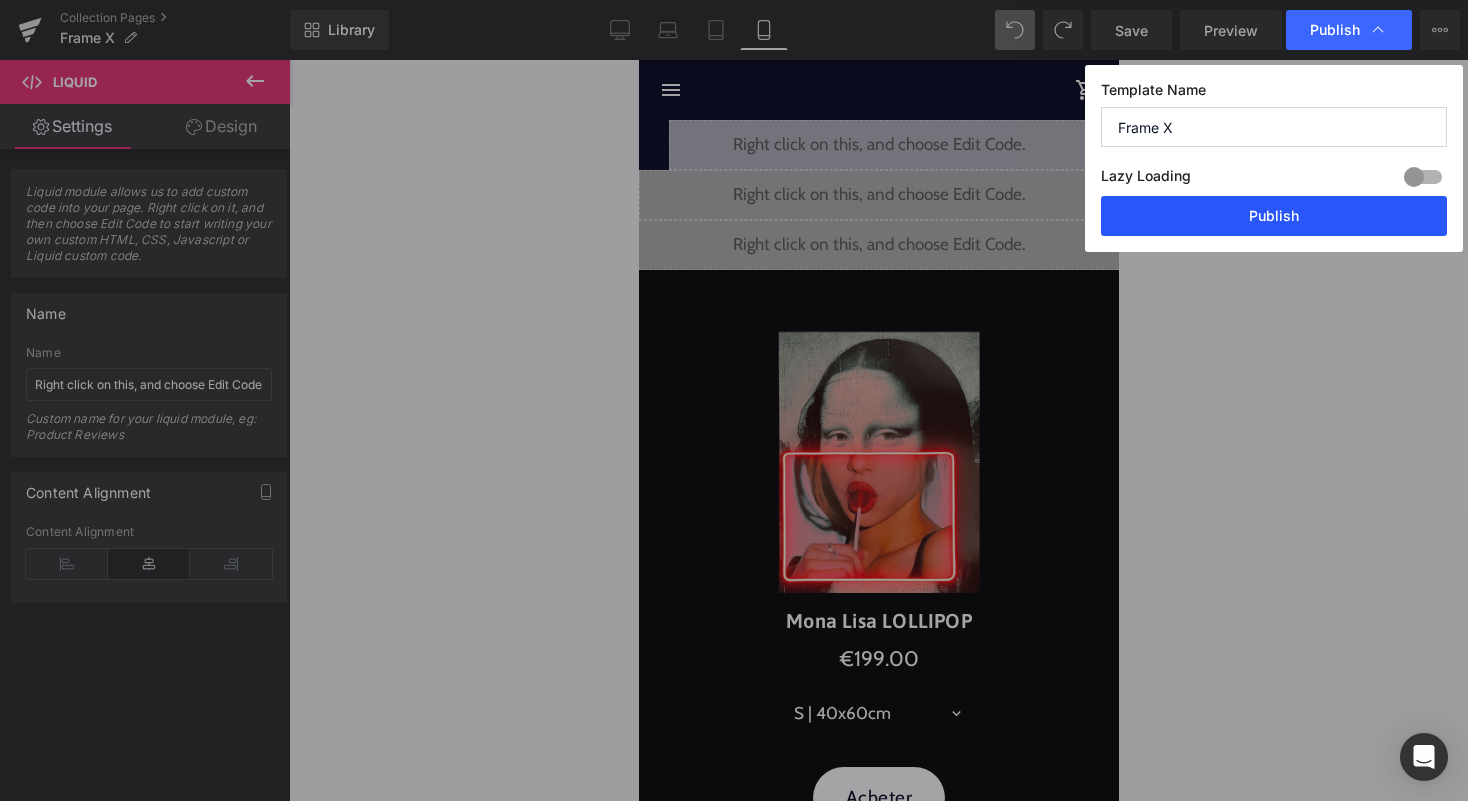 click on "Publish" at bounding box center (1274, 216) 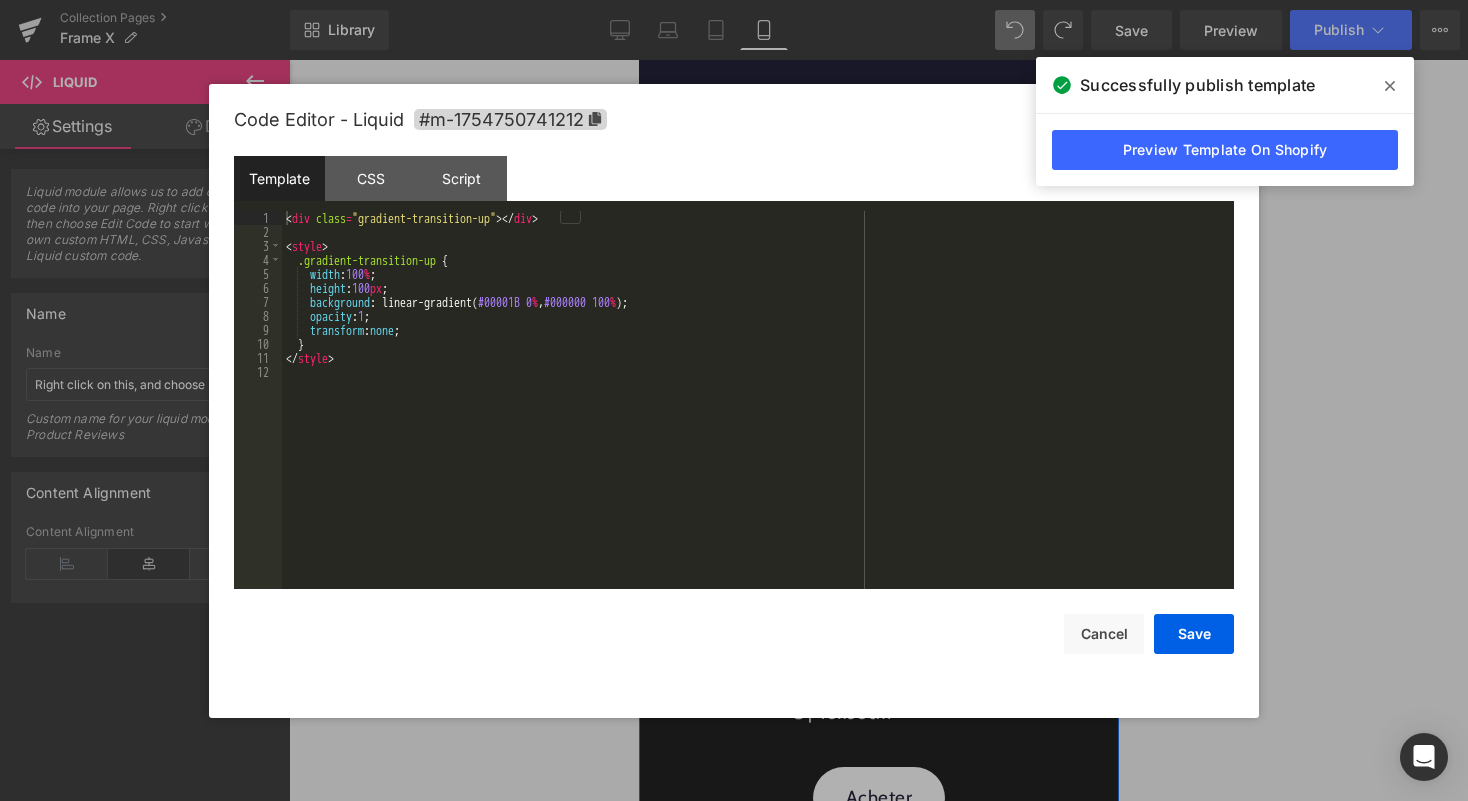 click on "Liquid" at bounding box center [878, 195] 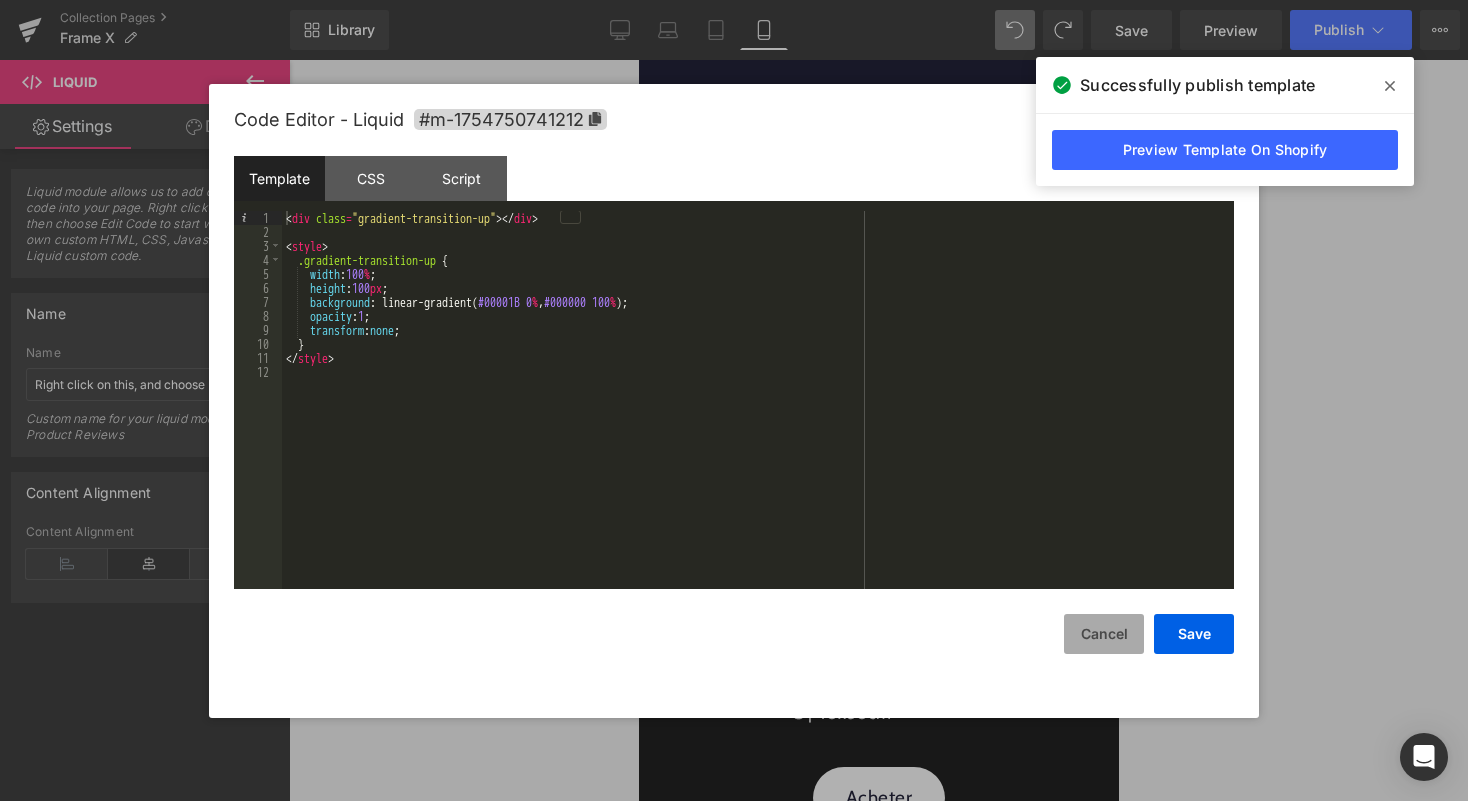 click on "Cancel" at bounding box center (1104, 634) 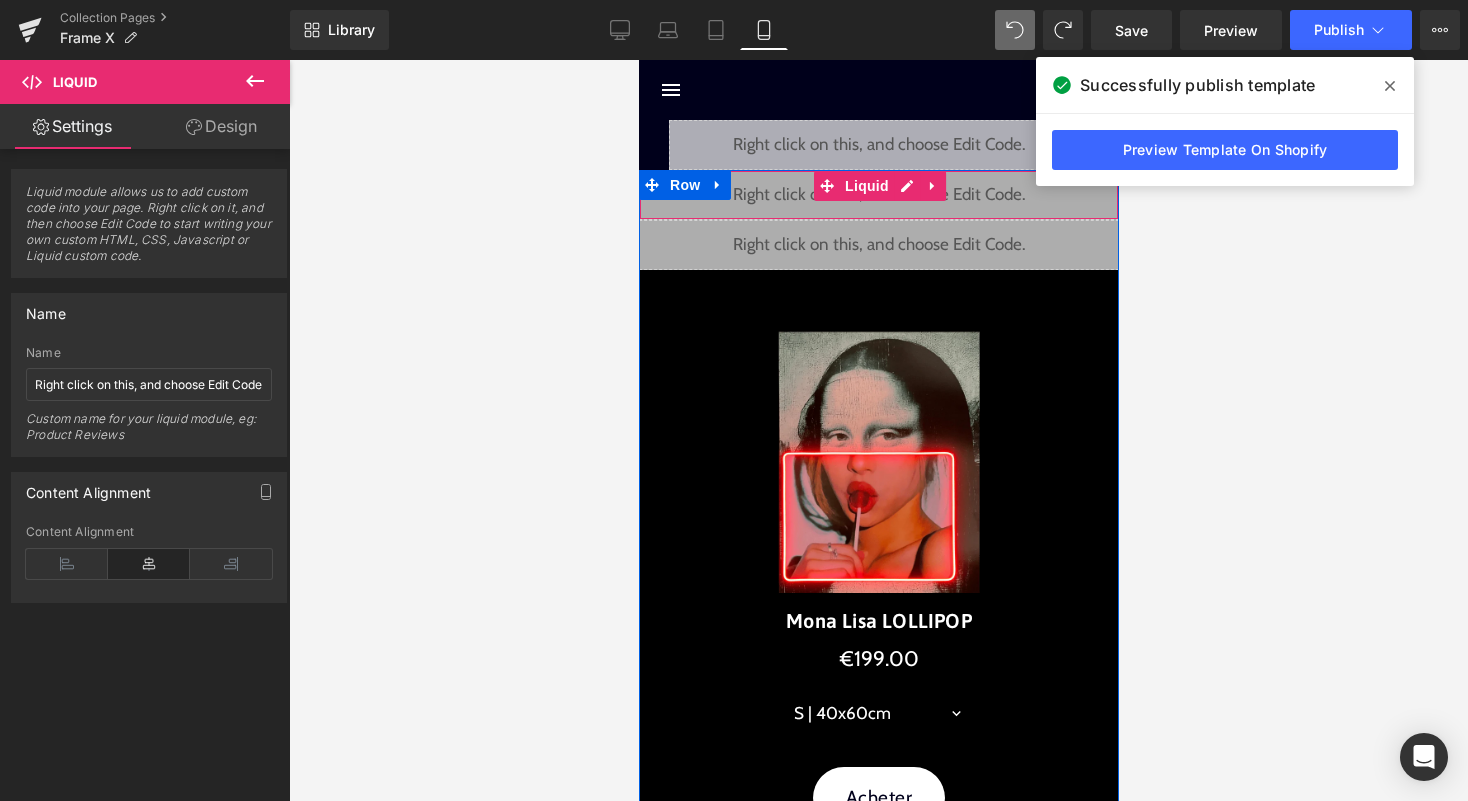 click on "Liquid" at bounding box center [878, 195] 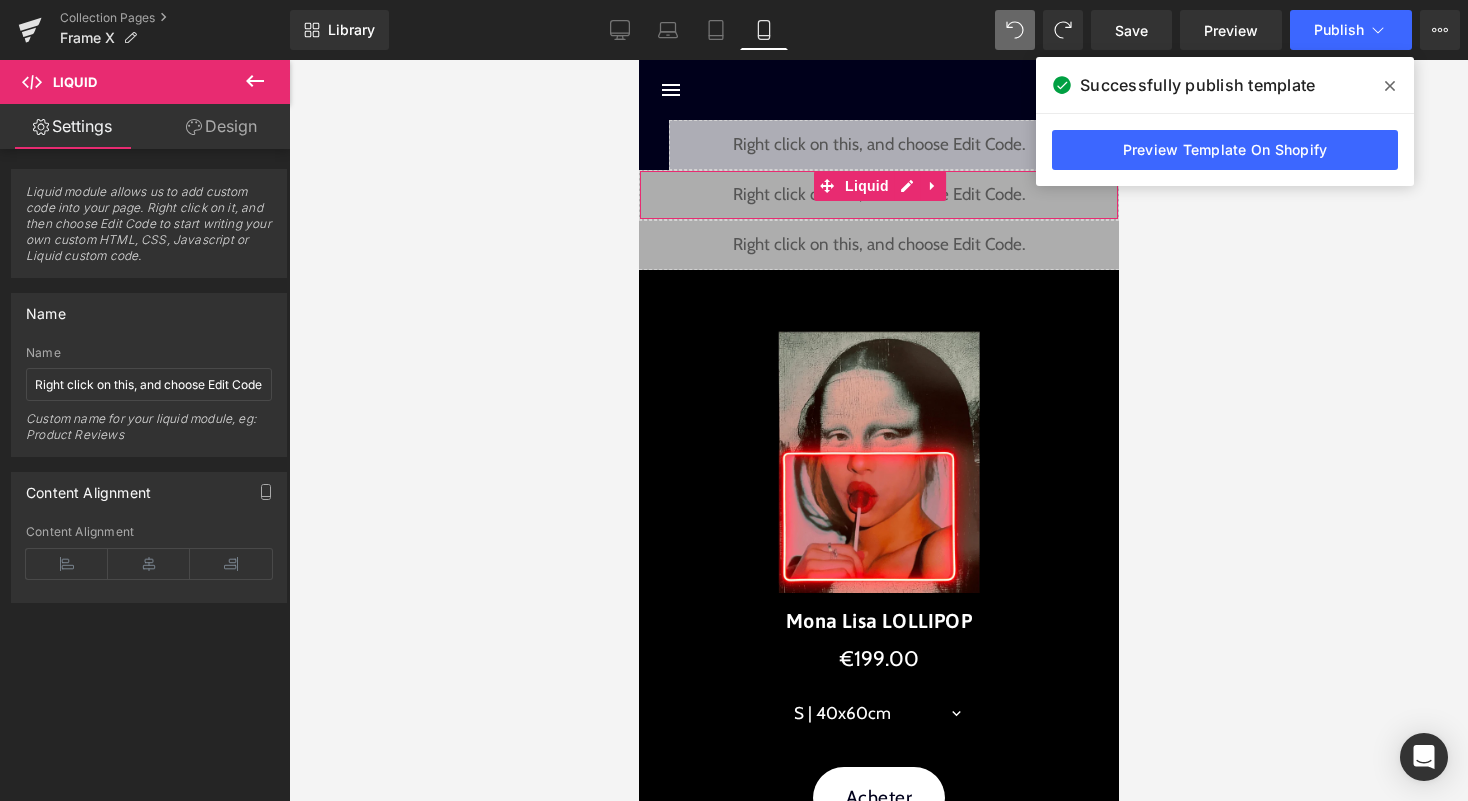 click on "Design" at bounding box center (221, 126) 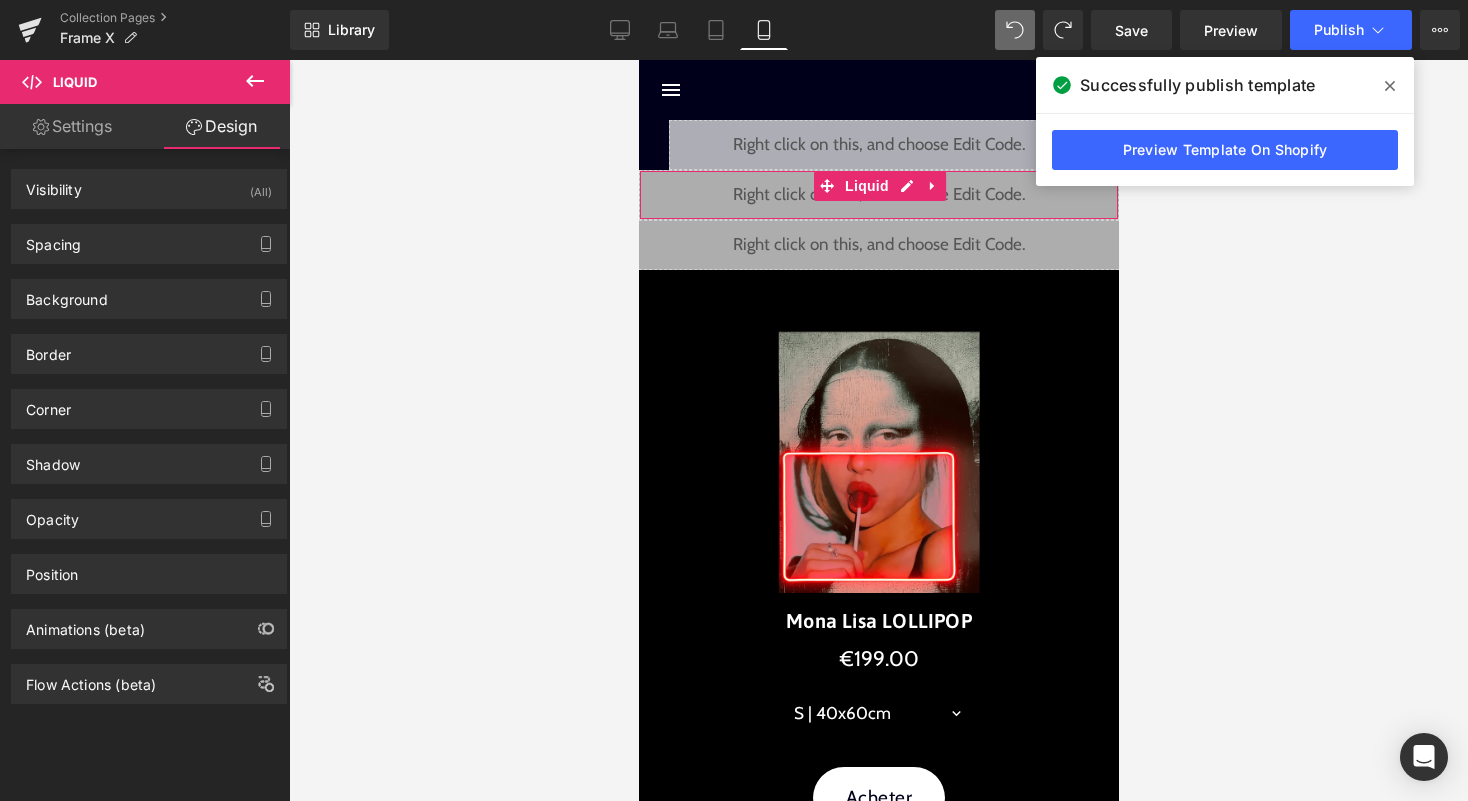 click on "Spacing
Margin
0px 0
0px 0
0px 0
0px 0
Padding
0px 0
0px 0
0px 0
0px 0
Setup Global Style" at bounding box center (149, 236) 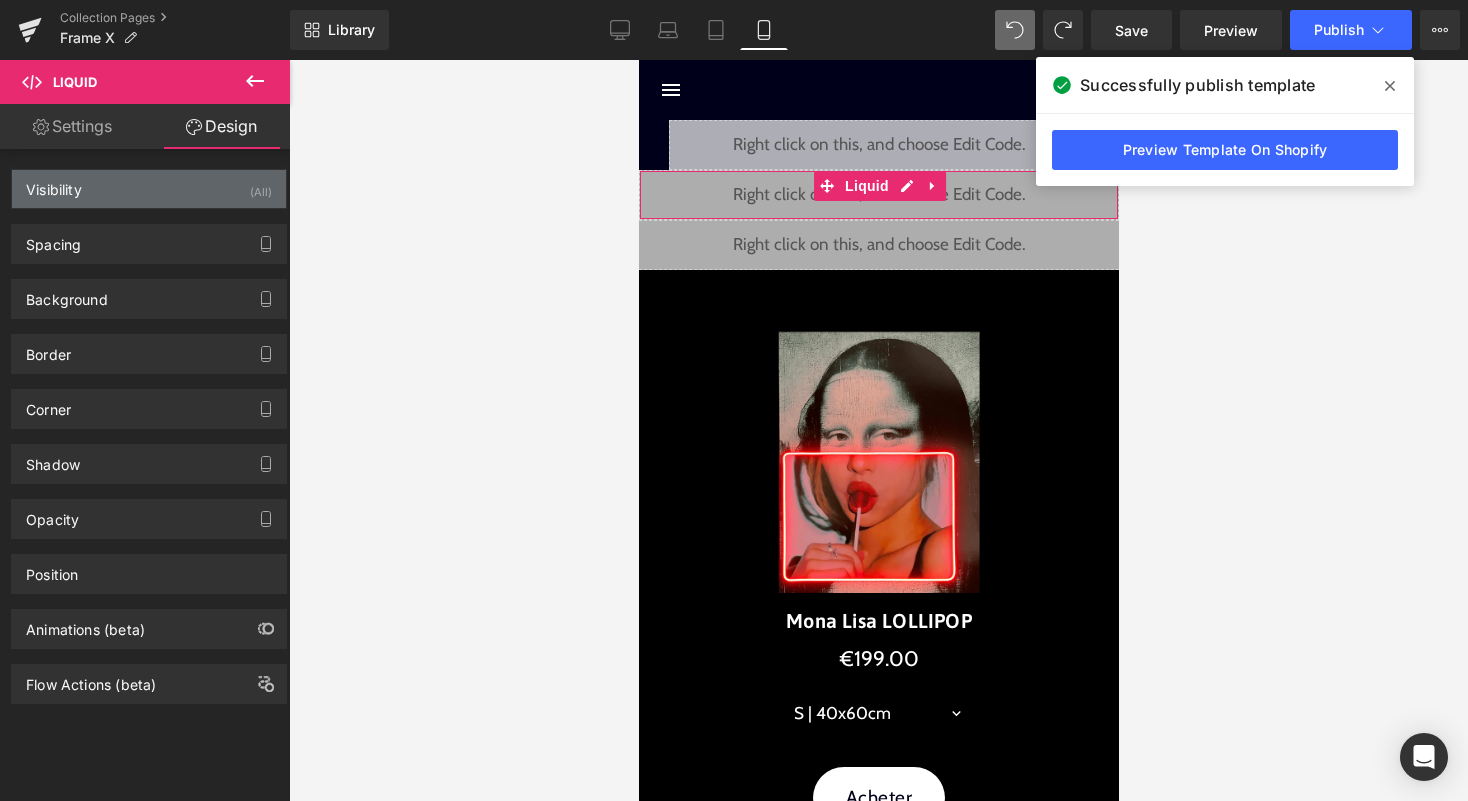 click on "Visibility
(All)" at bounding box center [149, 189] 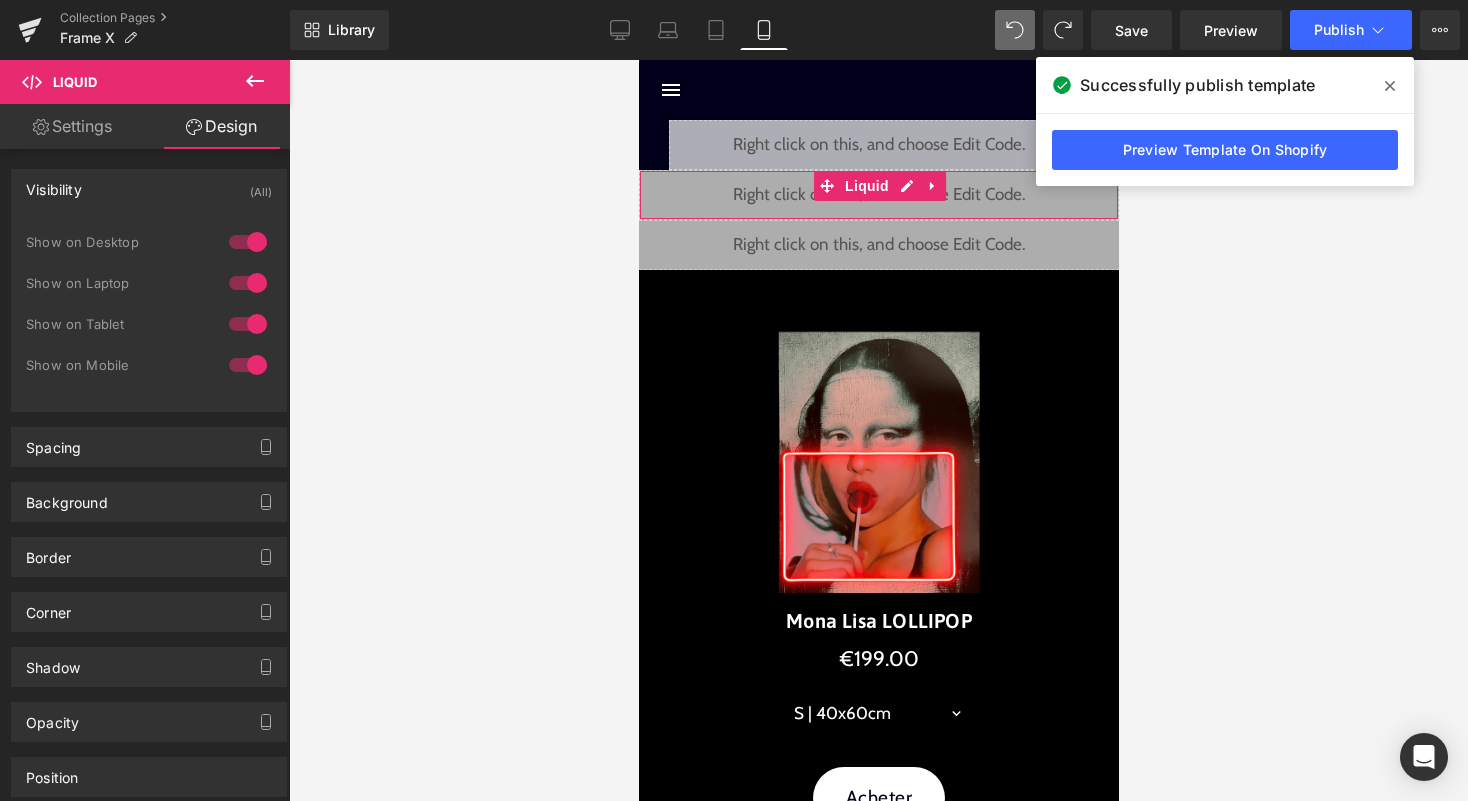 click at bounding box center [248, 365] 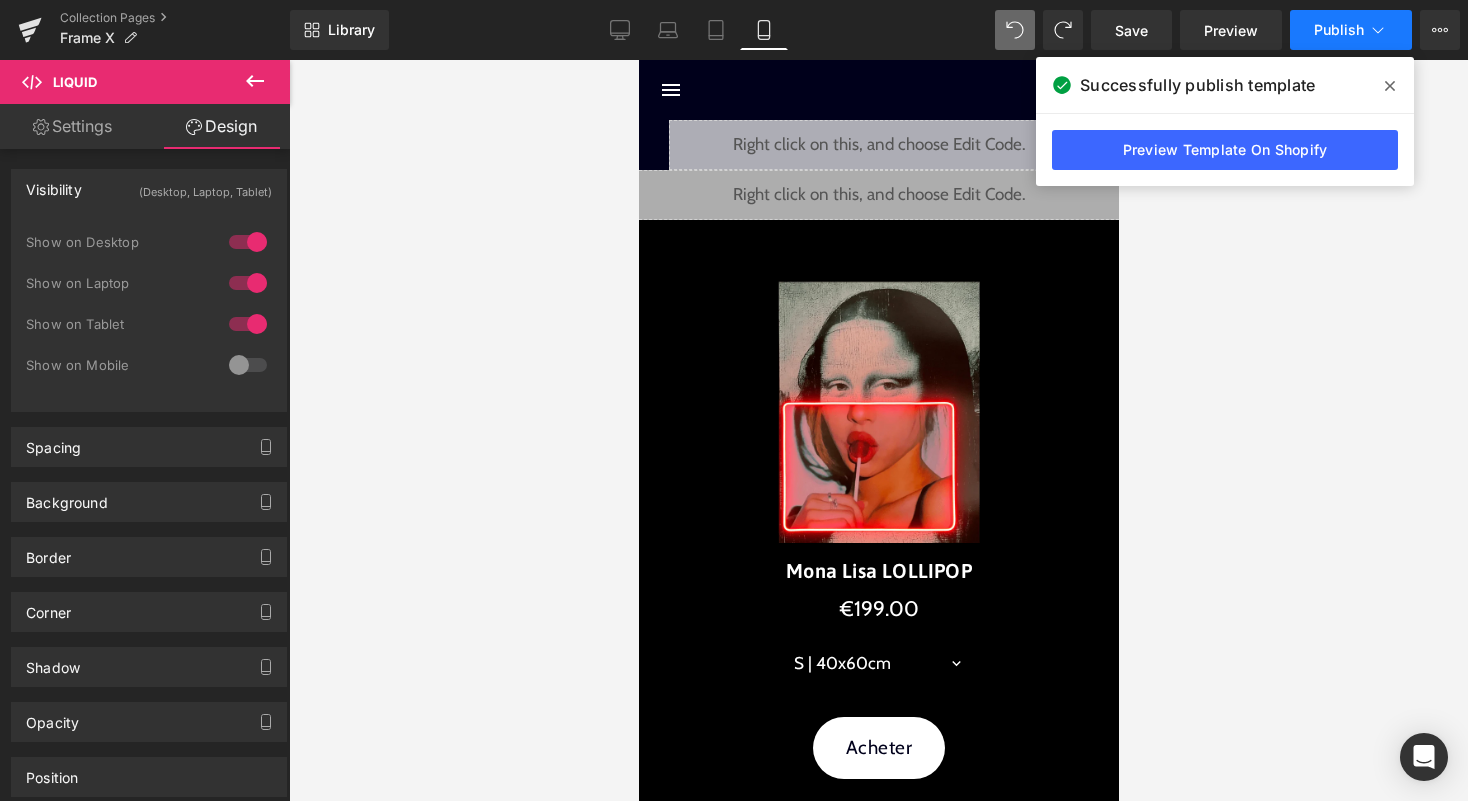 click on "Publish" at bounding box center [1351, 30] 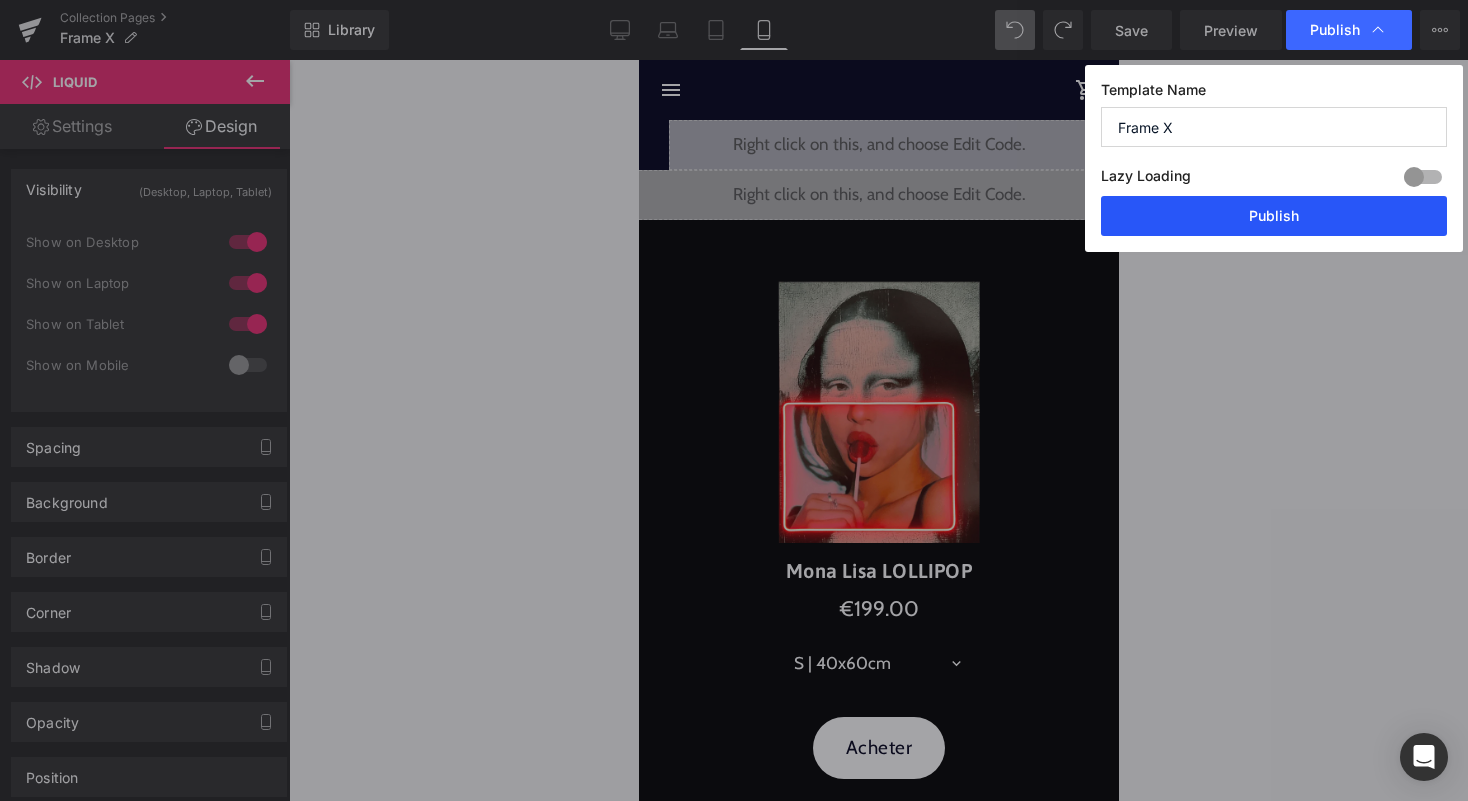 click on "Publish" at bounding box center [1274, 216] 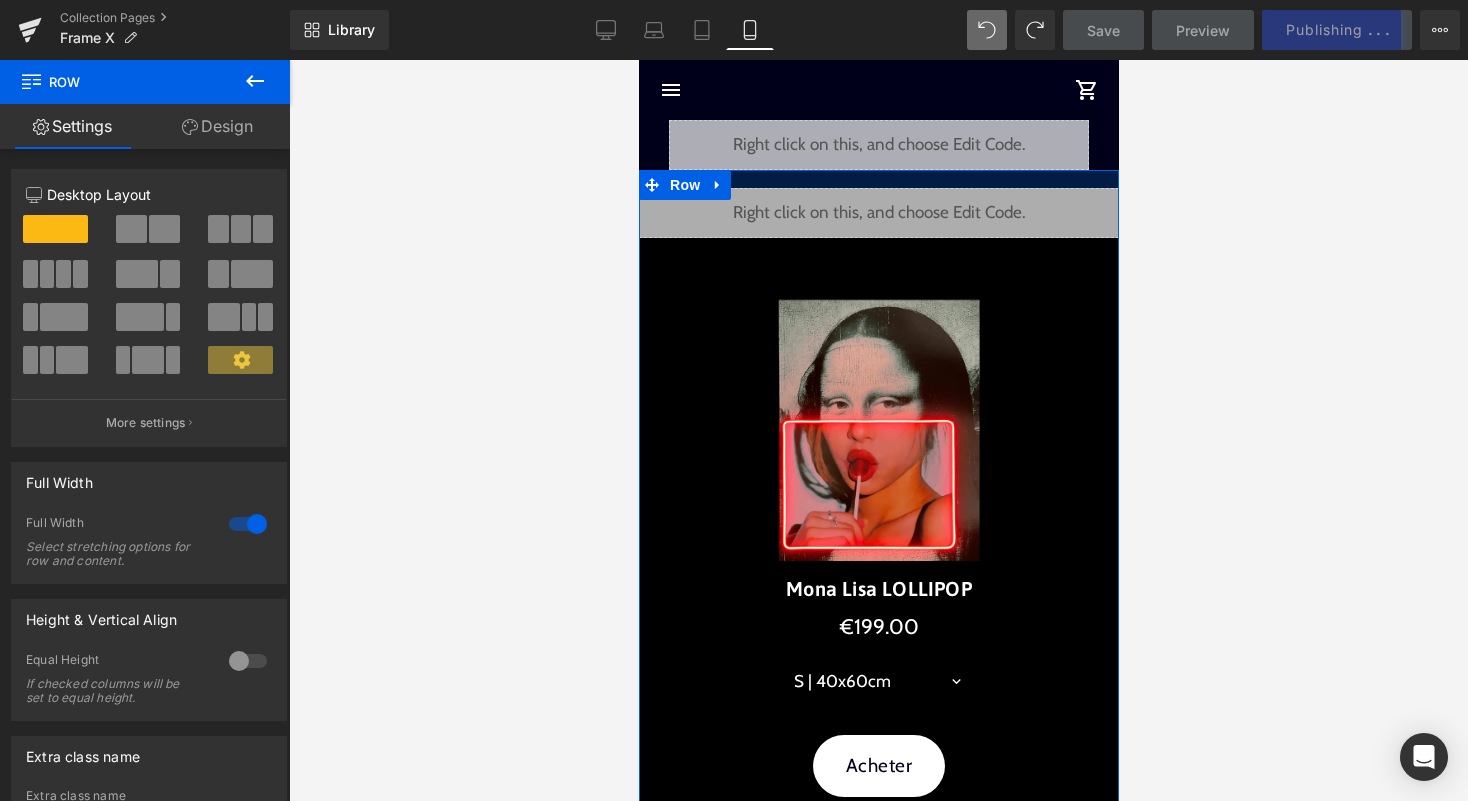 drag, startPoint x: 981, startPoint y: 169, endPoint x: 984, endPoint y: 187, distance: 18.248287 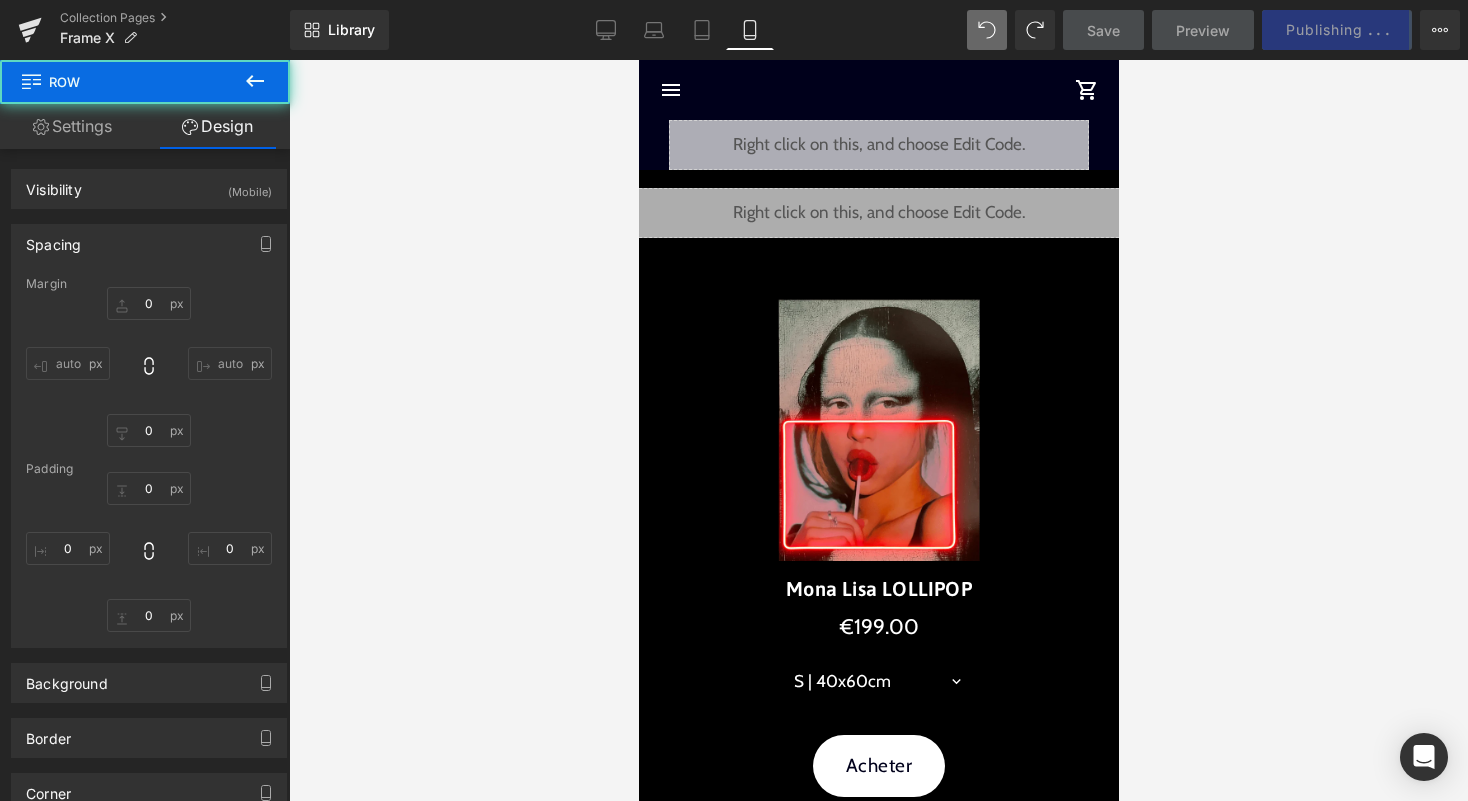type on "0" 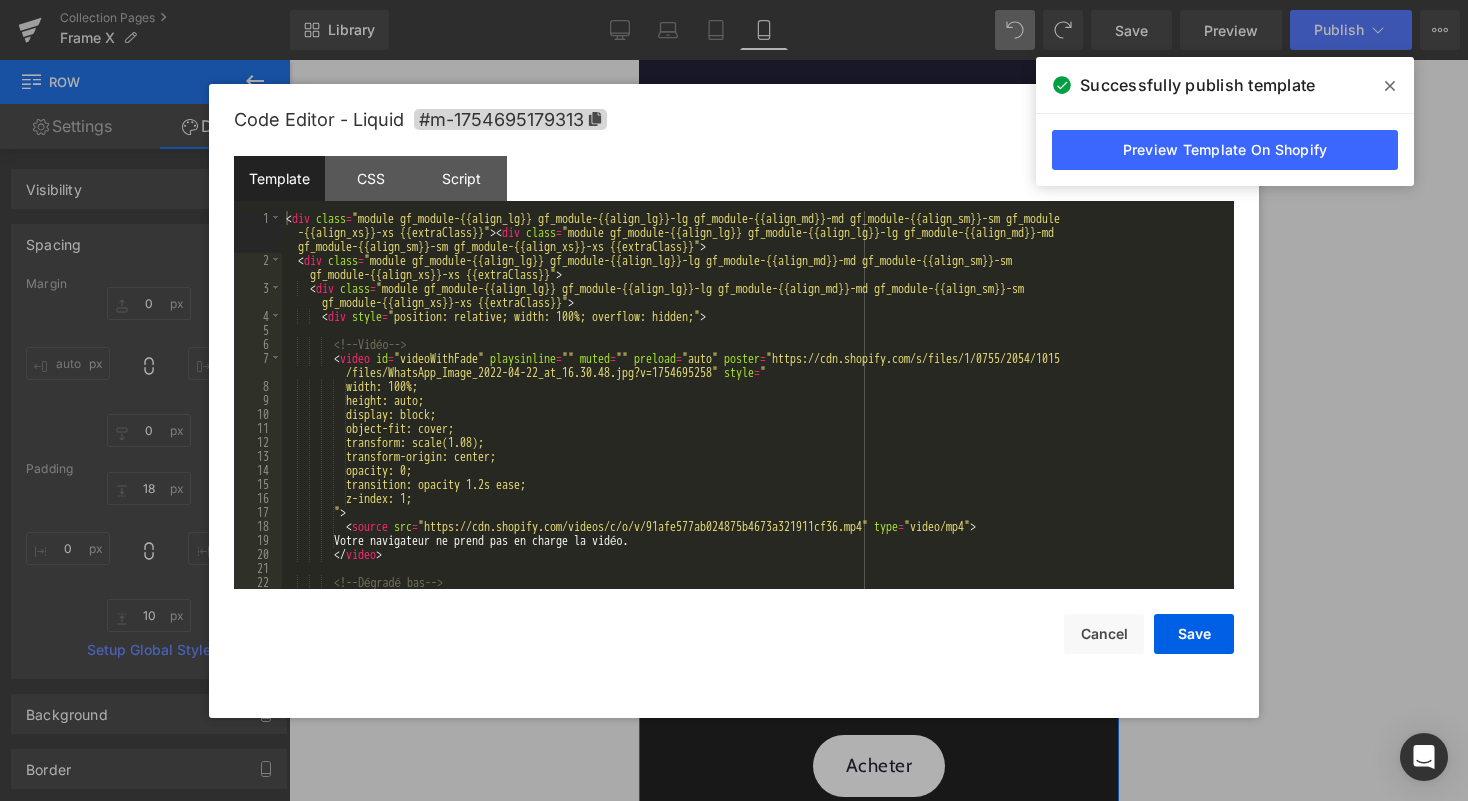 click on "Liquid" at bounding box center [878, 213] 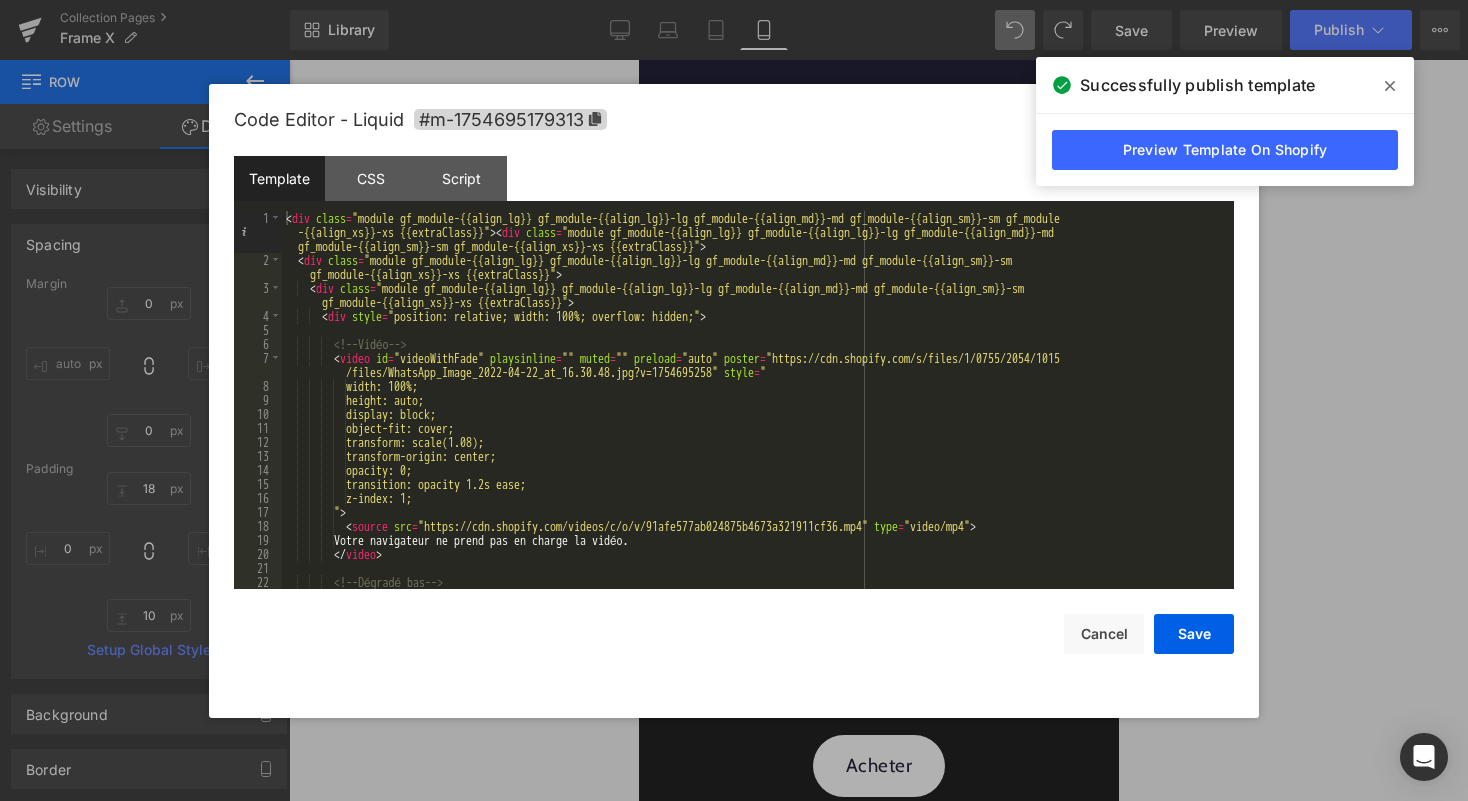 click on "< div   class = "module gf_module-{{align_lg}} gf_module-{{align_lg}}-lg gf_module-{{align_md}}-md gf_module-{{align_sm}}-sm gf_module    -{{align_xs}}-xs {{extraClass}}" > < div   class = "module gf_module-{{align_lg}} gf_module-{{align_lg}}-lg gf_module-{{align_md}}-md     gf_module-{{align_sm}}-sm gf_module-{{align_xs}}-xs {{extraClass}}" >    < div   class = "module gf_module-{{align_lg}} gf_module-{{align_lg}}-lg gf_module-{{align_md}}-md gf_module-{{align_sm}}-sm       gf_module-{{align_xs}}-xs {{extraClass}}" >       < div   class = "module gf_module-{{align_lg}} gf_module-{{align_lg}}-lg gf_module-{{align_md}}-md gf_module-{{align_sm}}-sm         gf_module-{{align_xs}}-xs {{extraClass}}" >          < div   style = "position: relative; width: 100%; overflow: hidden;" >             <!--  Vidéo  -->             < video   id = "videoWithFade"   playsinline = ""   muted = ""   preload = "auto"   poster = "https://cdn.shopify.com/s/files/1/0755/2054/1015              style = "" at bounding box center [754, 428] 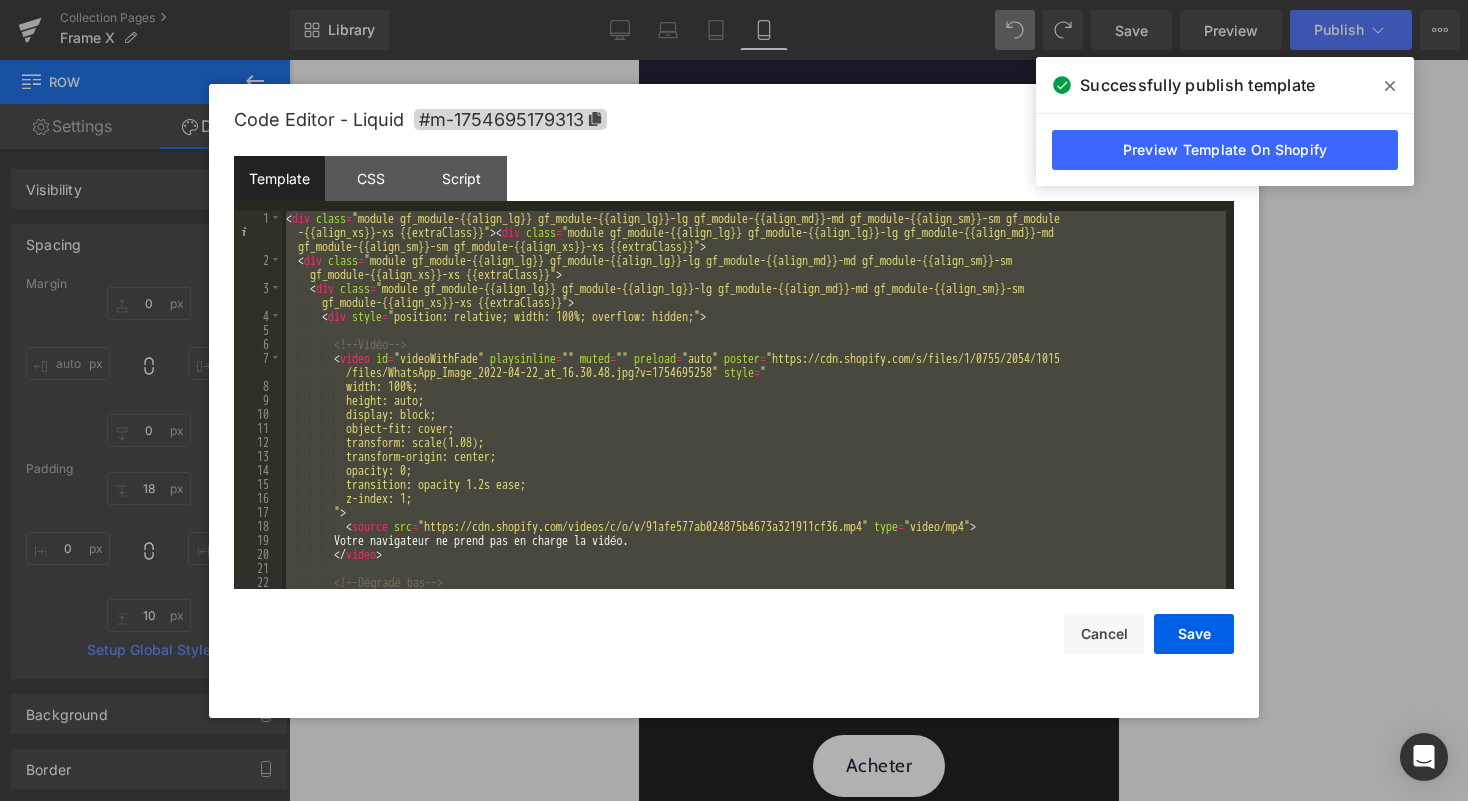scroll, scrollTop: 672, scrollLeft: 0, axis: vertical 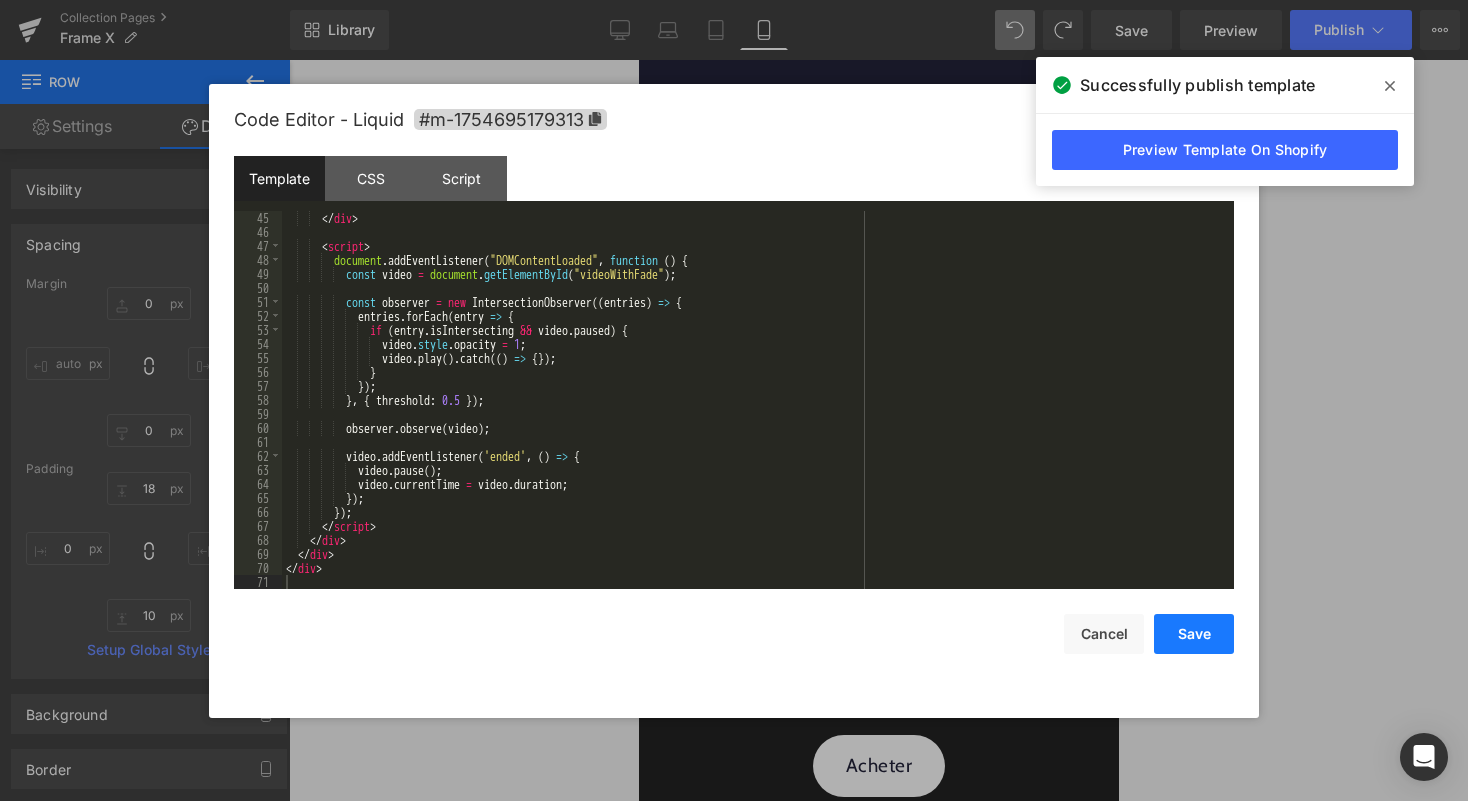 click on "Save" at bounding box center [1194, 634] 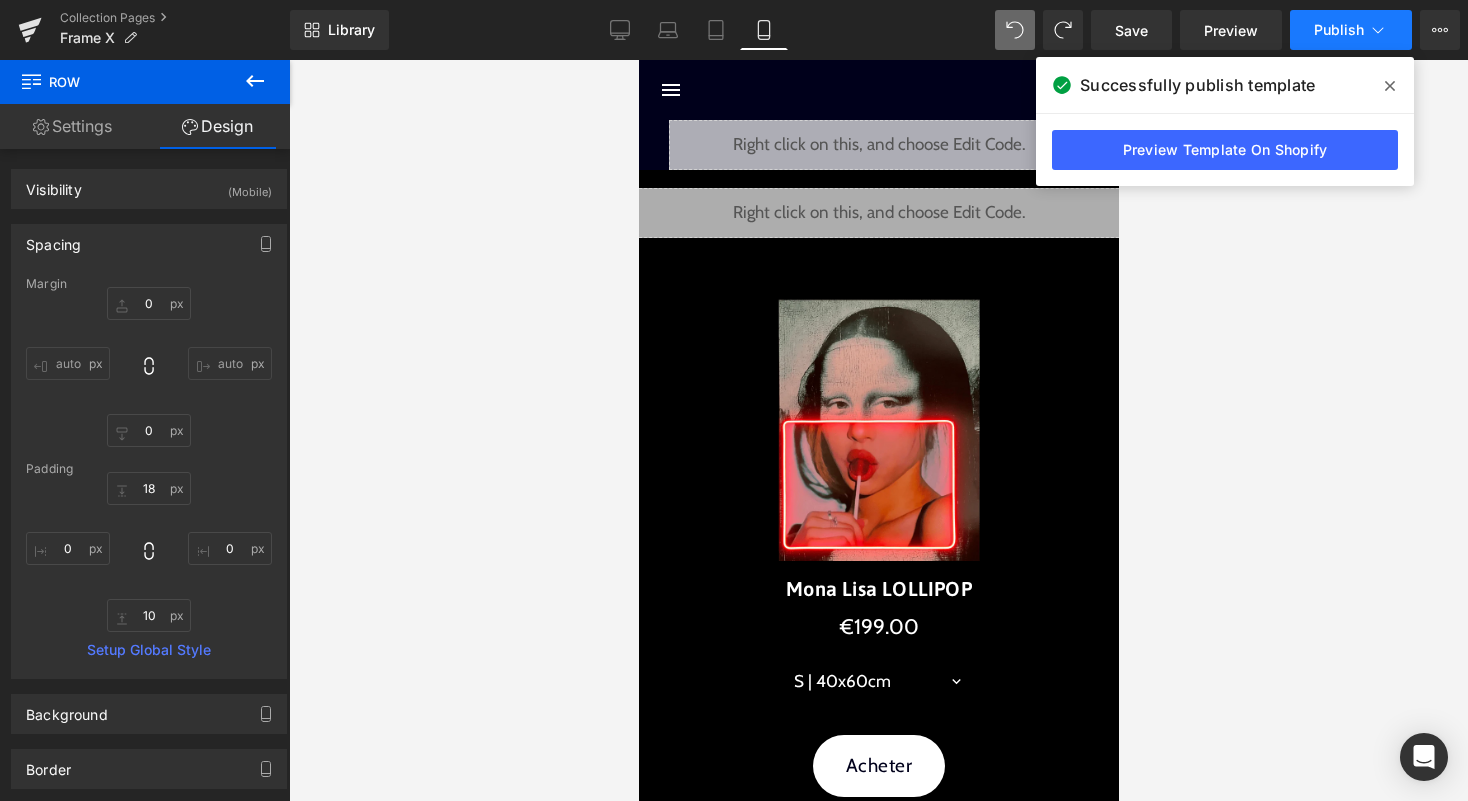 click on "Publish" at bounding box center [1339, 30] 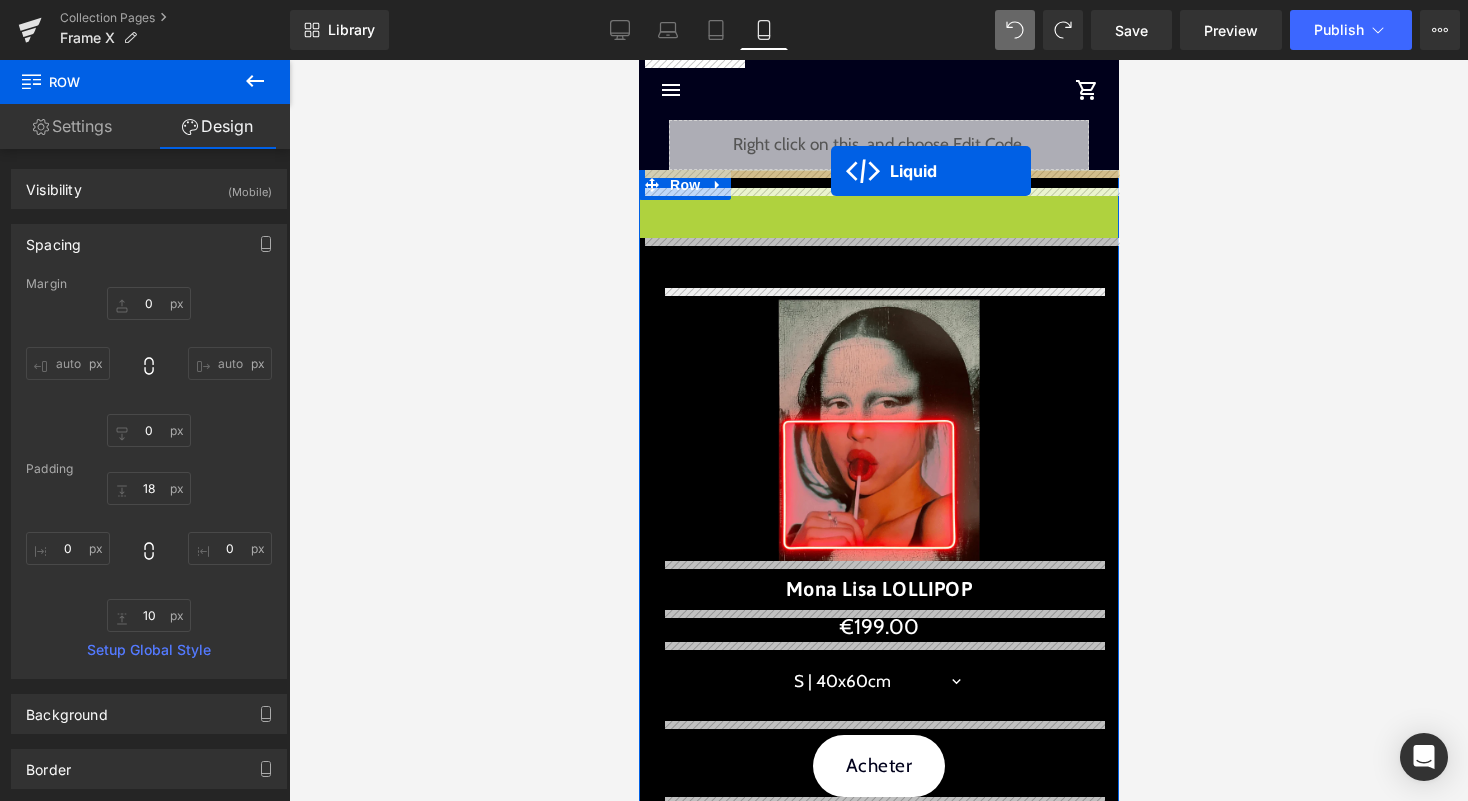 drag, startPoint x: 822, startPoint y: 205, endPoint x: 830, endPoint y: 171, distance: 34.928497 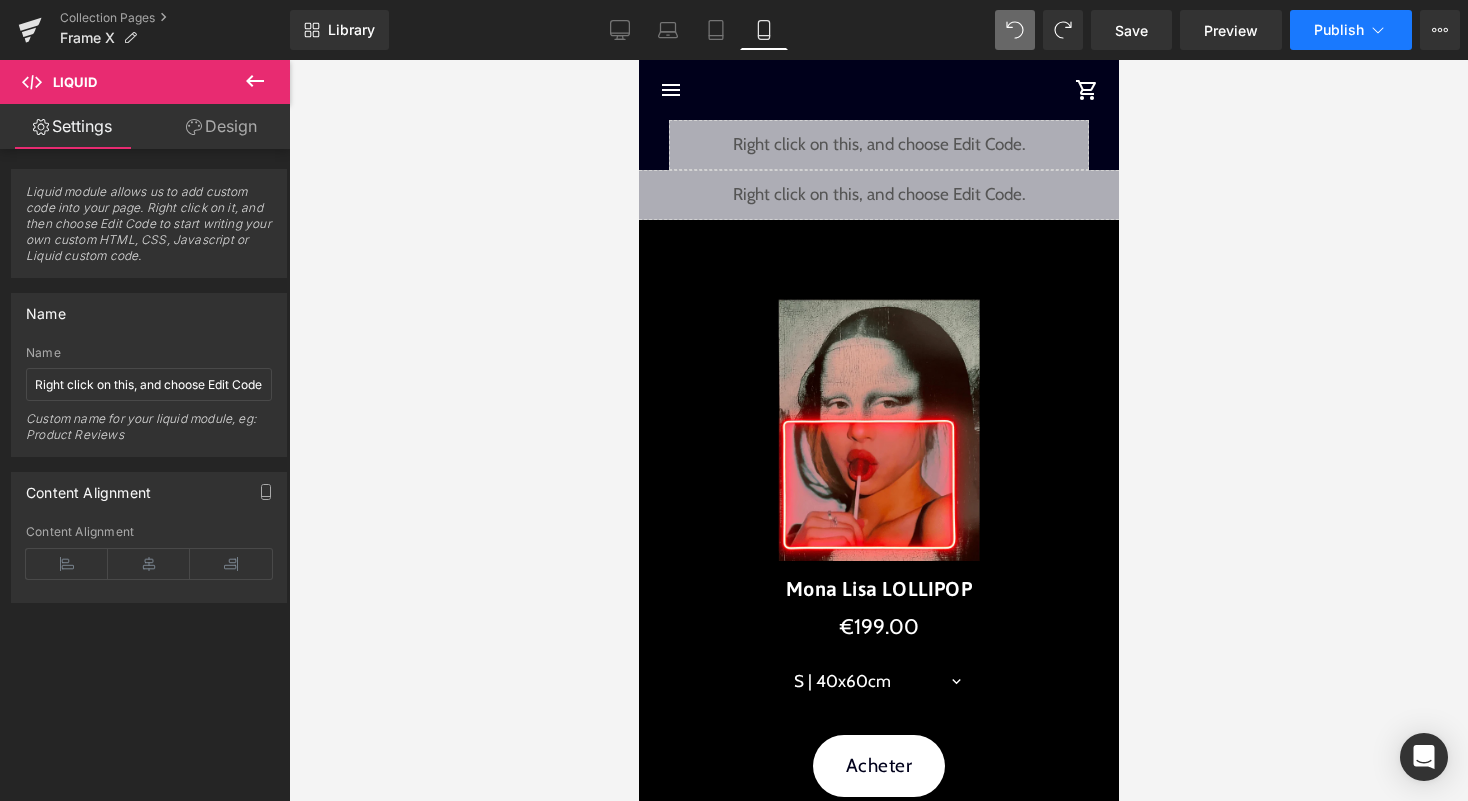 click on "Publish" at bounding box center (1339, 30) 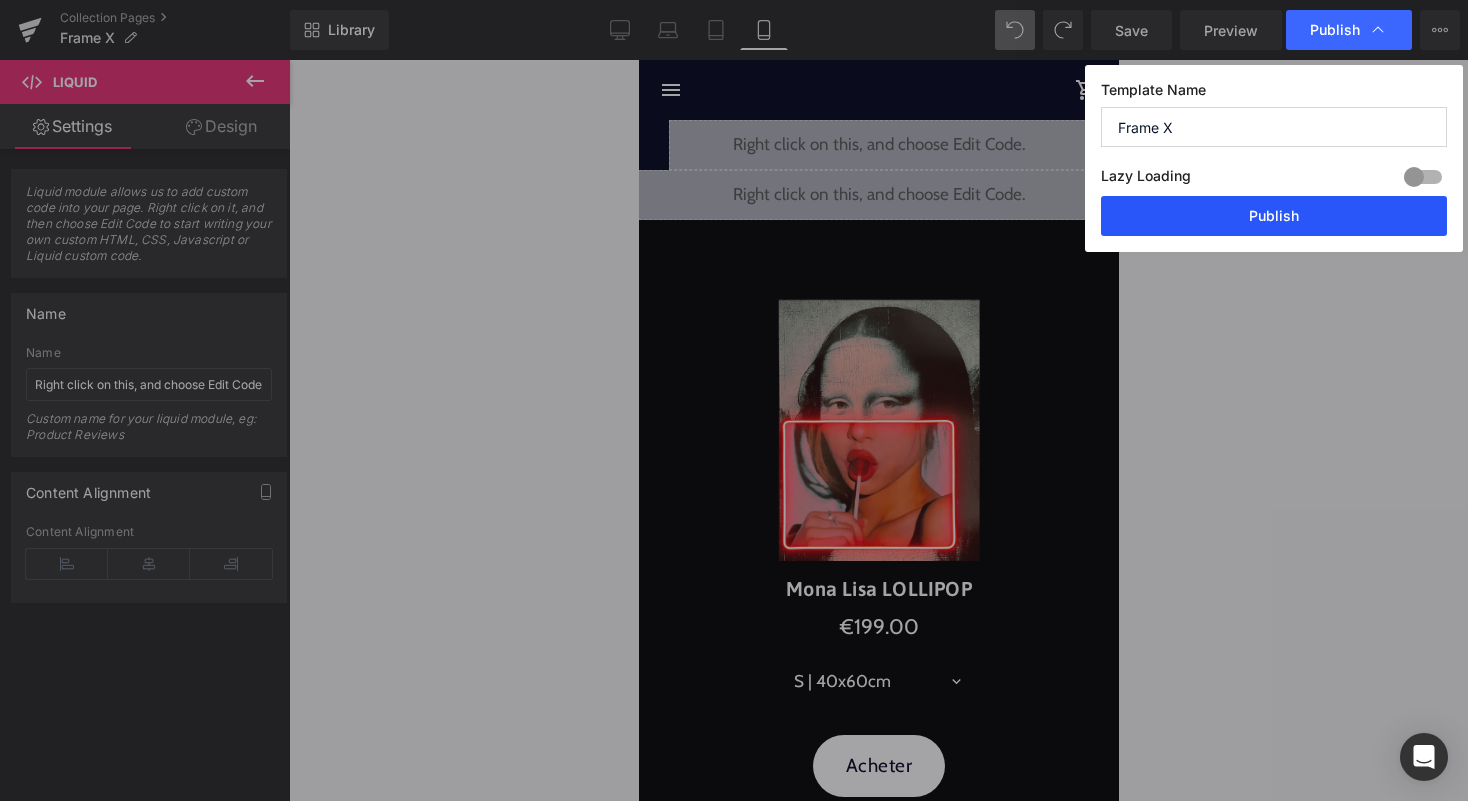 click on "Publish" at bounding box center (1274, 216) 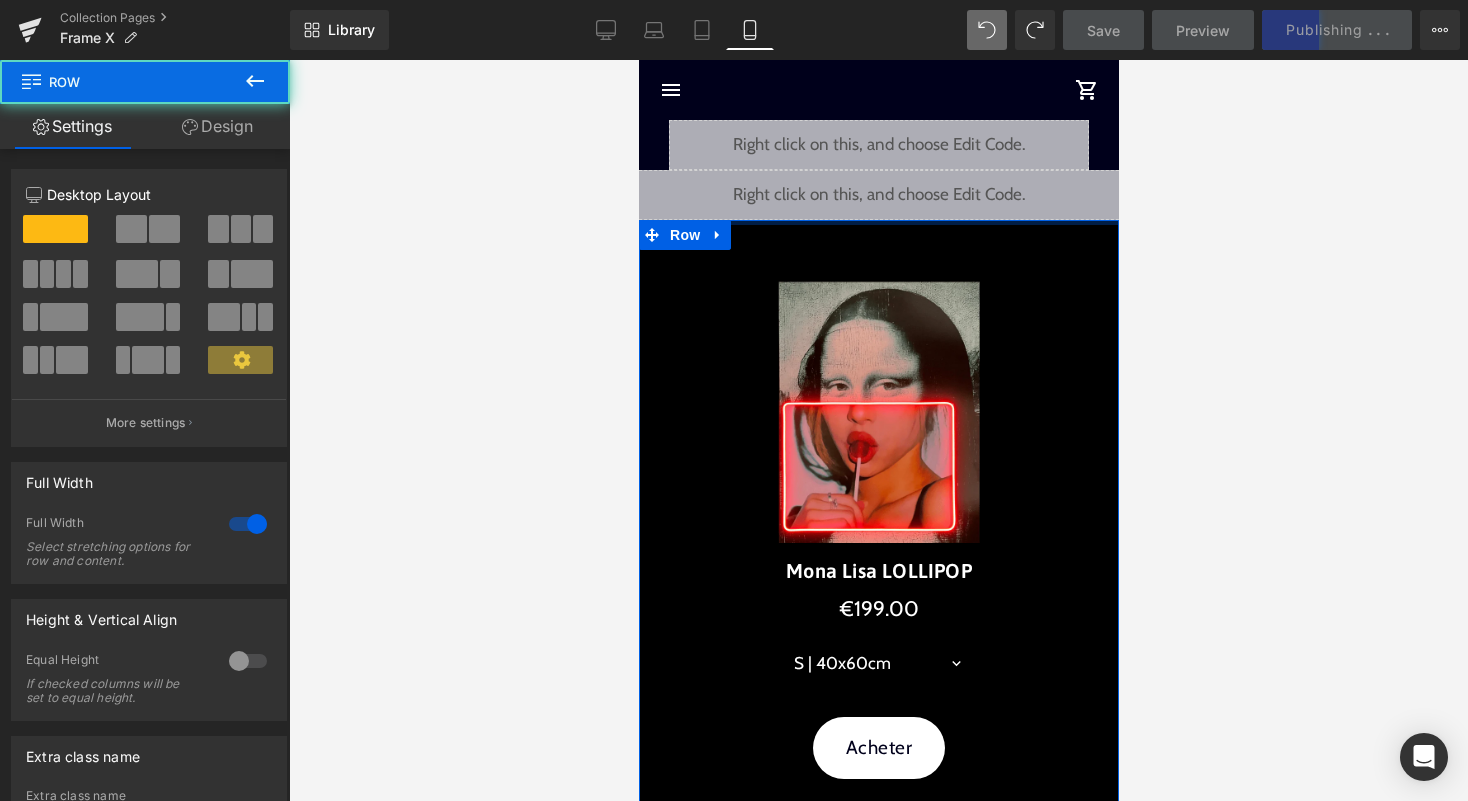 drag, startPoint x: 995, startPoint y: 232, endPoint x: 998, endPoint y: 210, distance: 22.203604 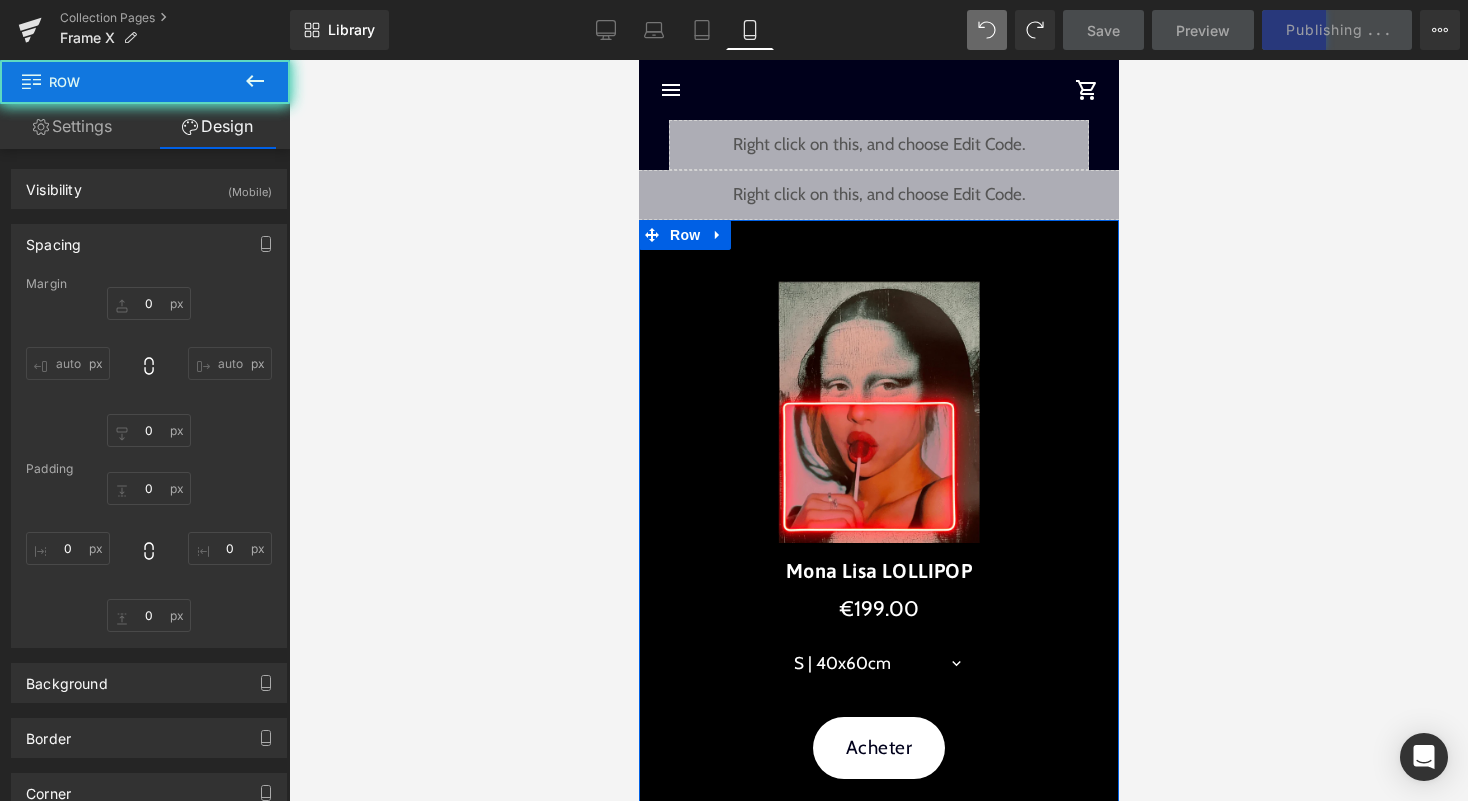 type on "0" 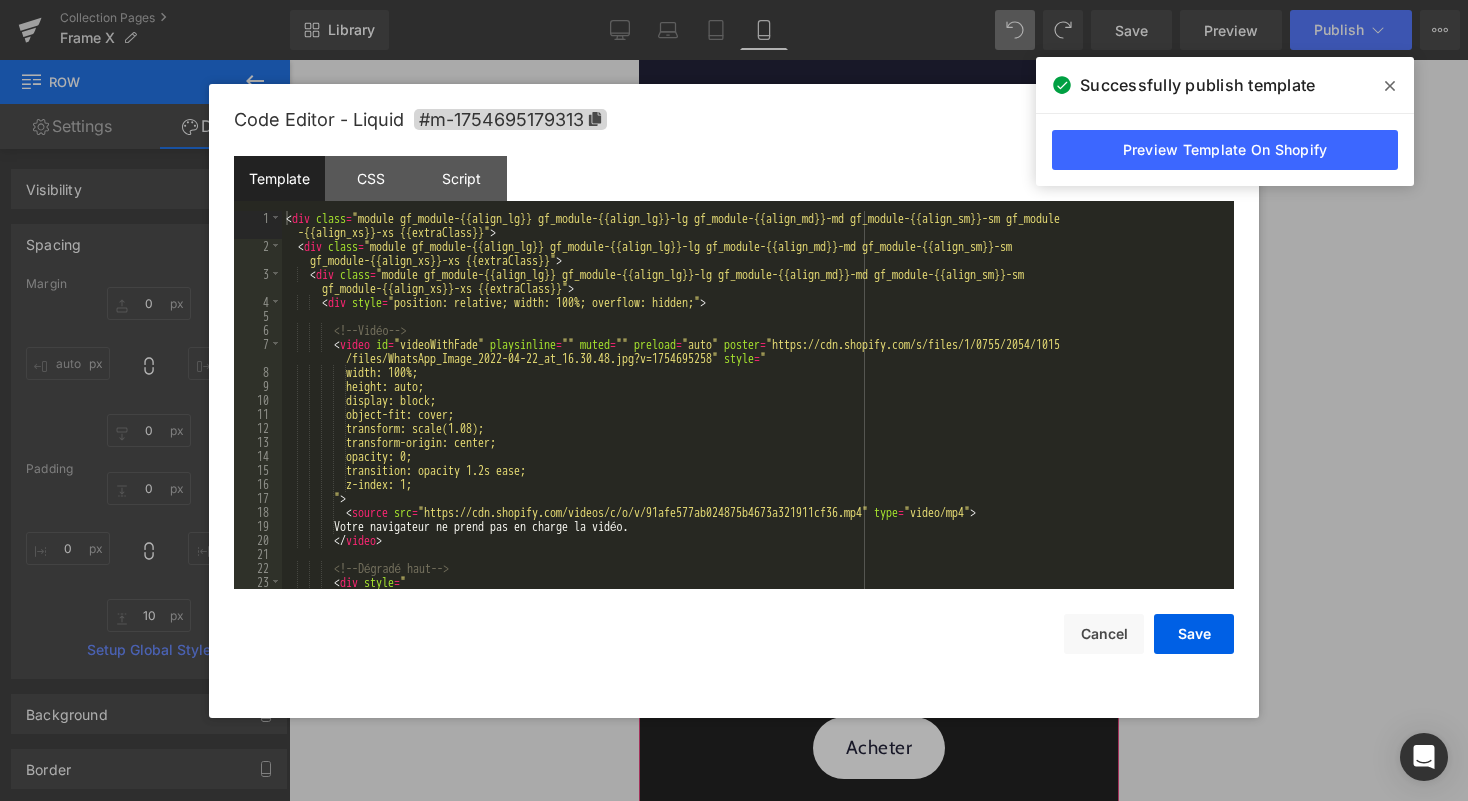 click on "Liquid" at bounding box center [878, 195] 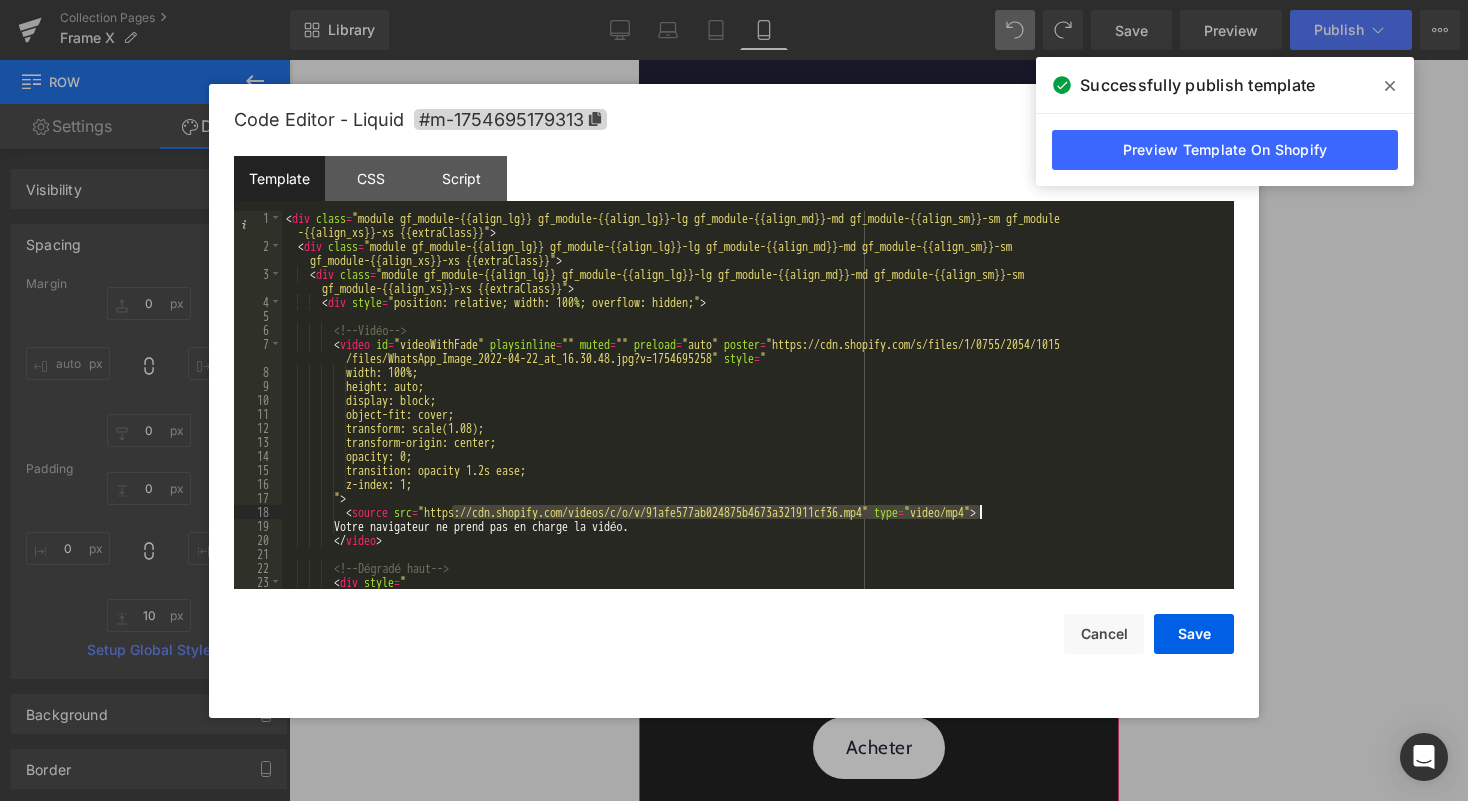 drag, startPoint x: 453, startPoint y: 513, endPoint x: 976, endPoint y: 516, distance: 523.0086 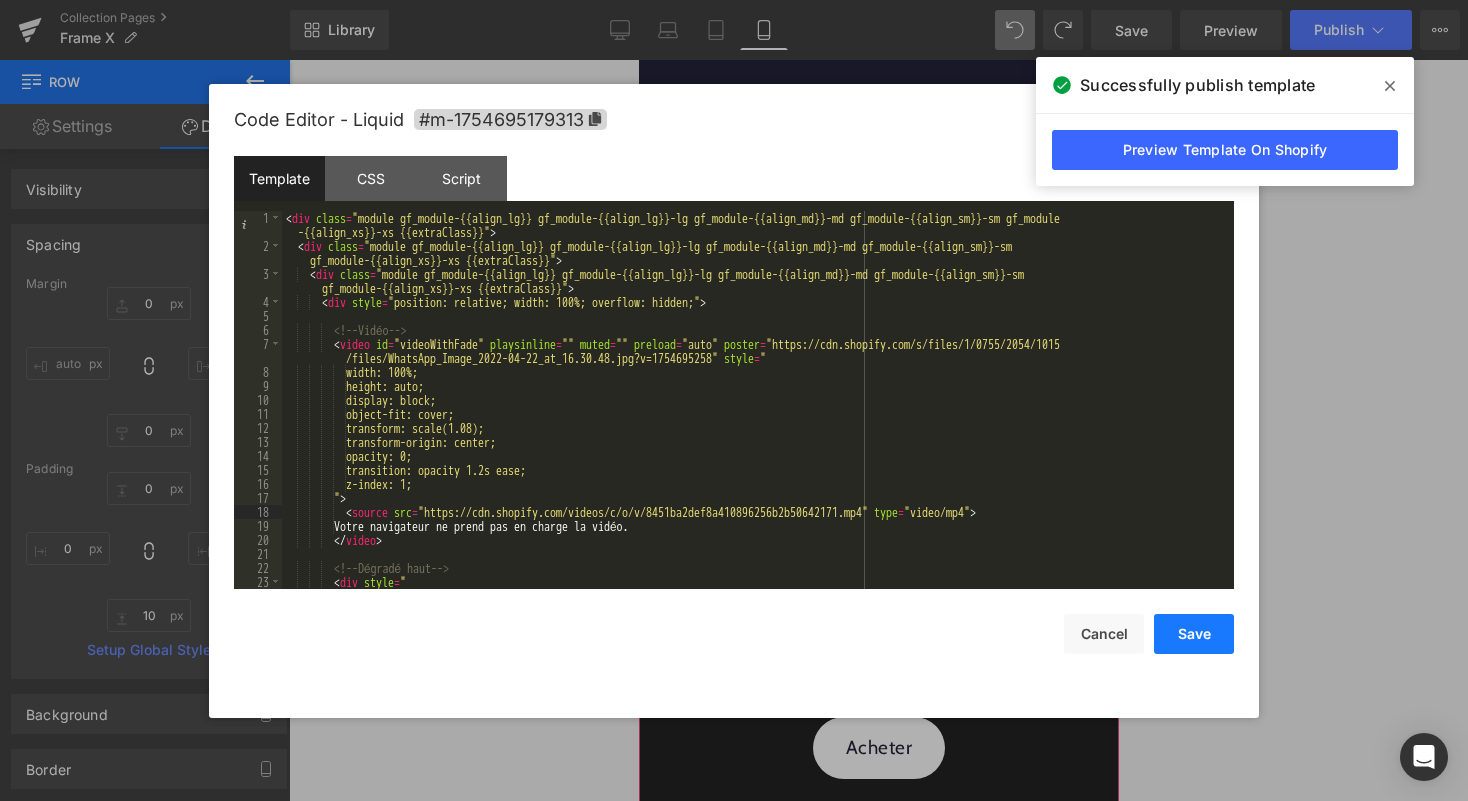 click on "Save" at bounding box center [1194, 634] 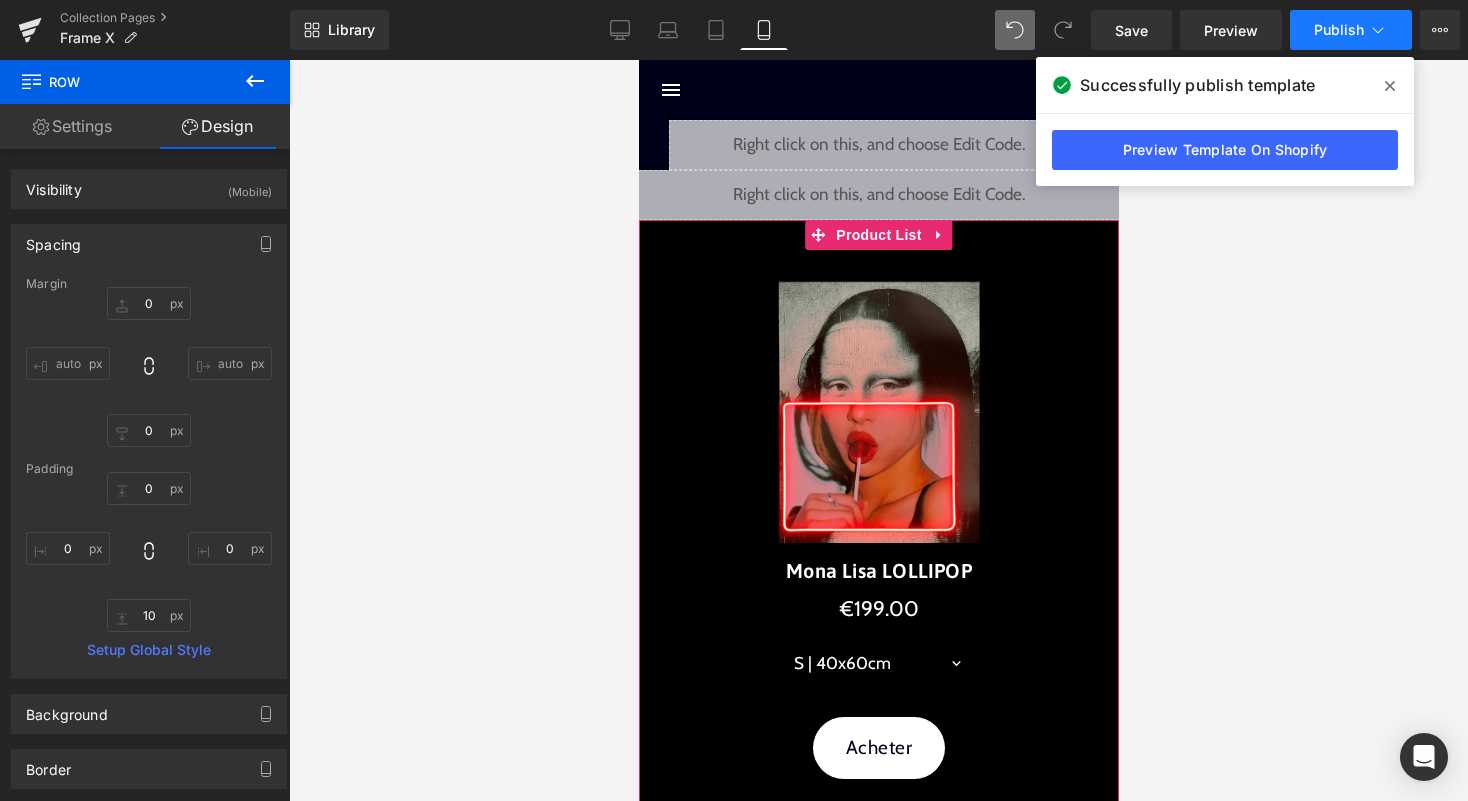click on "Publish" at bounding box center (1351, 30) 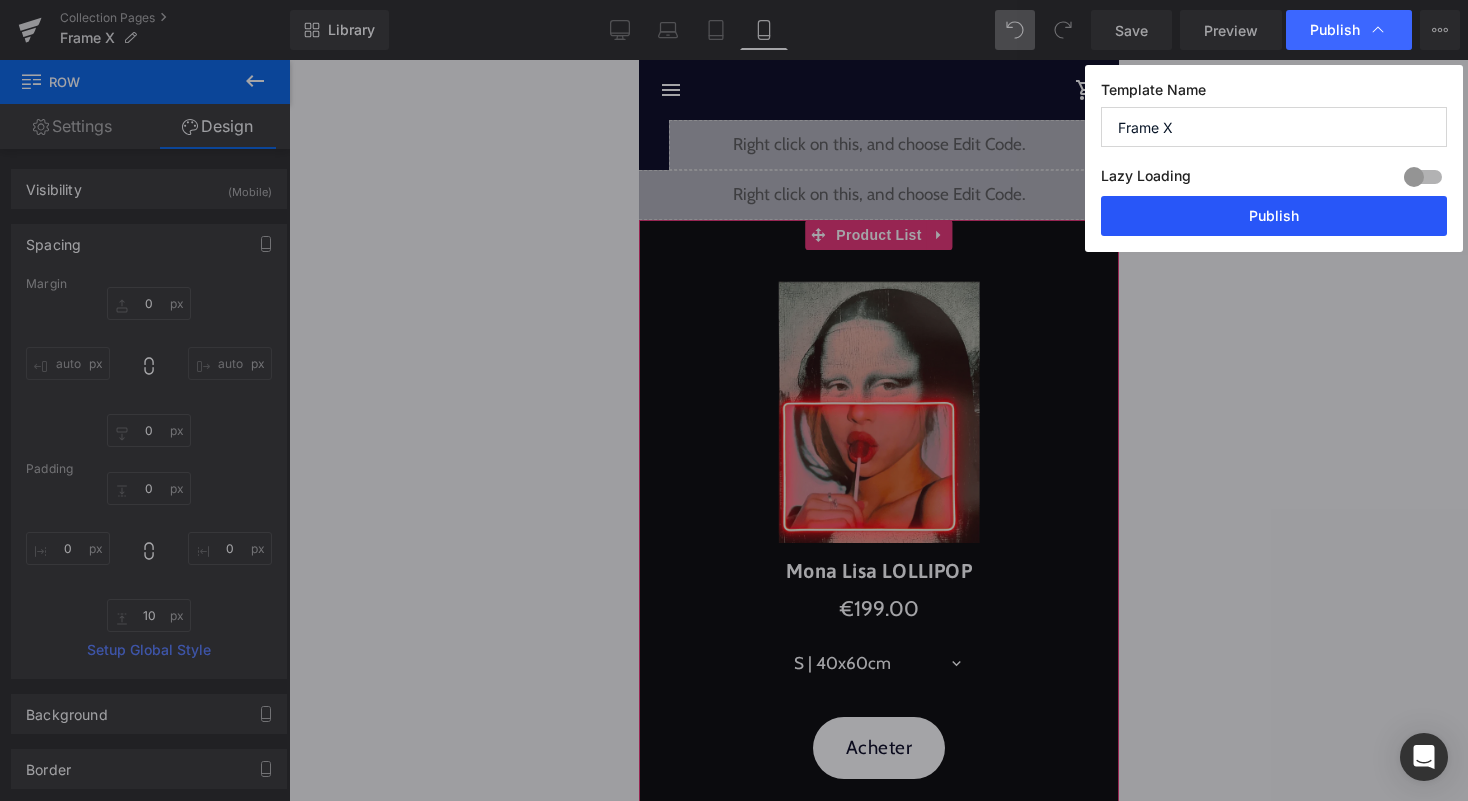 click on "Publish" at bounding box center [1274, 216] 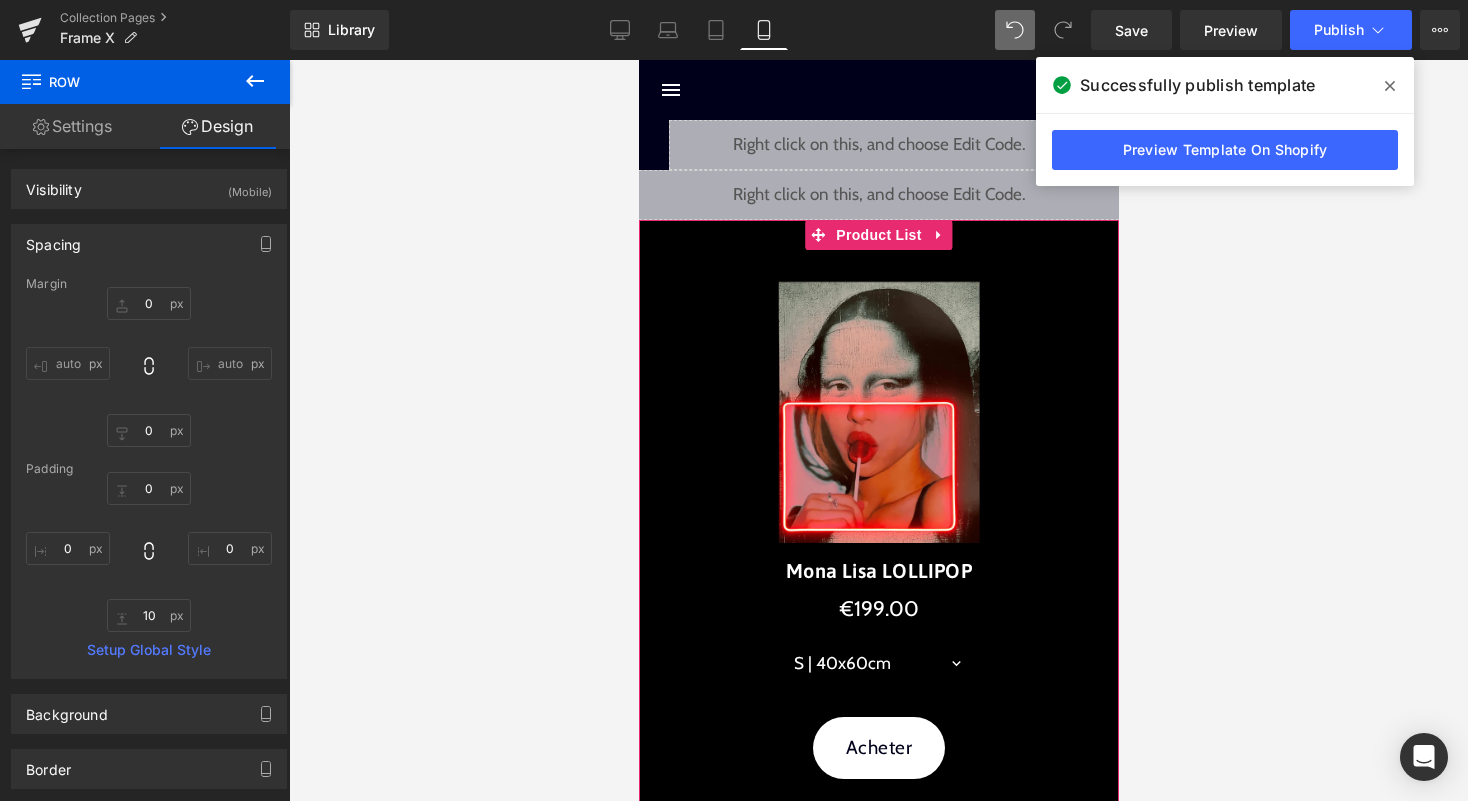 click 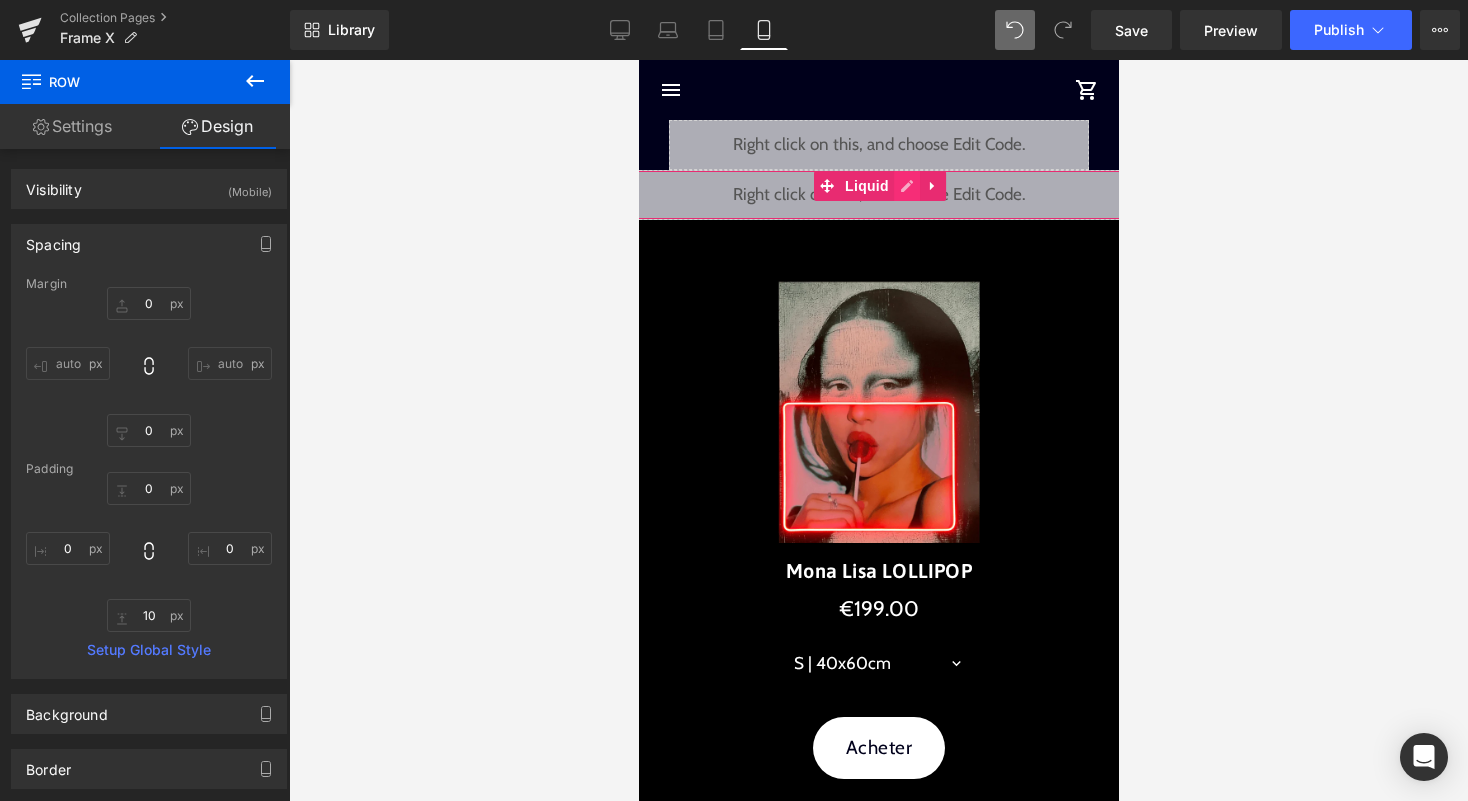 click on "Liquid" at bounding box center [878, 195] 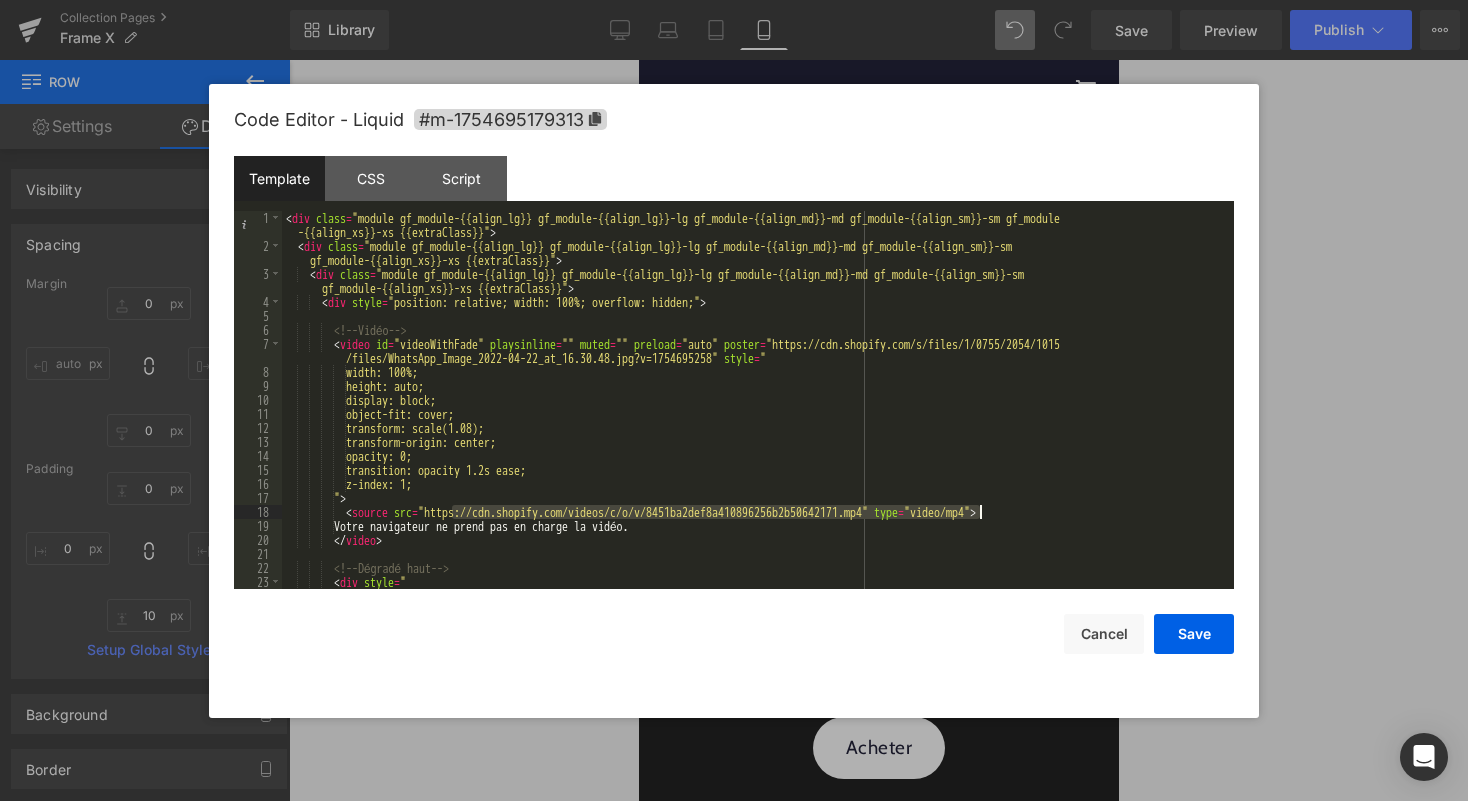 drag, startPoint x: 454, startPoint y: 511, endPoint x: 981, endPoint y: 511, distance: 527 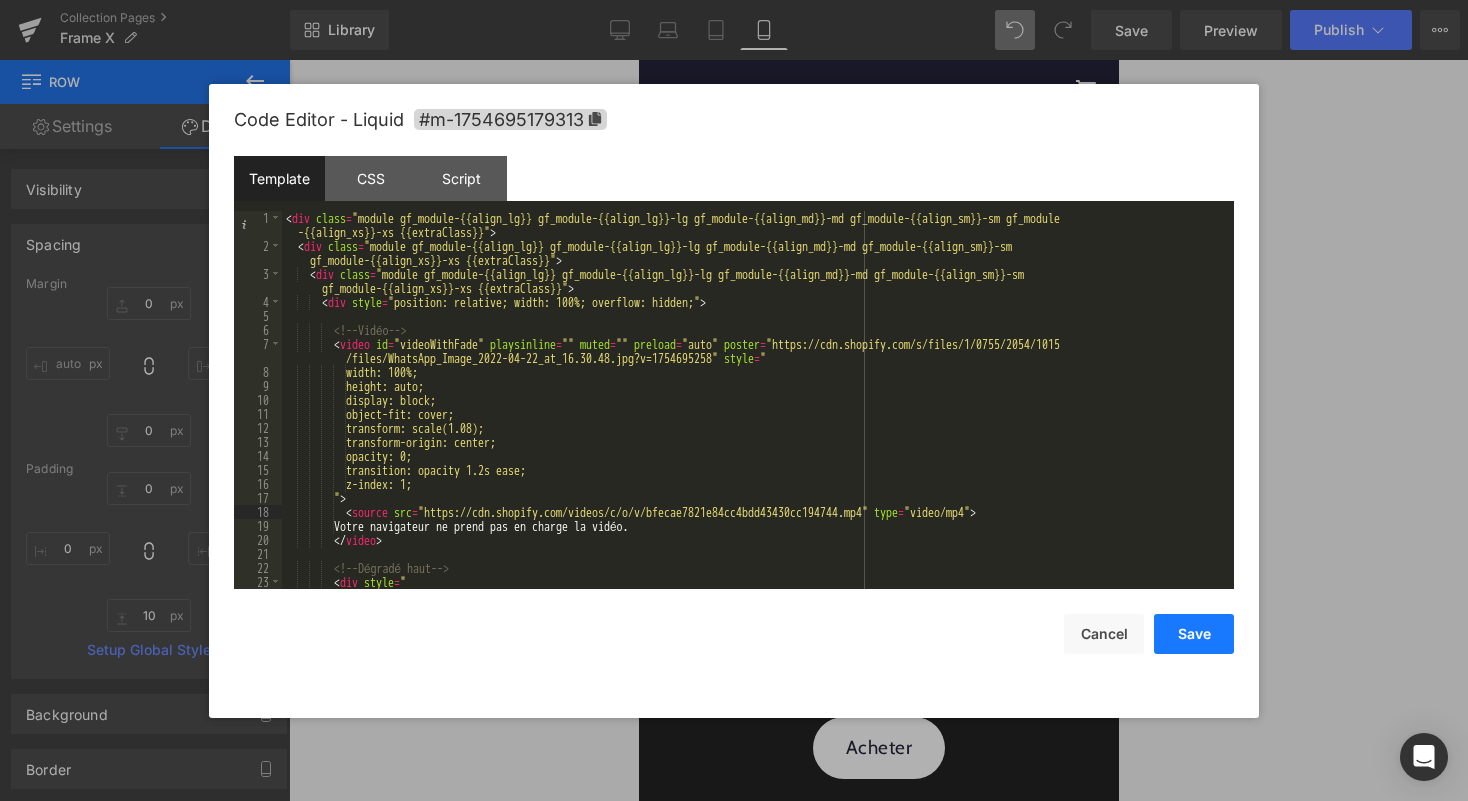 click on "Save" at bounding box center [1194, 634] 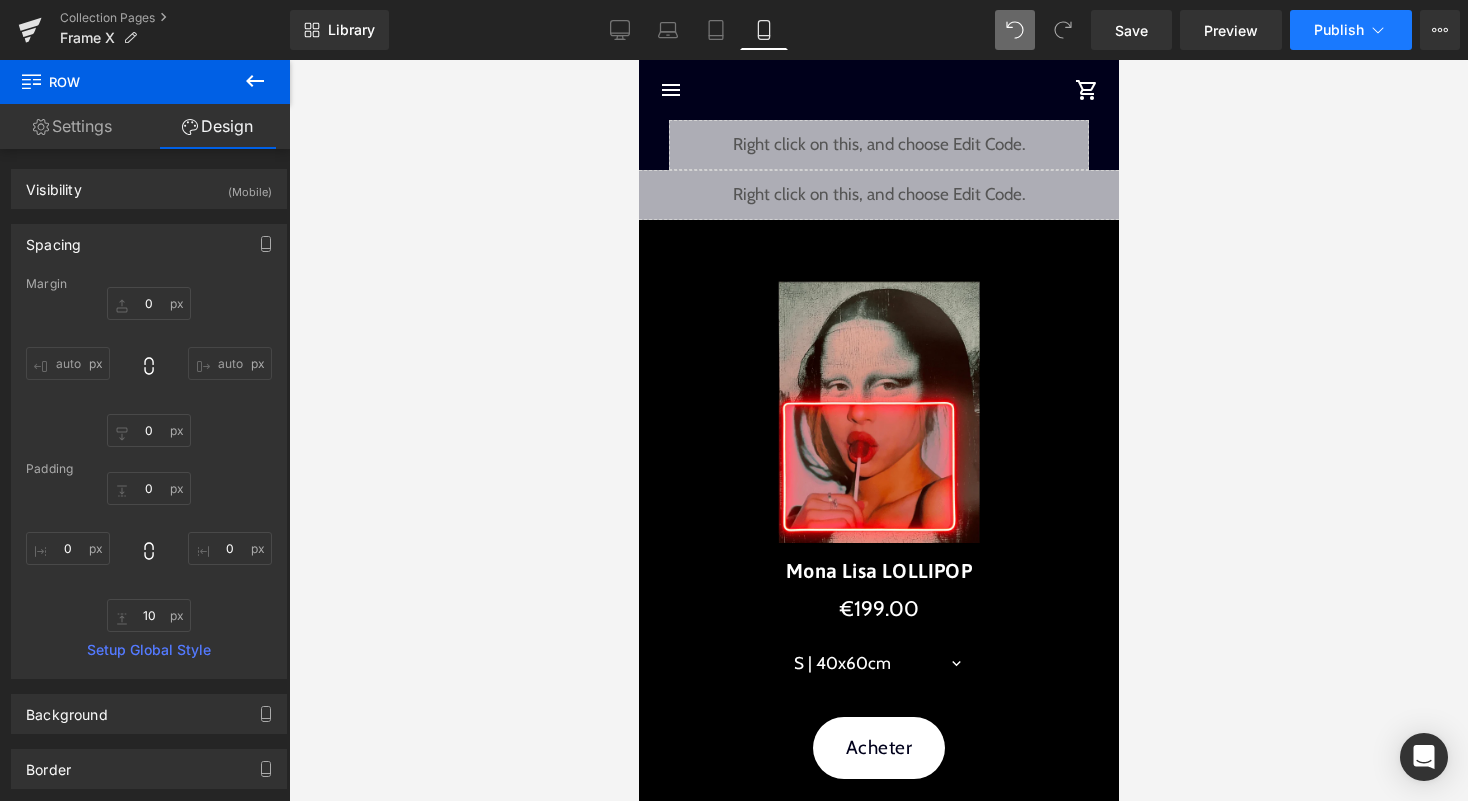 click on "Publish" at bounding box center [1351, 30] 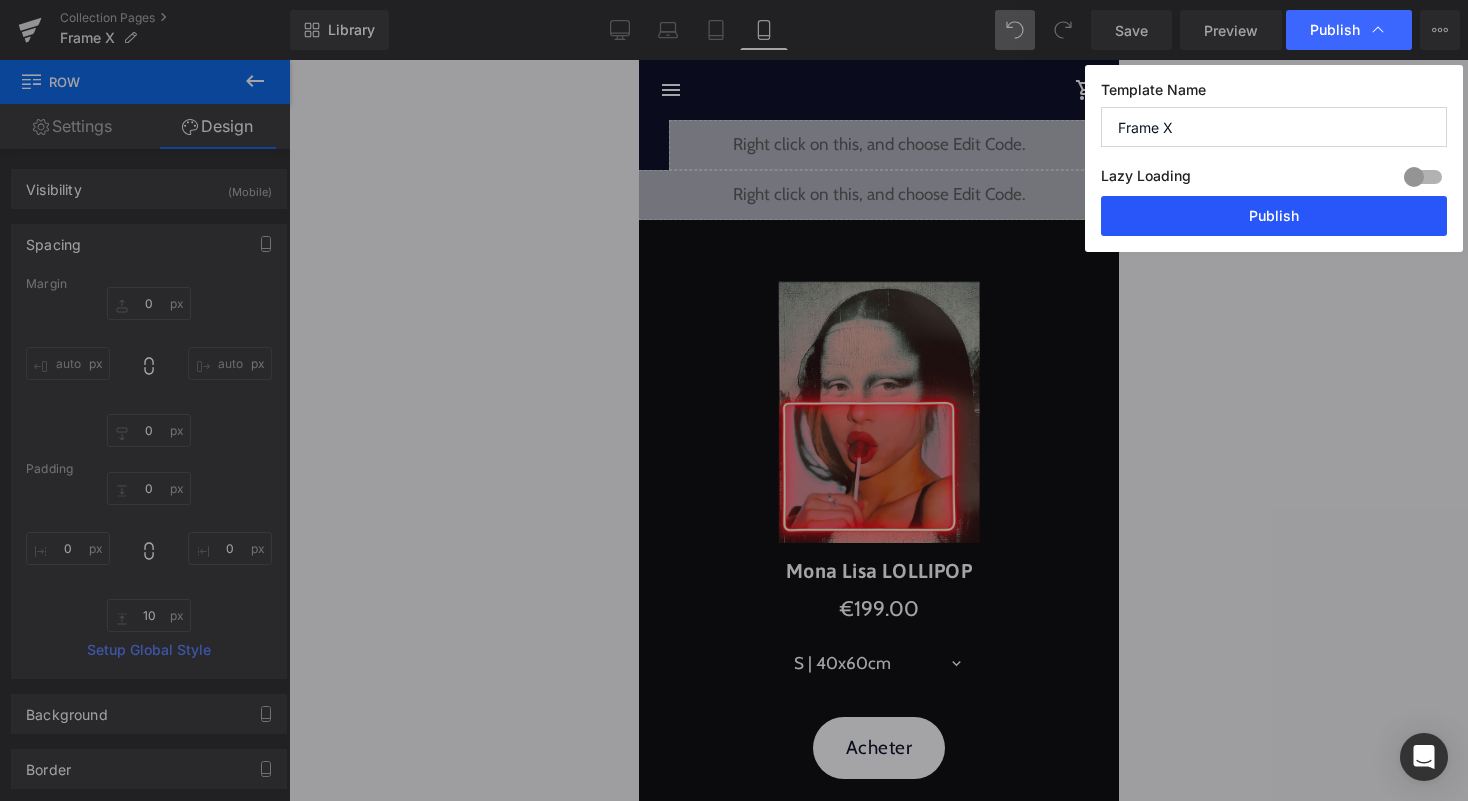 click on "Publish" at bounding box center (1274, 216) 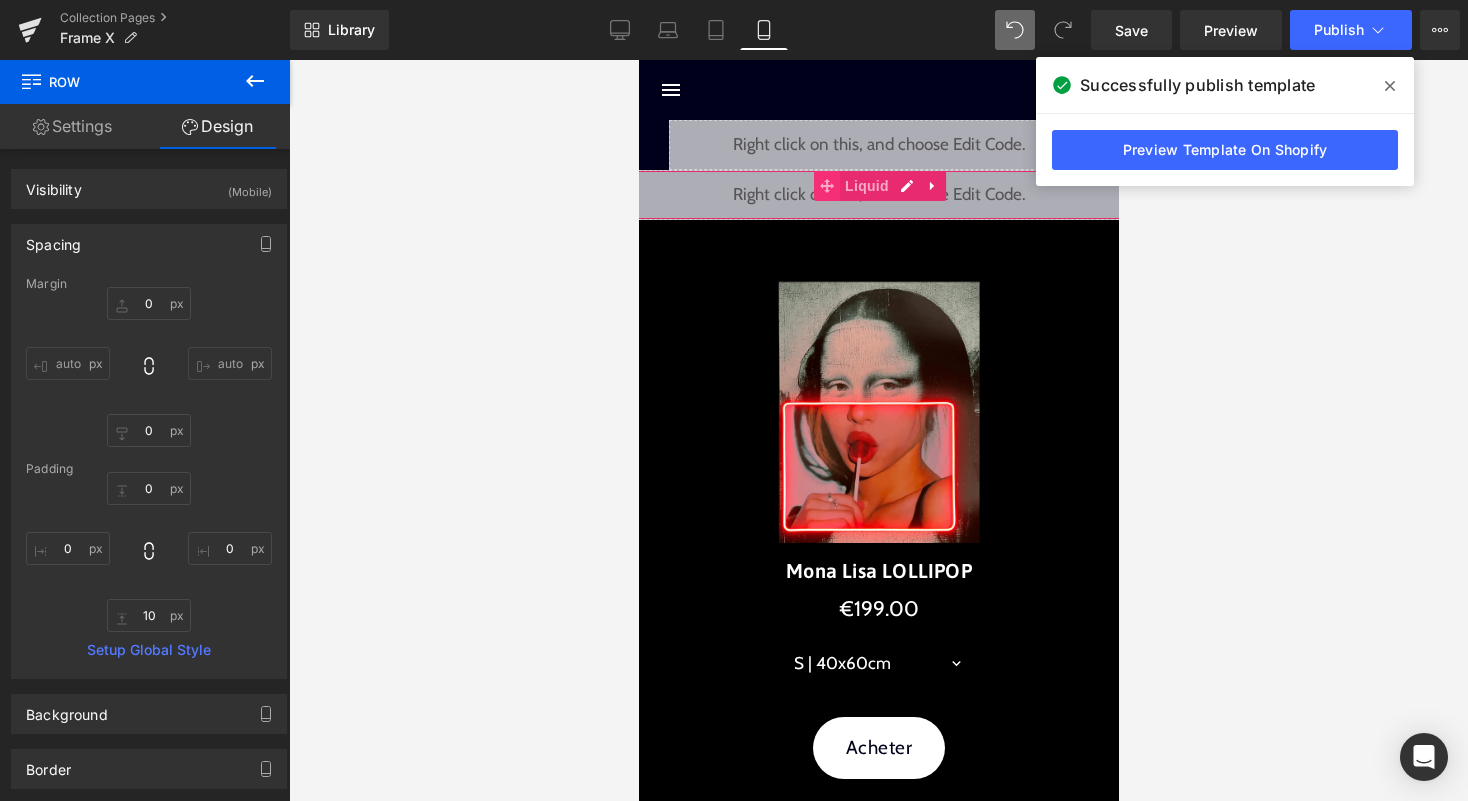 click 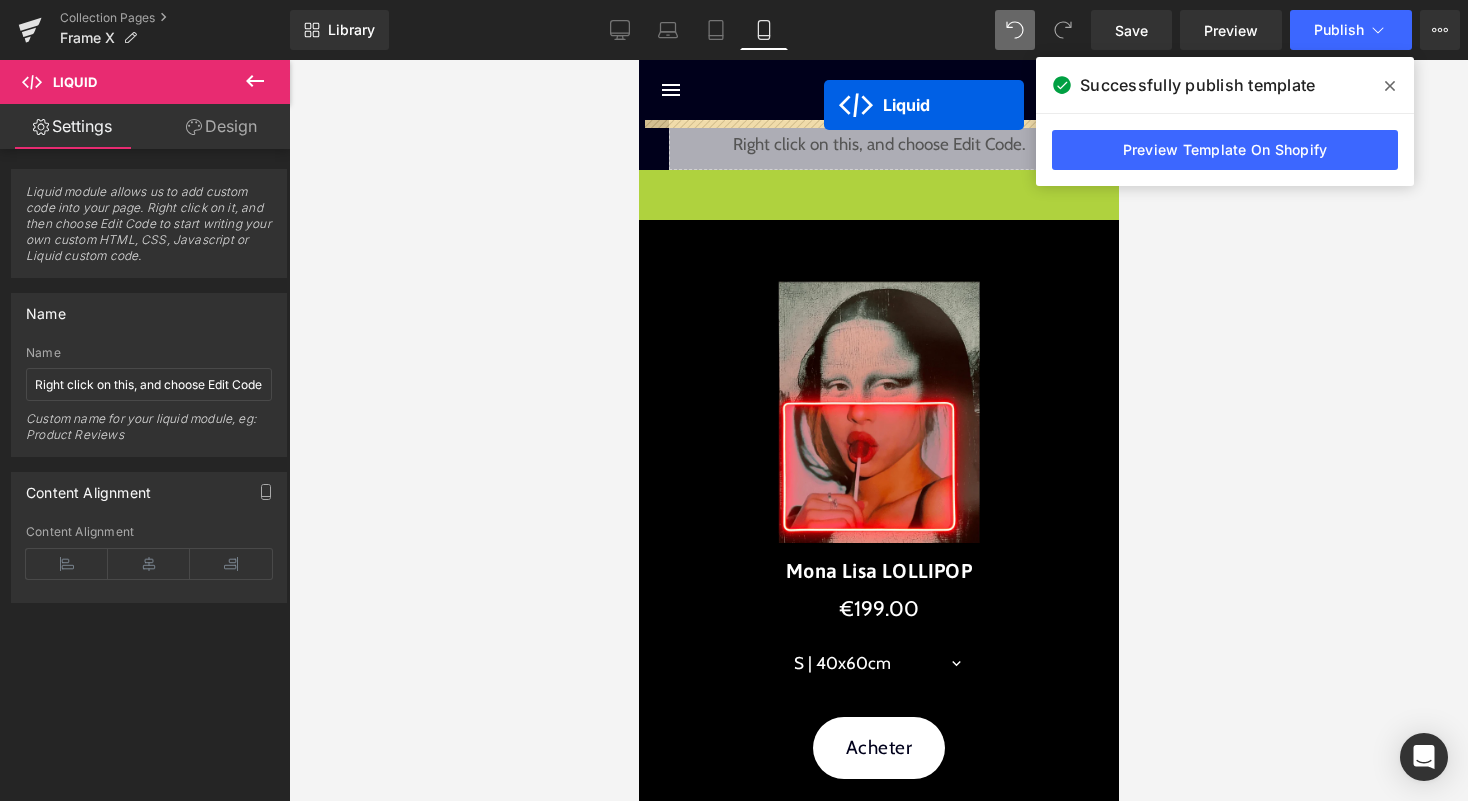 drag, startPoint x: 823, startPoint y: 188, endPoint x: 824, endPoint y: 106, distance: 82.006096 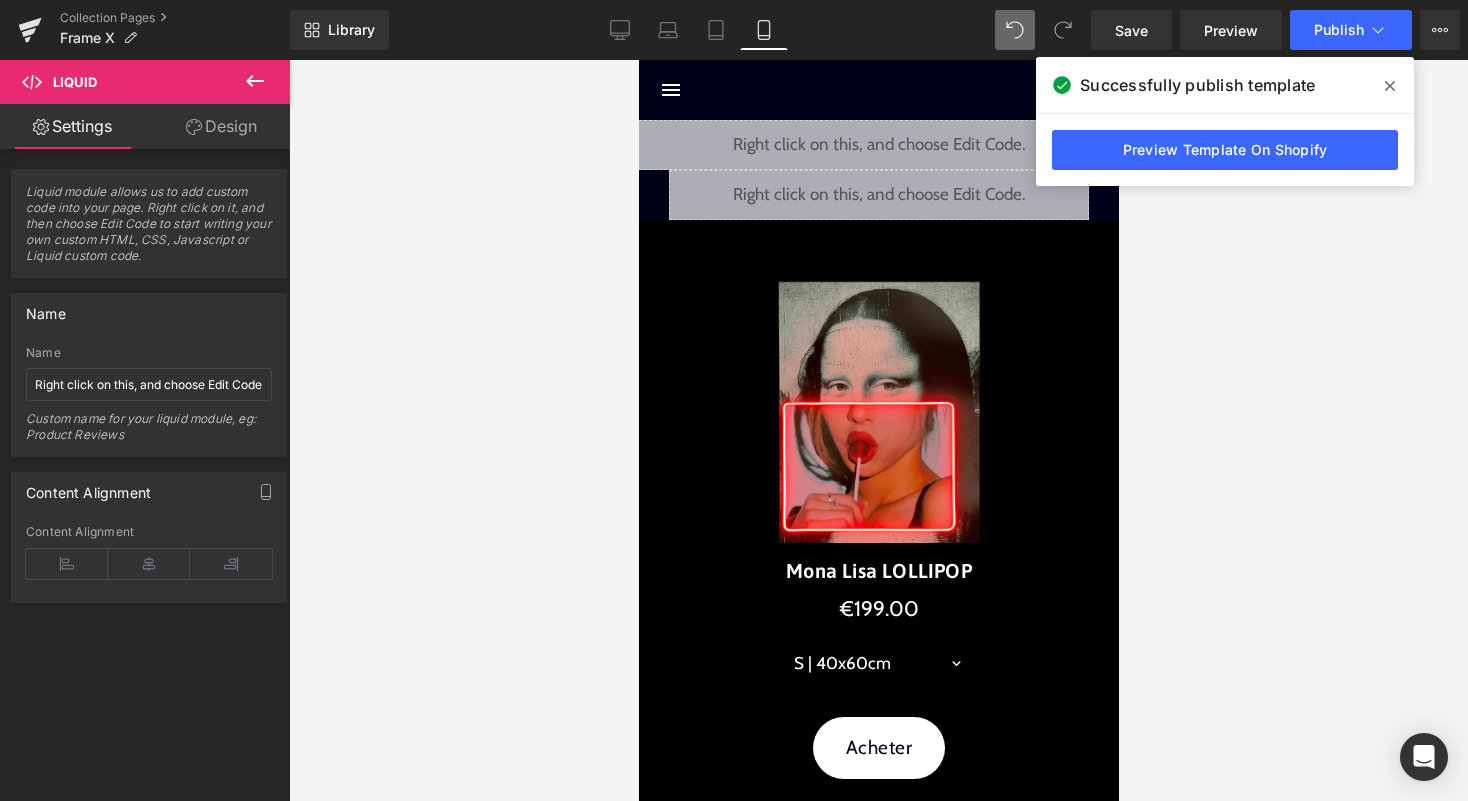 click on "Liquid" at bounding box center (878, 145) 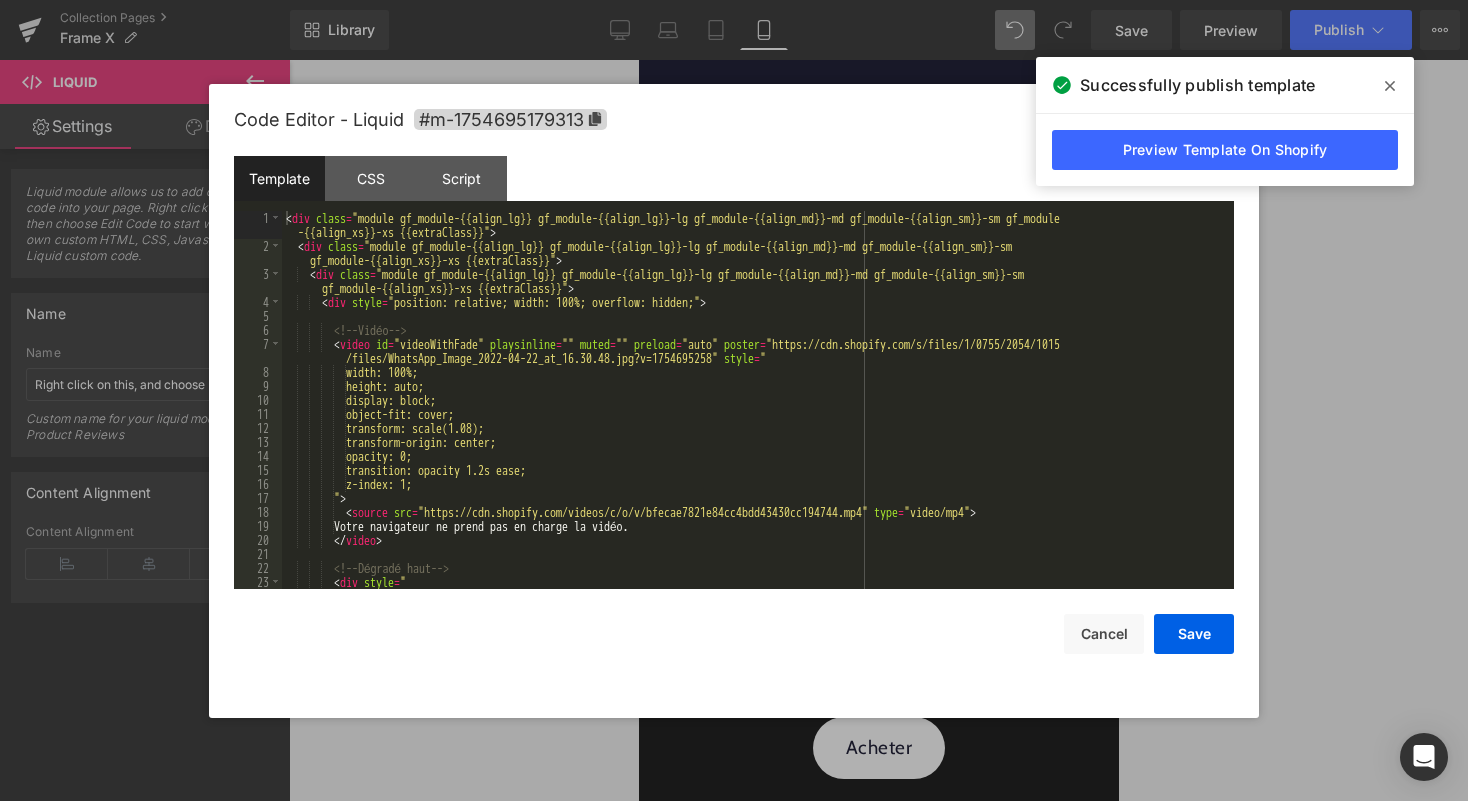 click on "< div   class = "module gf_module-{{align_lg}} gf_module-{{align_lg}}-lg gf_module-{{align_md}}-md gf_module-{{align_sm}}-sm gf_module    -{{align_xs}}-xs {{extraClass}}" >    < div   class = "module gf_module-{{align_lg}} gf_module-{{align_lg}}-lg gf_module-{{align_md}}-md gf_module-{{align_sm}}-sm       gf_module-{{align_xs}}-xs {{extraClass}}" >       < div   class = "module gf_module-{{align_lg}} gf_module-{{align_lg}}-lg gf_module-{{align_md}}-md gf_module-{{align_sm}}-sm         gf_module-{{align_xs}}-xs {{extraClass}}" >          < div   style = "position: relative; width: 100%; overflow: hidden;" >             <!--  Vidéo  -->             < video   id = "videoWithFade"   playsinline = ""   muted = ""   preload = "auto"   poster = "https://cdn.shopify.com/s/files/1/0755/2054/1015            /files/WhatsApp_Image_2022-04-22_at_16.30.48.jpg?v=1754695258"   style = "                  width: 100%;                  height: auto;                  display: block;" at bounding box center (754, 421) 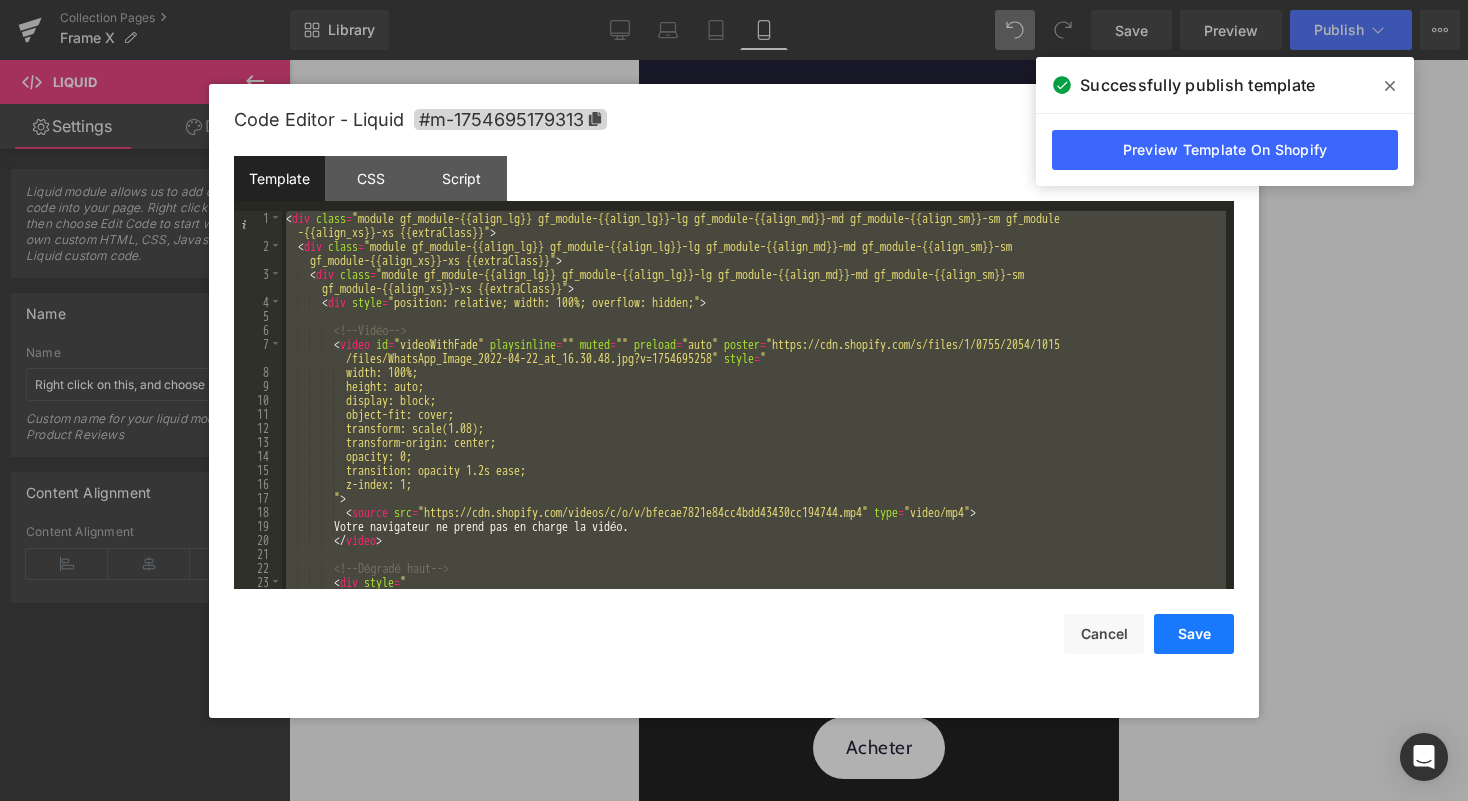 click on "Save" at bounding box center [1194, 634] 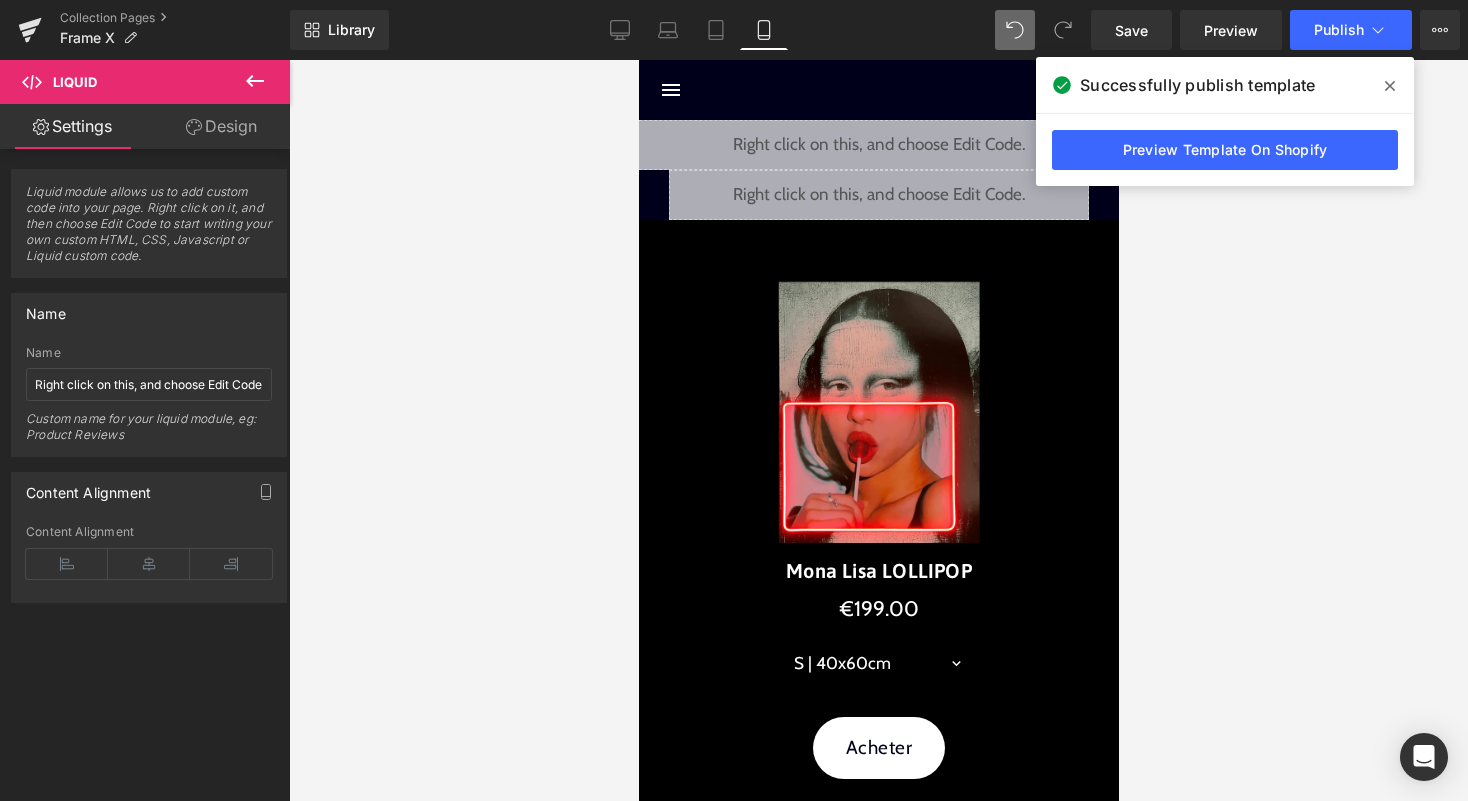 click on "Liquid" at bounding box center [878, 195] 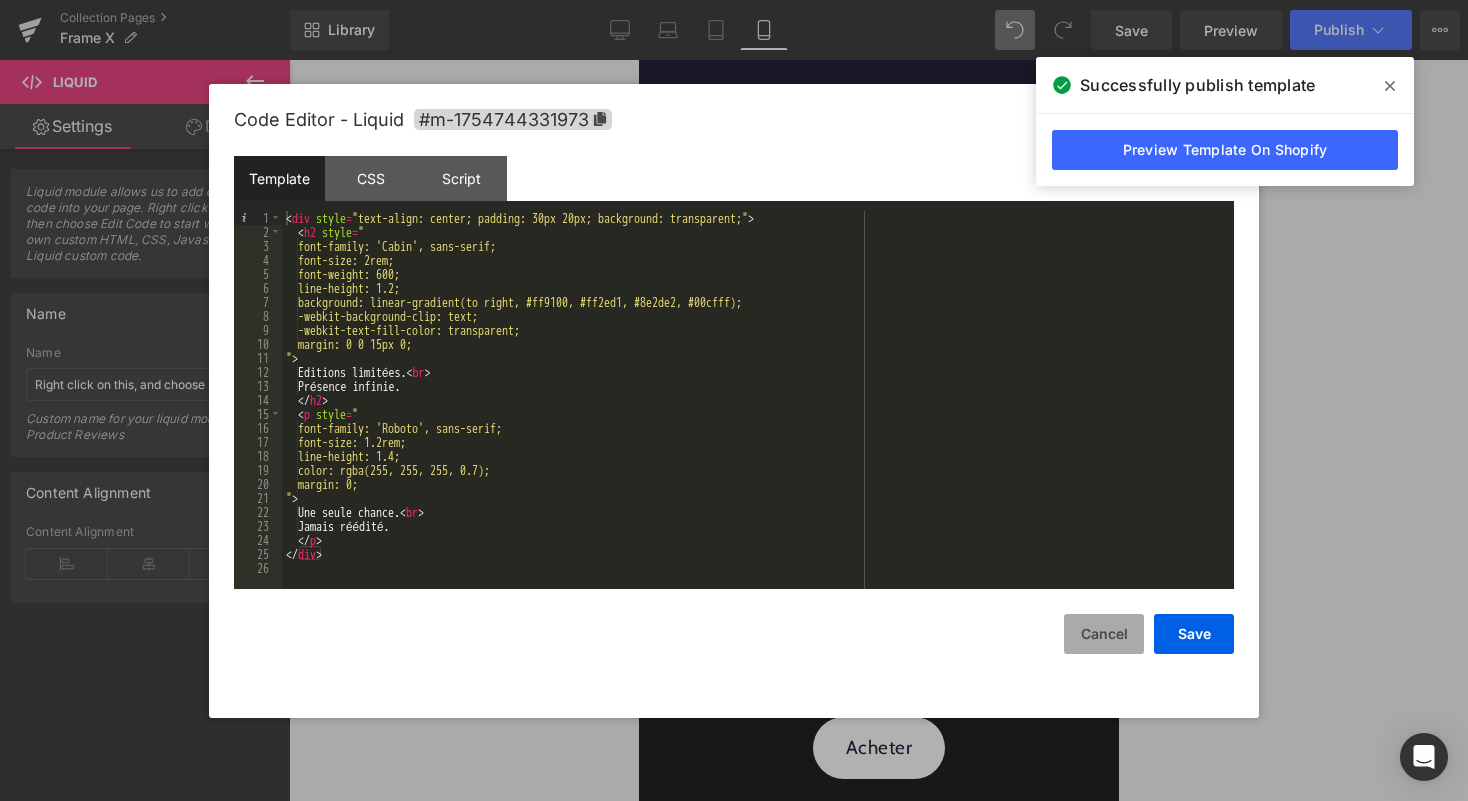 click on "Cancel" at bounding box center (1104, 634) 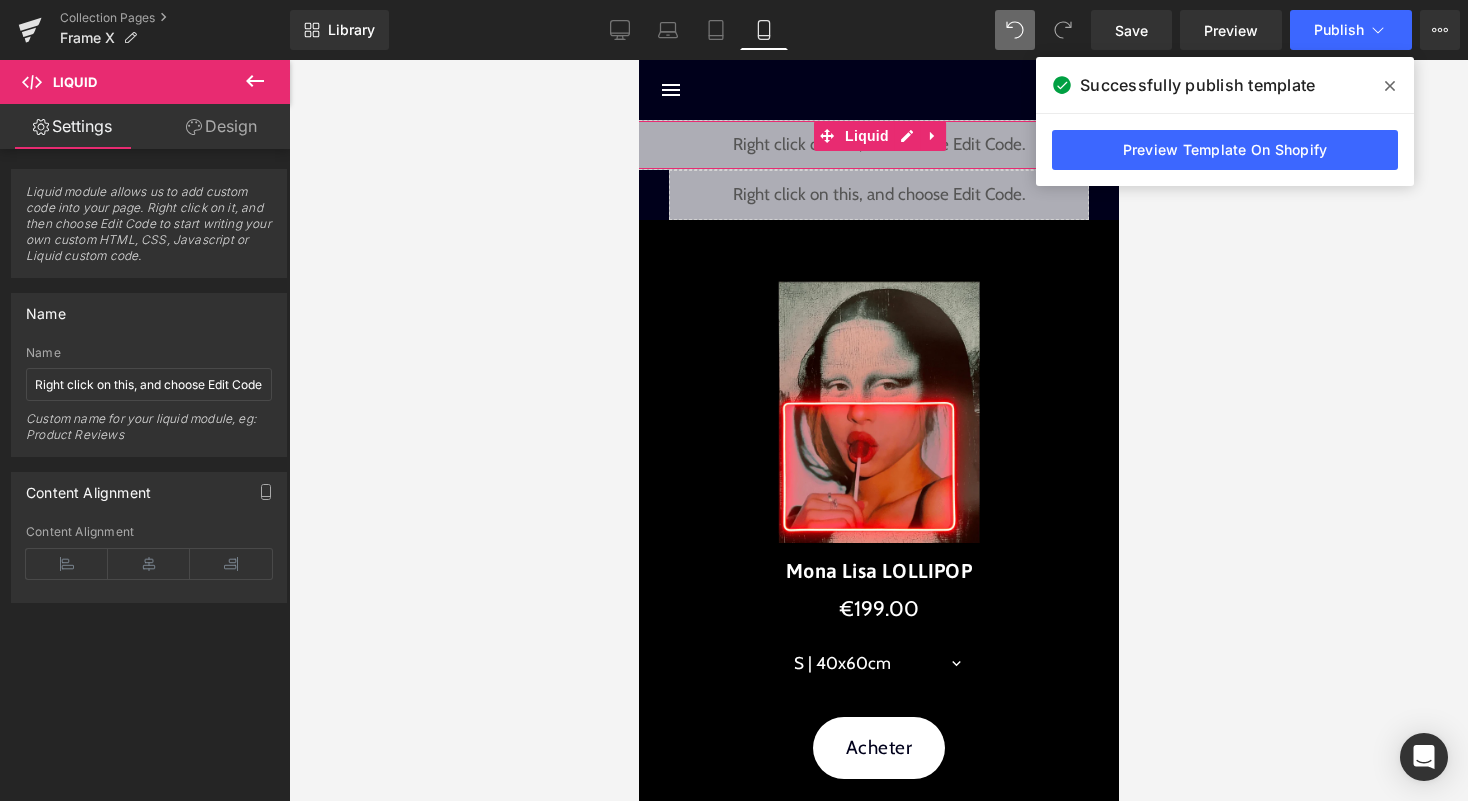 click on "Liquid" at bounding box center [878, 145] 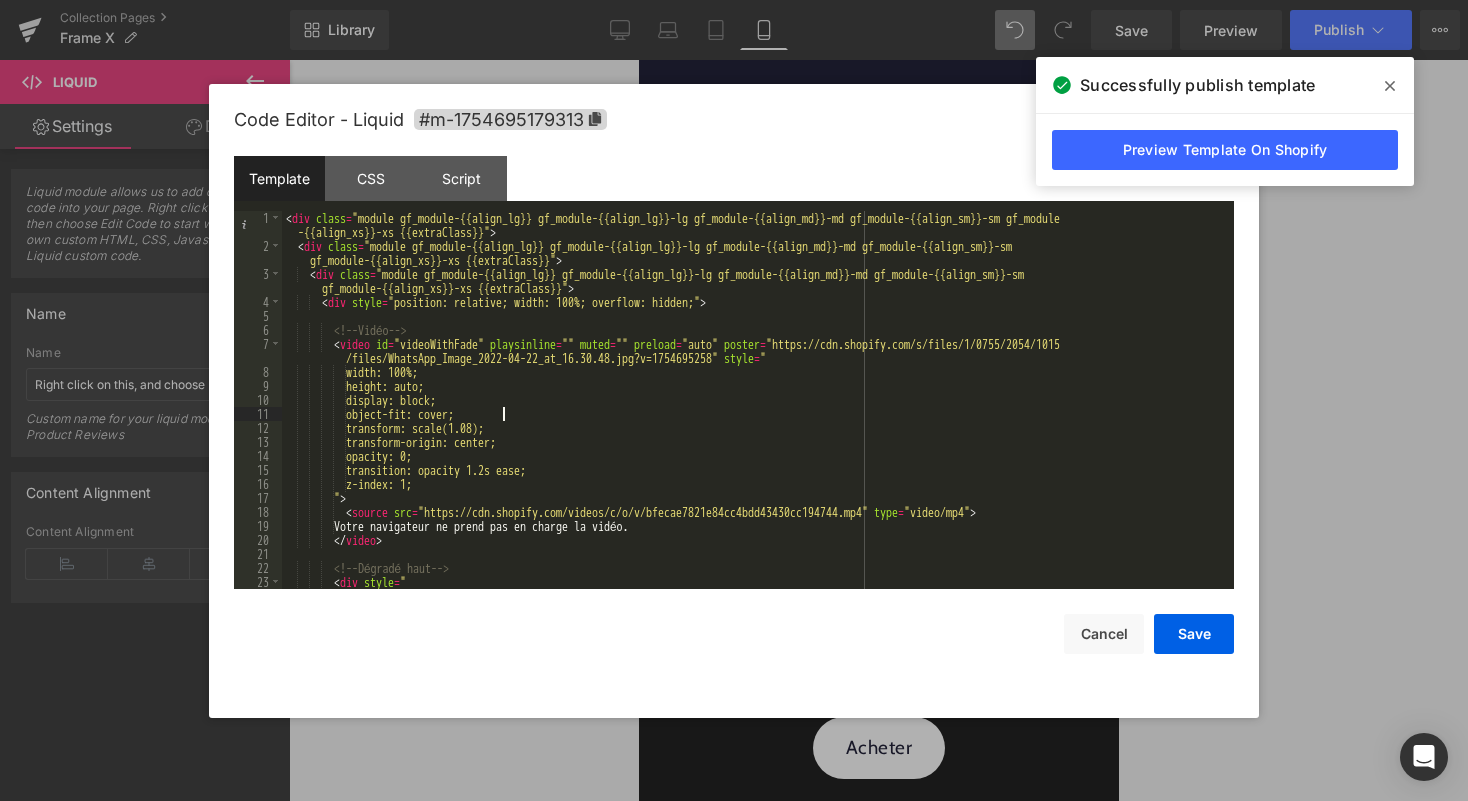 click on "< div   class = "module gf_module-{{align_lg}} gf_module-{{align_lg}}-lg gf_module-{{align_md}}-md gf_module-{{align_sm}}-sm gf_module    -{{align_xs}}-xs {{extraClass}}" >    < div   class = "module gf_module-{{align_lg}} gf_module-{{align_lg}}-lg gf_module-{{align_md}}-md gf_module-{{align_sm}}-sm       gf_module-{{align_xs}}-xs {{extraClass}}" >       < div   class = "module gf_module-{{align_lg}} gf_module-{{align_lg}}-lg gf_module-{{align_md}}-md gf_module-{{align_sm}}-sm         gf_module-{{align_xs}}-xs {{extraClass}}" >          < div   style = "position: relative; width: 100%; overflow: hidden;" >             <!--  Vidéo  -->             < video   id = "videoWithFade"   playsinline = ""   muted = ""   preload = "auto"   poster = "https://cdn.shopify.com/s/files/1/0755/2054/1015            /files/WhatsApp_Image_2022-04-22_at_16.30.48.jpg?v=1754695258"   style = "                  width: 100%;                  height: auto;                  display: block;" at bounding box center [754, 421] 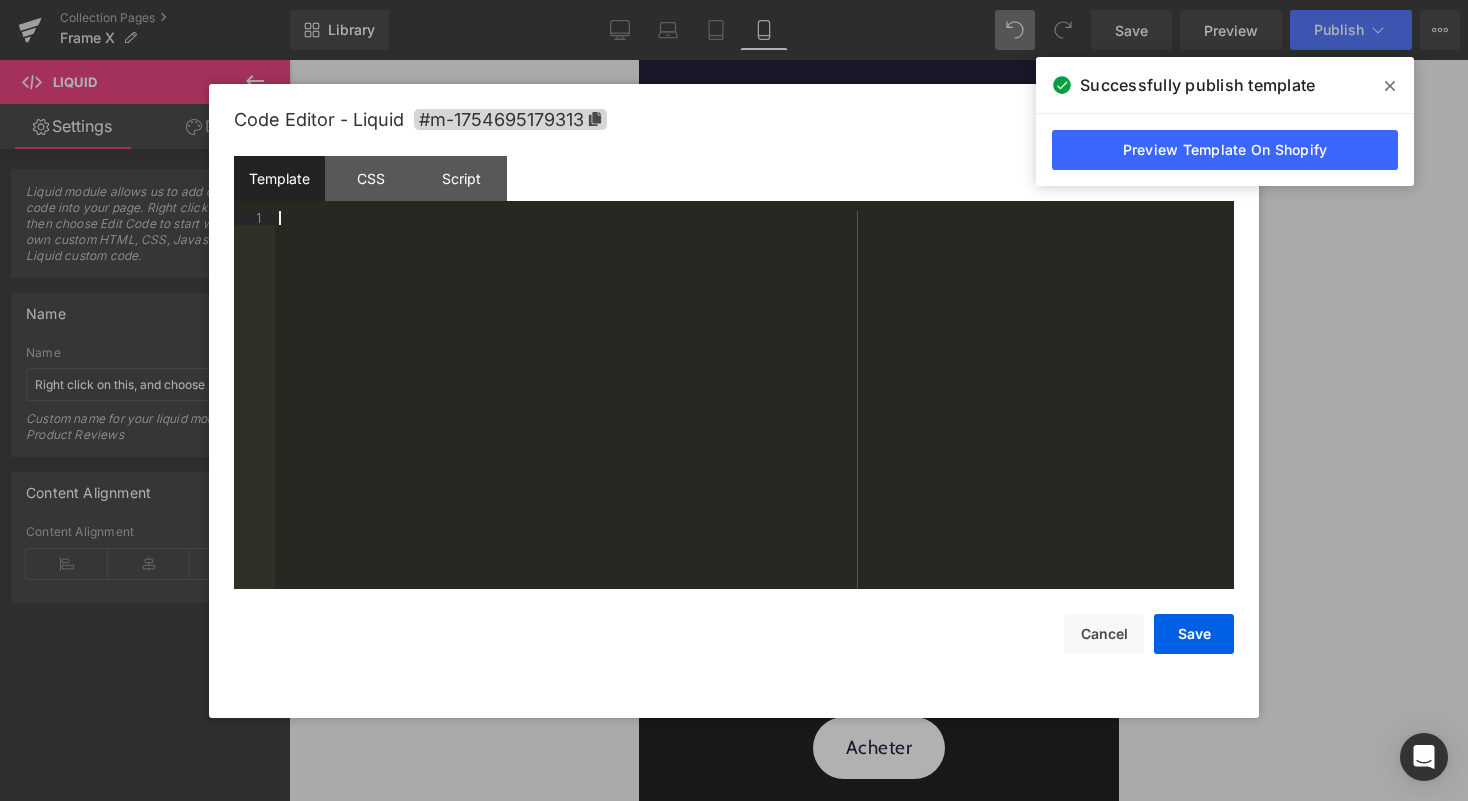 scroll, scrollTop: 504, scrollLeft: 0, axis: vertical 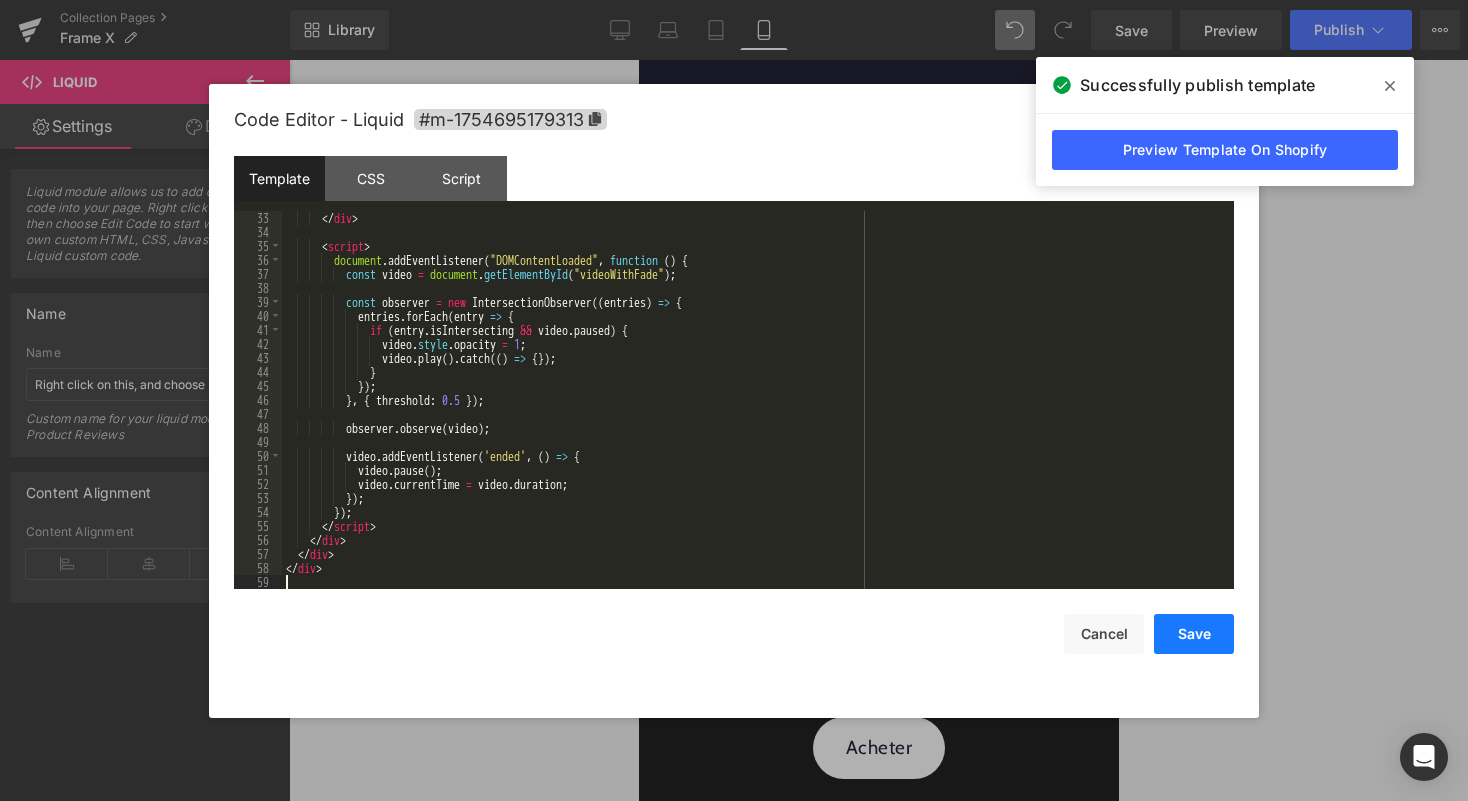 click on "Save" at bounding box center (1194, 634) 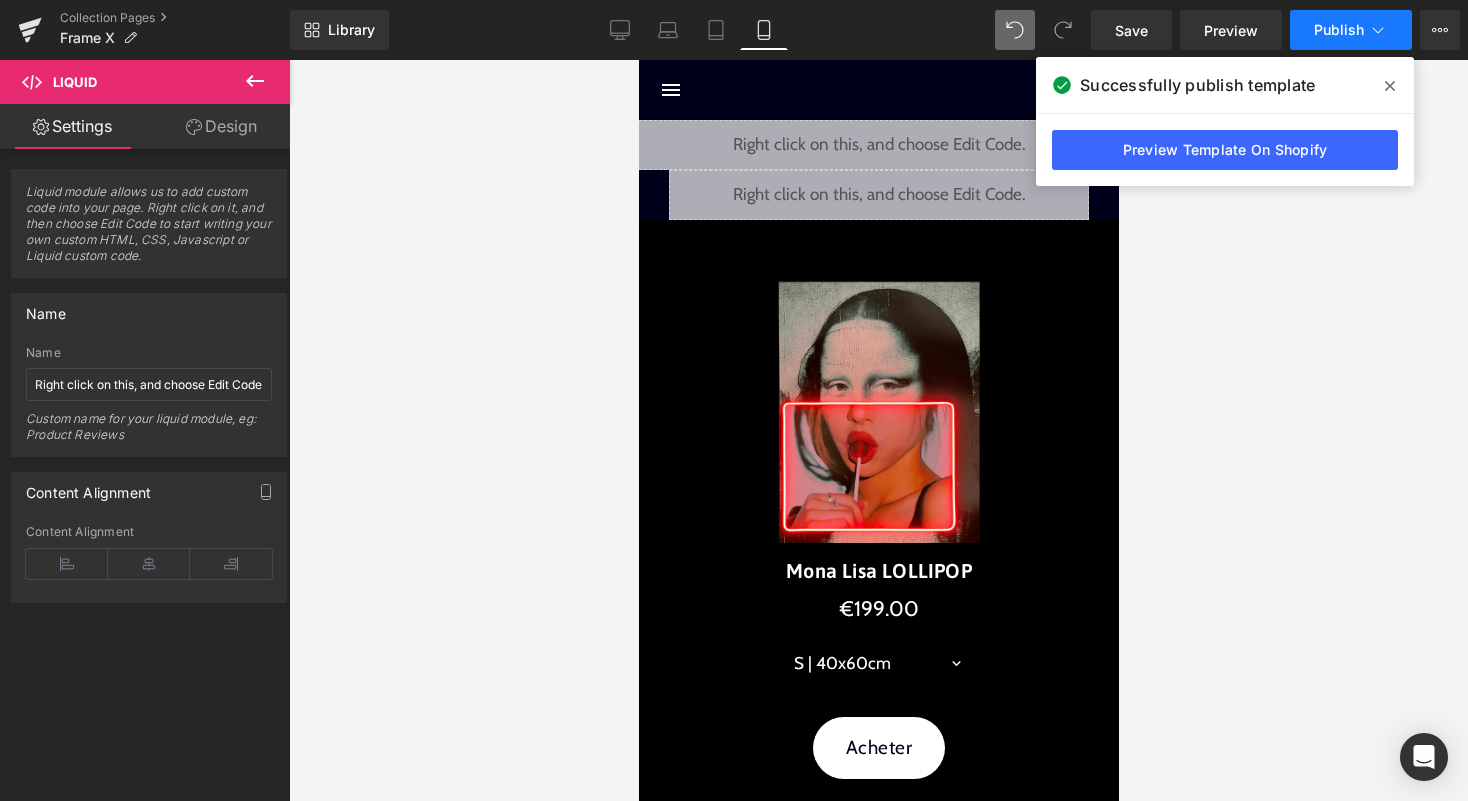 click on "Publish" at bounding box center (1351, 30) 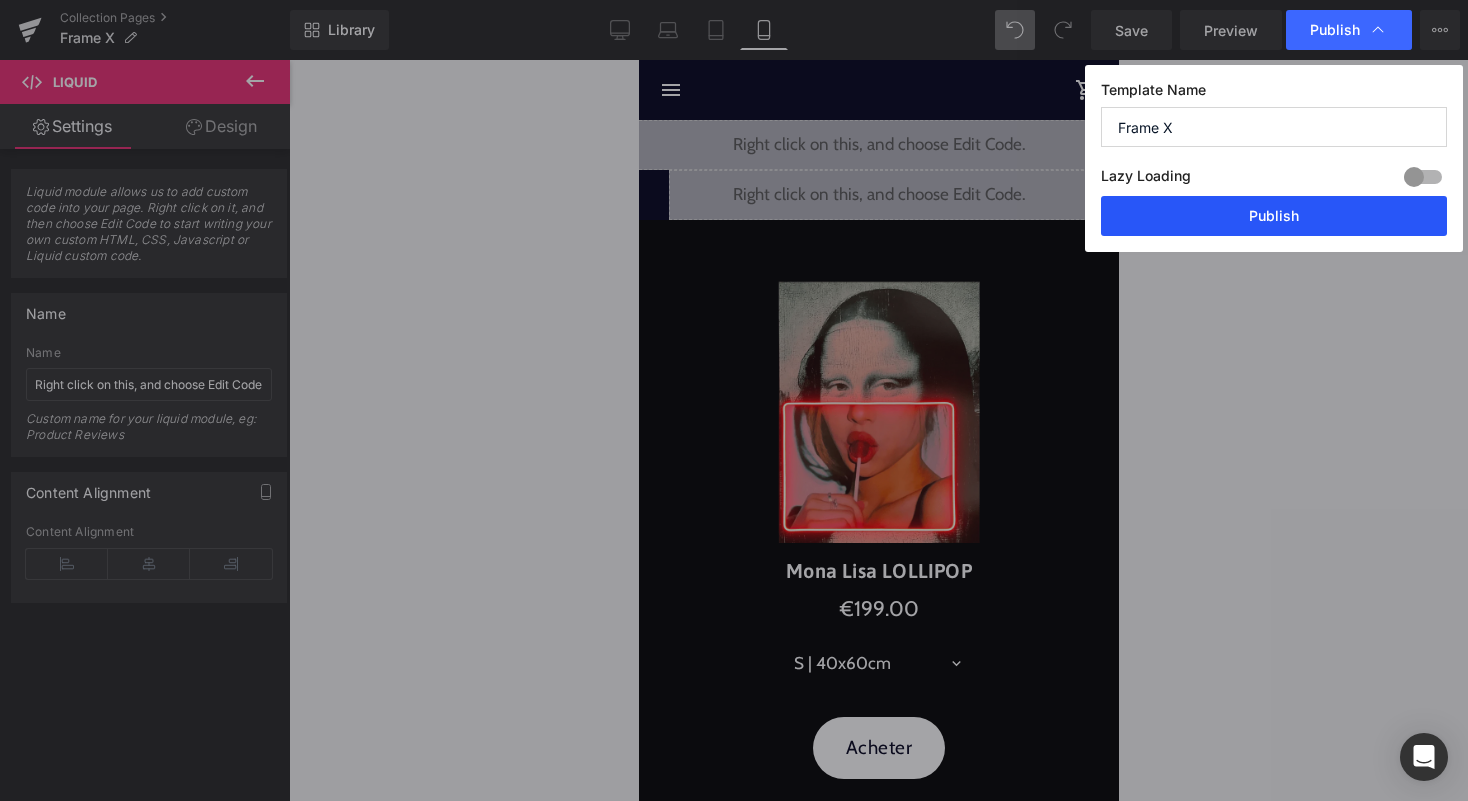 click on "Publish" at bounding box center [1274, 216] 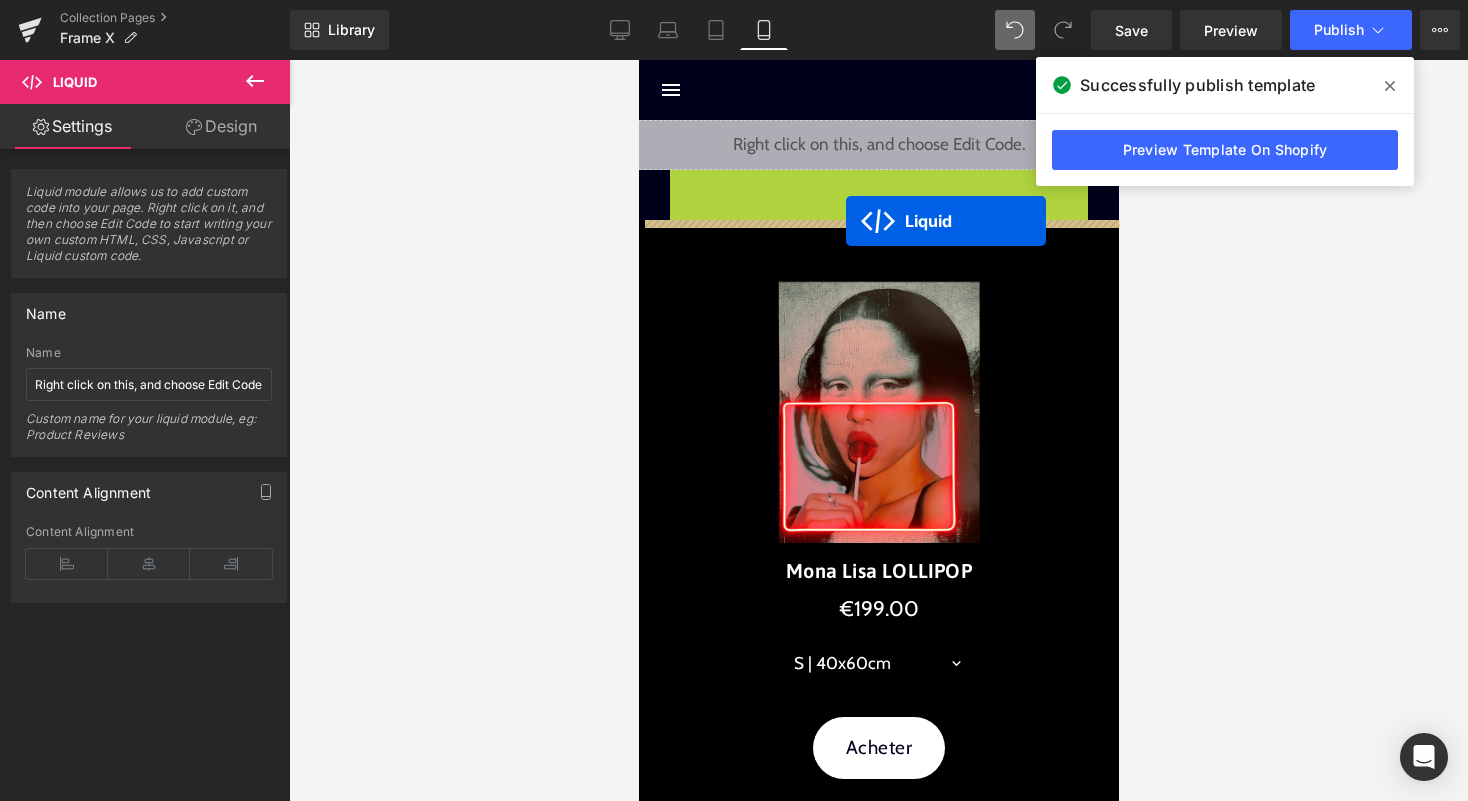 drag, startPoint x: 846, startPoint y: 191, endPoint x: 845, endPoint y: 221, distance: 30.016663 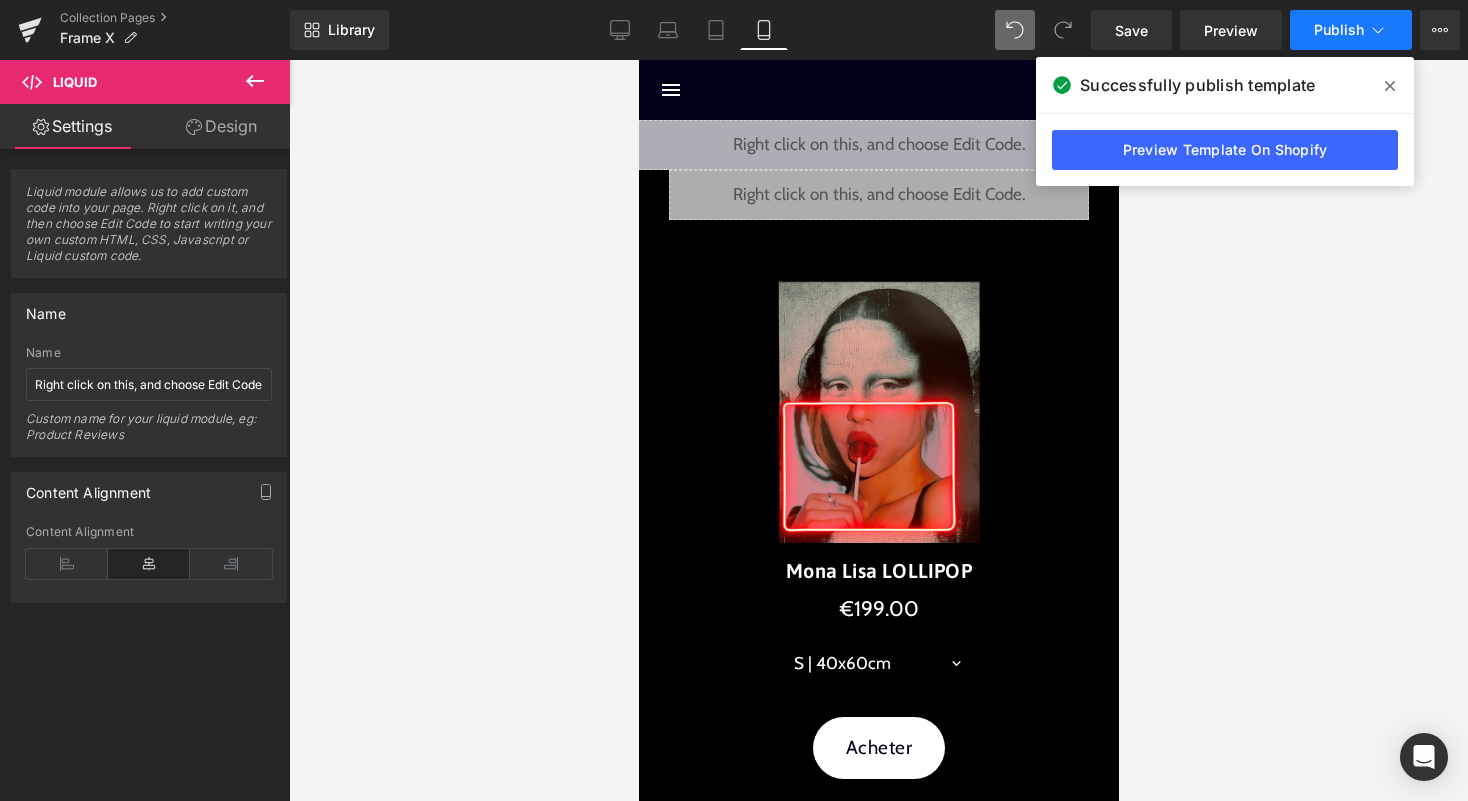 click on "Publish" at bounding box center (1339, 30) 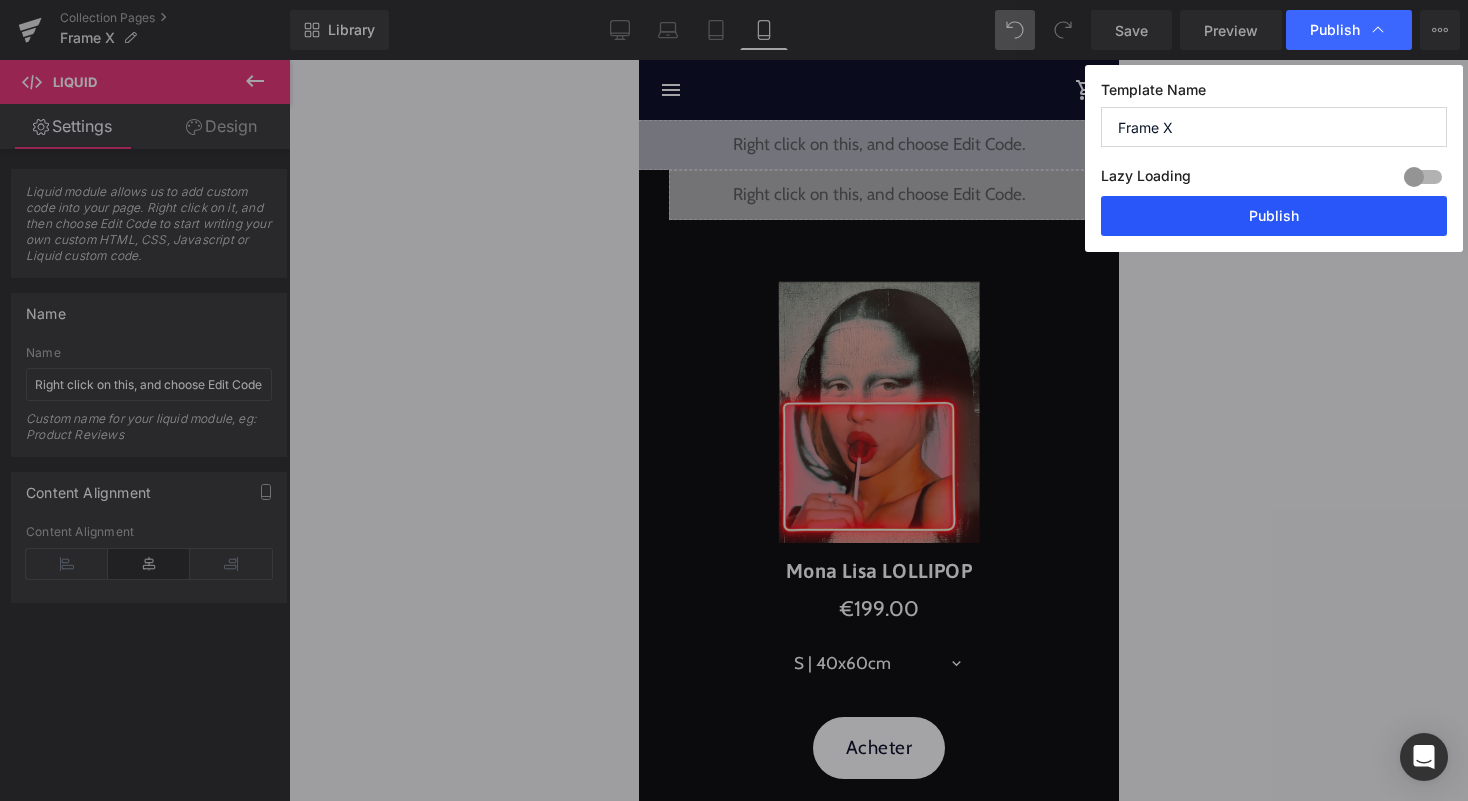 click on "Publish" at bounding box center (1274, 216) 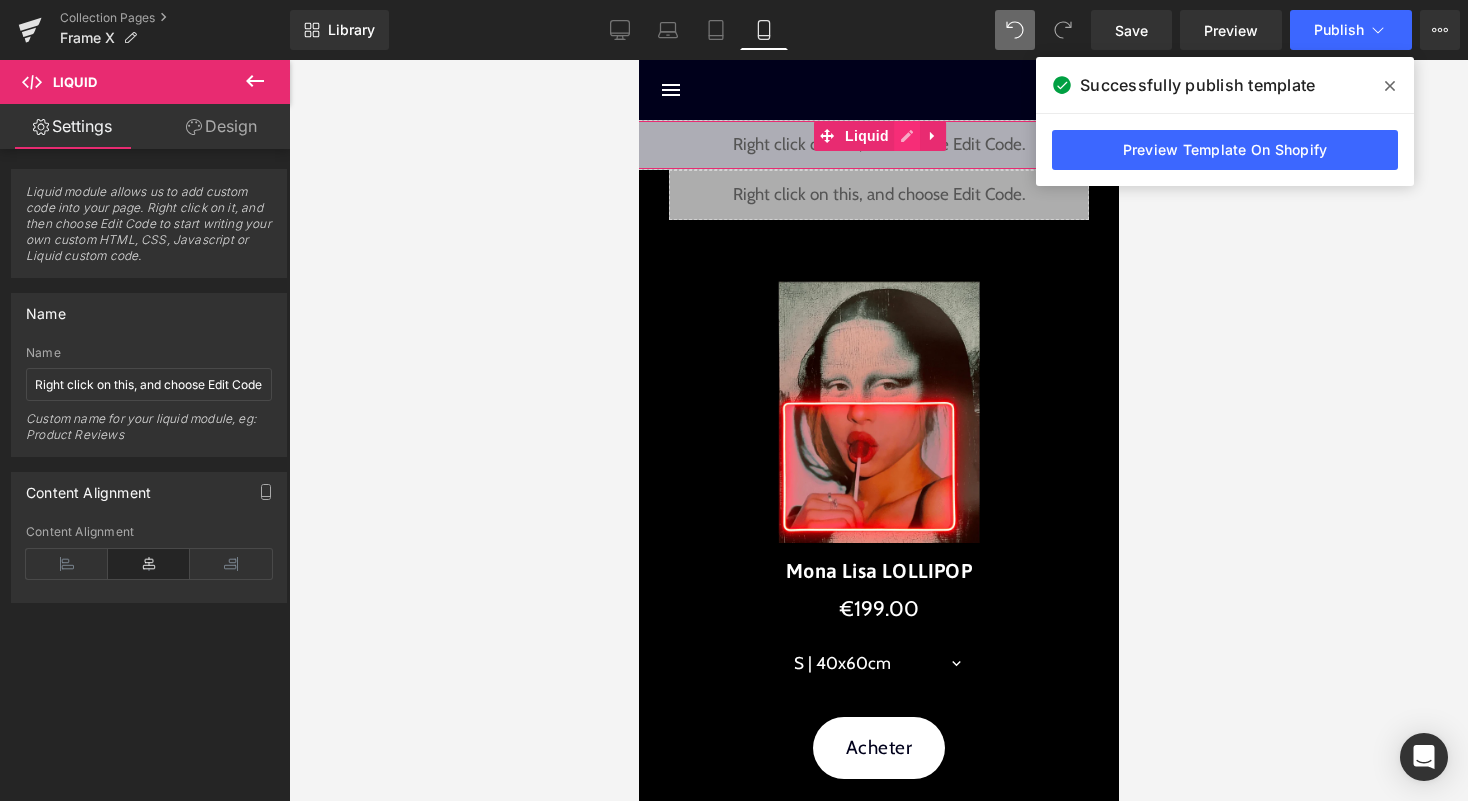 click on "Liquid" at bounding box center (878, 145) 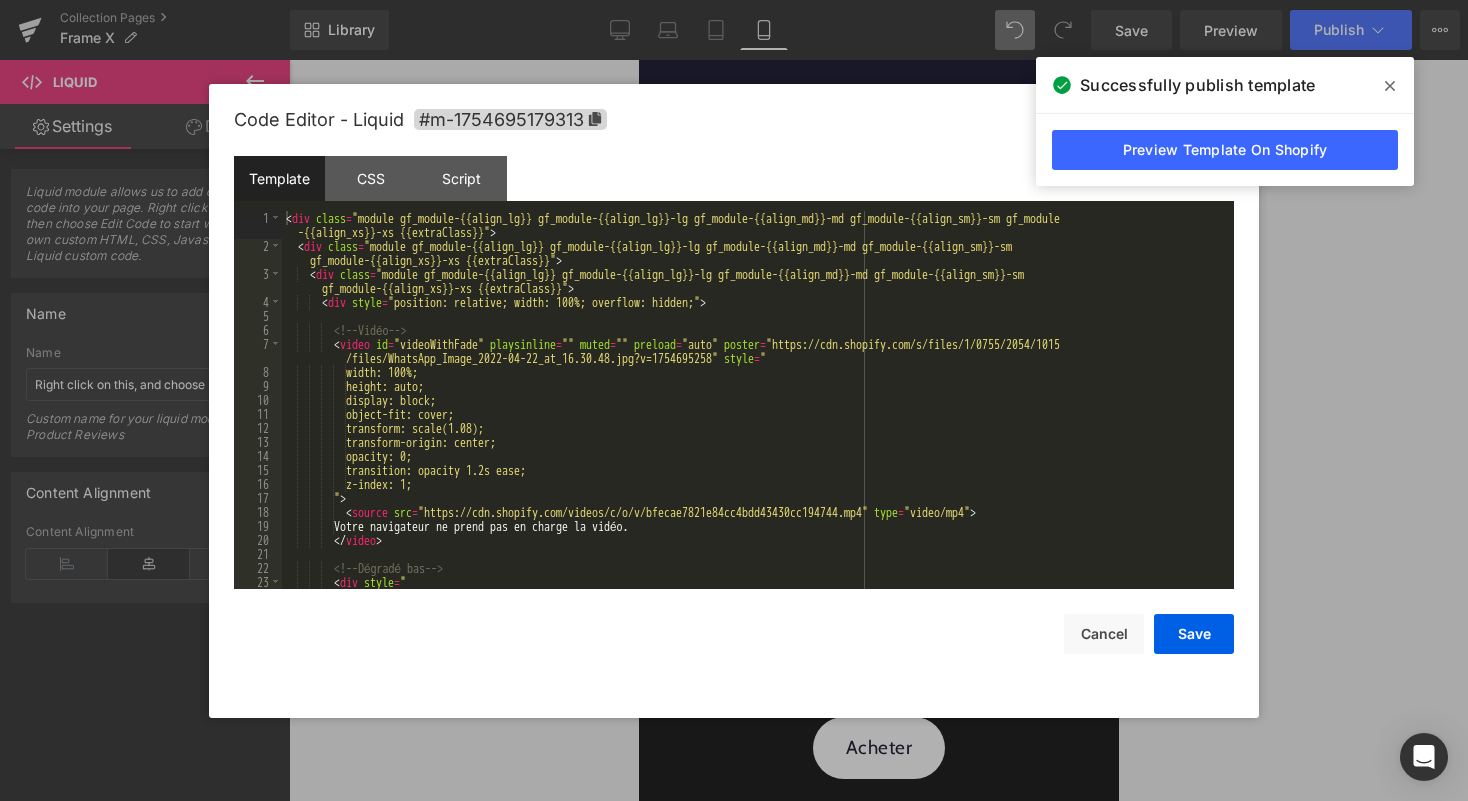 click on "< div   class = "module gf_module-{{align_lg}} gf_module-{{align_lg}}-lg gf_module-{{align_md}}-md gf_module-{{align_sm}}-sm gf_module    -{{align_xs}}-xs {{extraClass}}" >    < div   class = "module gf_module-{{align_lg}} gf_module-{{align_lg}}-lg gf_module-{{align_md}}-md gf_module-{{align_sm}}-sm       gf_module-{{align_xs}}-xs {{extraClass}}" >       < div   class = "module gf_module-{{align_lg}} gf_module-{{align_lg}}-lg gf_module-{{align_md}}-md gf_module-{{align_sm}}-sm         gf_module-{{align_xs}}-xs {{extraClass}}" >          < div   style = "position: relative; width: 100%; overflow: hidden;" >             <!--  Vidéo  -->             < video   id = "videoWithFade"   playsinline = ""   muted = ""   preload = "auto"   poster = "https://cdn.shopify.com/s/files/1/0755/2054/1015            /files/WhatsApp_Image_2022-04-22_at_16.30.48.jpg?v=1754695258"   style = "                  width: 100%;                  height: auto;                  display: block;" at bounding box center (754, 421) 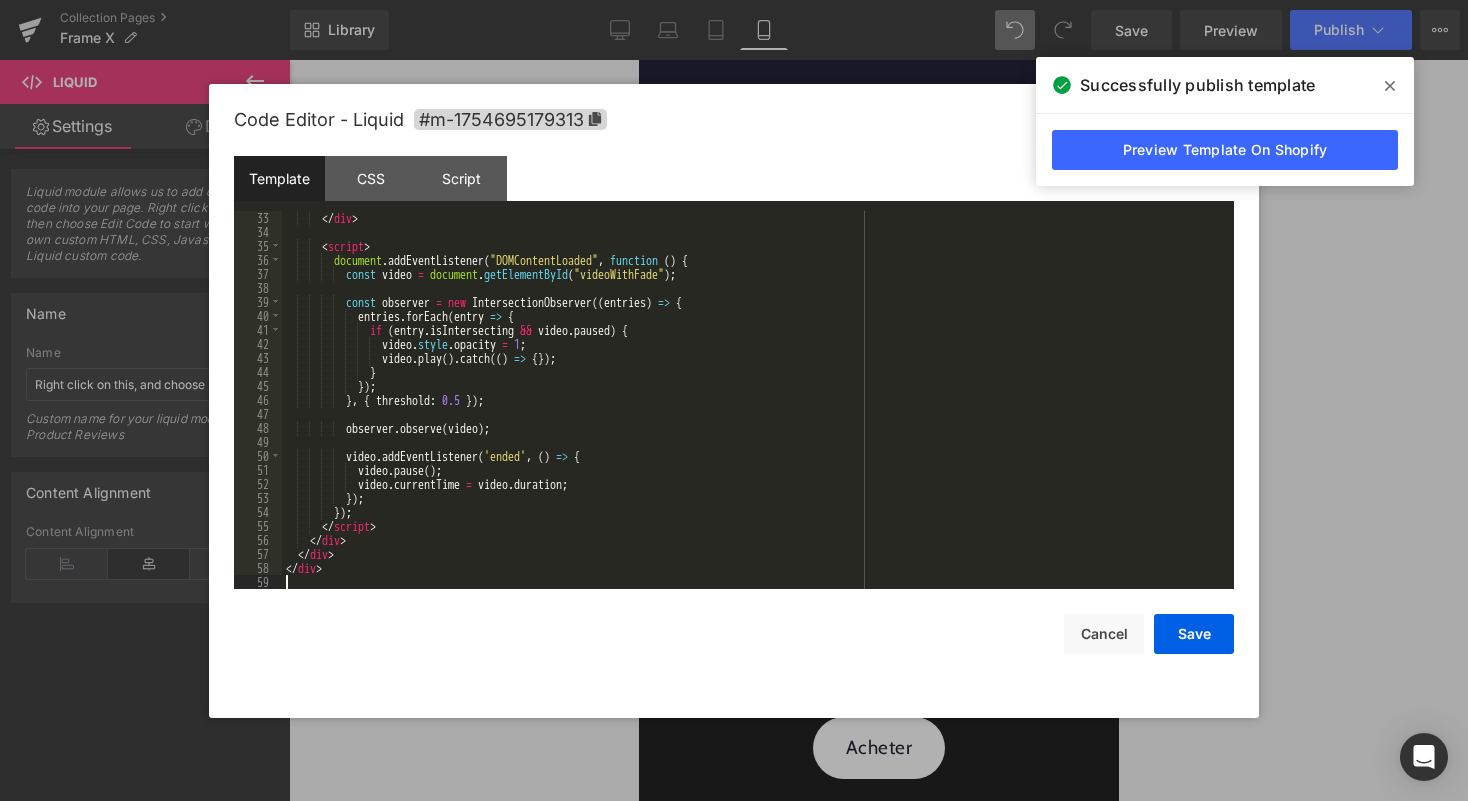 scroll, scrollTop: 504, scrollLeft: 0, axis: vertical 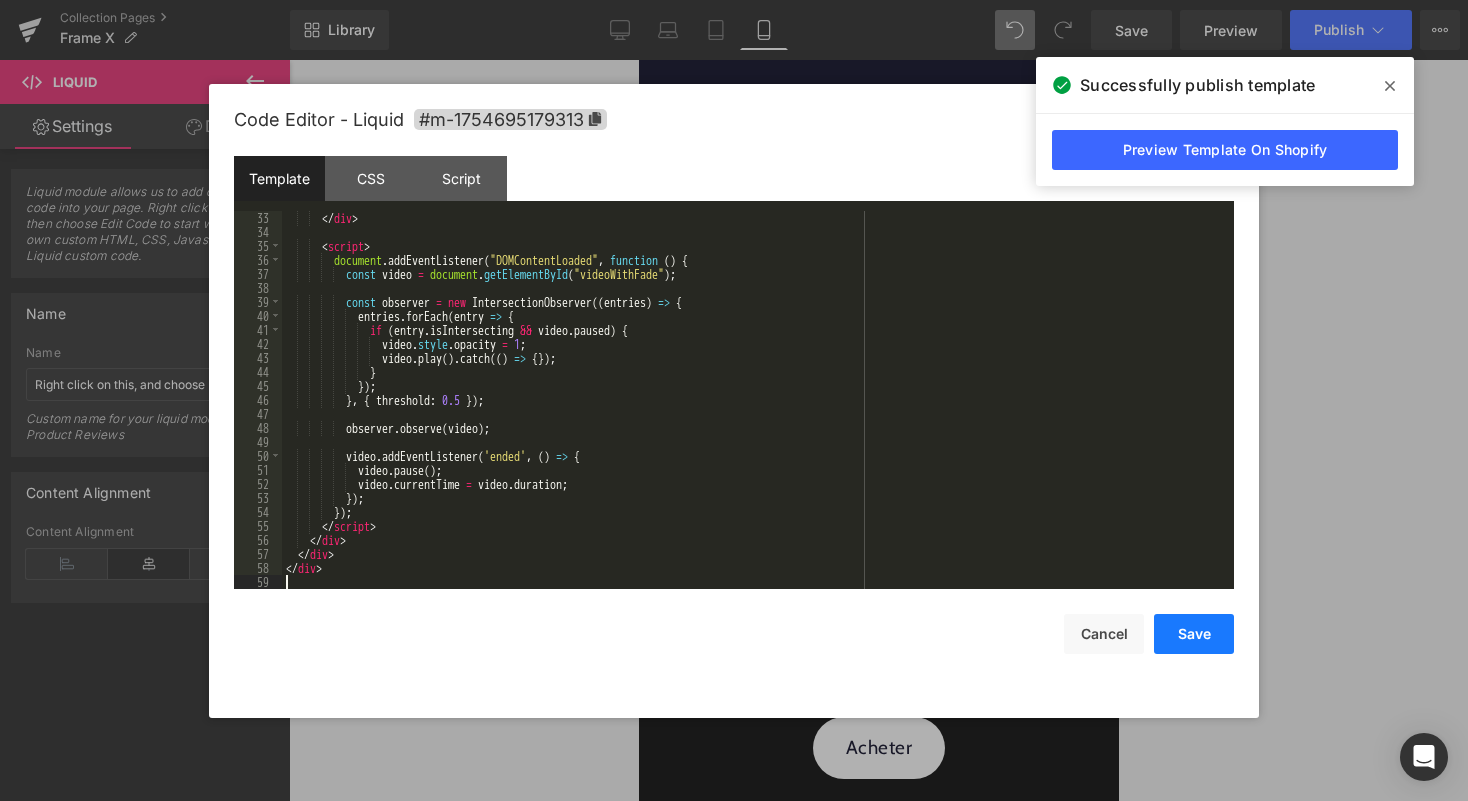 click on "Save" at bounding box center [1194, 634] 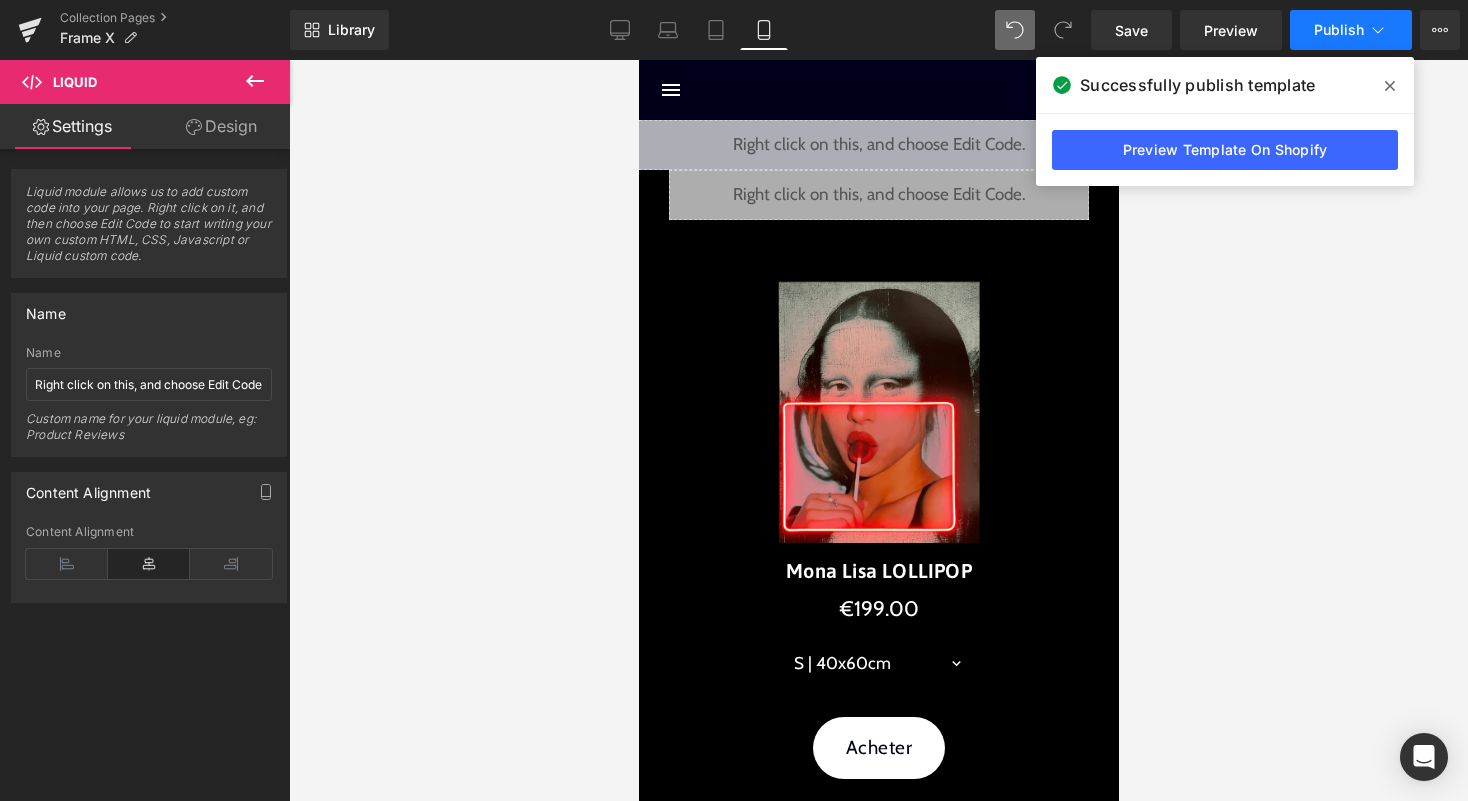 click on "Publish" at bounding box center [1339, 30] 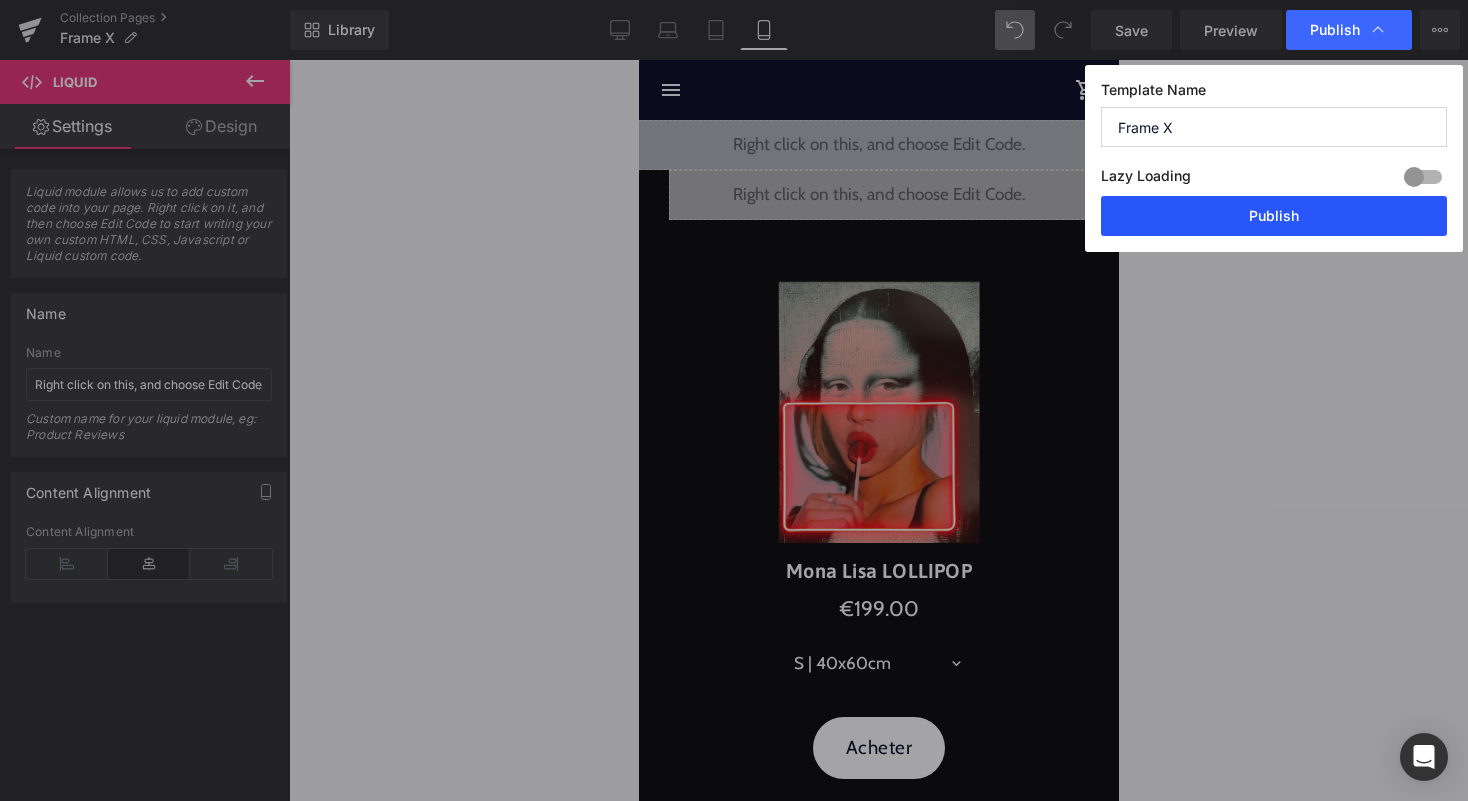 click on "Publish" at bounding box center [1274, 216] 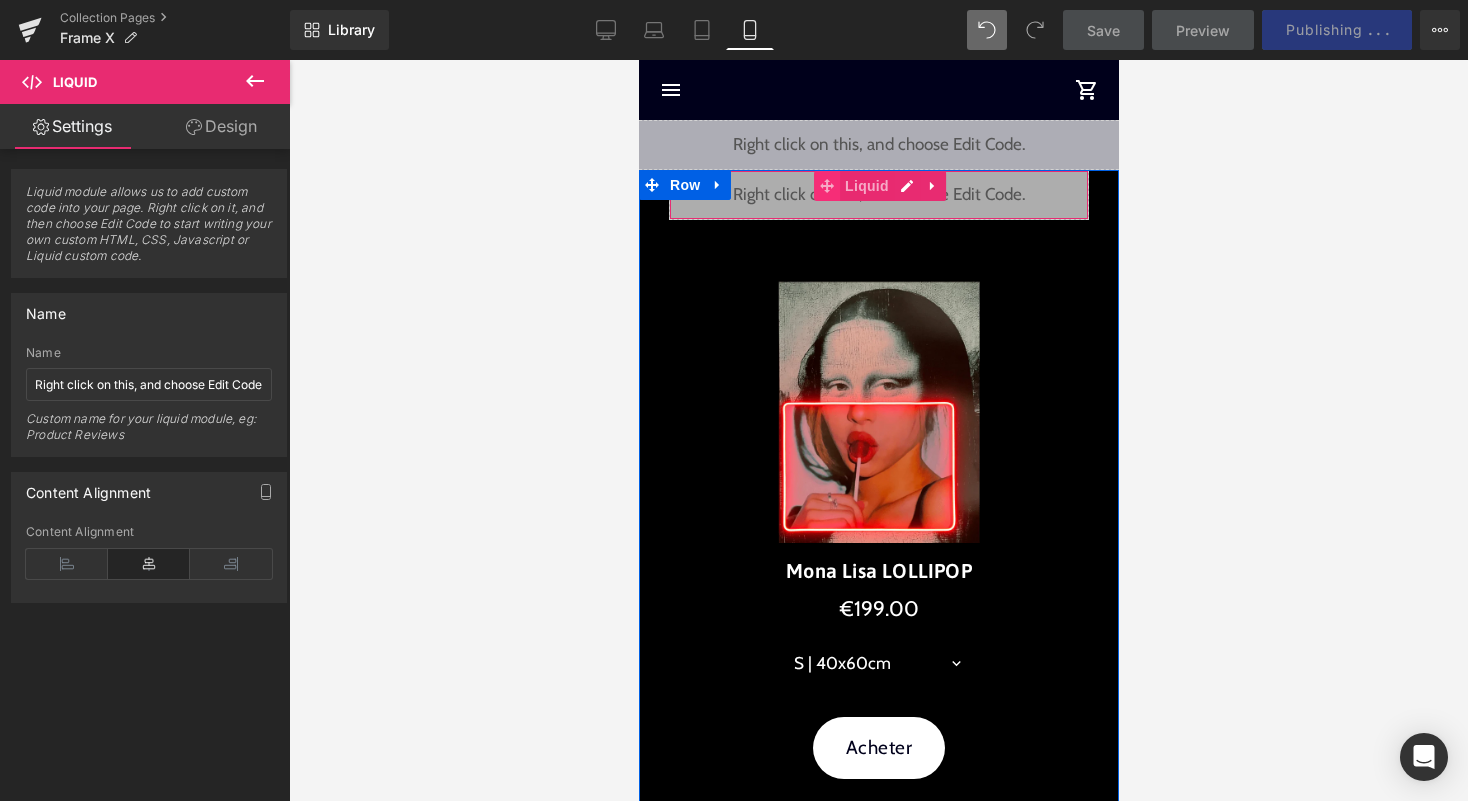 click at bounding box center (826, 186) 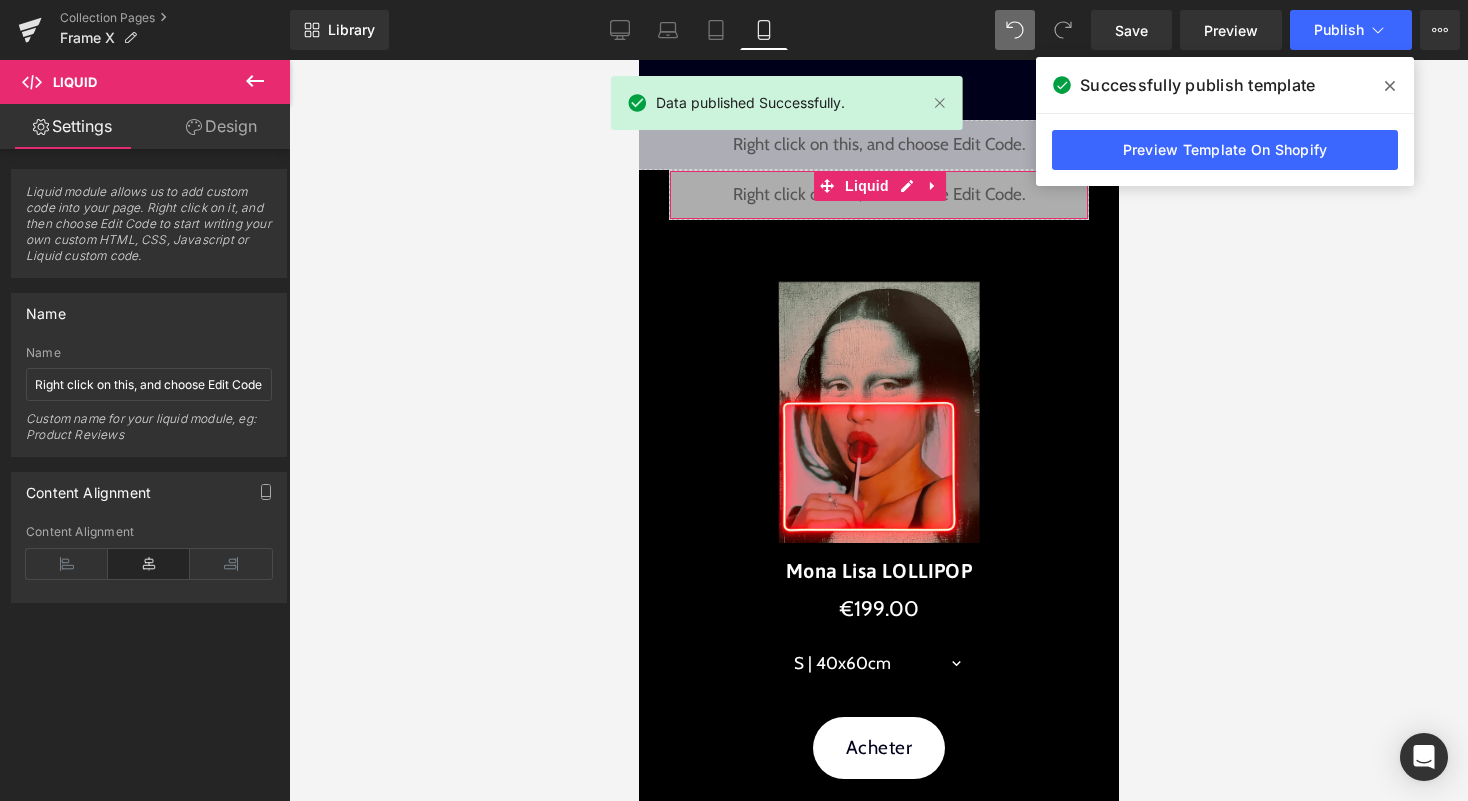 click on "Design" at bounding box center (221, 126) 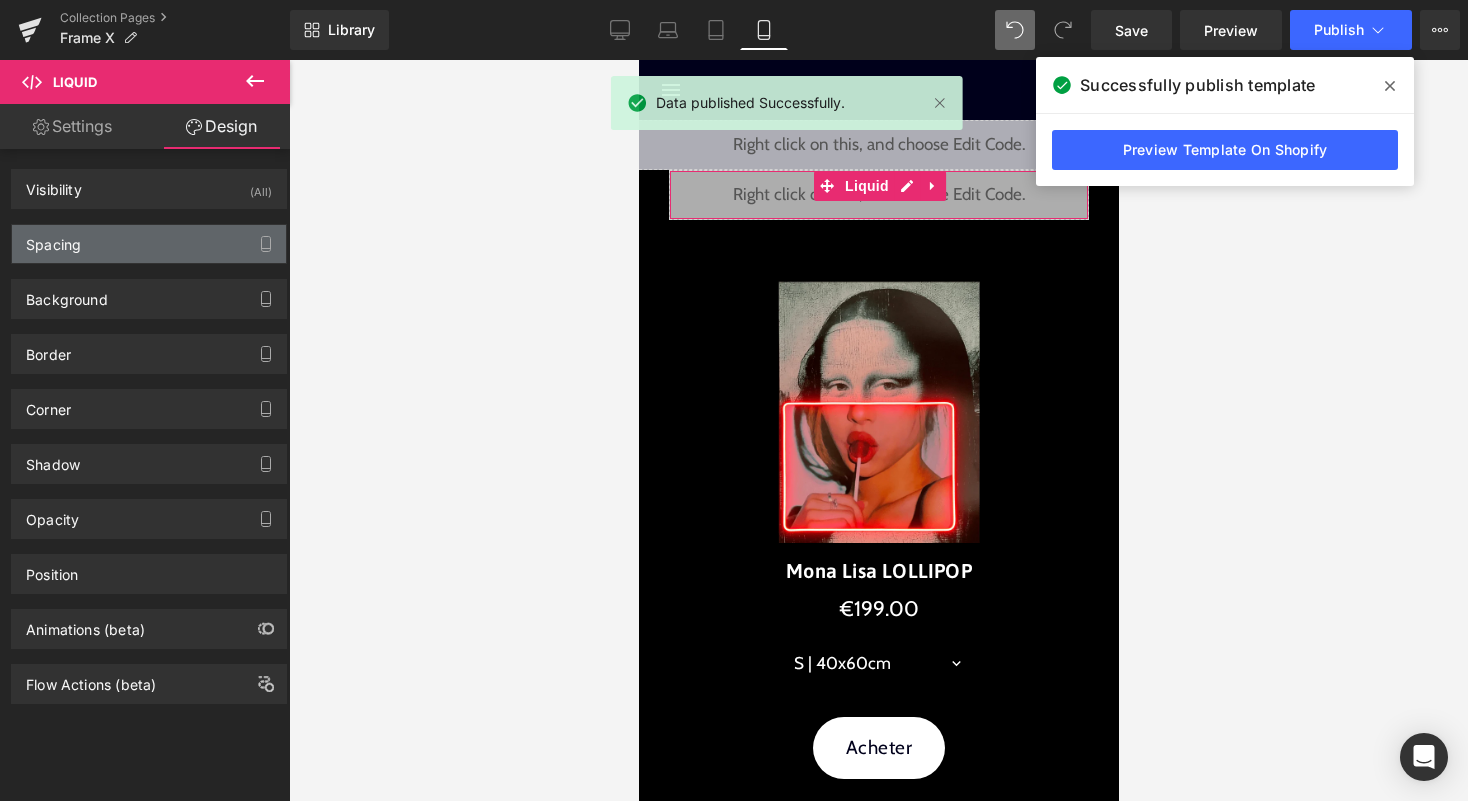 click on "Spacing" at bounding box center [149, 244] 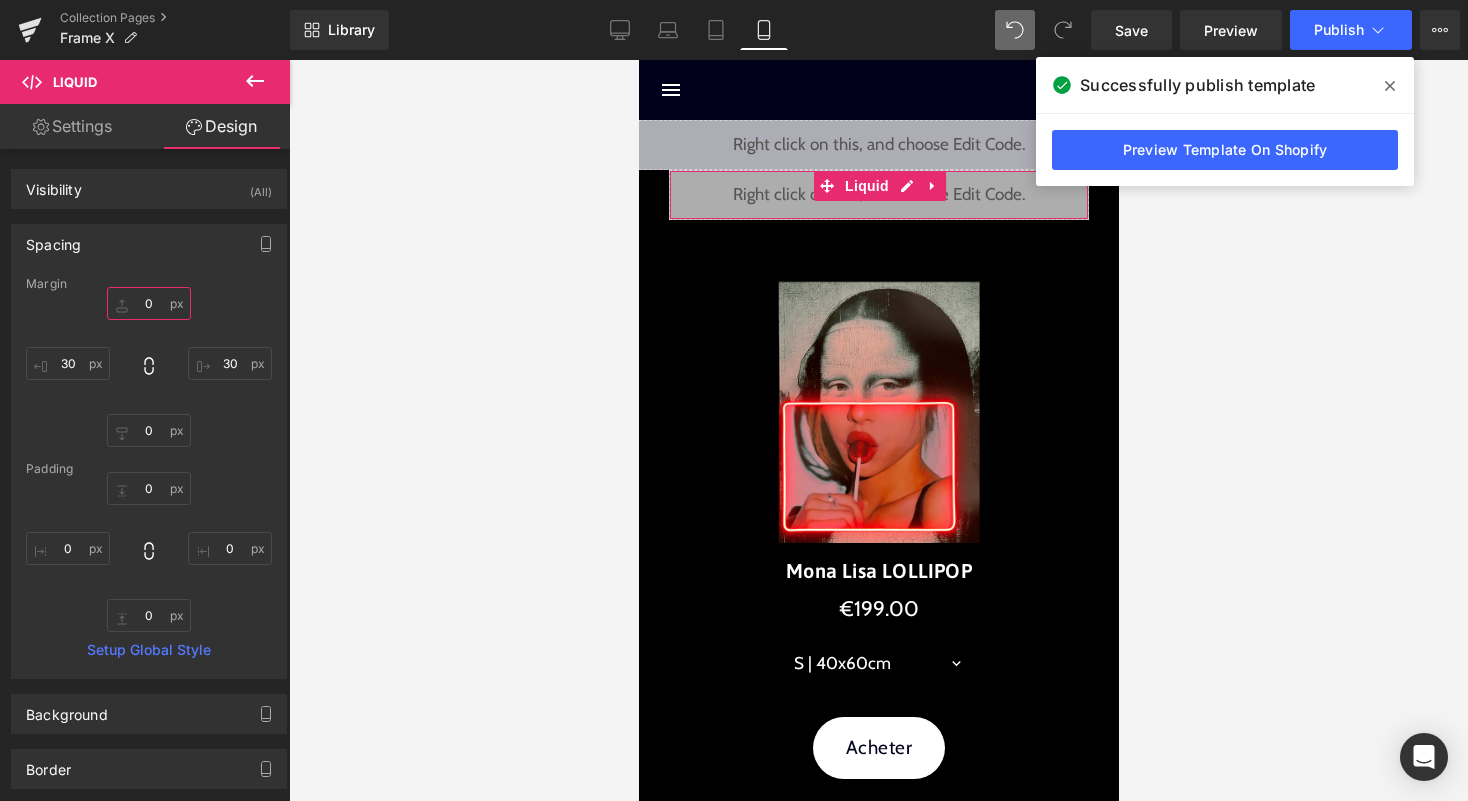 click on "0" at bounding box center [149, 303] 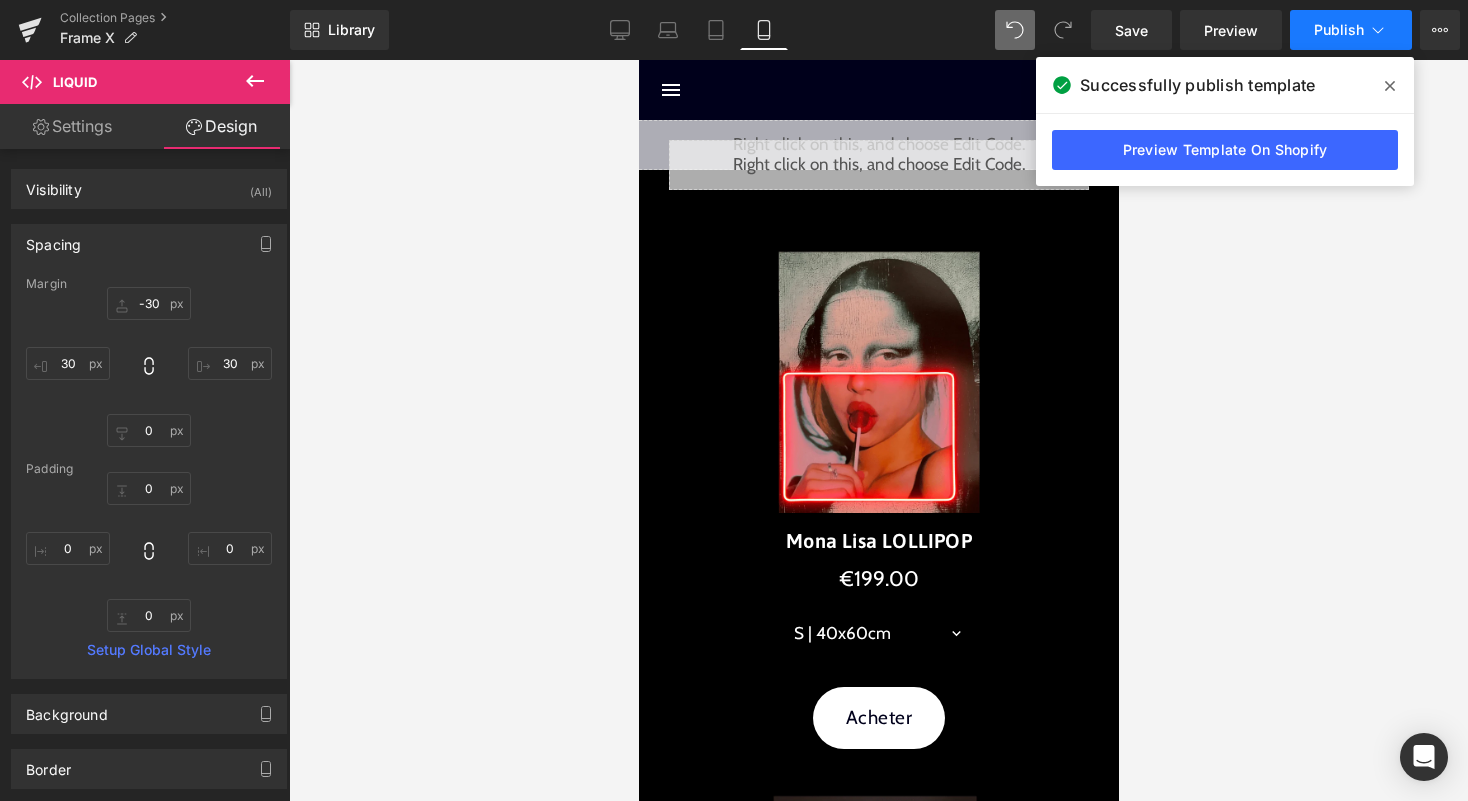 click on "Publish" at bounding box center [1339, 30] 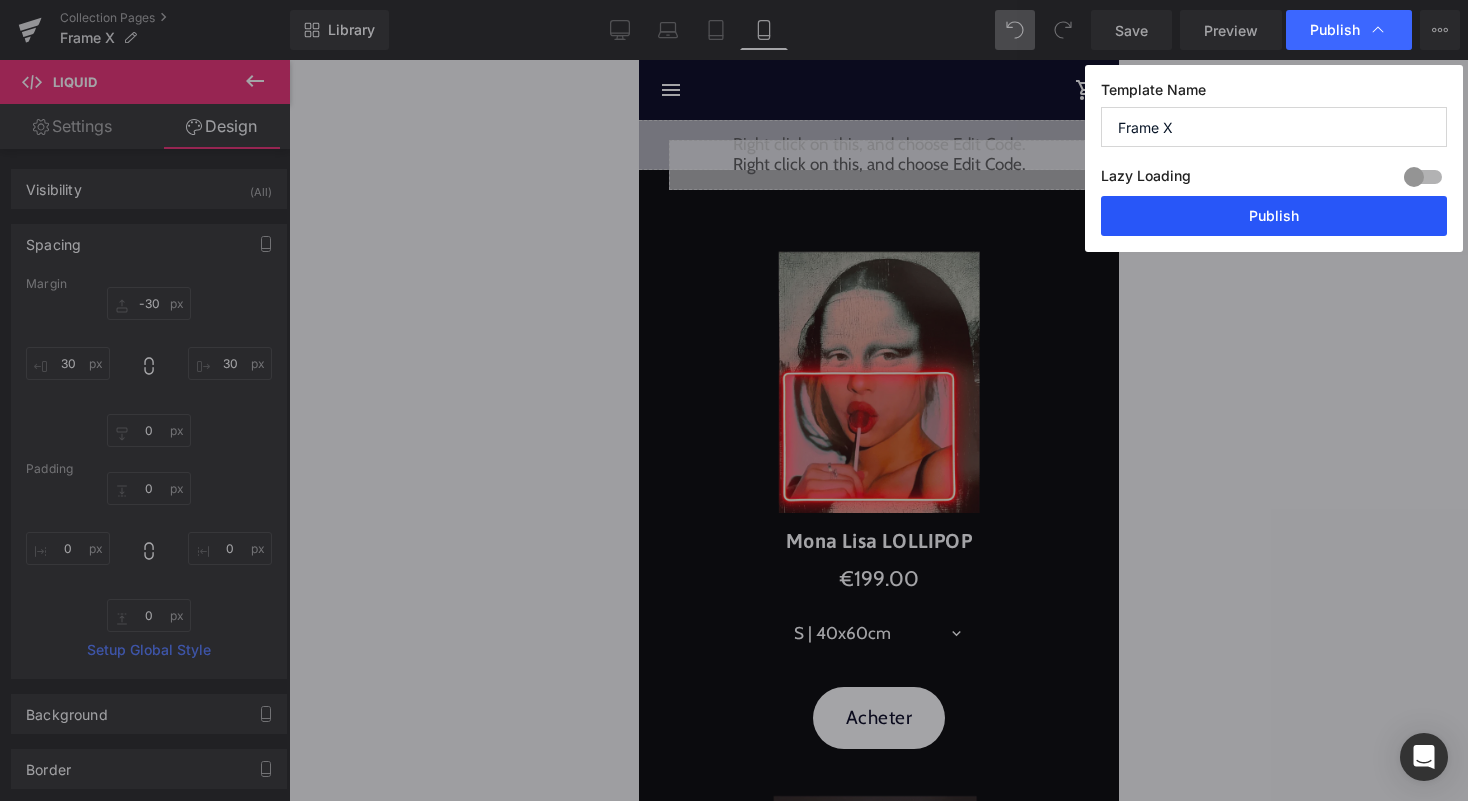 click on "Publish" at bounding box center (1274, 216) 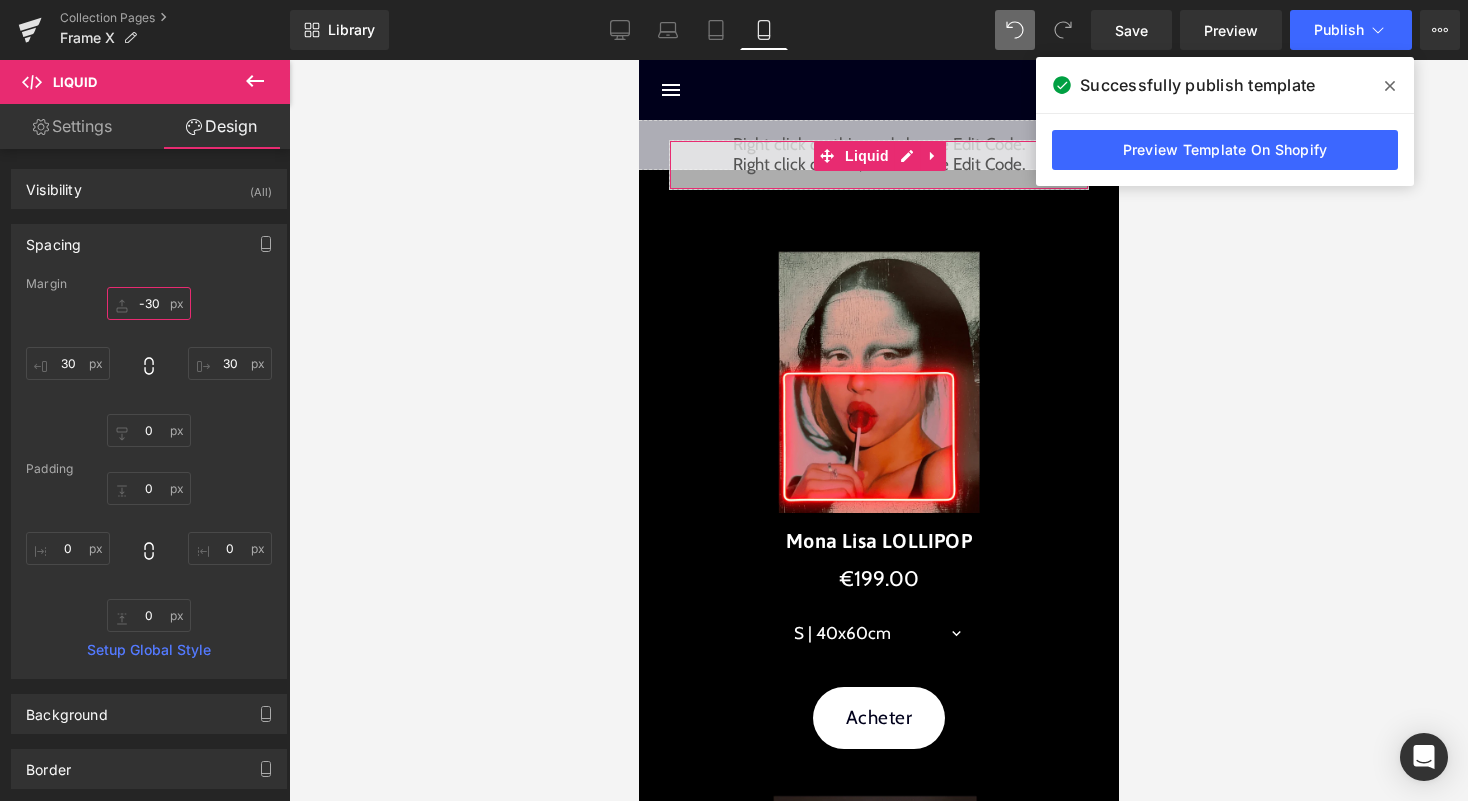 click on "-30" at bounding box center [149, 303] 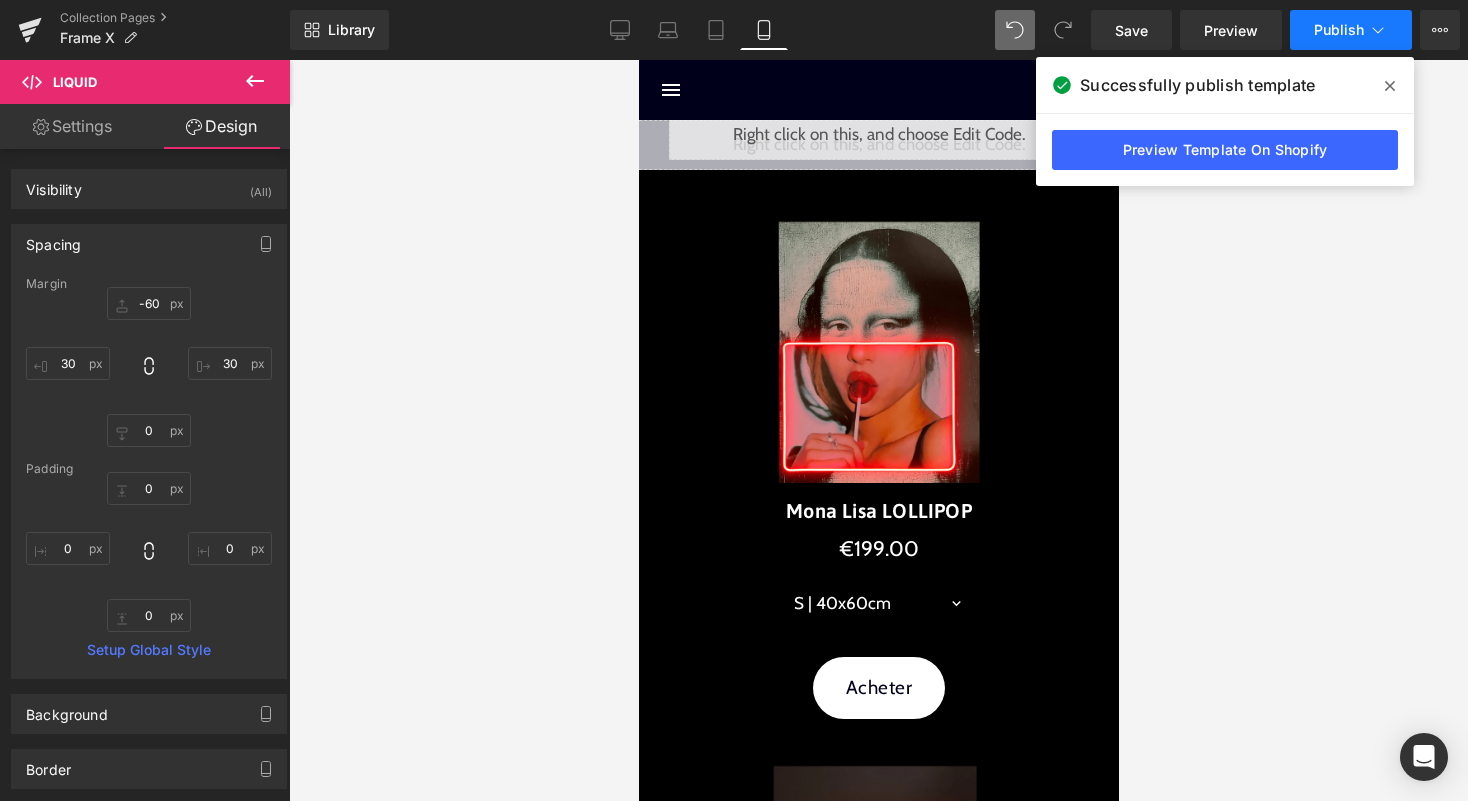 click on "Publish" at bounding box center (1339, 30) 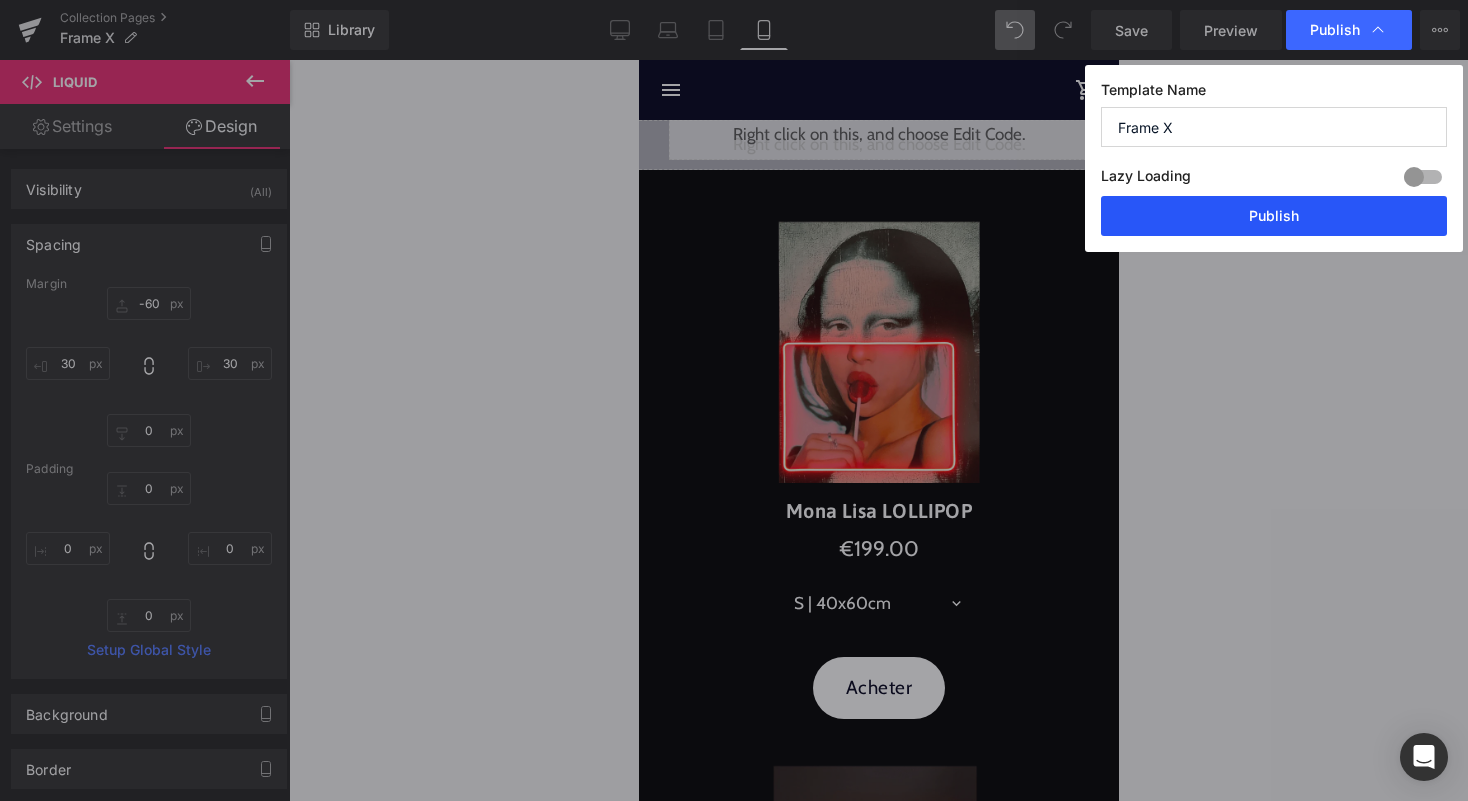 click on "Publish" at bounding box center (1274, 216) 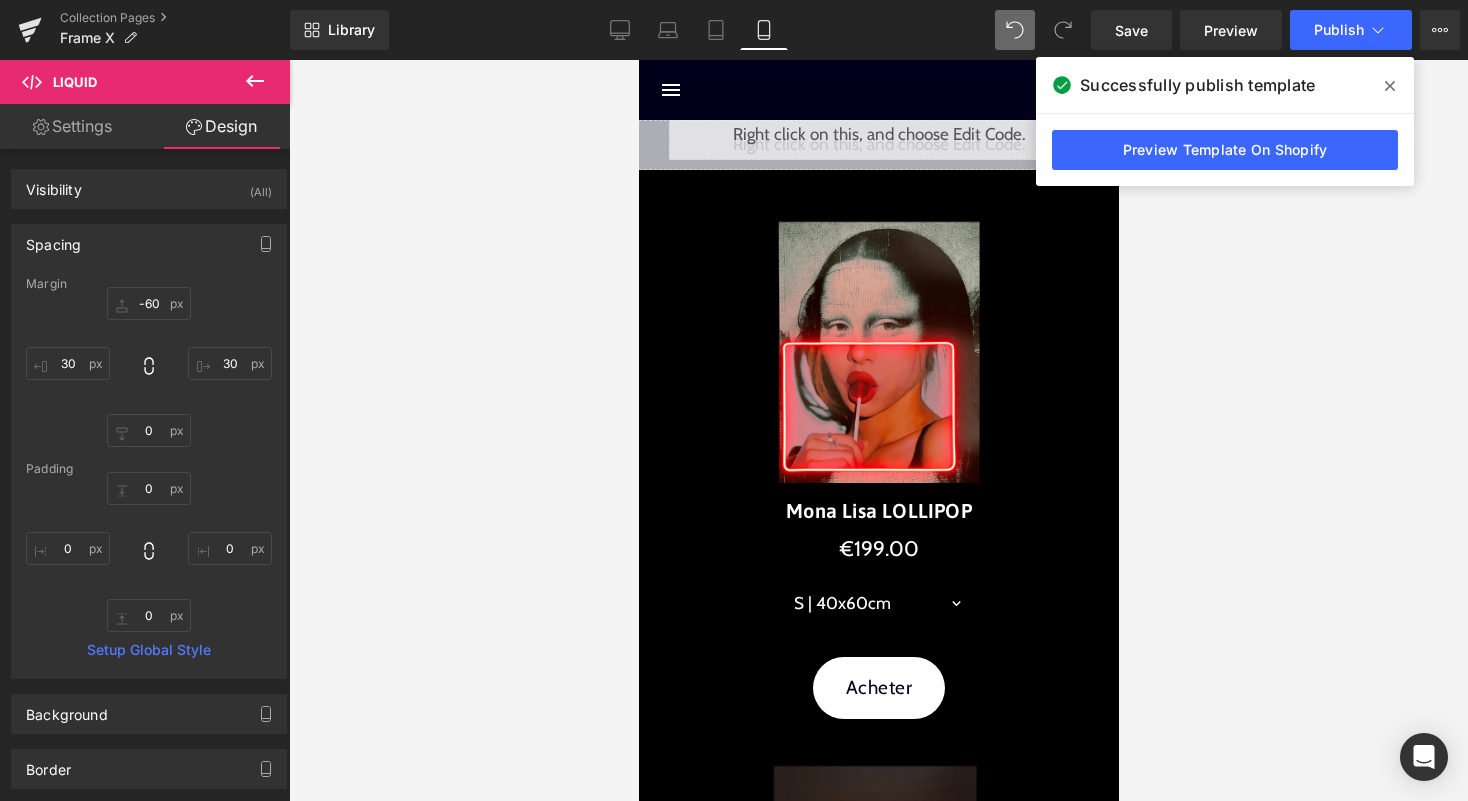 type on "-30" 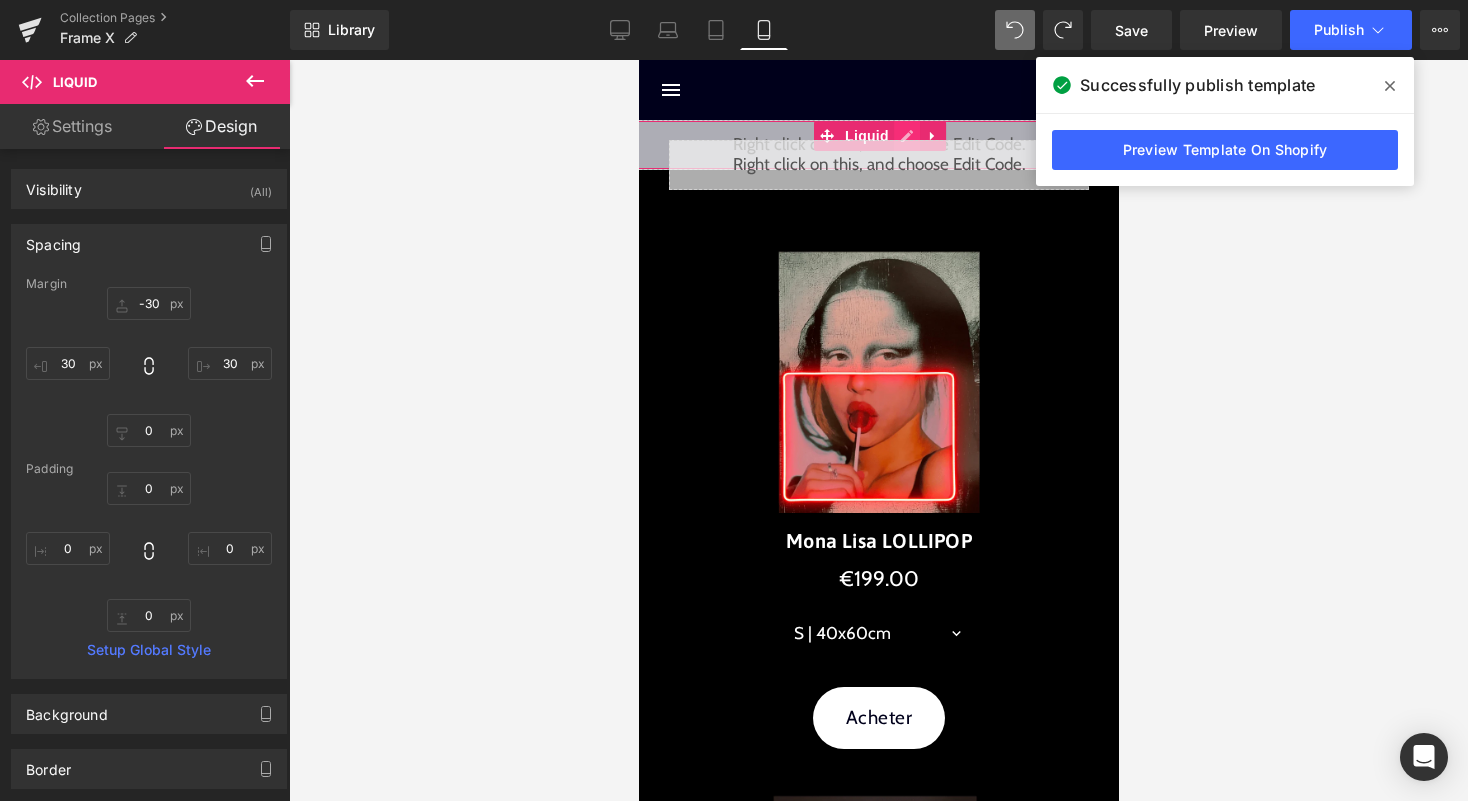 click on "Liquid" at bounding box center [878, 145] 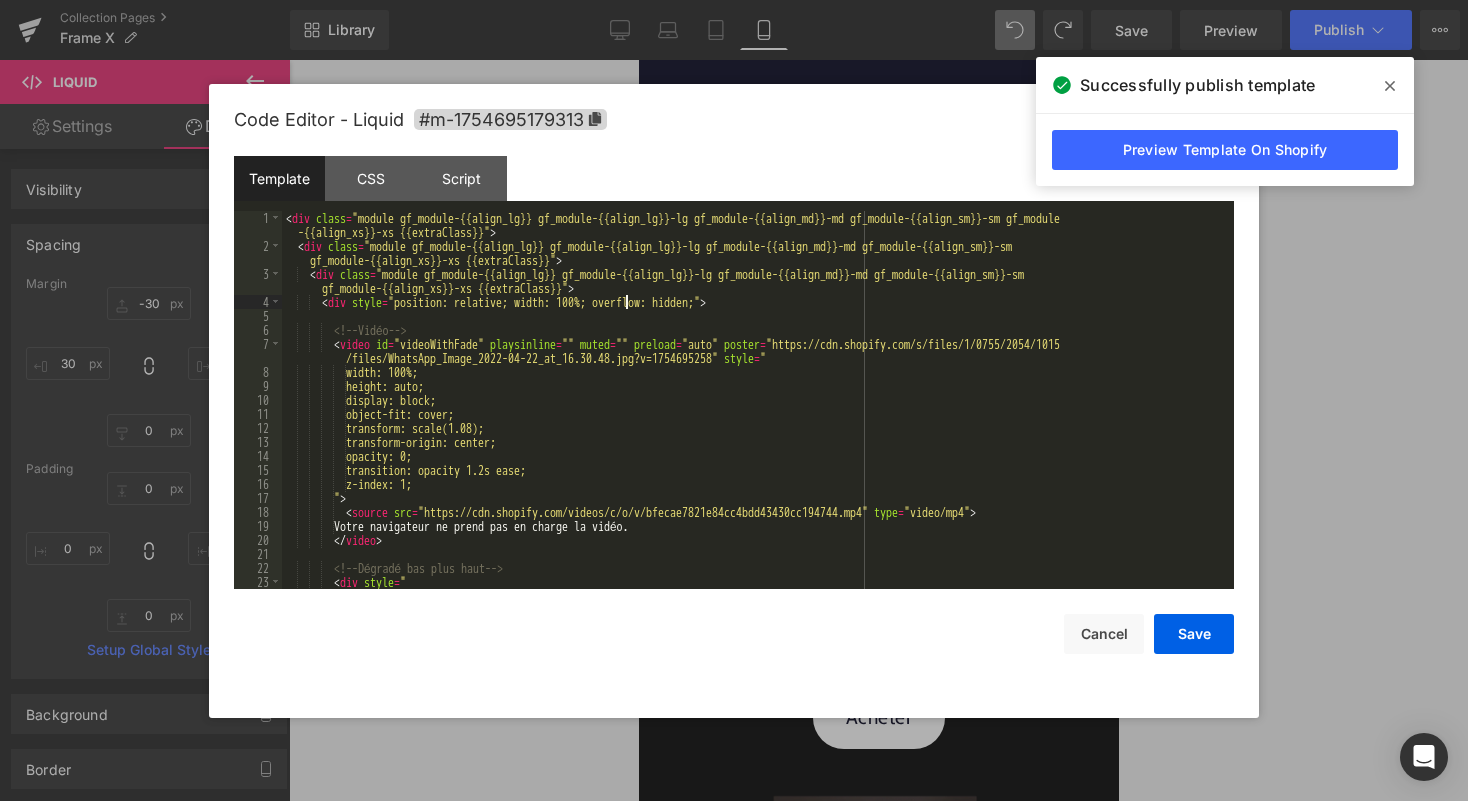 click on "< div   class = "module gf_module-{{align_lg}} gf_module-{{align_lg}}-lg gf_module-{{align_md}}-md gf_module-{{align_sm}}-sm gf_module    -{{align_xs}}-xs {{extraClass}}" >    < div   class = "module gf_module-{{align_lg}} gf_module-{{align_lg}}-lg gf_module-{{align_md}}-md gf_module-{{align_sm}}-sm       gf_module-{{align_xs}}-xs {{extraClass}}" >       < div   class = "module gf_module-{{align_lg}} gf_module-{{align_lg}}-lg gf_module-{{align_md}}-md gf_module-{{align_sm}}-sm         gf_module-{{align_xs}}-xs {{extraClass}}" >          < div   style = "position: relative; width: 100%; overflow: hidden;" >             <!--  Vidéo  -->             < video   id = "videoWithFade"   playsinline = ""   muted = ""   preload = "auto"   poster = "https://cdn.shopify.com/s/files/1/0755/2054/1015            /files/WhatsApp_Image_2022-04-22_at_16.30.48.jpg?v=1754695258"   style = "                  width: 100%;                  height: auto;                  display: block;" at bounding box center (754, 421) 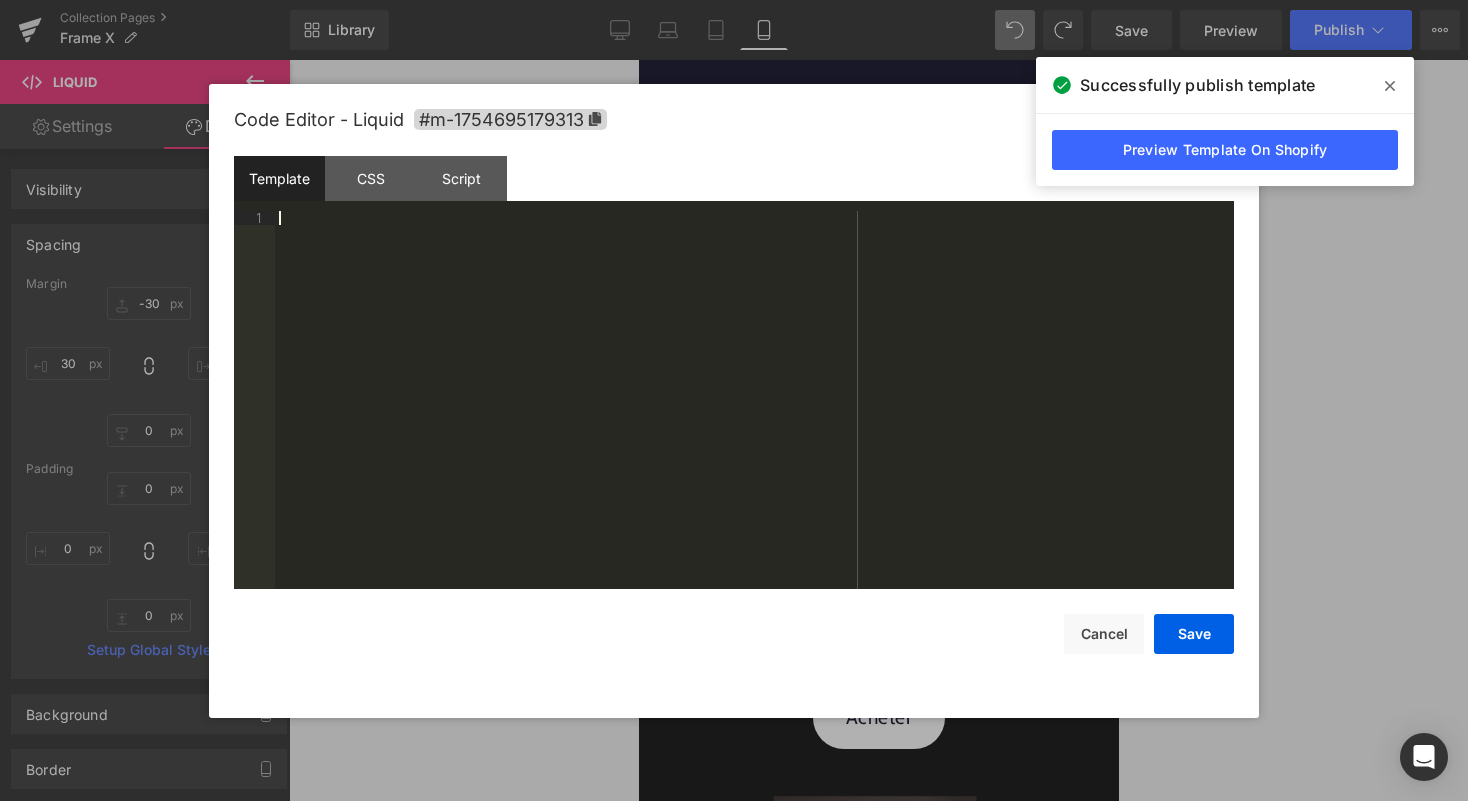 scroll, scrollTop: 434, scrollLeft: 0, axis: vertical 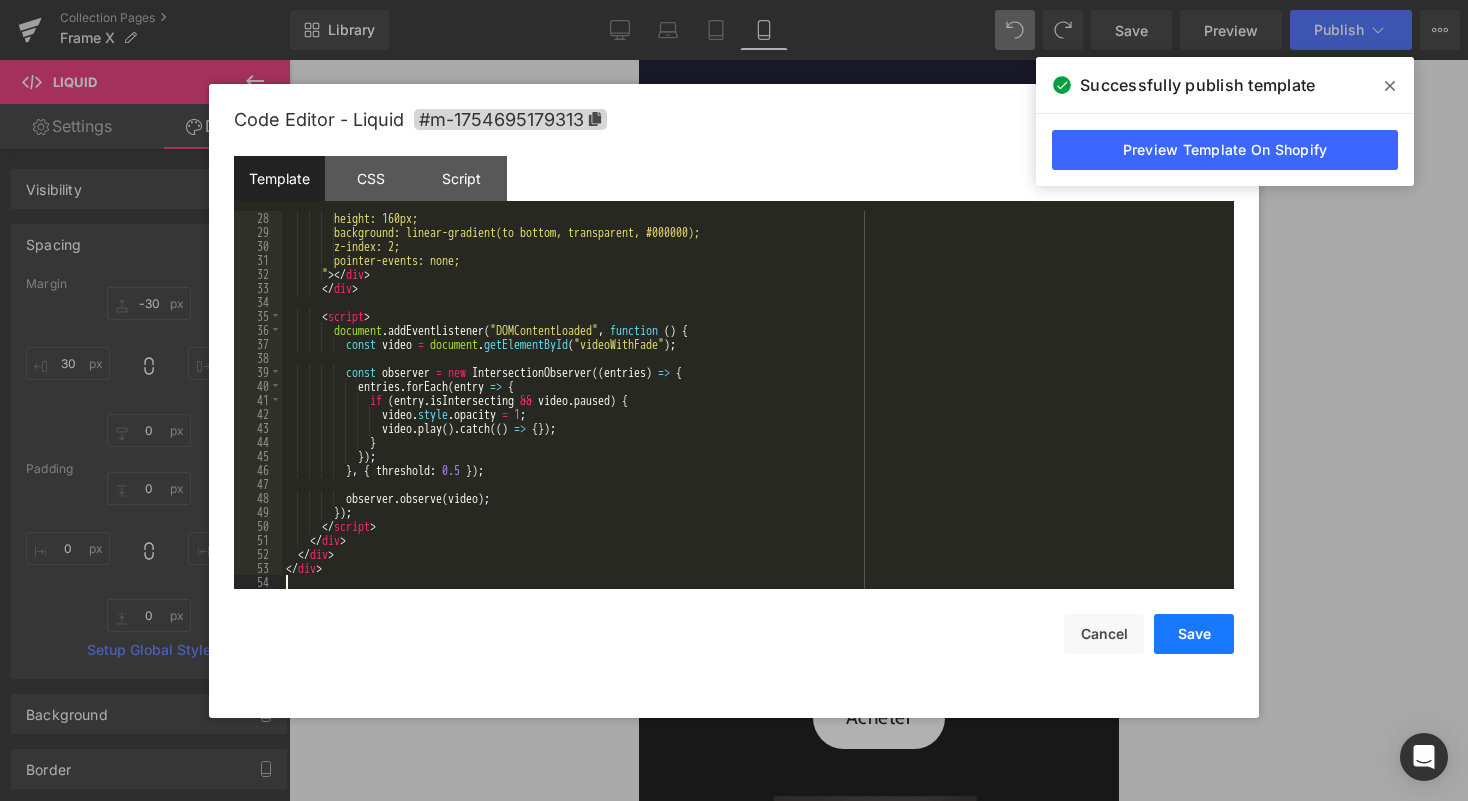 click on "Save" at bounding box center [1194, 634] 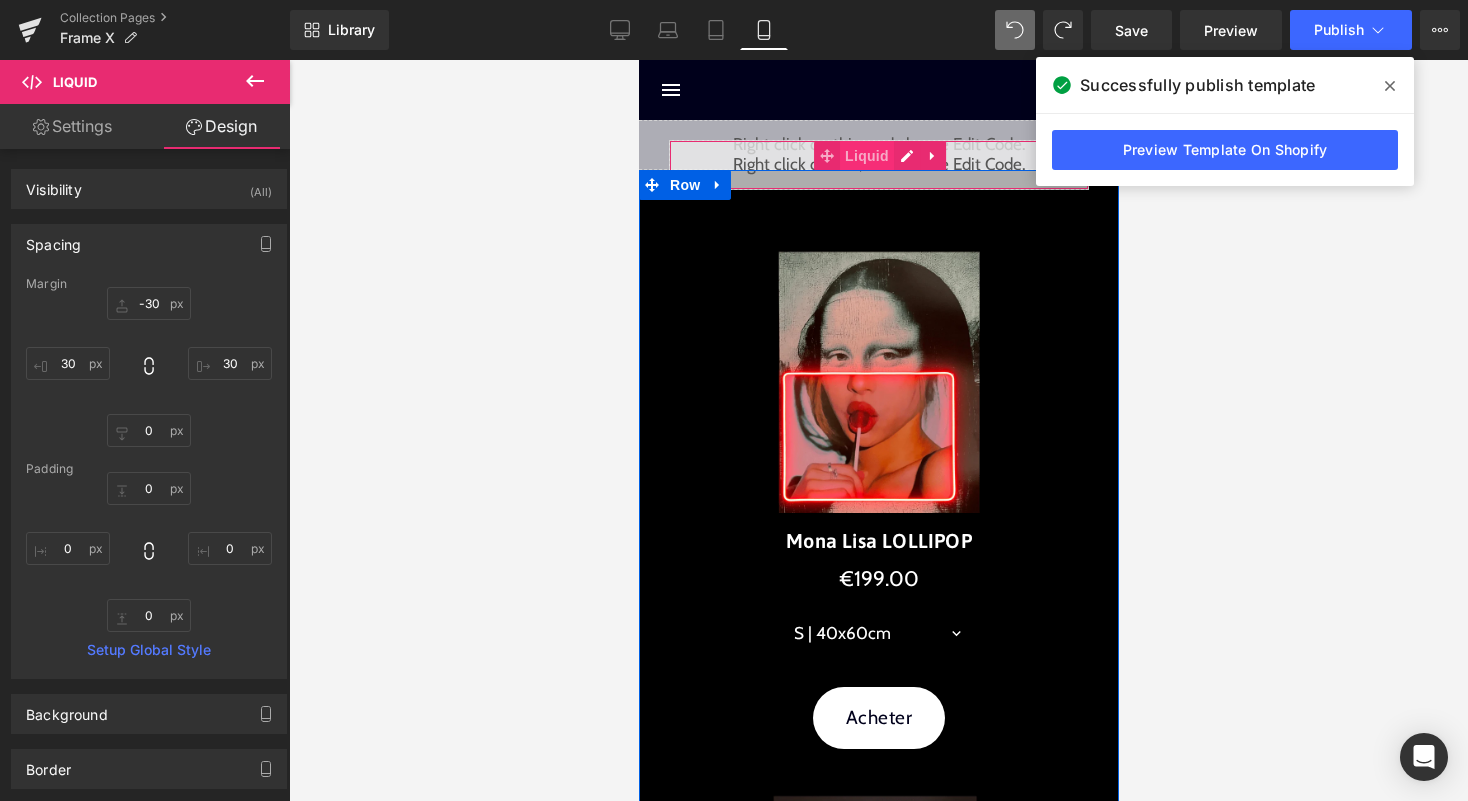 click on "Liquid" at bounding box center (866, 156) 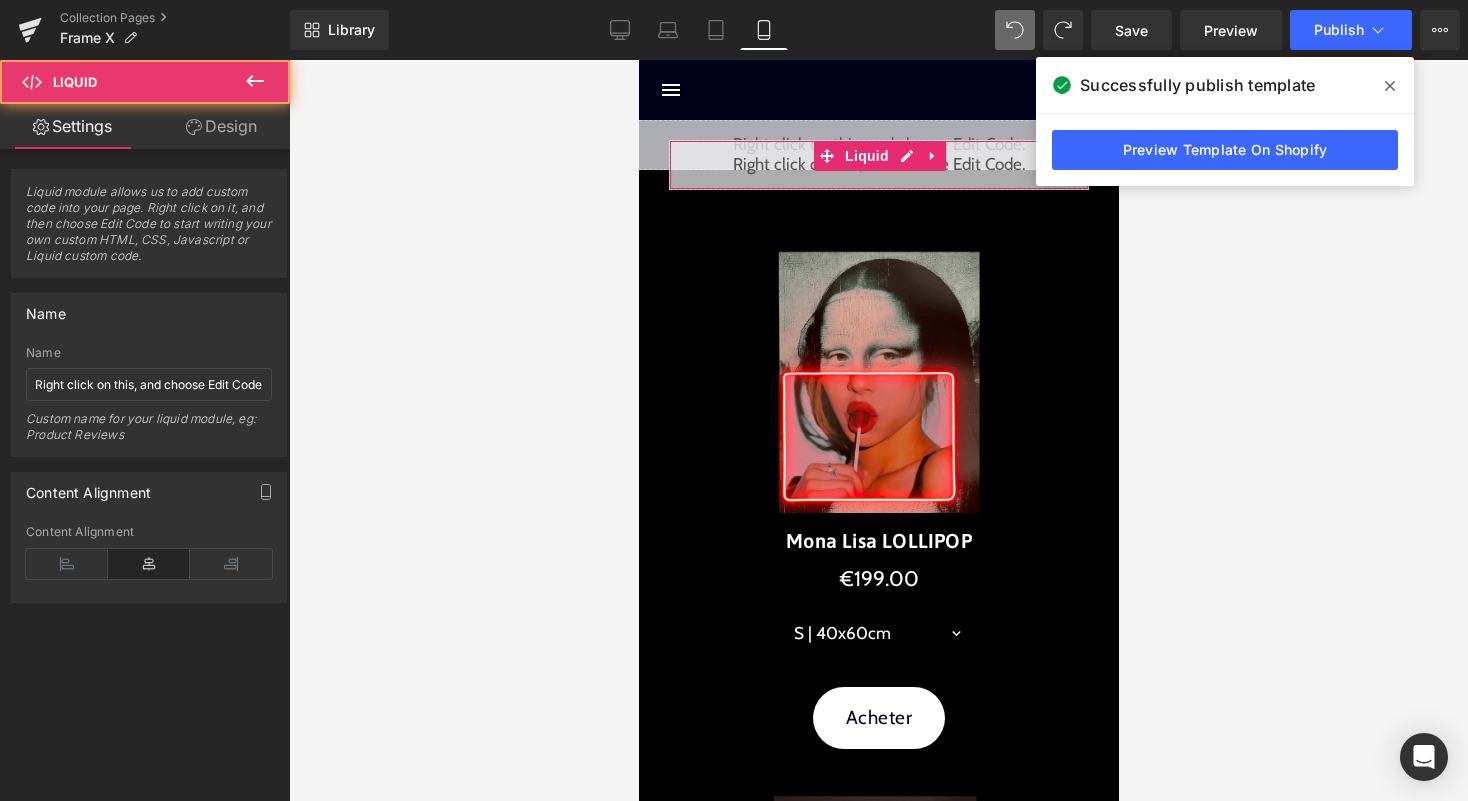 click on "Design" at bounding box center (221, 126) 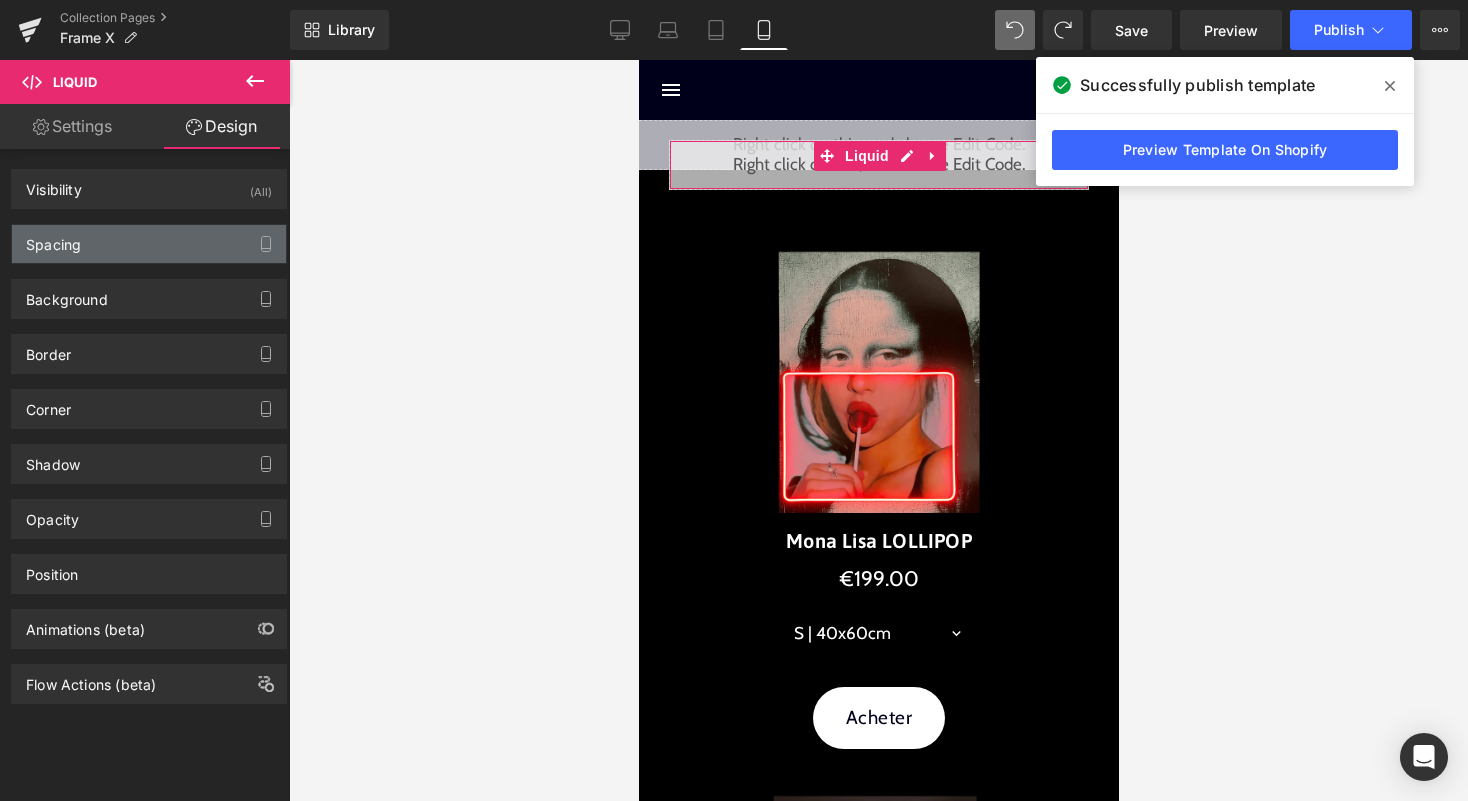 type on "-30" 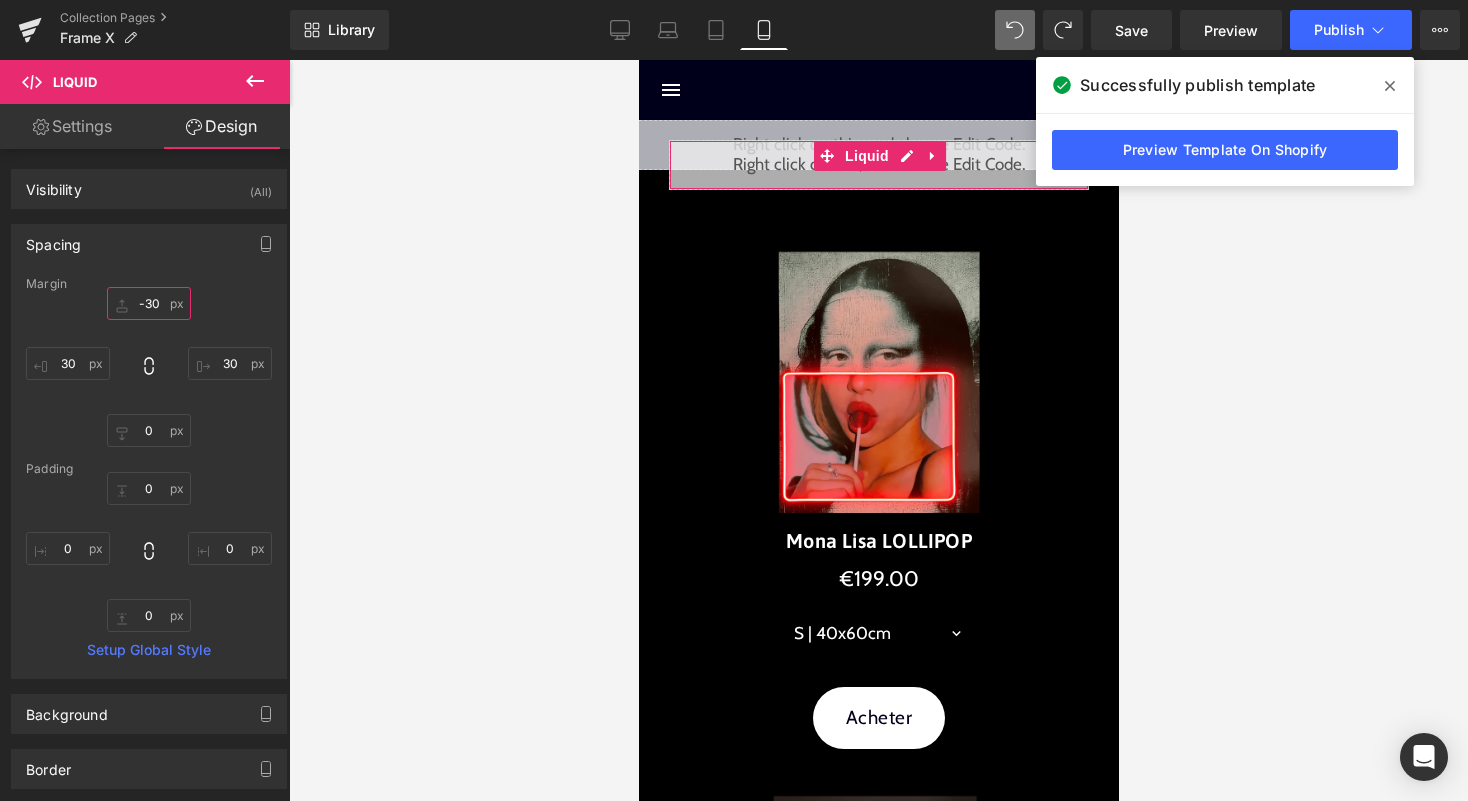 click on "-30" at bounding box center [149, 303] 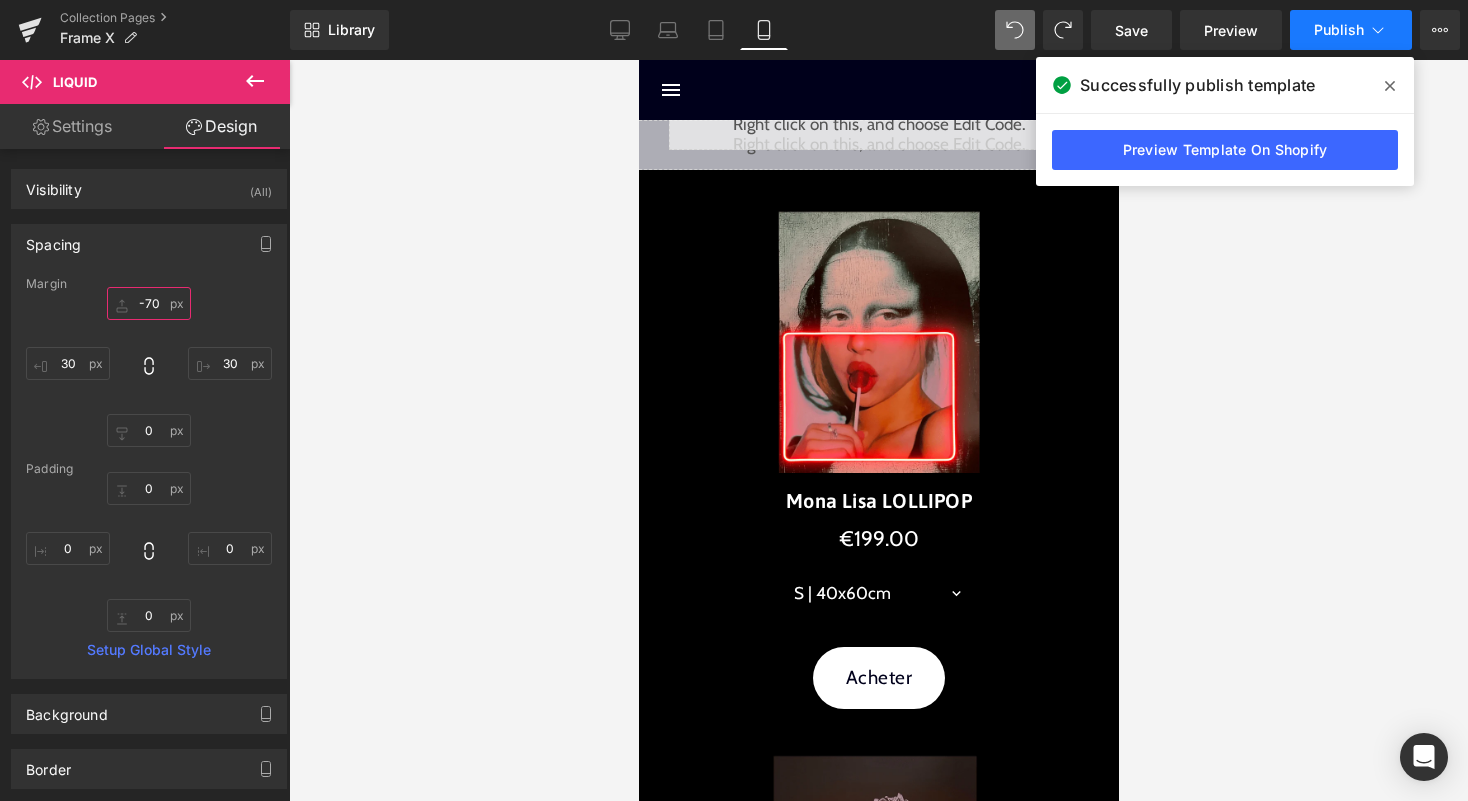 type on "-70" 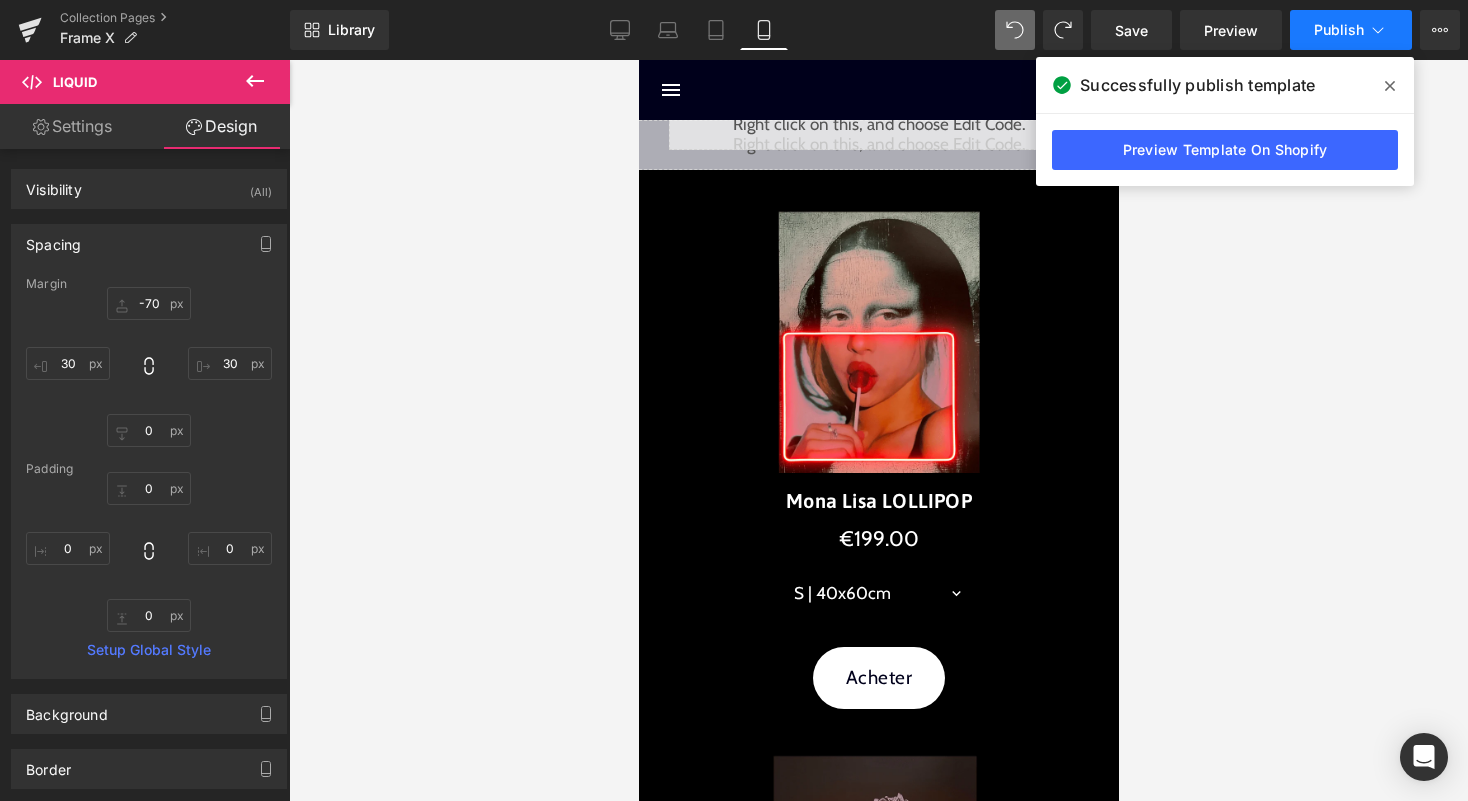 click on "Publish" at bounding box center [1351, 30] 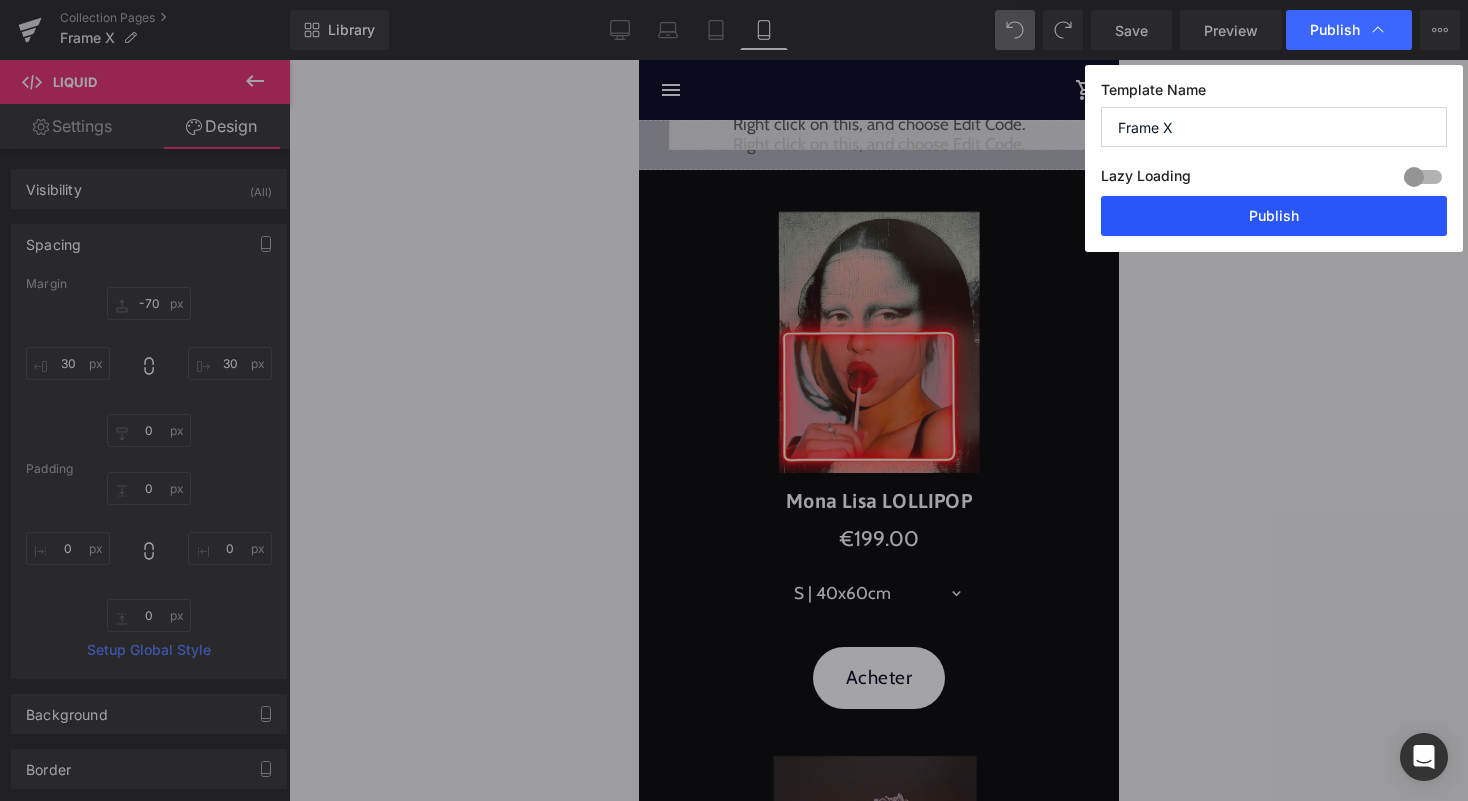 click on "Publish" at bounding box center (1274, 216) 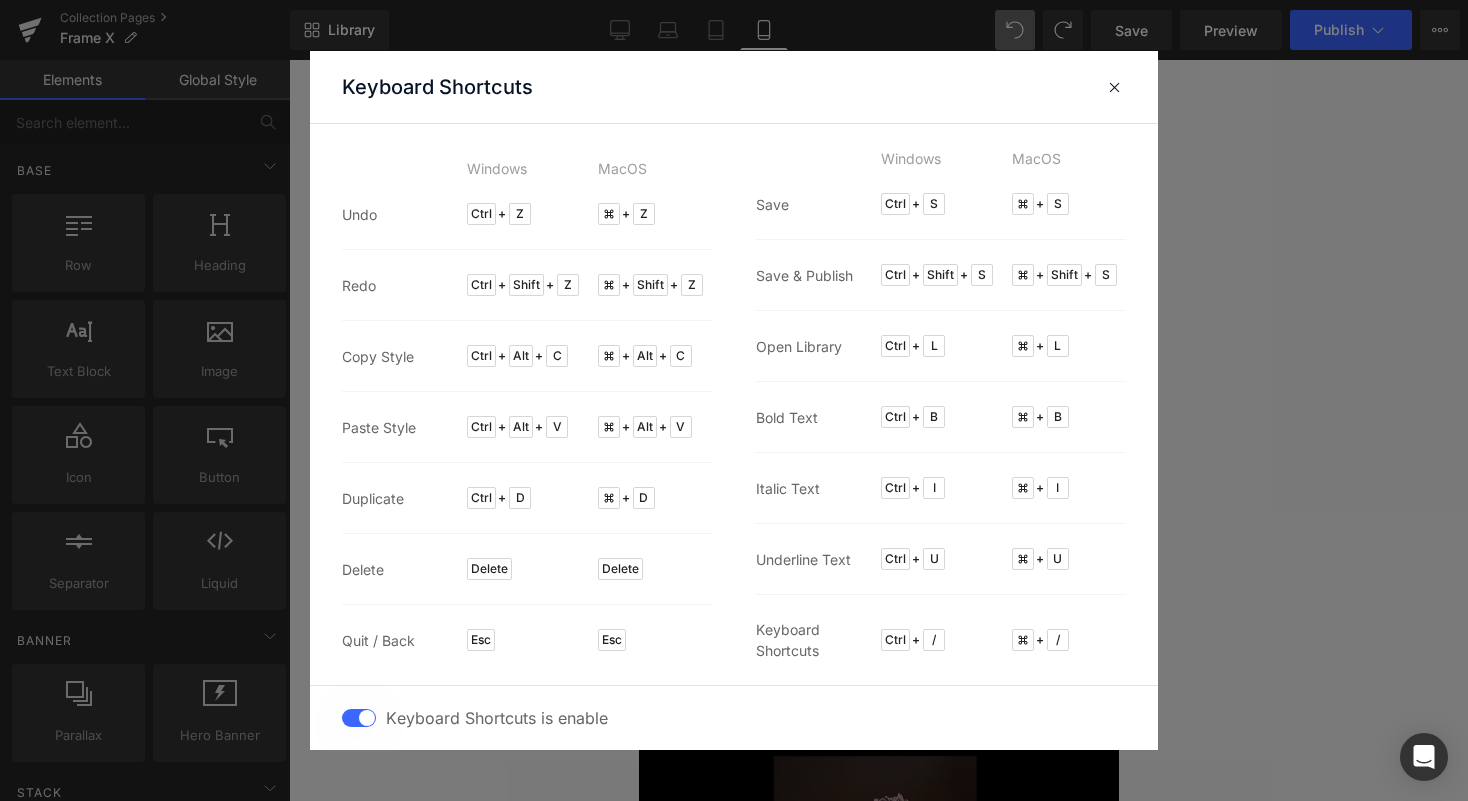 drag, startPoint x: 1303, startPoint y: 216, endPoint x: 1369, endPoint y: 196, distance: 68.96376 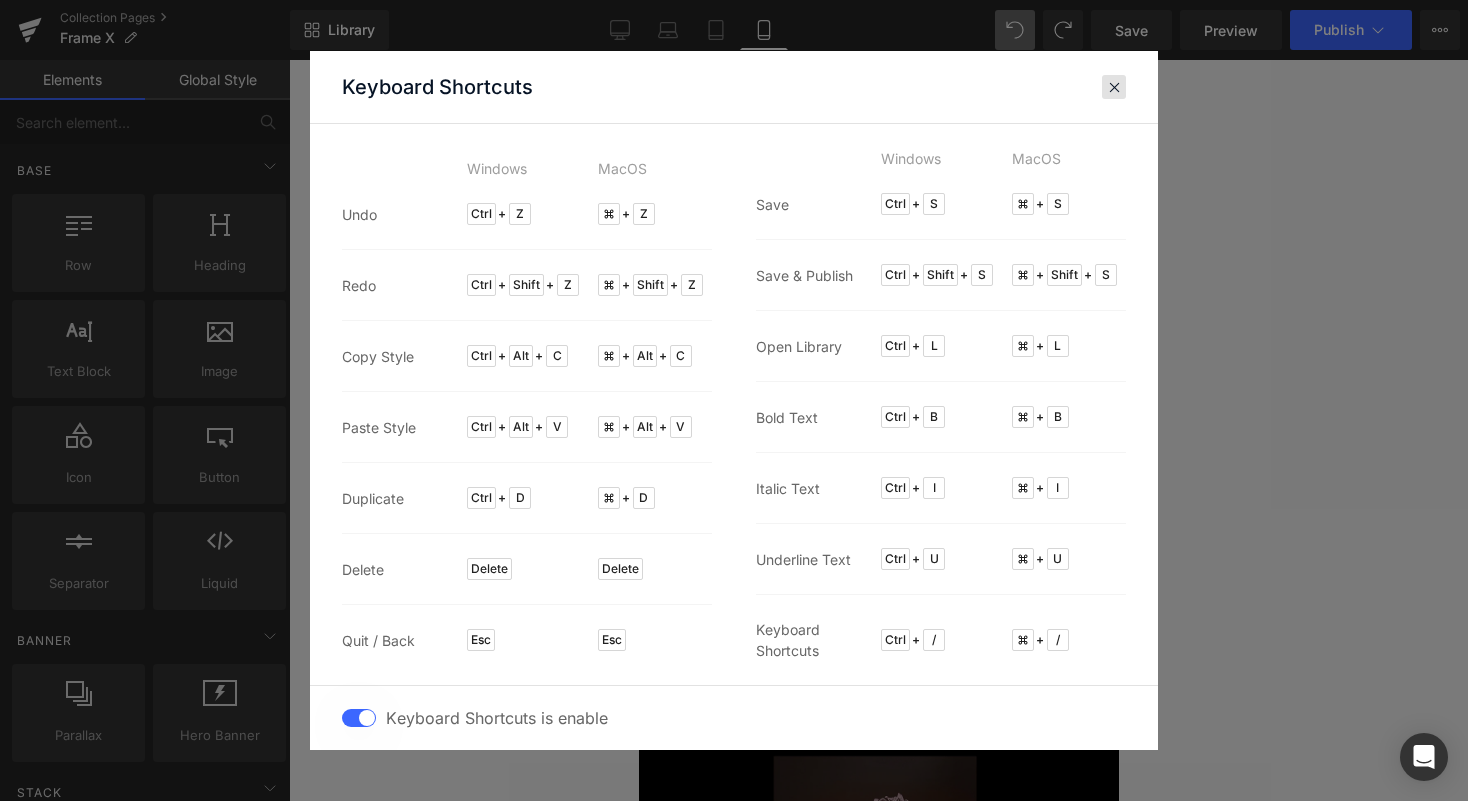click at bounding box center (1114, 87) 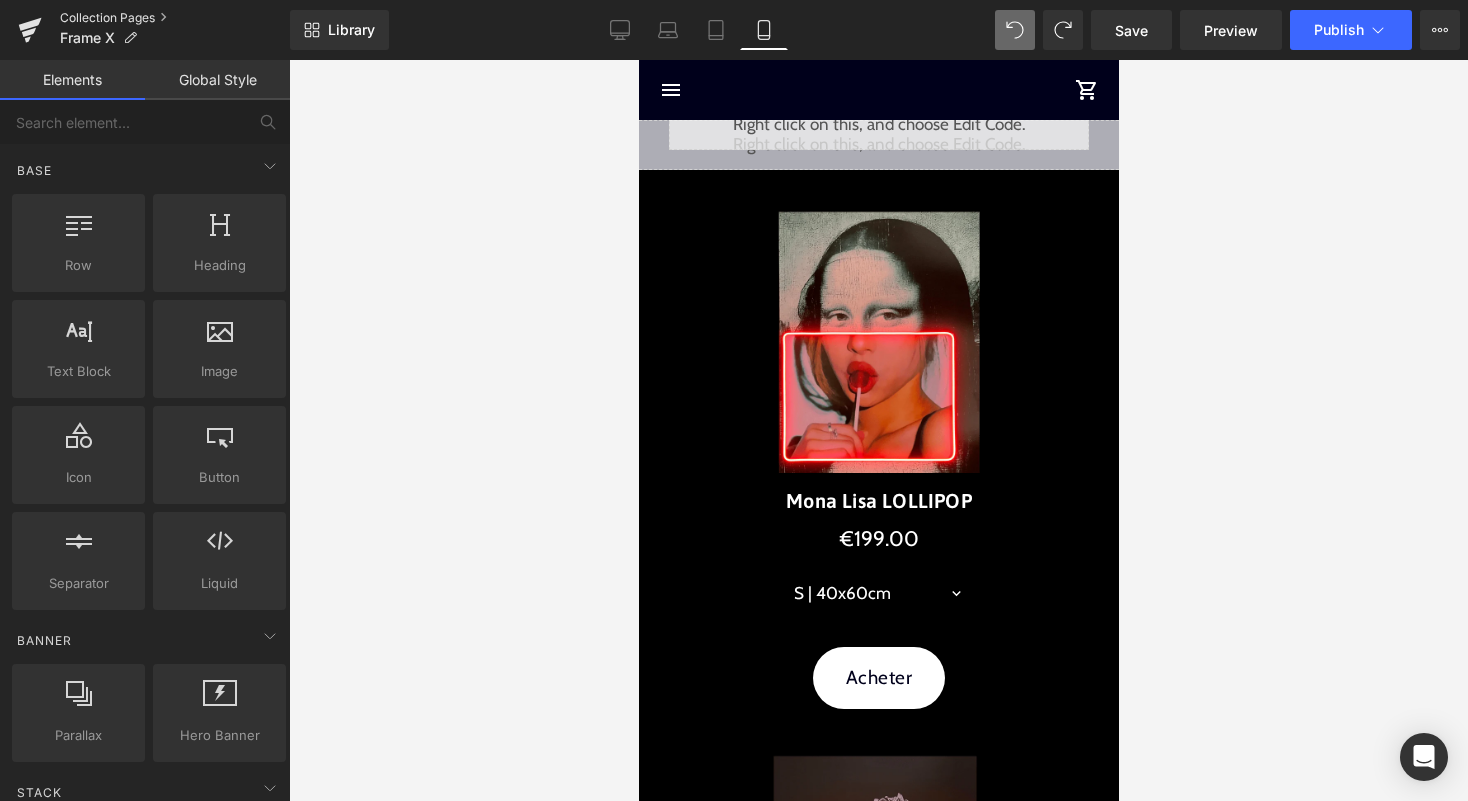 click on "Collection Pages" at bounding box center (175, 18) 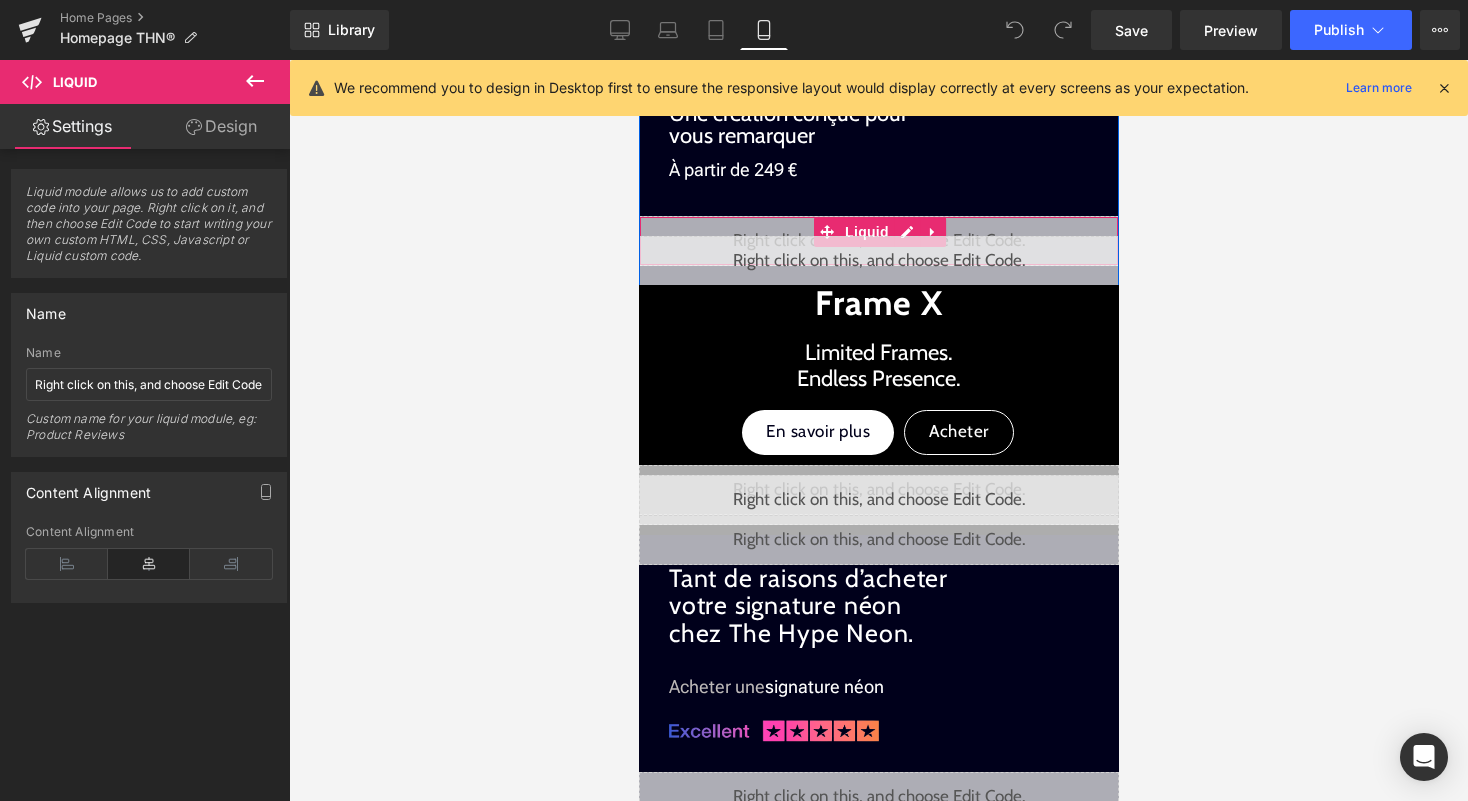 scroll, scrollTop: 0, scrollLeft: 0, axis: both 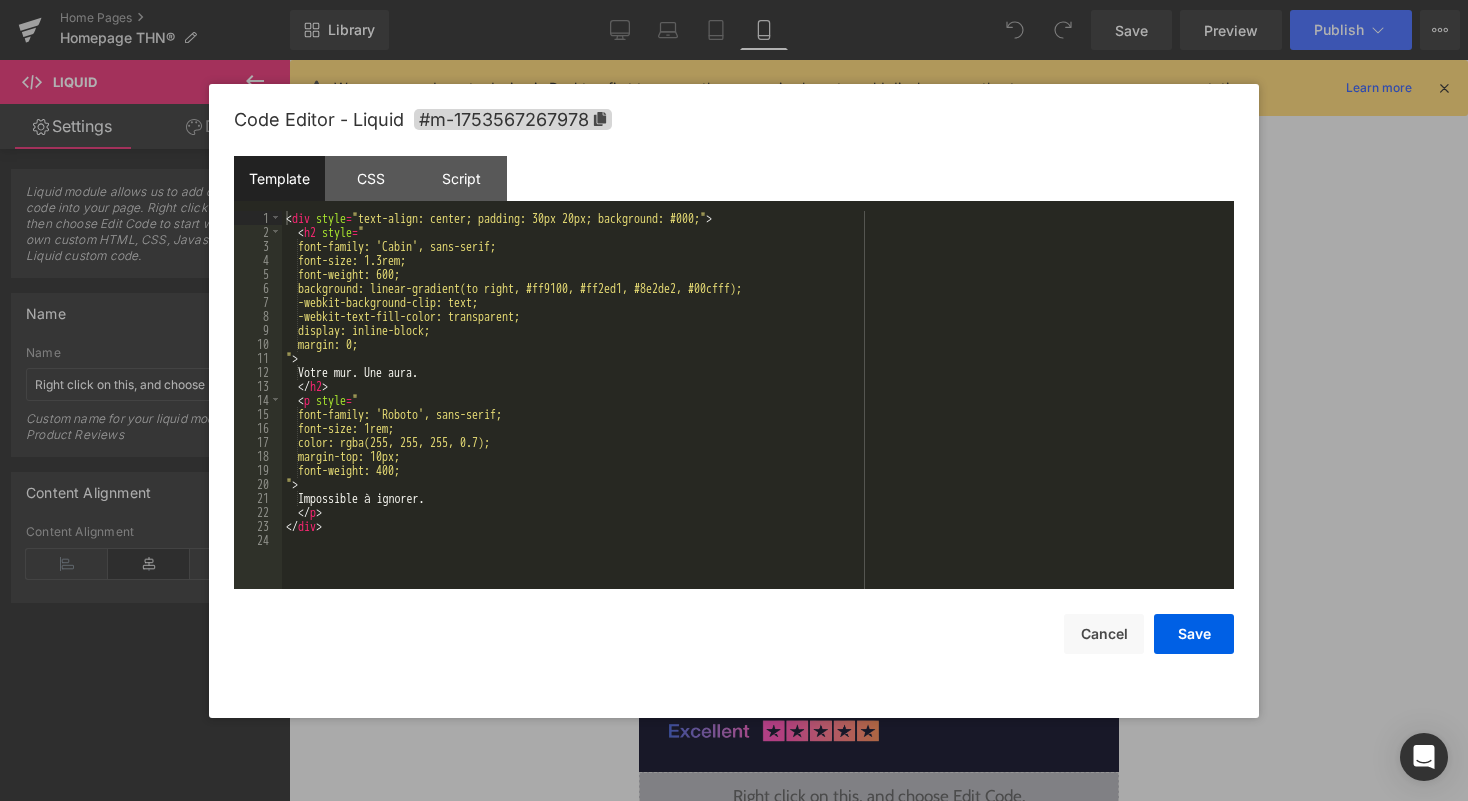 click on "Liquid" at bounding box center (878, 500) 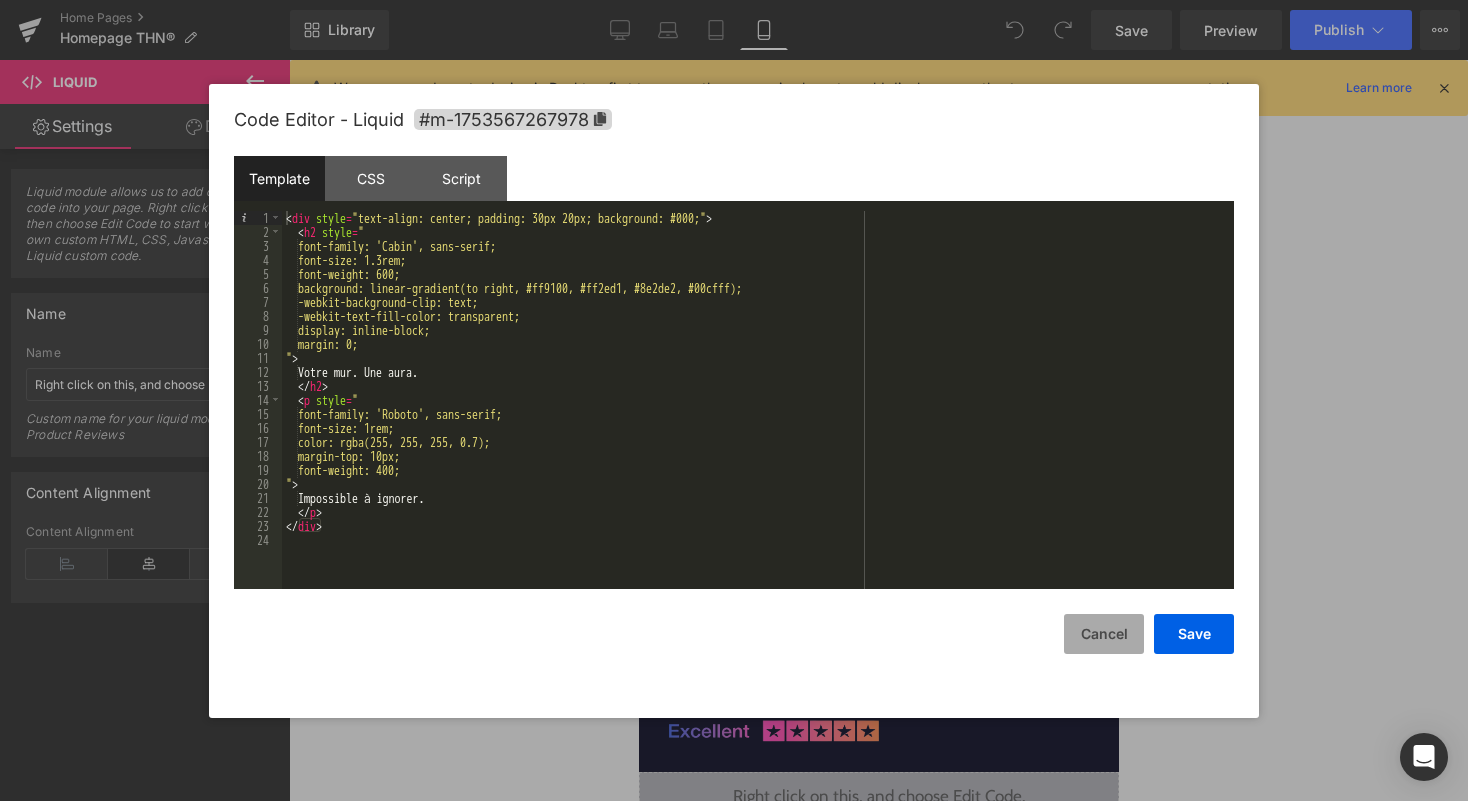 click on "Cancel" at bounding box center (1104, 634) 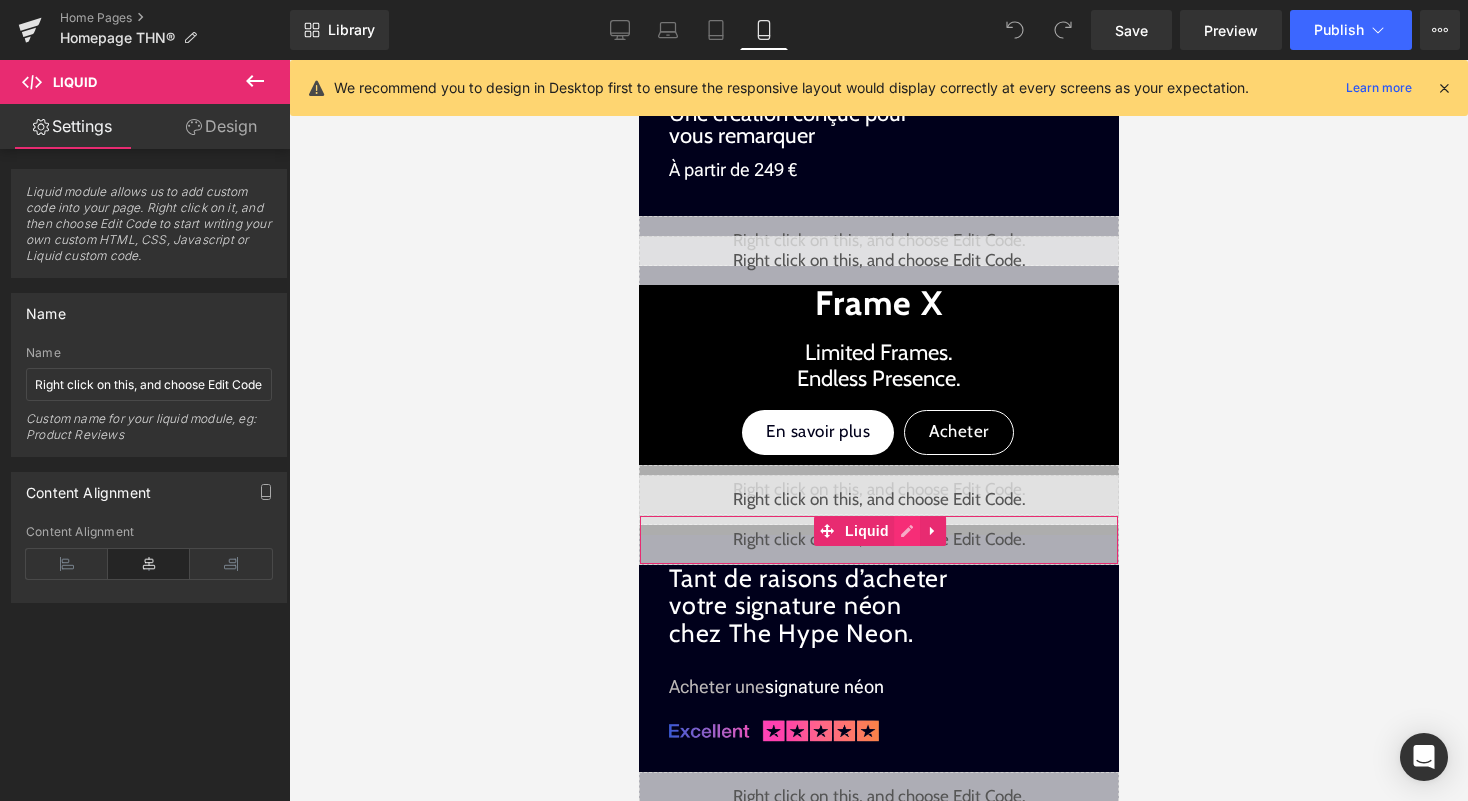 click on "Liquid" at bounding box center [878, 540] 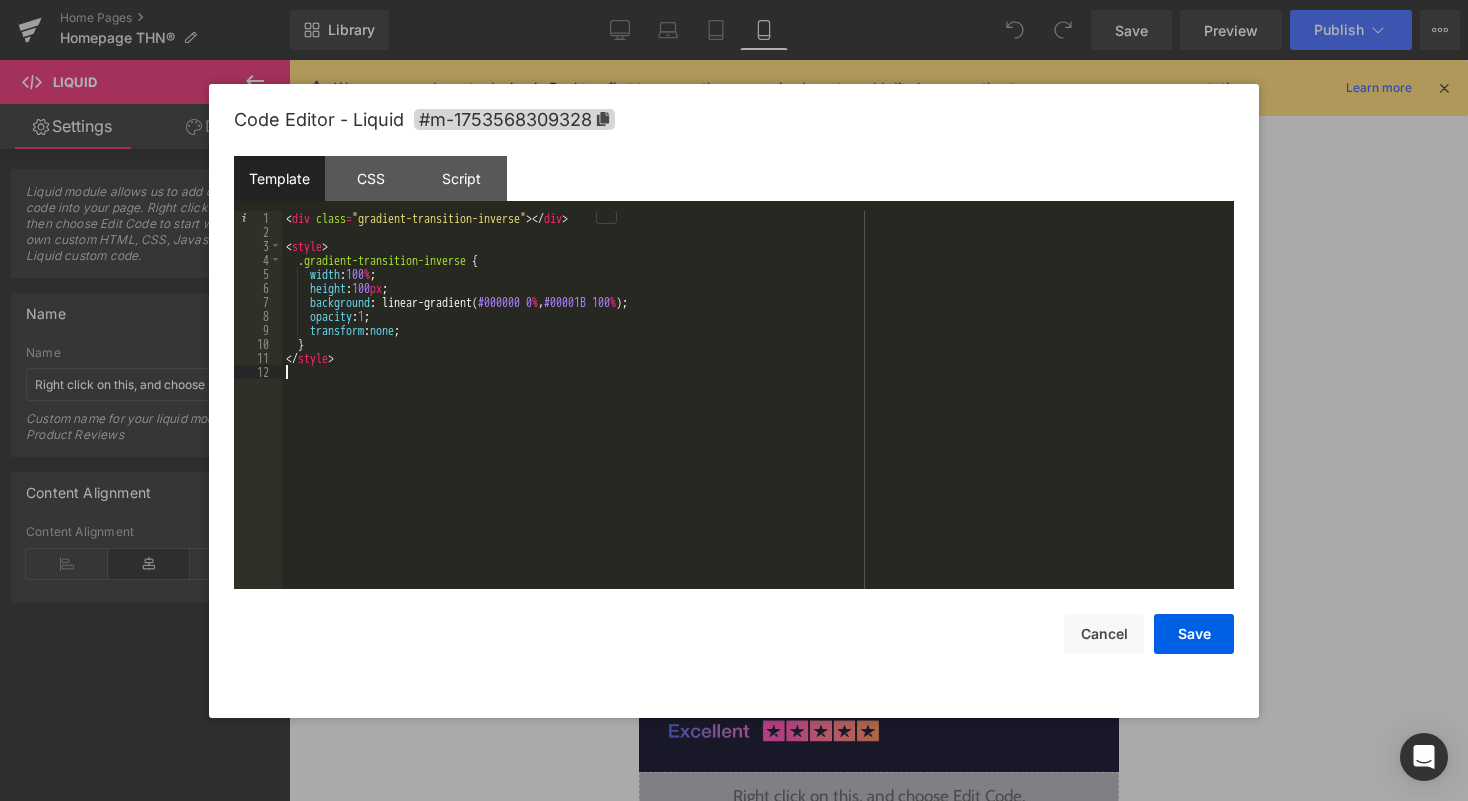 click on "< div   class = "gradient-transition-inverse" > </ div > < style >    .gradient-transition-inverse   {       width :  100 % ;       height :  100 px ;       background : linear-gradient( #000000   0 % ,  #00001B   100 % );       opacity :  1 ;       transform :  none ;    } </ style >" at bounding box center [758, 414] 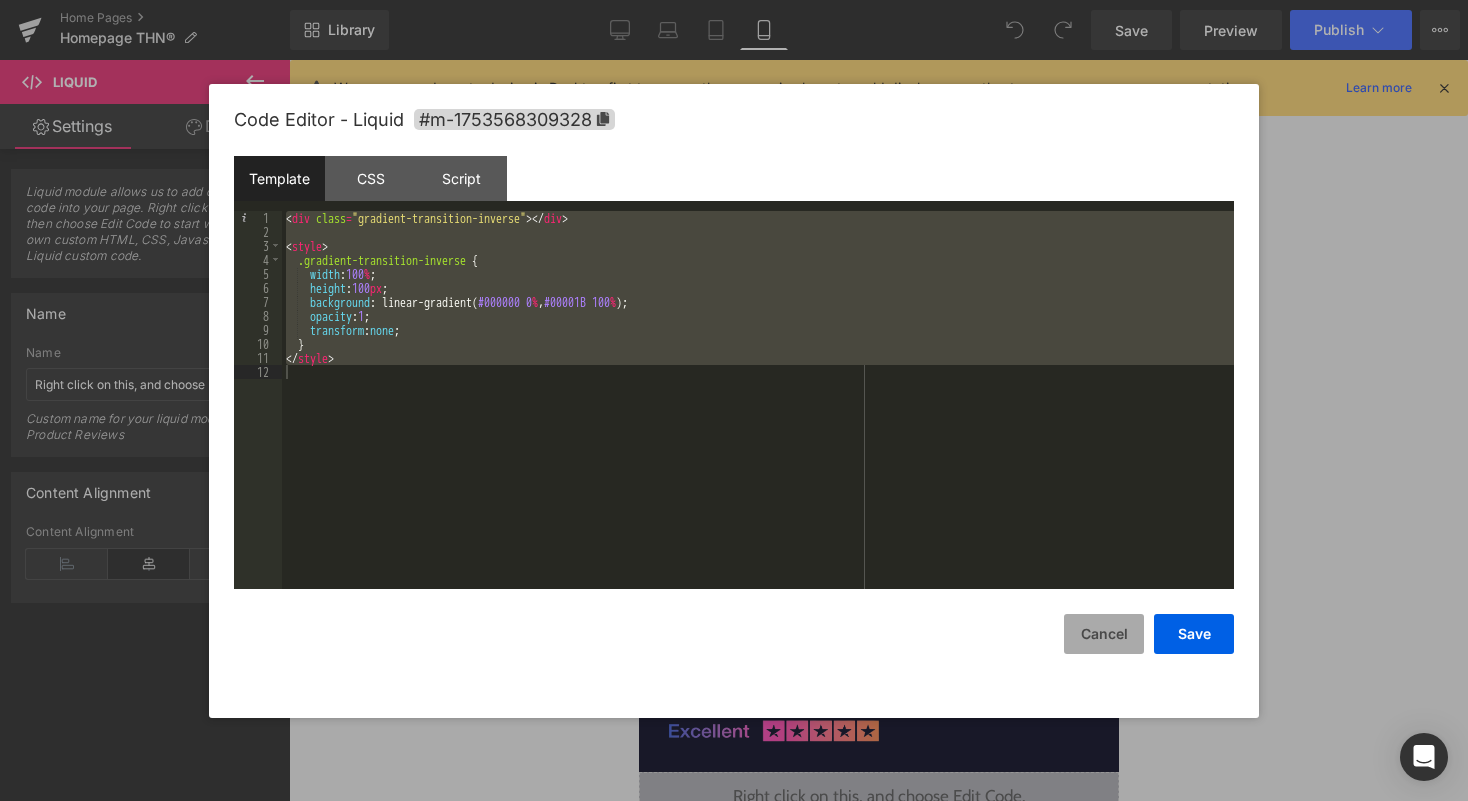 click on "Cancel" at bounding box center (1104, 634) 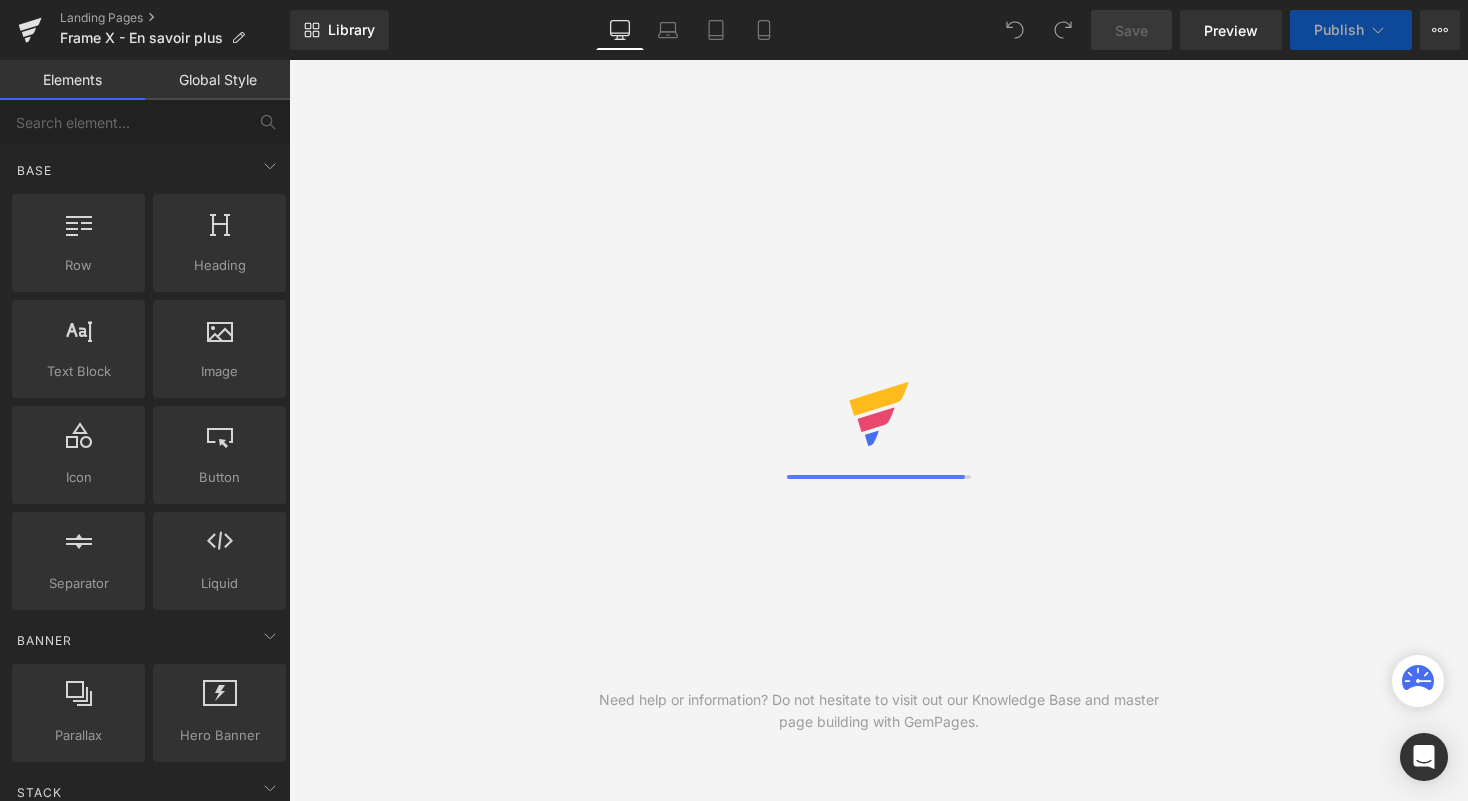 scroll, scrollTop: 0, scrollLeft: 0, axis: both 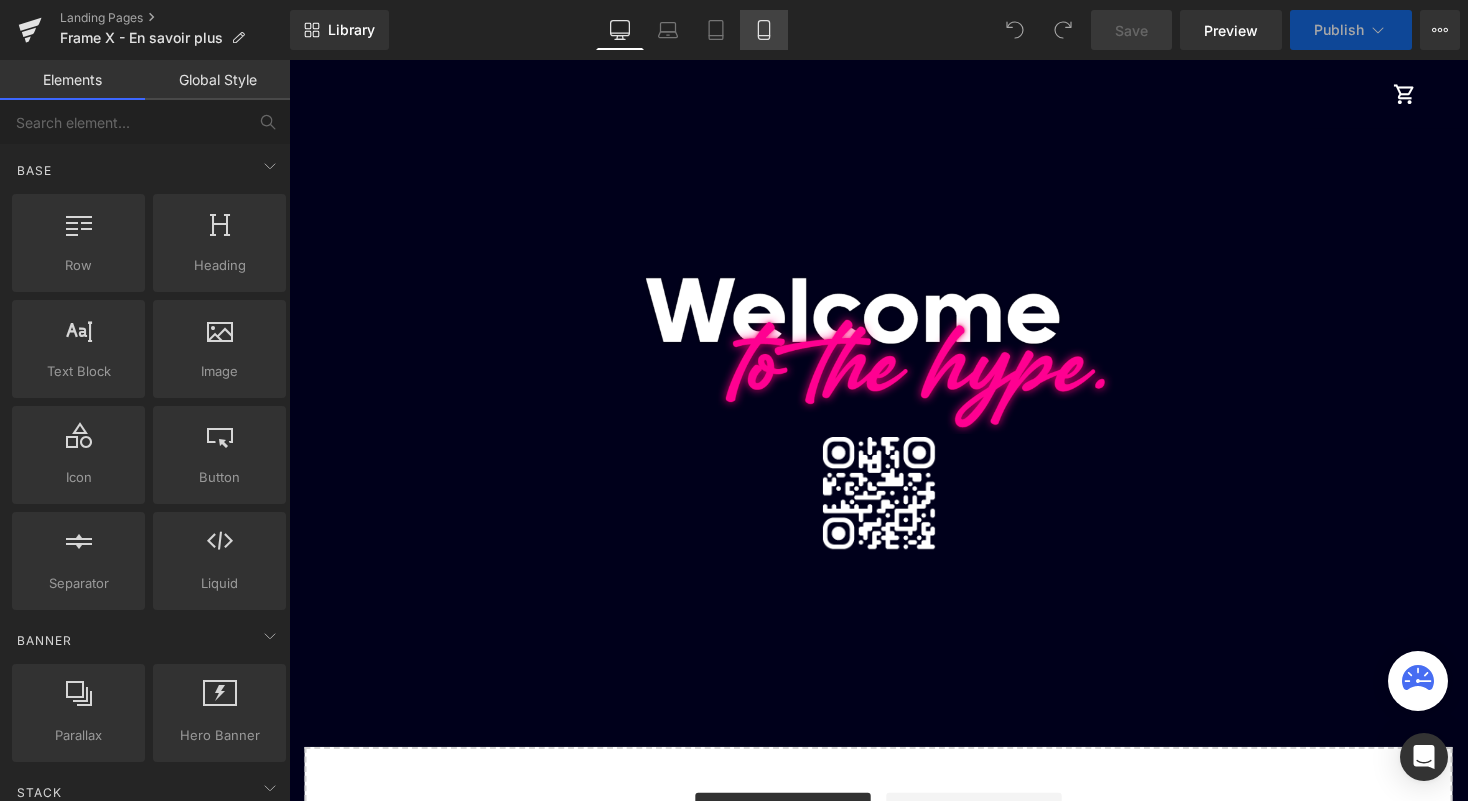 click on "Mobile" at bounding box center (764, 30) 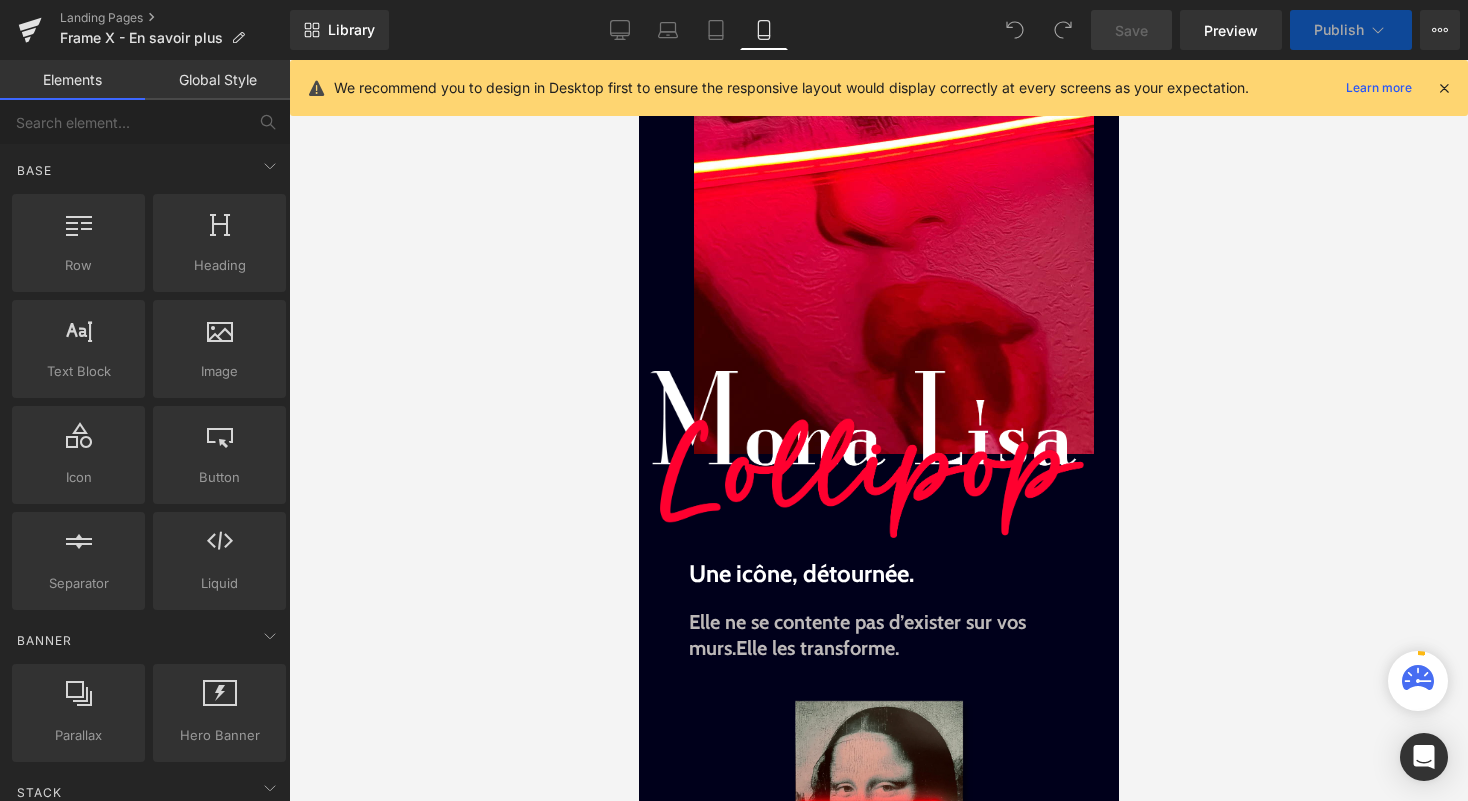 scroll, scrollTop: 60, scrollLeft: 0, axis: vertical 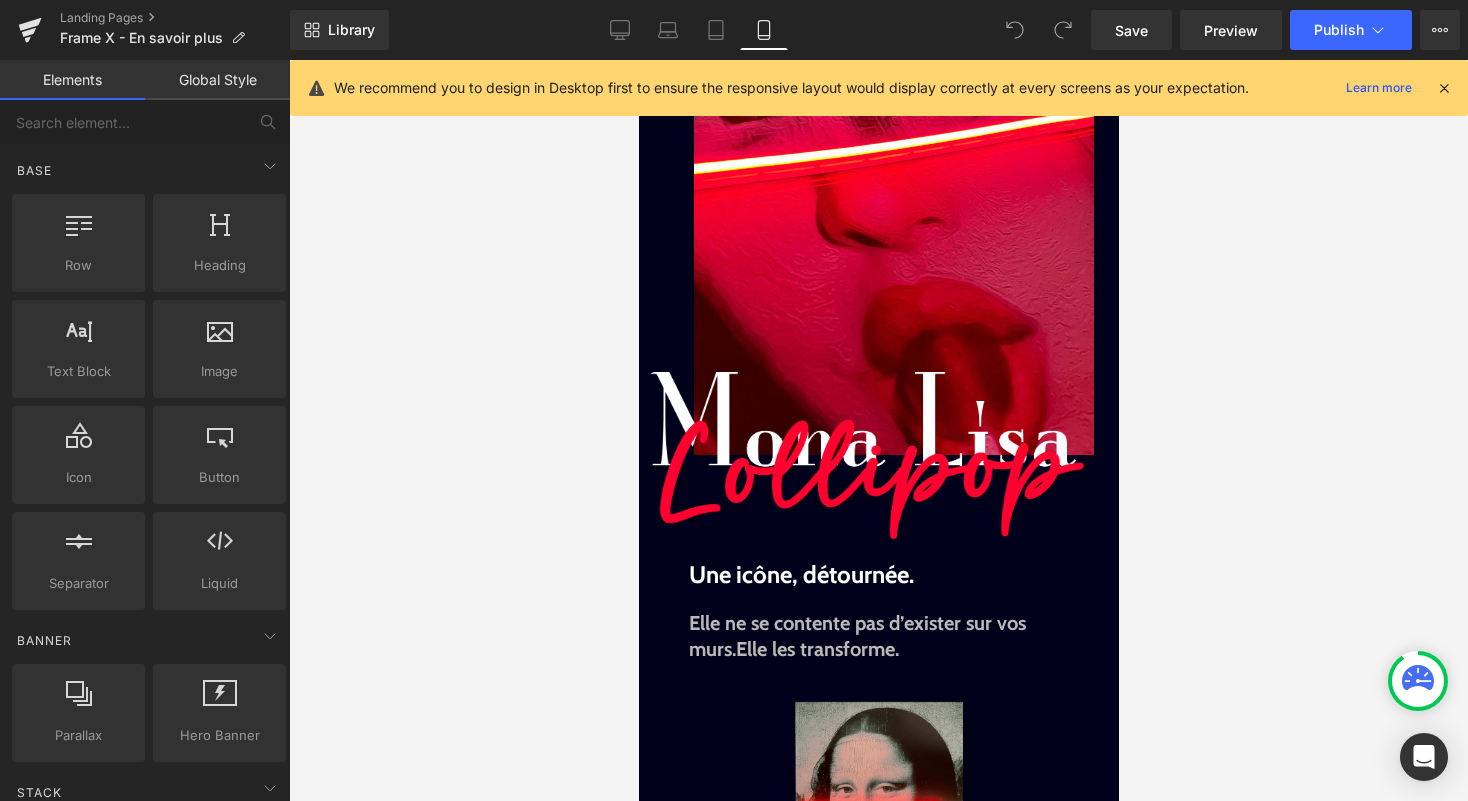 click at bounding box center [1444, 88] 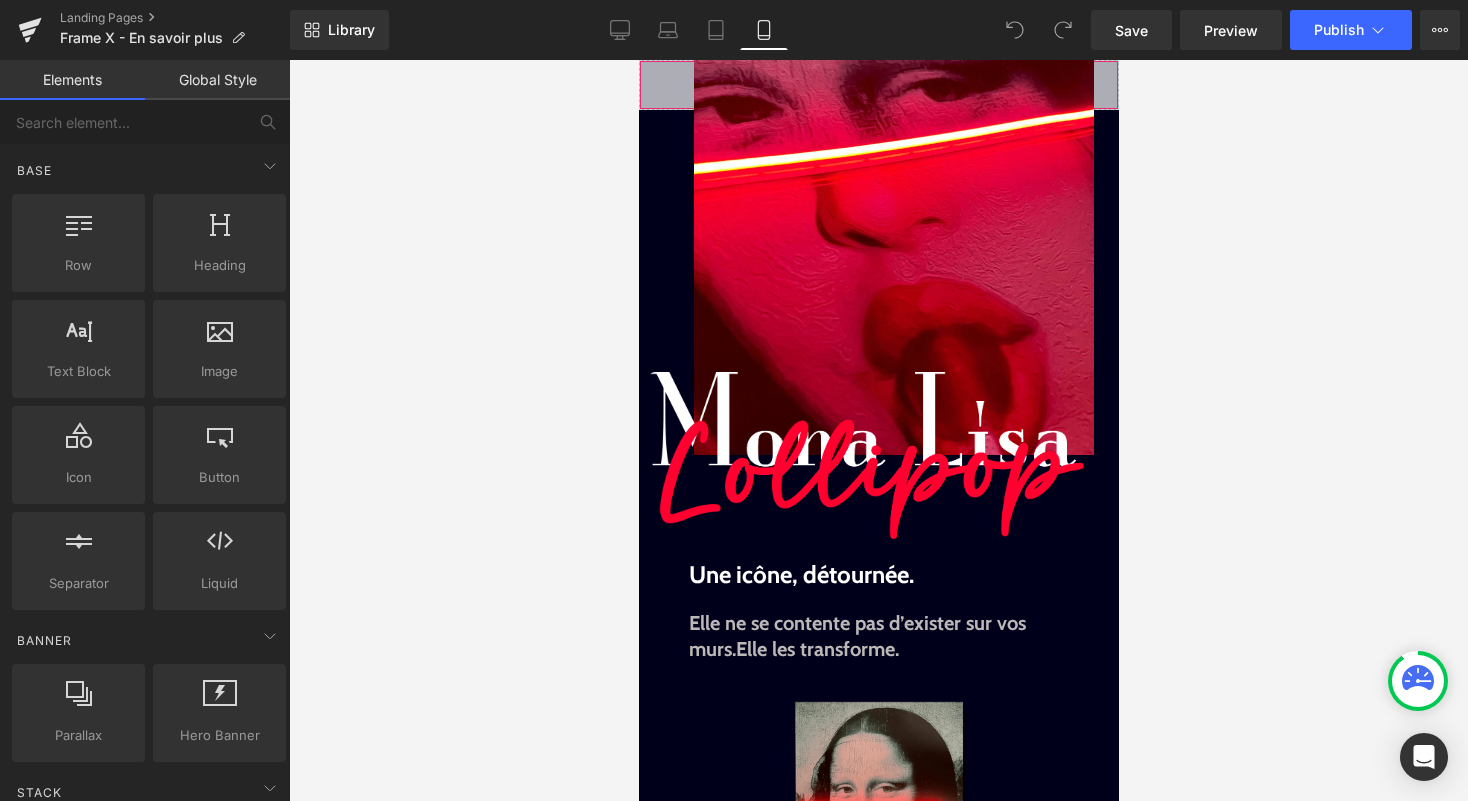 click on "Liquid" at bounding box center (878, 85) 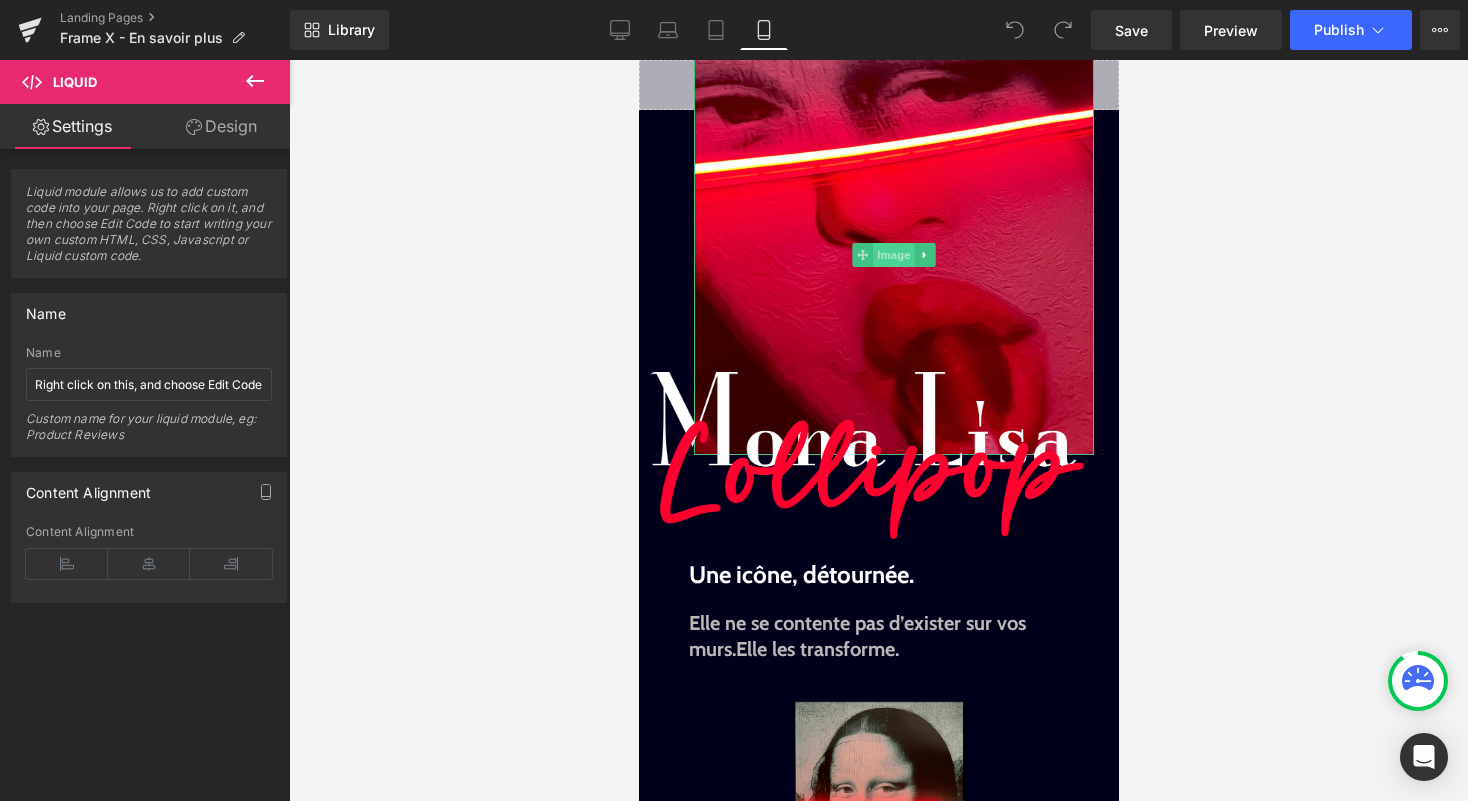click on "Image" at bounding box center (893, 255) 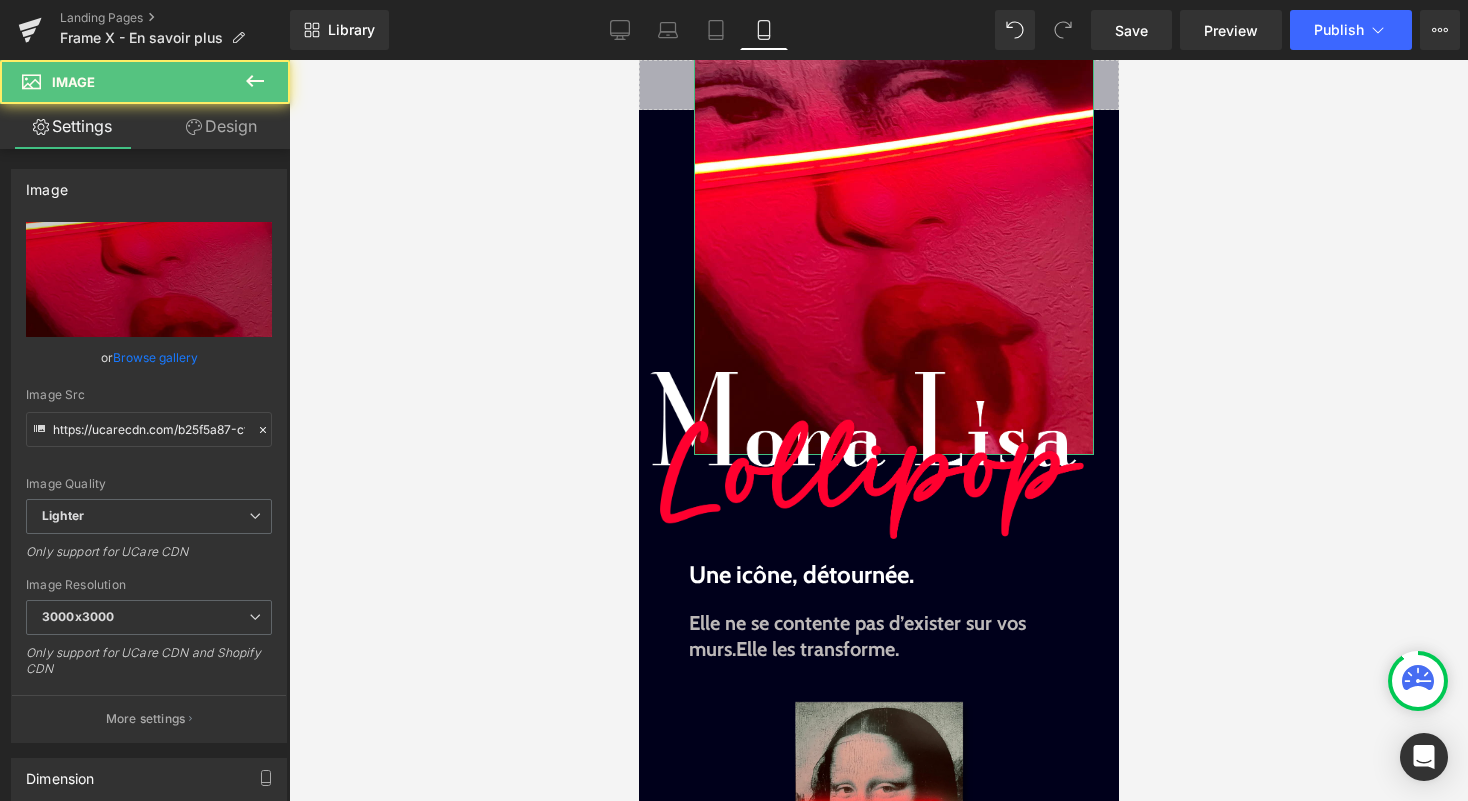 click on "Design" at bounding box center [221, 126] 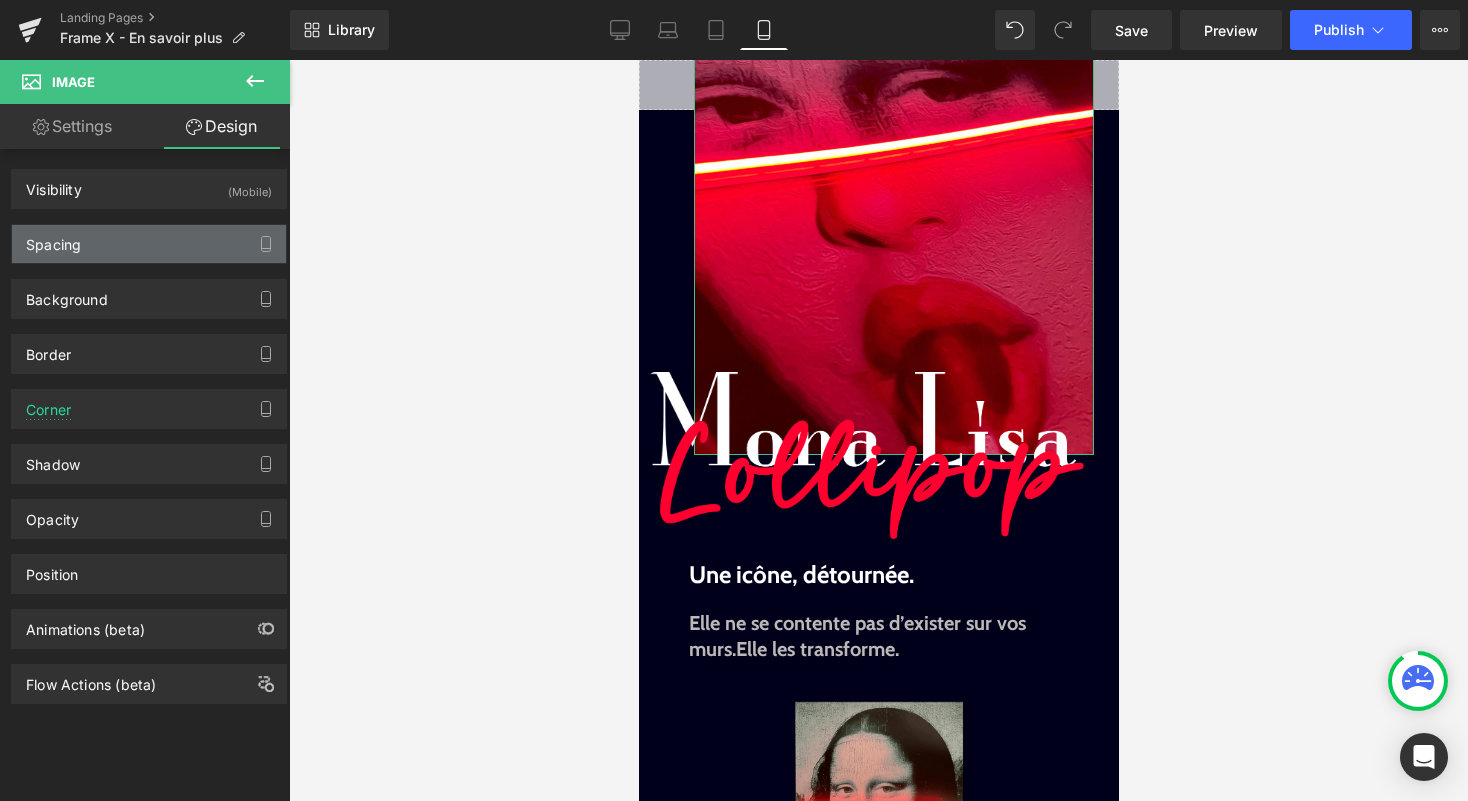 click on "Spacing" at bounding box center (149, 244) 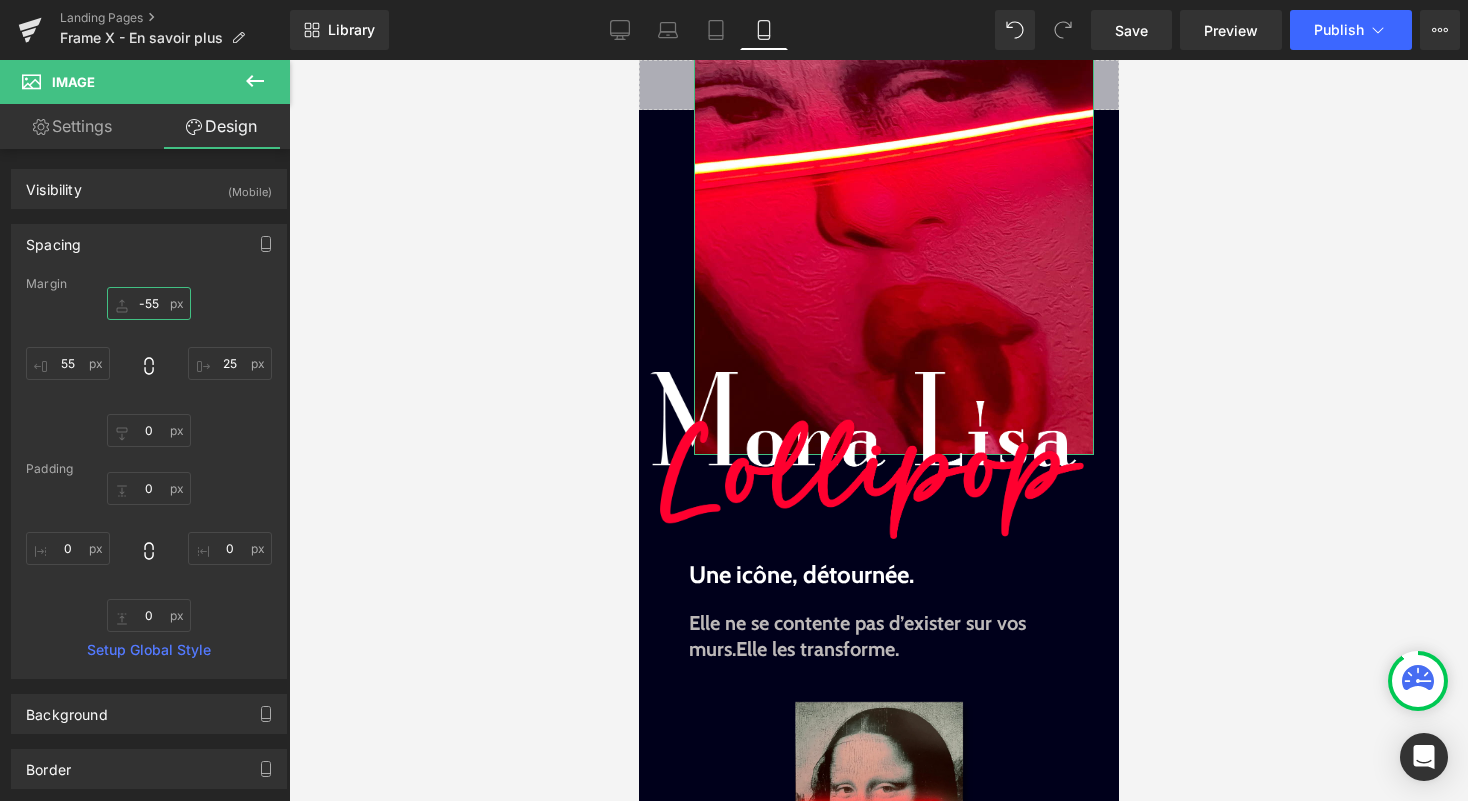 click on "-55" at bounding box center [149, 303] 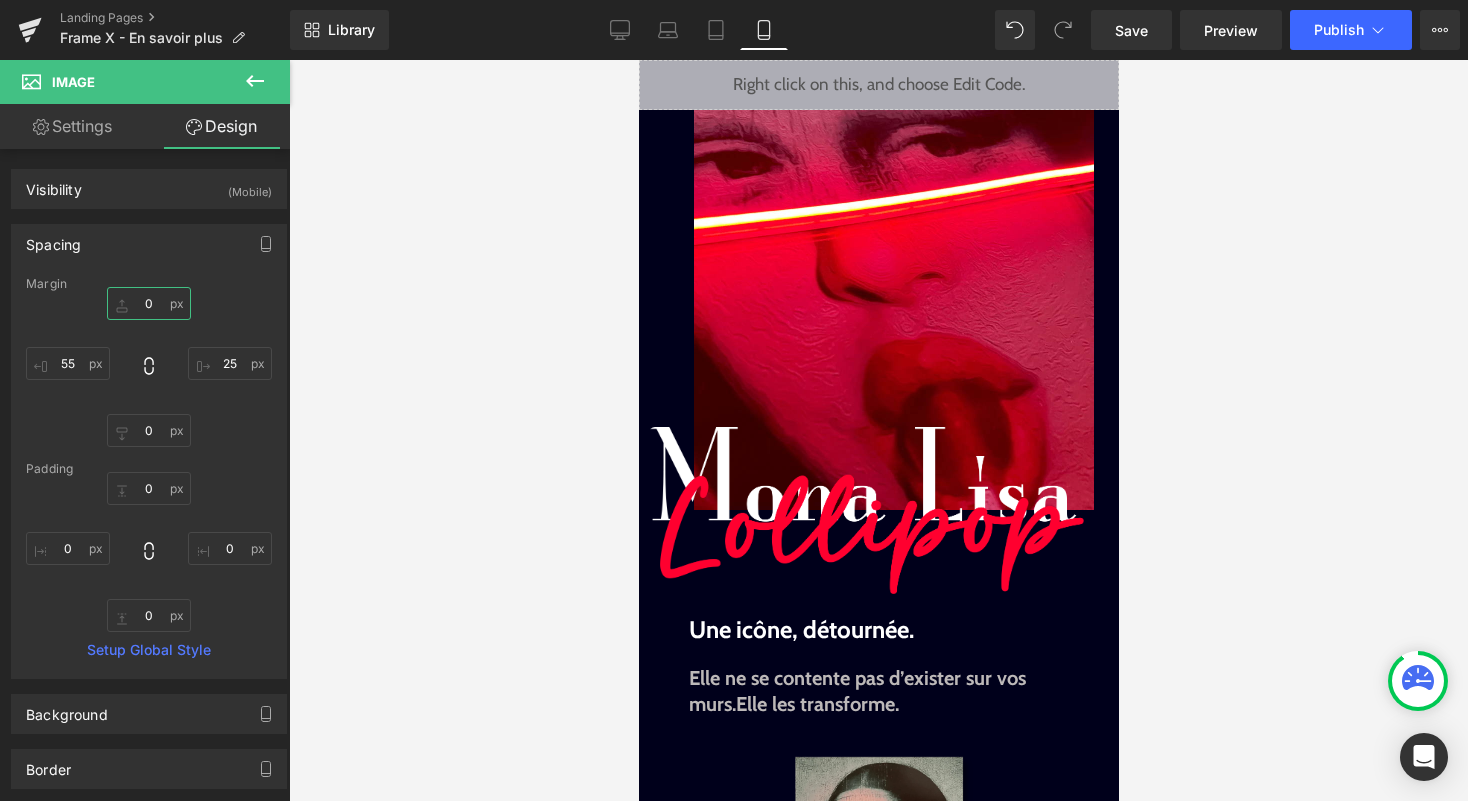 type 